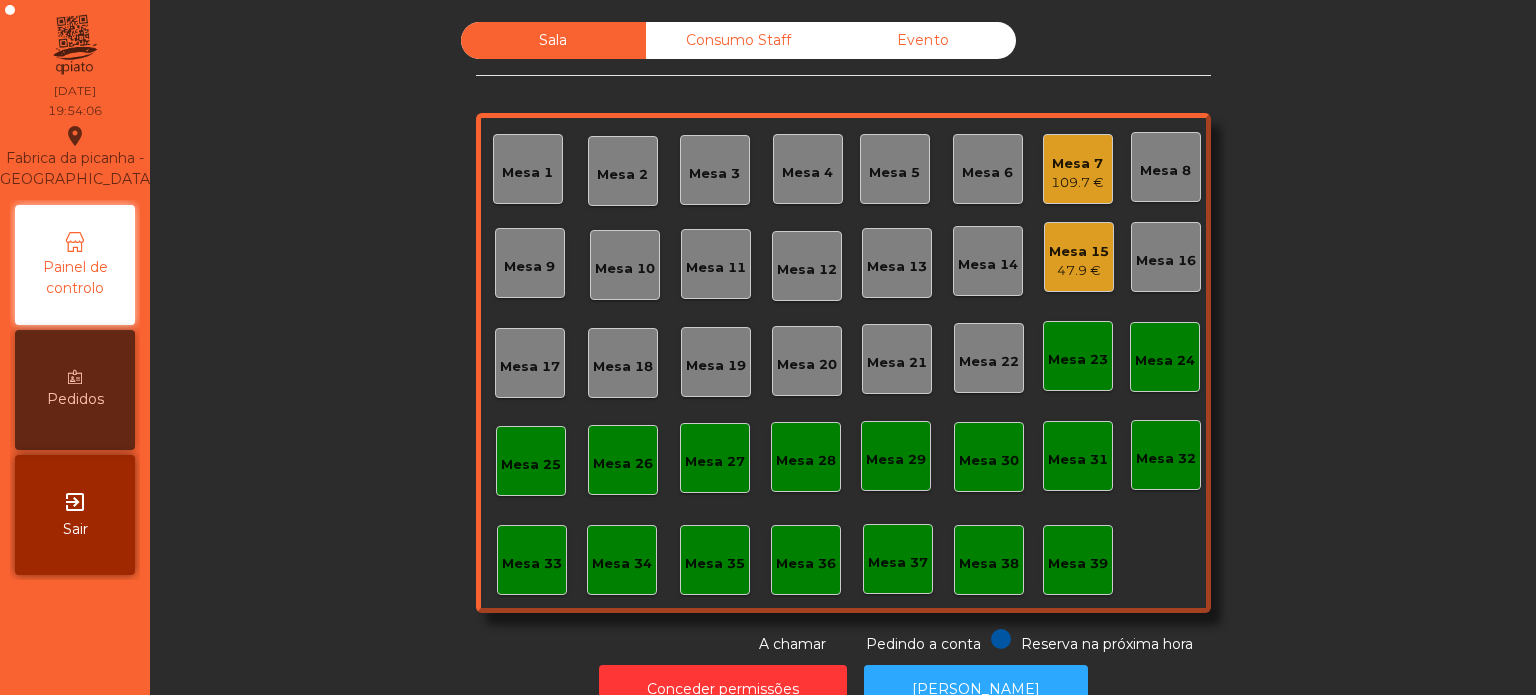 scroll, scrollTop: 0, scrollLeft: 0, axis: both 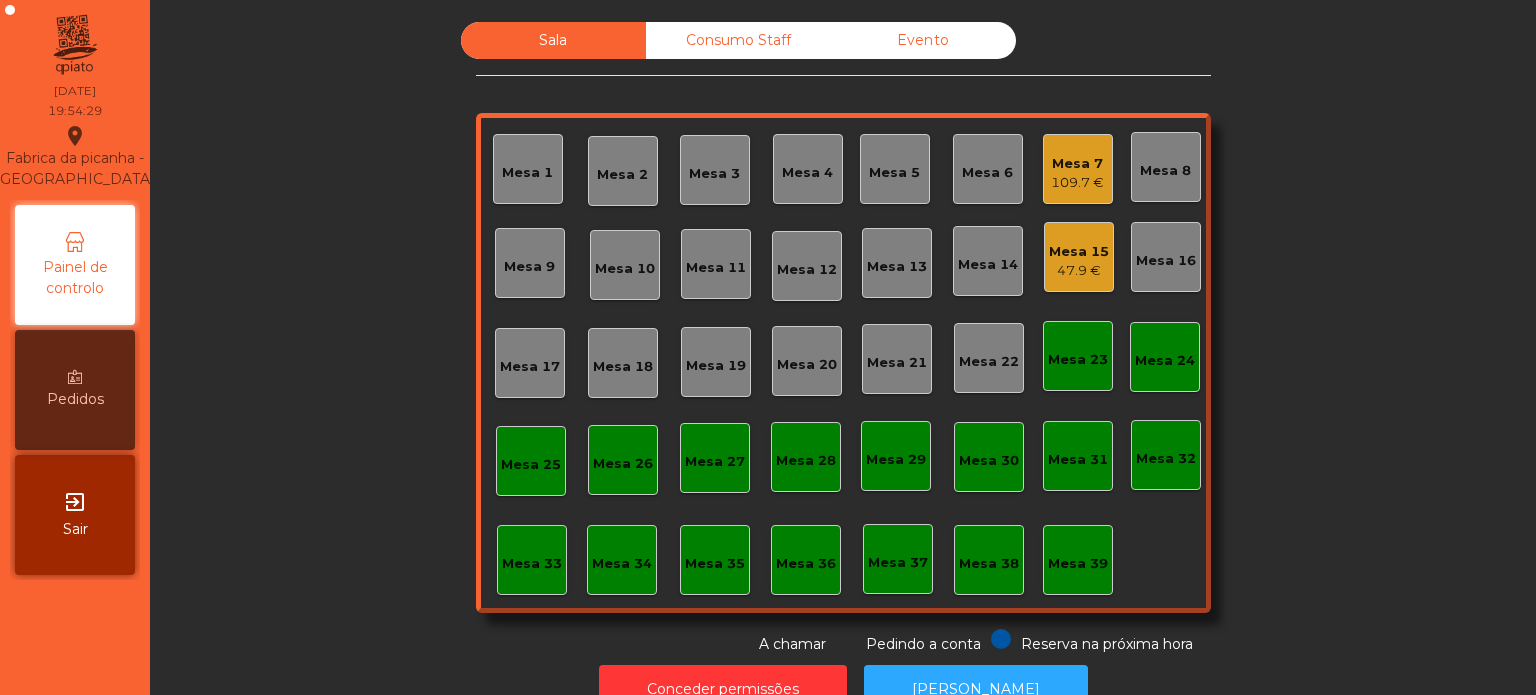 click on "Mesa 18" 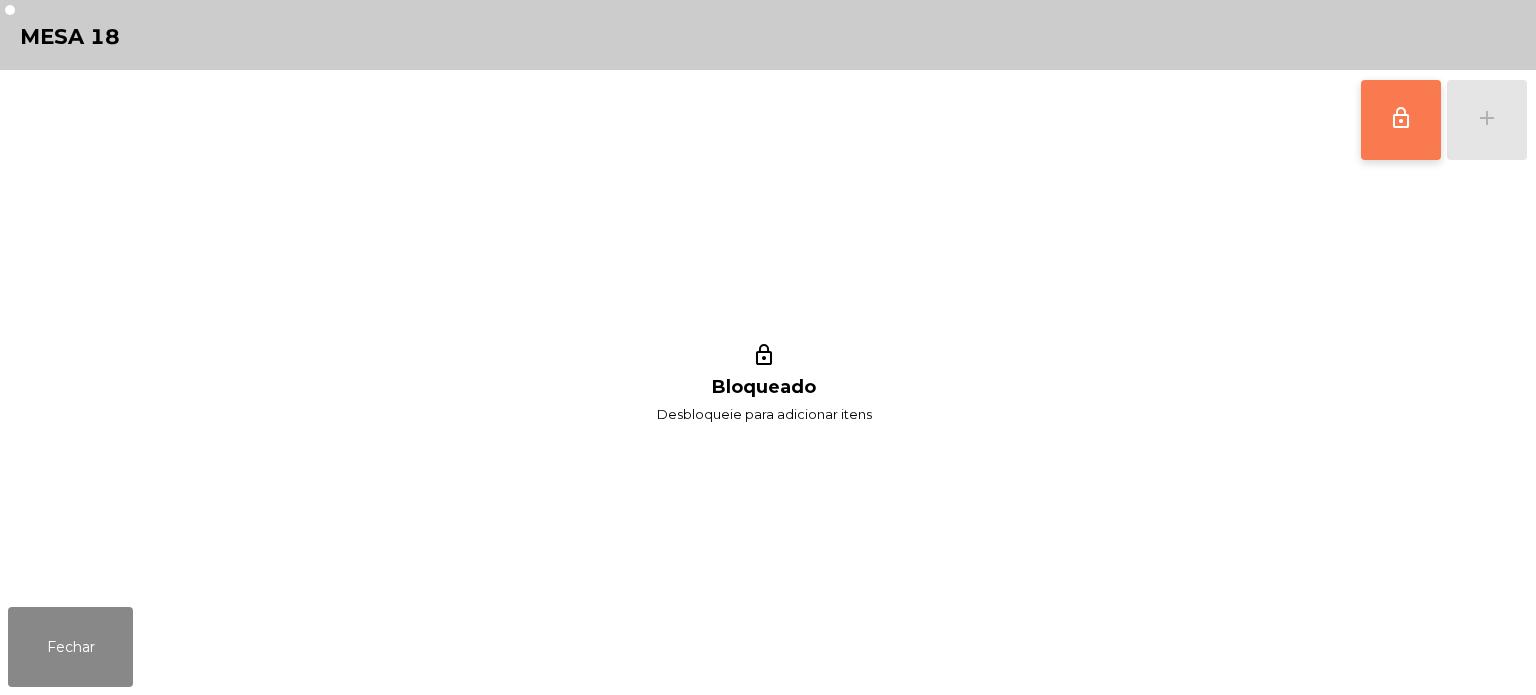 click on "lock_outline" 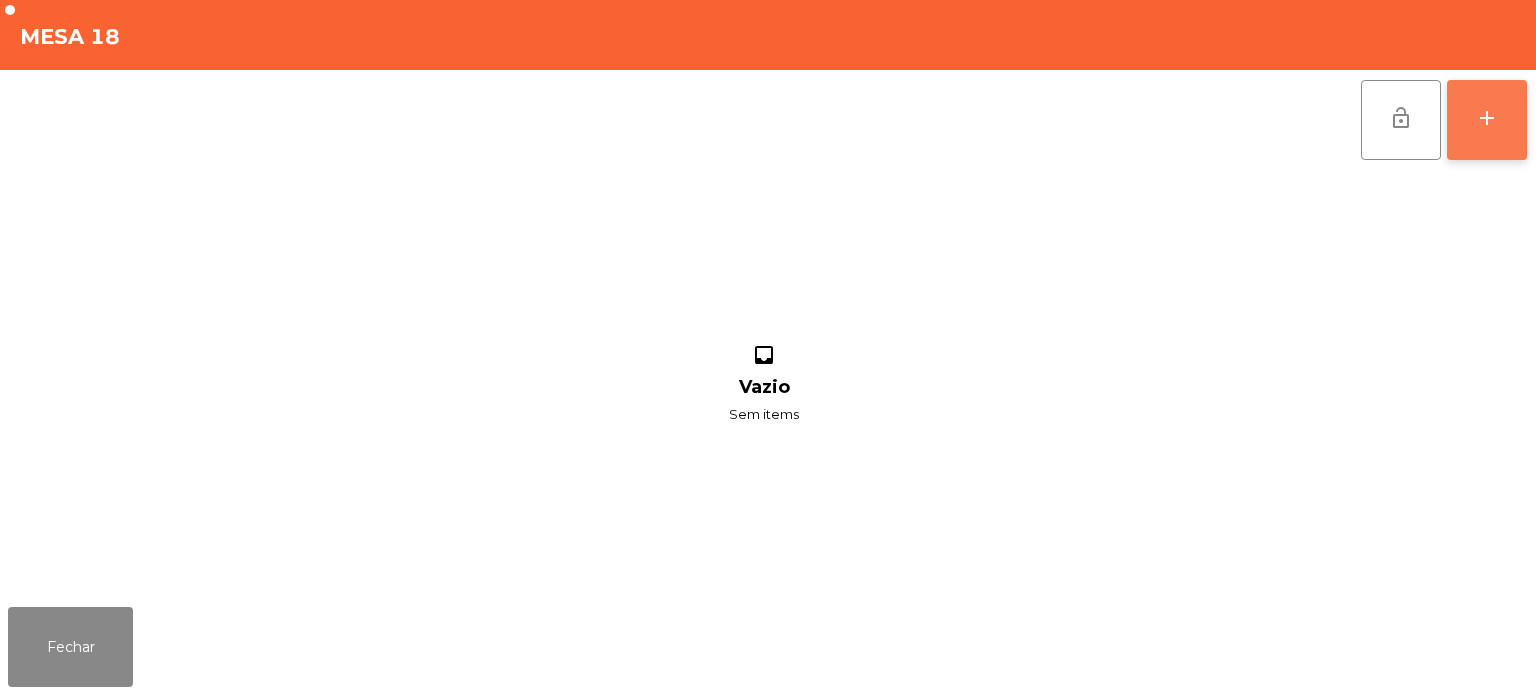 click on "add" 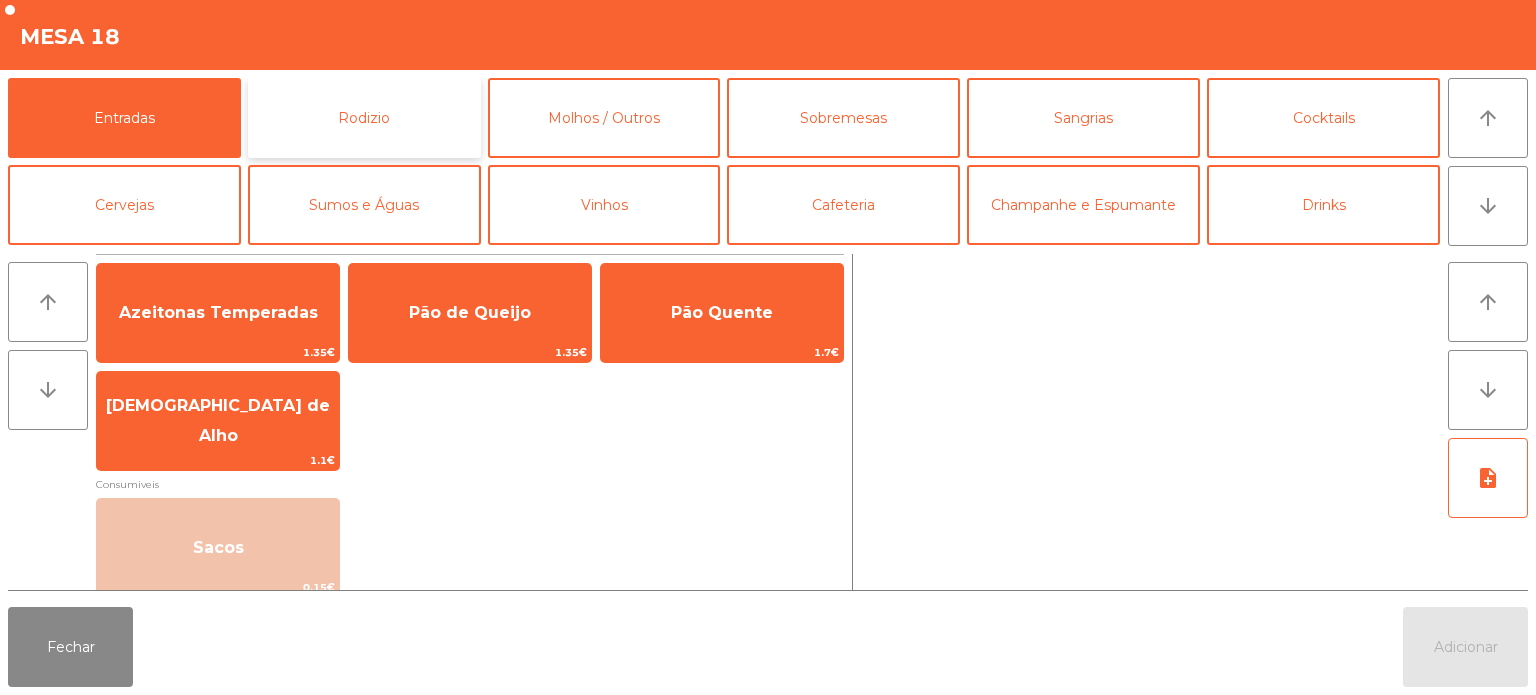 click on "Rodizio" 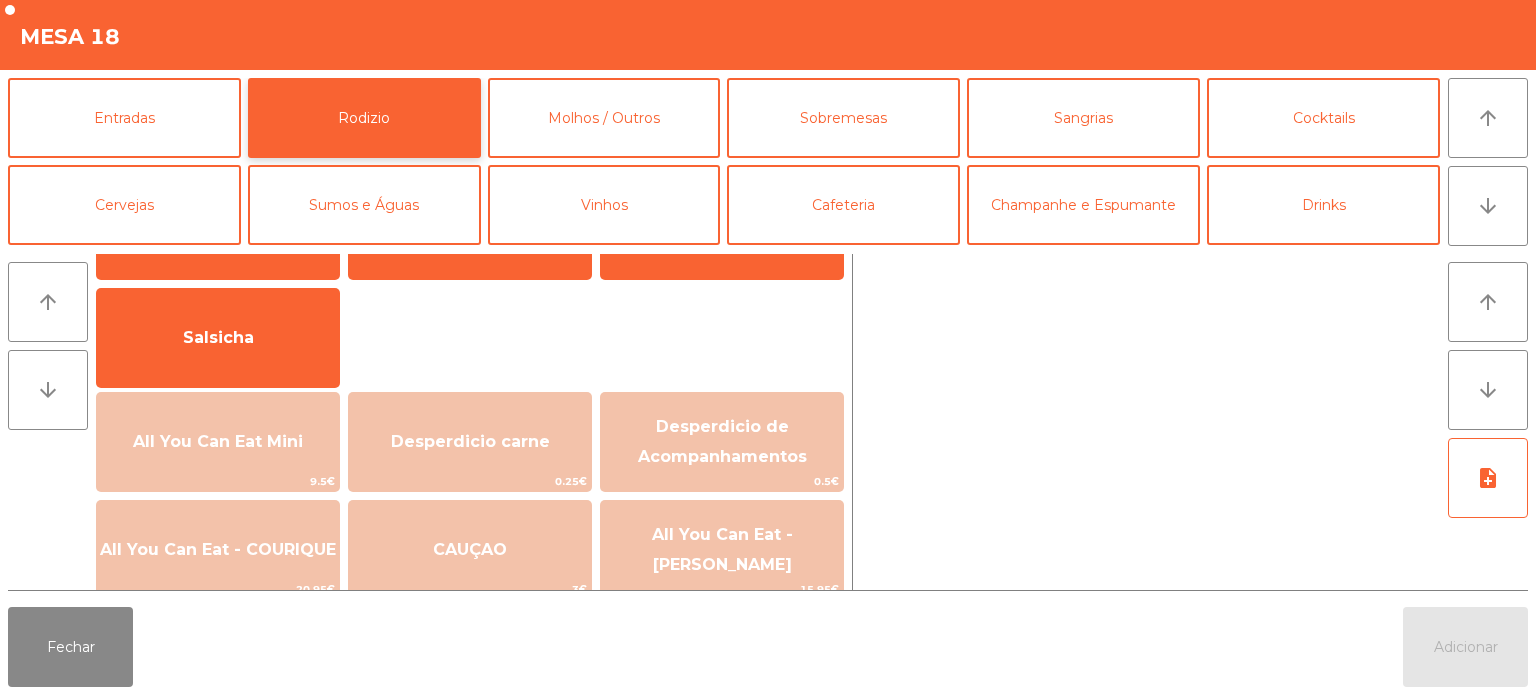 scroll, scrollTop: 114, scrollLeft: 0, axis: vertical 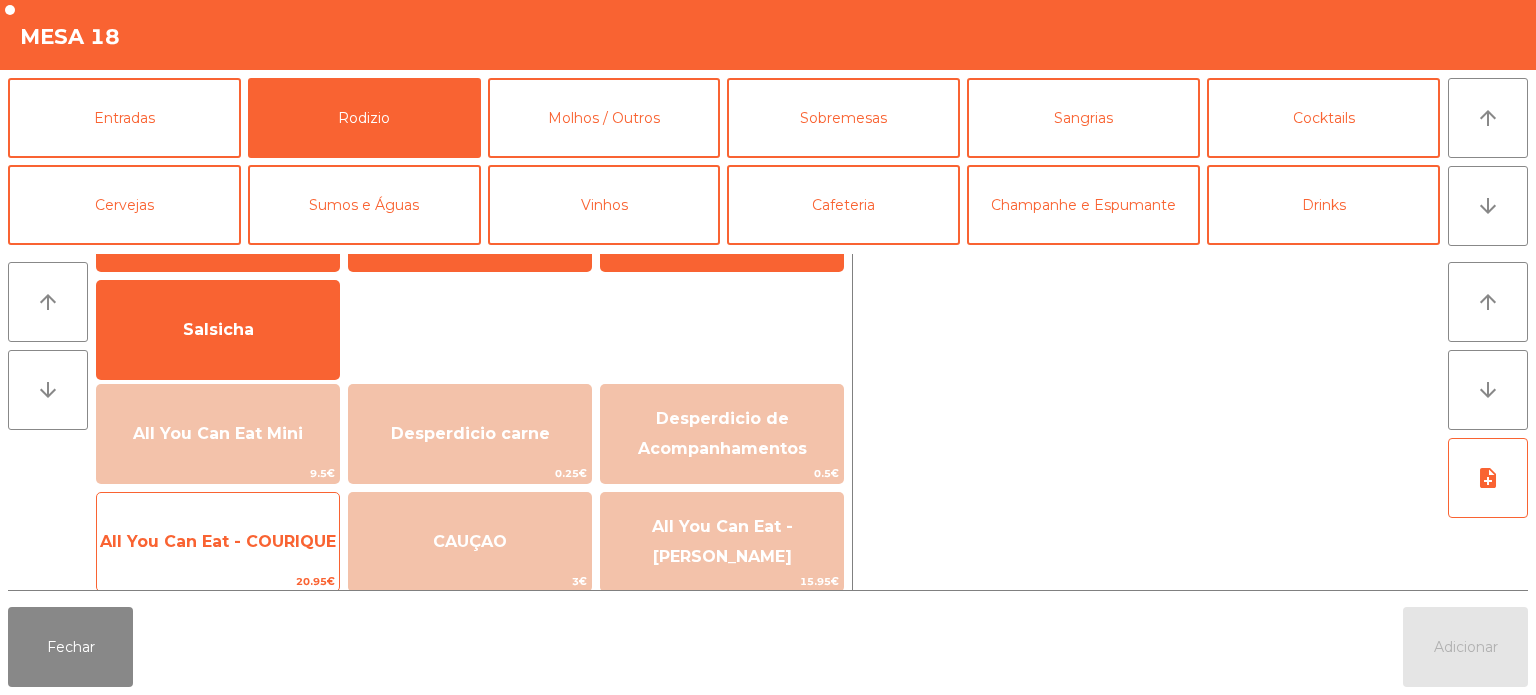 click on "All You Can Eat - COURIQUE" 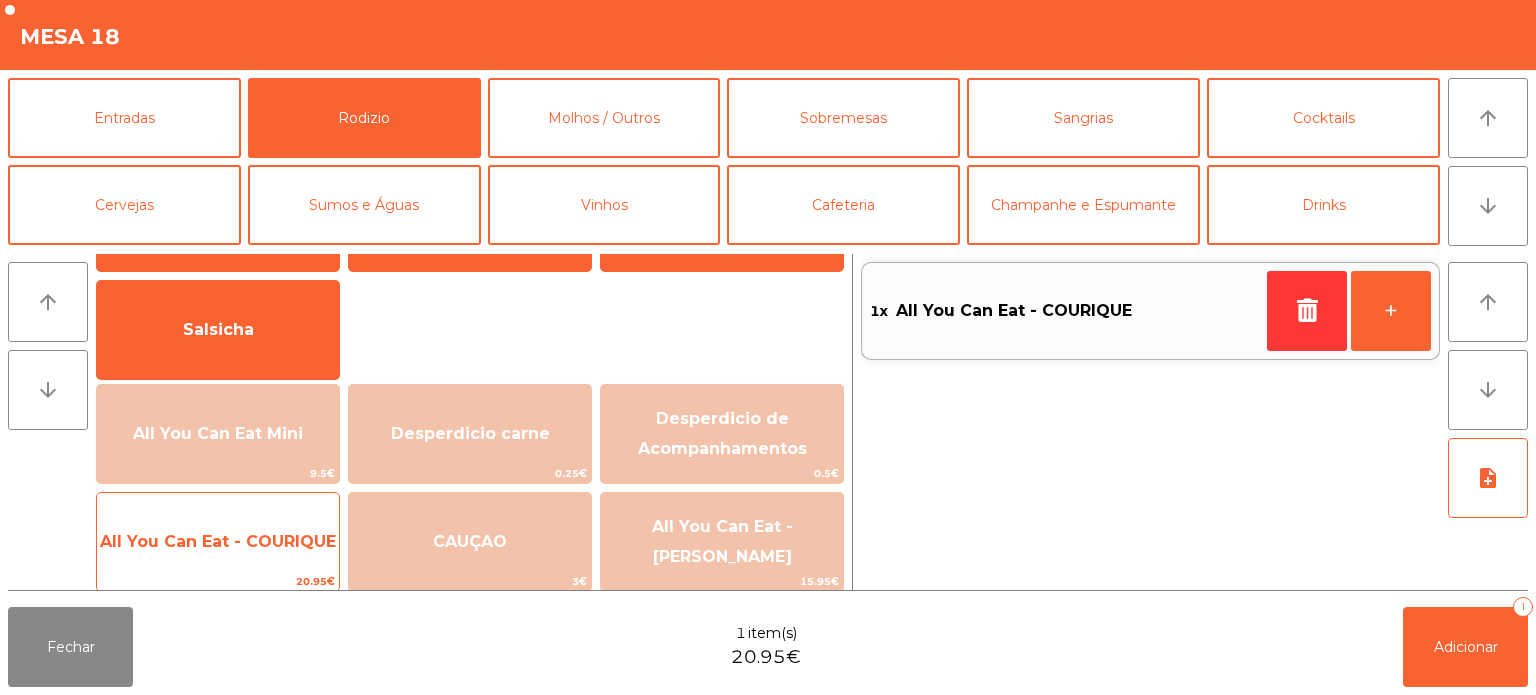 click on "All You Can Eat - COURIQUE" 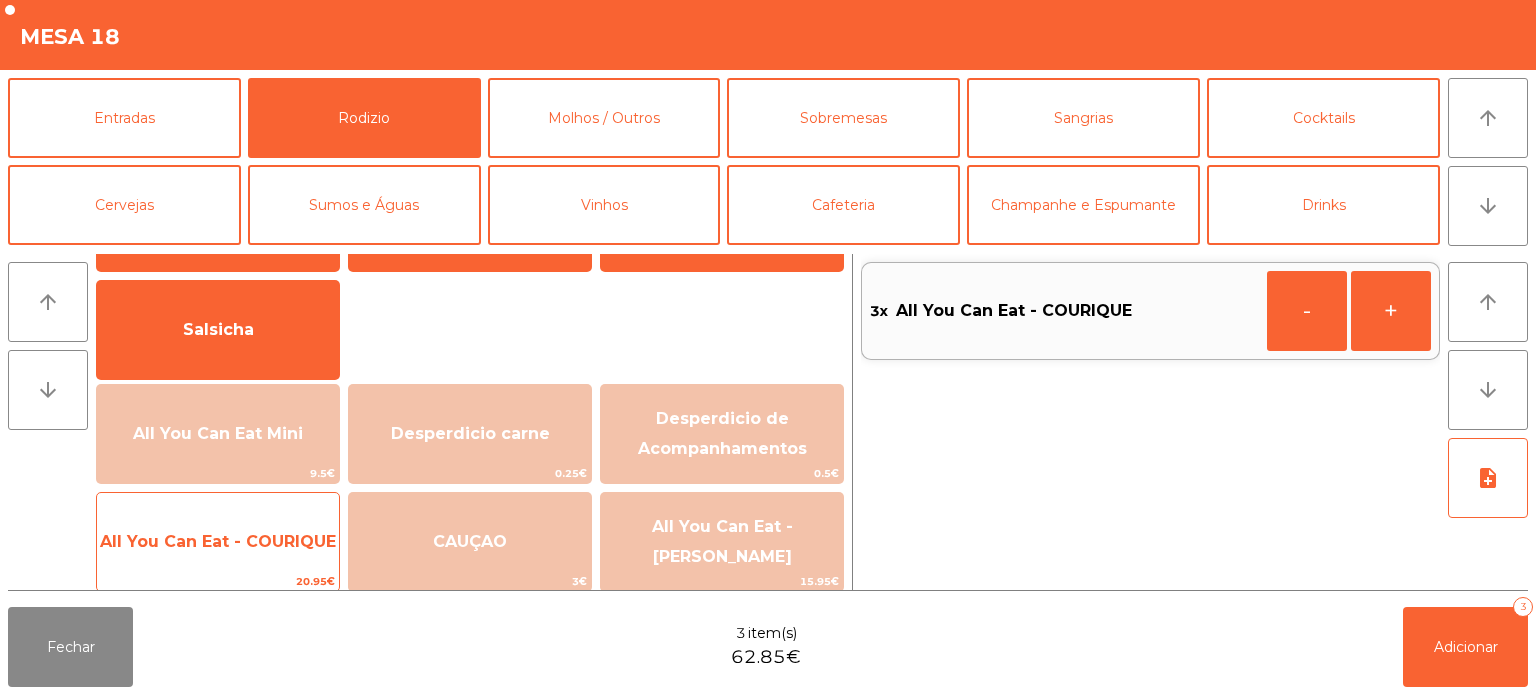 click on "All You Can Eat - COURIQUE" 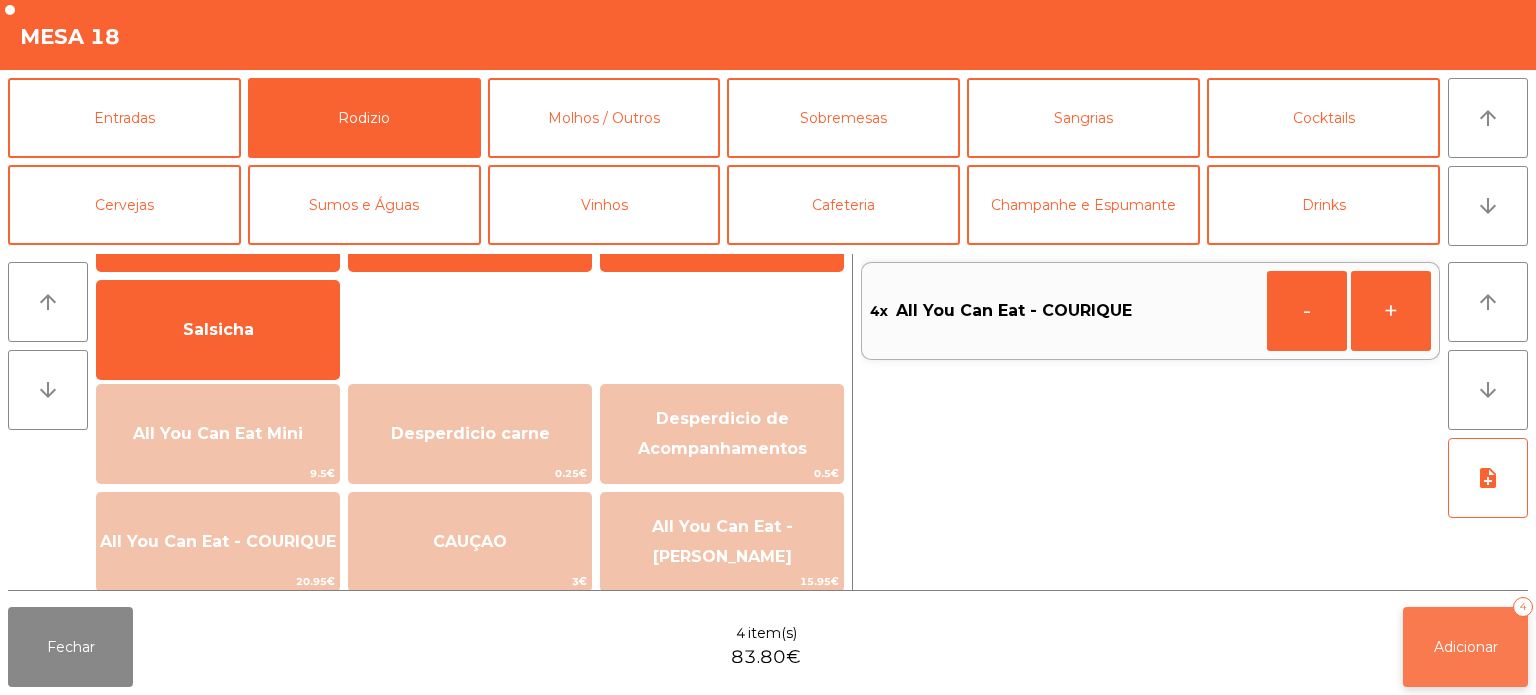 click on "Adicionar   4" 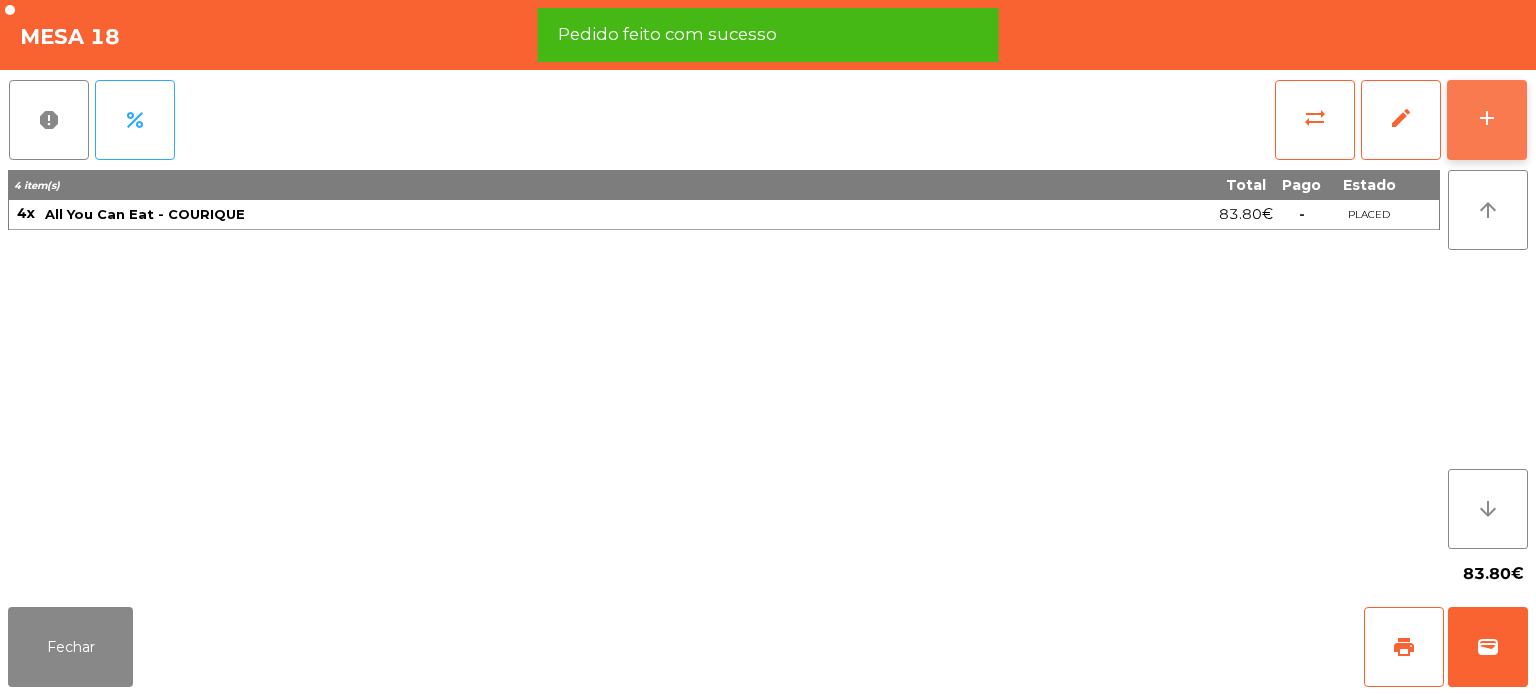 click on "add" 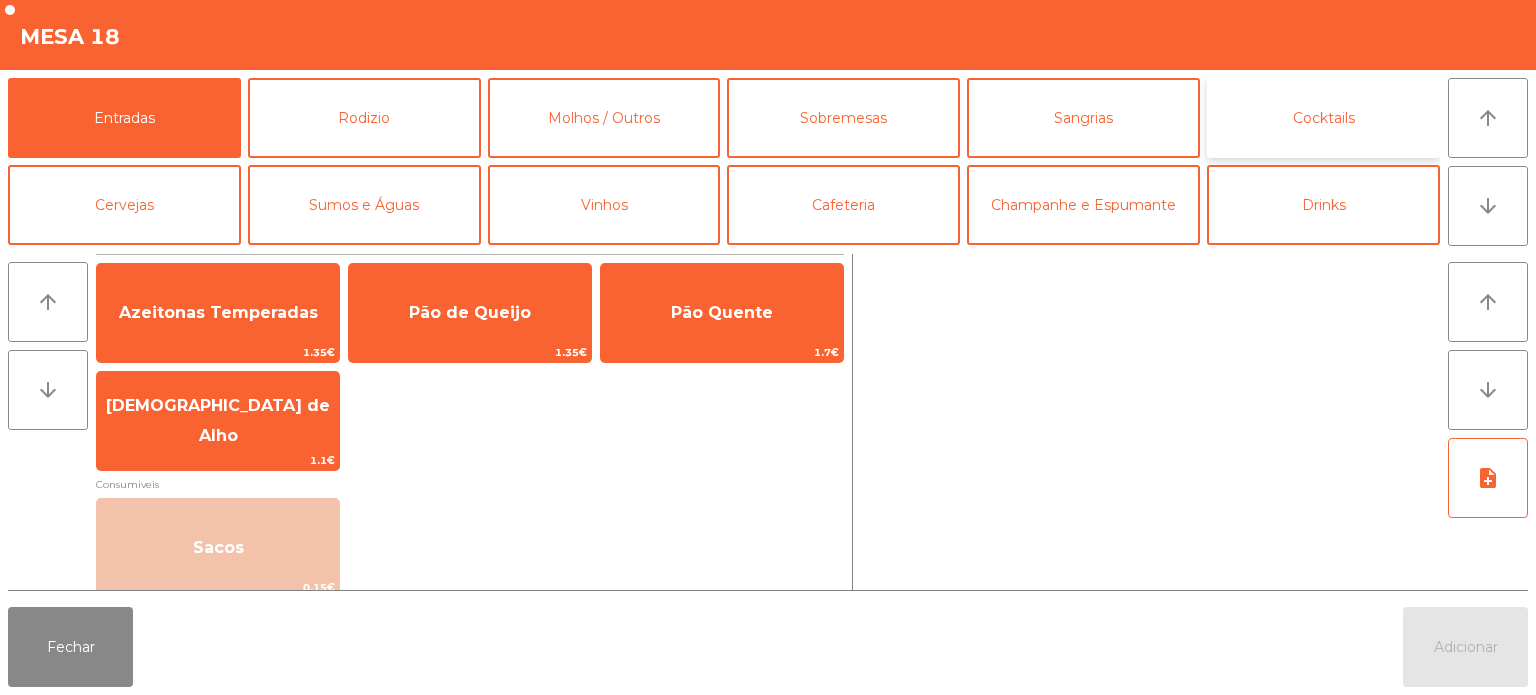 click on "Cocktails" 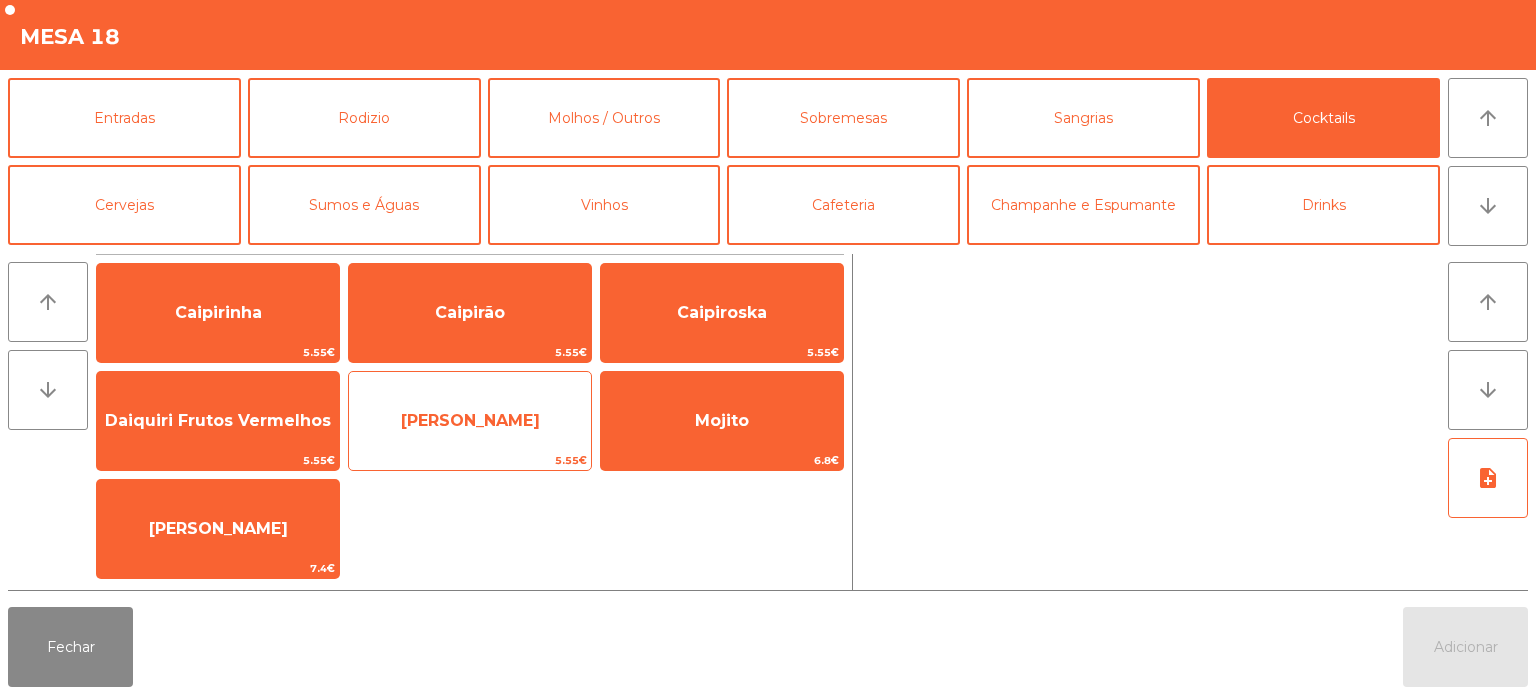 click on "[PERSON_NAME]" 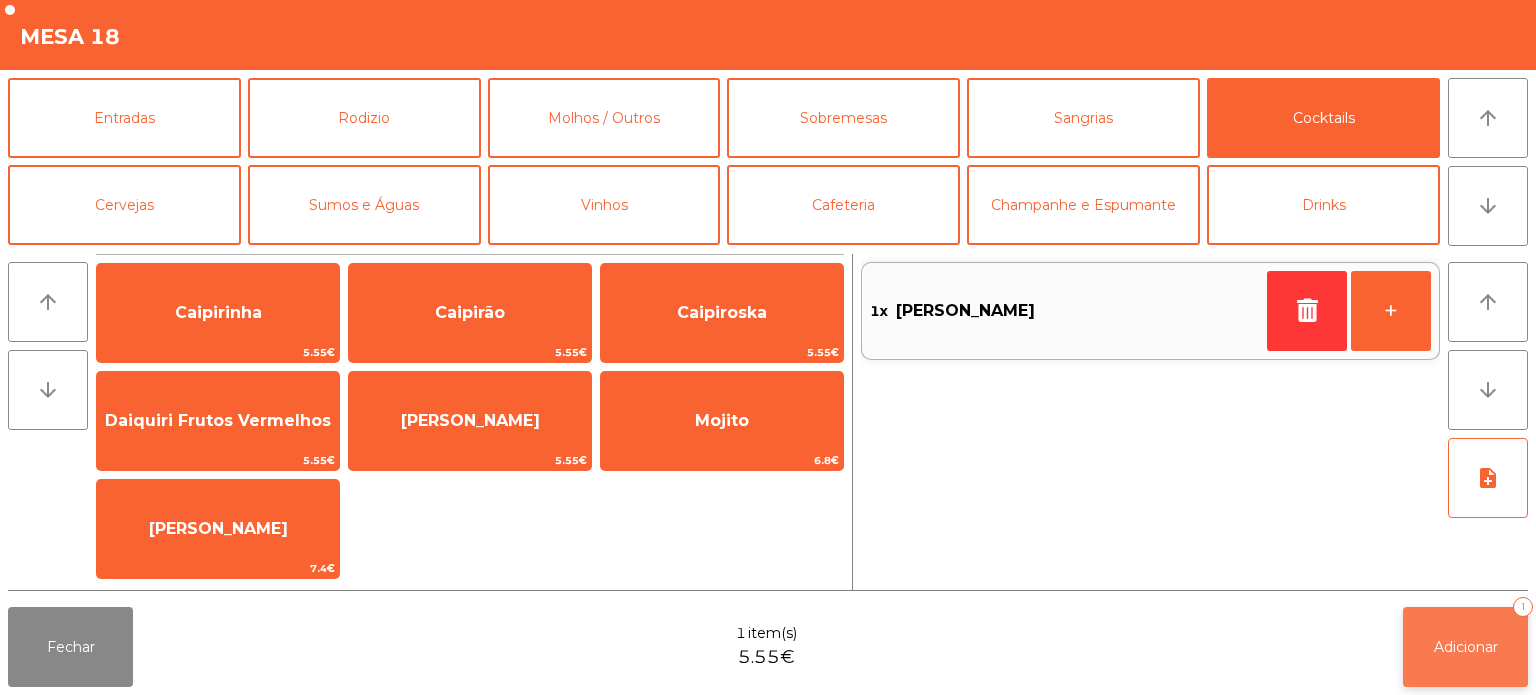 click on "Adicionar" 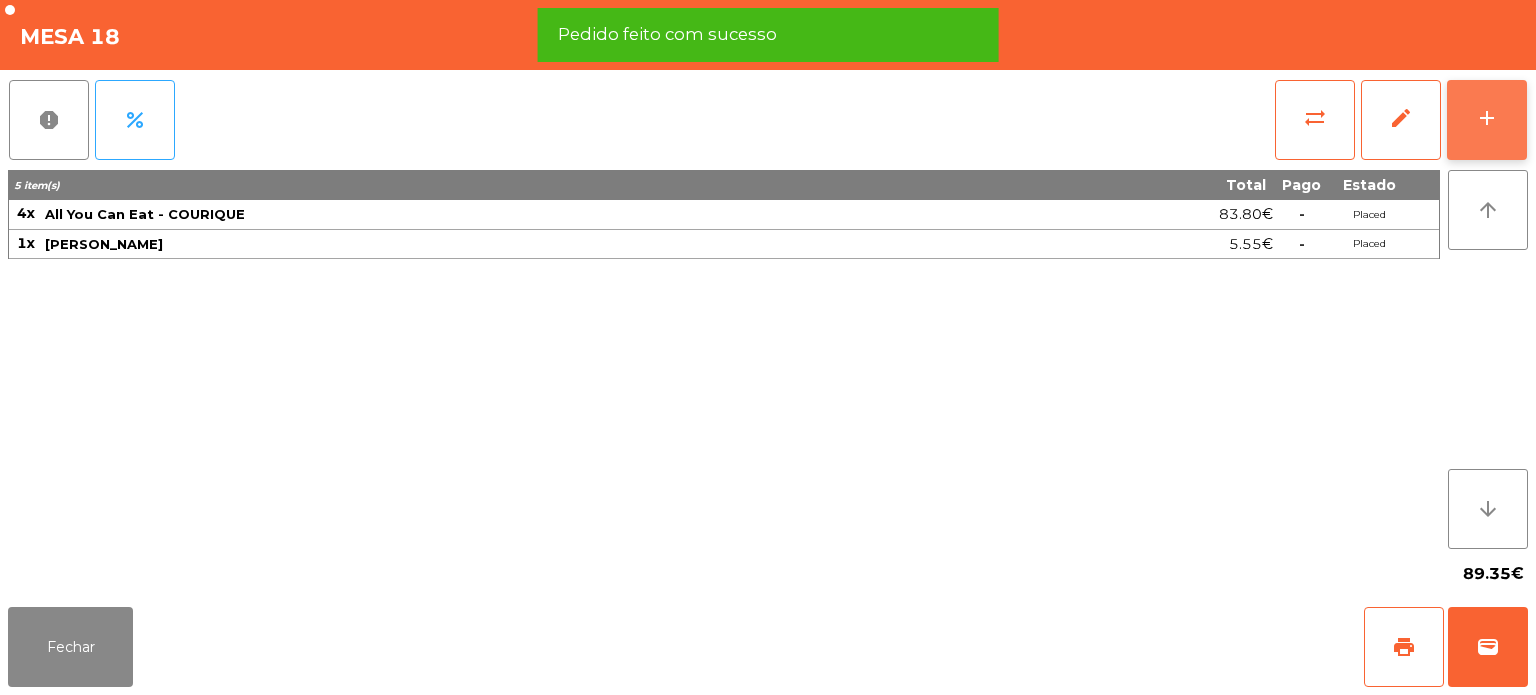 click on "add" 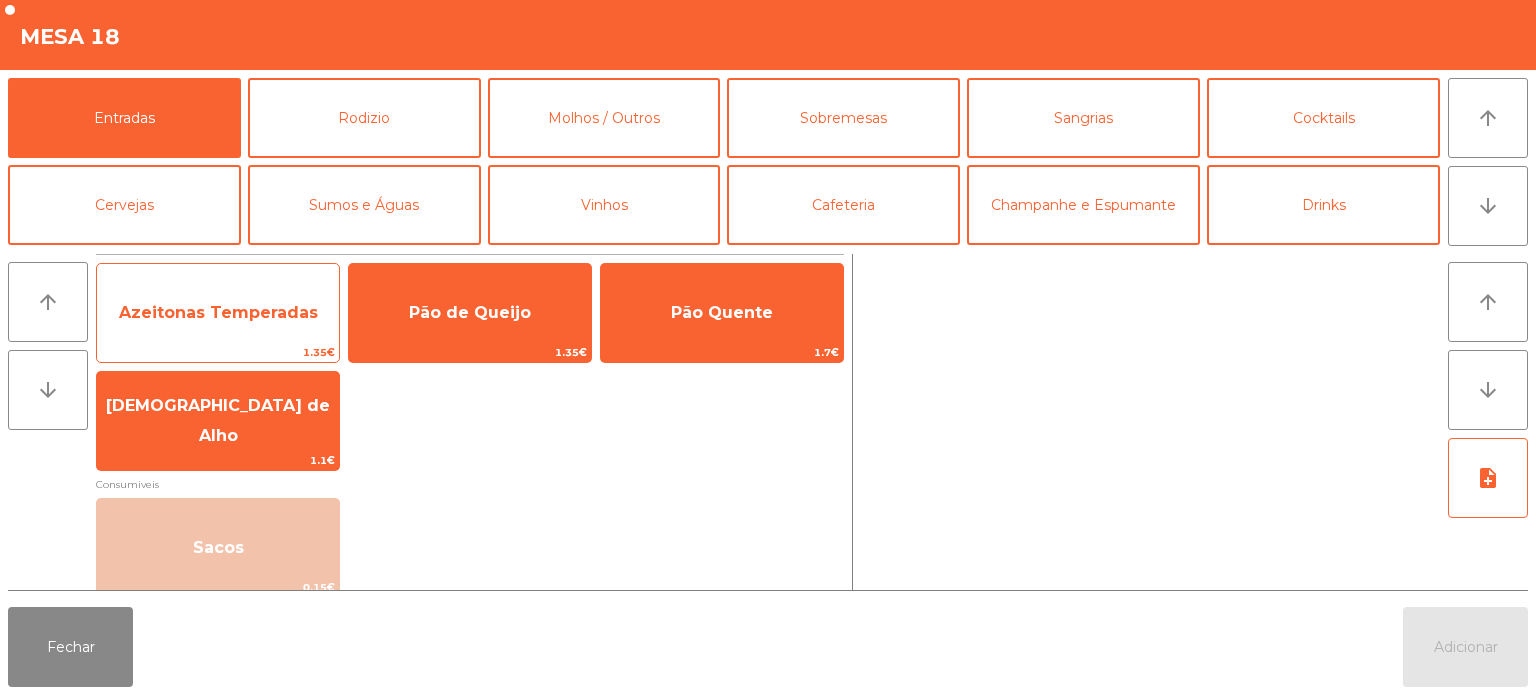 click on "Azeitonas Temperadas" 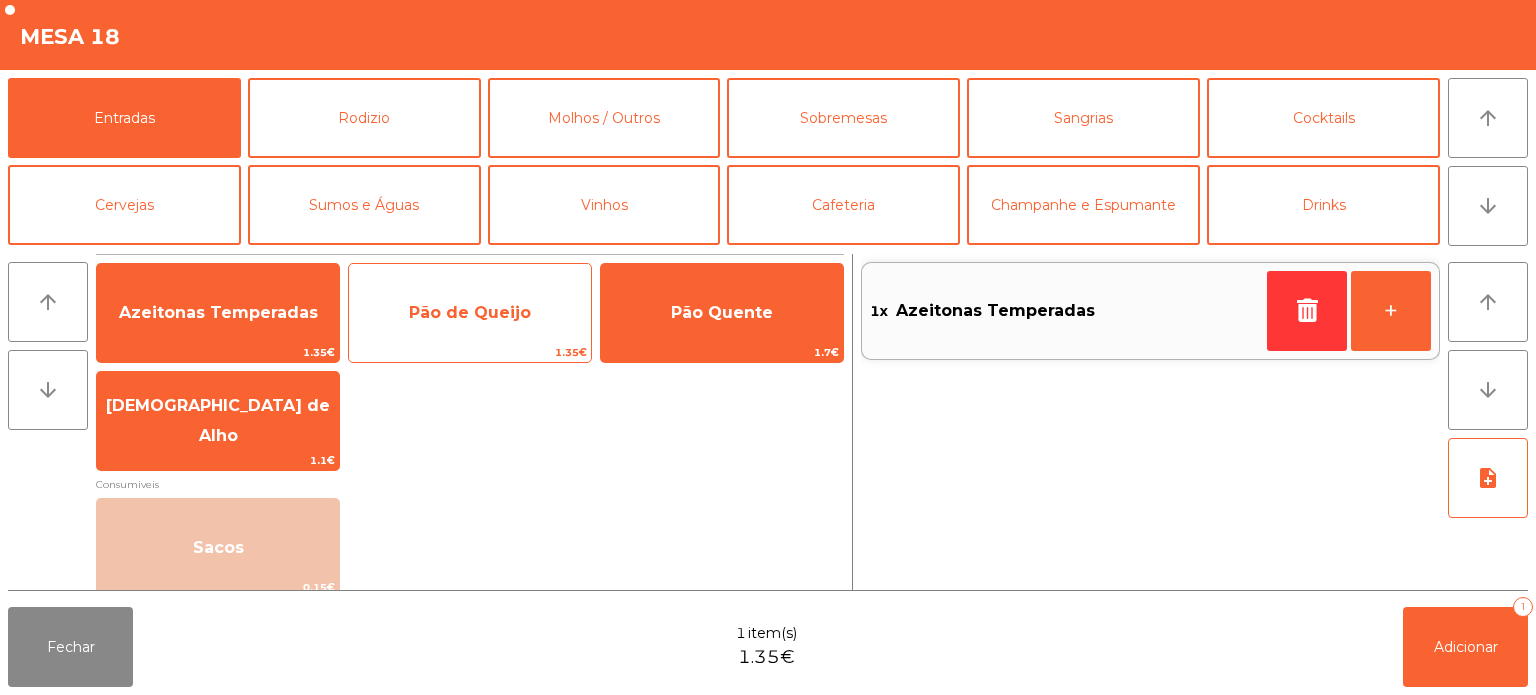click on "Pão de Queijo" 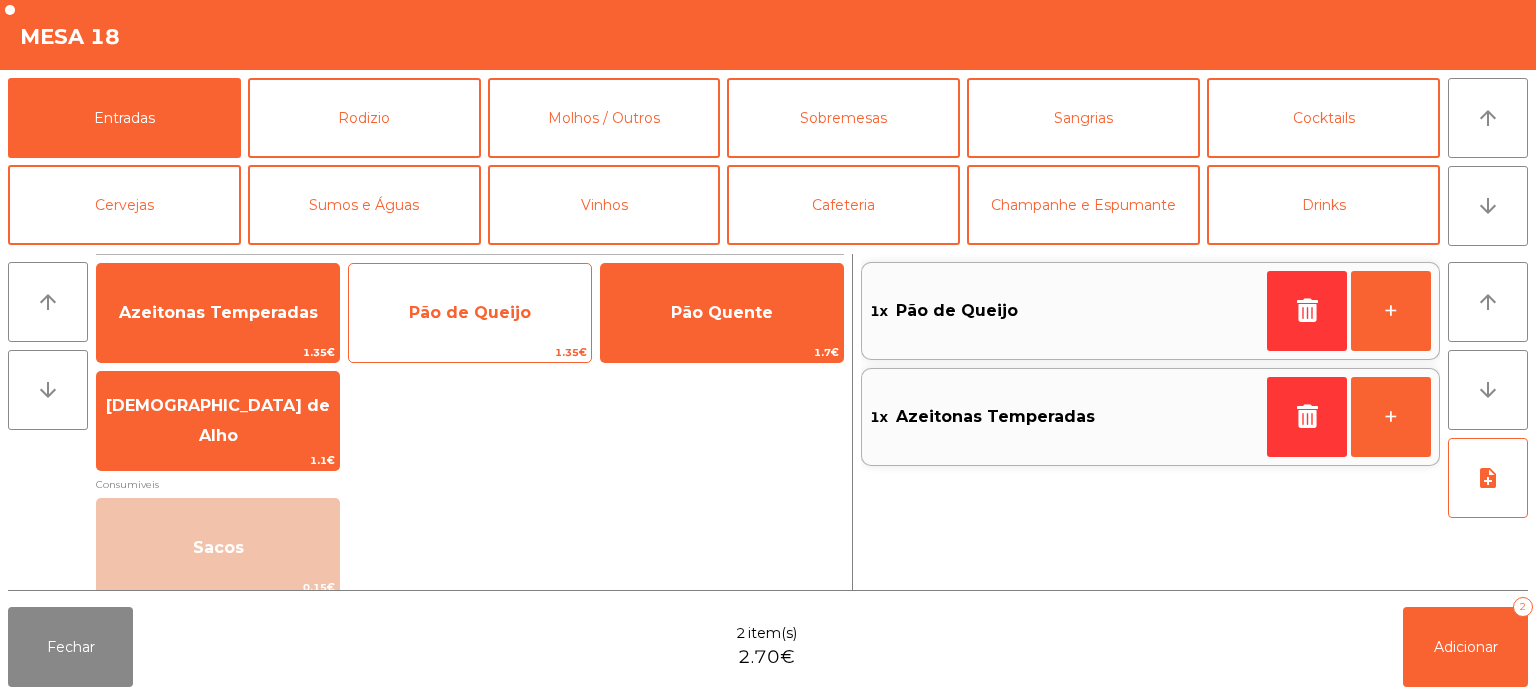click on "Pão de Queijo" 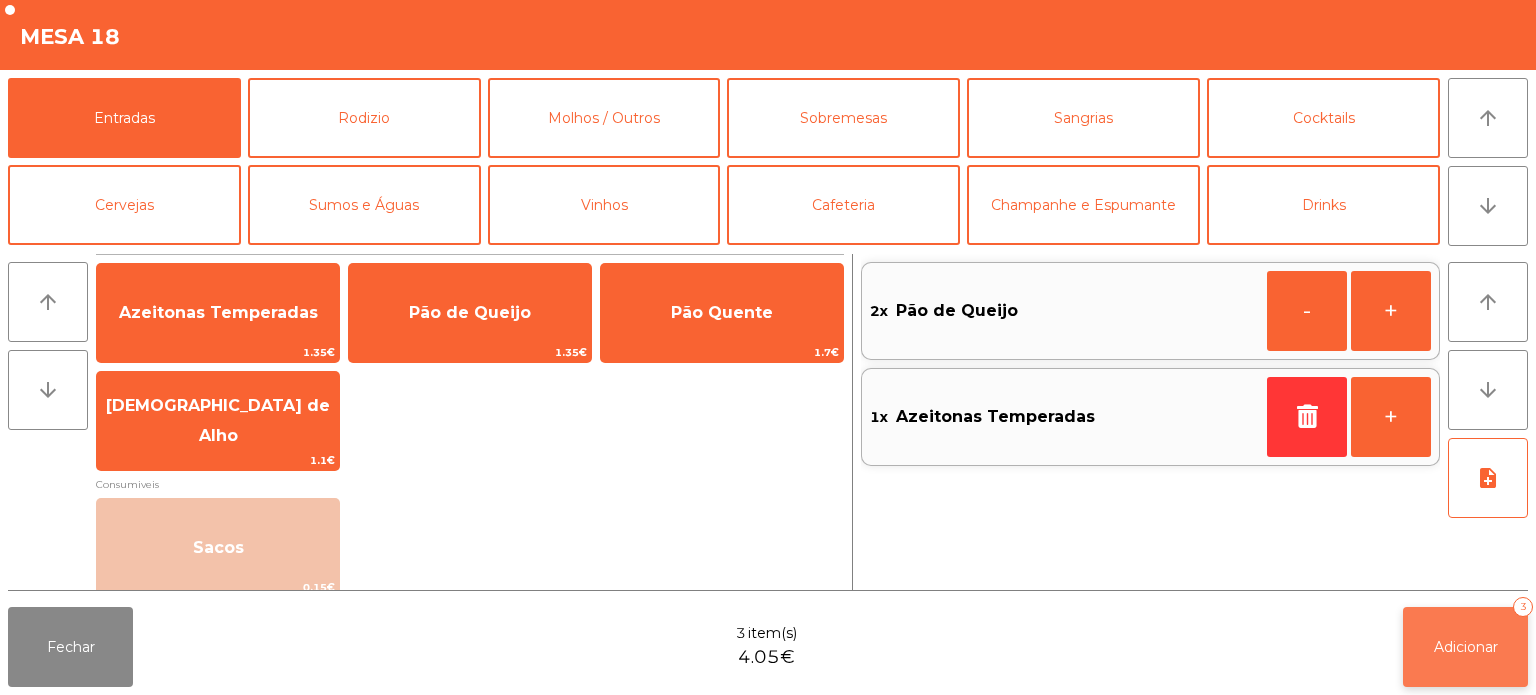 click on "Adicionar" 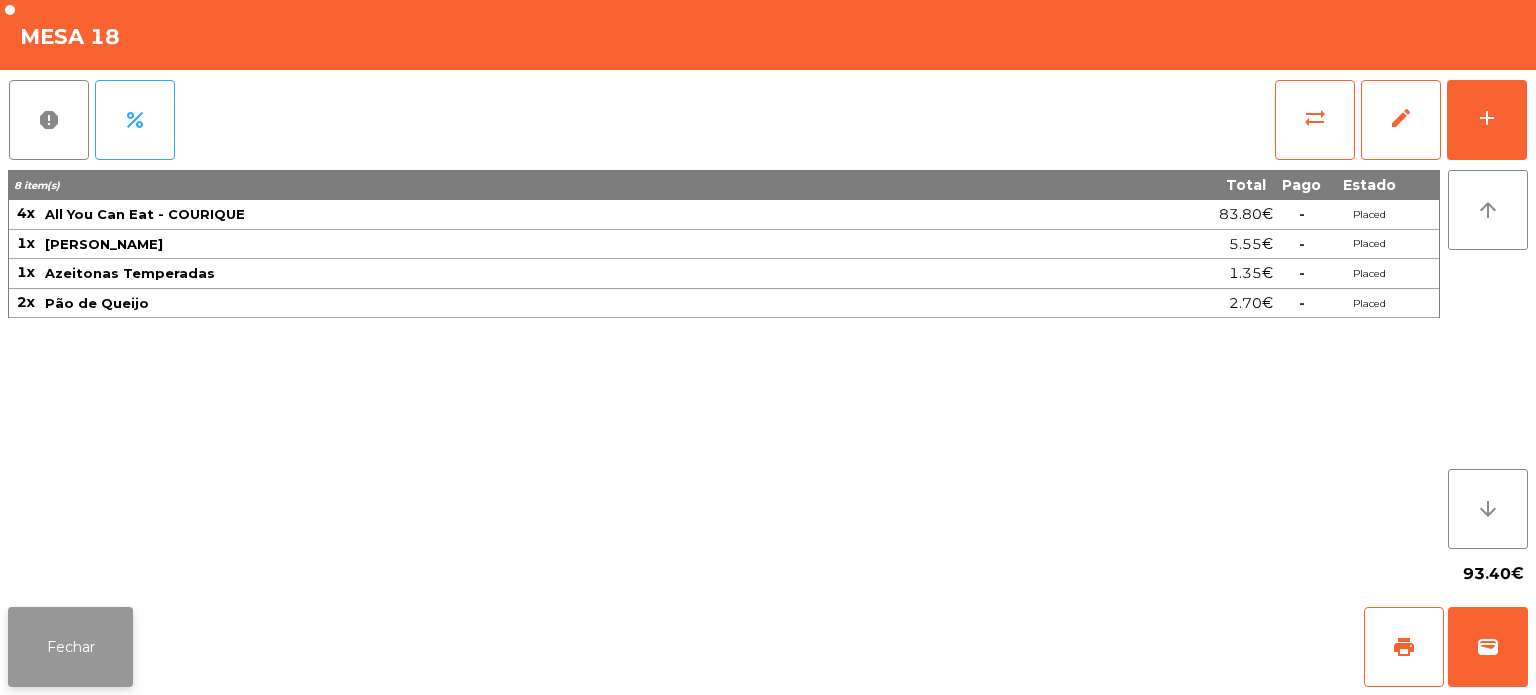 click on "Fechar" 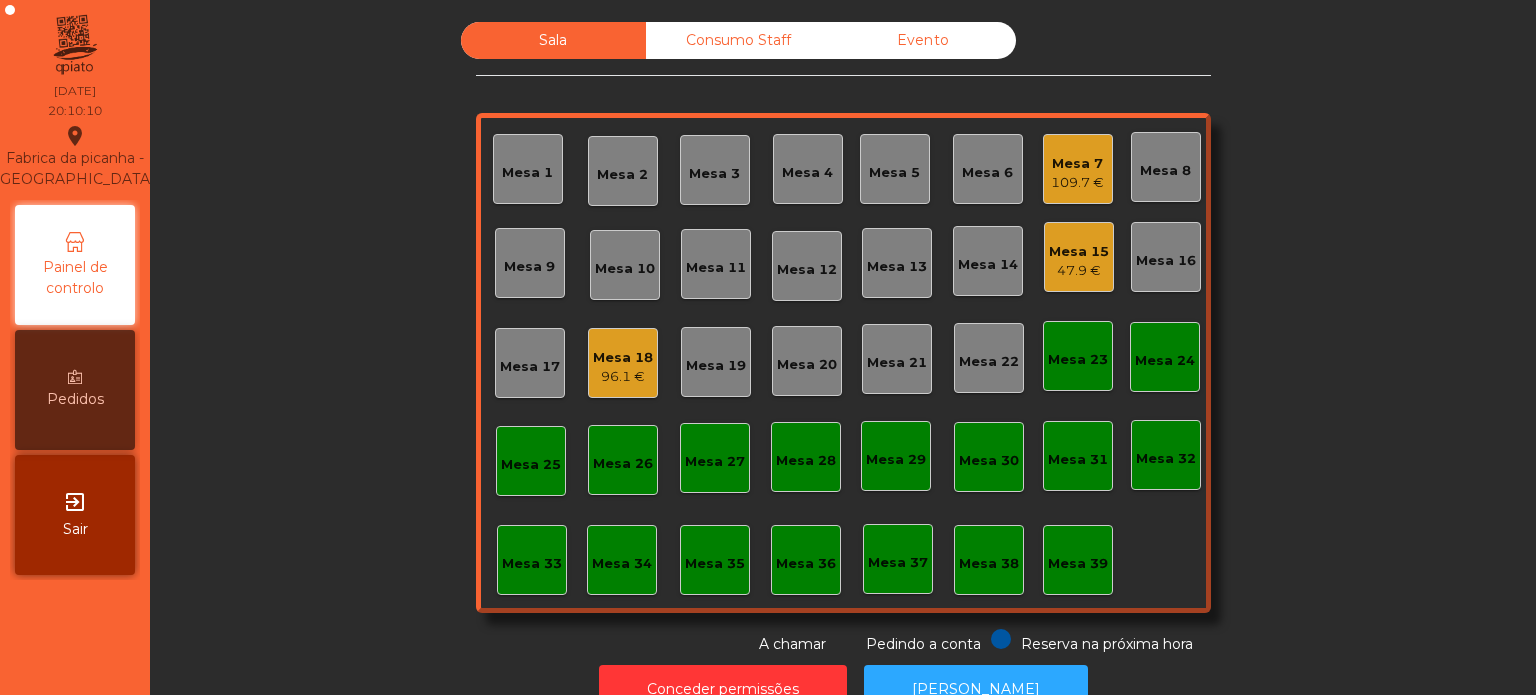 click on "Mesa 13" 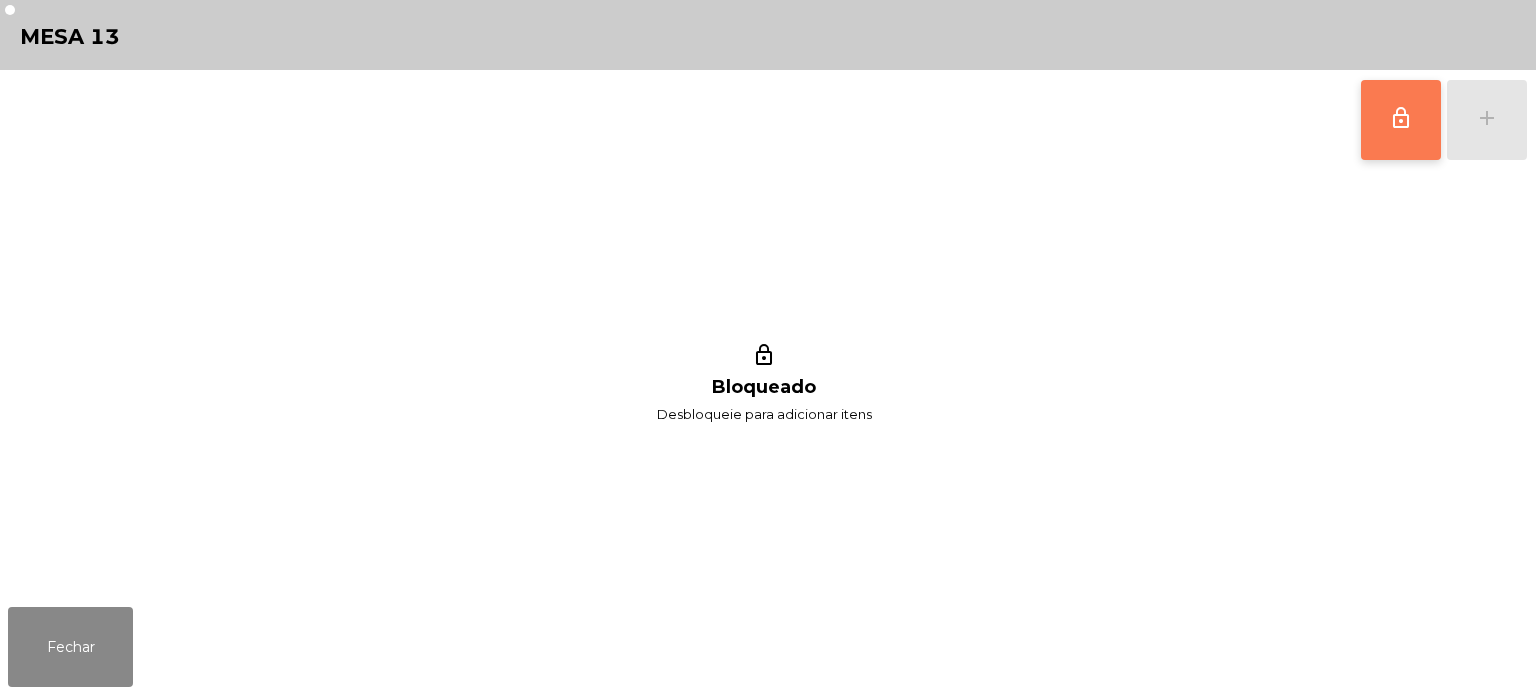 click on "lock_outline" 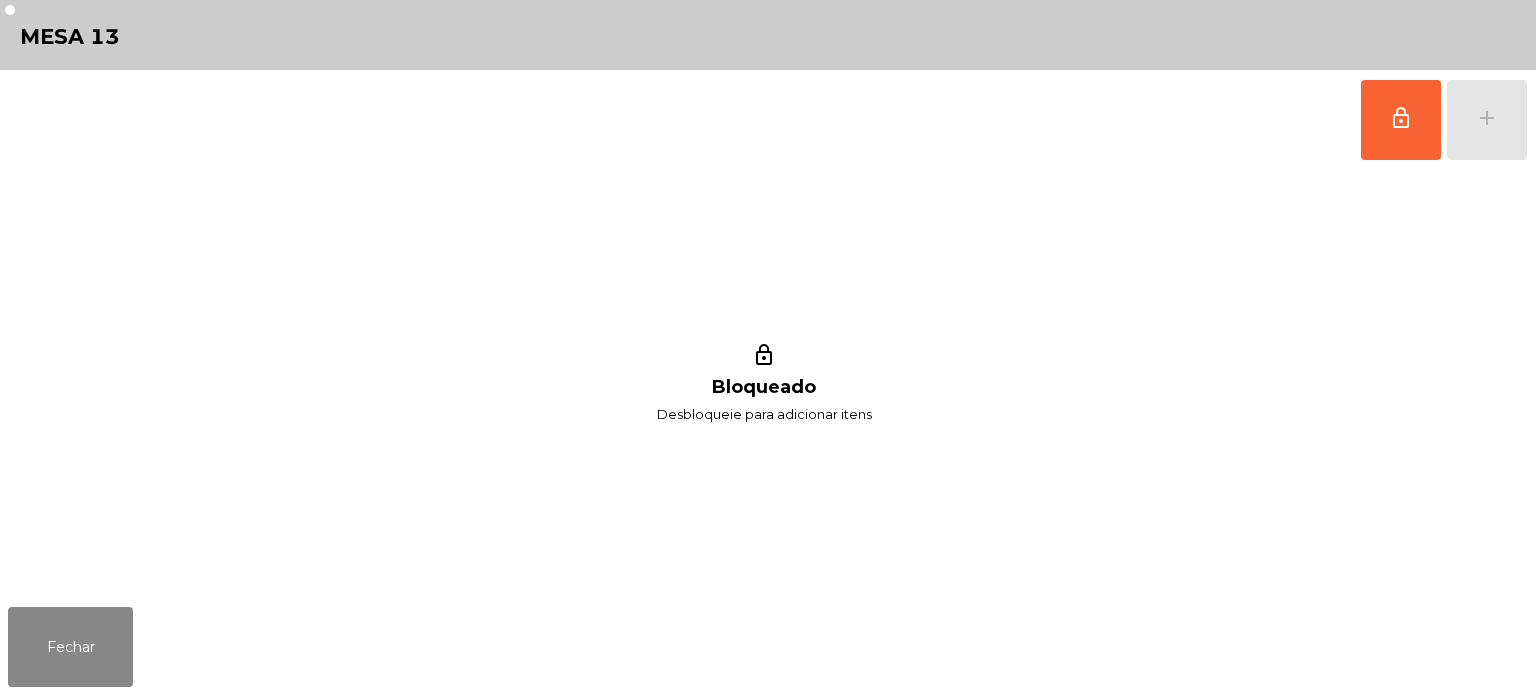 click on "lock_outline   add" 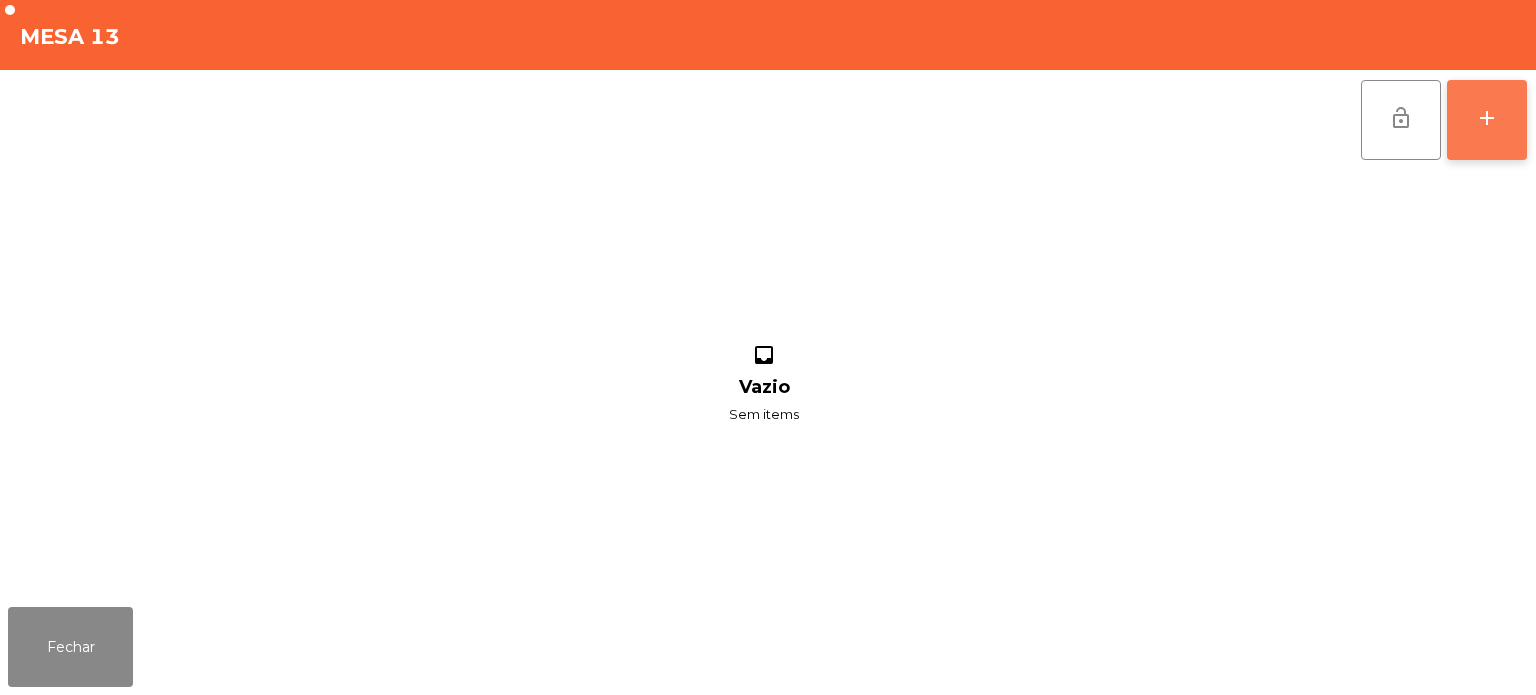 click on "add" 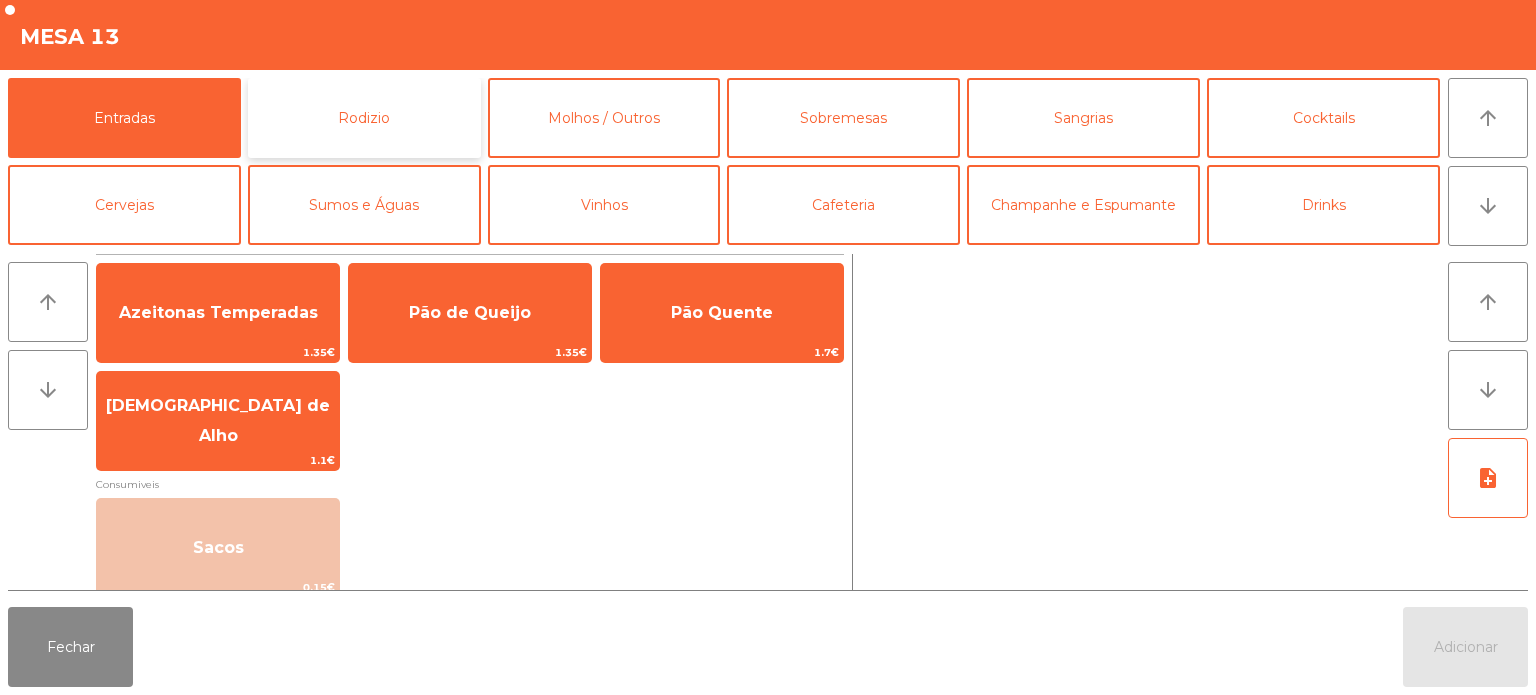 click on "Rodizio" 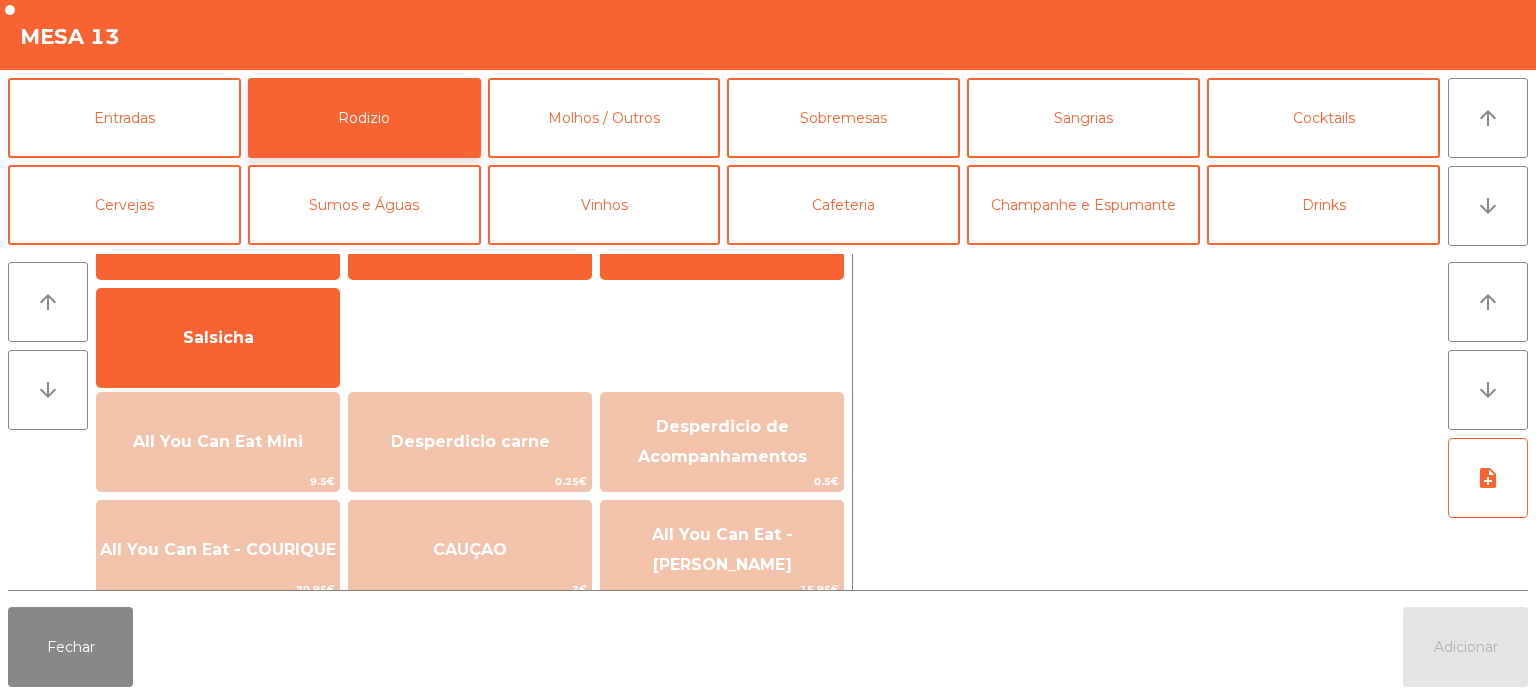scroll, scrollTop: 109, scrollLeft: 0, axis: vertical 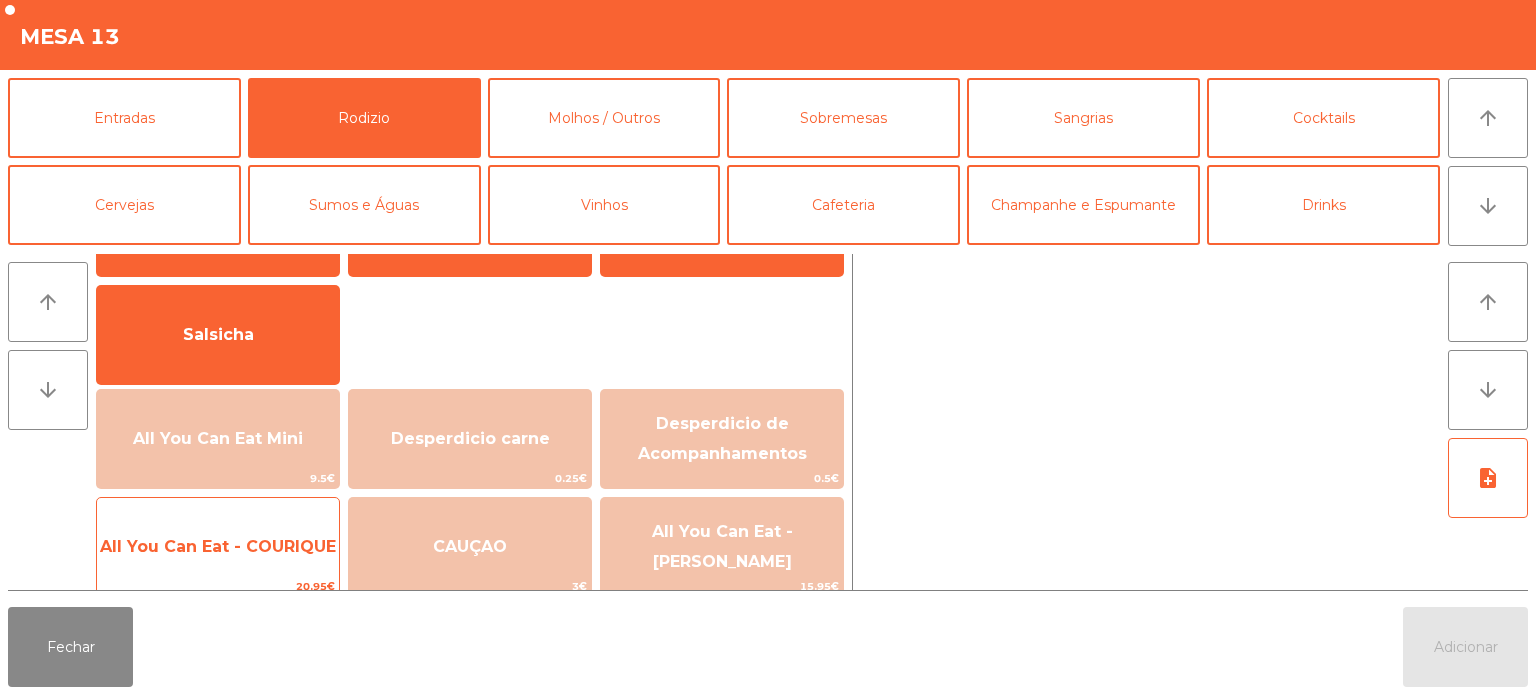 click on "All You Can Eat - COURIQUE" 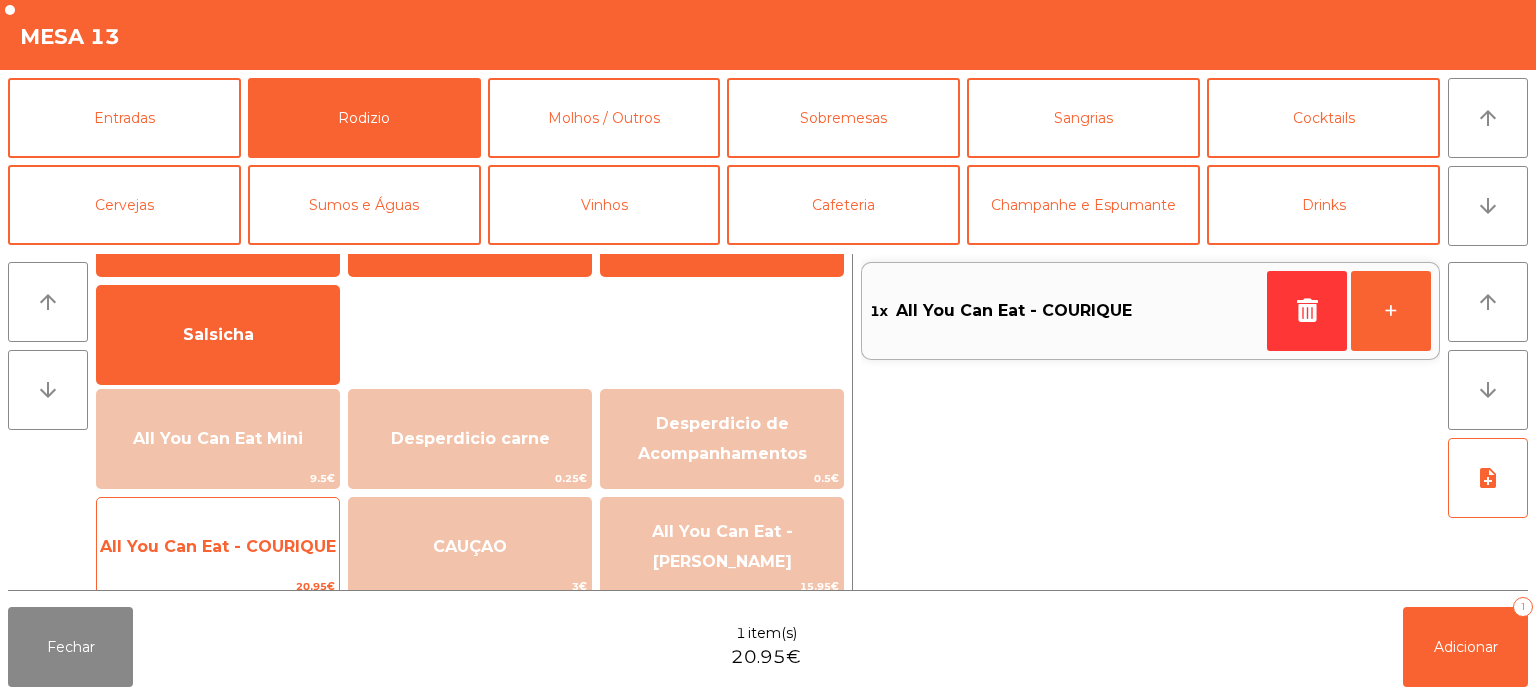 click on "All You Can Eat - COURIQUE   20.95€" 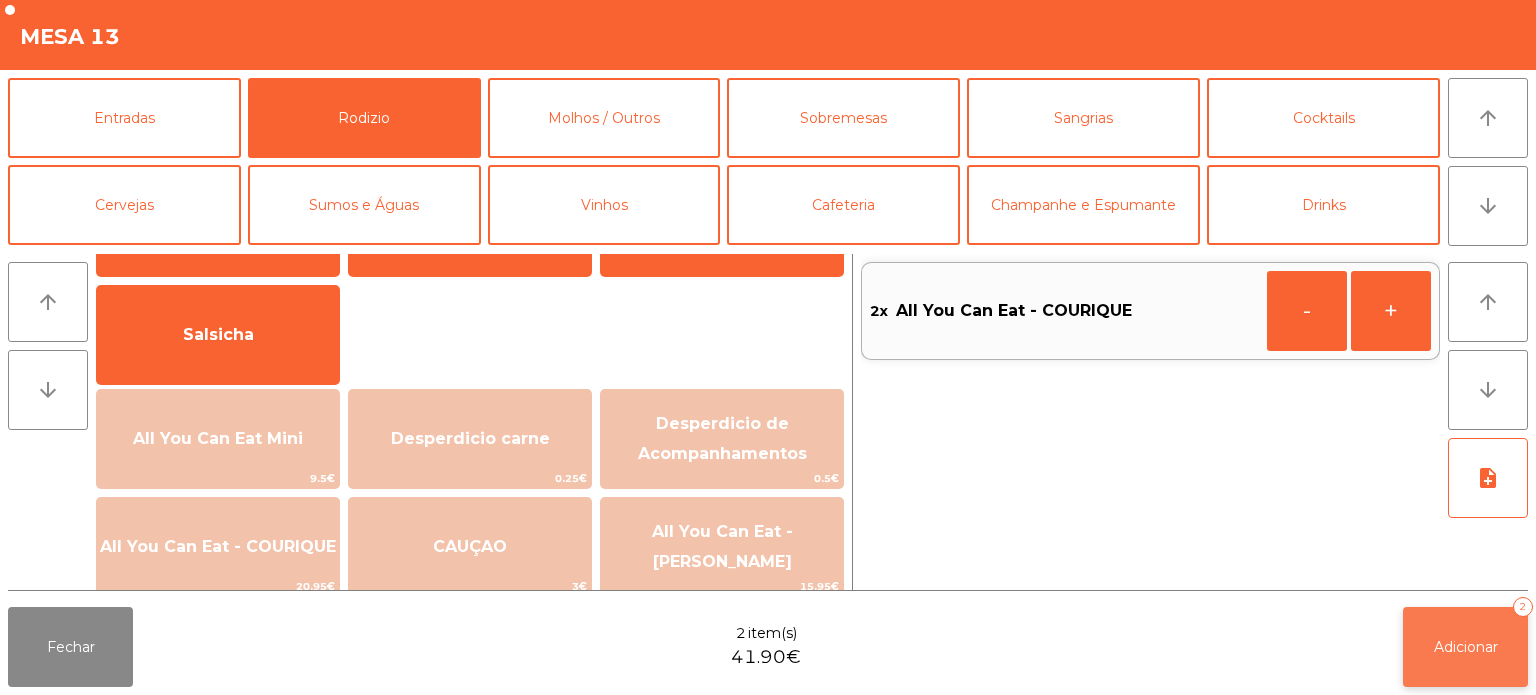 click on "Adicionar   2" 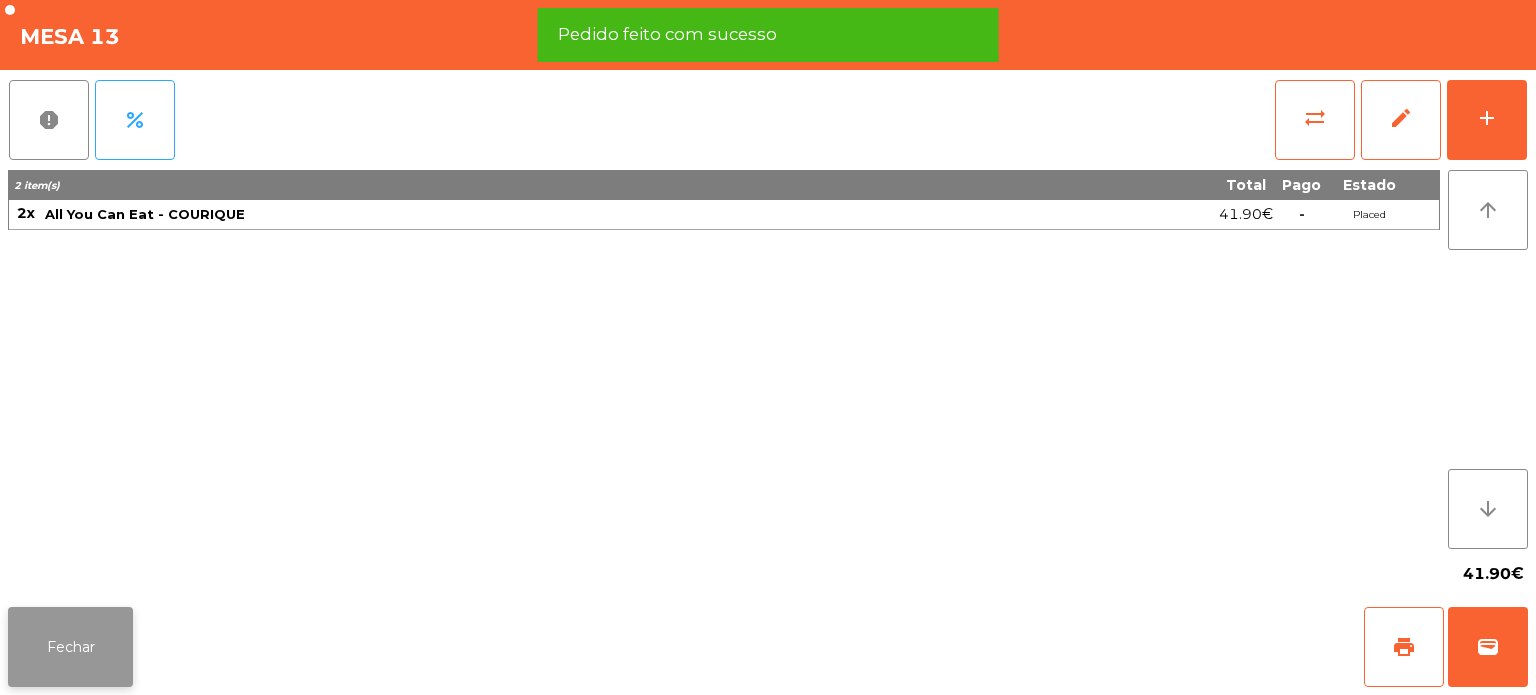 click on "Fechar" 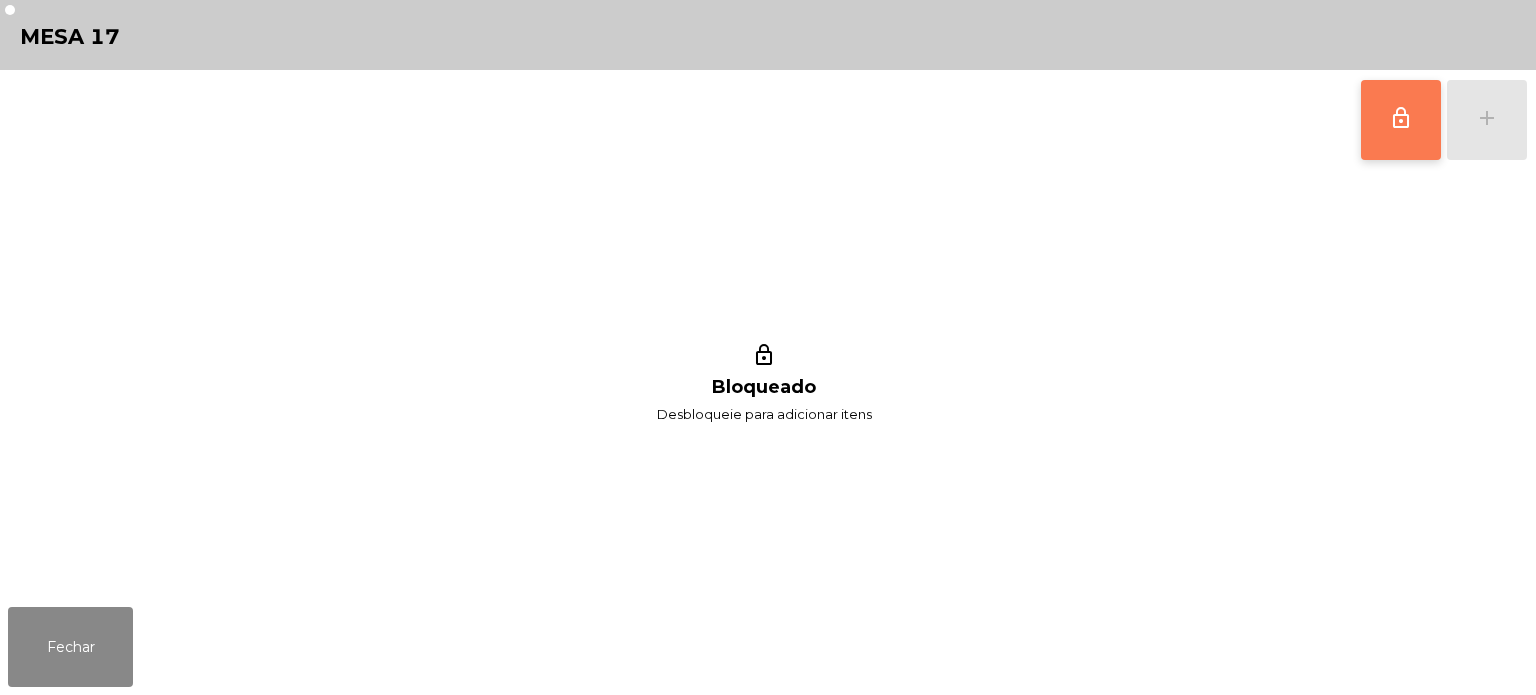 click on "lock_outline" 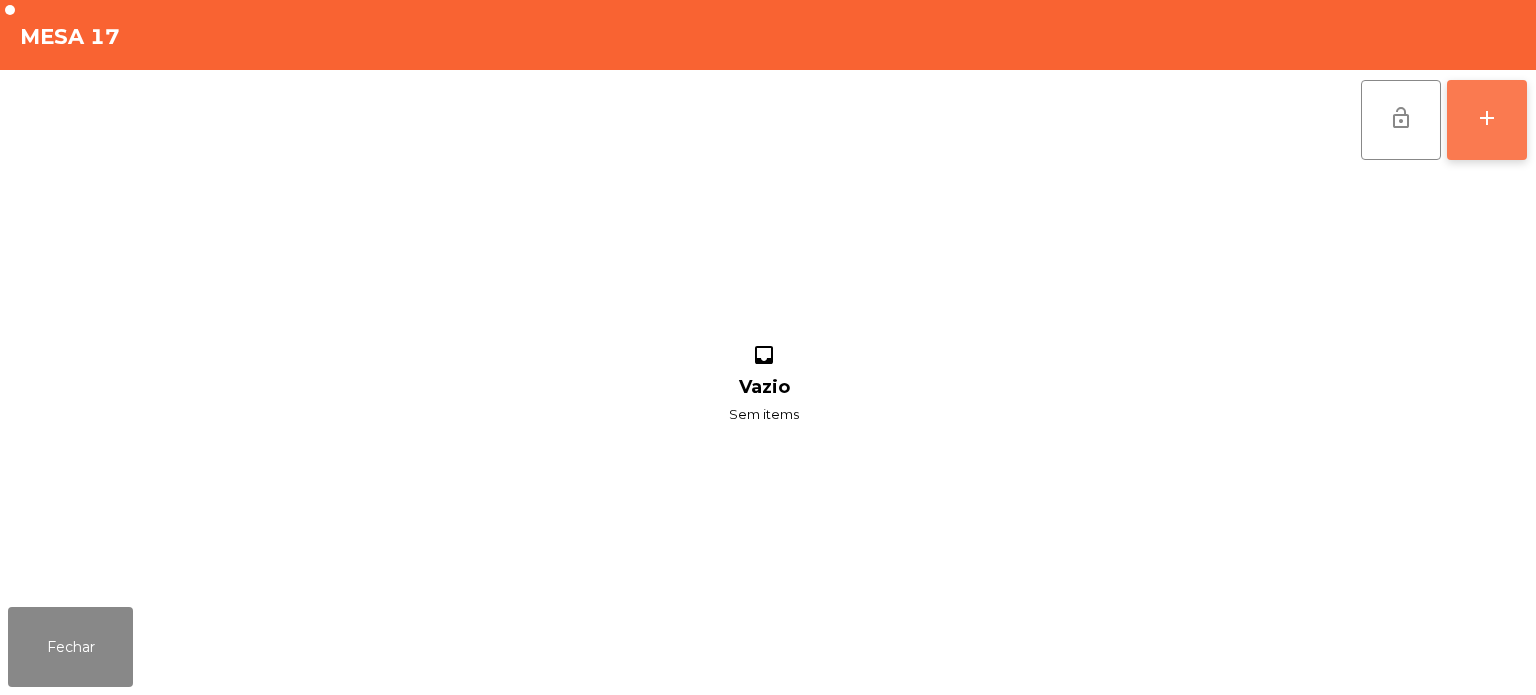 click on "add" 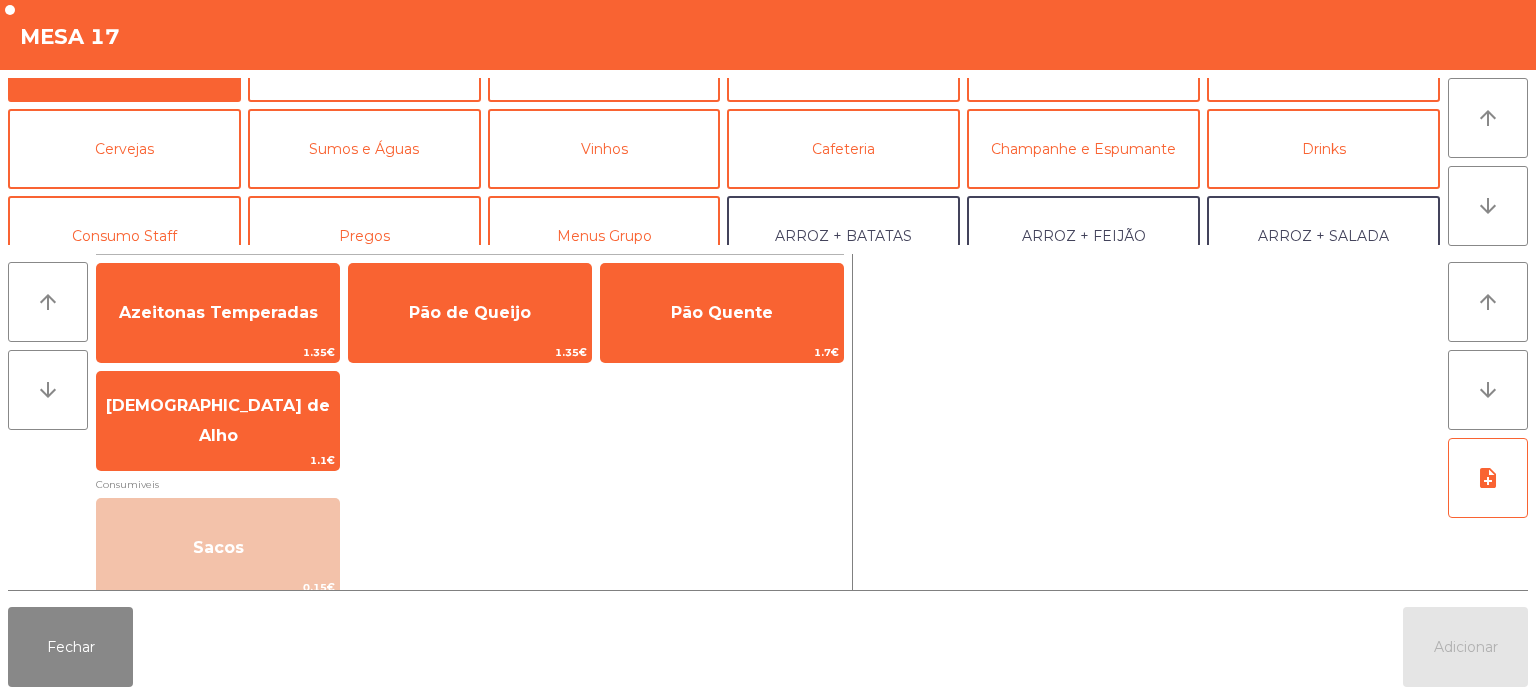 scroll, scrollTop: 0, scrollLeft: 0, axis: both 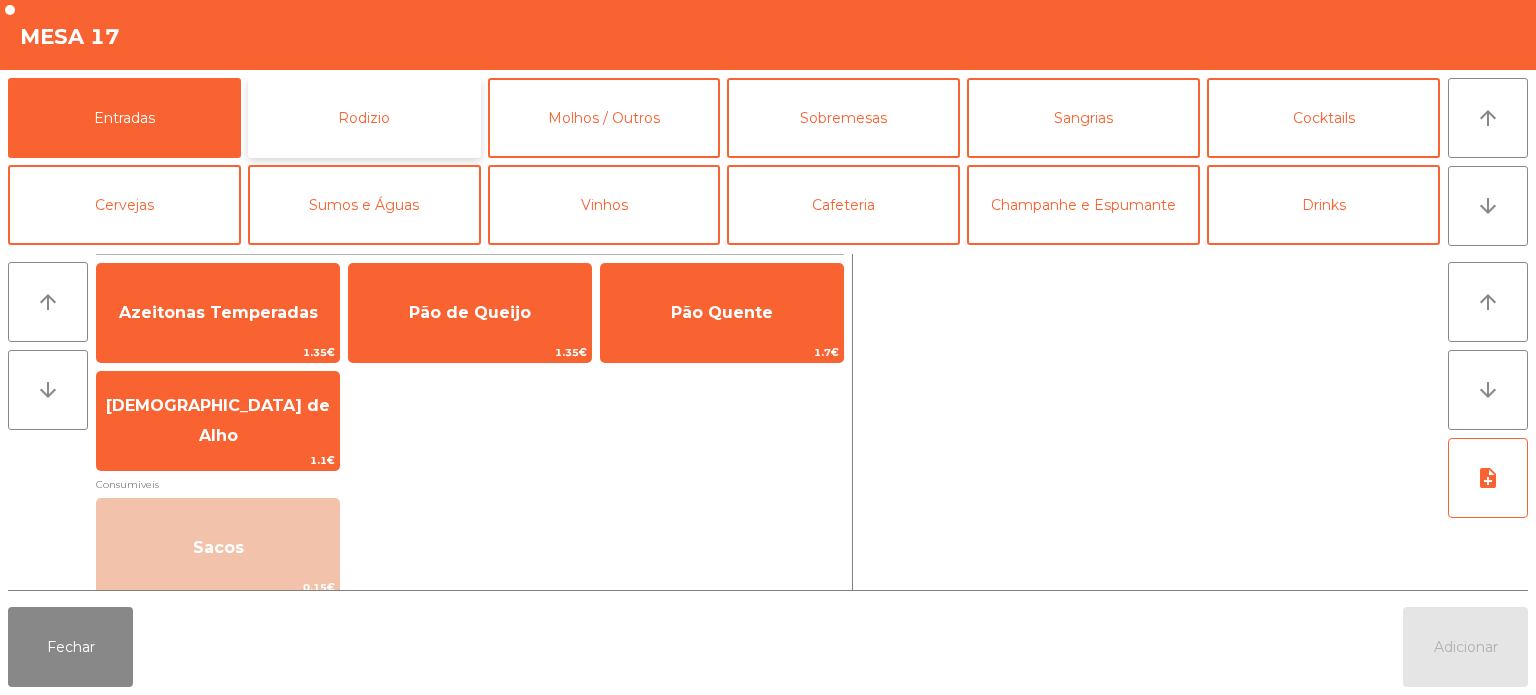 click on "Rodizio" 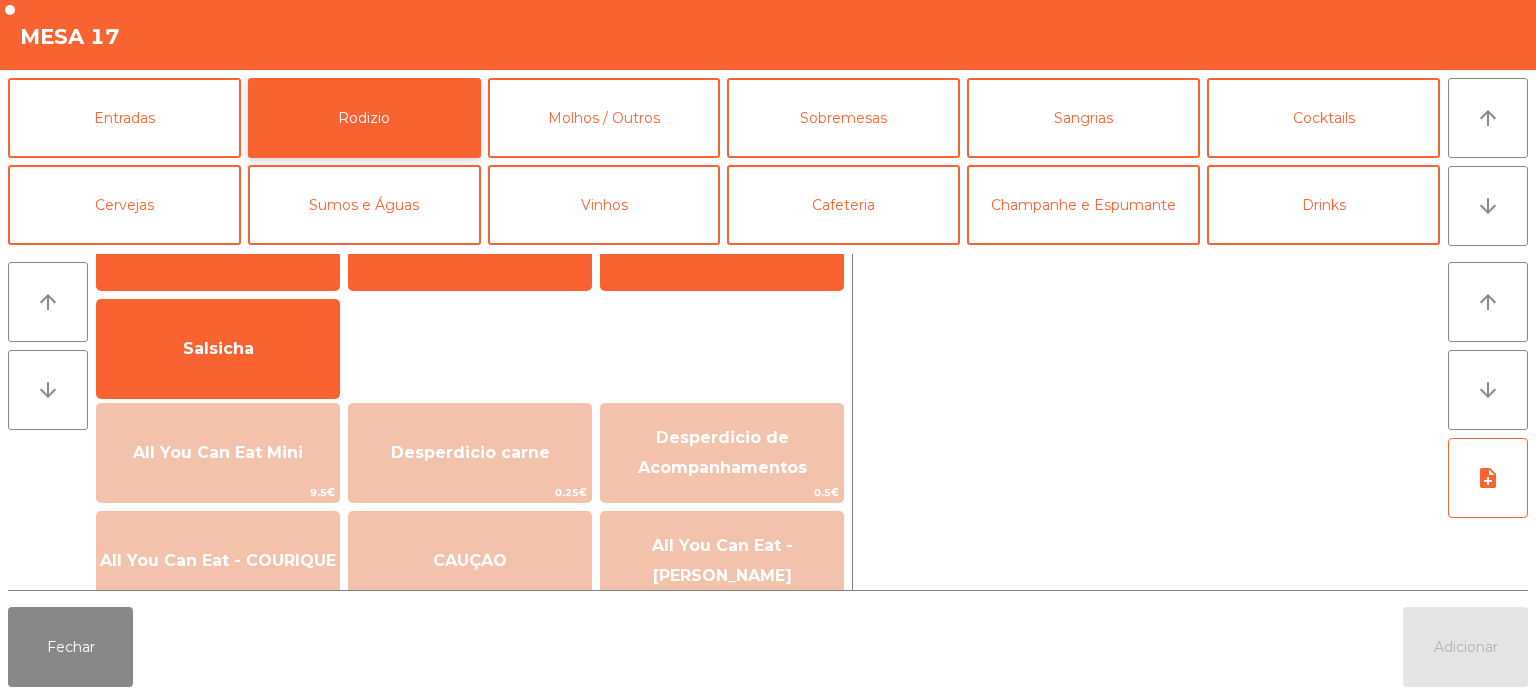 scroll, scrollTop: 116, scrollLeft: 0, axis: vertical 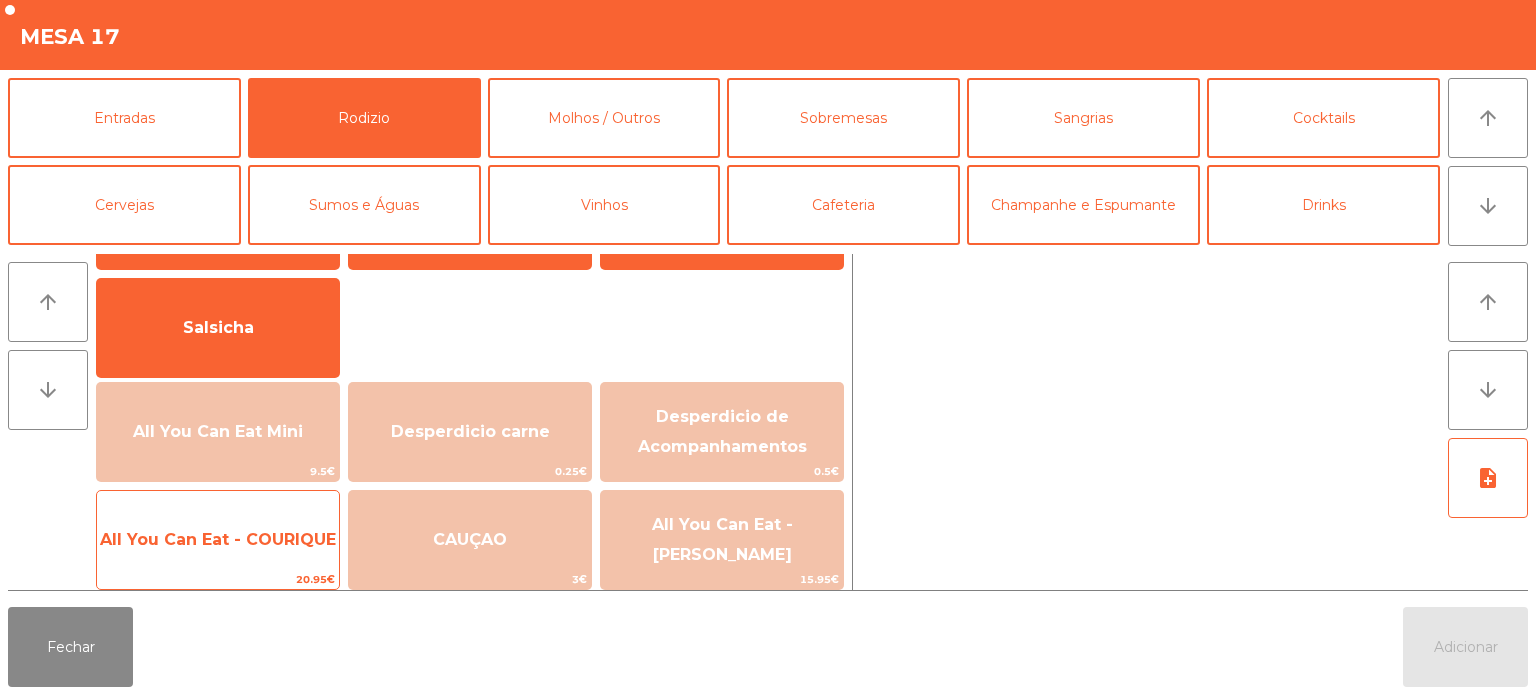 click on "All You Can Eat - COURIQUE" 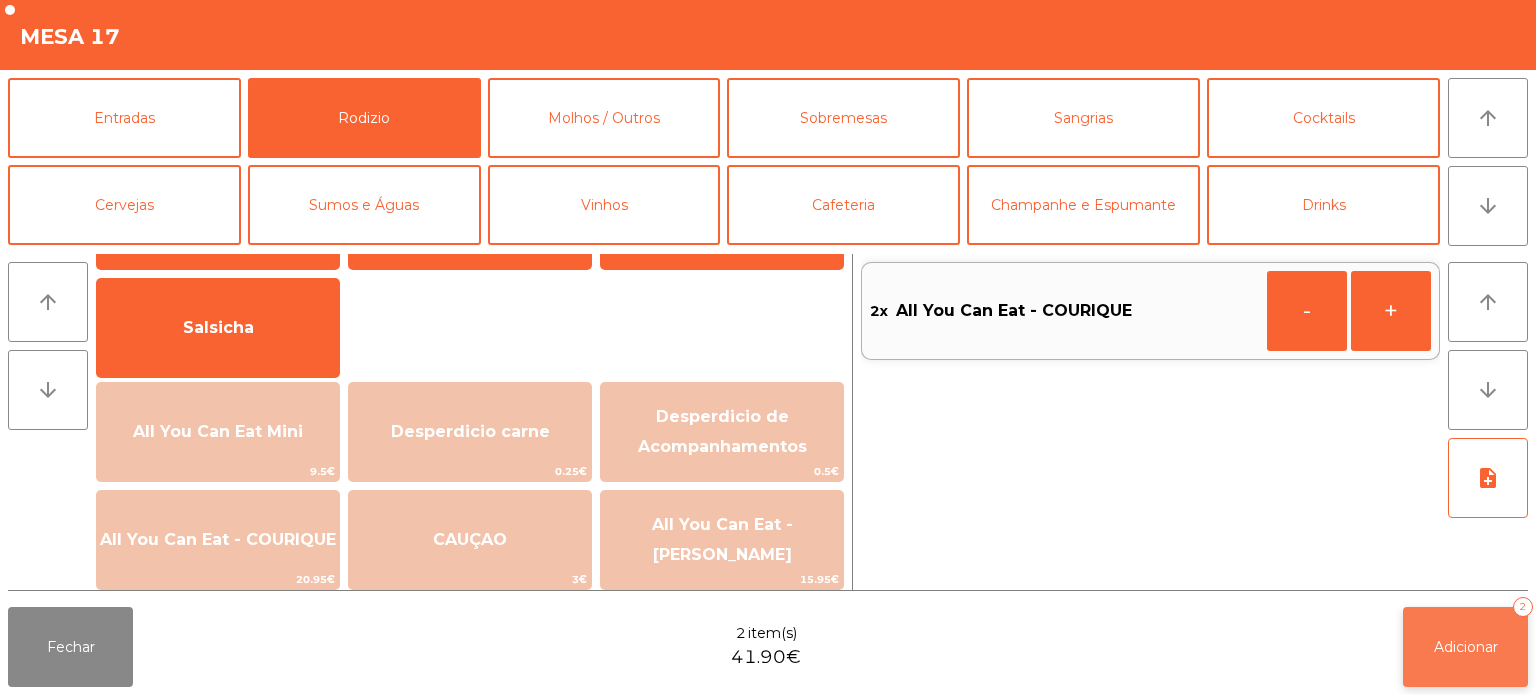click on "Adicionar   2" 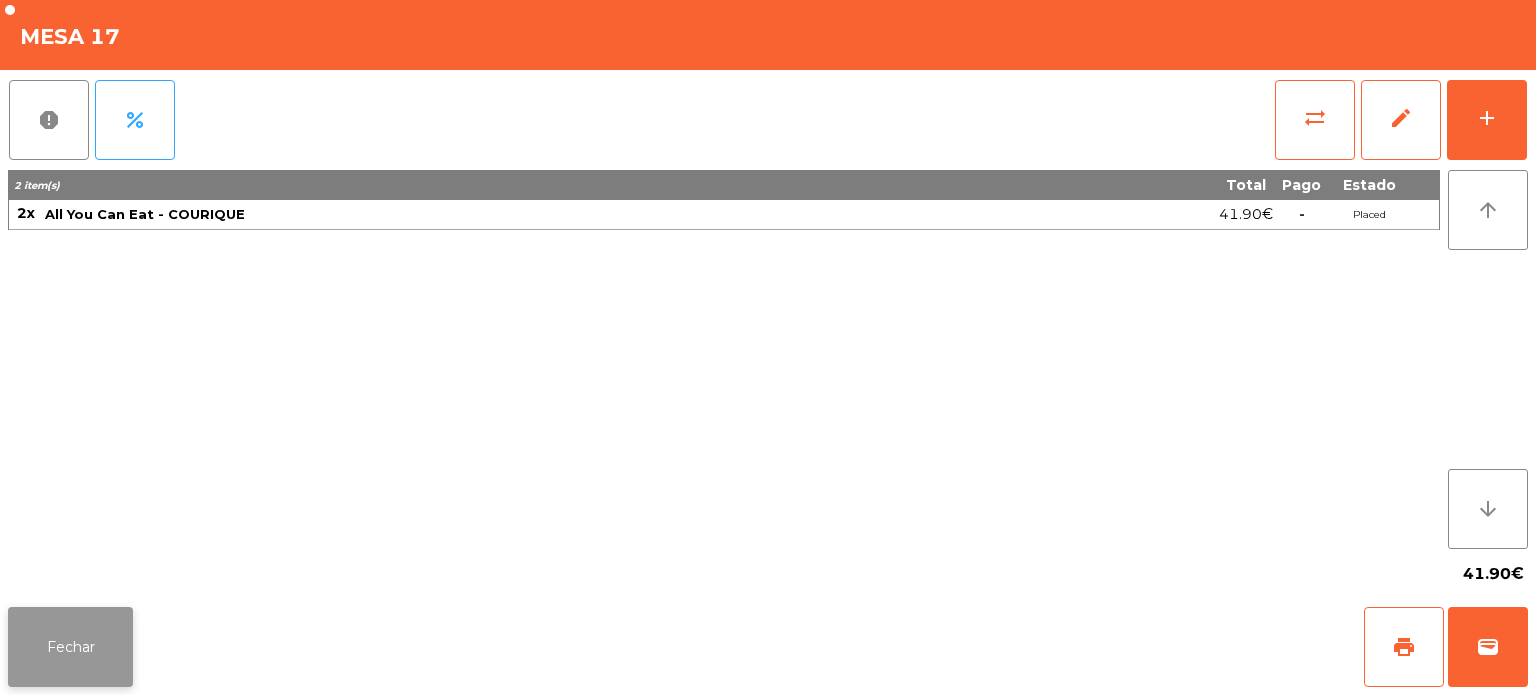 click on "Fechar" 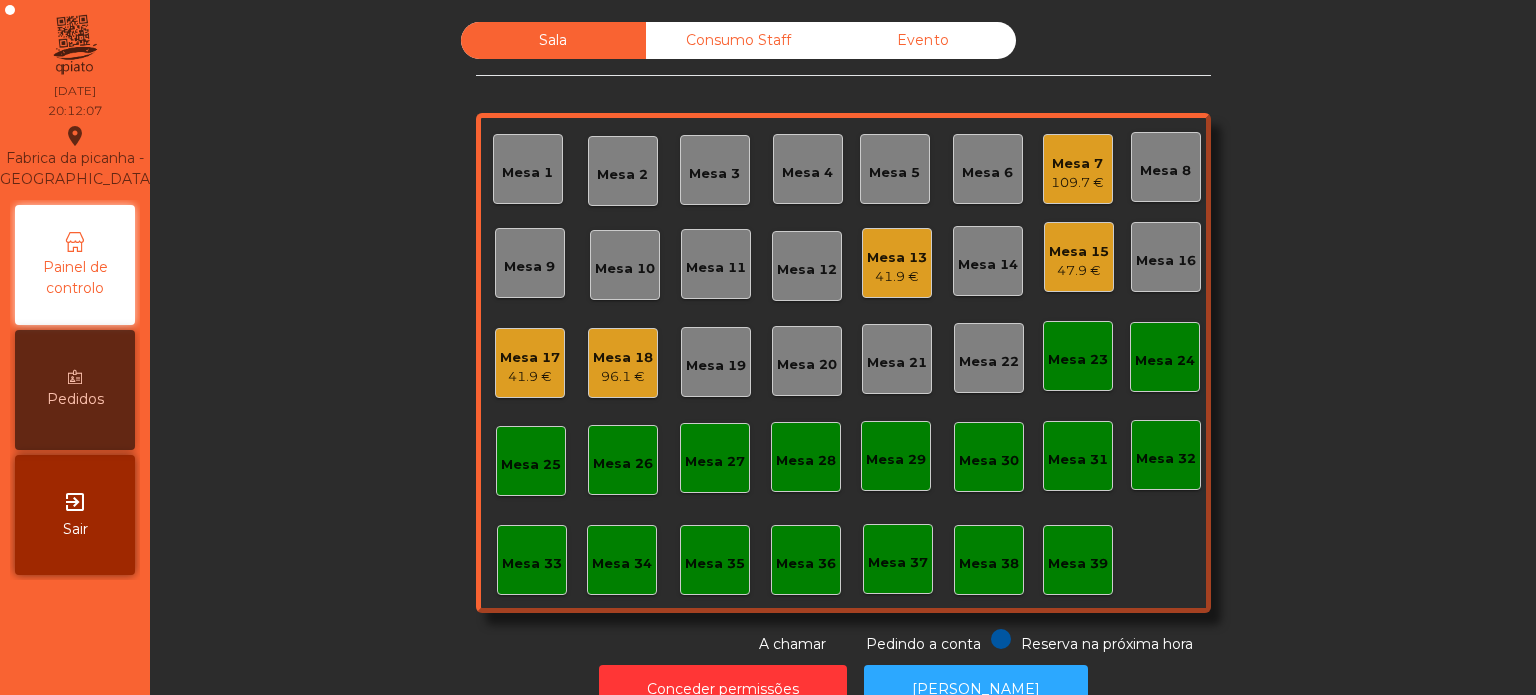 click on "Sala   Consumo Staff   Evento   Mesa 1   Mesa 2   Mesa 3   Mesa 4   Mesa 5   Mesa 6   Mesa 7   109.7 €   Mesa 8   Mesa 9   Mesa 10   Mesa 11   Mesa 12   Mesa 13   41.9 €   Mesa 14   Mesa 15   47.9 €   Mesa 16   Mesa 17   41.9 €   Mesa 18   96.1 €   Mesa 19   Mesa 20   Mesa 21   Mesa 22   Mesa 23   Mesa 24   Mesa 25   Mesa 26   Mesa 27   Mesa 28   Mesa 29   Mesa 30   Mesa 31   Mesa 32   Mesa 33   Mesa 34   Mesa 35   Mesa 36   Mesa 37   Mesa 38   Mesa 39  Reserva na próxima hora Pedindo a conta A chamar" 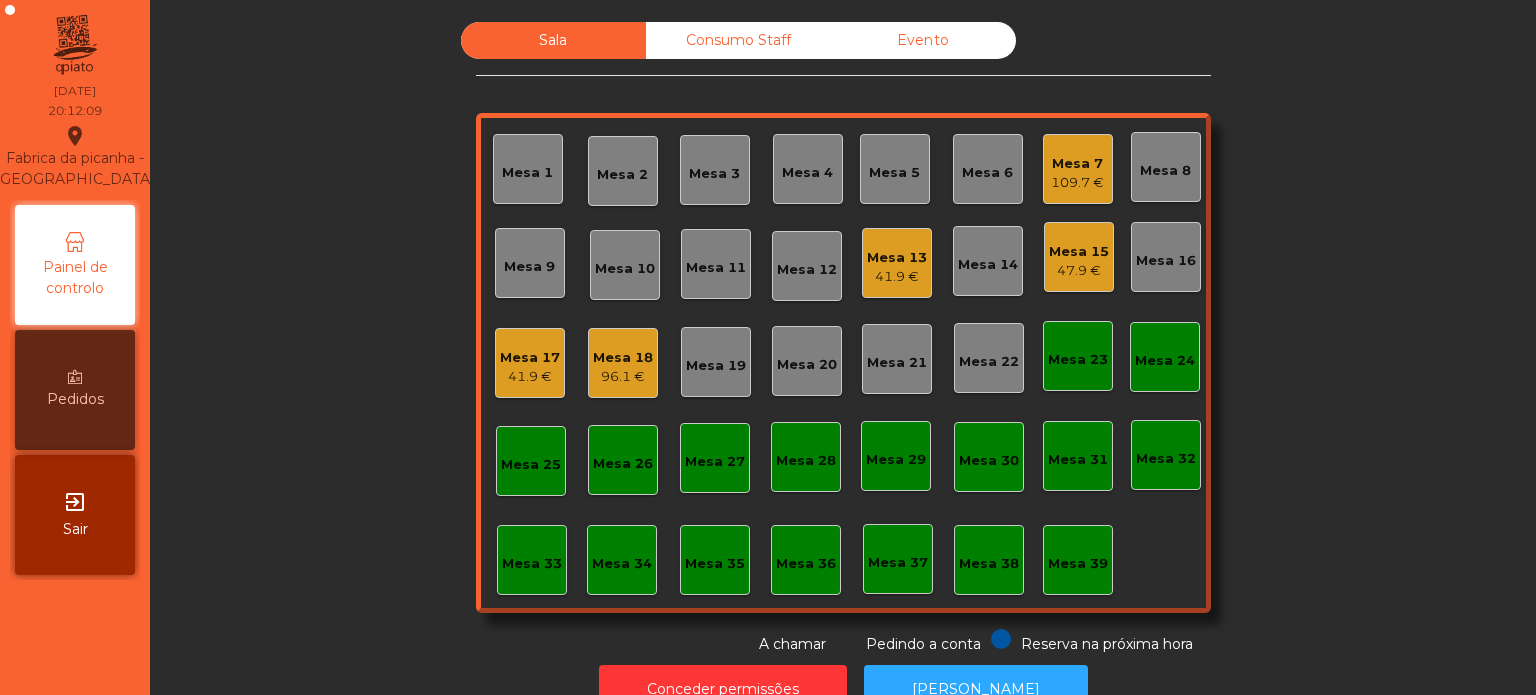 click on "Mesa 13" 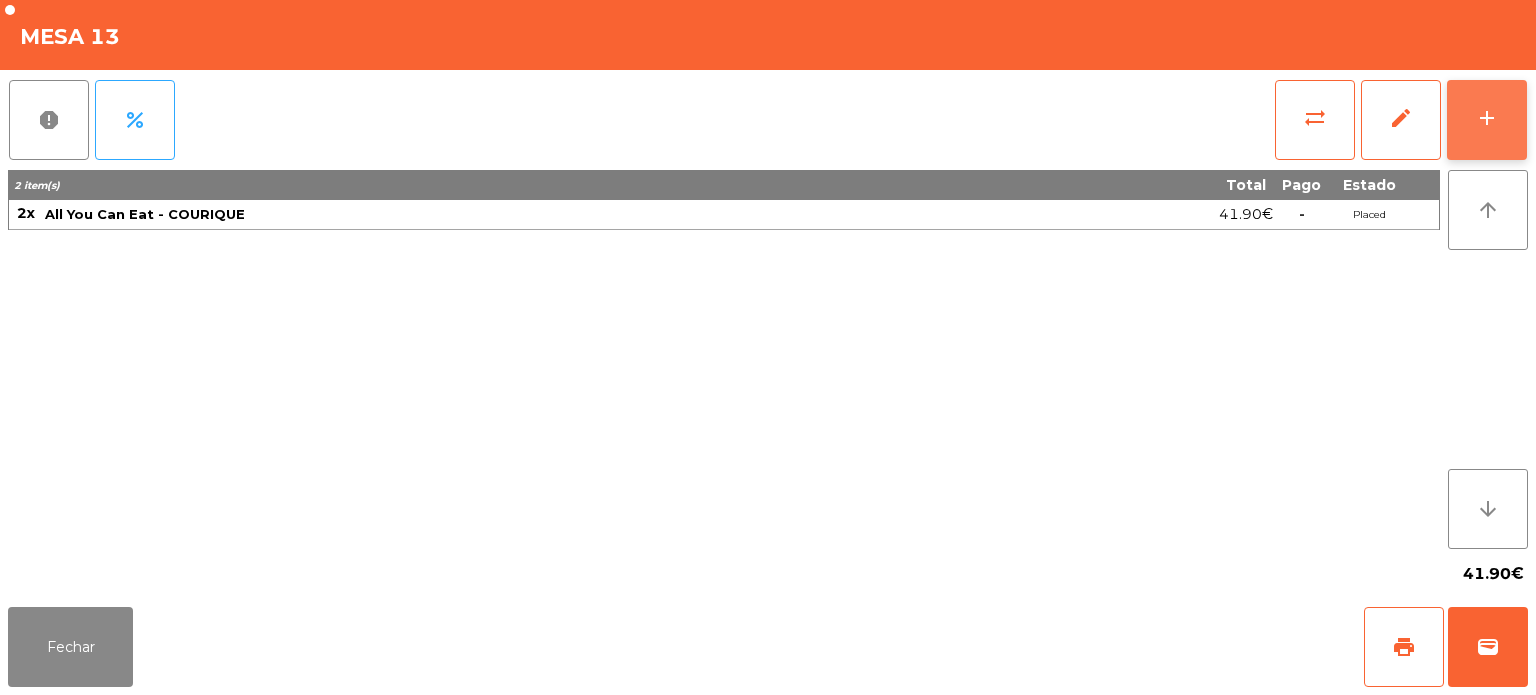 click on "add" 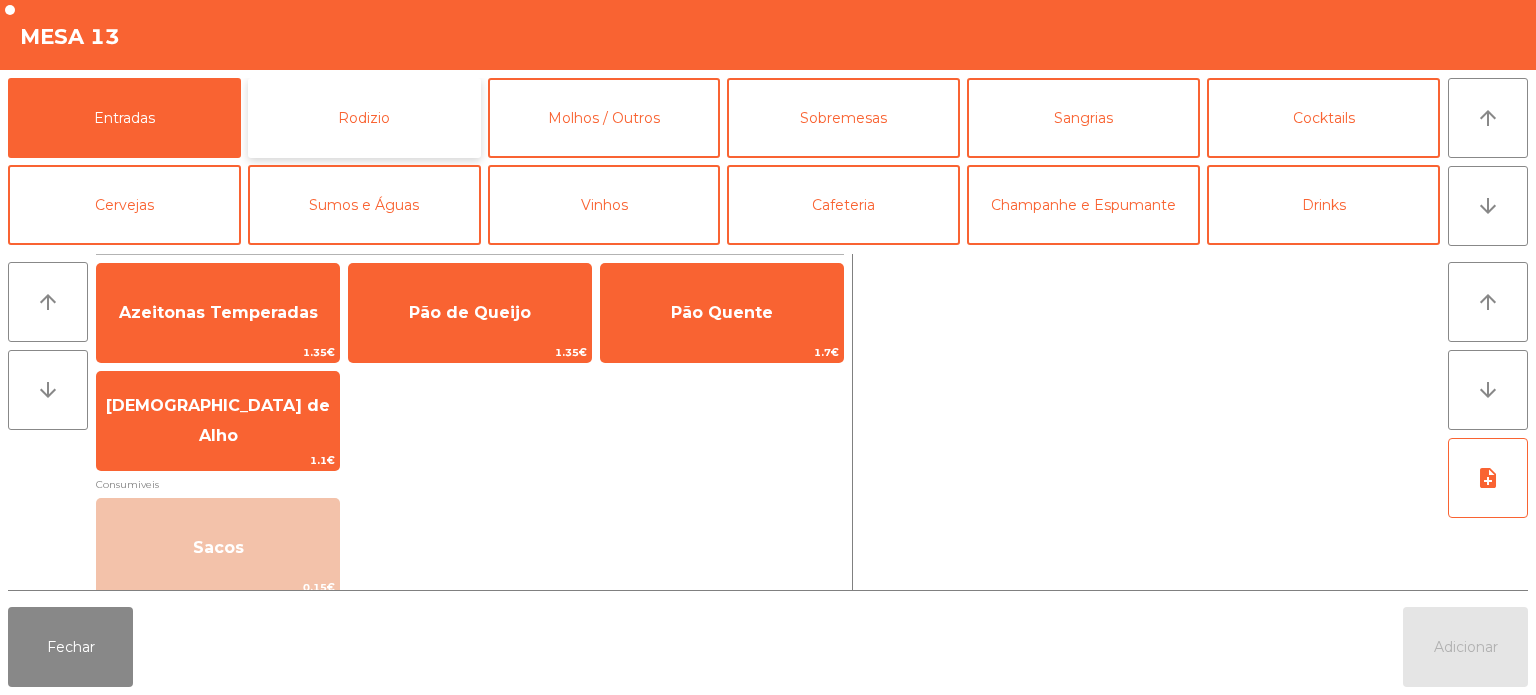 click on "Rodizio" 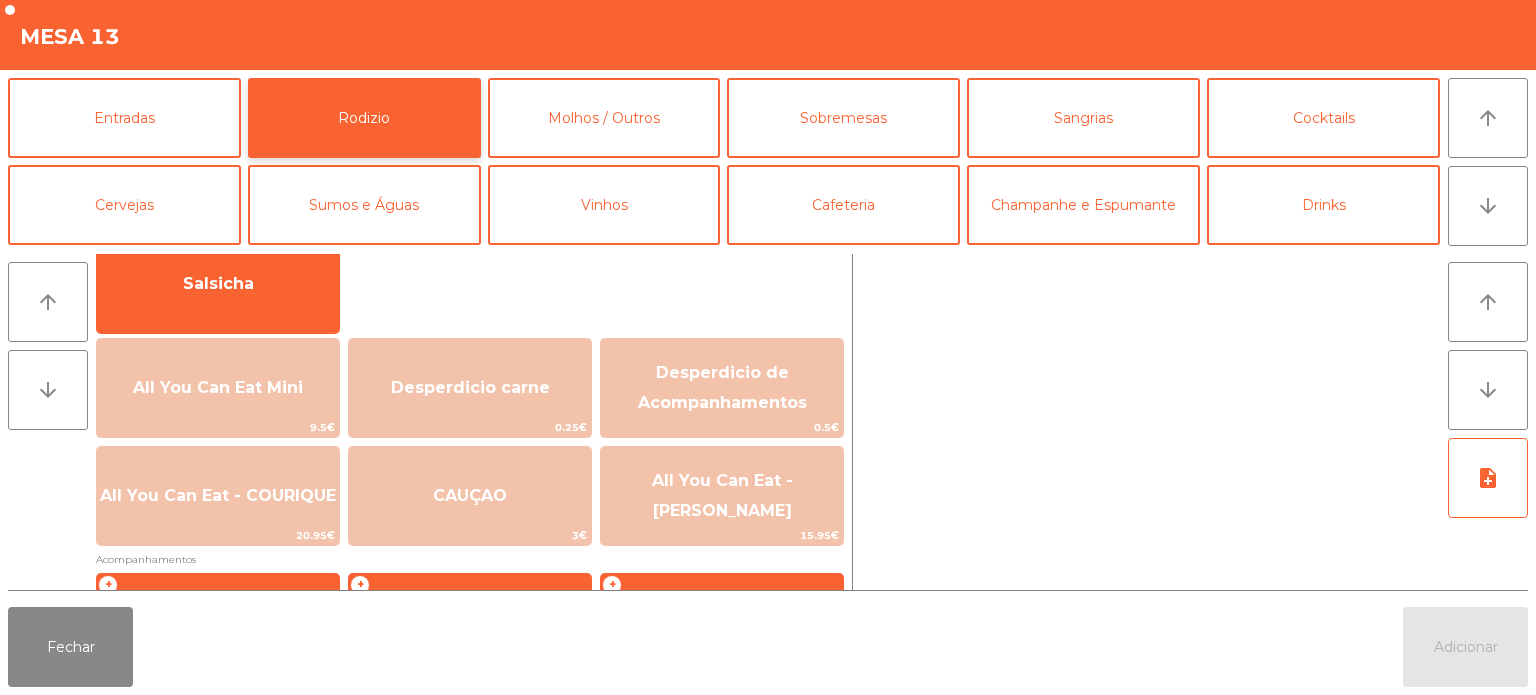 scroll, scrollTop: 0, scrollLeft: 0, axis: both 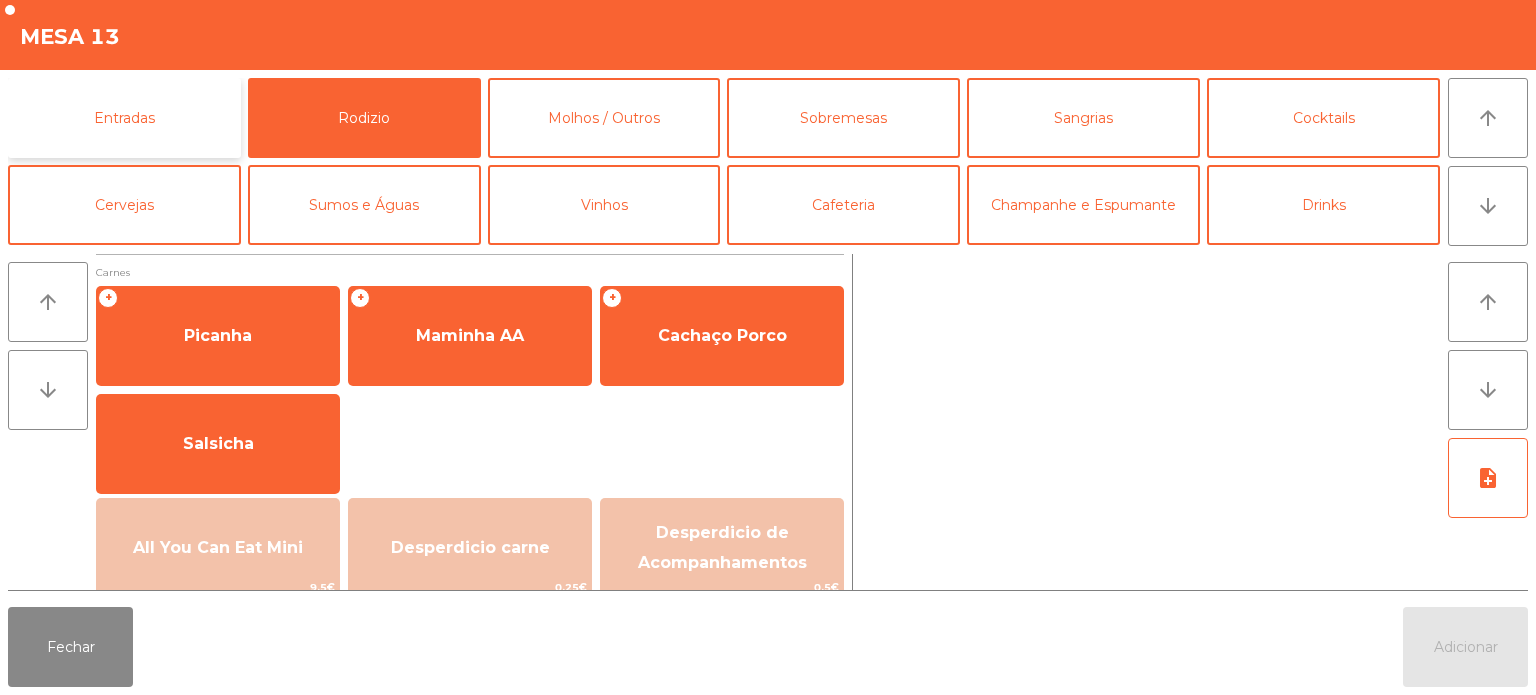 click on "Entradas" 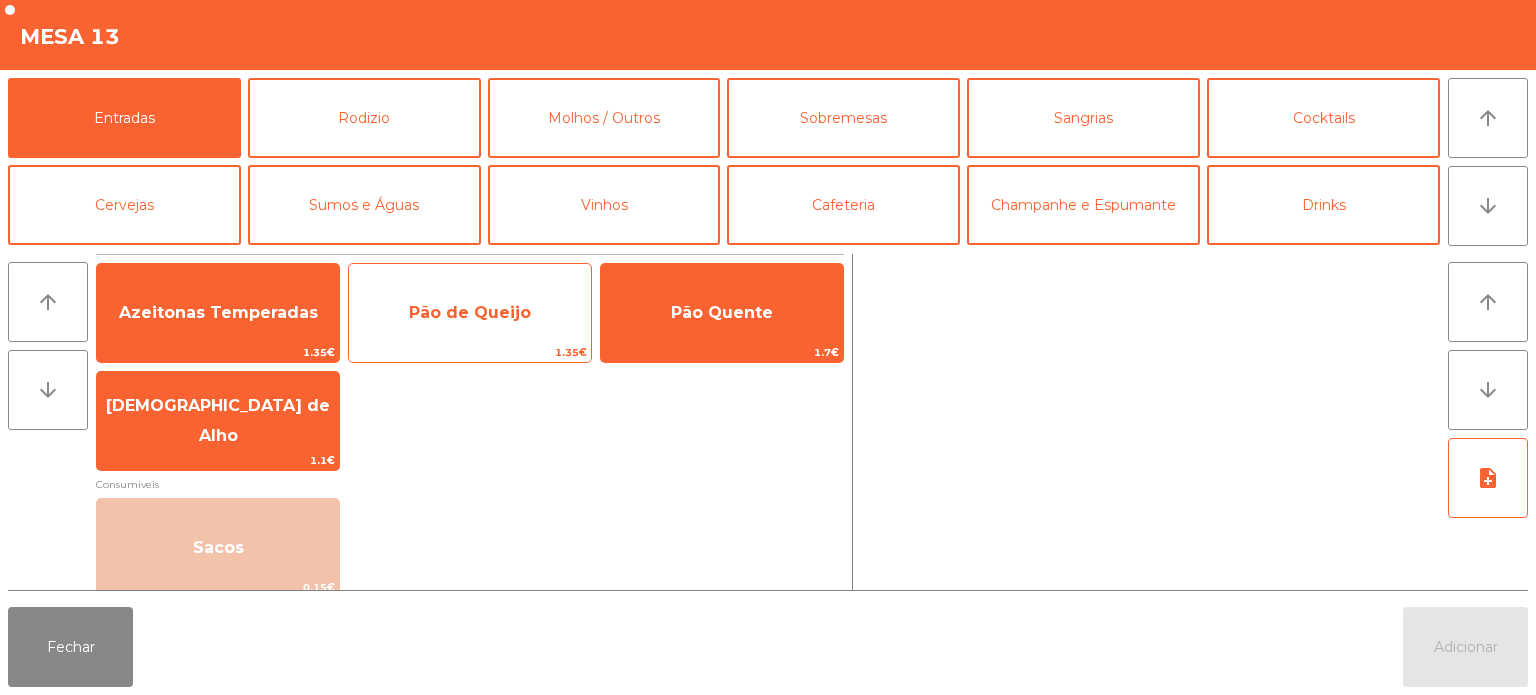 click on "Pão de Queijo" 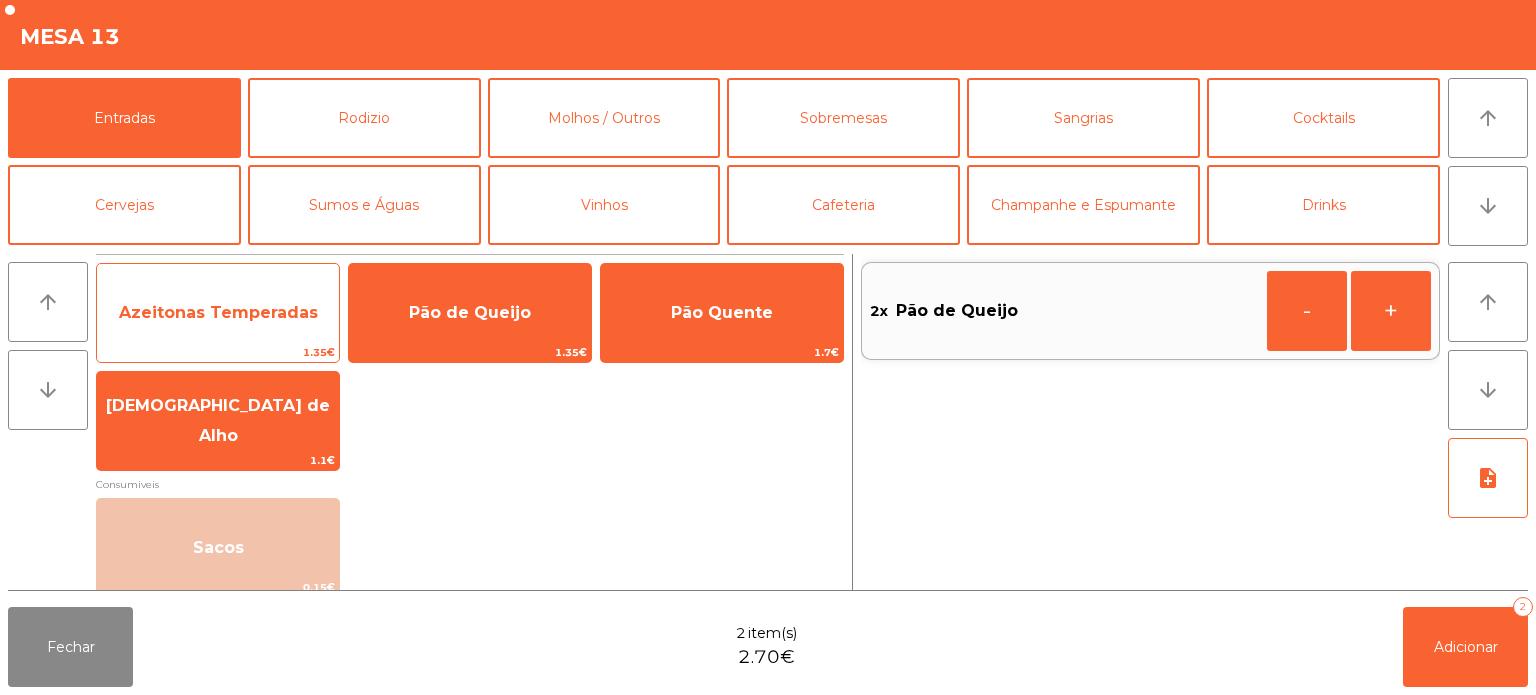 click on "Azeitonas Temperadas" 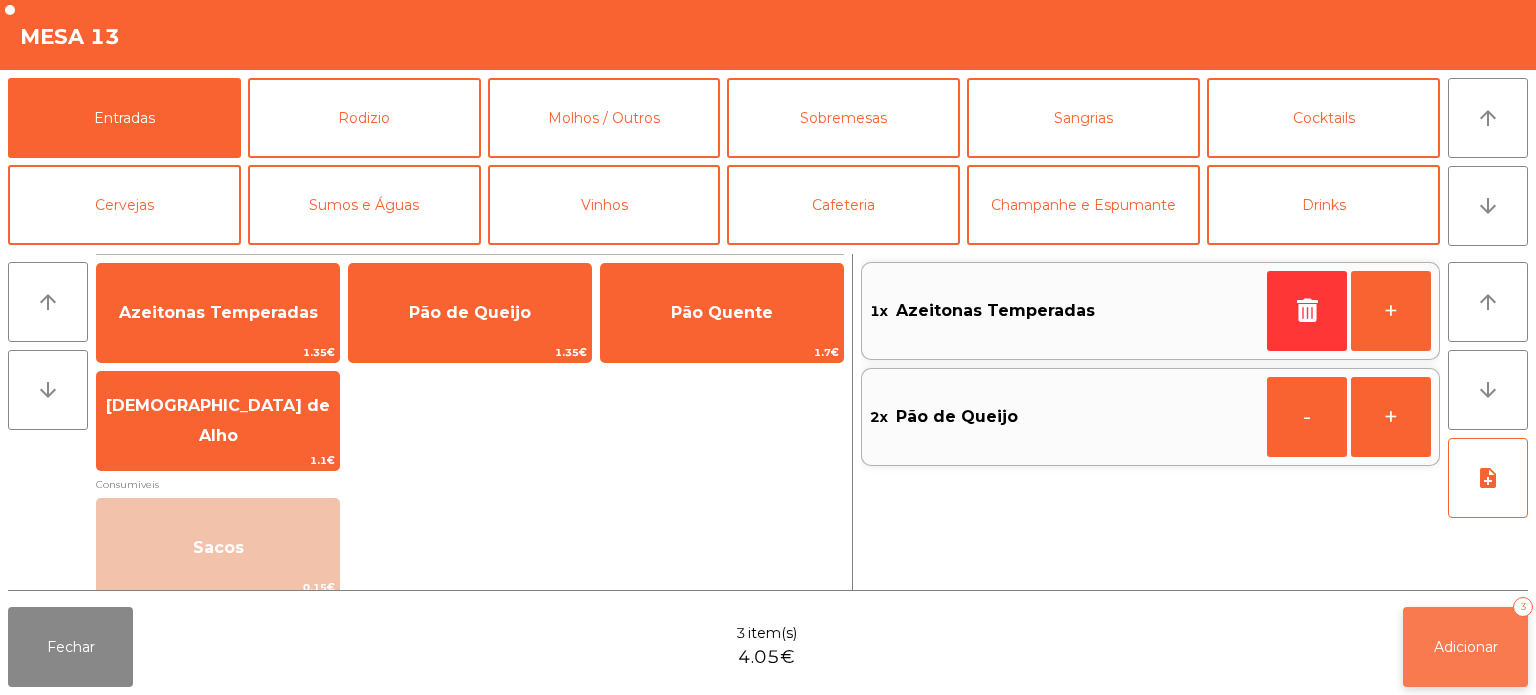 click on "Adicionar" 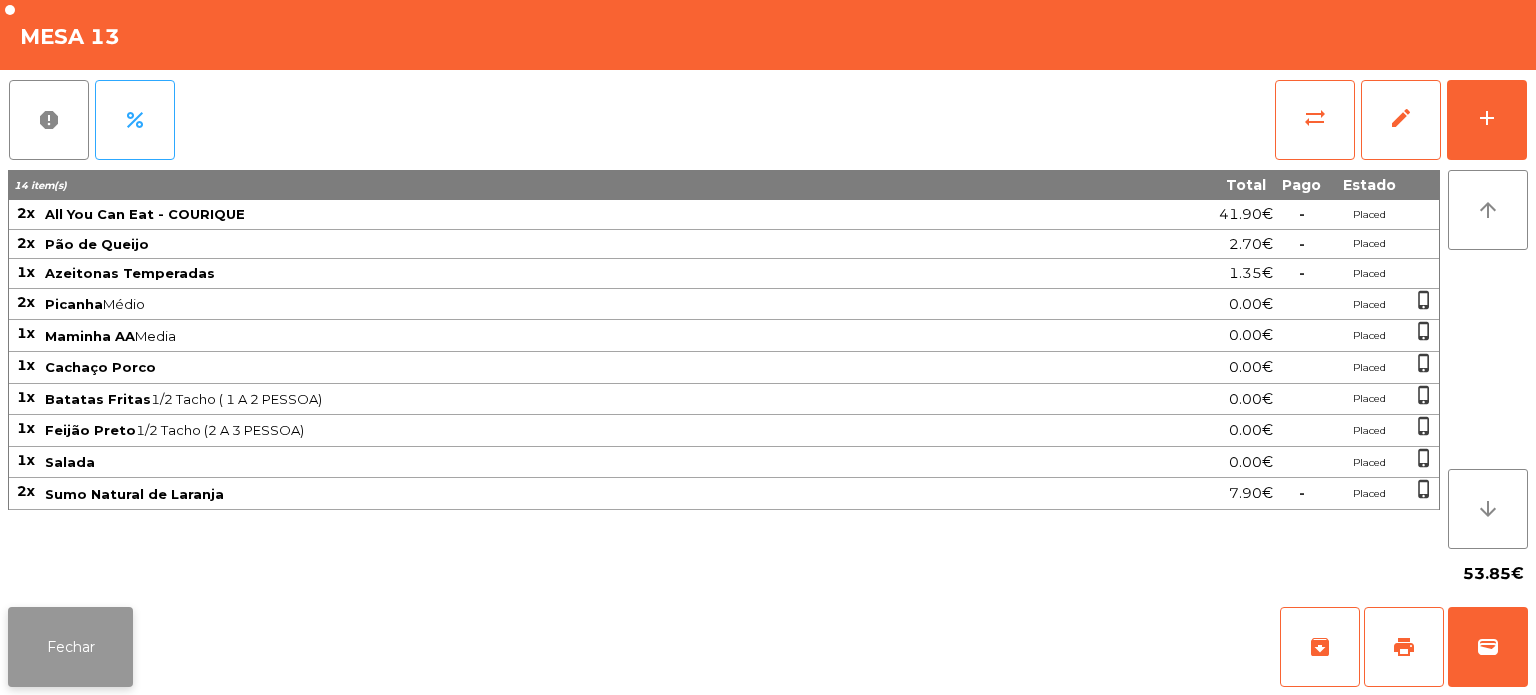 click on "Fechar" 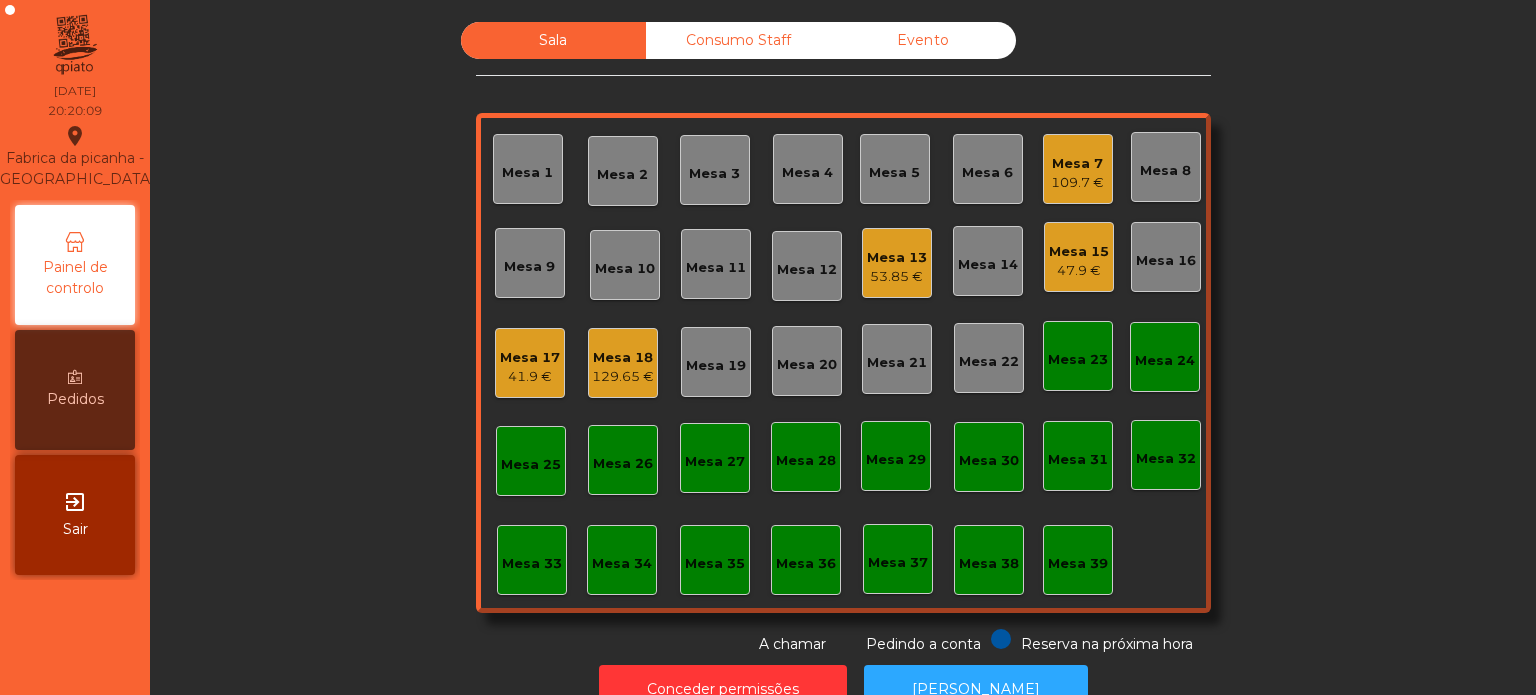 click on "Sala   Consumo Staff   Evento   Mesa 1   Mesa 2   Mesa 3   Mesa 4   Mesa 5   Mesa 6   Mesa 7   109.7 €   Mesa 8   Mesa 9   Mesa 10   Mesa 11   Mesa 12   Mesa 13   53.85 €   Mesa 14   Mesa 15   47.9 €   Mesa 16   Mesa 17   41.9 €   Mesa 18   129.65 €   Mesa 19   Mesa 20   Mesa 21   Mesa 22   Mesa 23   Mesa 24   Mesa 25   Mesa 26   Mesa 27   Mesa 28   Mesa 29   Mesa 30   Mesa 31   Mesa 32   Mesa 33   Mesa 34   Mesa 35   Mesa 36   Mesa 37   Mesa 38   Mesa 39  Reserva na próxima hora Pedindo a conta A chamar" 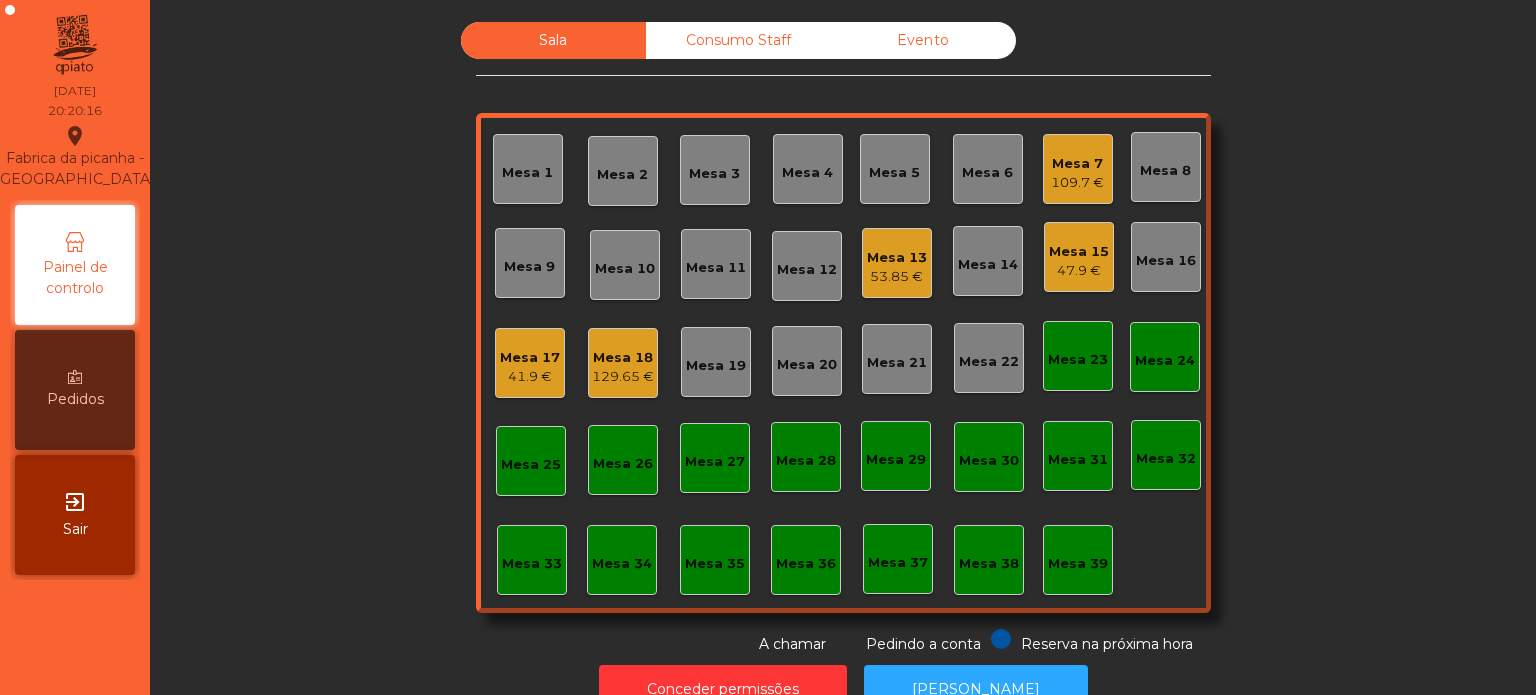 click on "129.65 €" 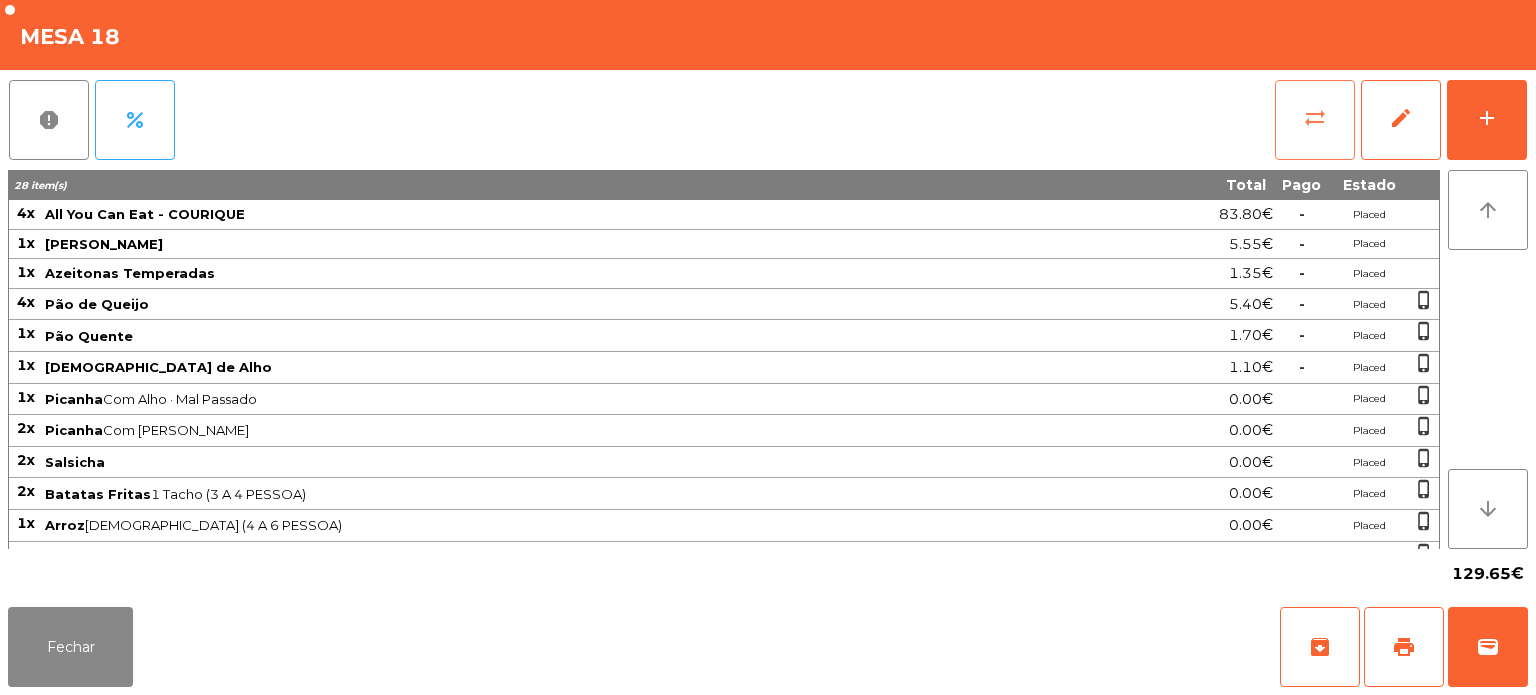 click on "sync_alt" 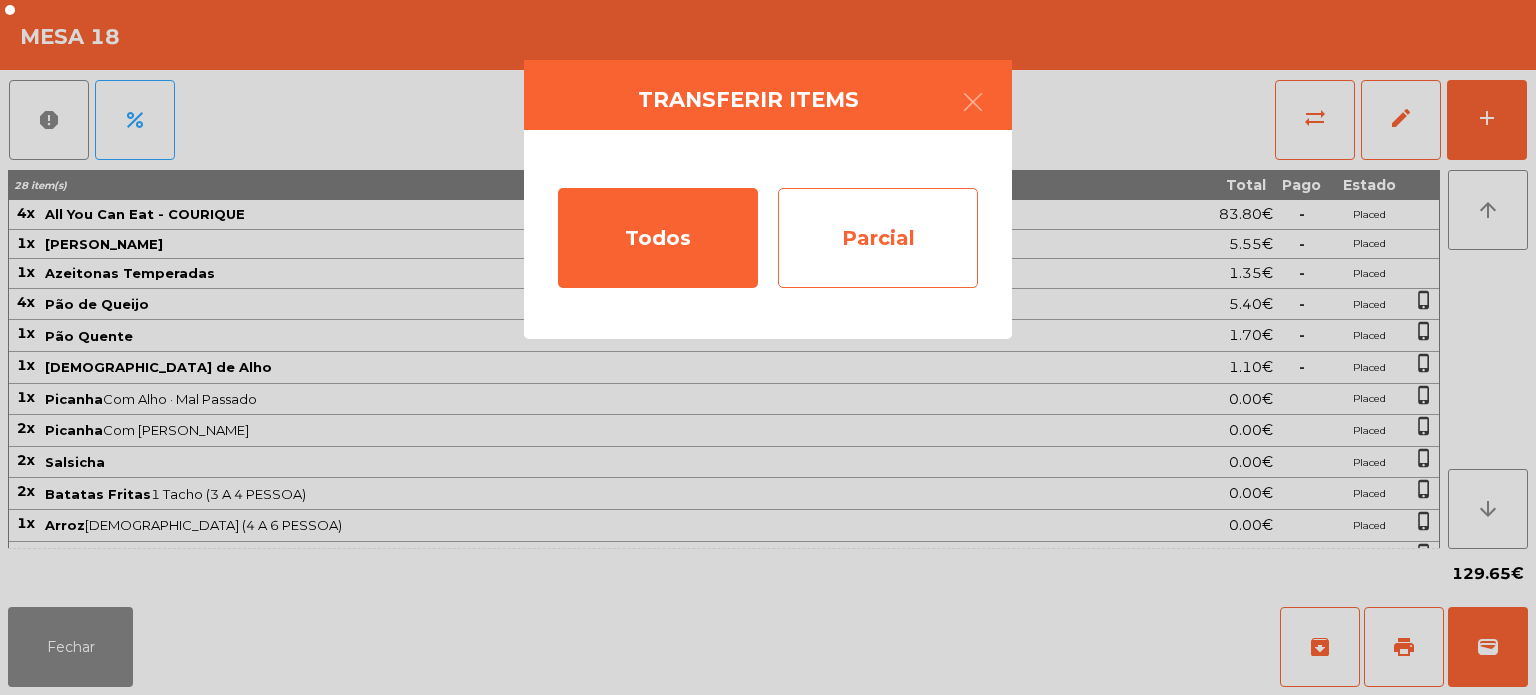 click on "Parcial" 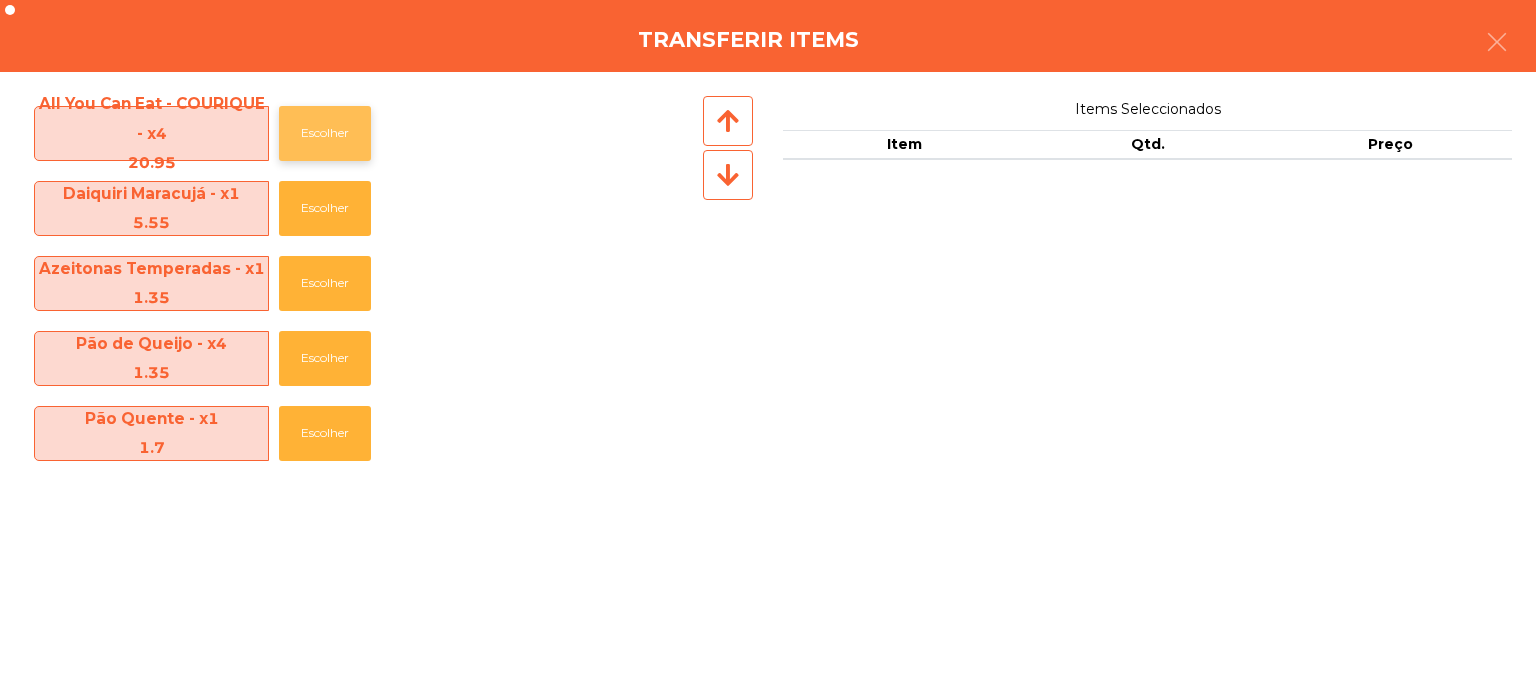 click on "Escolher" 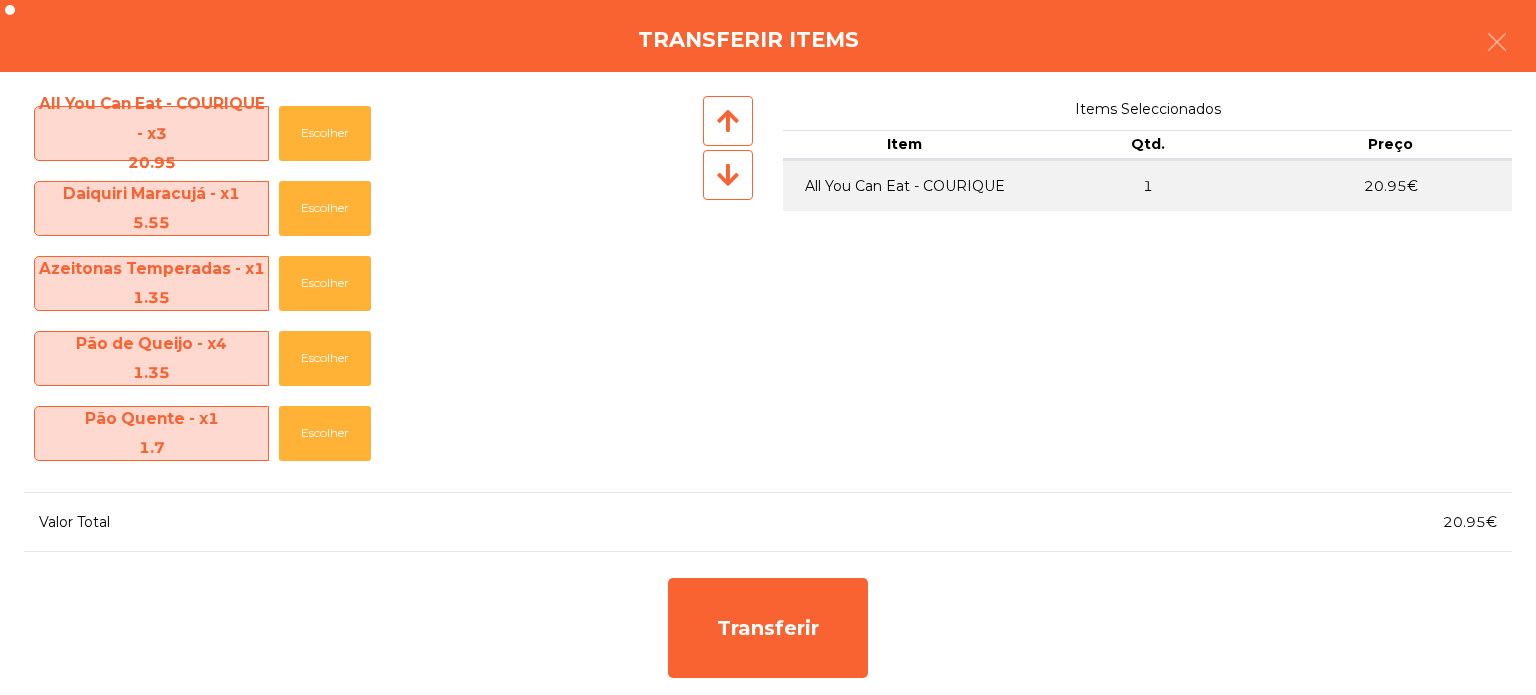 click on "All You Can Eat - COURIQUE - x3   20.95   Escolher   Daiquiri Maracujá - x1   5.55   Escolher   Azeitonas Temperadas - x1   1.35   Escolher   Pão de Queijo - x4   1.35   Escolher   Pão Quente - x1   1.7   Escolher   Manteiga de Alho - x1   1.1   Escolher   Picanha - x3   0   Escolher   Salsicha - x2   0   Escolher   Batatas Fritas - x2   0   Escolher   Arroz - x1   0   Escolher   Feijão Preto - x1   0   Escolher   Salada - x1   0   Escolher   Maionese - x3   0   Escolher   Super Bock 350 ml - x1   2.5   Escolher   Caipiroska - x1   5.55   Escolher   Trinca Bolotas - x1   22.7   Escolher  Items Seleccionados Item Qtd. Preço  All You Can Eat - COURIQUE   1   20.95€   Valor Total 20.95€  Transferir" 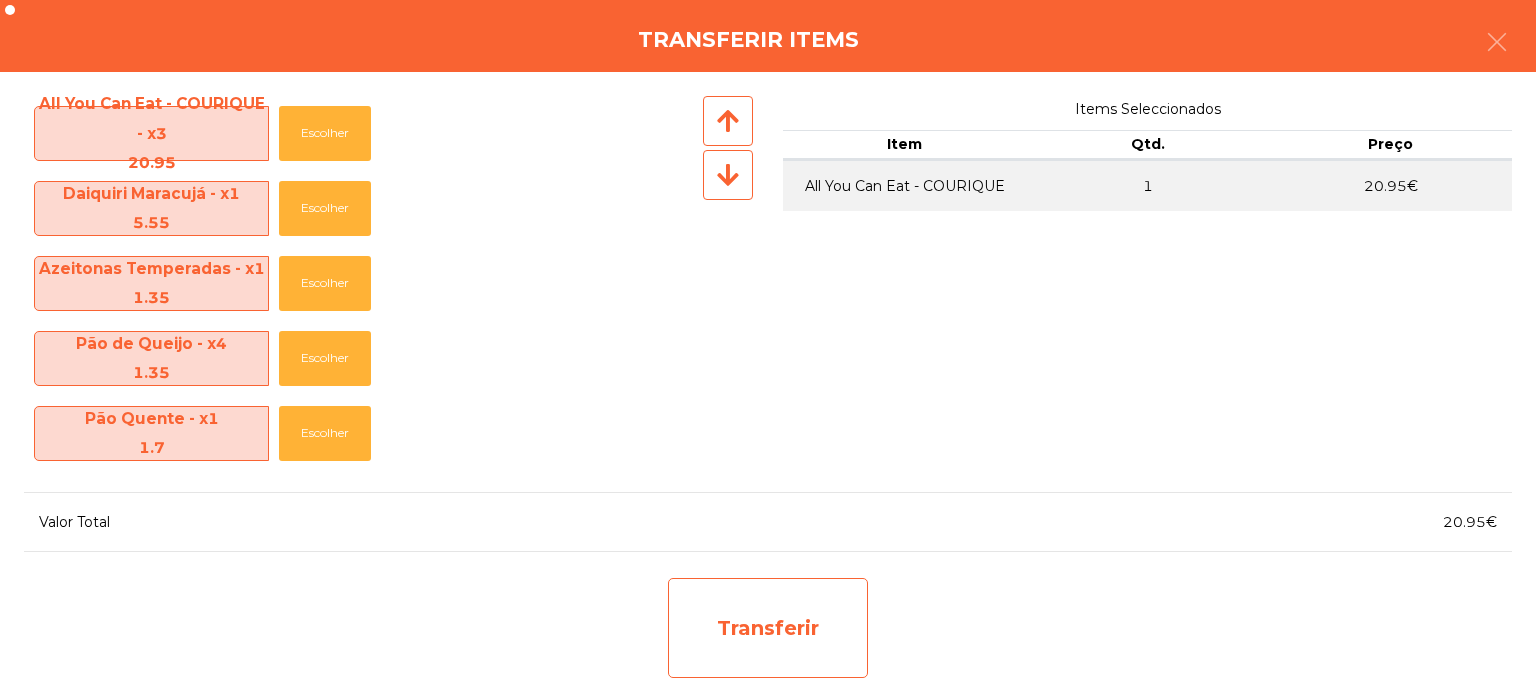 click on "Transferir" 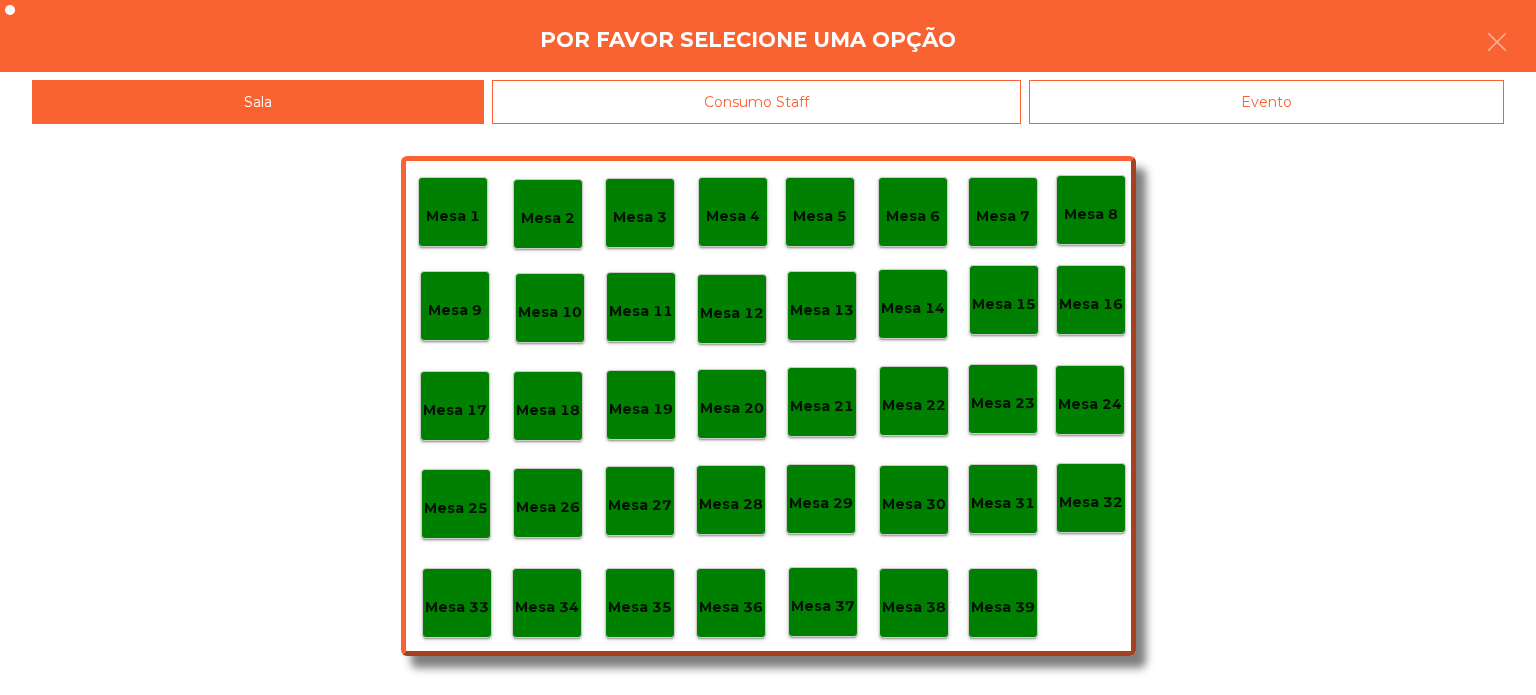 click on "Mesa 37" 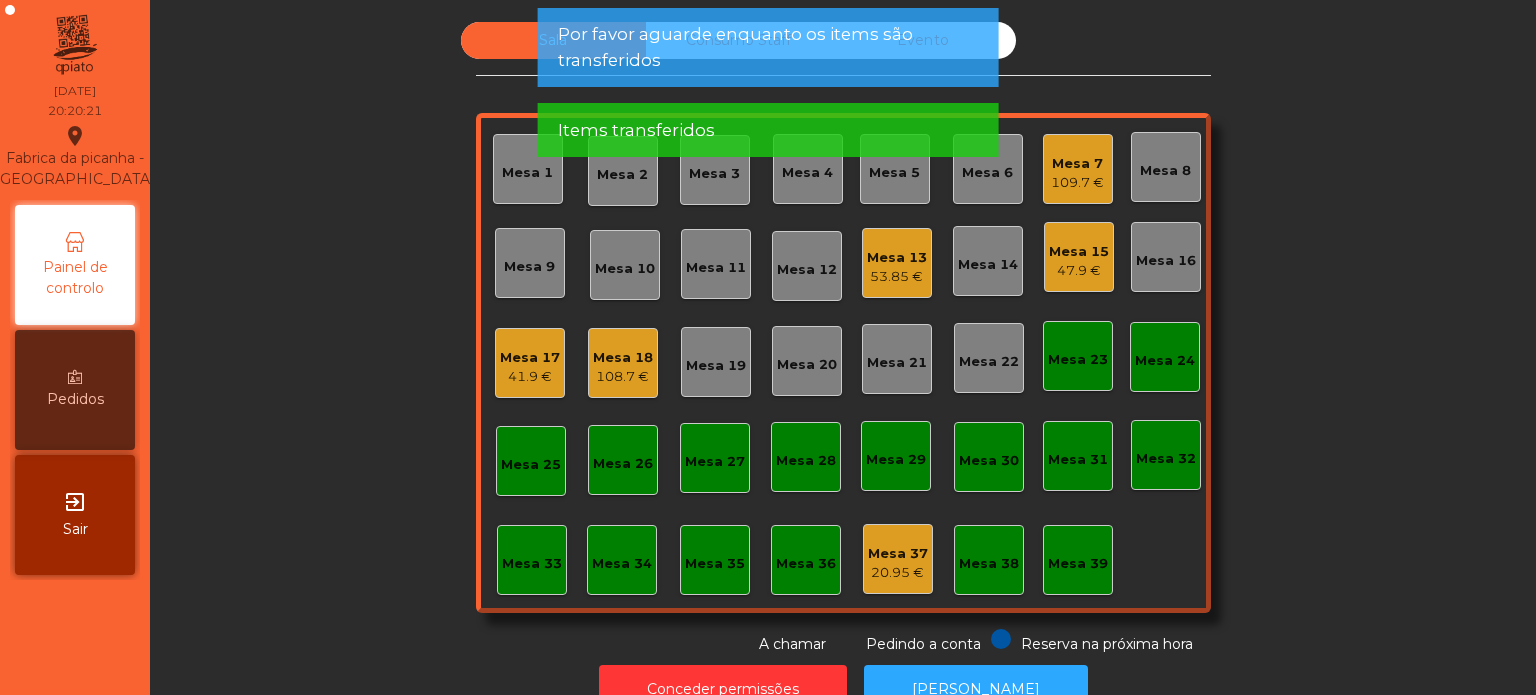 click on "Sala   Consumo Staff   Evento   Mesa 1   Mesa 2   Mesa 3   Mesa 4   Mesa 5   Mesa 6   Mesa 7   109.7 €   Mesa 8   Mesa 9   Mesa 10   Mesa 11   Mesa 12   Mesa 13   53.85 €   Mesa 14   Mesa 15   47.9 €   Mesa 16   Mesa 17   41.9 €   Mesa 18   108.7 €   Mesa 19   Mesa 20   Mesa 21   Mesa 22   Mesa 23   Mesa 24   Mesa 25   Mesa 26   Mesa 27   Mesa 28   Mesa 29   Mesa 30   Mesa 31   Mesa 32   Mesa 33   Mesa 34   Mesa 35   Mesa 36   Mesa 37   20.95 €   Mesa 38   Mesa 39  Reserva na próxima hora Pedindo a conta A chamar" 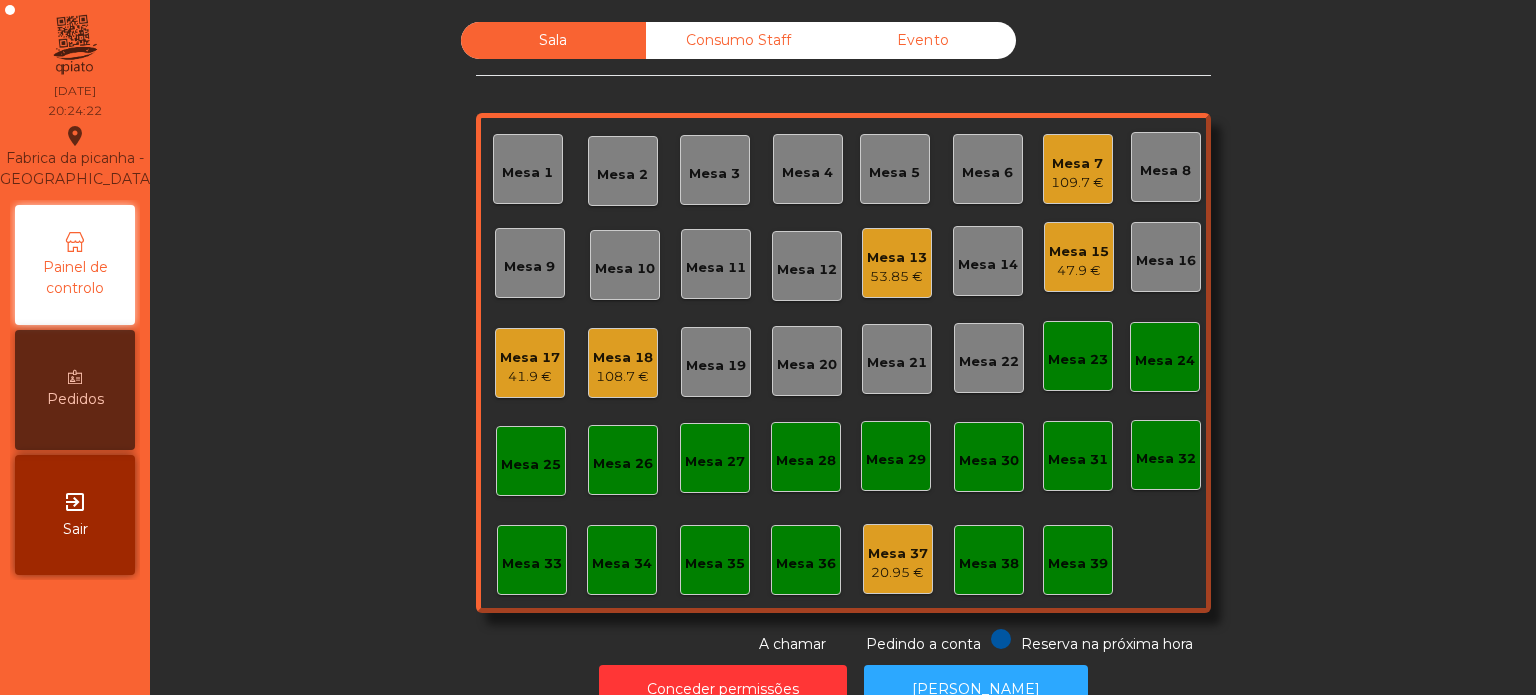 click on "Mesa 12" 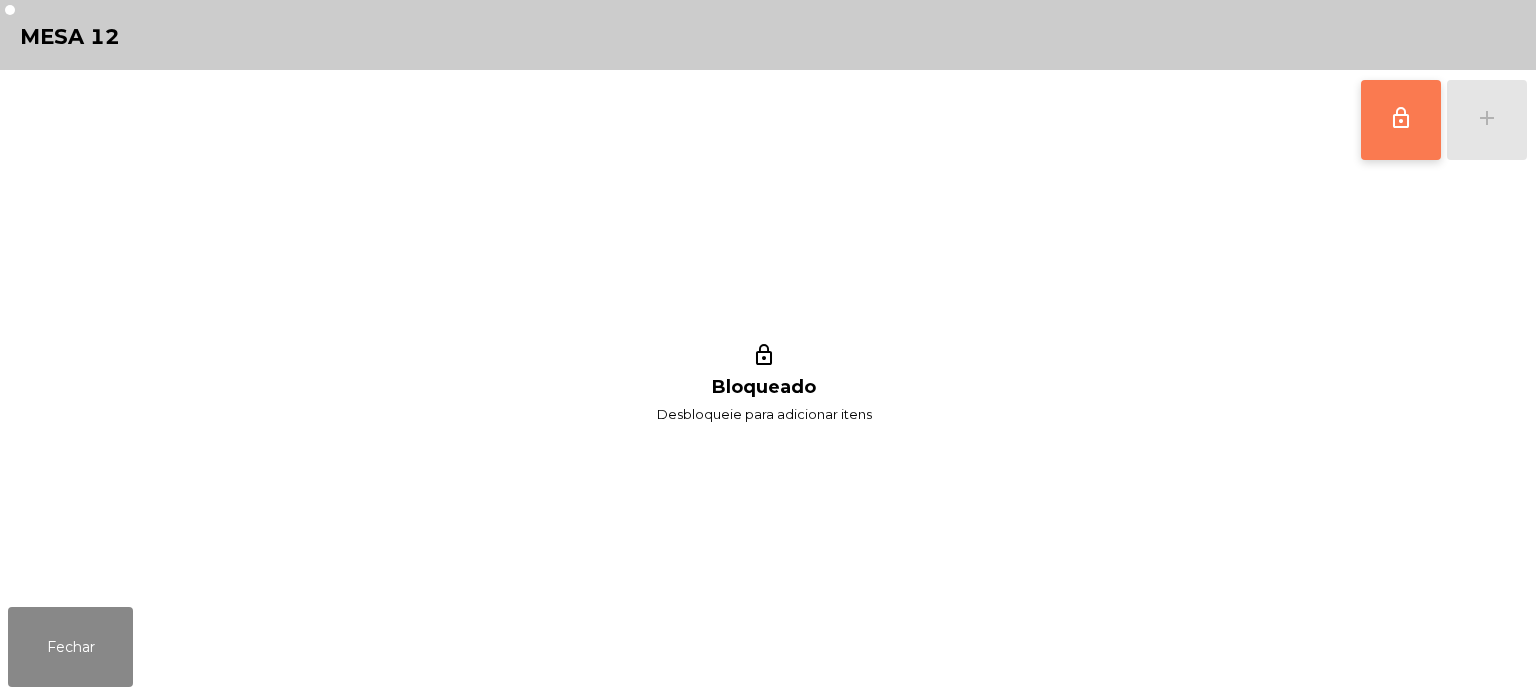 click on "lock_outline" 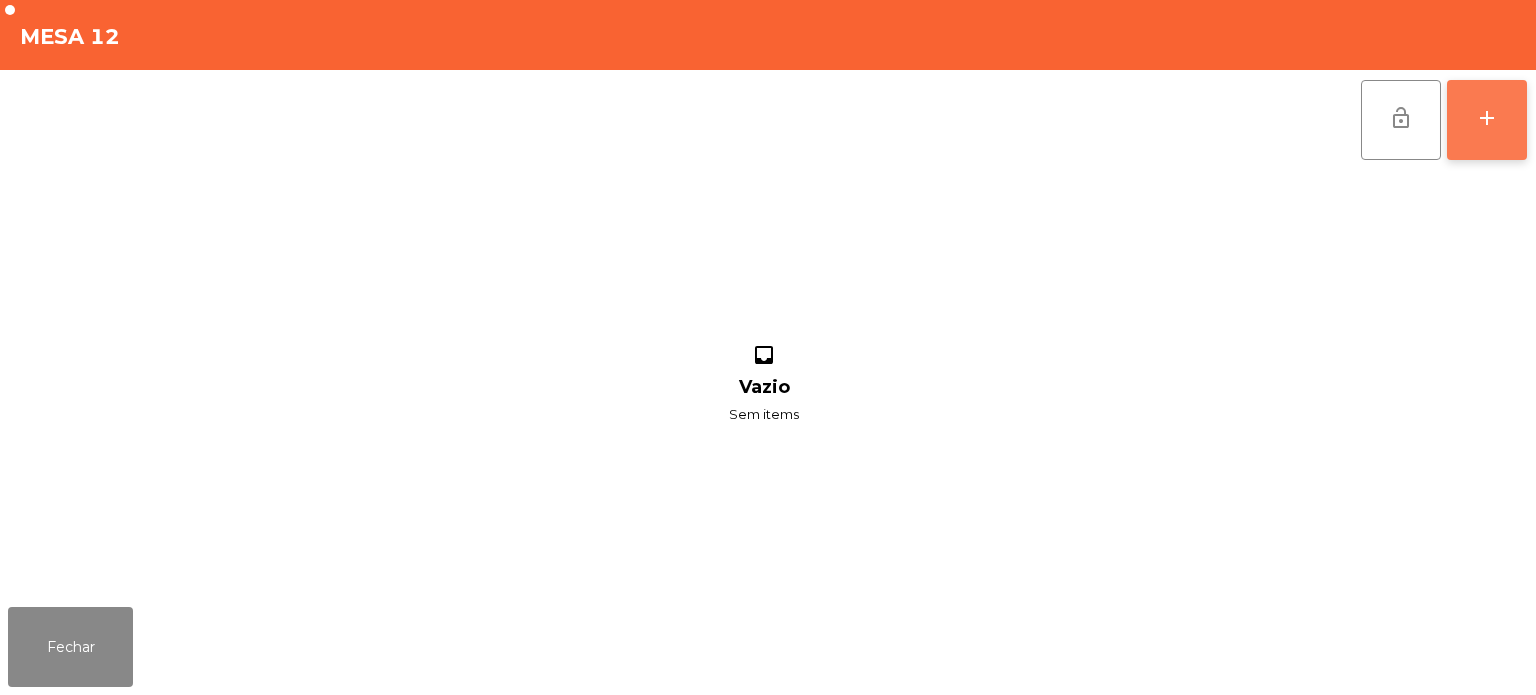 click on "add" 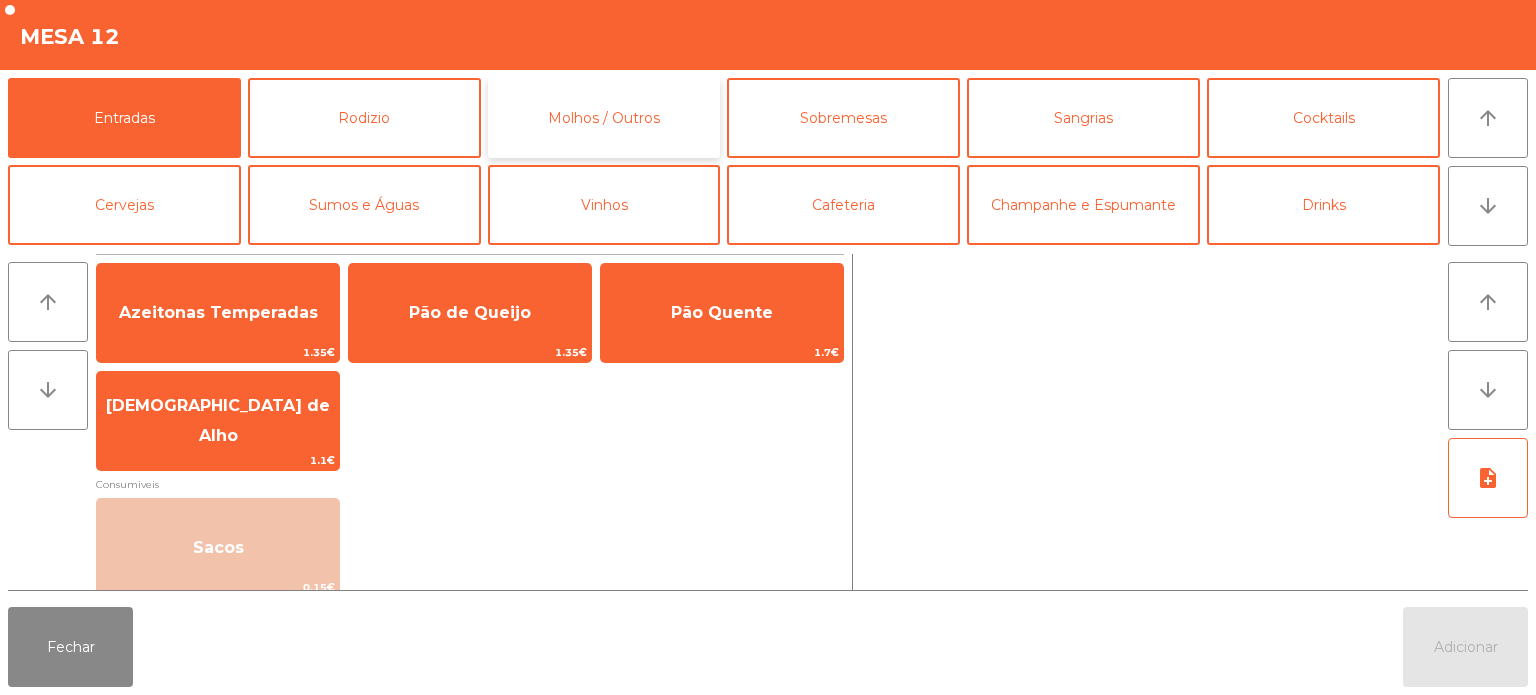 click on "Molhos / Outros" 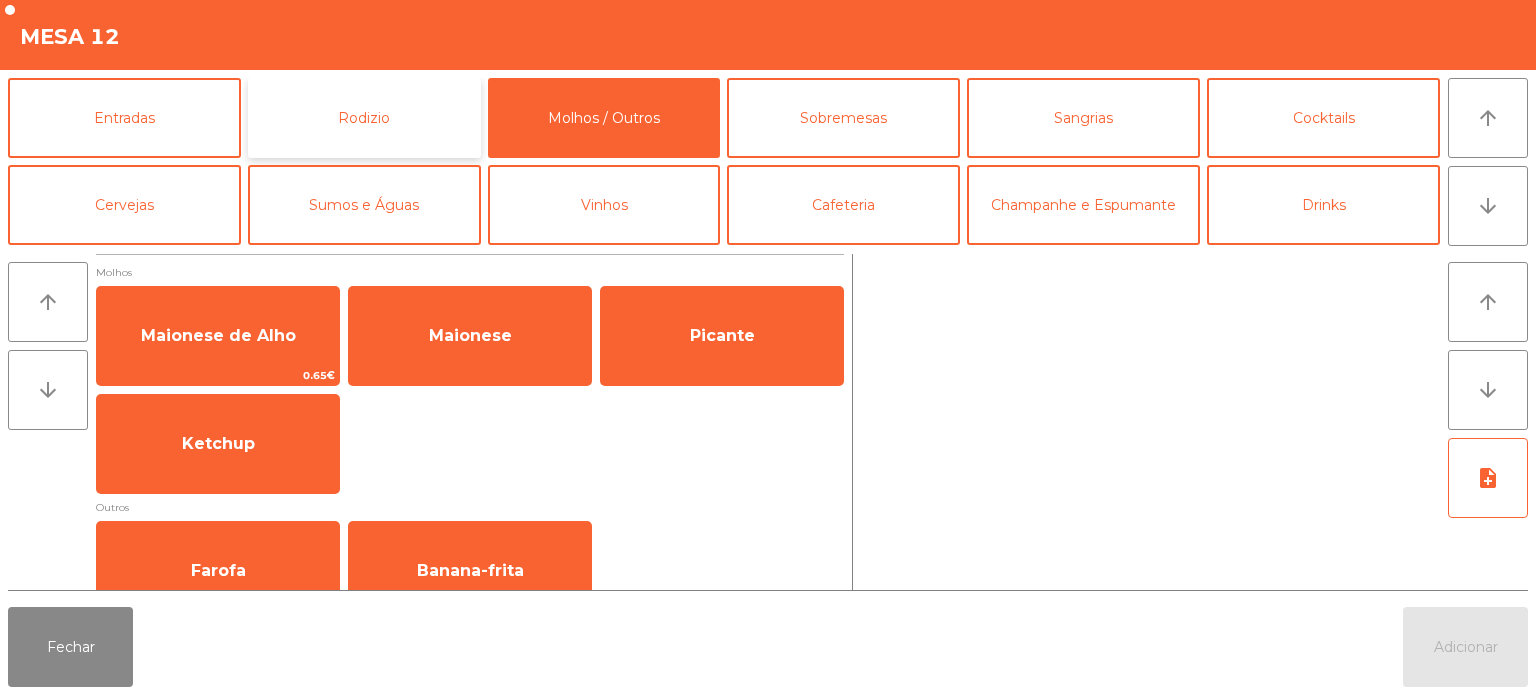 click on "Rodizio" 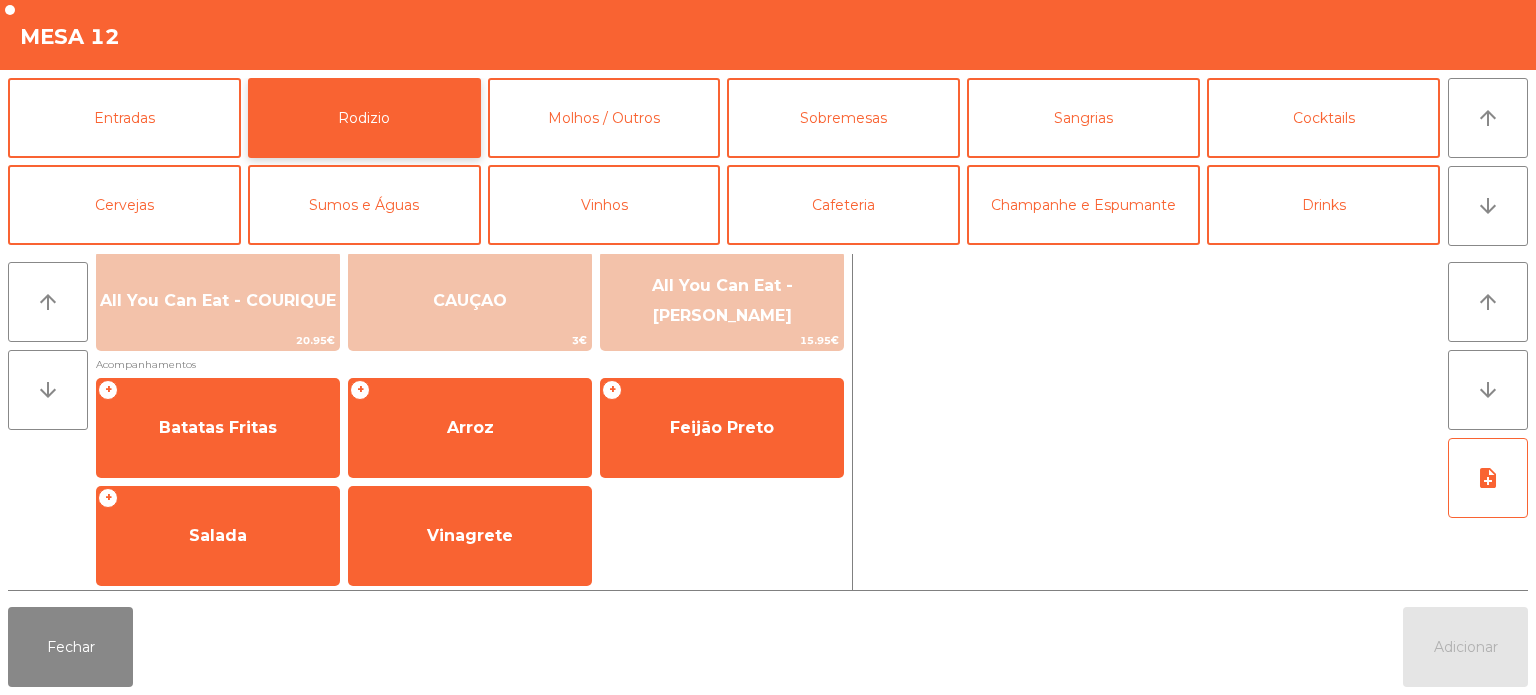scroll, scrollTop: 356, scrollLeft: 0, axis: vertical 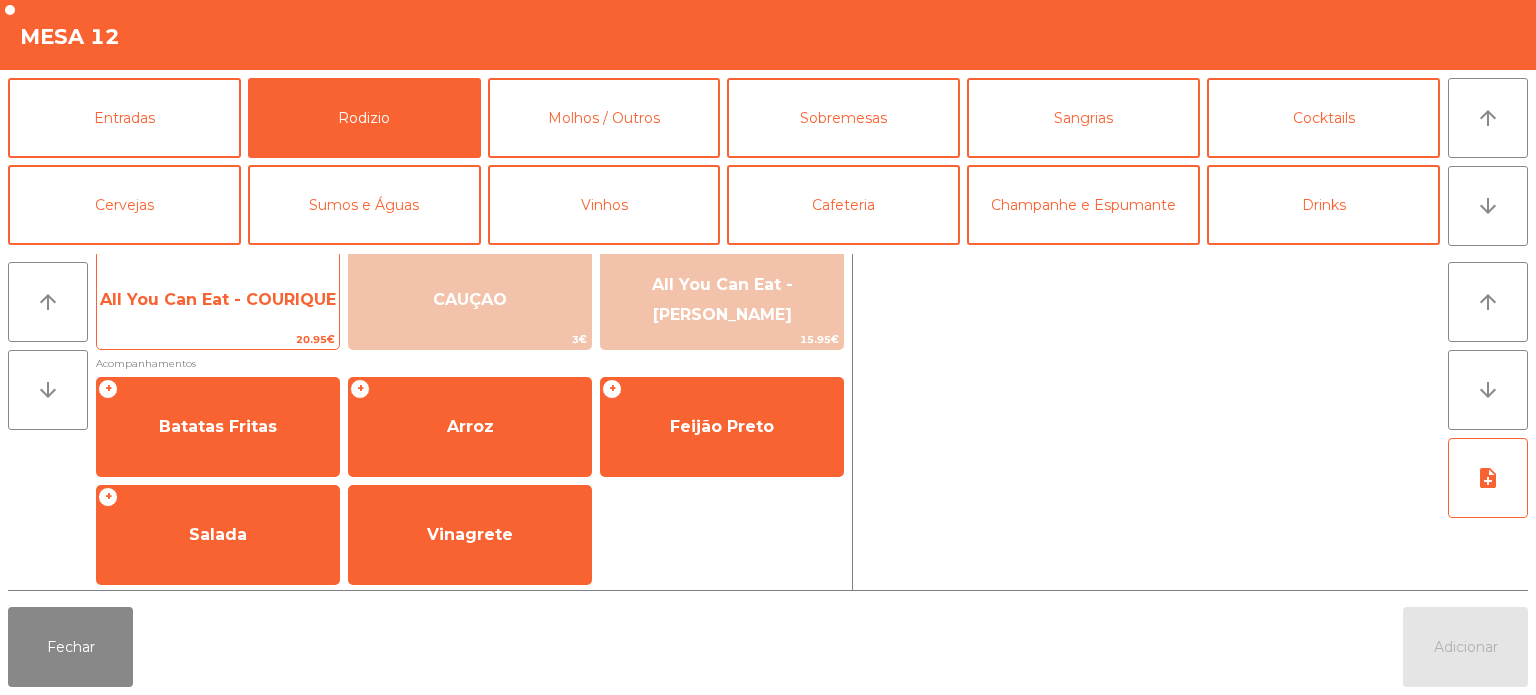 click on "All You Can Eat - COURIQUE" 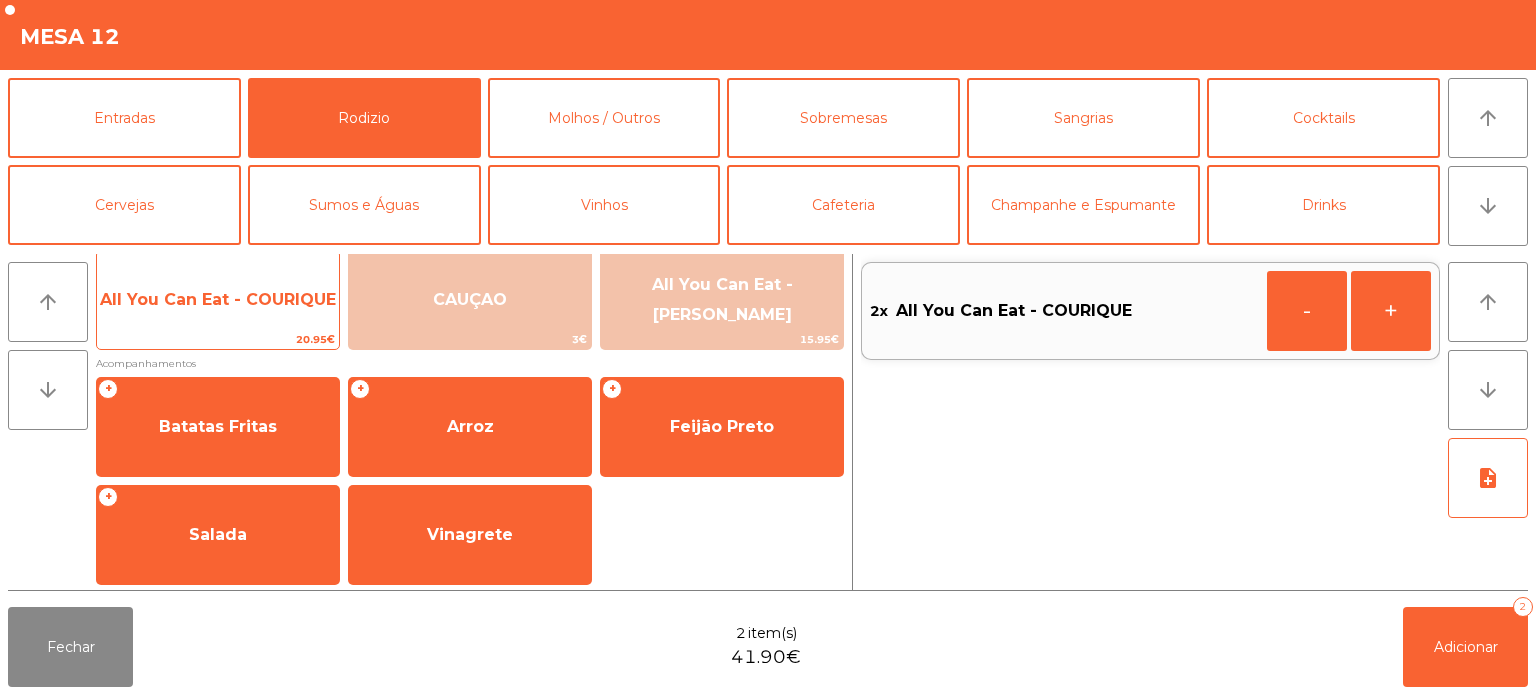 click on "All You Can Eat - COURIQUE" 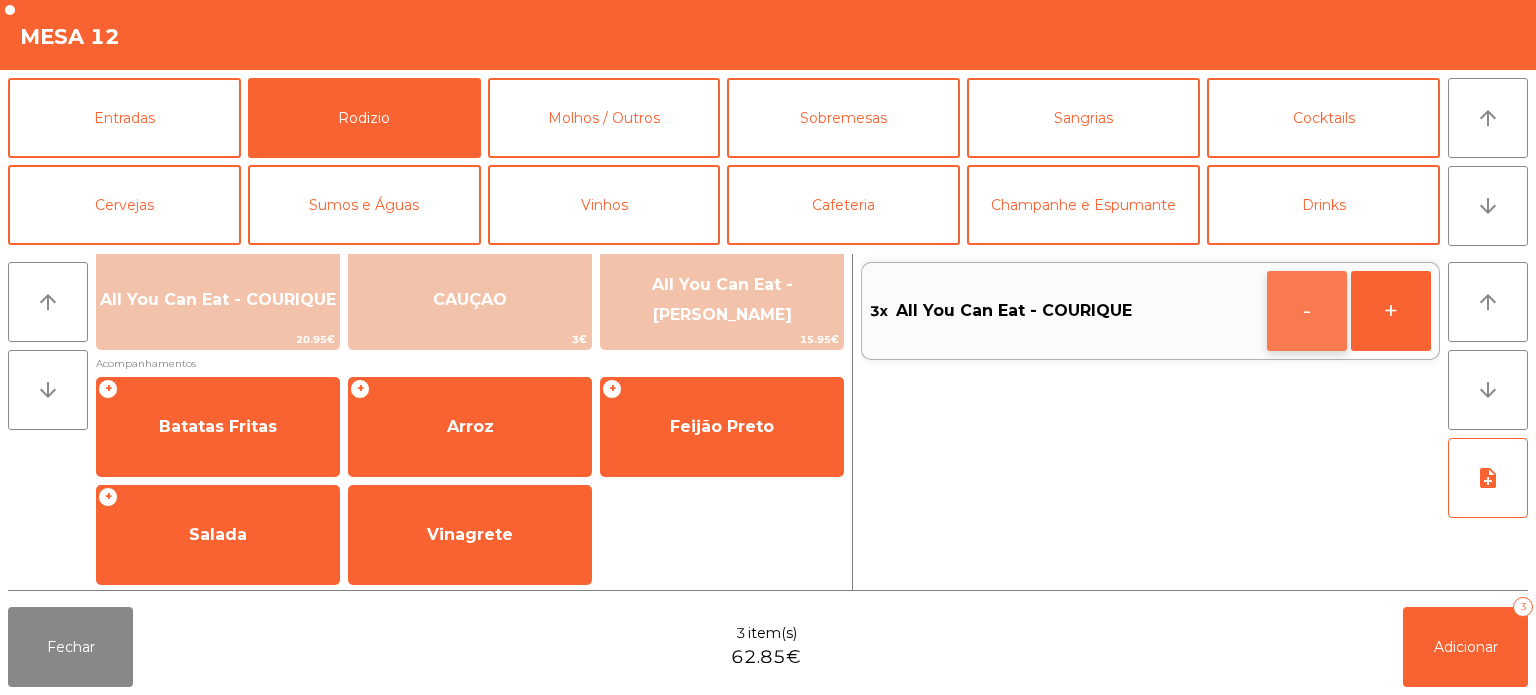 click on "-" 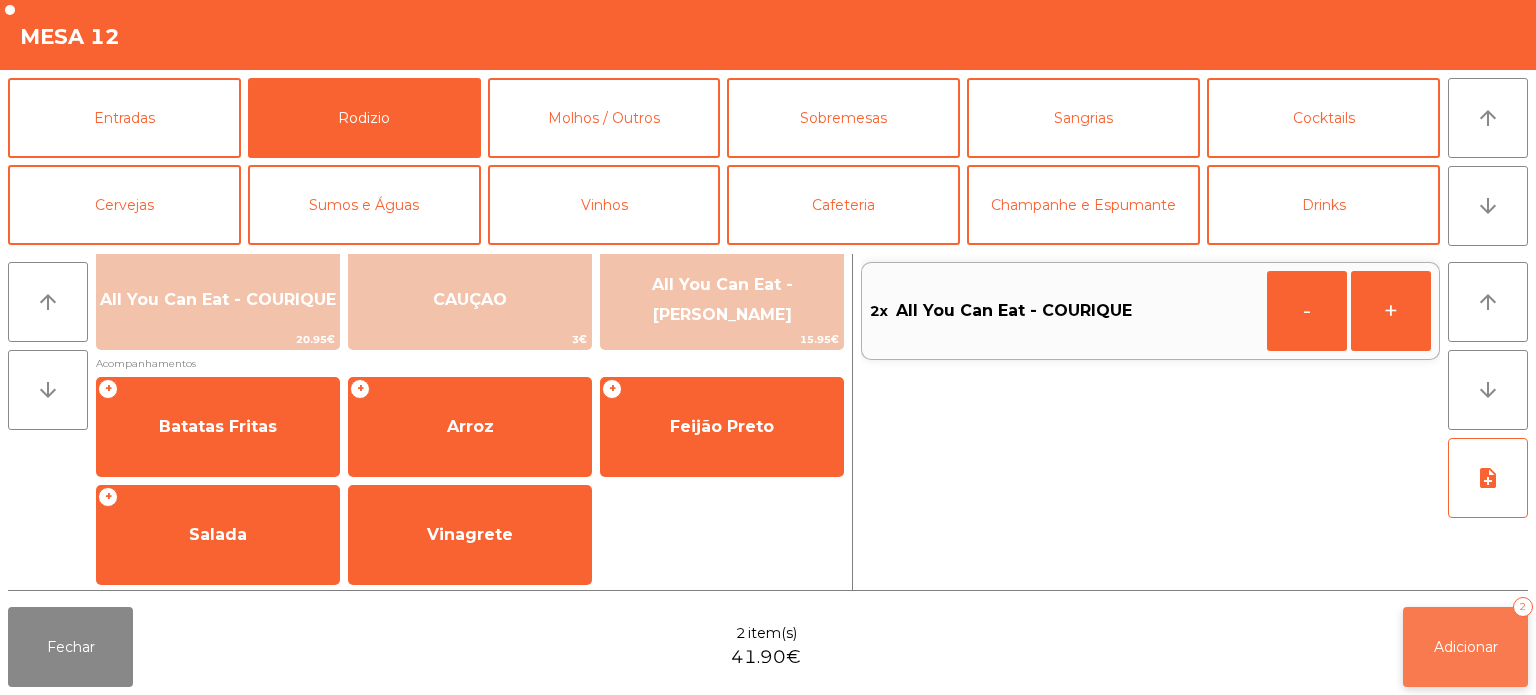 click on "Adicionar   2" 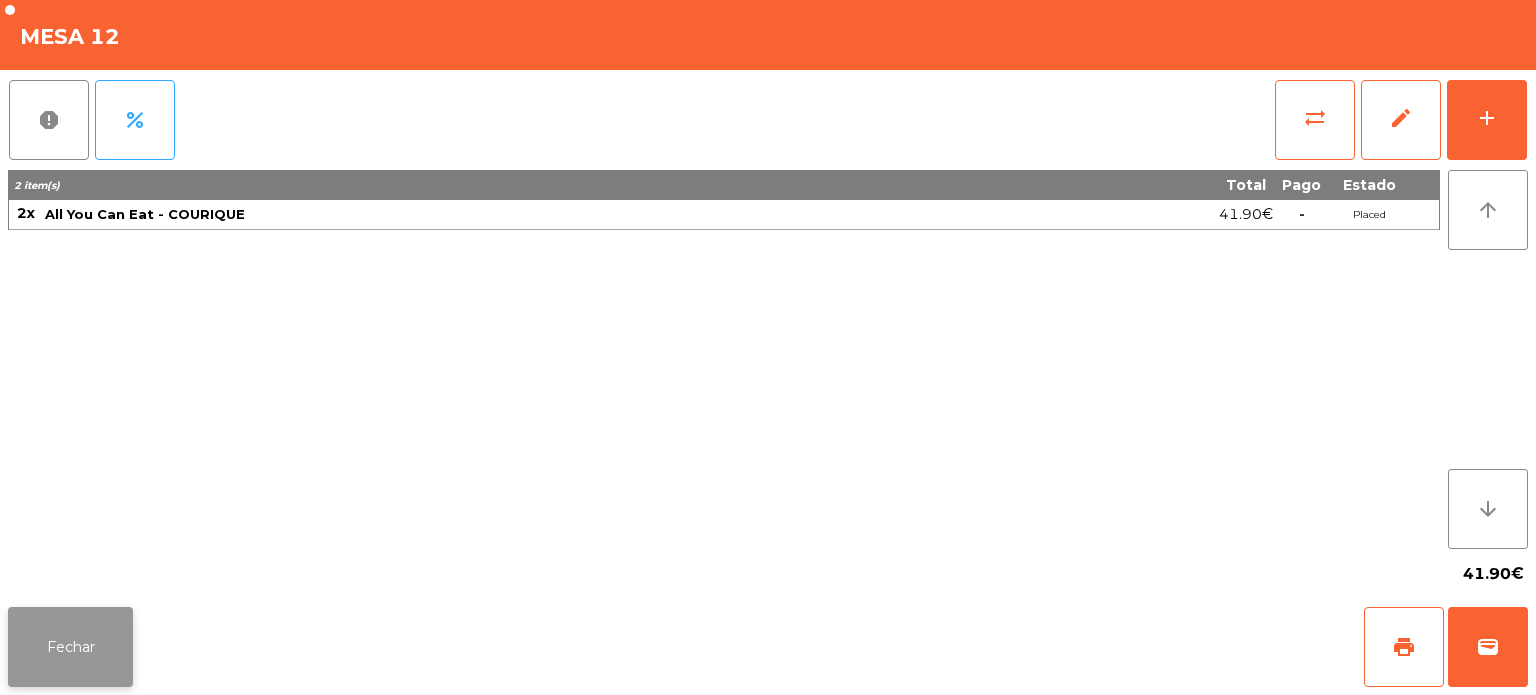 click on "Fechar" 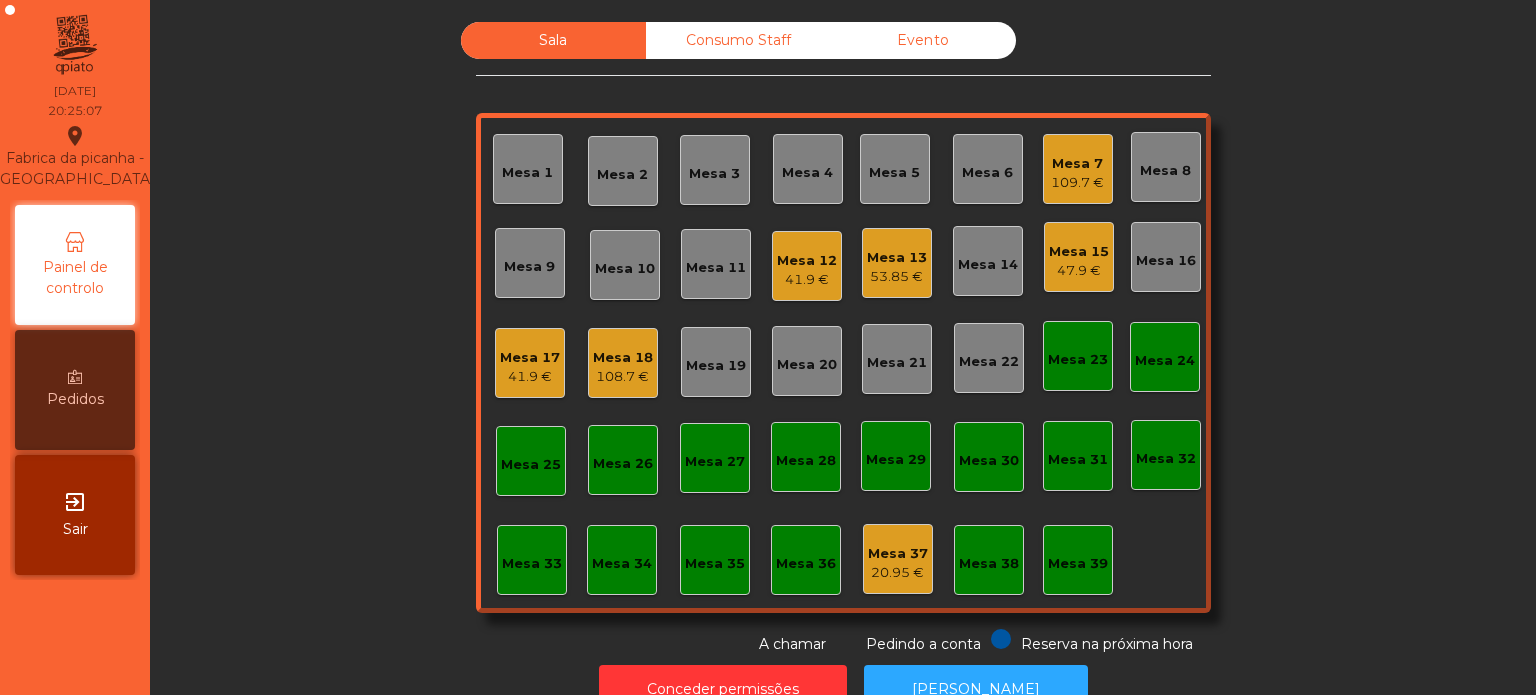 click on "Sala   Consumo Staff   Evento   Mesa 1   Mesa 2   Mesa 3   Mesa 4   Mesa 5   Mesa 6   Mesa 7   109.7 €   Mesa 8   Mesa 9   Mesa 10   Mesa 11   Mesa 12   41.9 €   Mesa 13   53.85 €   Mesa 14   Mesa 15   47.9 €   Mesa 16   Mesa 17   41.9 €   Mesa 18   108.7 €   Mesa 19   Mesa 20   Mesa 21   Mesa 22   Mesa 23   Mesa 24   Mesa 25   Mesa 26   Mesa 27   Mesa 28   Mesa 29   Mesa 30   Mesa 31   Mesa 32   Mesa 33   Mesa 34   Mesa 35   Mesa 36   Mesa 37   20.95 €   Mesa 38   Mesa 39  Reserva na próxima hora Pedindo a conta A chamar" 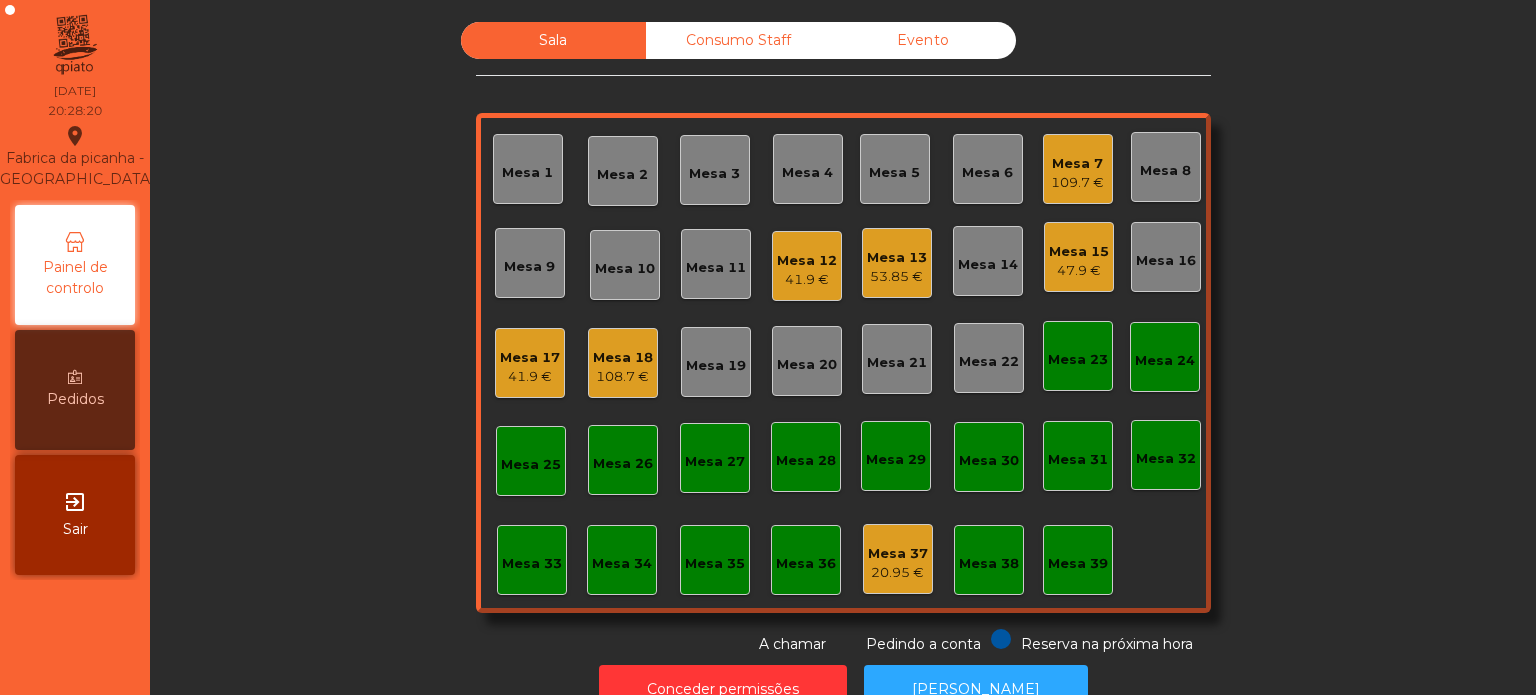 click on "Mesa 33" 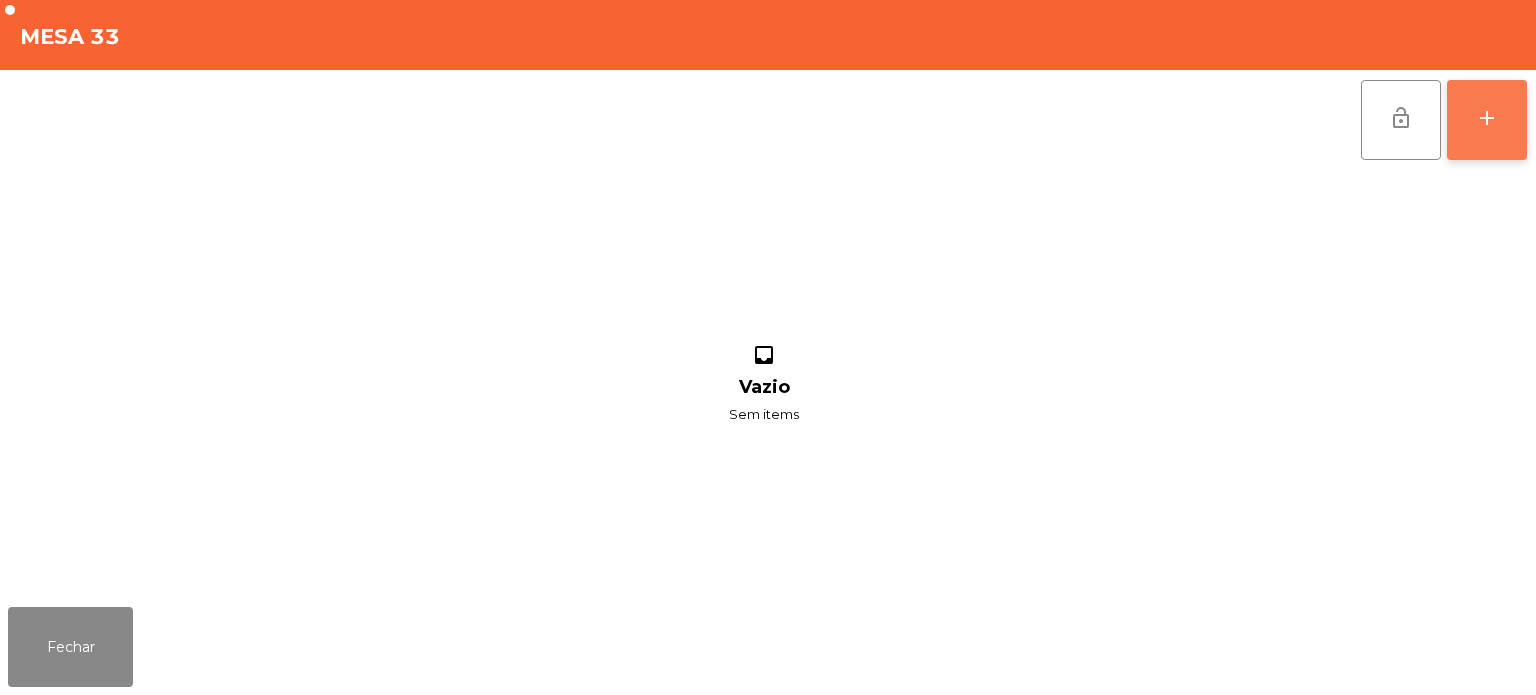 click on "add" 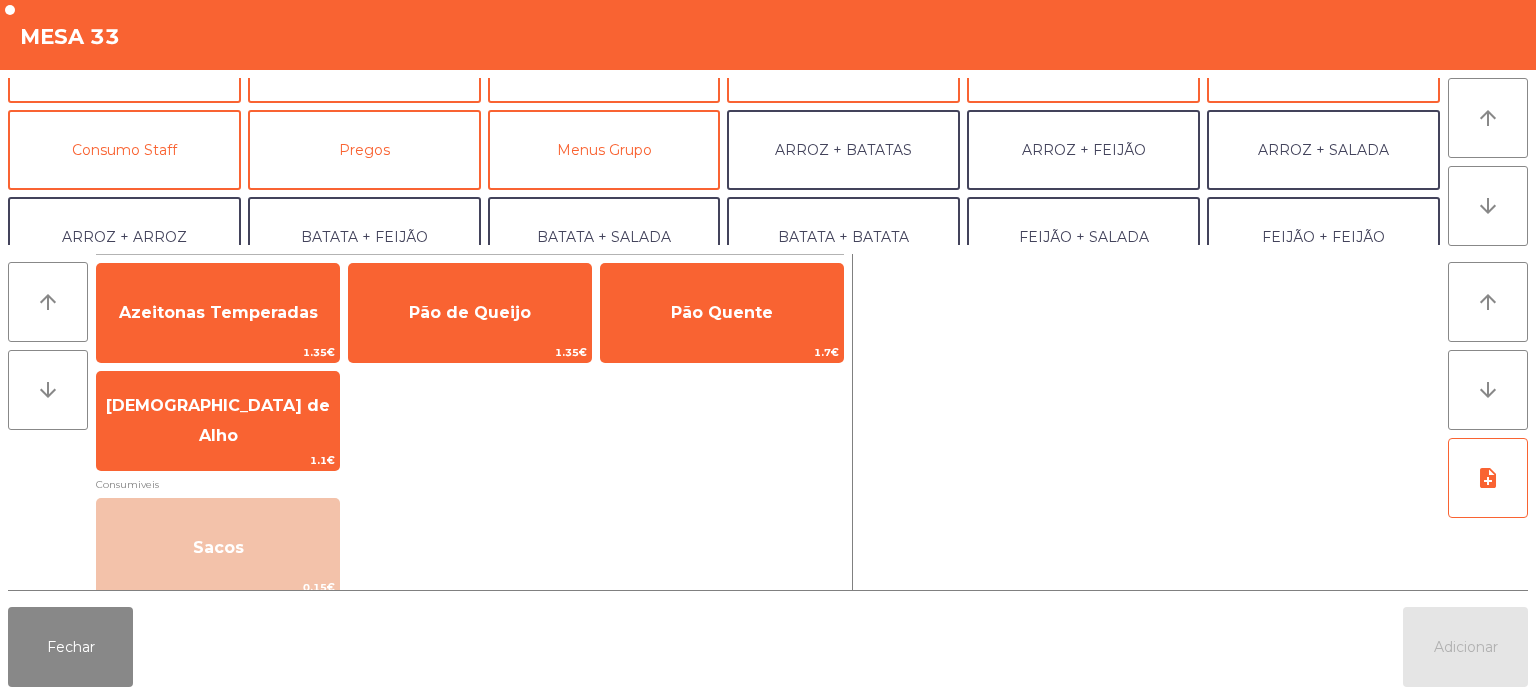 scroll, scrollTop: 146, scrollLeft: 0, axis: vertical 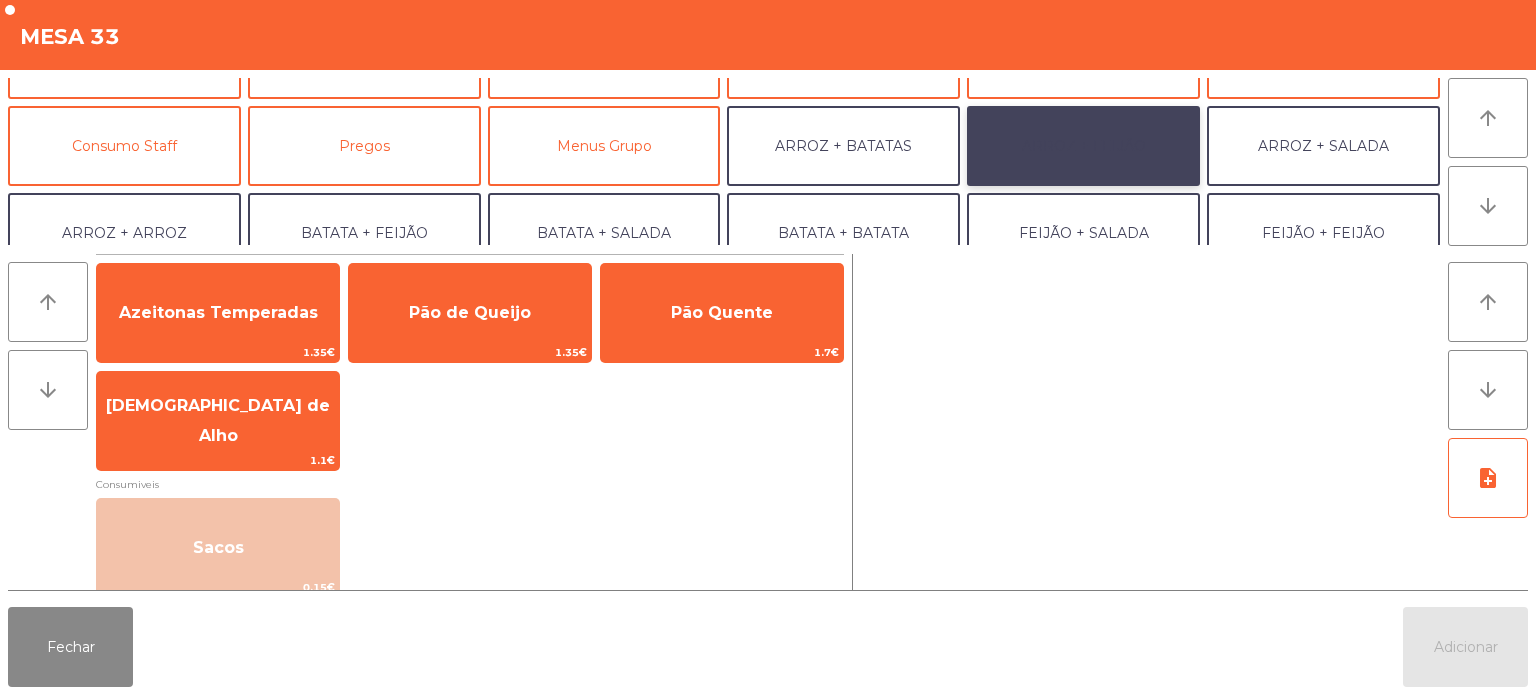 click on "ARROZ + FEIJÃO" 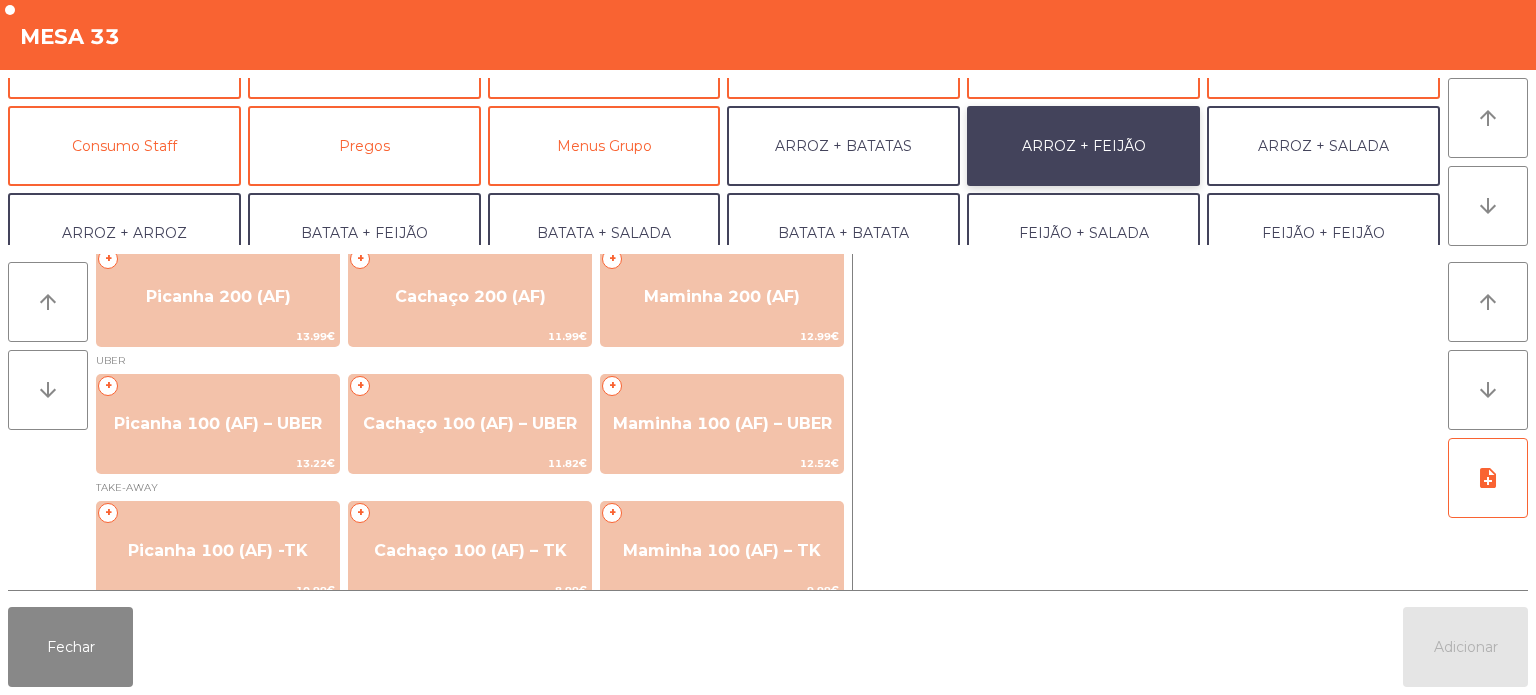 scroll, scrollTop: 129, scrollLeft: 0, axis: vertical 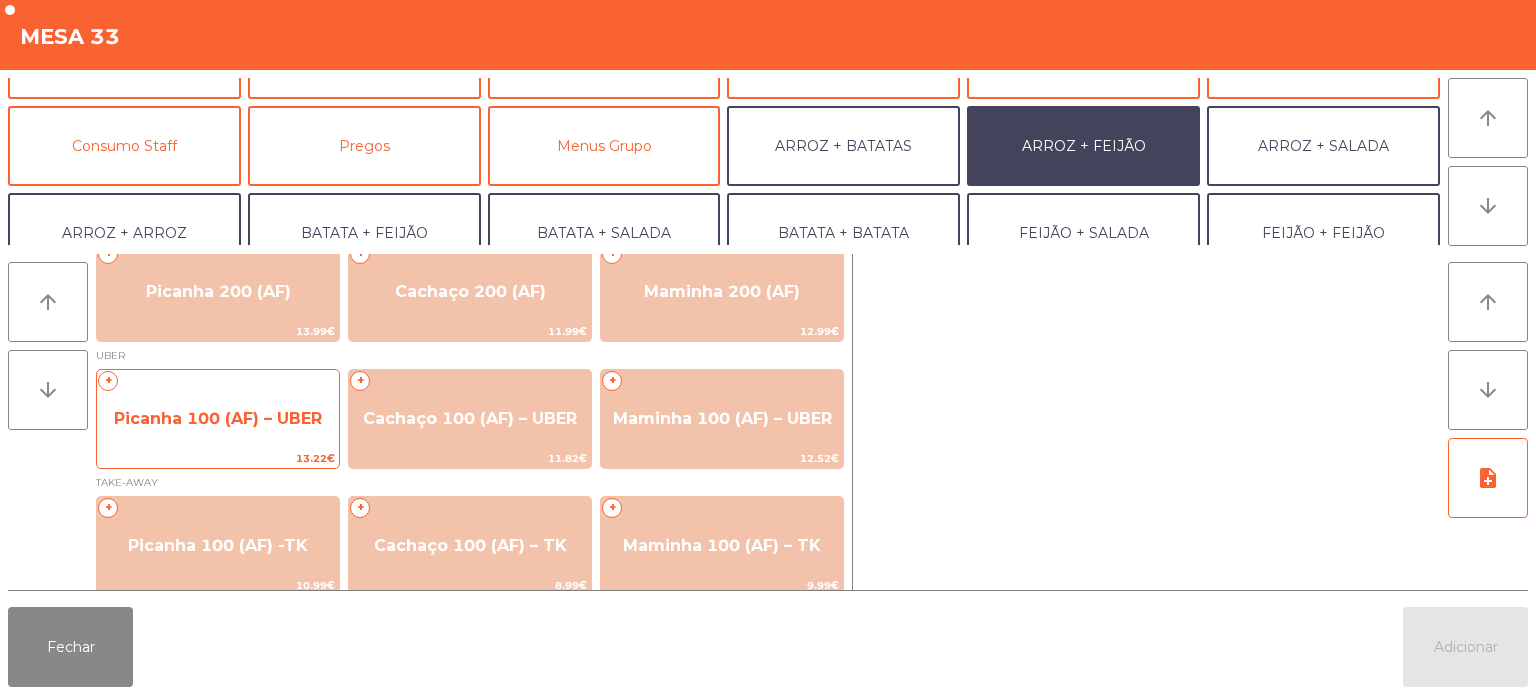 click on "Picanha 100 (AF) – UBER" 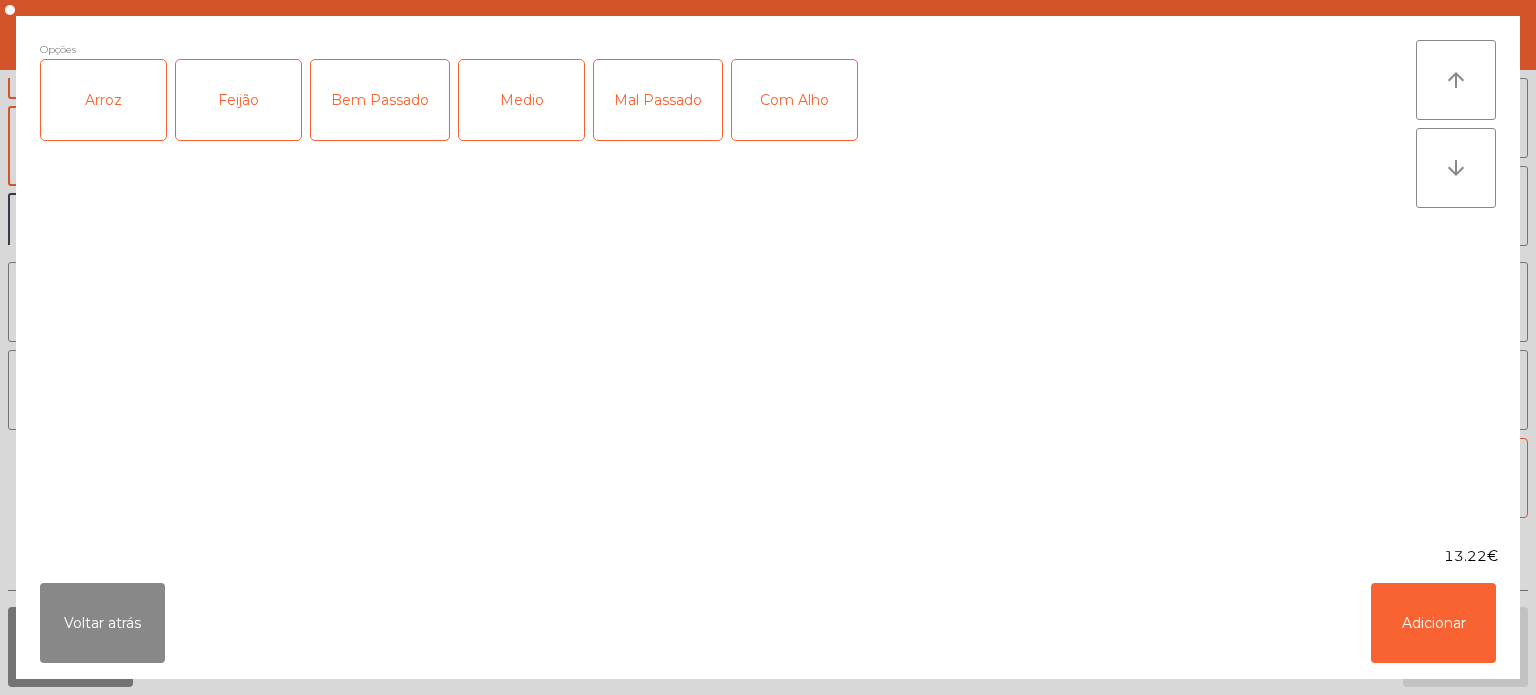 click on "Arroz" 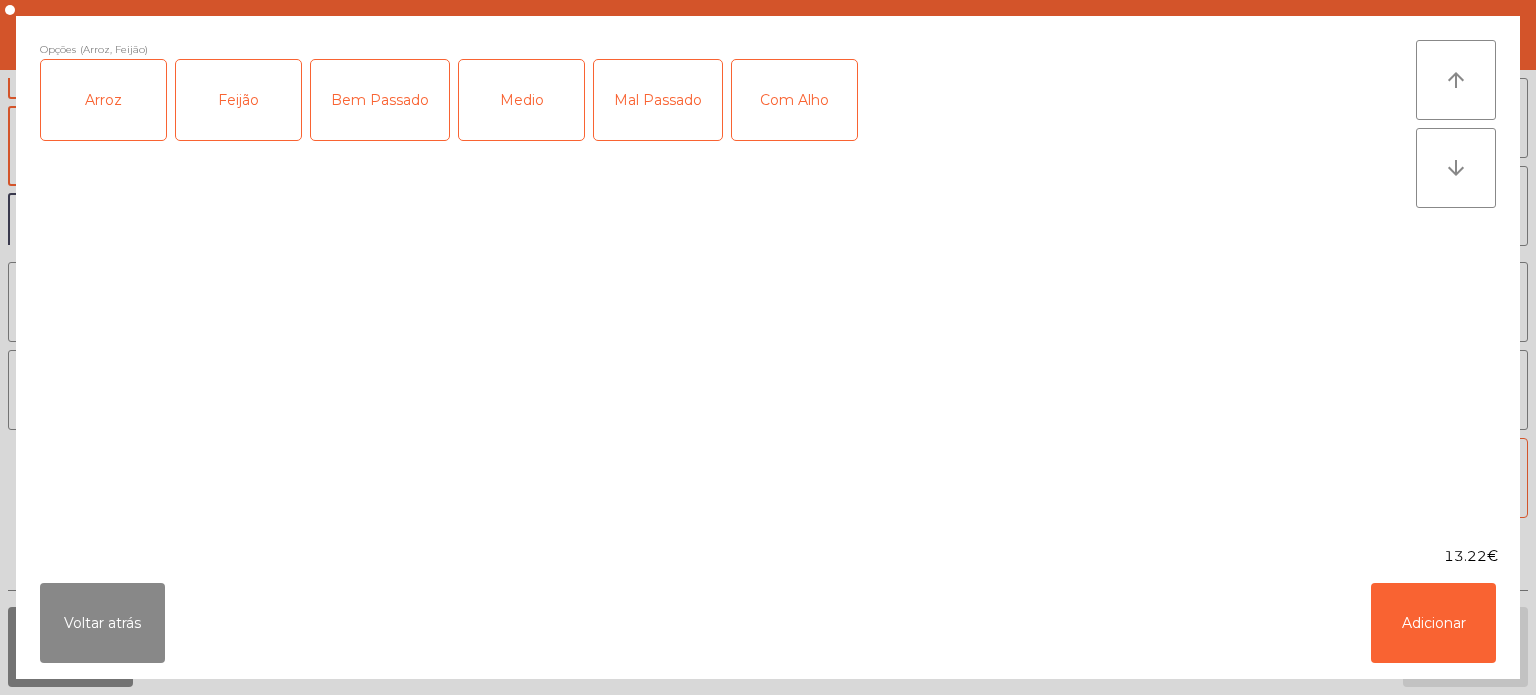 click on "Mal Passado" 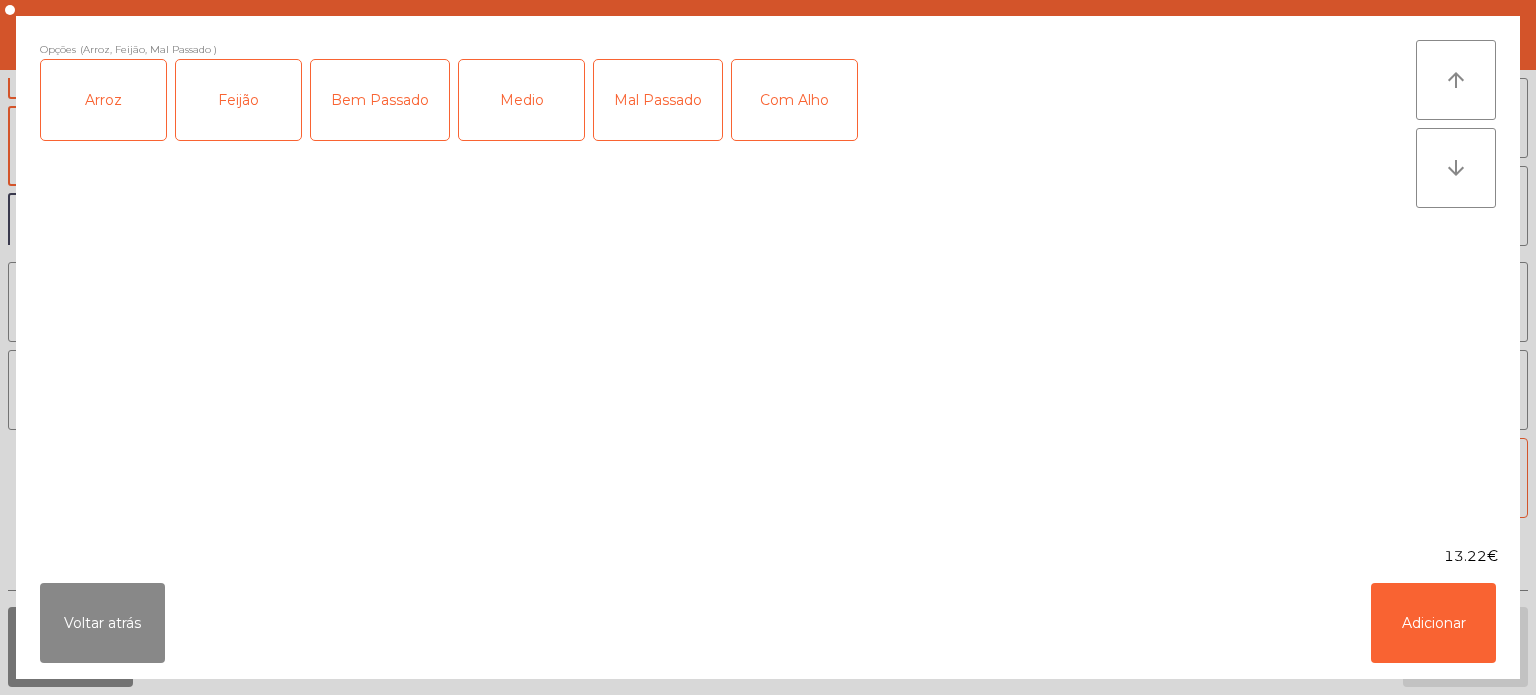 click on "Com Alho" 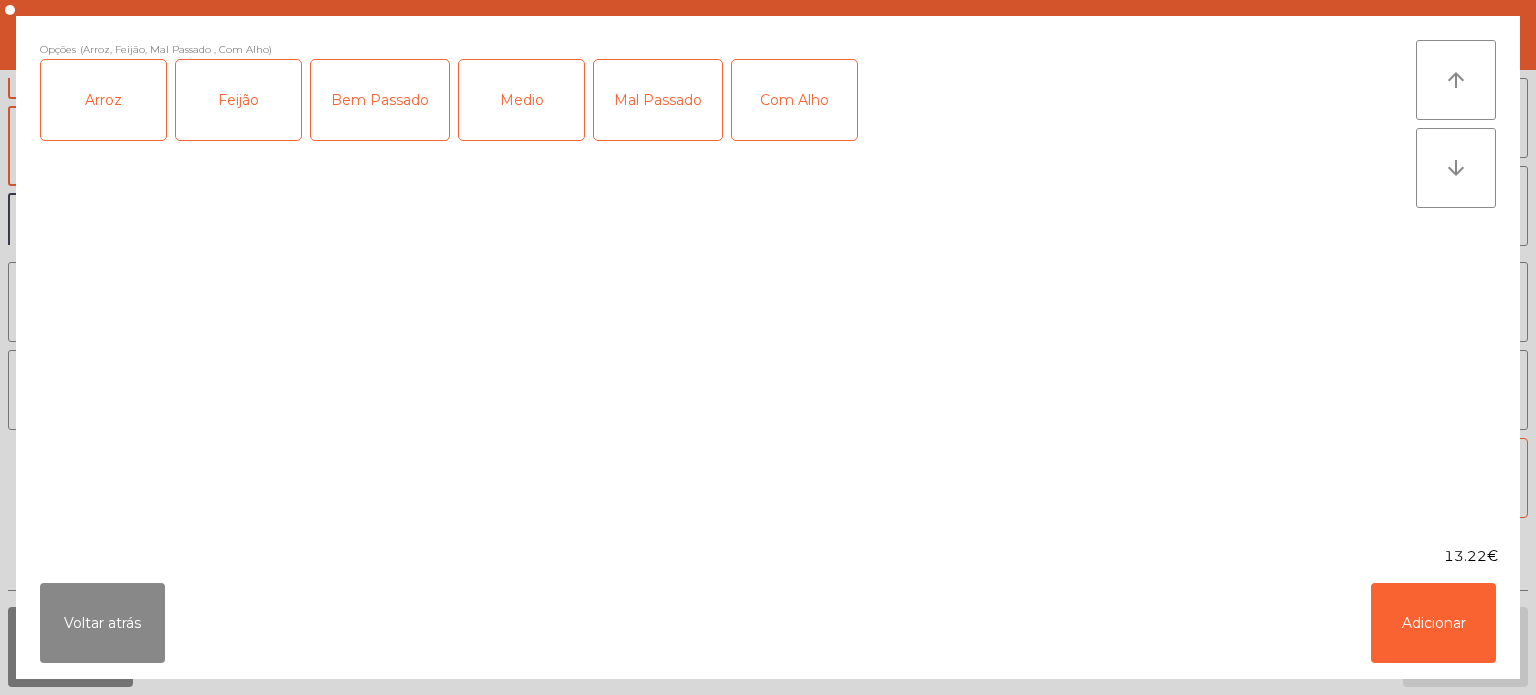 click on "Com Alho" 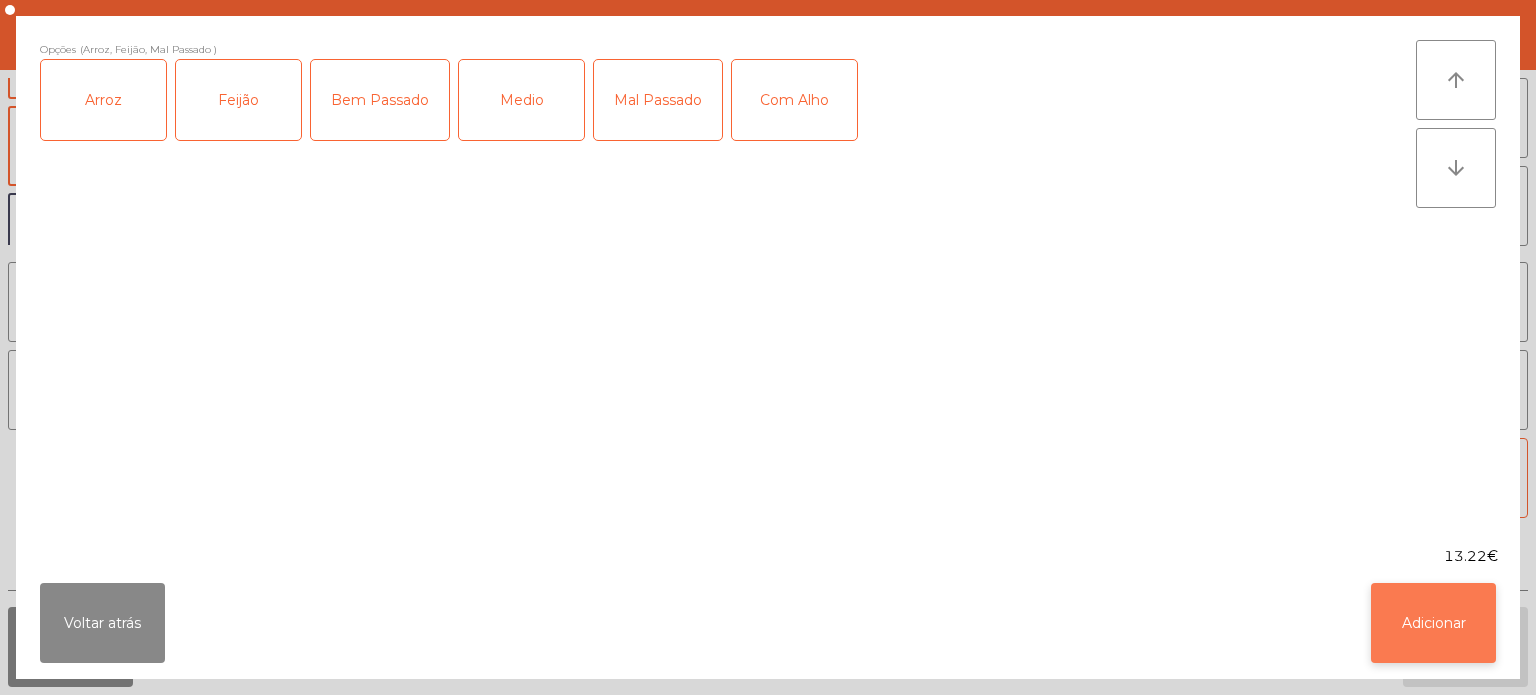 click on "Adicionar" 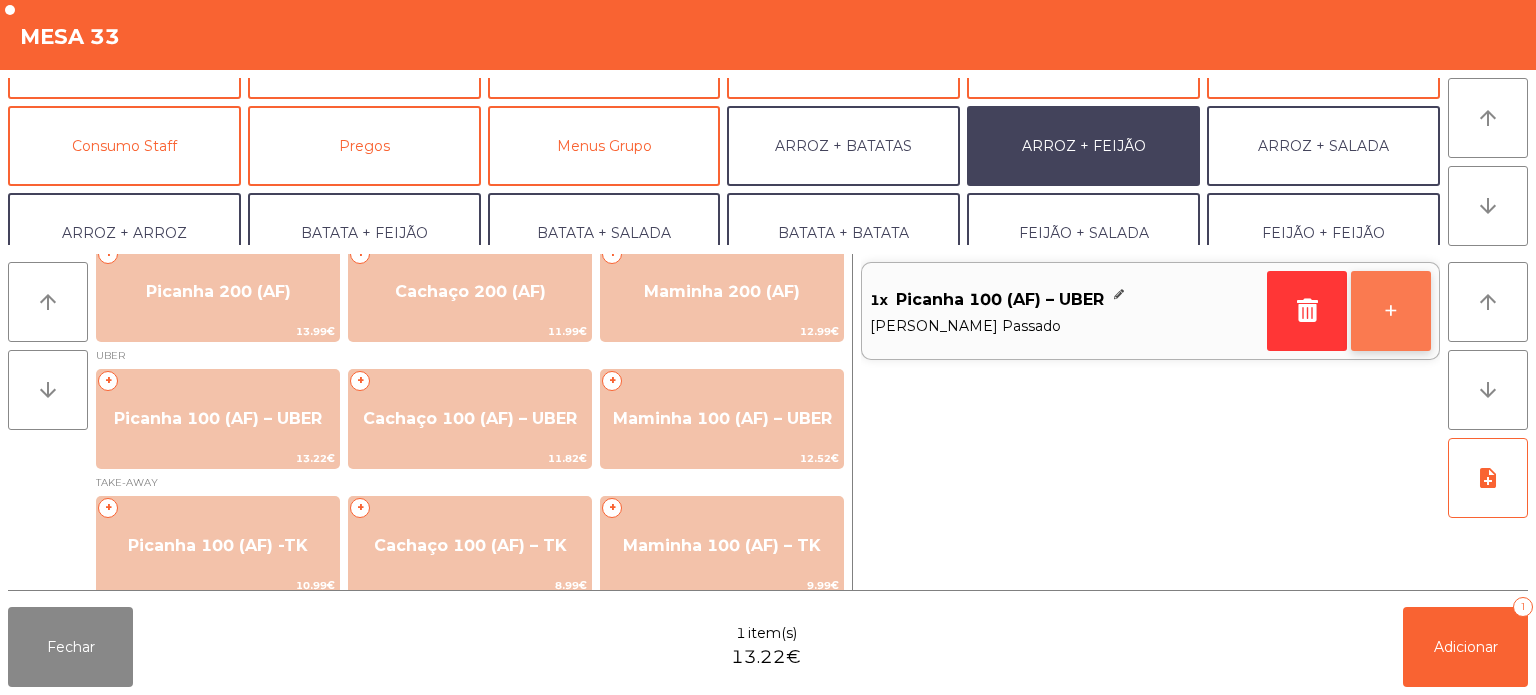 click on "+" 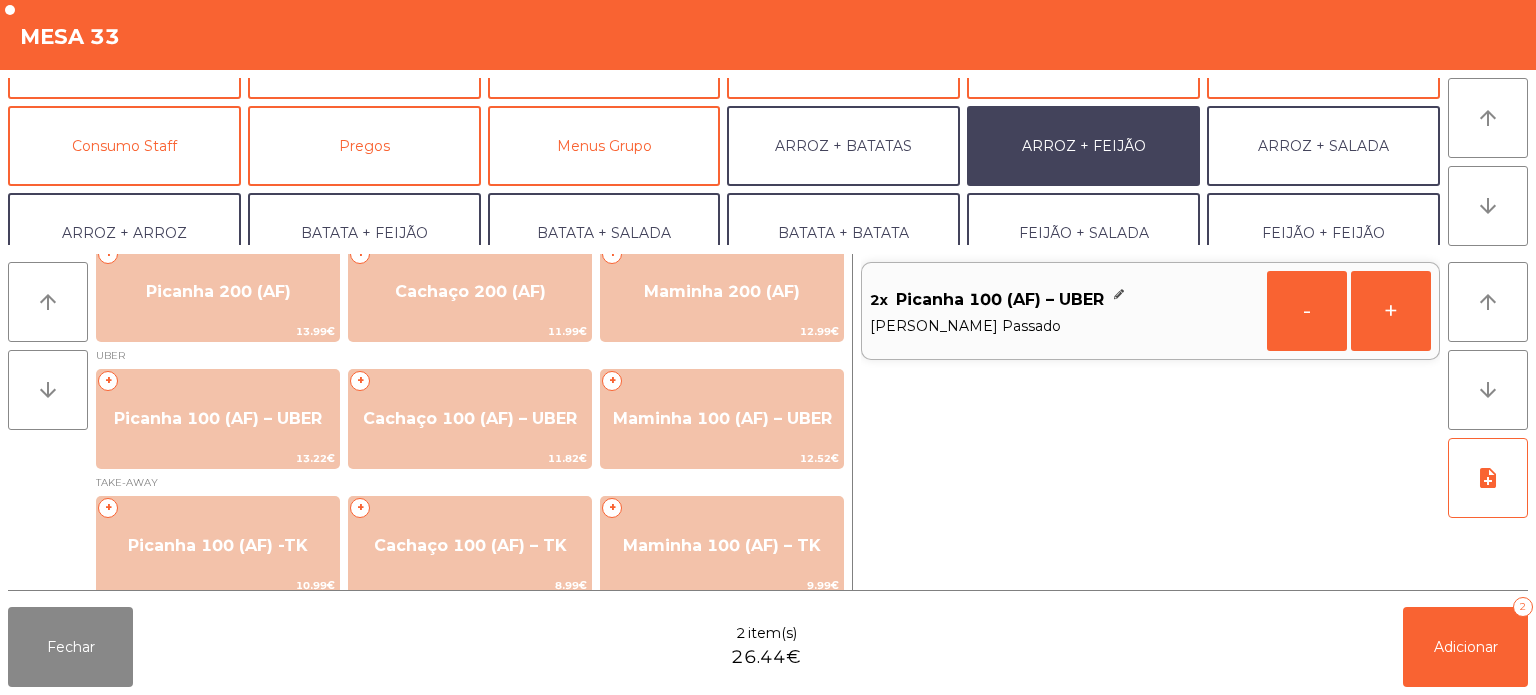 scroll, scrollTop: 260, scrollLeft: 0, axis: vertical 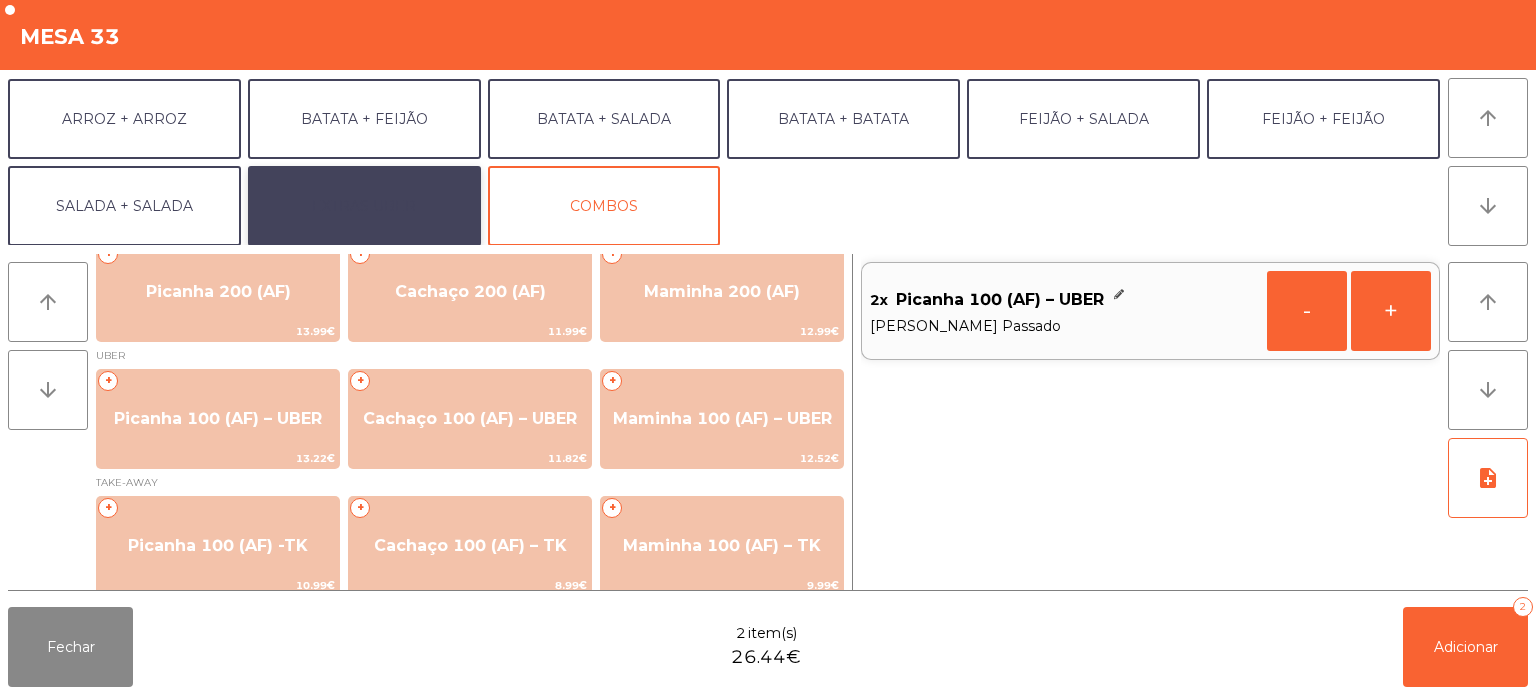 click on "EXTRAS UBER" 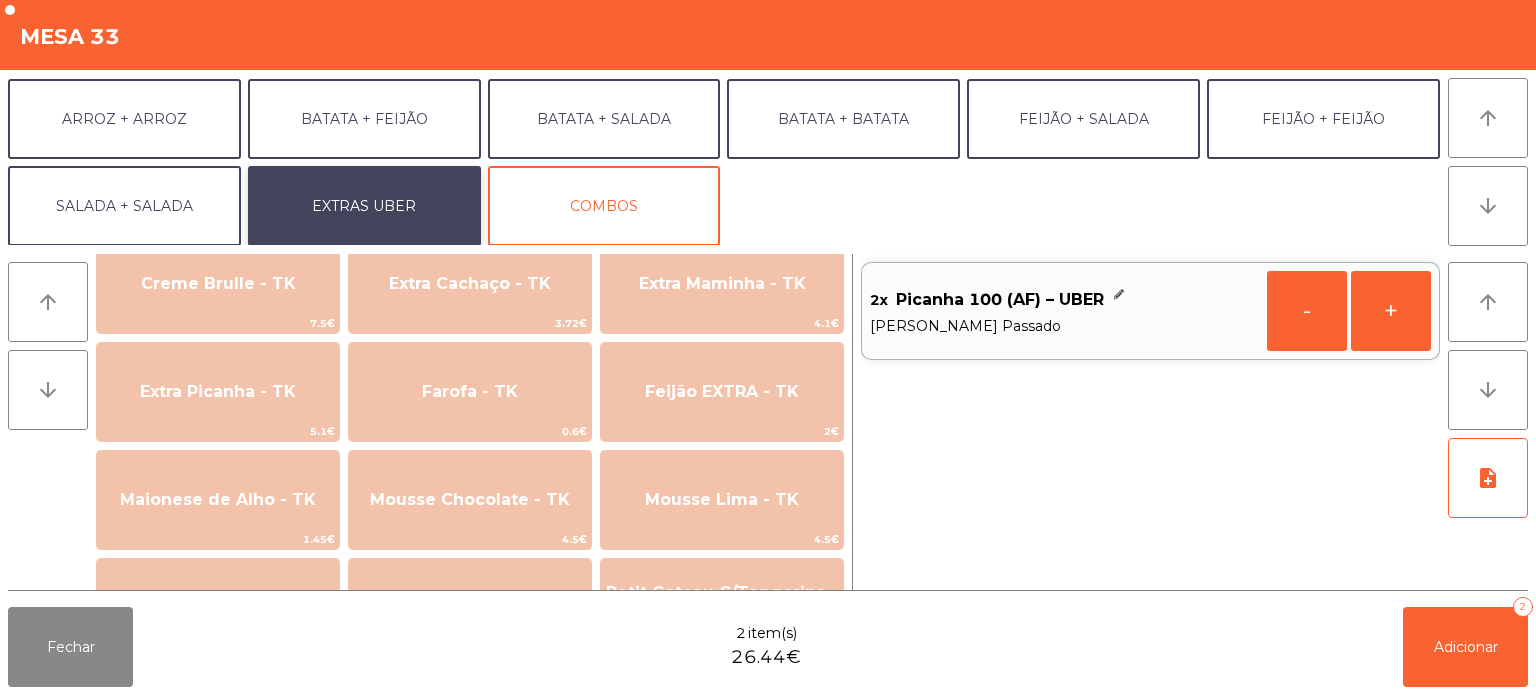 scroll, scrollTop: 946, scrollLeft: 0, axis: vertical 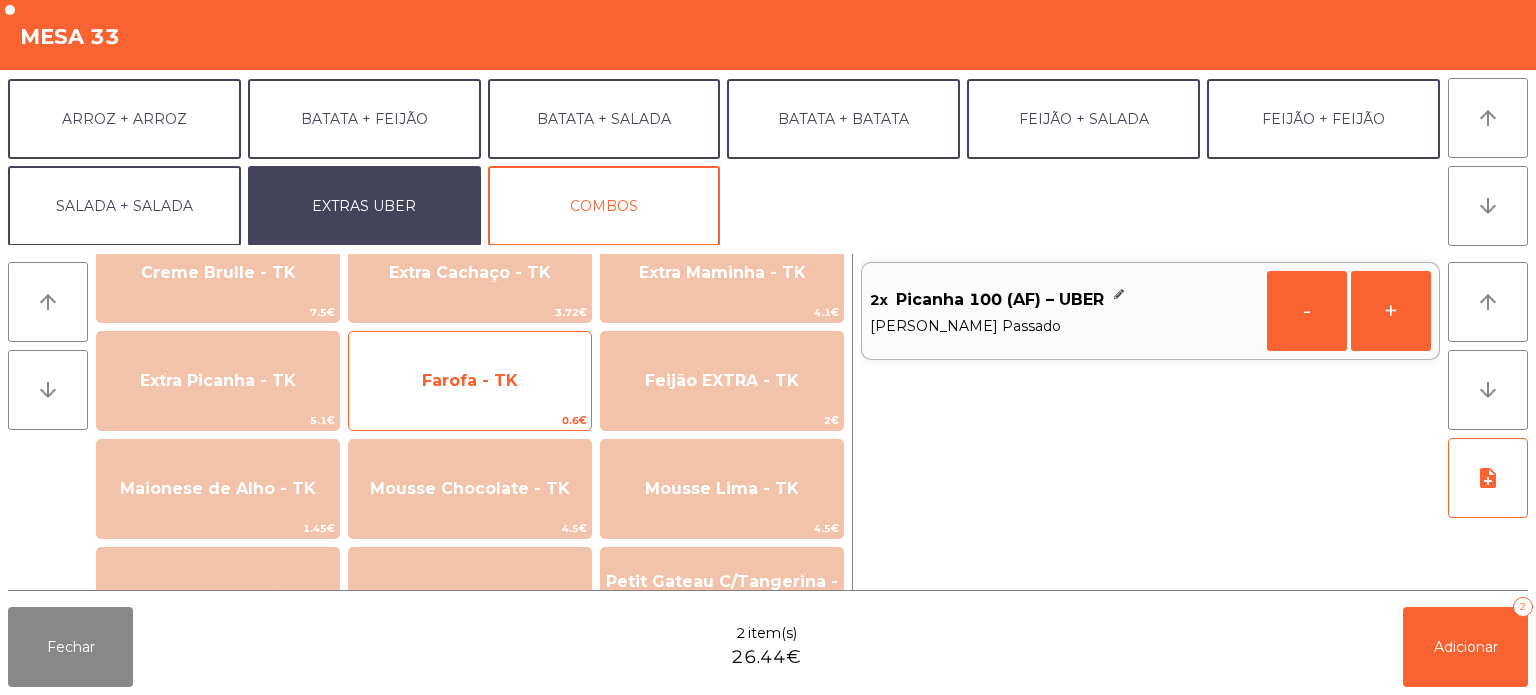 click on "Farofa - TK" 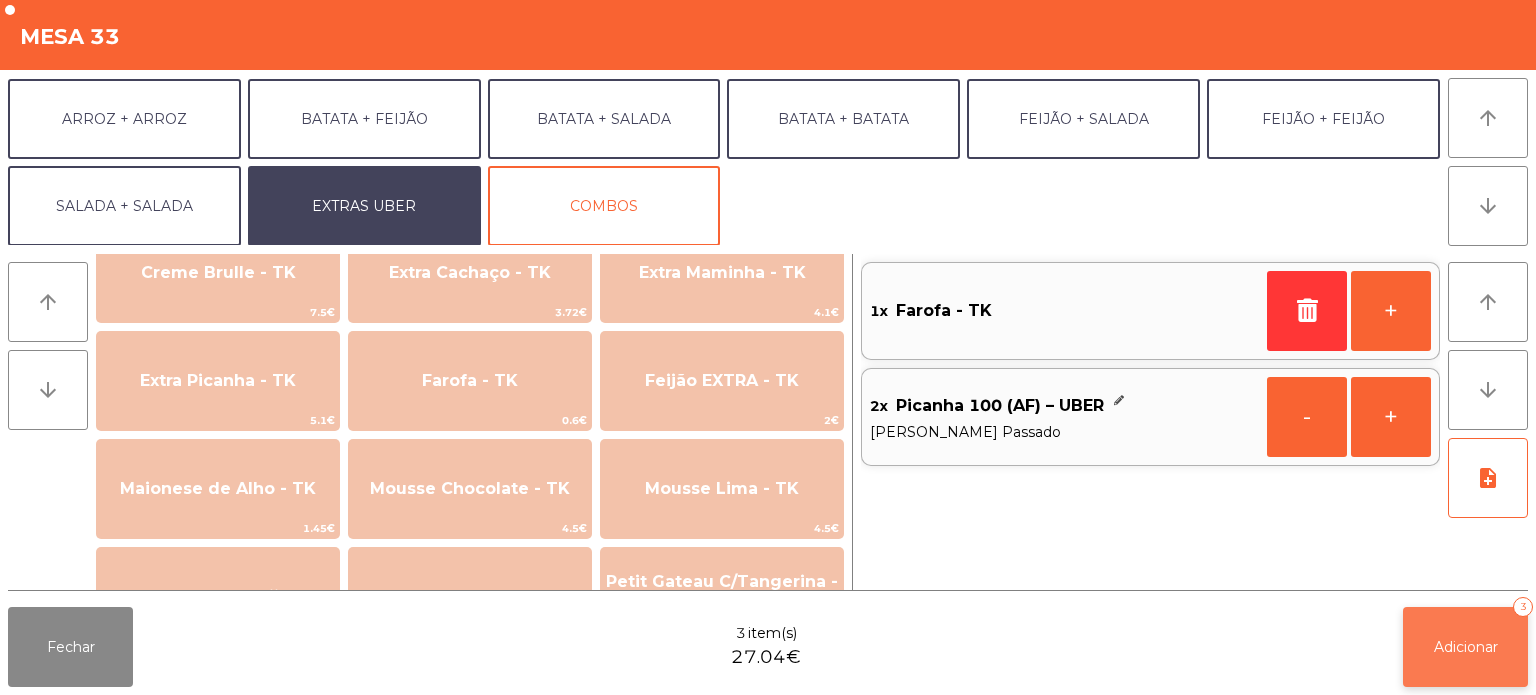 click on "Adicionar   3" 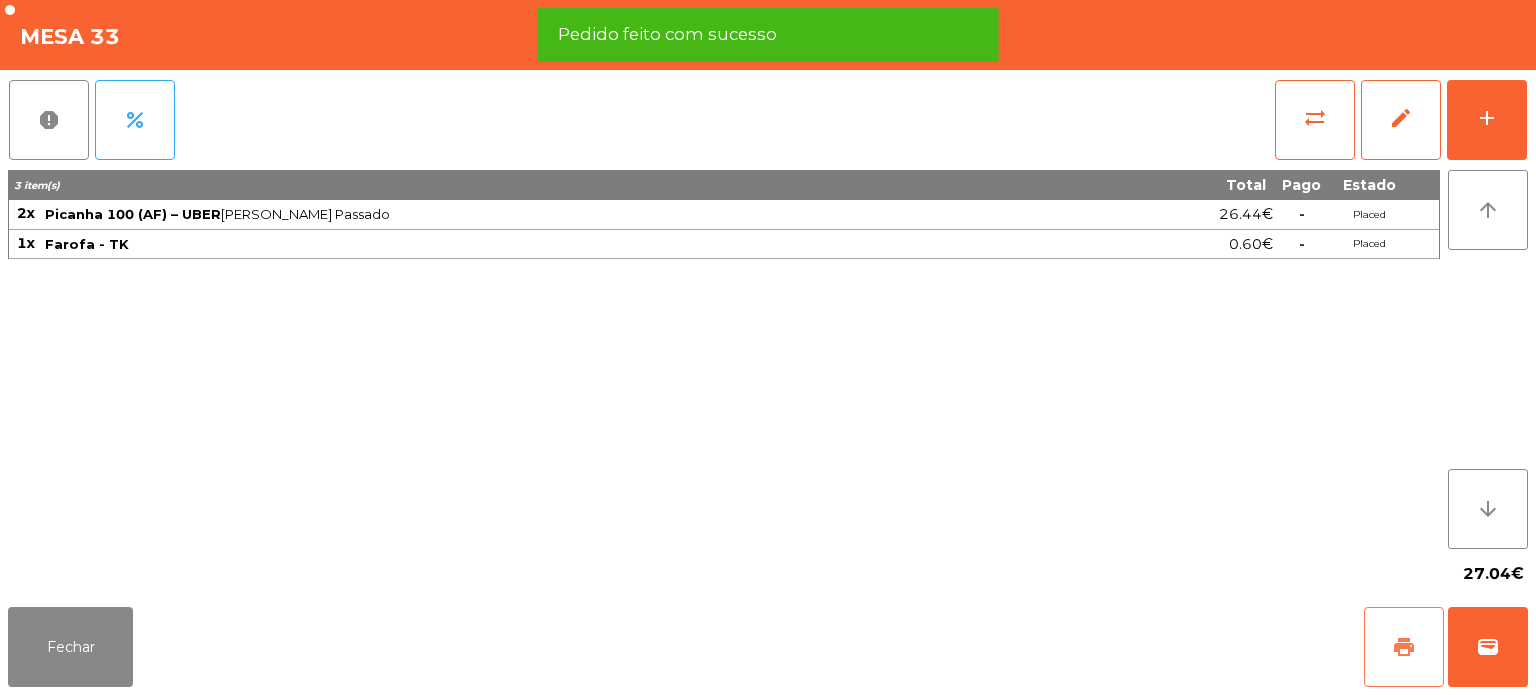 click on "print" 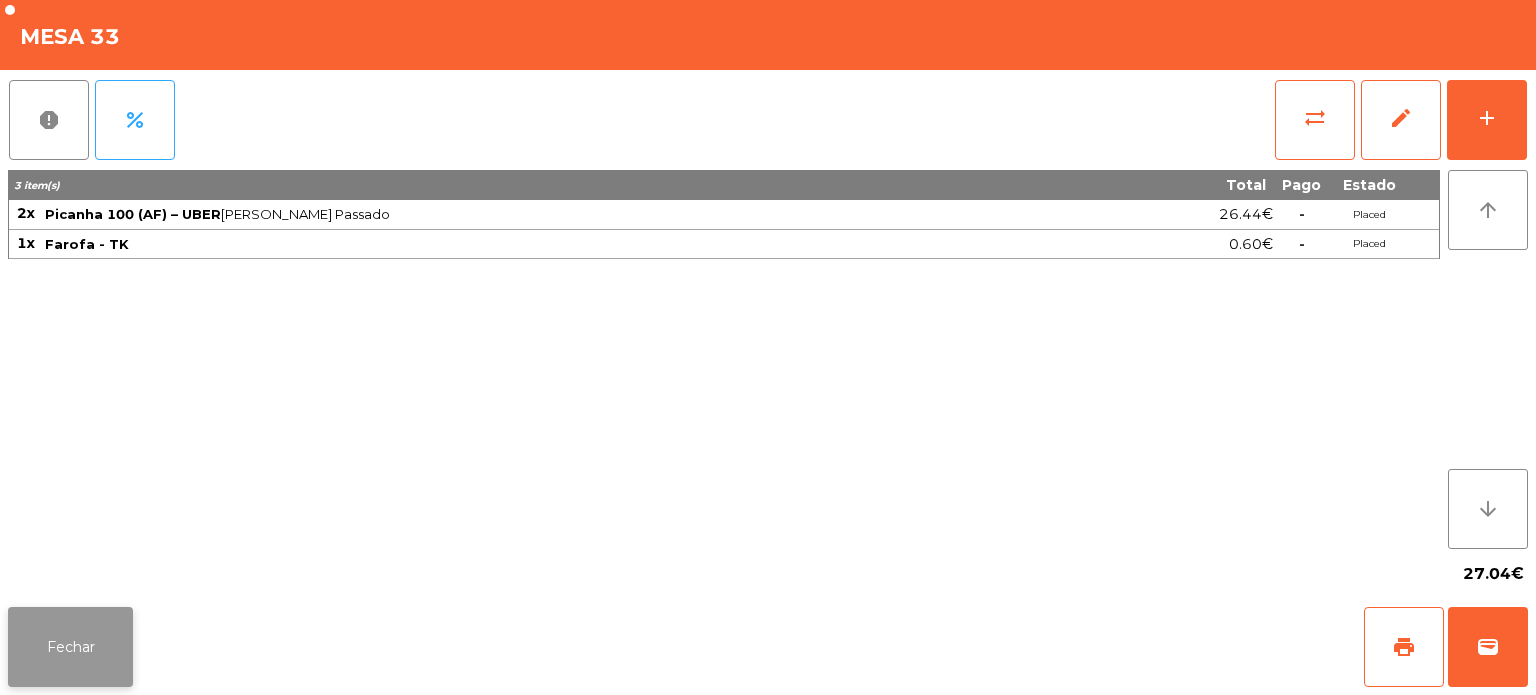 click on "Fechar" 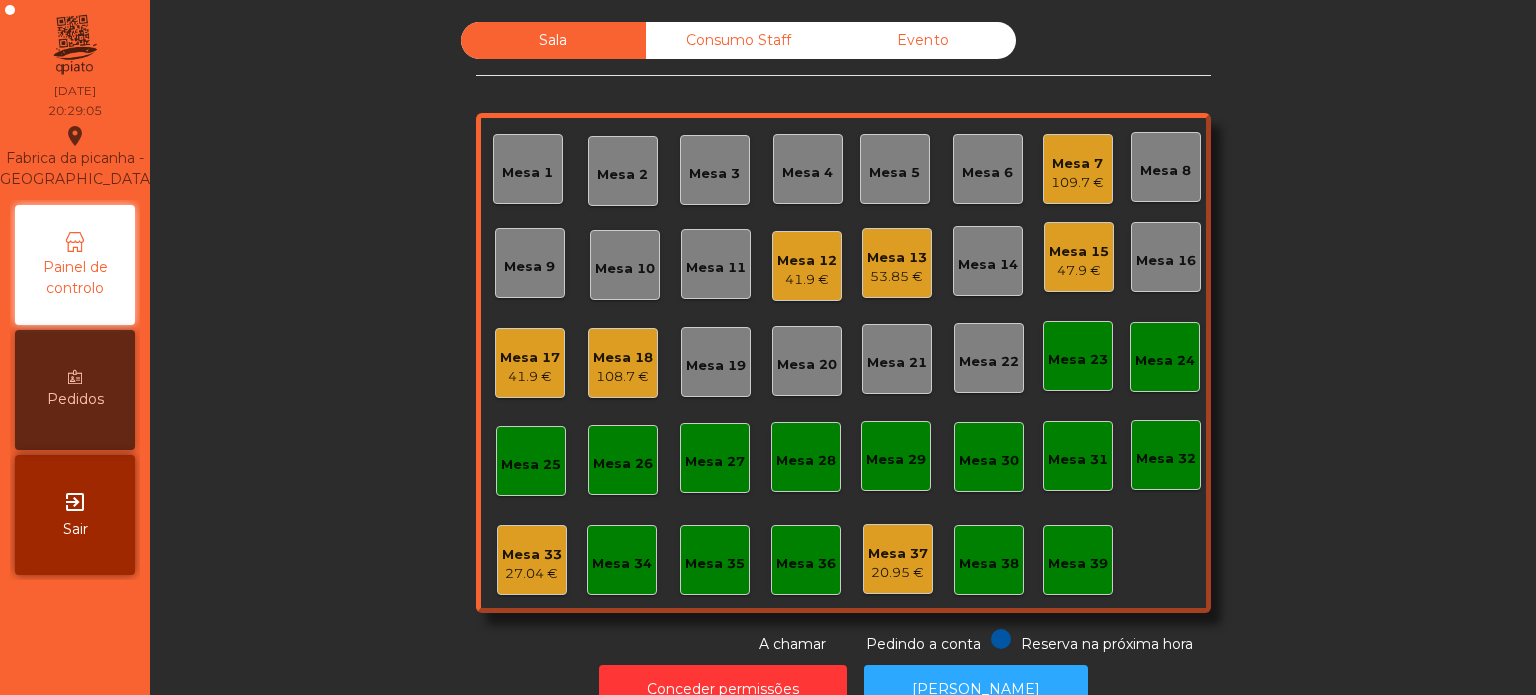 scroll, scrollTop: 55, scrollLeft: 0, axis: vertical 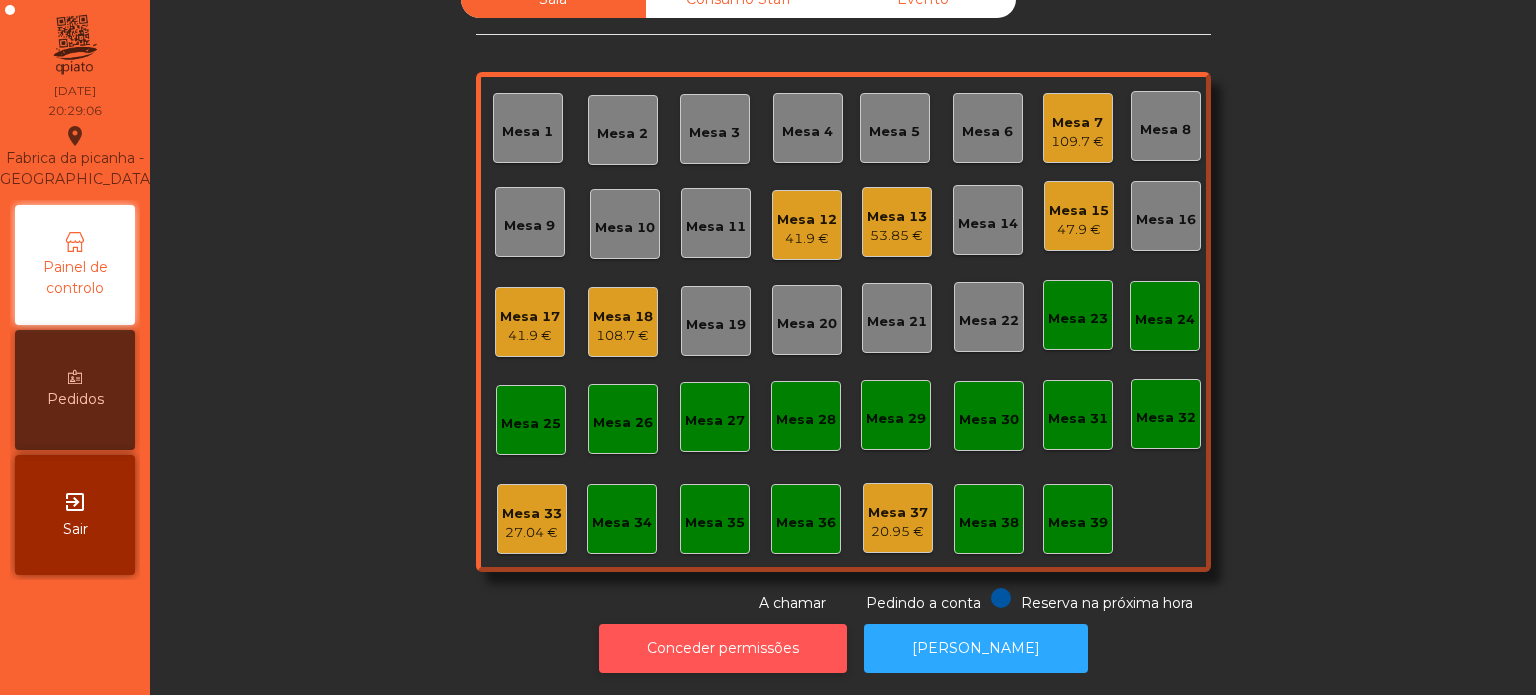 click on "Conceder permissões" 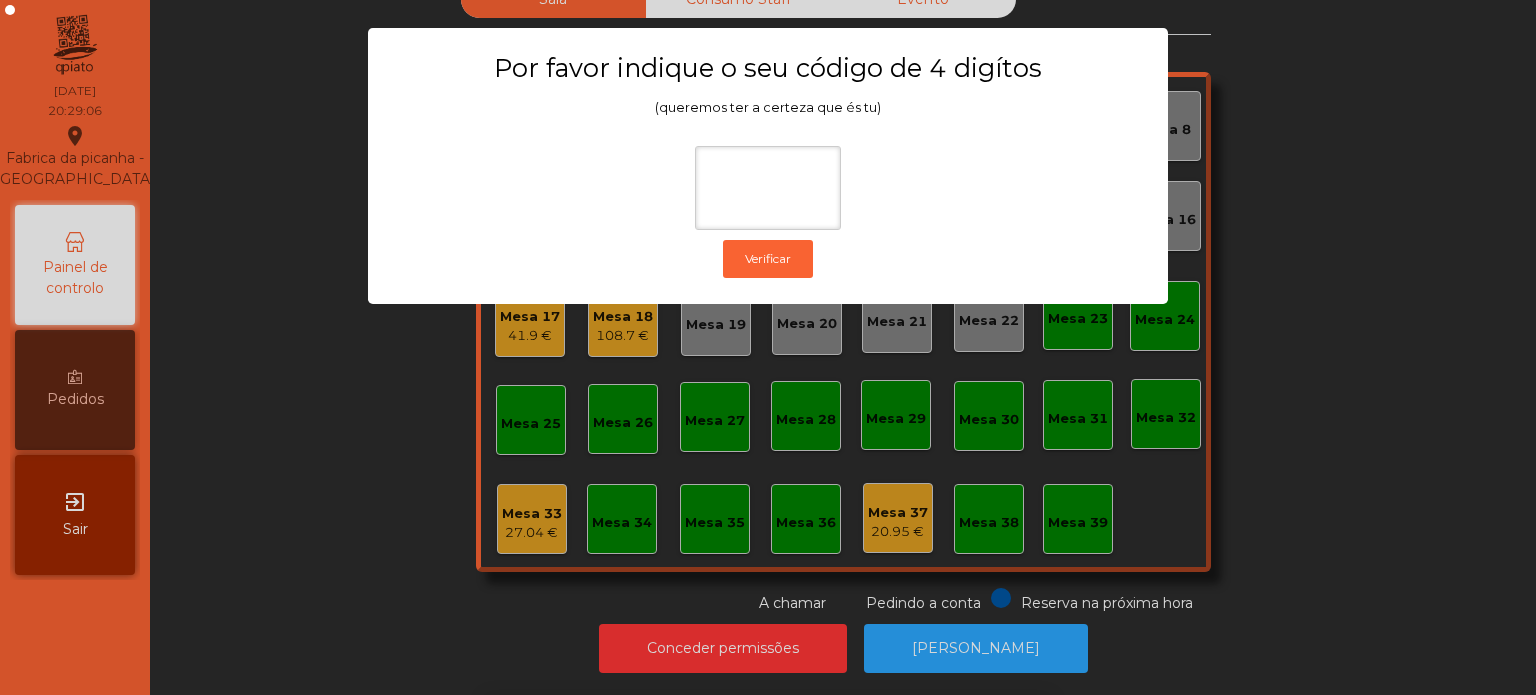 click on "Por favor indique o seu código de 4 digítos (queremos ter a certeza que és tu)  Verificar" 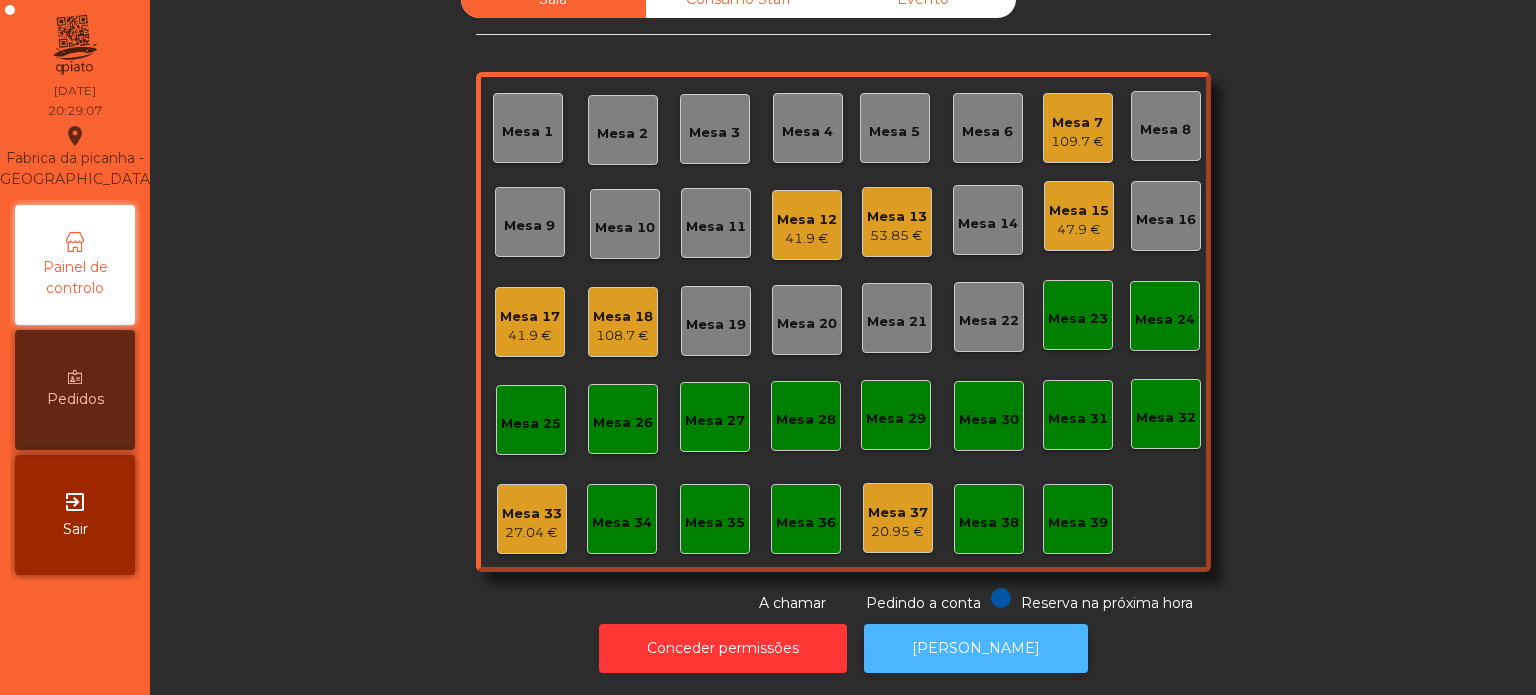 click on "[PERSON_NAME]" 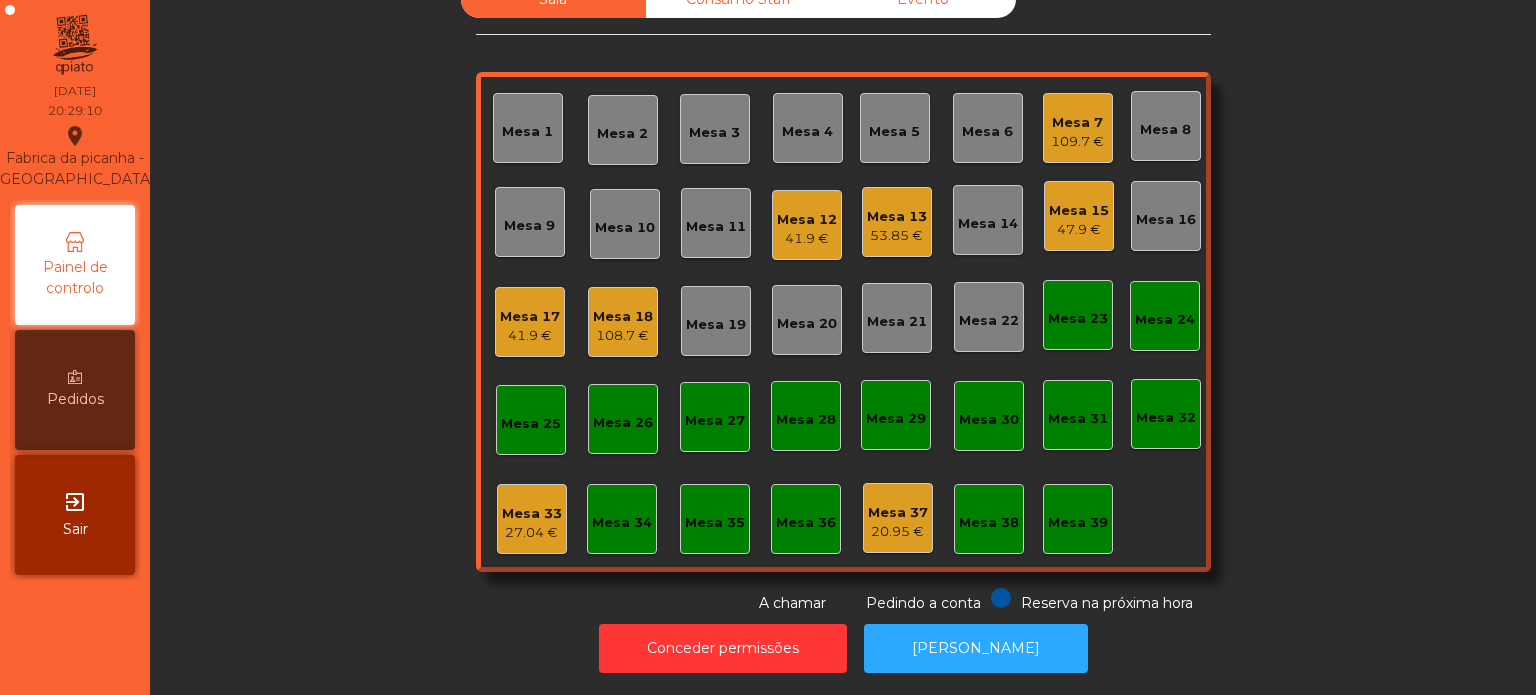 click on "Mesa 33   27.04 €" 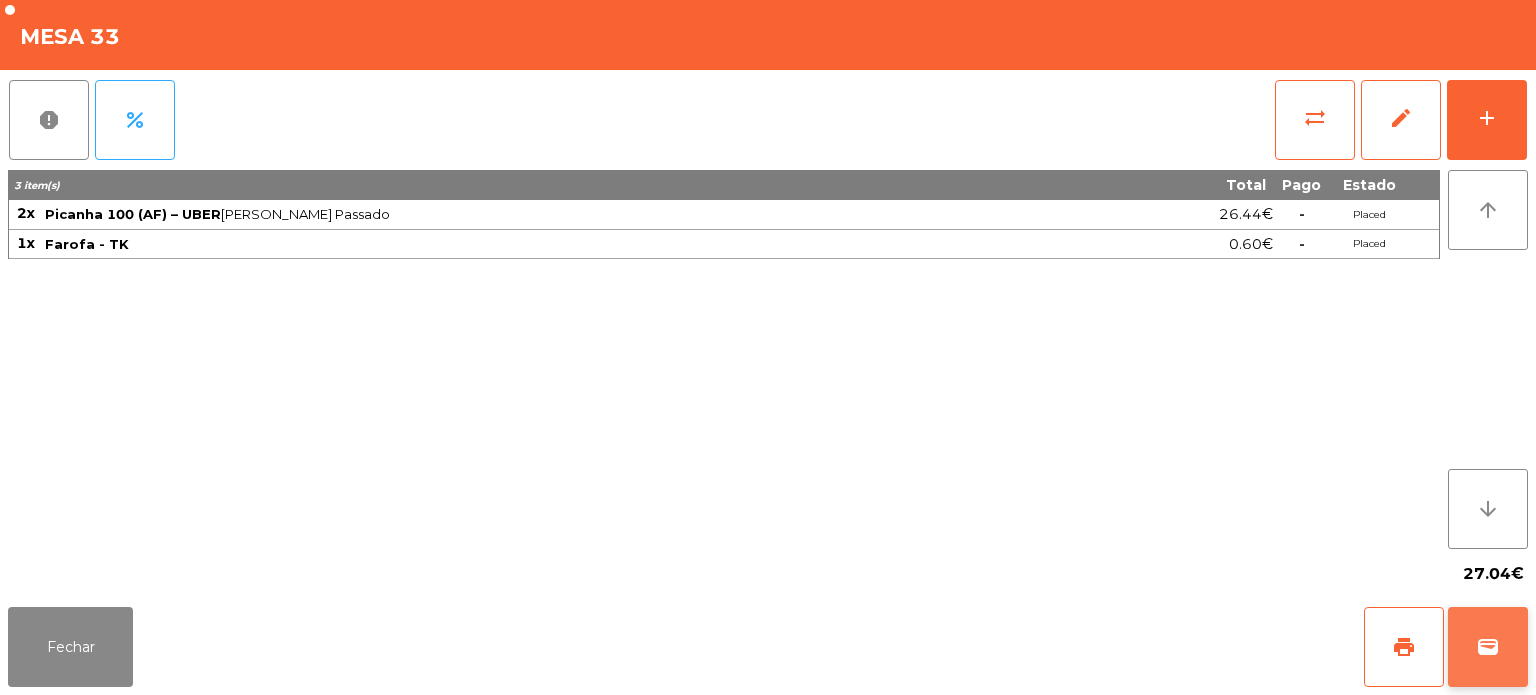 click on "wallet" 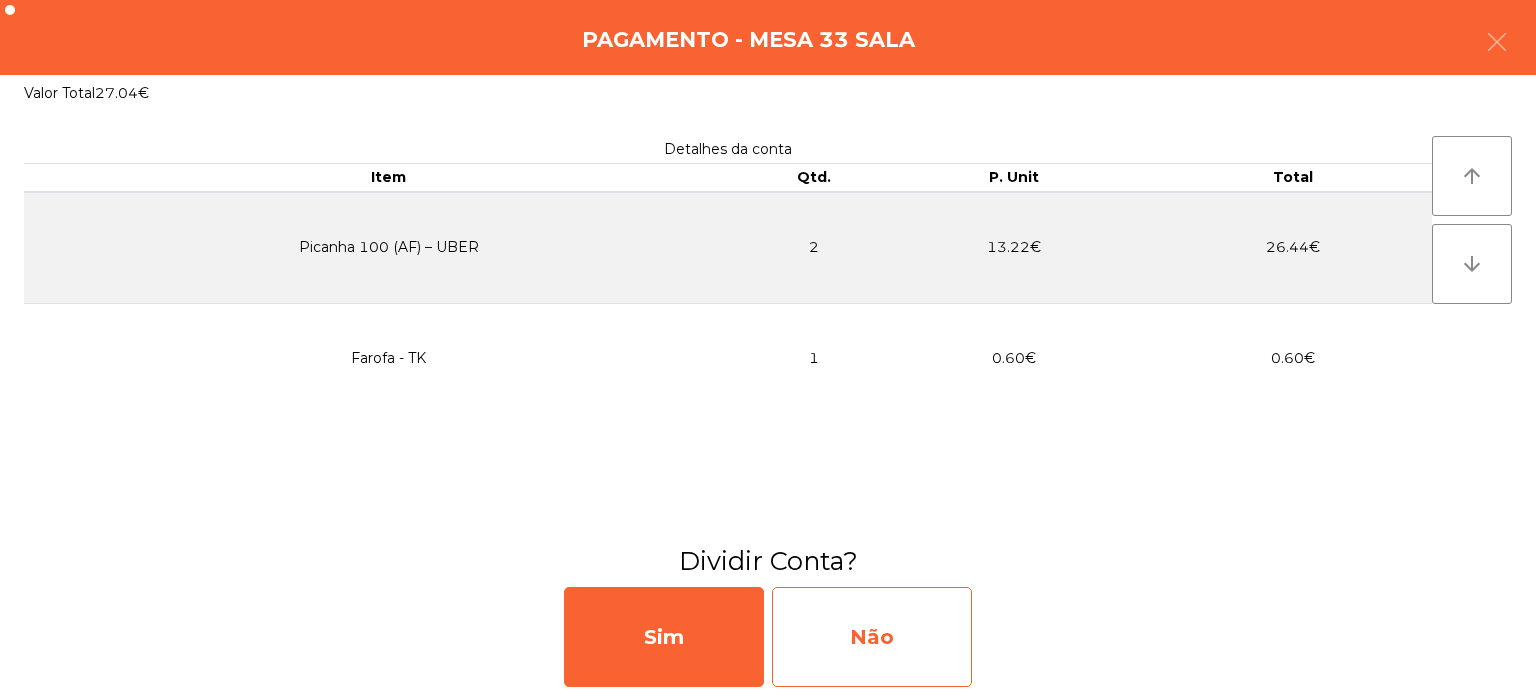 click on "Não" 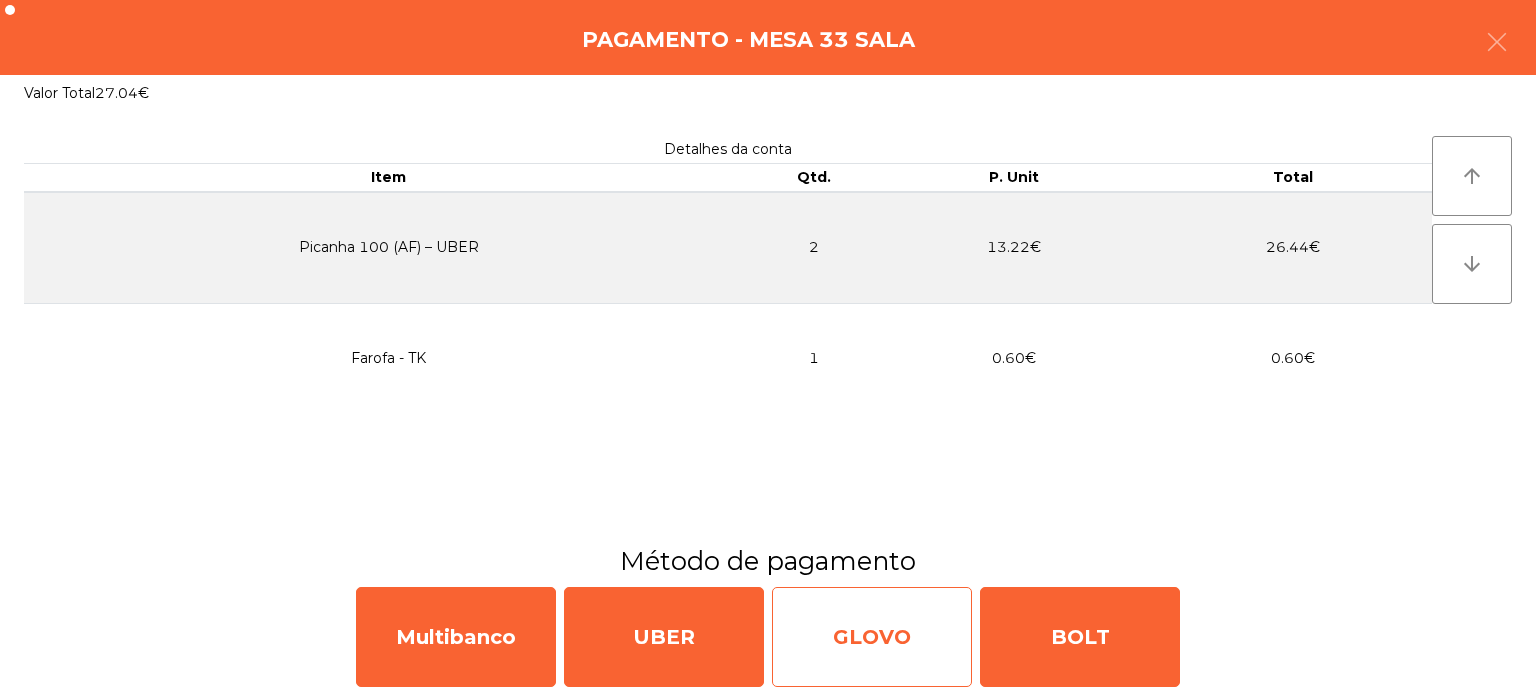 click on "GLOVO" 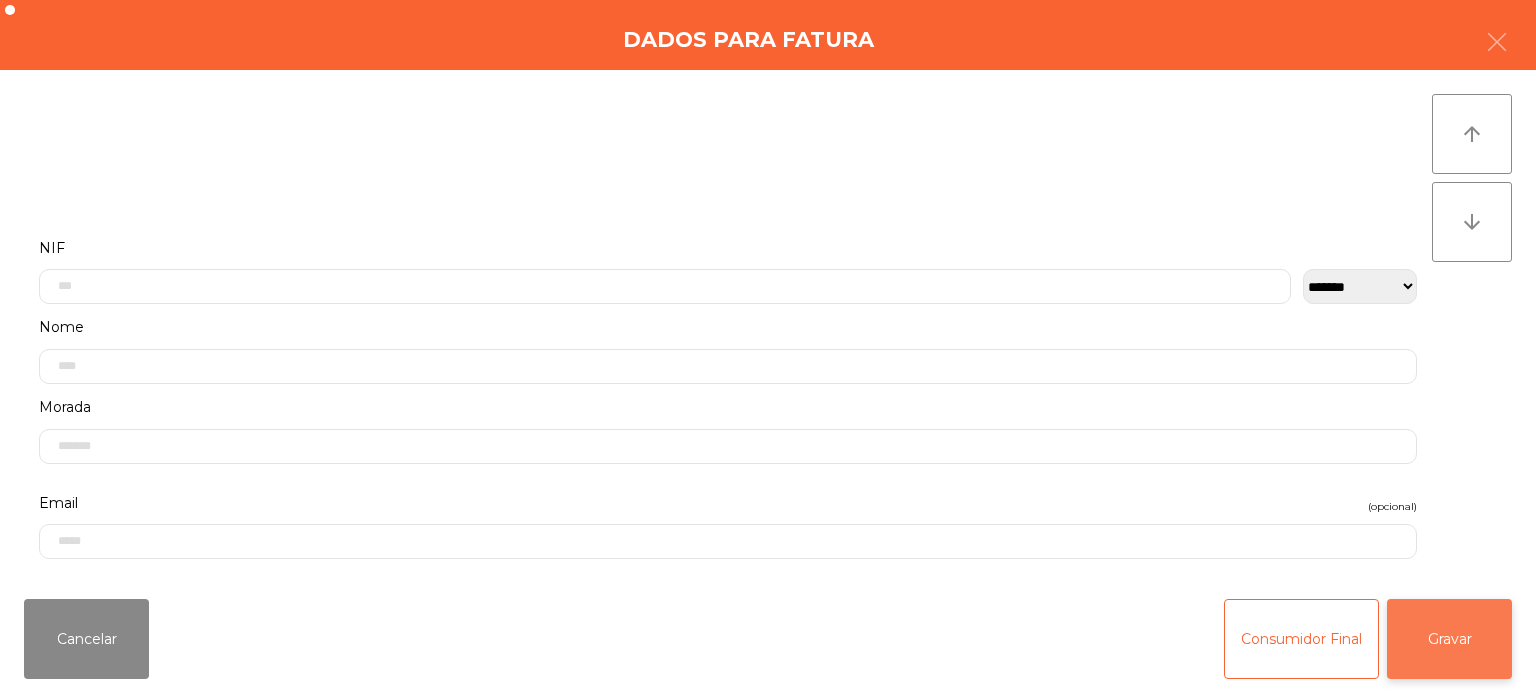 click on "Gravar" 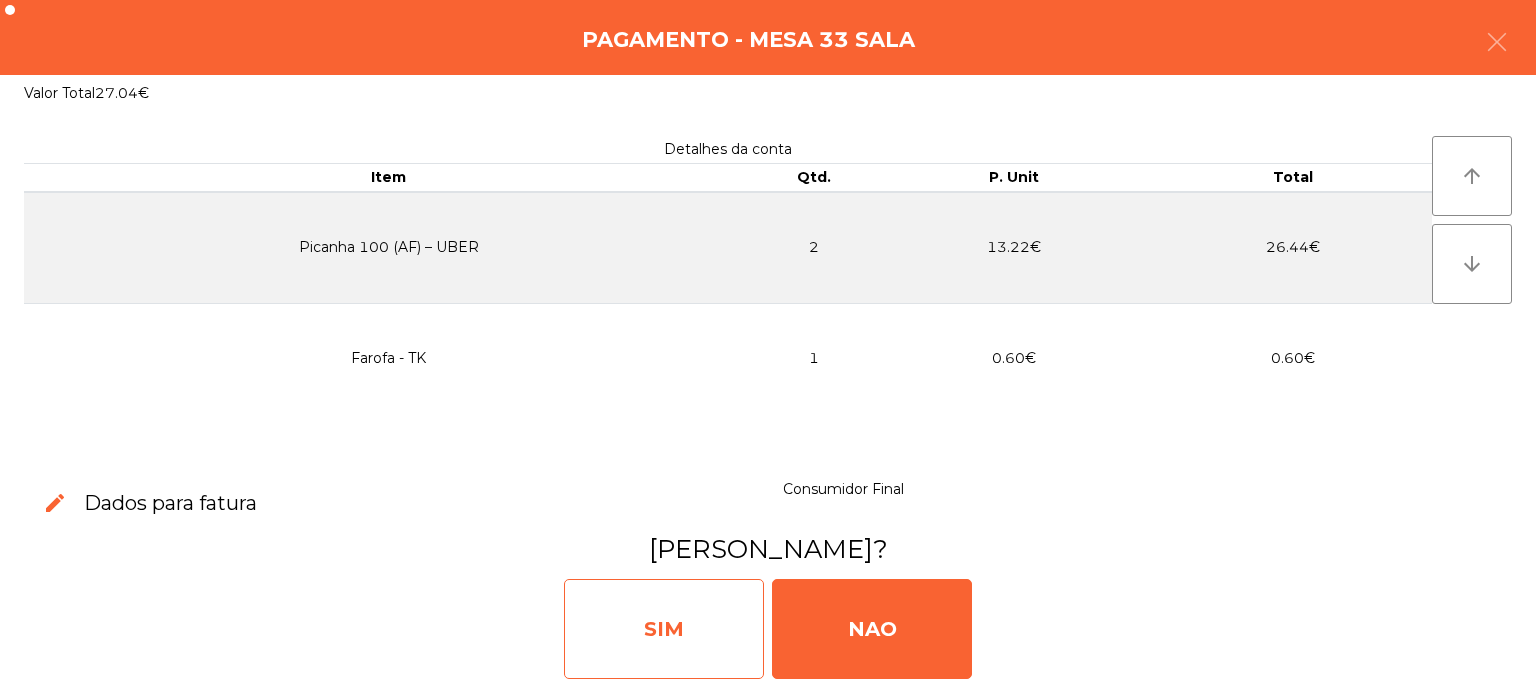 click on "SIM" 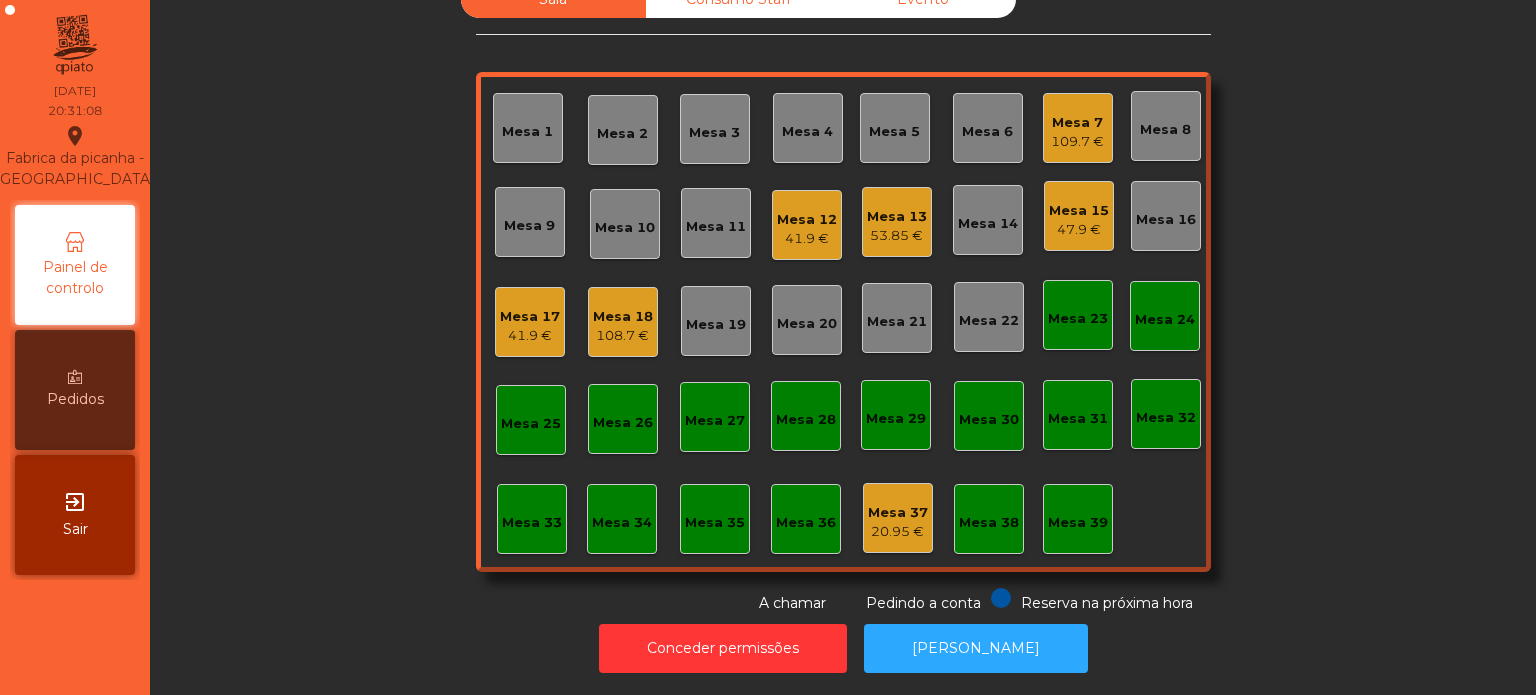 click on "Mesa 9" 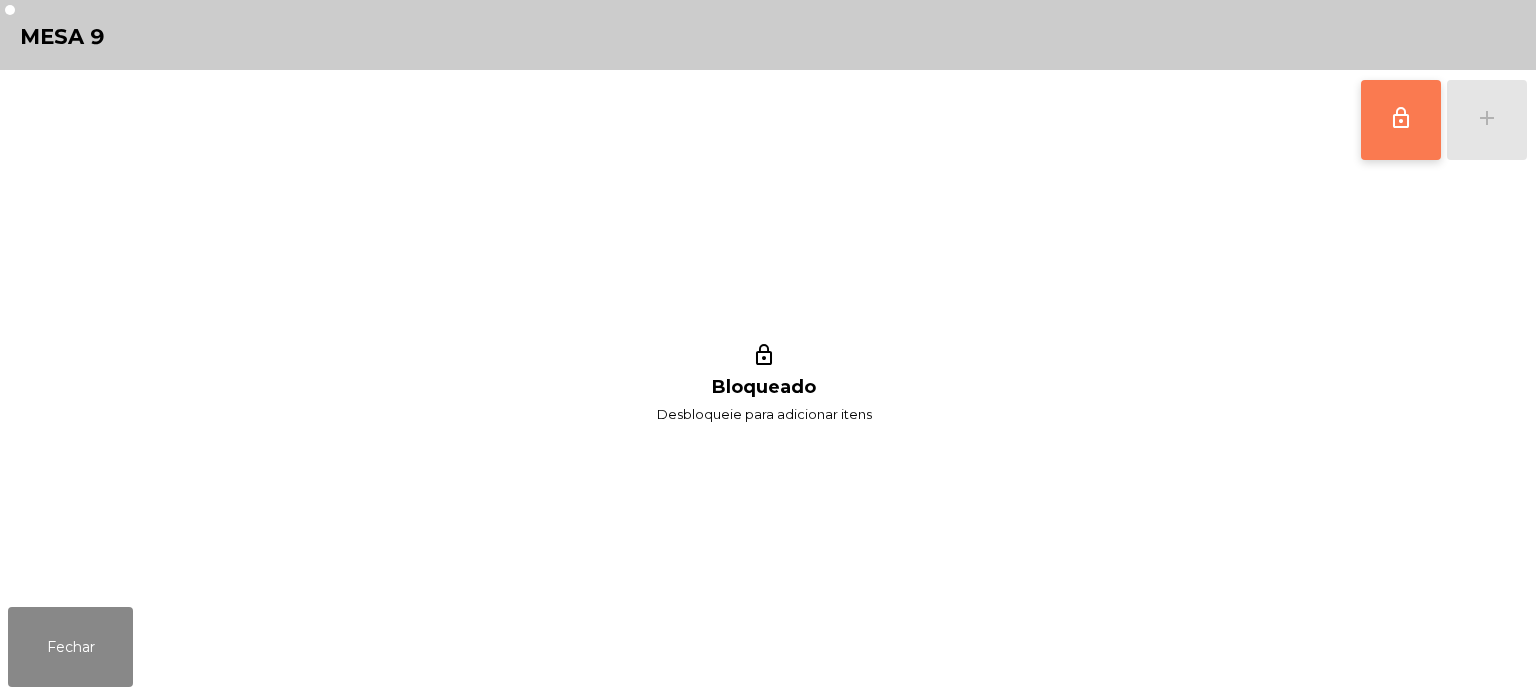 click on "lock_outline" 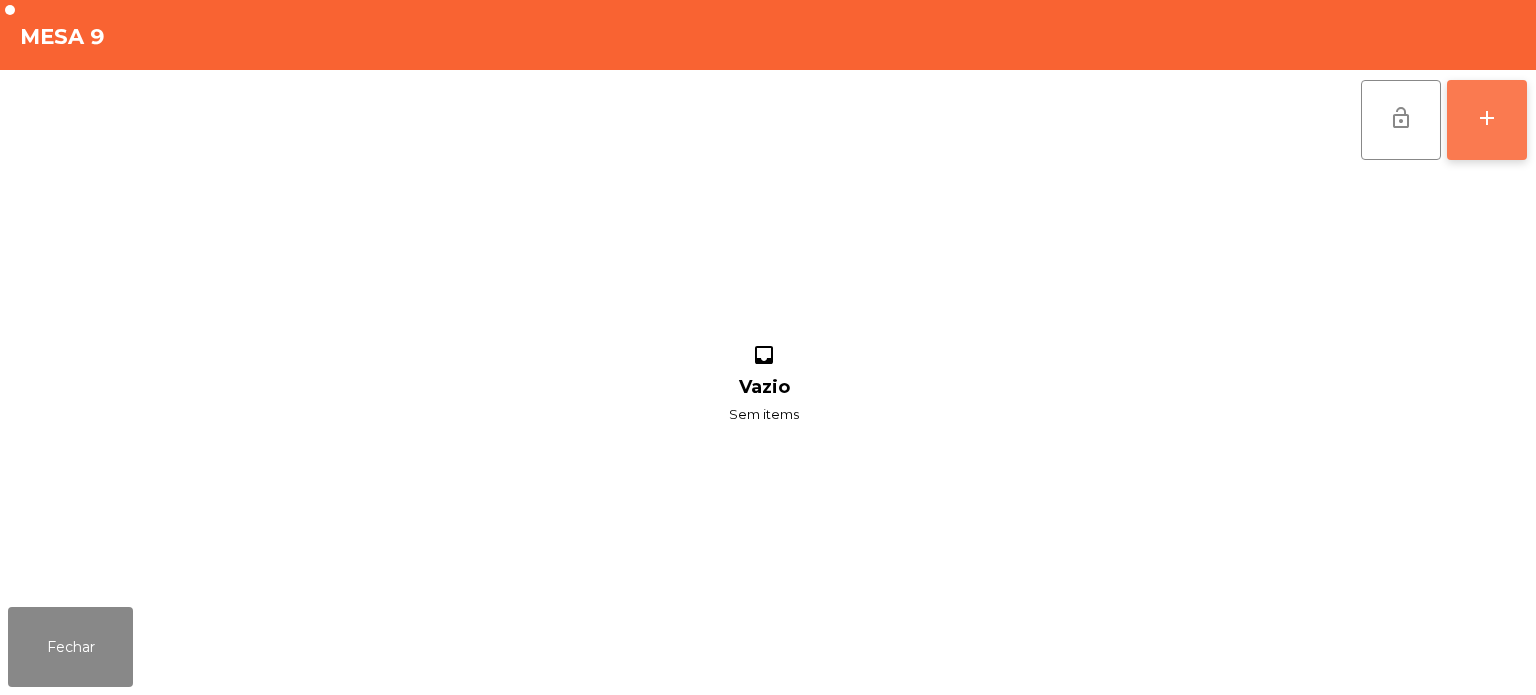 click on "add" 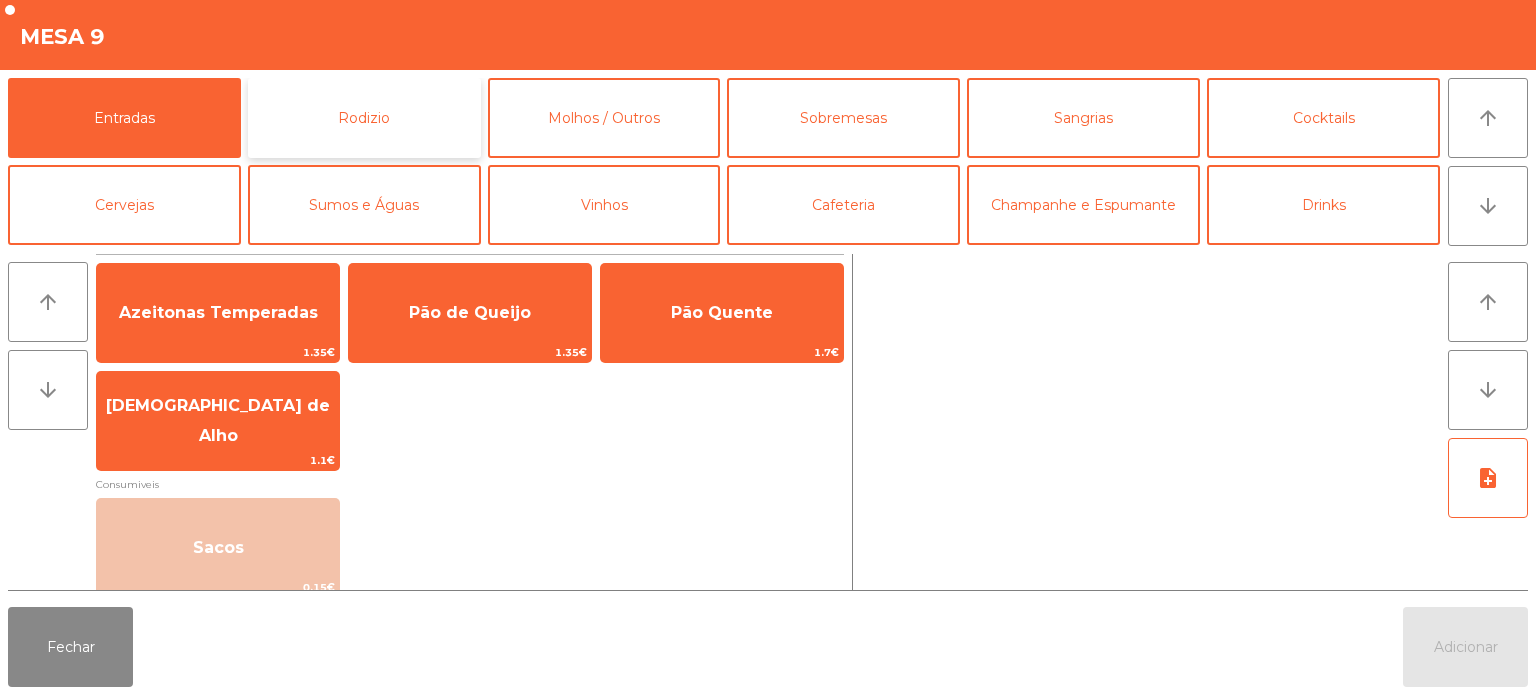 click on "Rodizio" 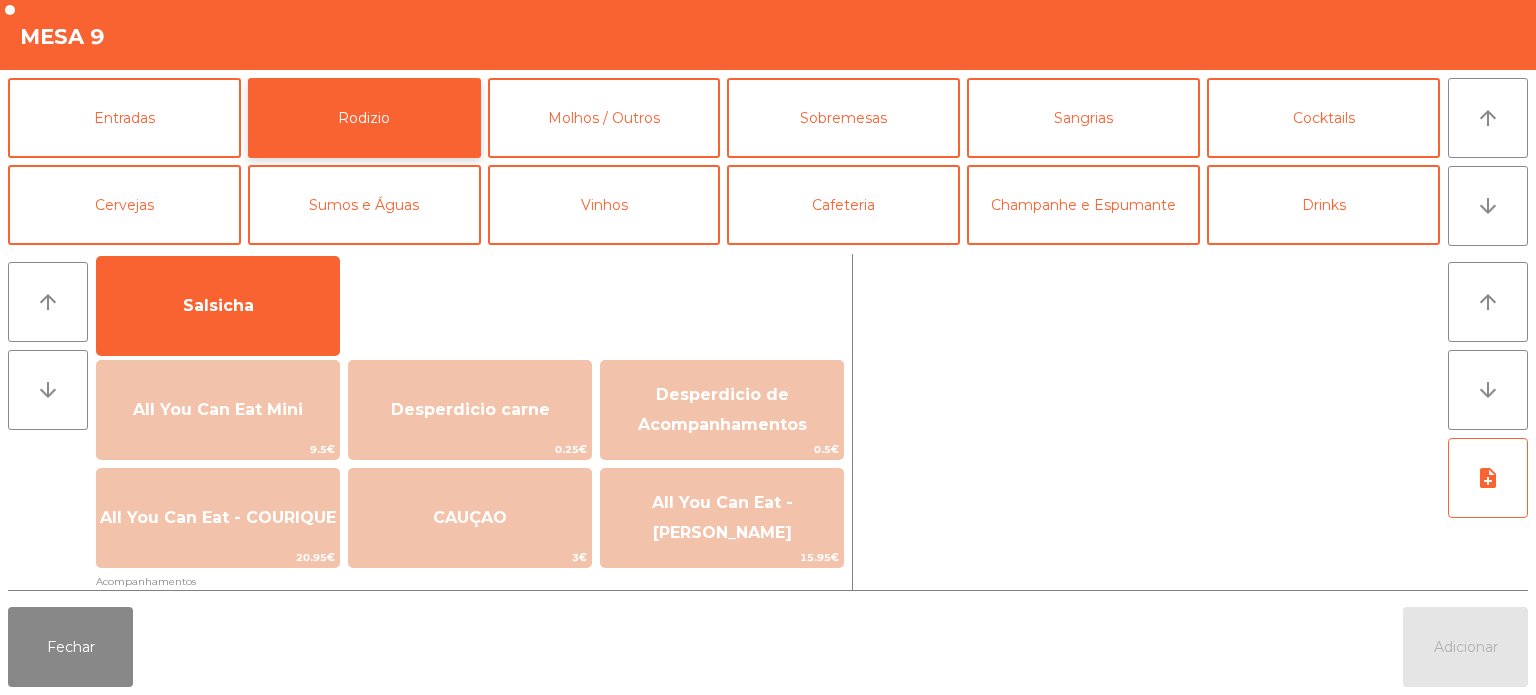 scroll, scrollTop: 140, scrollLeft: 0, axis: vertical 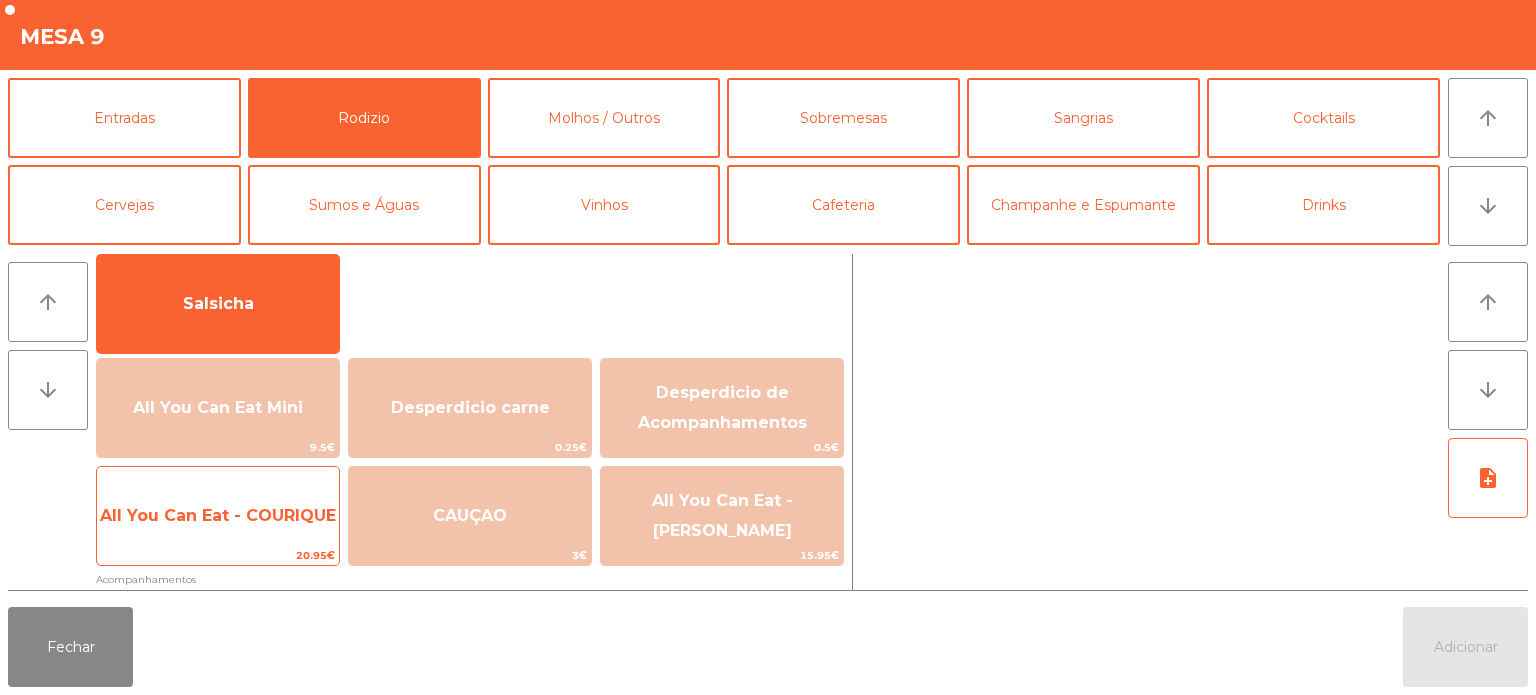 click on "All You Can Eat - COURIQUE" 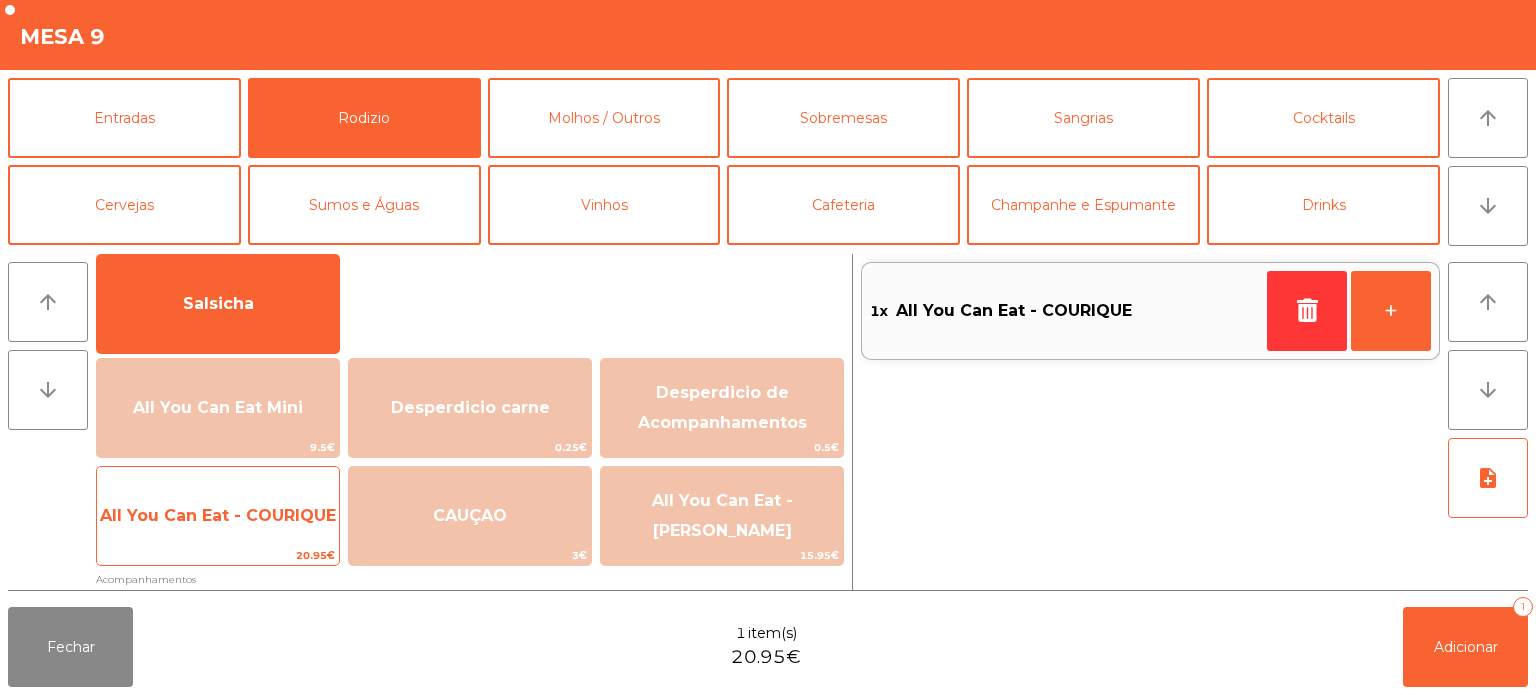 click on "All You Can Eat - COURIQUE" 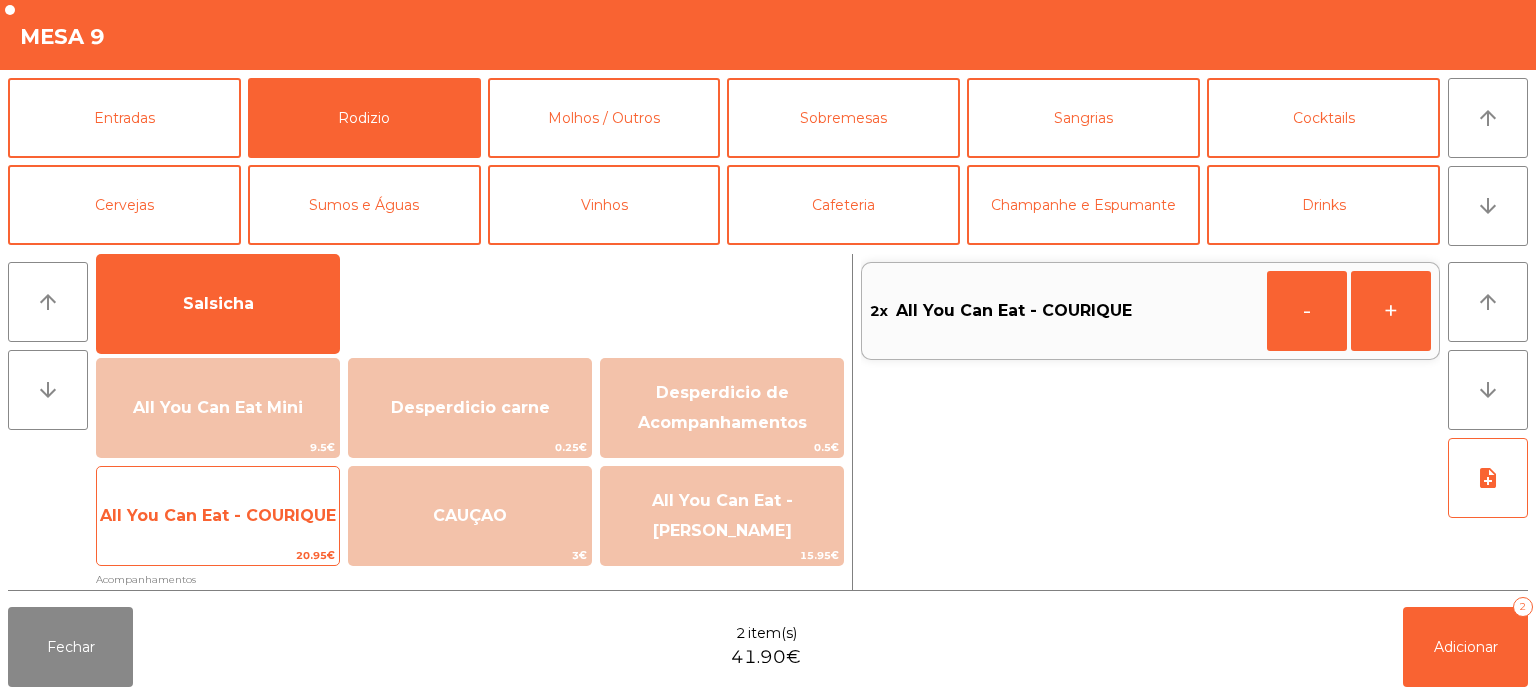 click on "All You Can Eat - COURIQUE" 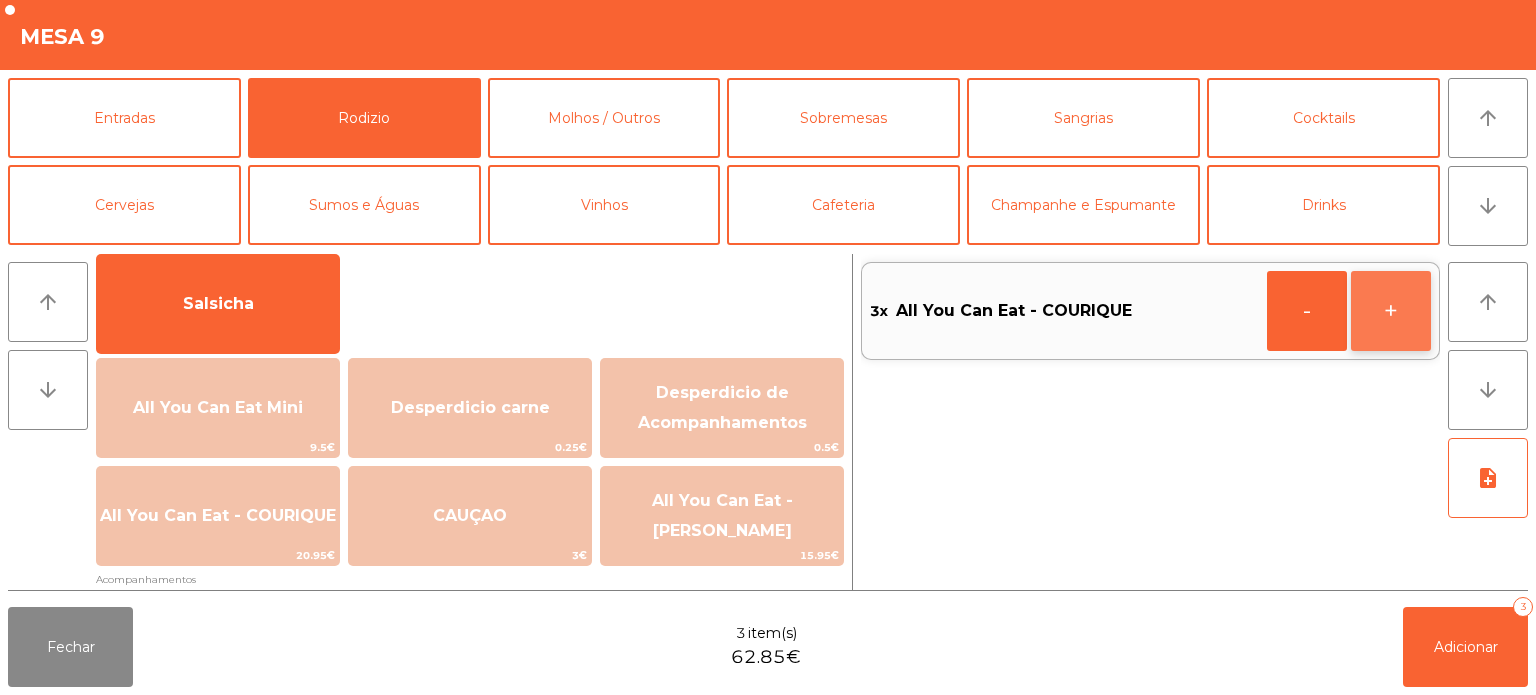click on "+" 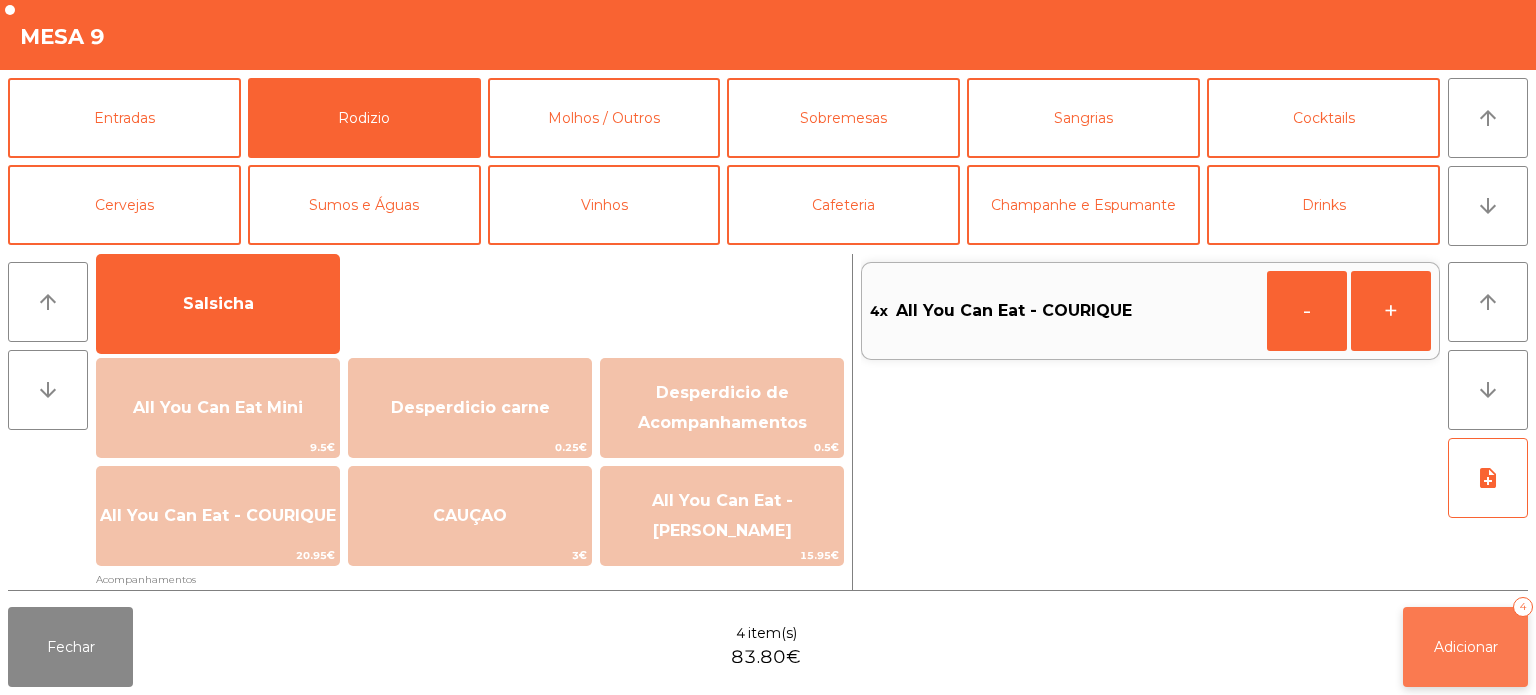 click on "Adicionar   4" 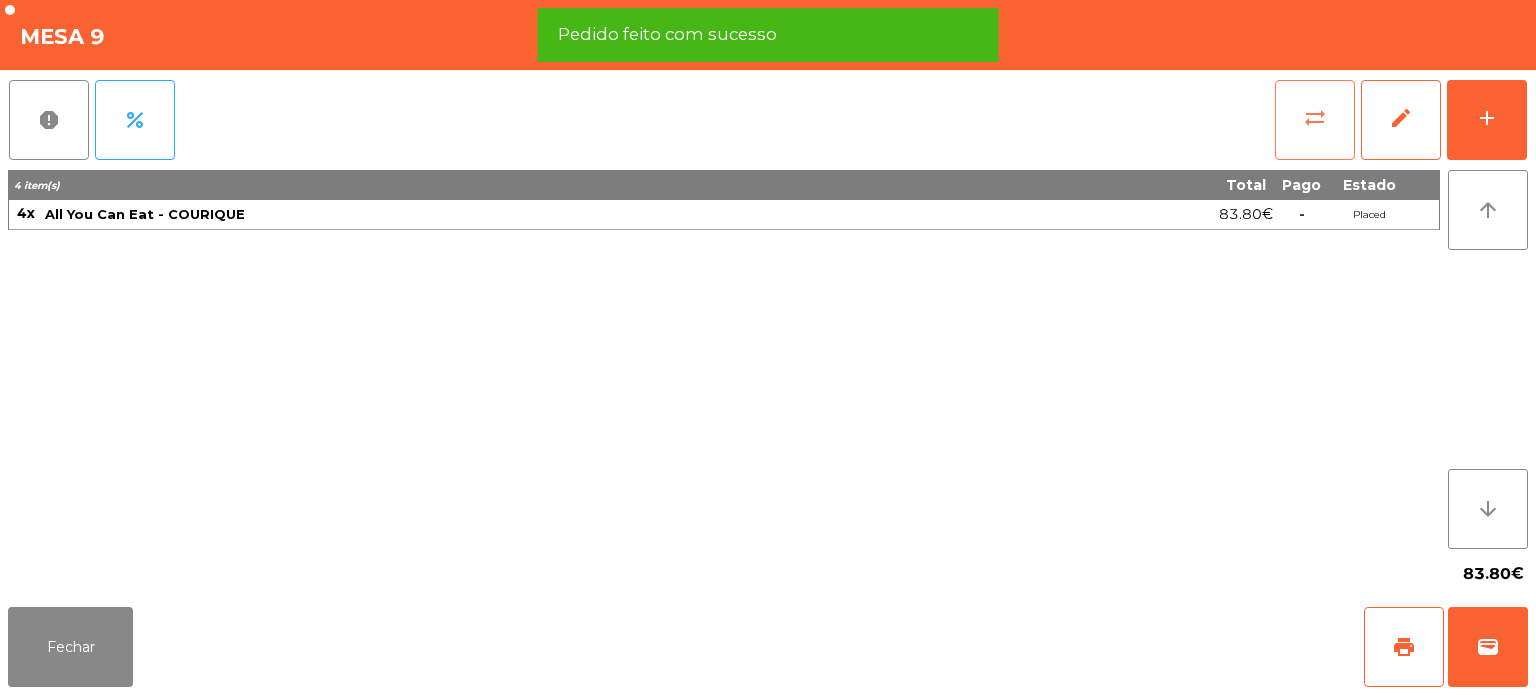 click on "sync_alt" 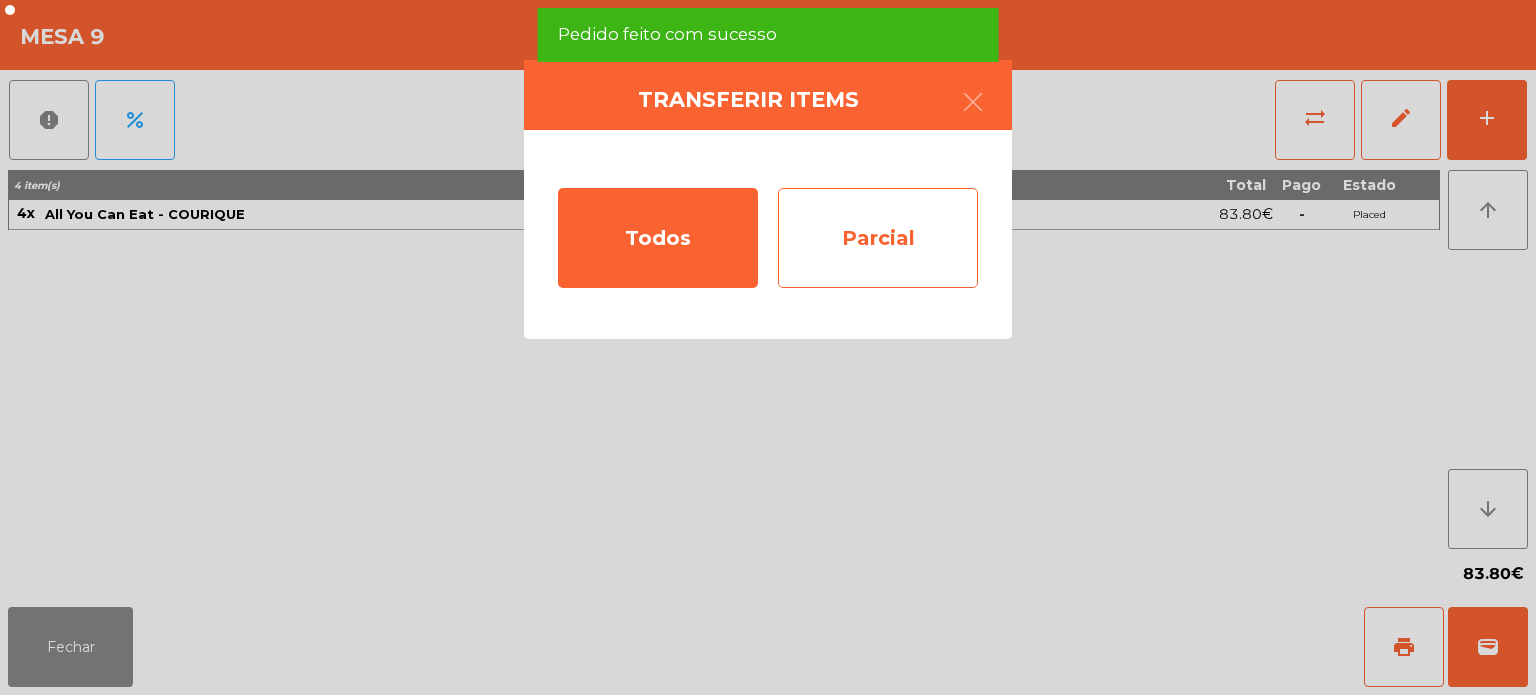 click on "Parcial" 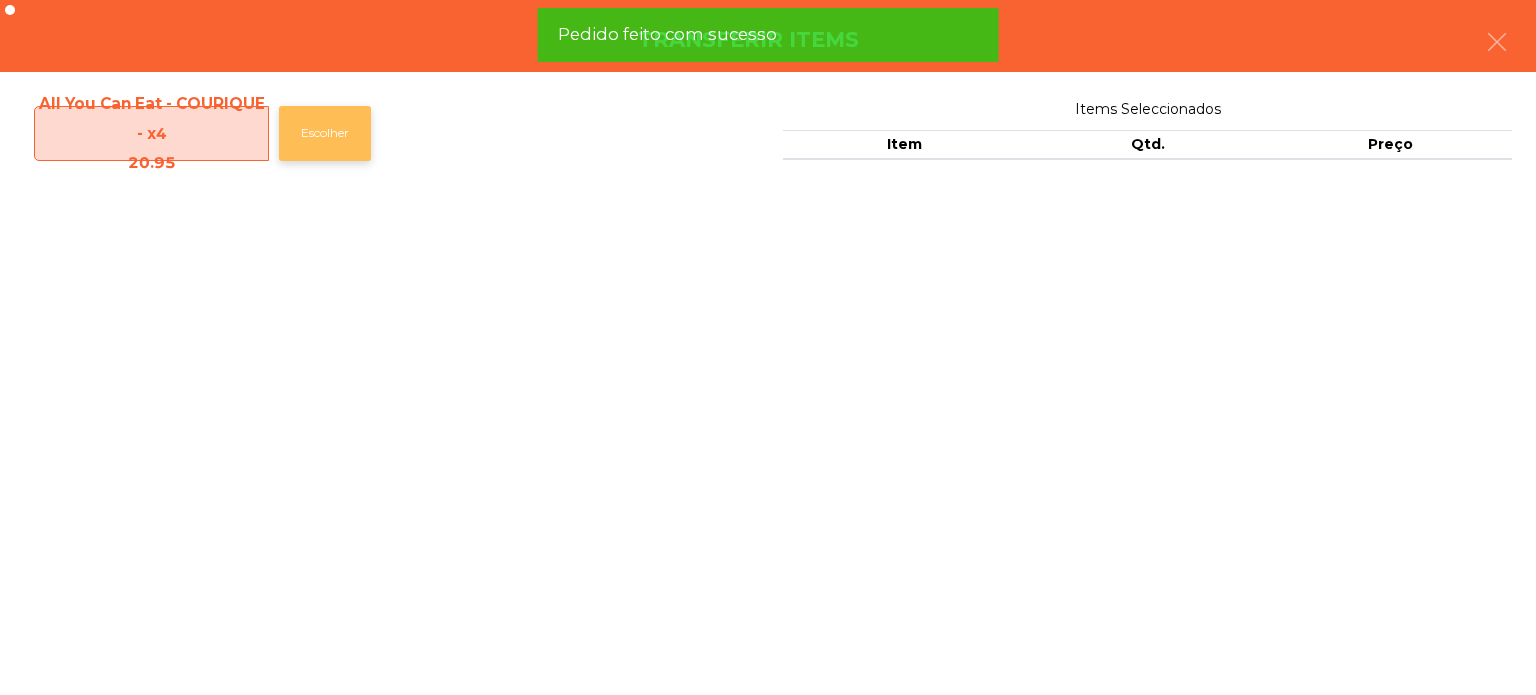 click on "Escolher" 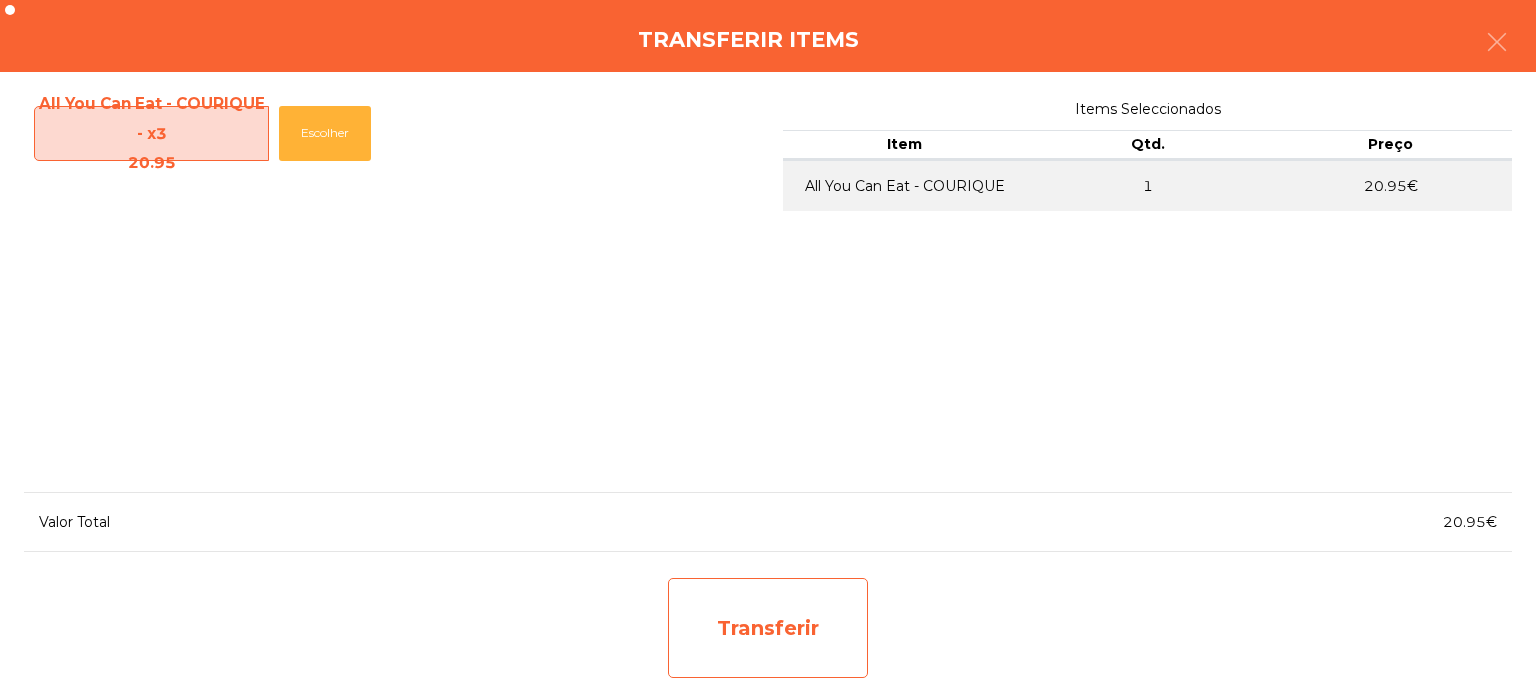 click on "Transferir" 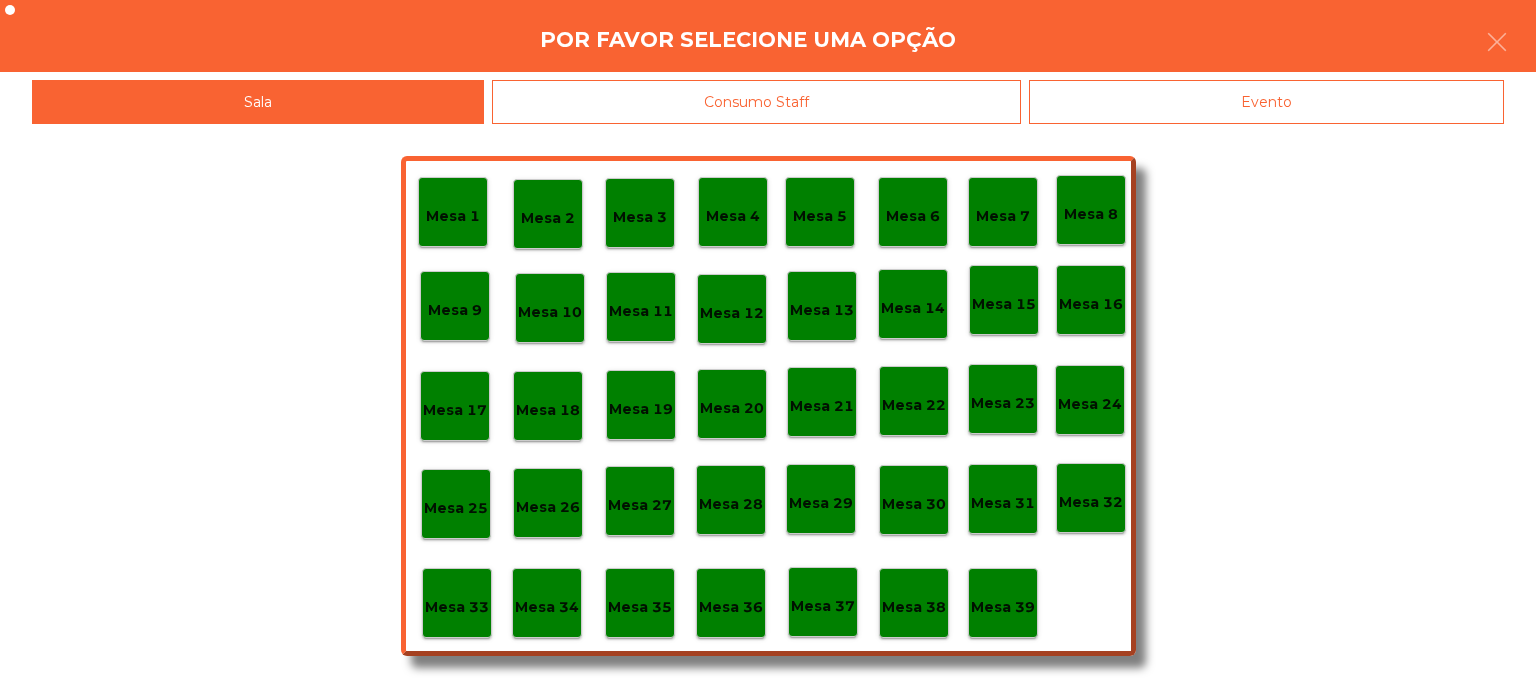 click on "Mesa 37" 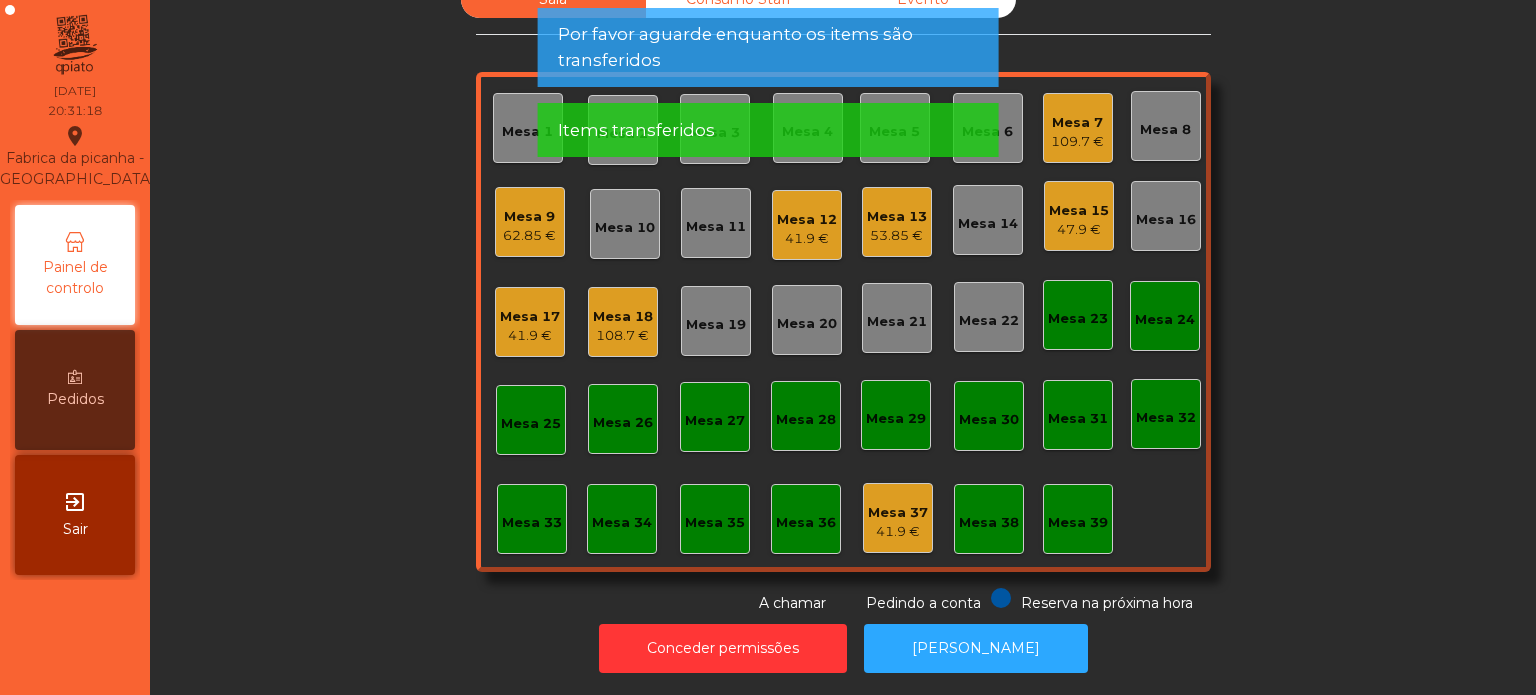 click on "Sala   Consumo Staff   Evento   Mesa 1   Mesa 2   Mesa 3   Mesa 4   Mesa 5   Mesa 6   Mesa 7   109.7 €   Mesa 8   Mesa 9   62.85 €   Mesa 10   Mesa 11   Mesa 12   41.9 €   Mesa 13   53.85 €   Mesa 14   Mesa 15   47.9 €   Mesa 16   Mesa 17   41.9 €   Mesa 18   108.7 €   Mesa 19   Mesa 20   Mesa 21   Mesa 22   Mesa 23   Mesa 24   Mesa 25   Mesa 26   Mesa 27   Mesa 28   Mesa 29   Mesa 30   Mesa 31   Mesa 32   Mesa 33   Mesa 34   Mesa 35   Mesa 36   Mesa 37   41.9 €   Mesa 38   Mesa 39  Reserva na próxima hora Pedindo a conta A chamar" 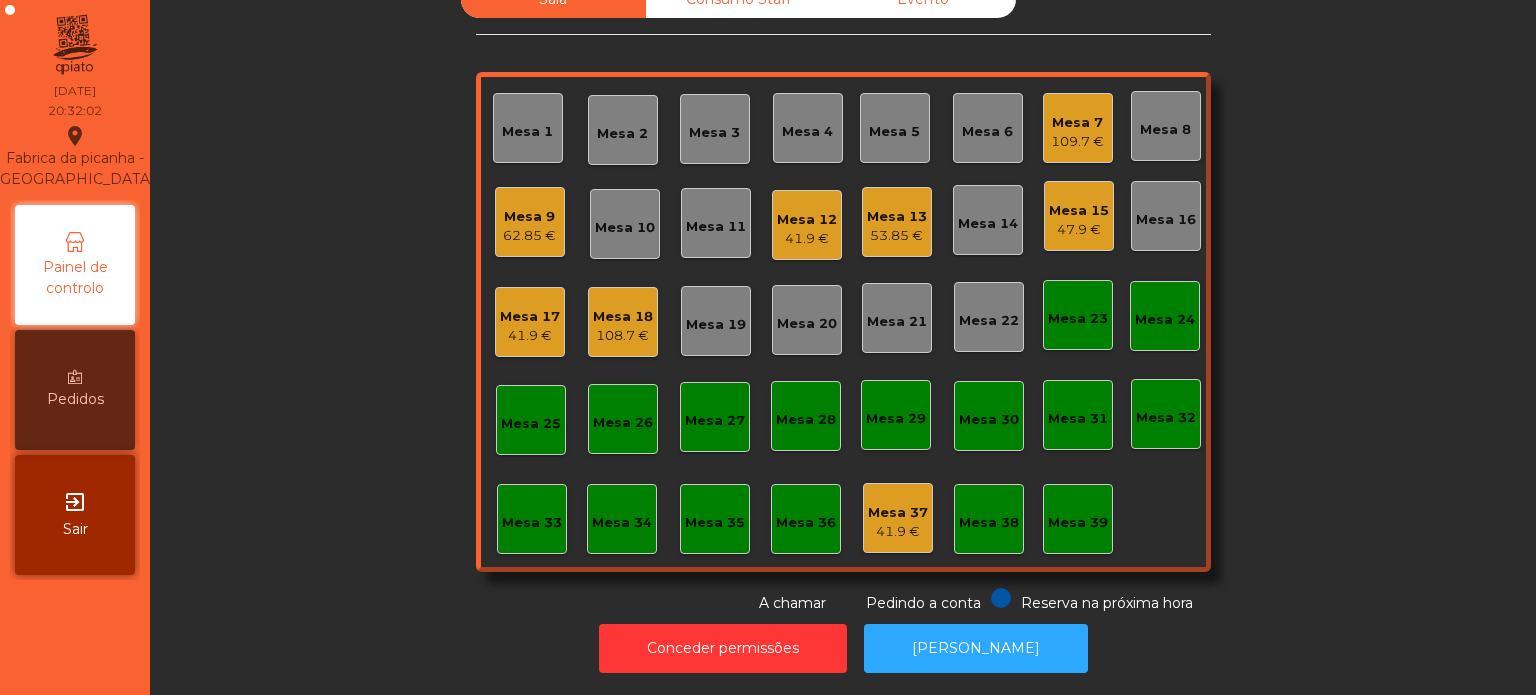 click on "Sala   Consumo Staff   Evento   Mesa 1   Mesa 2   Mesa 3   Mesa 4   Mesa 5   Mesa 6   Mesa 7   109.7 €   Mesa 8   Mesa 9   62.85 €   Mesa 10   Mesa 11   Mesa 12   41.9 €   Mesa 13   53.85 €   Mesa 14   Mesa 15   47.9 €   Mesa 16   Mesa 17   41.9 €   Mesa 18   108.7 €   Mesa 19   Mesa 20   Mesa 21   Mesa 22   Mesa 23   Mesa 24   Mesa 25   Mesa 26   Mesa 27   Mesa 28   Mesa 29   Mesa 30   Mesa 31   Mesa 32   Mesa 33   Mesa 34   Mesa 35   Mesa 36   Mesa 37   41.9 €   Mesa 38   Mesa 39  Reserva na próxima hora Pedindo a conta A chamar" 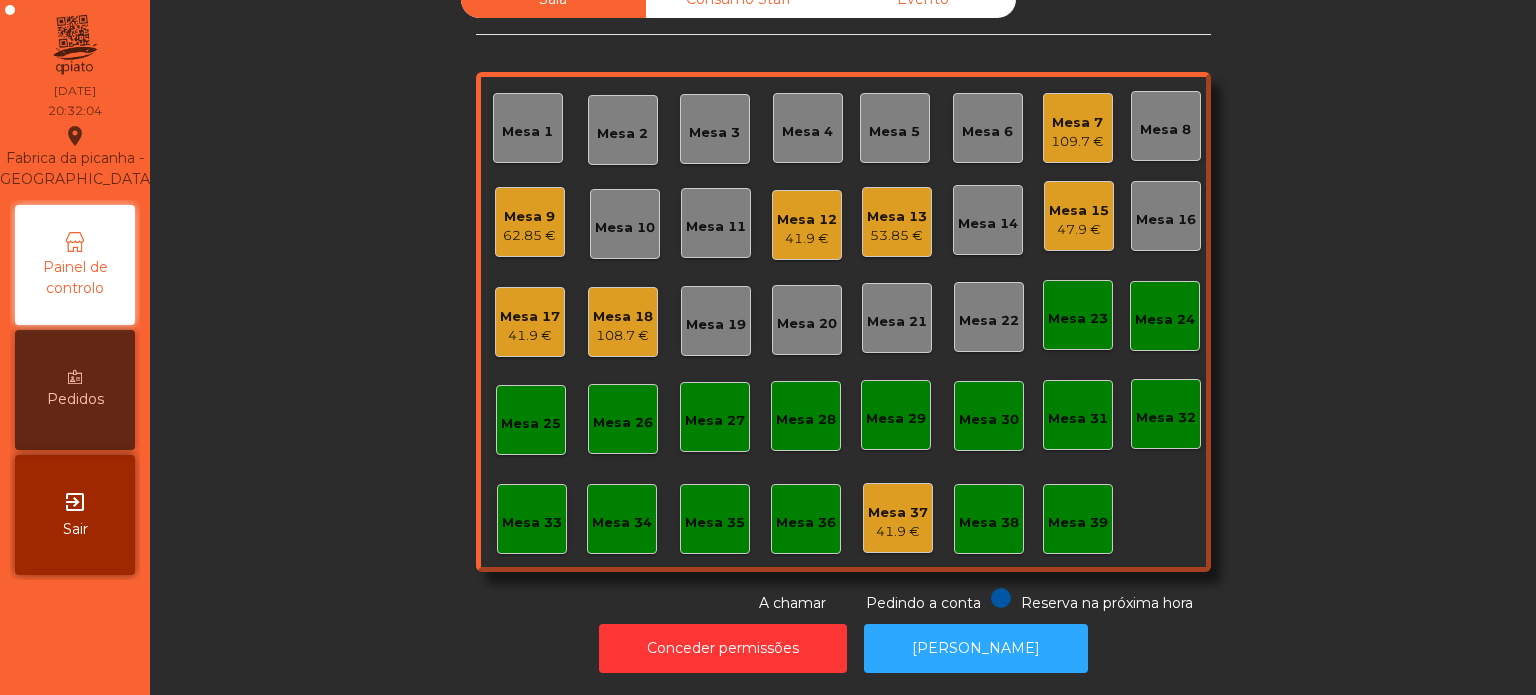click on "Mesa 10" 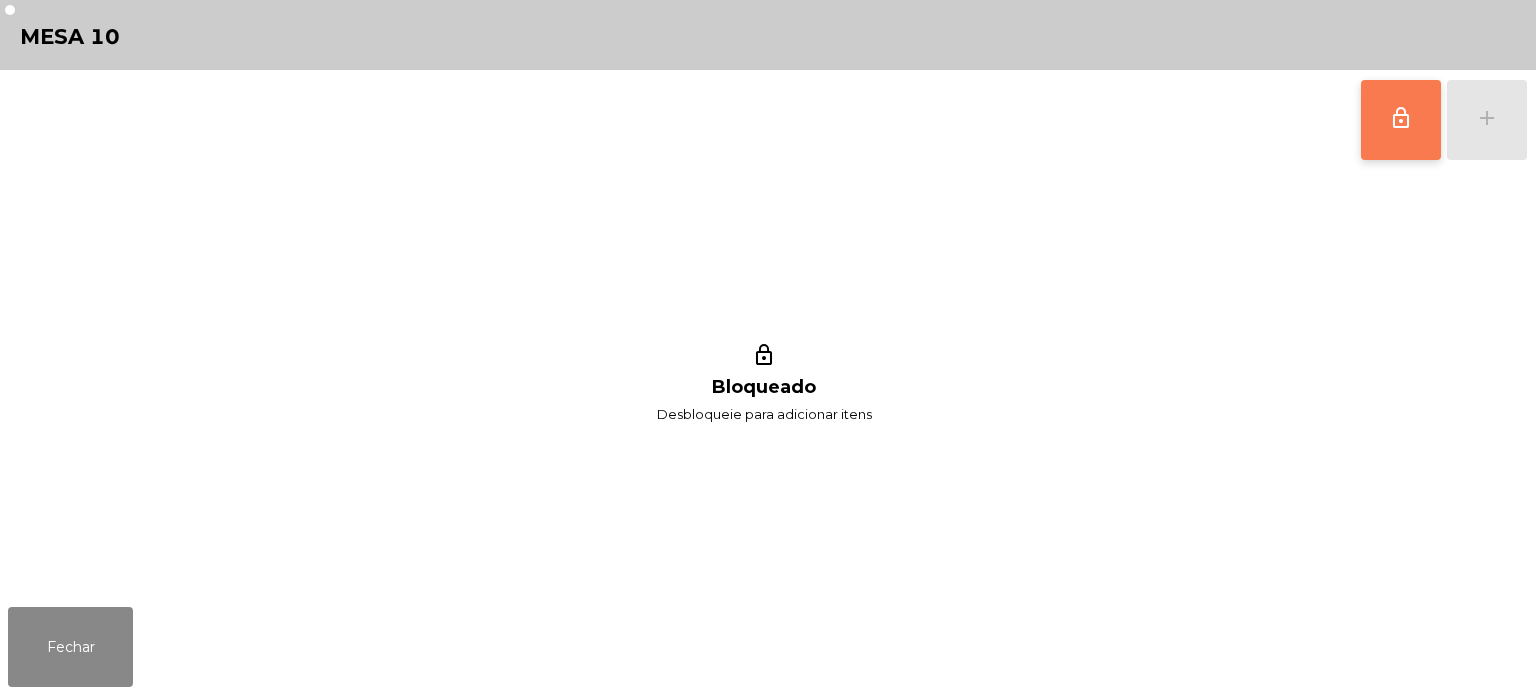 click on "lock_outline" 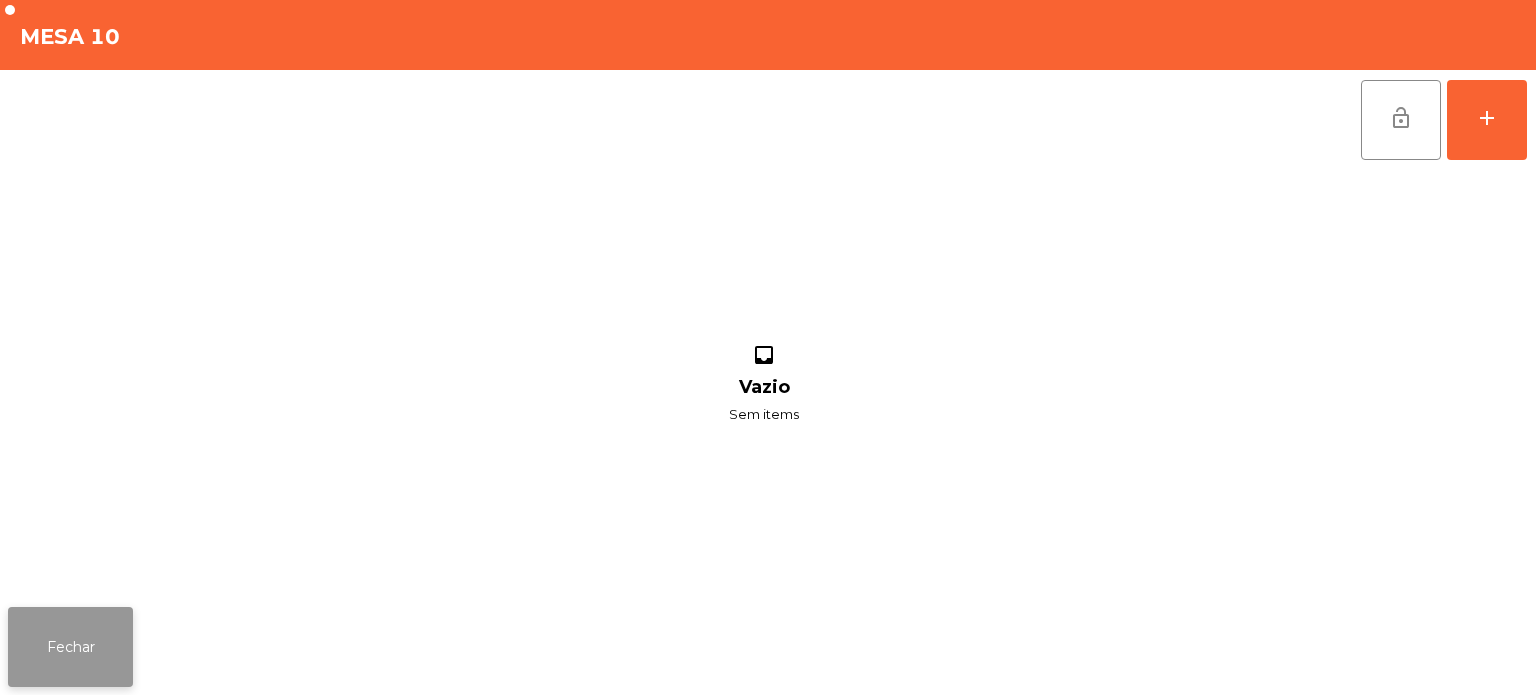 click on "Fechar" 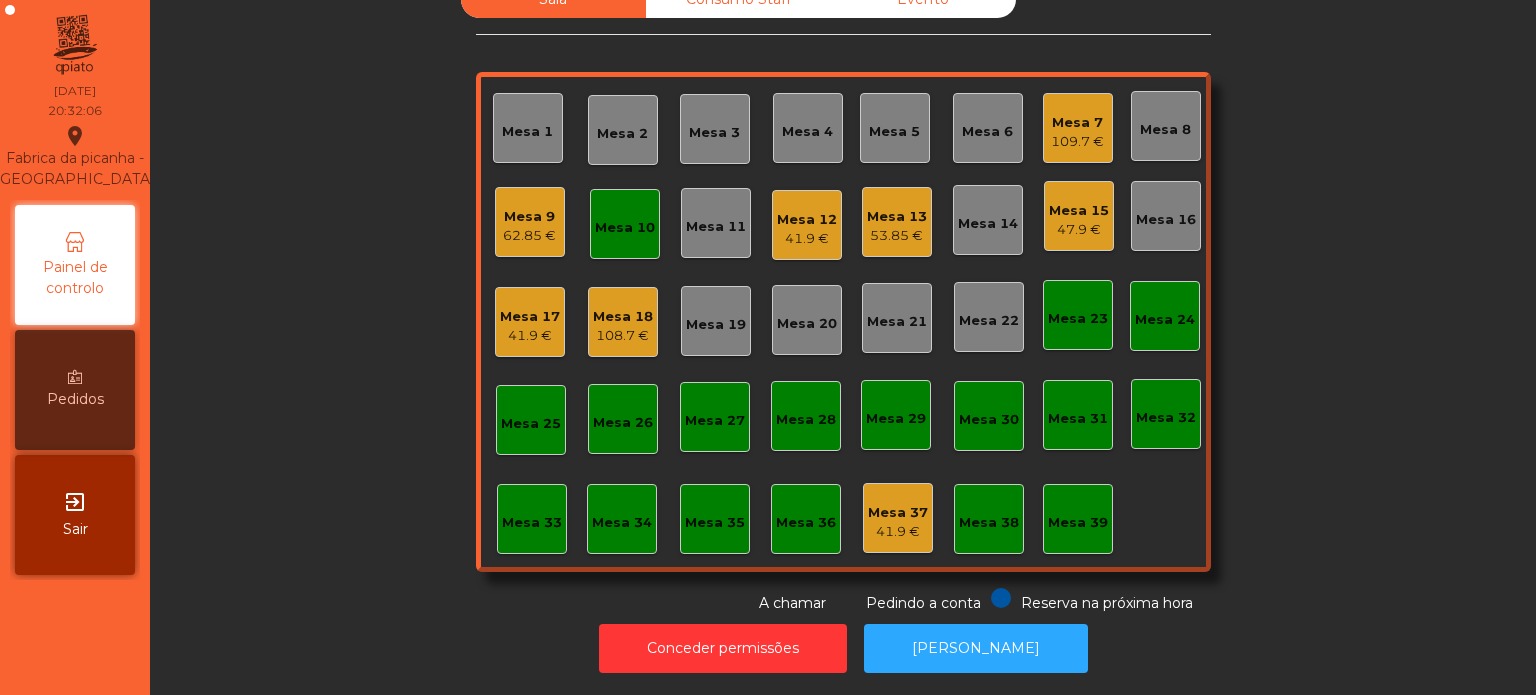 click on "Mesa 9   62.85 €" 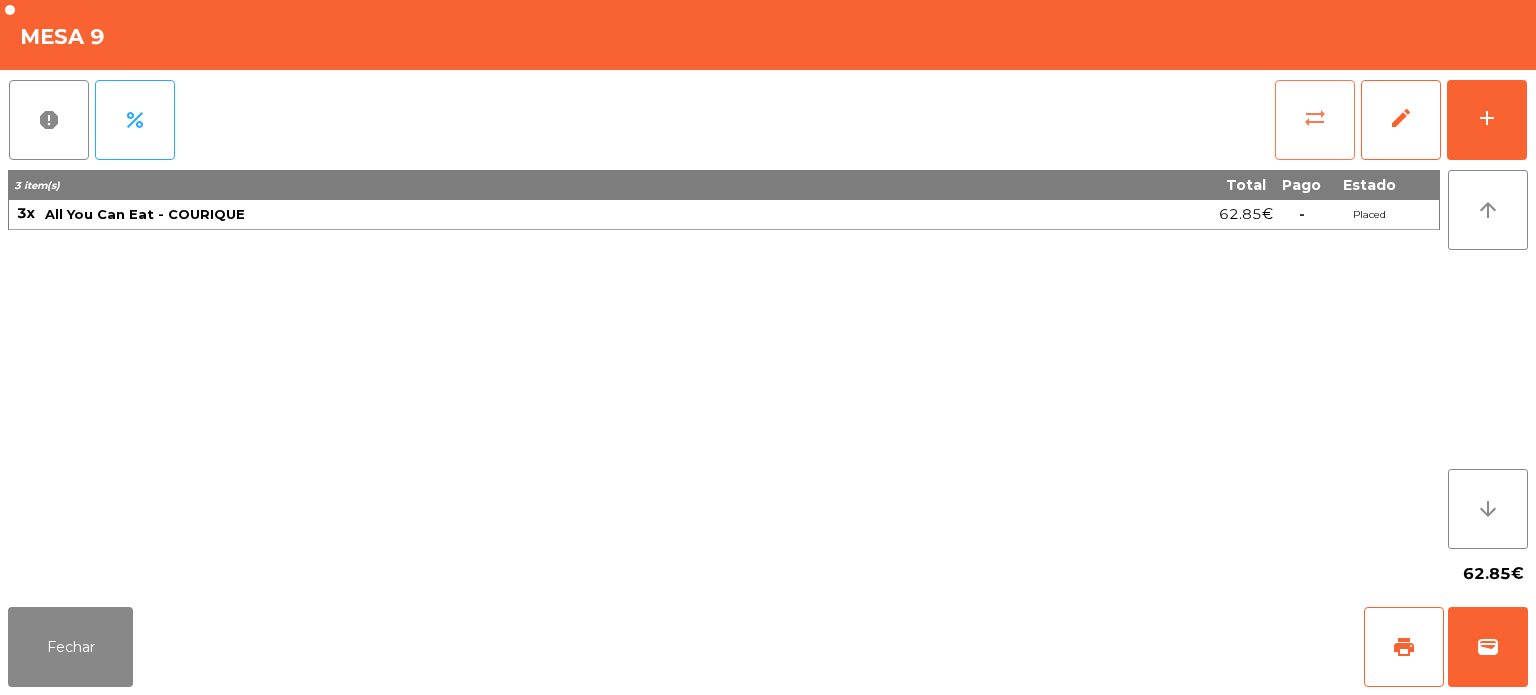 click on "sync_alt" 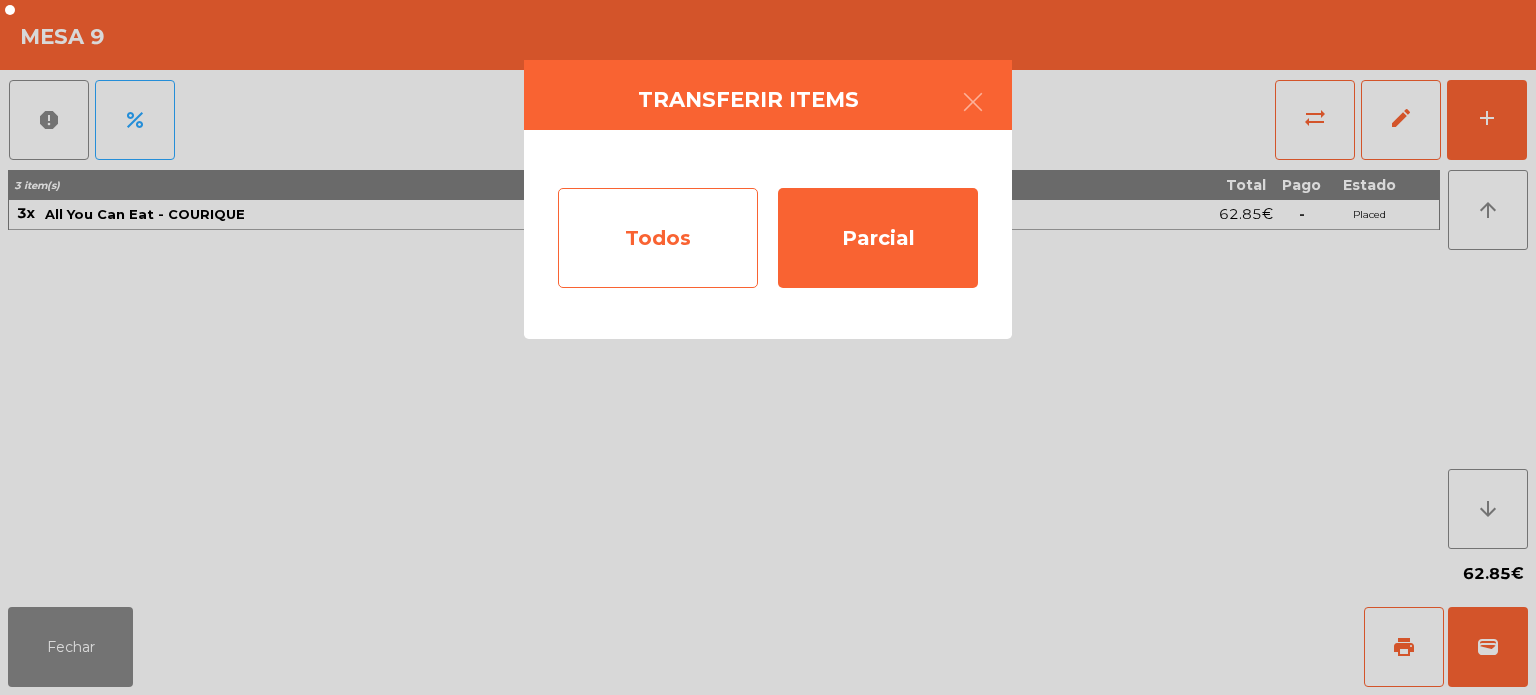 click on "Todos" 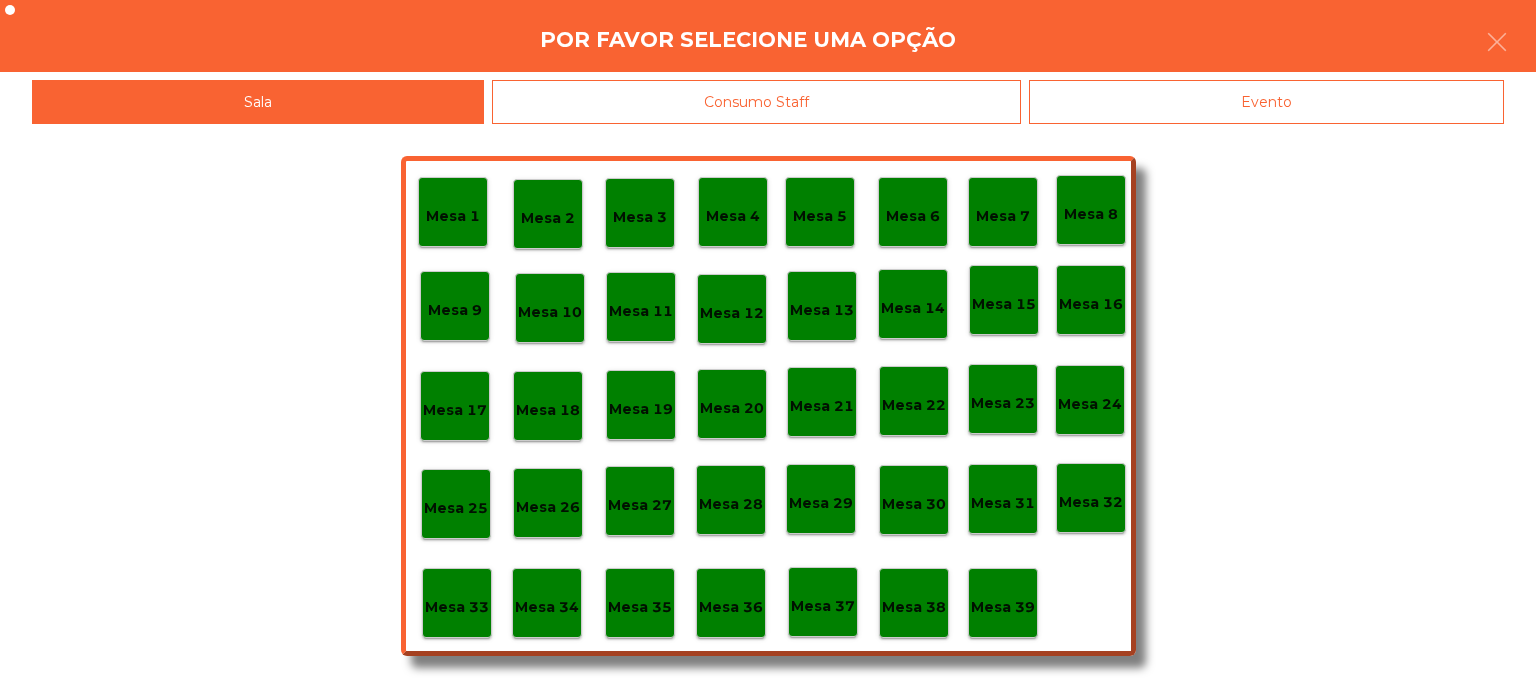 click on "Mesa 10" 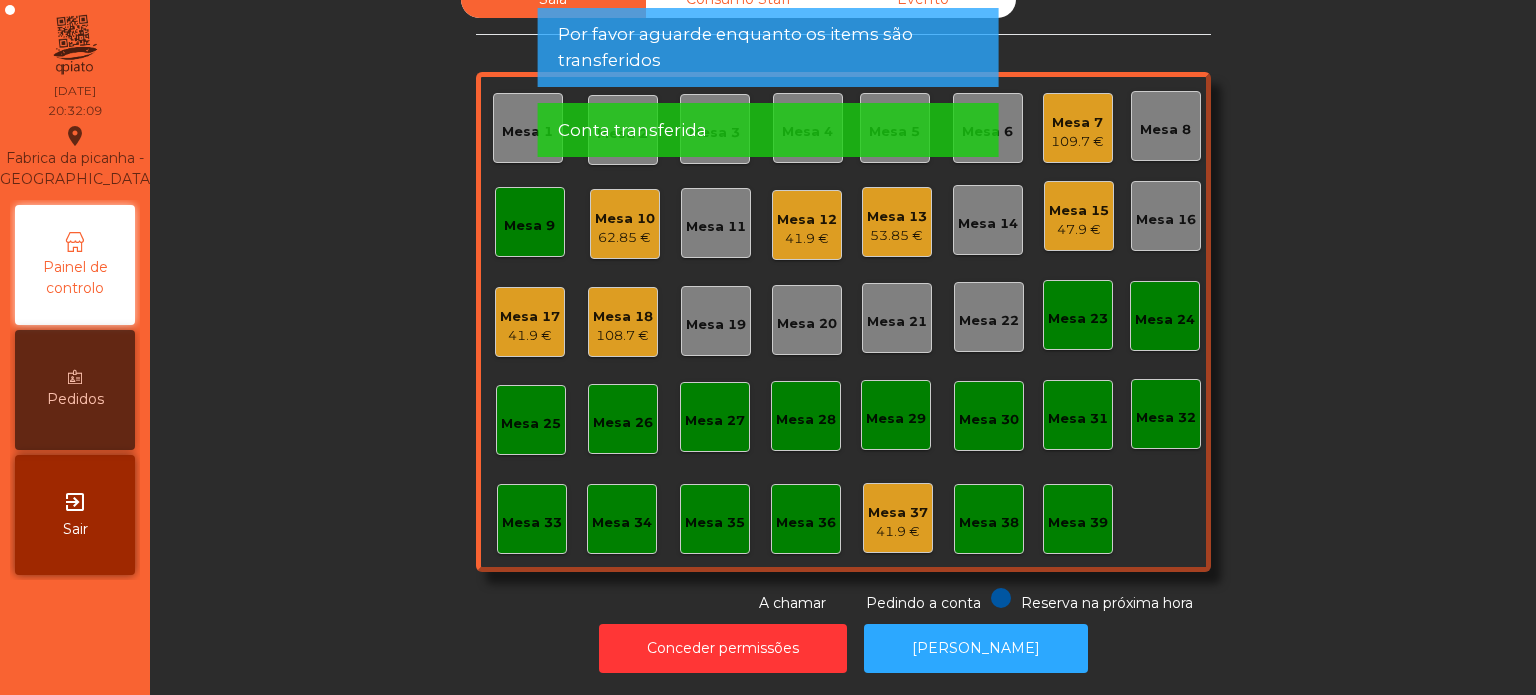 click on "Mesa 9" 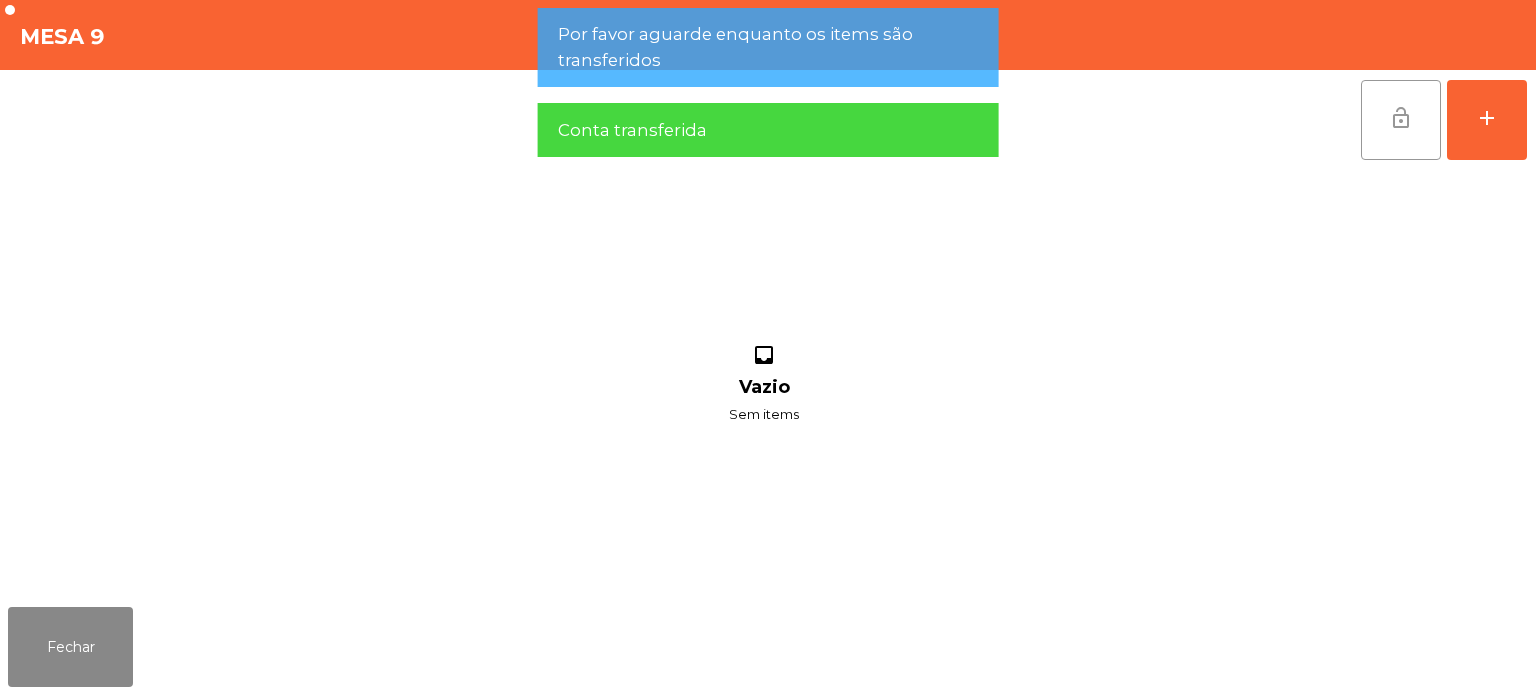 click on "lock_open" 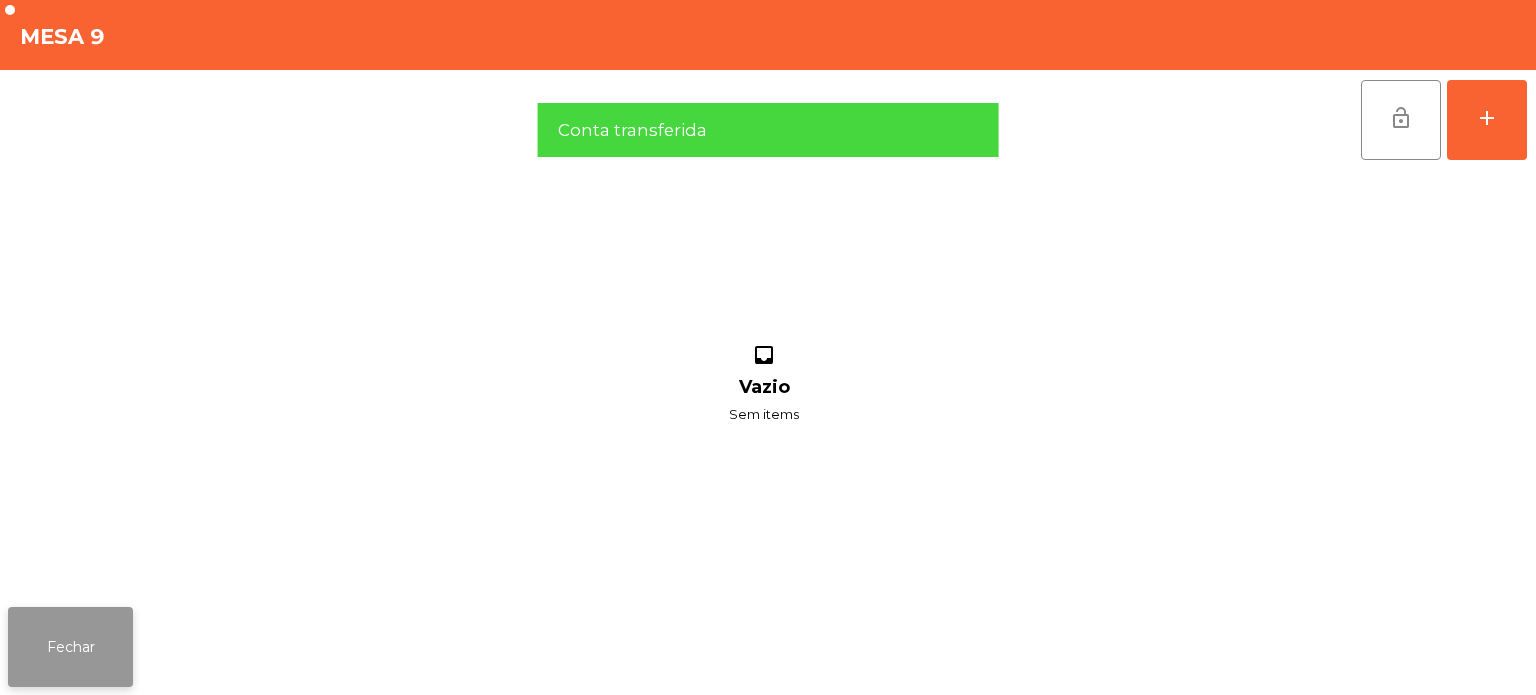 click on "Fechar" 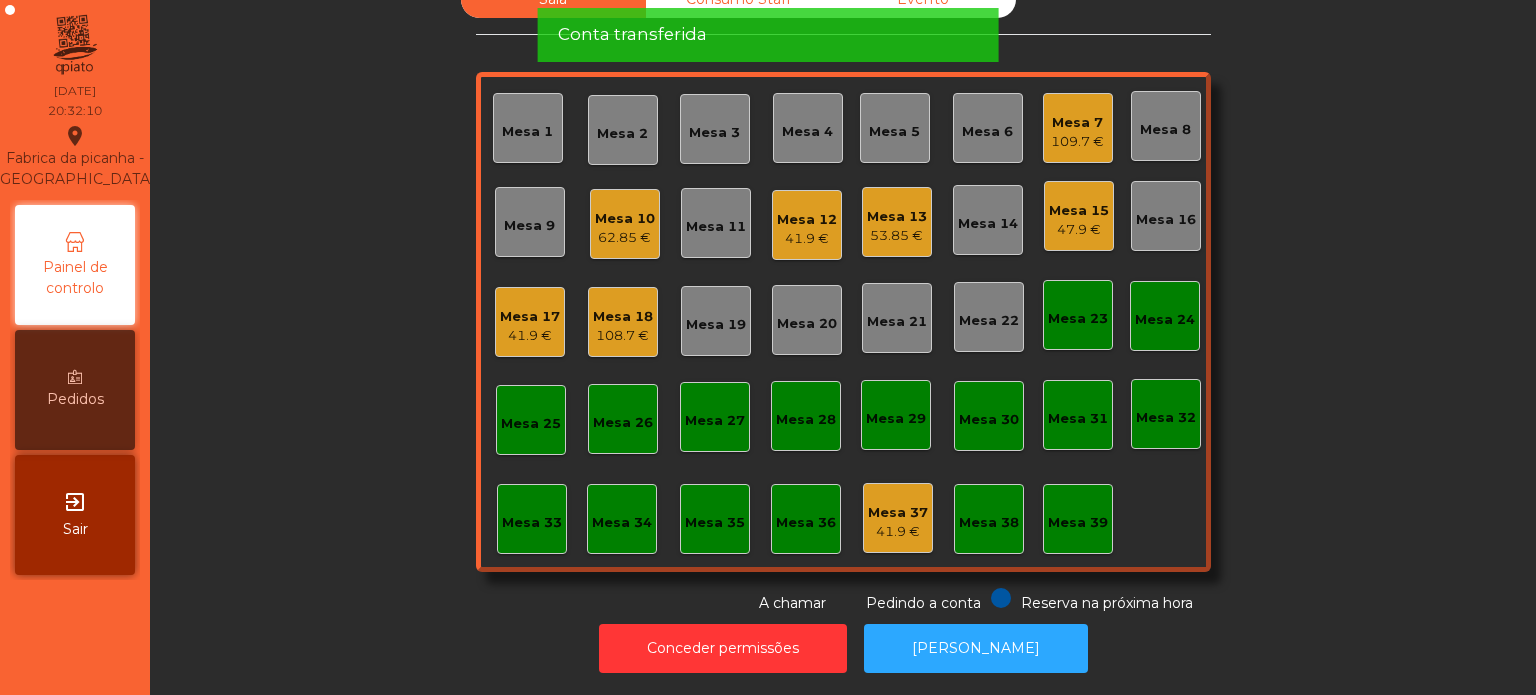 click on "Sala   Consumo Staff   Evento   Mesa 1   Mesa 2   Mesa 3   Mesa 4   Mesa 5   Mesa 6   Mesa 7   109.7 €   Mesa 8   Mesa 9   Mesa 10   62.85 €   Mesa 11   Mesa 12   41.9 €   Mesa 13   53.85 €   Mesa 14   Mesa 15   47.9 €   Mesa 16   Mesa 17   41.9 €   Mesa 18   108.7 €   Mesa 19   Mesa 20   Mesa 21   Mesa 22   Mesa 23   Mesa 24   Mesa 25   Mesa 26   Mesa 27   Mesa 28   Mesa 29   Mesa 30   Mesa 31   Mesa 32   Mesa 33   Mesa 34   Mesa 35   Mesa 36   Mesa 37   41.9 €   Mesa 38   Mesa 39  Reserva na próxima hora Pedindo a conta A chamar" 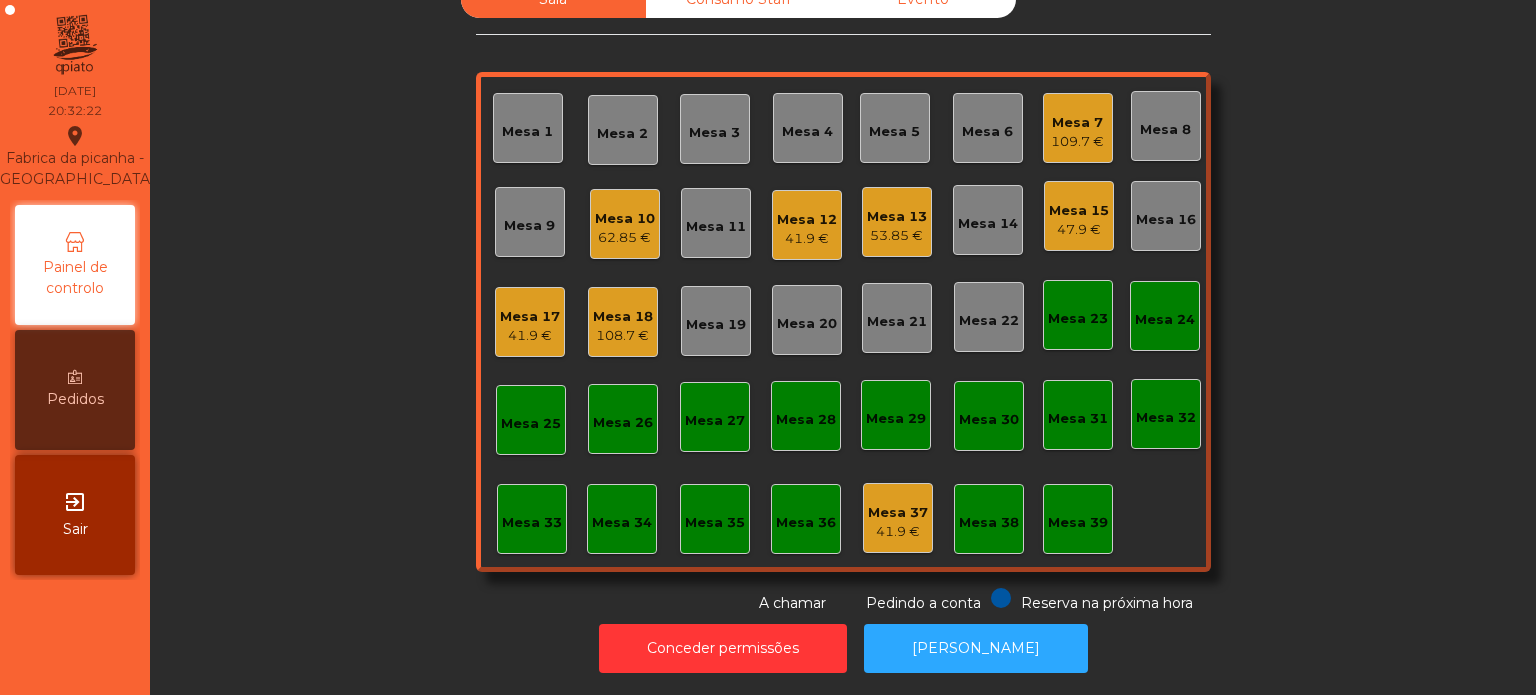 click on "Sala   Consumo Staff   Evento   Mesa 1   Mesa 2   Mesa 3   Mesa 4   Mesa 5   Mesa 6   Mesa 7   109.7 €   Mesa 8   Mesa 9   Mesa 10   62.85 €   Mesa 11   Mesa 12   41.9 €   Mesa 13   53.85 €   Mesa 14   Mesa 15   47.9 €   Mesa 16   Mesa 17   41.9 €   Mesa 18   108.7 €   Mesa 19   Mesa 20   Mesa 21   Mesa 22   Mesa 23   Mesa 24   Mesa 25   Mesa 26   Mesa 27   Mesa 28   Mesa 29   Mesa 30   Mesa 31   Mesa 32   Mesa 33   Mesa 34   Mesa 35   Mesa 36   Mesa 37   41.9 €   Mesa 38   Mesa 39  Reserva na próxima hora Pedindo a conta A chamar" 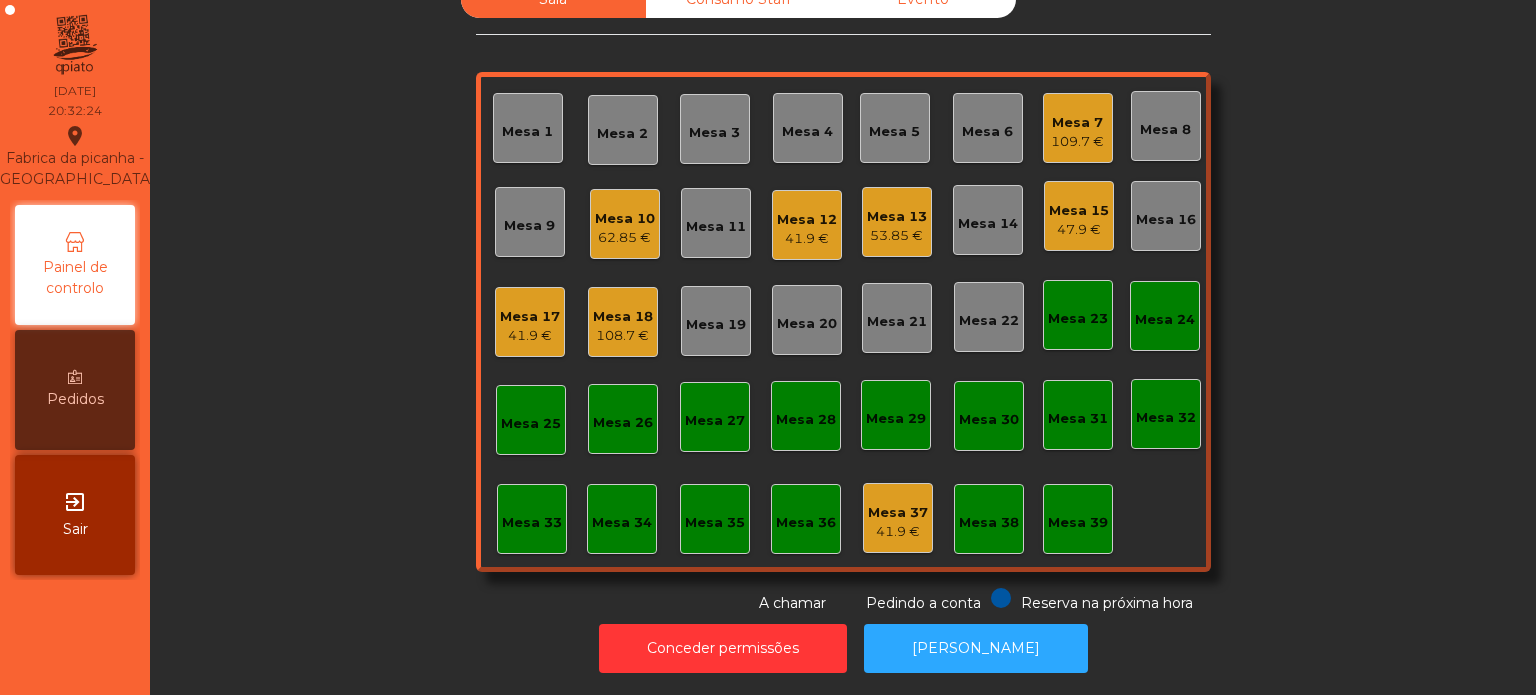 click on "Mesa 17   41.9 €" 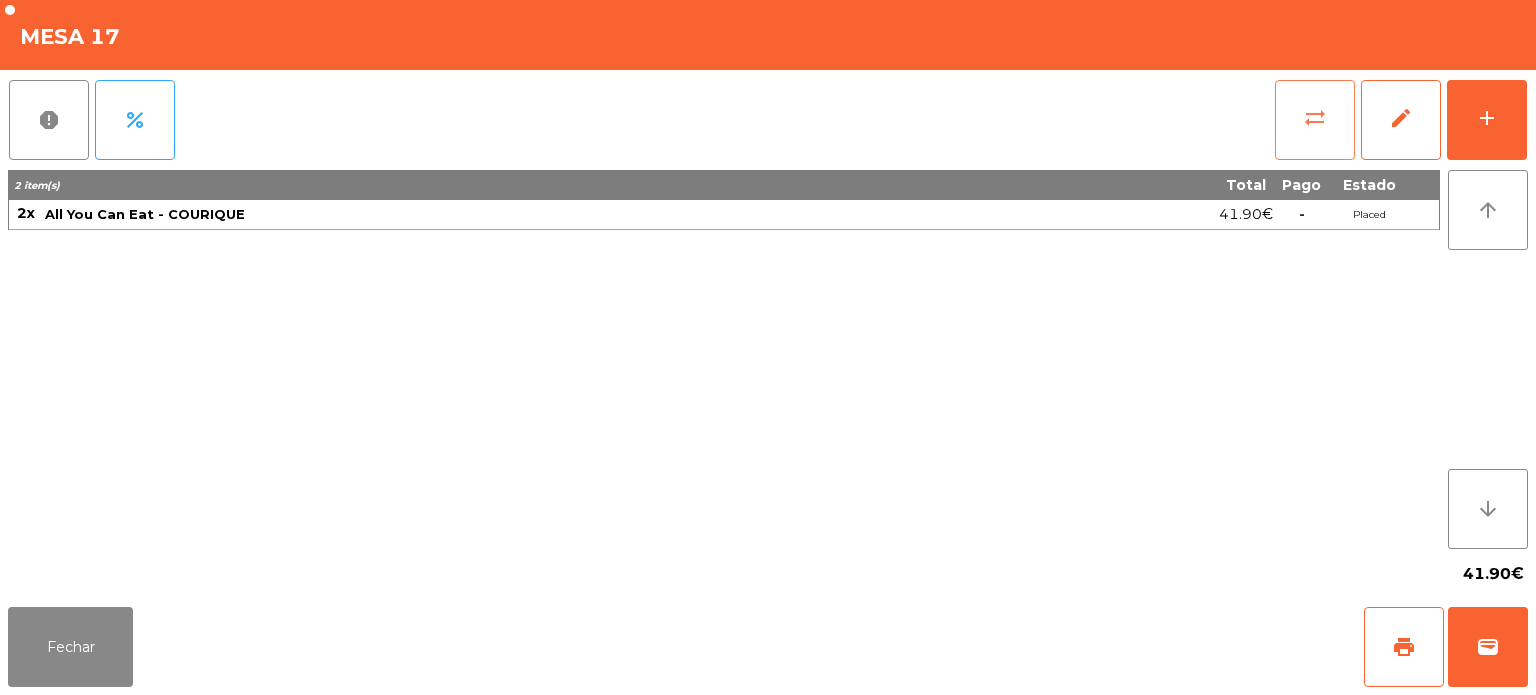click on "sync_alt" 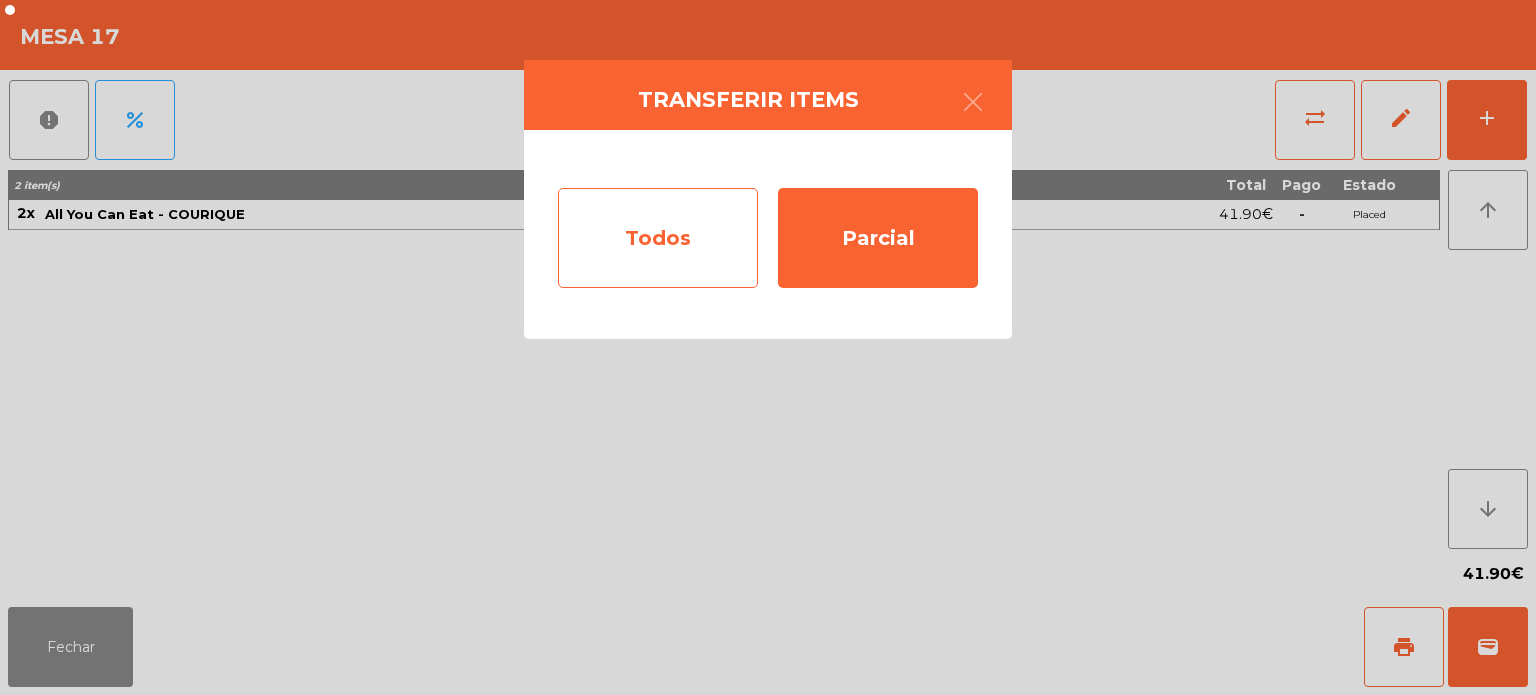 click on "Todos" 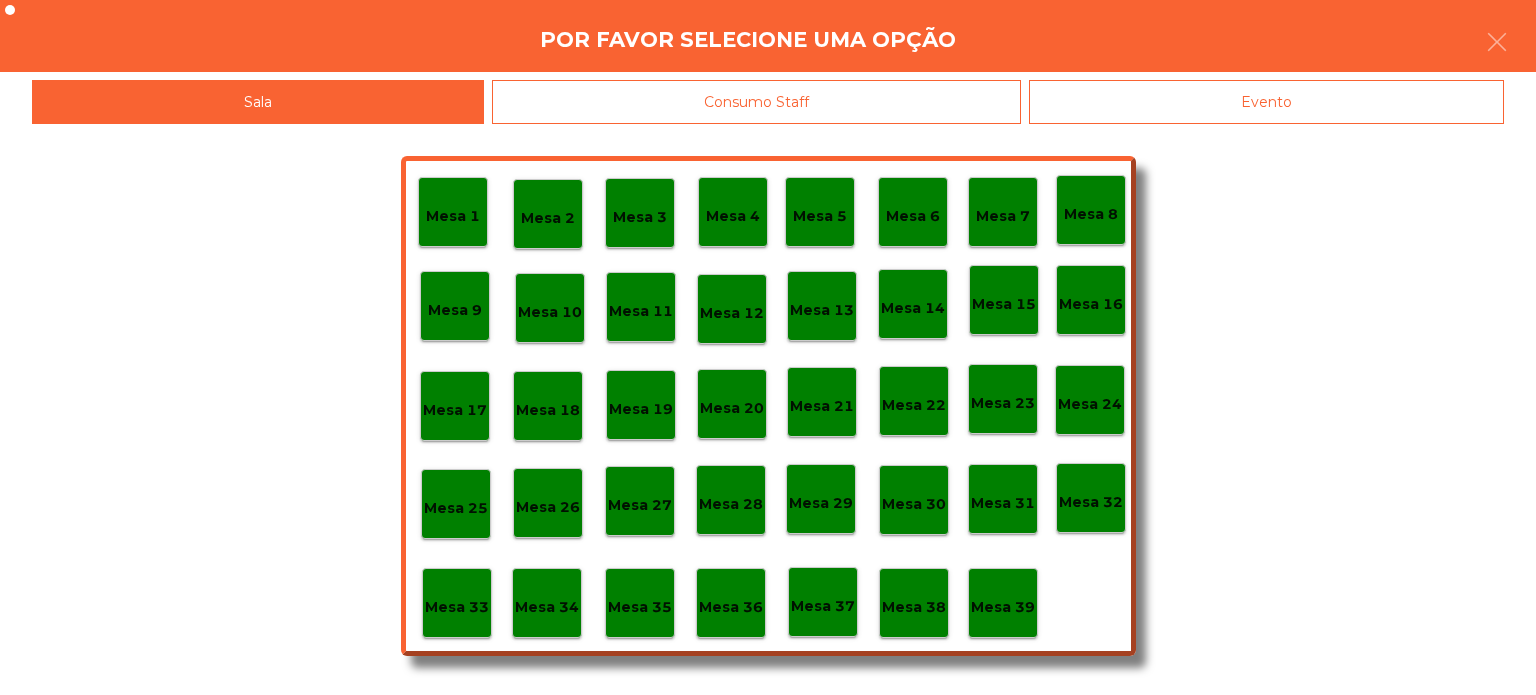 click on "Evento" 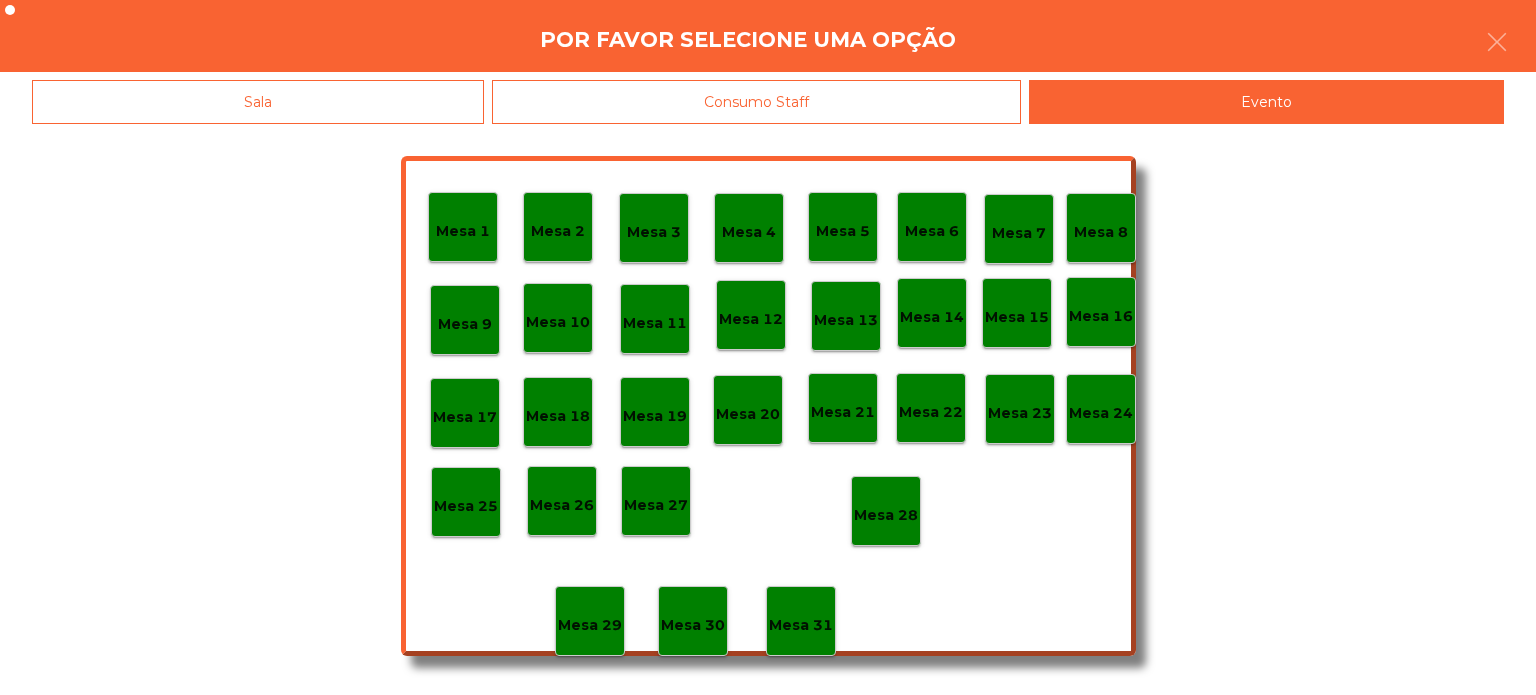 click on "Sala" 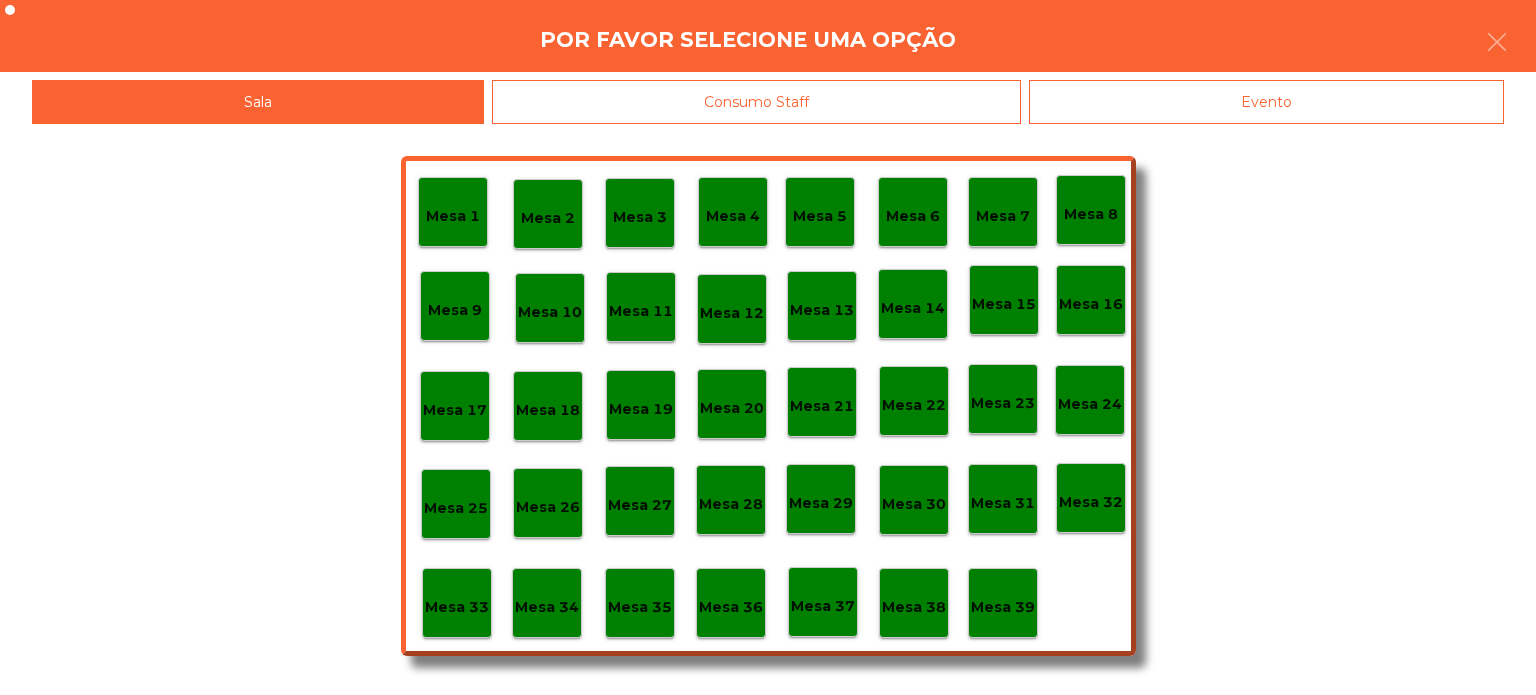 click on "Mesa 37" 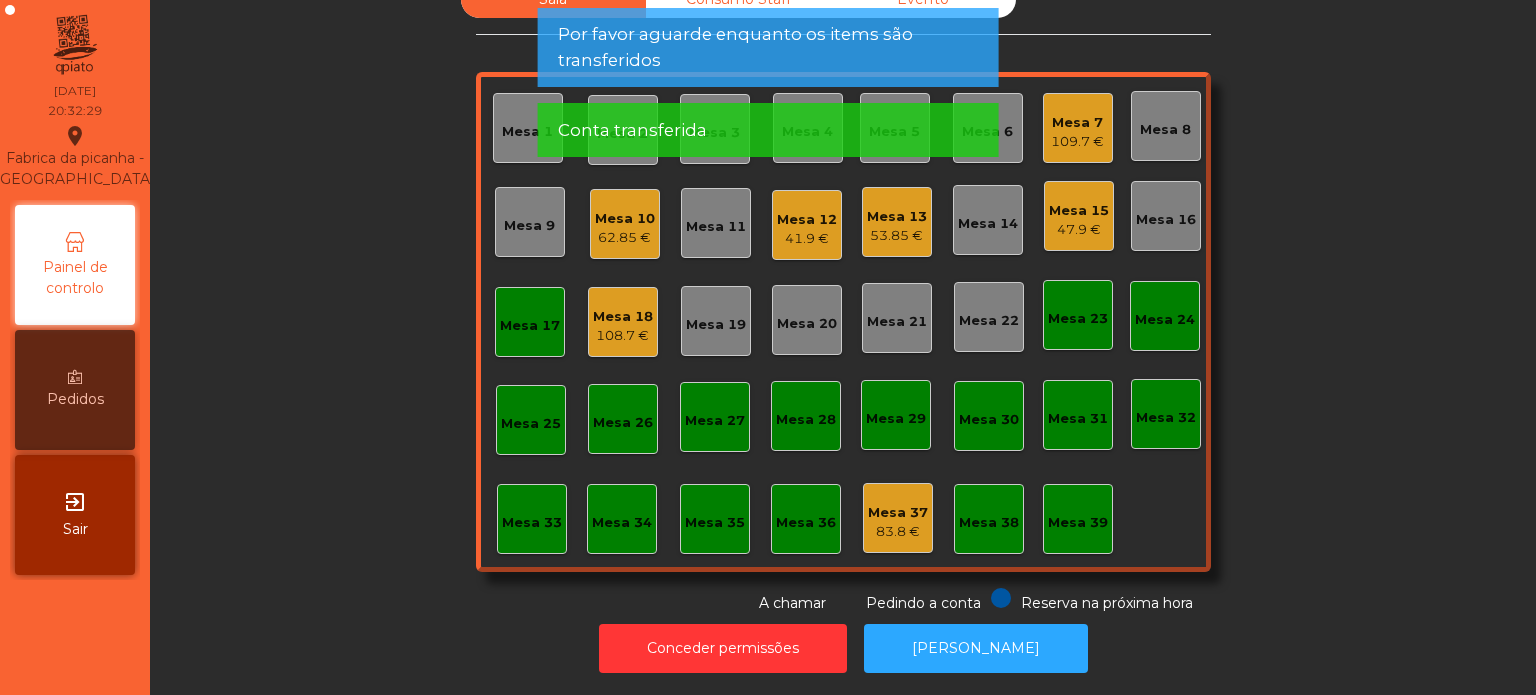 click on "Mesa 17" 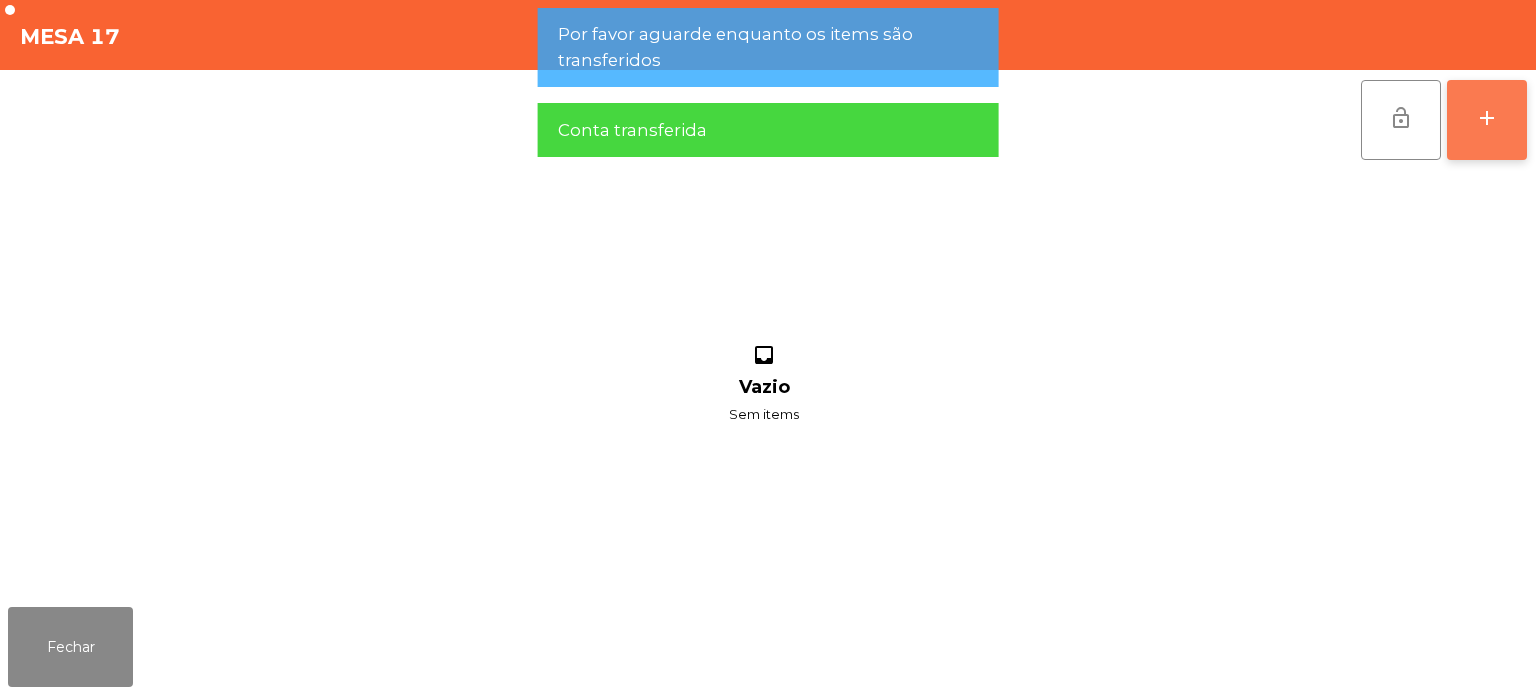 click on "add" 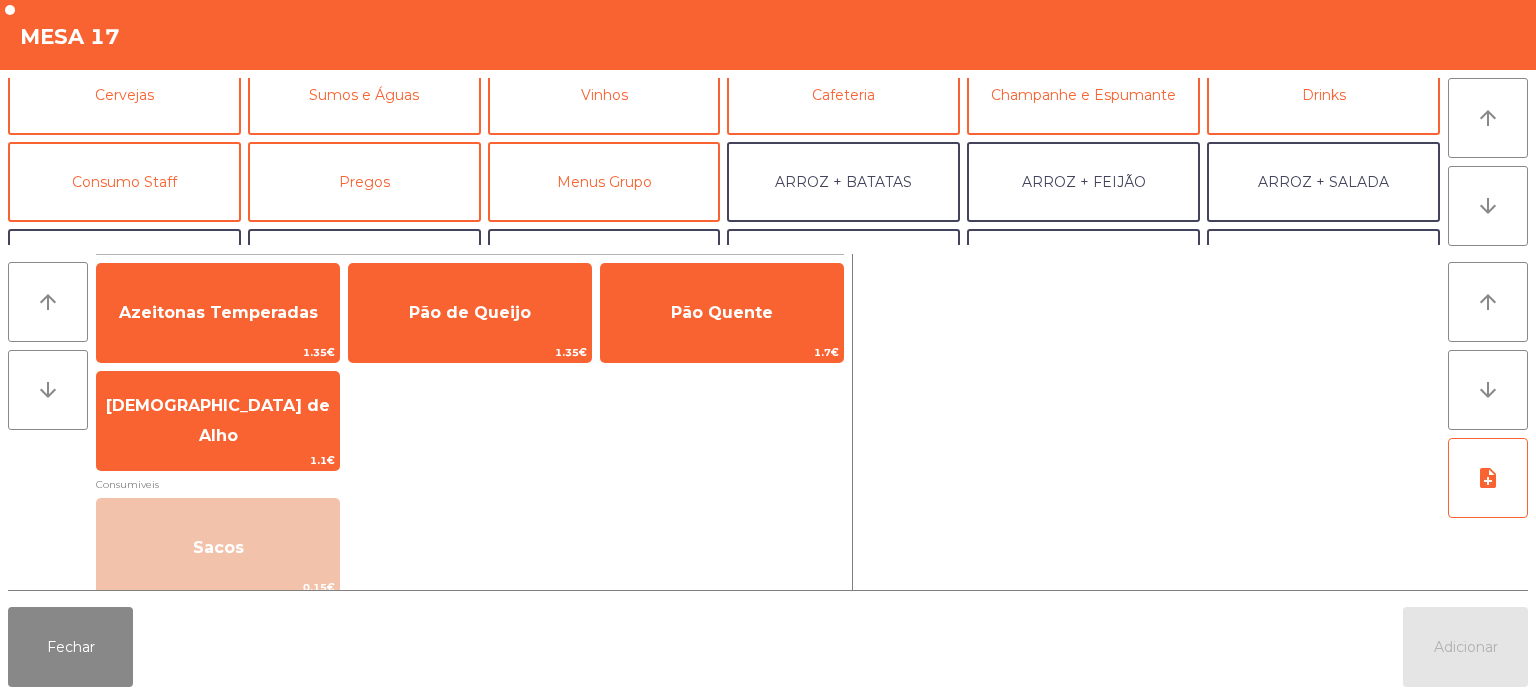 scroll, scrollTop: 120, scrollLeft: 0, axis: vertical 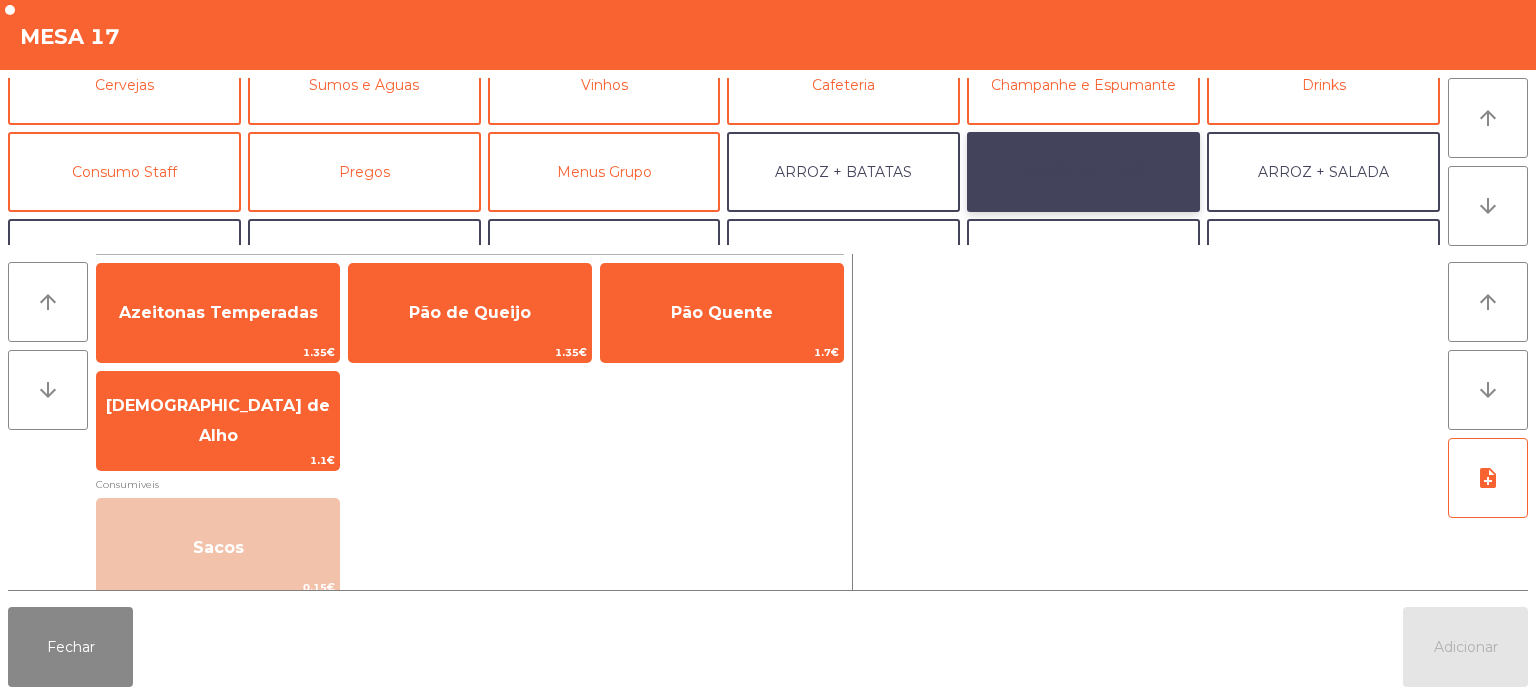 click on "ARROZ + FEIJÃO" 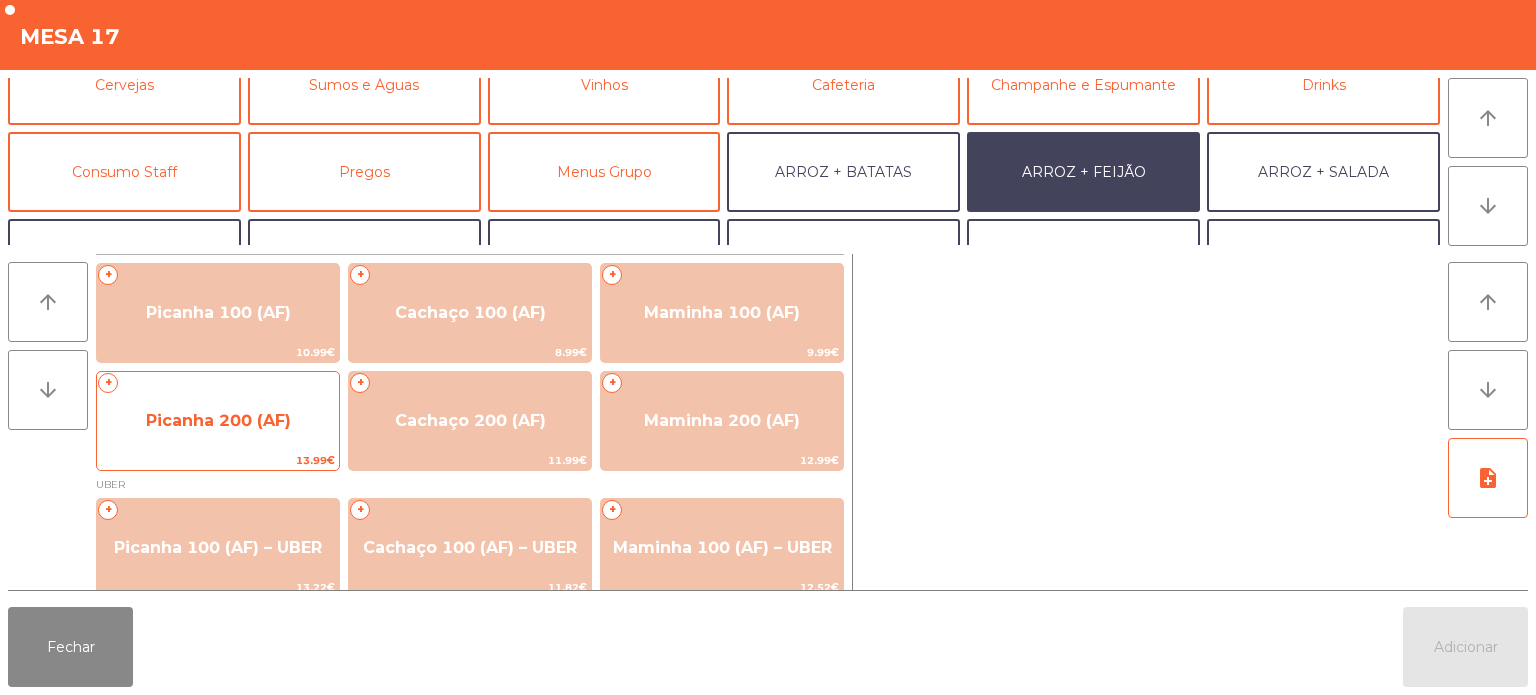 click on "Picanha 200 (AF)" 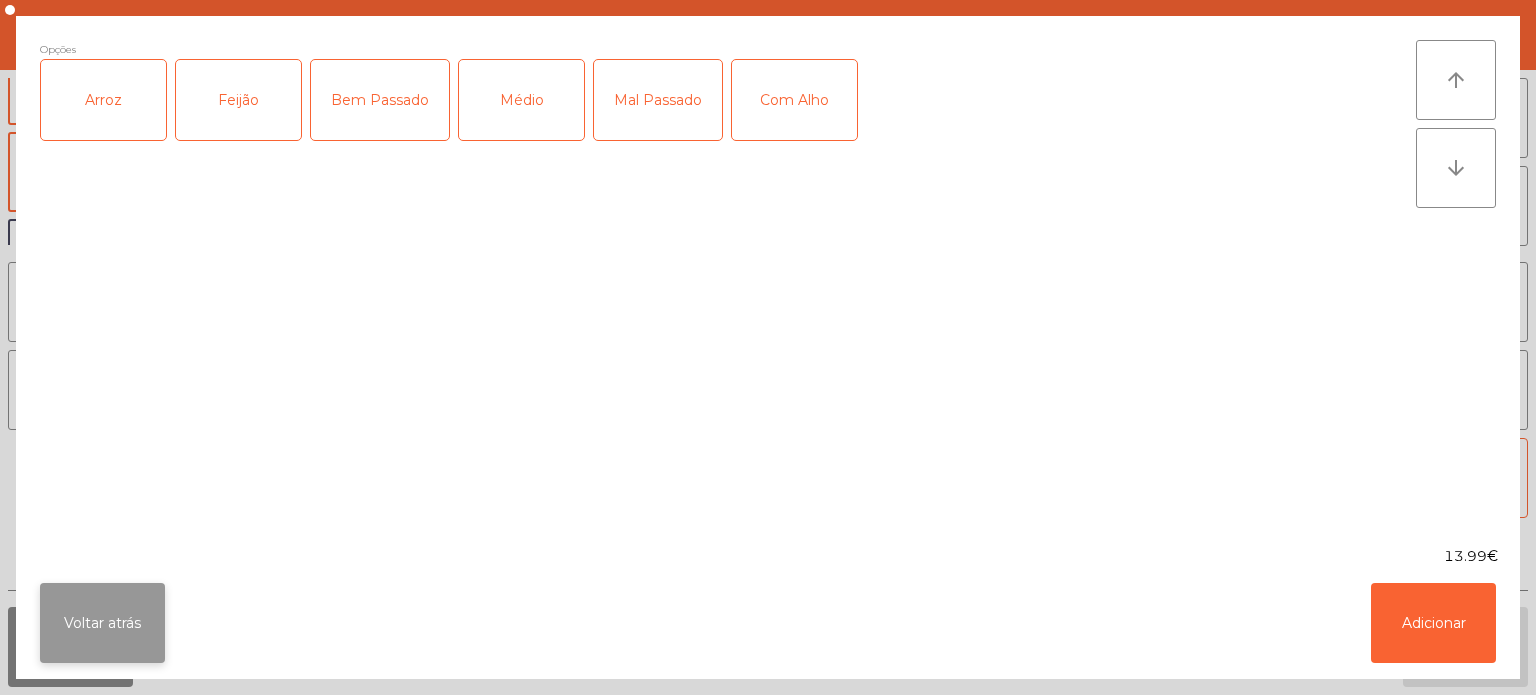 click on "Voltar atrás" 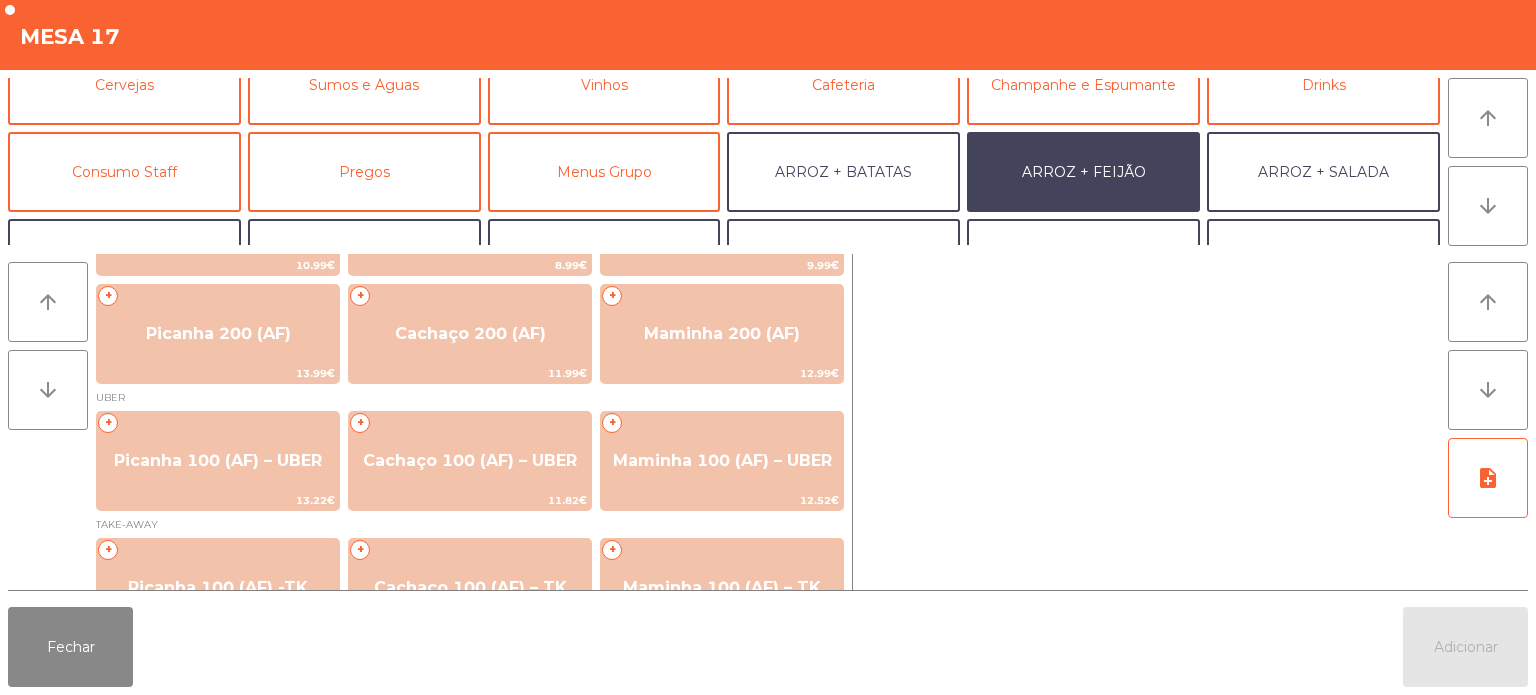 scroll, scrollTop: 92, scrollLeft: 0, axis: vertical 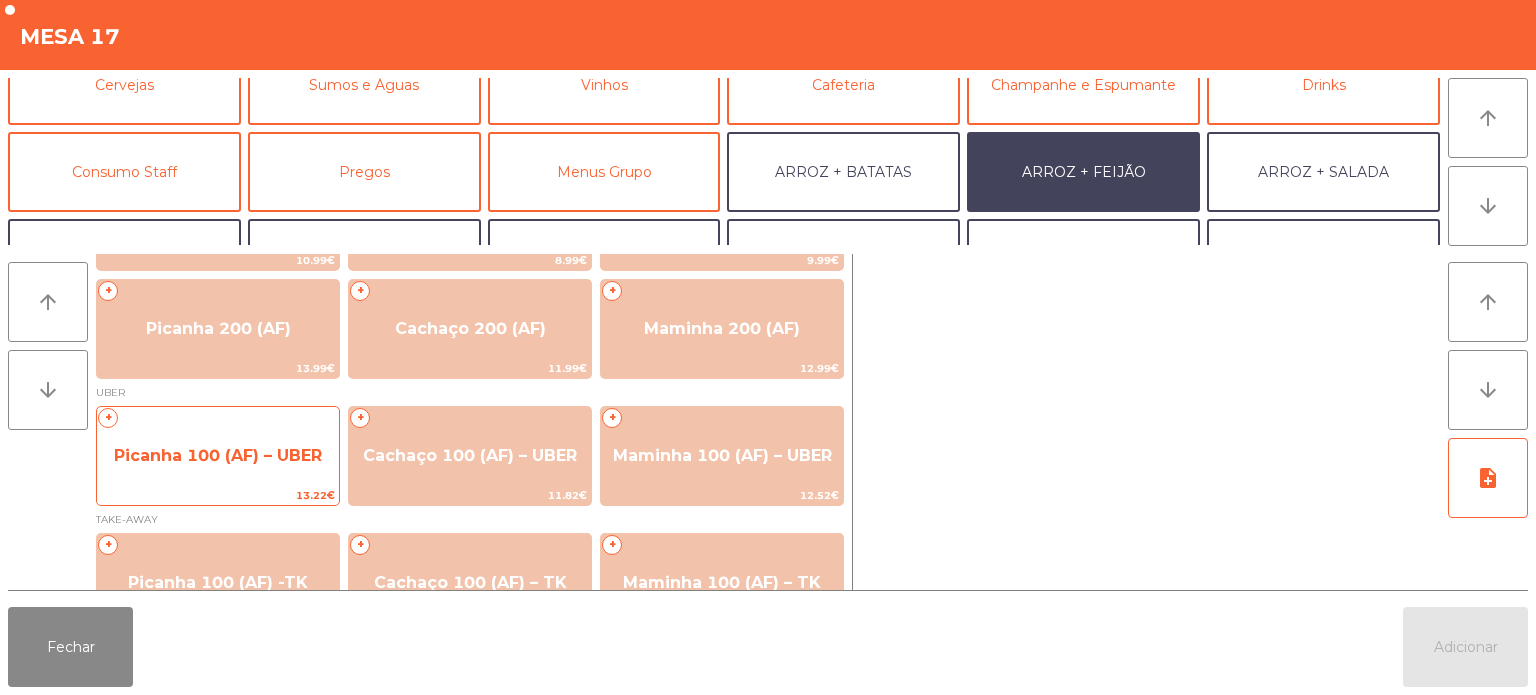 click on "Picanha 100 (AF) – UBER" 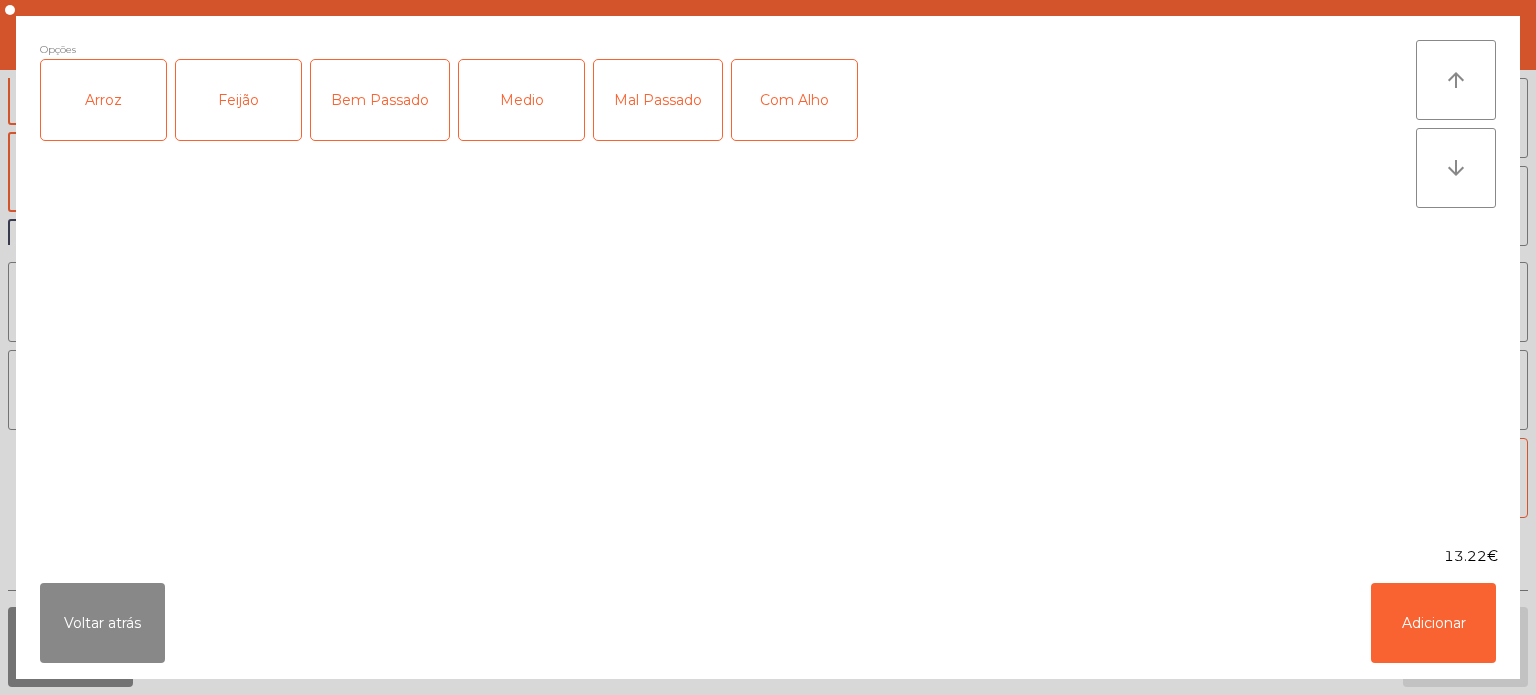 click on "Arroz" 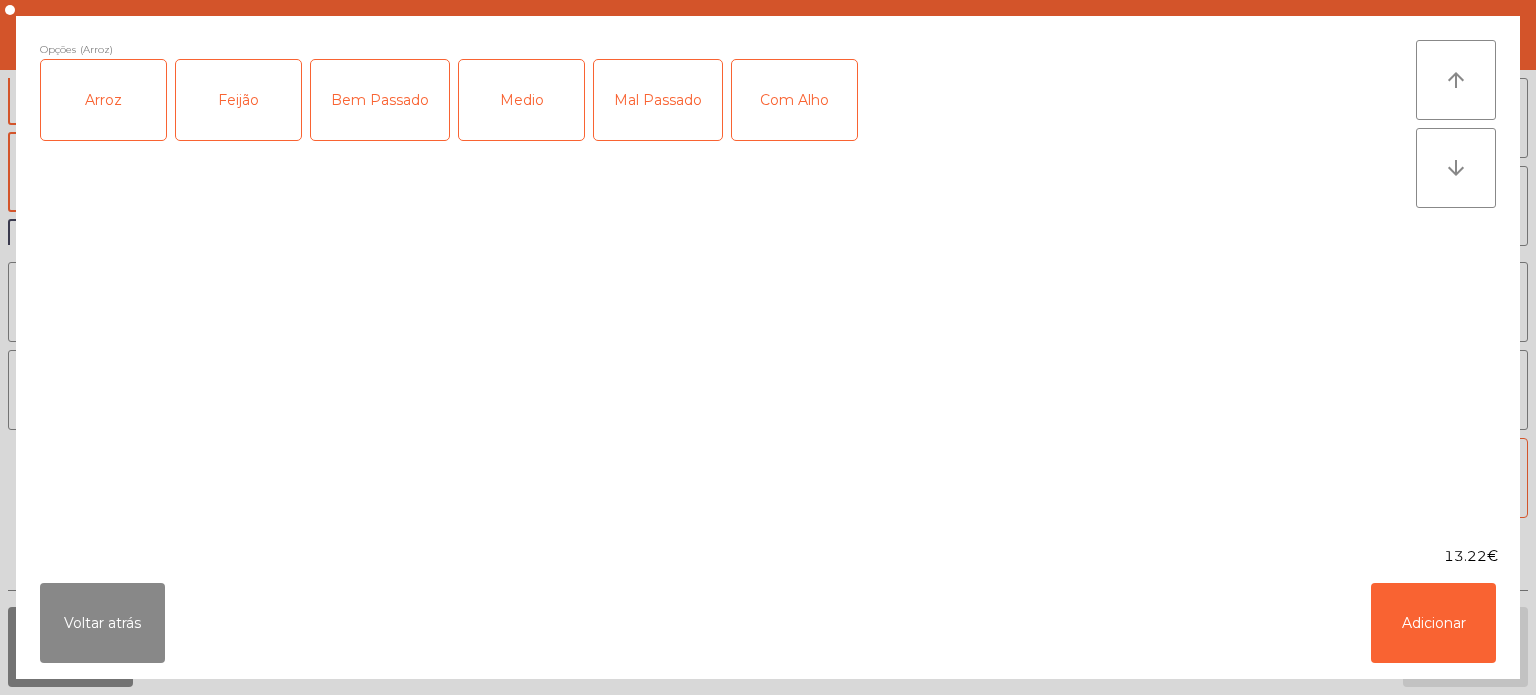 click on "Feijão" 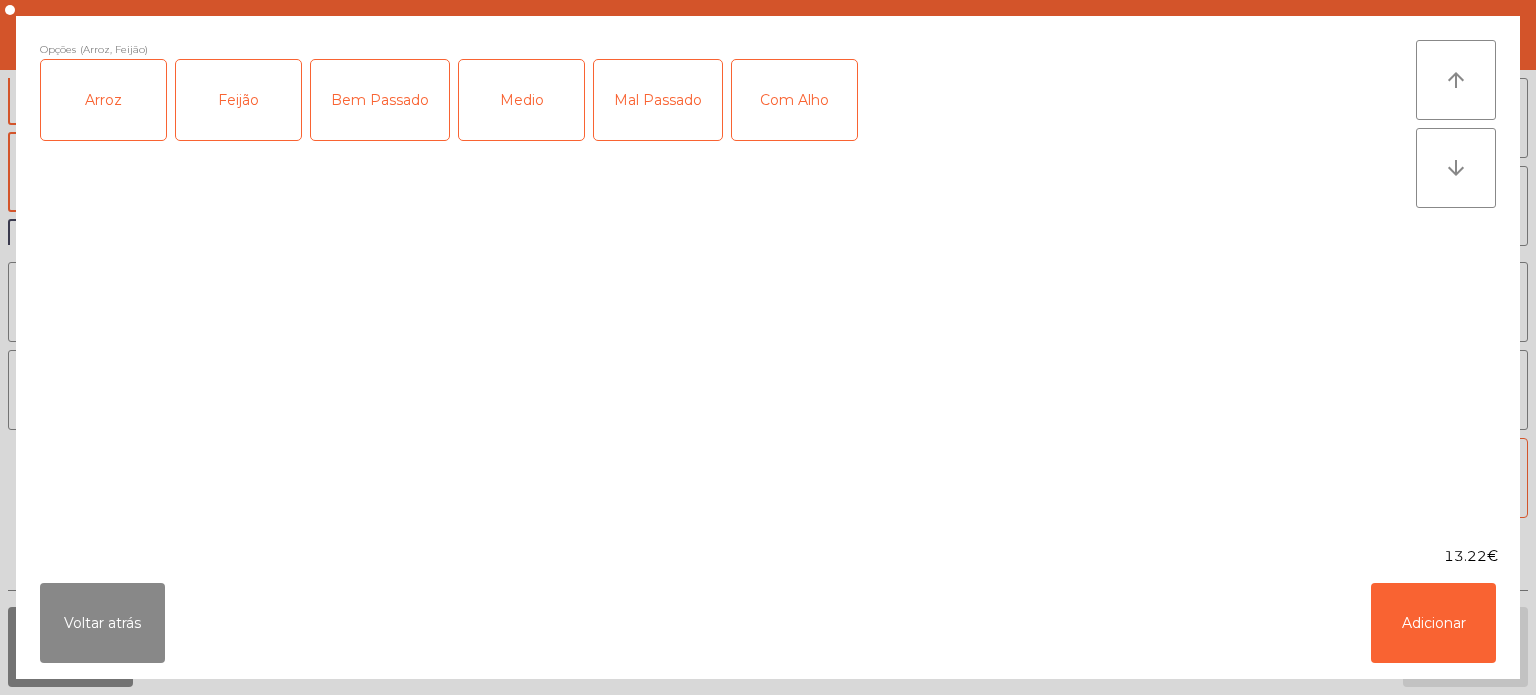 click on "Mal Passado" 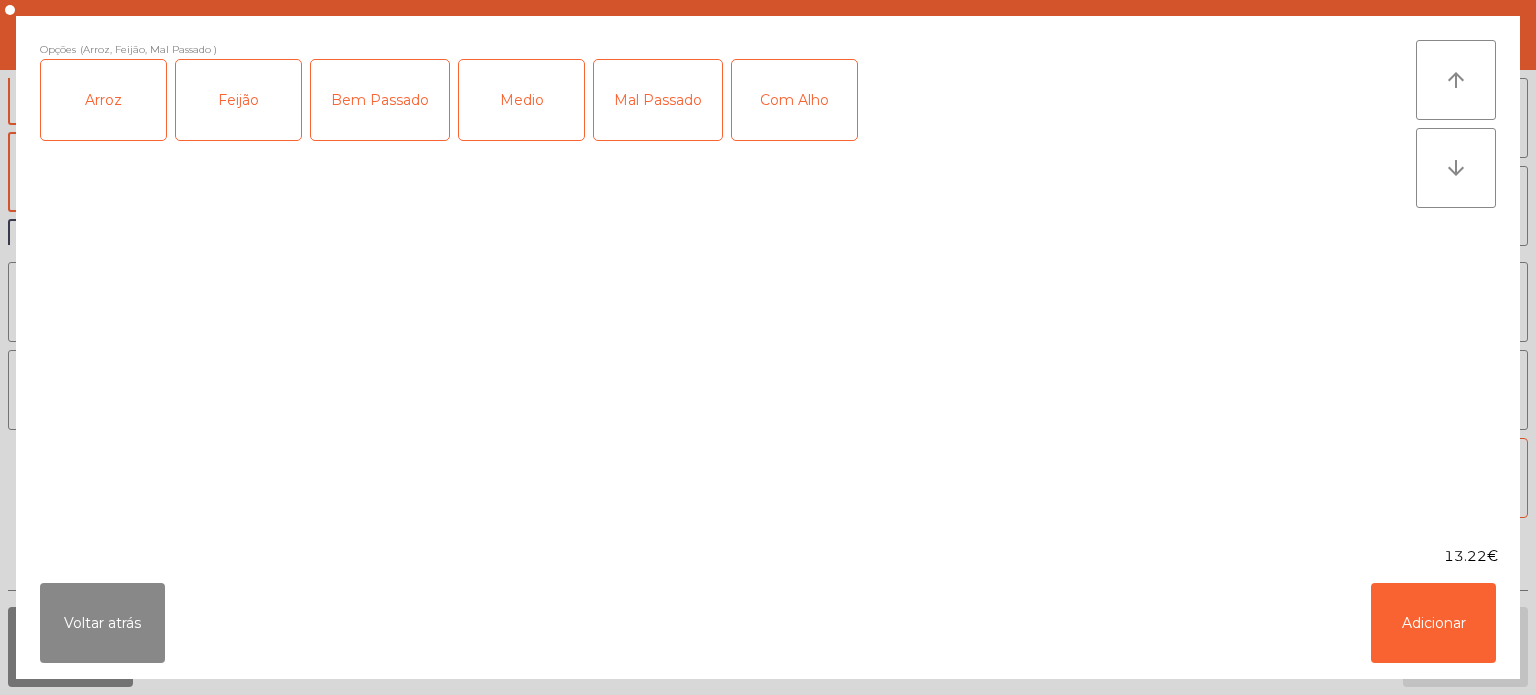click on "Medio" 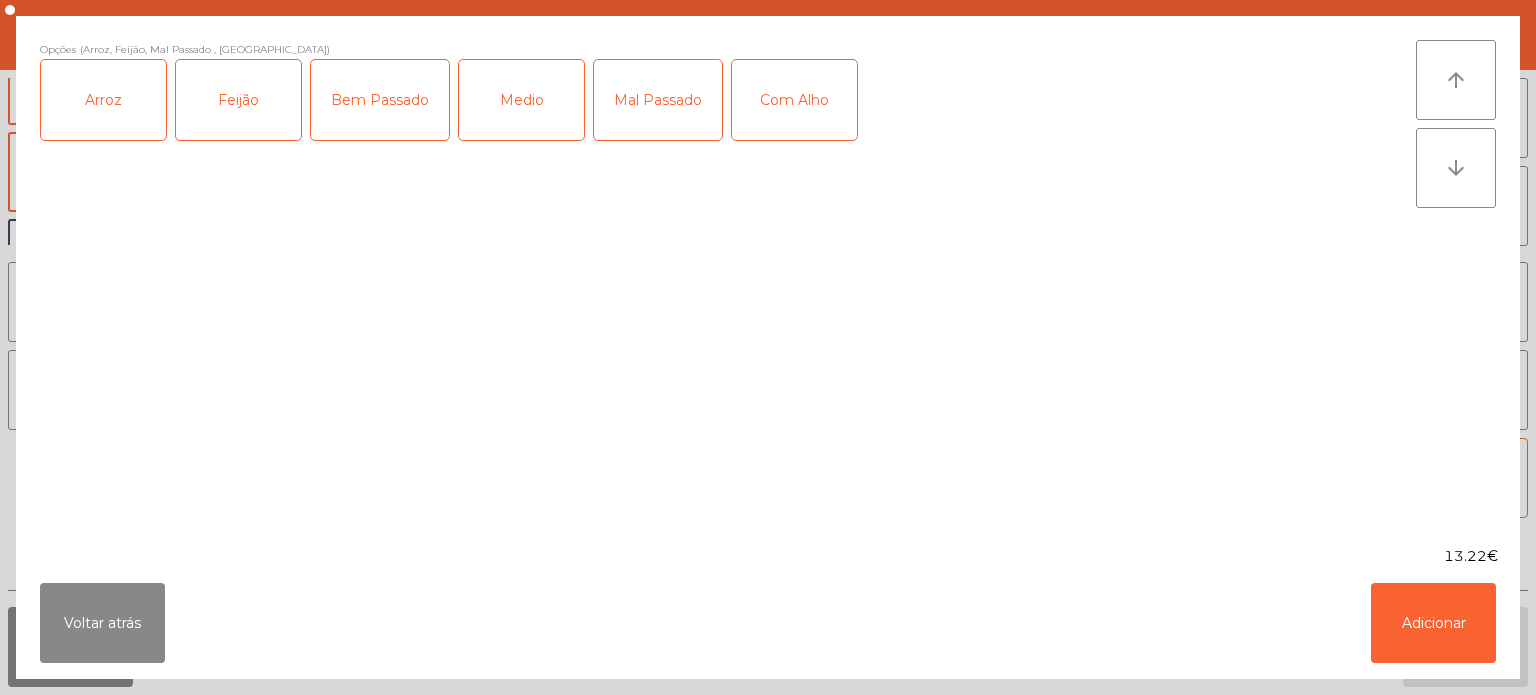 click on "Com Alho" 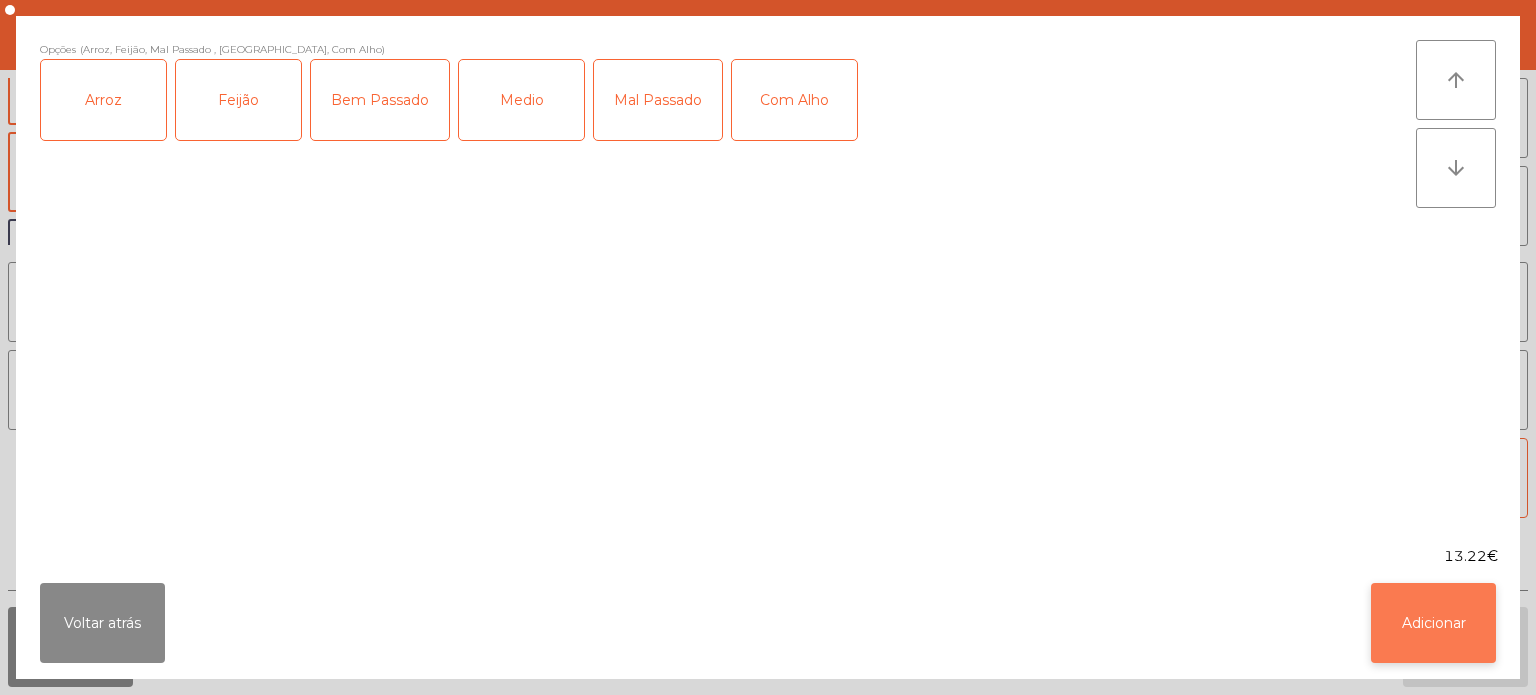 click on "Adicionar" 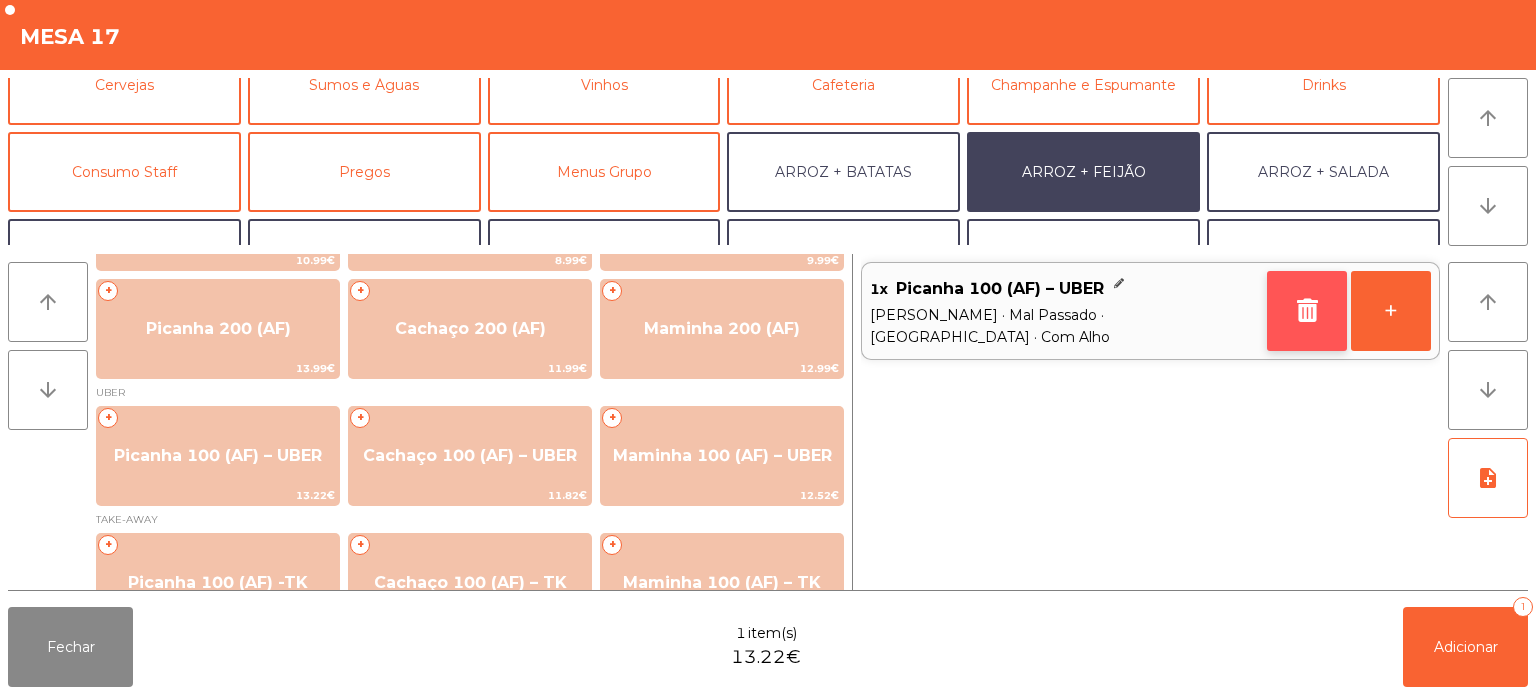 click 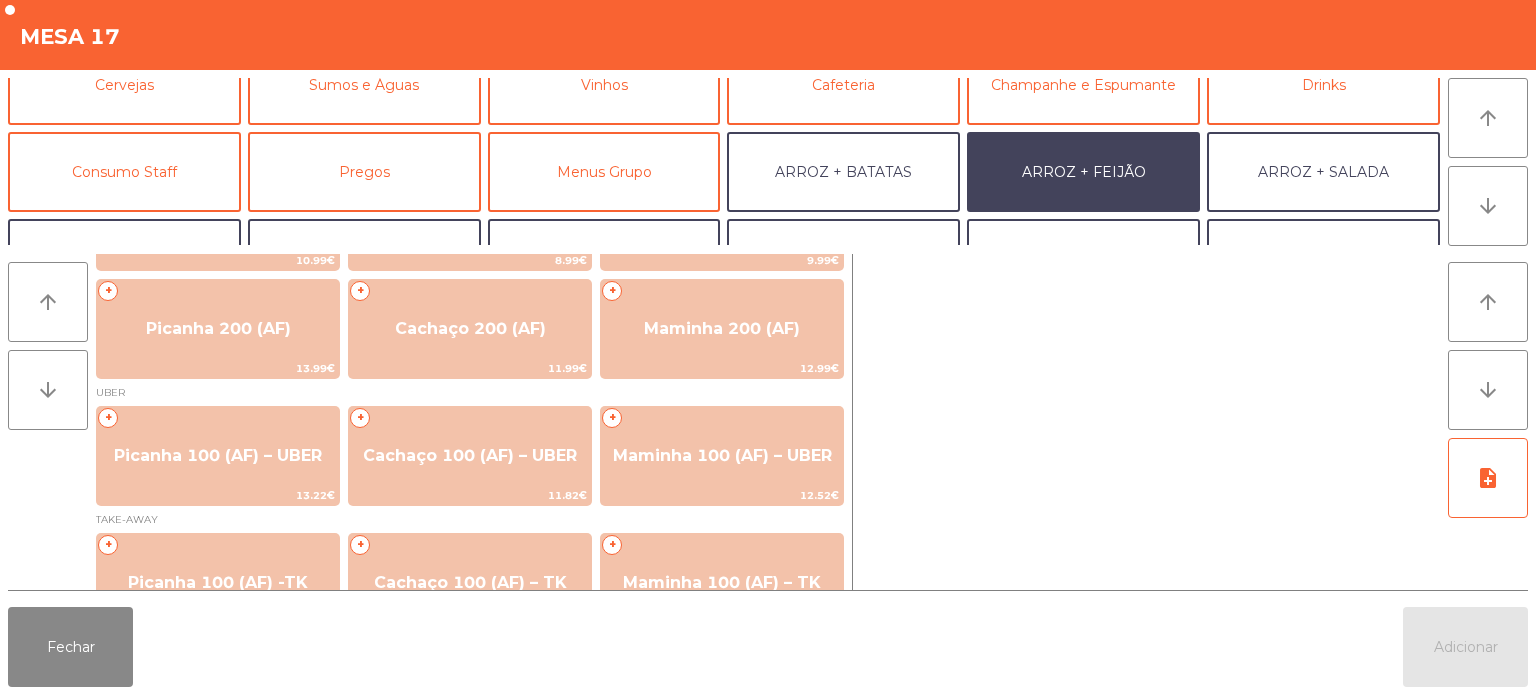 scroll, scrollTop: 0, scrollLeft: 0, axis: both 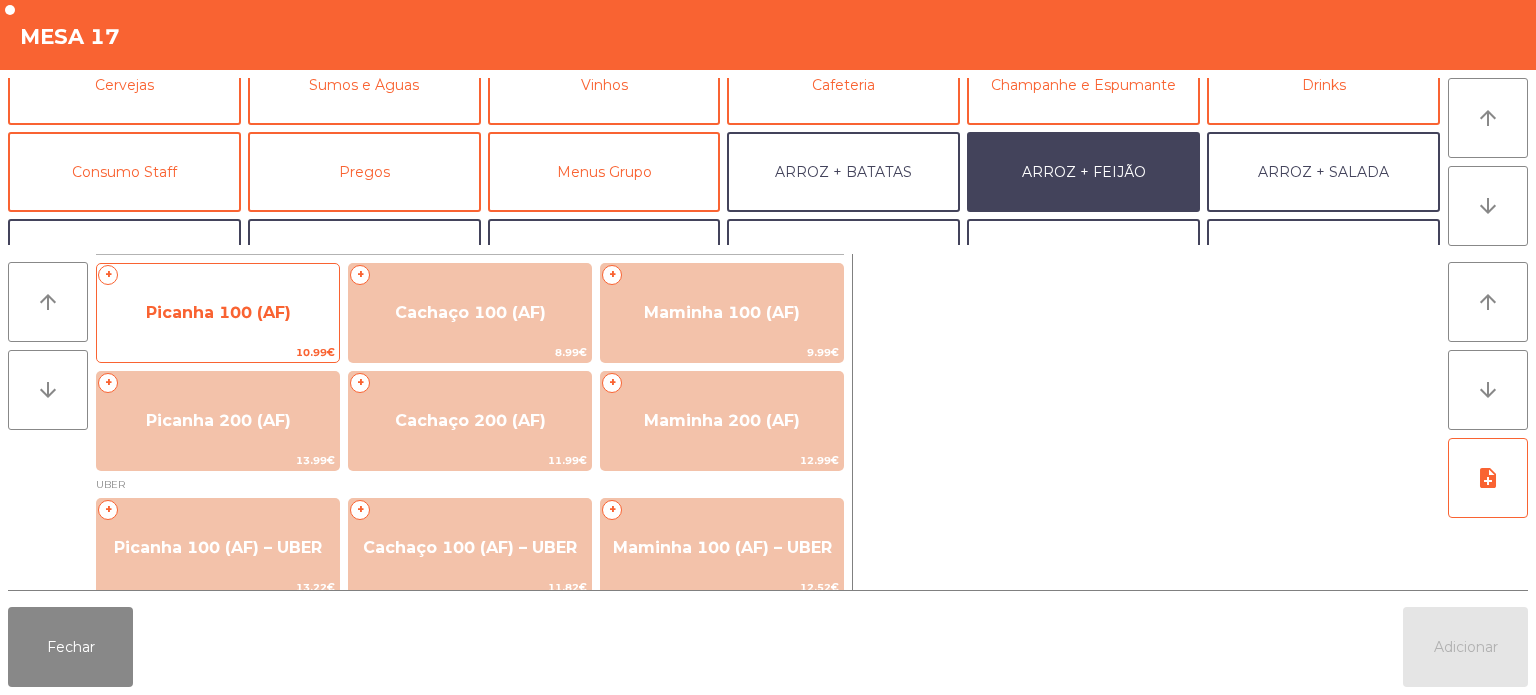 click on "Picanha 100 (AF)" 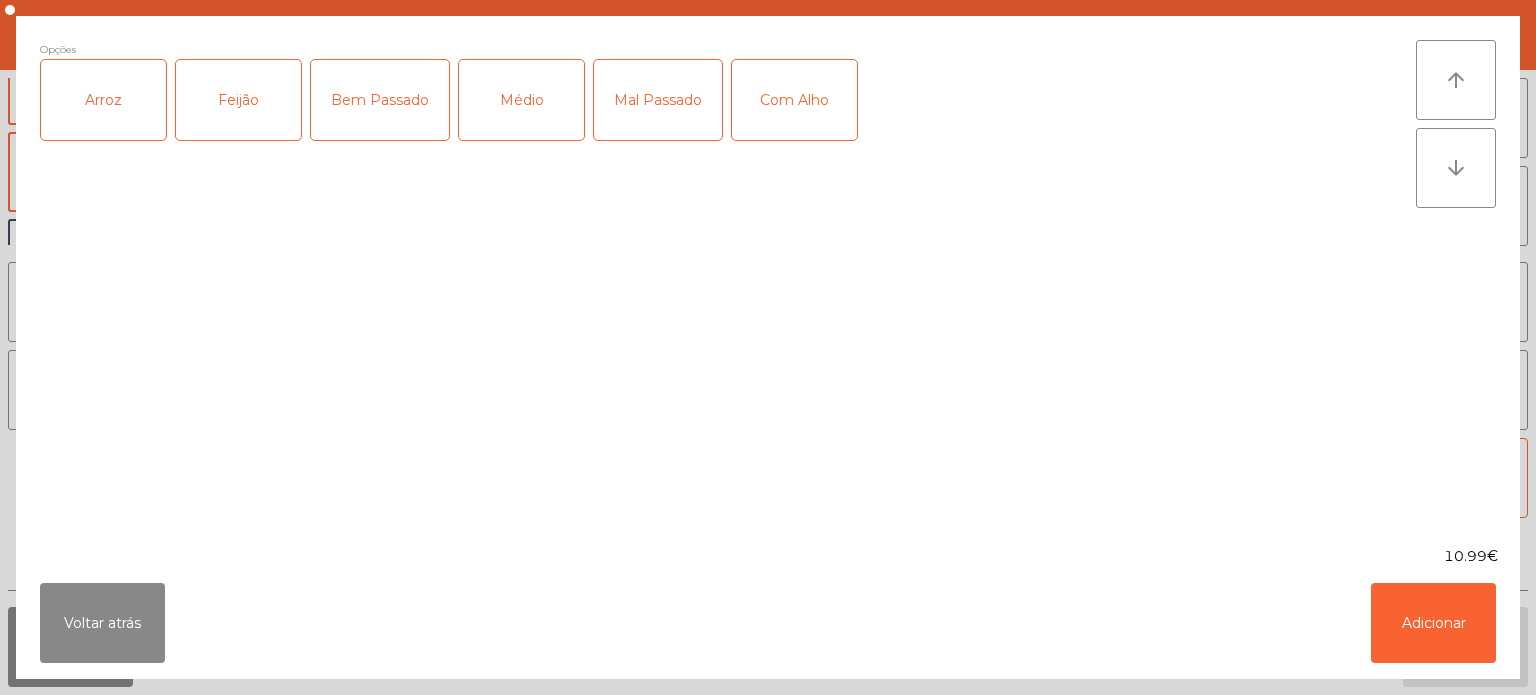 click on "Arroz" 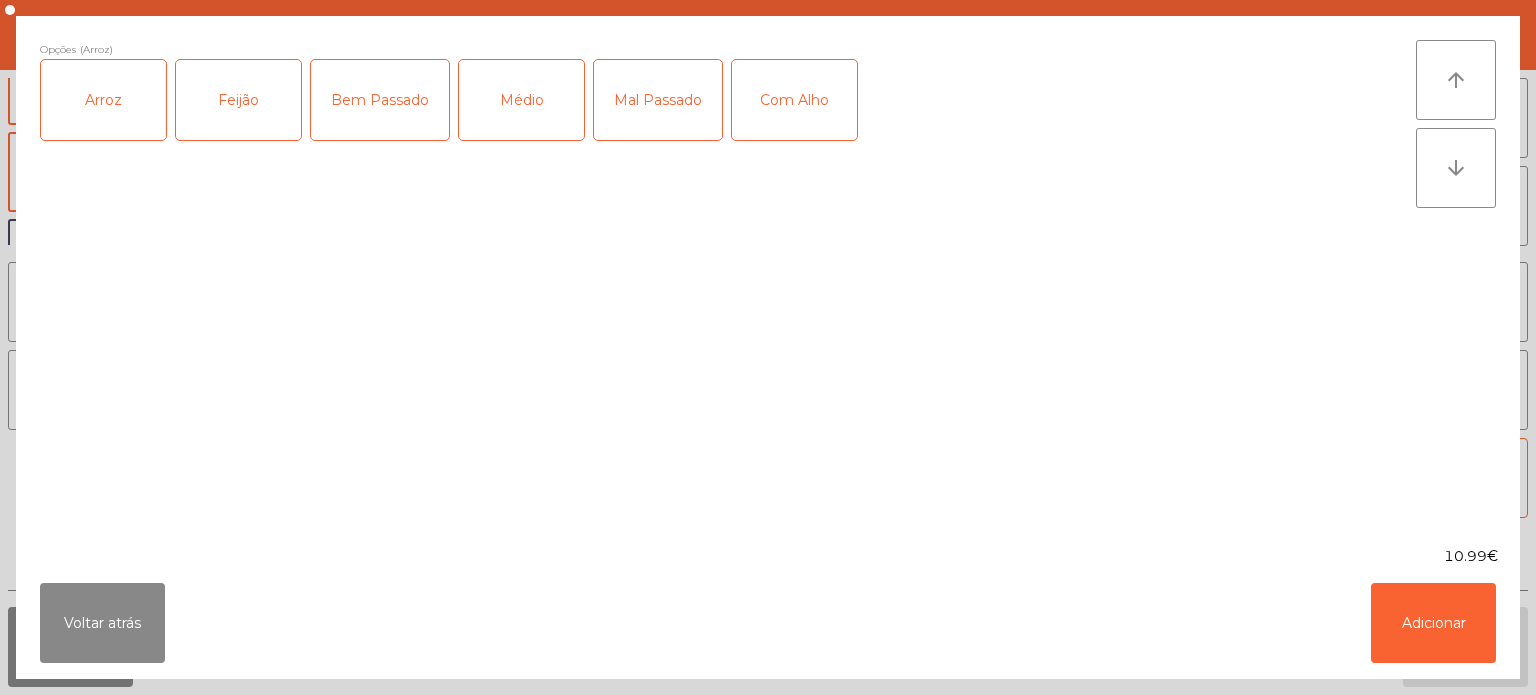 click on "Feijão" 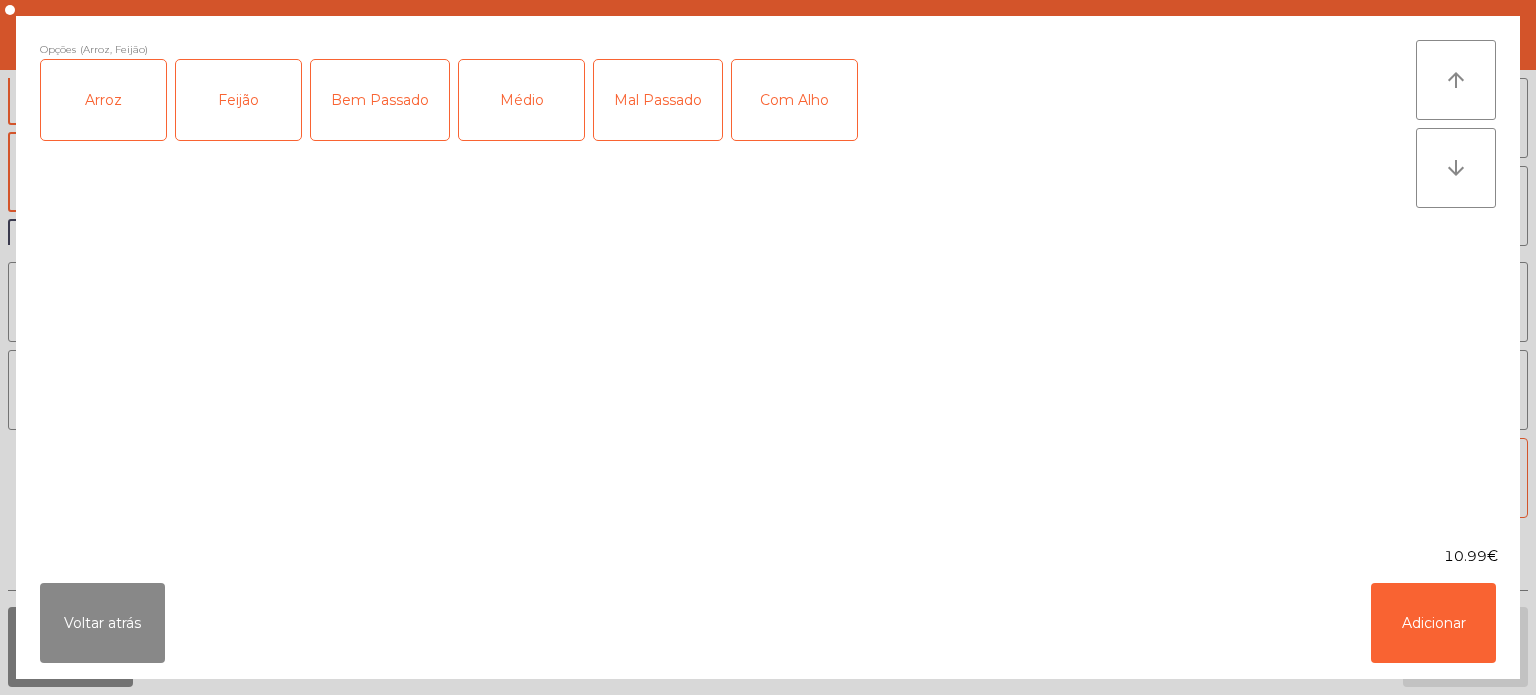 click on "Mal Passado" 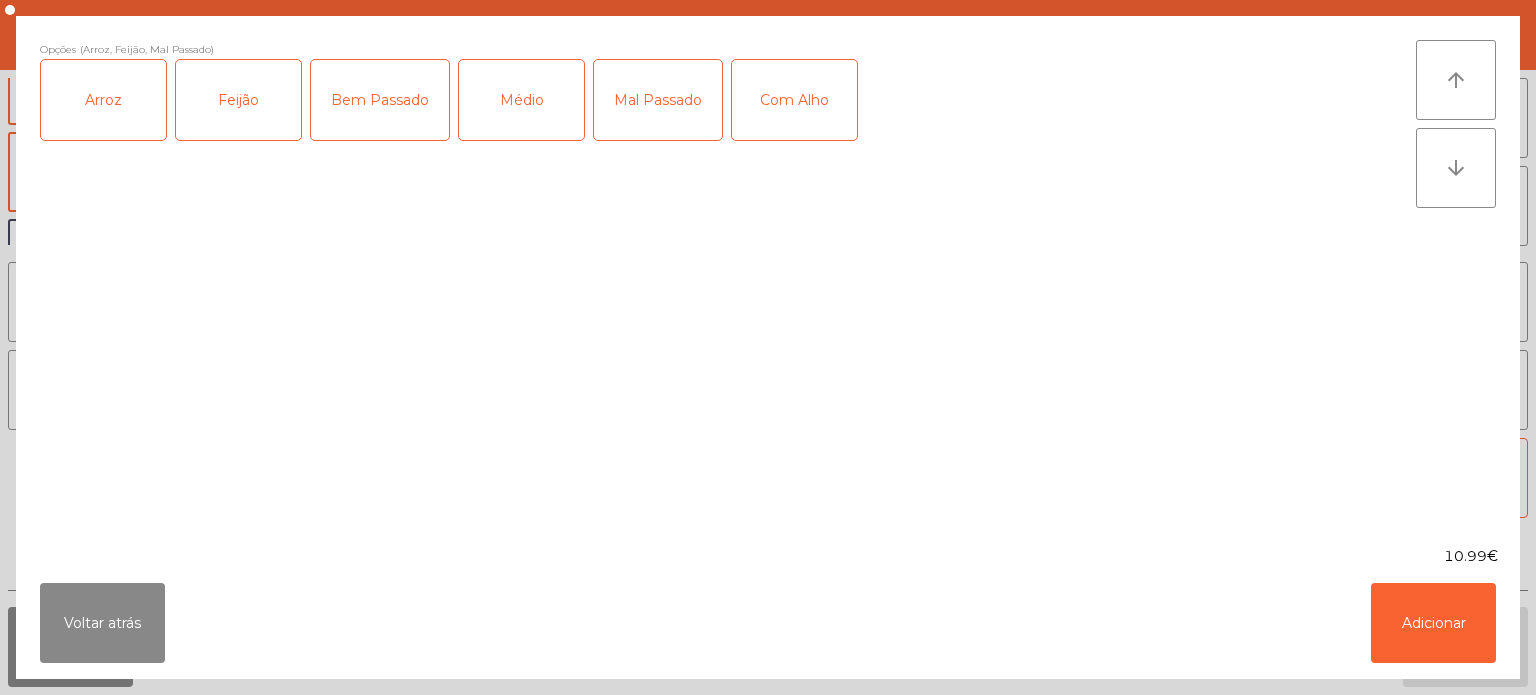 click on "Com Alho" 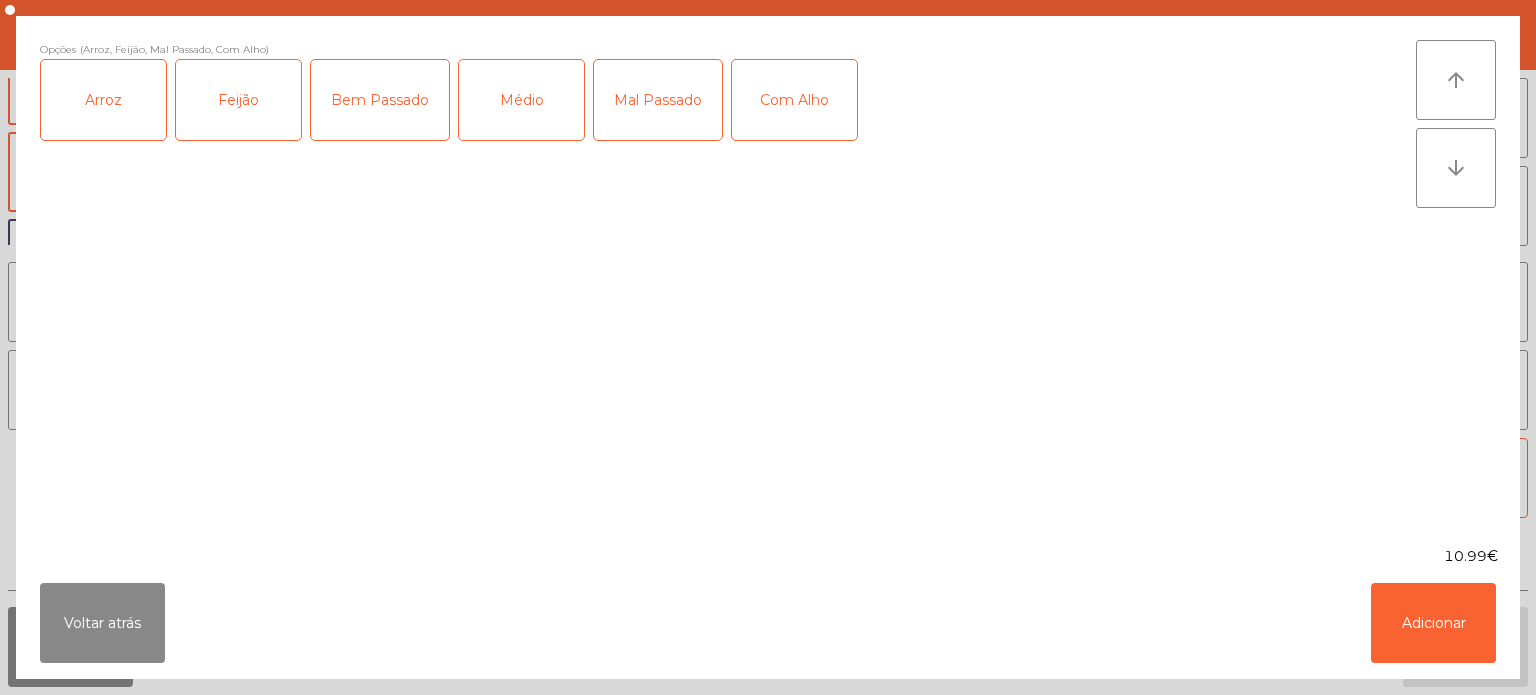 click on "Médio" 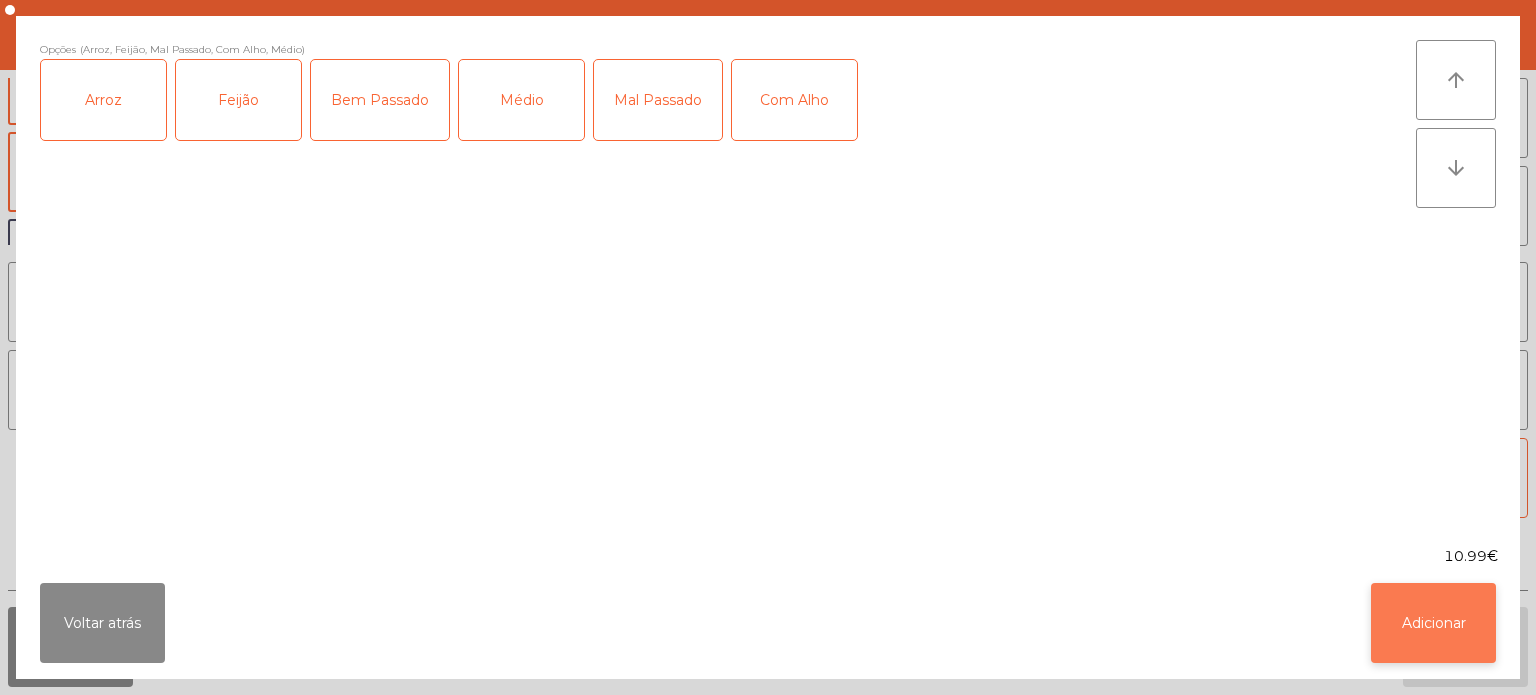 click on "Adicionar" 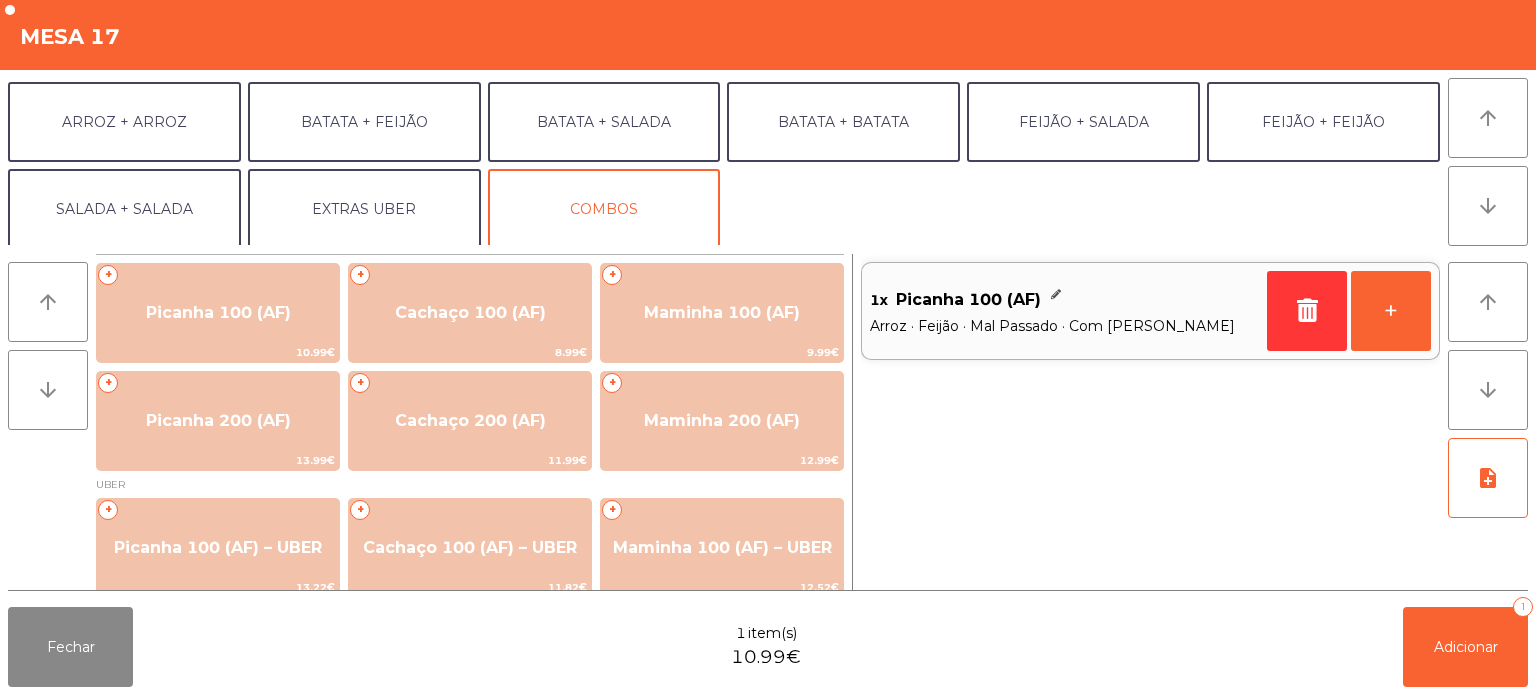 scroll, scrollTop: 260, scrollLeft: 0, axis: vertical 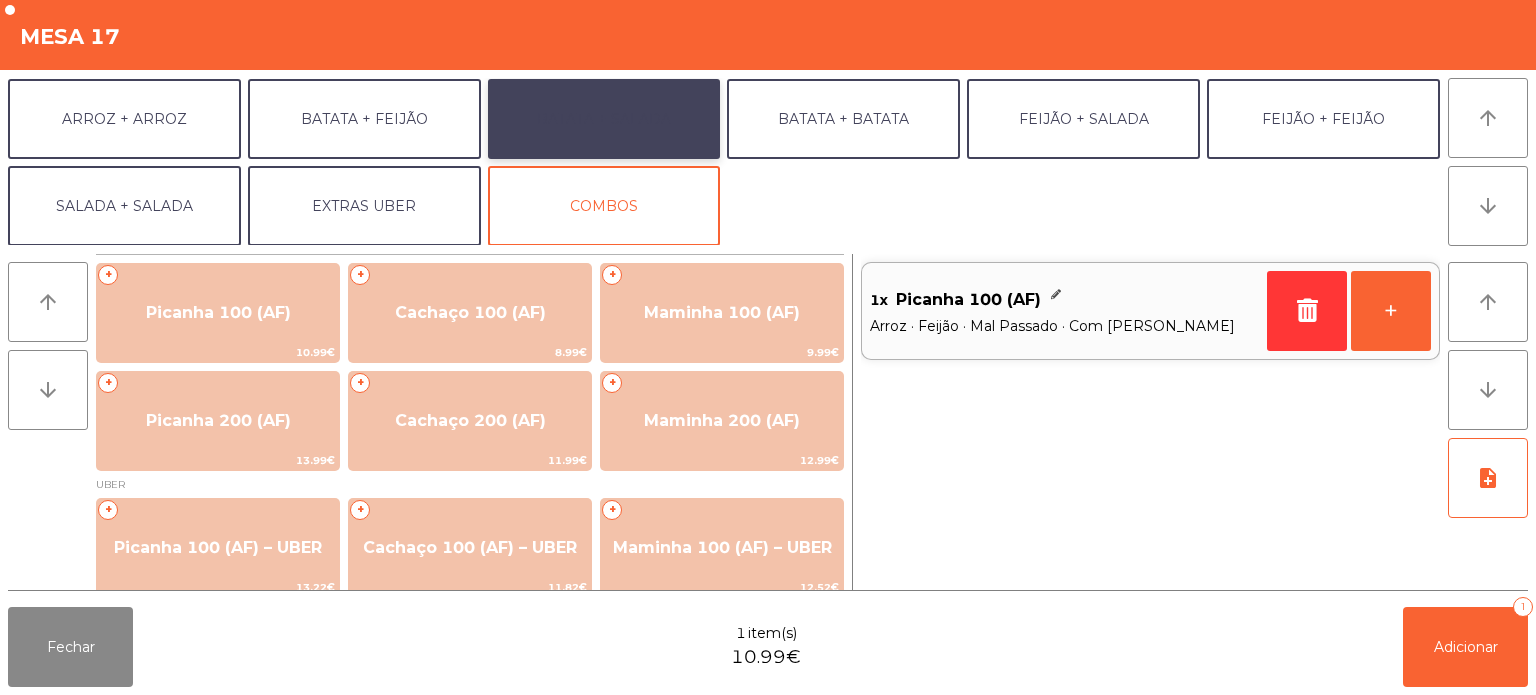 click on "BATATA + SALADA" 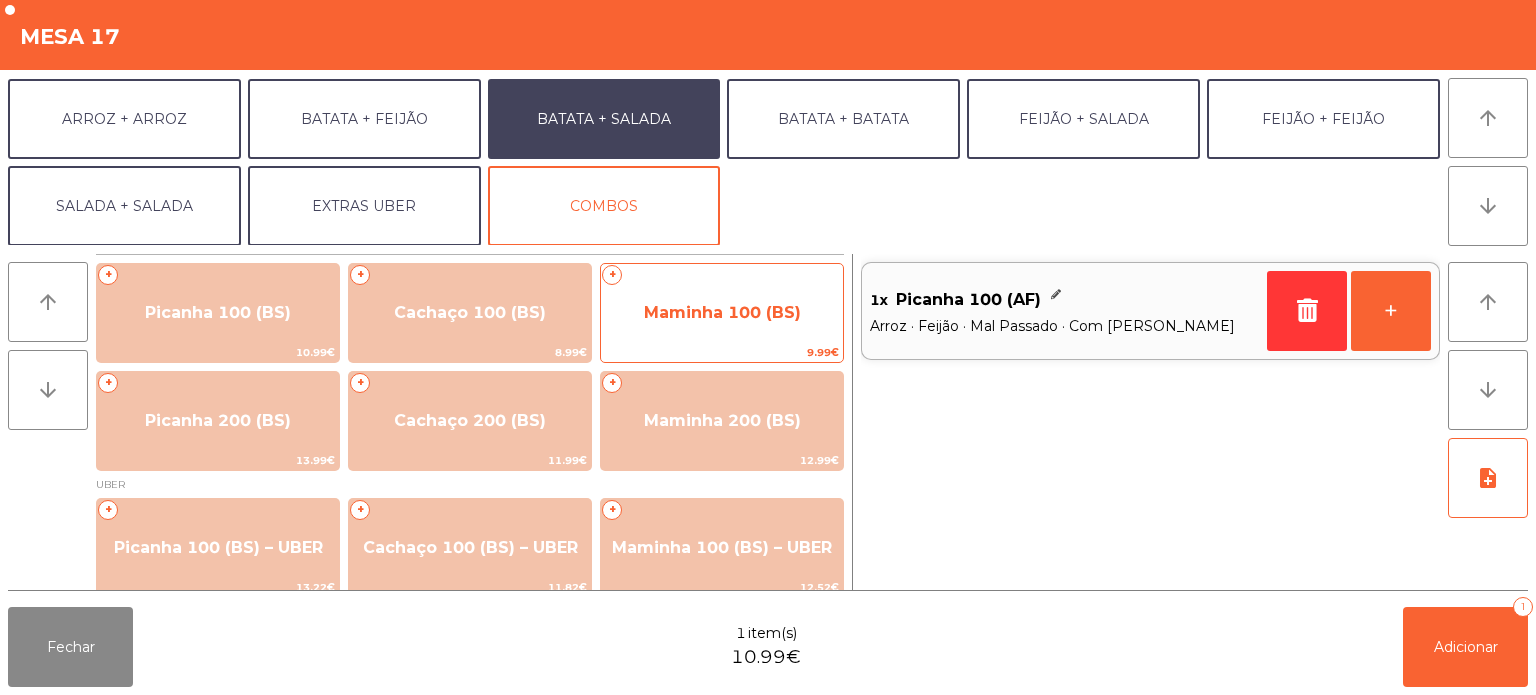 click on "Maminha 100 (BS)" 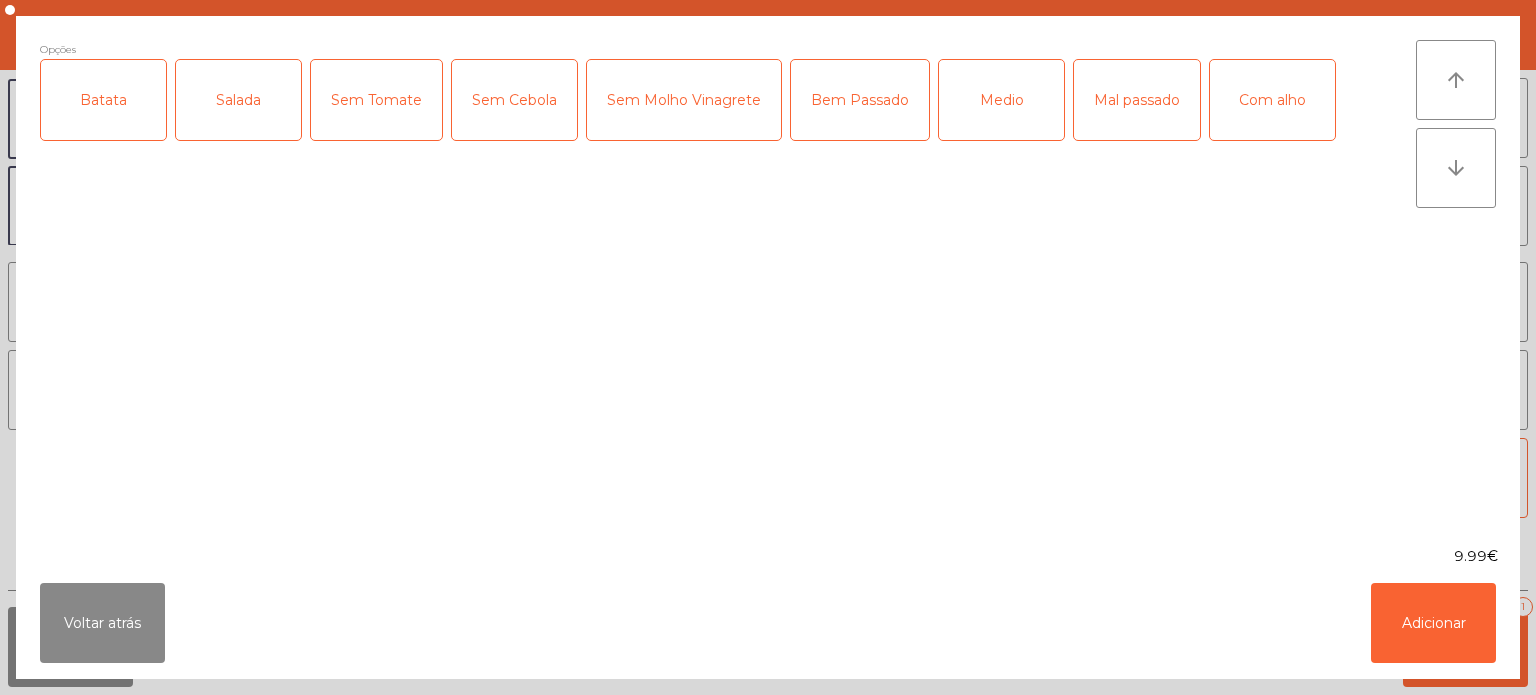 click on "Batata" 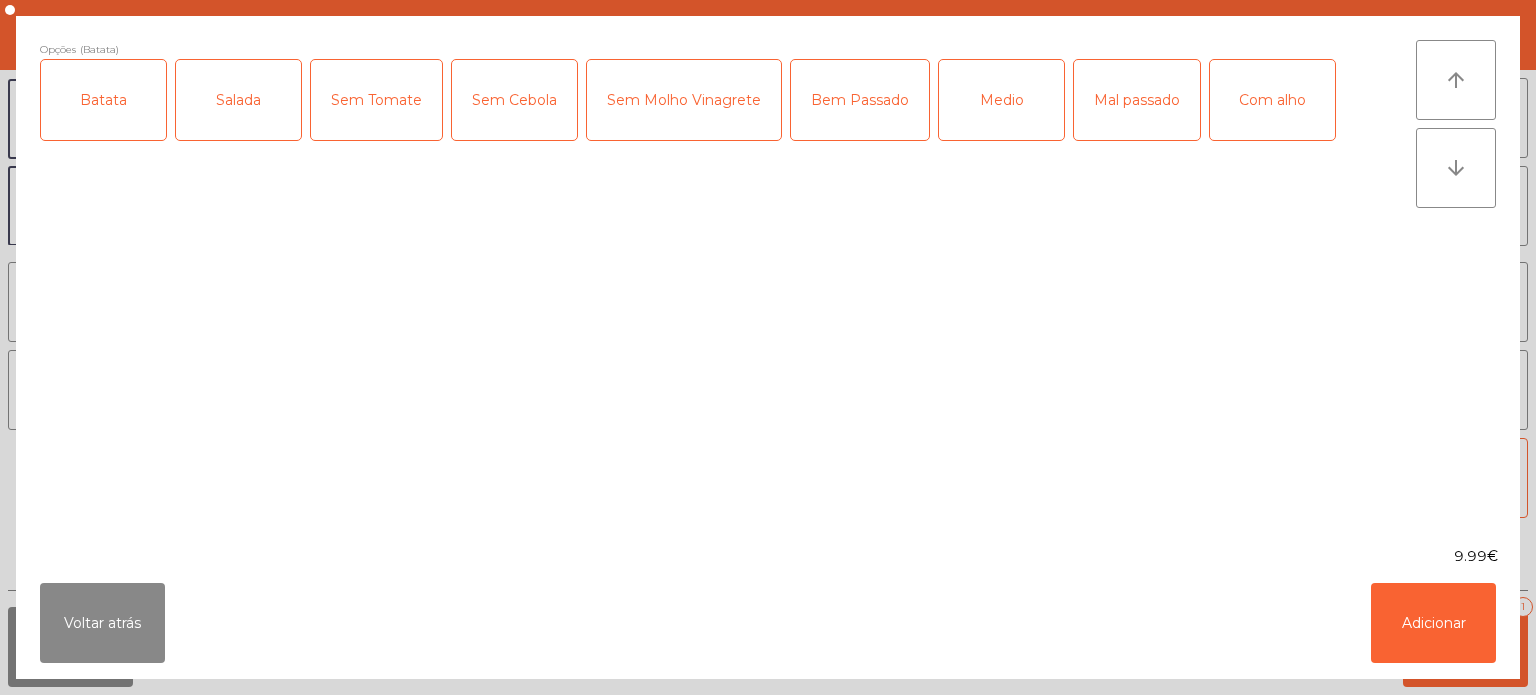 click on "Salada" 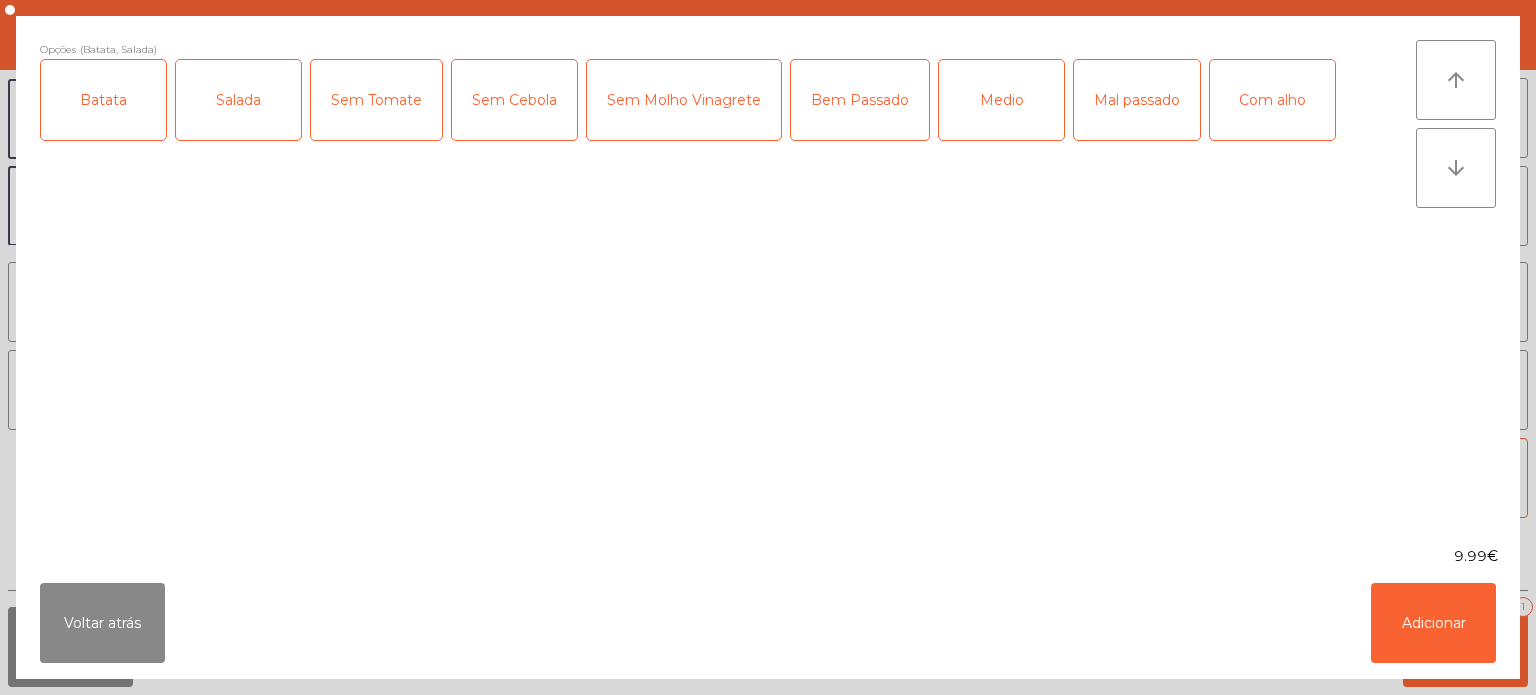 click on "Medio" 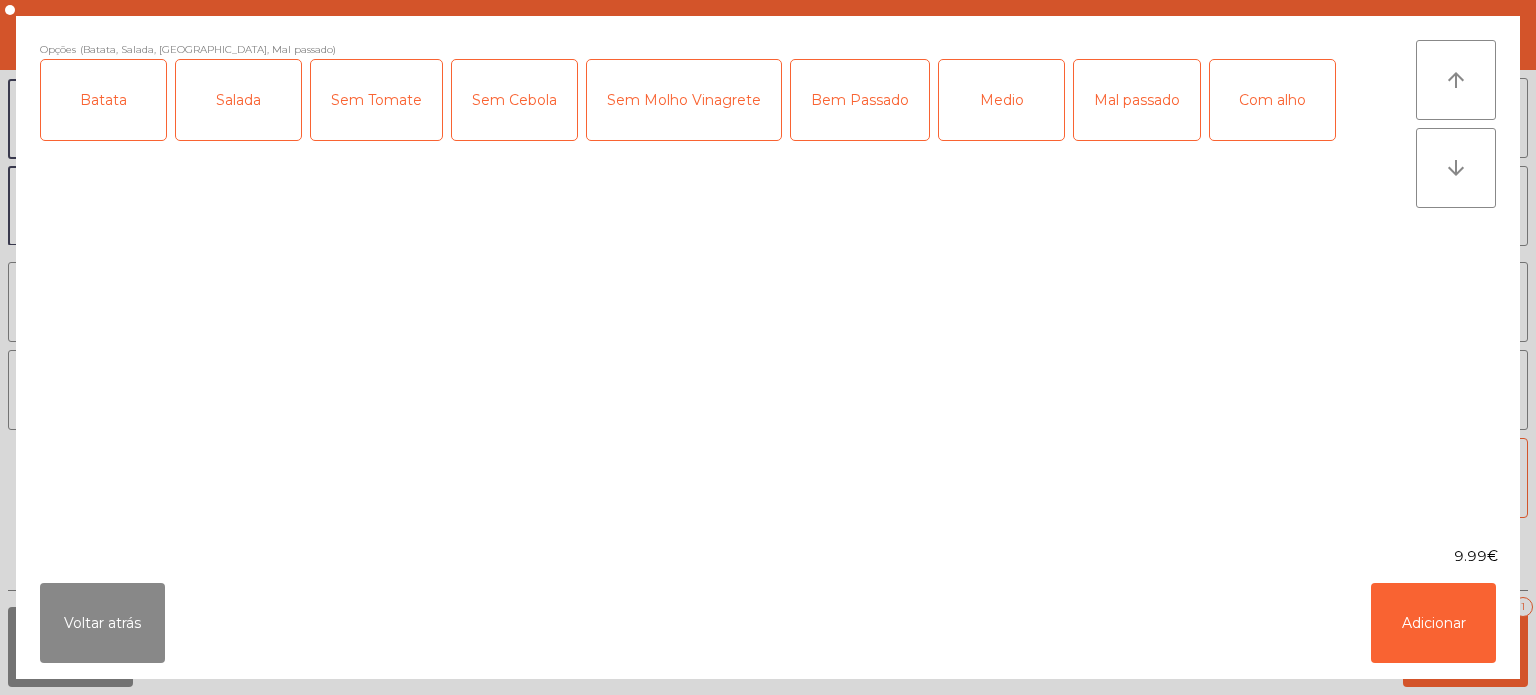 click on "Com alho" 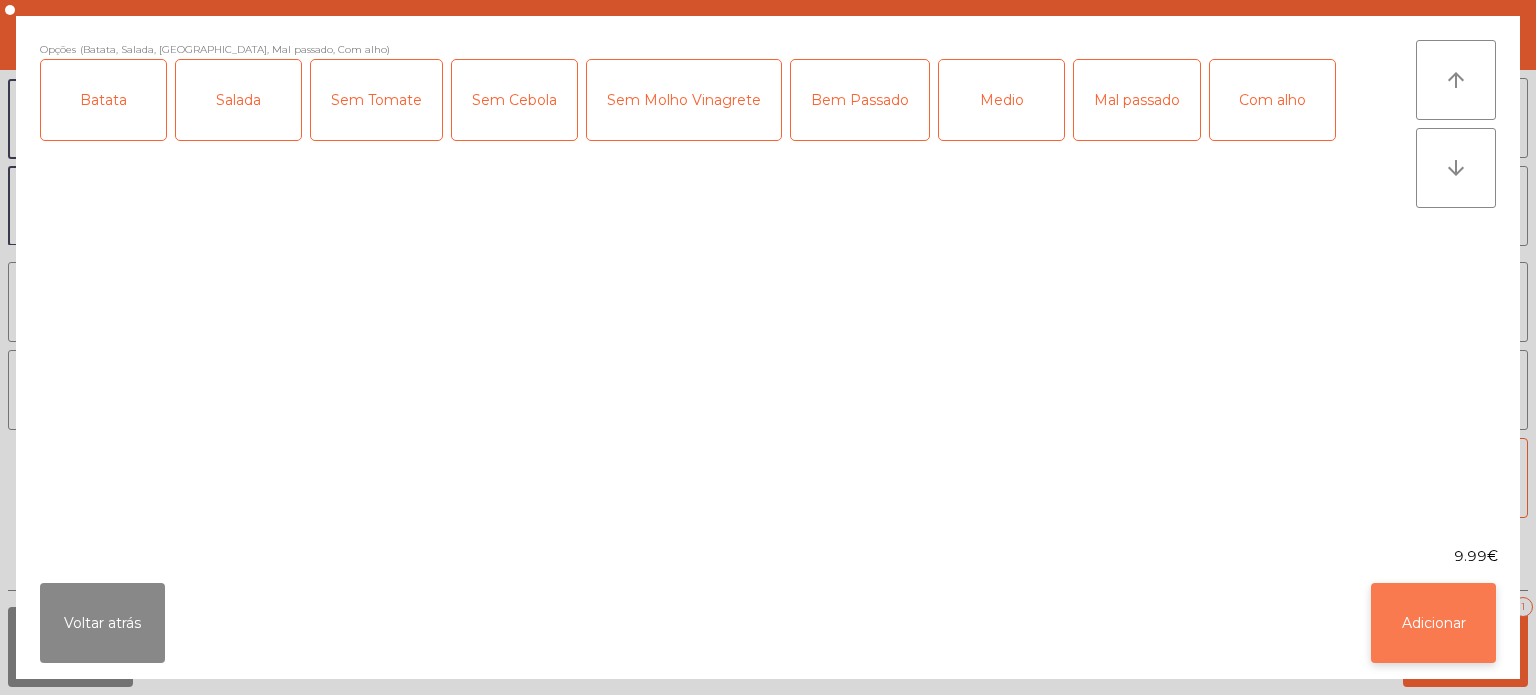 click on "Adicionar" 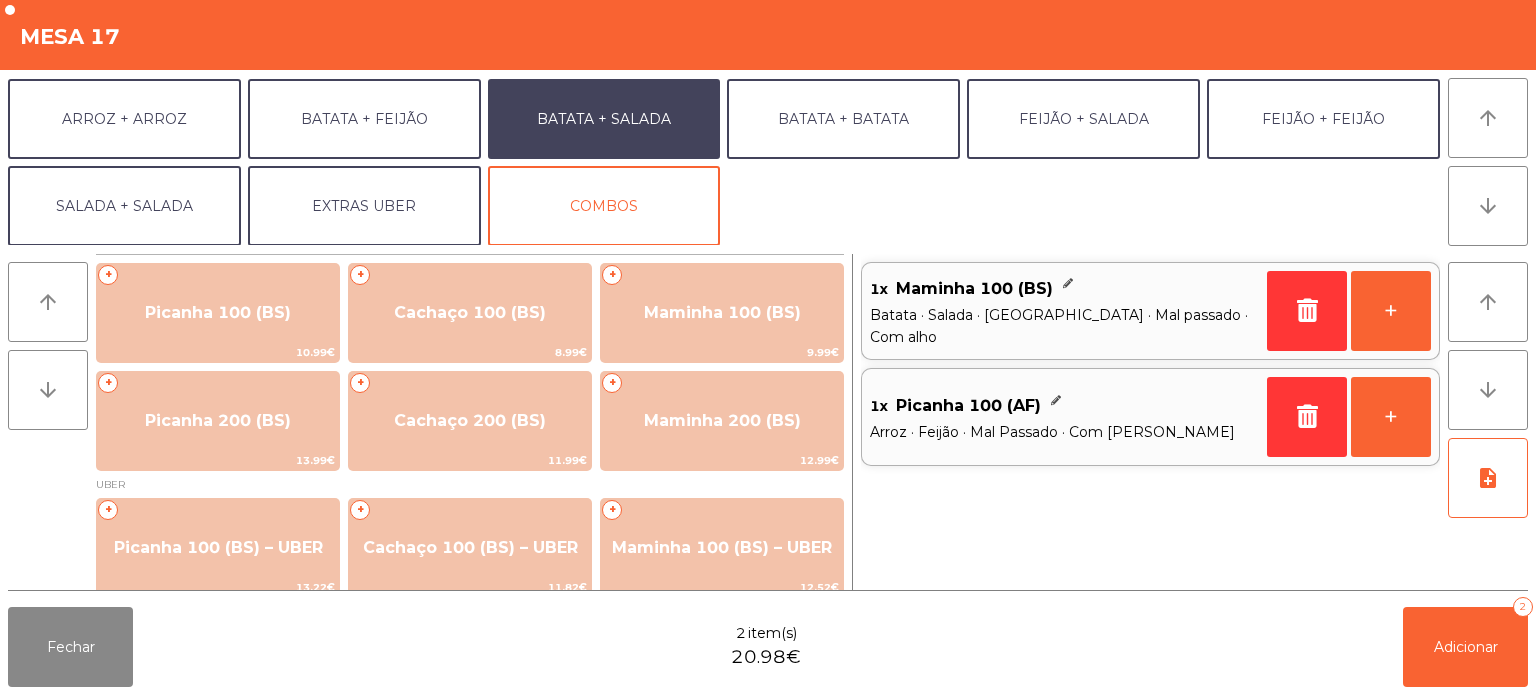 scroll, scrollTop: 0, scrollLeft: 0, axis: both 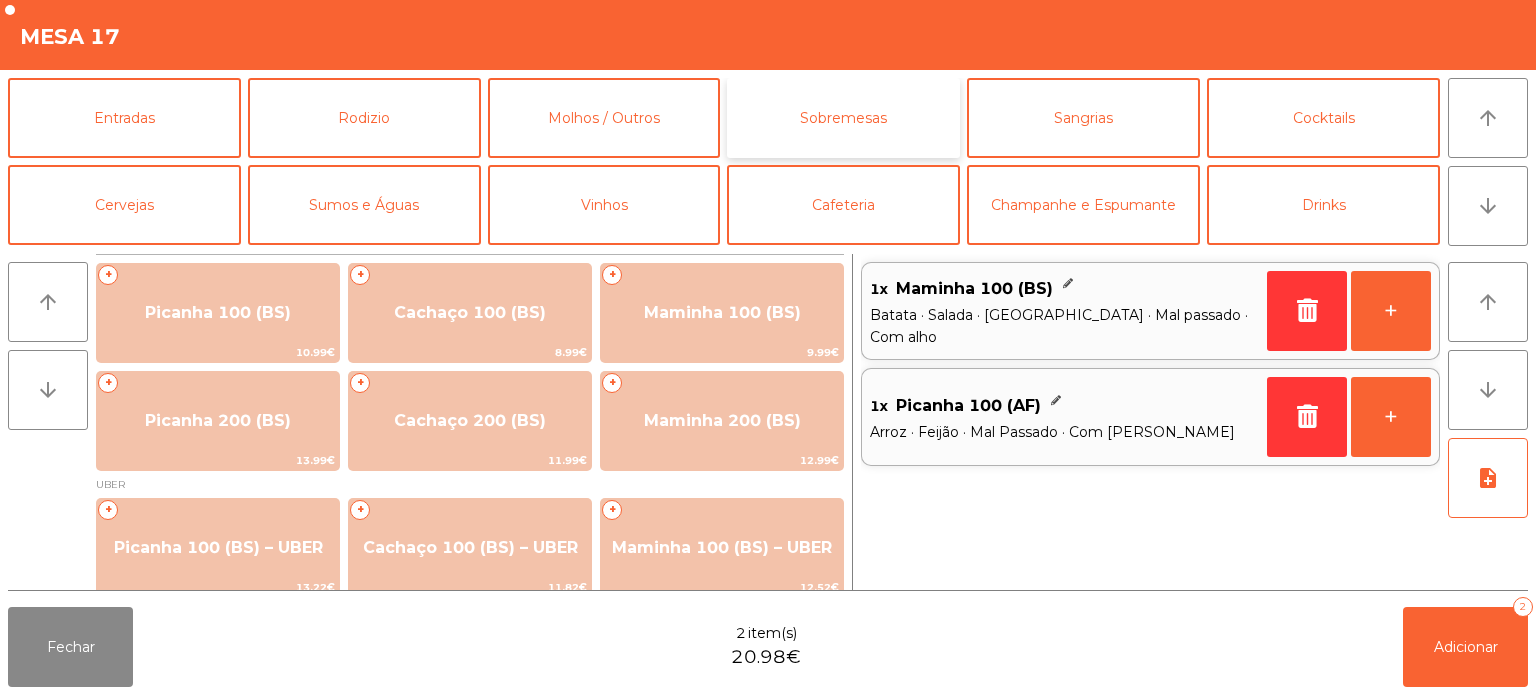 click on "Sobremesas" 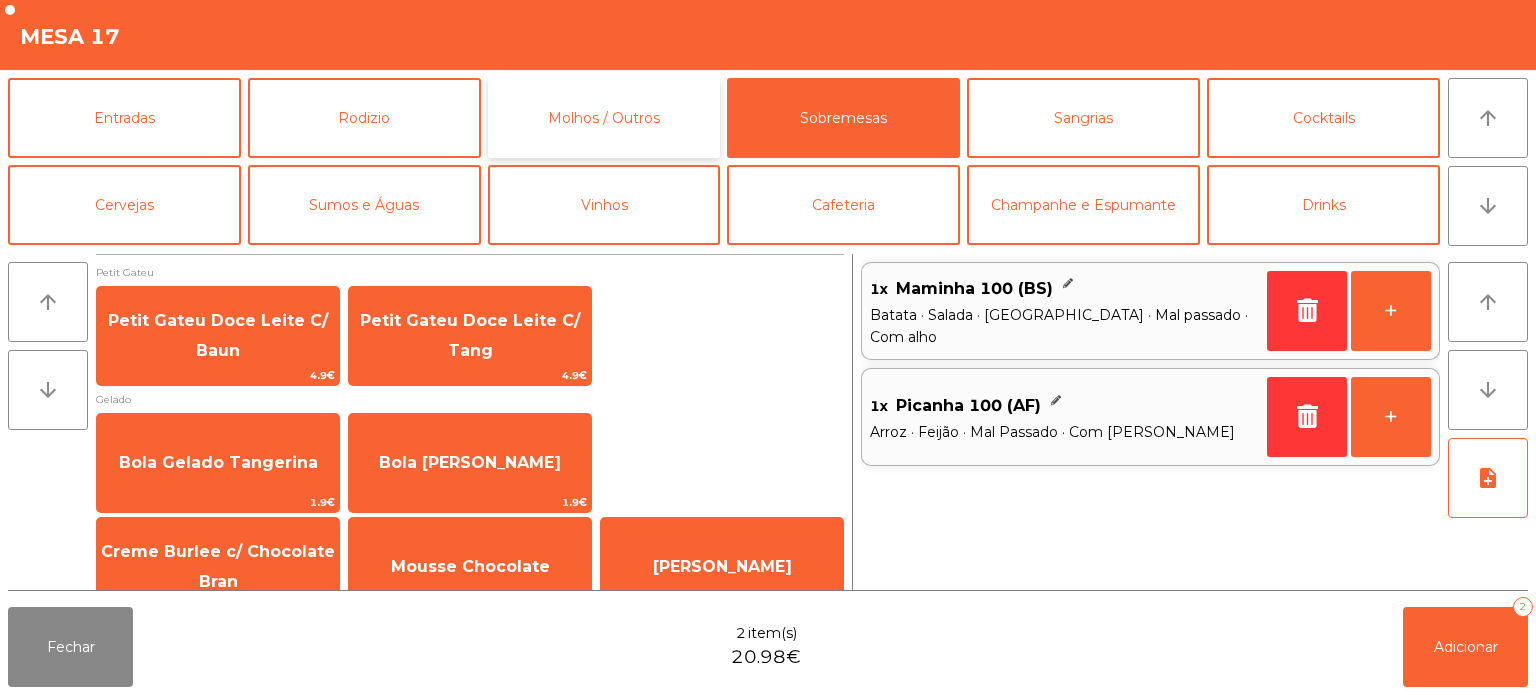 click on "Molhos / Outros" 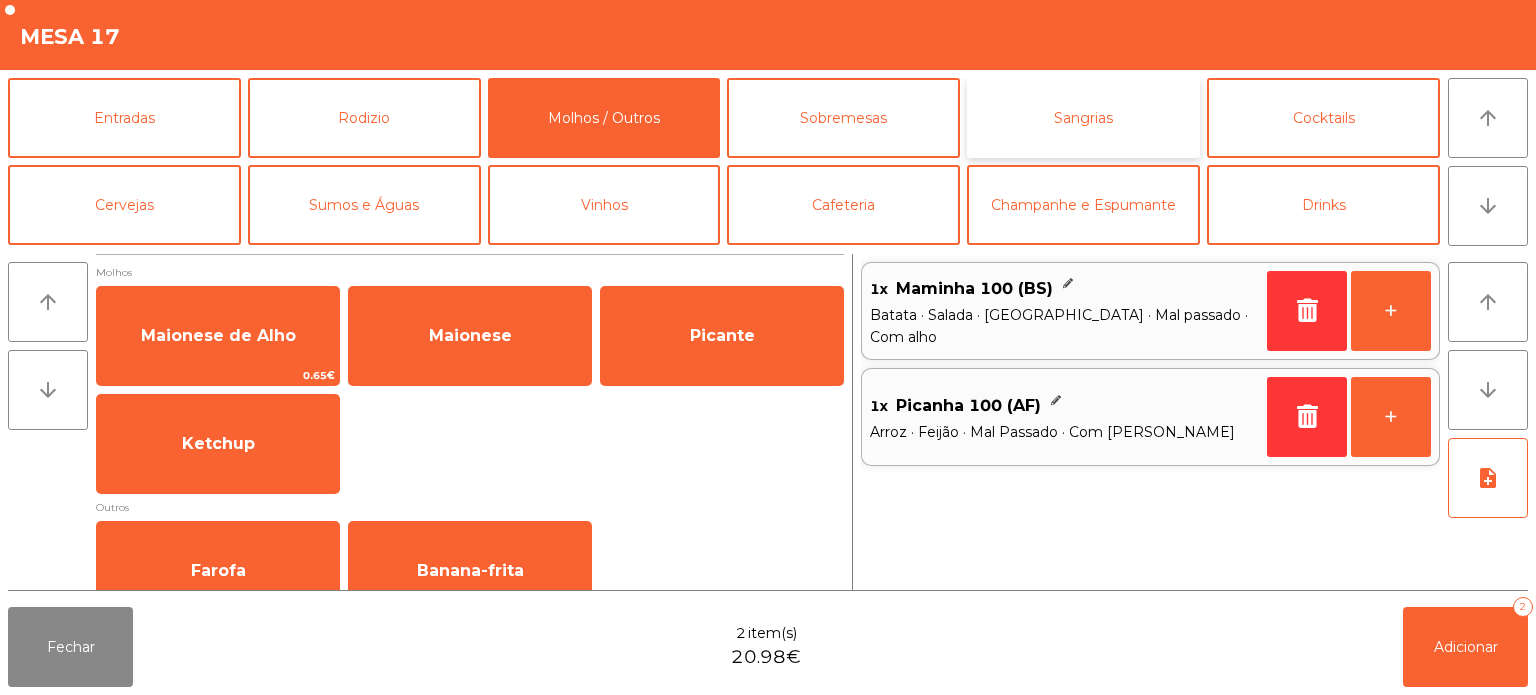 click on "Sangrias" 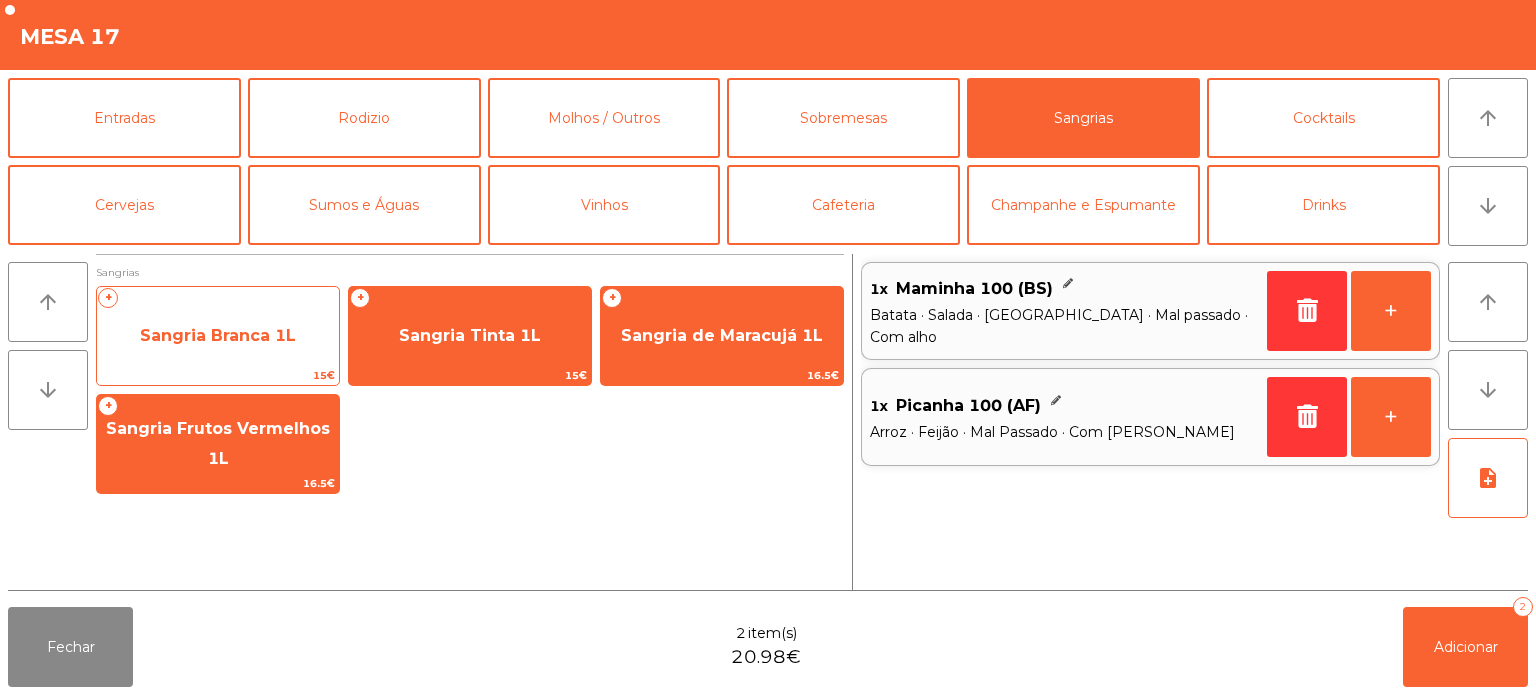 click on "Sangria Branca 1L" 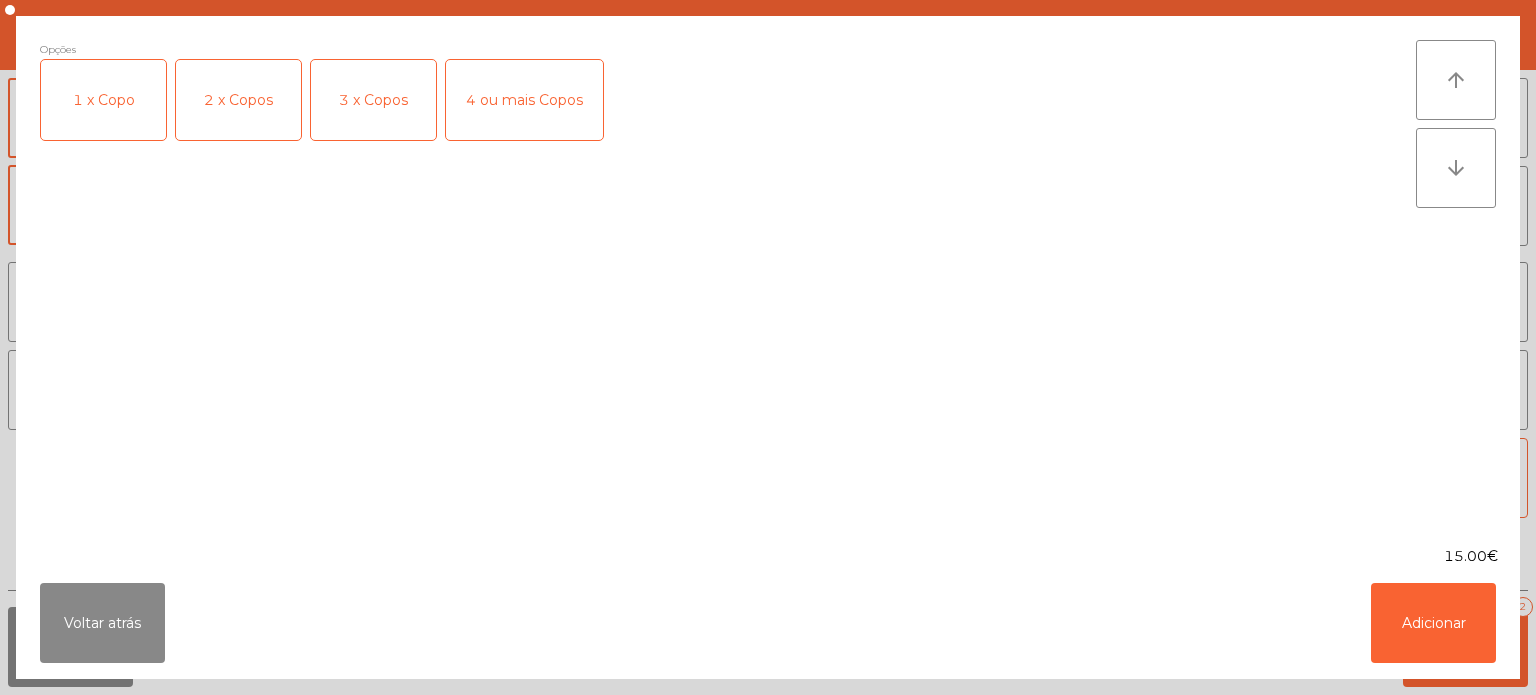 click on "2 x Copos" 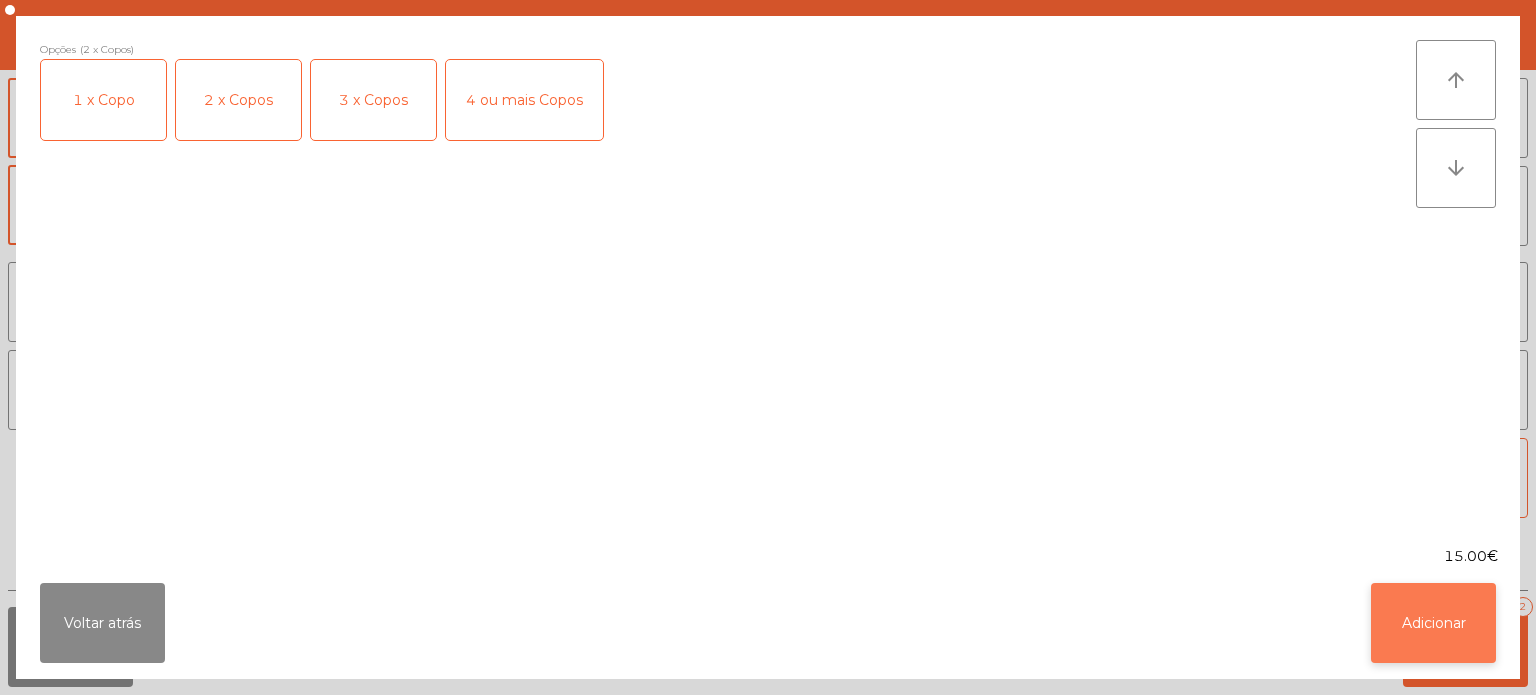 click on "Adicionar" 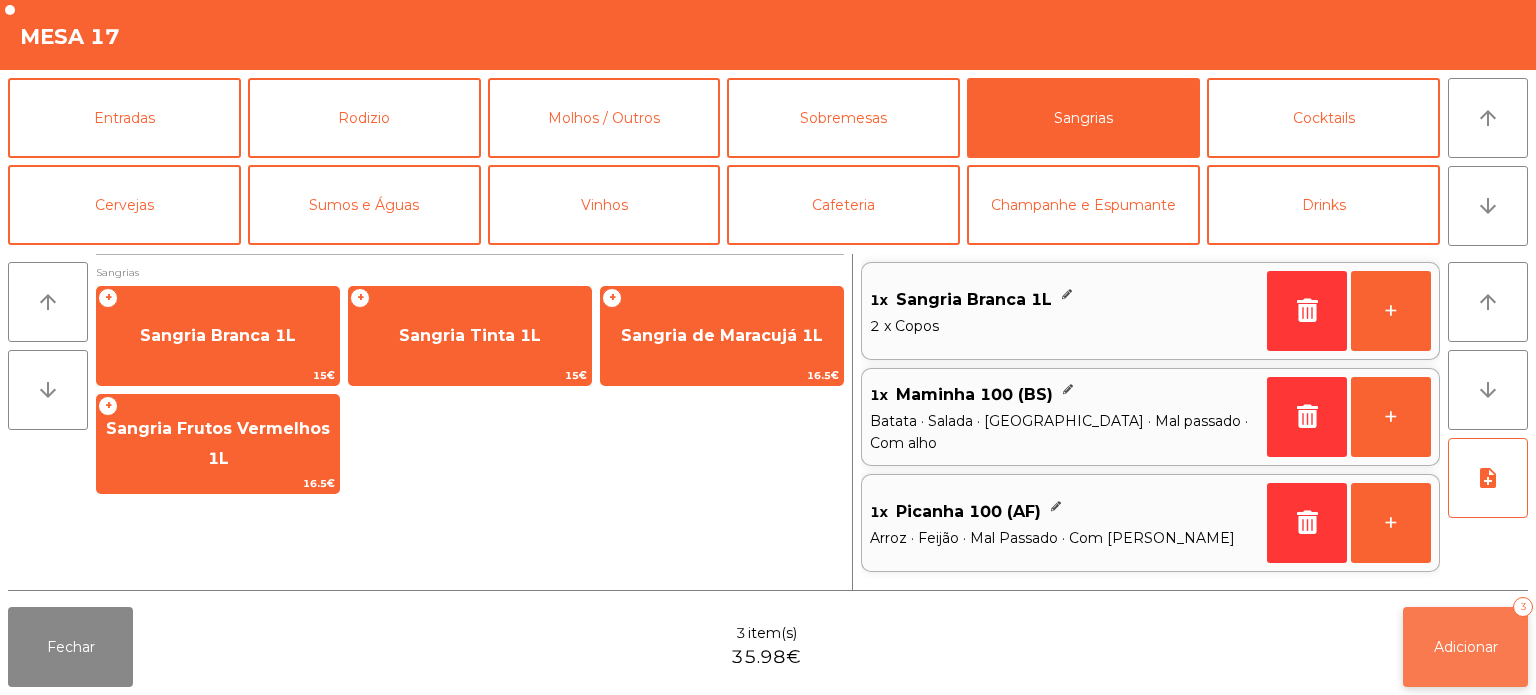 click on "Adicionar   3" 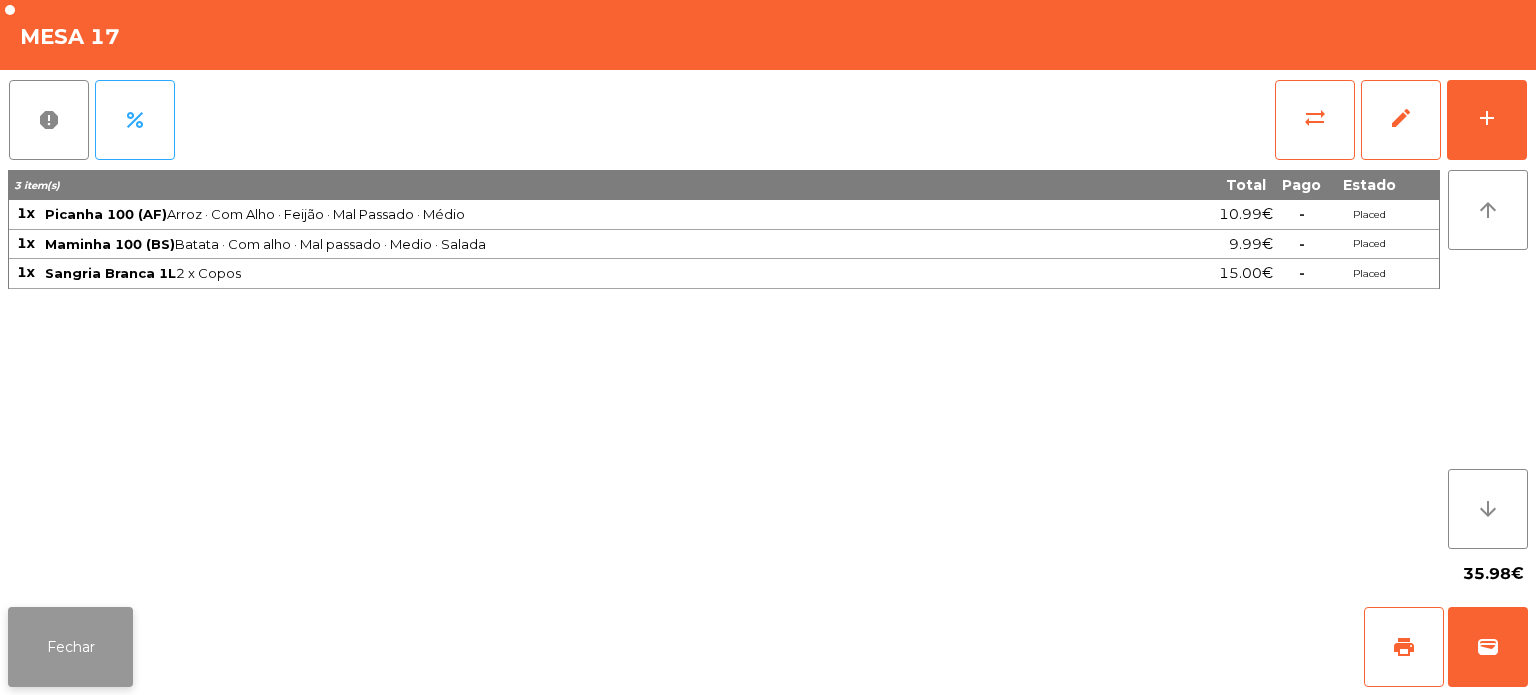 click on "Fechar" 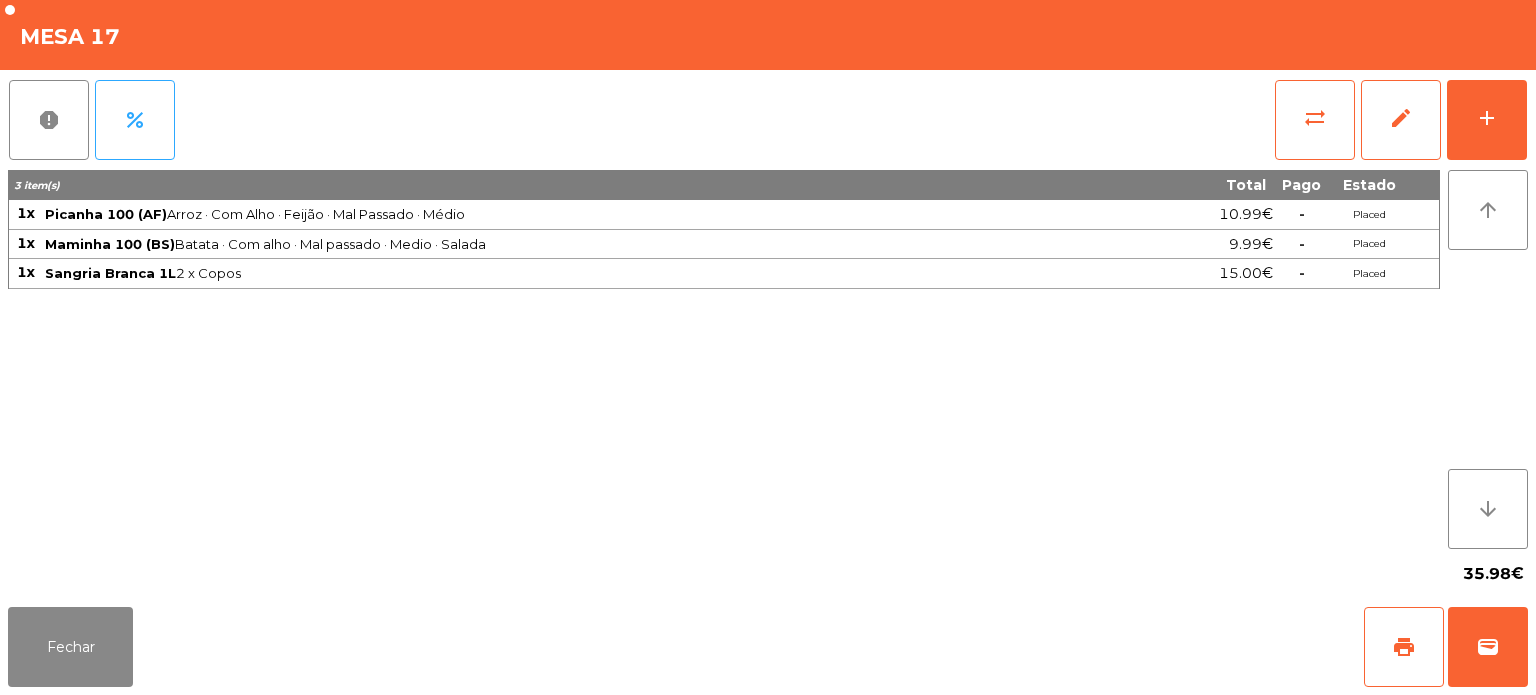 click on "Fabrica da picanha - Lisboa  location_on  23/07/2025   20:36:16   Painel de controlo   Pedidos  exit_to_app  Sair" 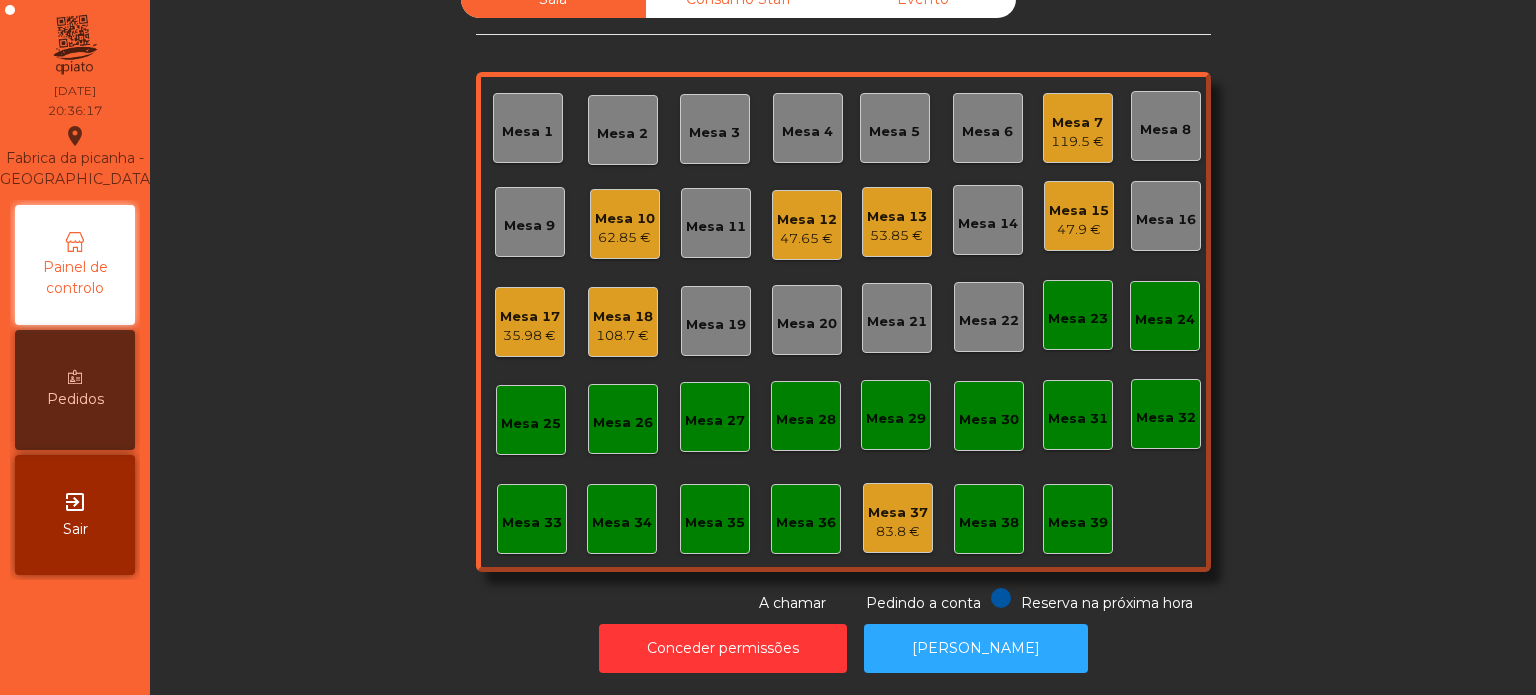 click on "Sala   Consumo Staff   Evento   Mesa 1   Mesa 2   Mesa 3   Mesa 4   Mesa 5   Mesa 6   Mesa 7   119.5 €   Mesa 8   Mesa 9   Mesa 10   62.85 €   Mesa 11   Mesa 12   47.65 €   Mesa 13   53.85 €   Mesa 14   Mesa 15   47.9 €   Mesa 16   Mesa 17   35.98 €   Mesa 18   108.7 €   Mesa 19   Mesa 20   Mesa 21   Mesa 22   Mesa 23   Mesa 24   Mesa 25   Mesa 26   Mesa 27   Mesa 28   Mesa 29   Mesa 30   Mesa 31   Mesa 32   Mesa 33   Mesa 34   Mesa 35   Mesa 36   Mesa 37   83.8 €   Mesa 38   Mesa 39  Reserva na próxima hora Pedindo a conta A chamar" 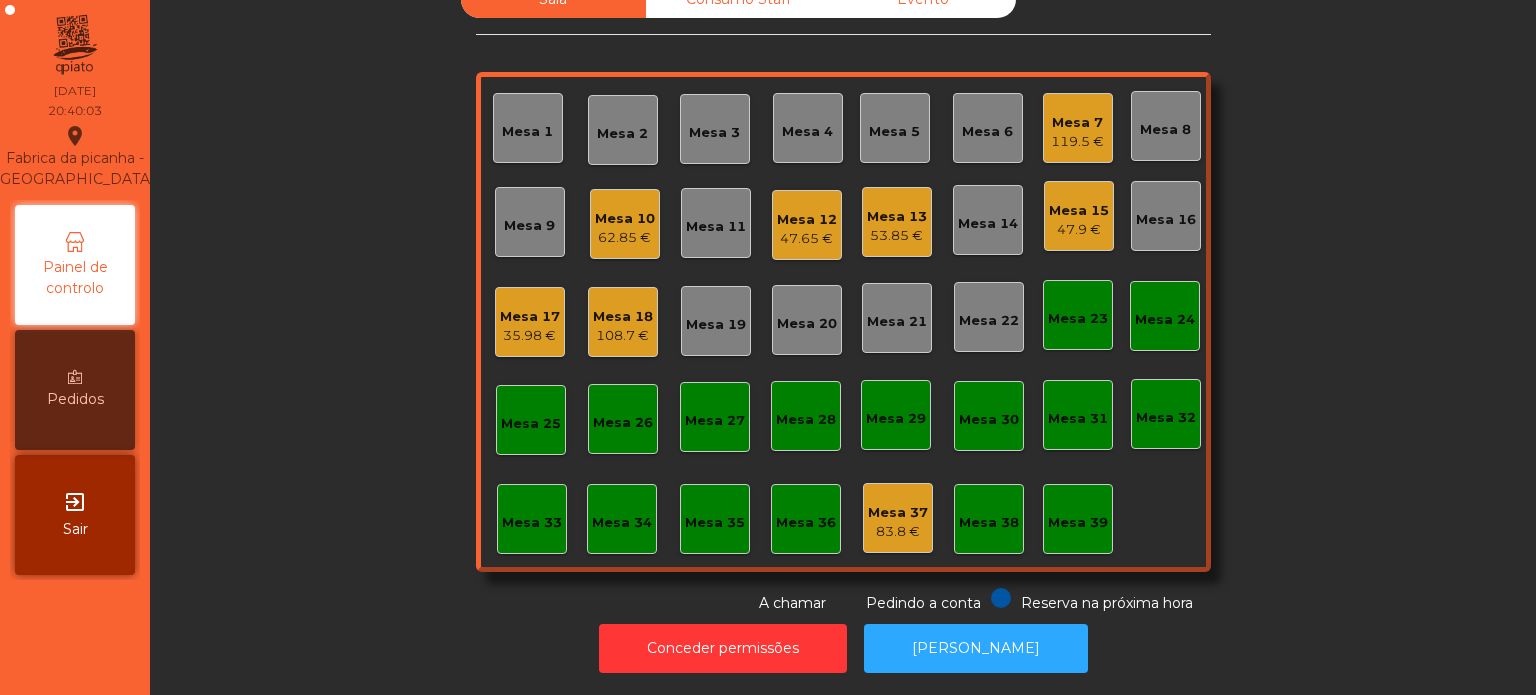 click on "Mesa 3" 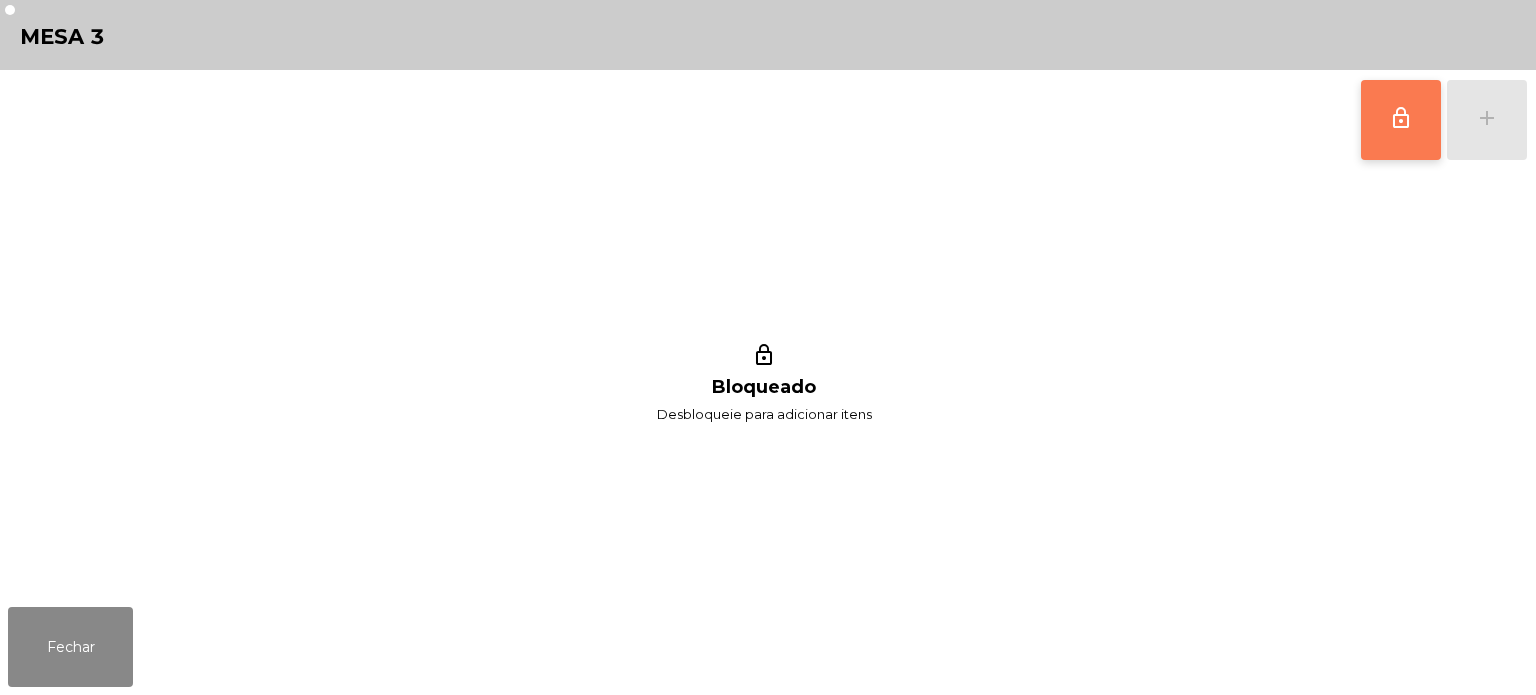 click on "lock_outline" 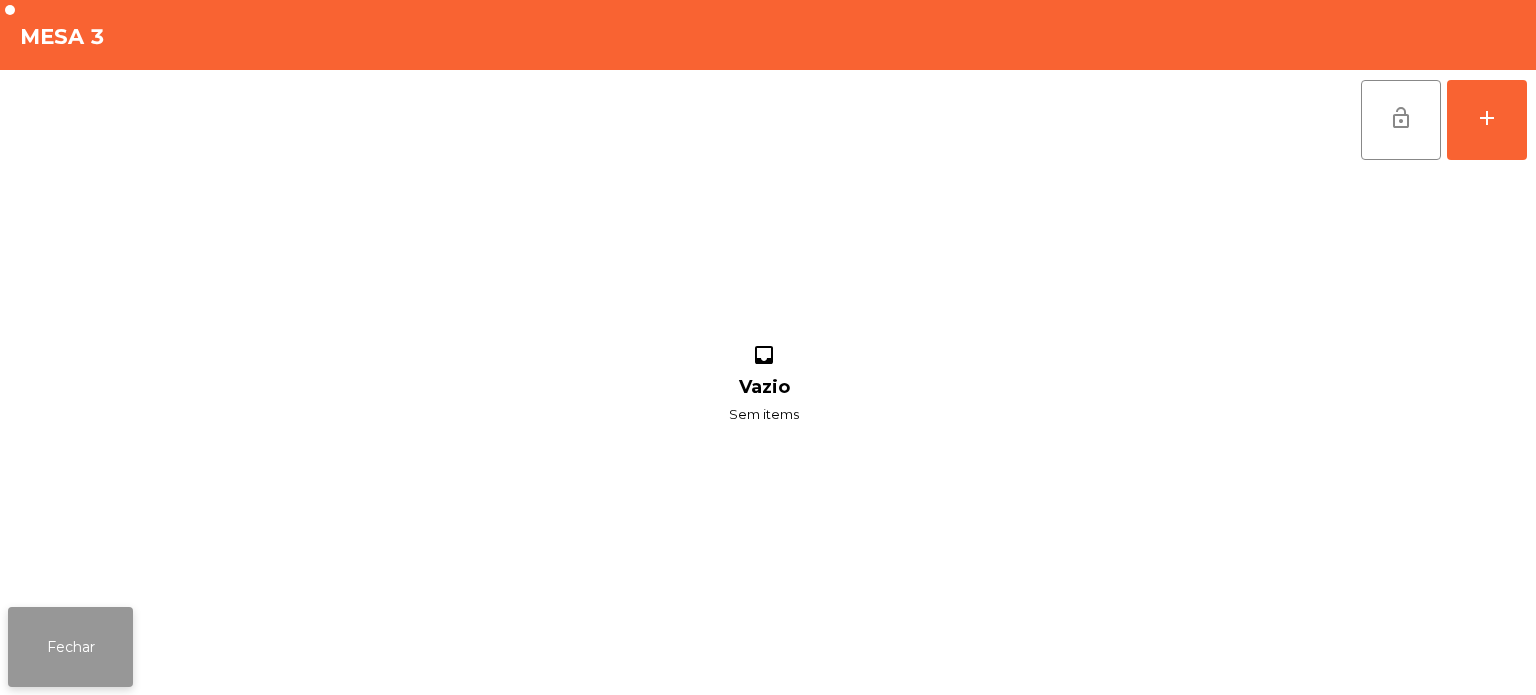 click on "Fechar" 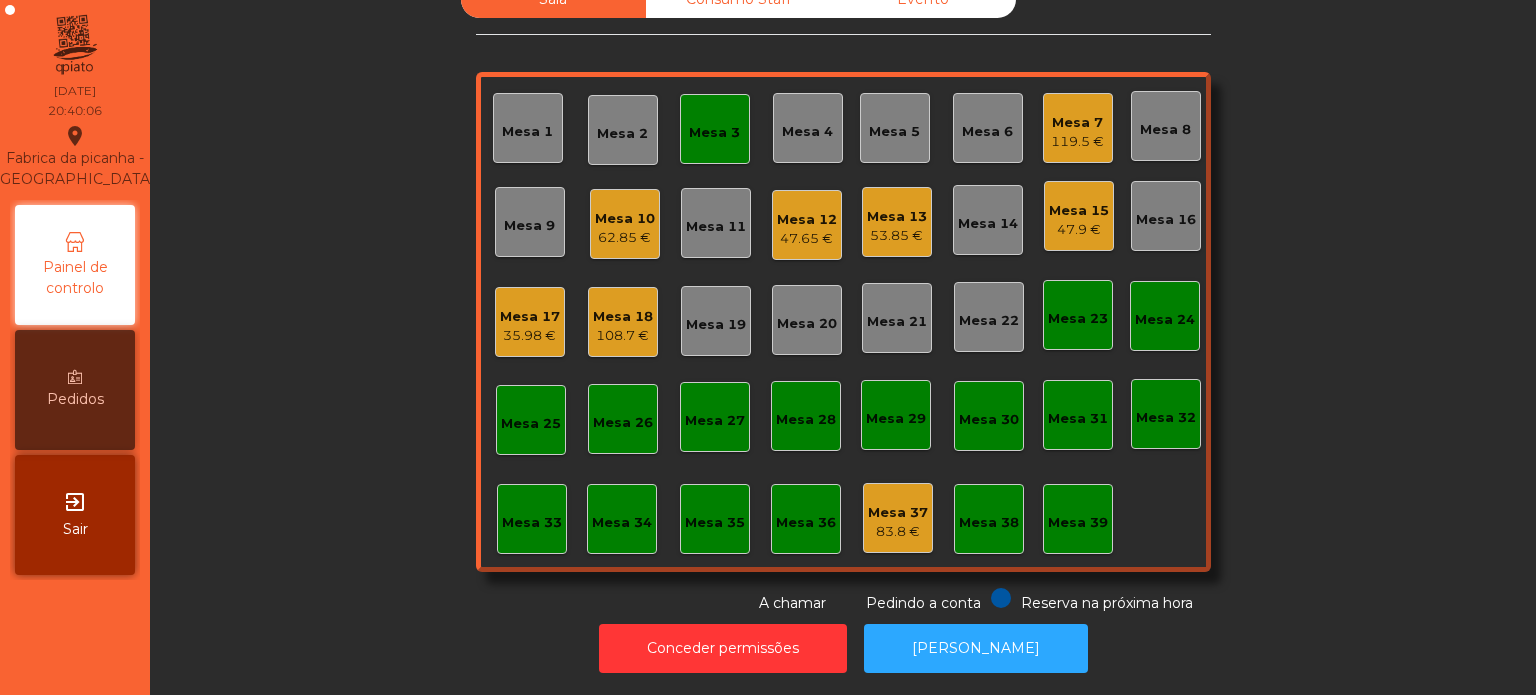 click on "Mesa 2" 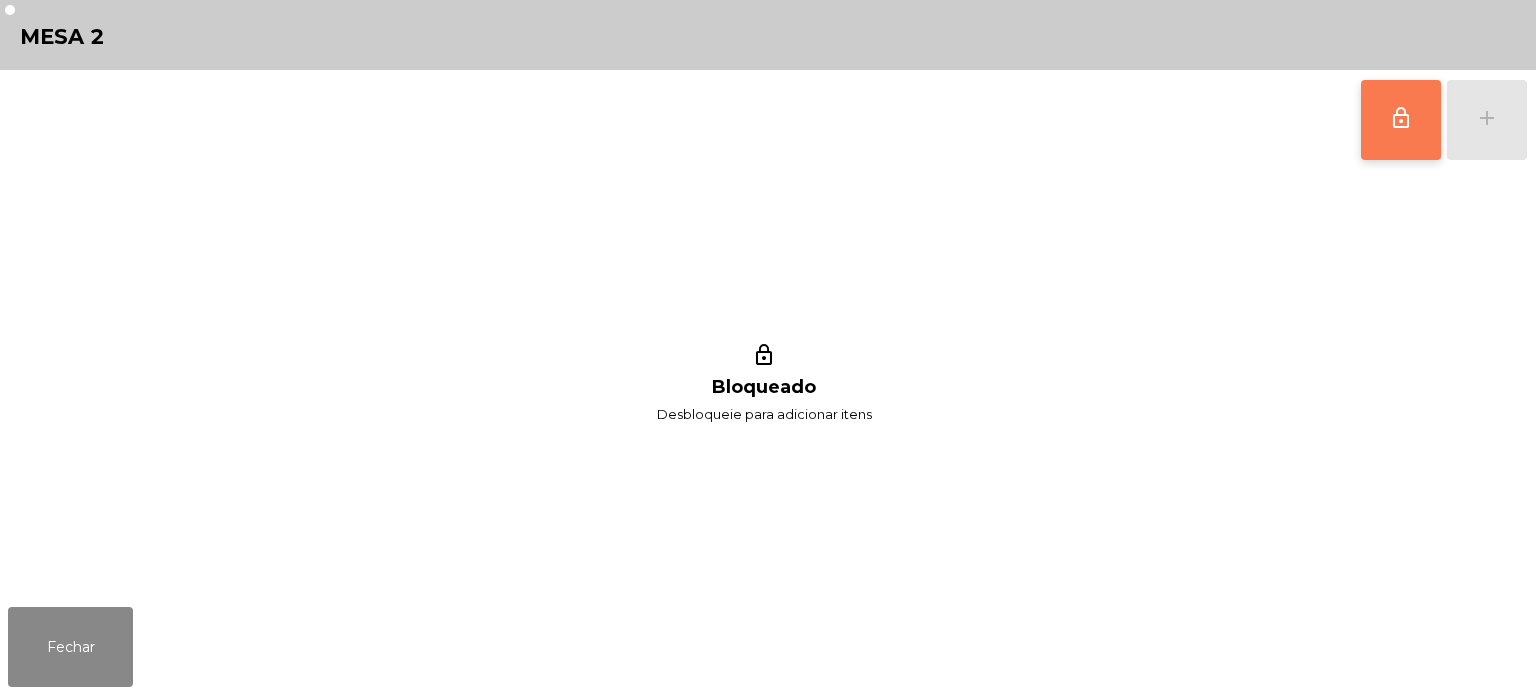 click on "lock_outline" 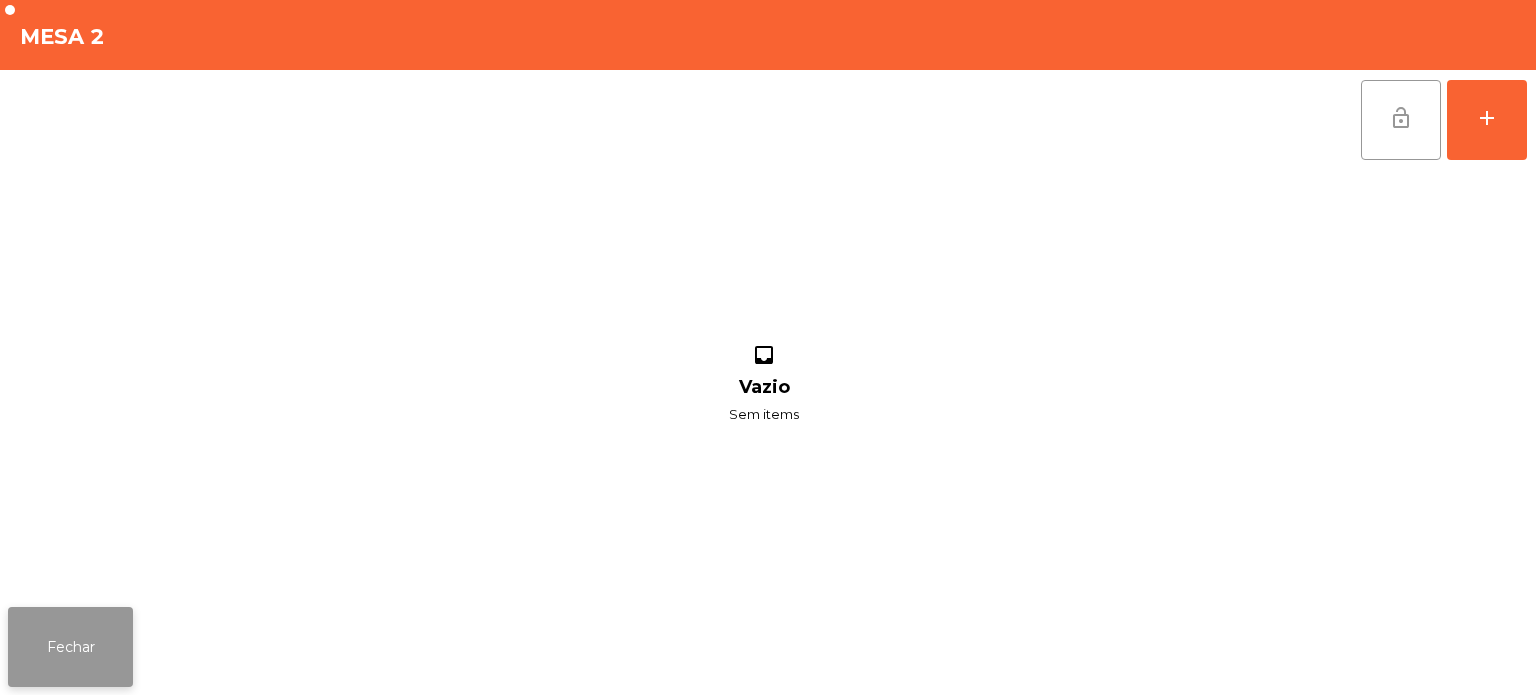 click on "Fechar" 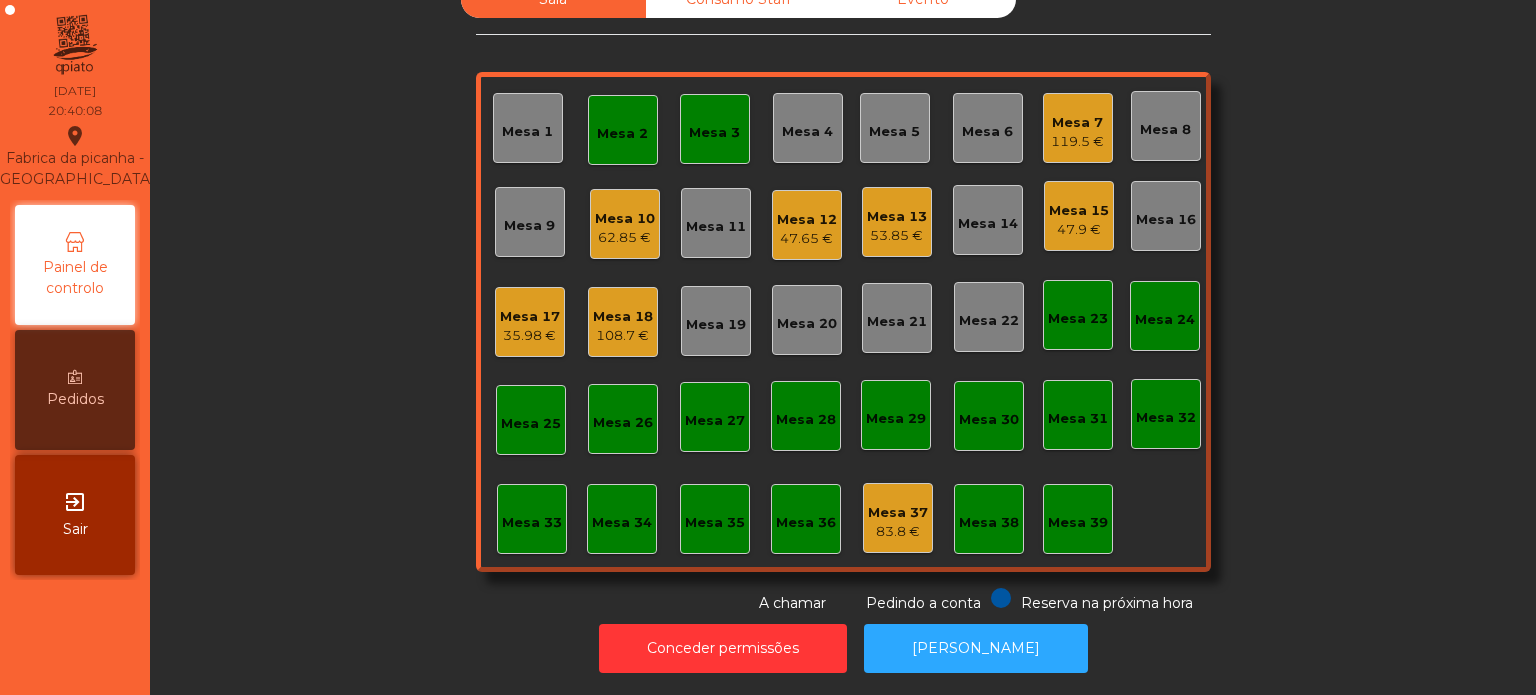 click on "Mesa 3" 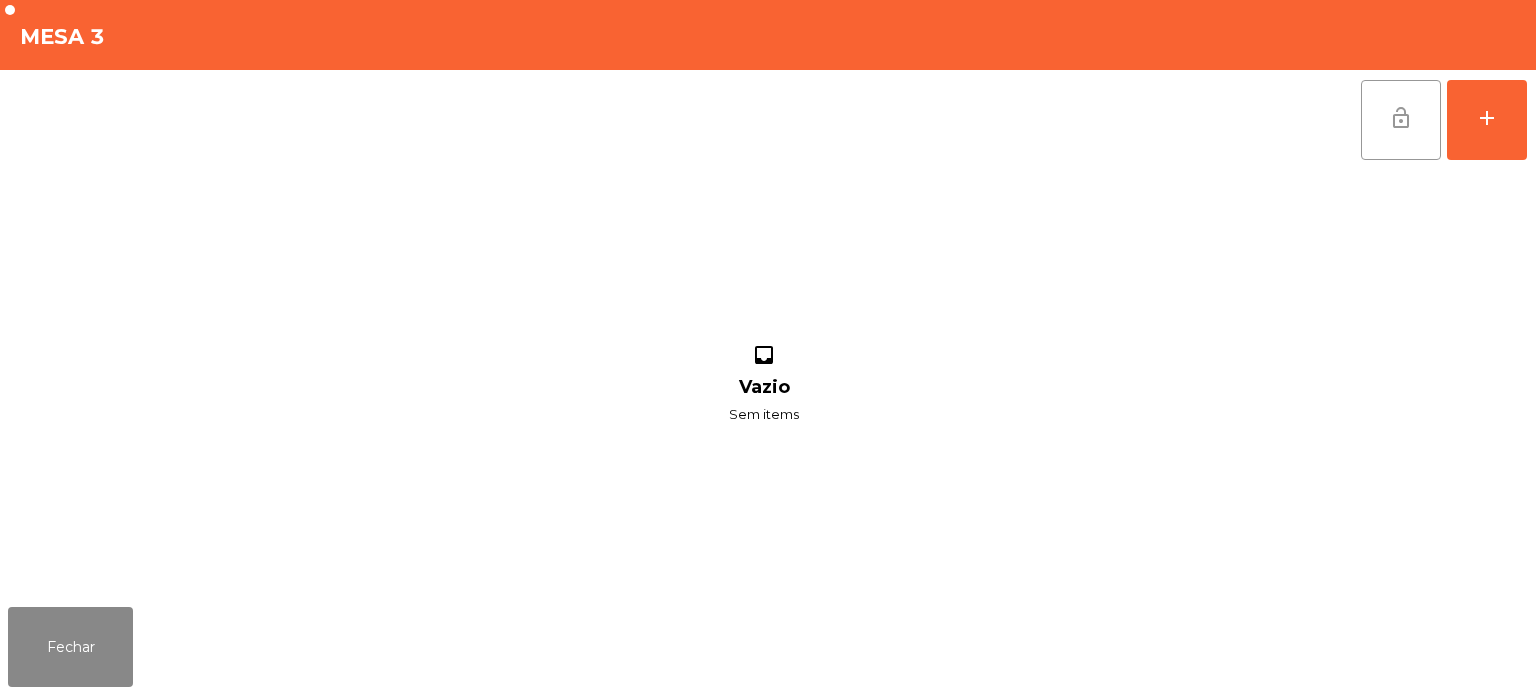 click on "lock_open" 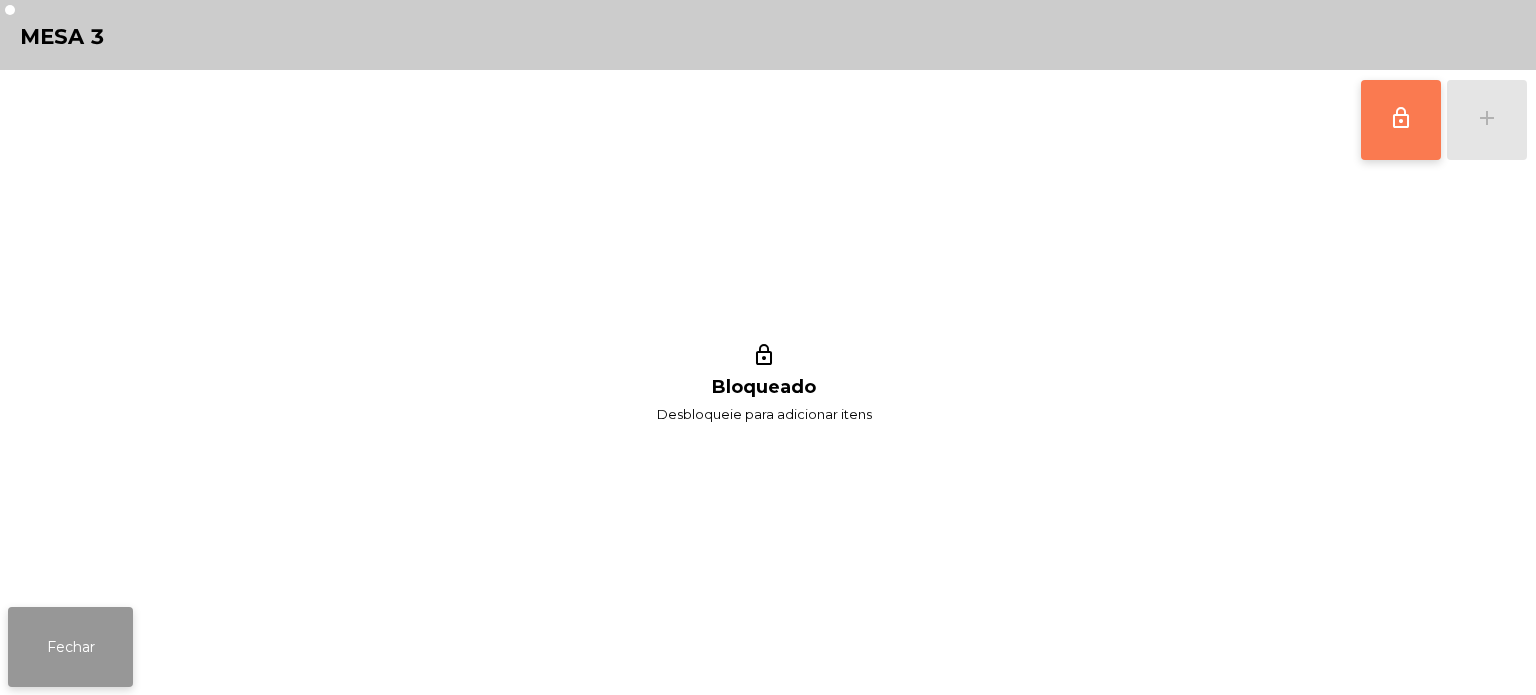 click on "Fechar" 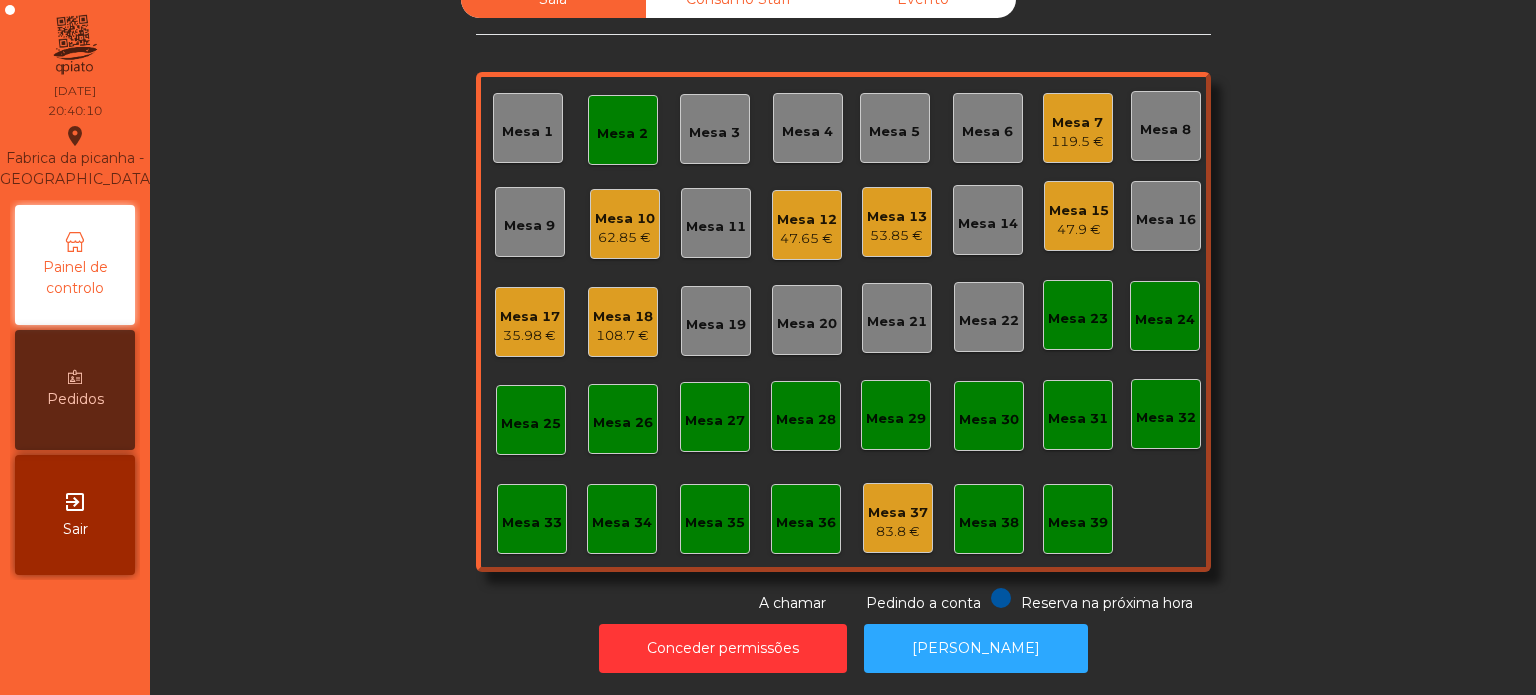 click on "Mesa 2" 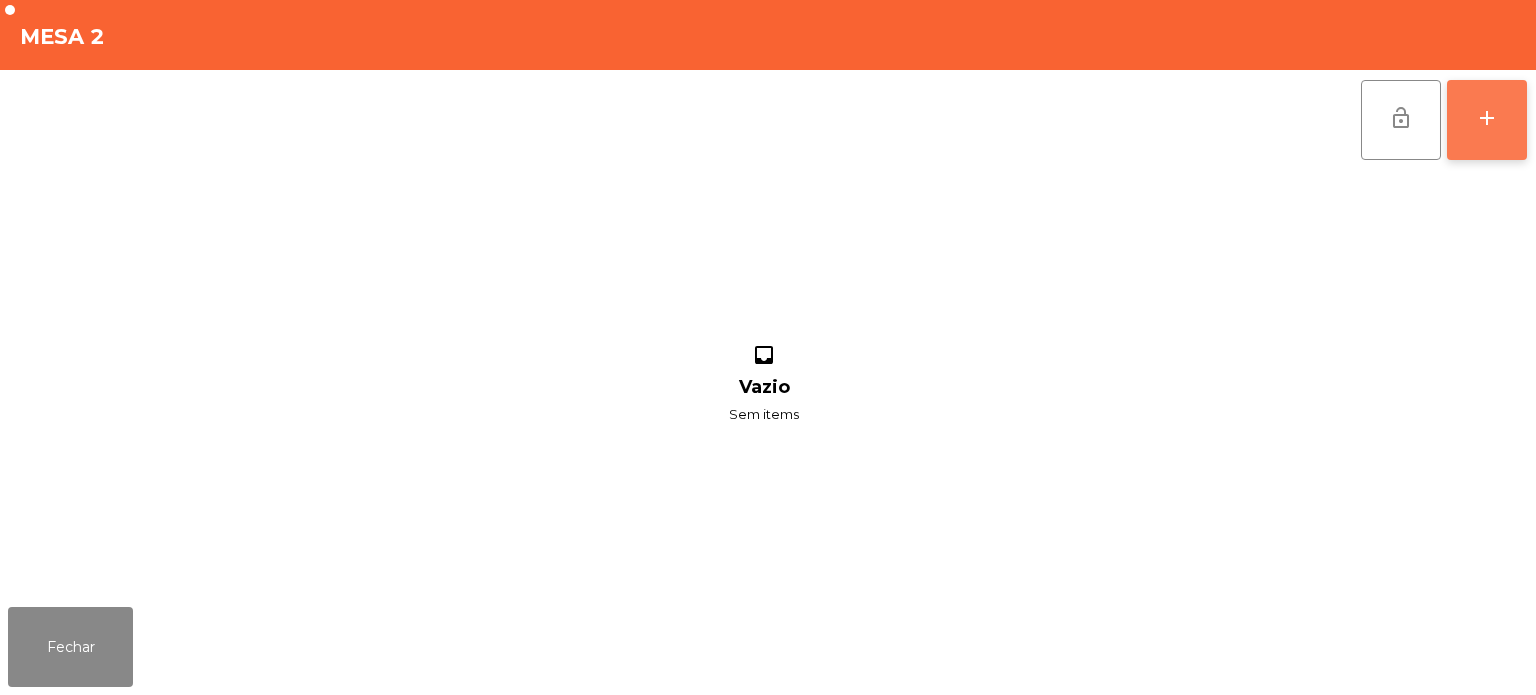 click on "add" 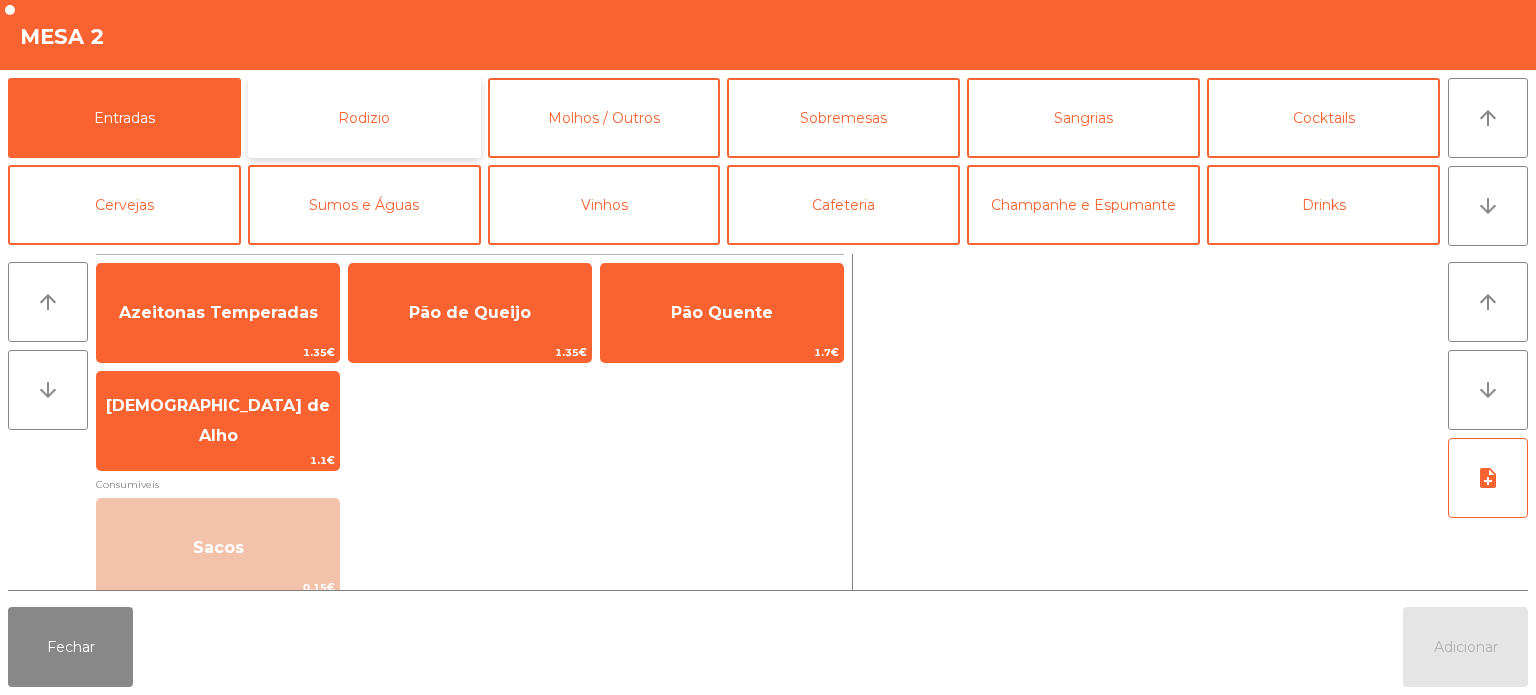 click on "Rodizio" 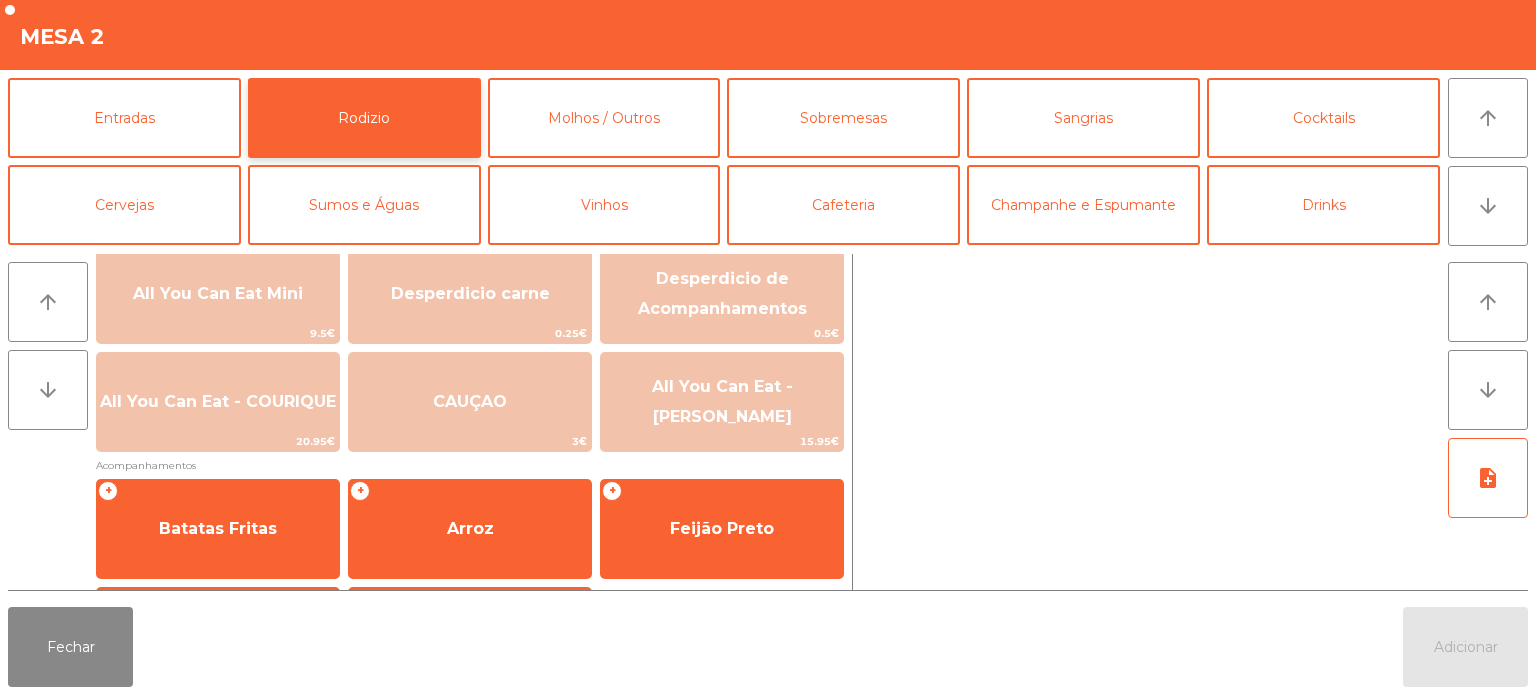 scroll, scrollTop: 254, scrollLeft: 0, axis: vertical 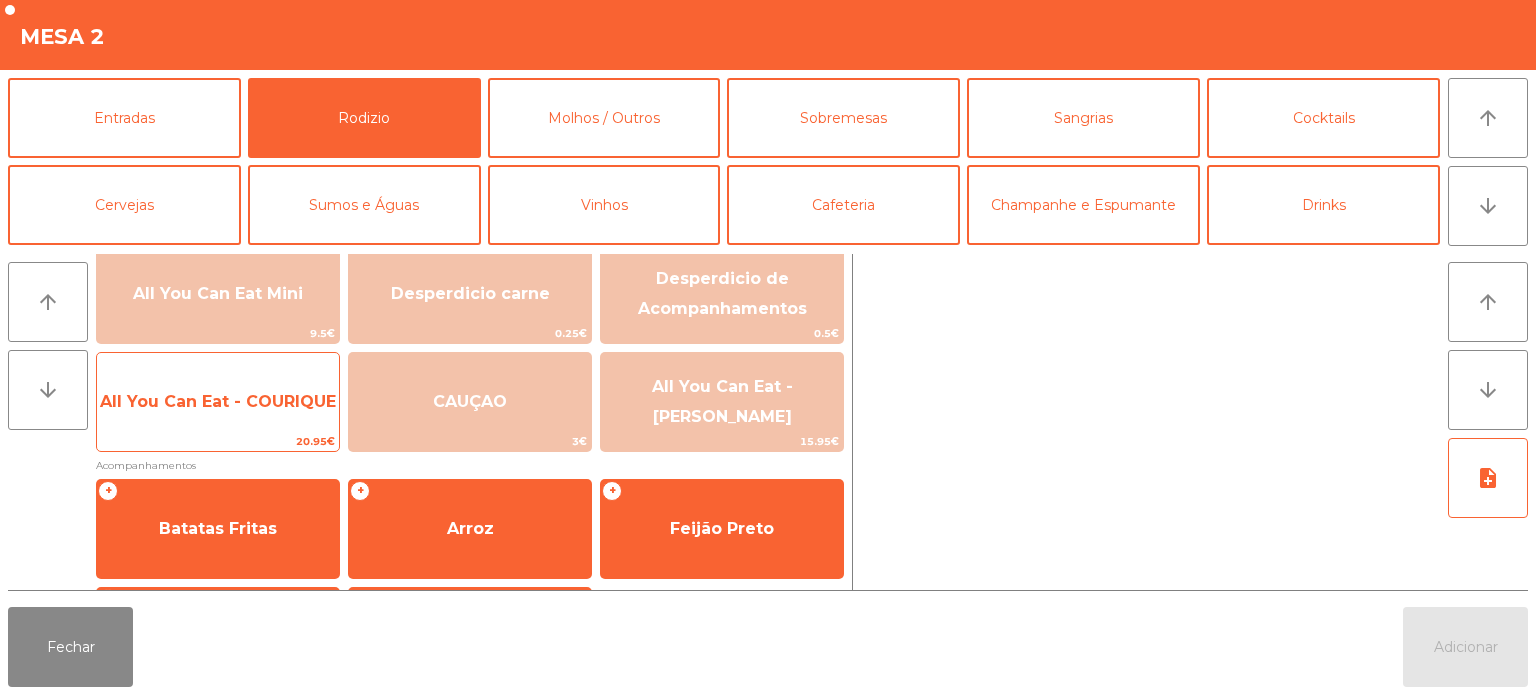 click on "All You Can Eat - COURIQUE   20.95€" 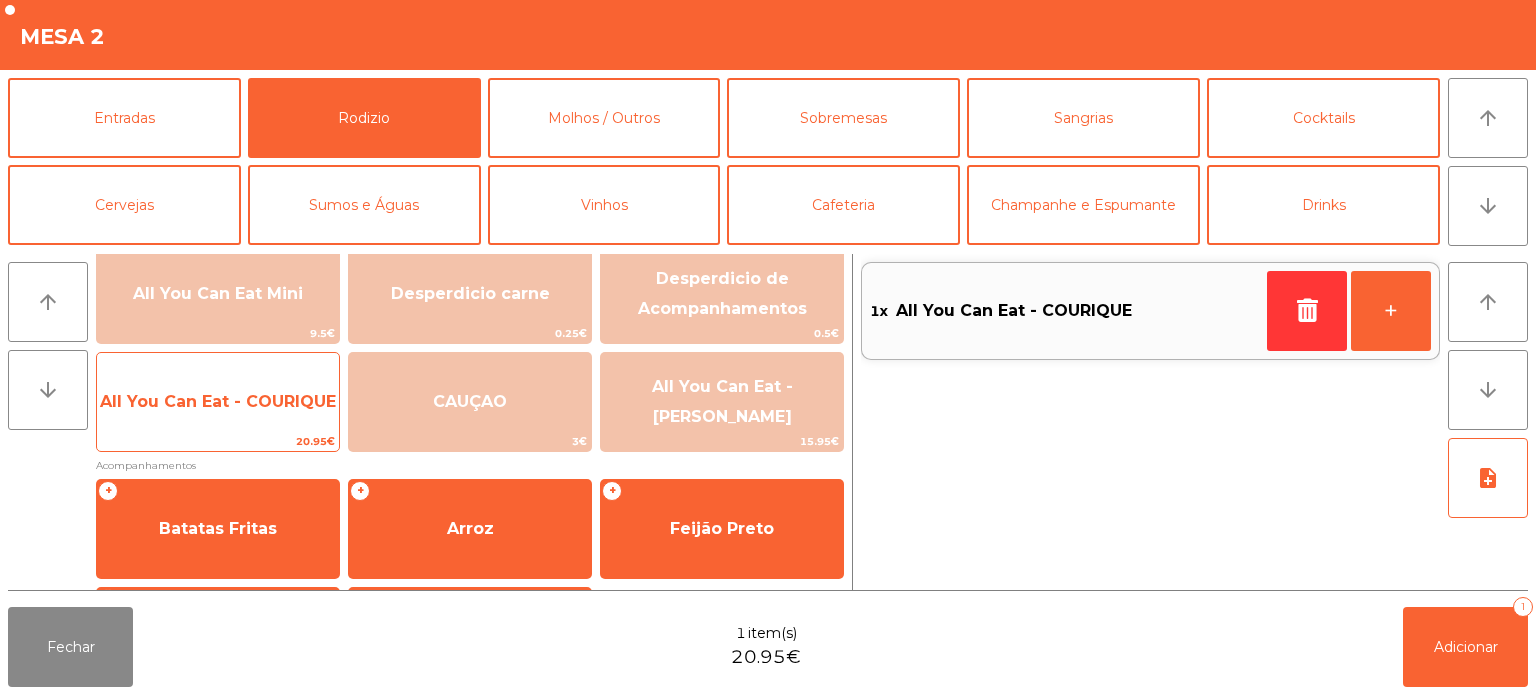 click on "All You Can Eat - COURIQUE" 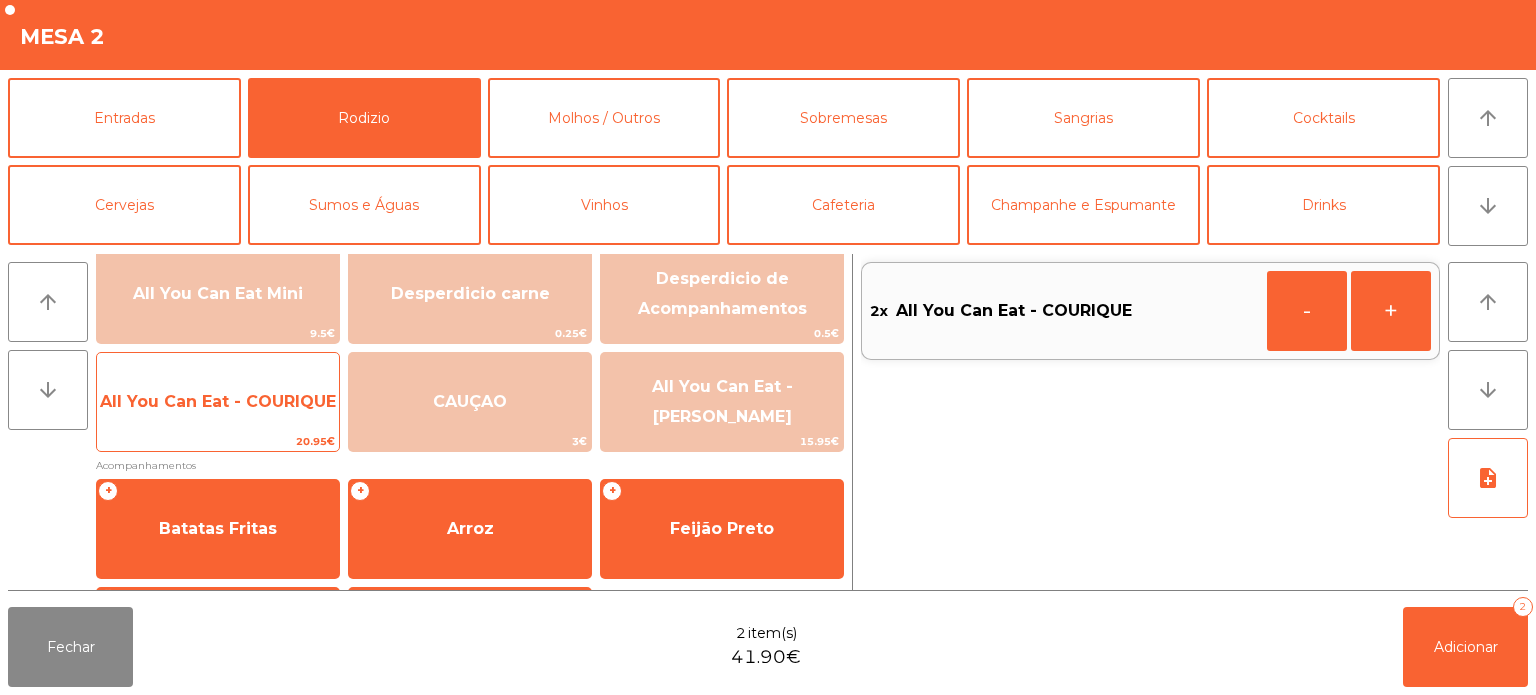 click on "All You Can Eat - COURIQUE" 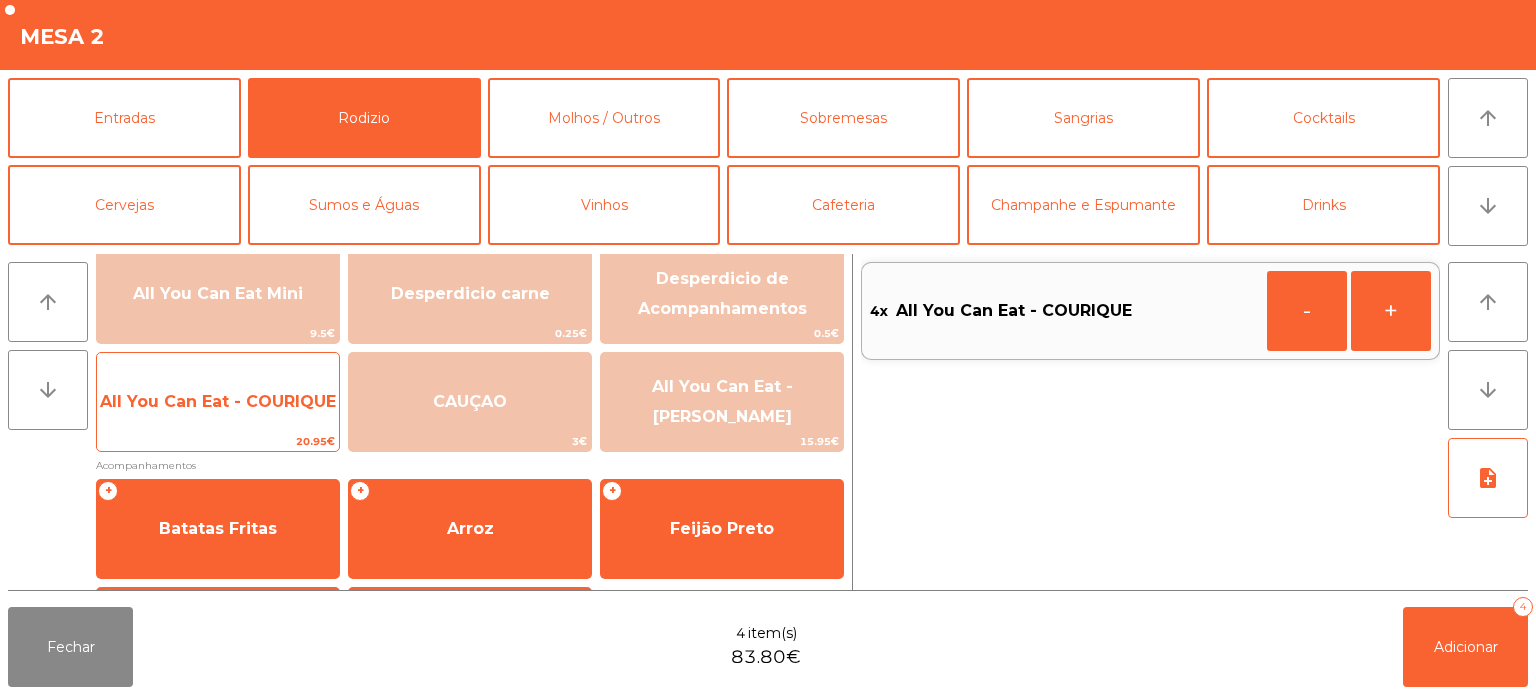 click on "All You Can Eat - COURIQUE" 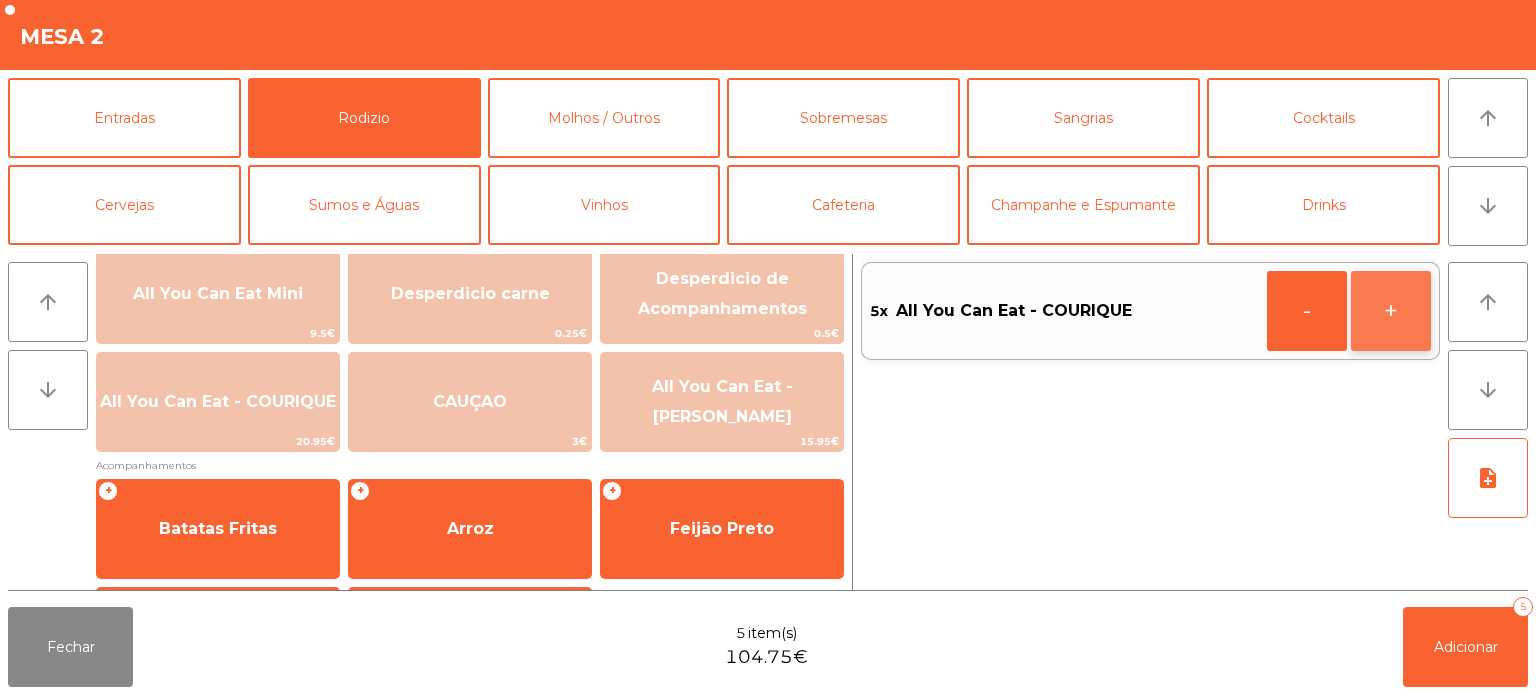 click on "+" 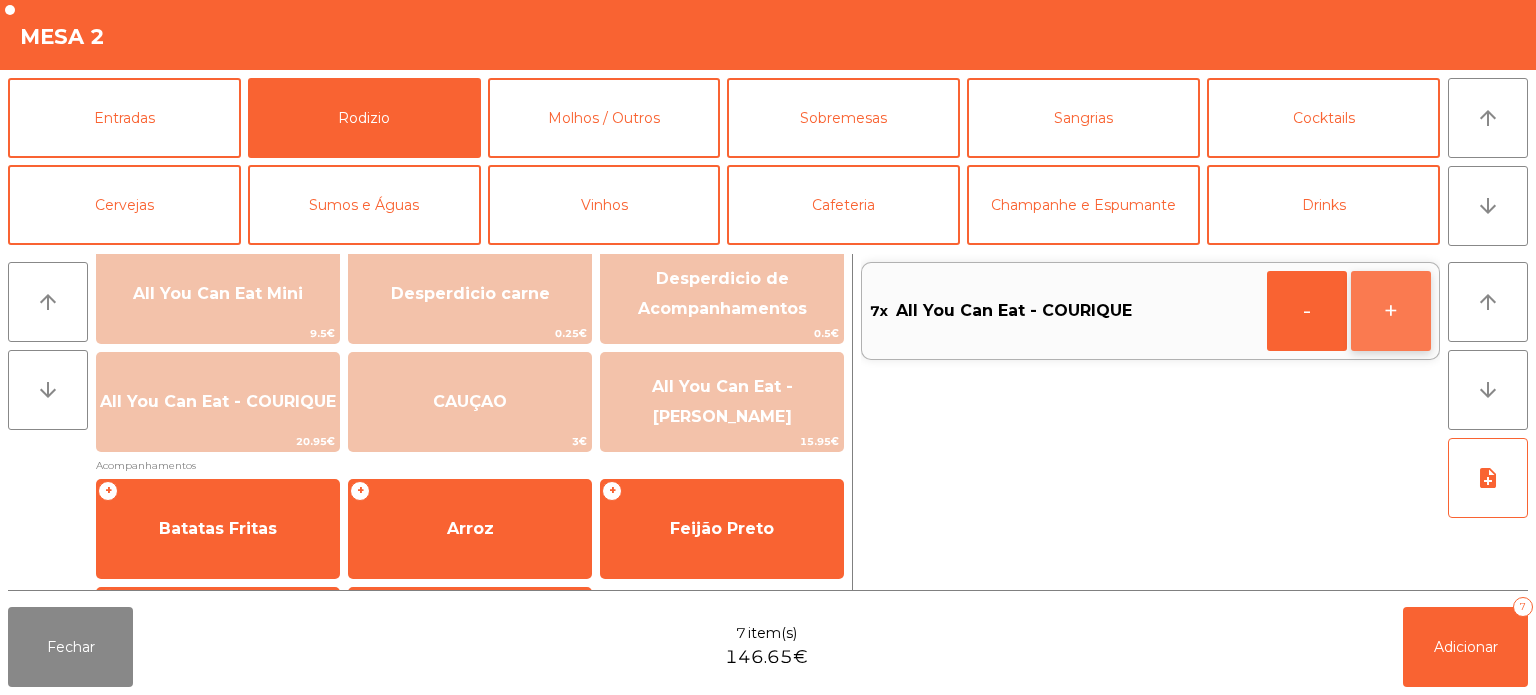 click on "+" 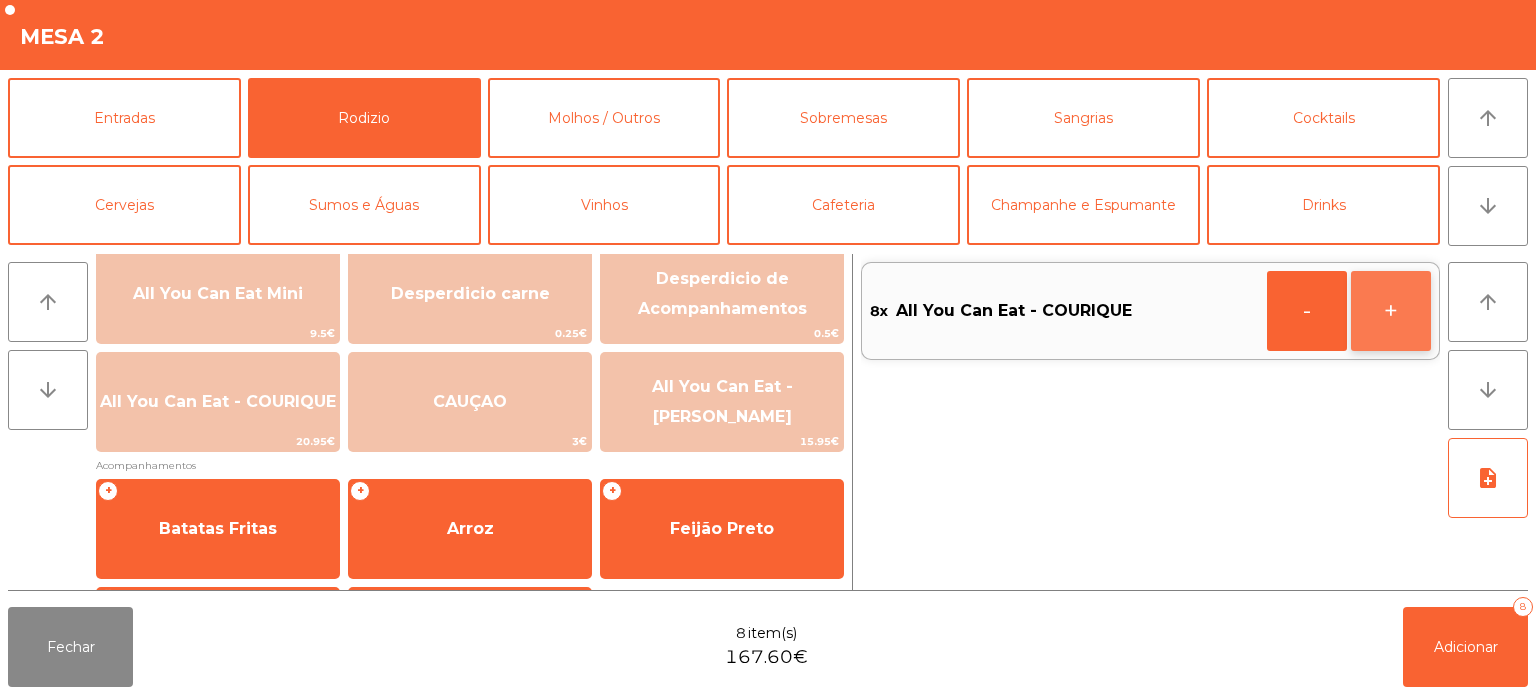 click on "+" 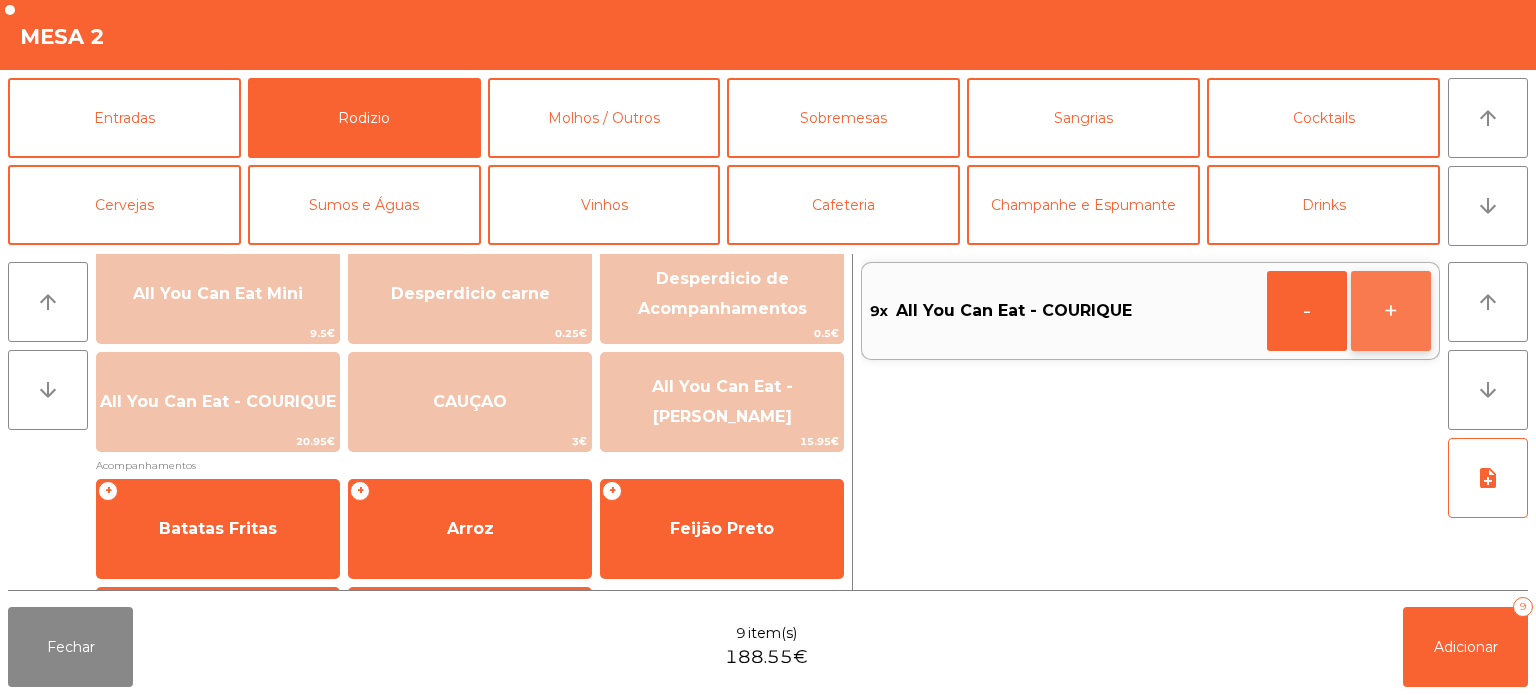 click on "+" 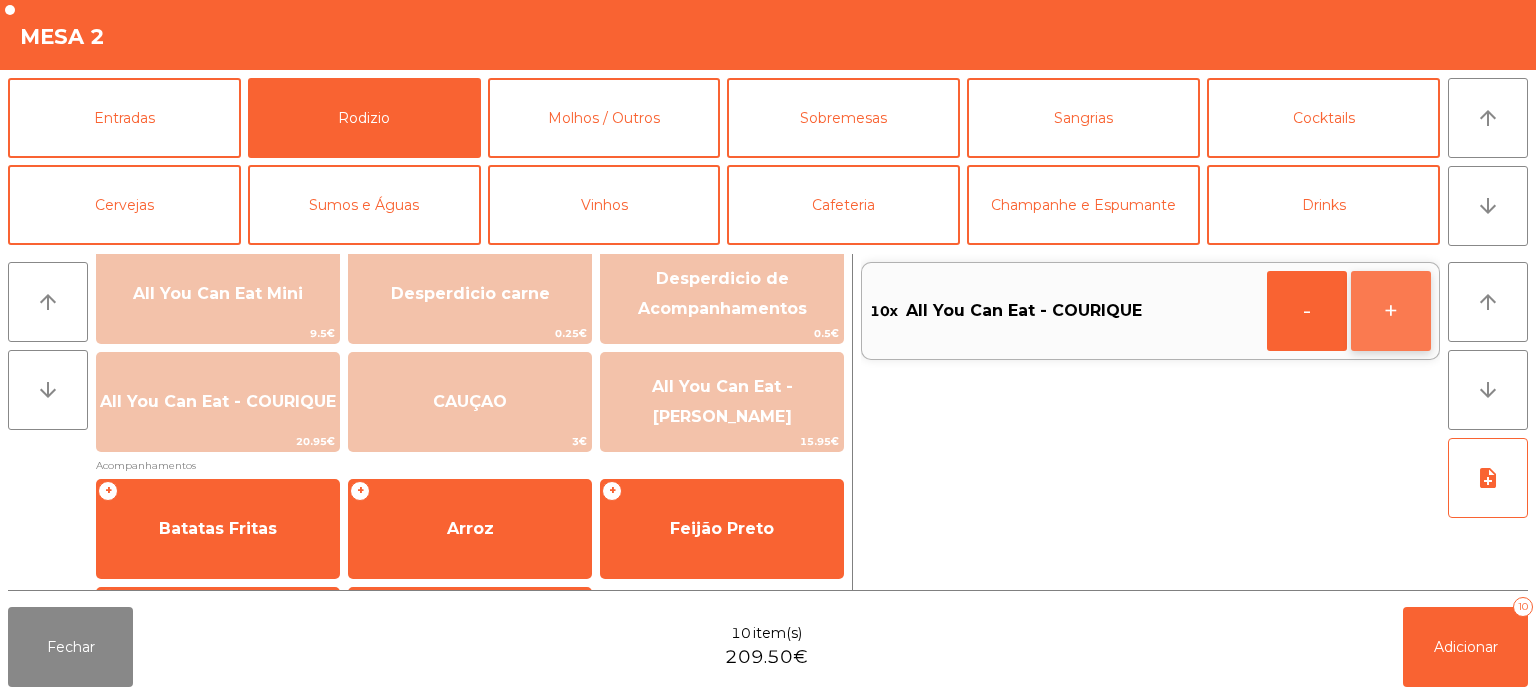 click on "+" 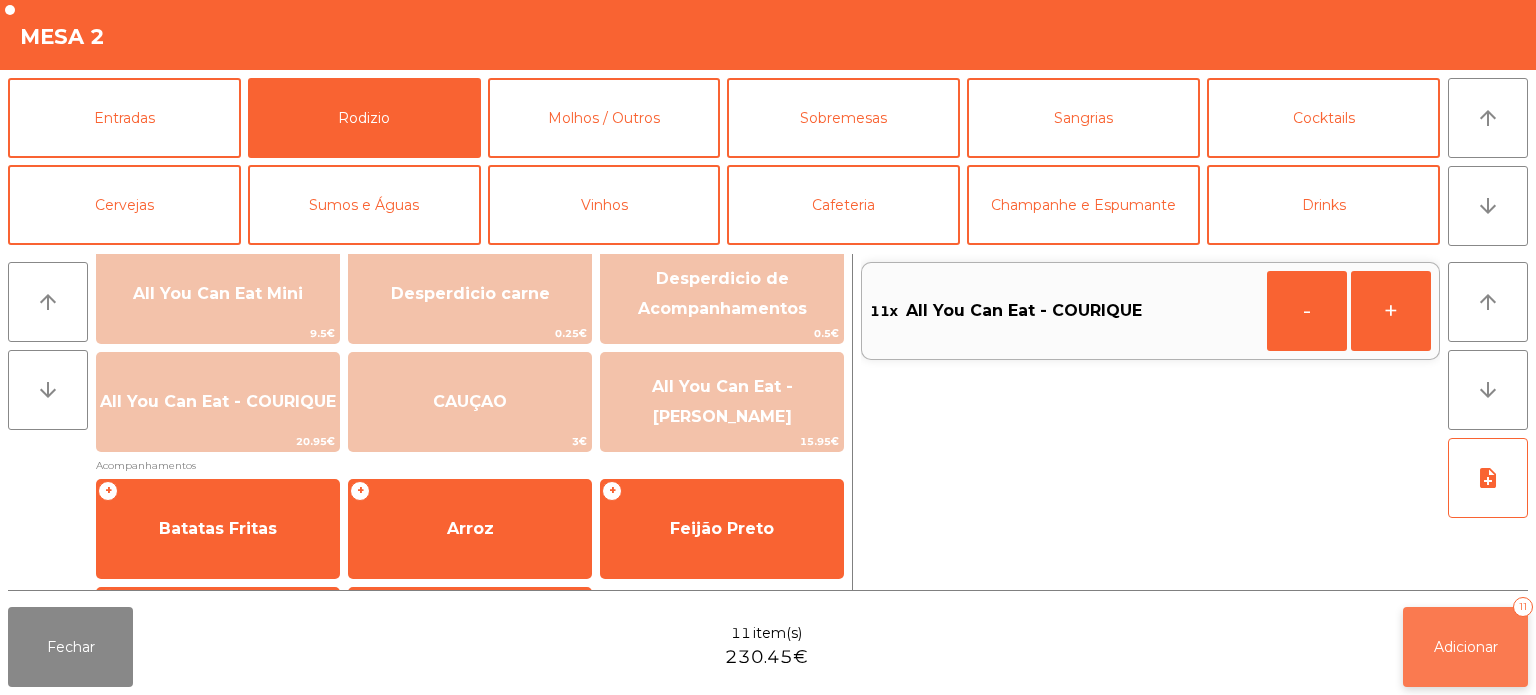 click on "Adicionar   11" 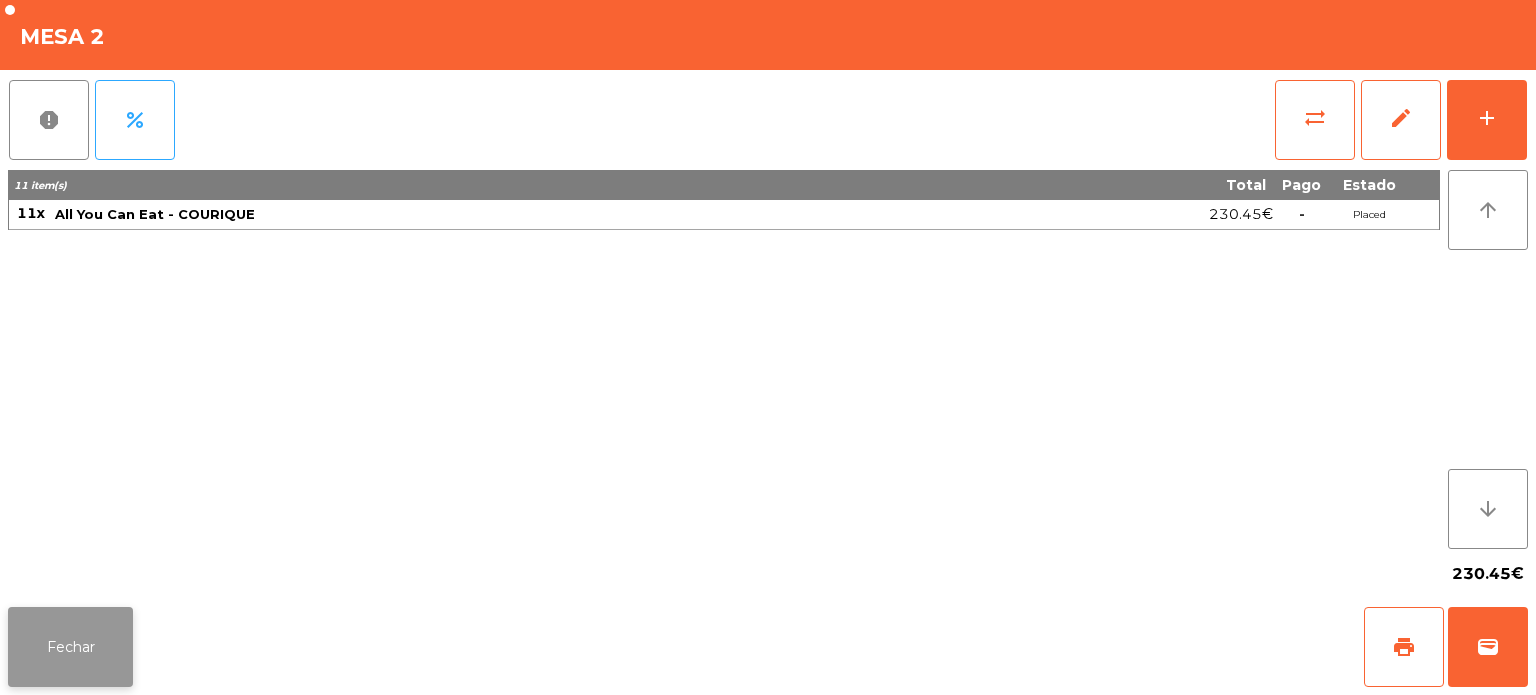 click on "Fechar" 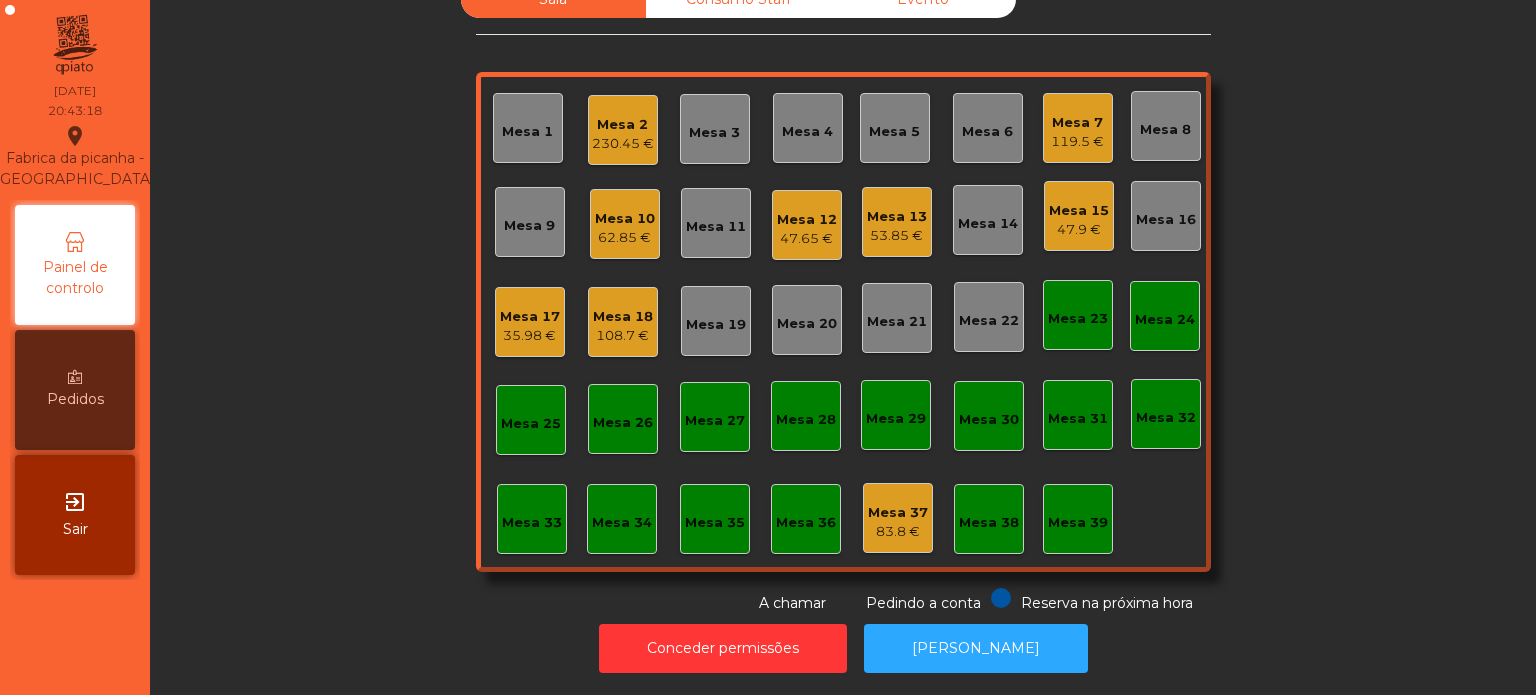 click on "Mesa 10" 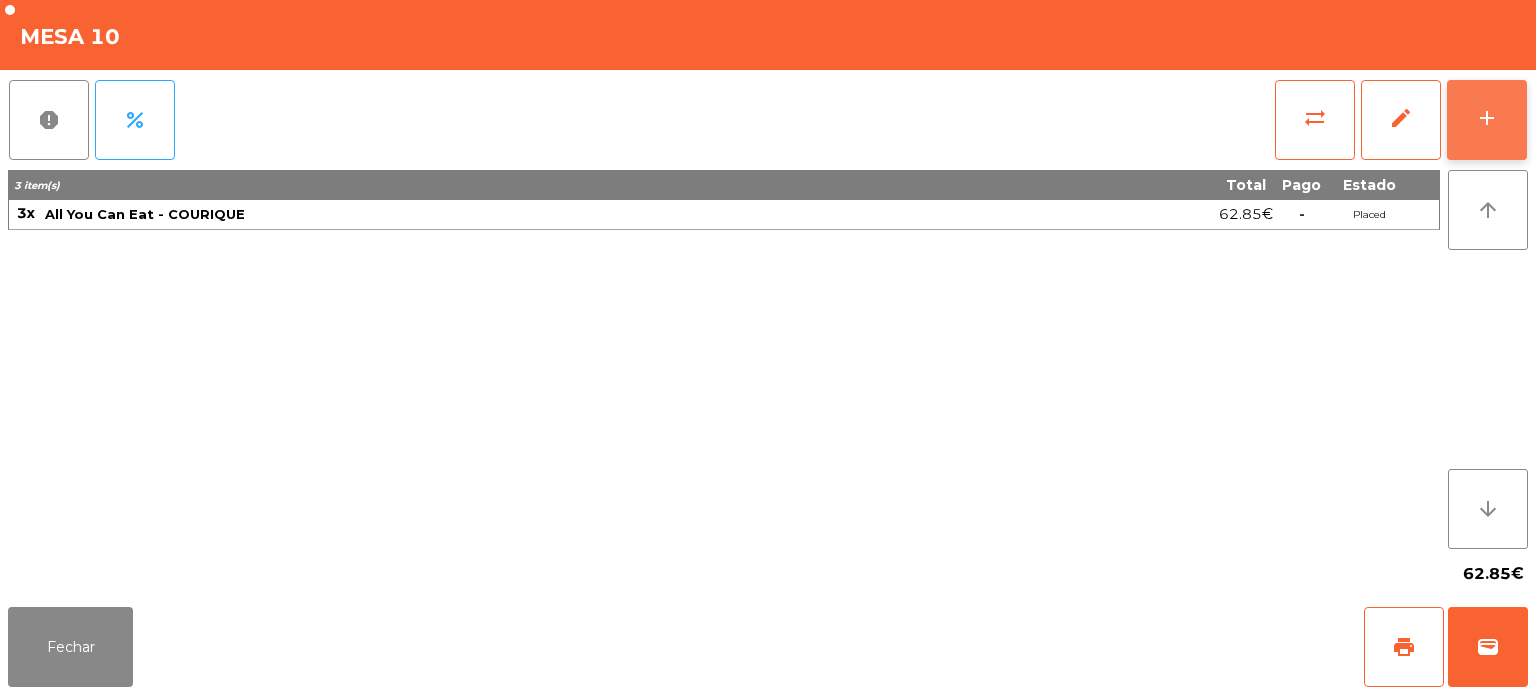 click on "add" 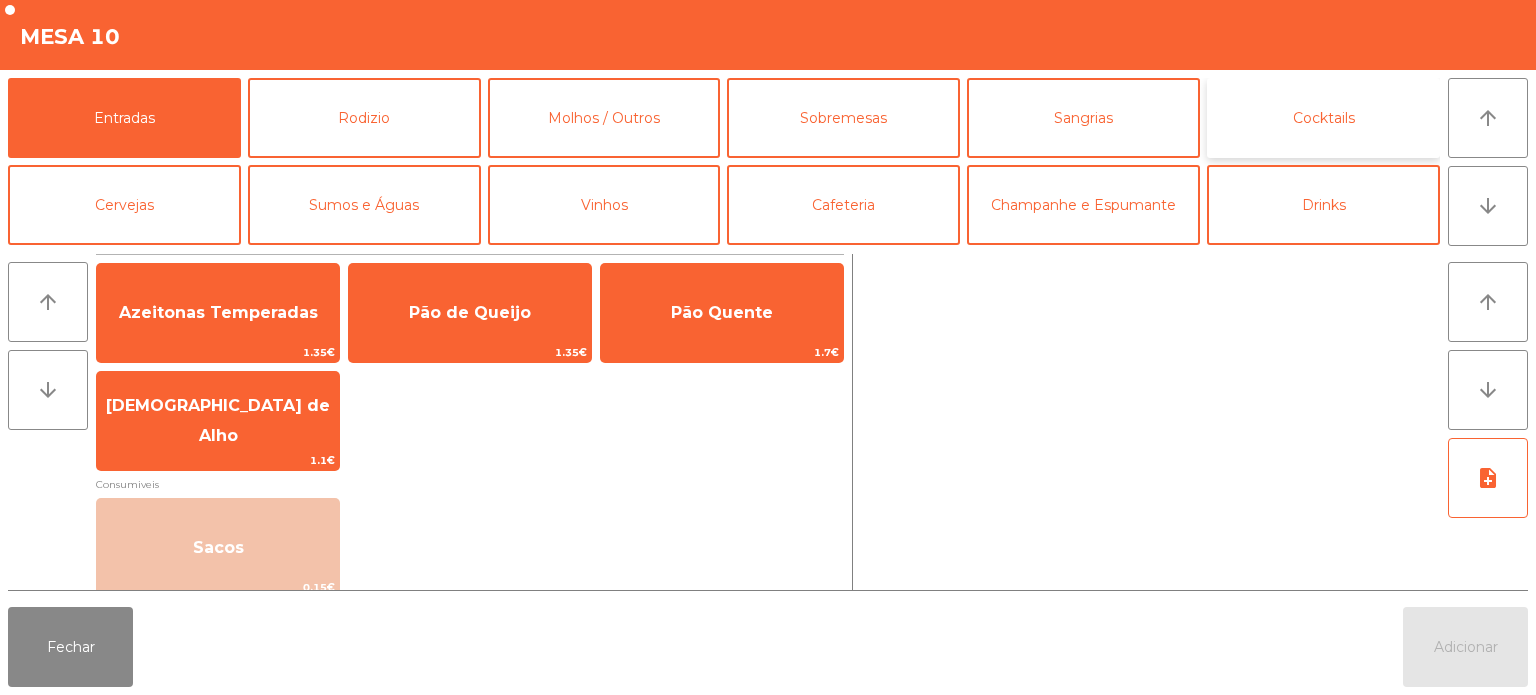 click on "Cocktails" 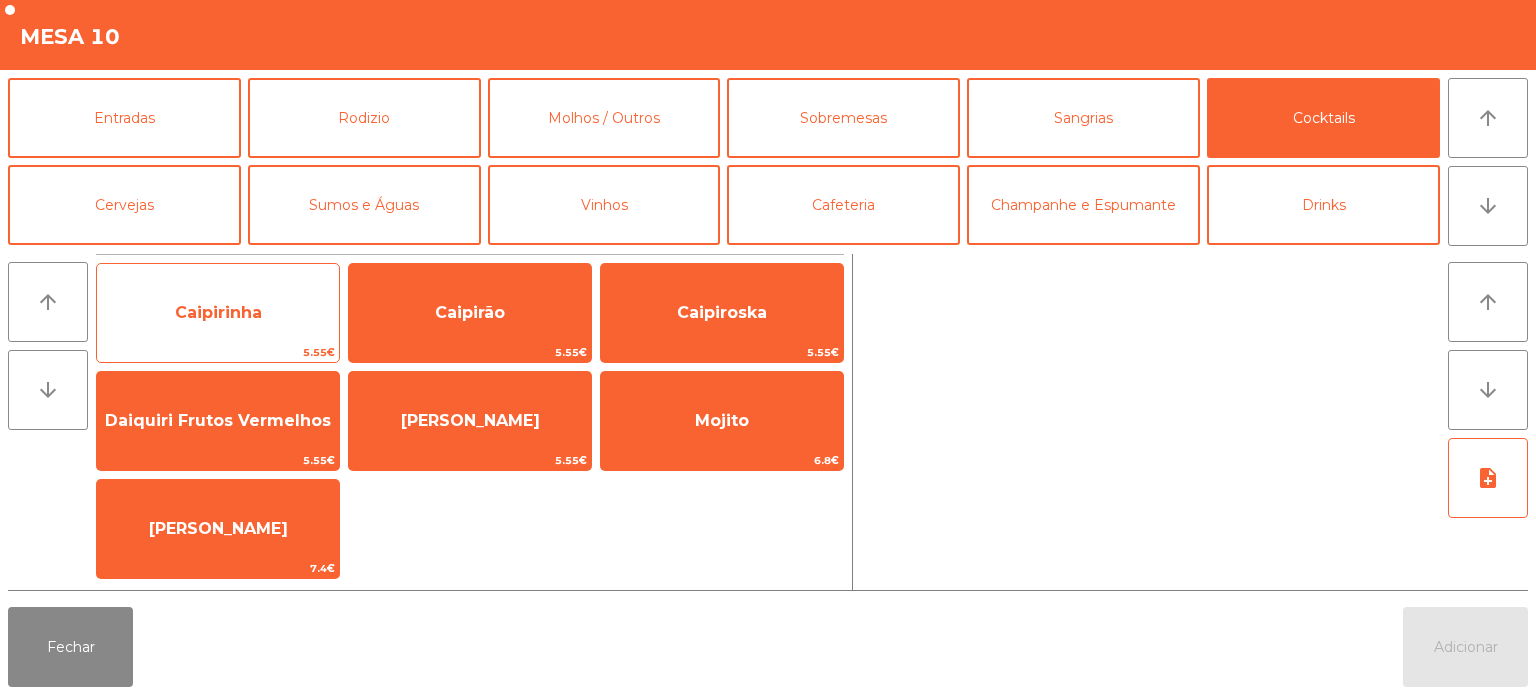 click on "Caipirinha" 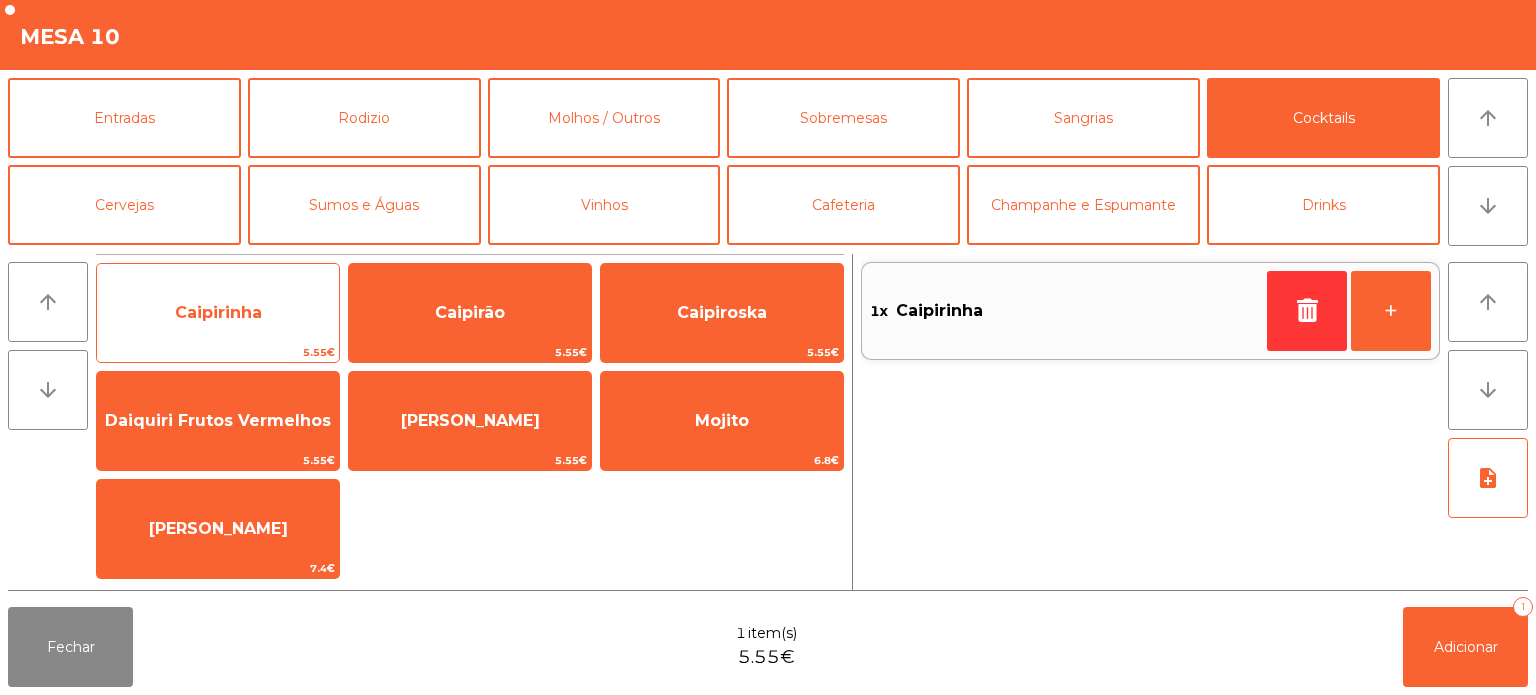 click on "Caipirinha" 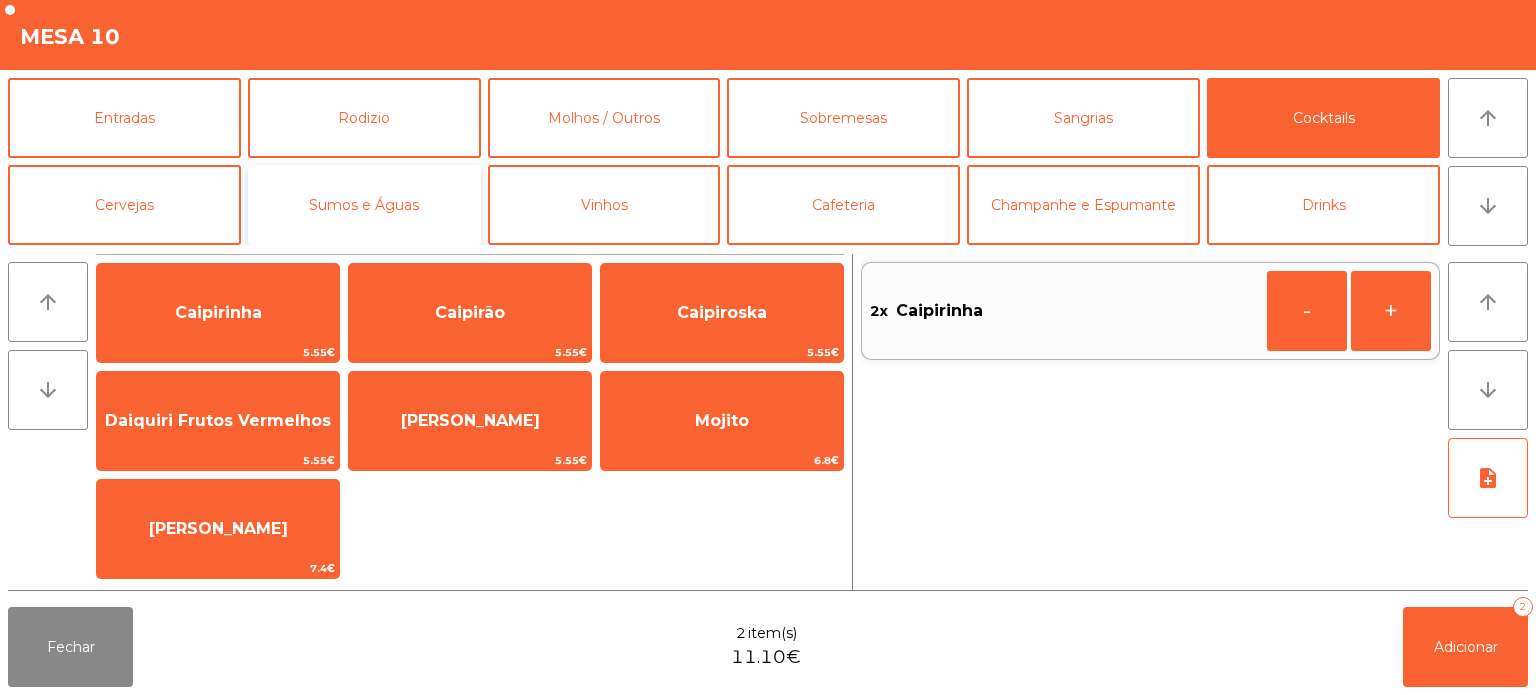click on "Sumos e Águas" 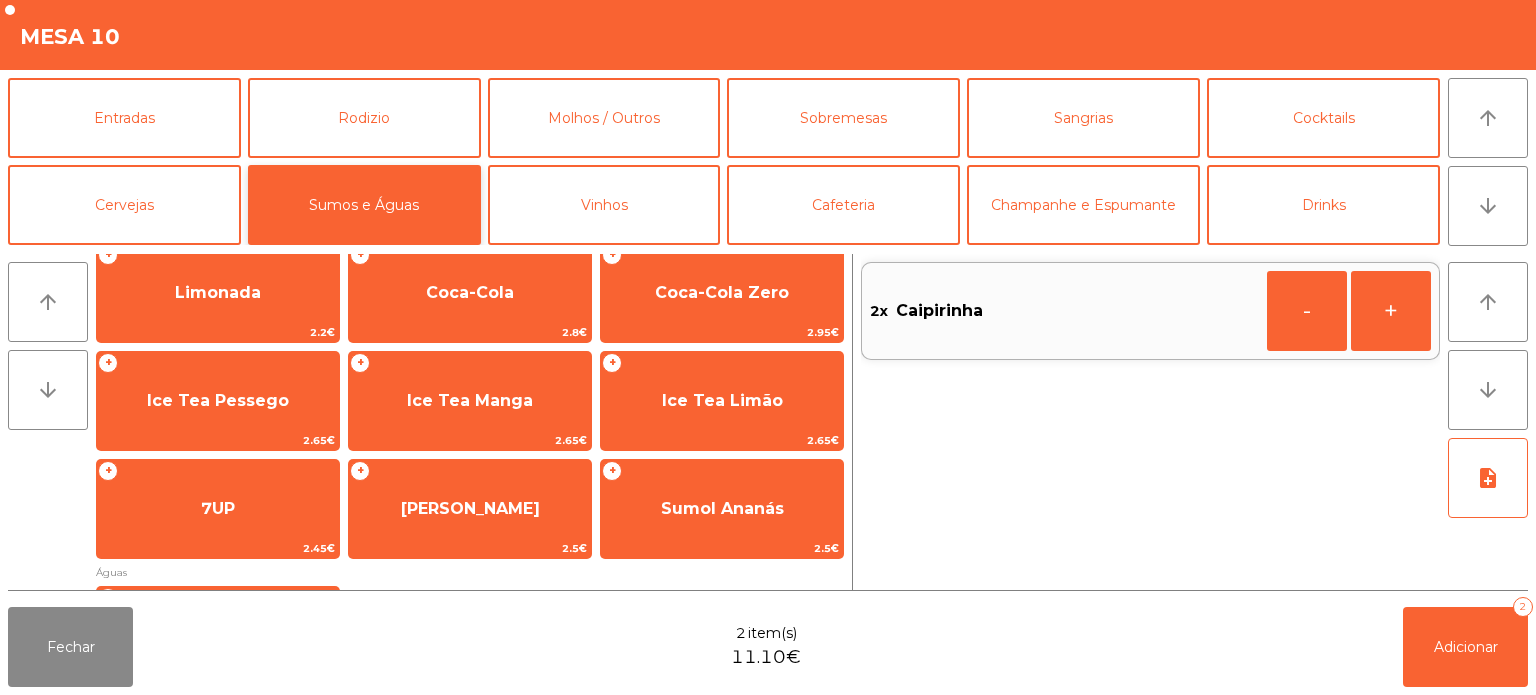 scroll, scrollTop: 148, scrollLeft: 0, axis: vertical 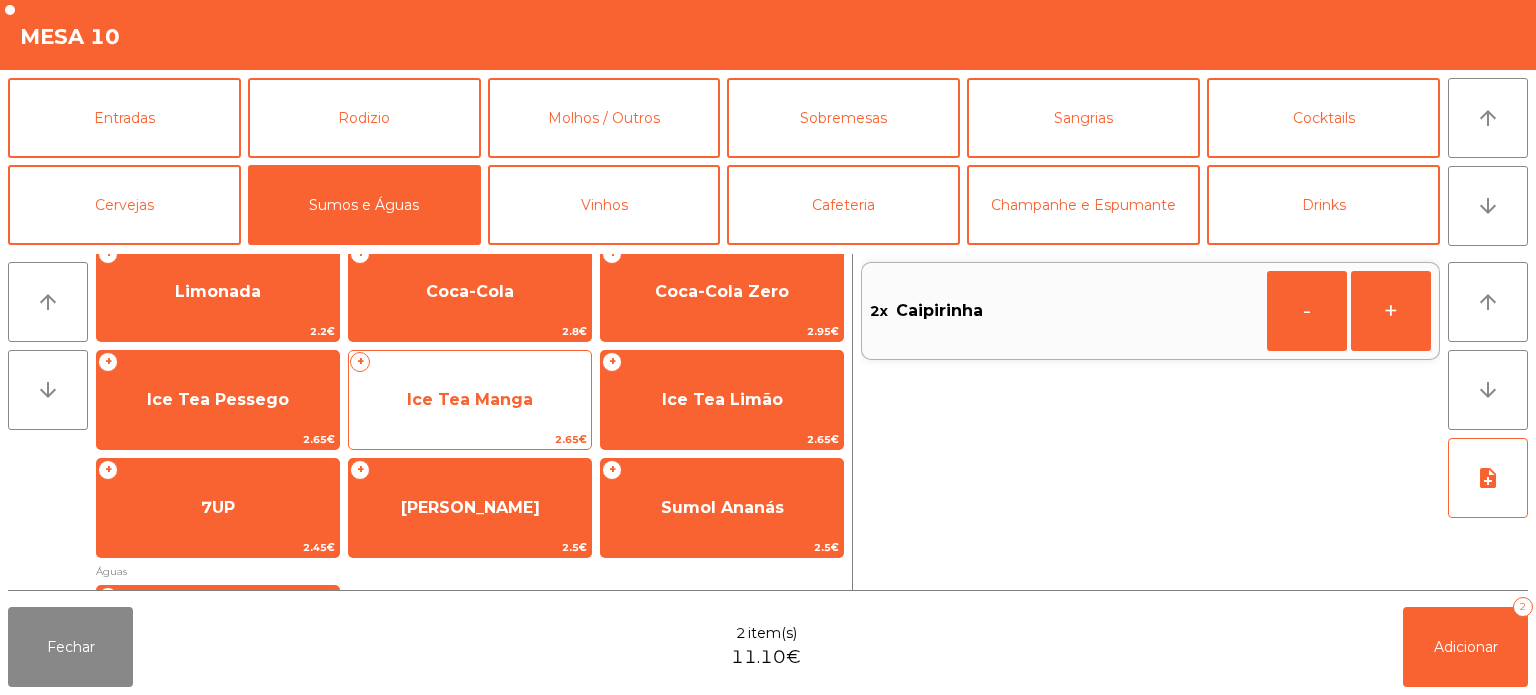 click on "Ice Tea Manga" 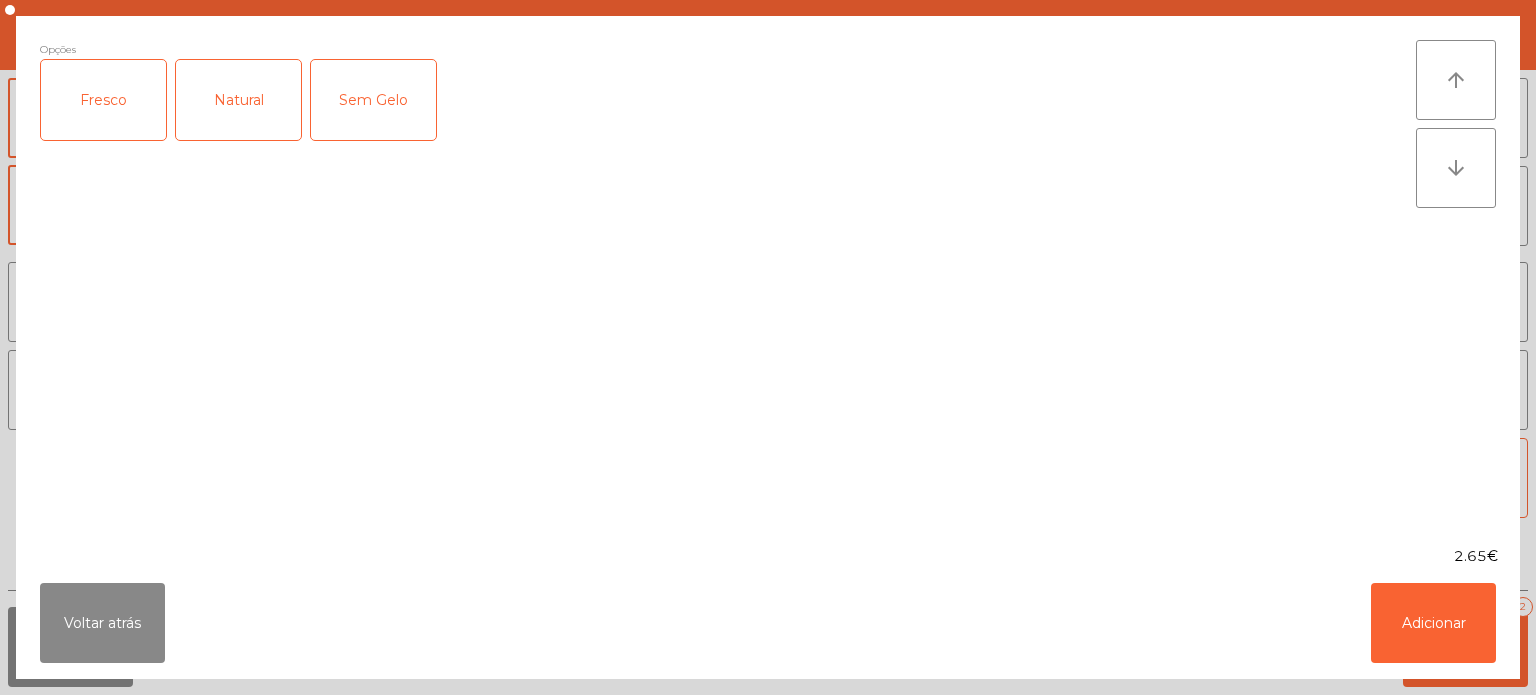 click on "Fresco" 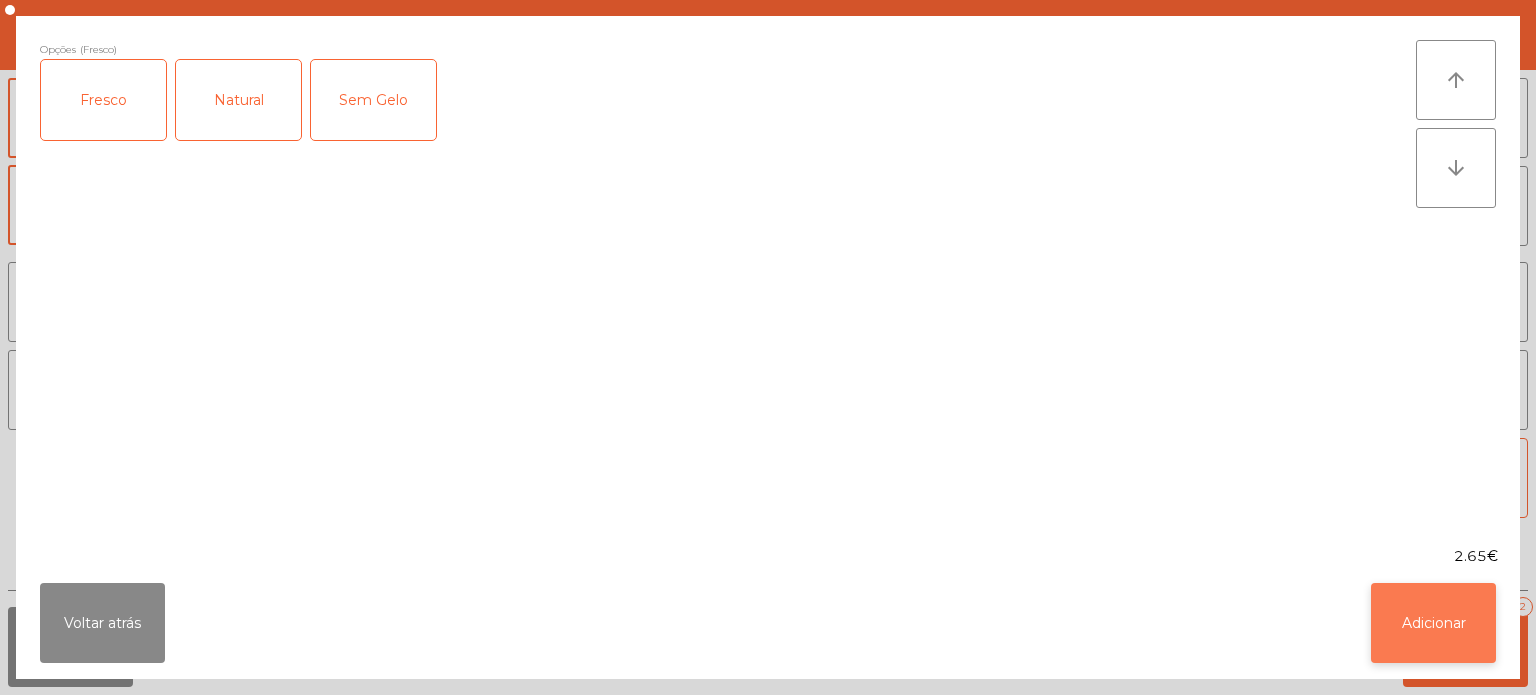 click on "Adicionar" 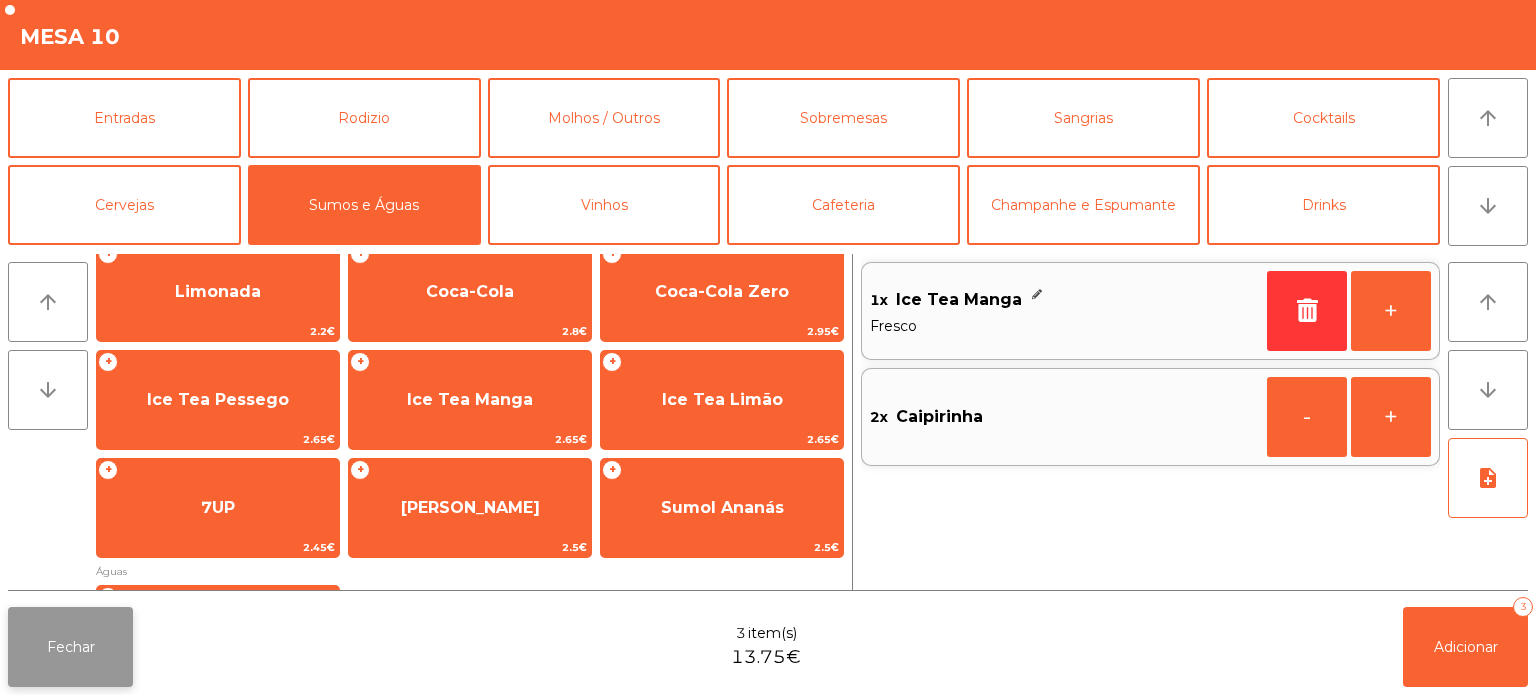click on "Fechar" 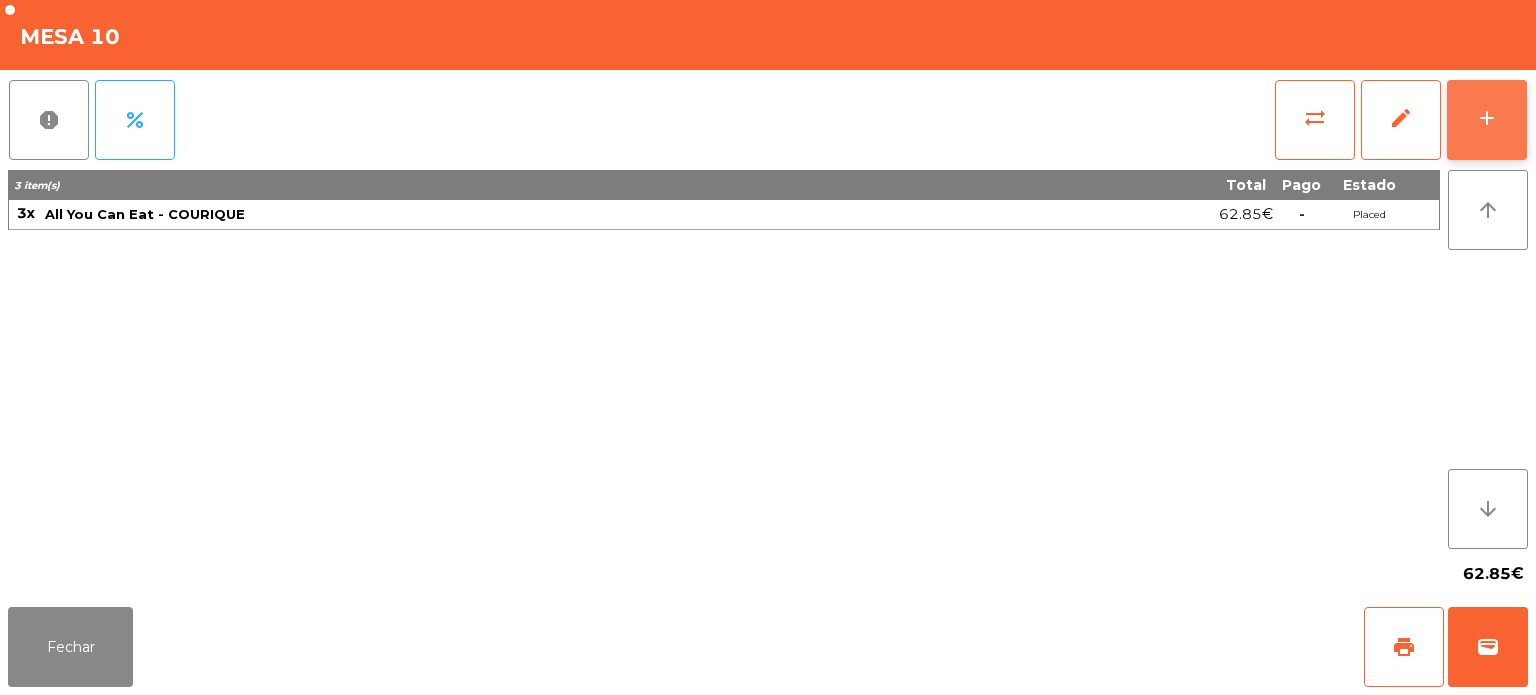 click on "add" 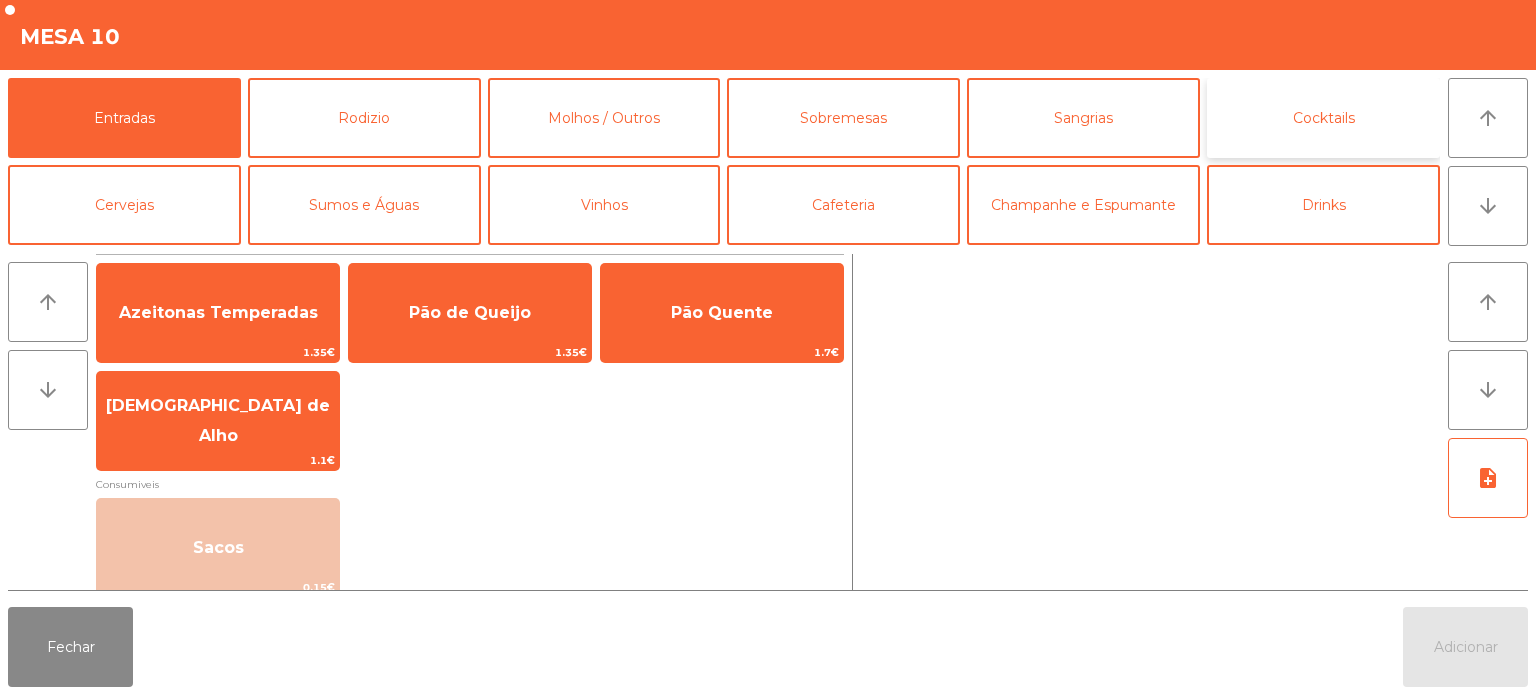 click on "Cocktails" 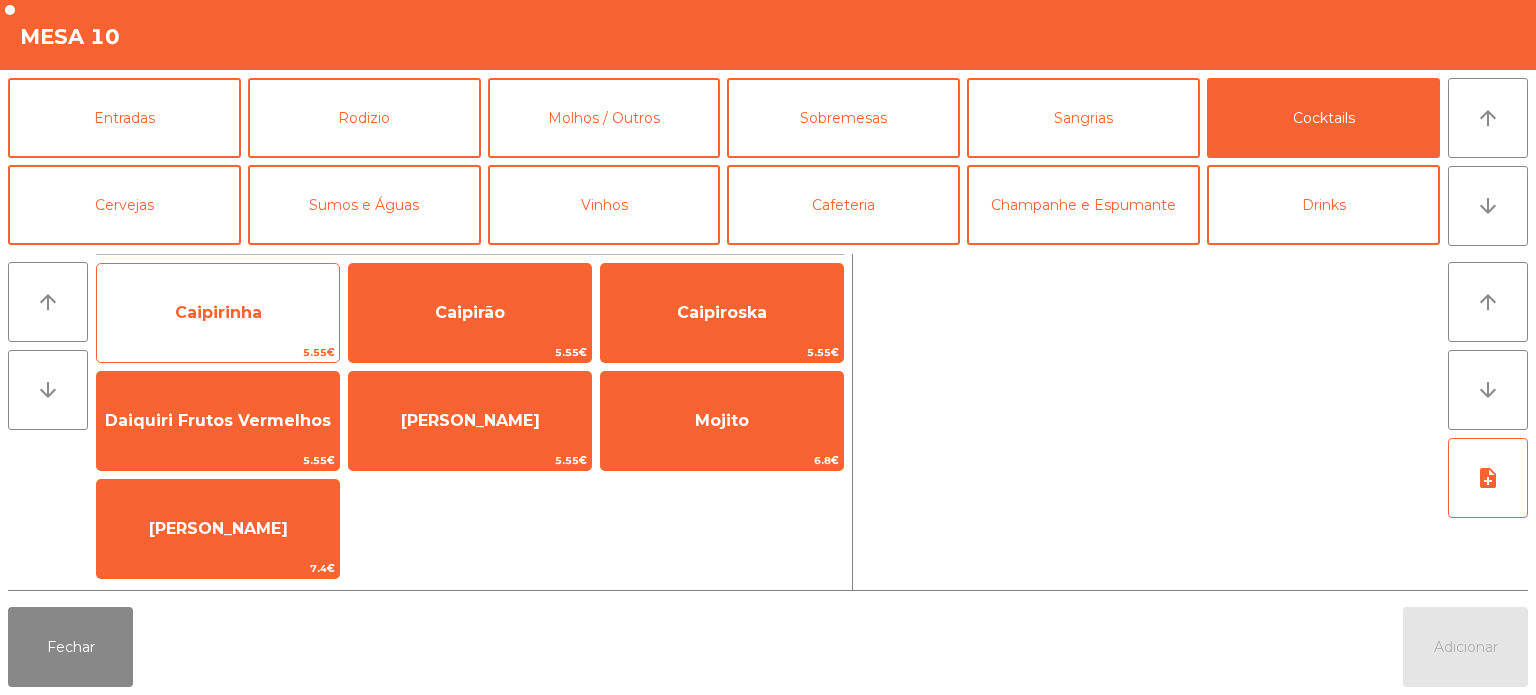 click on "5.55€" 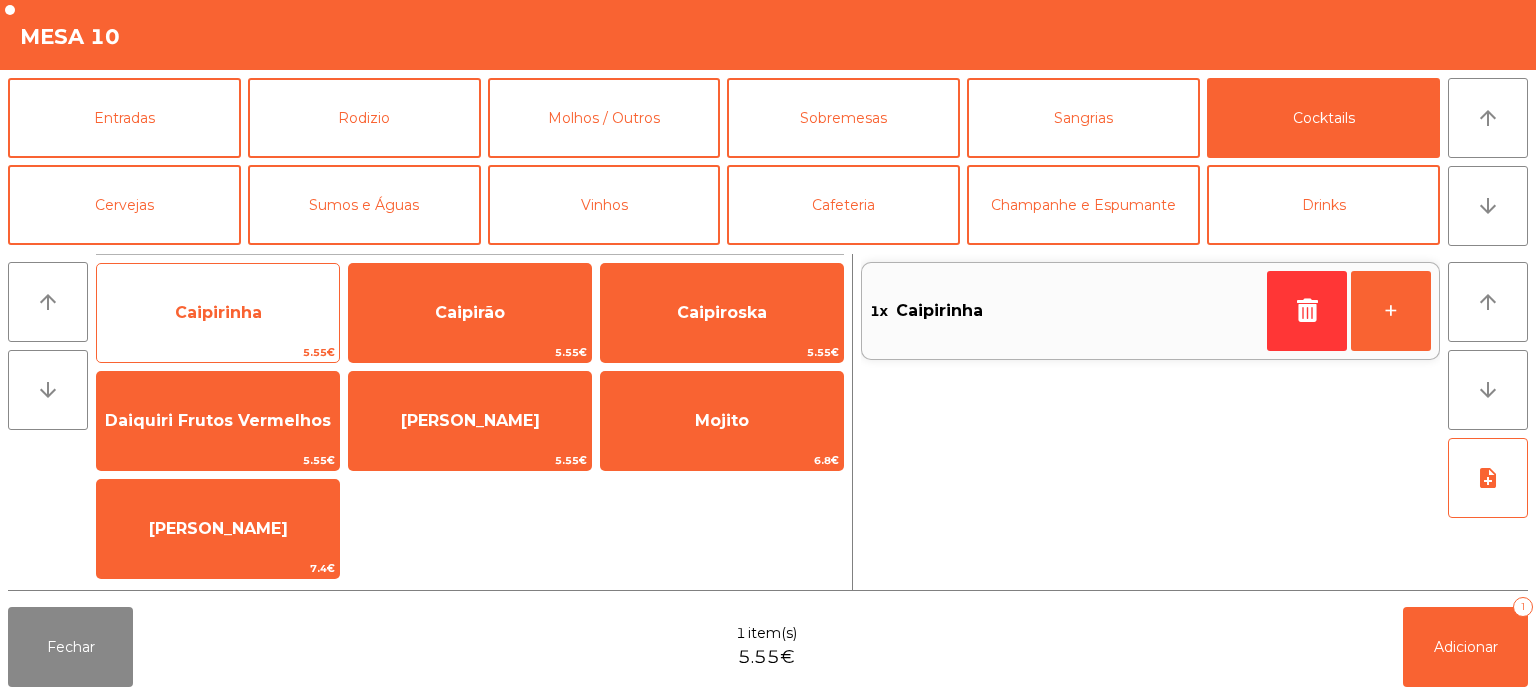 click on "Caipirinha   5.55€" 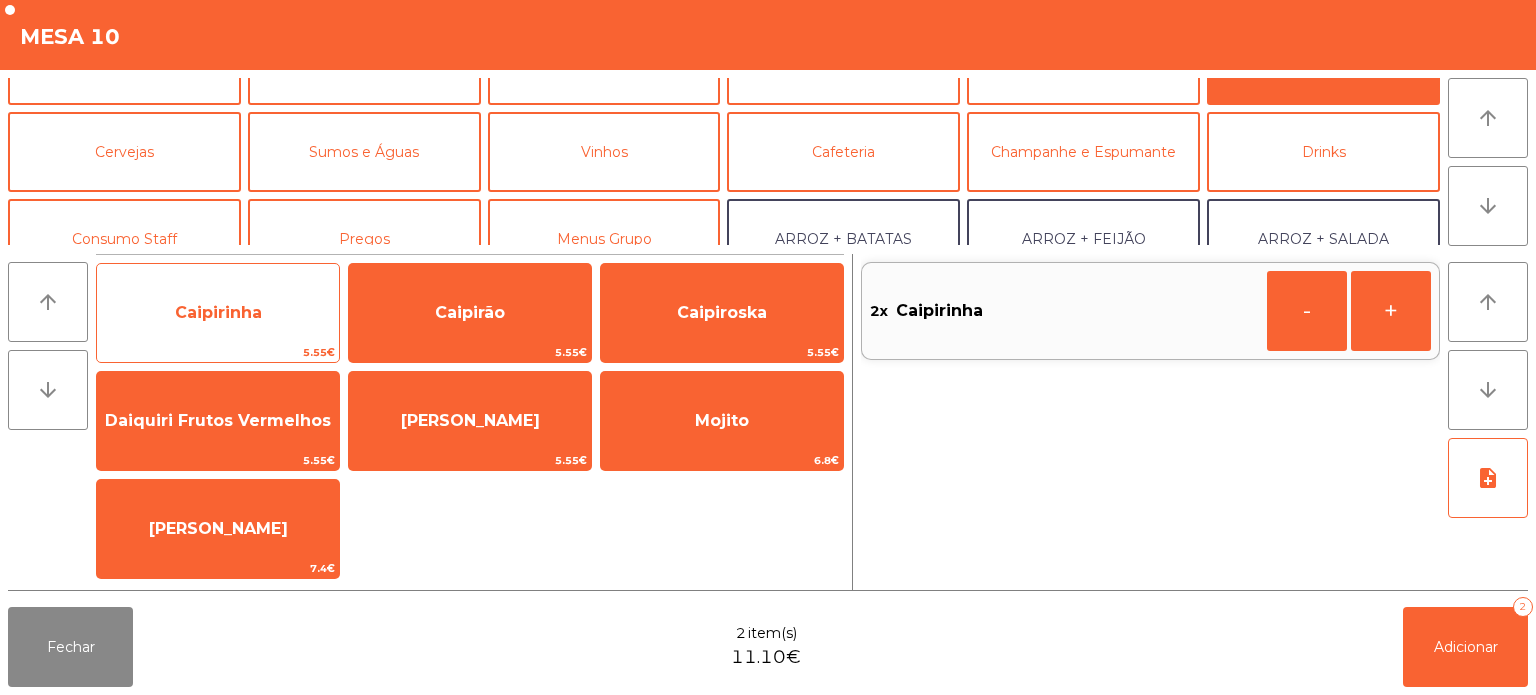 scroll, scrollTop: 62, scrollLeft: 0, axis: vertical 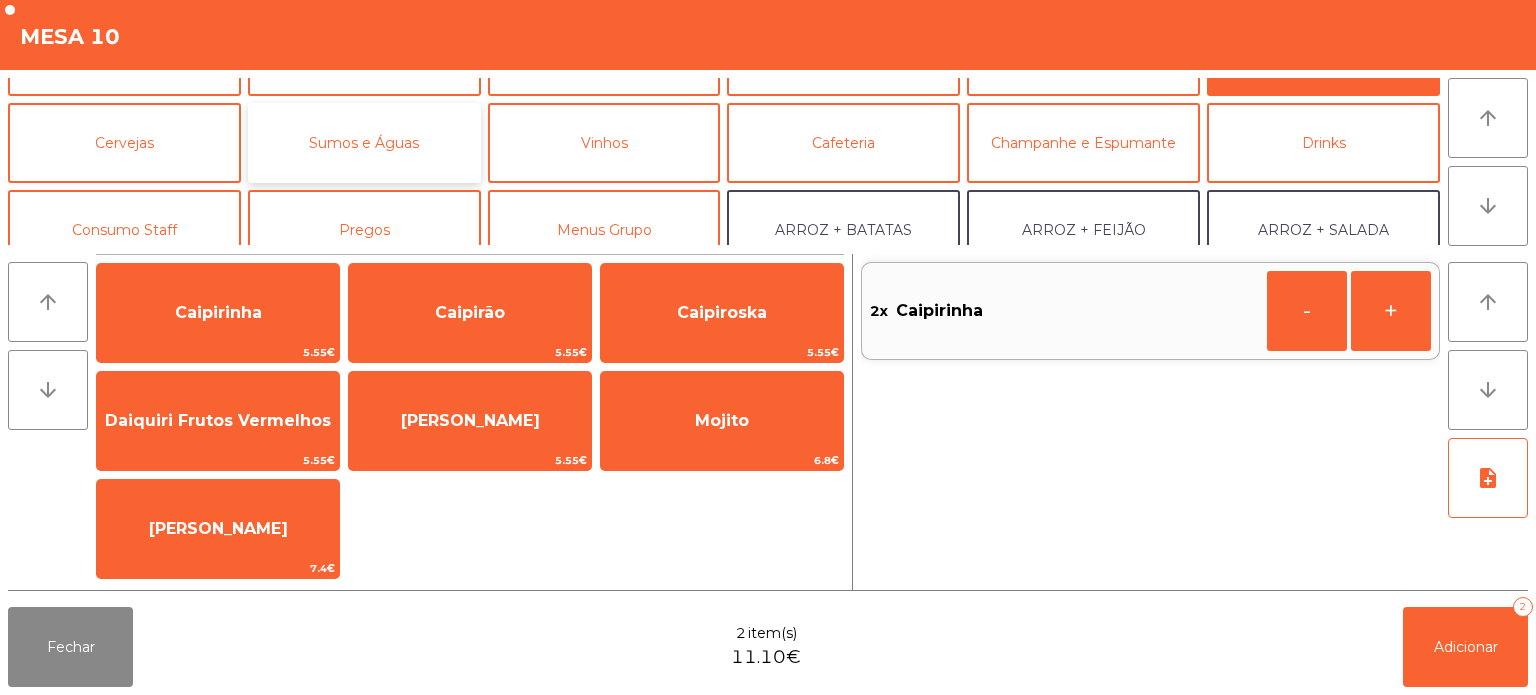 click on "Sumos e Águas" 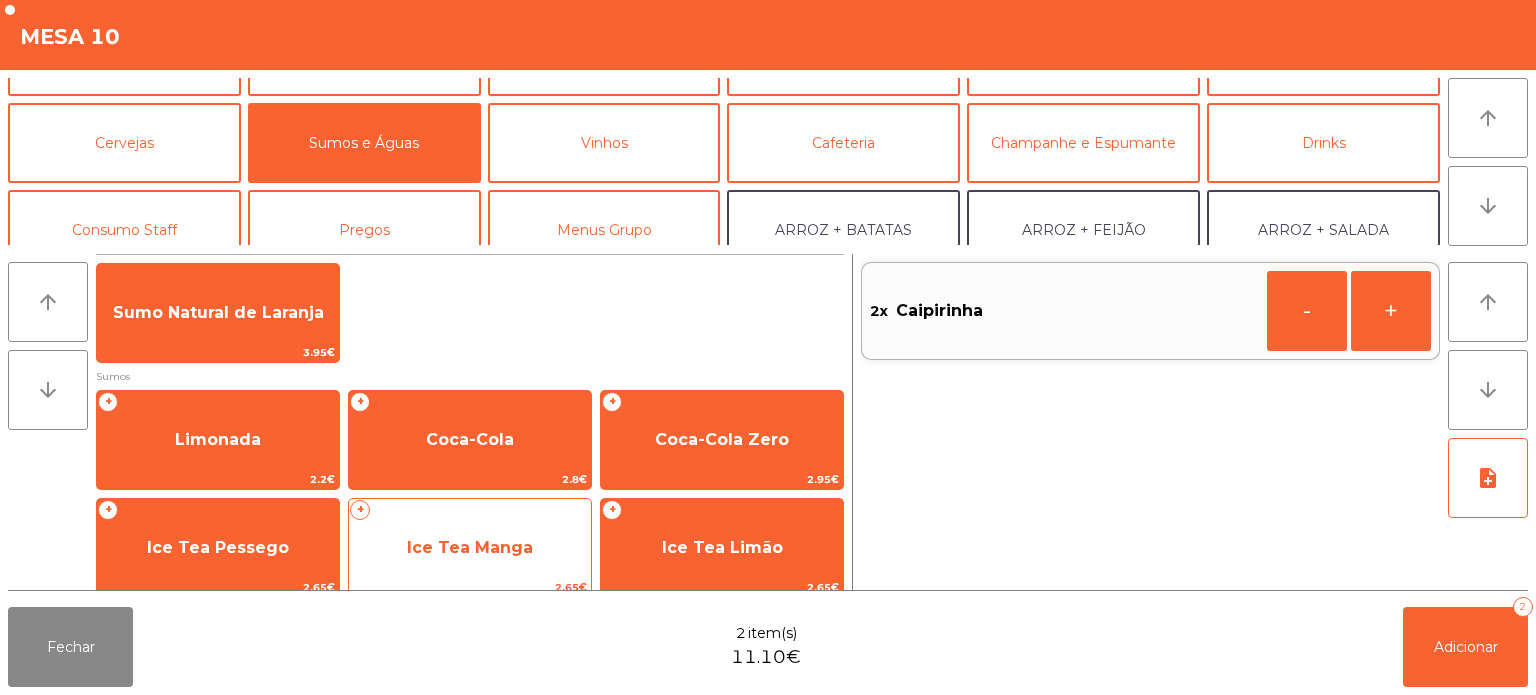 click on "Ice Tea Manga" 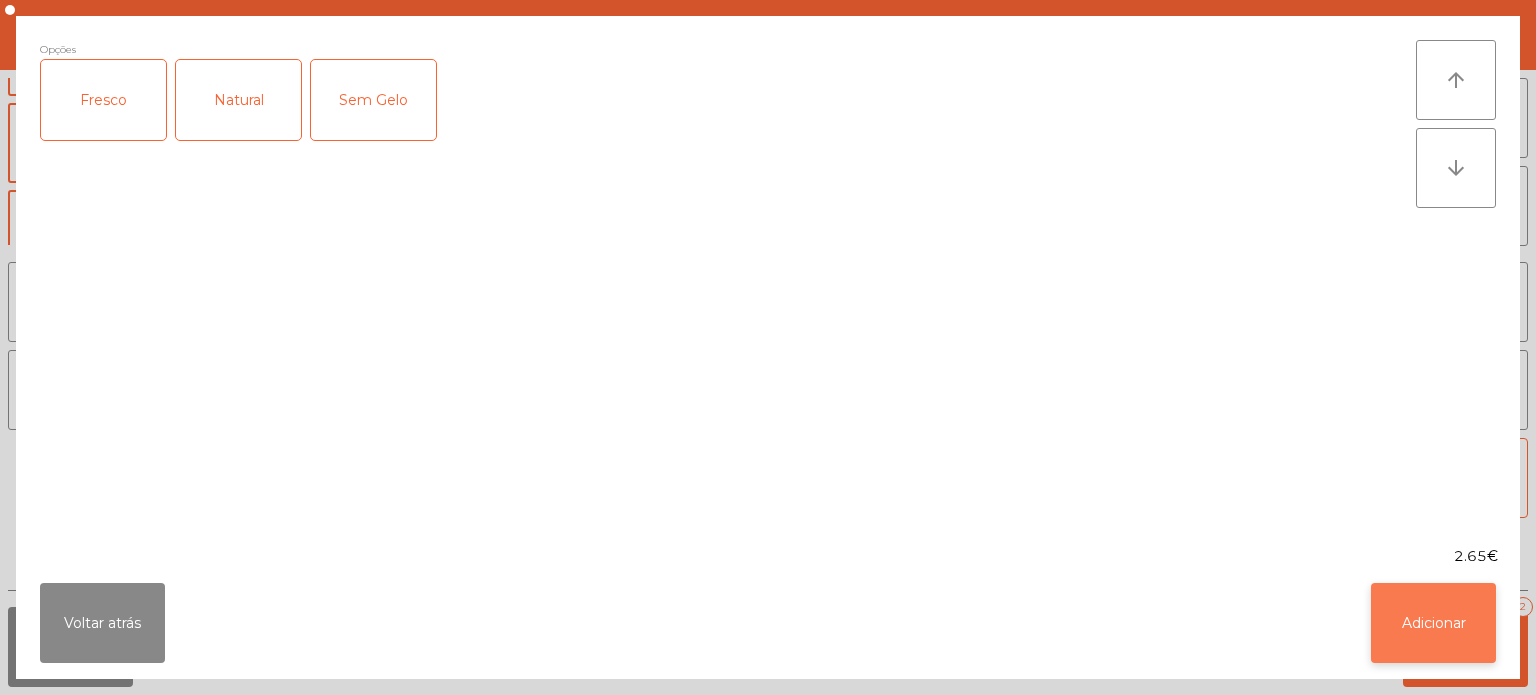 click on "Adicionar" 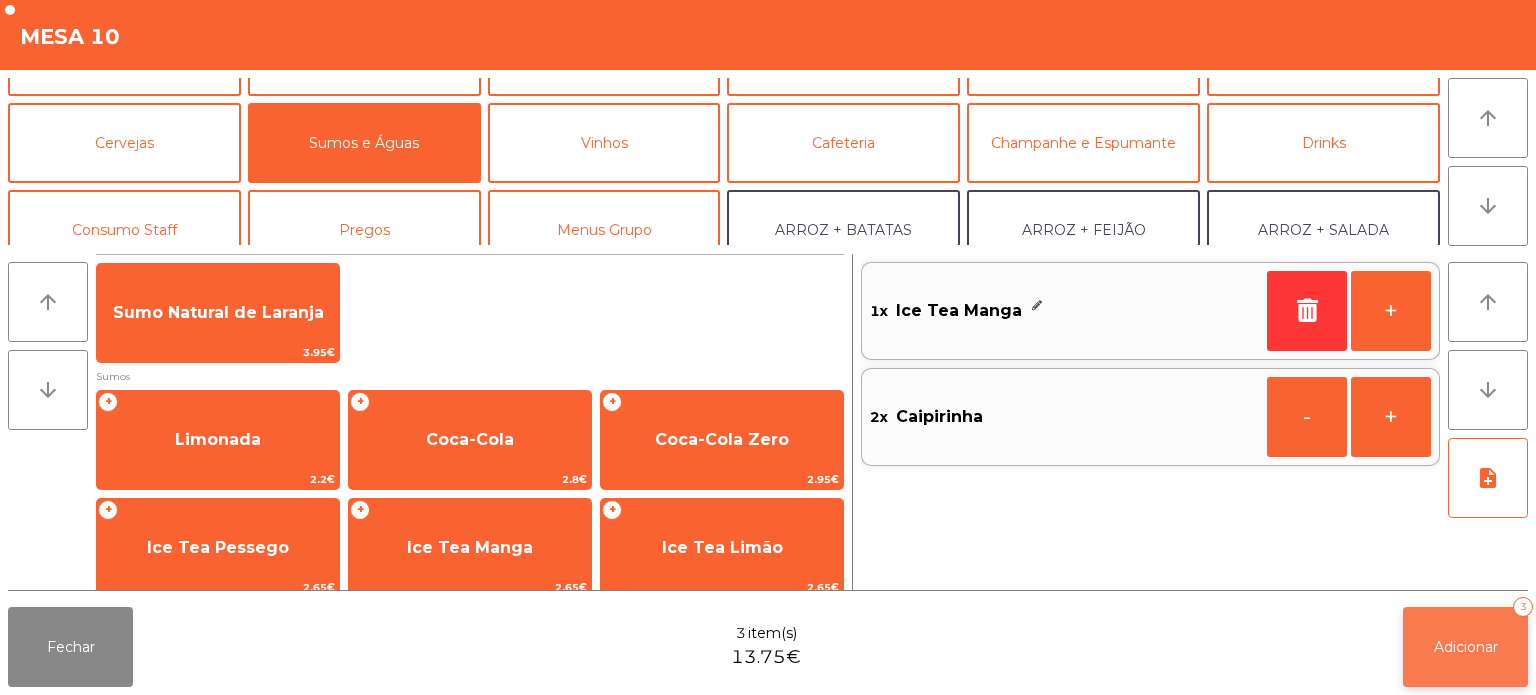click on "Adicionar" 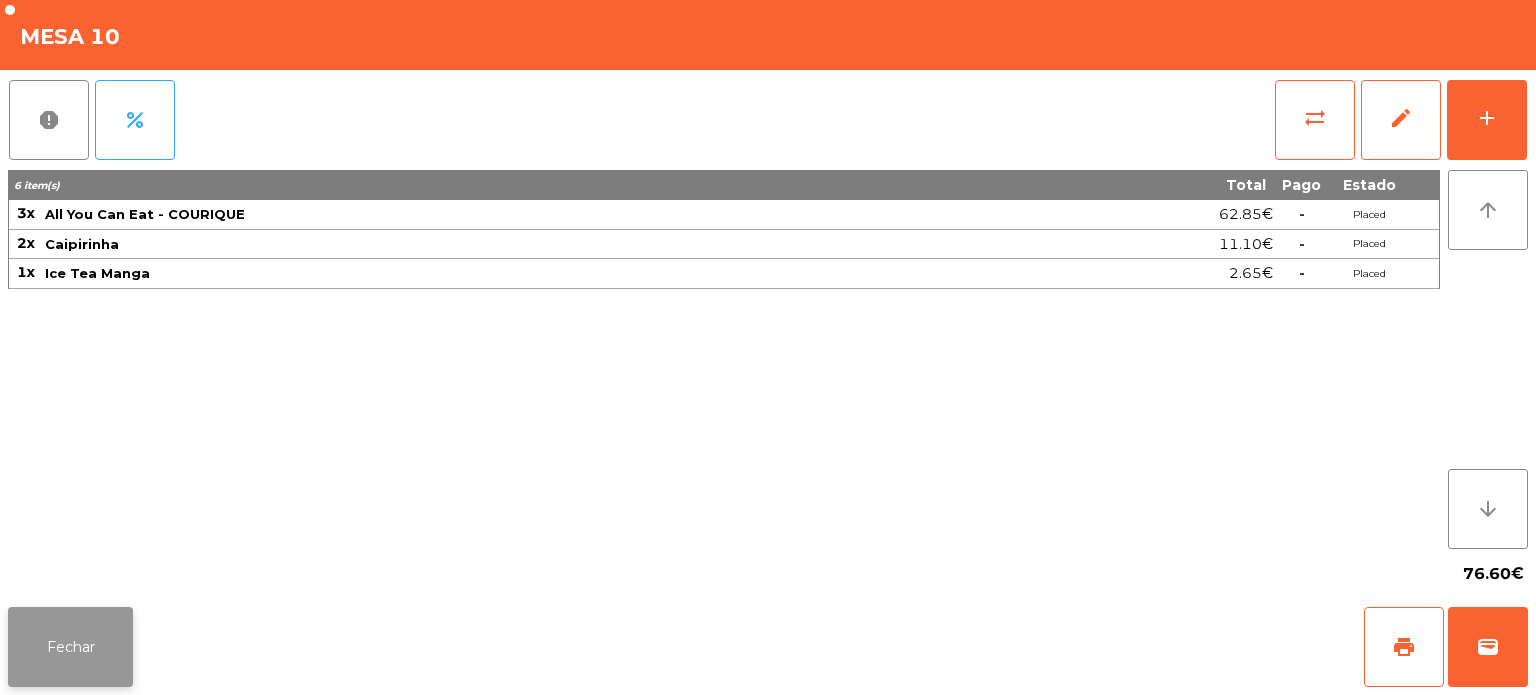 click on "Fechar" 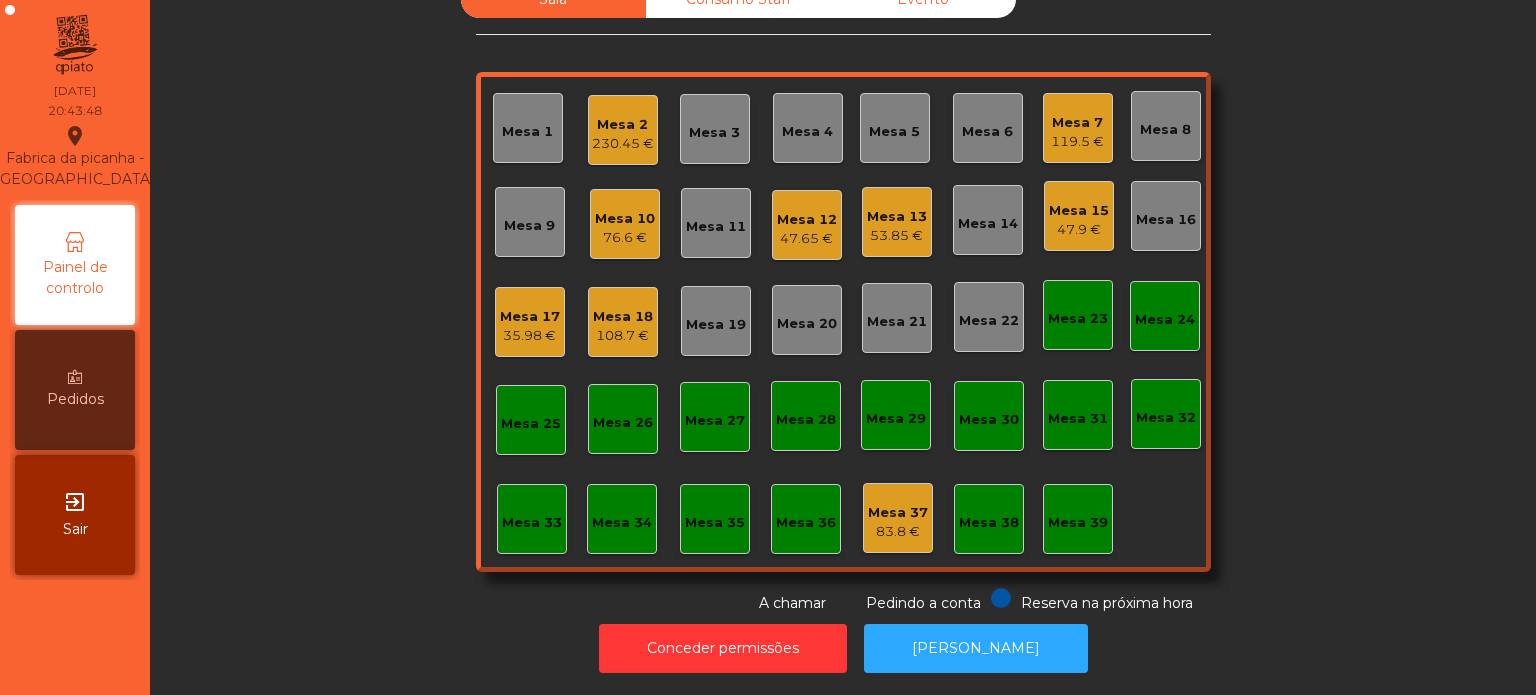 click on "Sala   Consumo Staff   Evento   Mesa 1   Mesa 2   230.45 €   Mesa 3   Mesa 4   Mesa 5   Mesa 6   Mesa 7   119.5 €   Mesa 8   Mesa 9   Mesa 10   76.6 €   Mesa 11   Mesa 12   47.65 €   Mesa 13   53.85 €   Mesa 14   Mesa 15   47.9 €   Mesa 16   Mesa 17   35.98 €   Mesa 18   108.7 €   Mesa 19   Mesa 20   Mesa 21   Mesa 22   Mesa 23   Mesa 24   Mesa 25   Mesa 26   Mesa 27   Mesa 28   Mesa 29   Mesa 30   Mesa 31   Mesa 32   Mesa 33   Mesa 34   Mesa 35   Mesa 36   Mesa 37   83.8 €   Mesa 38   Mesa 39  Reserva na próxima hora Pedindo a conta A chamar" 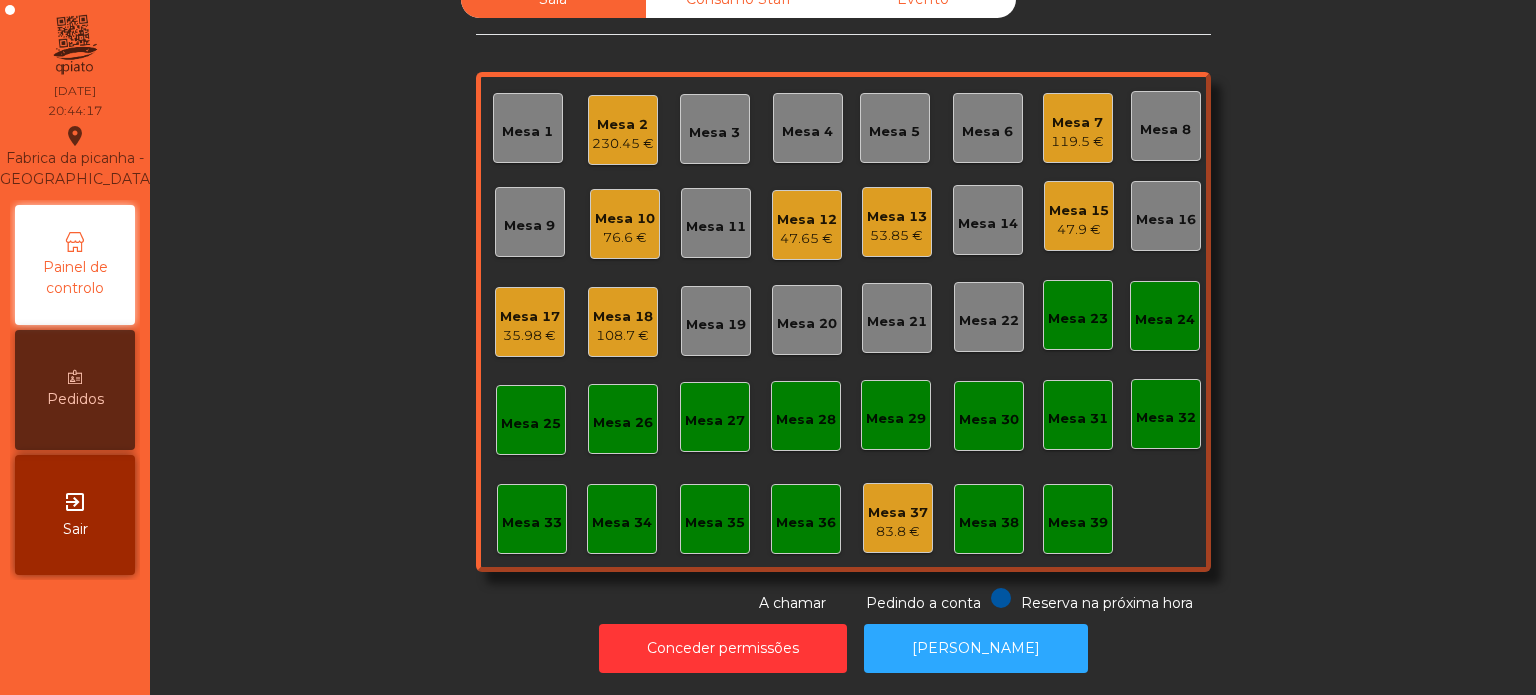 click on "Mesa 15" 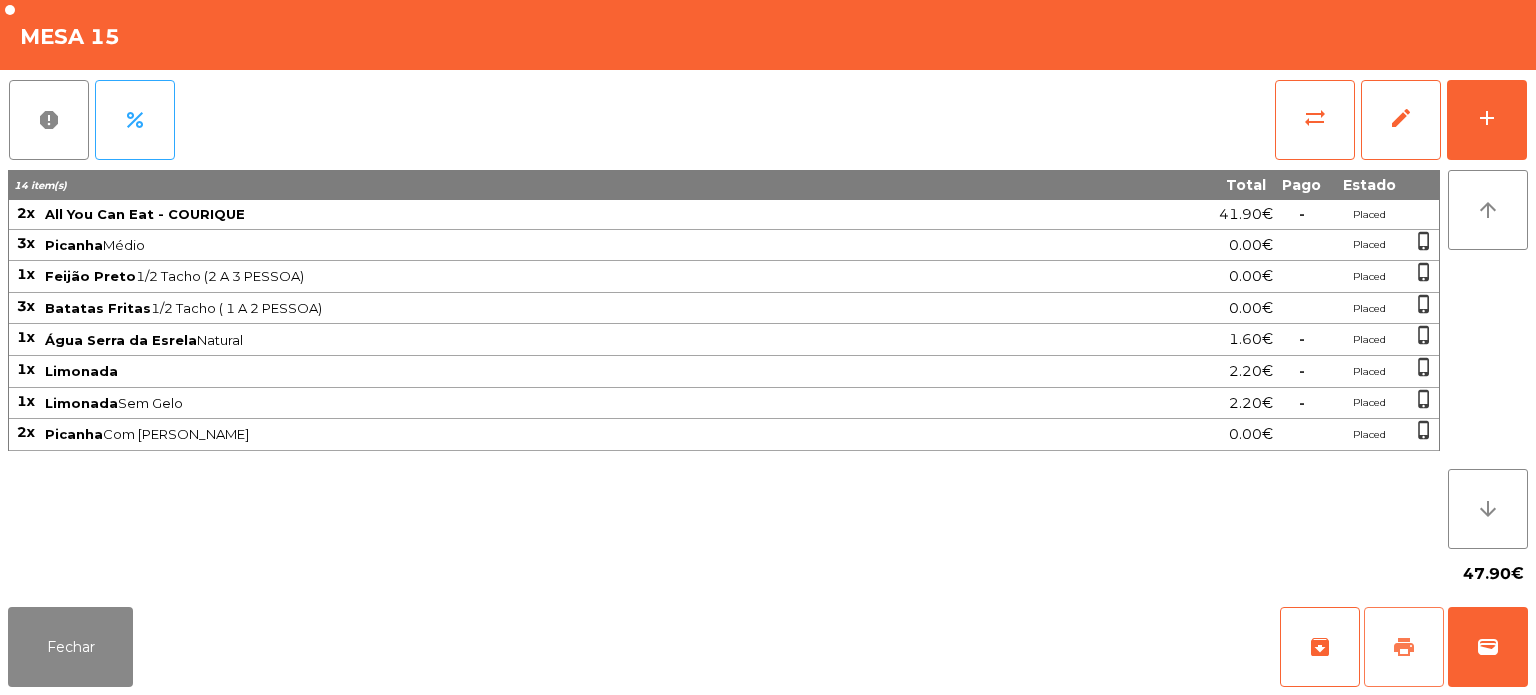 click on "print" 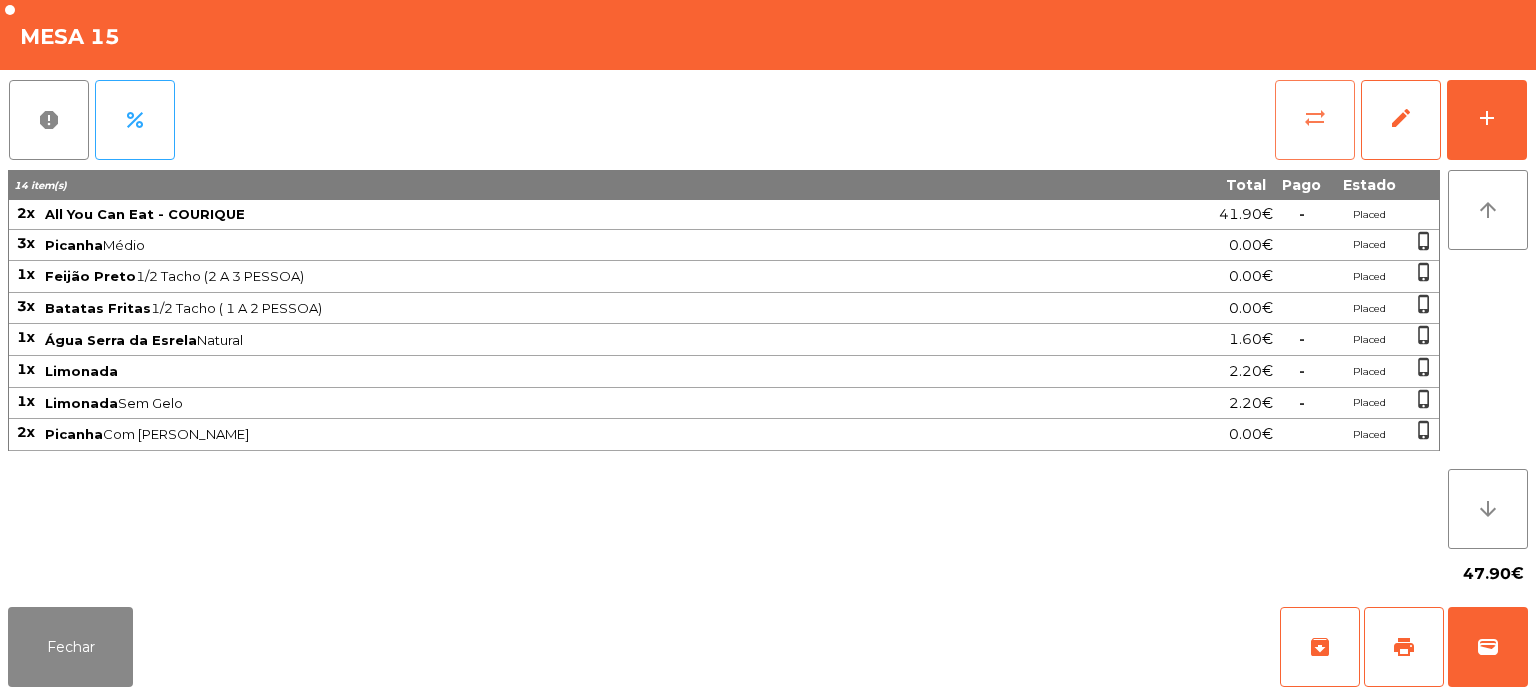 click on "sync_alt" 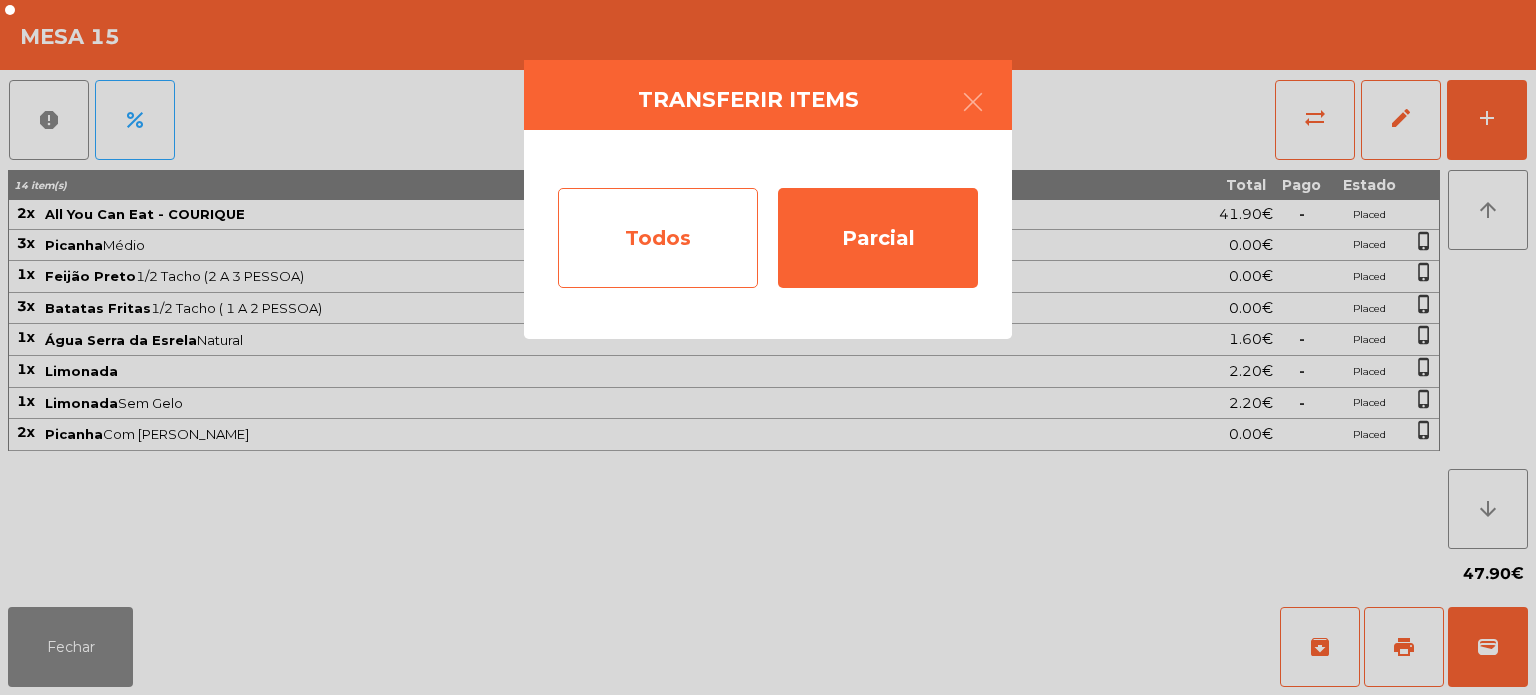 click on "Todos" 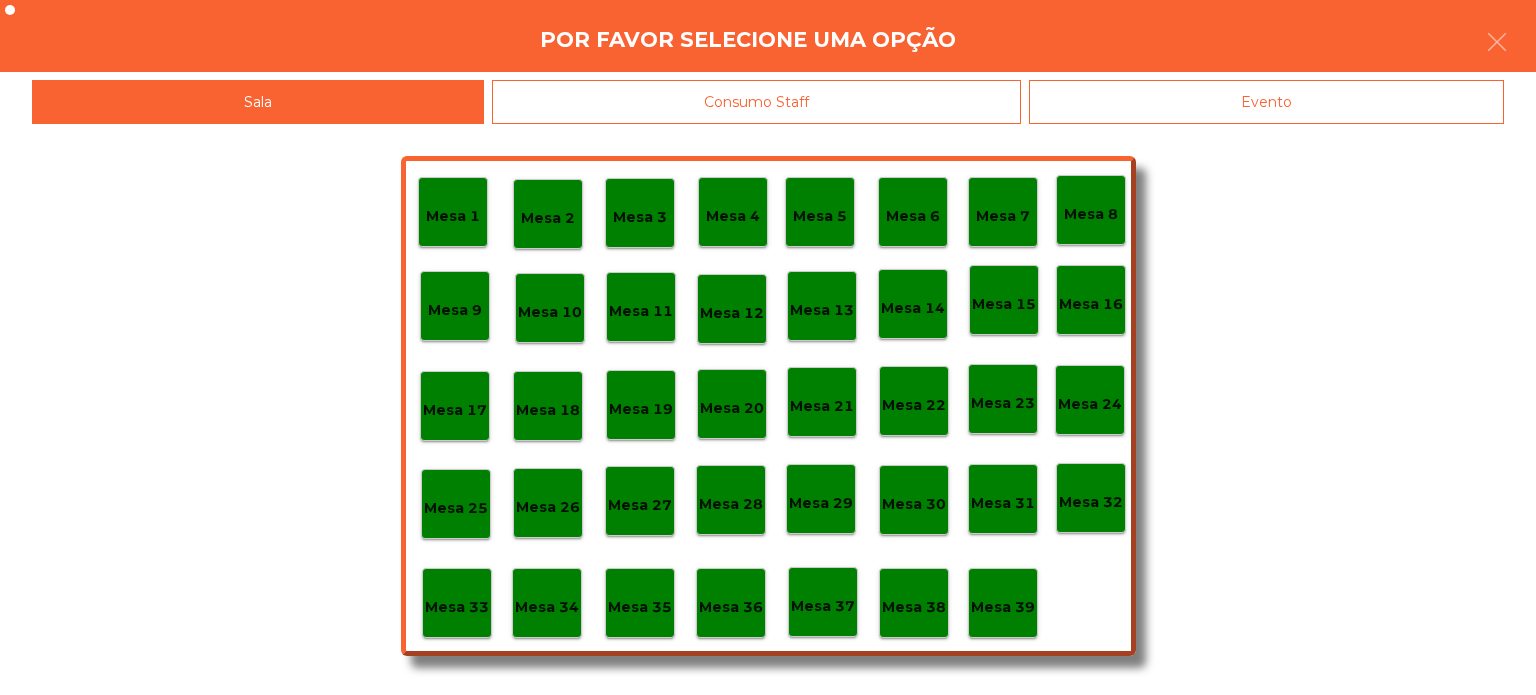 click on "Evento" 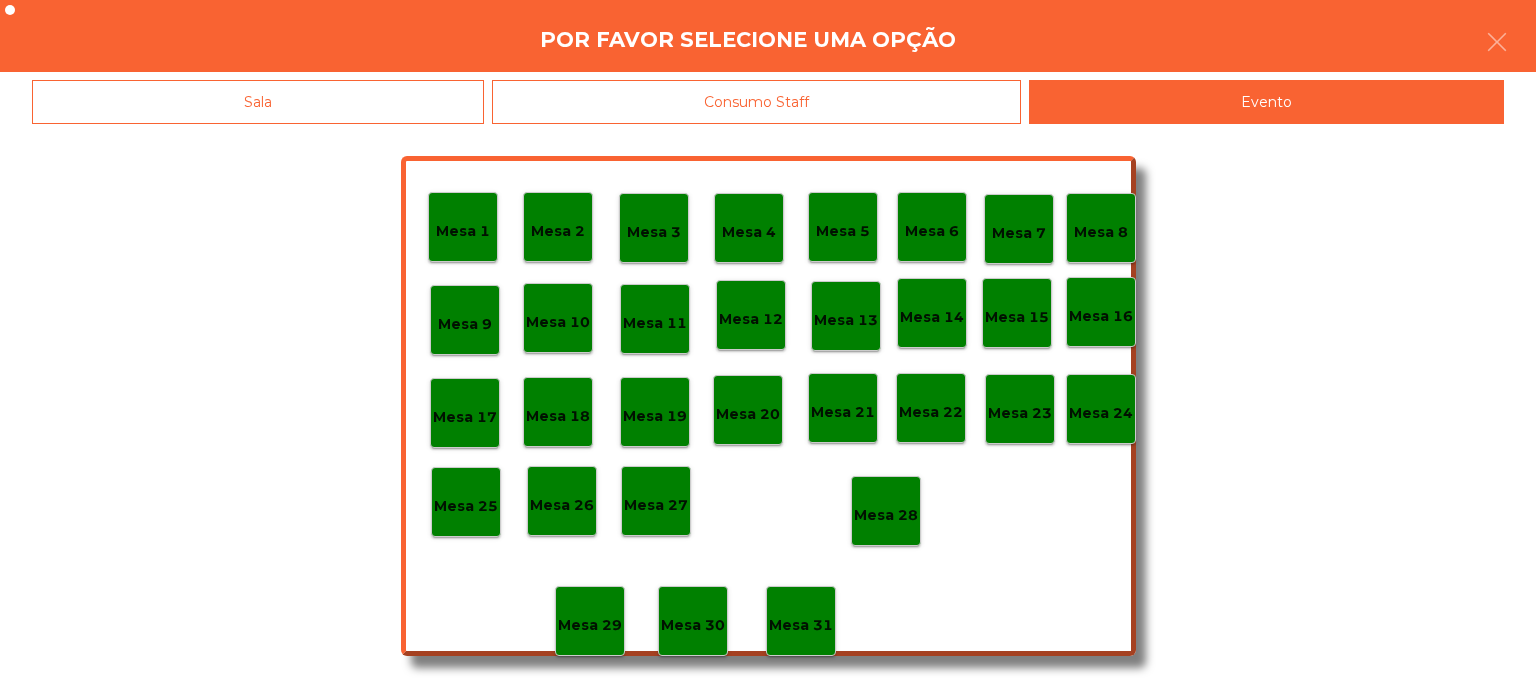 click on "Mesa 28" 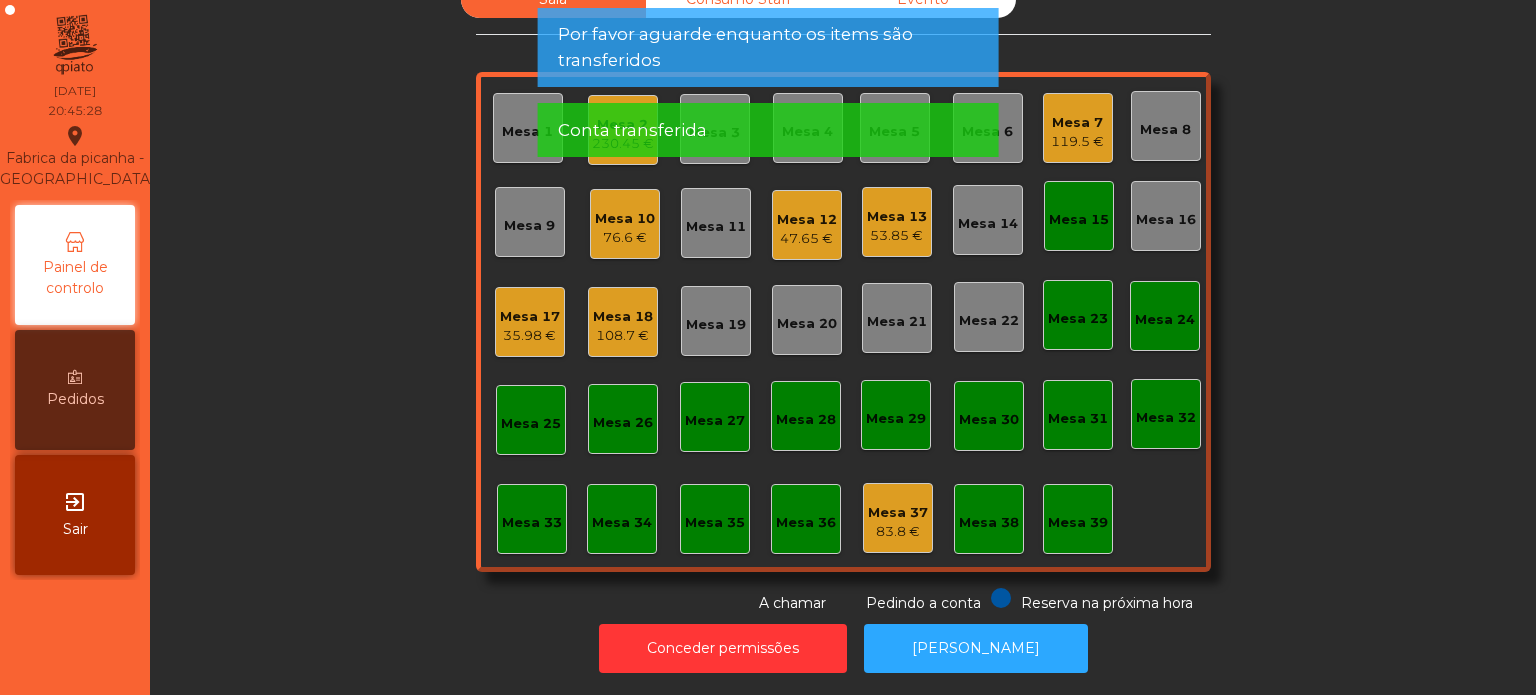 click on "Mesa 15" 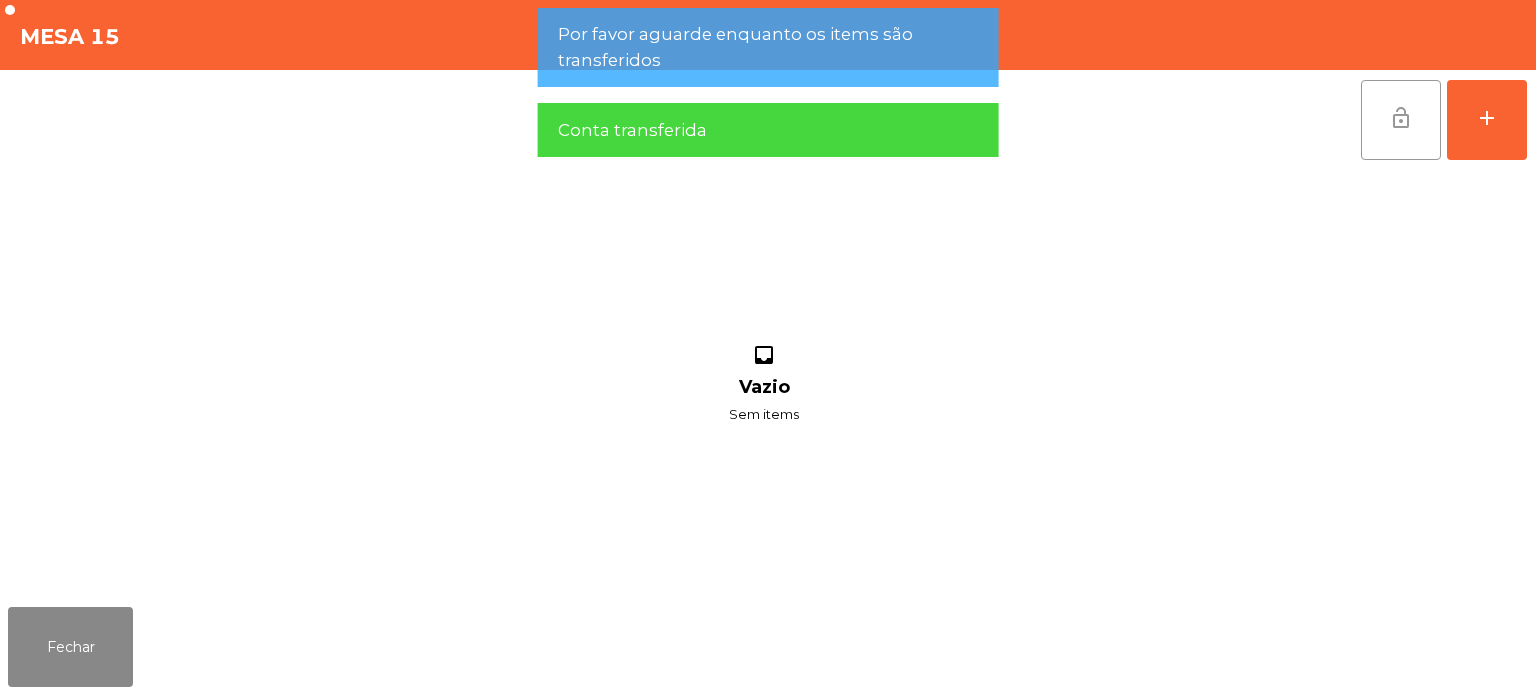 click on "lock_open" 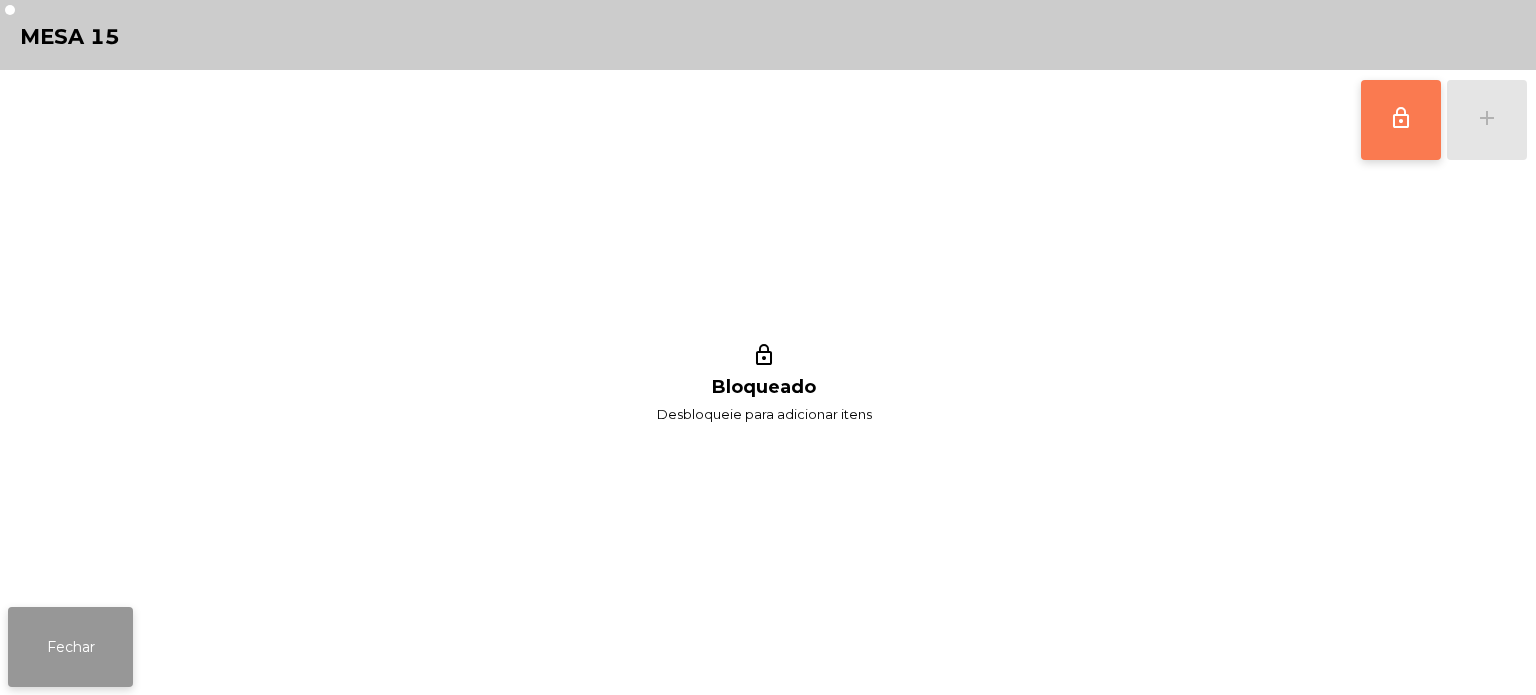 click on "Fechar" 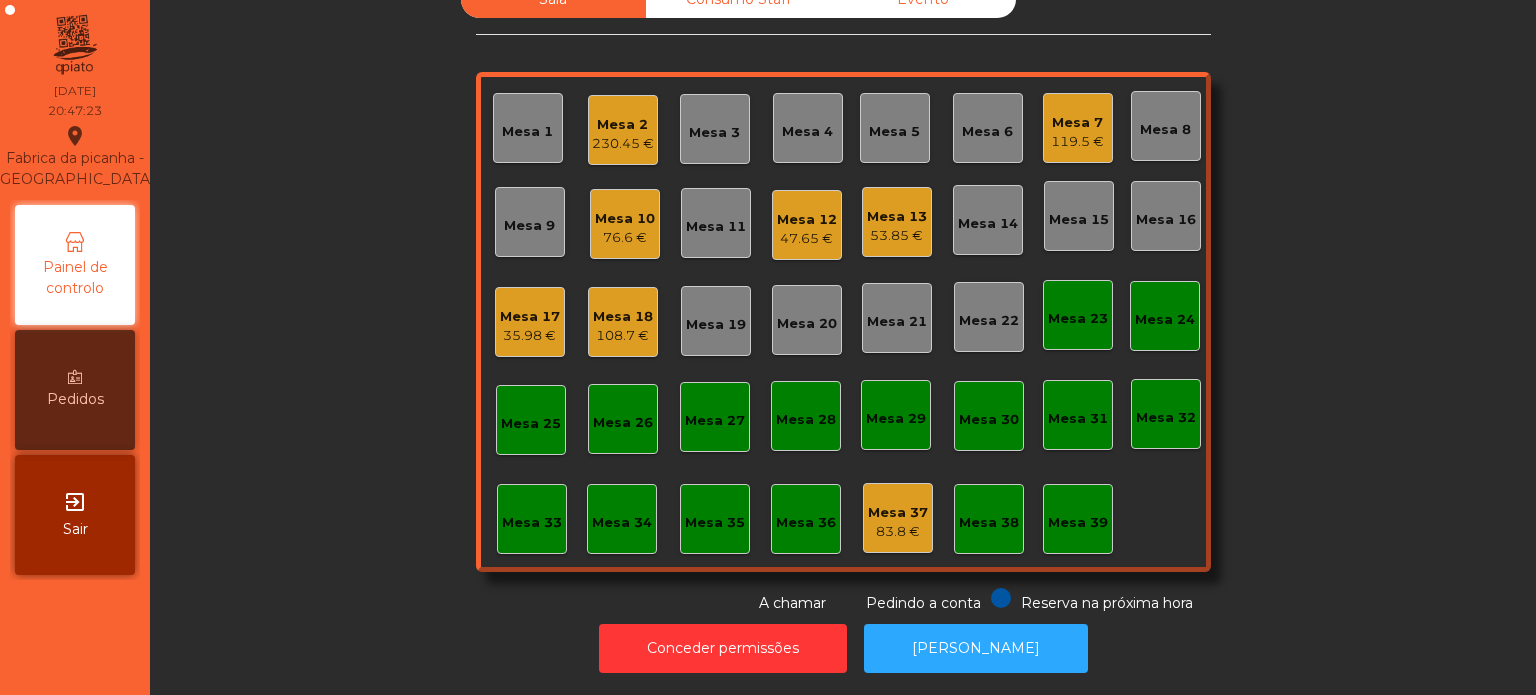 click on "Sala   Consumo Staff   Evento   Mesa 1   Mesa 2   230.45 €   Mesa 3   Mesa 4   Mesa 5   Mesa 6   Mesa 7   119.5 €   Mesa 8   Mesa 9   Mesa 10   76.6 €   Mesa 11   Mesa 12   47.65 €   Mesa 13   53.85 €   Mesa 14   Mesa 15   Mesa 16   Mesa 17   35.98 €   Mesa 18   108.7 €   Mesa 19   Mesa 20   Mesa 21   Mesa 22   Mesa 23   Mesa 24   Mesa 25   Mesa 26   Mesa 27   Mesa 28   Mesa 29   Mesa 30   Mesa 31   Mesa 32   Mesa 33   Mesa 34   Mesa 35   Mesa 36   Mesa 37   83.8 €   Mesa 38   Mesa 39  Reserva na próxima hora Pedindo a conta A chamar" 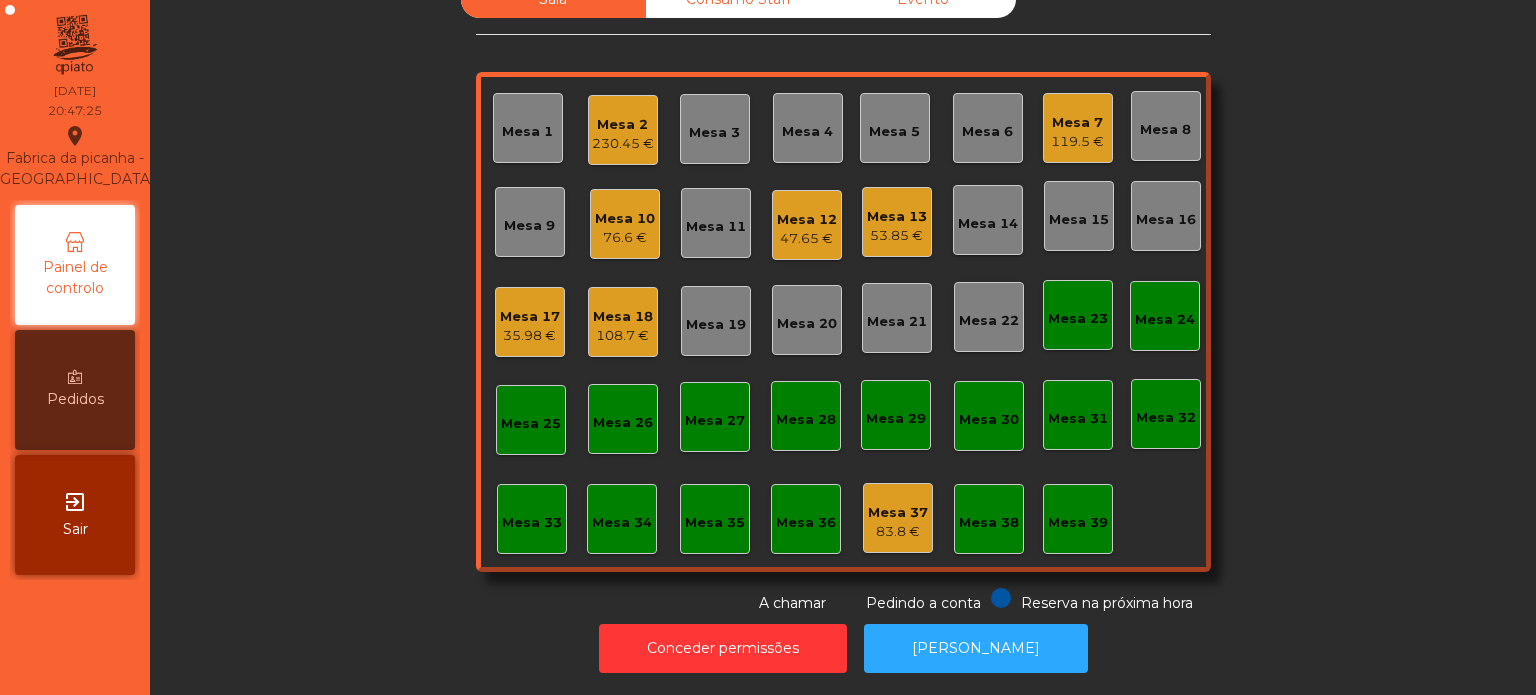 click on "Sala   Consumo Staff   Evento   Mesa 1   Mesa 2   230.45 €   Mesa 3   Mesa 4   Mesa 5   Mesa 6   Mesa 7   119.5 €   Mesa 8   Mesa 9   Mesa 10   76.6 €   Mesa 11   Mesa 12   47.65 €   Mesa 13   53.85 €   Mesa 14   Mesa 15   Mesa 16   Mesa 17   35.98 €   Mesa 18   108.7 €   Mesa 19   Mesa 20   Mesa 21   Mesa 22   Mesa 23   Mesa 24   Mesa 25   Mesa 26   Mesa 27   Mesa 28   Mesa 29   Mesa 30   Mesa 31   Mesa 32   Mesa 33   Mesa 34   Mesa 35   Mesa 36   Mesa 37   83.8 €   Mesa 38   Mesa 39  Reserva na próxima hora Pedindo a conta A chamar" 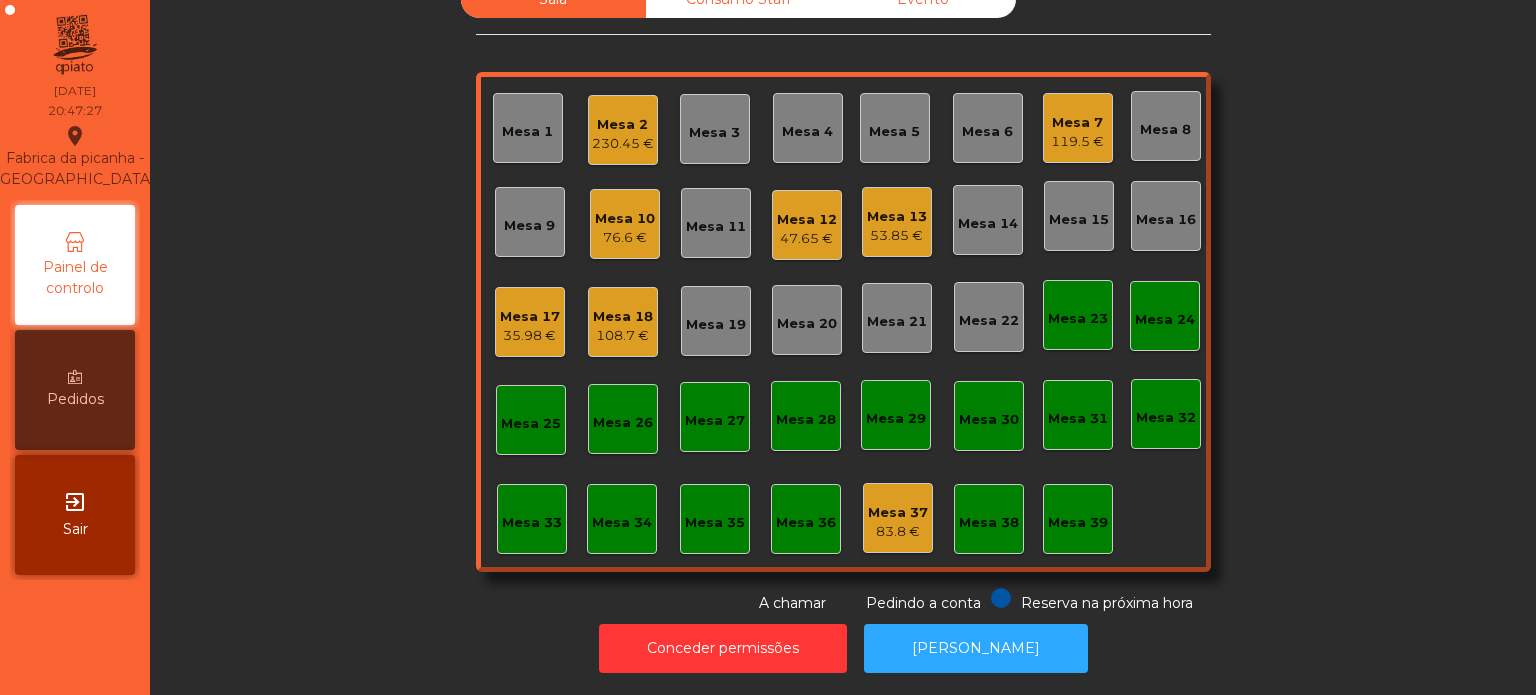 click on "Sala   Consumo Staff   Evento   Mesa 1   Mesa 2   230.45 €   Mesa 3   Mesa 4   Mesa 5   Mesa 6   Mesa 7   119.5 €   Mesa 8   Mesa 9   Mesa 10   76.6 €   Mesa 11   Mesa 12   47.65 €   Mesa 13   53.85 €   Mesa 14   Mesa 15   Mesa 16   Mesa 17   35.98 €   Mesa 18   108.7 €   Mesa 19   Mesa 20   Mesa 21   Mesa 22   Mesa 23   Mesa 24   Mesa 25   Mesa 26   Mesa 27   Mesa 28   Mesa 29   Mesa 30   Mesa 31   Mesa 32   Mesa 33   Mesa 34   Mesa 35   Mesa 36   Mesa 37   83.8 €   Mesa 38   Mesa 39  Reserva na próxima hora Pedindo a conta A chamar" 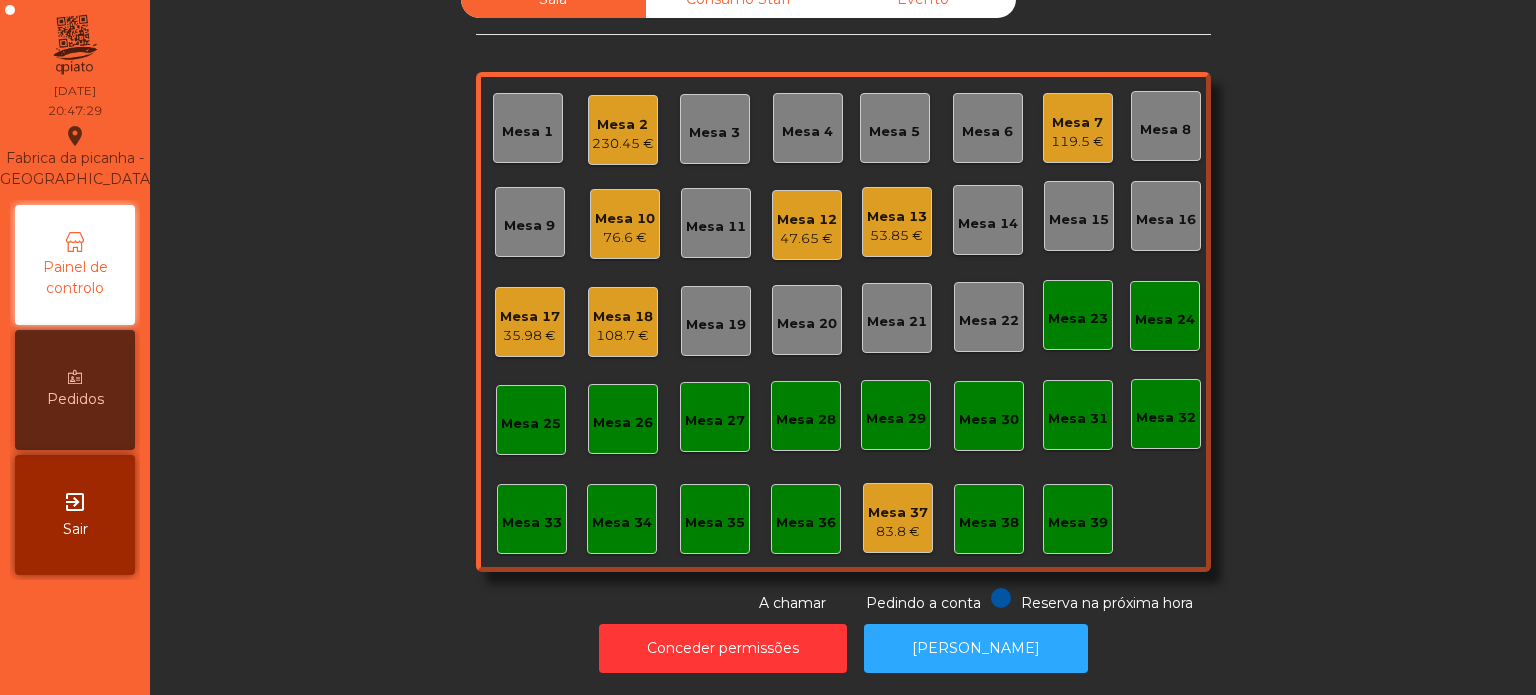 click on "Sala   Consumo Staff   Evento   Mesa 1   Mesa 2   230.45 €   Mesa 3   Mesa 4   Mesa 5   Mesa 6   Mesa 7   119.5 €   Mesa 8   Mesa 9   Mesa 10   76.6 €   Mesa 11   Mesa 12   47.65 €   Mesa 13   53.85 €   Mesa 14   Mesa 15   Mesa 16   Mesa 17   35.98 €   Mesa 18   108.7 €   Mesa 19   Mesa 20   Mesa 21   Mesa 22   Mesa 23   Mesa 24   Mesa 25   Mesa 26   Mesa 27   Mesa 28   Mesa 29   Mesa 30   Mesa 31   Mesa 32   Mesa 33   Mesa 34   Mesa 35   Mesa 36   Mesa 37   83.8 €   Mesa 38   Mesa 39  Reserva na próxima hora Pedindo a conta A chamar" 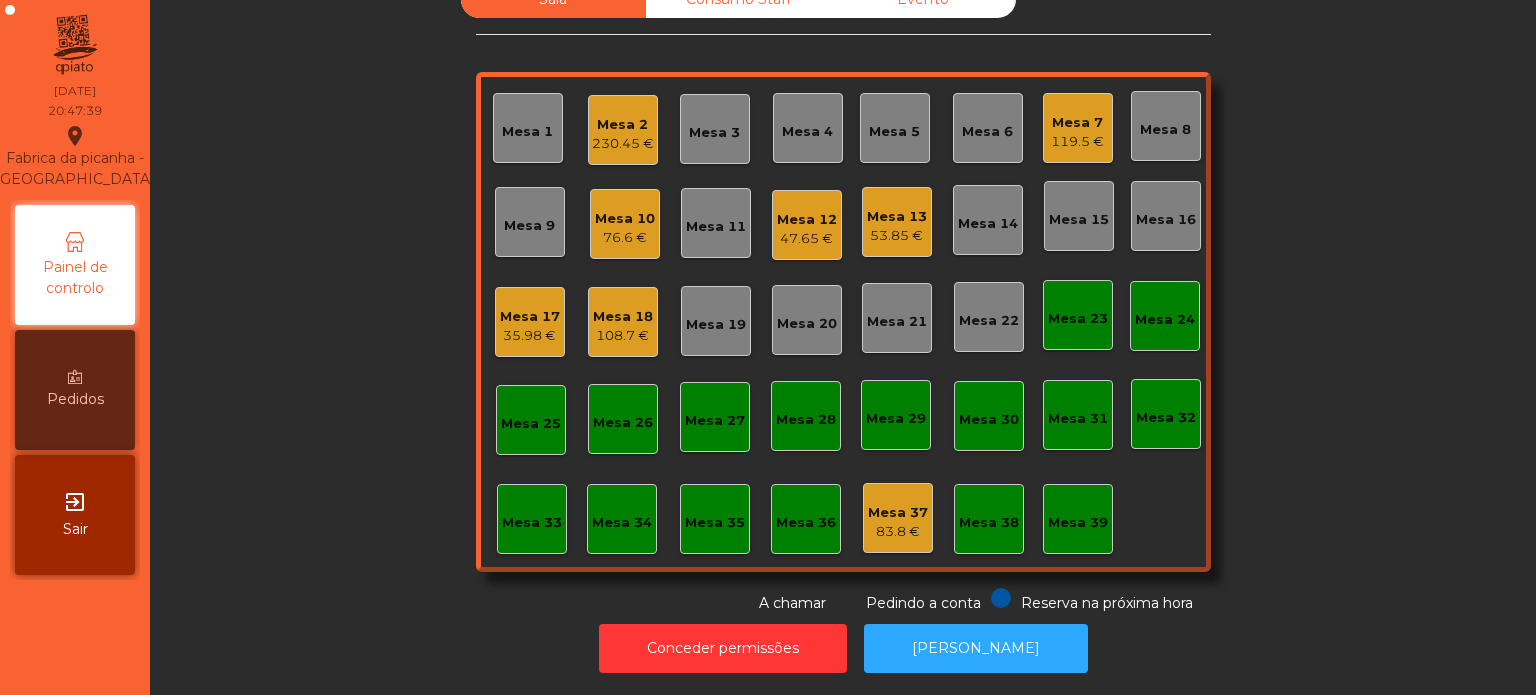 click on "Mesa 20" 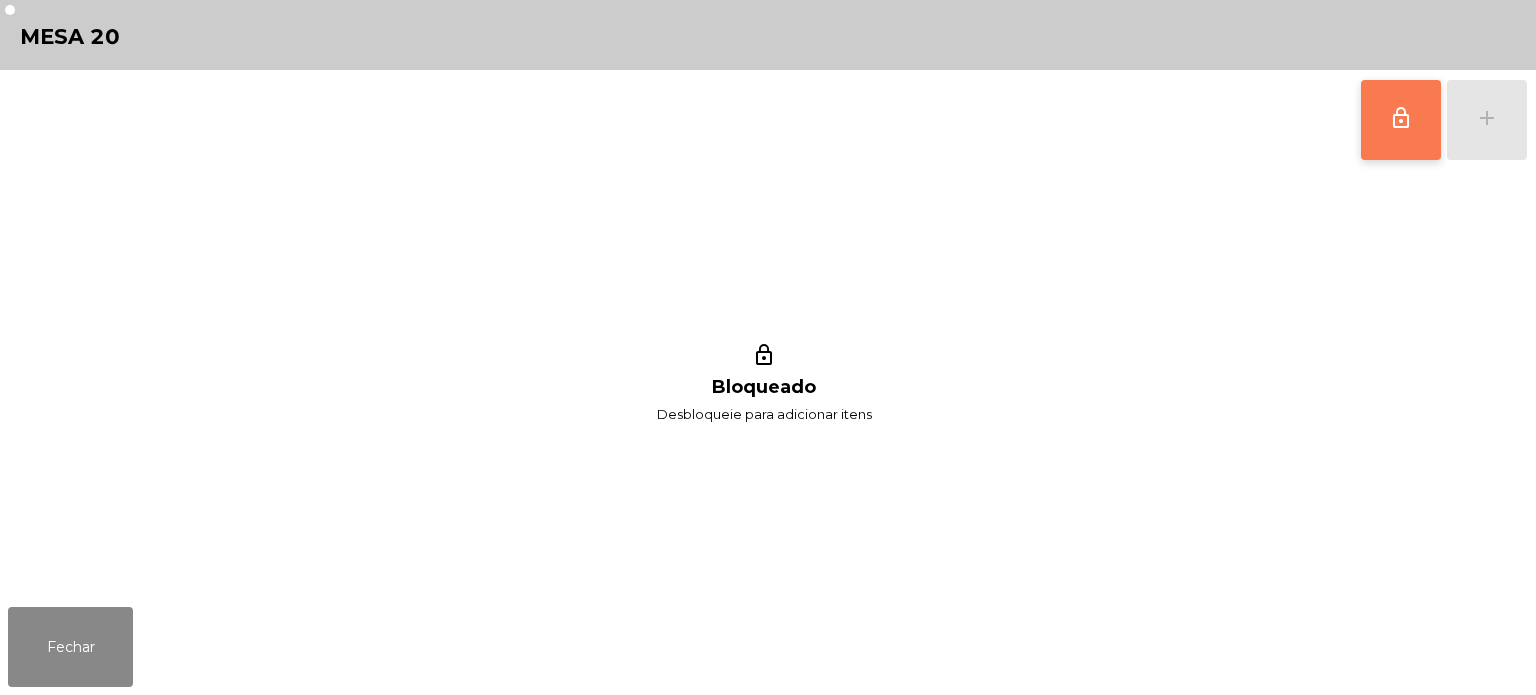 click on "lock_outline" 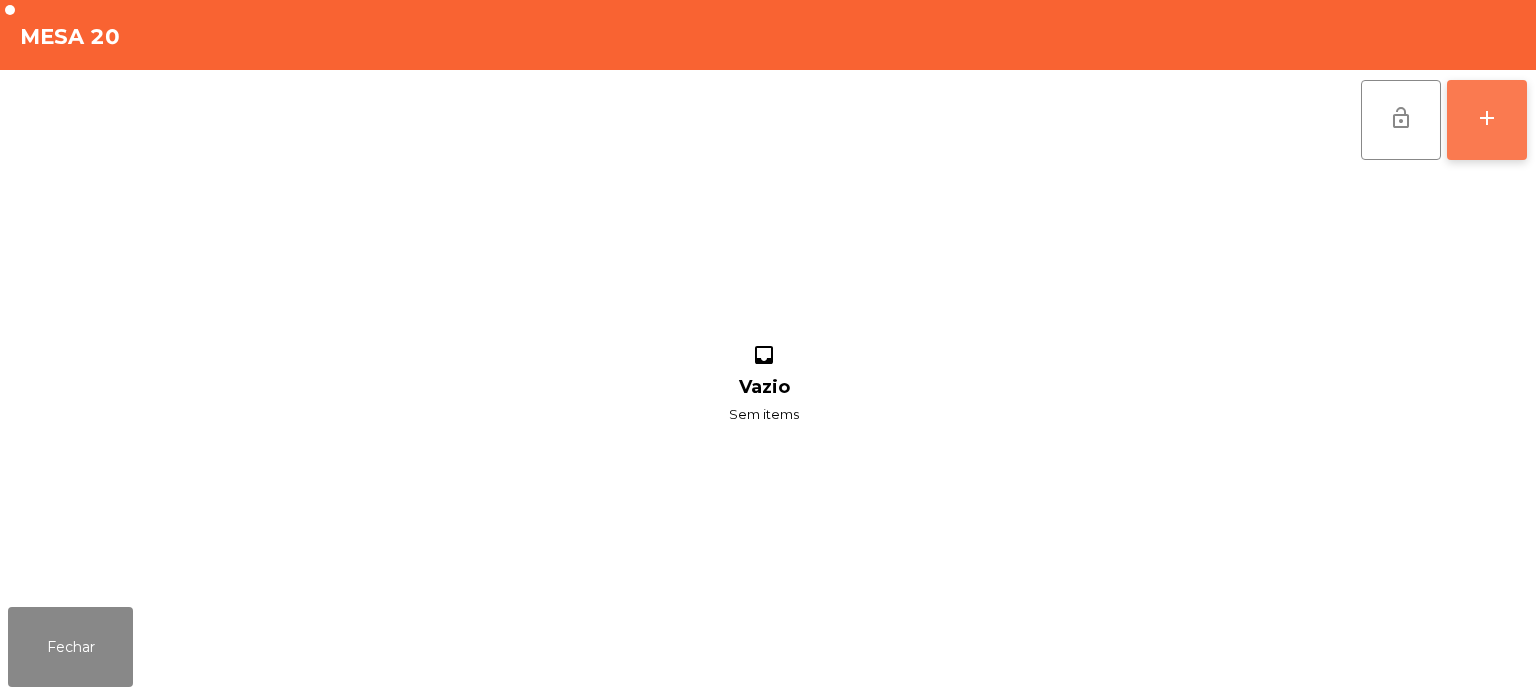 click on "add" 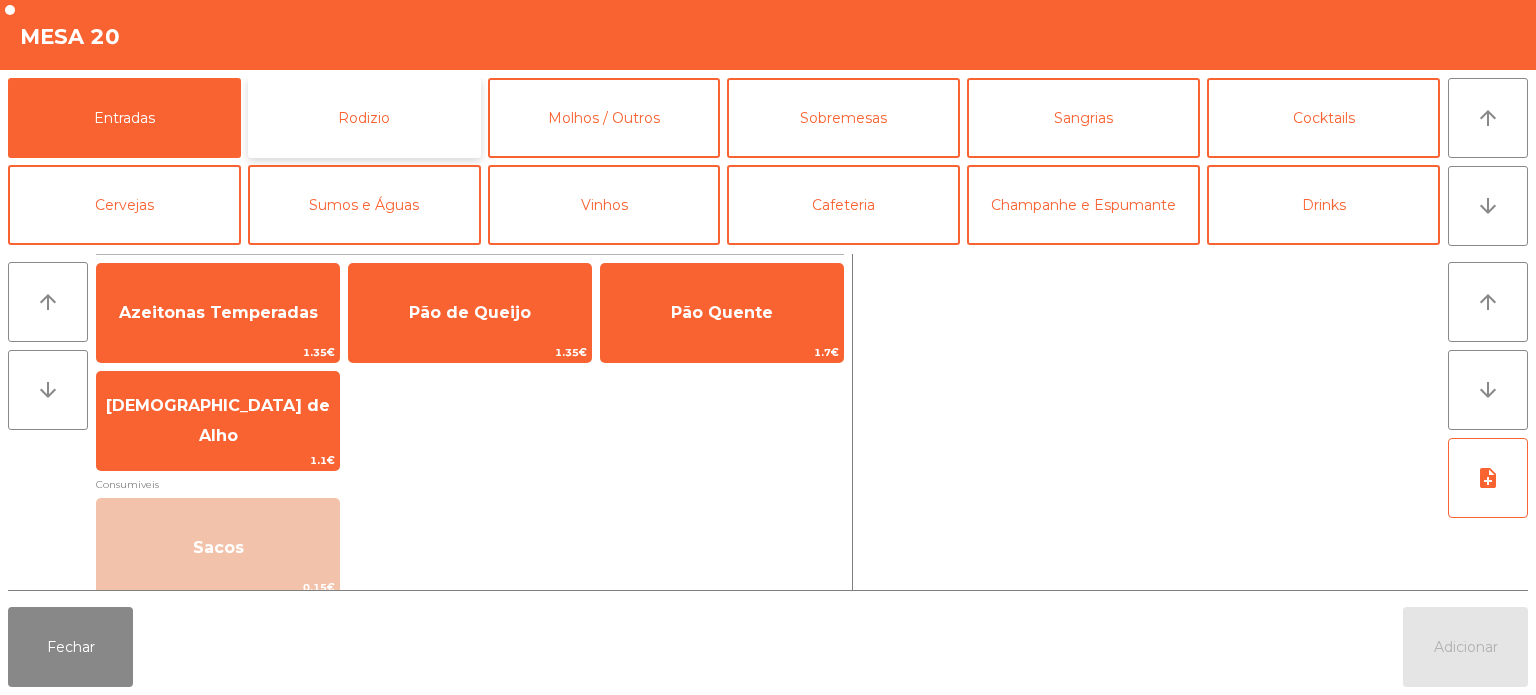 click on "Rodizio" 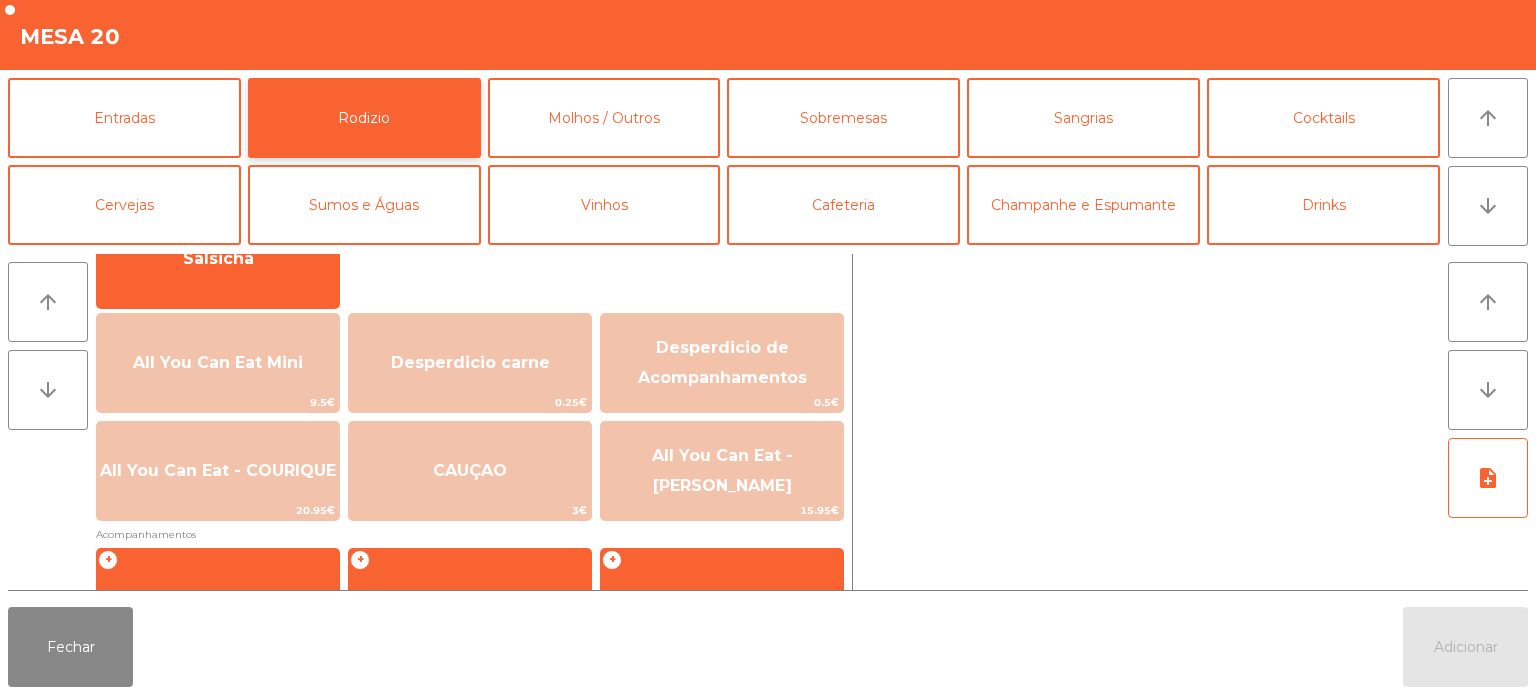 scroll, scrollTop: 188, scrollLeft: 0, axis: vertical 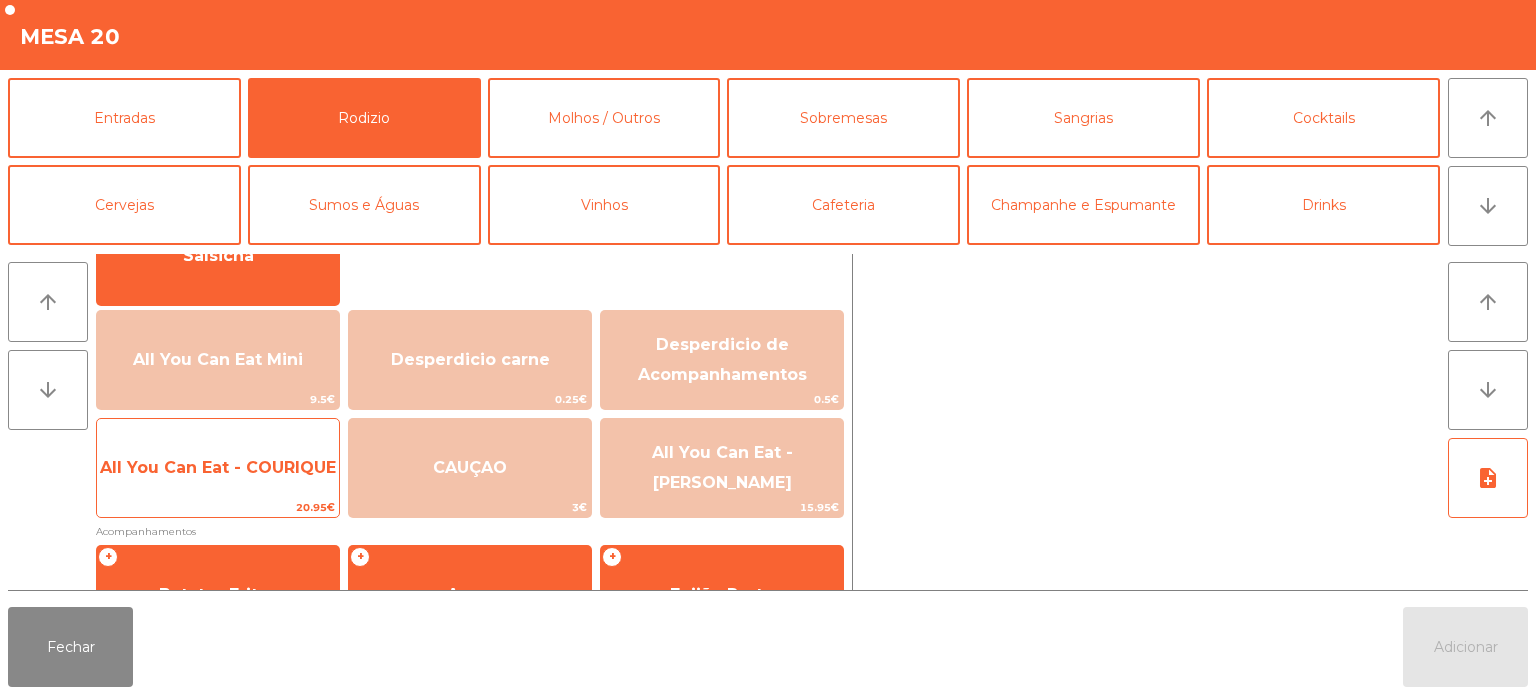 click on "All You Can Eat - COURIQUE" 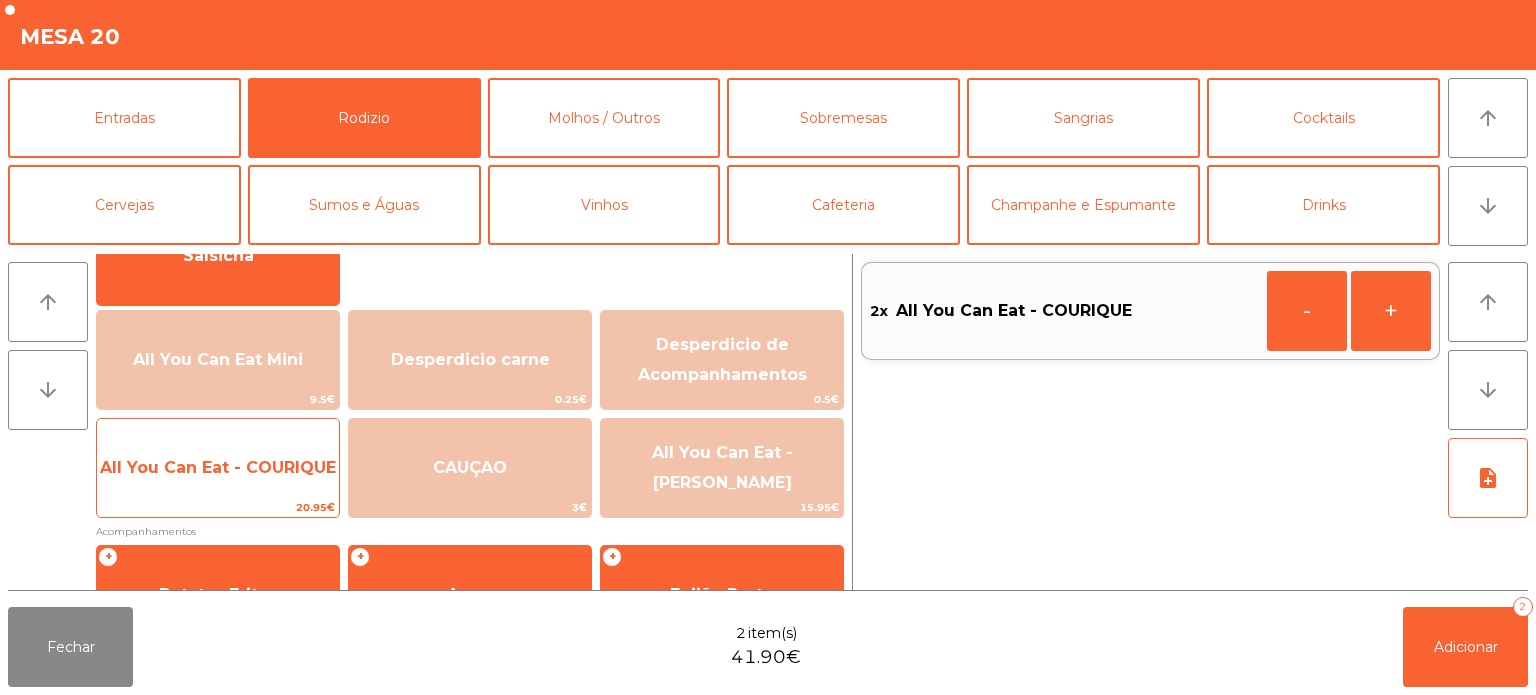 click on "All You Can Eat - COURIQUE" 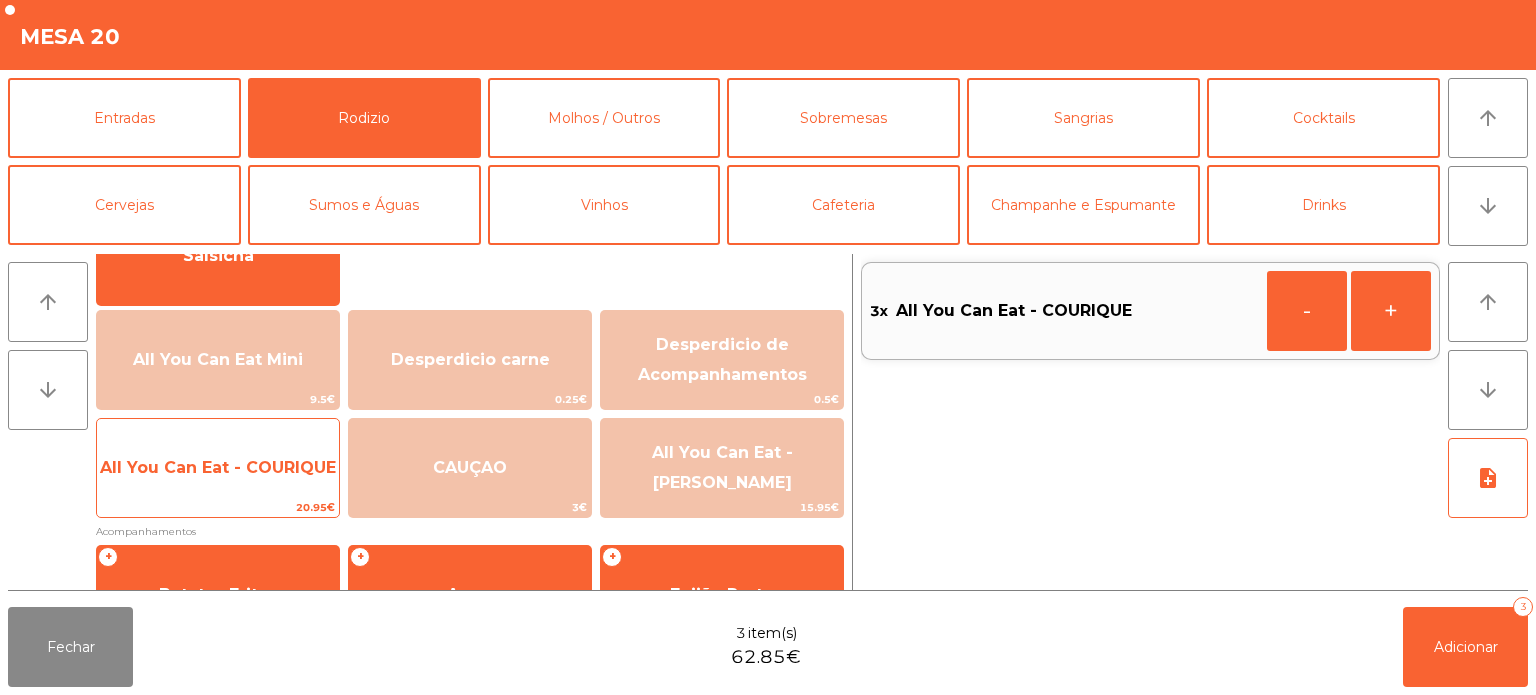 click on "All You Can Eat - COURIQUE" 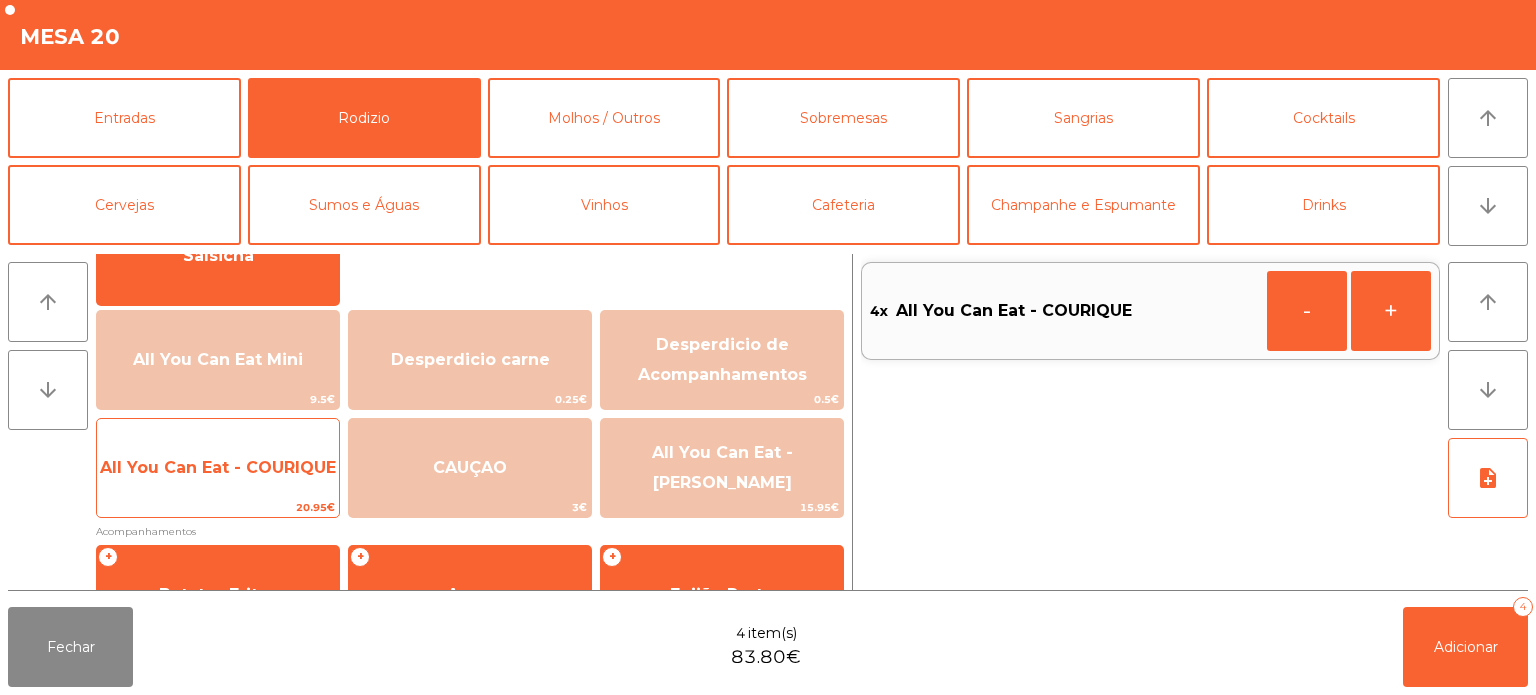 click on "All You Can Eat - COURIQUE   20.95€" 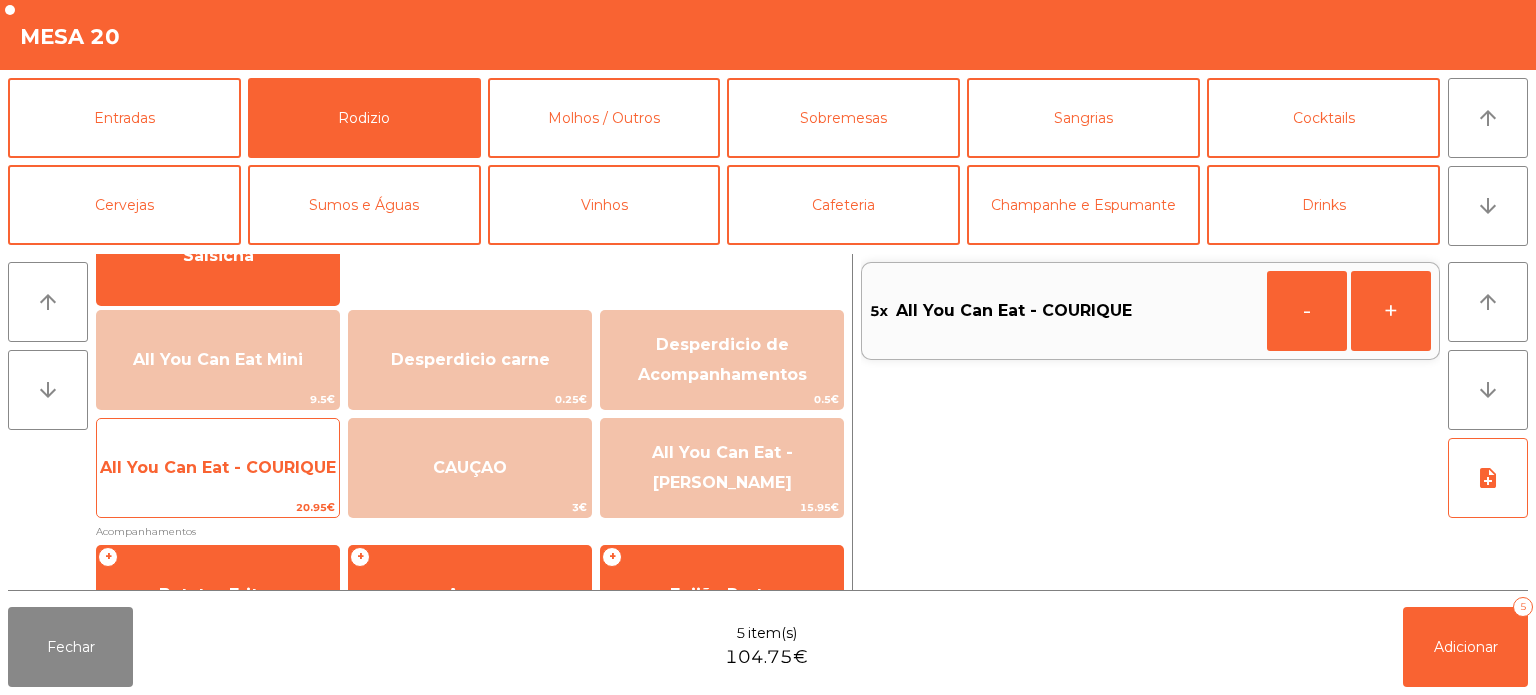 click on "All You Can Eat - COURIQUE   20.95€" 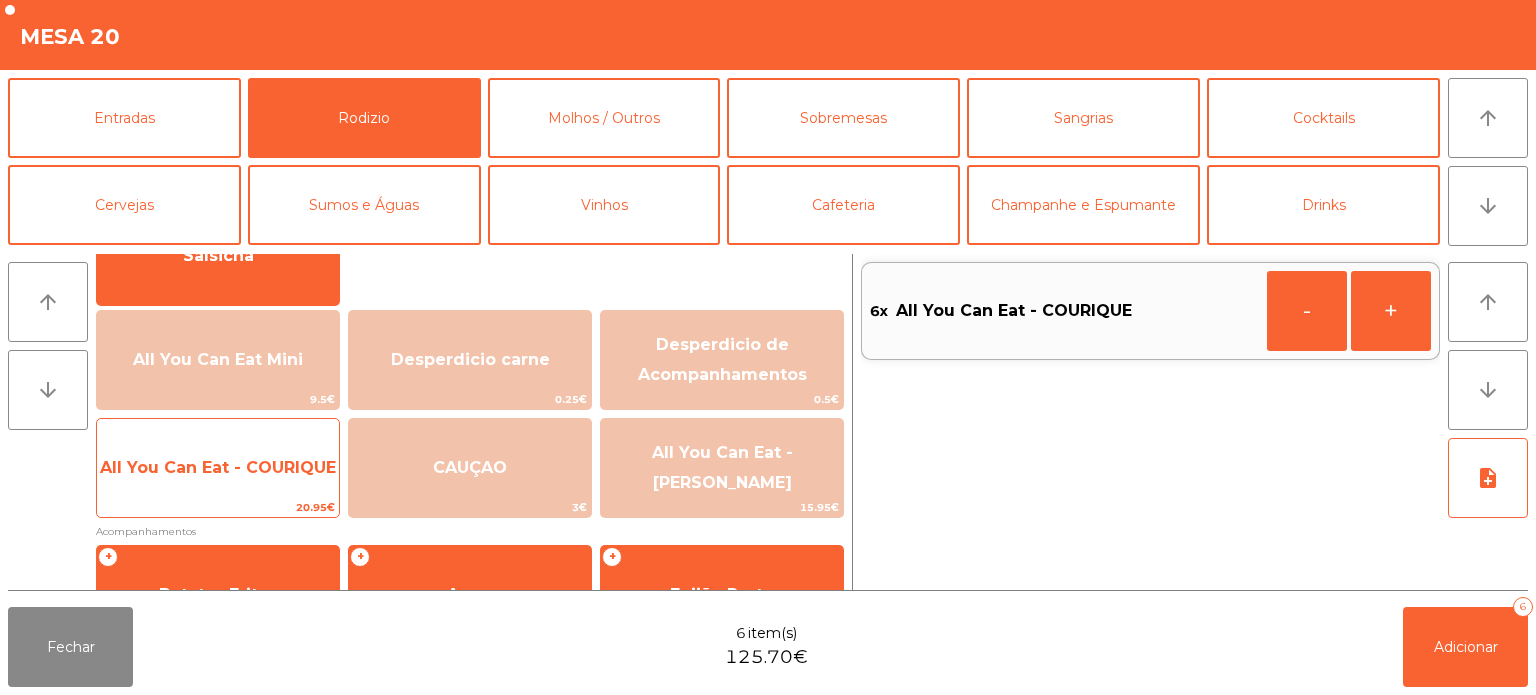 click on "All You Can Eat - COURIQUE" 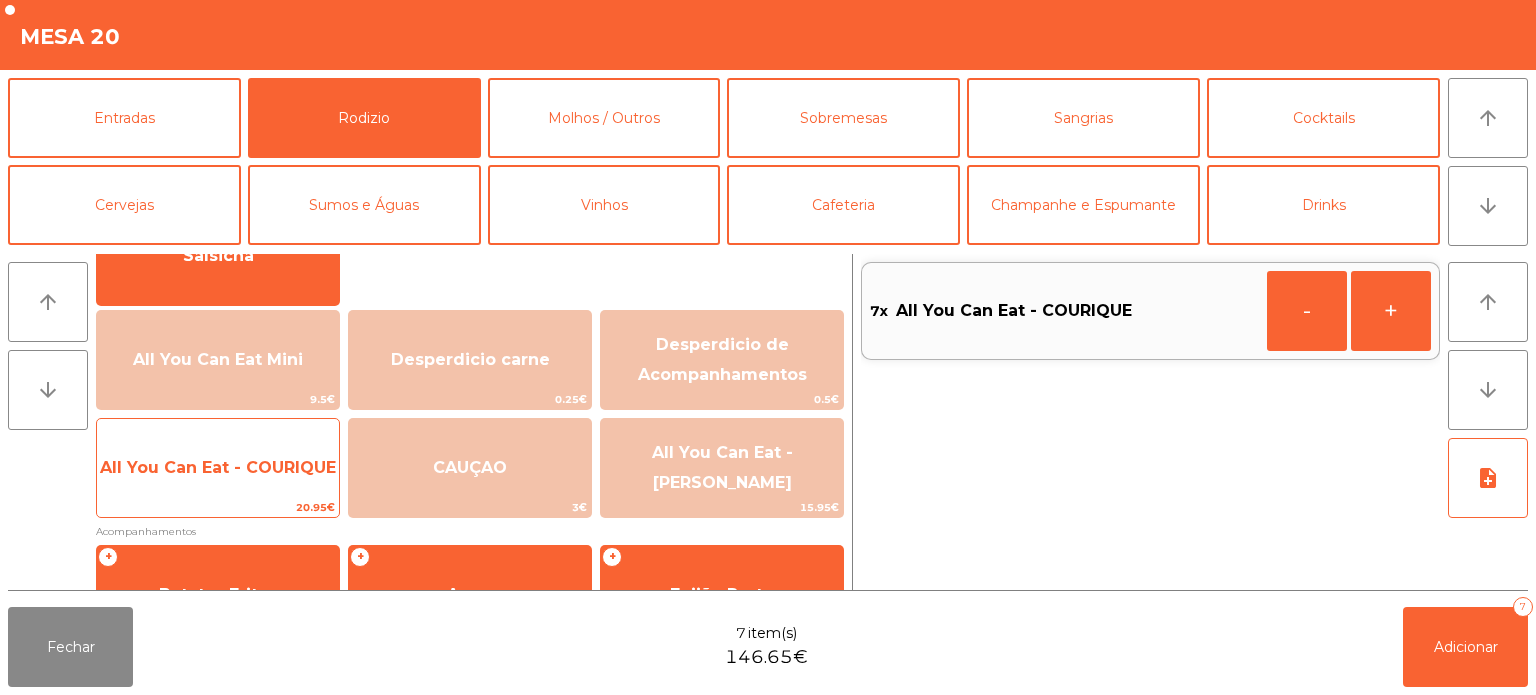 click on "All You Can Eat - COURIQUE" 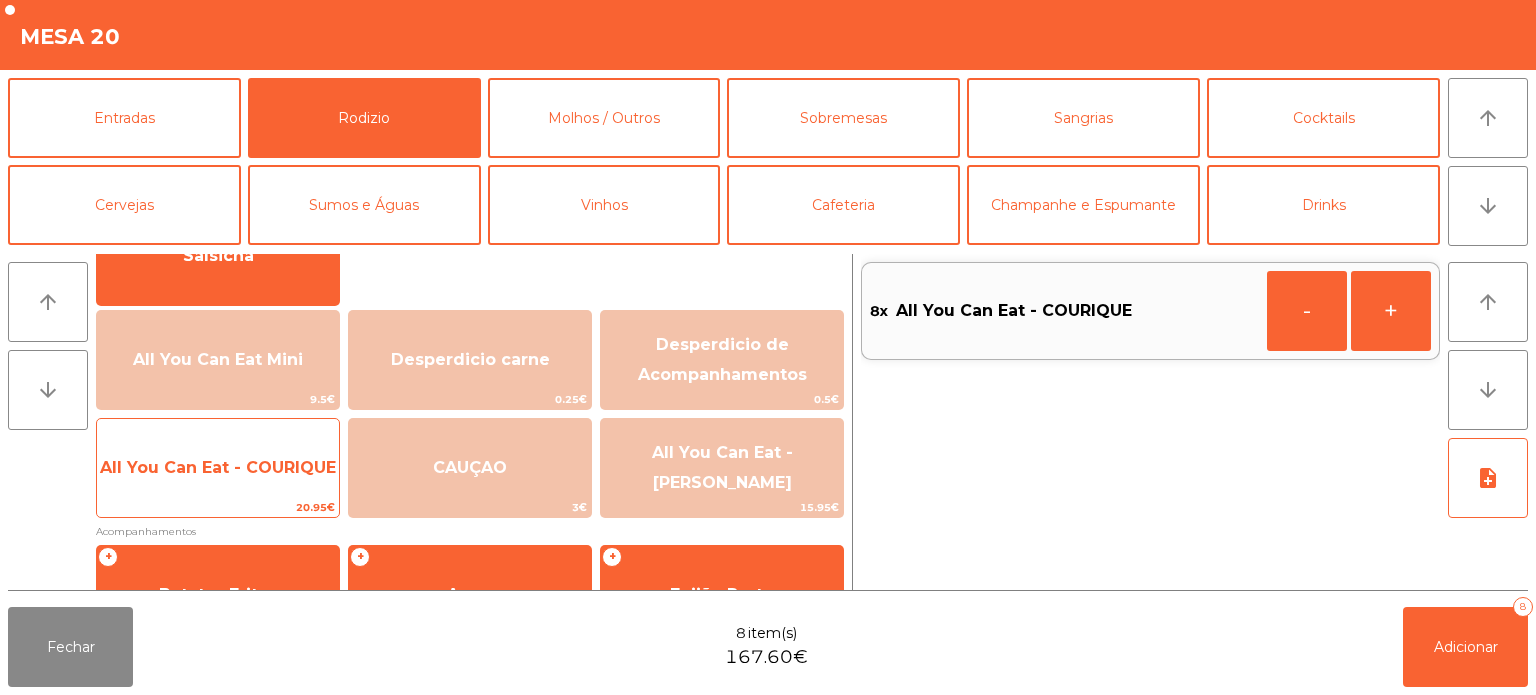 click on "All You Can Eat - COURIQUE" 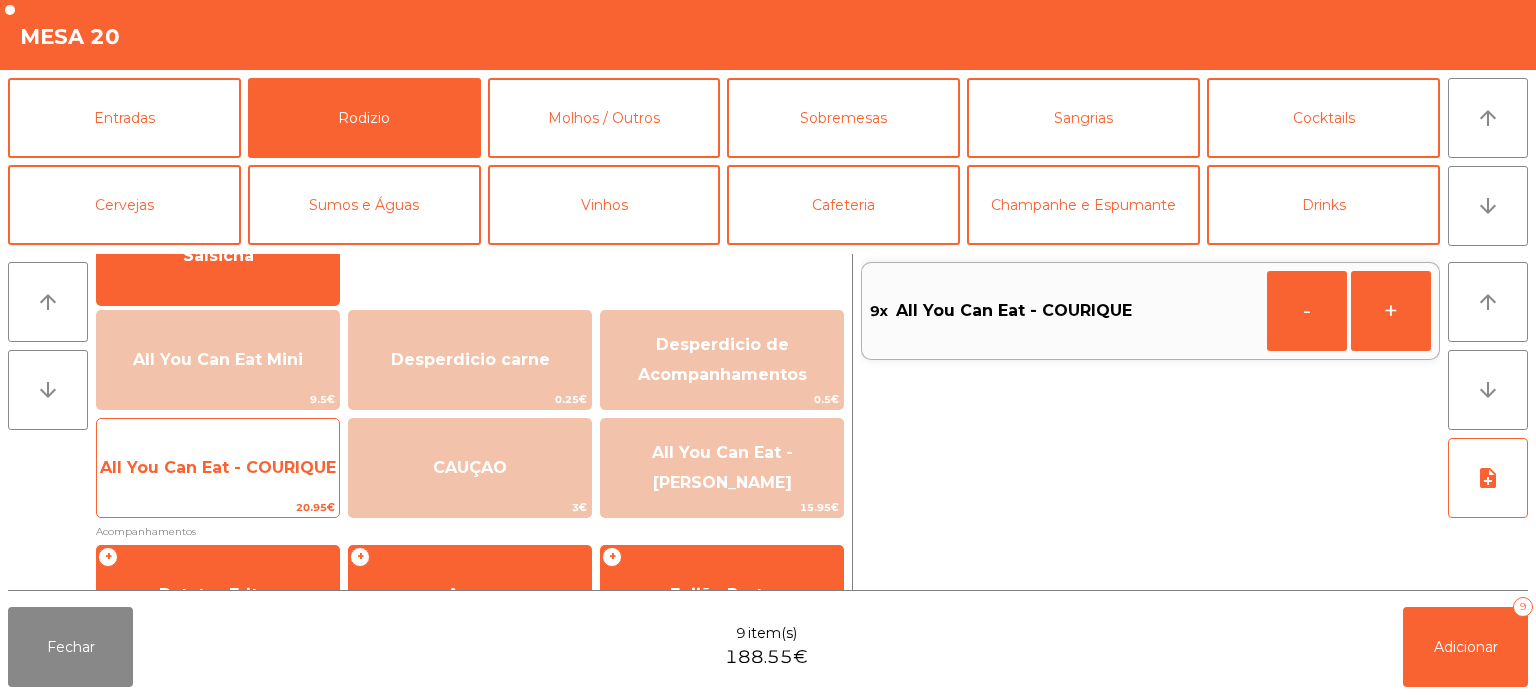 click on "All You Can Eat - COURIQUE" 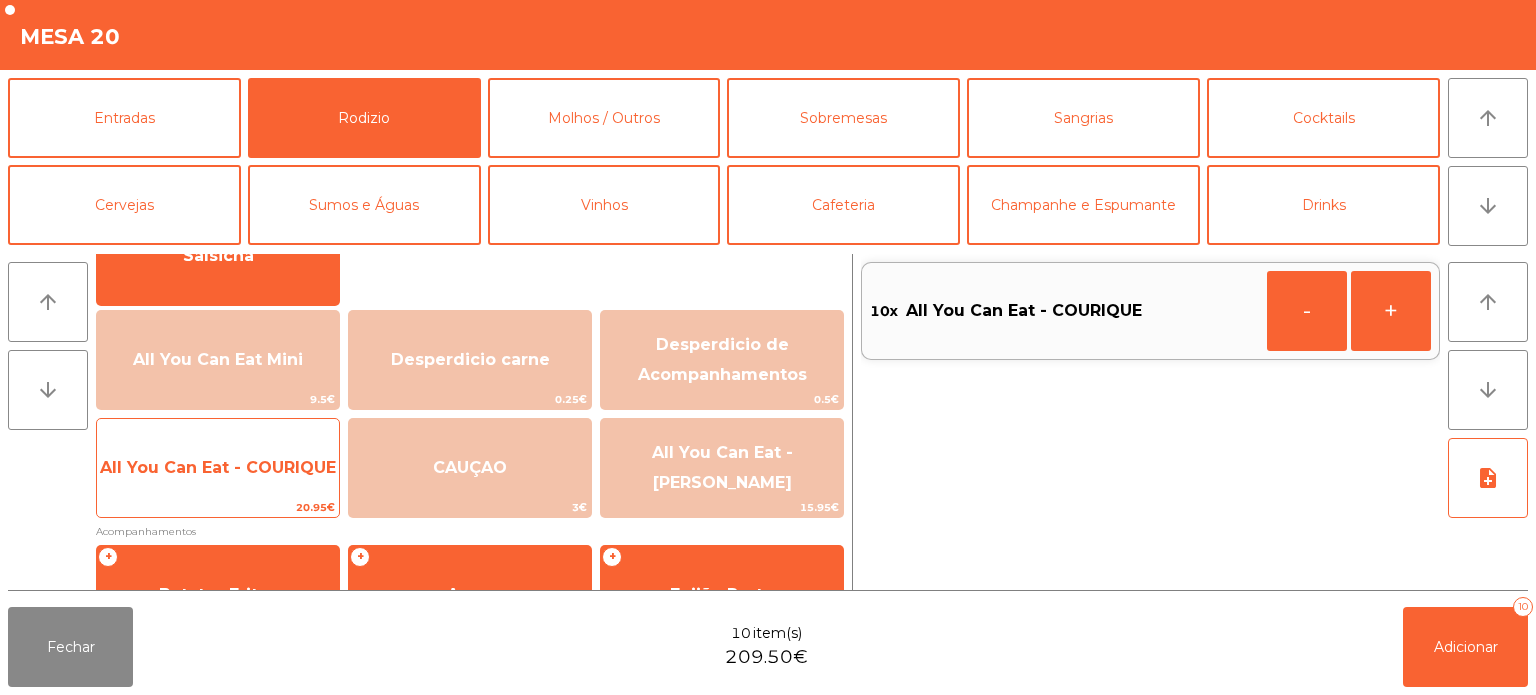click on "All You Can Eat - COURIQUE" 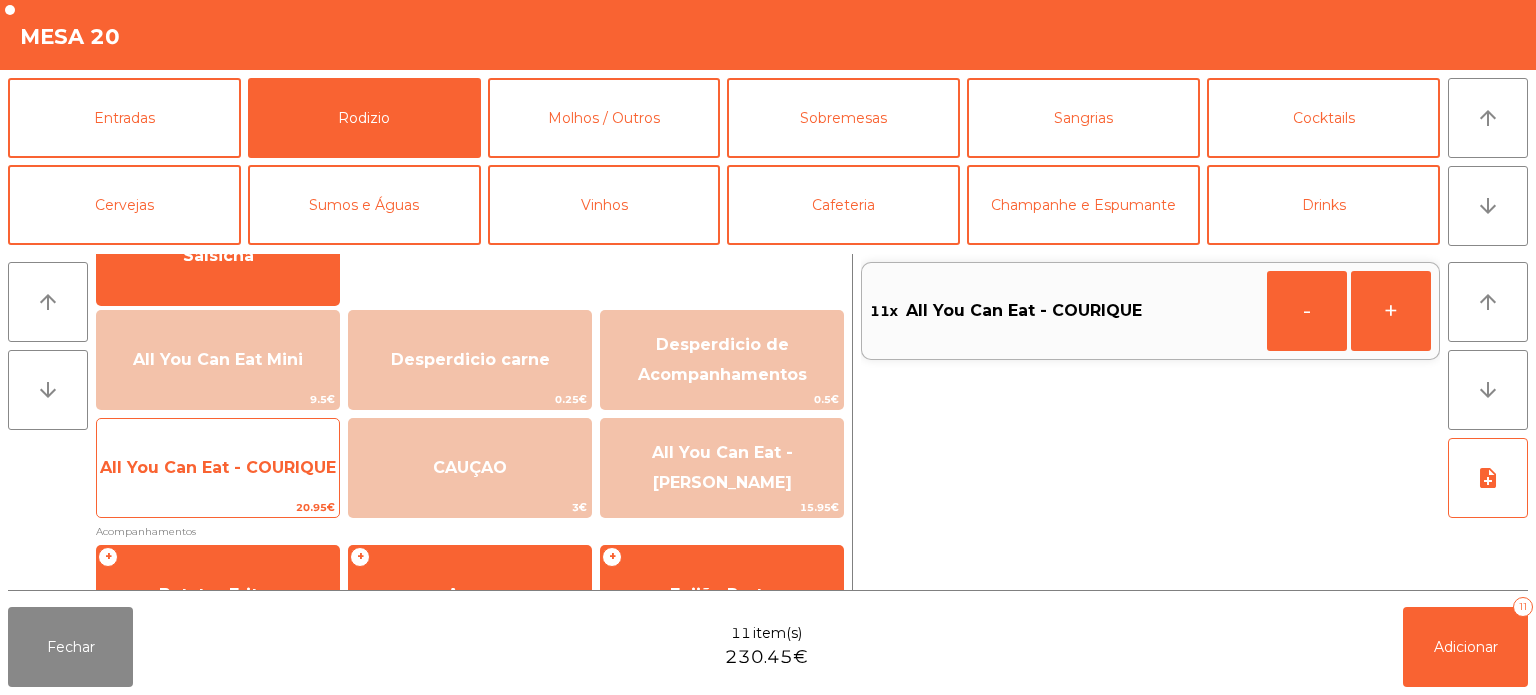 click on "All You Can Eat - COURIQUE" 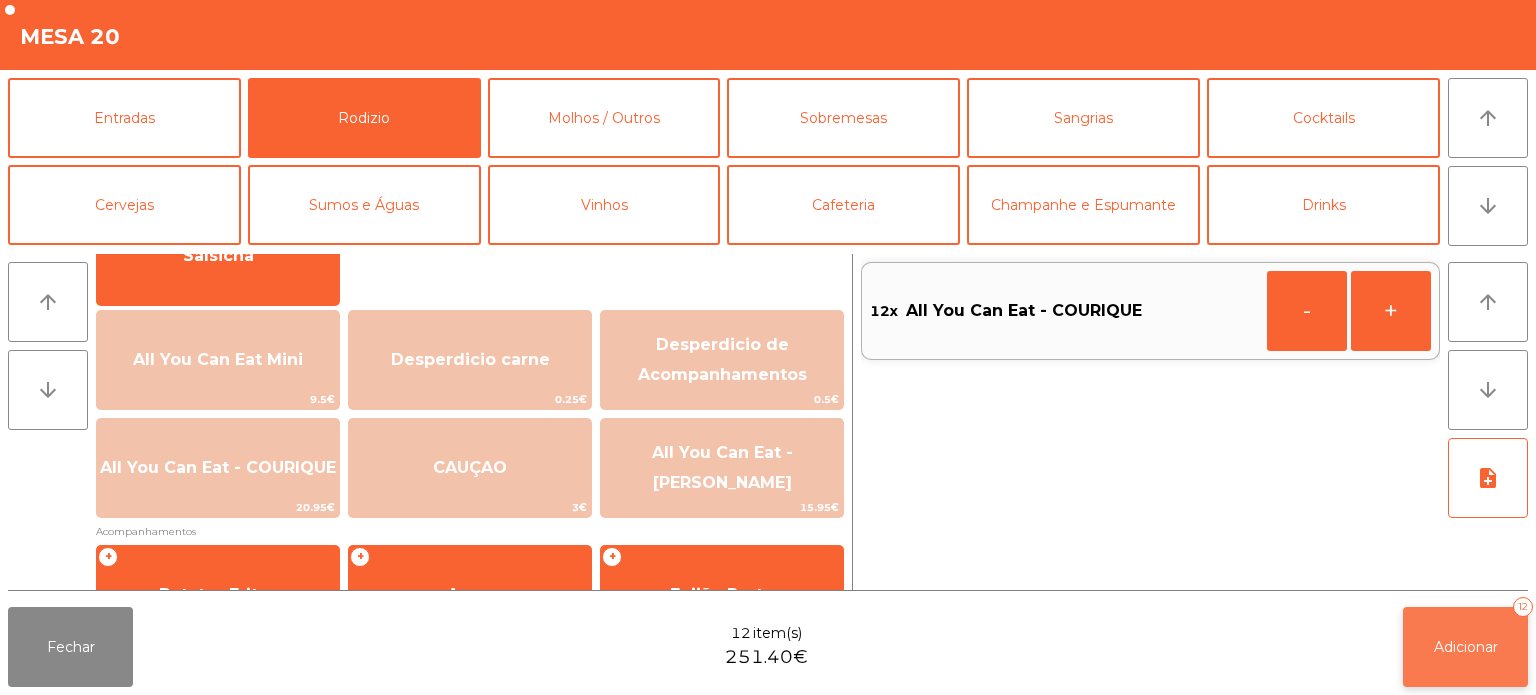 click on "Adicionar   12" 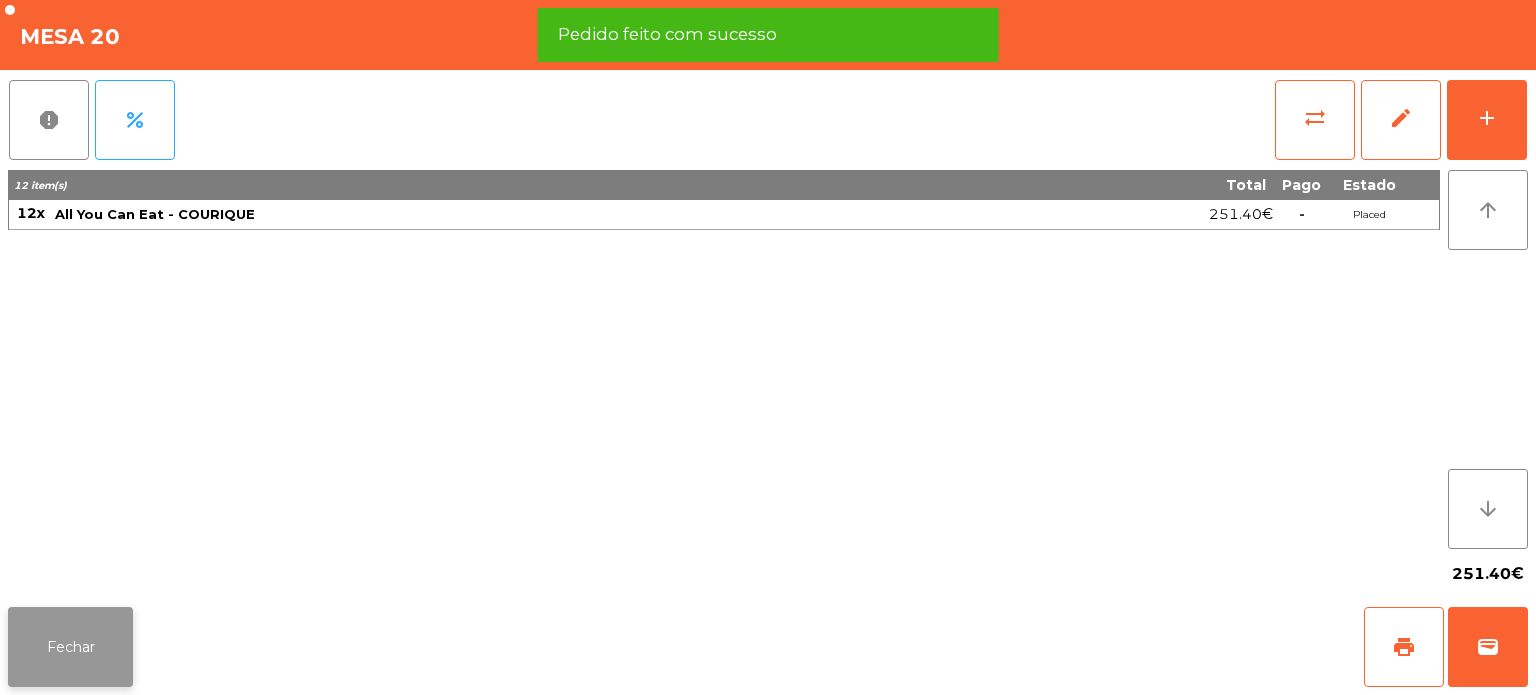 click on "Fechar" 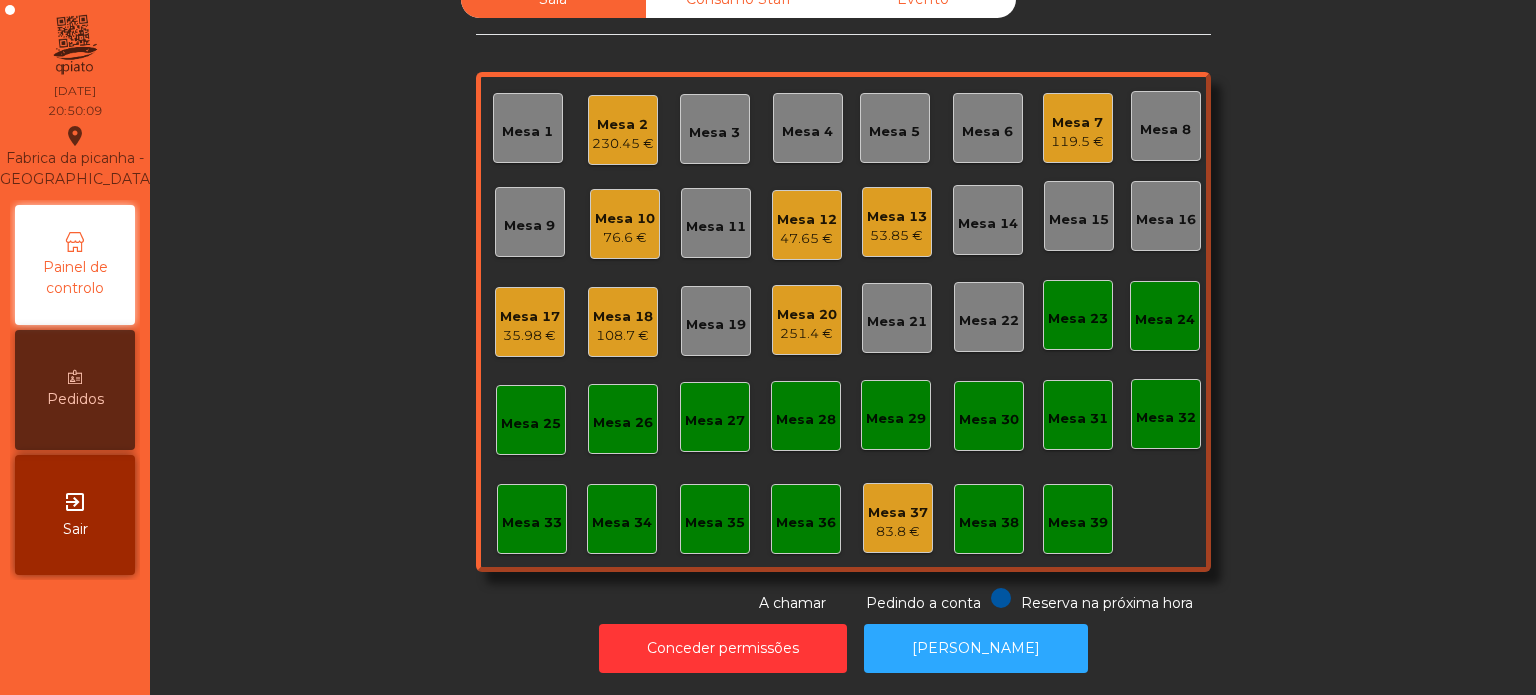 click on "Mesa 9" 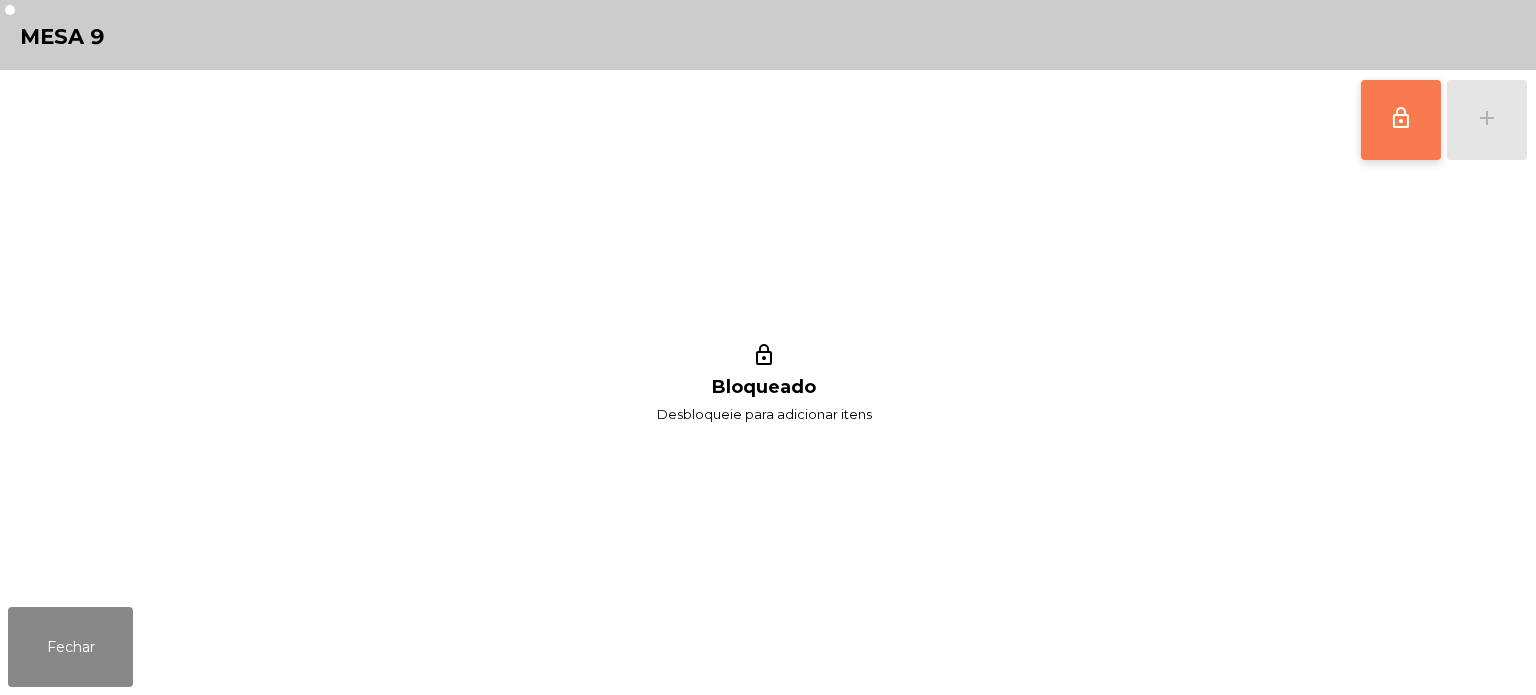 click on "lock_outline" 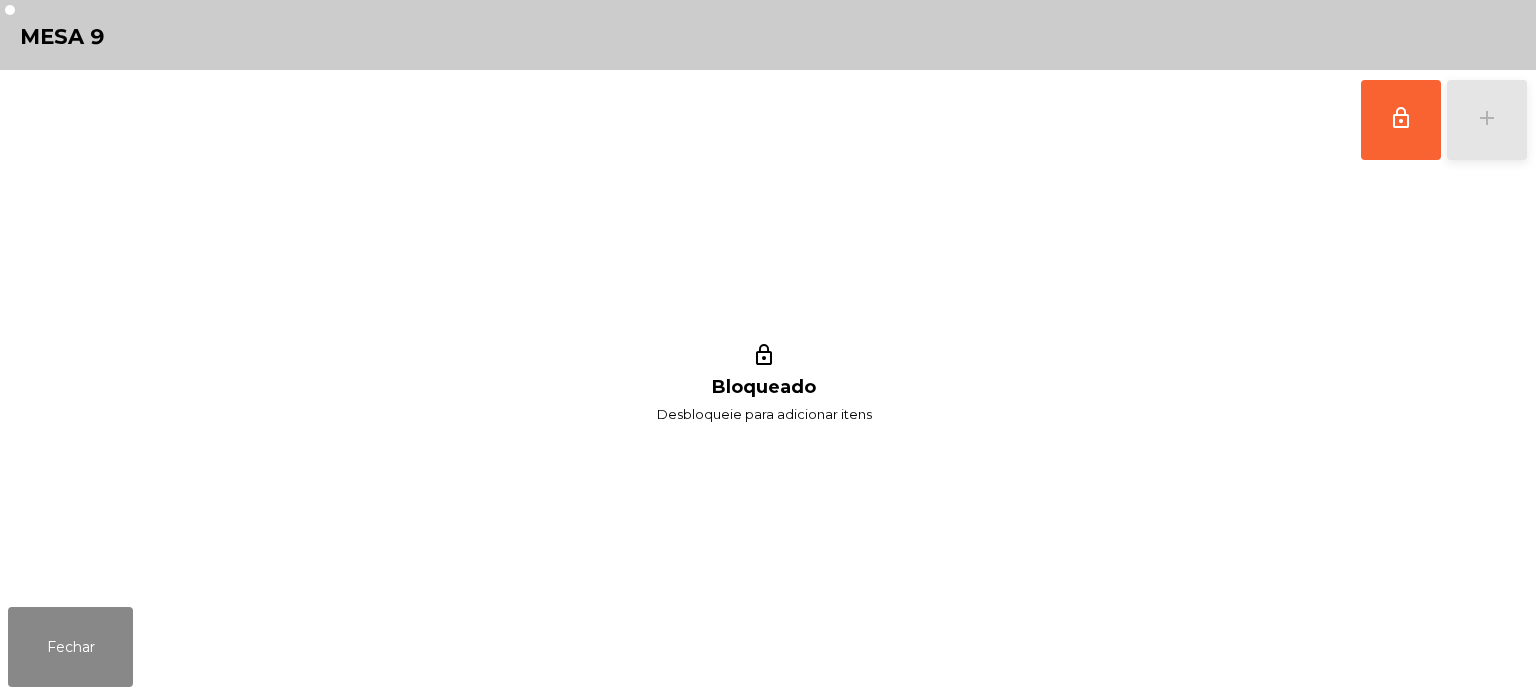click on "add" 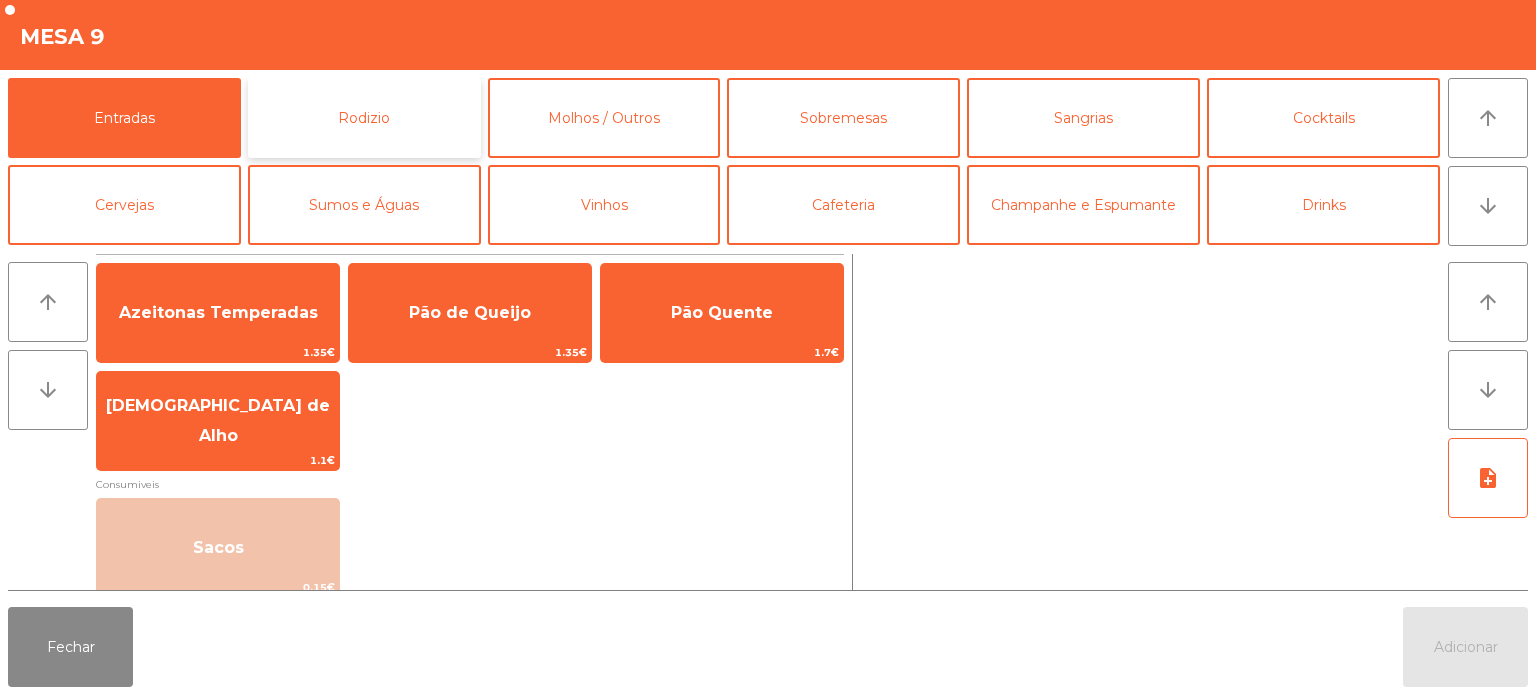click on "Rodizio" 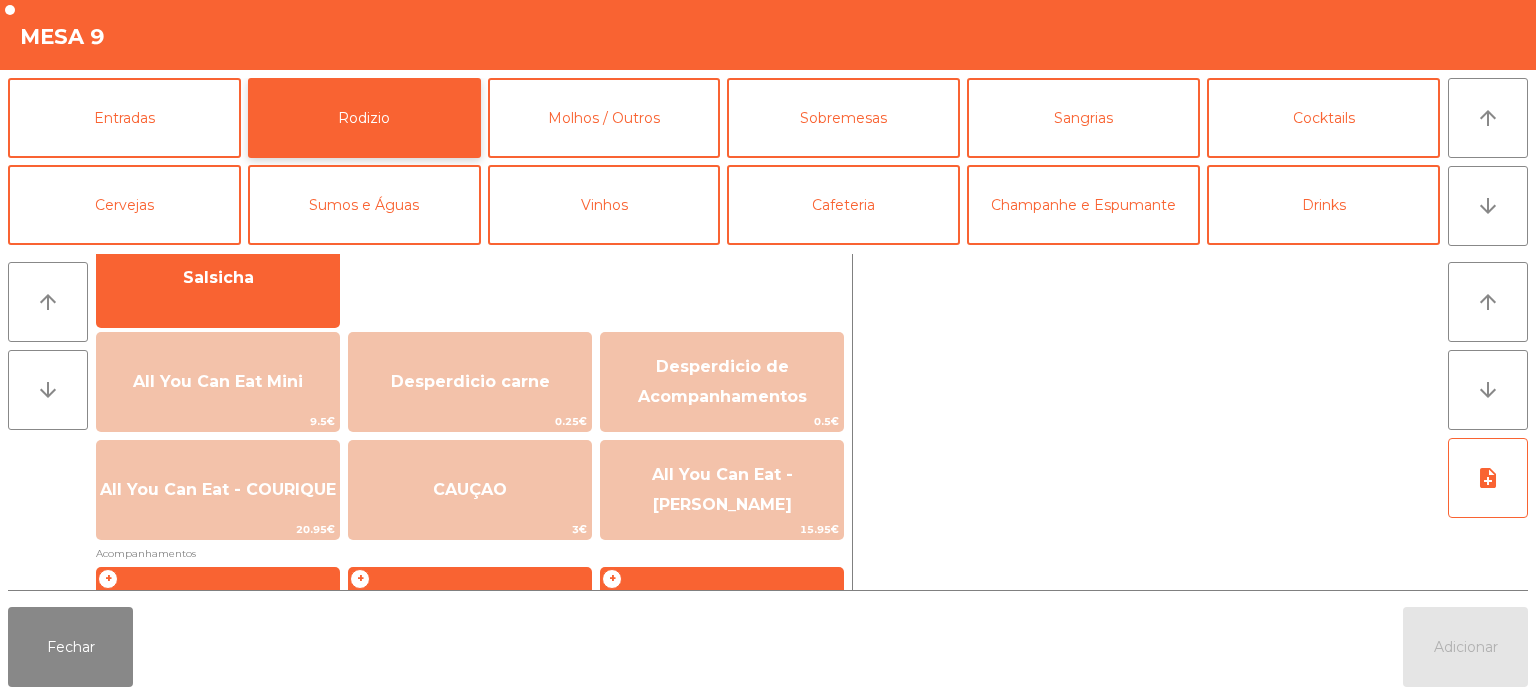 scroll, scrollTop: 172, scrollLeft: 0, axis: vertical 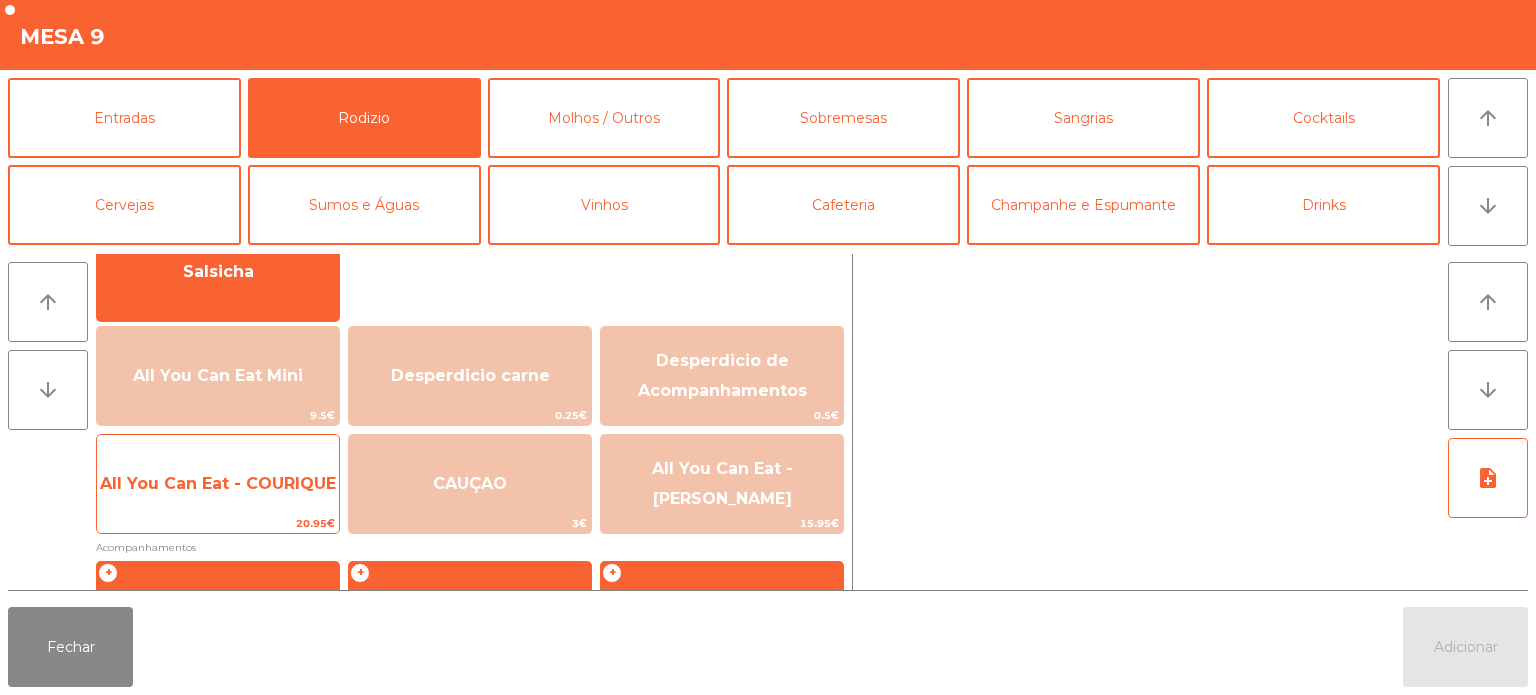 click on "All You Can Eat - COURIQUE" 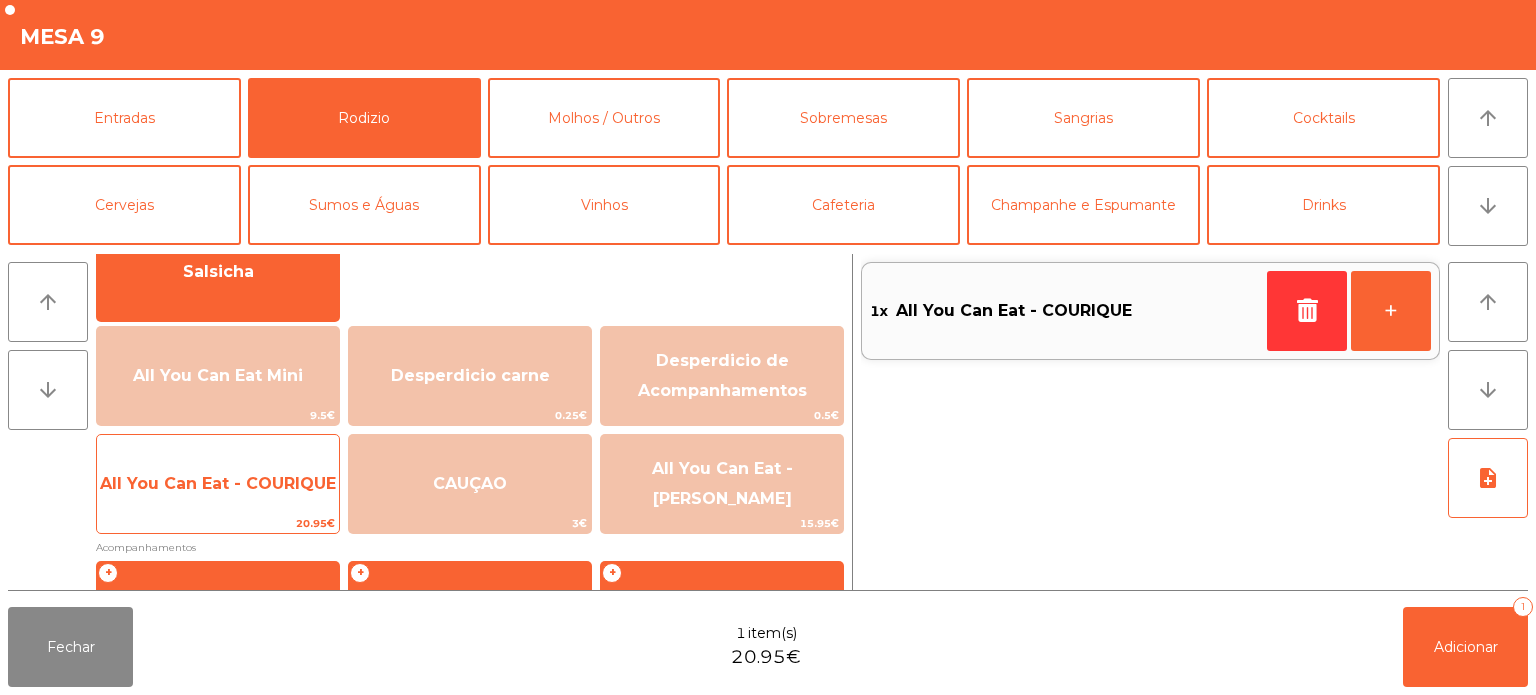 click on "All You Can Eat - COURIQUE" 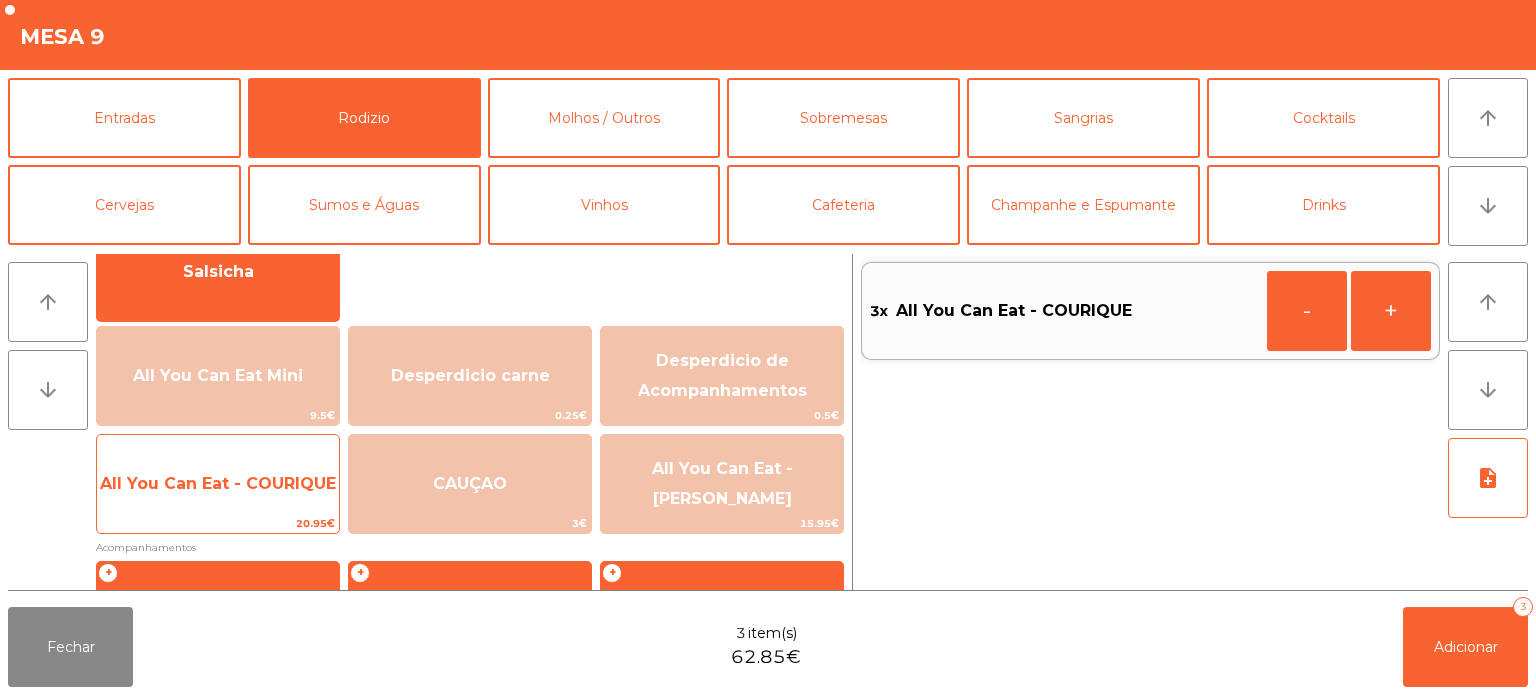 click on "All You Can Eat - COURIQUE" 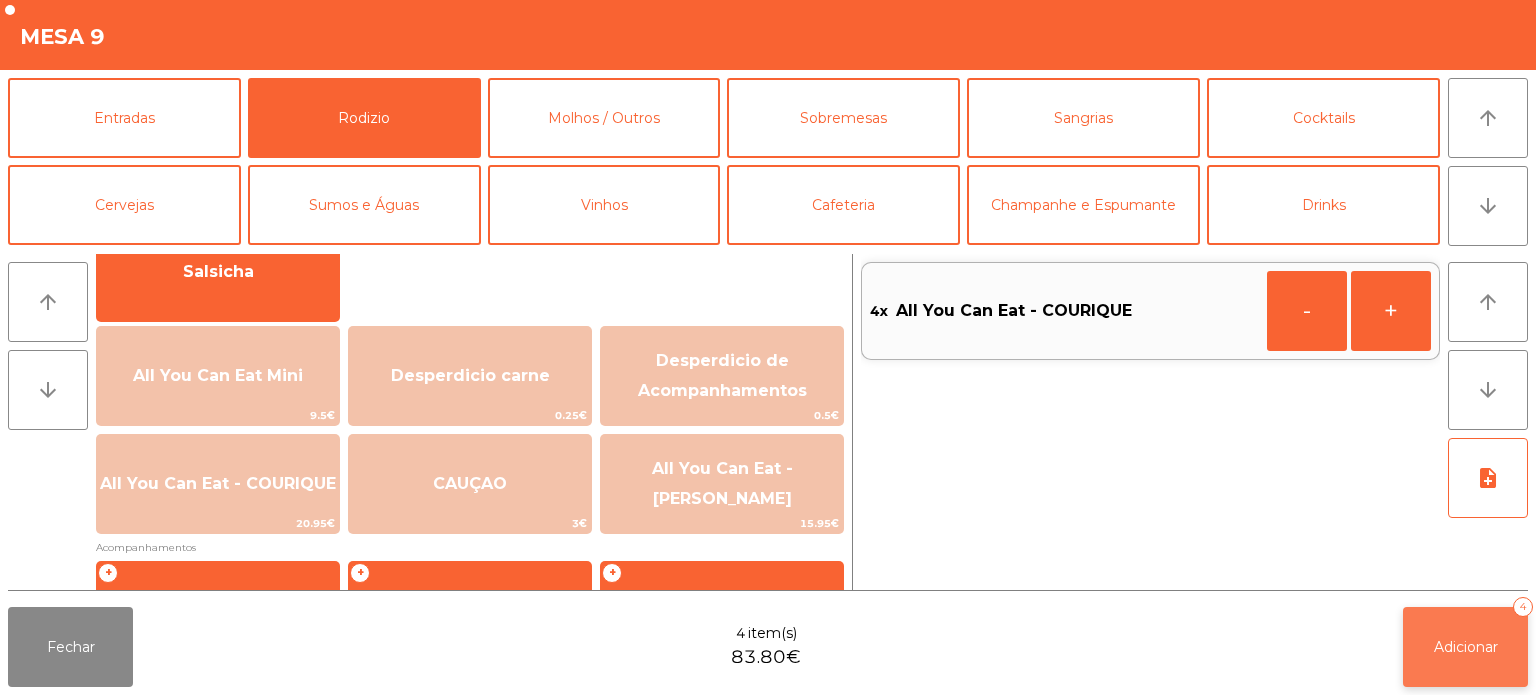 click on "Adicionar   4" 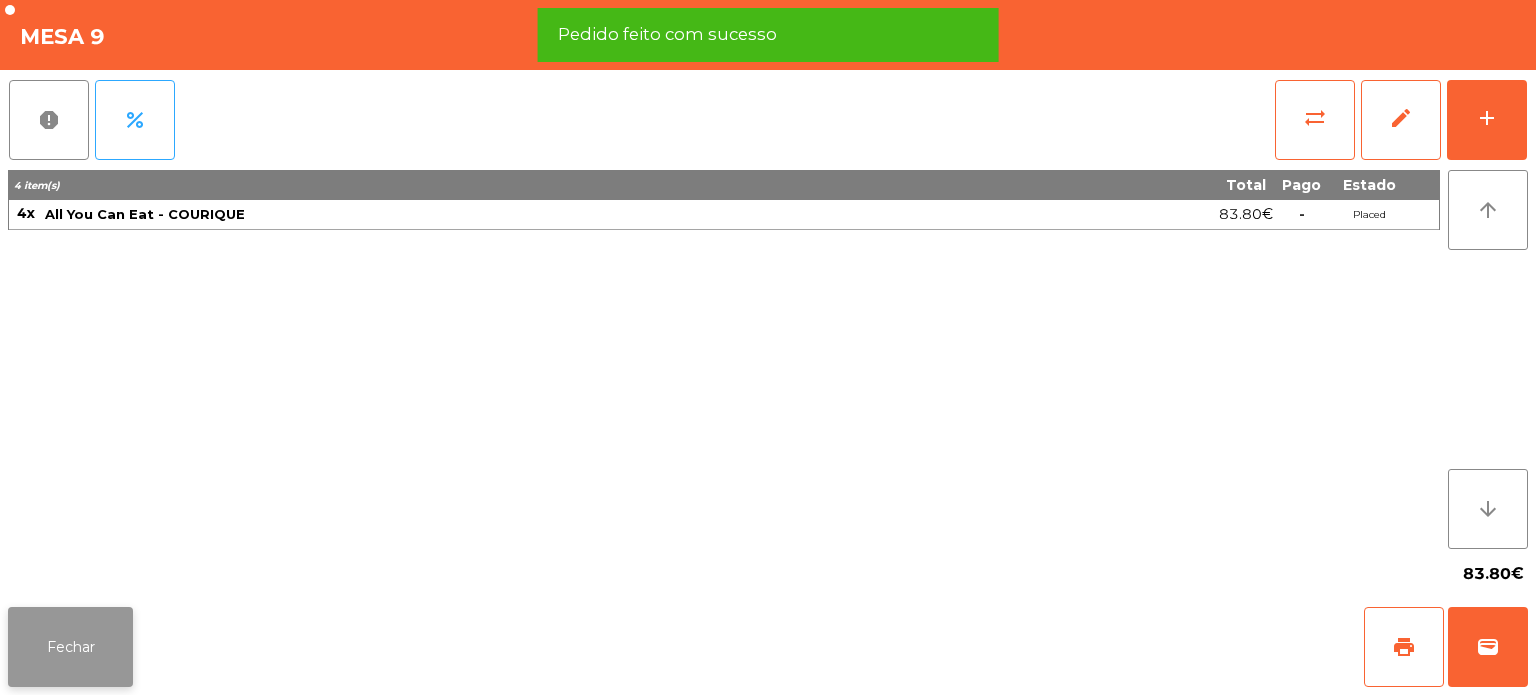 click on "Fechar" 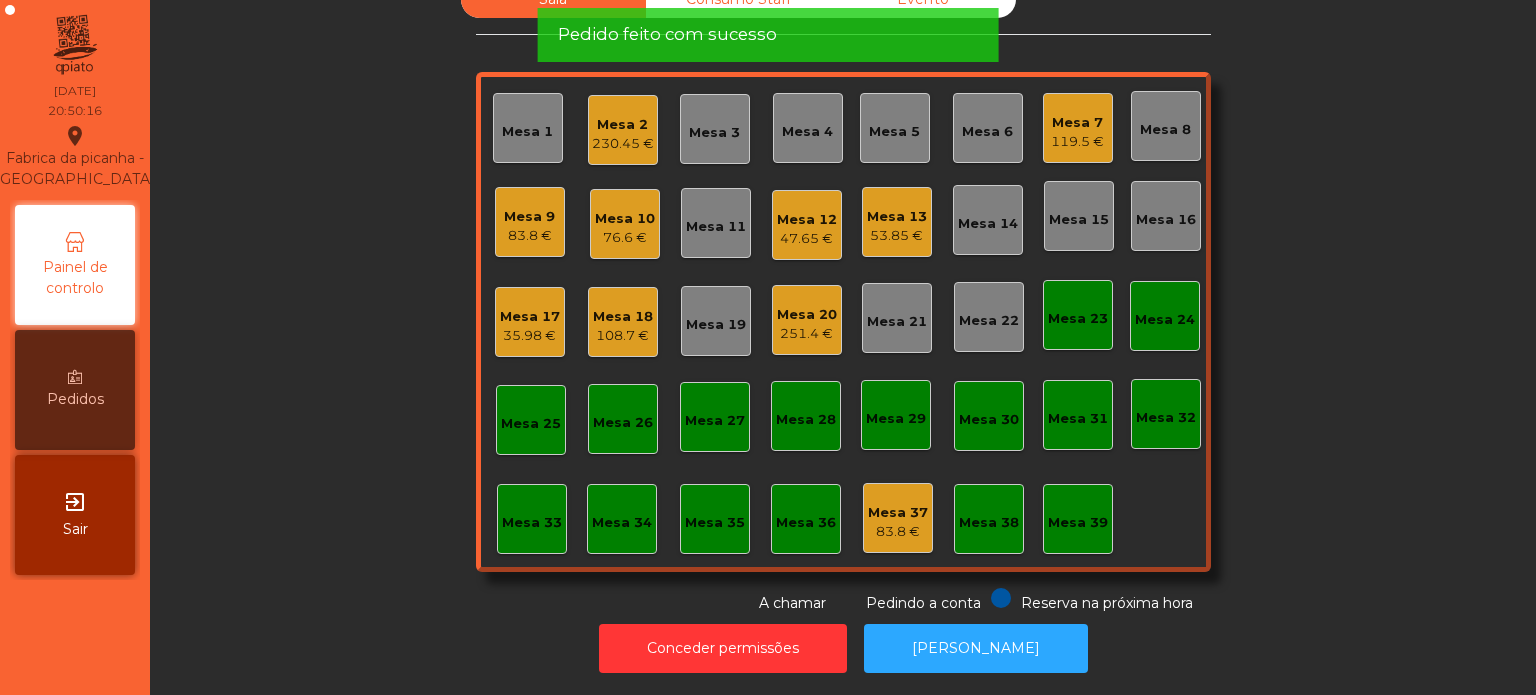 click on "Sala   Consumo Staff   Evento   Mesa 1   Mesa 2   230.45 €   Mesa 3   Mesa 4   Mesa 5   Mesa 6   Mesa 7   119.5 €   Mesa 8   Mesa 9   83.8 €   Mesa 10   76.6 €   Mesa 11   Mesa 12   47.65 €   Mesa 13   53.85 €   Mesa 14   Mesa 15   Mesa 16   Mesa 17   35.98 €   Mesa 18   108.7 €   Mesa 19   Mesa 20   251.4 €   Mesa 21   Mesa 22   Mesa 23   Mesa 24   Mesa 25   Mesa 26   Mesa 27   Mesa 28   Mesa 29   Mesa 30   Mesa 31   Mesa 32   Mesa 33   Mesa 34   Mesa 35   Mesa 36   Mesa 37   83.8 €   Mesa 38   Mesa 39  Reserva na próxima hora Pedindo a conta A chamar" 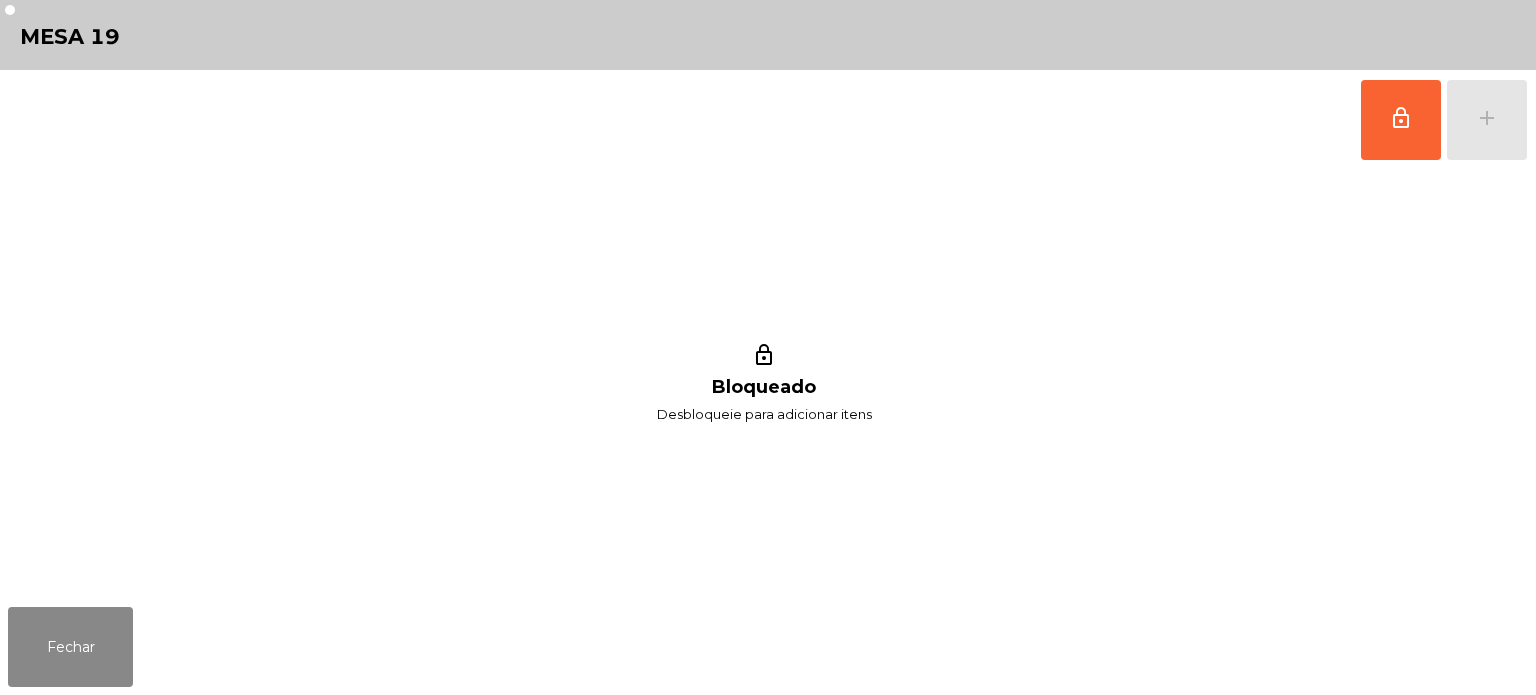 click on "lock_outline   add" 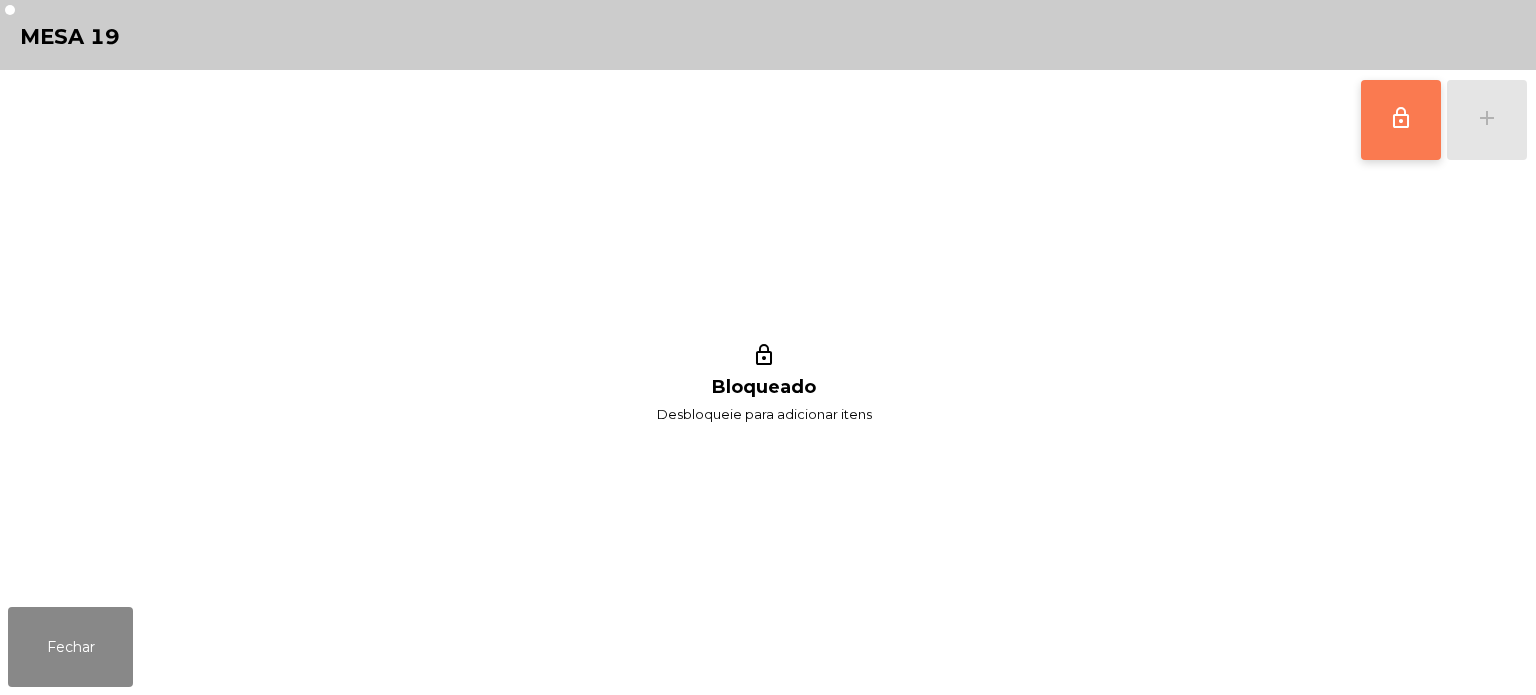 click on "lock_outline" 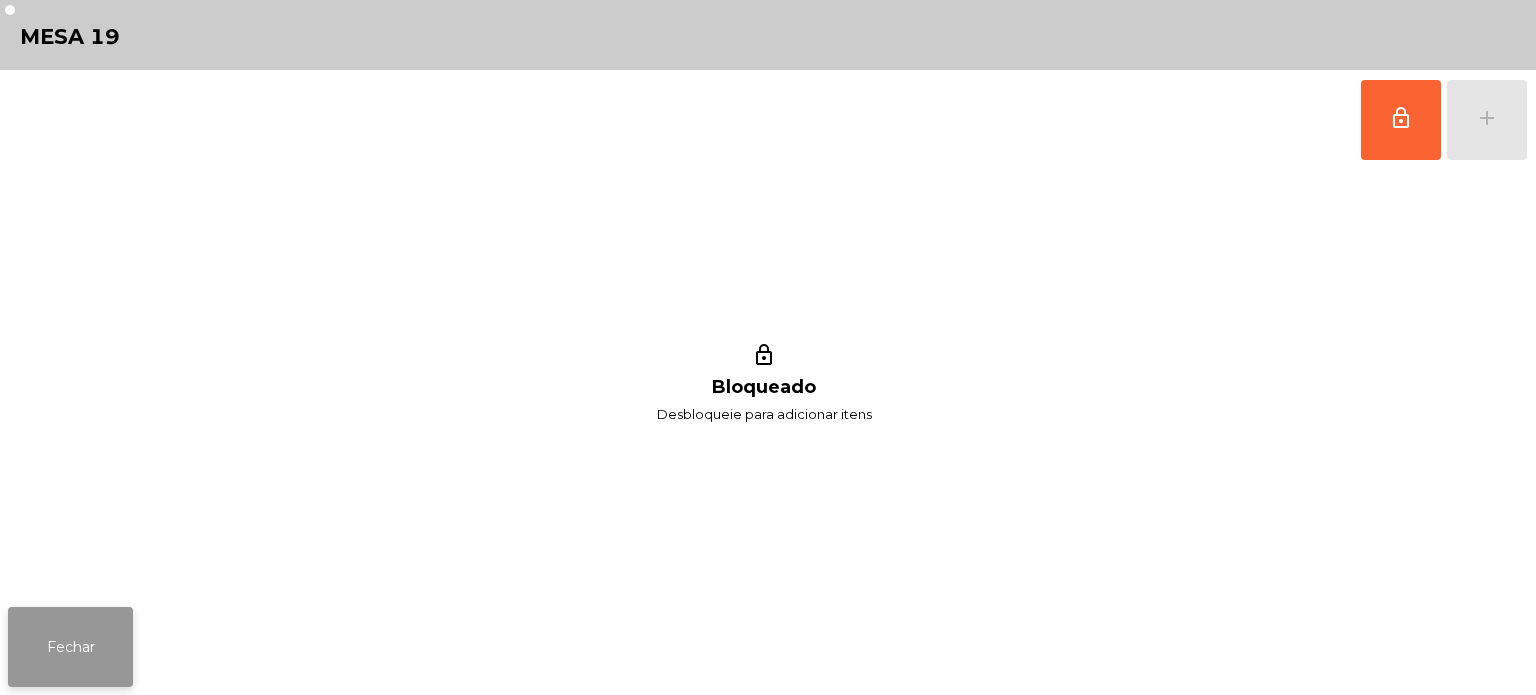 click on "Fechar" 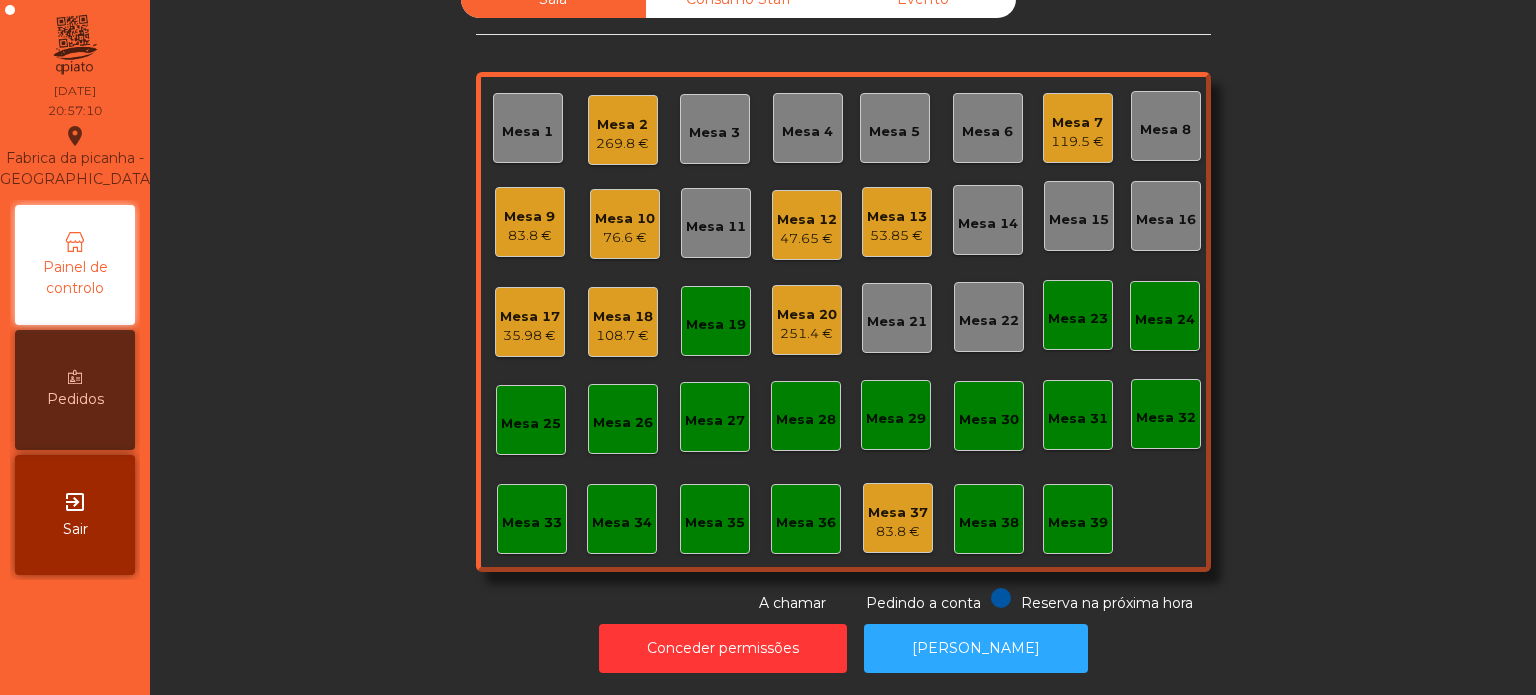 click on "Mesa 20" 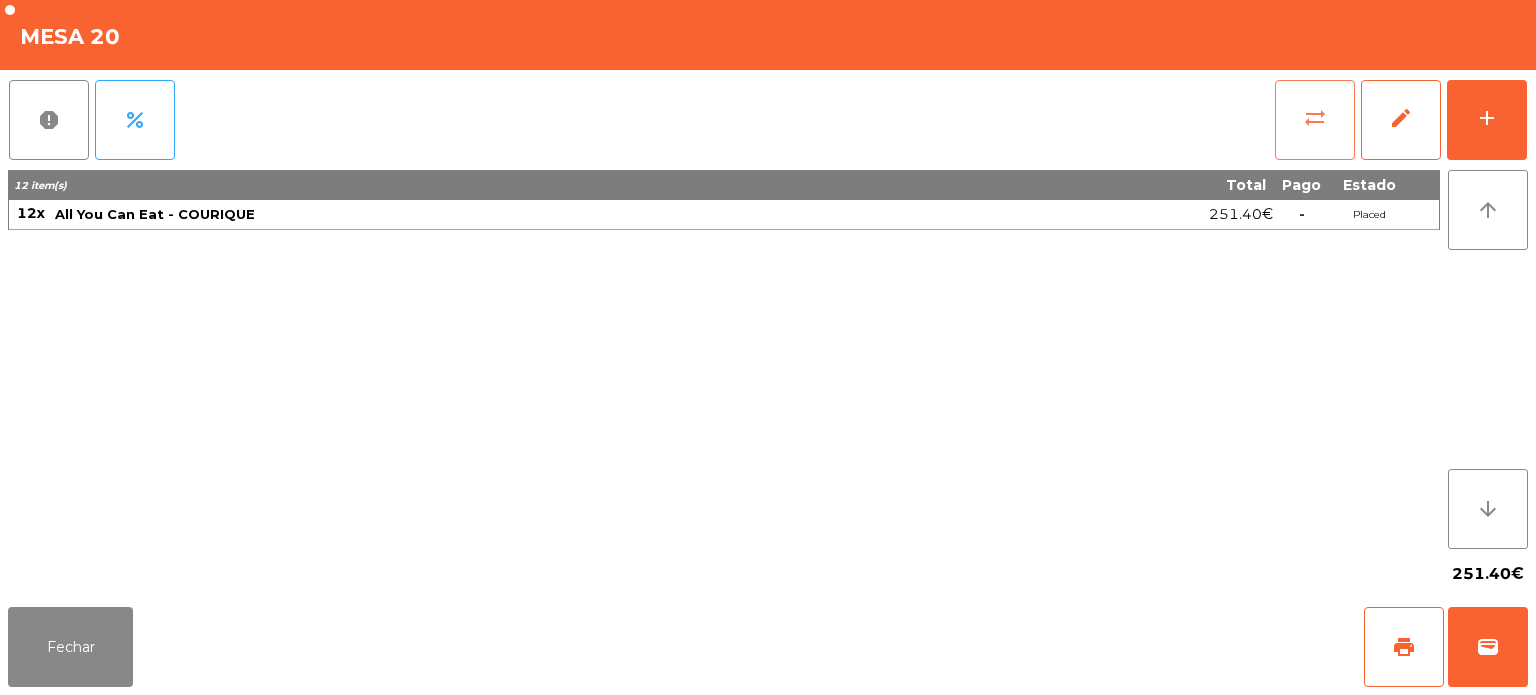 click on "sync_alt" 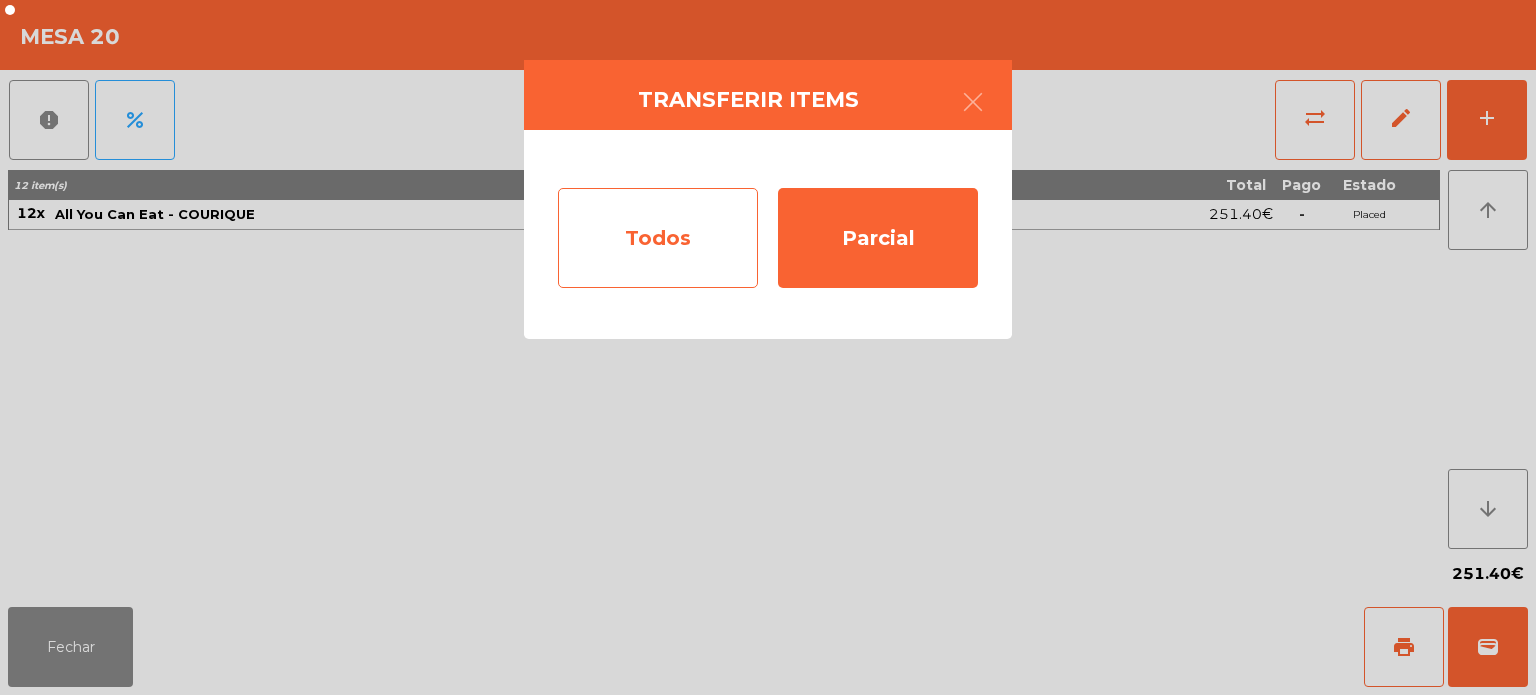click on "Todos" 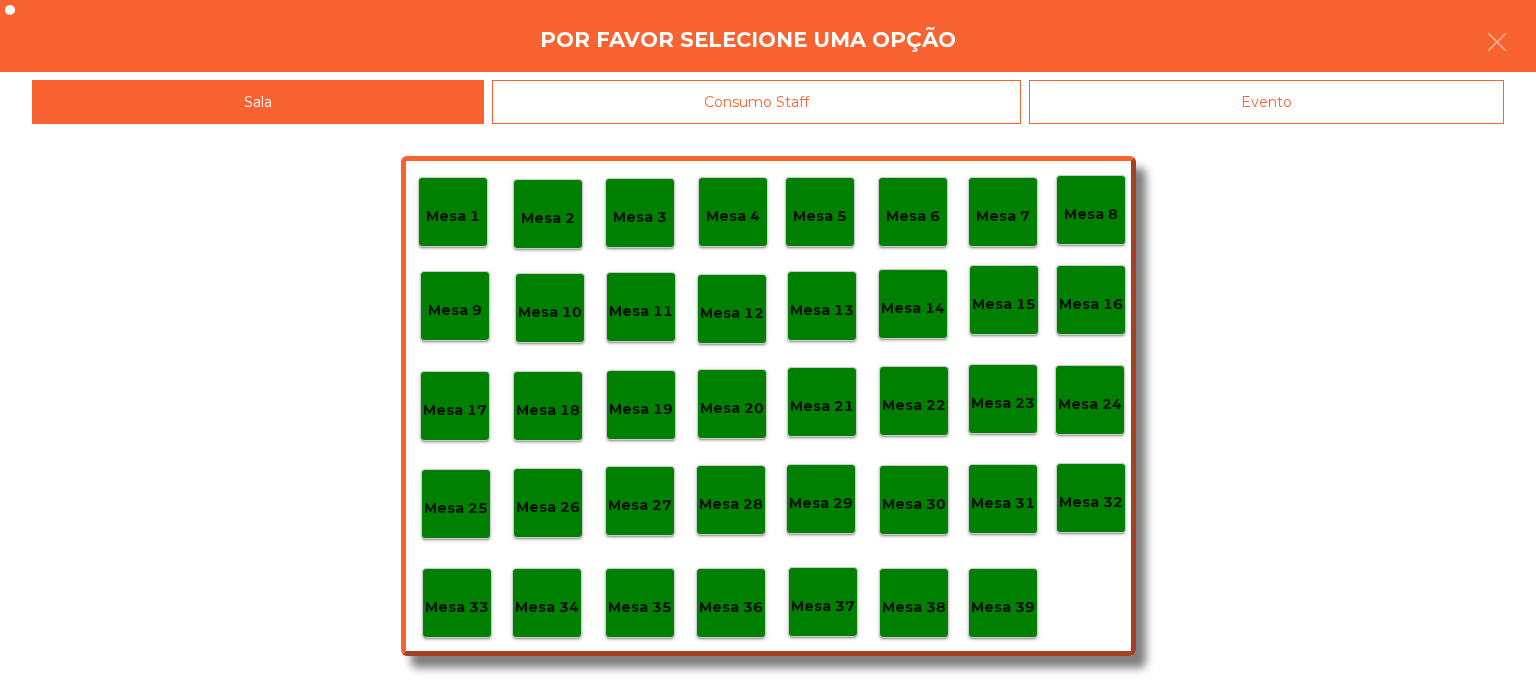 click on "Mesa 19" 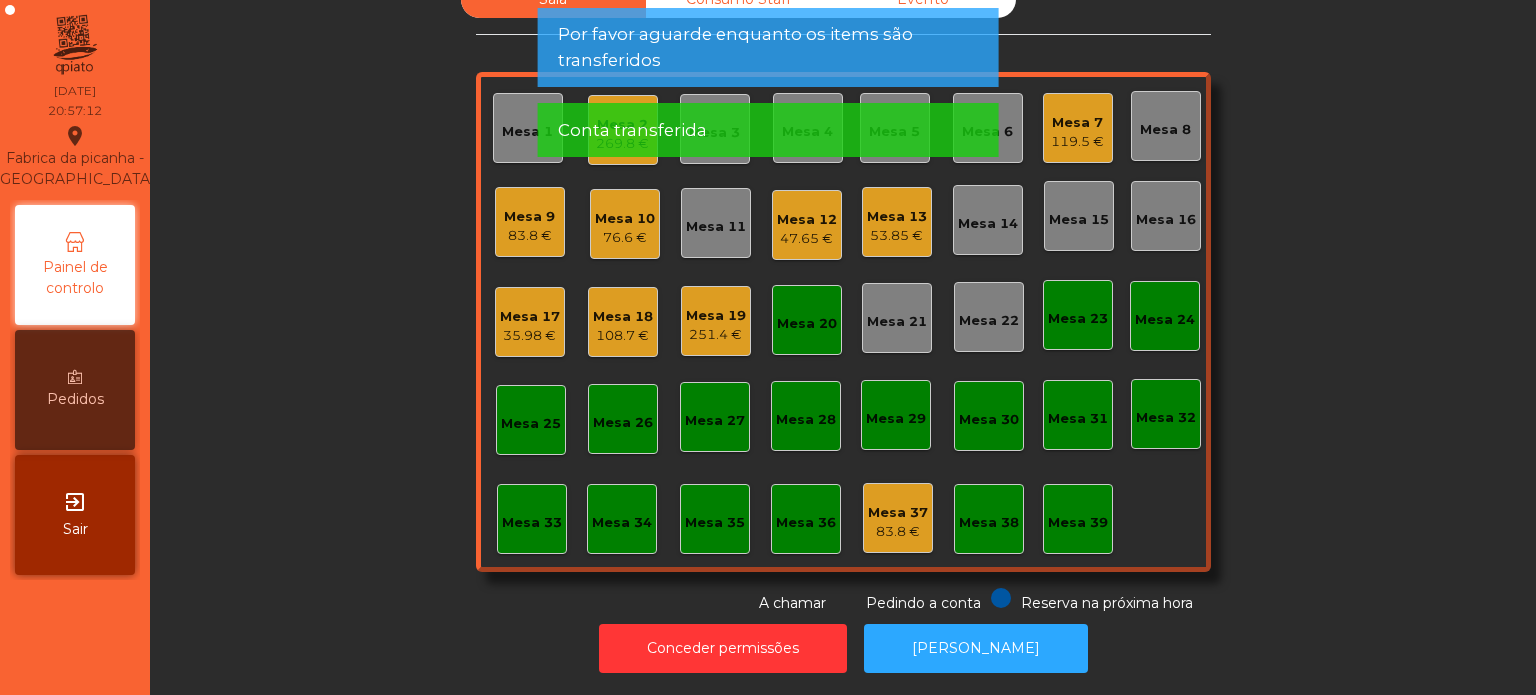 click on "Mesa 20" 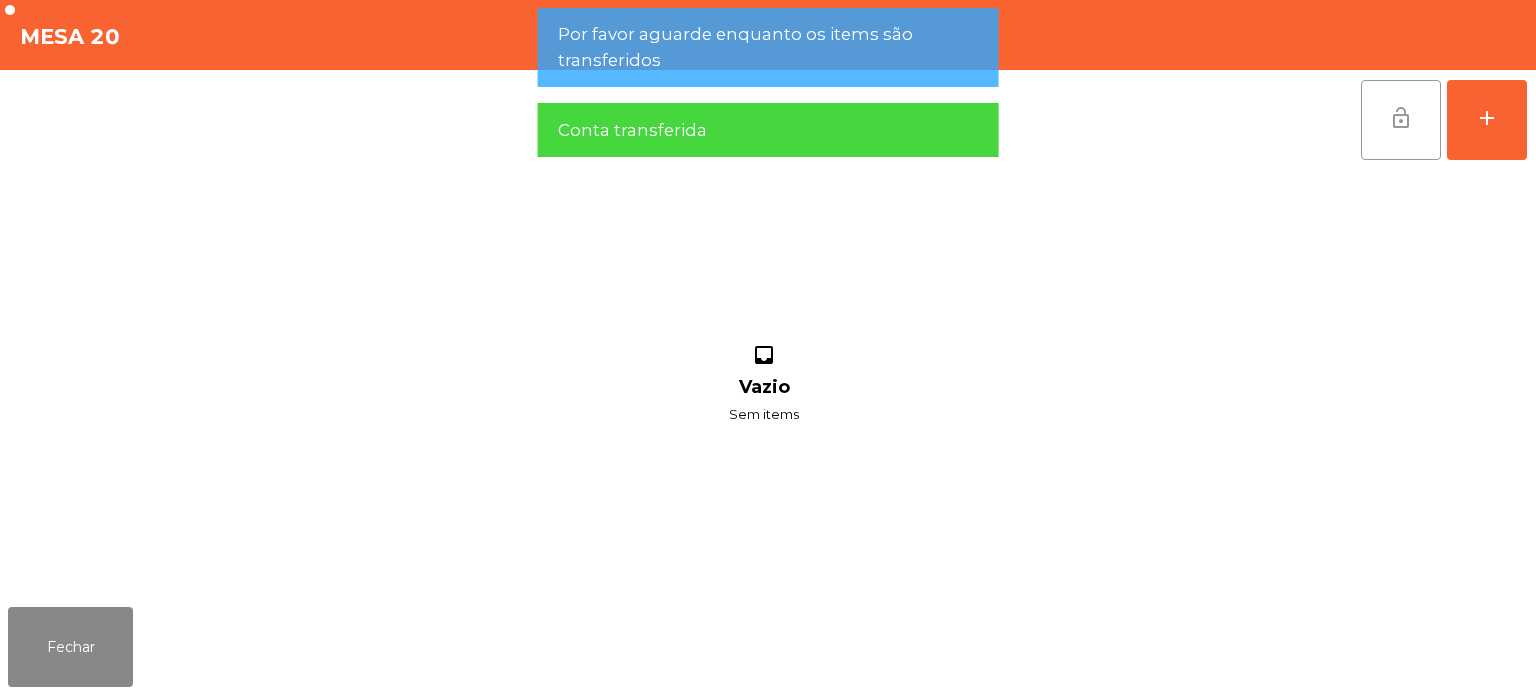 click on "lock_open" 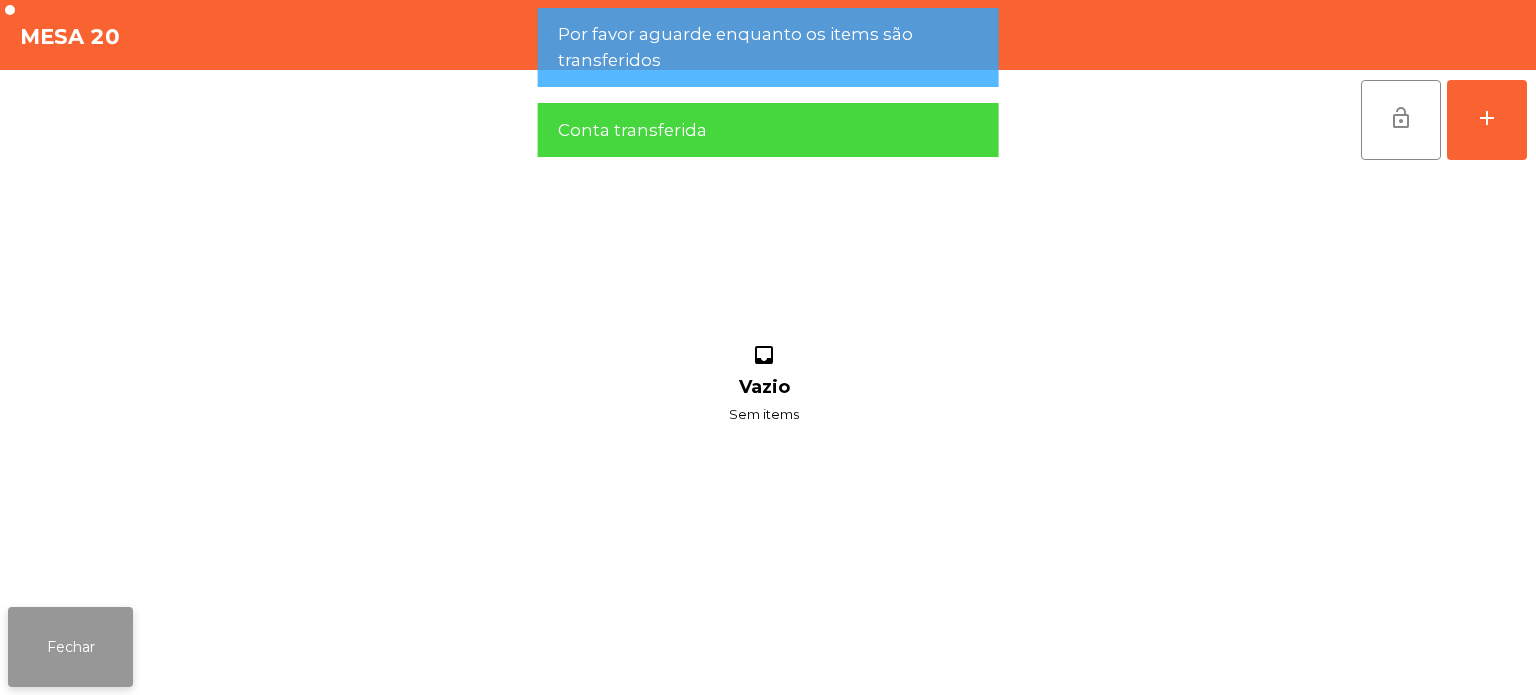 click on "Fechar" 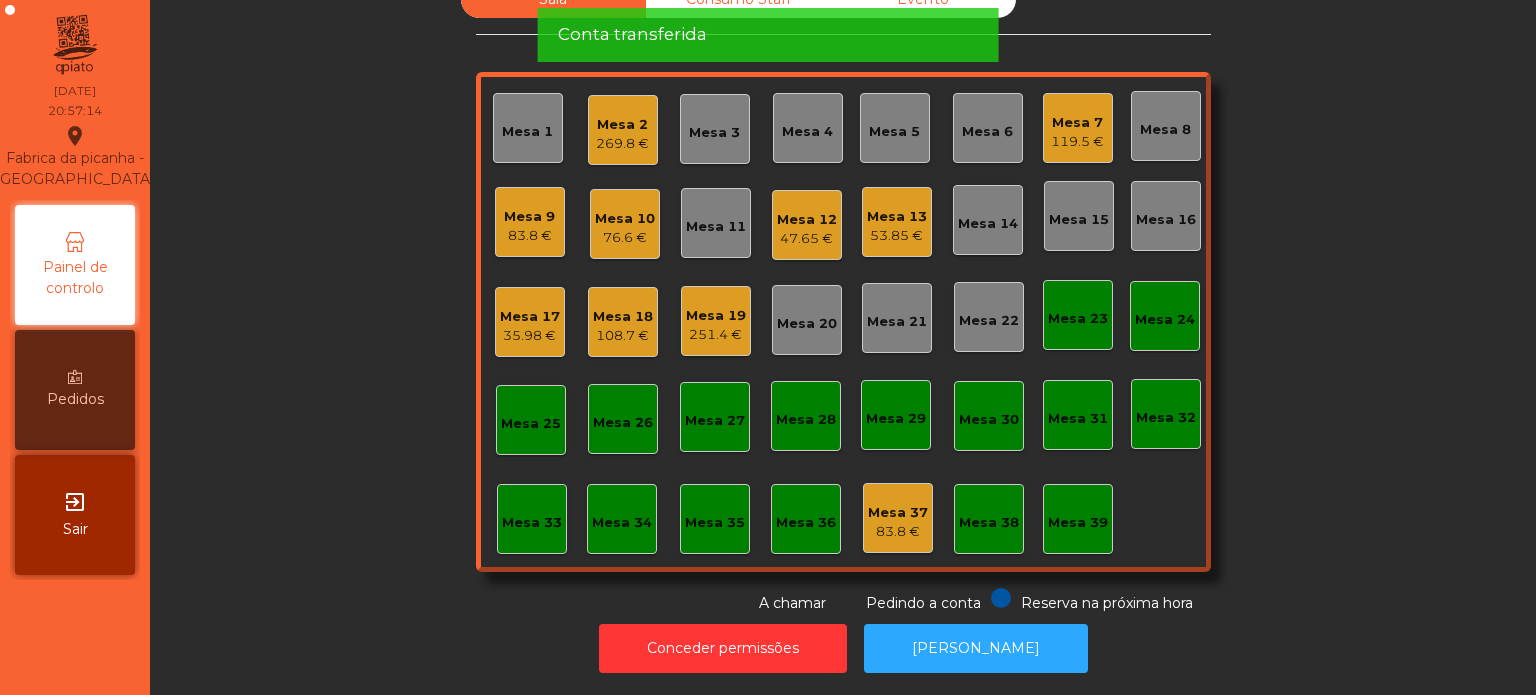 click on "Sala   Consumo Staff   Evento   Mesa 1   Mesa 2   269.8 €   Mesa 3   Mesa 4   Mesa 5   Mesa 6   Mesa 7   119.5 €   Mesa 8   Mesa 9   83.8 €   Mesa 10   76.6 €   Mesa 11   Mesa 12   47.65 €   Mesa 13   53.85 €   Mesa 14   Mesa 15   Mesa 16   Mesa 17   35.98 €   Mesa 18   108.7 €   Mesa 19   251.4 €   Mesa 20   Mesa 21   Mesa 22   Mesa 23   Mesa 24   Mesa 25   Mesa 26   Mesa 27   Mesa 28   Mesa 29   Mesa 30   Mesa 31   Mesa 32   Mesa 33   Mesa 34   Mesa 35   Mesa 36   Mesa 37   83.8 €   Mesa 38   Mesa 39  Reserva na próxima hora Pedindo a conta A chamar" 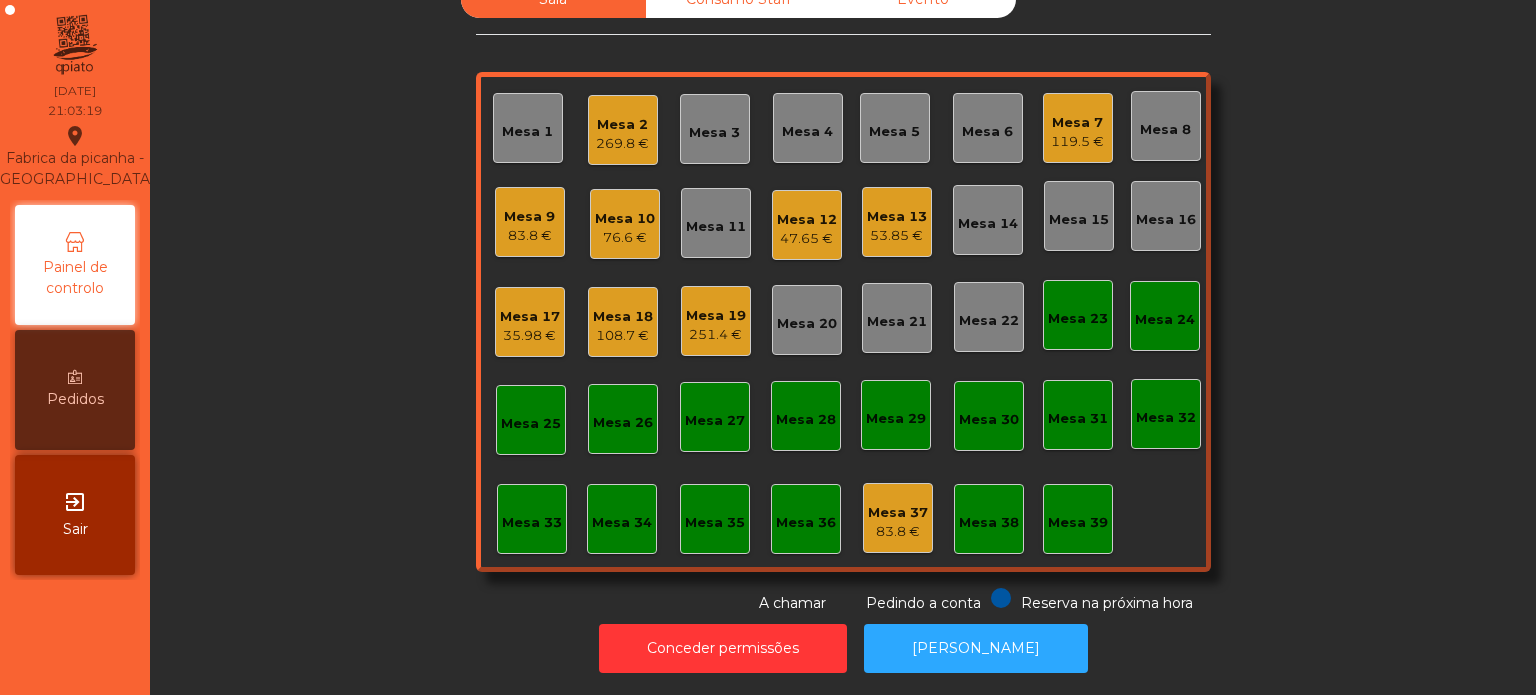 click on "119.5 €" 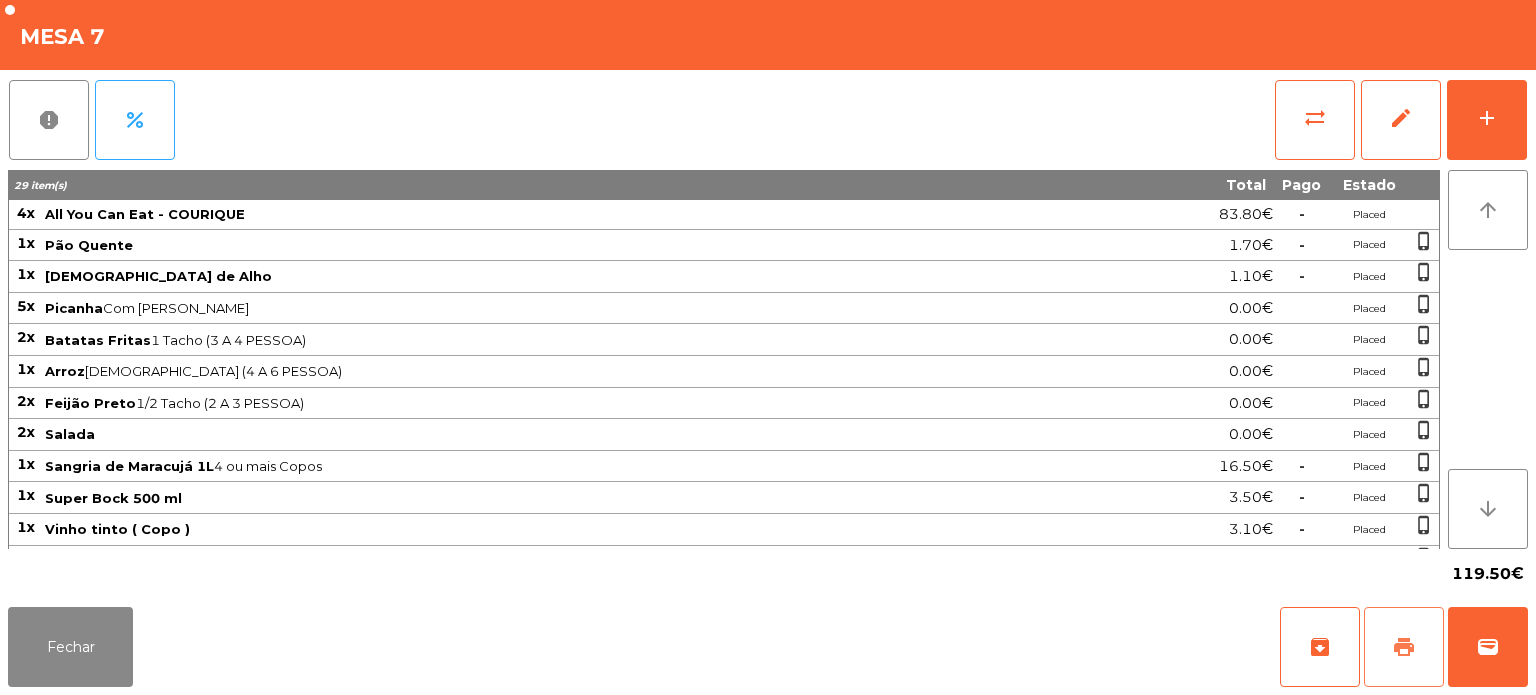 click on "print" 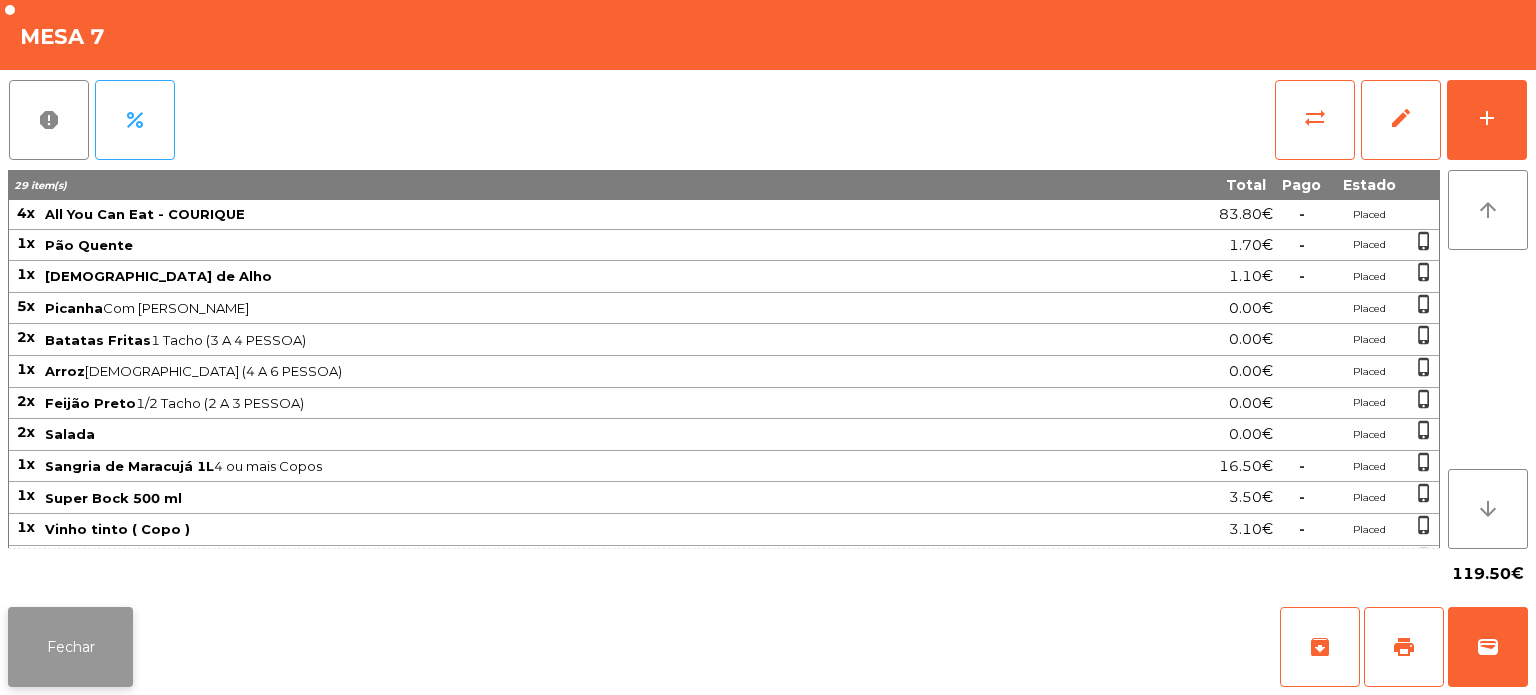 click on "Fechar" 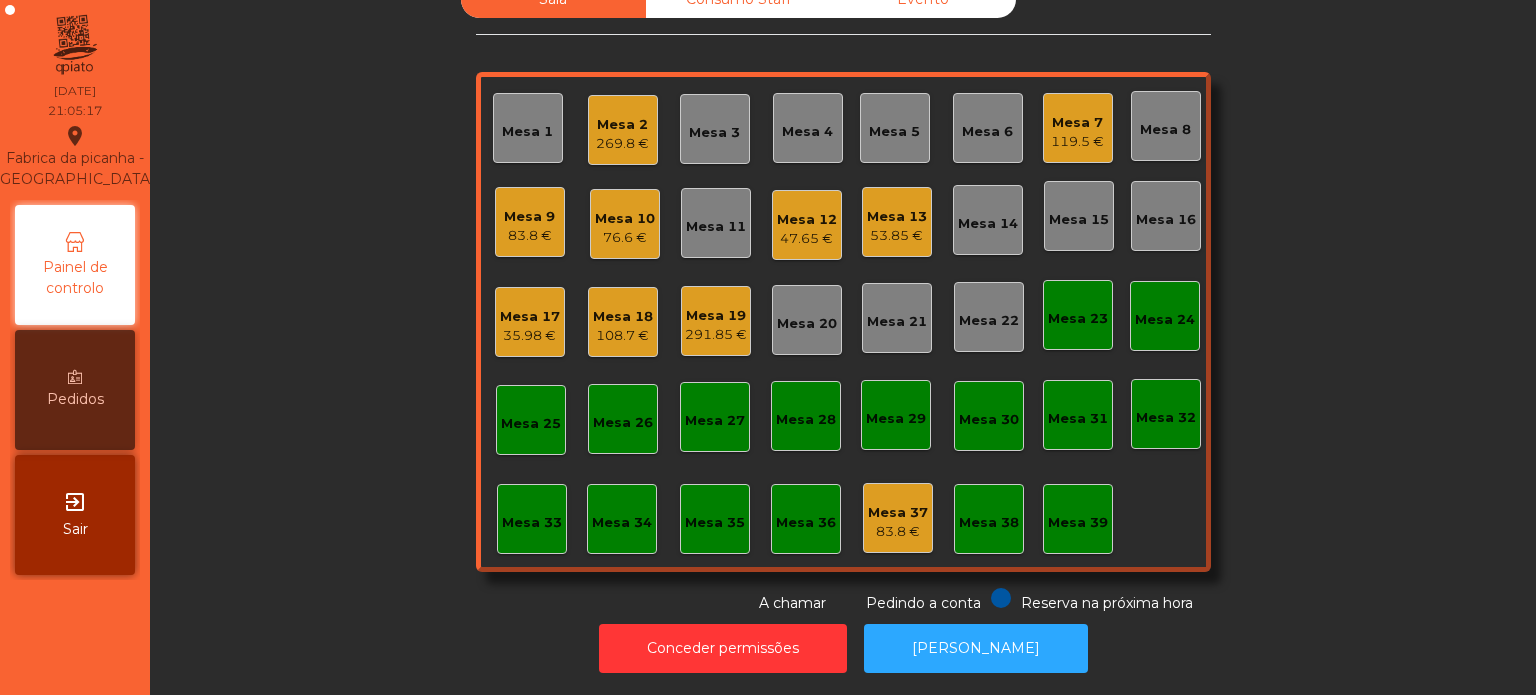 click on "Mesa 7" 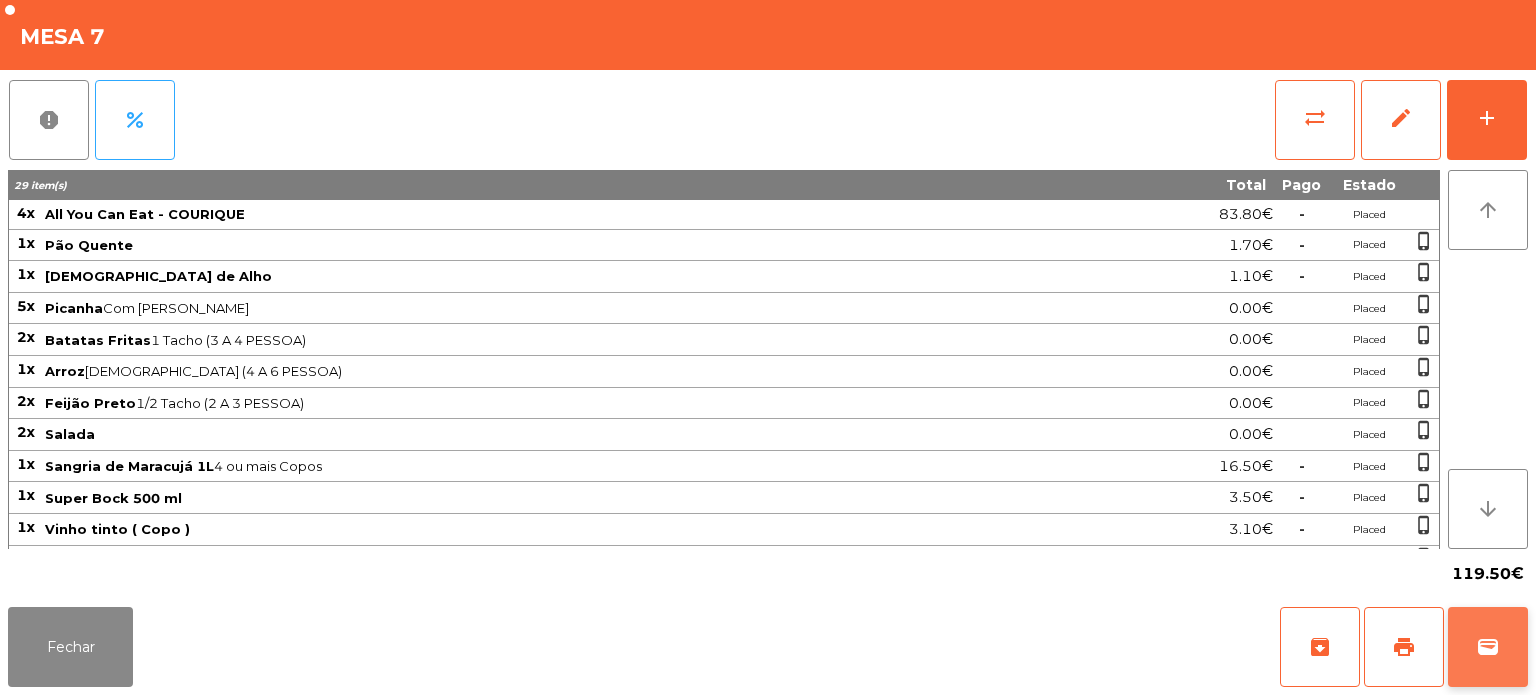 click on "wallet" 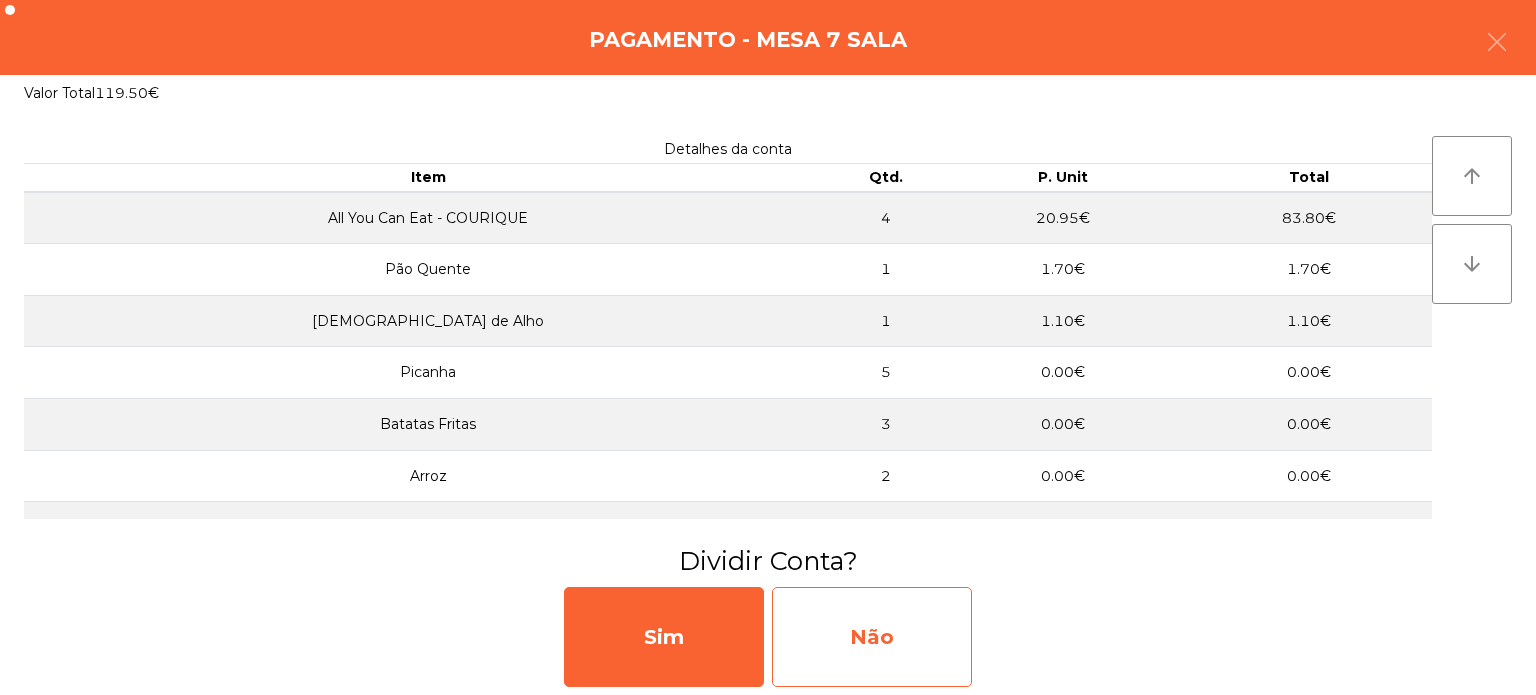 click on "Não" 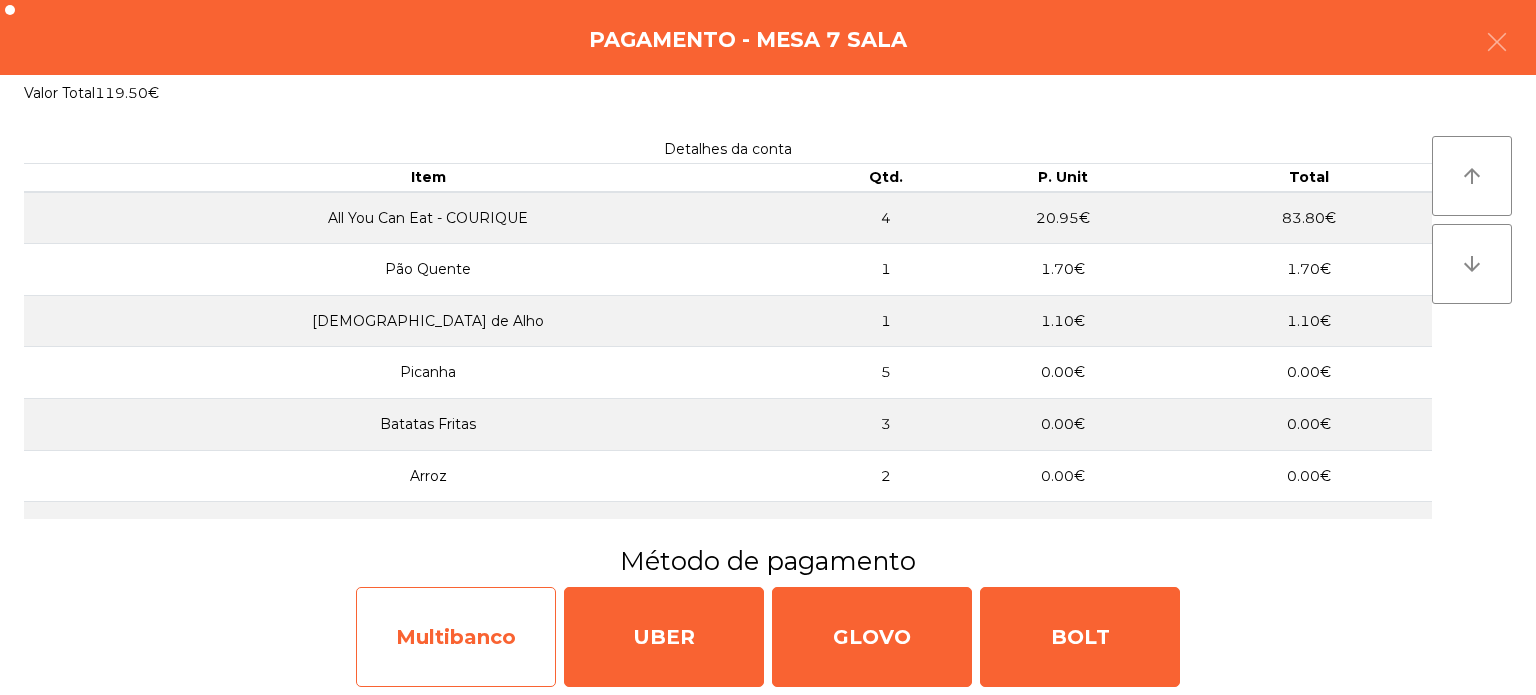 click on "Multibanco" 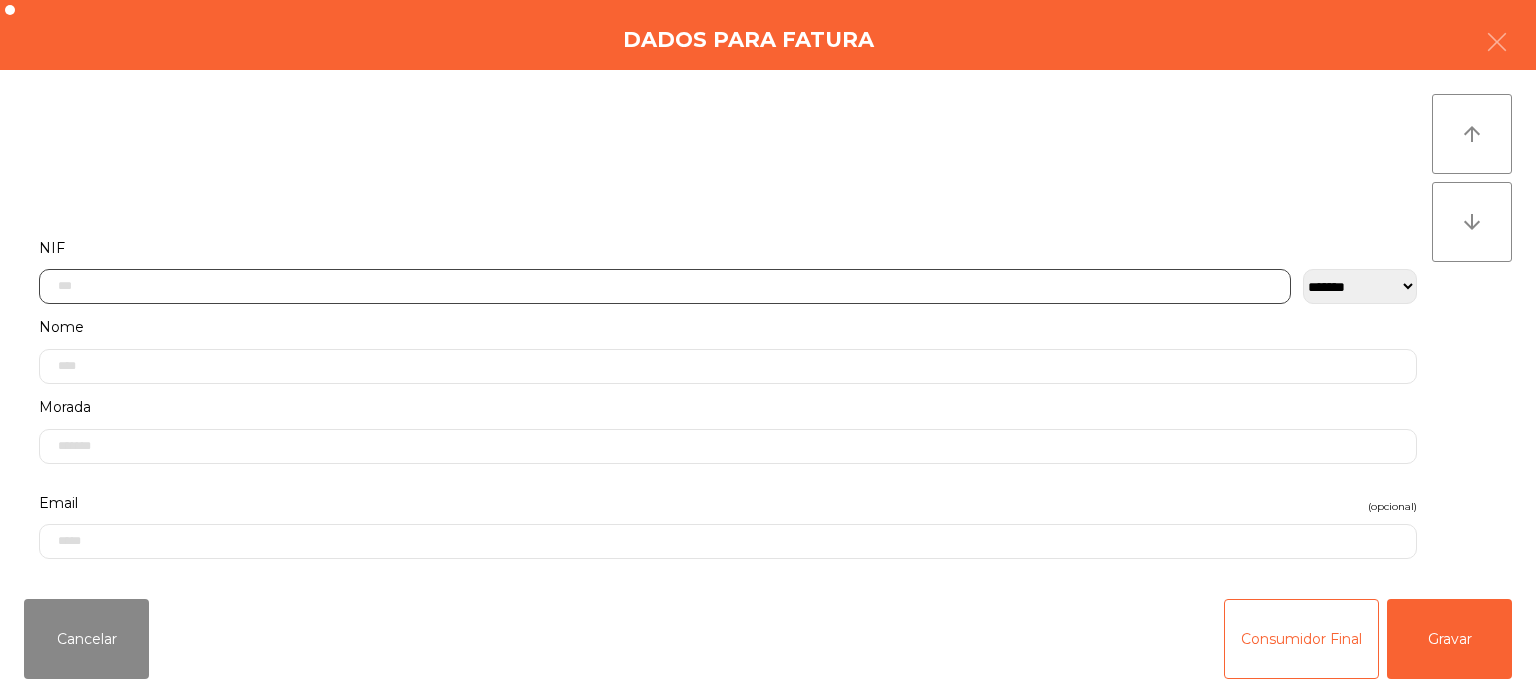 click 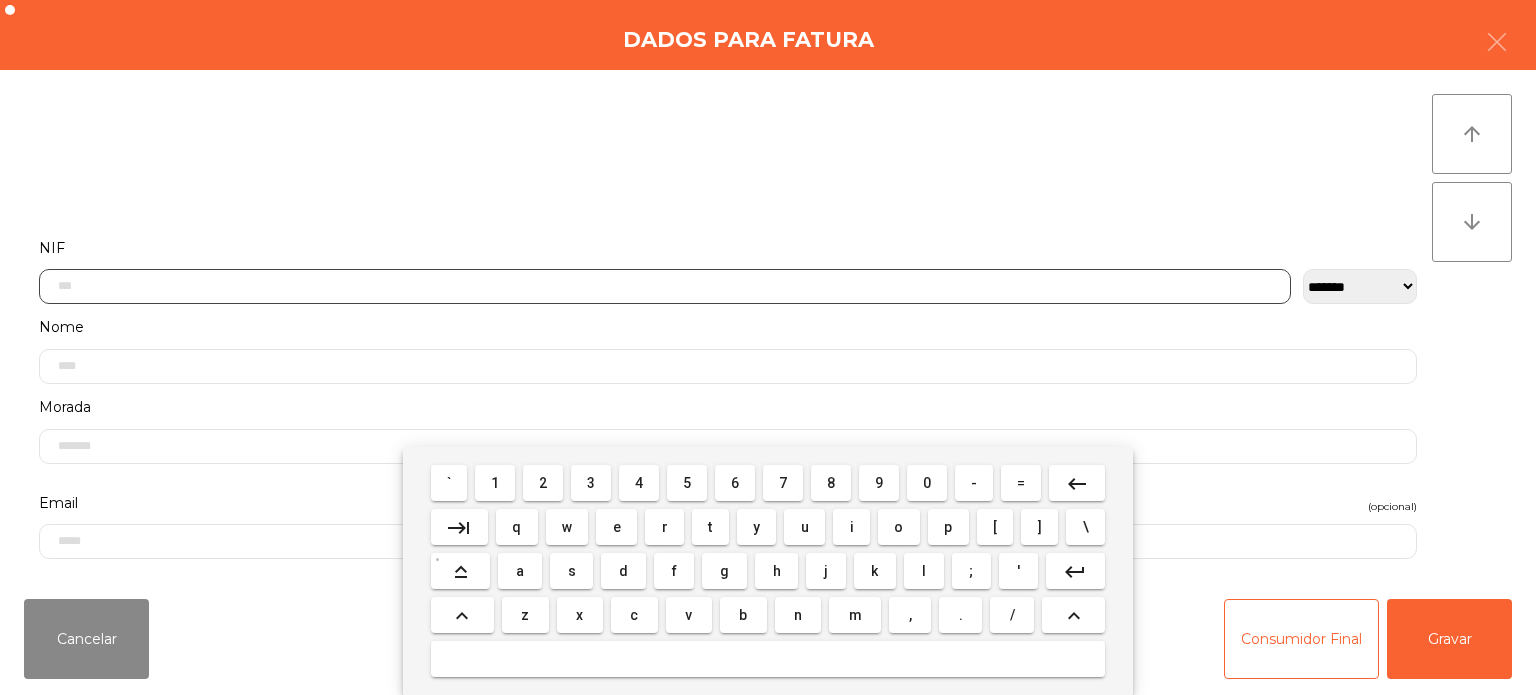 scroll, scrollTop: 139, scrollLeft: 0, axis: vertical 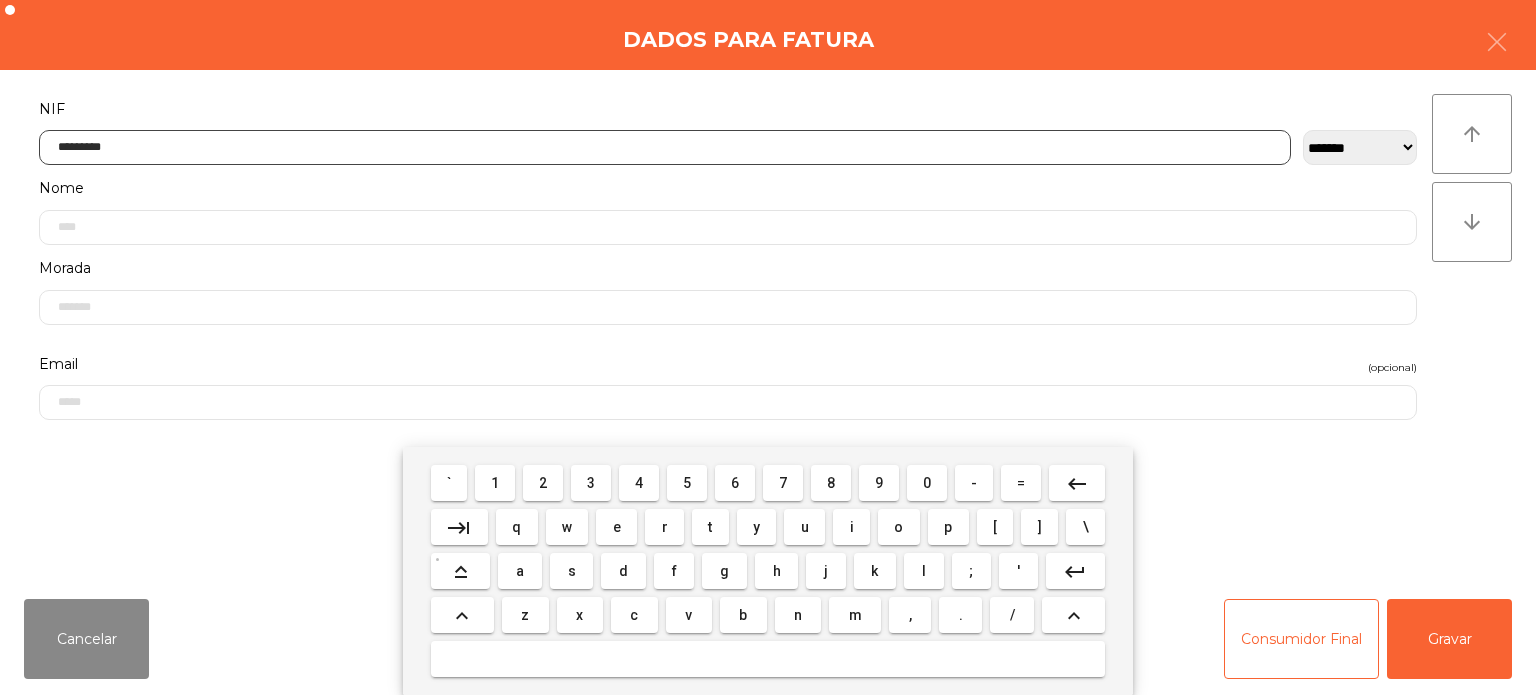 type on "*********" 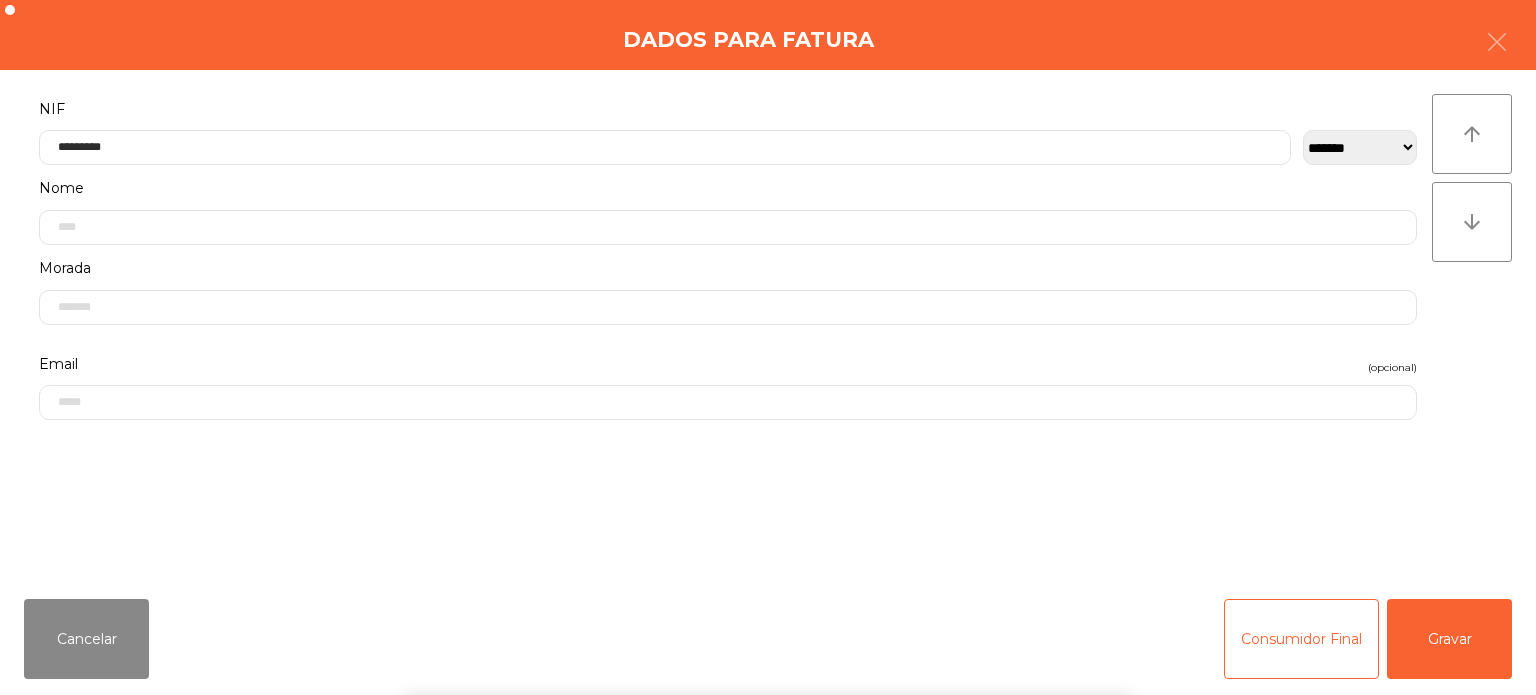 click on "arrow_upward arrow_downward" 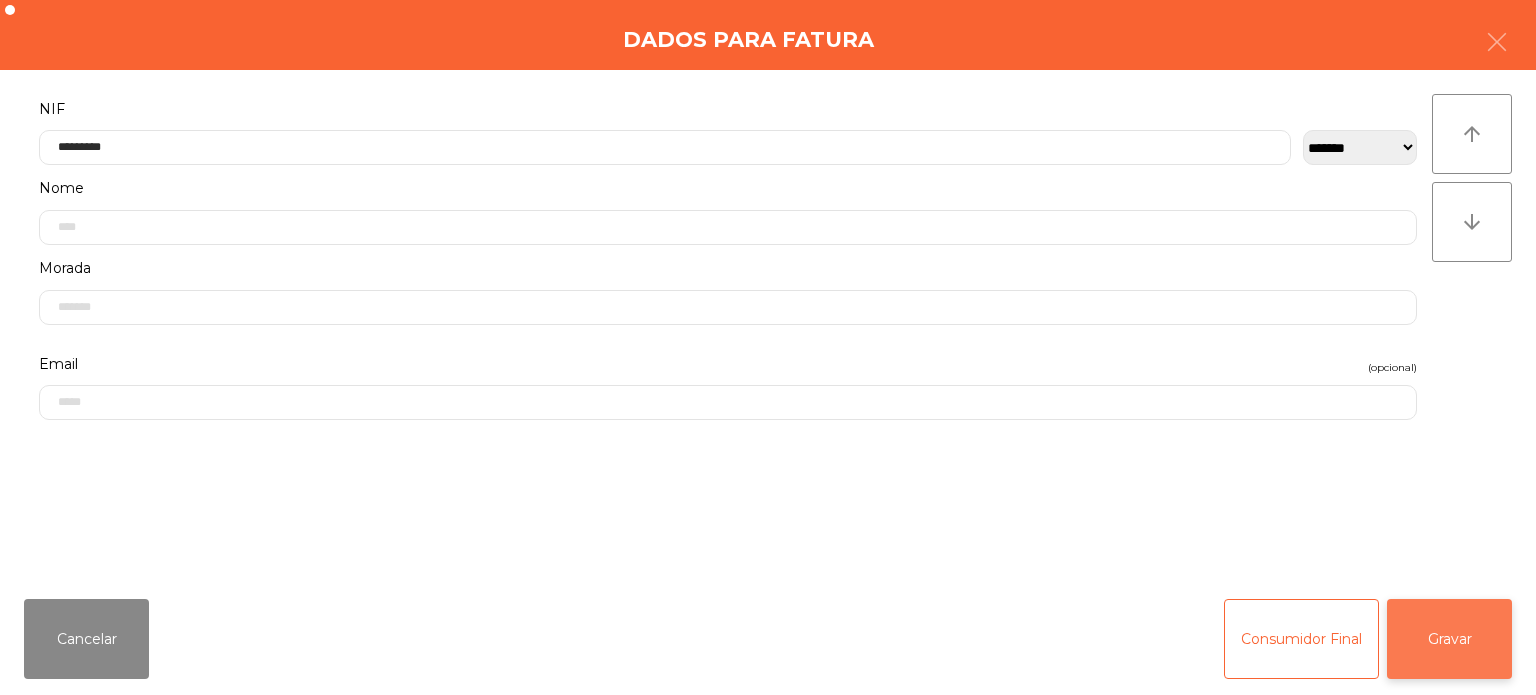 click on "Gravar" 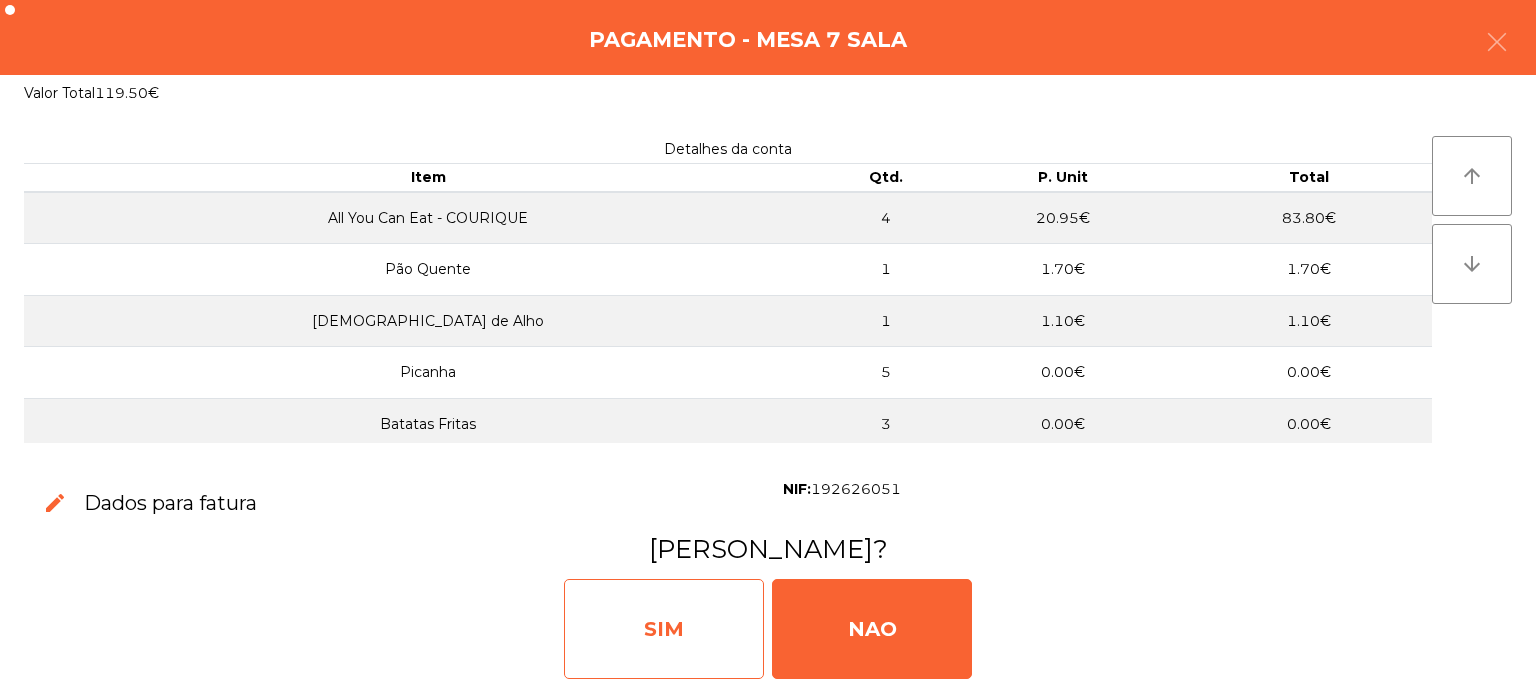 click on "SIM" 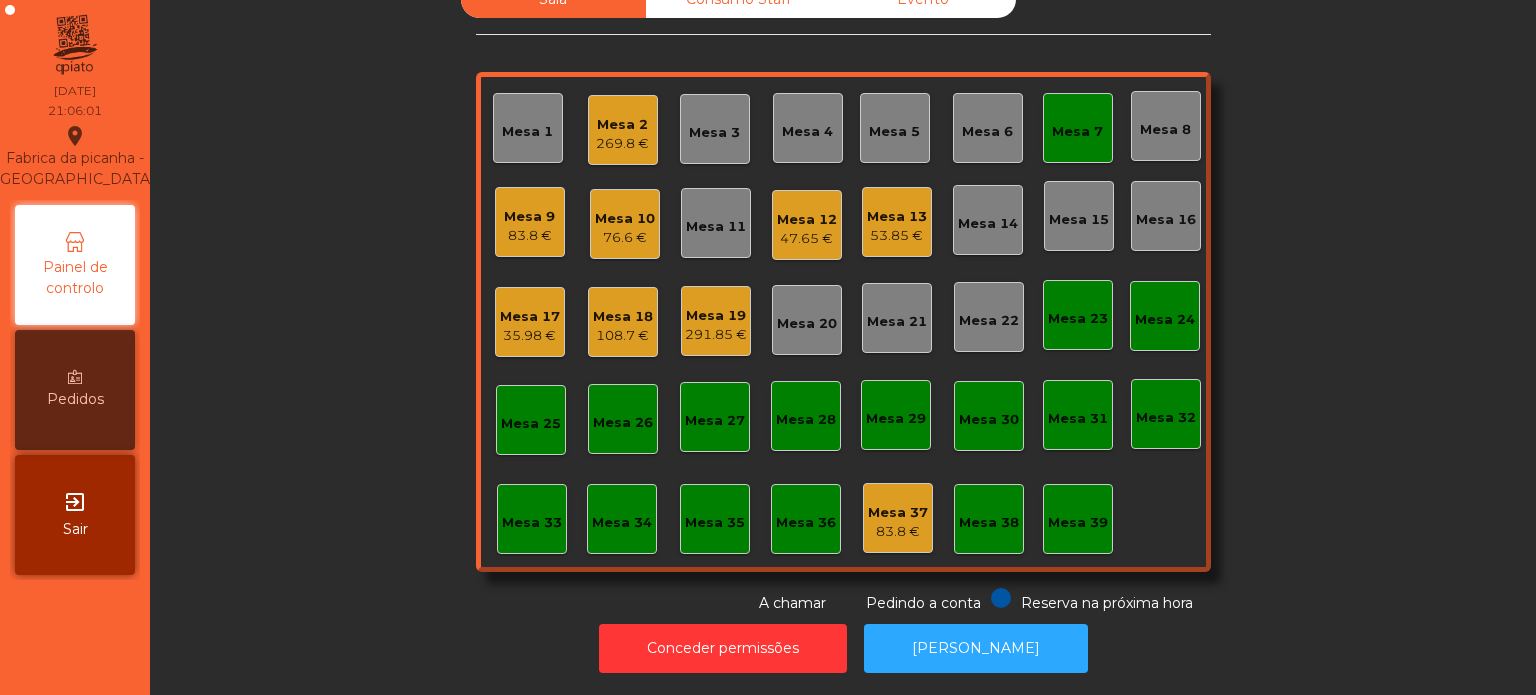 click on "Mesa 7" 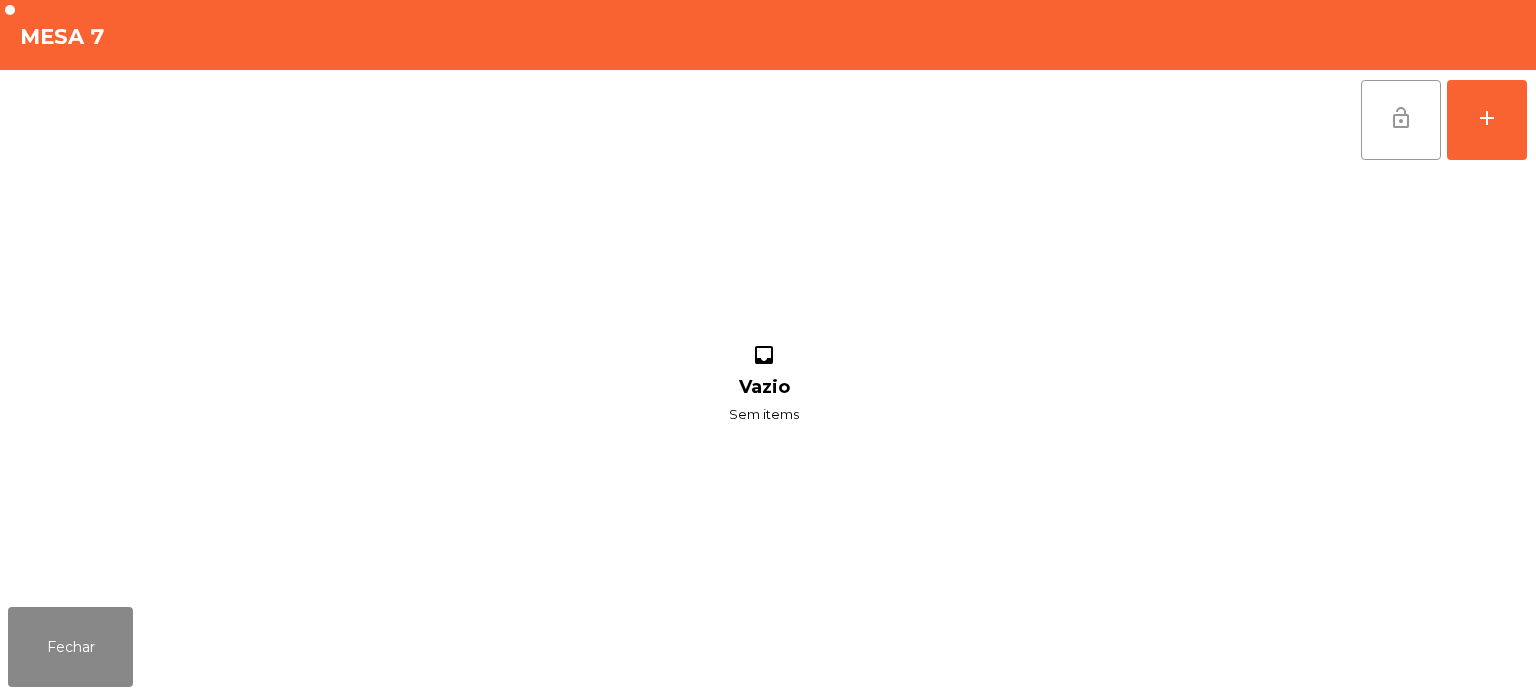 click on "lock_open" 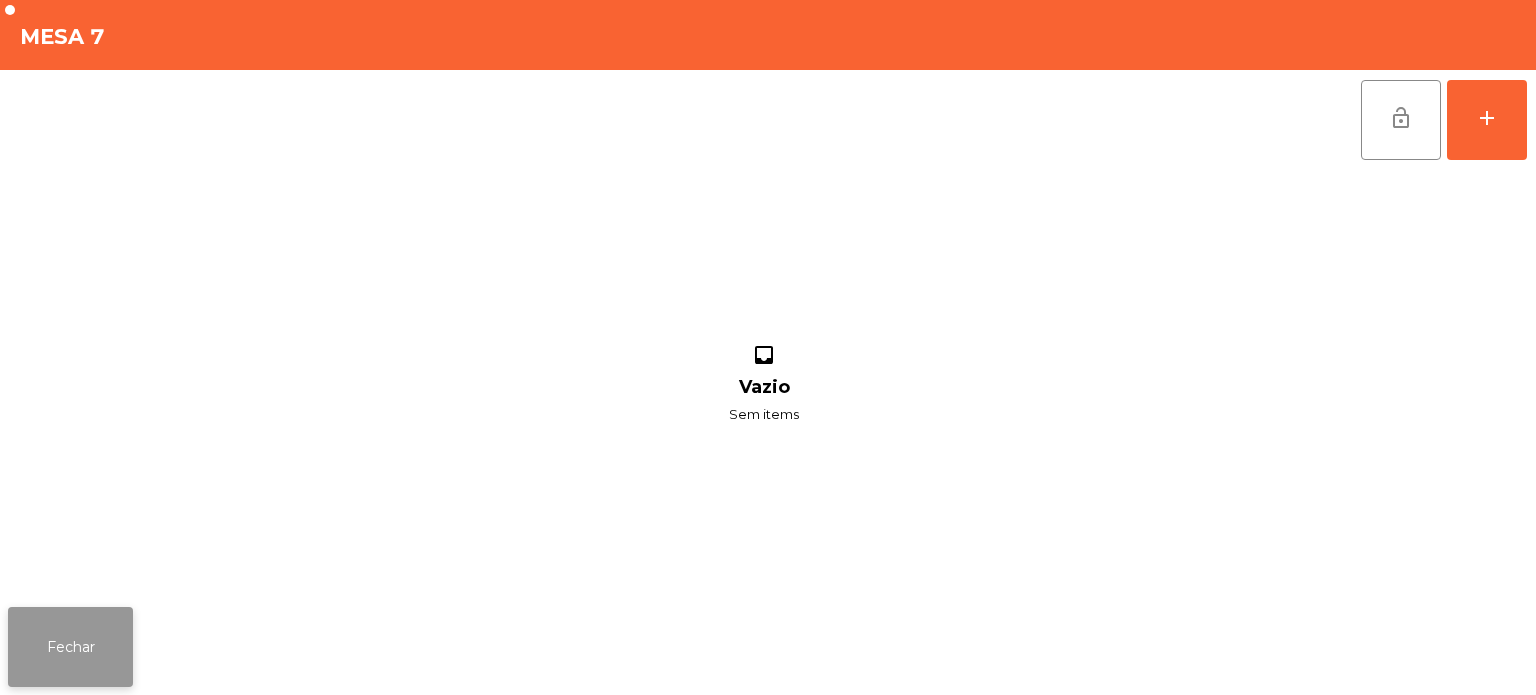 click on "Fechar" 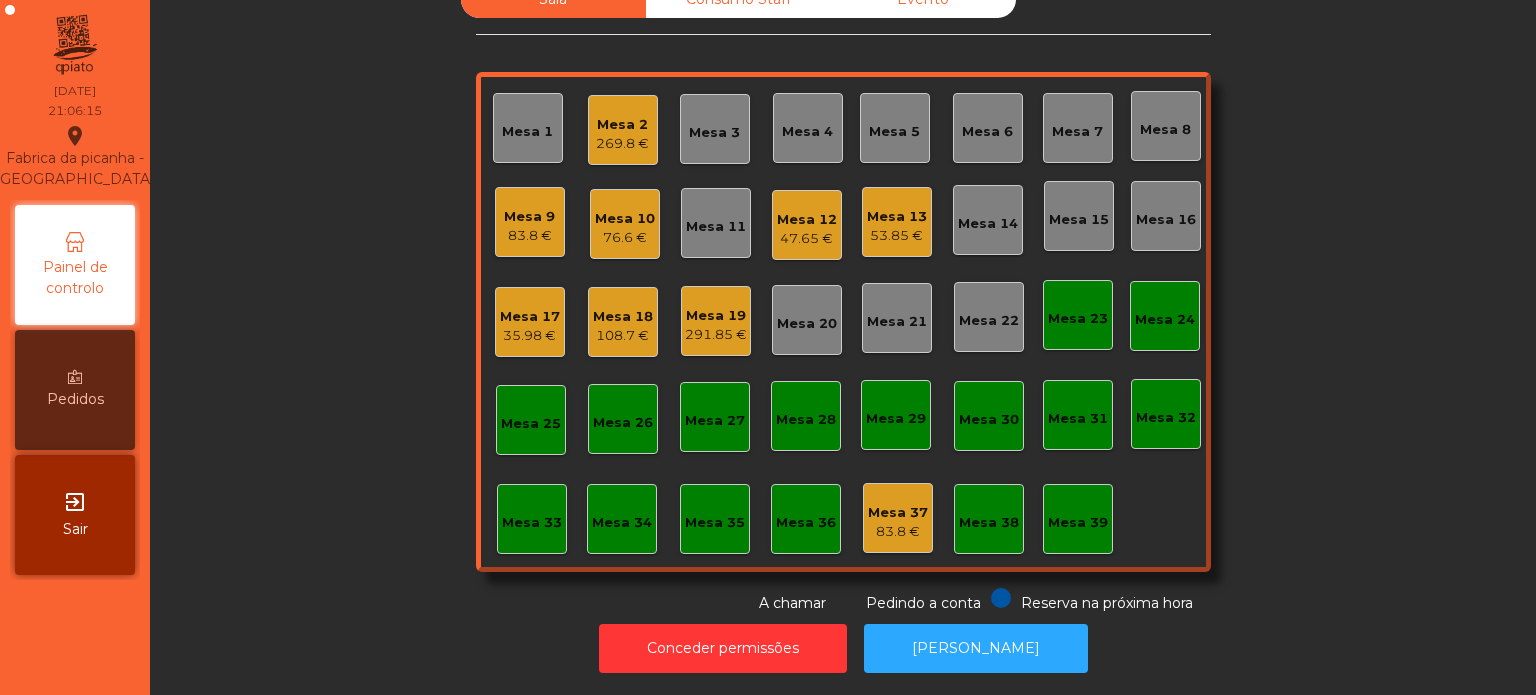 click on "Mesa 9" 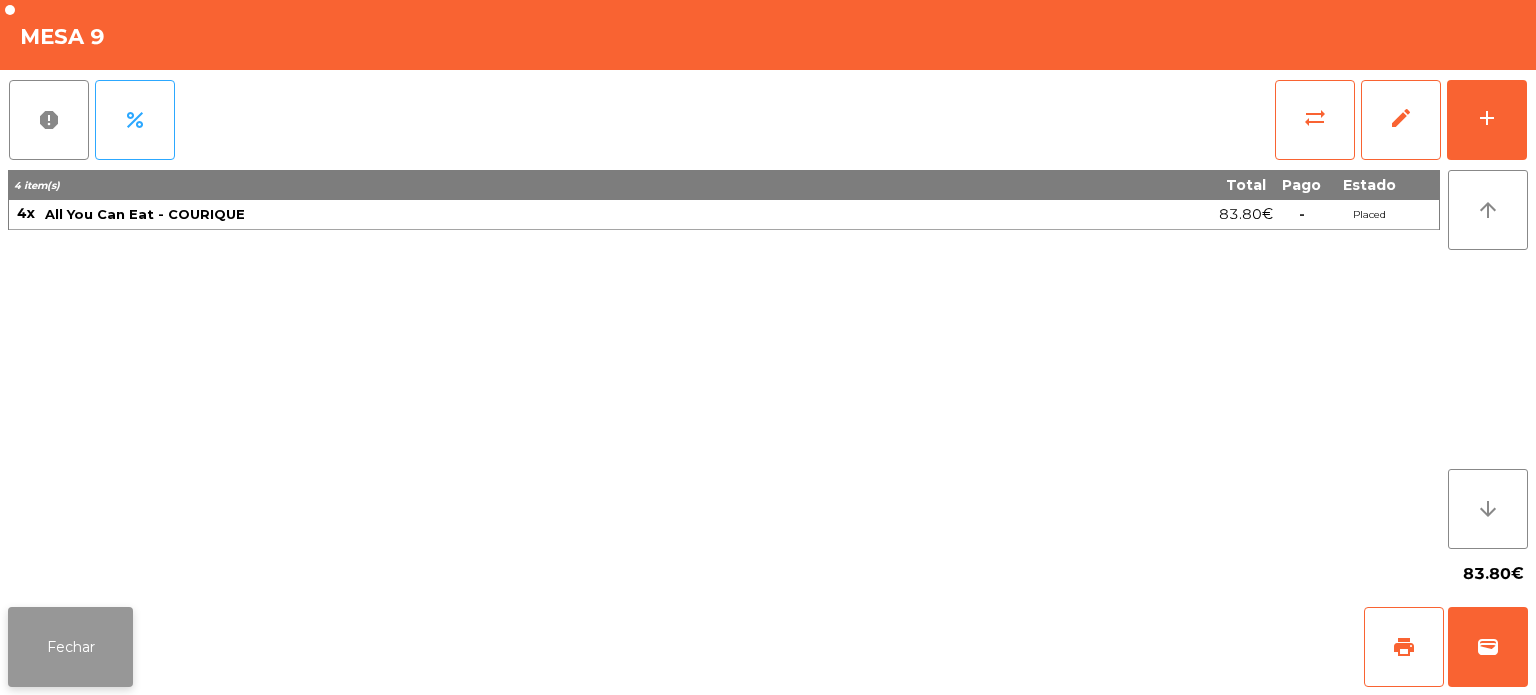 click on "Fechar" 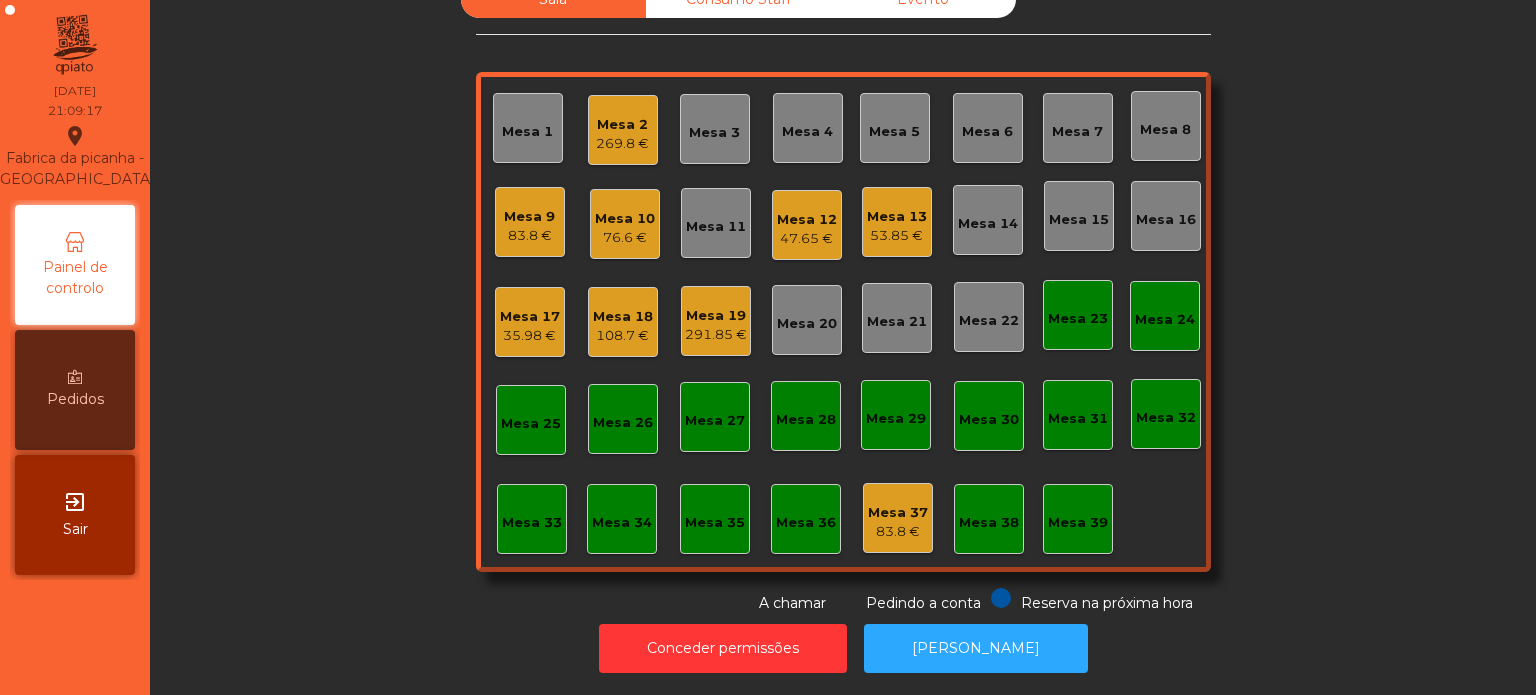 click on "Sala   Consumo Staff   Evento   Mesa 1   Mesa 2   269.8 €   Mesa 3   Mesa 4   Mesa 5   Mesa 6   Mesa 7   Mesa 8   Mesa 9   83.8 €   Mesa 10   76.6 €   Mesa 11   Mesa 12   47.65 €   Mesa 13   53.85 €   Mesa 14   Mesa 15   Mesa 16   Mesa 17   35.98 €   Mesa 18   108.7 €   Mesa 19   291.85 €   Mesa 20   Mesa 21   Mesa 22   Mesa 23   Mesa 24   Mesa 25   Mesa 26   Mesa 27   Mesa 28   Mesa 29   Mesa 30   Mesa 31   Mesa 32   Mesa 33   Mesa 34   Mesa 35   Mesa 36   Mesa 37   83.8 €   Mesa 38   Mesa 39  Reserva na próxima hora Pedindo a conta A chamar" 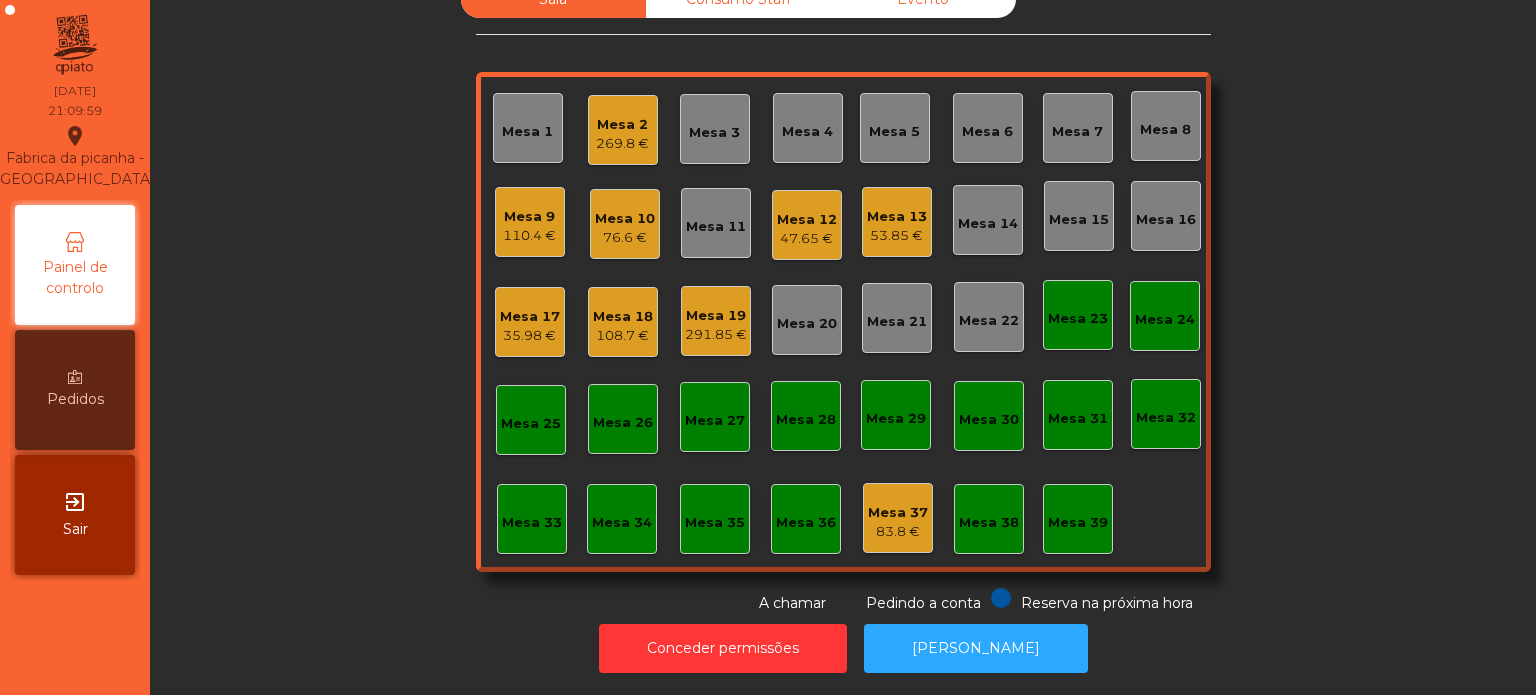 click on "Mesa 15" 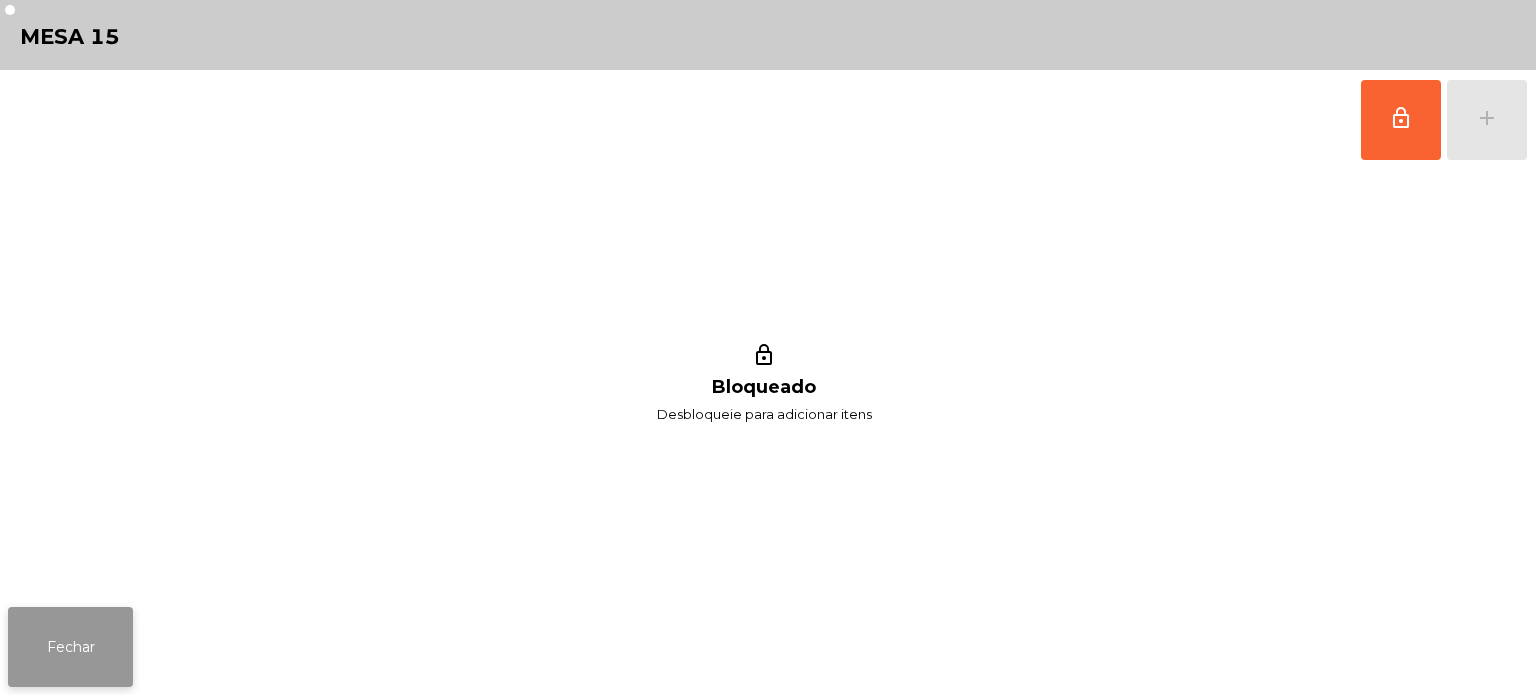 click on "Fechar" 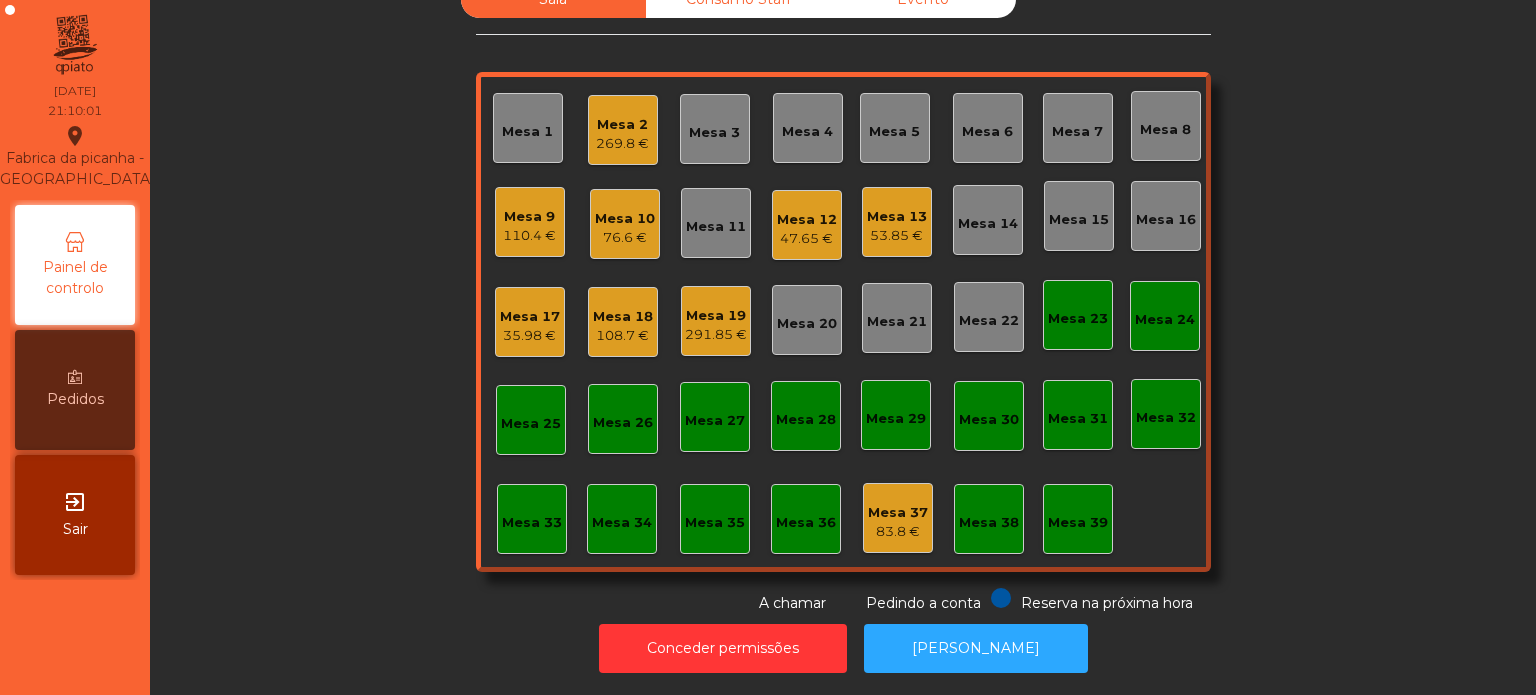 click on "Mesa 16" 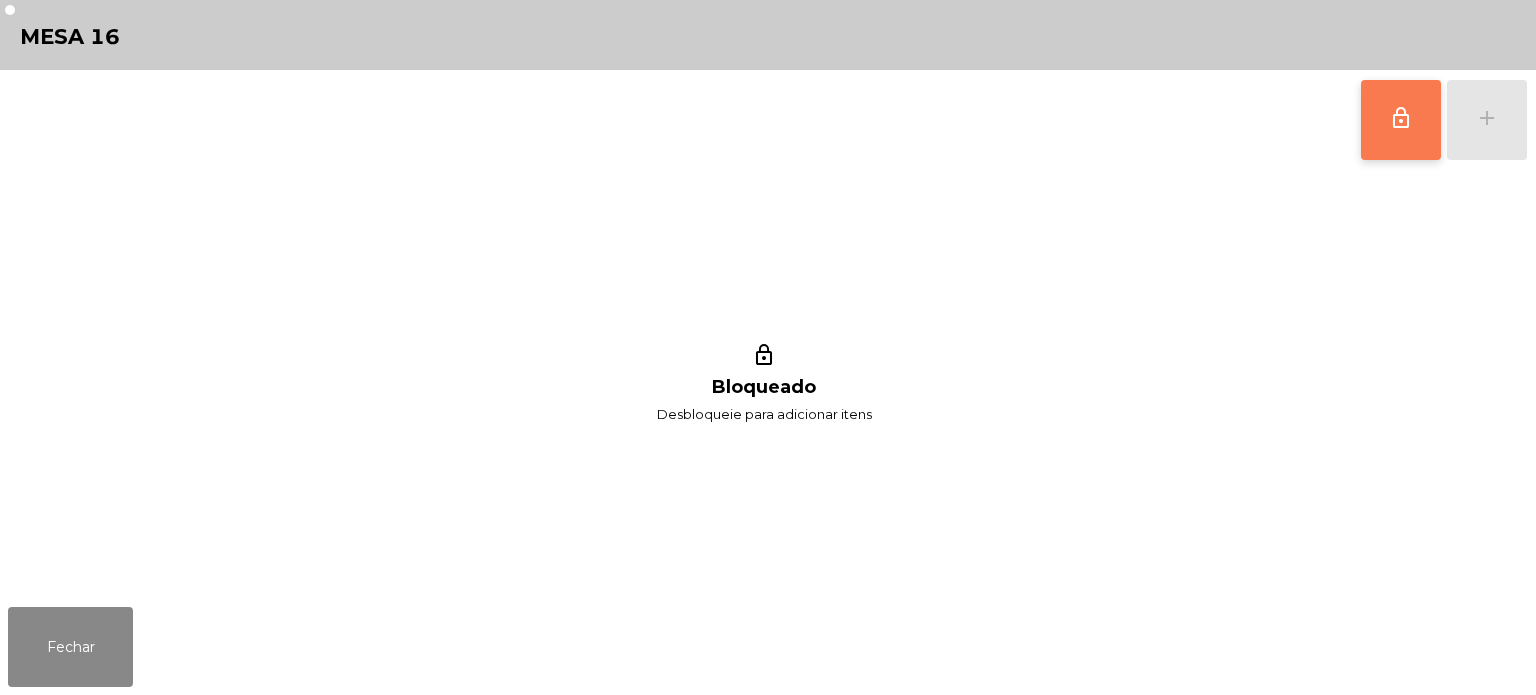click on "lock_outline" 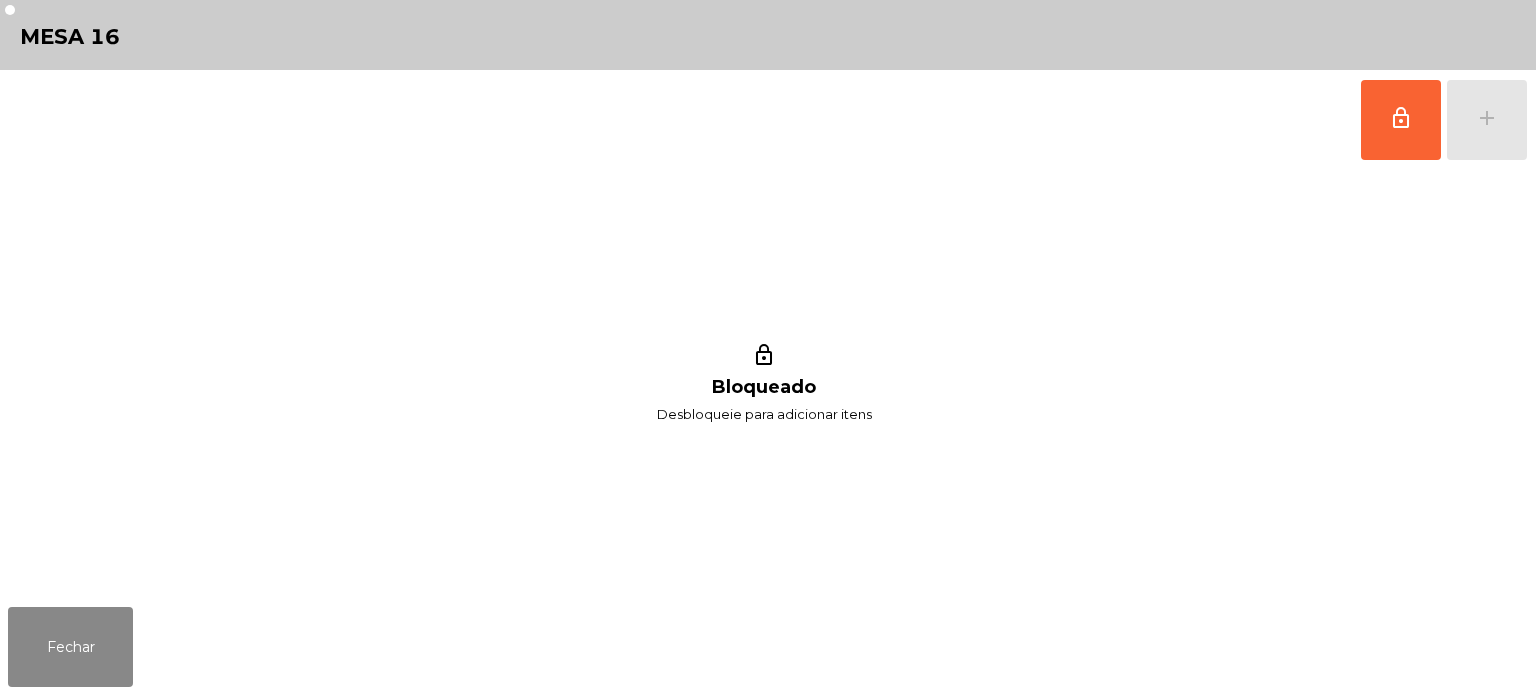 click on "lock_outline   add" 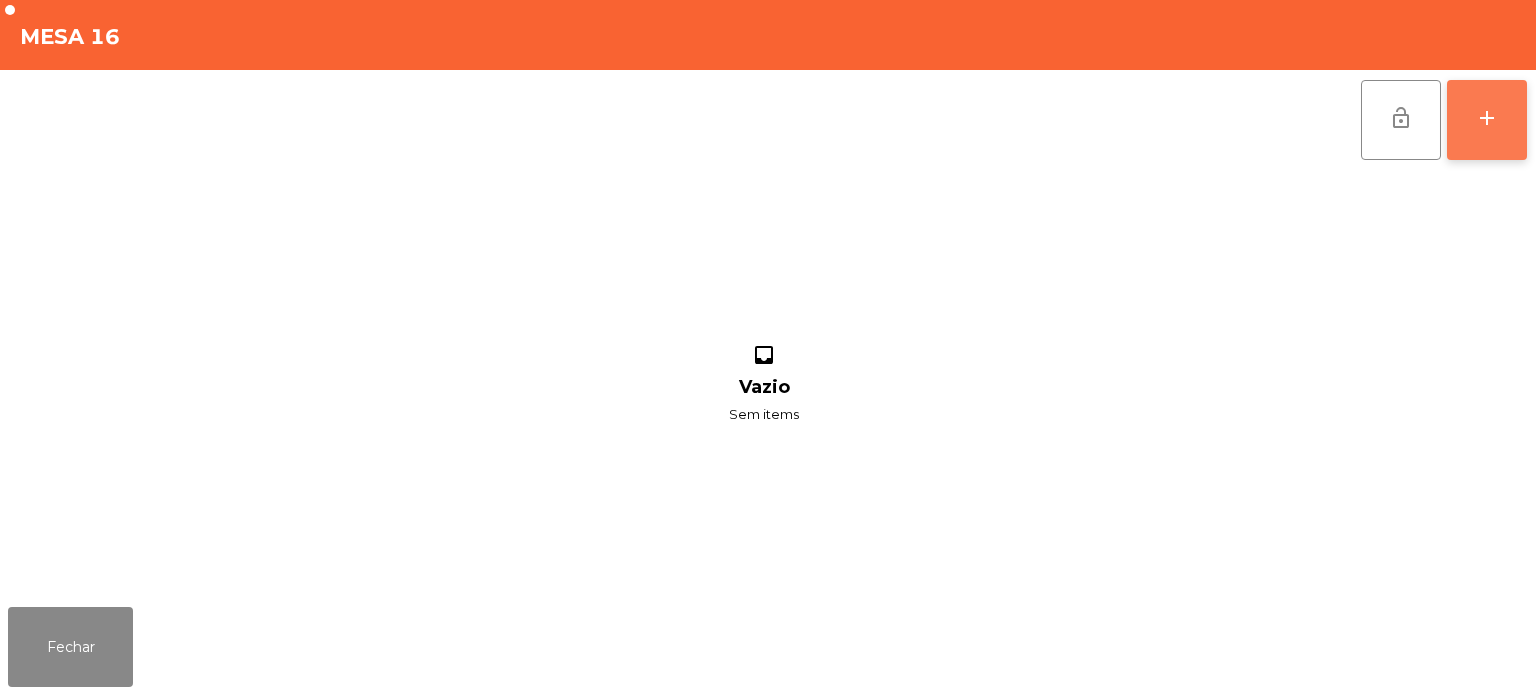 click on "add" 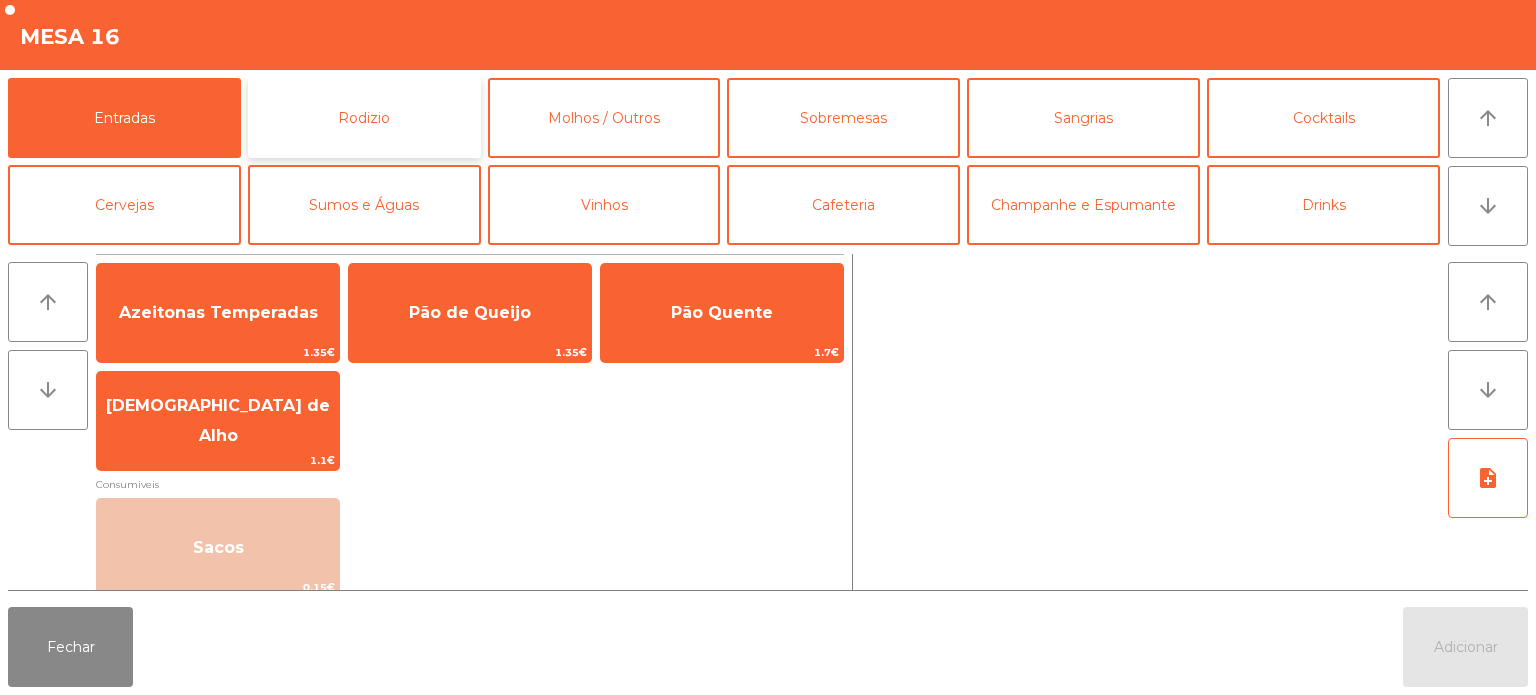 click on "Rodizio" 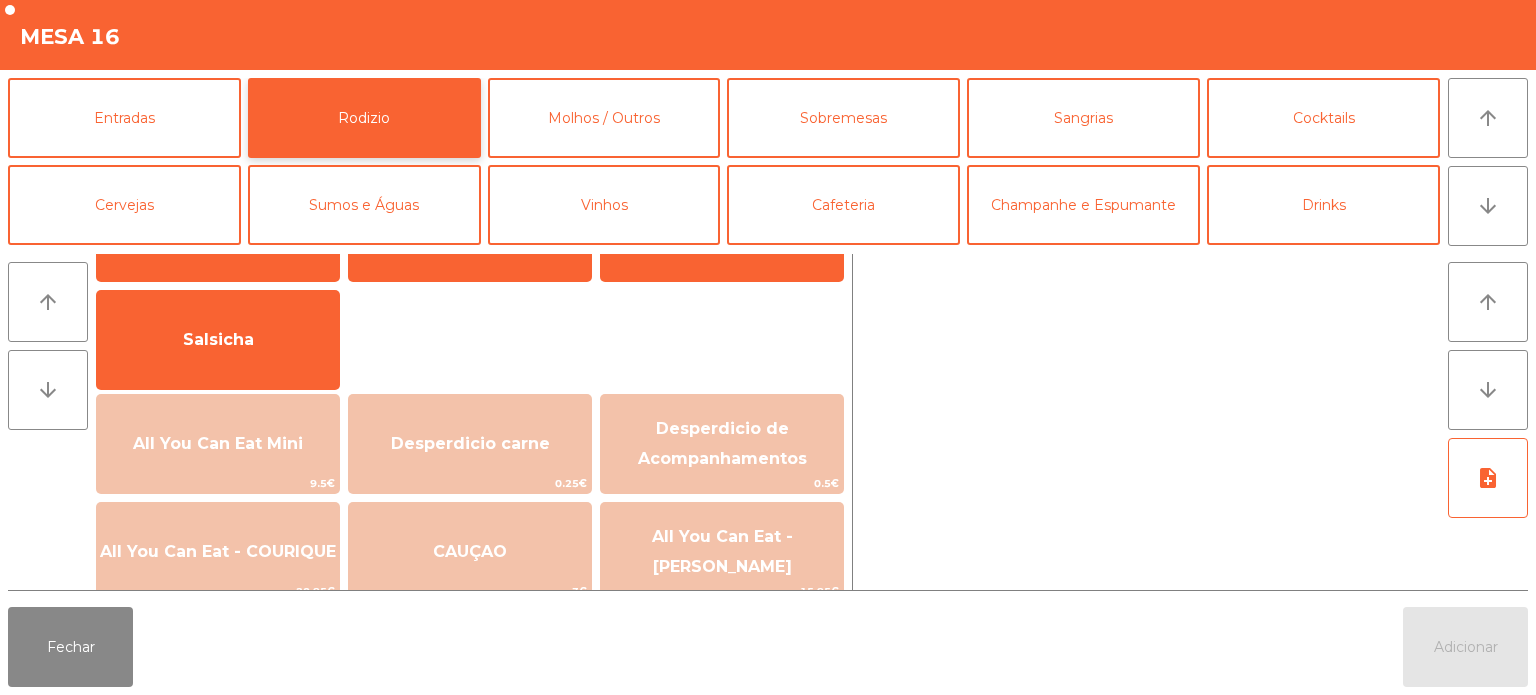 scroll, scrollTop: 127, scrollLeft: 0, axis: vertical 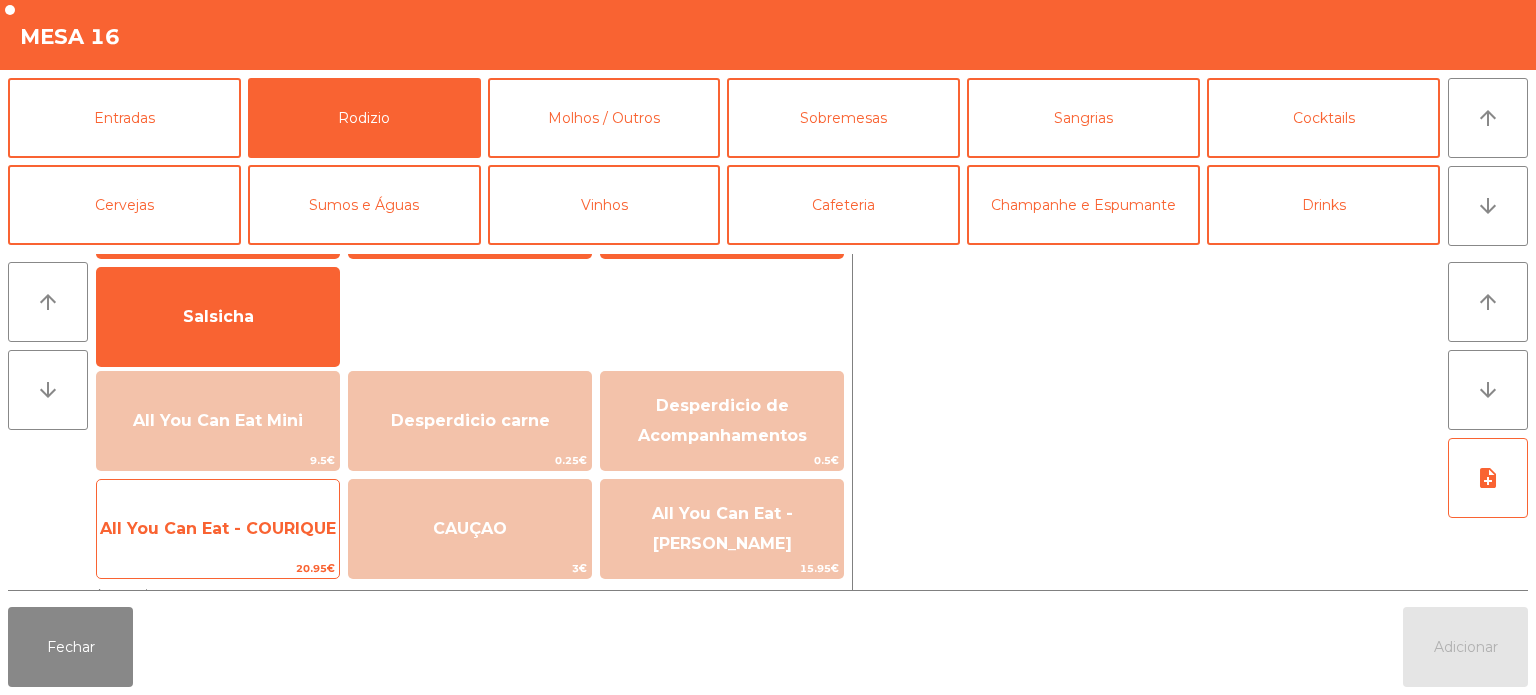 click on "All You Can Eat - COURIQUE" 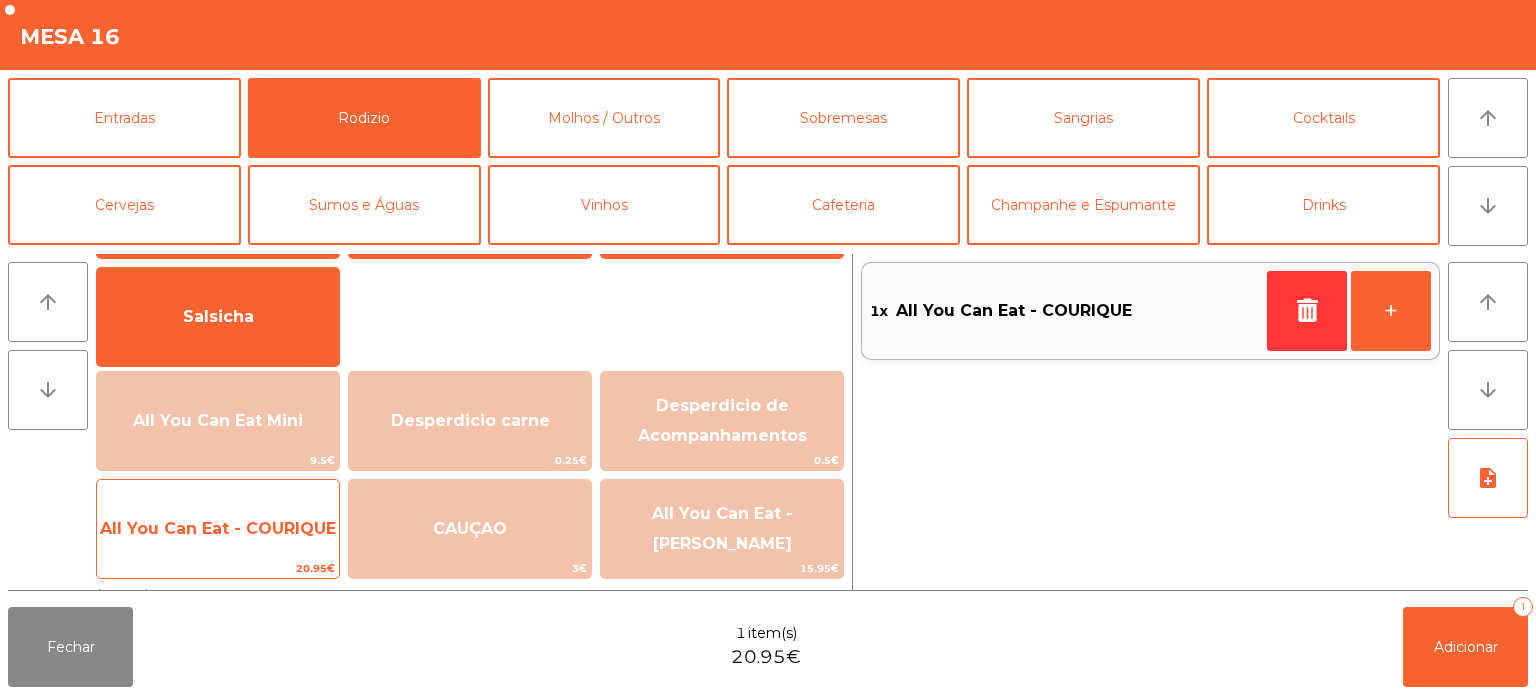 click on "All You Can Eat - COURIQUE" 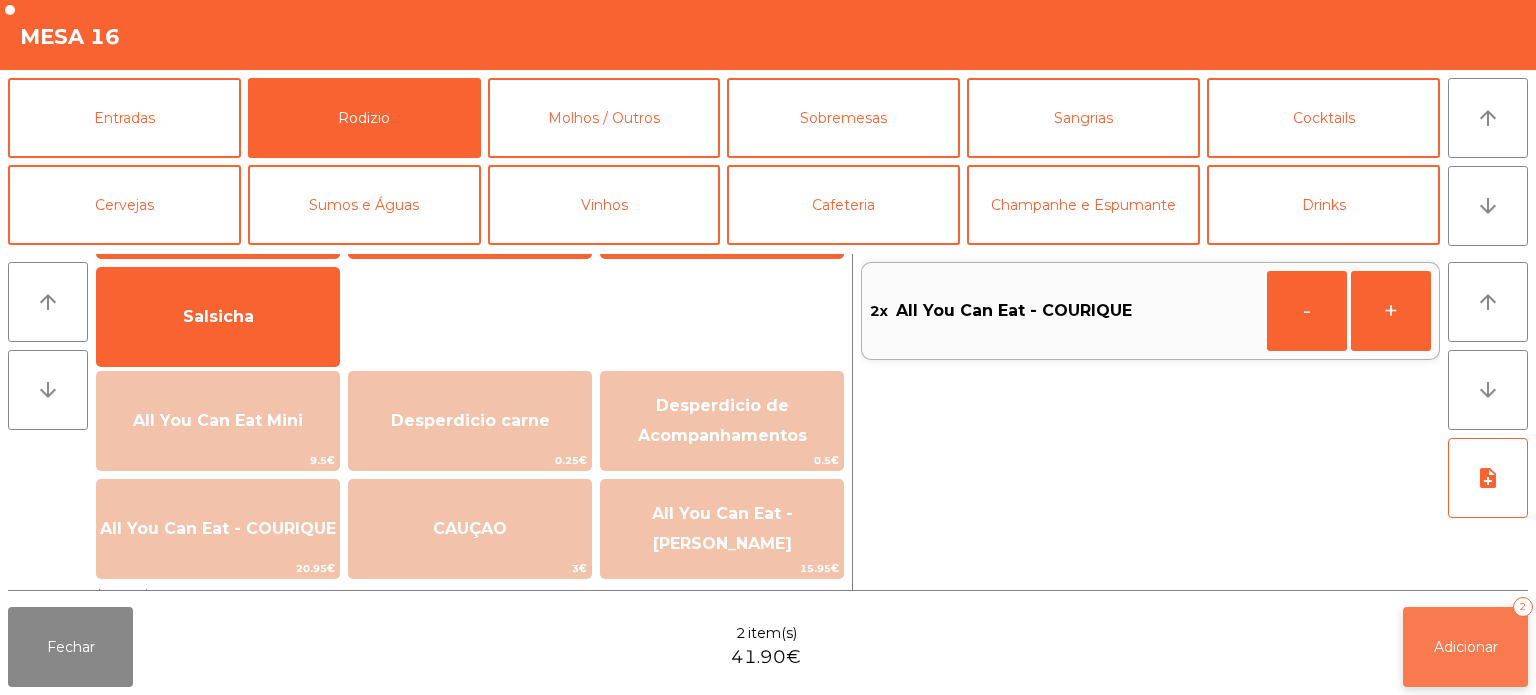 click on "Adicionar   2" 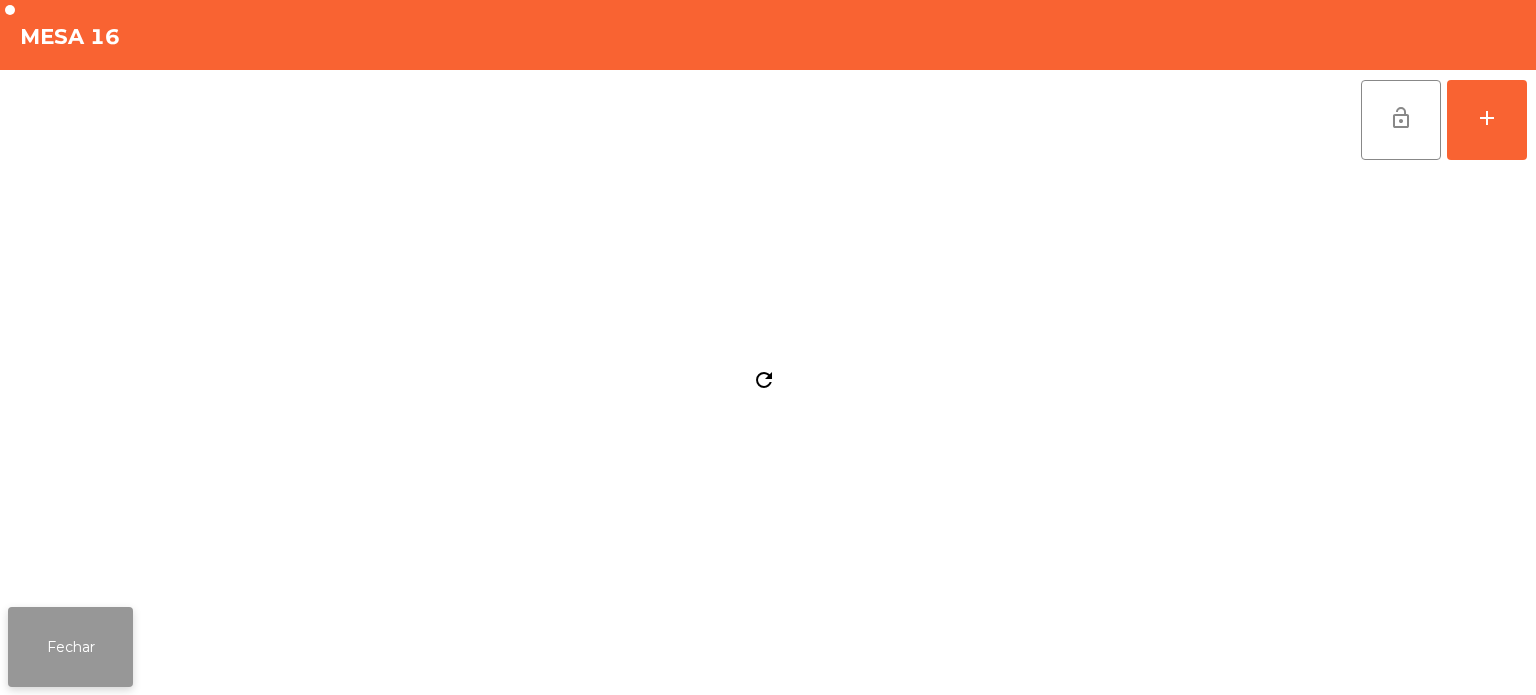 click on "Fechar" 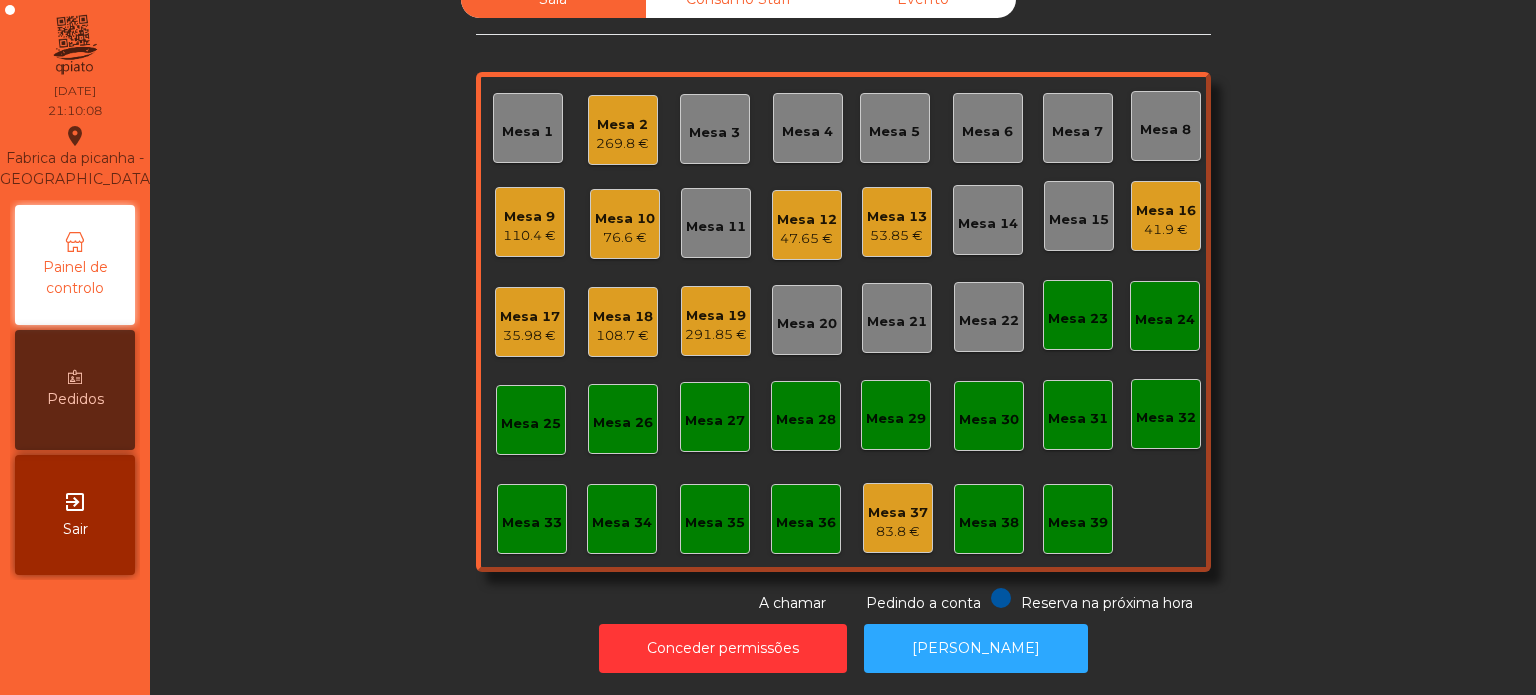click on "Sala   Consumo Staff   Evento   Mesa 1   Mesa 2   269.8 €   Mesa 3   Mesa 4   Mesa 5   Mesa 6   Mesa 7   Mesa 8   Mesa 9   110.4 €   Mesa 10   76.6 €   Mesa 11   Mesa 12   47.65 €   Mesa 13   53.85 €   Mesa 14   Mesa 15   Mesa 16   41.9 €   Mesa 17   35.98 €   Mesa 18   108.7 €   Mesa 19   291.85 €   Mesa 20   Mesa 21   Mesa 22   Mesa 23   Mesa 24   Mesa 25   Mesa 26   Mesa 27   Mesa 28   Mesa 29   Mesa 30   Mesa 31   Mesa 32   Mesa 33   Mesa 34   Mesa 35   Mesa 36   Mesa 37   83.8 €   Mesa 38   Mesa 39  Reserva na próxima hora Pedindo a conta A chamar" 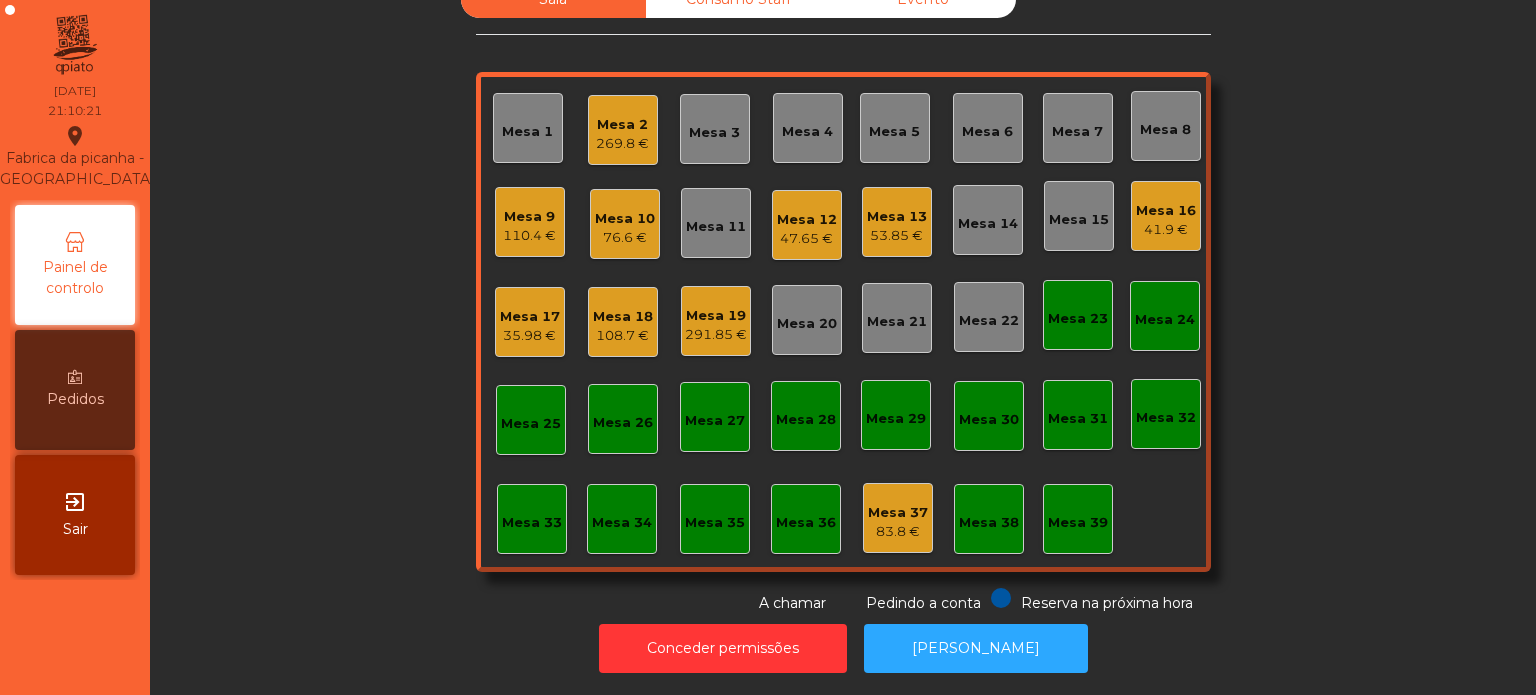click on "Sala   Consumo Staff   Evento   Mesa 1   Mesa 2   269.8 €   Mesa 3   Mesa 4   Mesa 5   Mesa 6   Mesa 7   Mesa 8   Mesa 9   110.4 €   Mesa 10   76.6 €   Mesa 11   Mesa 12   47.65 €   Mesa 13   53.85 €   Mesa 14   Mesa 15   Mesa 16   41.9 €   Mesa 17   35.98 €   Mesa 18   108.7 €   Mesa 19   291.85 €   Mesa 20   Mesa 21   Mesa 22   Mesa 23   Mesa 24   Mesa 25   Mesa 26   Mesa 27   Mesa 28   Mesa 29   Mesa 30   Mesa 31   Mesa 32   Mesa 33   Mesa 34   Mesa 35   Mesa 36   Mesa 37   83.8 €   Mesa 38   Mesa 39  Reserva na próxima hora Pedindo a conta A chamar" 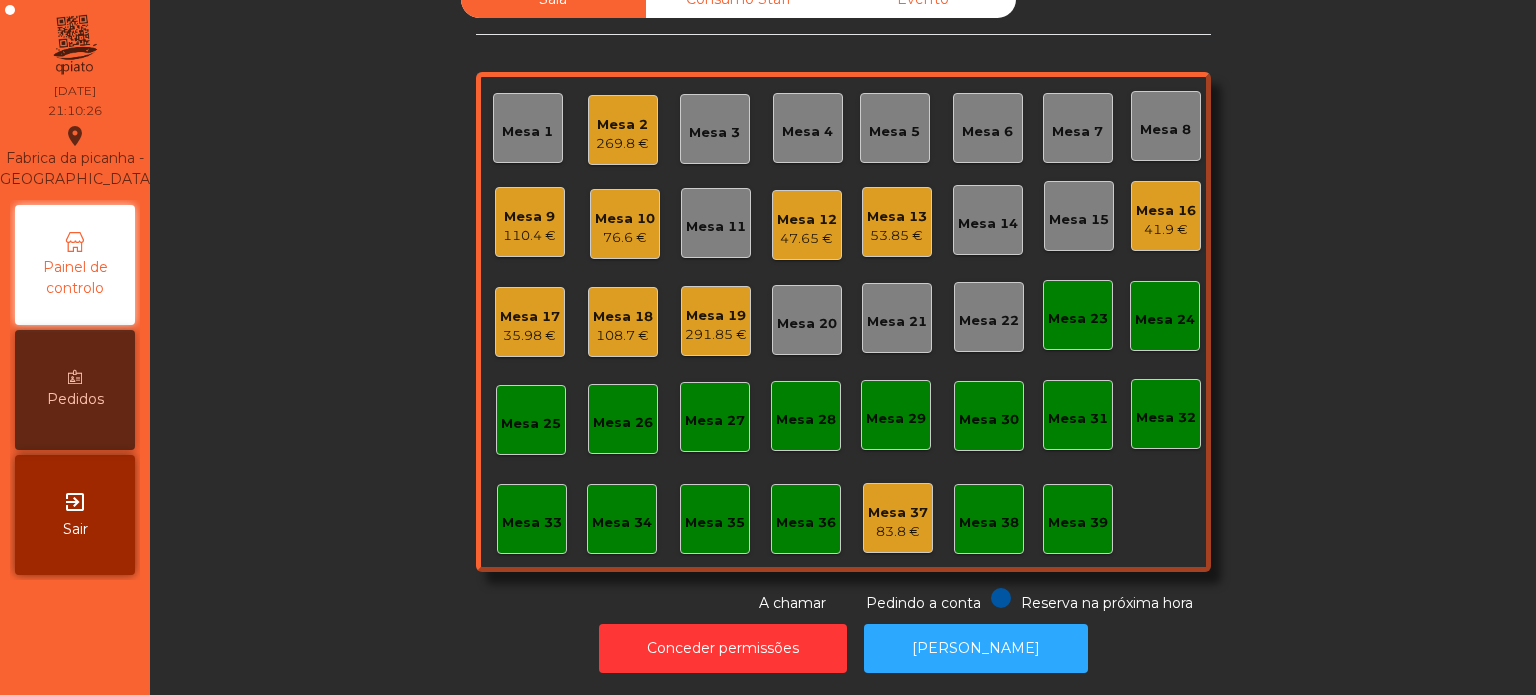 click on "110.4 €" 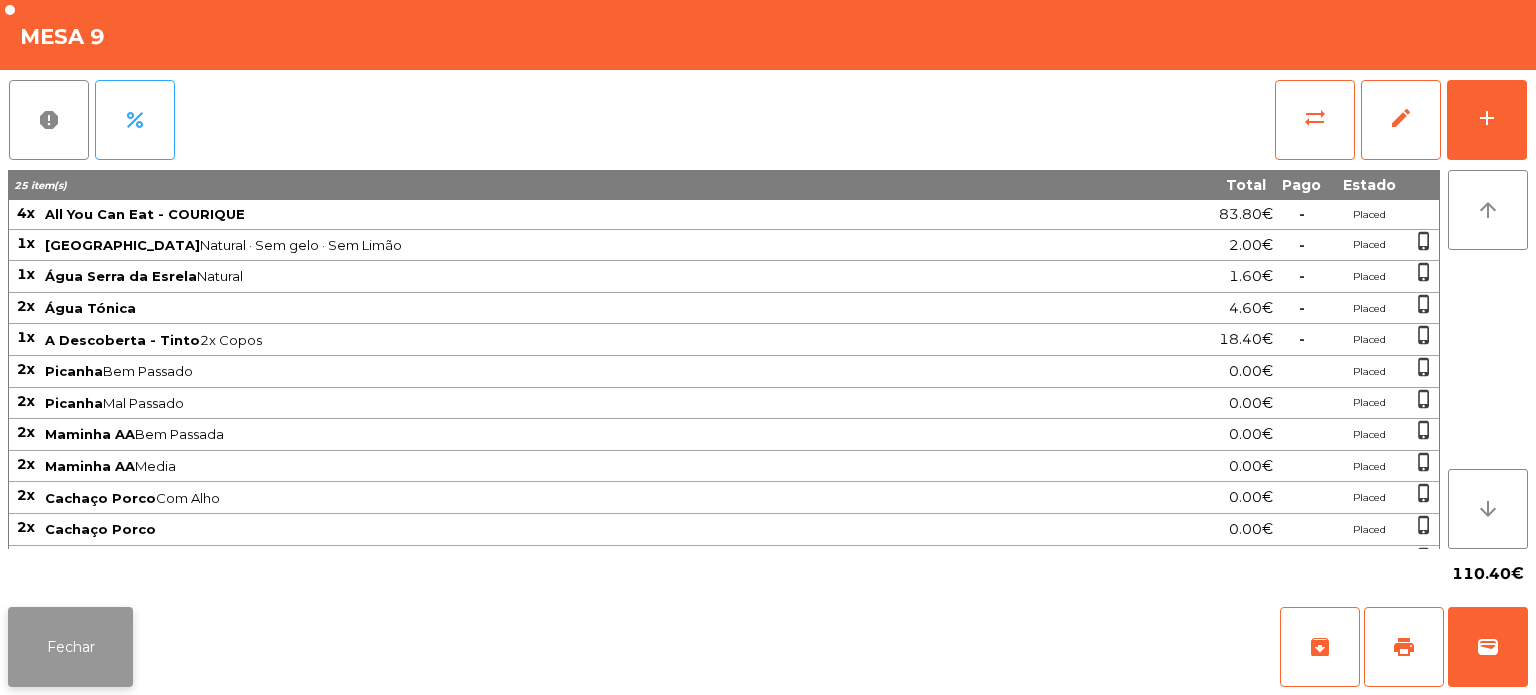 click on "Fechar" 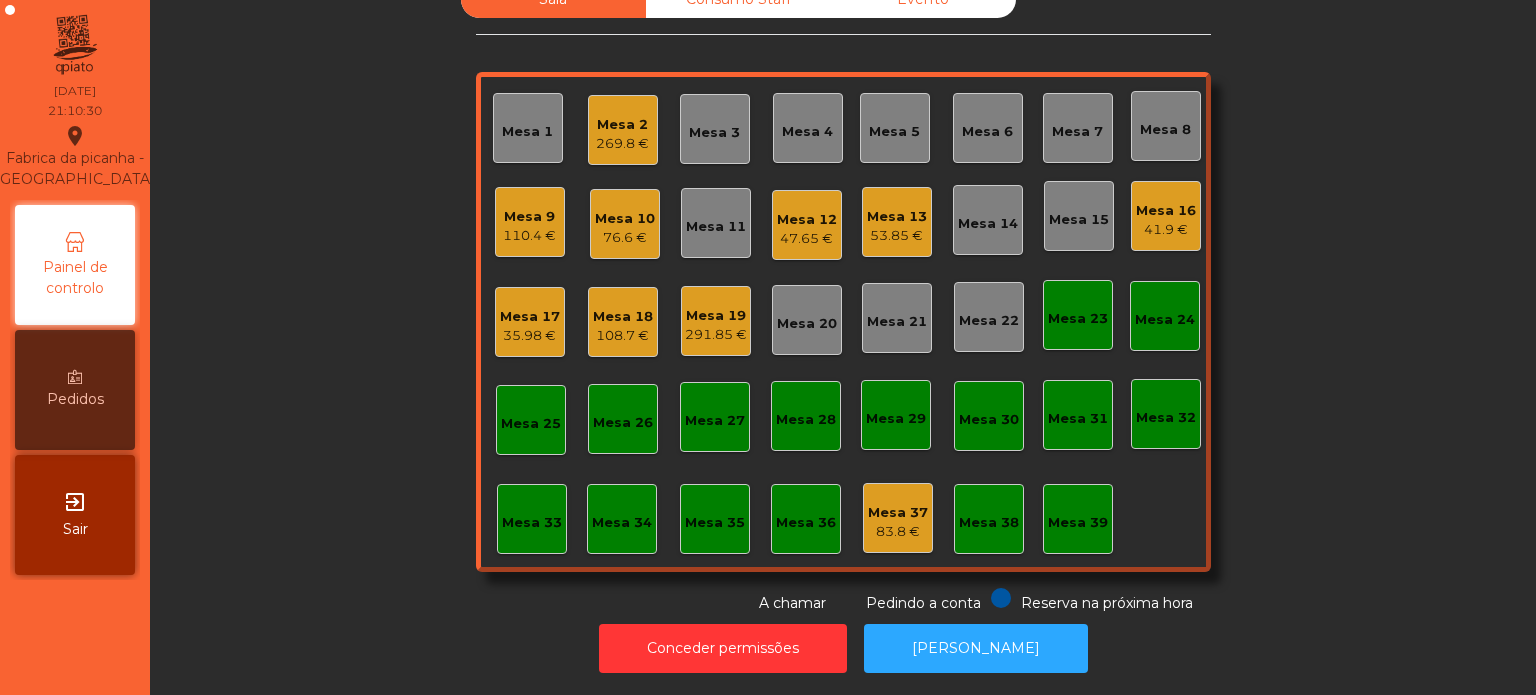 click on "Mesa 6" 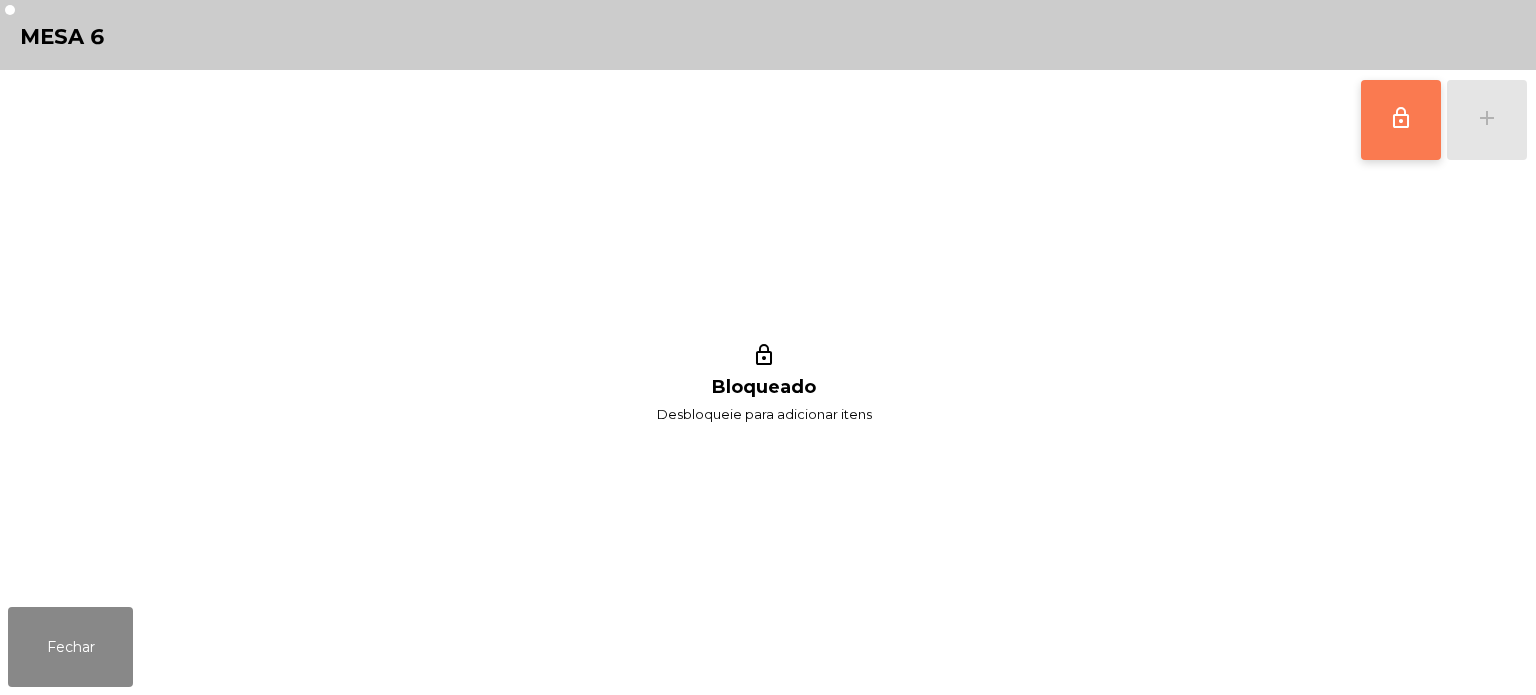 click on "lock_outline" 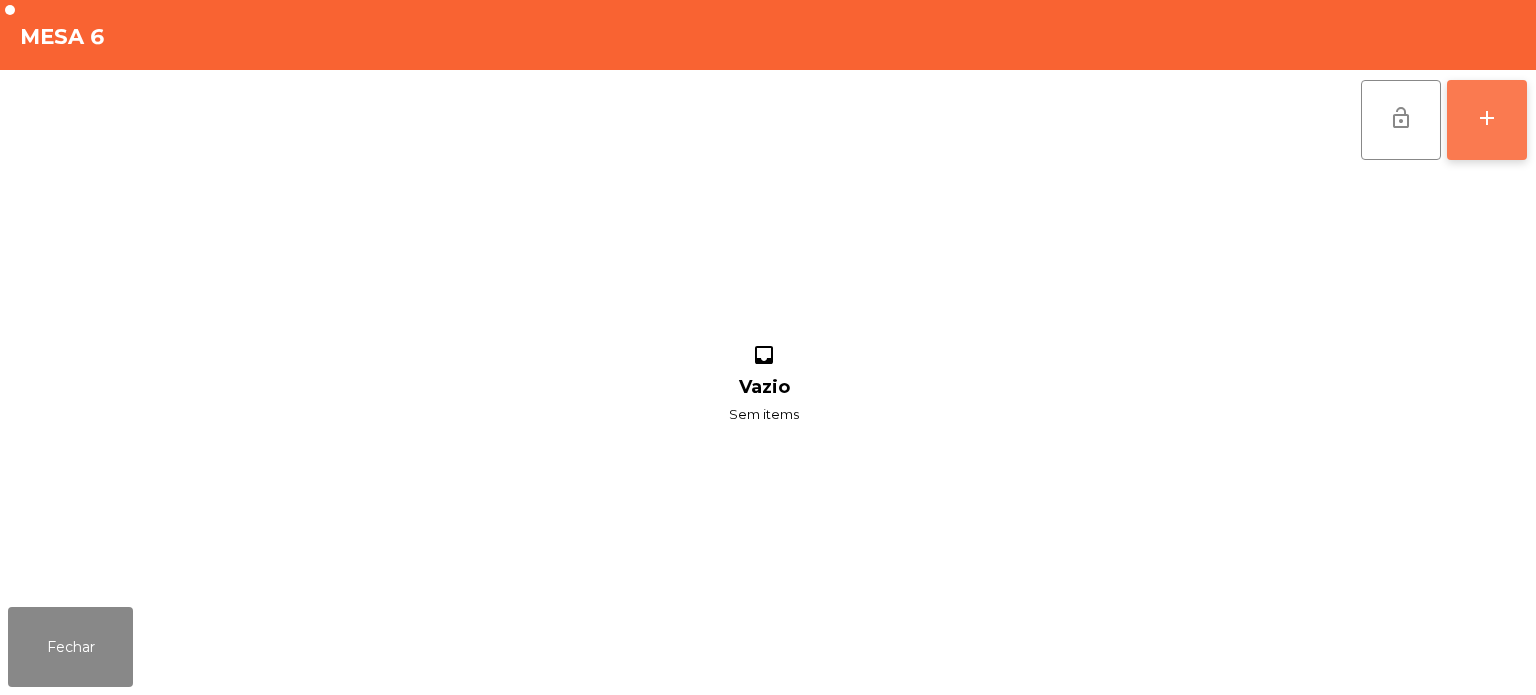 click on "add" 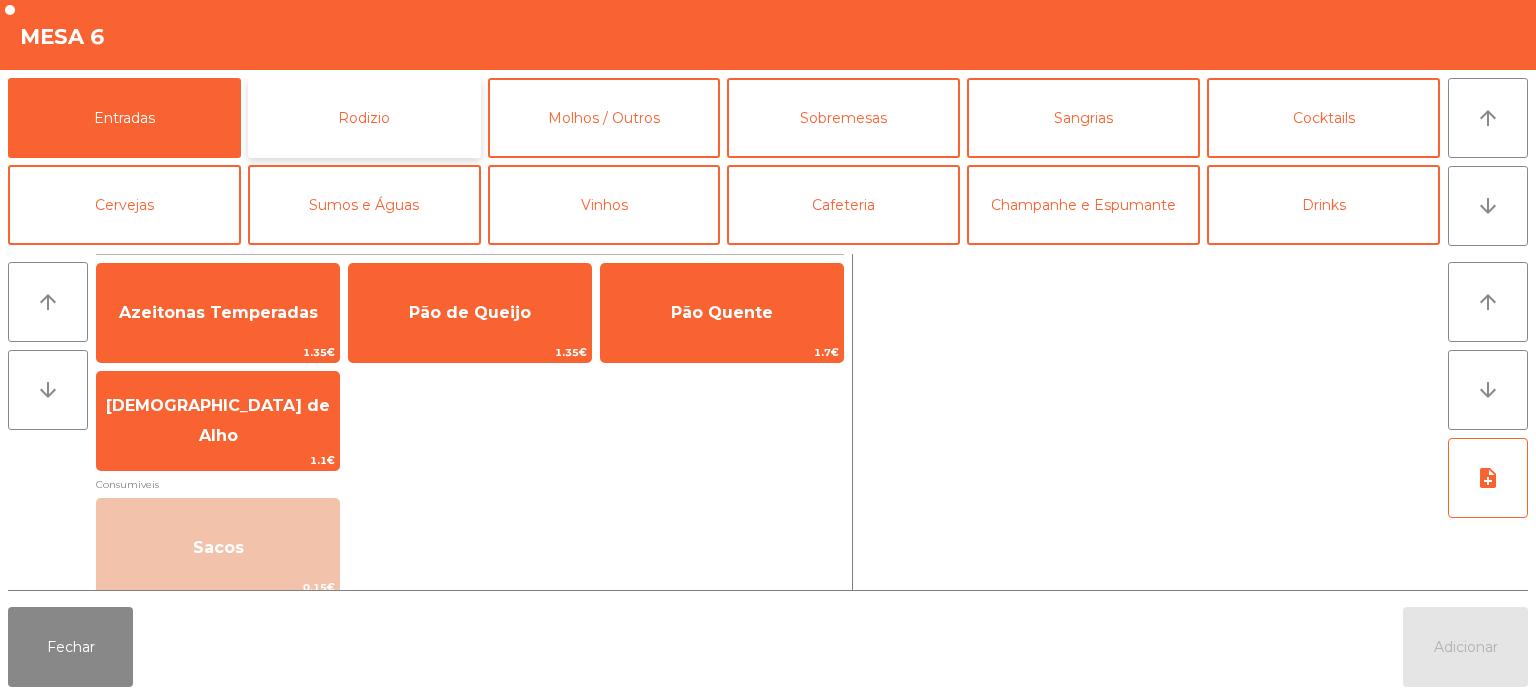 click on "Rodizio" 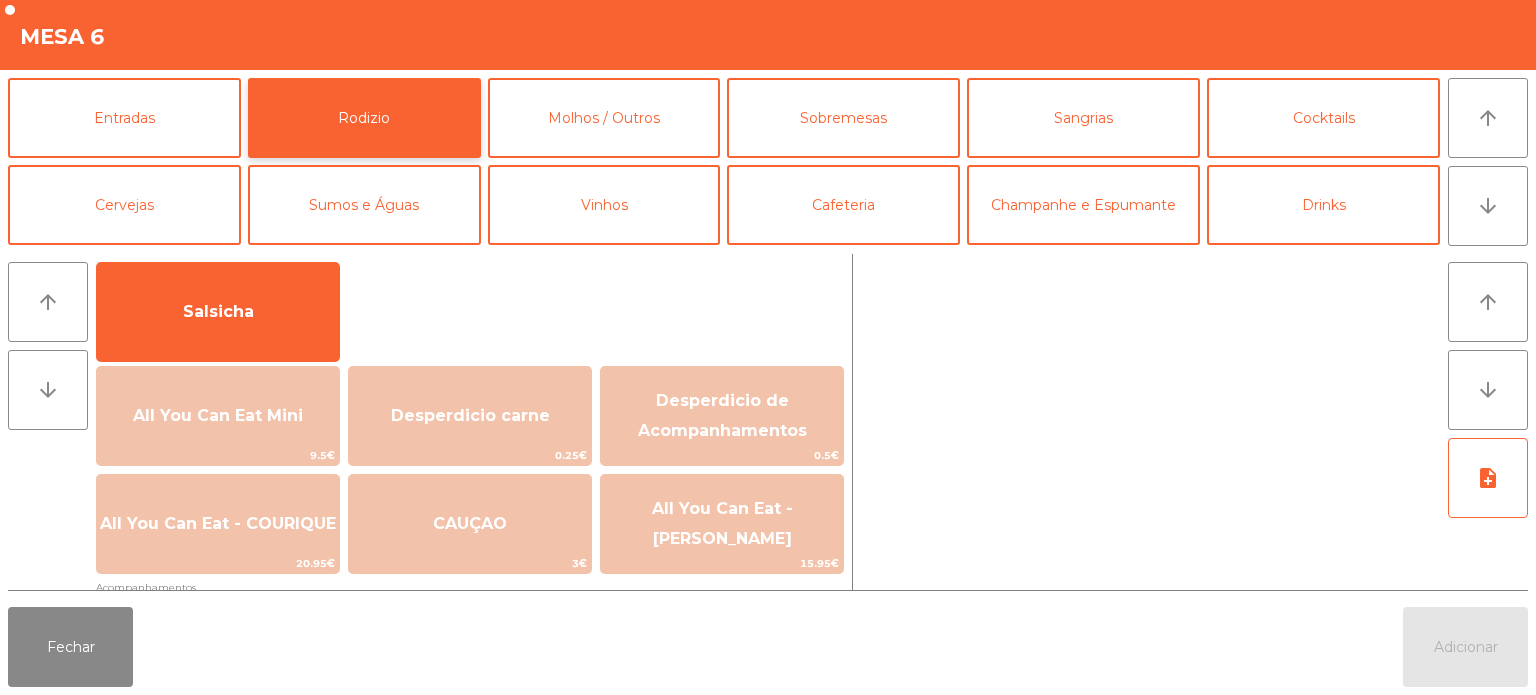 scroll, scrollTop: 139, scrollLeft: 0, axis: vertical 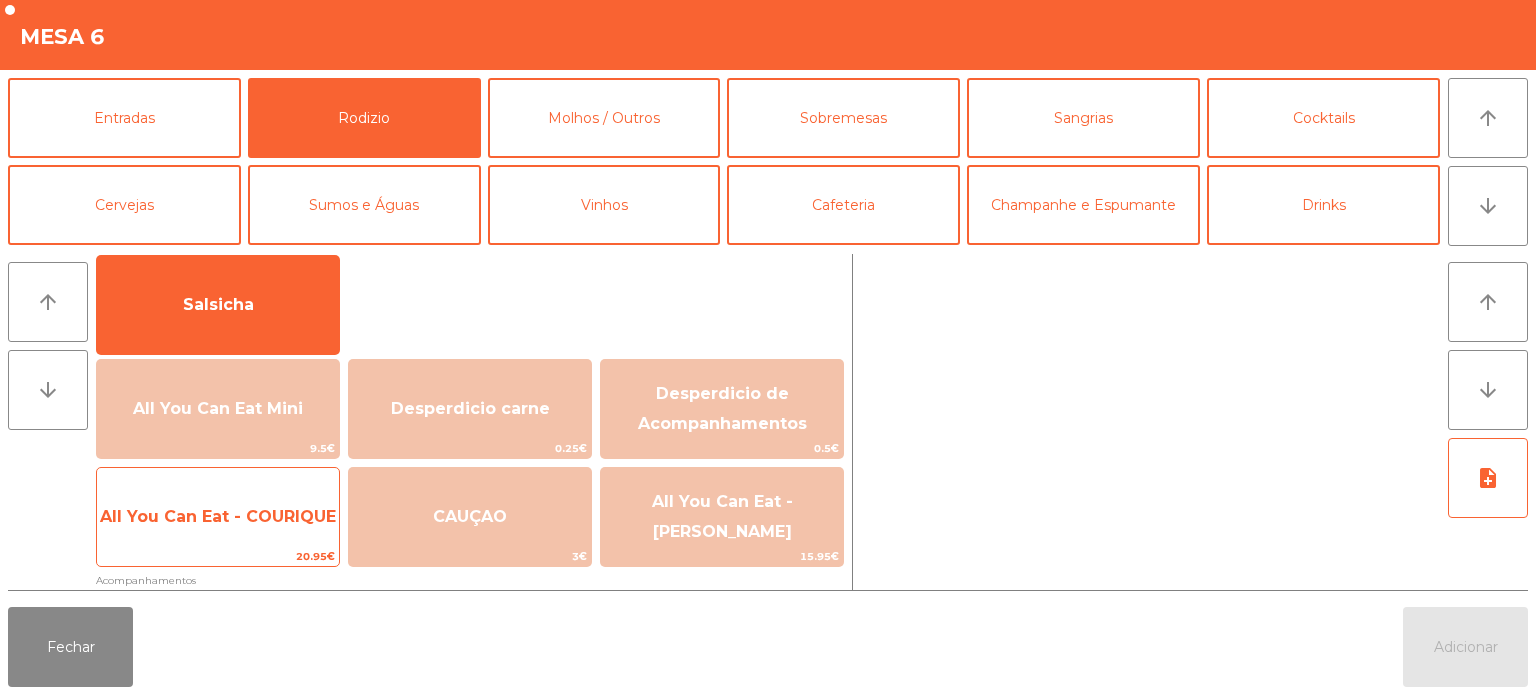 click on "All You Can Eat - COURIQUE" 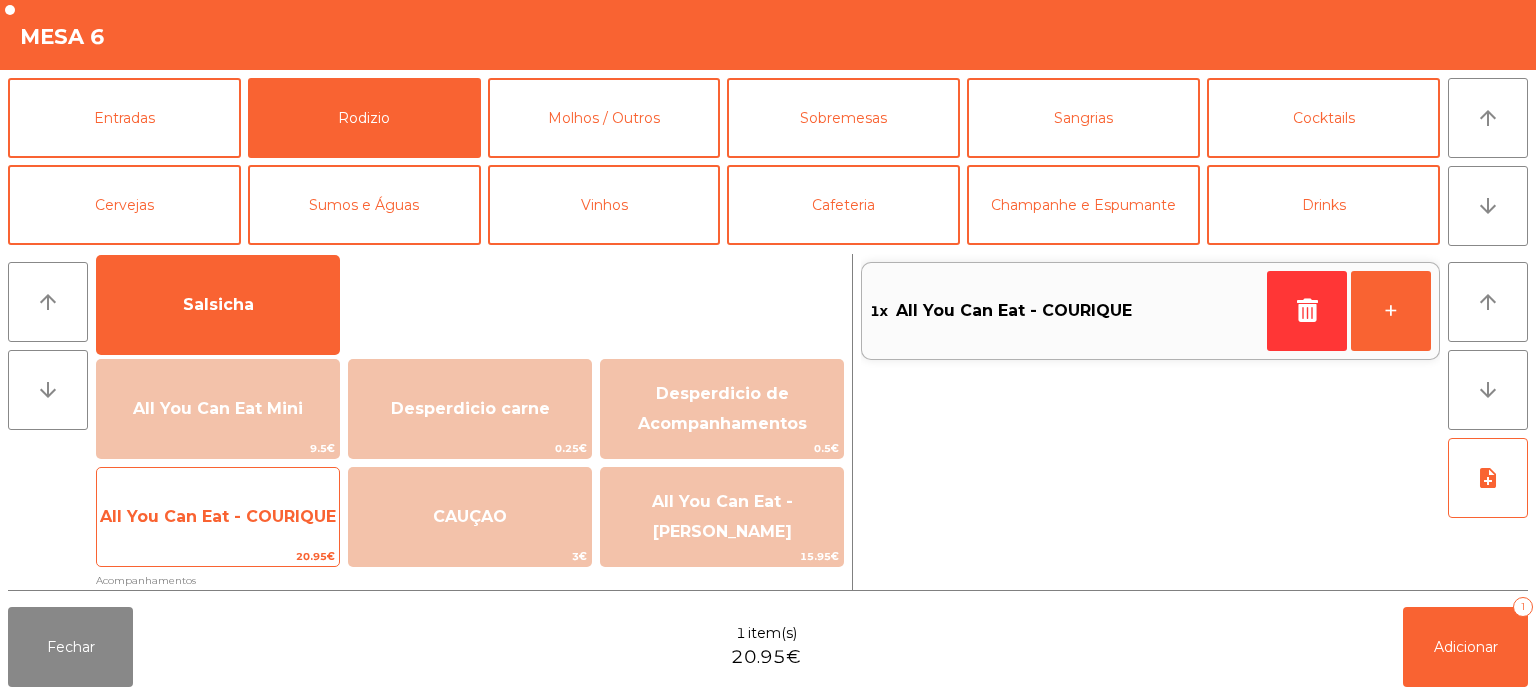 click on "All You Can Eat - COURIQUE" 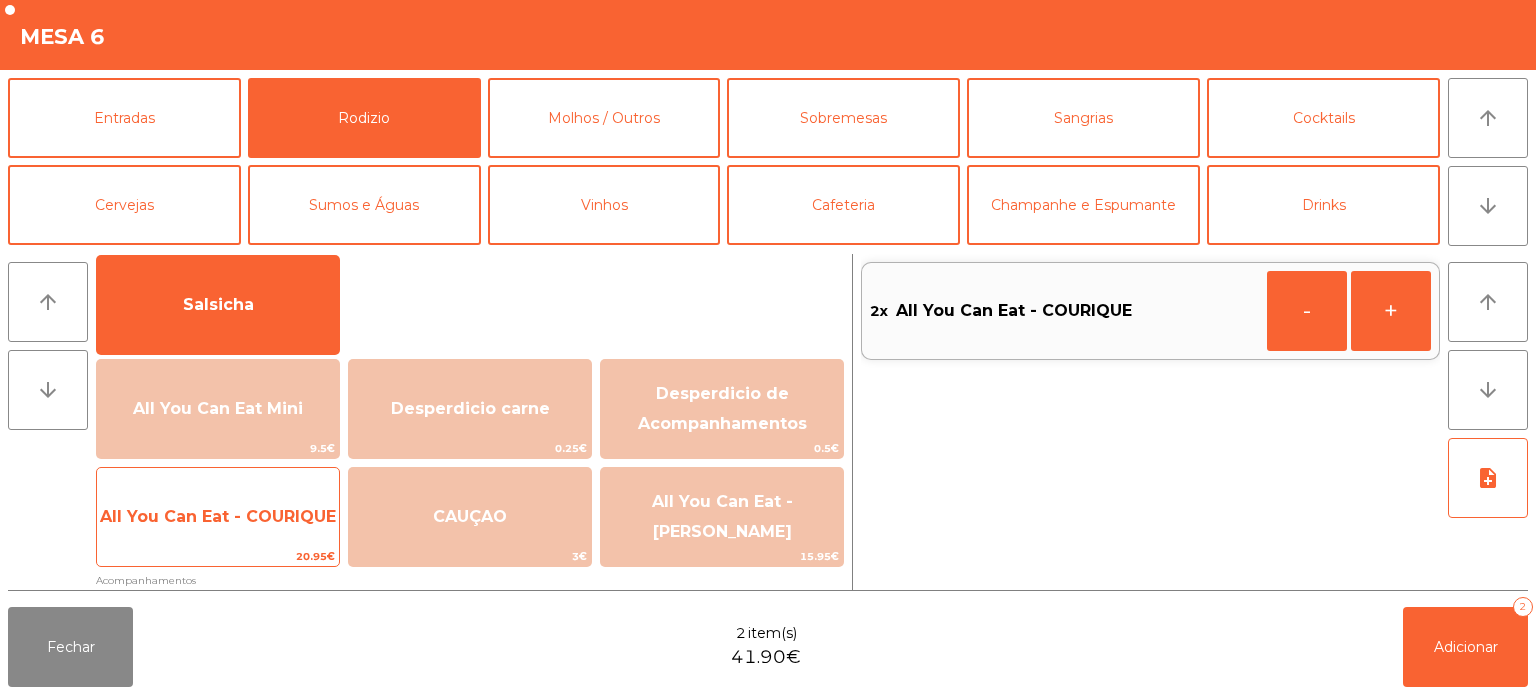 click on "All You Can Eat - COURIQUE" 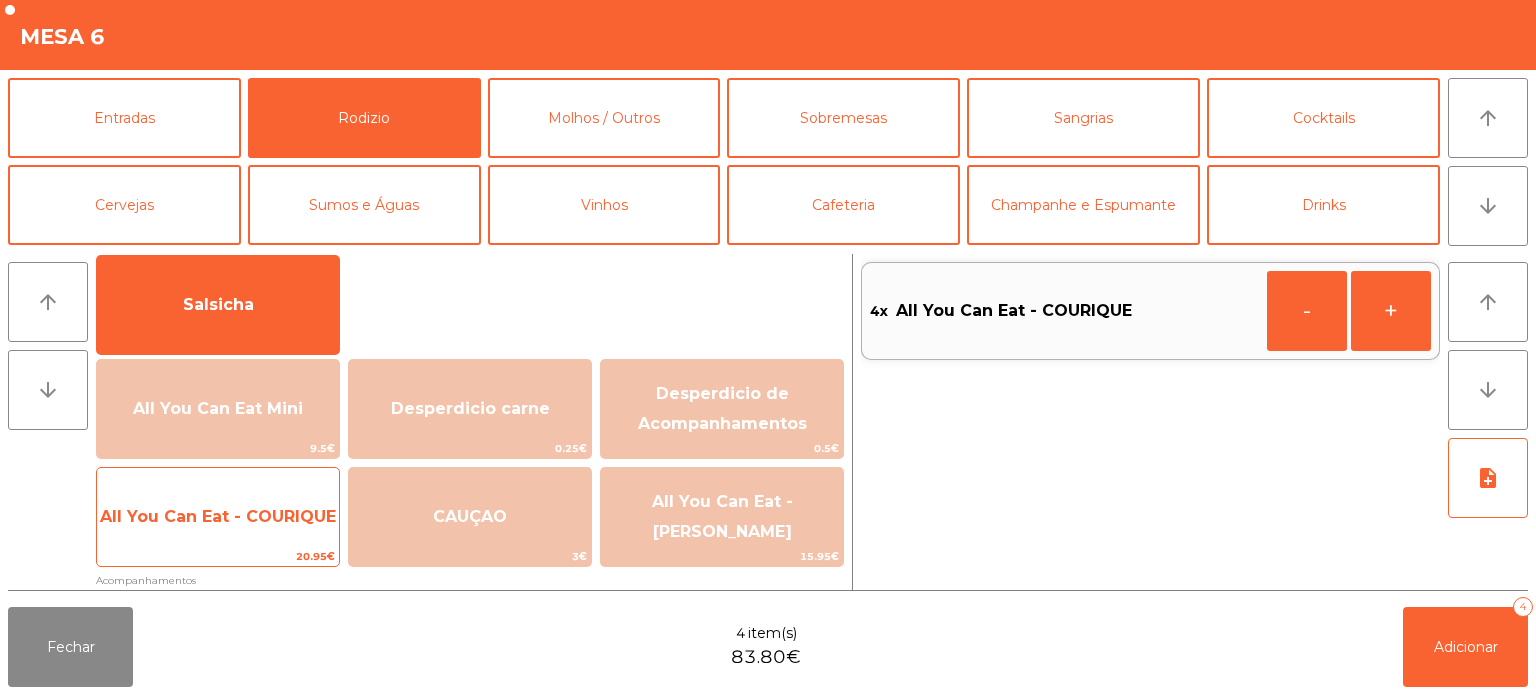 click on "All You Can Eat - COURIQUE" 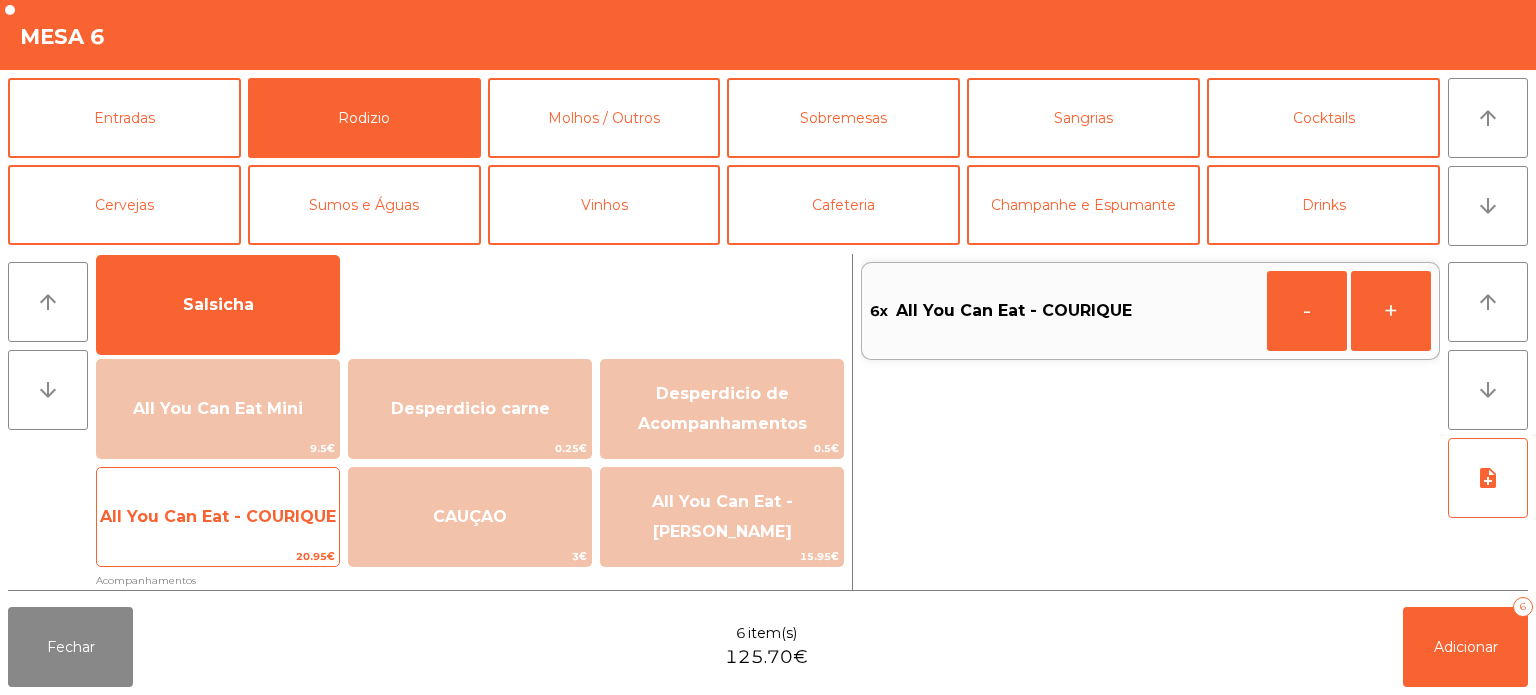 click on "20.95€" 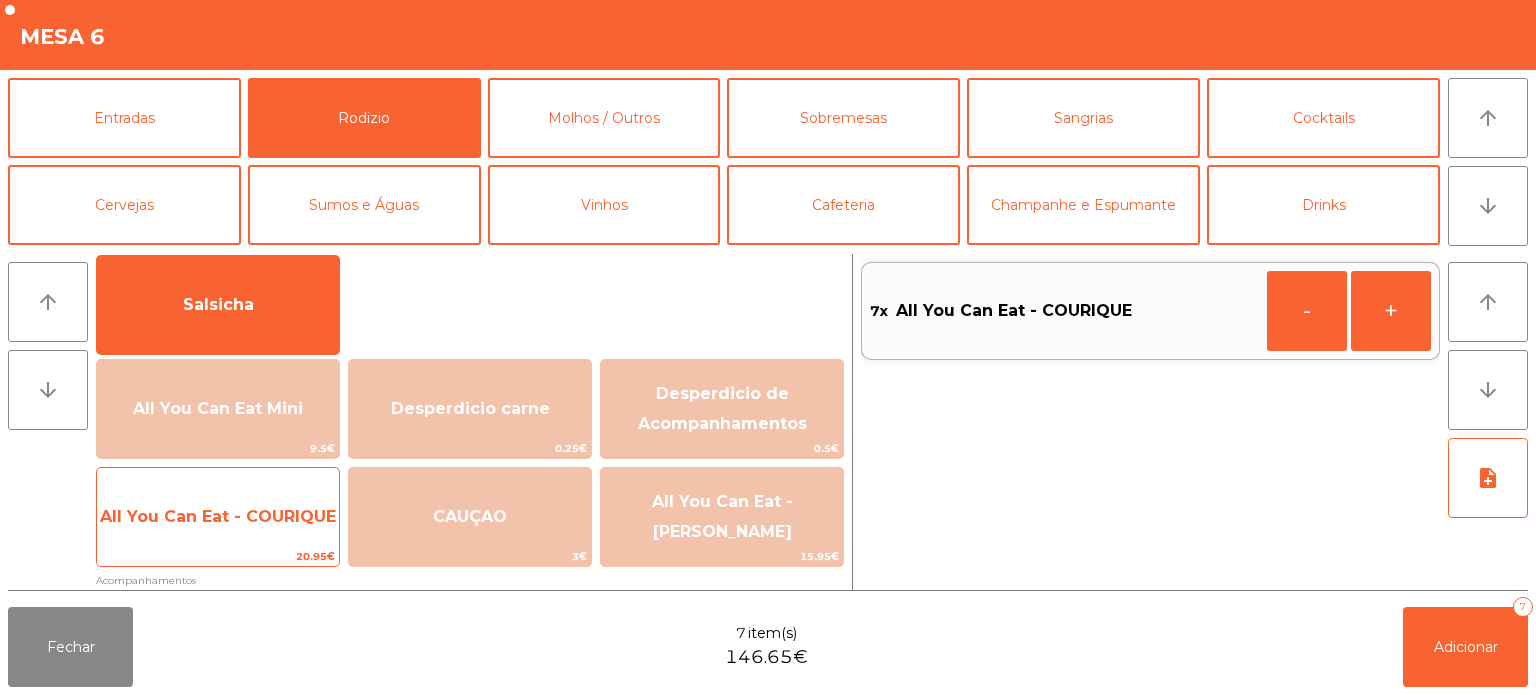 click on "20.95€" 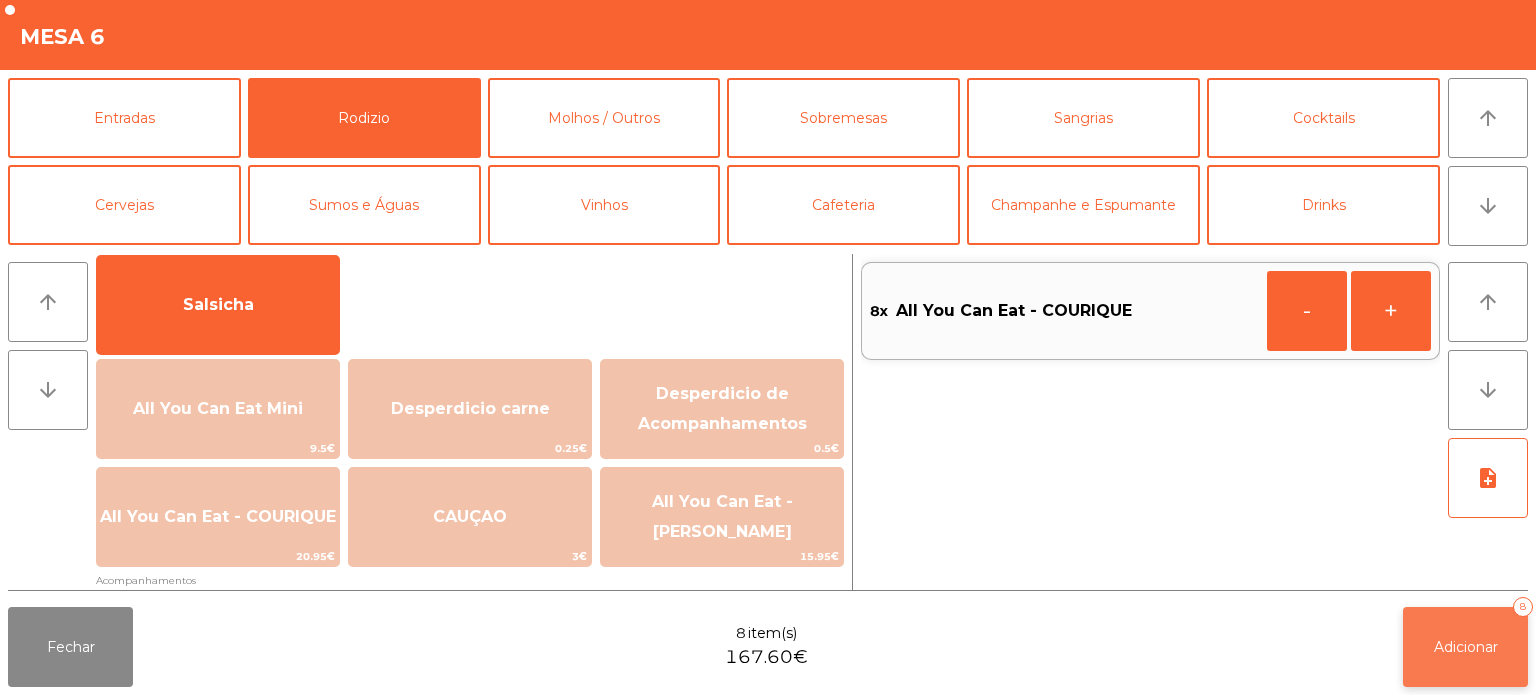 click on "Adicionar   8" 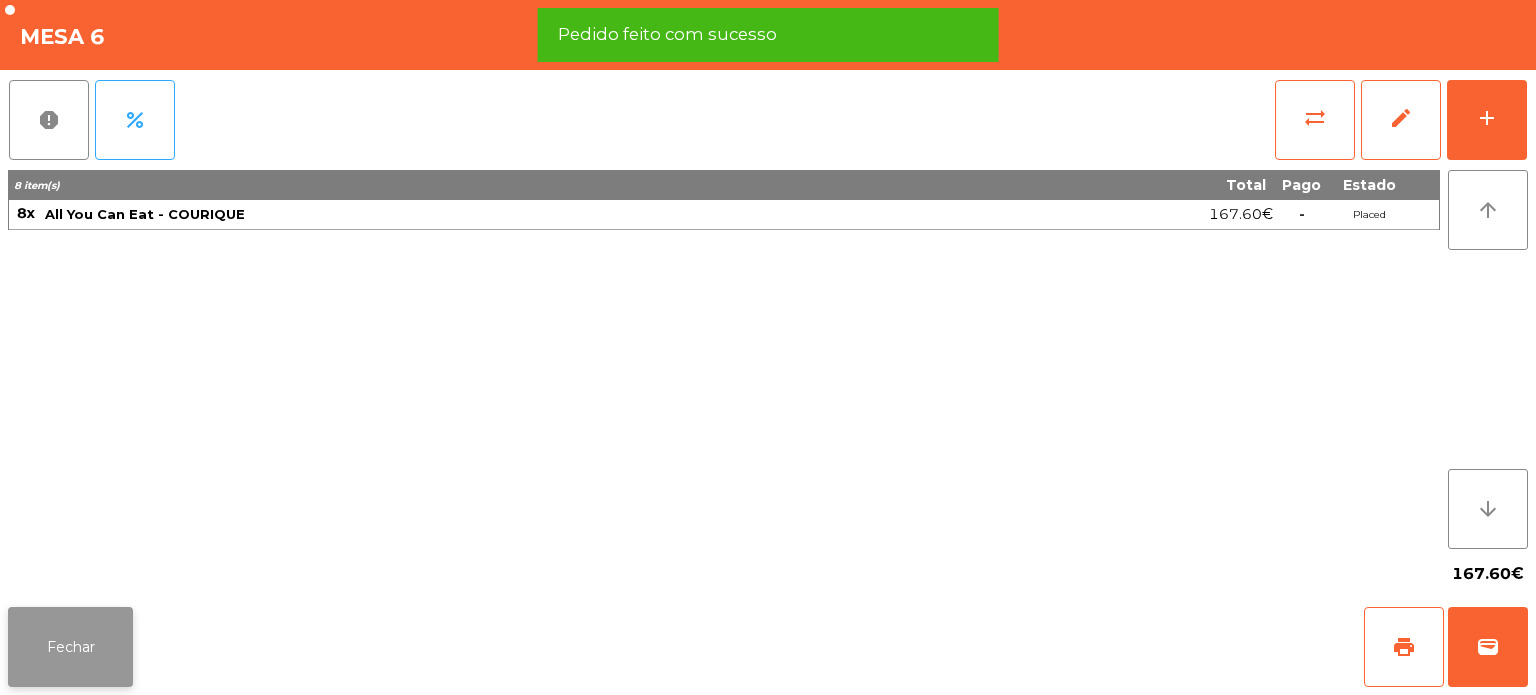 click on "Fechar" 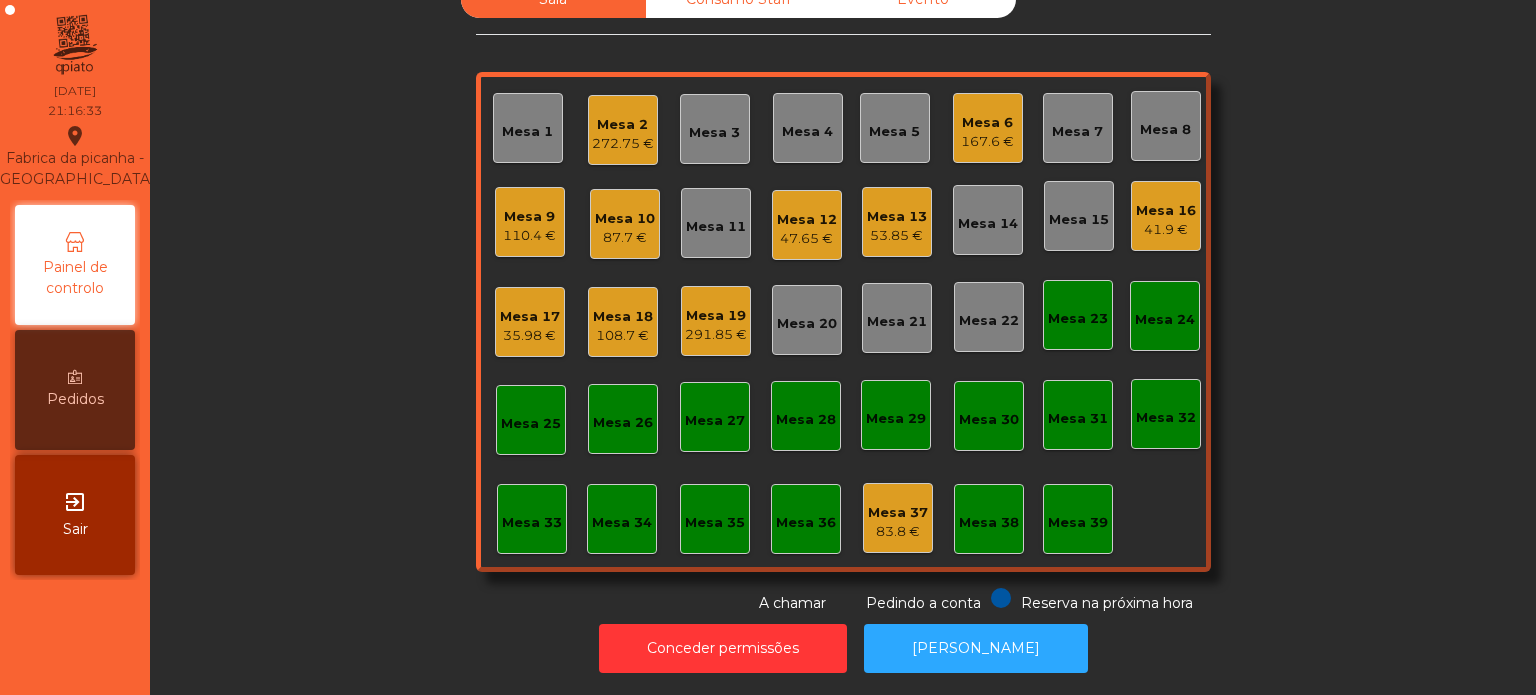 click on "Mesa 17" 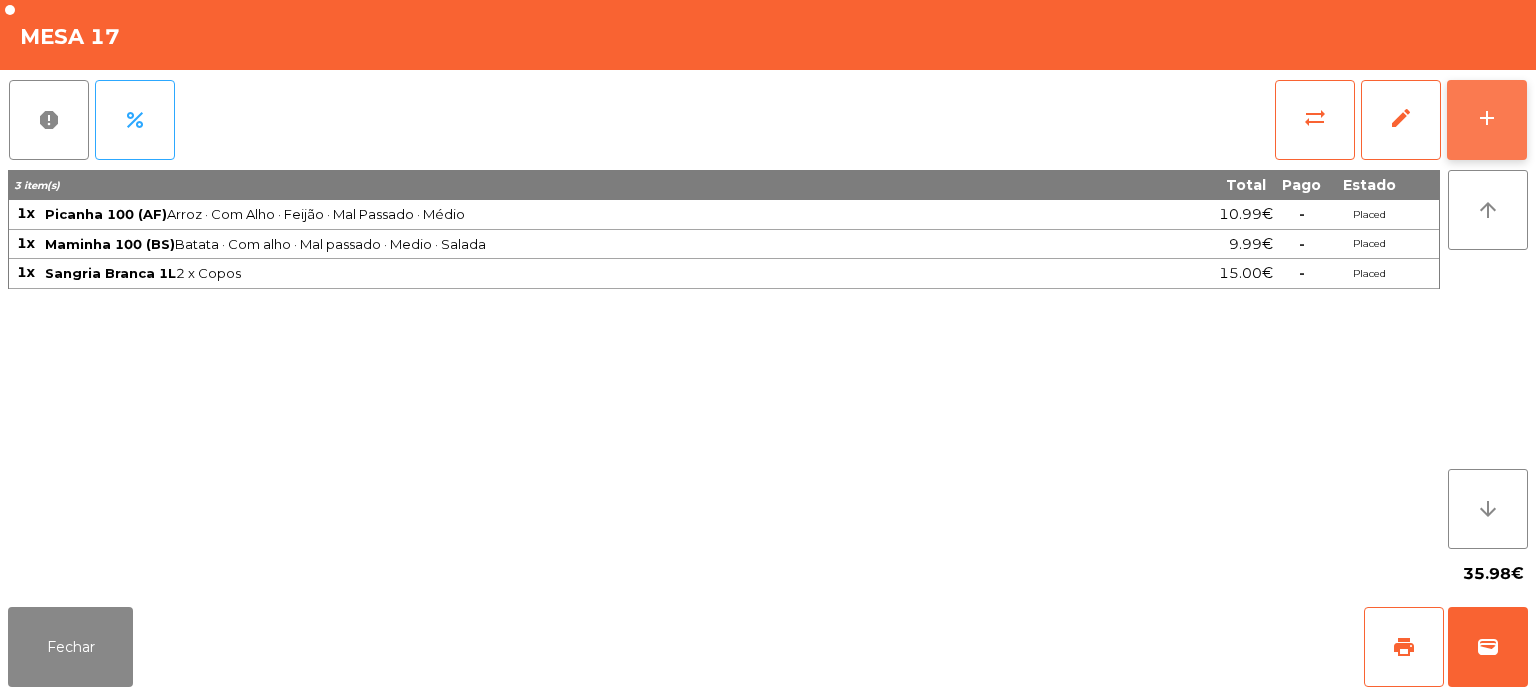 click on "add" 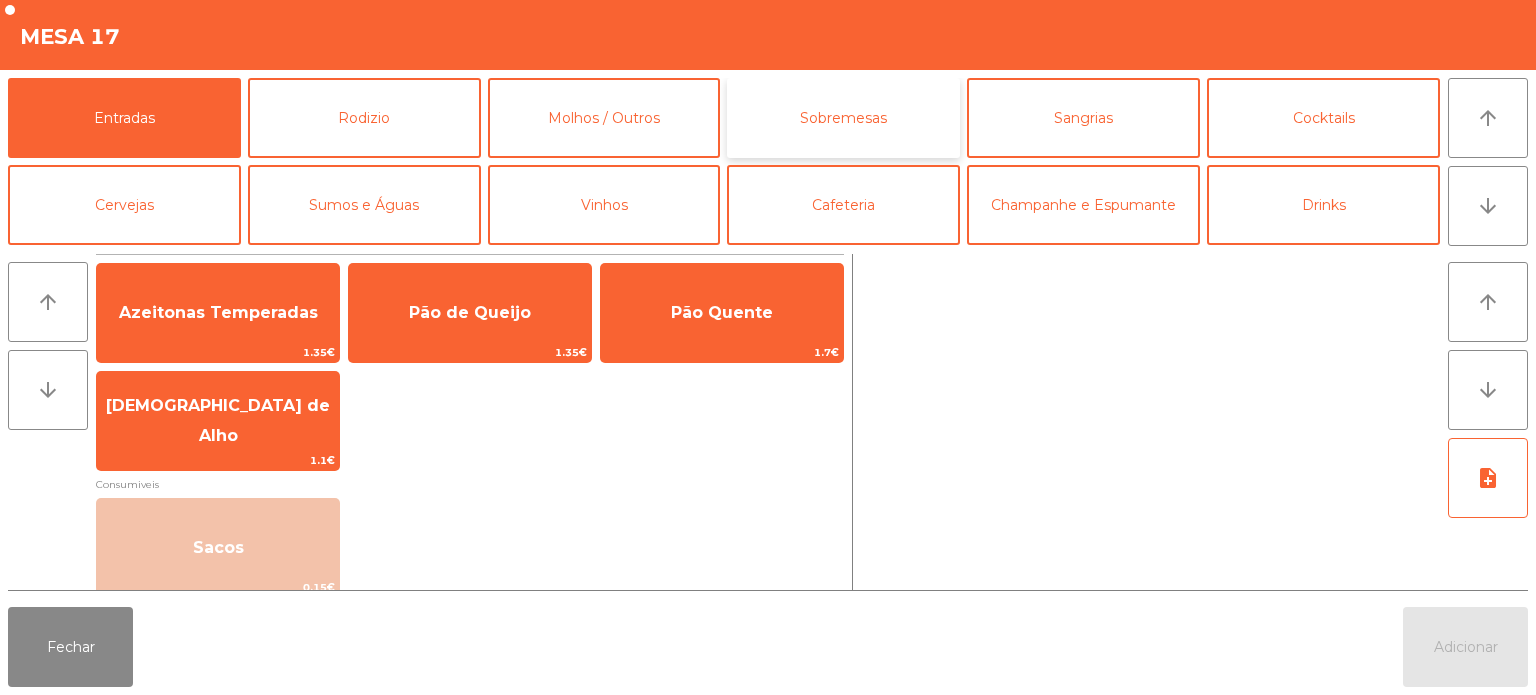click on "Sobremesas" 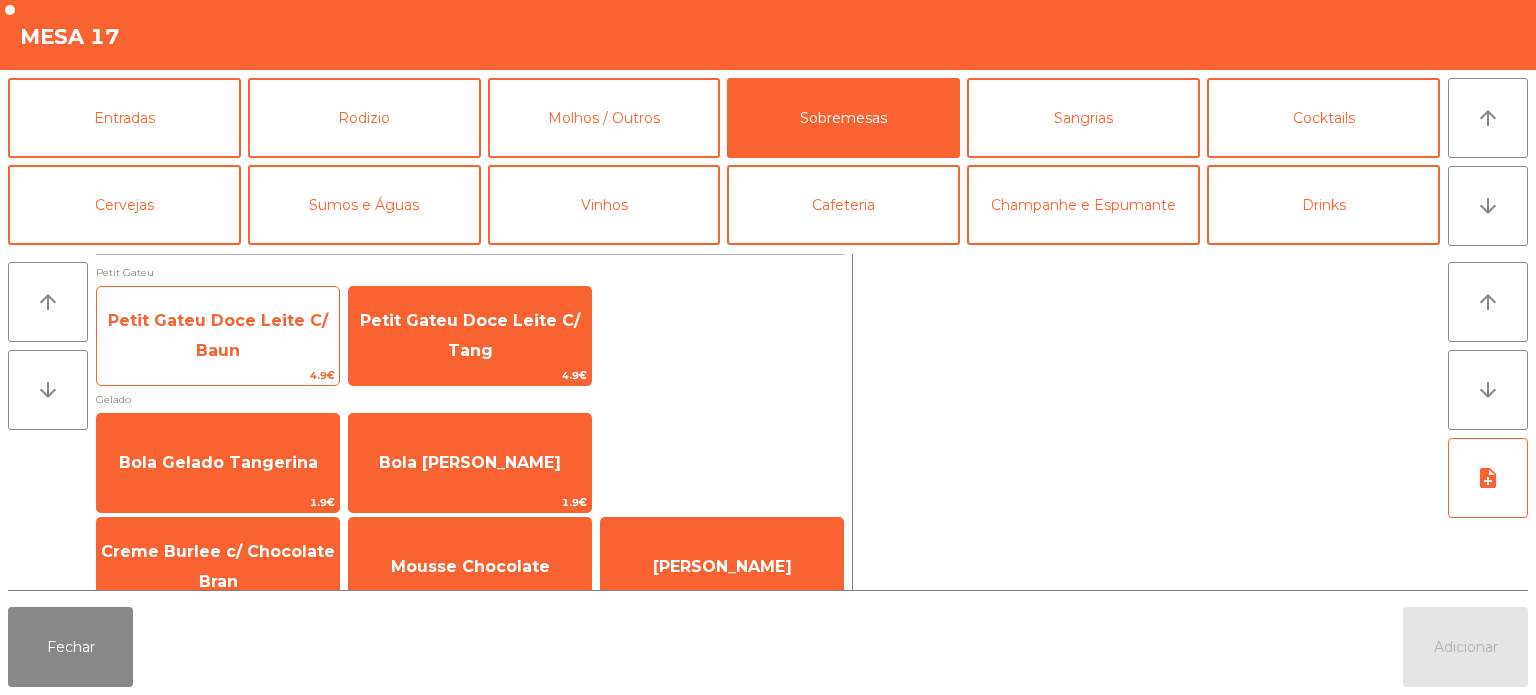click on "Petit Gateu Doce Leite C/ Baun" 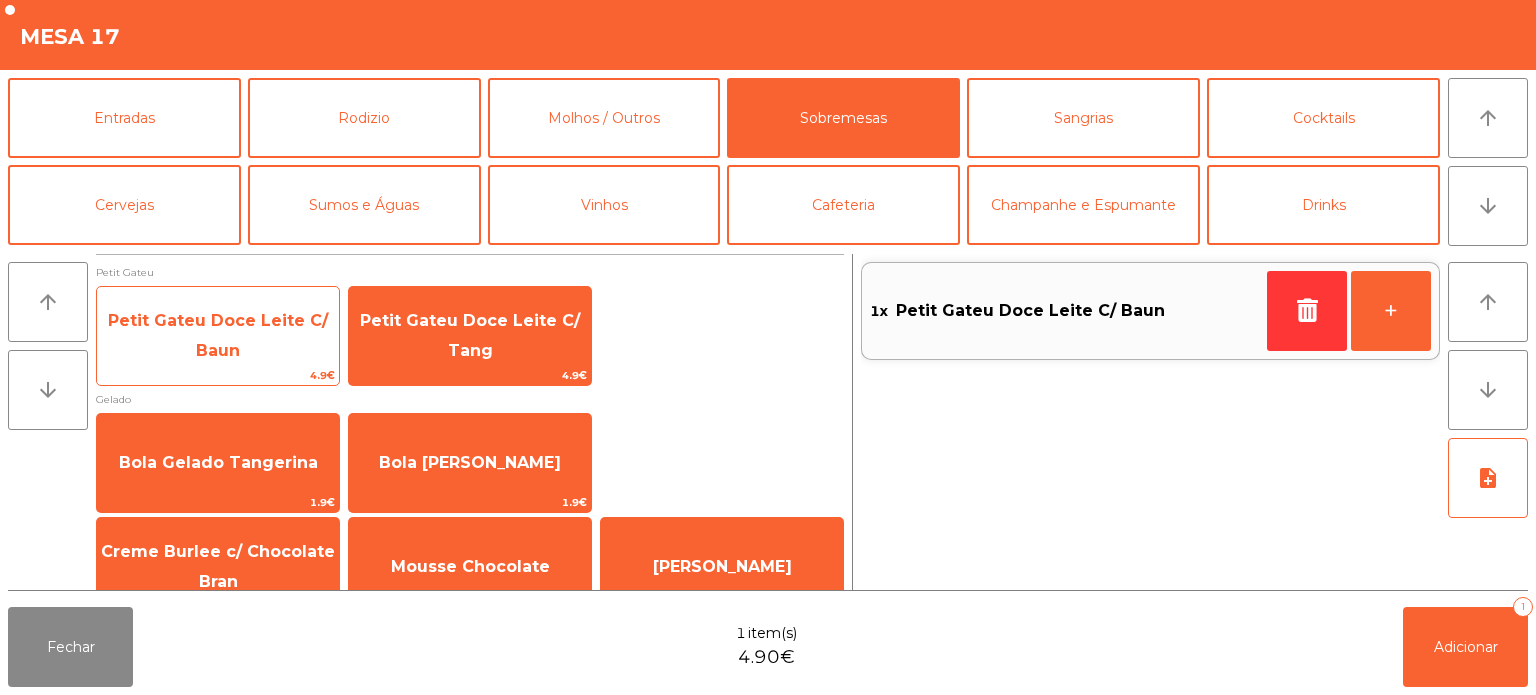 scroll, scrollTop: 34, scrollLeft: 0, axis: vertical 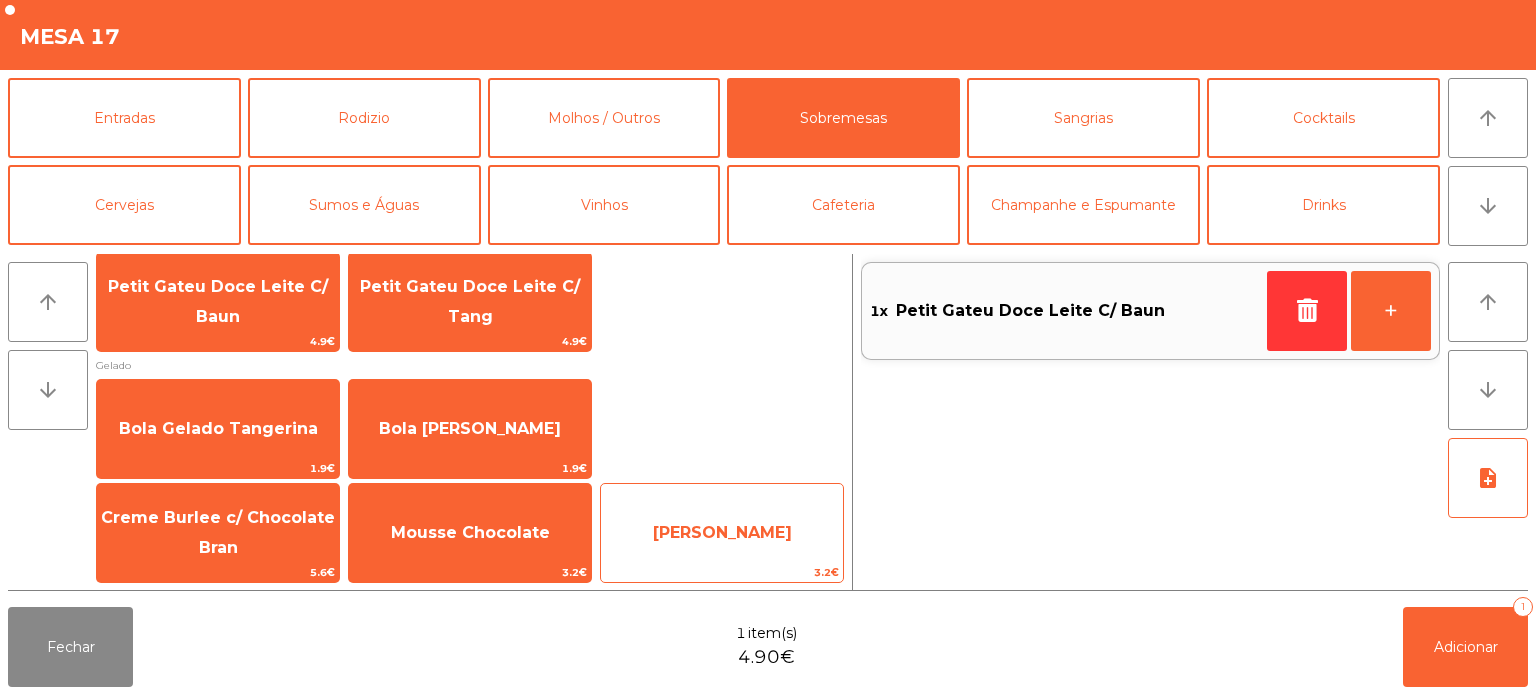 click on "[PERSON_NAME]" 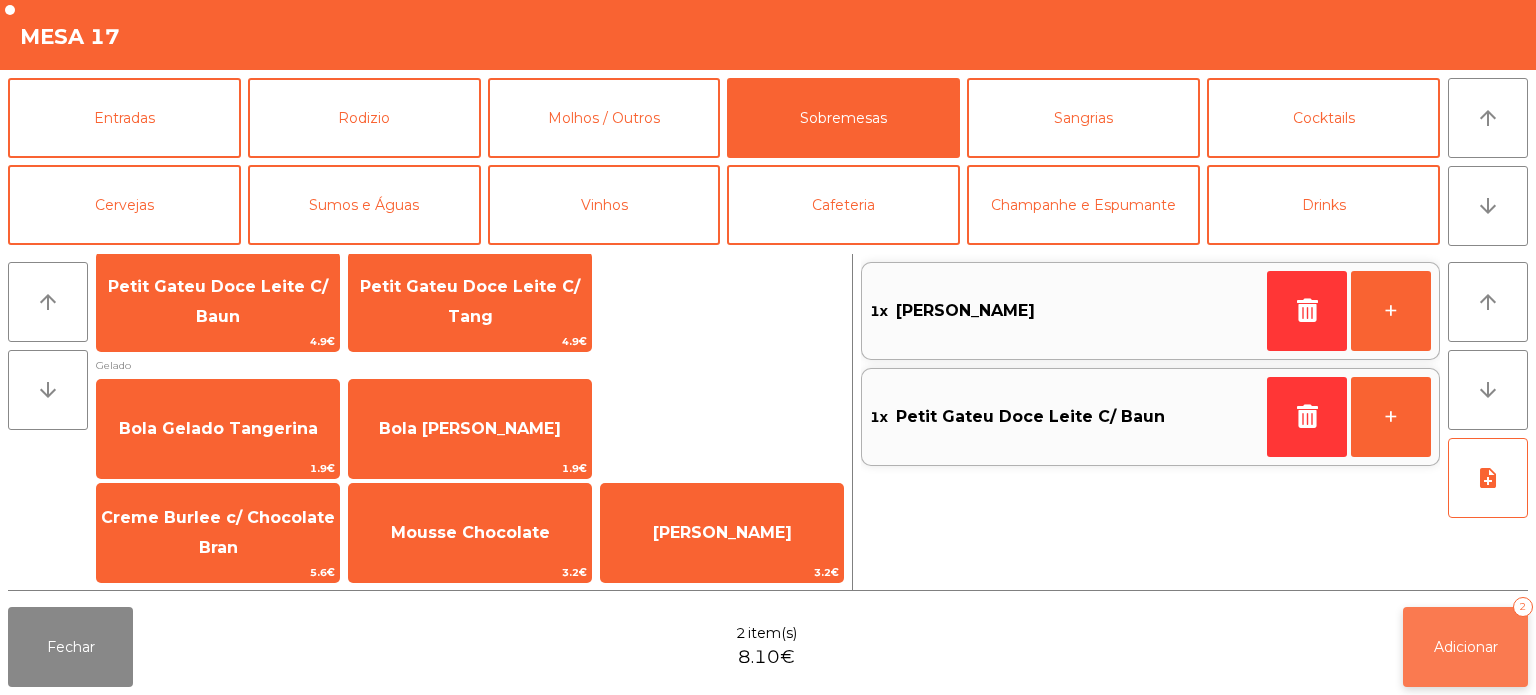 click on "Adicionar" 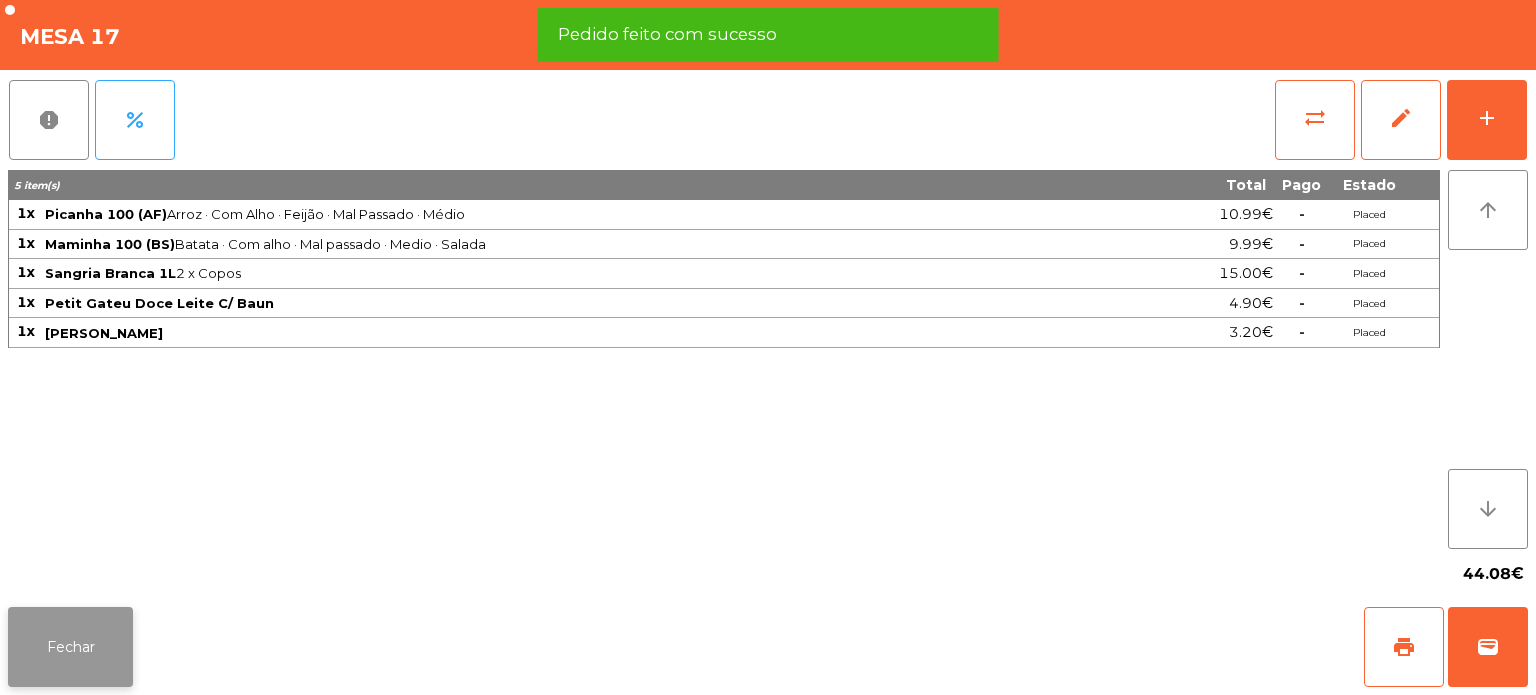click on "Fechar" 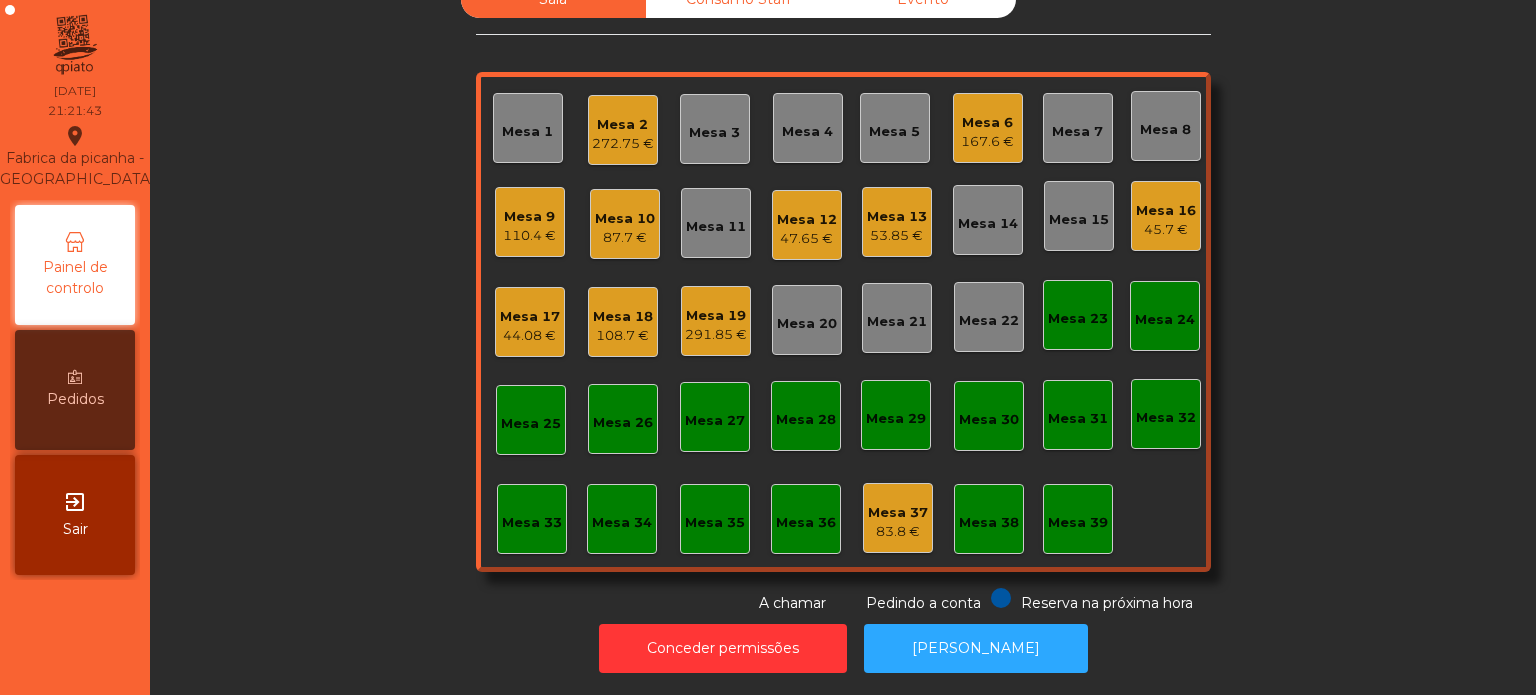 click on "Mesa 19" 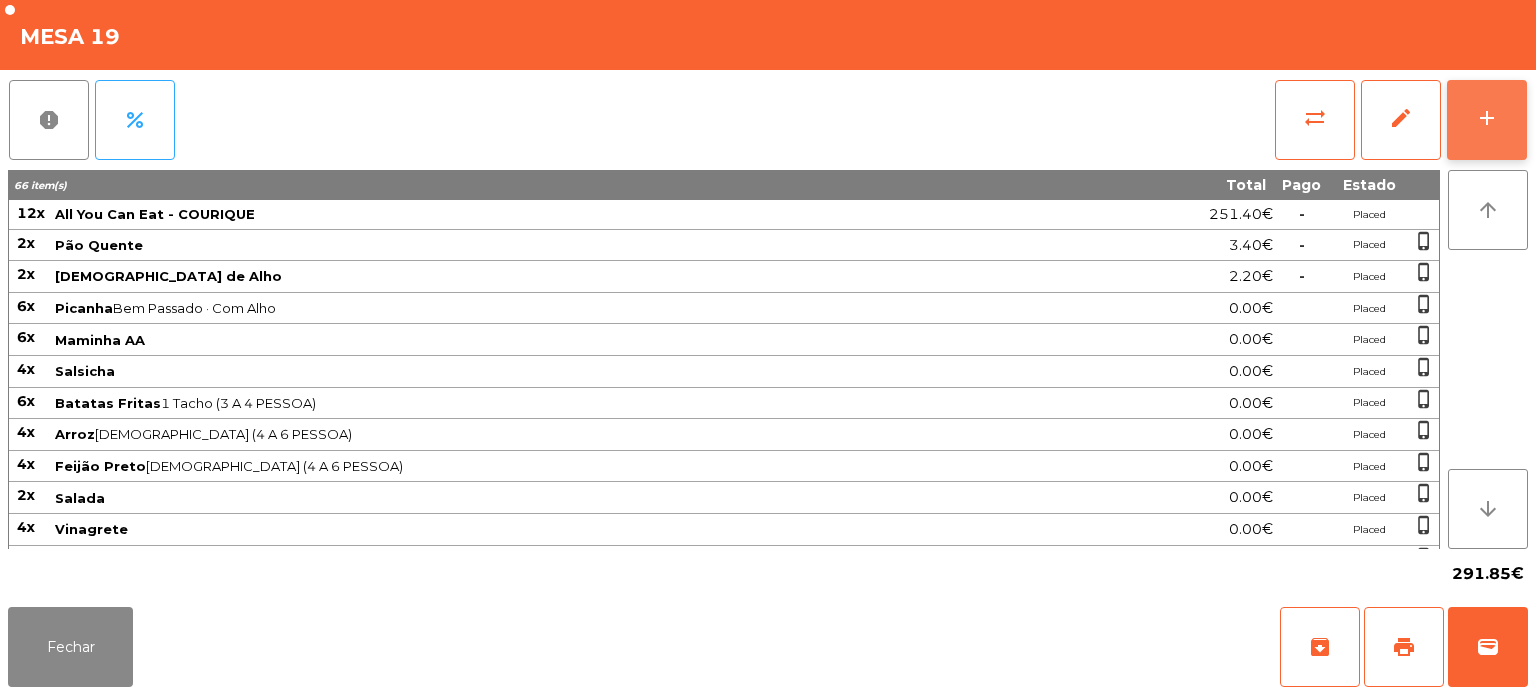 click on "add" 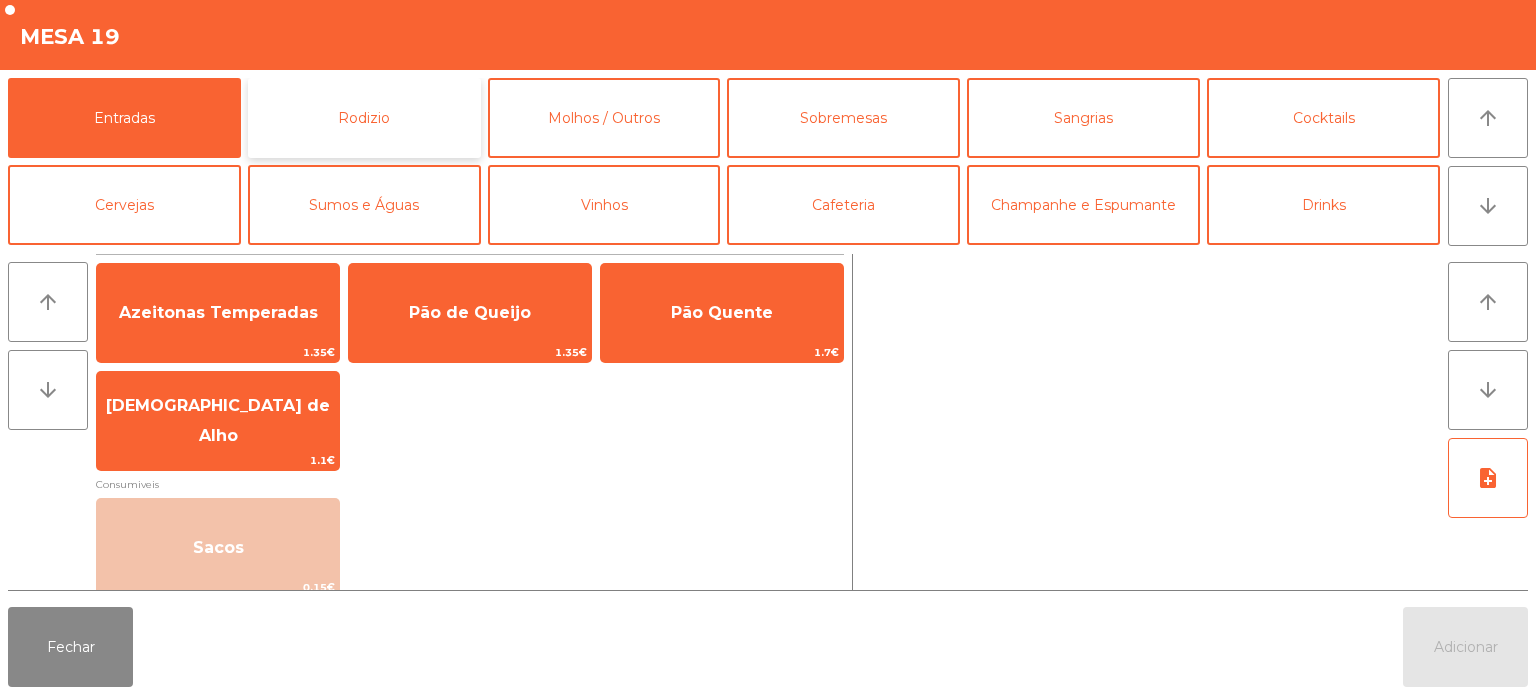 click on "Rodizio" 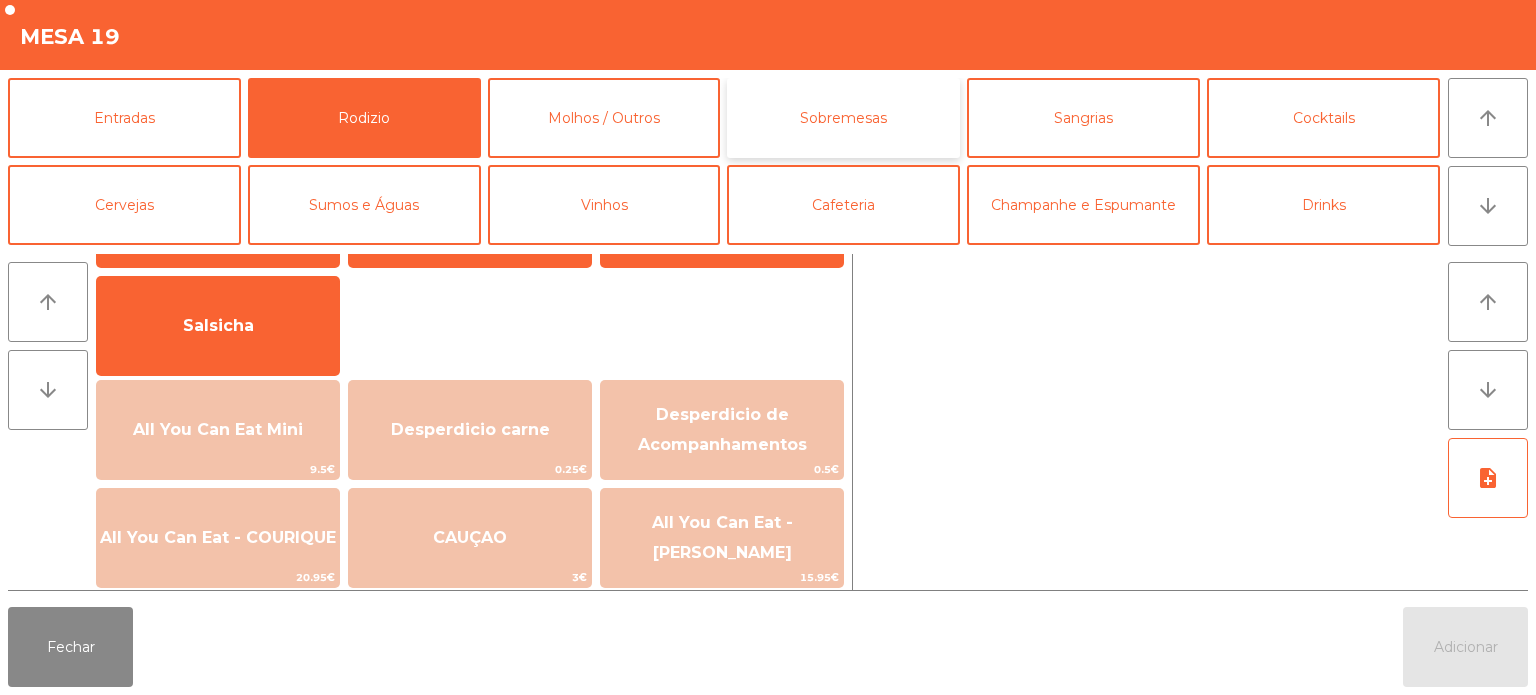 click on "Sobremesas" 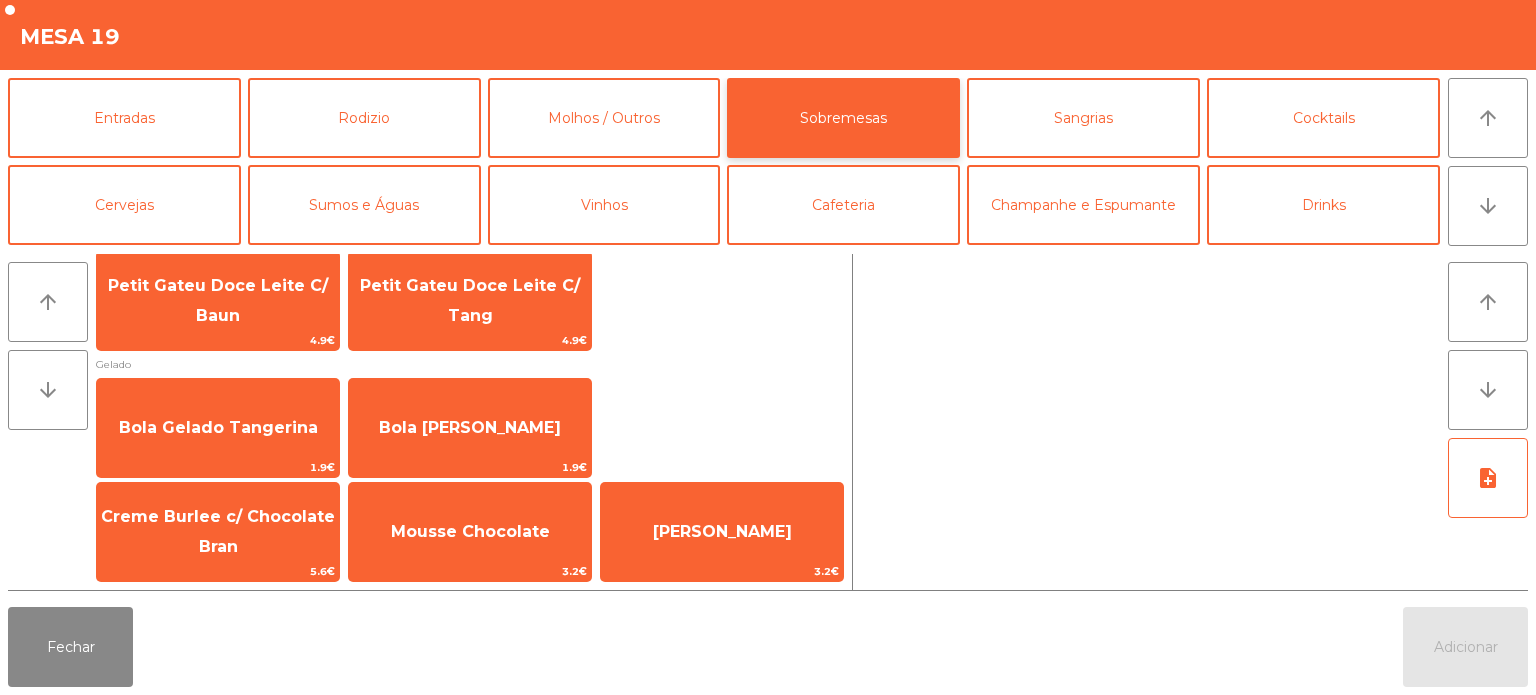 scroll, scrollTop: 34, scrollLeft: 0, axis: vertical 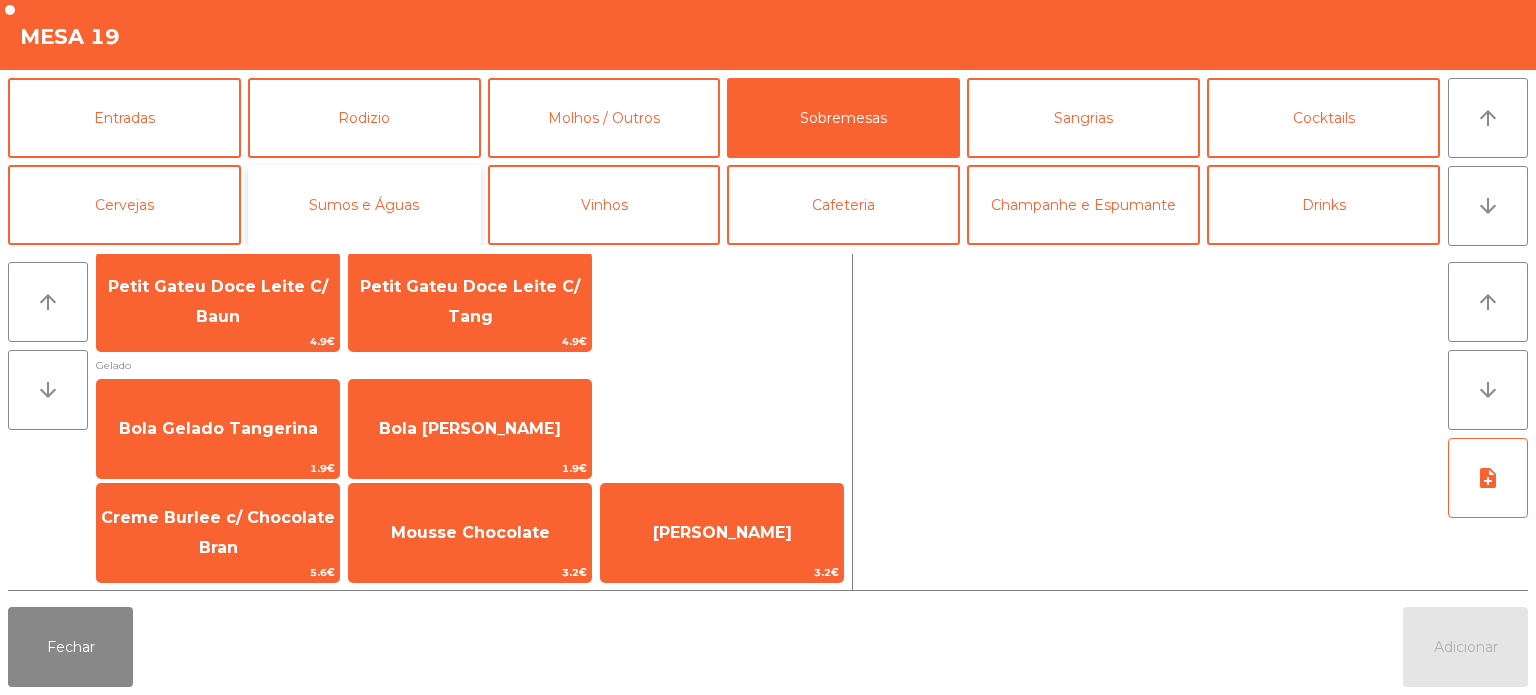 click on "Sumos e Águas" 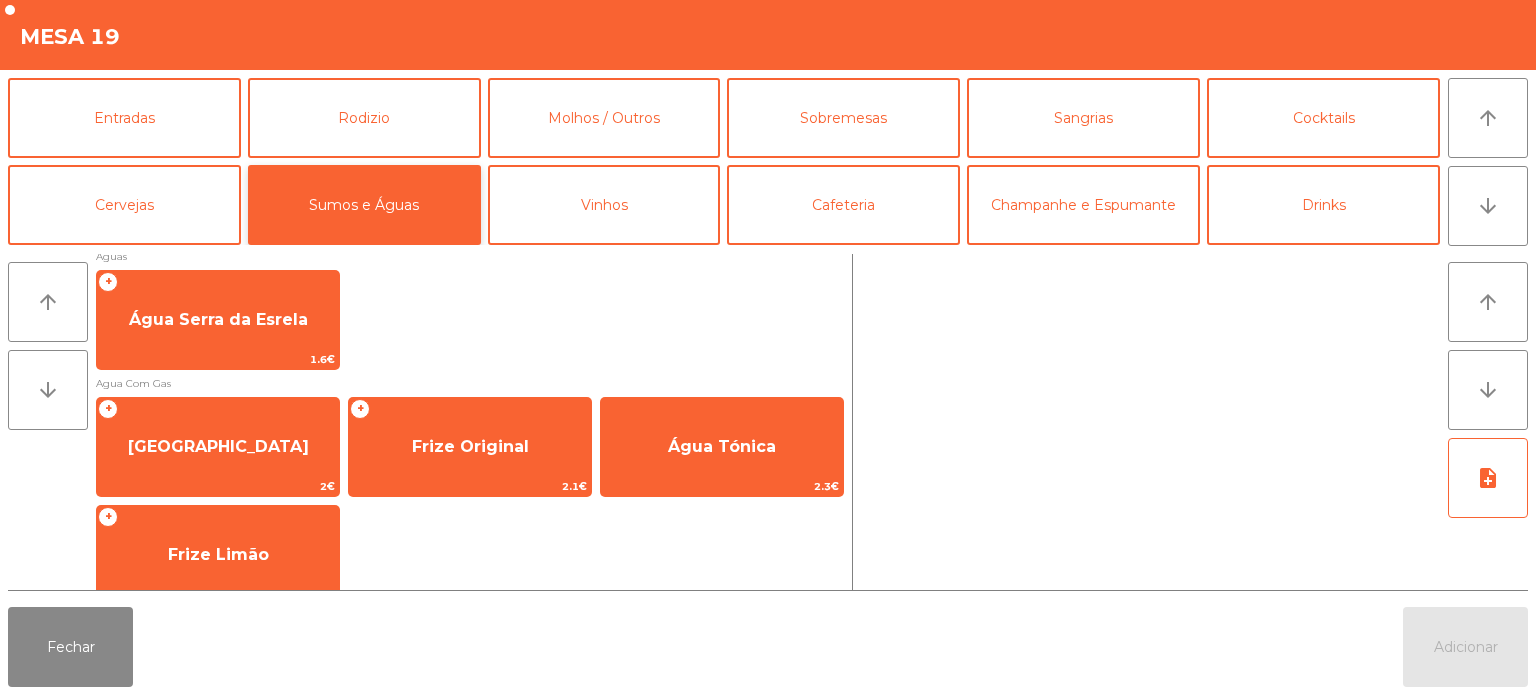 scroll, scrollTop: 484, scrollLeft: 0, axis: vertical 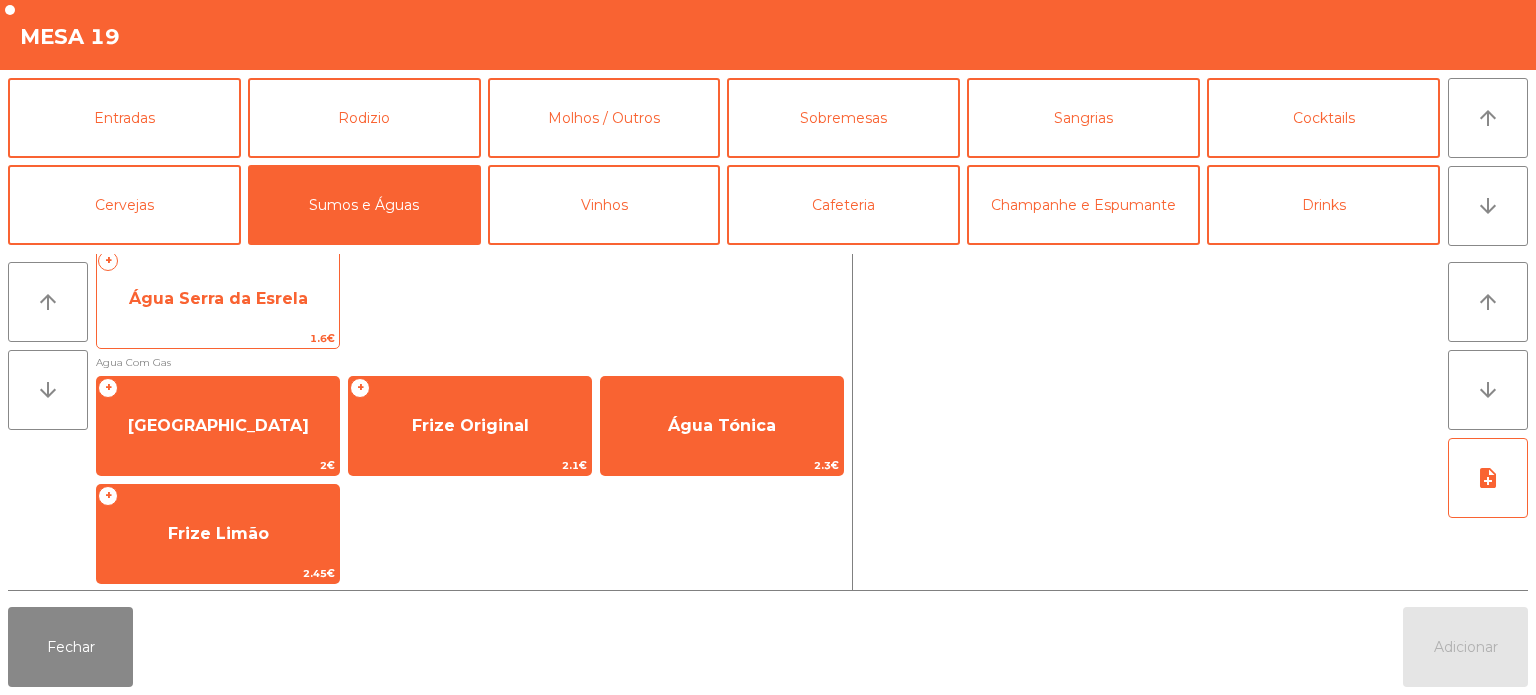click on "Água Serra da Esrela" 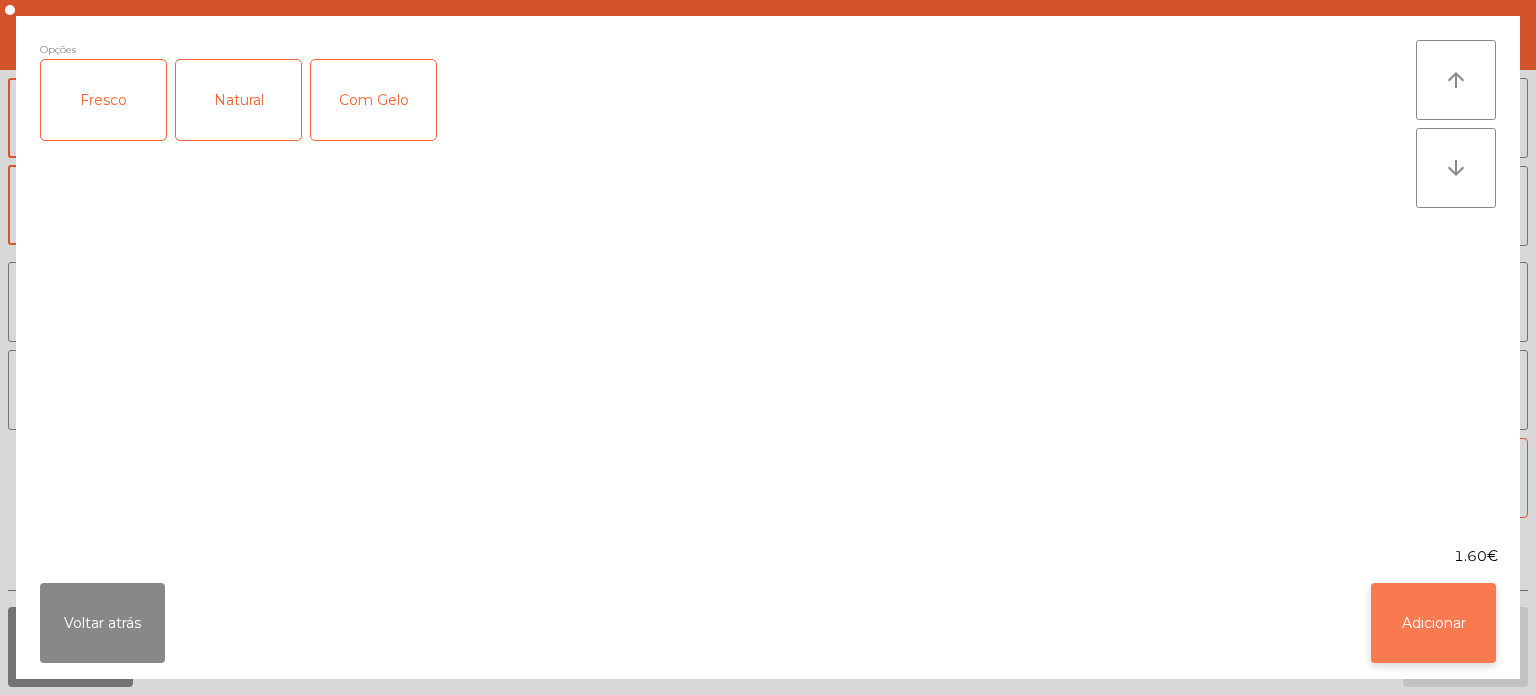 click on "Adicionar" 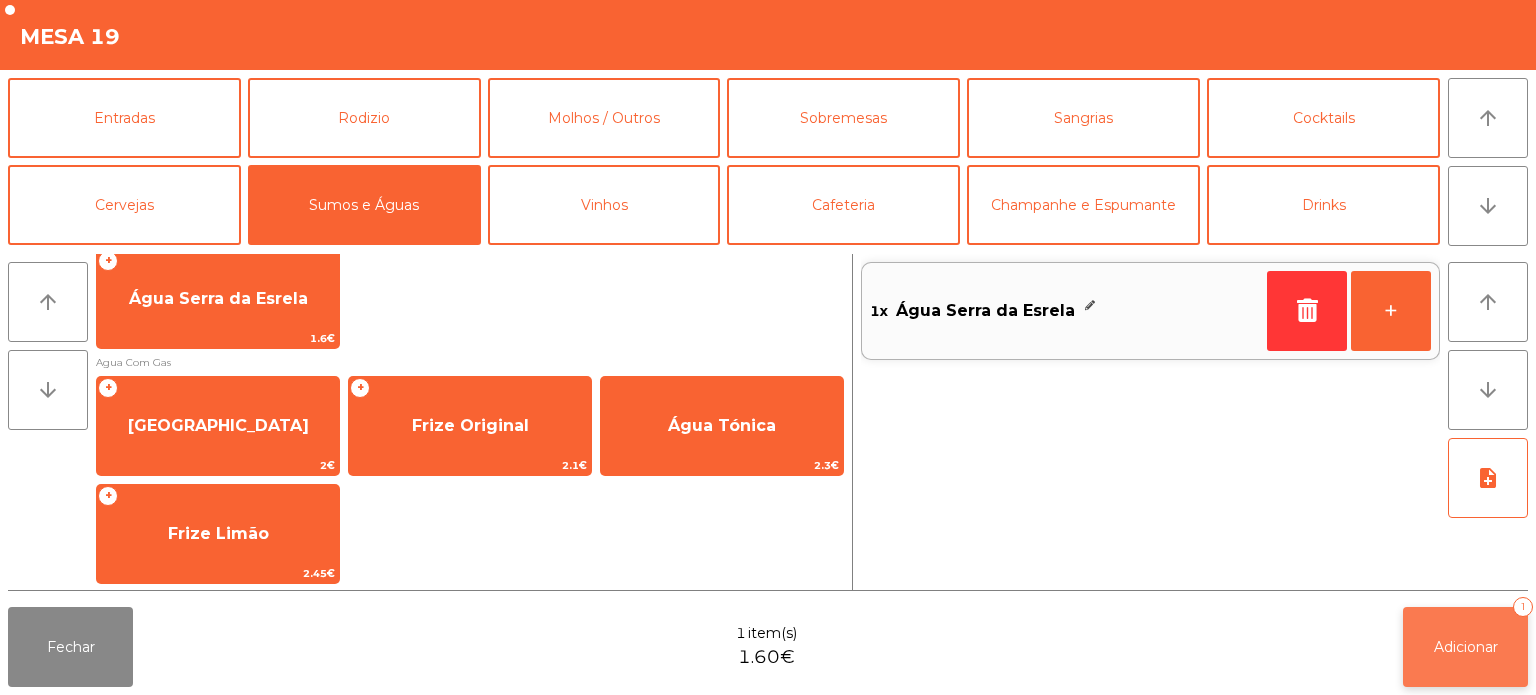 click on "Adicionar   1" 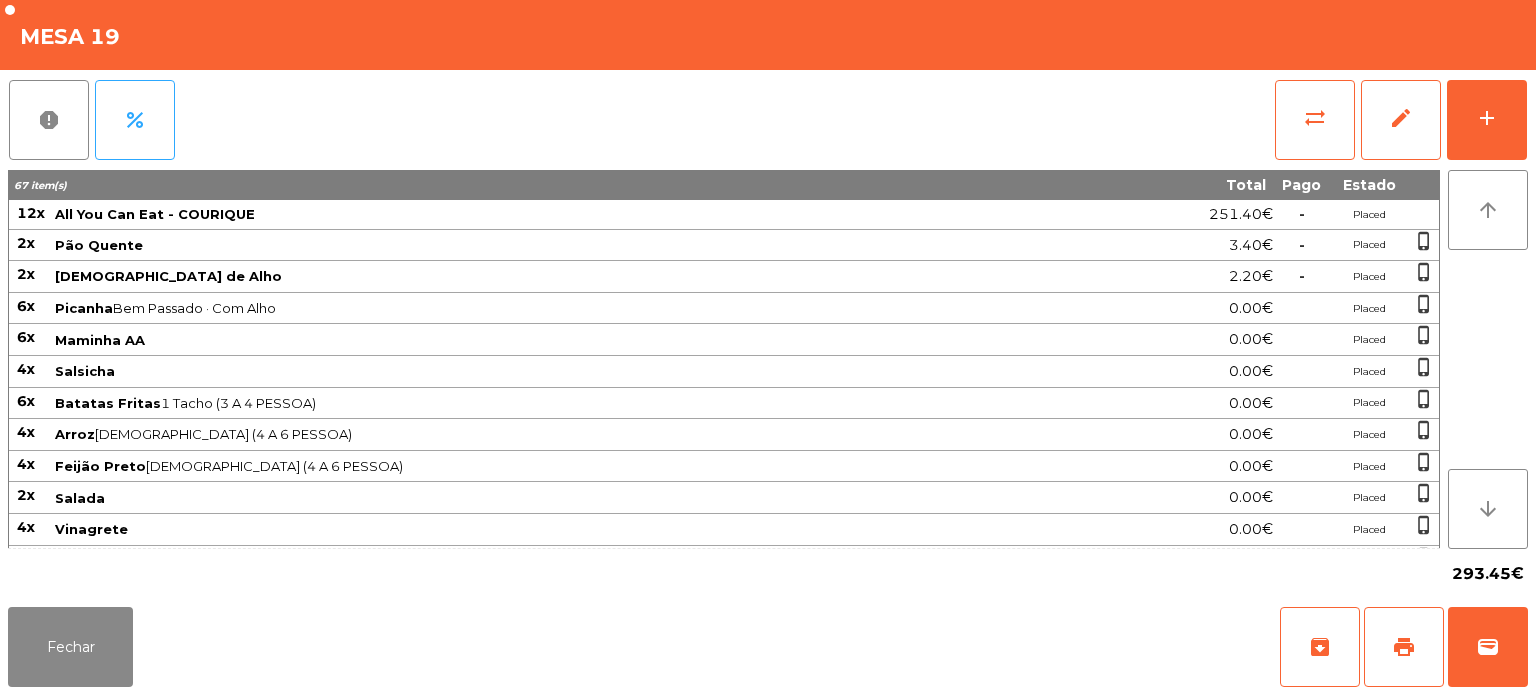 click on "report   percent   sync_alt   edit   add  67 item(s) Total Pago Estado 12x All You Can Eat - COURIQUE 251.40€  -  Placed 2x Pão Quente 3.40€  -  Placed  phone_iphone  2x Manteiga de Alho 2.20€  -  Placed  phone_iphone  6x Picanha  Bem Passado · Com Alho  0.00€ Placed  phone_iphone  6x Maminha AA 0.00€ Placed  phone_iphone  4x Salsicha 0.00€ Placed  phone_iphone  6x Batatas Fritas  1 Tacho (3 A 4 PESSOA)  0.00€ Placed  phone_iphone  4x Arroz  1 Tacho (4 A 6 PESSOA)  0.00€ Placed  phone_iphone  4x Feijão Preto  1 Tacho (4 A 6 PESSOA)  0.00€ Placed  phone_iphone  2x Salada 0.00€ Placed  phone_iphone  4x Vinagrete 0.00€ Placed  phone_iphone  2x Picante 0.00€ Placed  phone_iphone  2x Ketchup 0.00€ Placed  phone_iphone  2x Banana-frita 2.70€  -  Placed  phone_iphone  1x Sangria de Maracujá 1L  3 x Copos  16.50€  -  Placed  phone_iphone  4x Limonada  Mais Doce  8.80€  -  Placed  phone_iphone  1x 7UP  Fresca  2.45€  -  Placed  phone_iphone  1x Coca-Cola  Fresco  2.80€  -  1x" 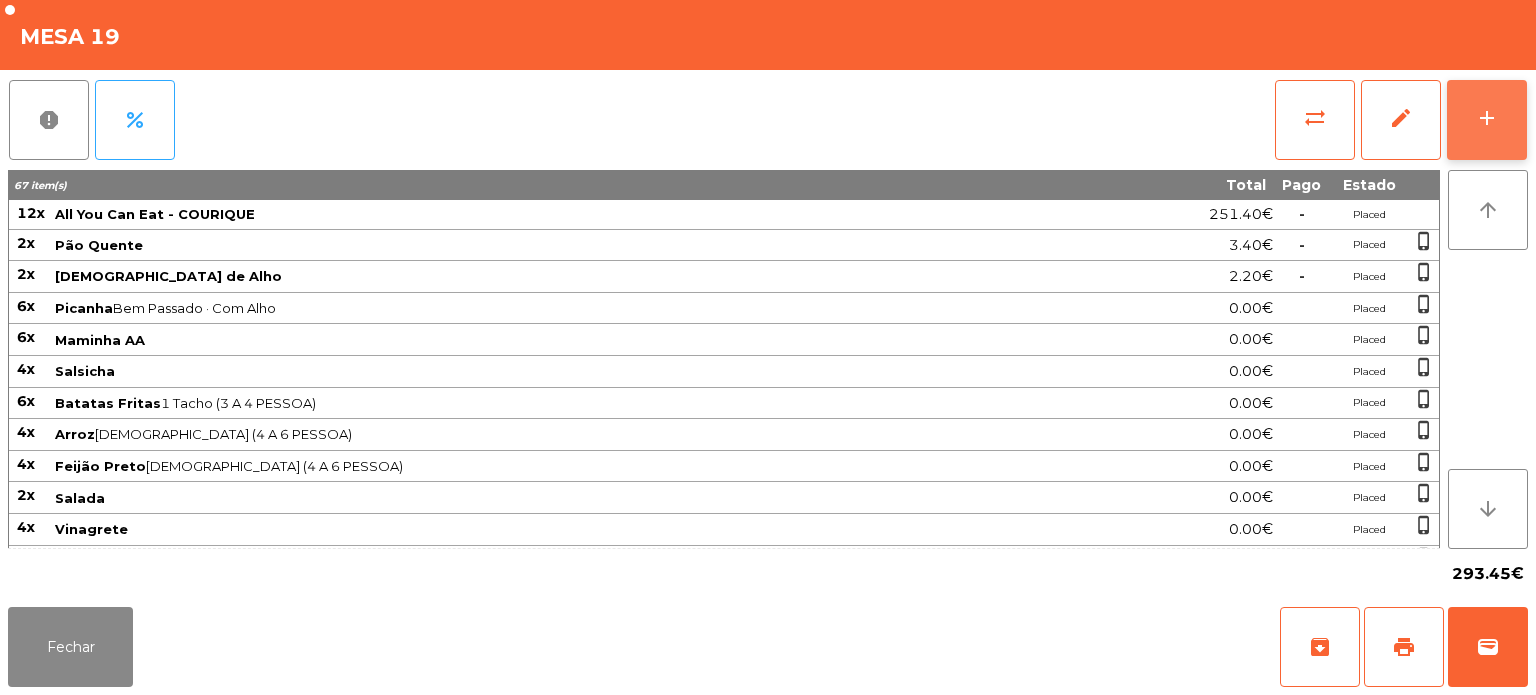 click on "add" 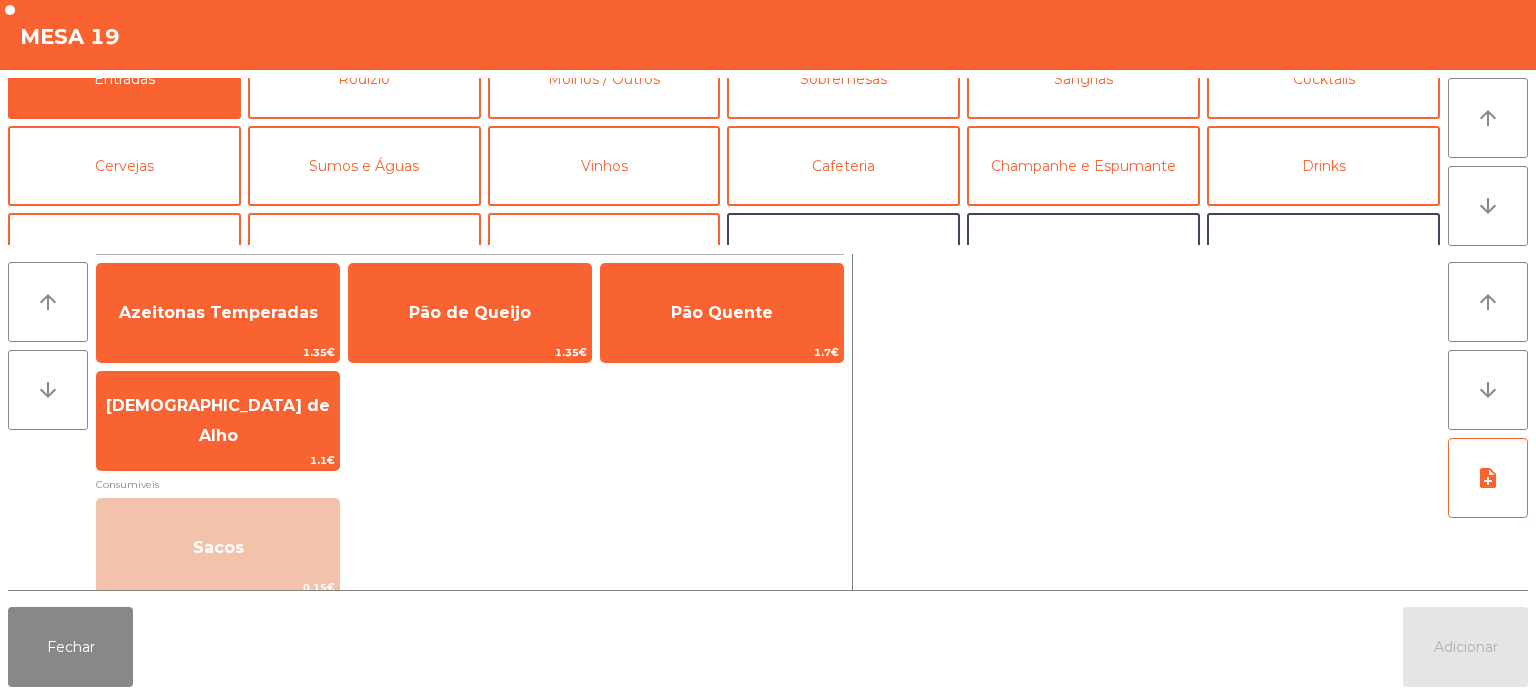 scroll, scrollTop: 50, scrollLeft: 0, axis: vertical 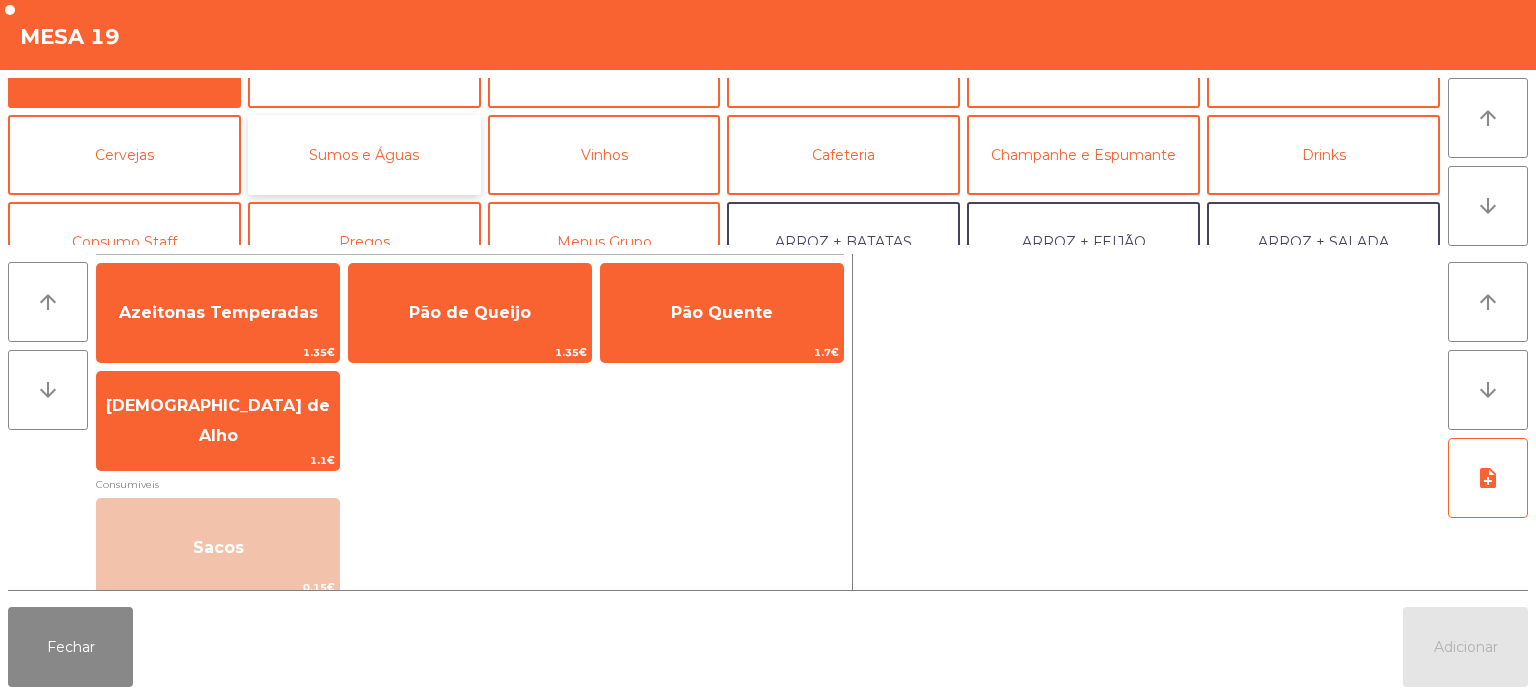 click on "Sumos e Águas" 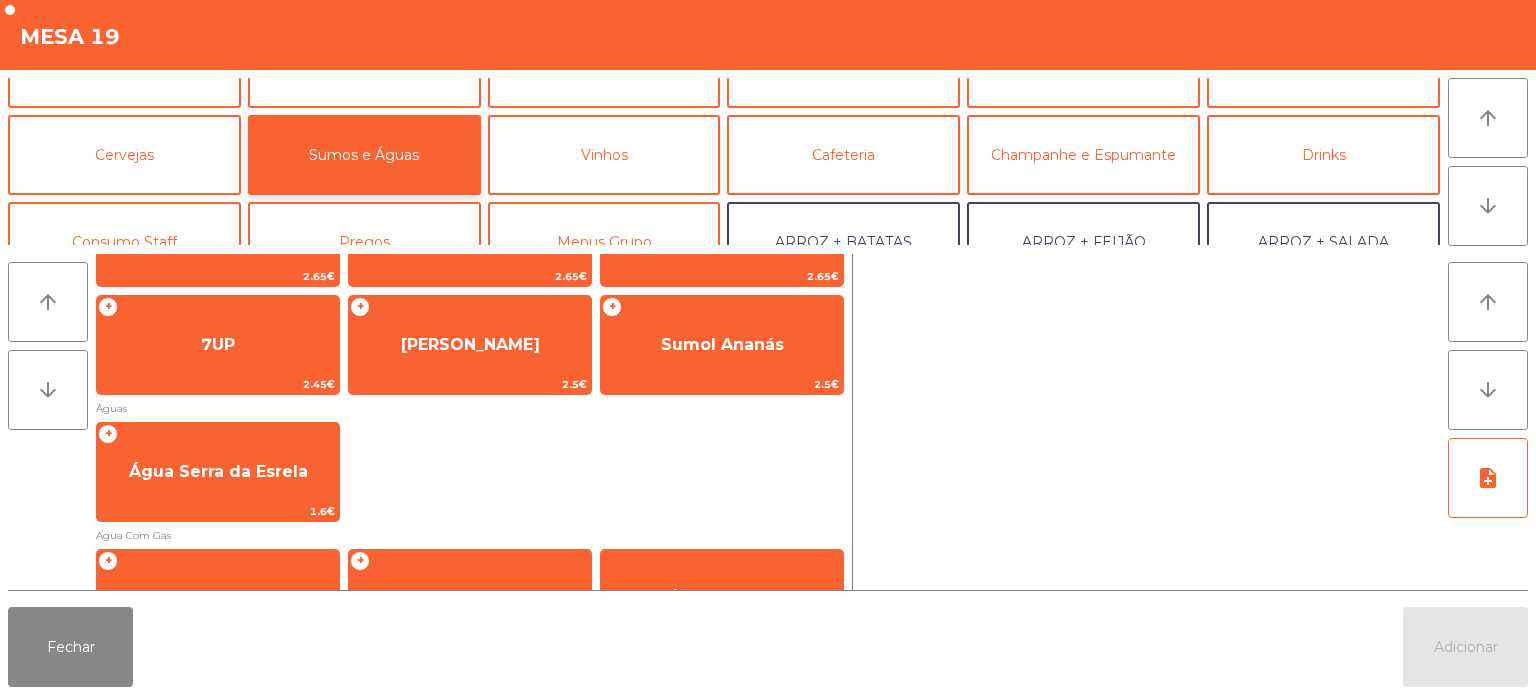 scroll, scrollTop: 0, scrollLeft: 0, axis: both 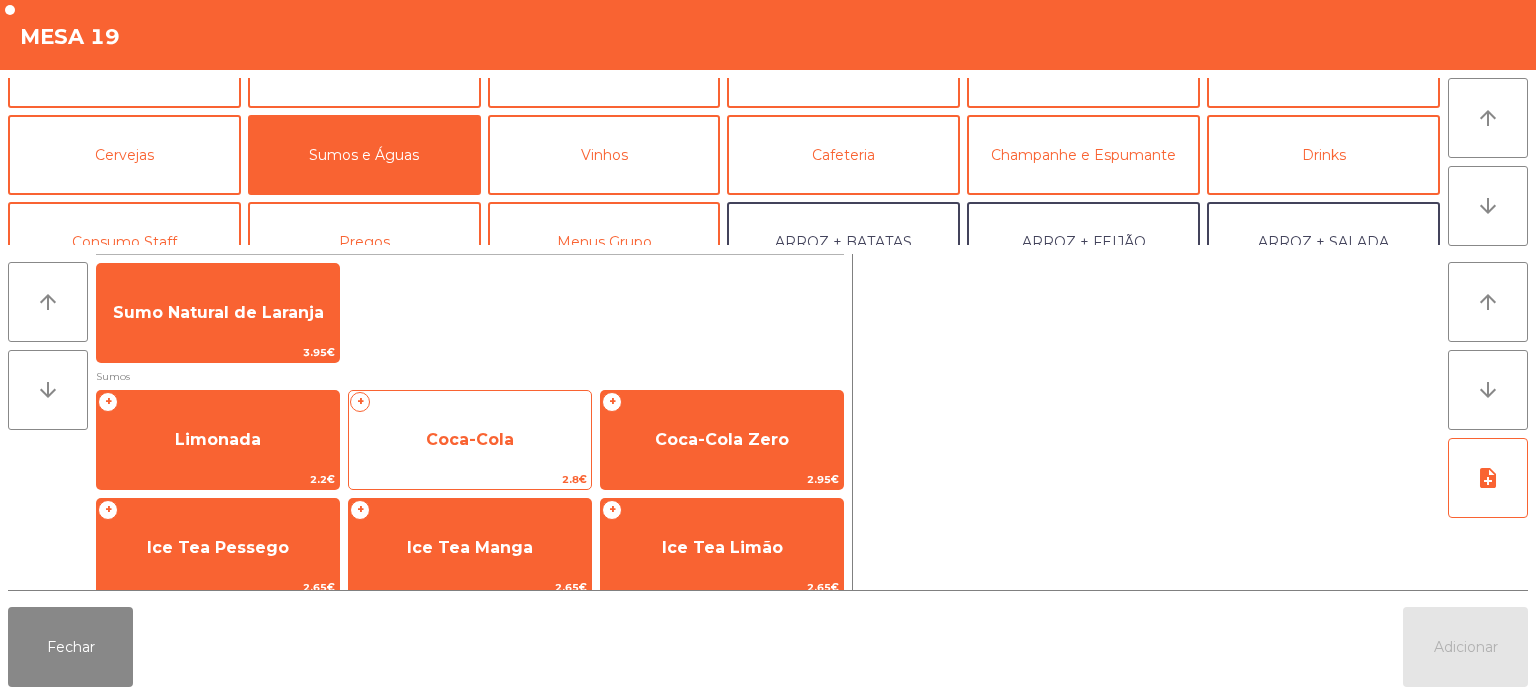 click on "Coca-Cola" 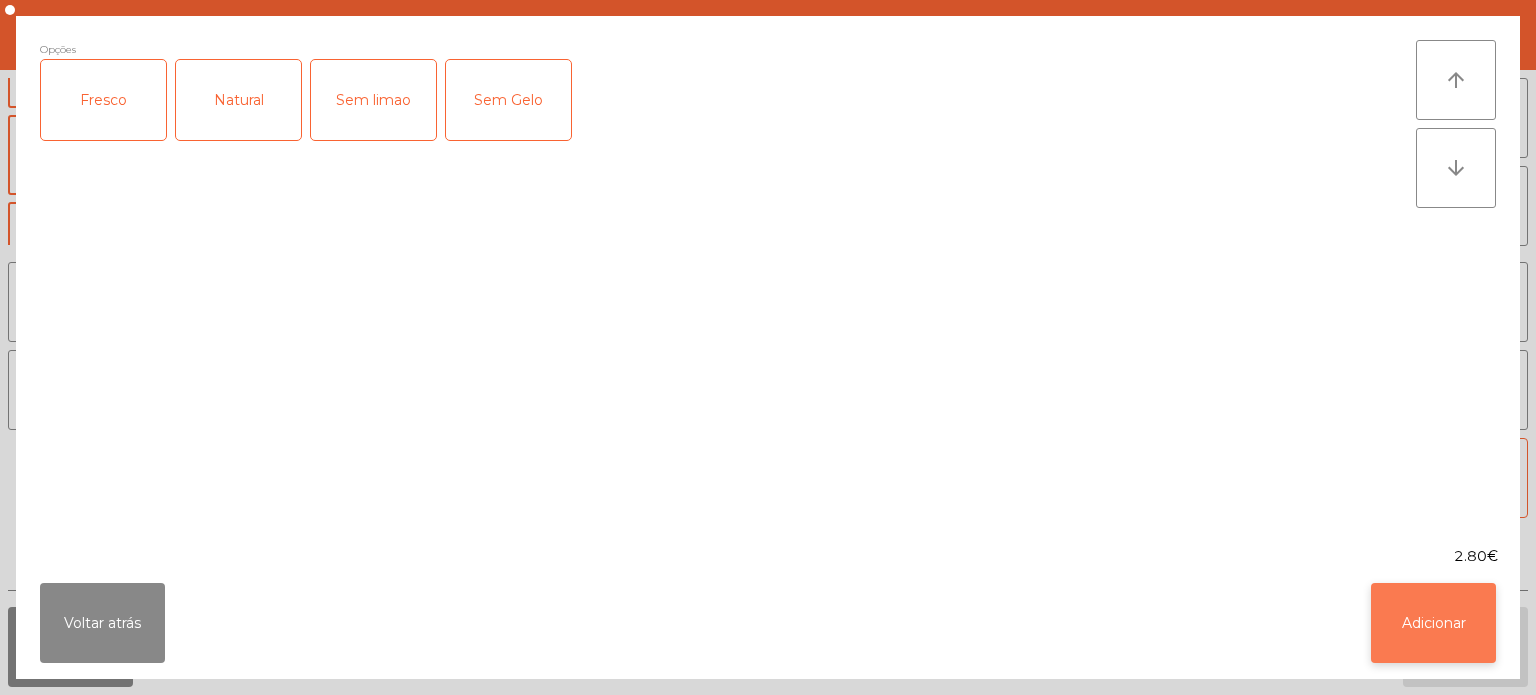 click on "Adicionar" 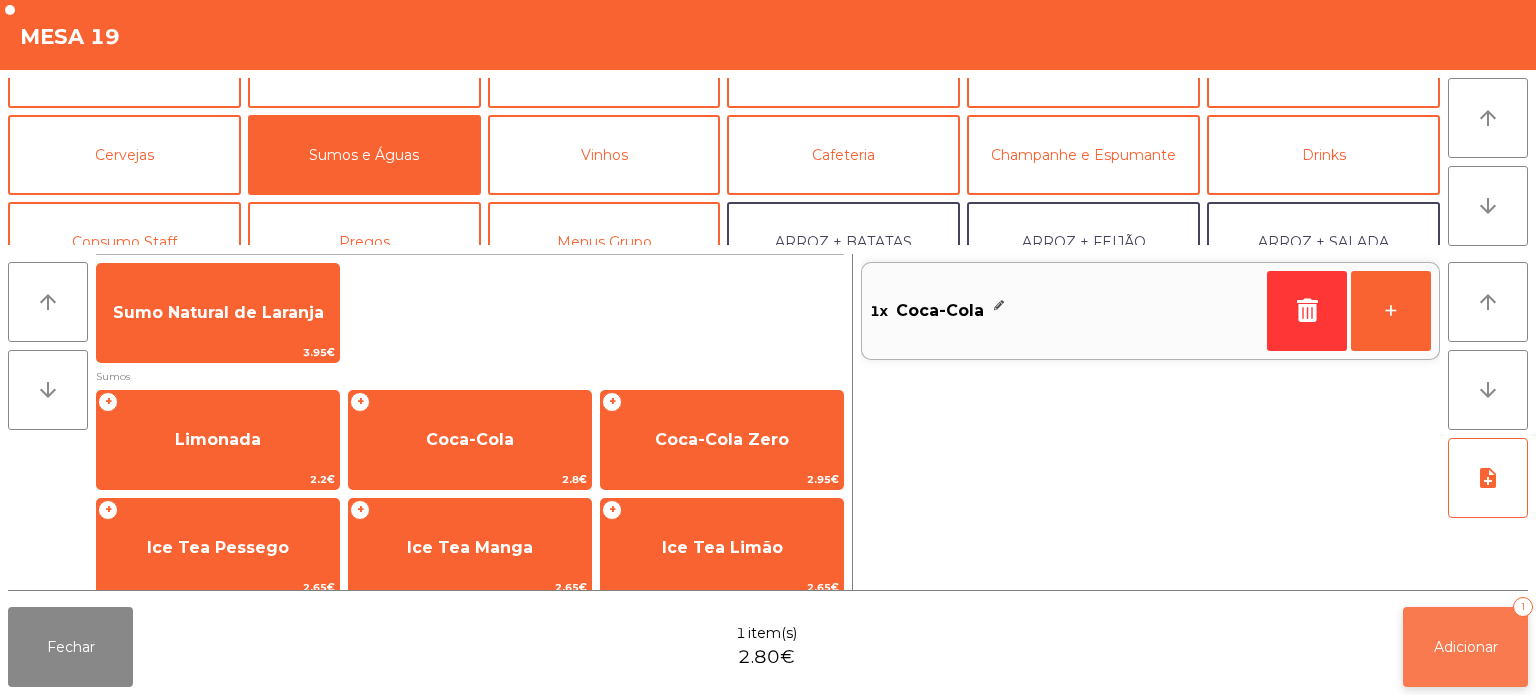 click on "Adicionar   1" 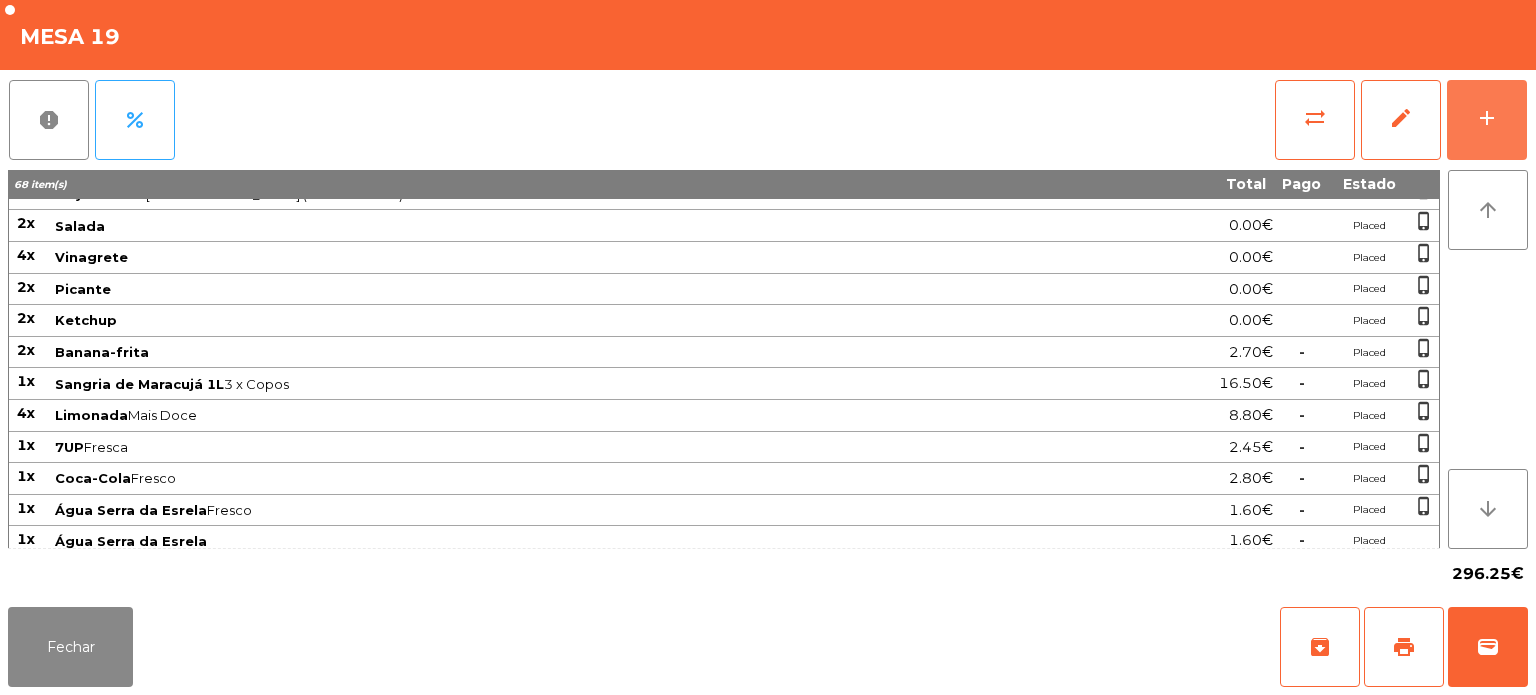 scroll, scrollTop: 297, scrollLeft: 0, axis: vertical 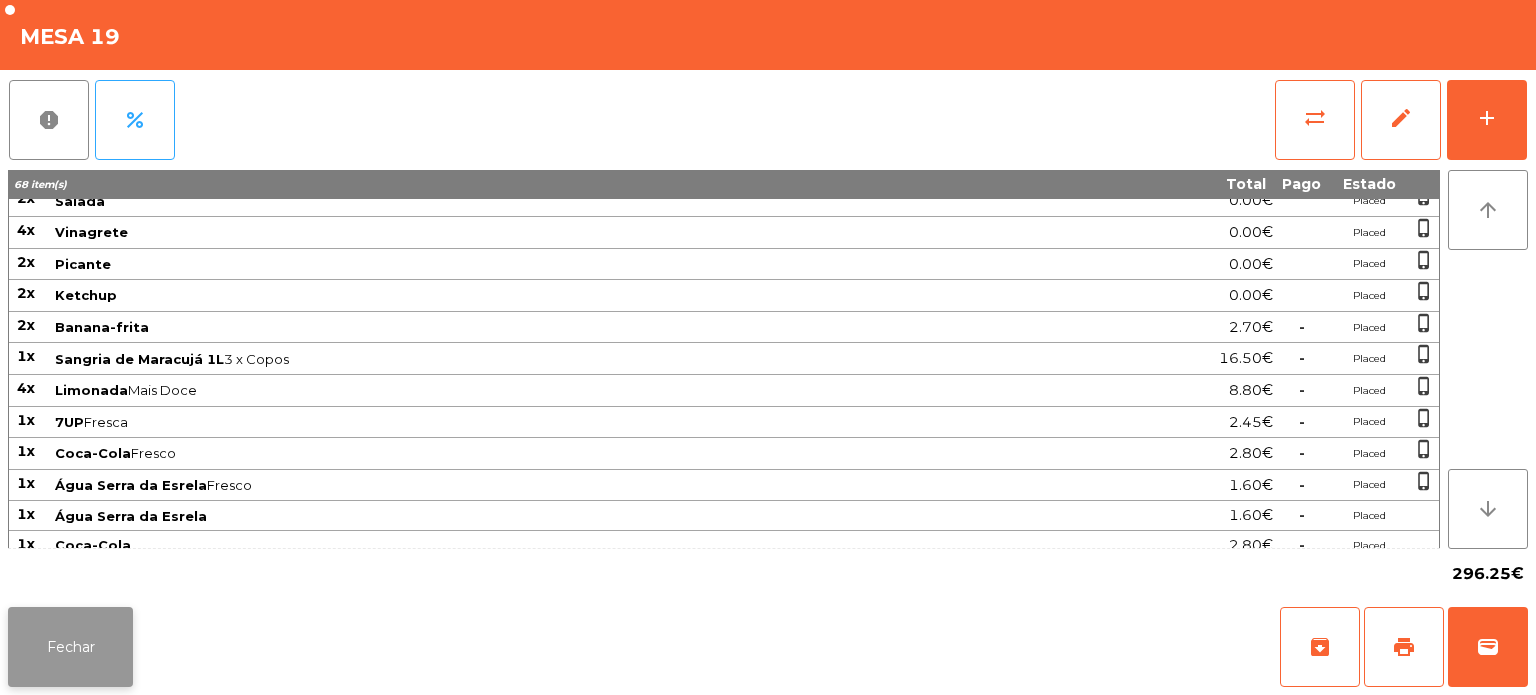 click on "Fechar" 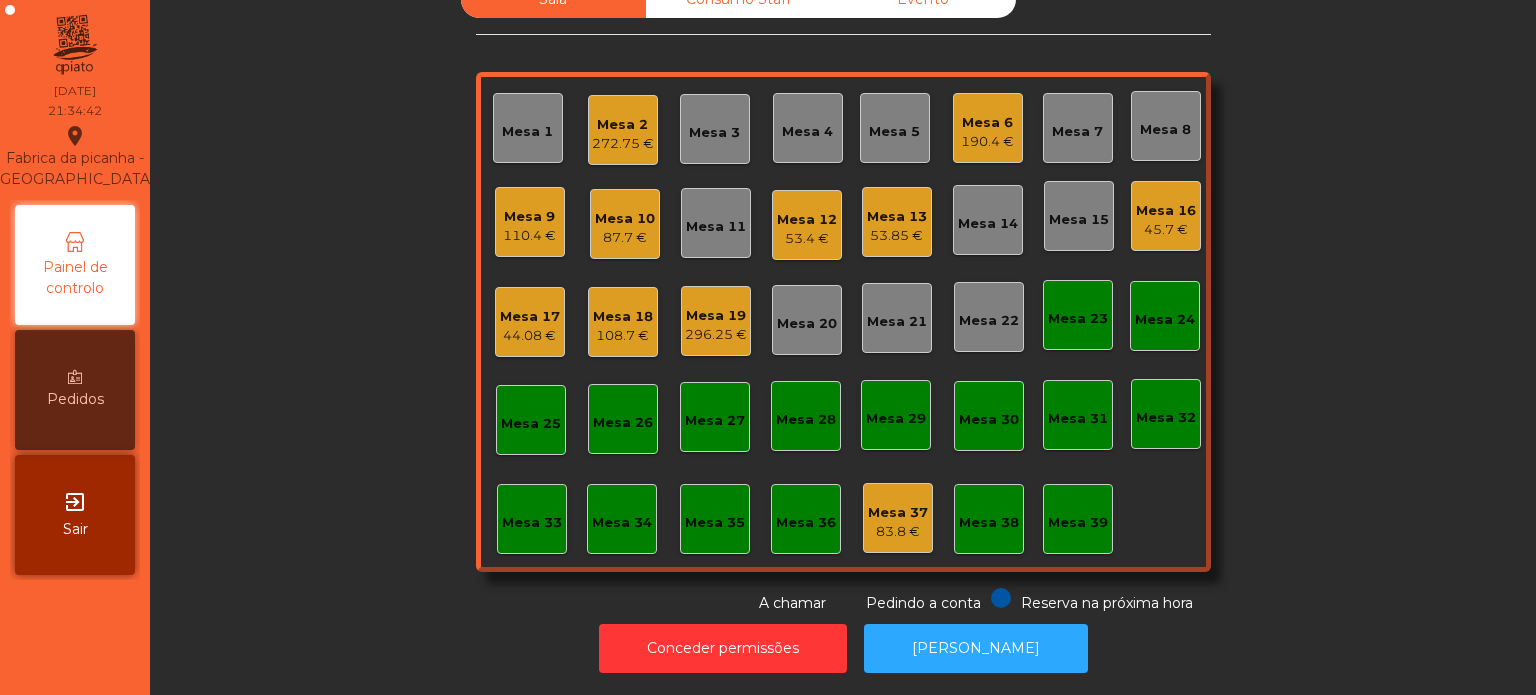 click on "Sala   Consumo Staff   Evento   Mesa 1   Mesa 2   272.75 €   Mesa 3   Mesa 4   Mesa 5   Mesa 6   190.4 €   Mesa 7   Mesa 8   Mesa 9   110.4 €   Mesa 10   87.7 €   Mesa 11   Mesa 12   53.4 €   Mesa 13   53.85 €   Mesa 14   Mesa 15   Mesa 16   45.7 €   Mesa 17   44.08 €   Mesa 18   108.7 €   Mesa 19   296.25 €   Mesa 20   Mesa 21   Mesa 22   Mesa 23   Mesa 24   Mesa 25   Mesa 26   Mesa 27   Mesa 28   Mesa 29   Mesa 30   Mesa 31   Mesa 32   Mesa 33   Mesa 34   Mesa 35   Mesa 36   Mesa 37   83.8 €   Mesa 38   Mesa 39  Reserva na próxima hora Pedindo a conta A chamar" 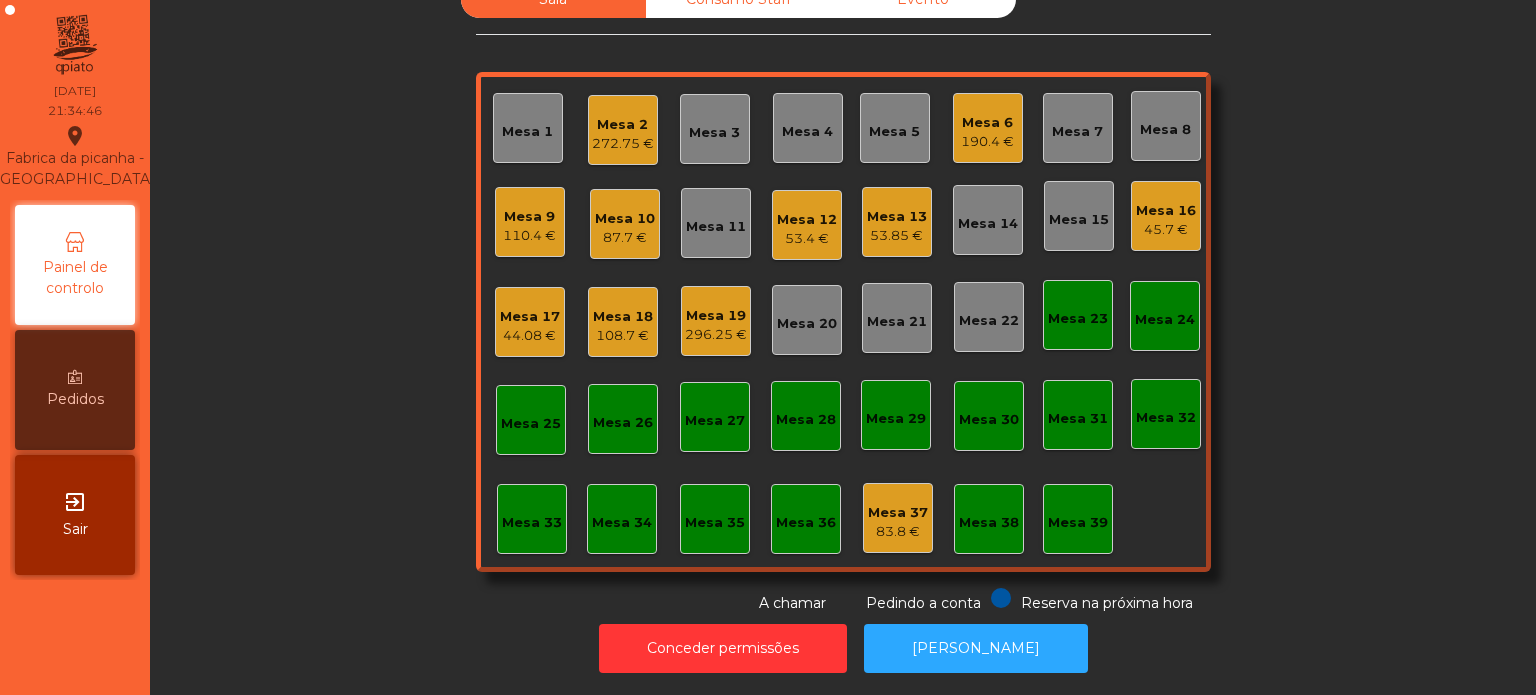 click on "296.25 €" 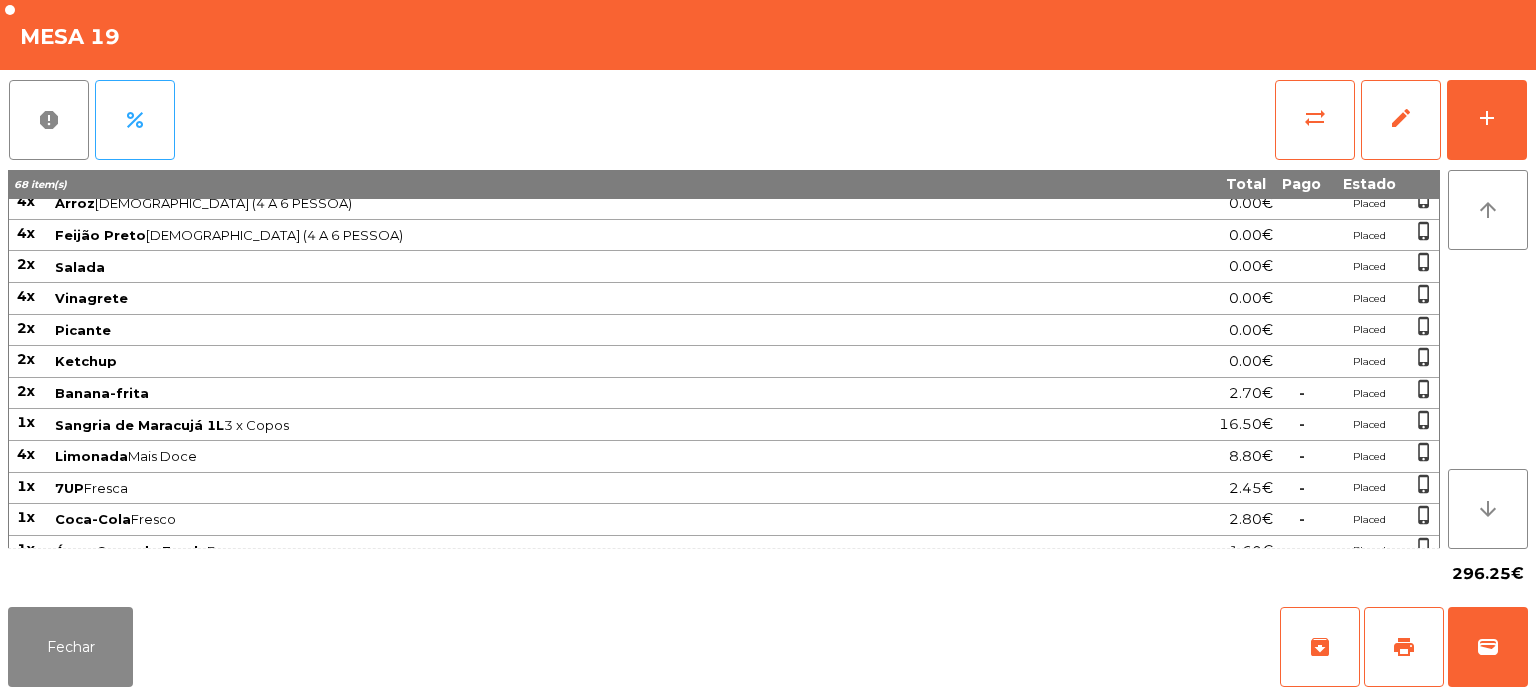 scroll, scrollTop: 297, scrollLeft: 0, axis: vertical 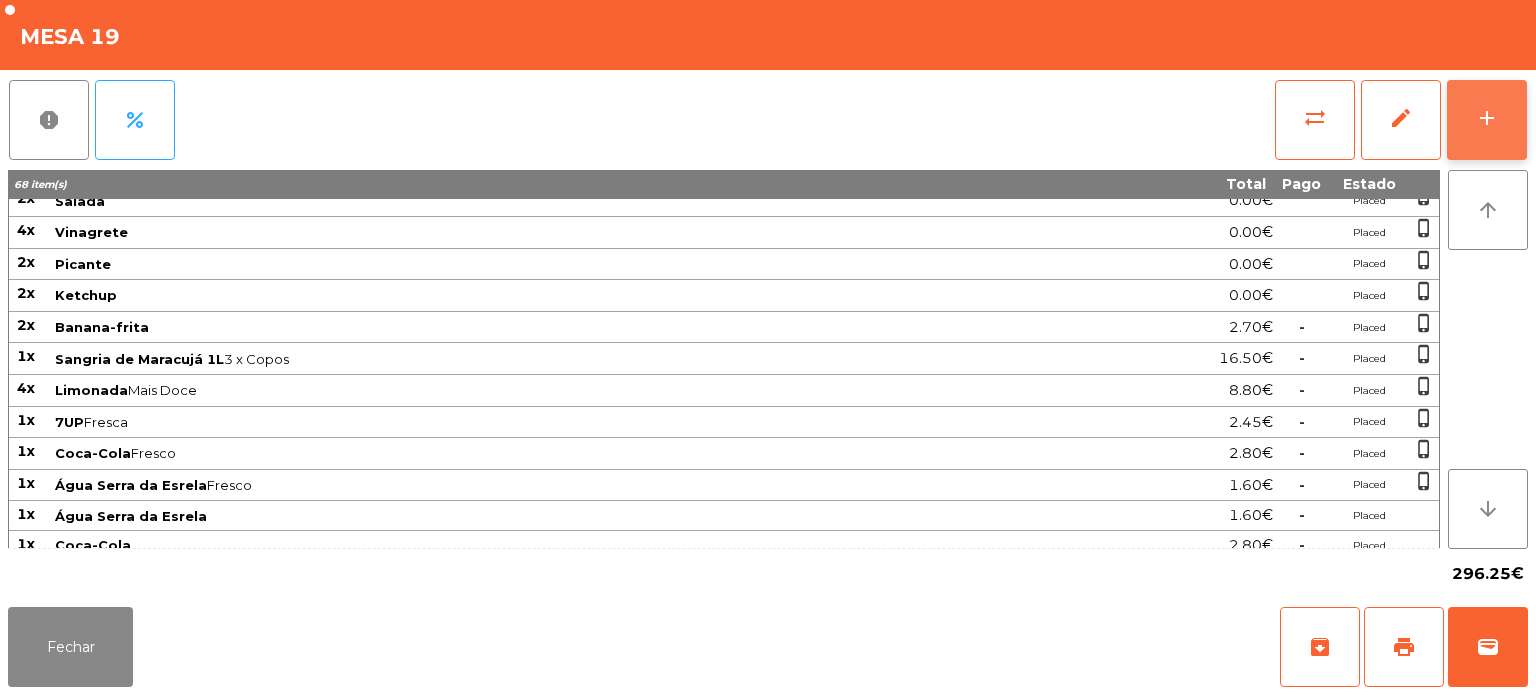 click on "add" 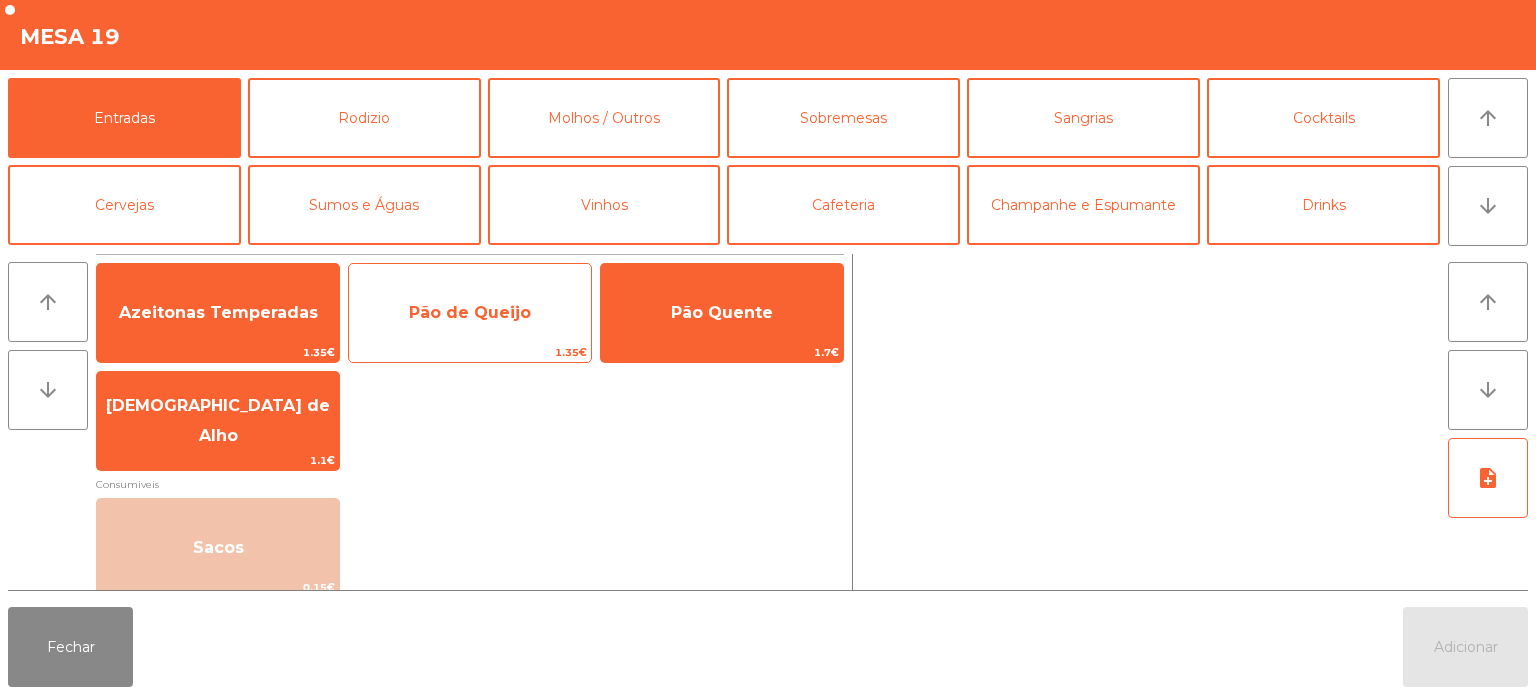 click on "Pão de Queijo" 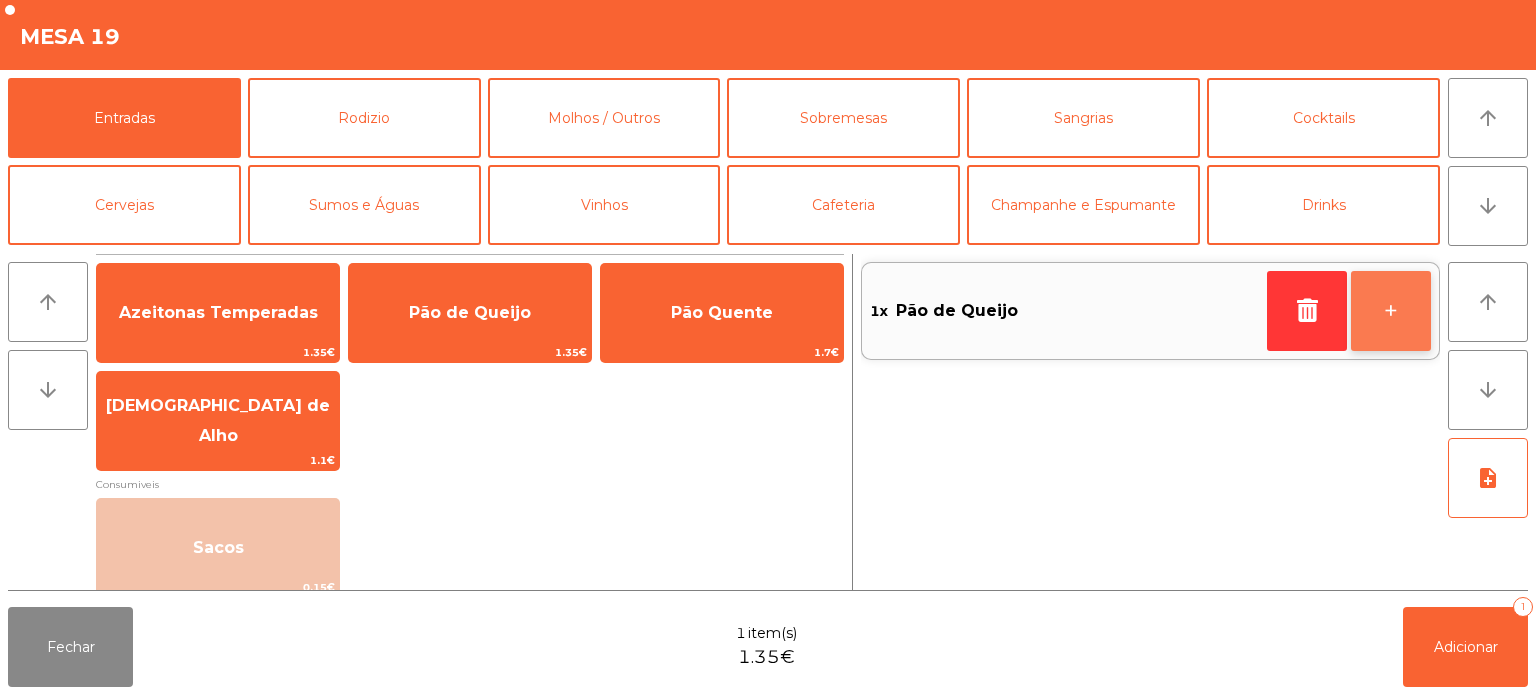 click on "+" 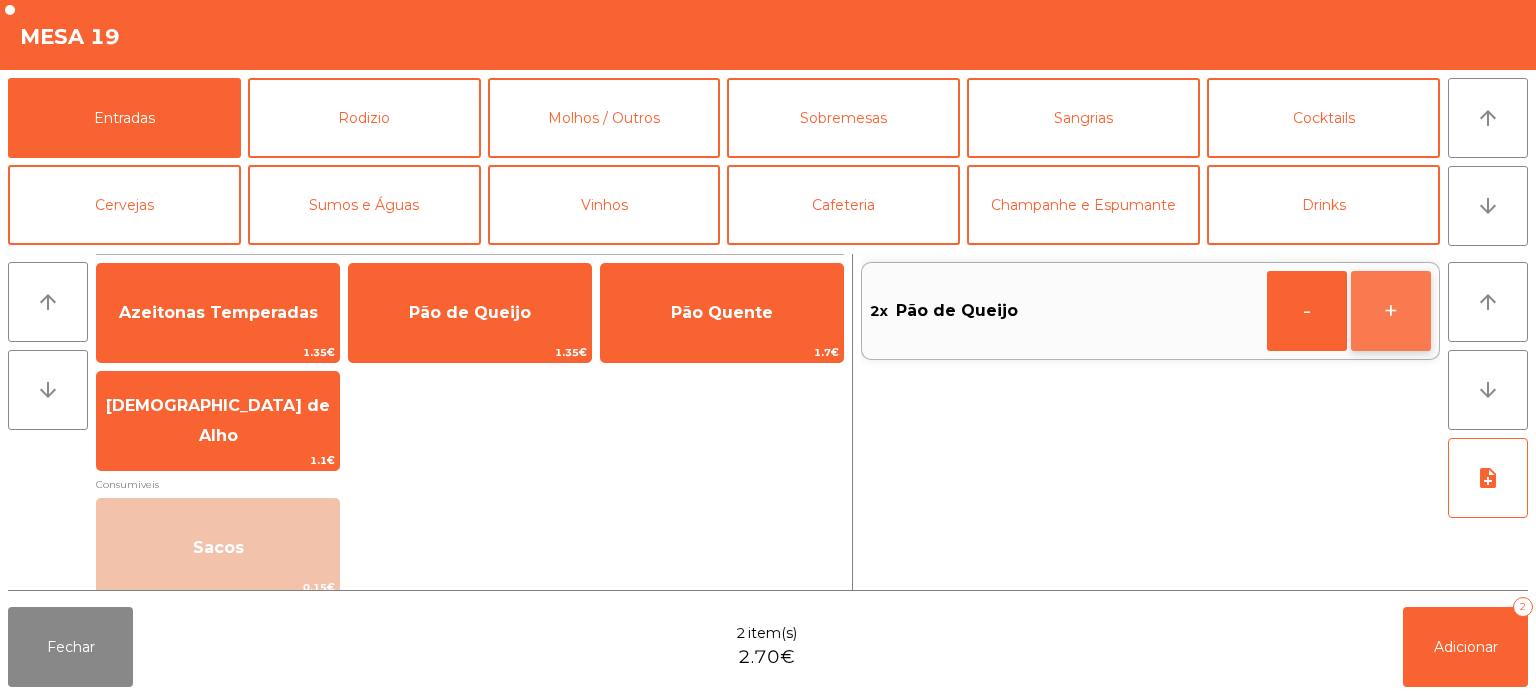 click on "+" 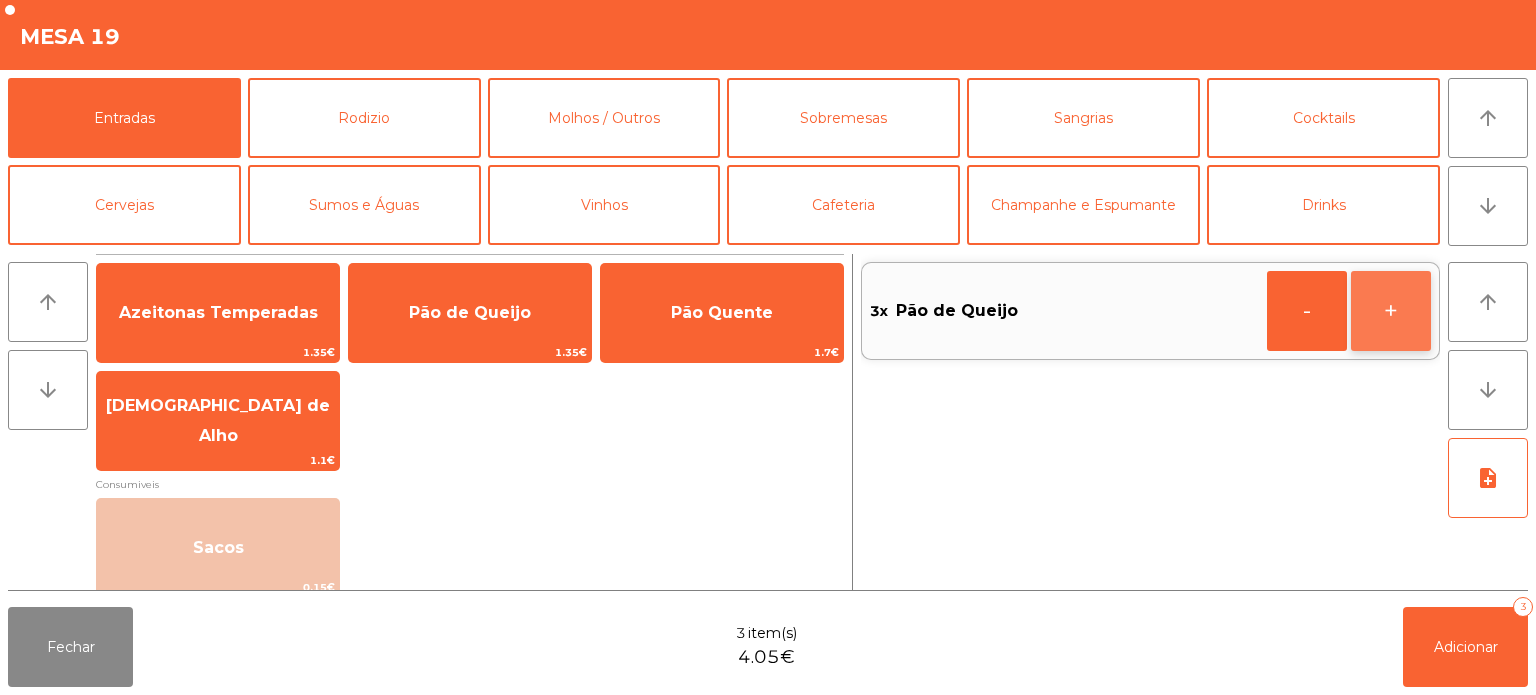 click on "+" 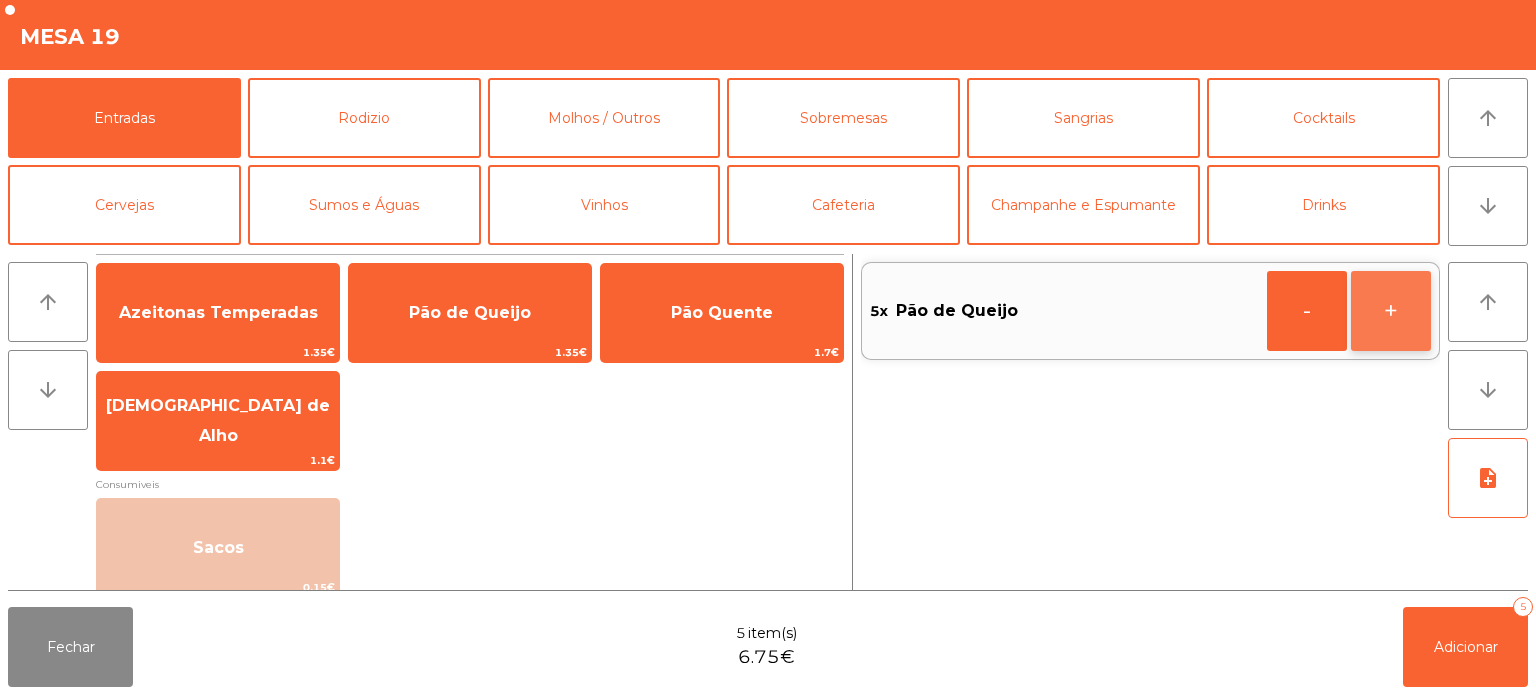 click on "+" 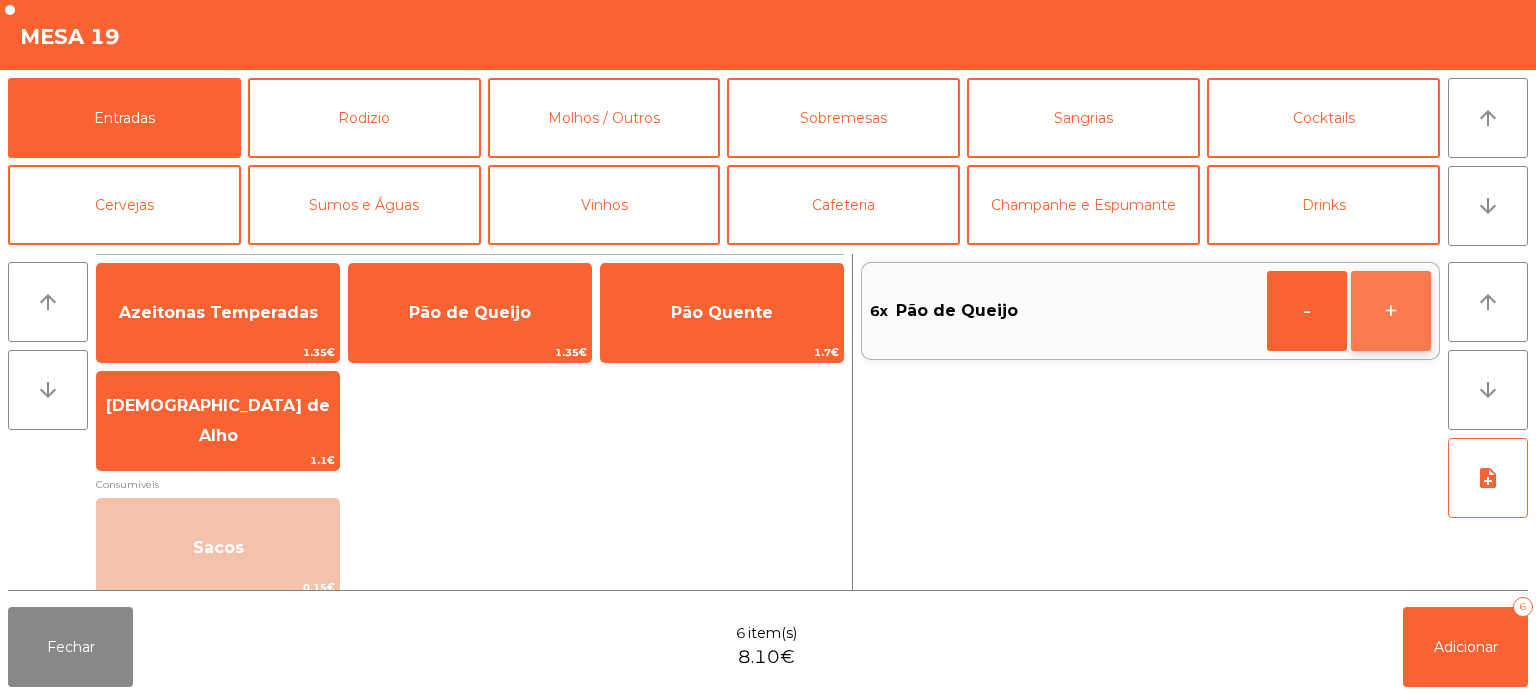 click on "+" 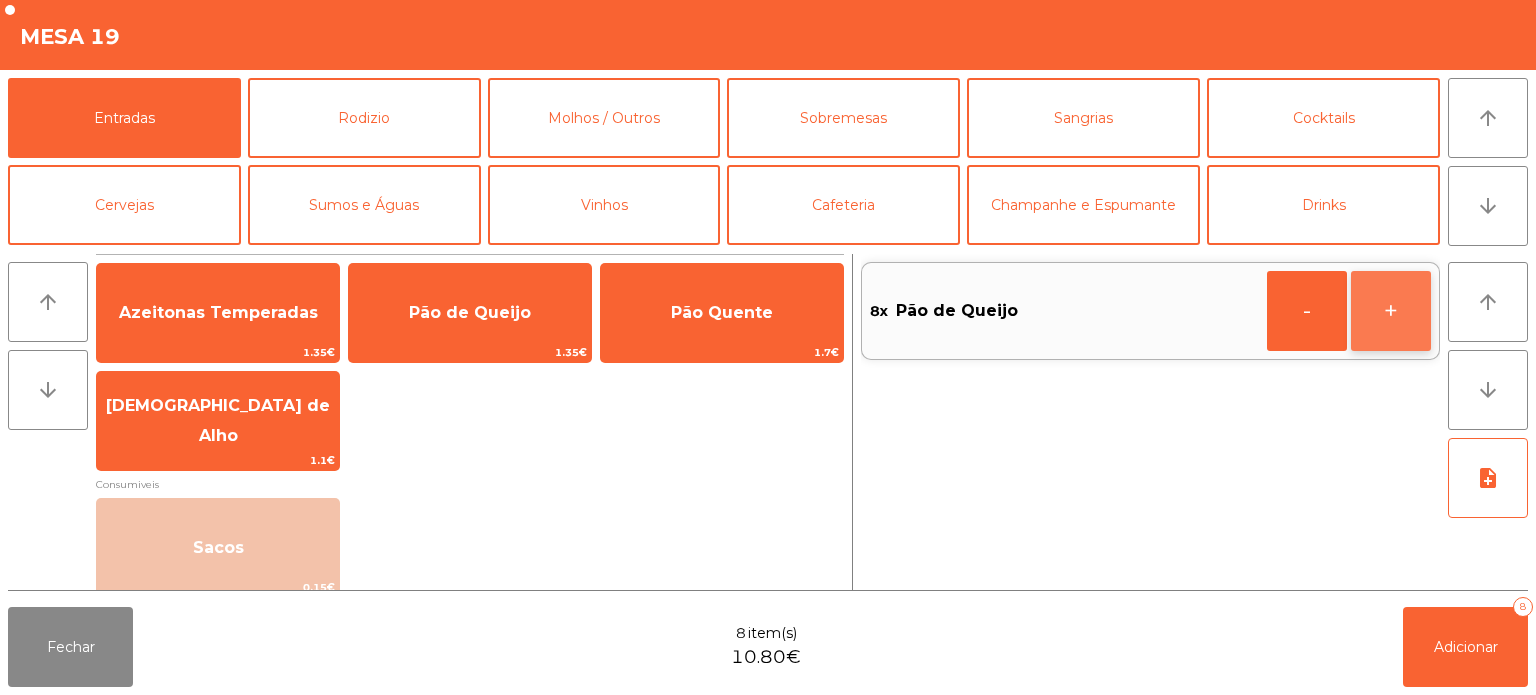 click on "+" 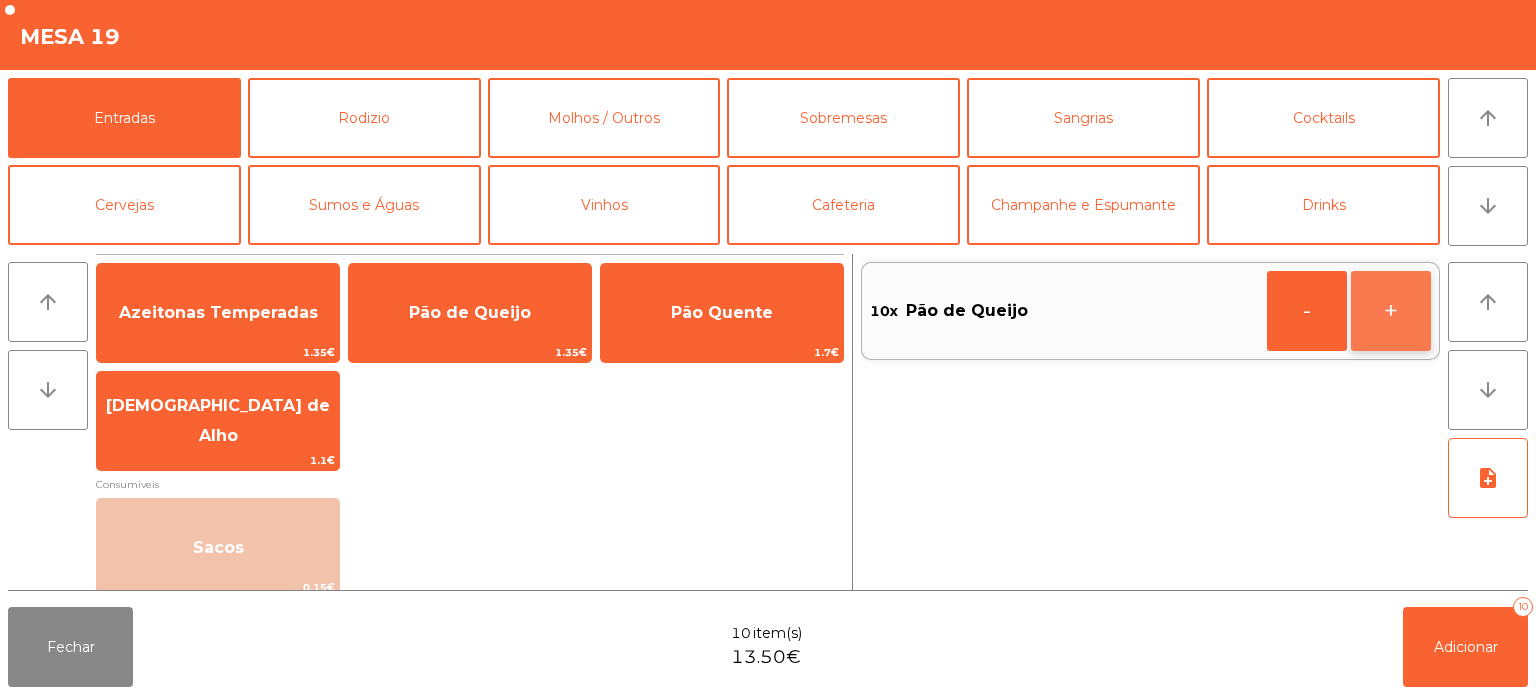 click on "+" 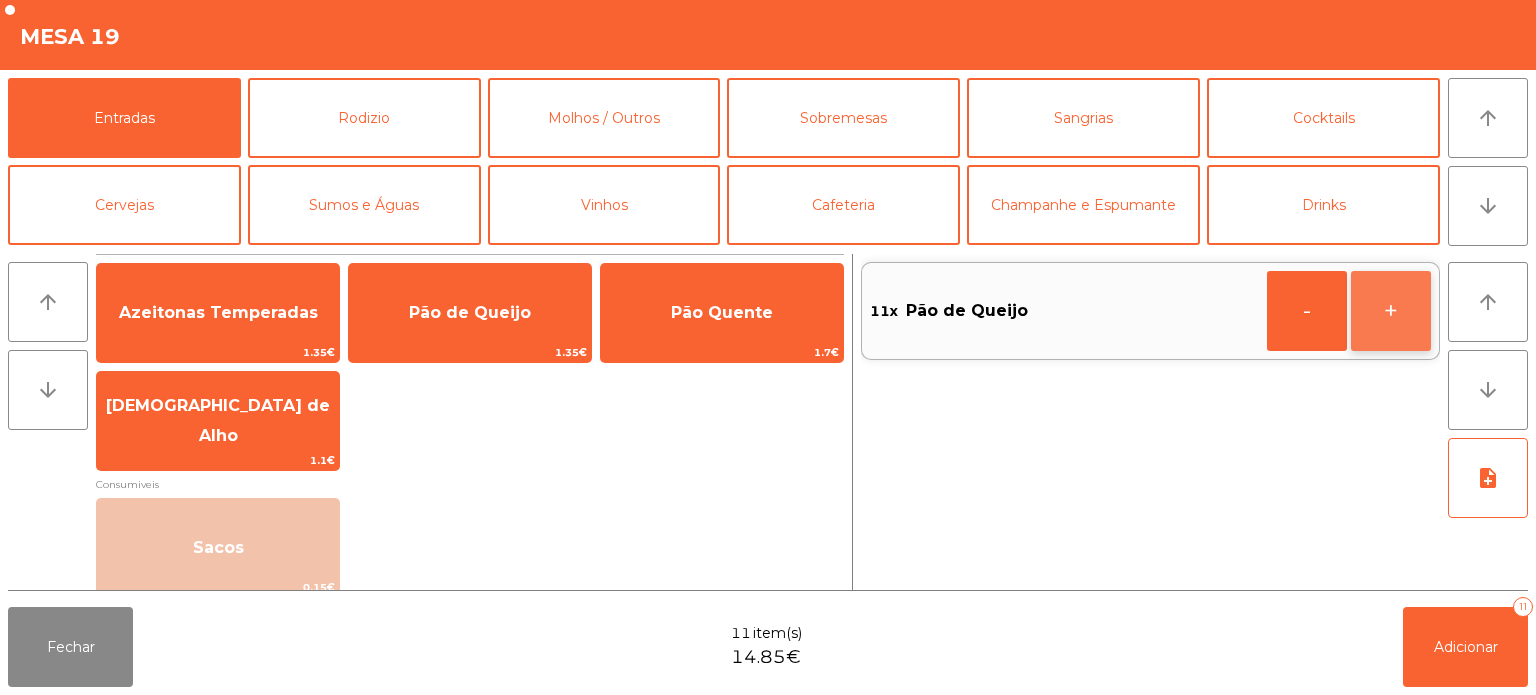 click on "+" 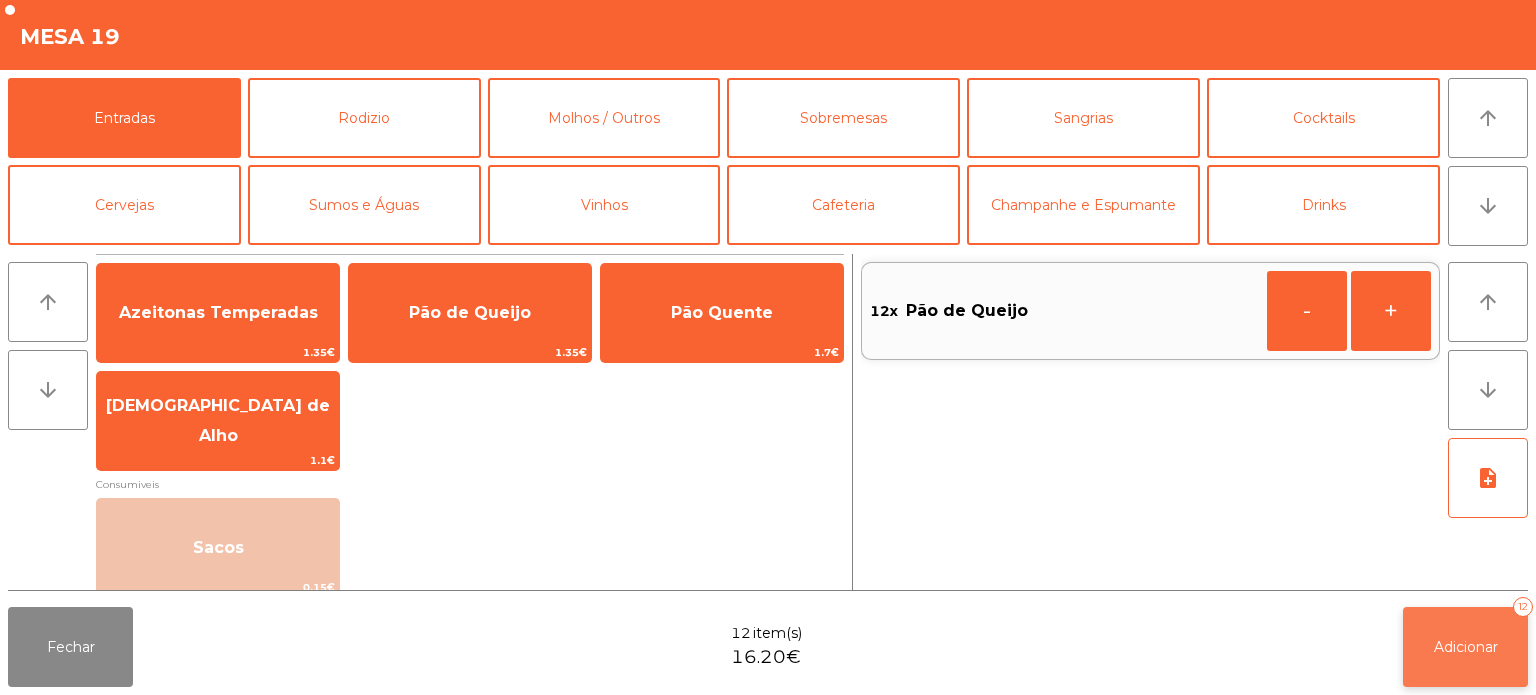 click on "Adicionar   12" 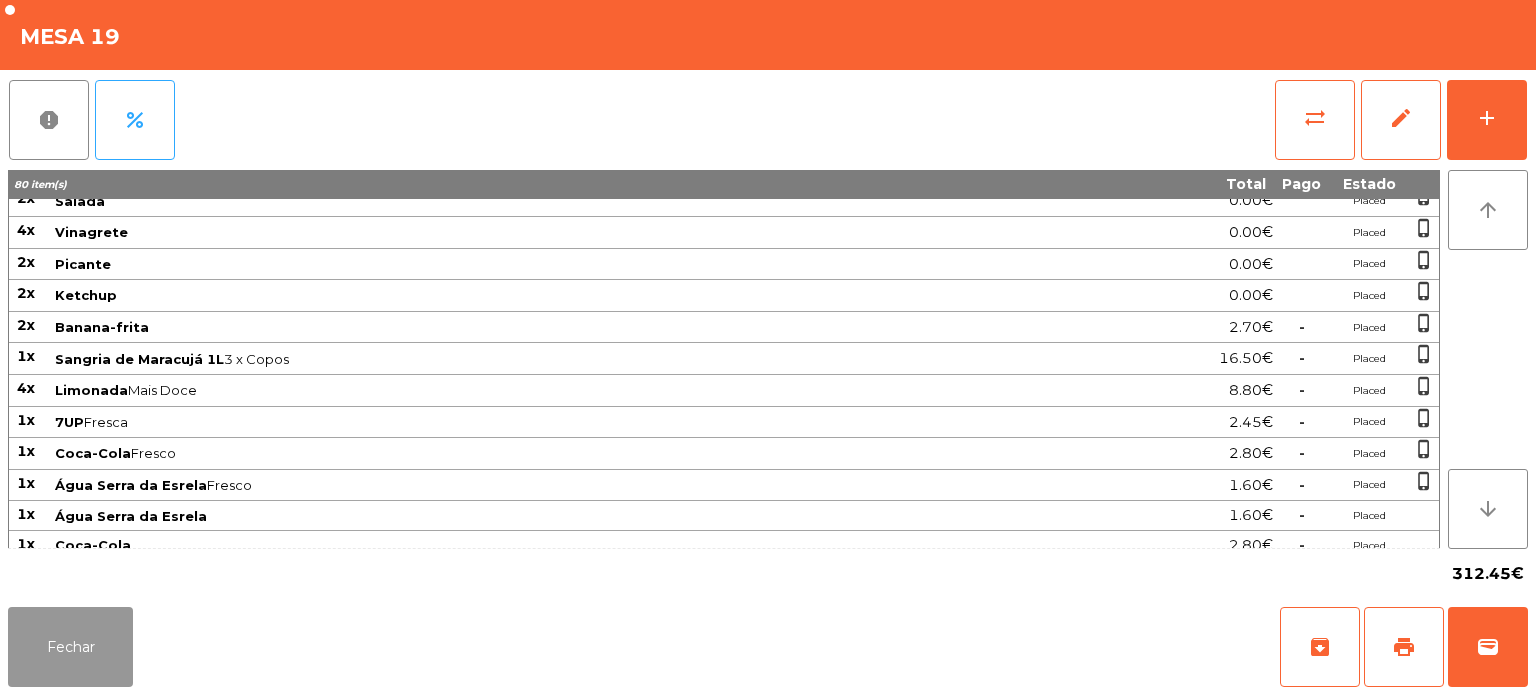 click on "Fechar" 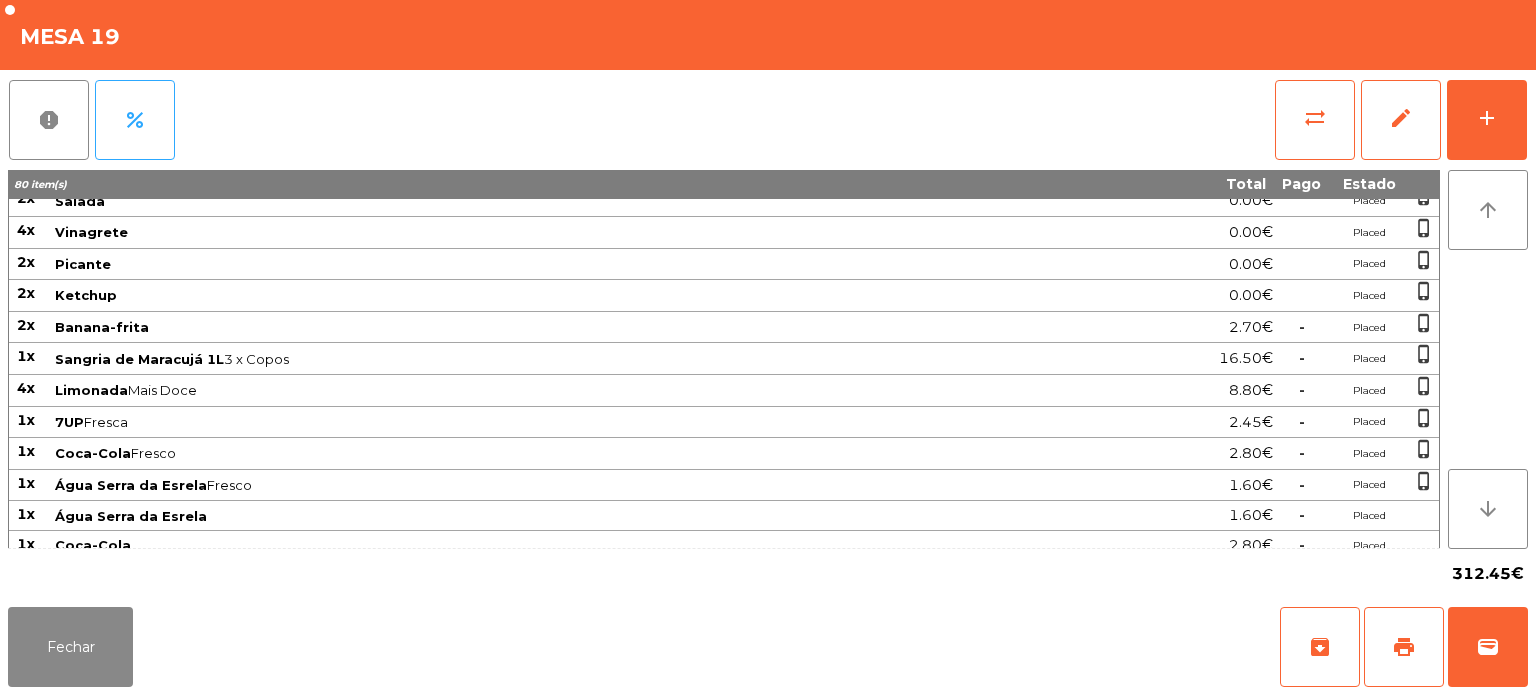 click on "Fabrica da picanha - Lisboa  location_on  23/07/2025   21:37:00   Painel de controlo   Pedidos  exit_to_app  Sair" 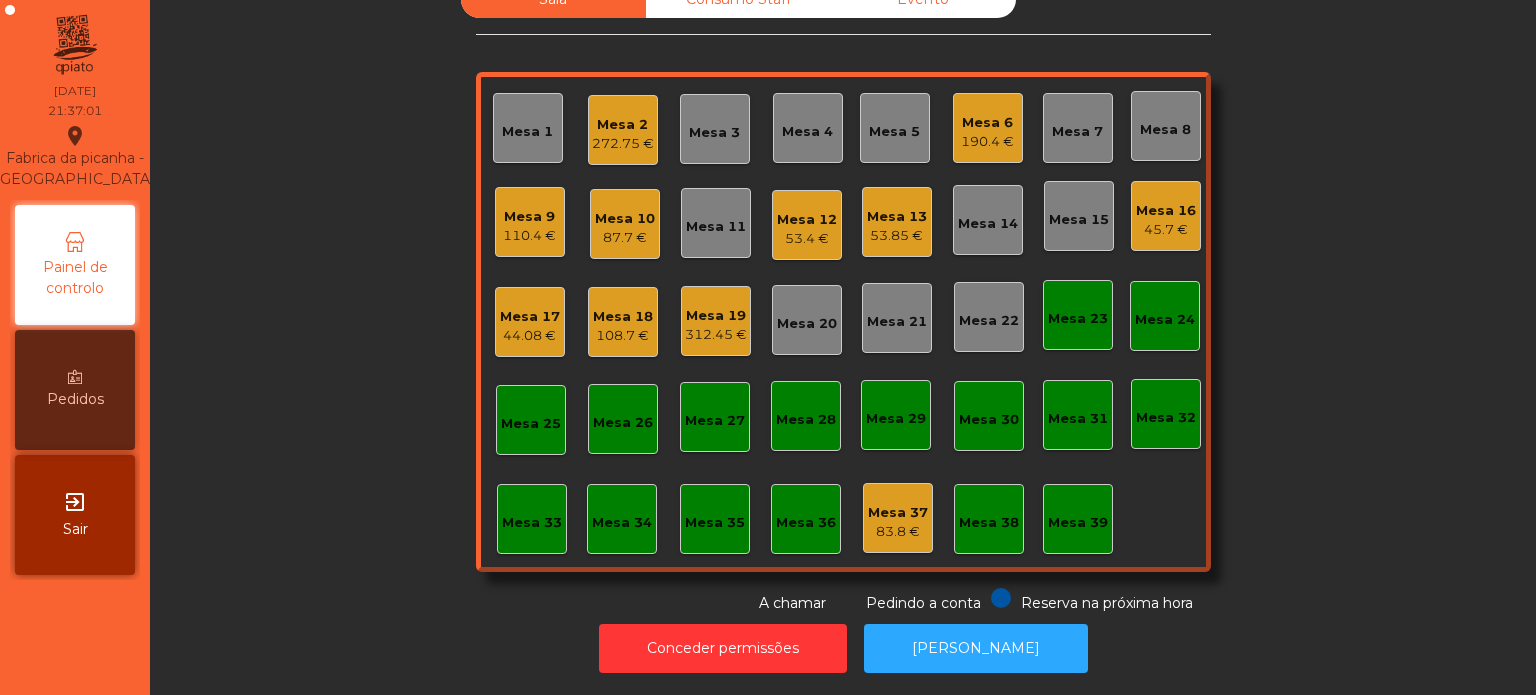 scroll, scrollTop: 0, scrollLeft: 0, axis: both 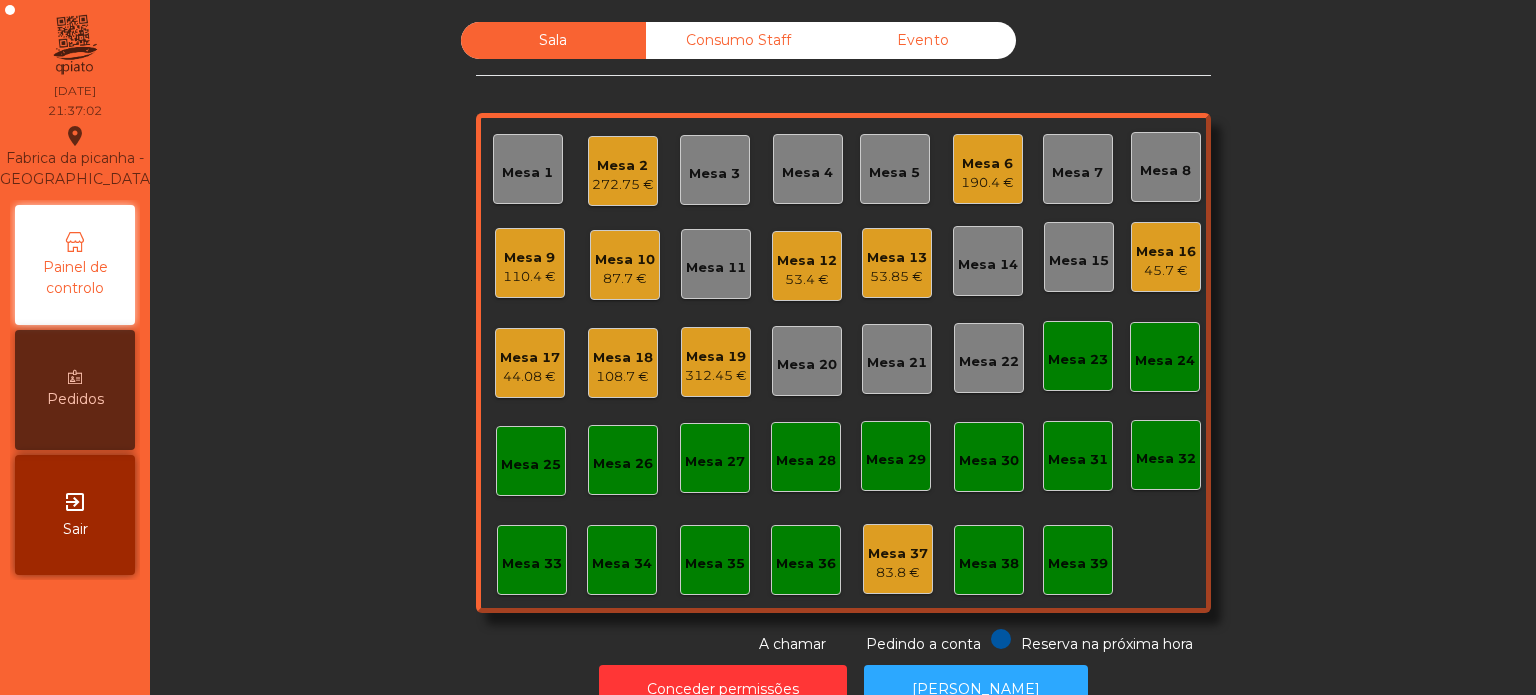 click on "87.7 €" 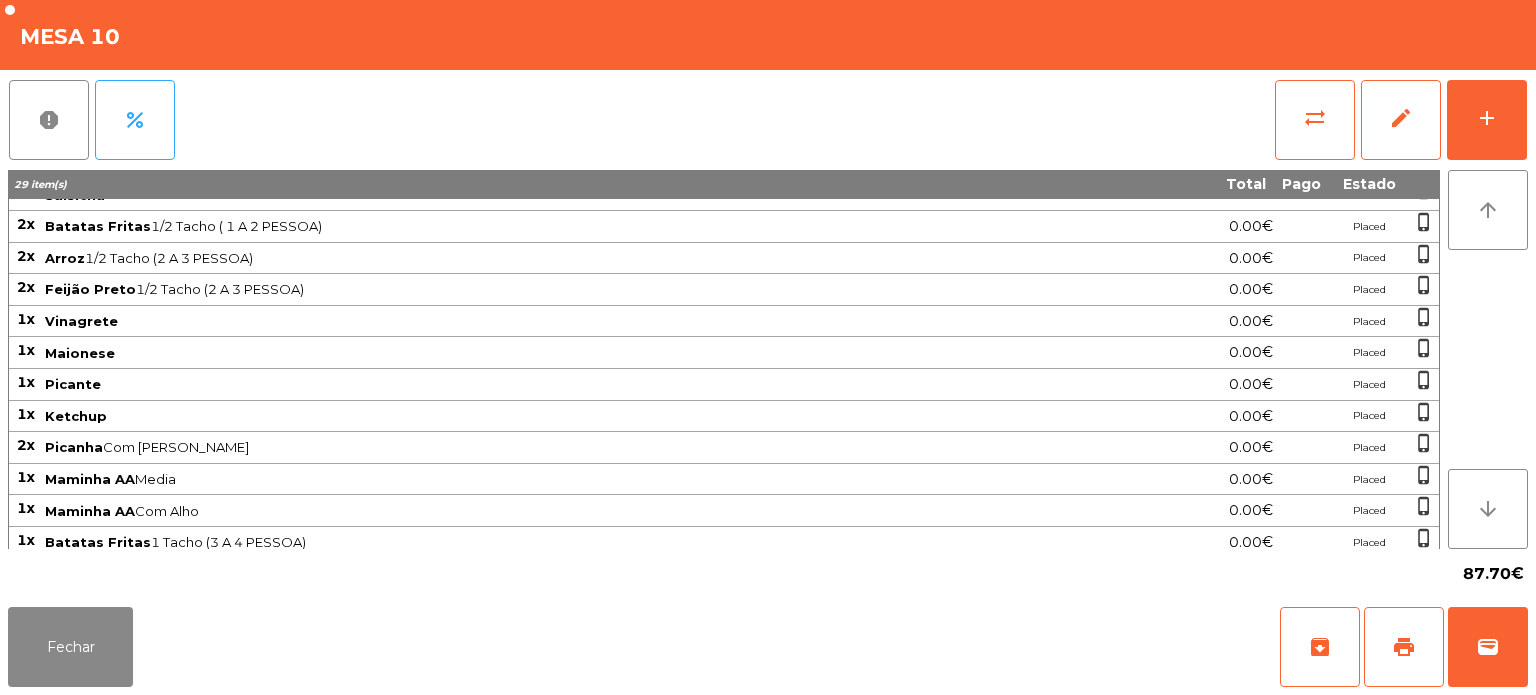 scroll, scrollTop: 0, scrollLeft: 0, axis: both 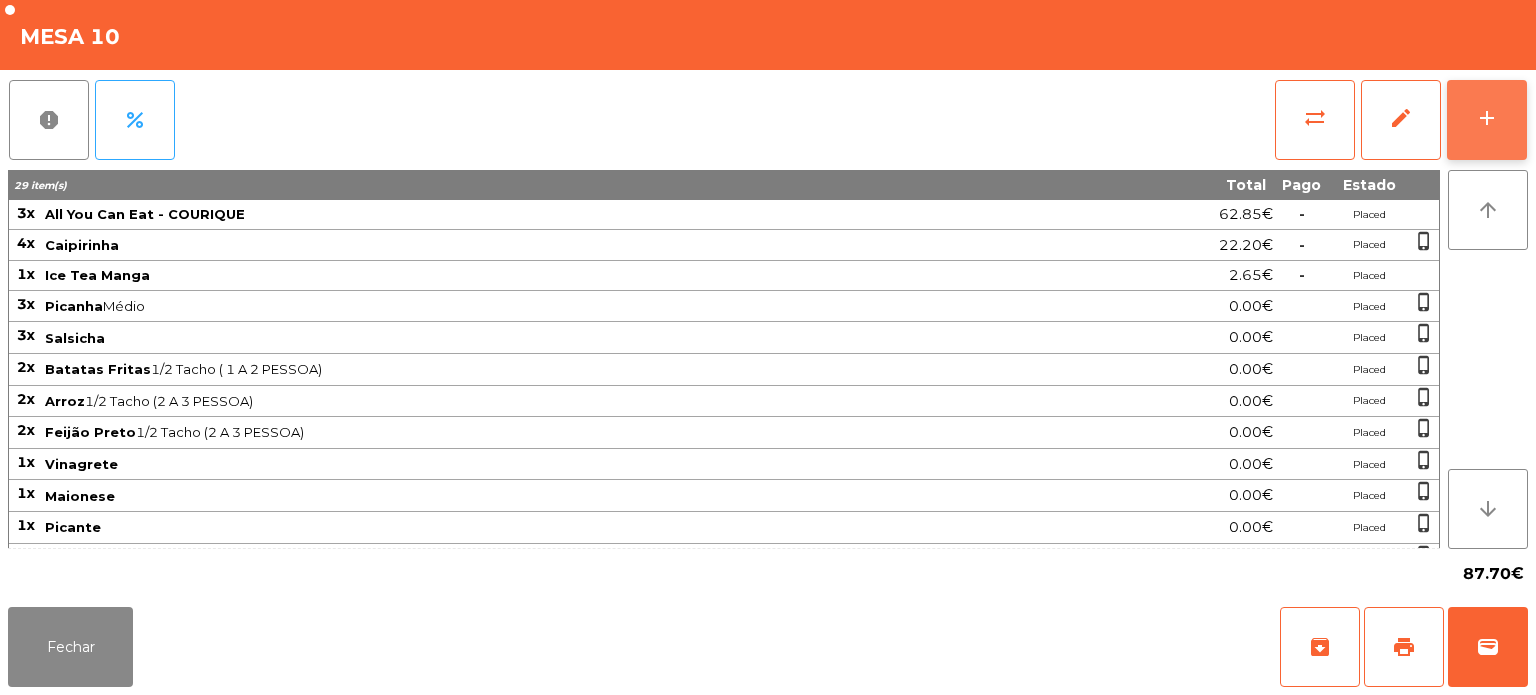 click on "add" 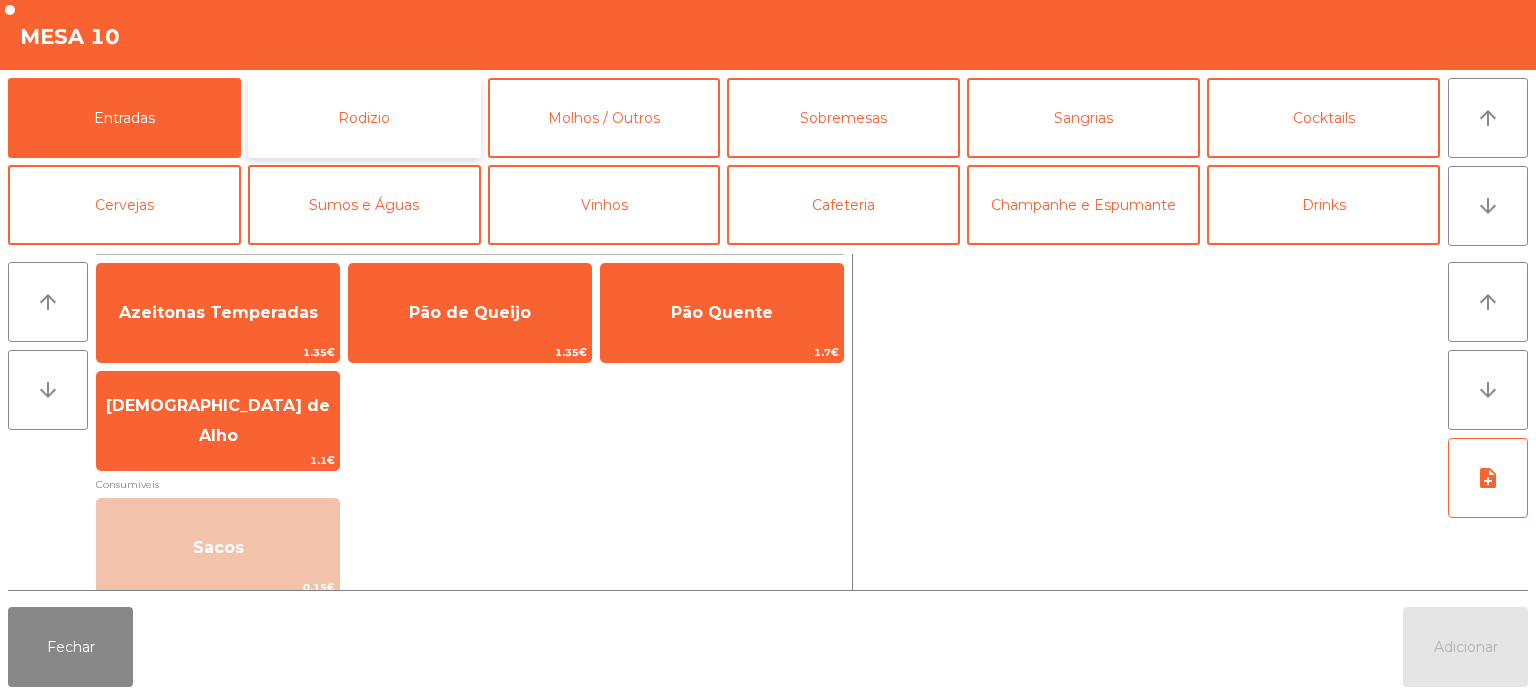 click on "Rodizio" 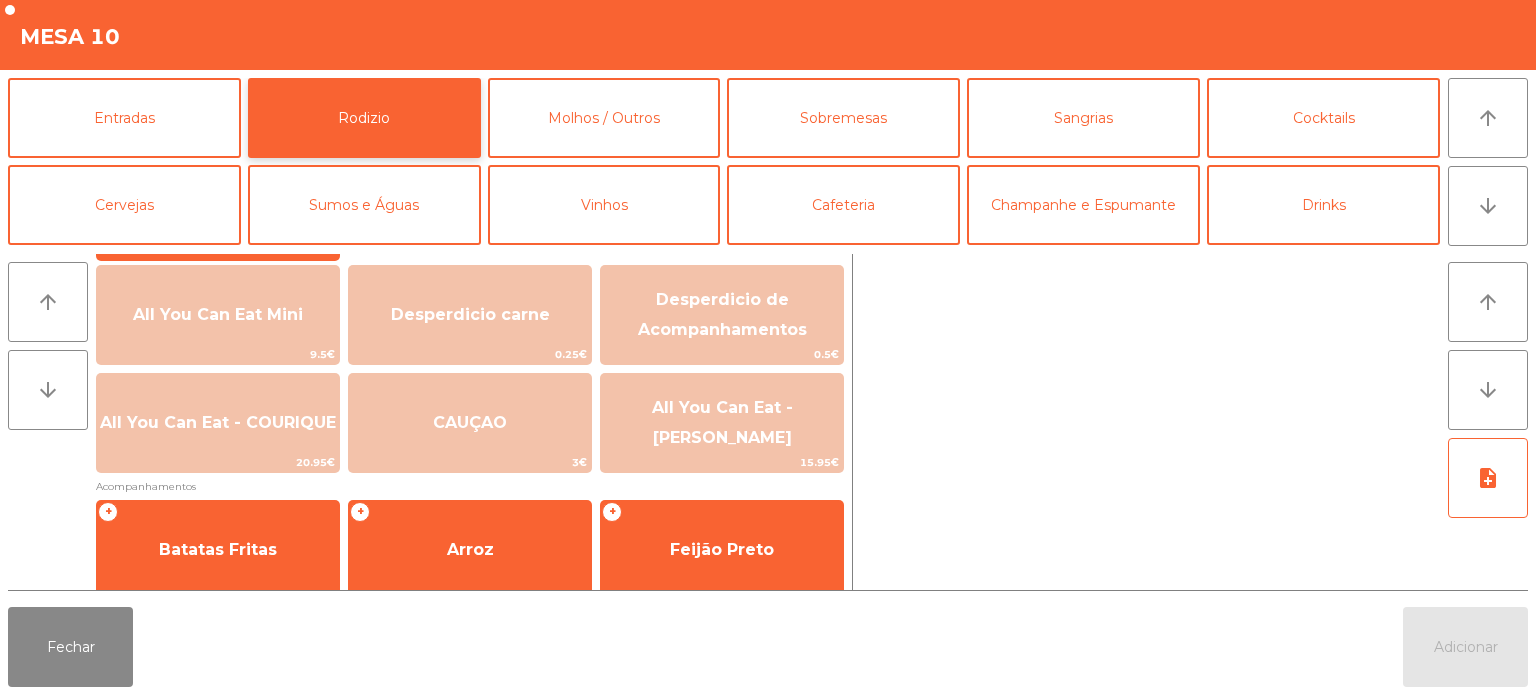 scroll, scrollTop: 358, scrollLeft: 0, axis: vertical 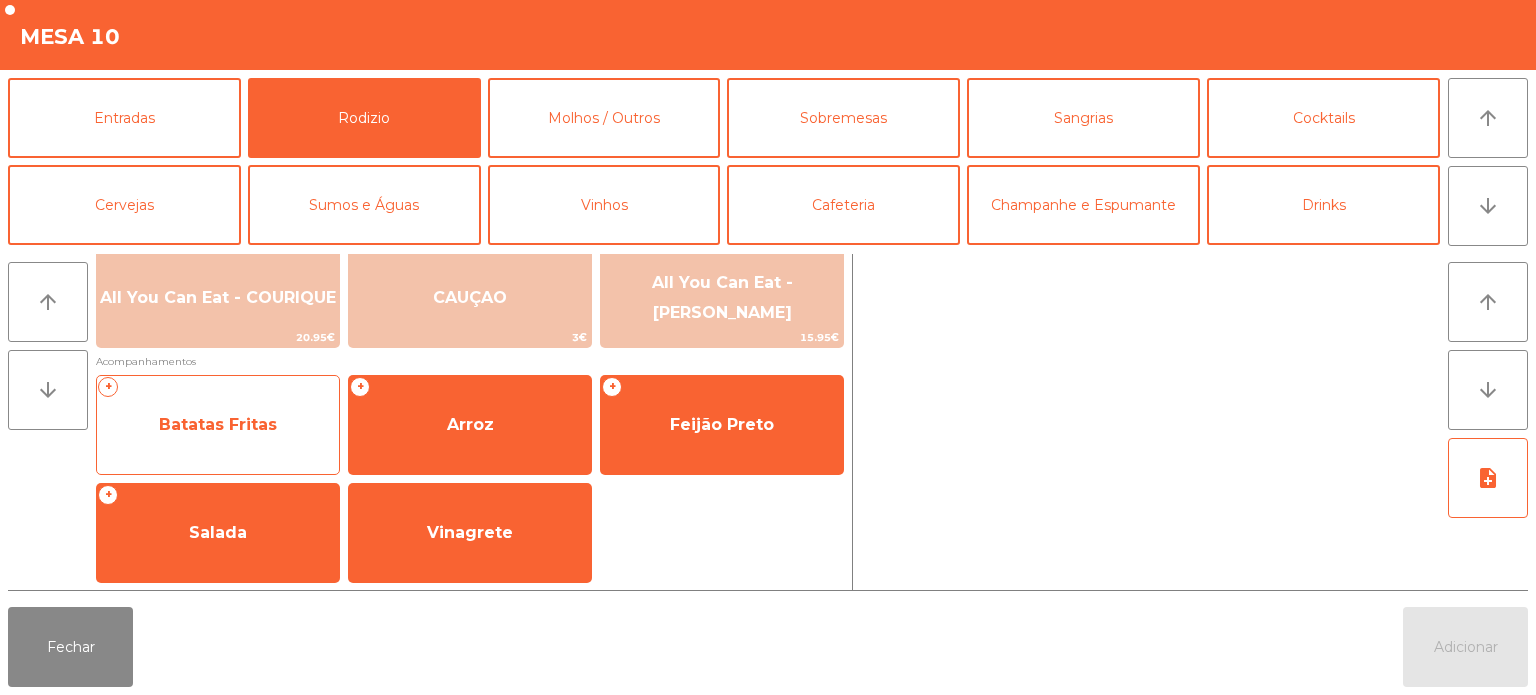 click on "Batatas Fritas" 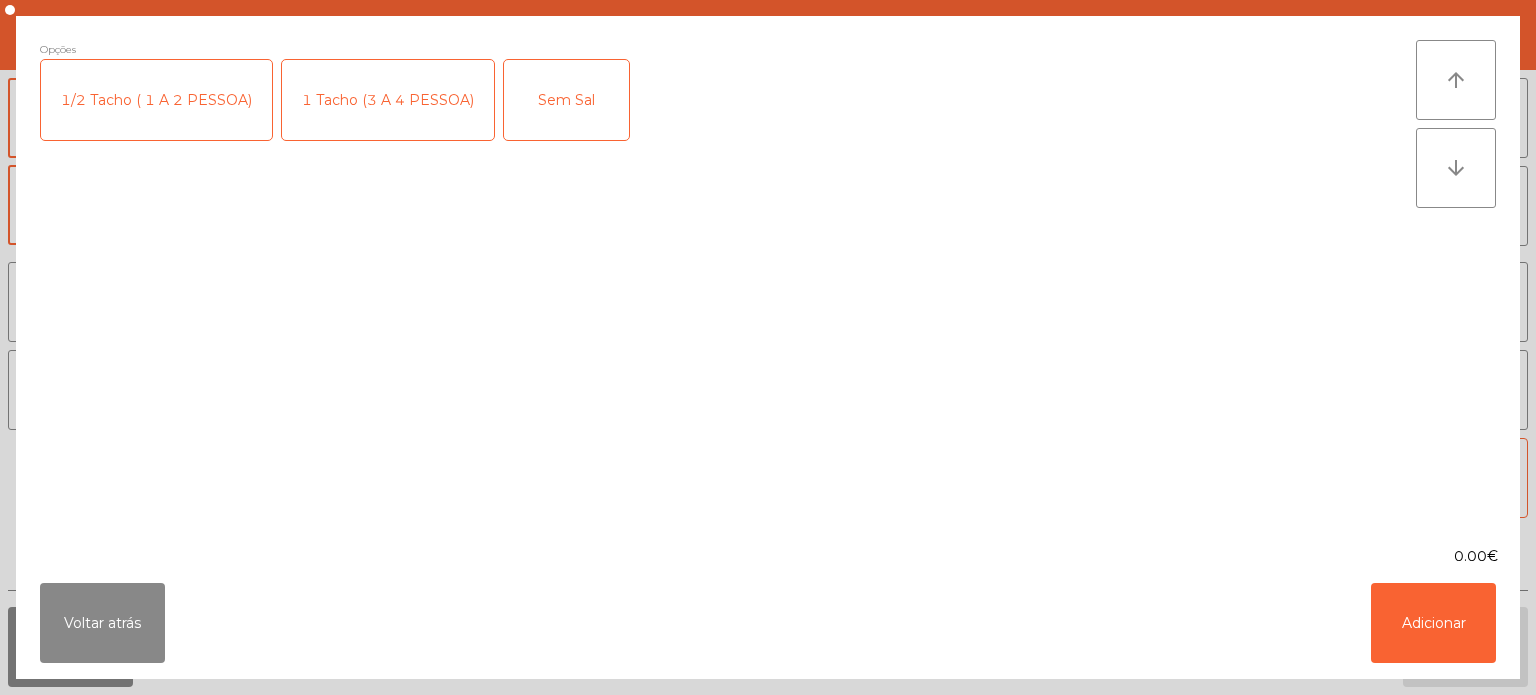 click on "1 Tacho (3 A 4 PESSOA)" 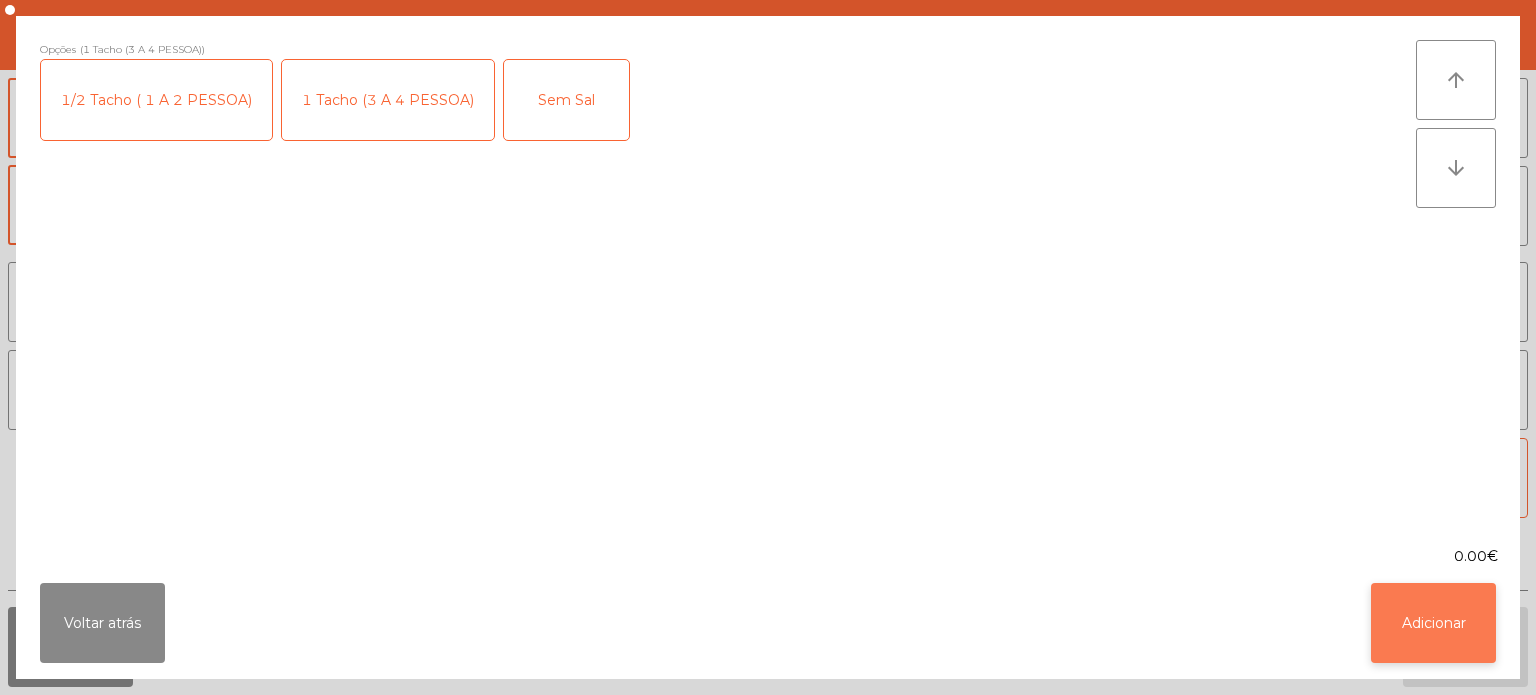 click on "Adicionar" 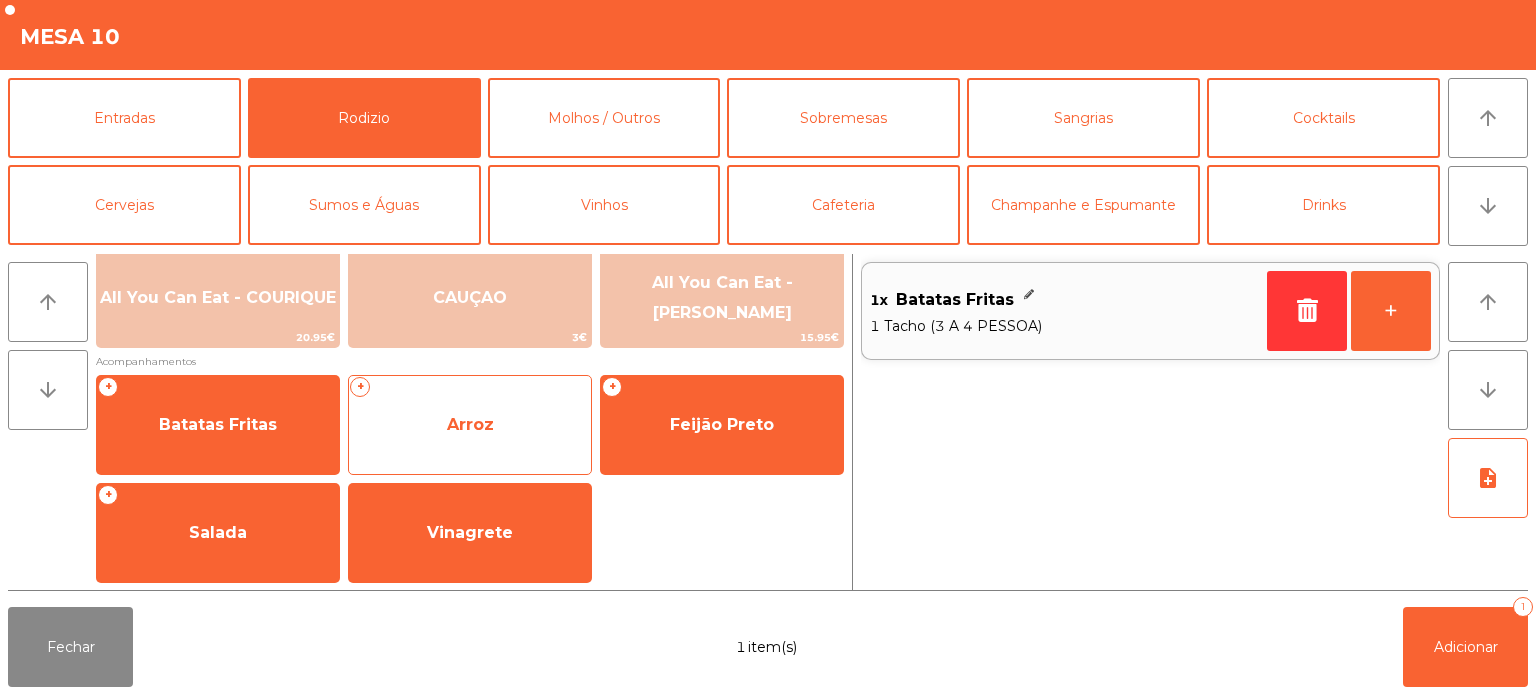 click on "Arroz" 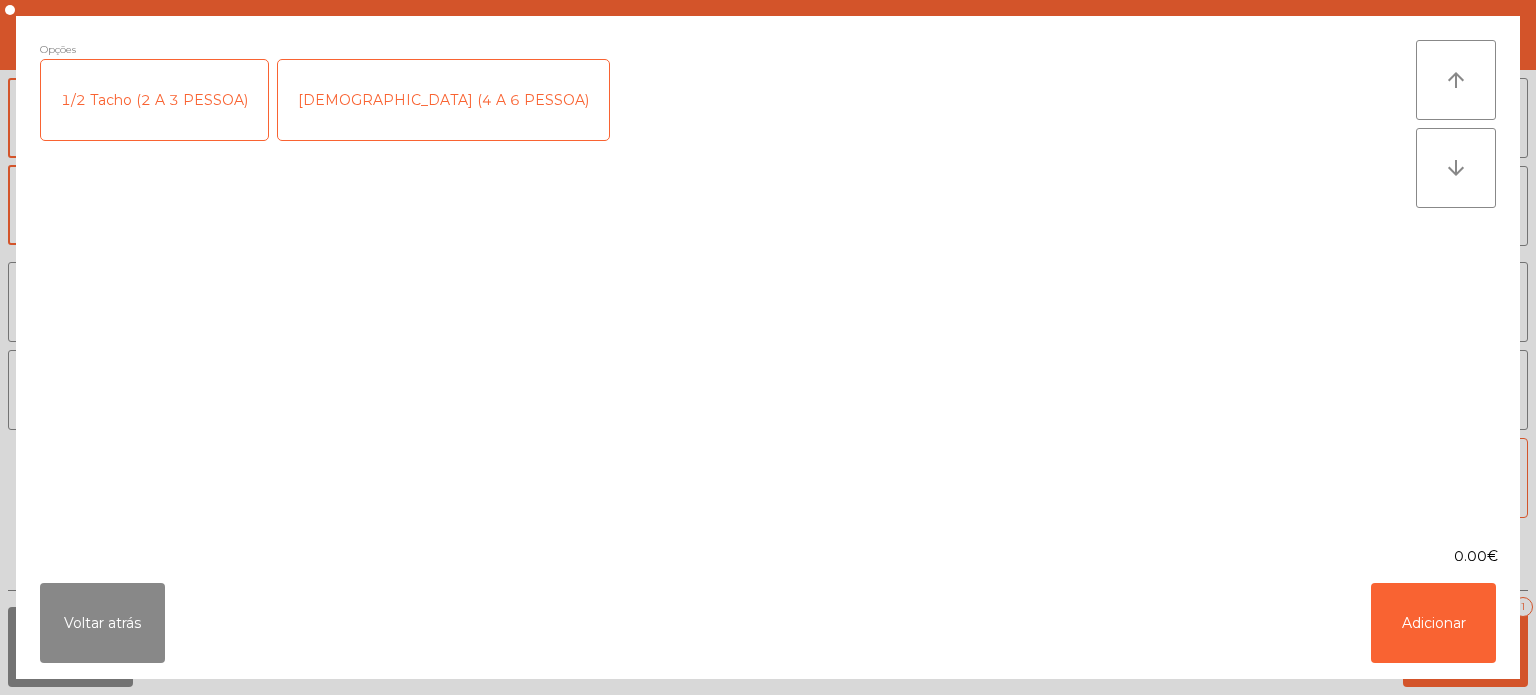 click on "[DEMOGRAPHIC_DATA] (4 A 6 PESSOA)" 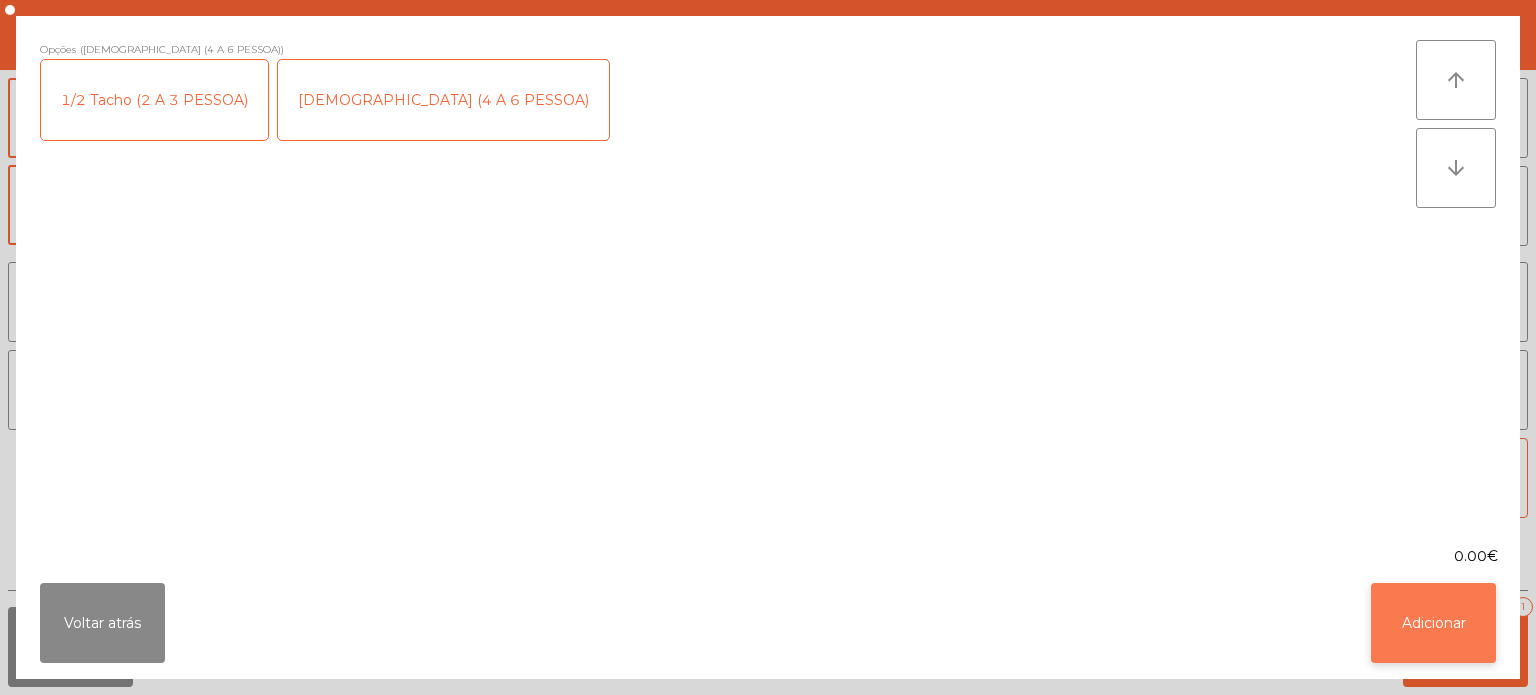 click on "Adicionar" 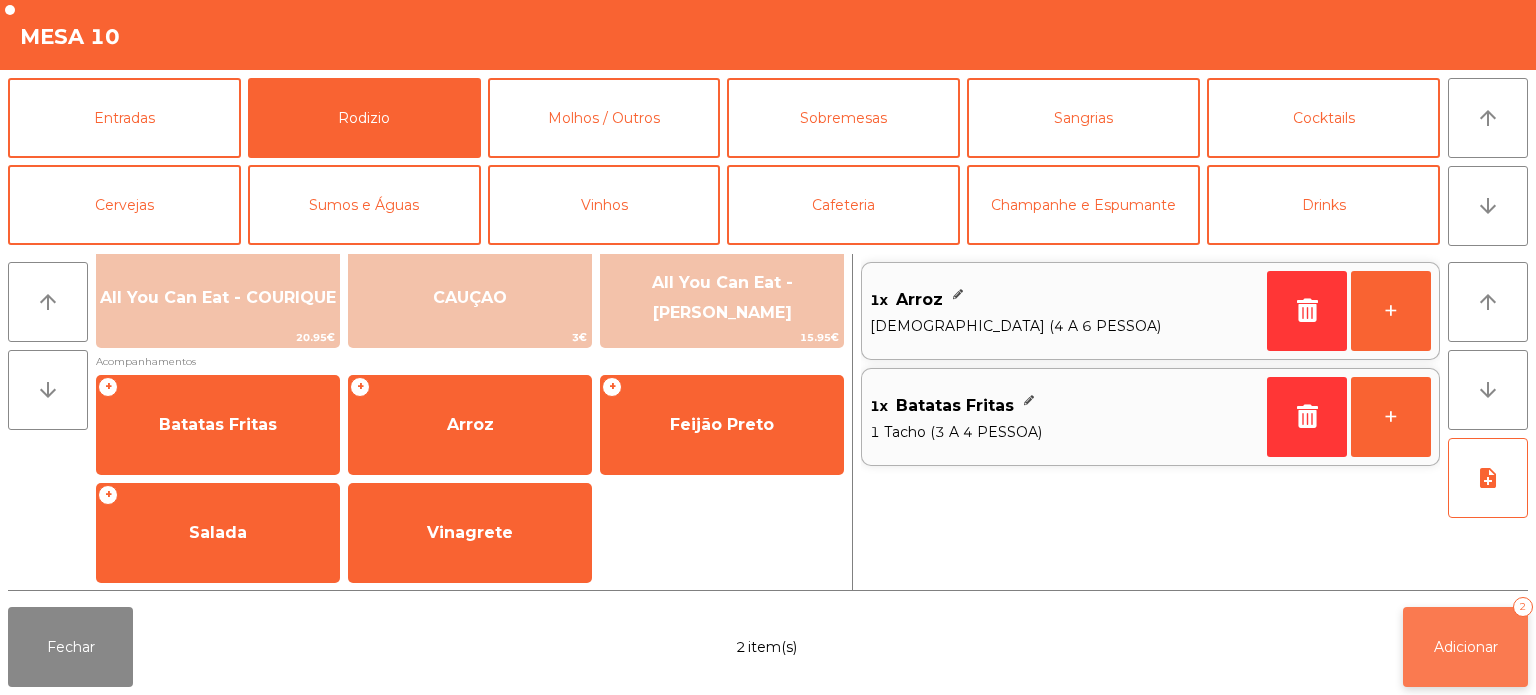 click on "Adicionar" 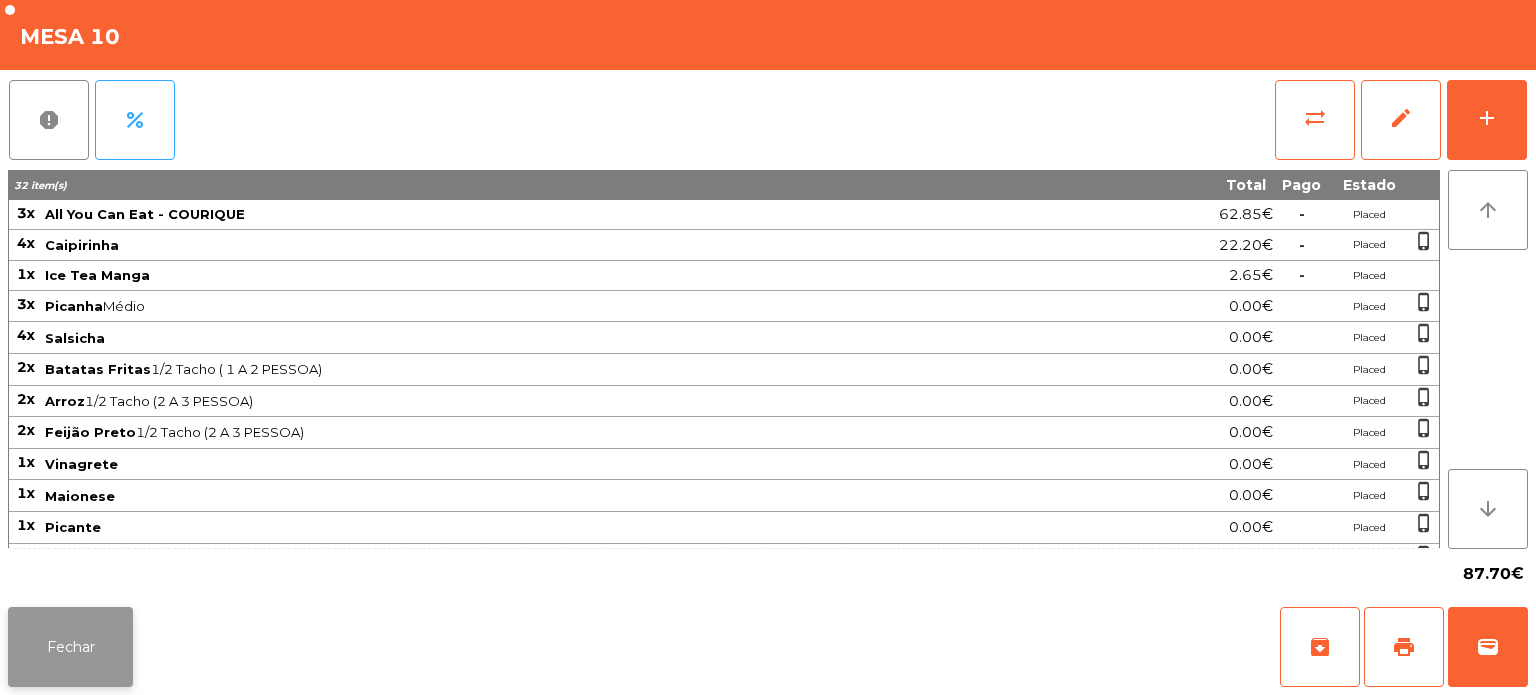 click on "Fechar" 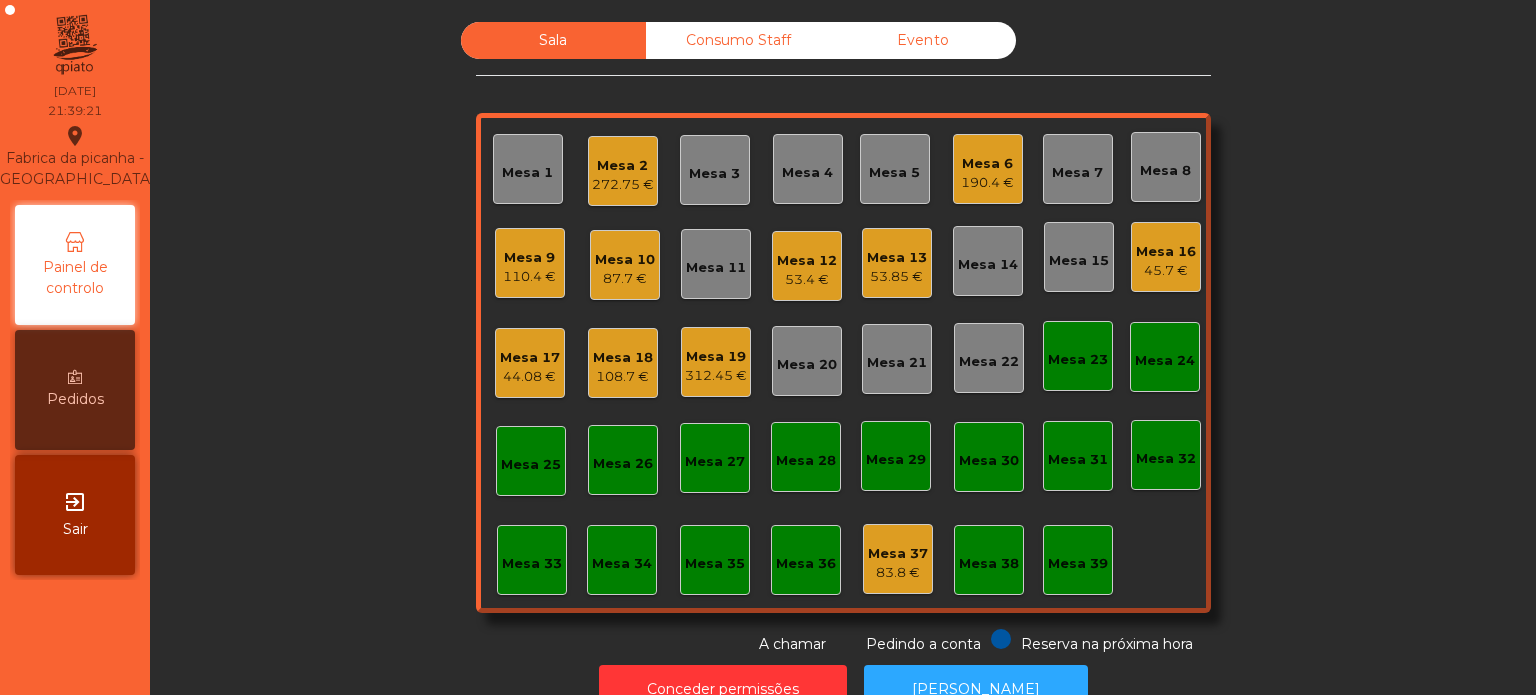 click on "Mesa 17" 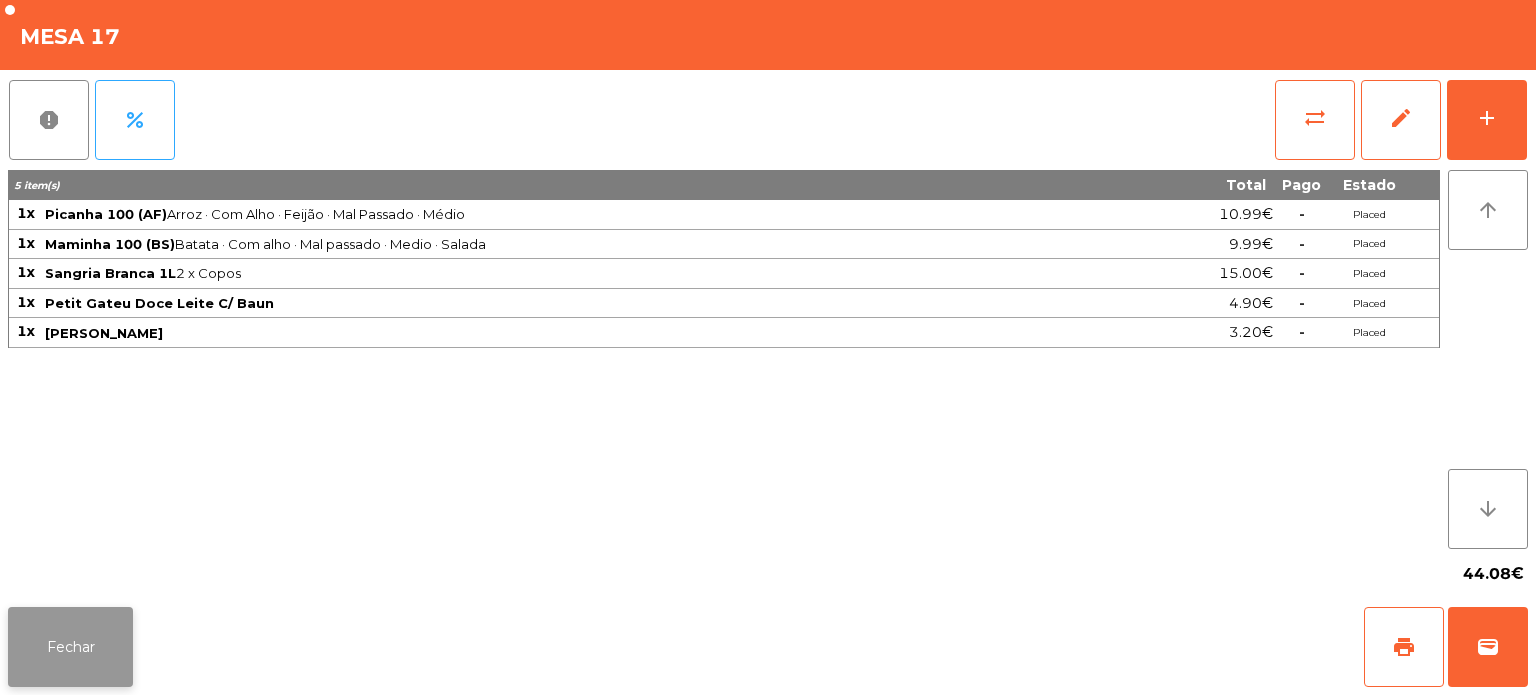click on "Fechar" 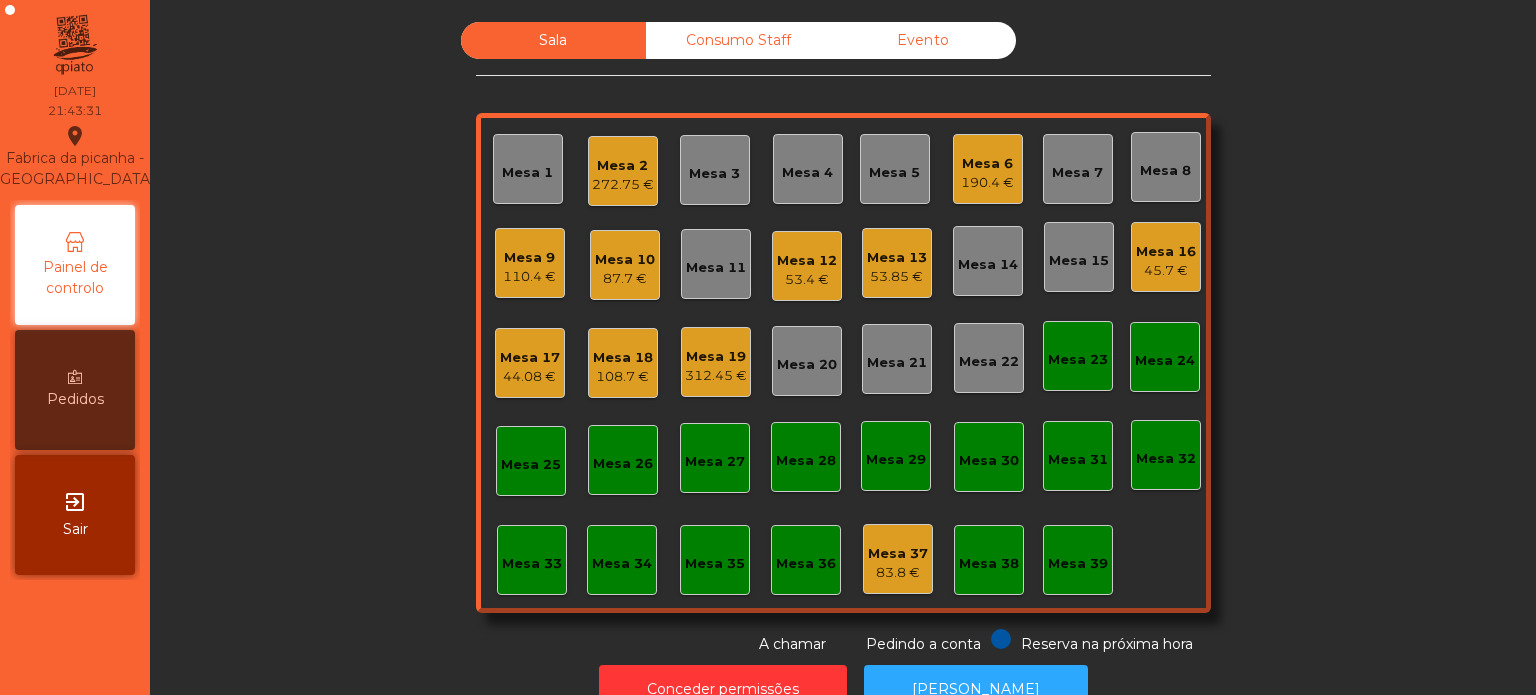 click on "190.4 €" 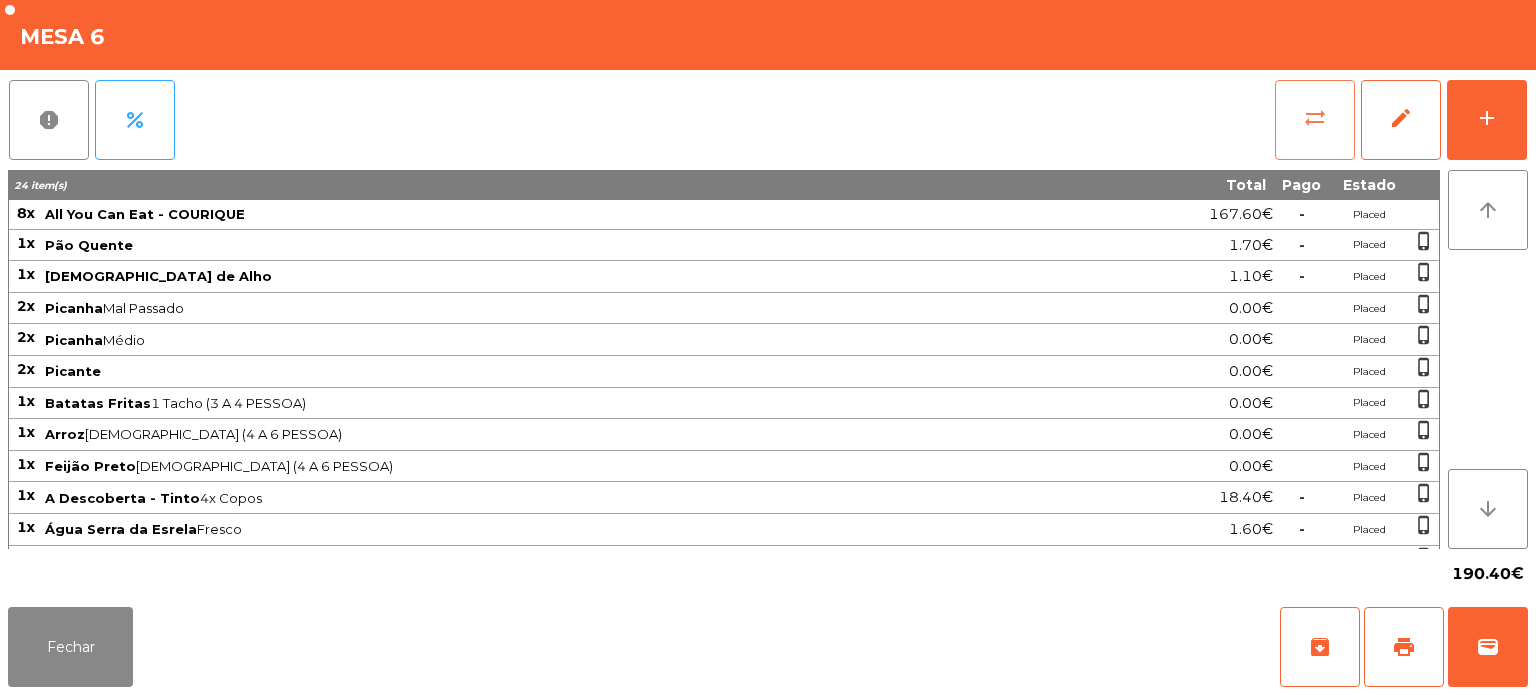 click on "sync_alt" 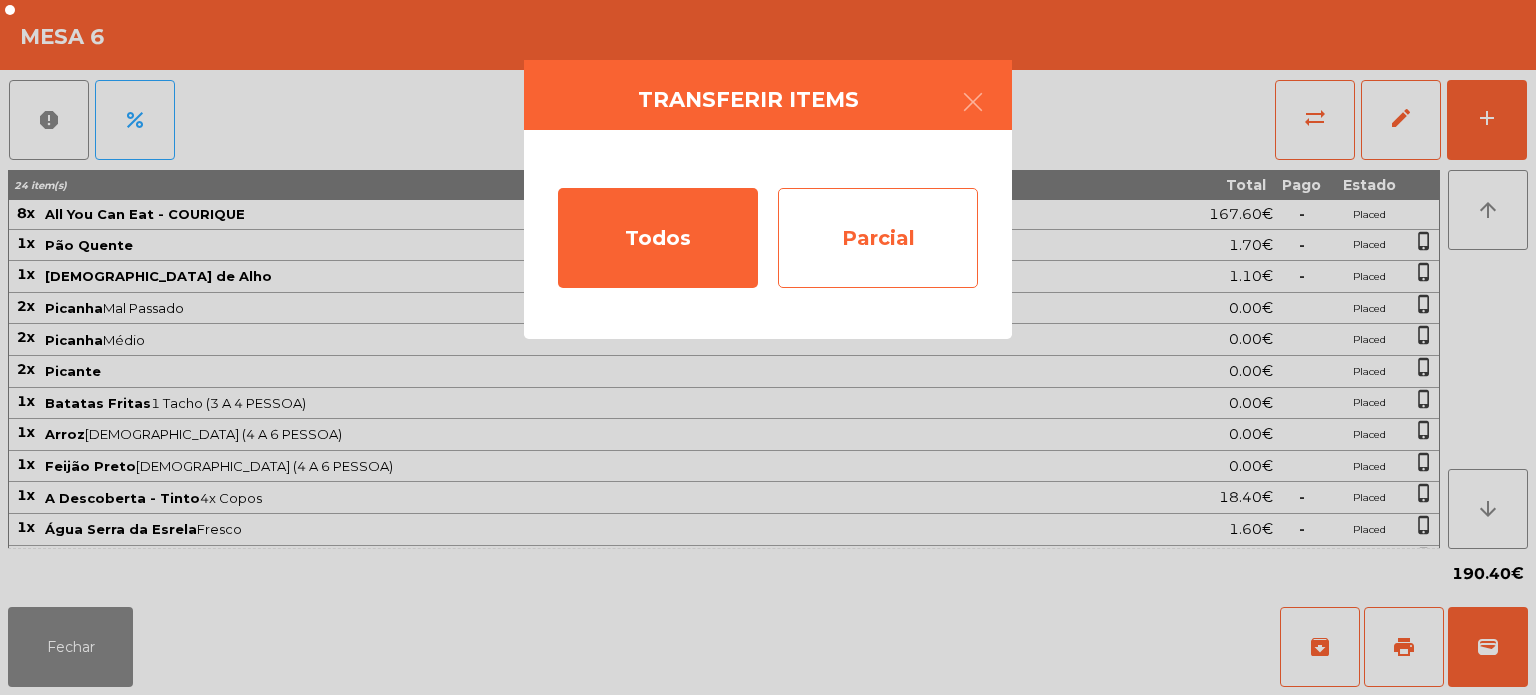 click on "Parcial" 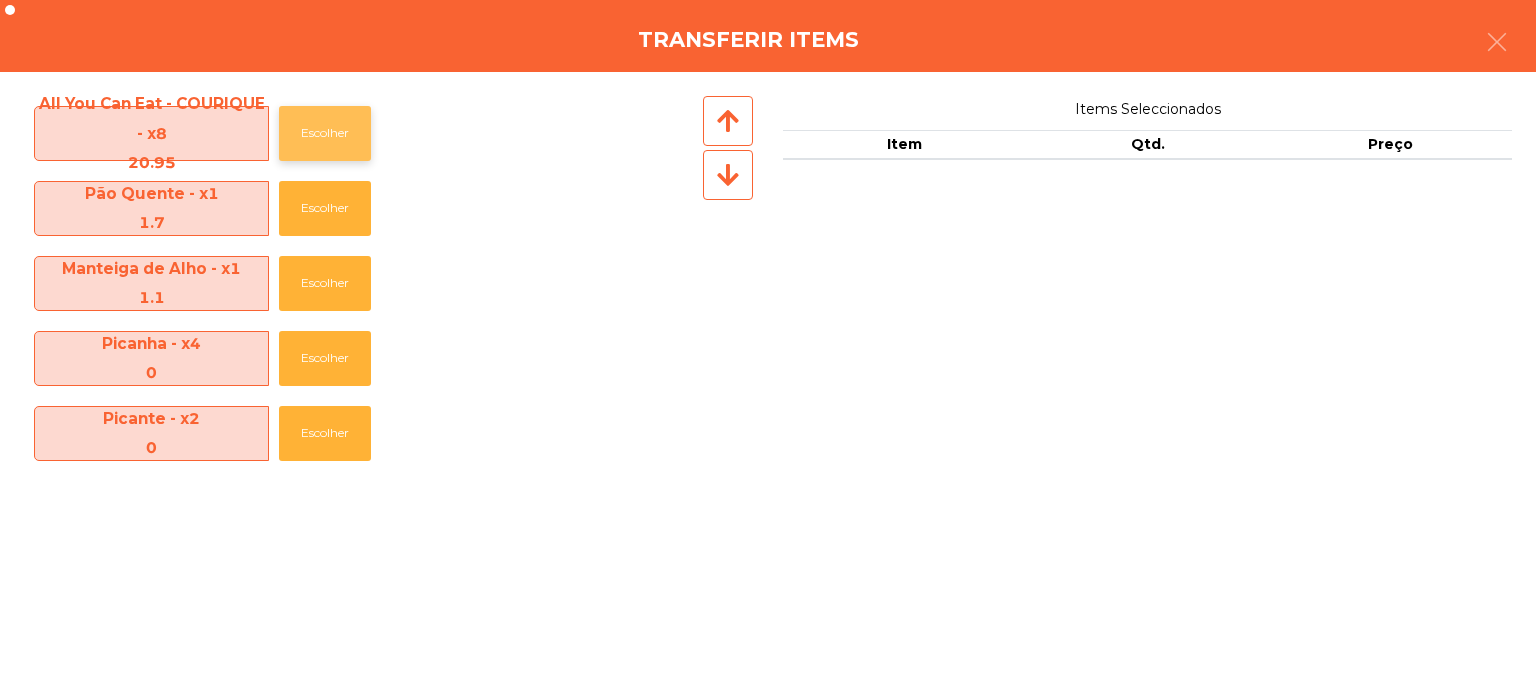 click on "Escolher" 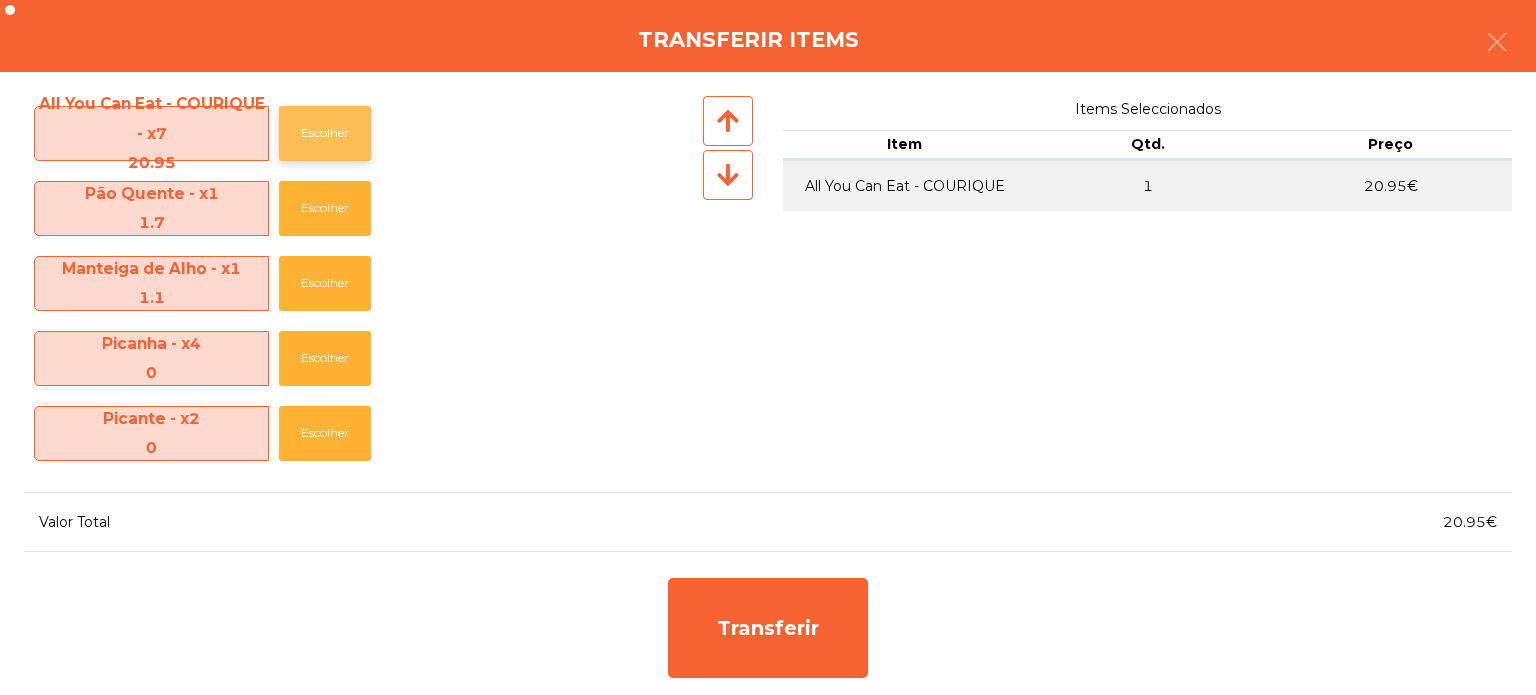 click on "Escolher" 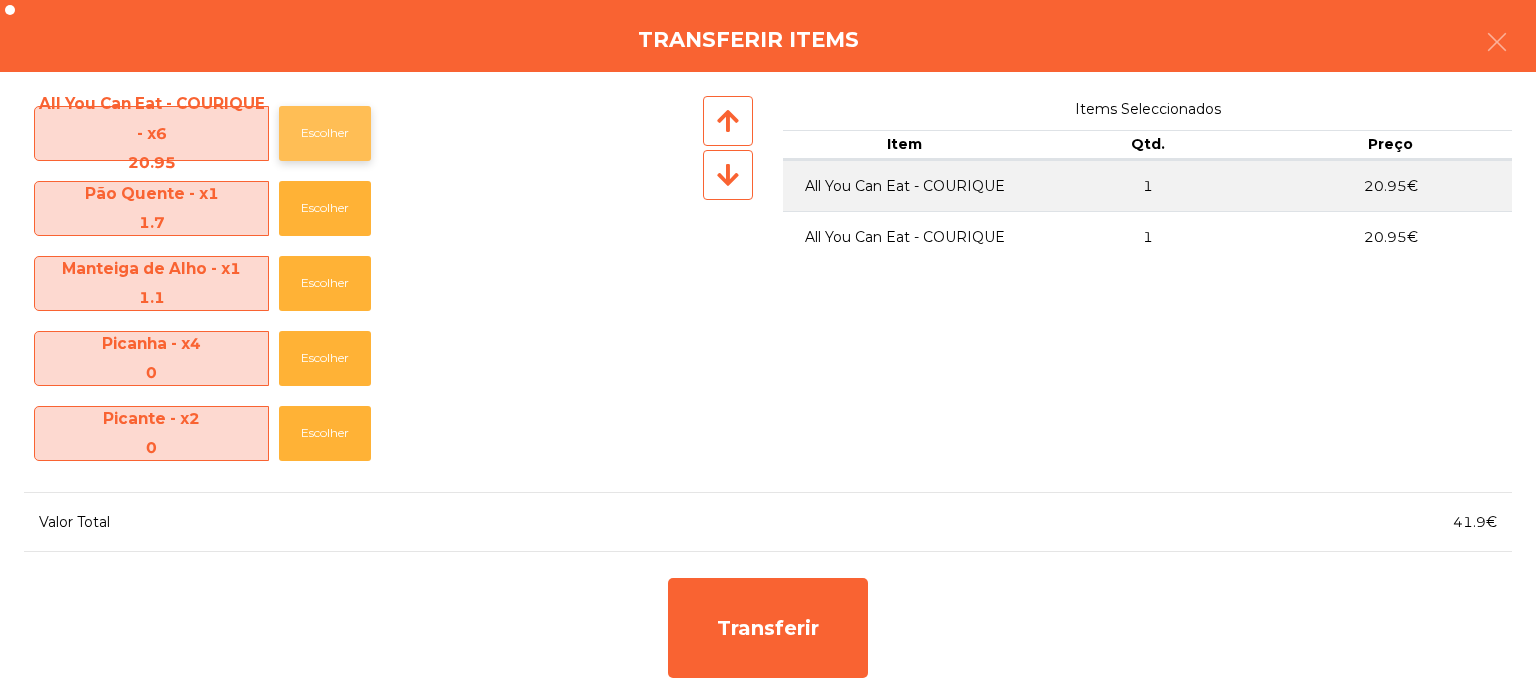 click on "Escolher" 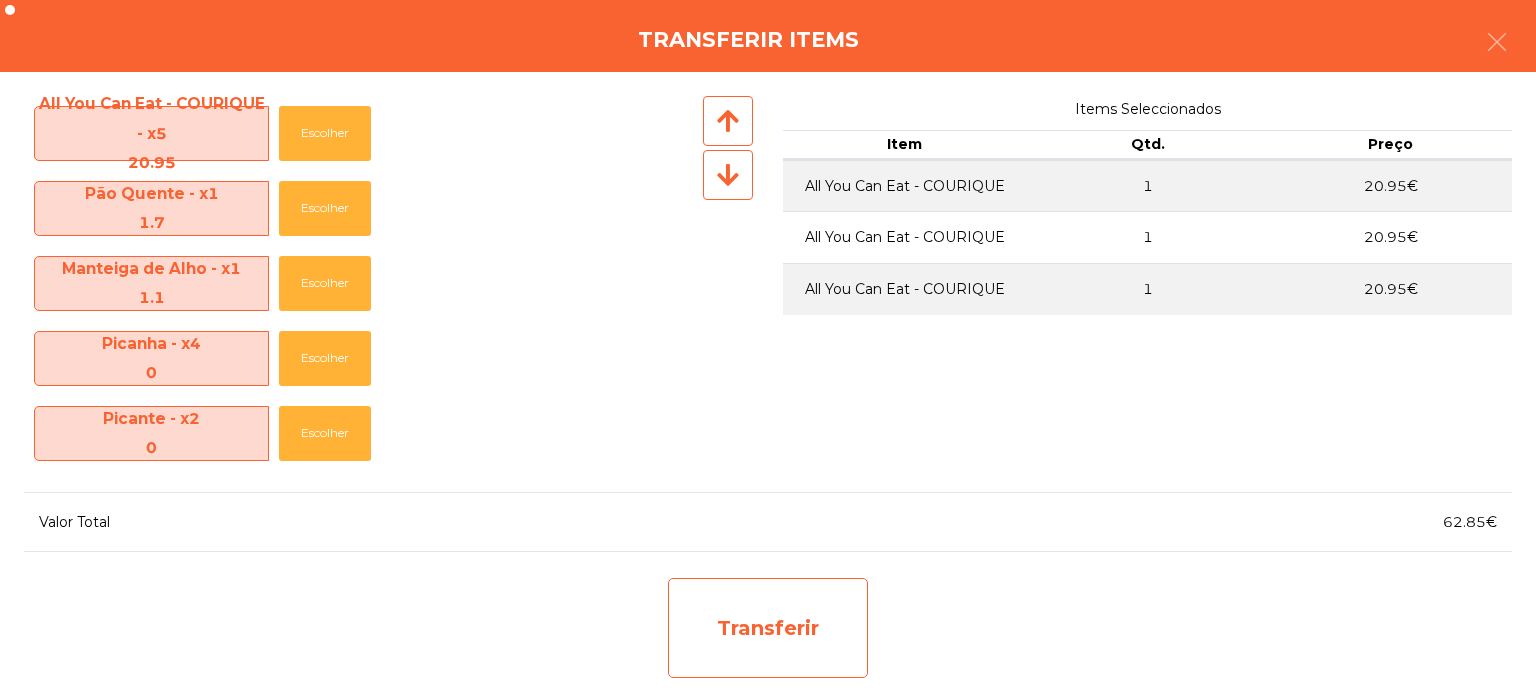 click on "Transferir" 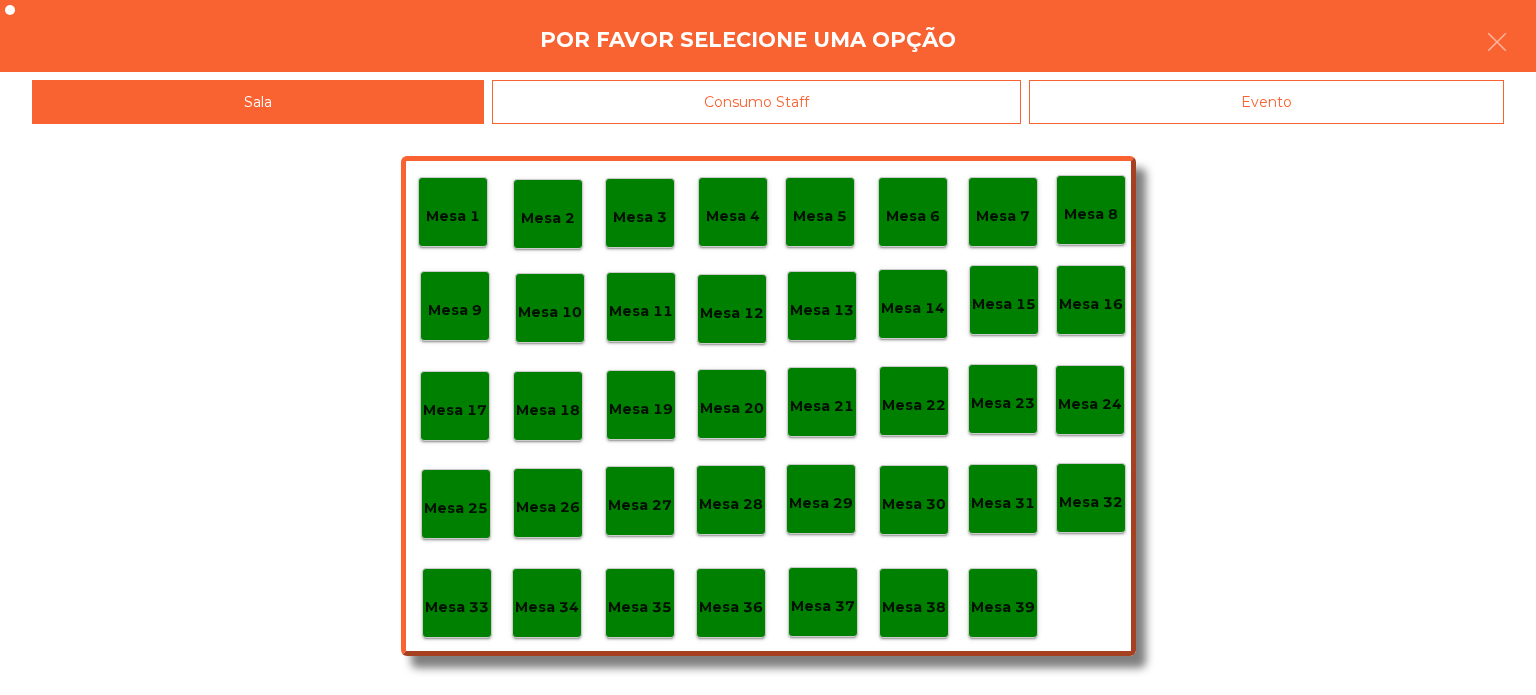click on "Mesa 37" 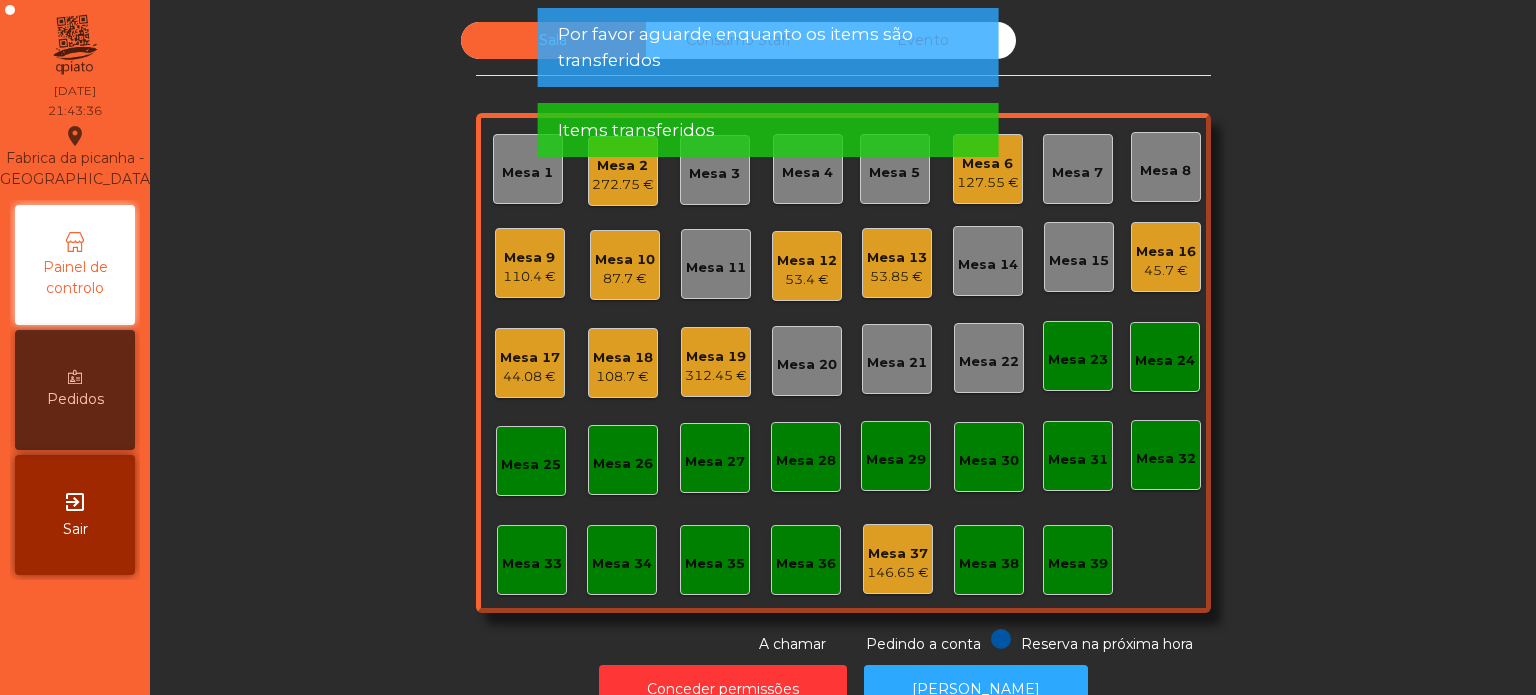 click on "Sala   Consumo Staff   Evento   Mesa 1   Mesa 2   272.75 €   Mesa 3   Mesa 4   Mesa 5   Mesa 6   127.55 €   Mesa 7   Mesa 8   Mesa 9   110.4 €   Mesa 10   87.7 €   Mesa 11   Mesa 12   53.4 €   Mesa 13   53.85 €   Mesa 14   Mesa 15   Mesa 16   45.7 €   Mesa 17   44.08 €   Mesa 18   108.7 €   Mesa 19   312.45 €   Mesa 20   Mesa 21   Mesa 22   Mesa 23   Mesa 24   Mesa 25   Mesa 26   Mesa 27   Mesa 28   Mesa 29   Mesa 30   Mesa 31   Mesa 32   Mesa 33   Mesa 34   Mesa 35   Mesa 36   Mesa 37   146.65 €   Mesa 38   Mesa 39  Reserva na próxima hora Pedindo a conta A chamar" 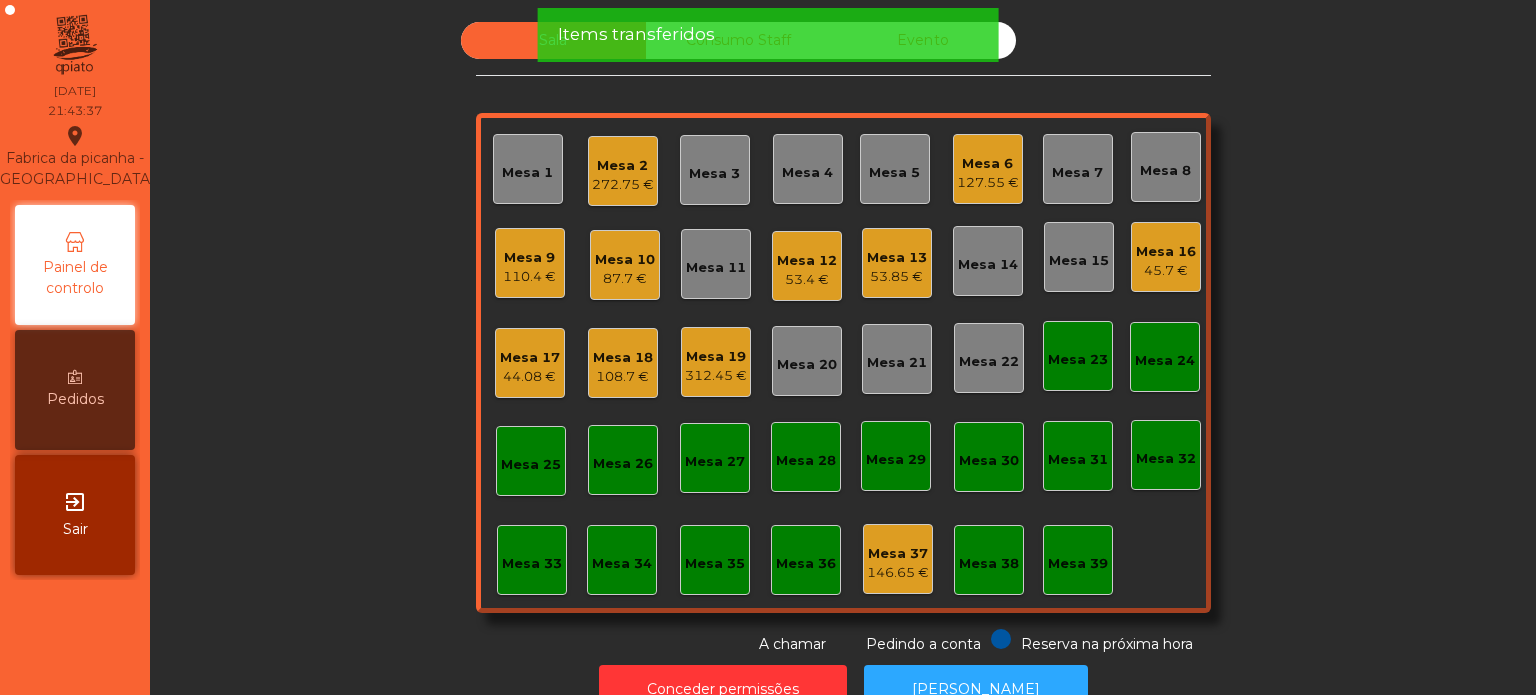click on "Items transferidos" 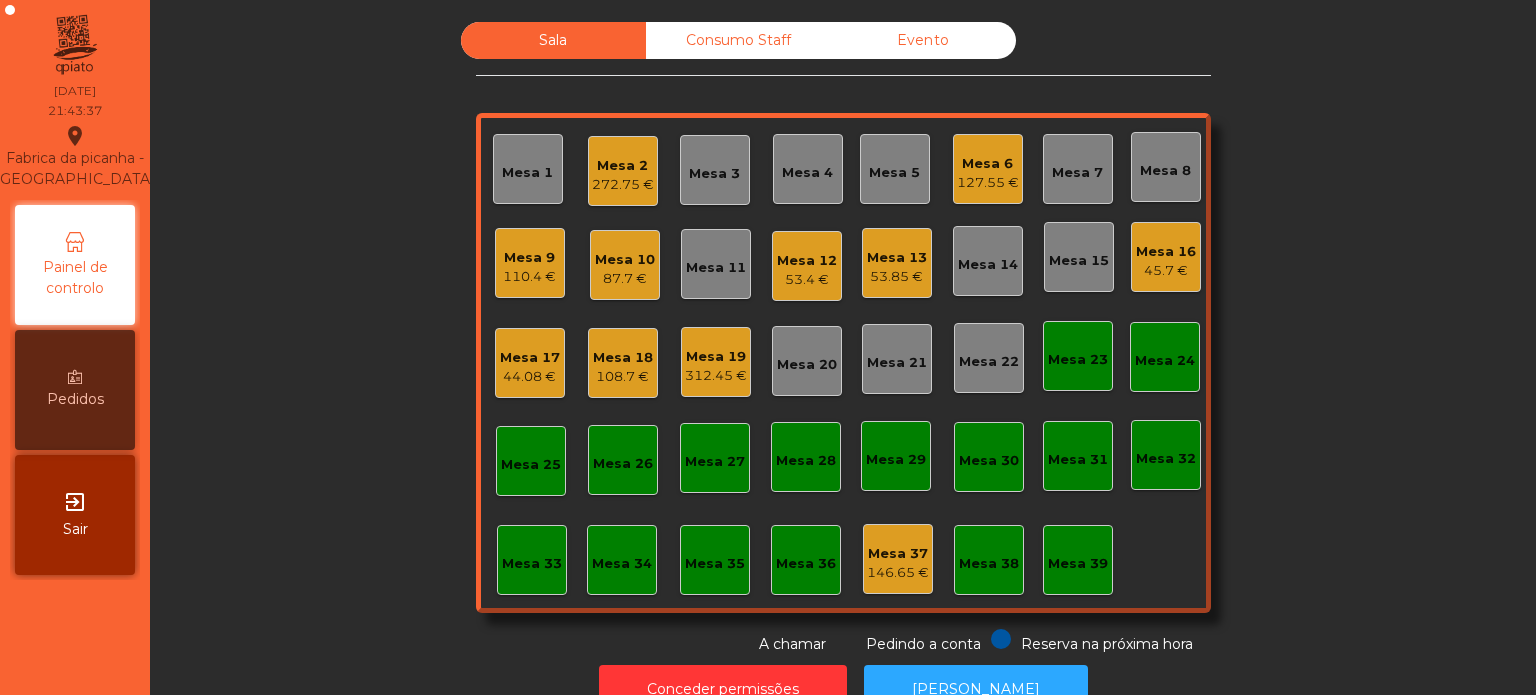 click on "Sala   Consumo Staff   Evento   Mesa 1   Mesa 2   272.75 €   Mesa 3   Mesa 4   Mesa 5   Mesa 6   127.55 €   Mesa 7   Mesa 8   Mesa 9   110.4 €   Mesa 10   87.7 €   Mesa 11   Mesa 12   53.4 €   Mesa 13   53.85 €   Mesa 14   Mesa 15   Mesa 16   45.7 €   Mesa 17   44.08 €   Mesa 18   108.7 €   Mesa 19   312.45 €   Mesa 20   Mesa 21   Mesa 22   Mesa 23   Mesa 24   Mesa 25   Mesa 26   Mesa 27   Mesa 28   Mesa 29   Mesa 30   Mesa 31   Mesa 32   Mesa 33   Mesa 34   Mesa 35   Mesa 36   Mesa 37   146.65 €   Mesa 38   Mesa 39  Reserva na próxima hora Pedindo a conta A chamar" 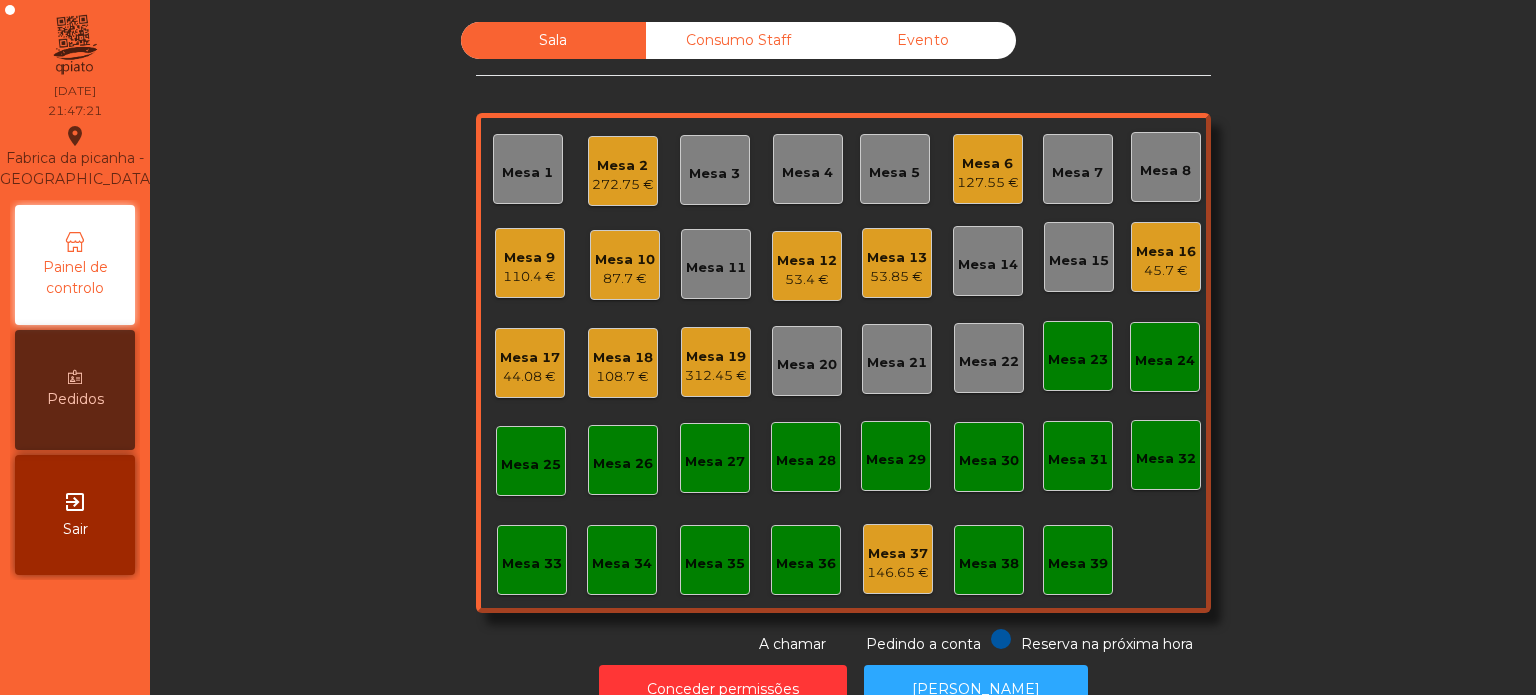click on "127.55 €" 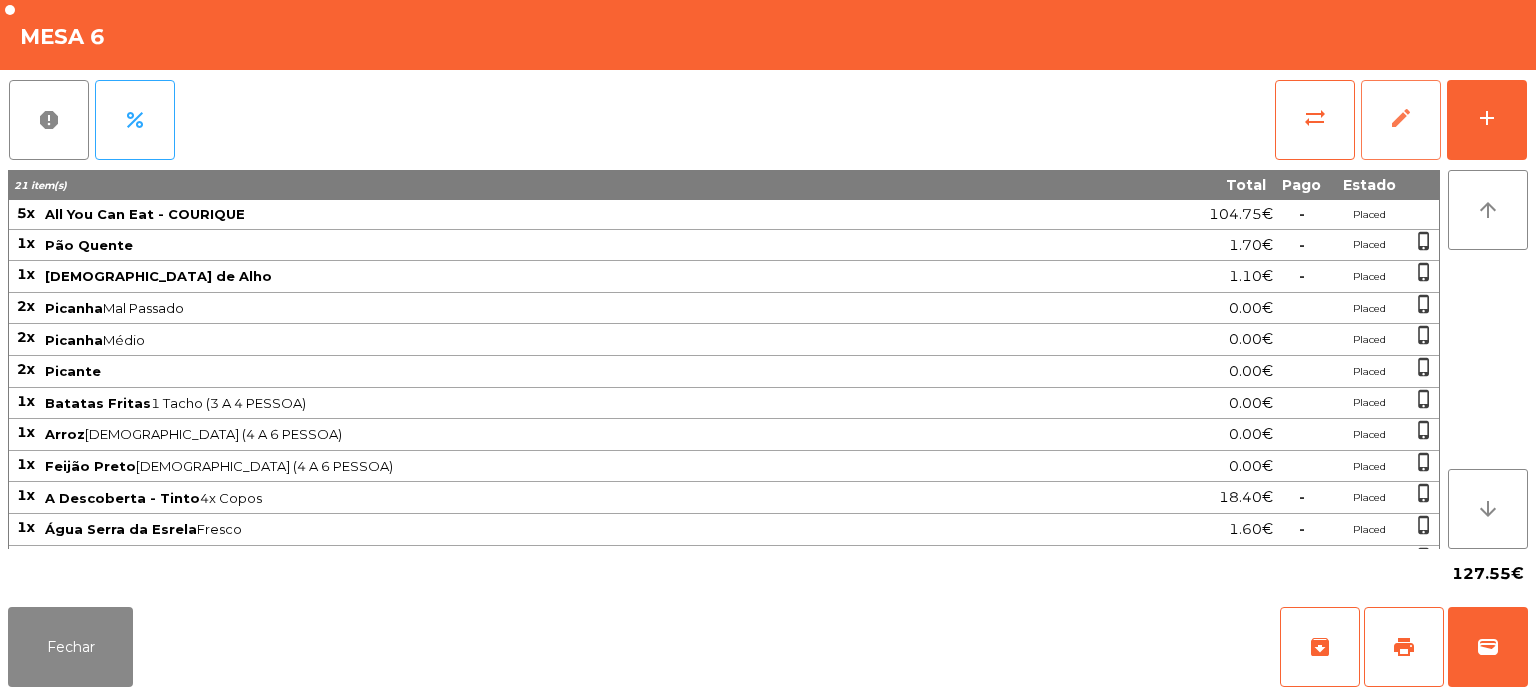 click on "edit" 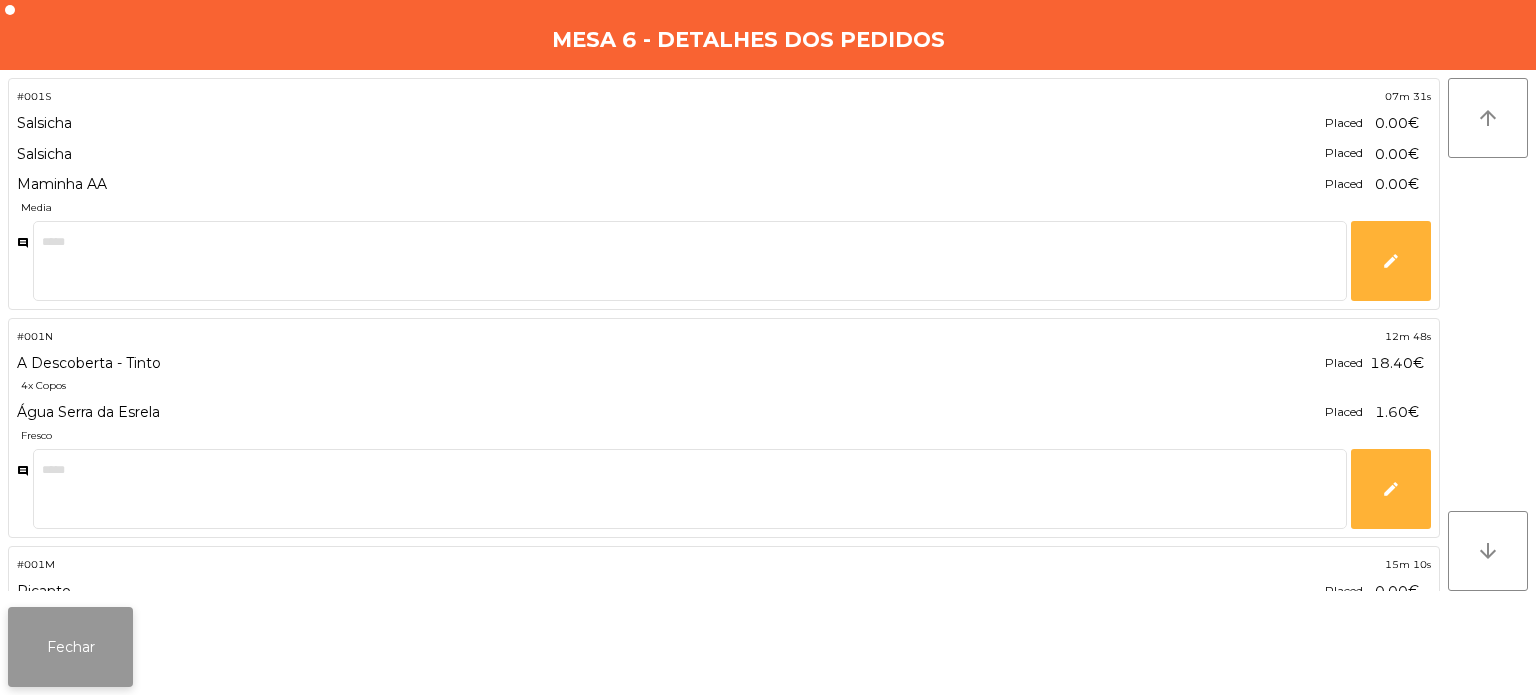 click on "Fechar" 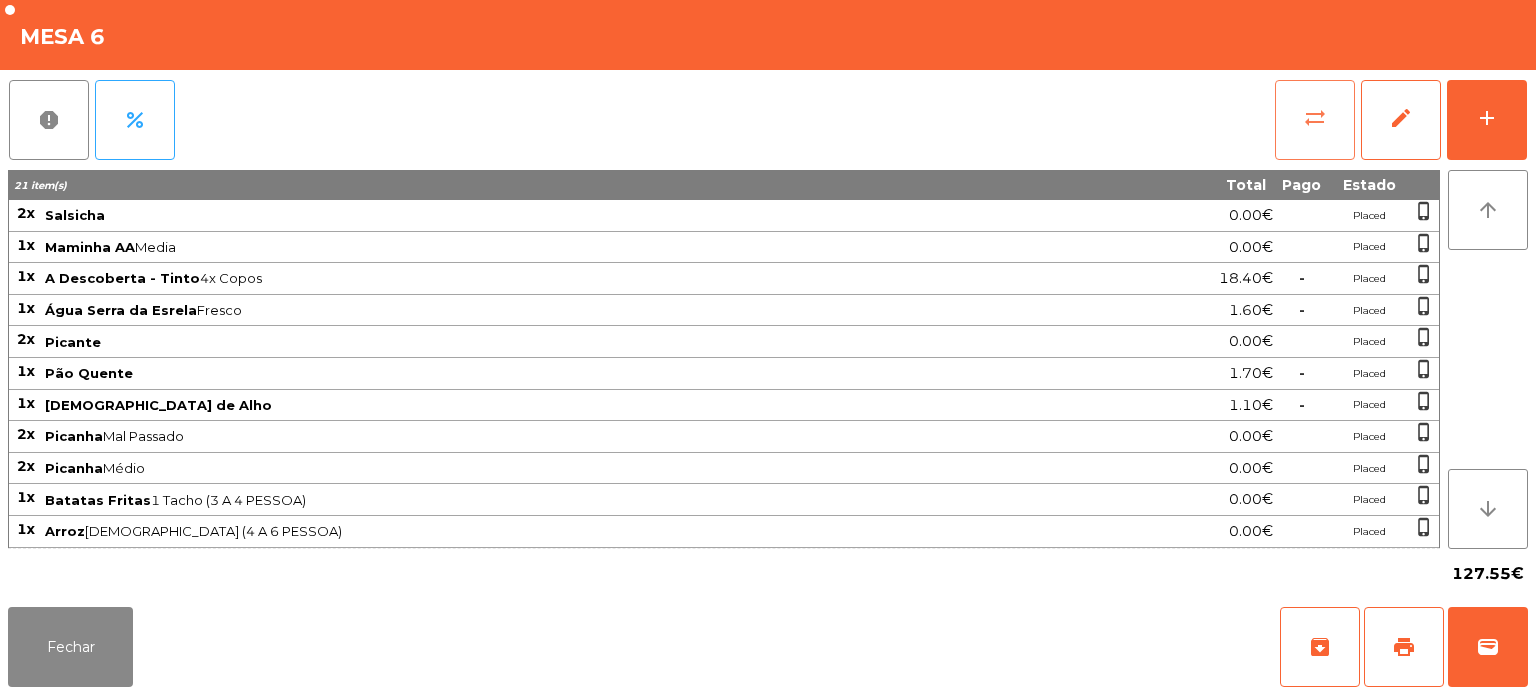 click on "sync_alt" 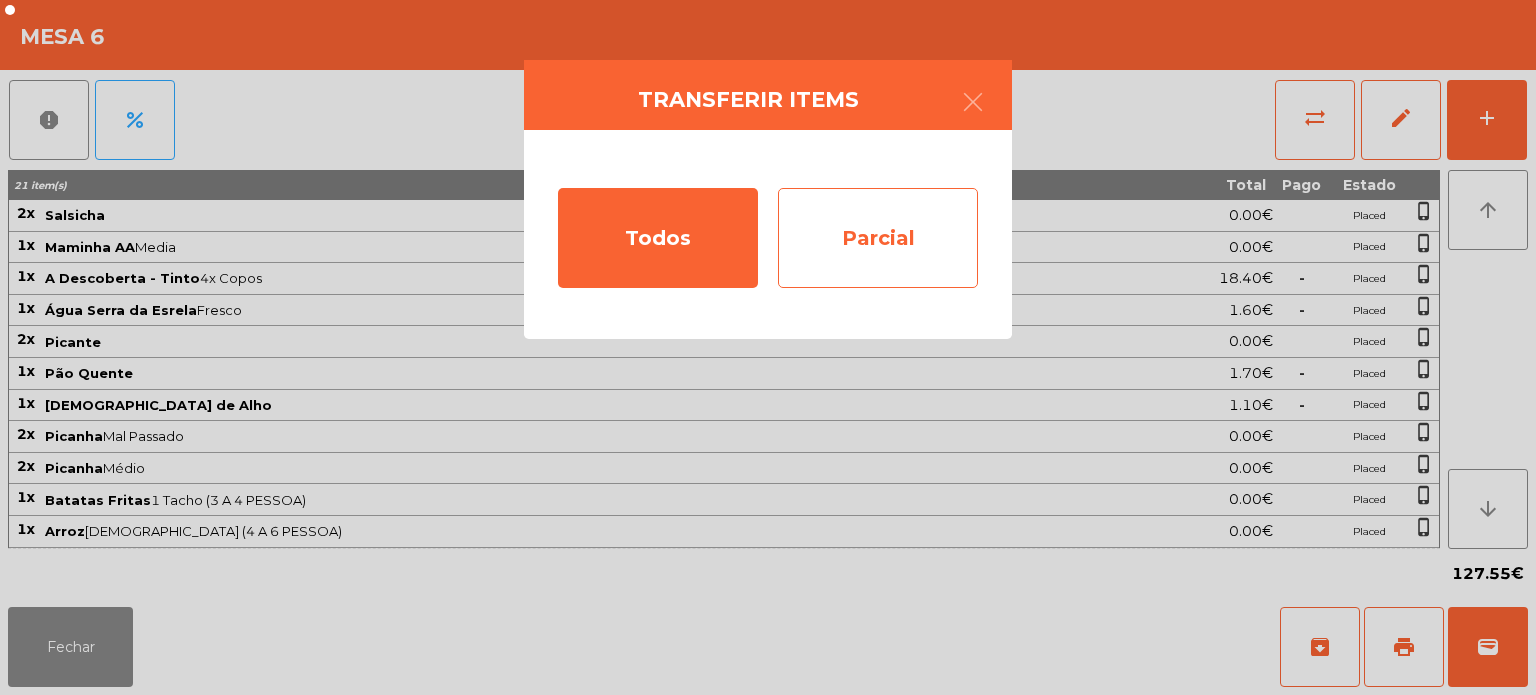 click on "Parcial" 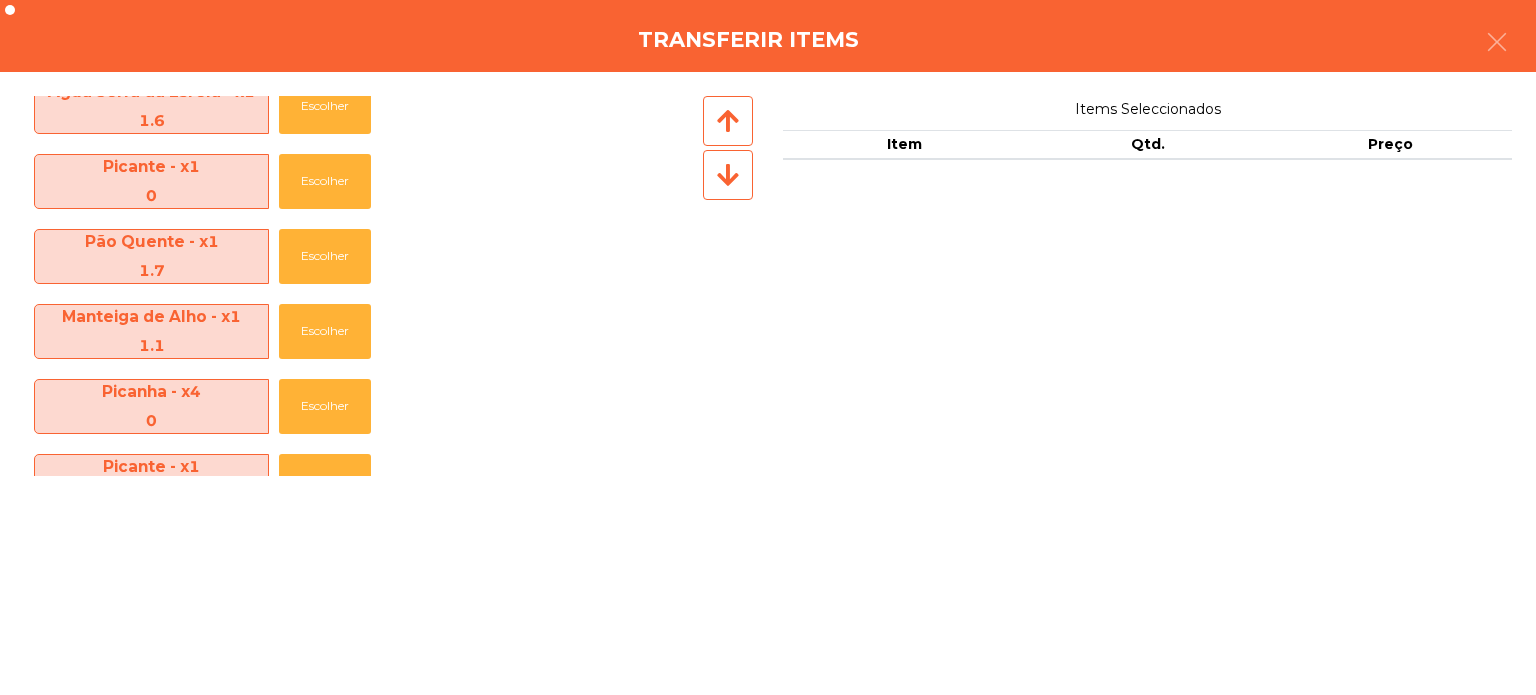 scroll, scrollTop: 0, scrollLeft: 0, axis: both 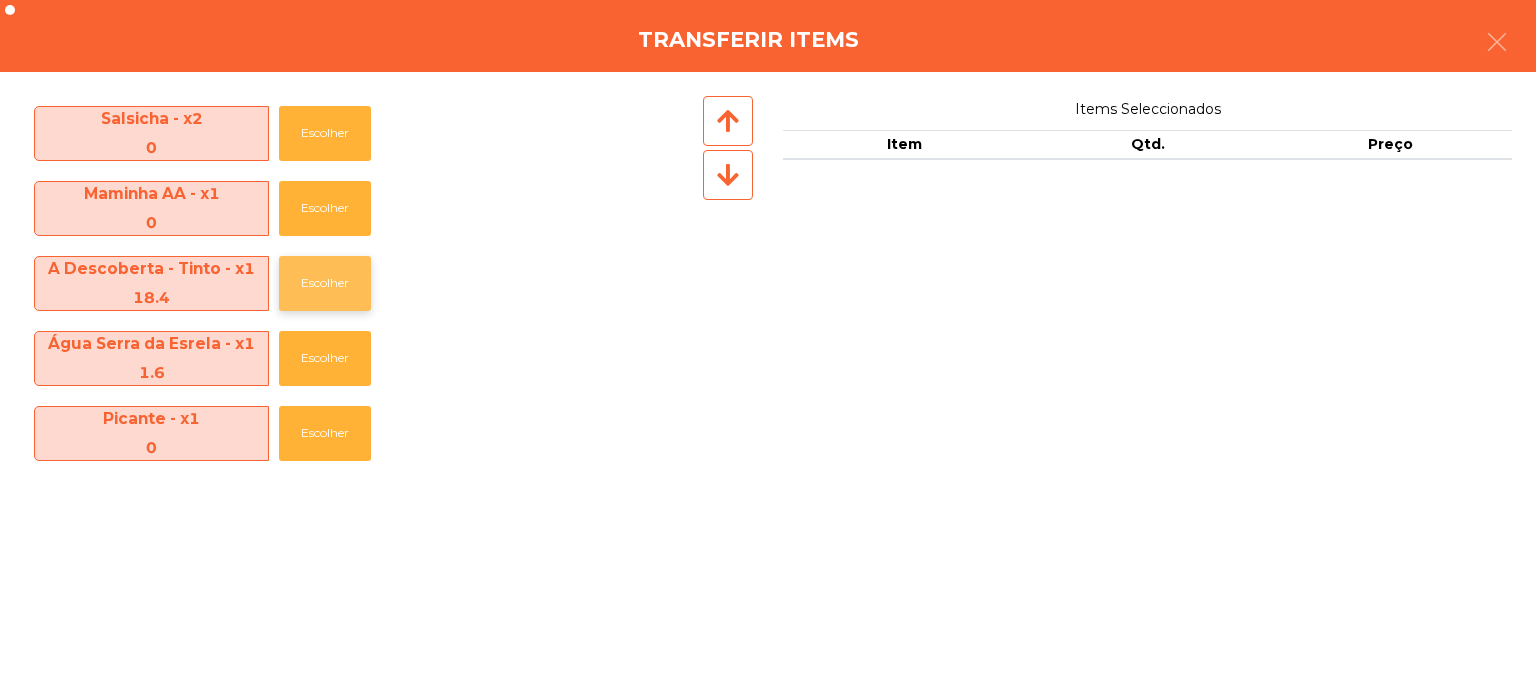 click on "Escolher" 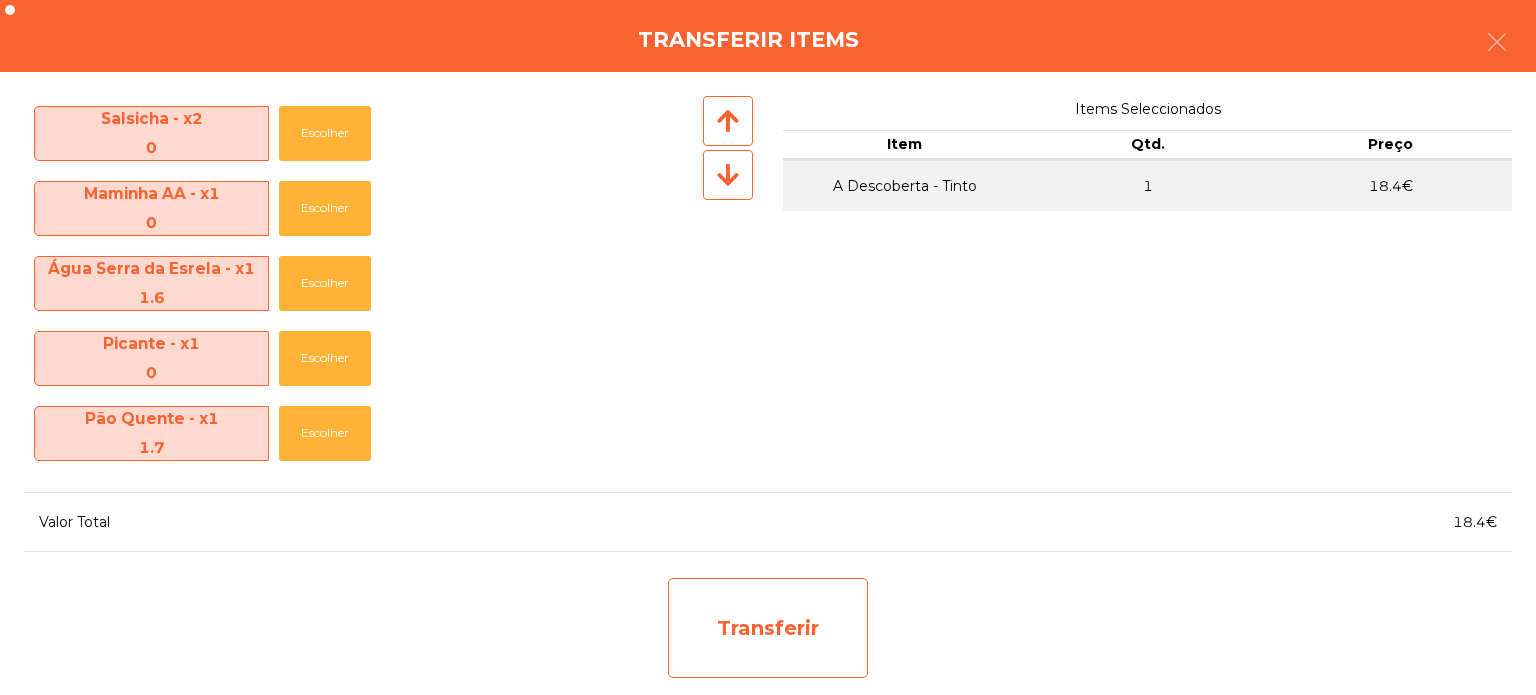 click on "Transferir" 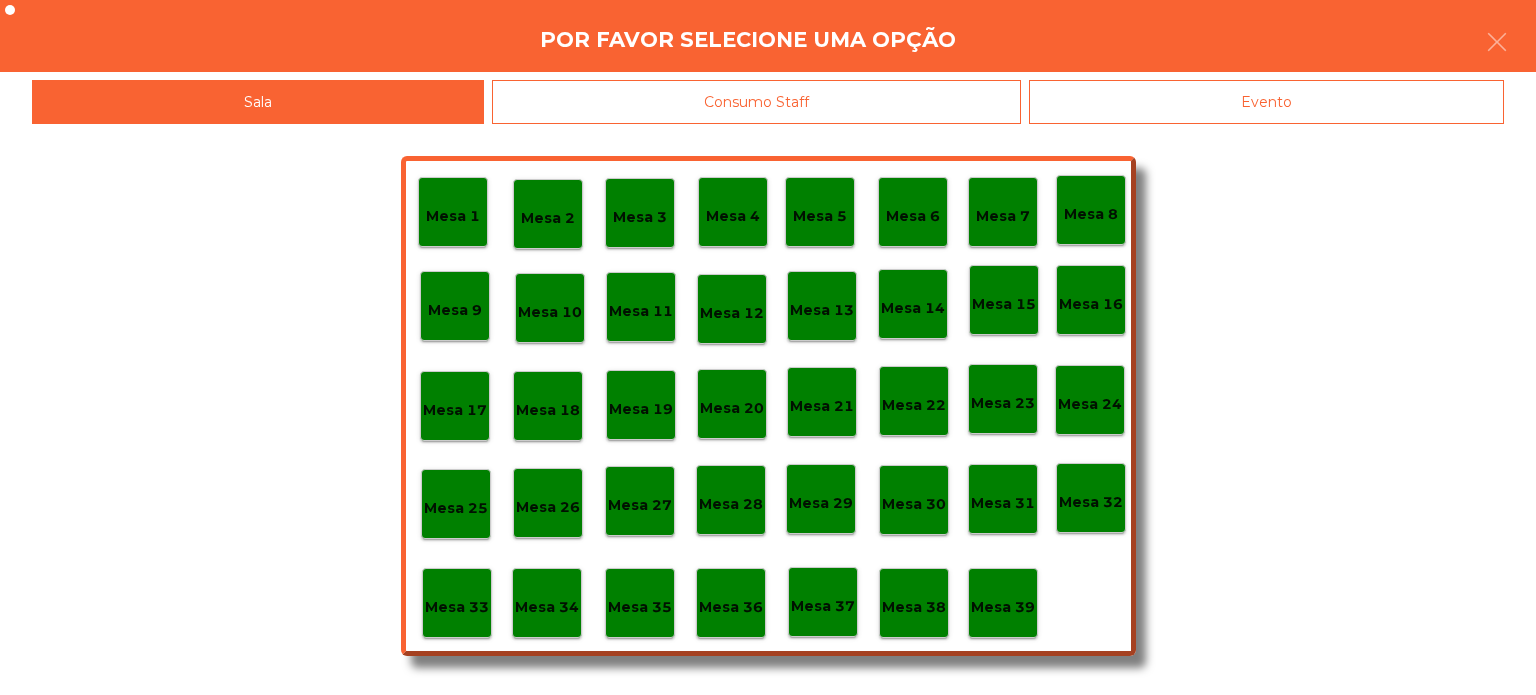 click on "Mesa 38" 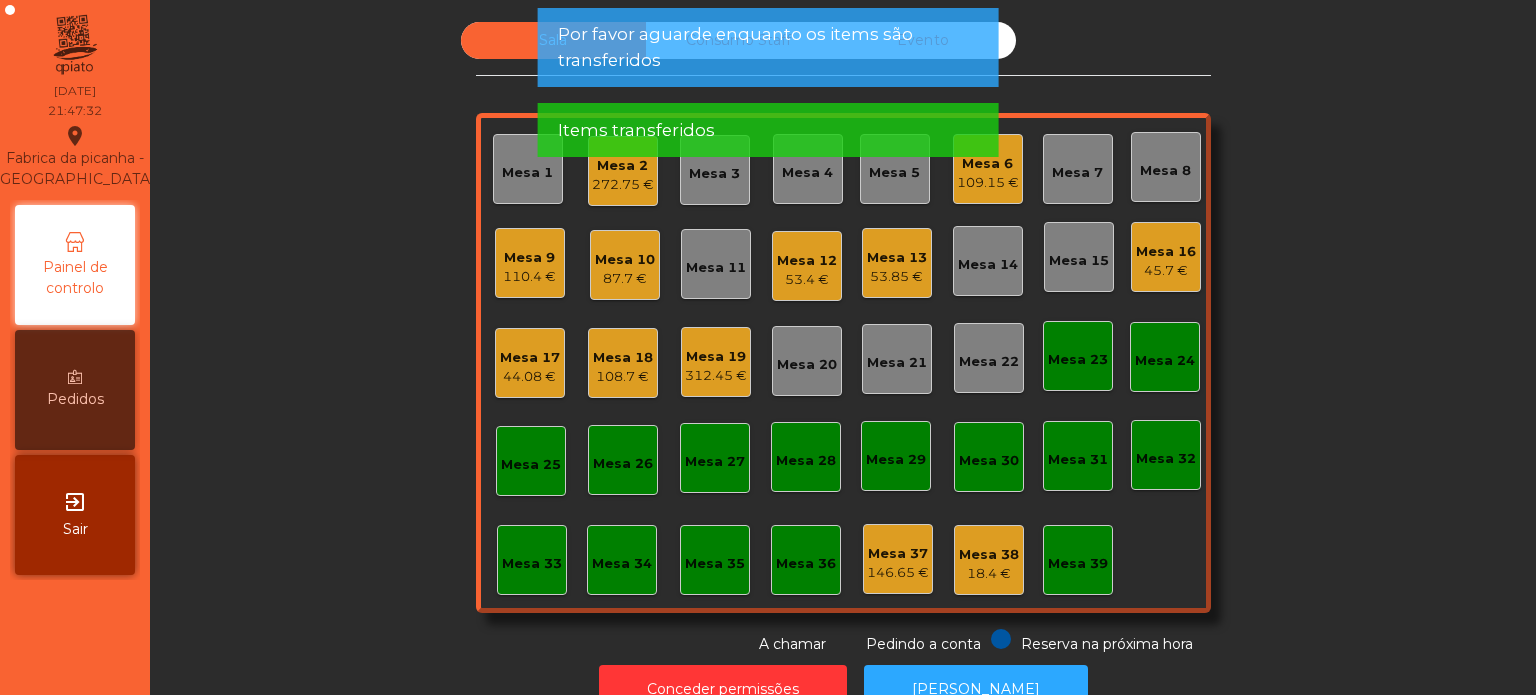 click on "Sala   Consumo Staff   Evento   Mesa 1   Mesa 2   272.75 €   Mesa 3   Mesa 4   Mesa 5   Mesa 6   109.15 €   Mesa 7   Mesa 8   Mesa 9   110.4 €   Mesa 10   87.7 €   Mesa 11   Mesa 12   53.4 €   Mesa 13   53.85 €   Mesa 14   Mesa 15   Mesa 16   45.7 €   Mesa 17   44.08 €   Mesa 18   108.7 €   Mesa 19   312.45 €   Mesa 20   Mesa 21   Mesa 22   Mesa 23   Mesa 24   Mesa 25   Mesa 26   Mesa 27   Mesa 28   Mesa 29   Mesa 30   Mesa 31   Mesa 32   Mesa 33   Mesa 34   Mesa 35   Mesa 36   Mesa 37   146.65 €   Mesa 38   18.4 €   Mesa 39  Reserva na próxima hora Pedindo a conta A chamar" 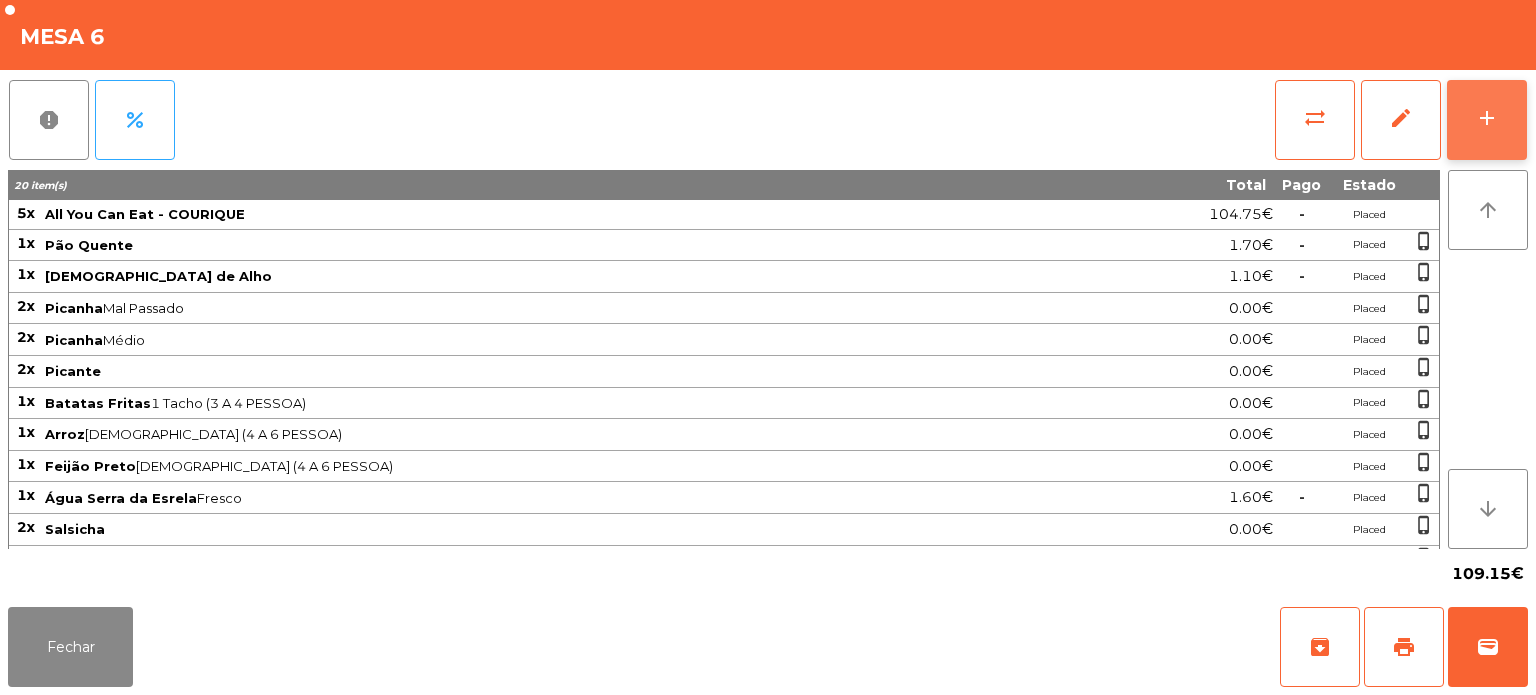 click on "add" 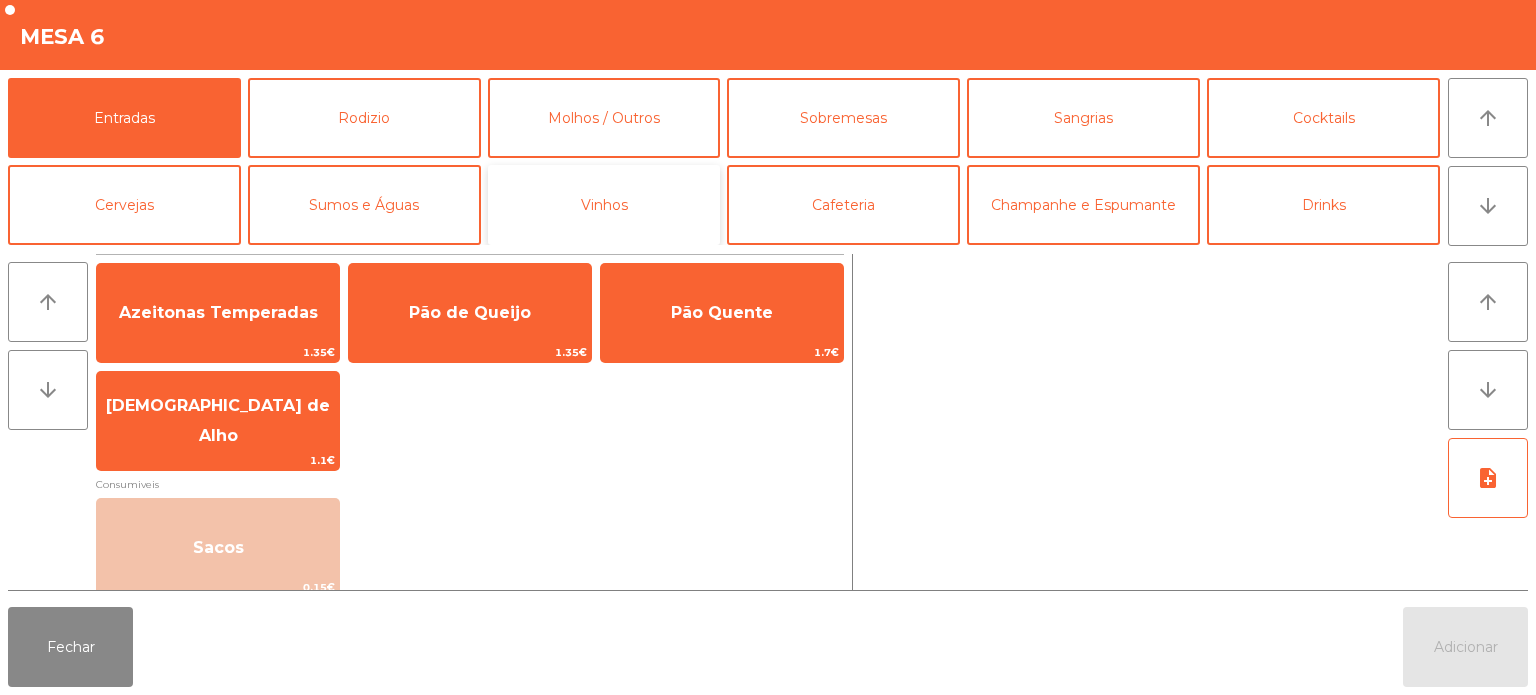 click on "Vinhos" 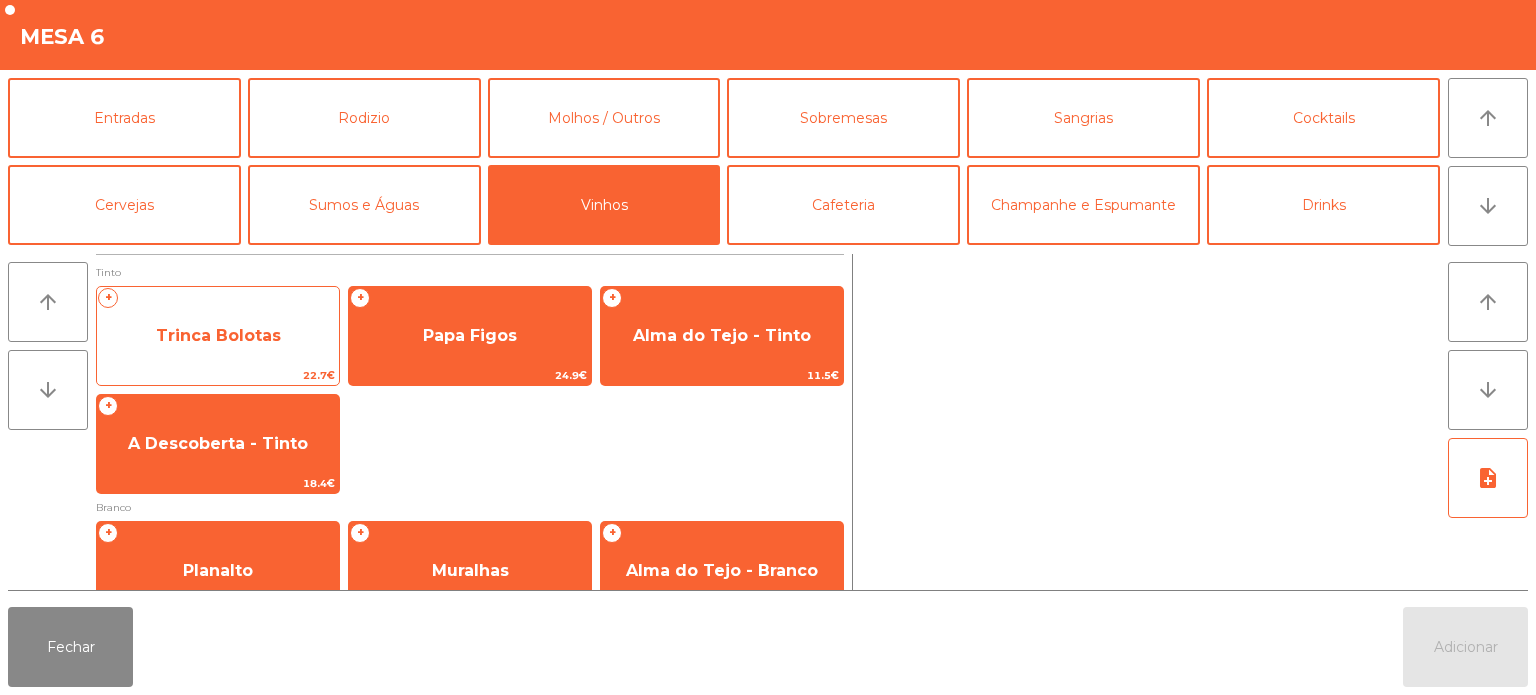 click on "Trinca Bolotas" 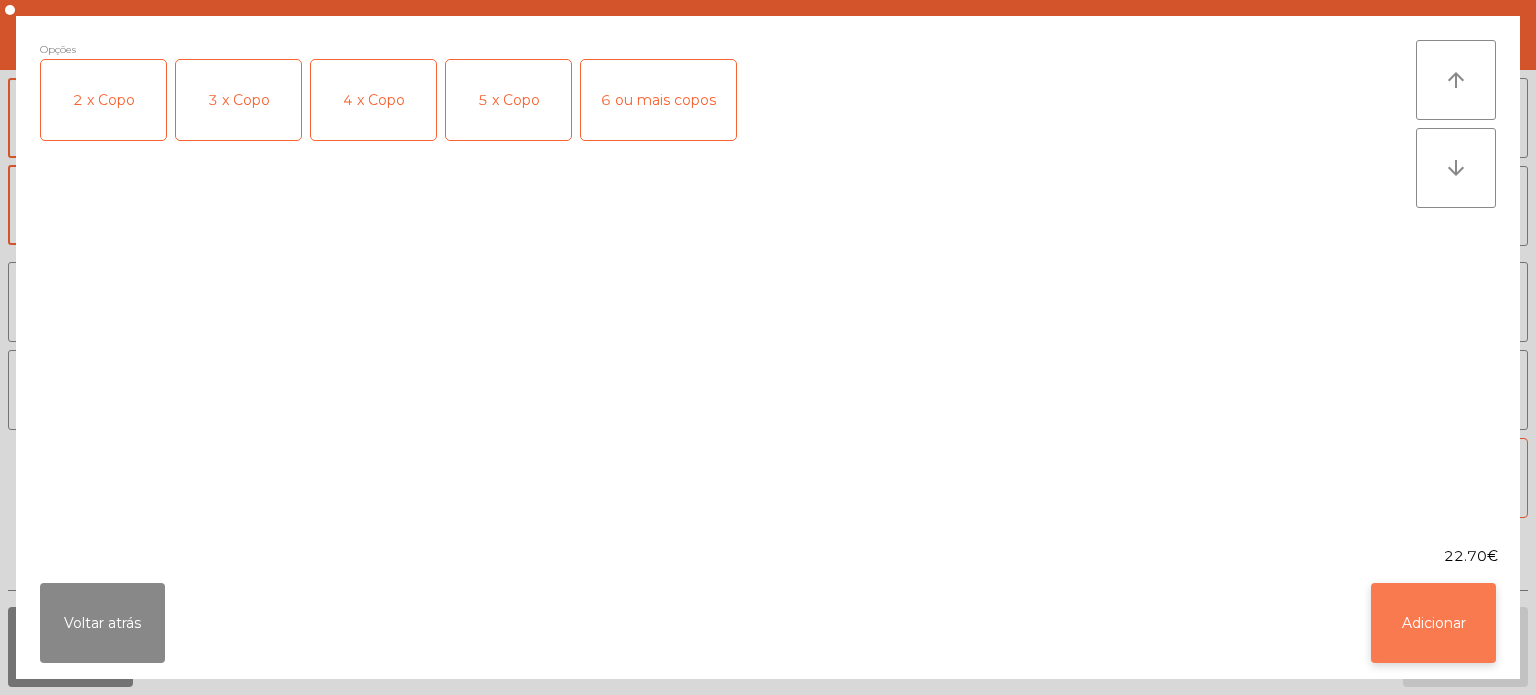 click on "Adicionar" 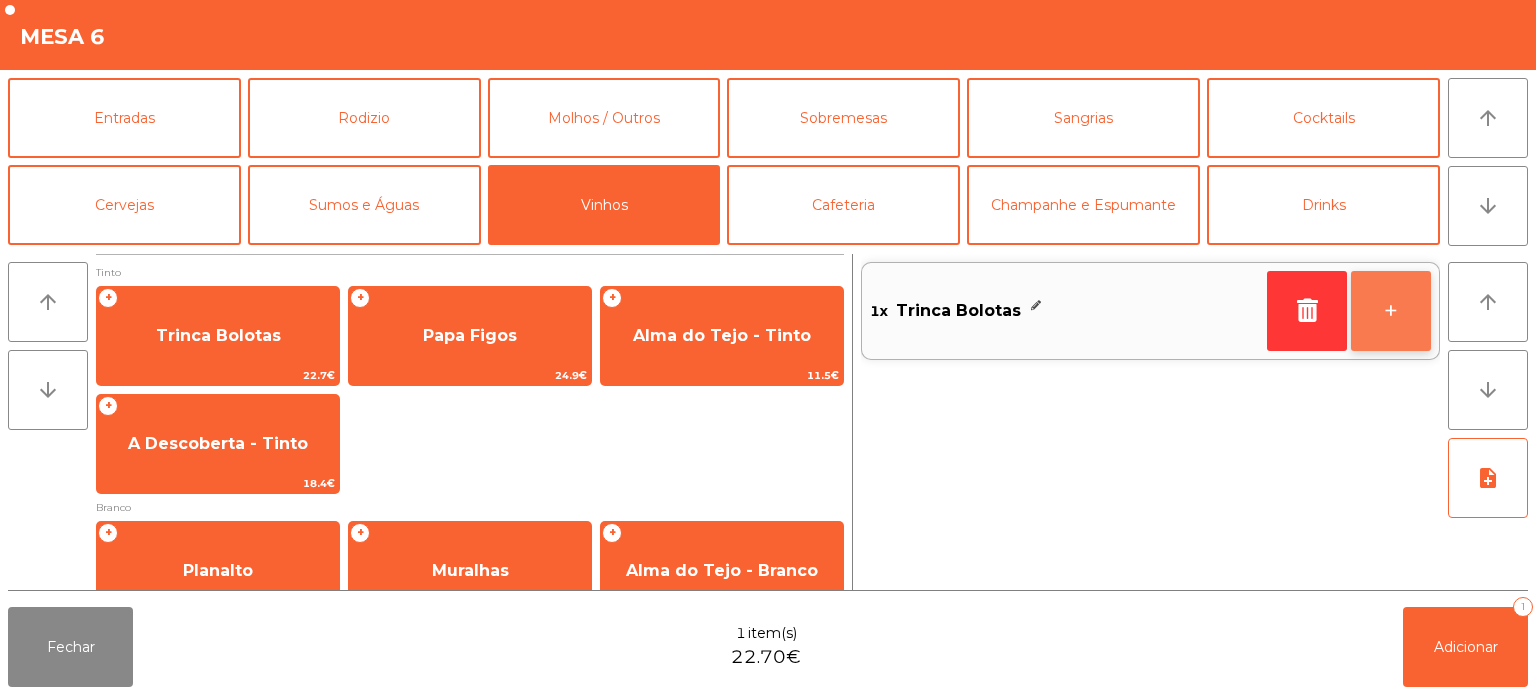 click on "+" 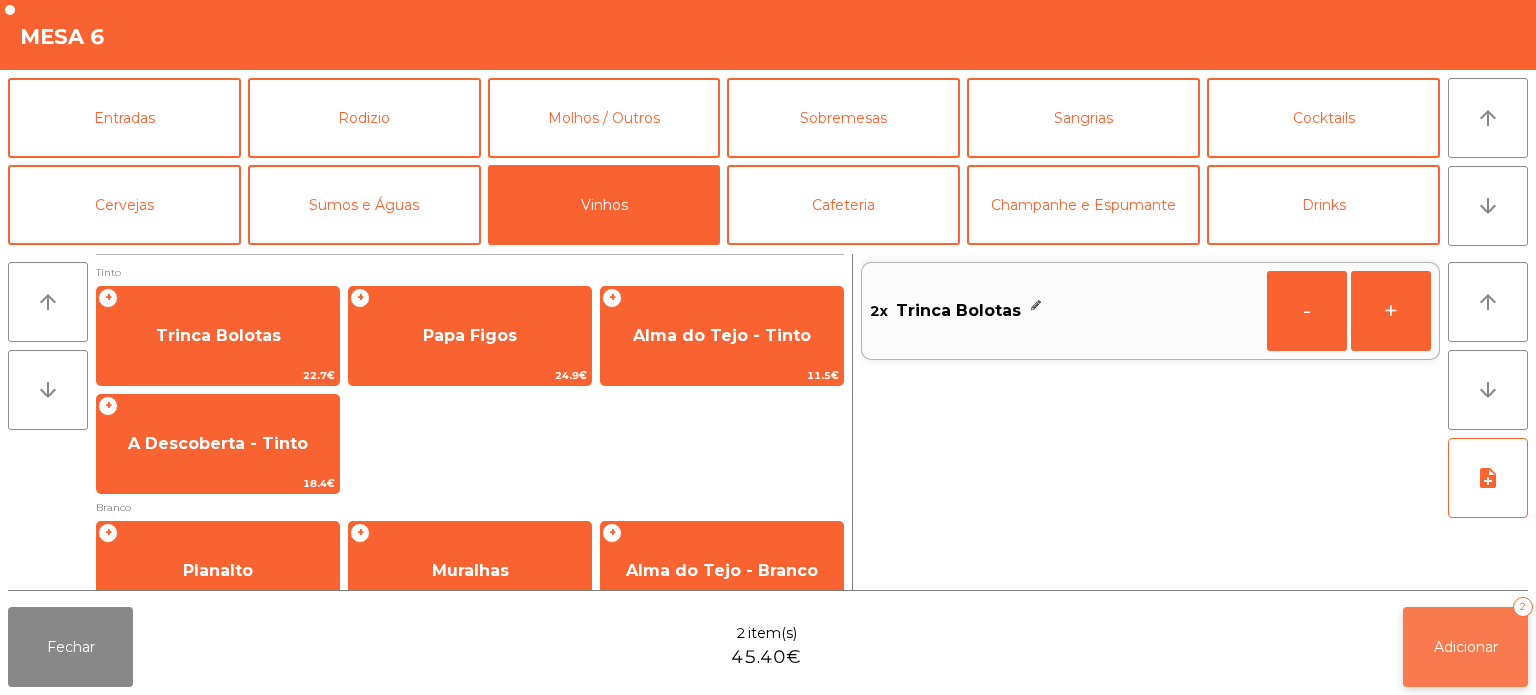click on "Adicionar" 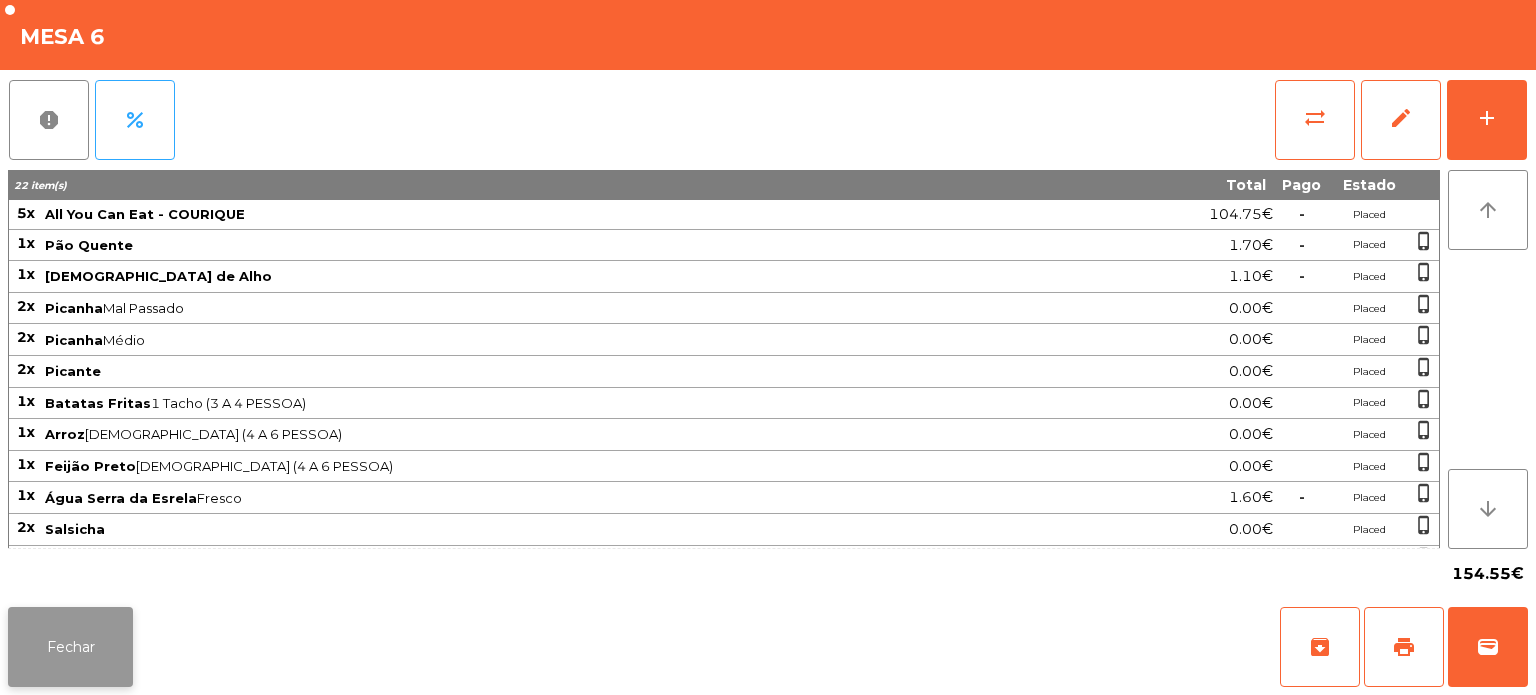 click on "Fechar" 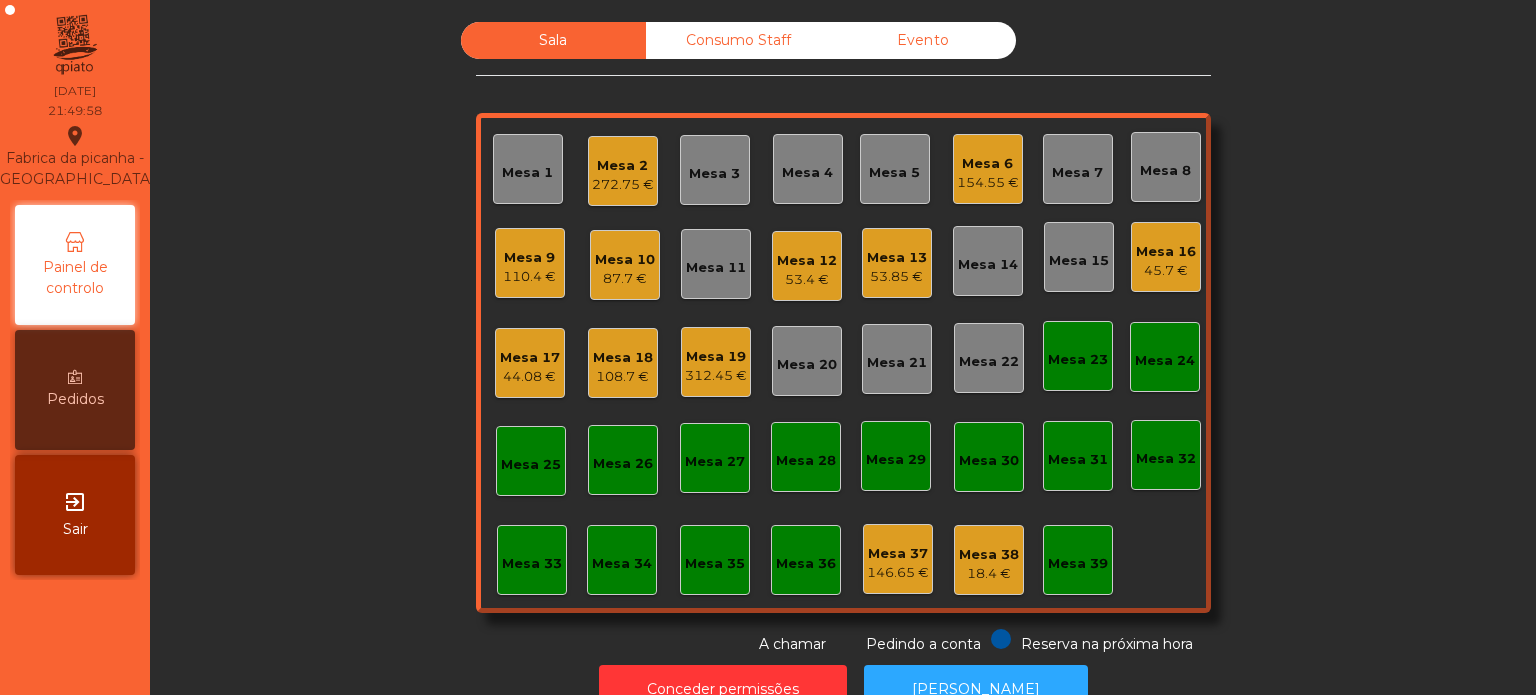click on "Mesa 13" 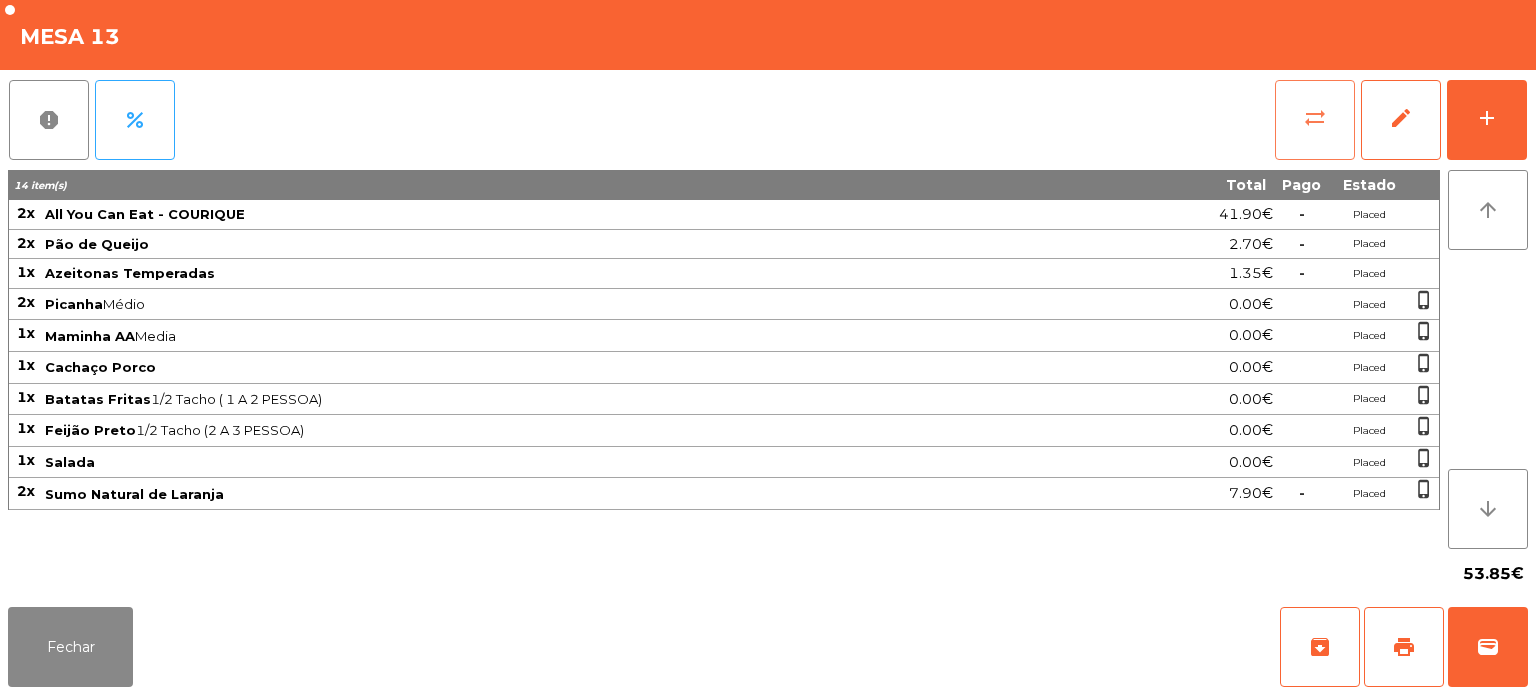 click on "sync_alt" 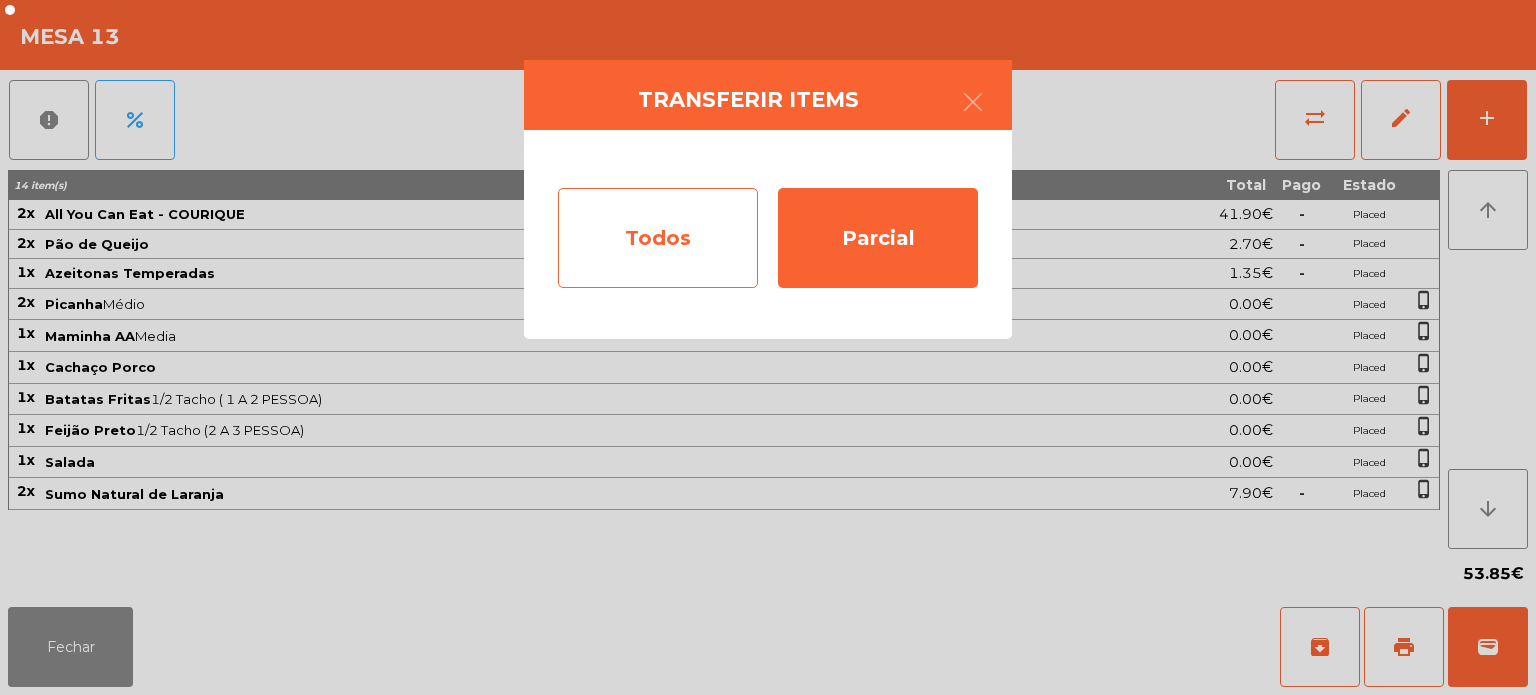 click on "Todos" 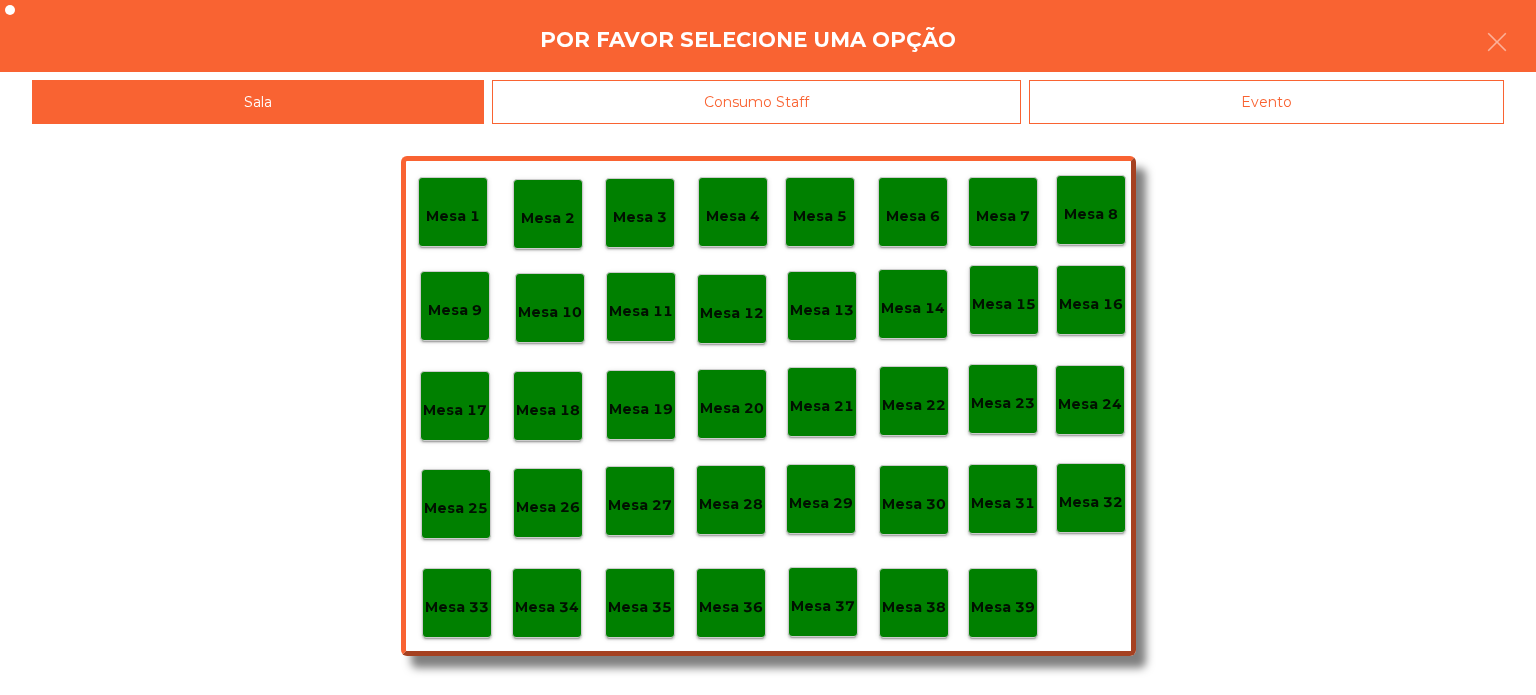 click on "Mesa 36" 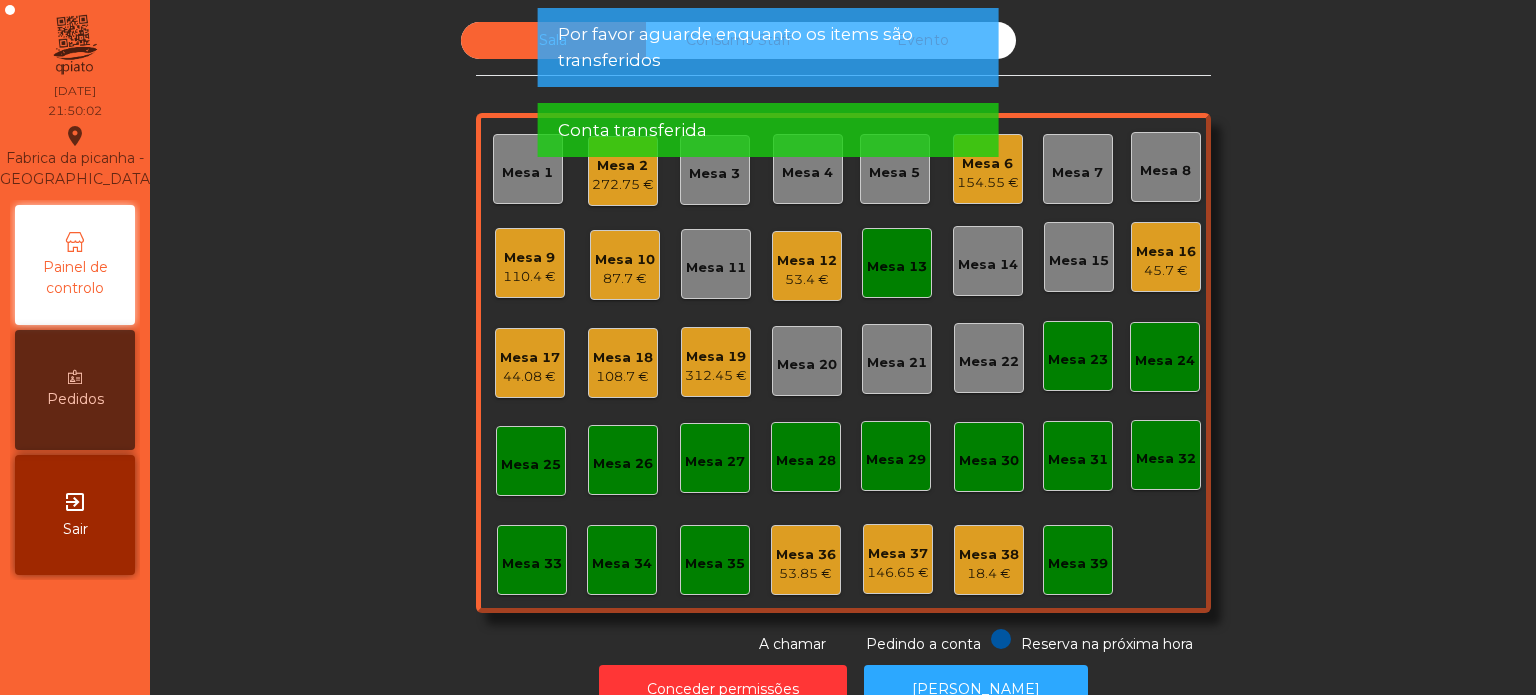 click on "Sala   Consumo Staff   Evento   Mesa 1   Mesa 2   272.75 €   Mesa 3   Mesa 4   Mesa 5   Mesa 6   154.55 €   Mesa 7   Mesa 8   Mesa 9   110.4 €   Mesa 10   87.7 €   Mesa 11   Mesa 12   53.4 €   Mesa 13   Mesa 14   Mesa 15   Mesa 16   45.7 €   Mesa 17   44.08 €   Mesa 18   108.7 €   Mesa 19   312.45 €   Mesa 20   Mesa 21   Mesa 22   Mesa 23   Mesa 24   Mesa 25   Mesa 26   Mesa 27   Mesa 28   Mesa 29   Mesa 30   Mesa 31   Mesa 32   Mesa 33   Mesa 34   Mesa 35   Mesa 36   53.85 €   Mesa 37   146.65 €   Mesa 38   18.4 €   Mesa 39  Reserva na próxima hora Pedindo a conta A chamar" 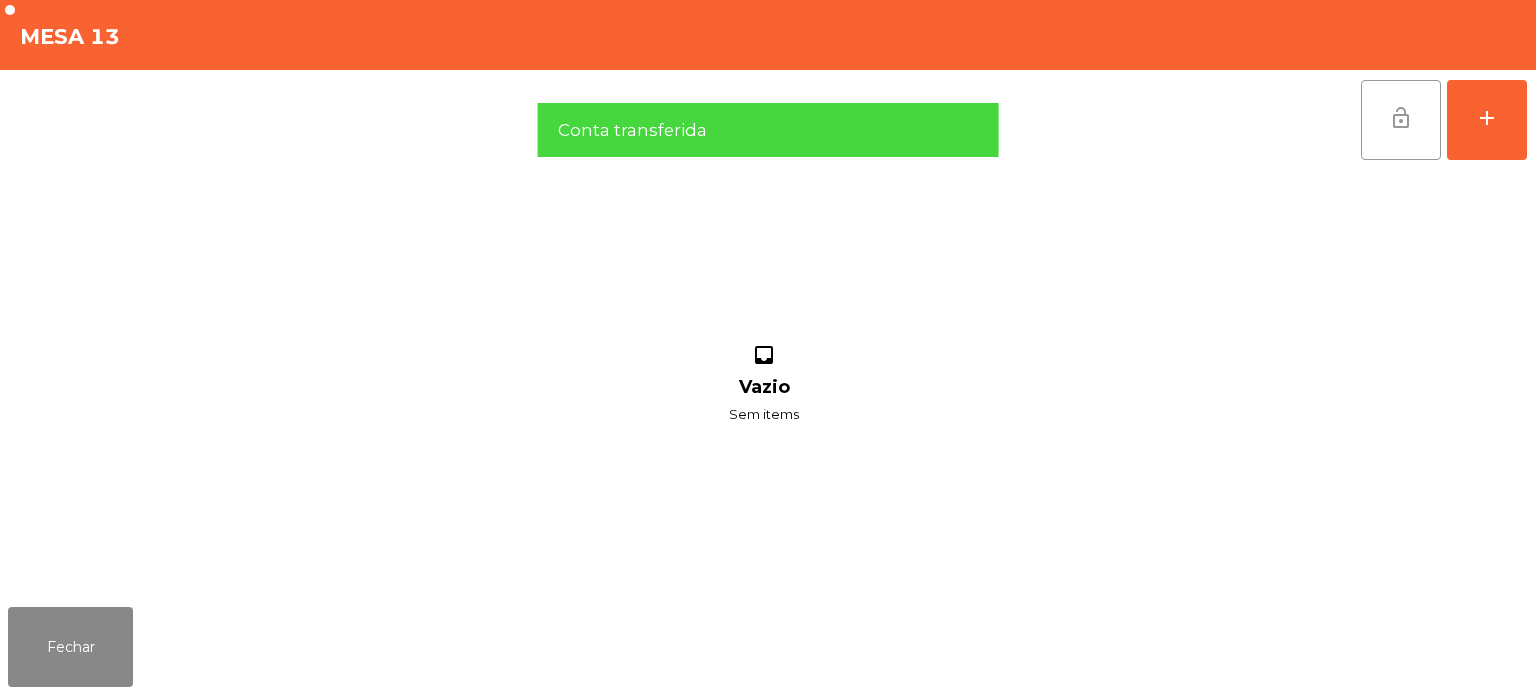 click on "lock_open" 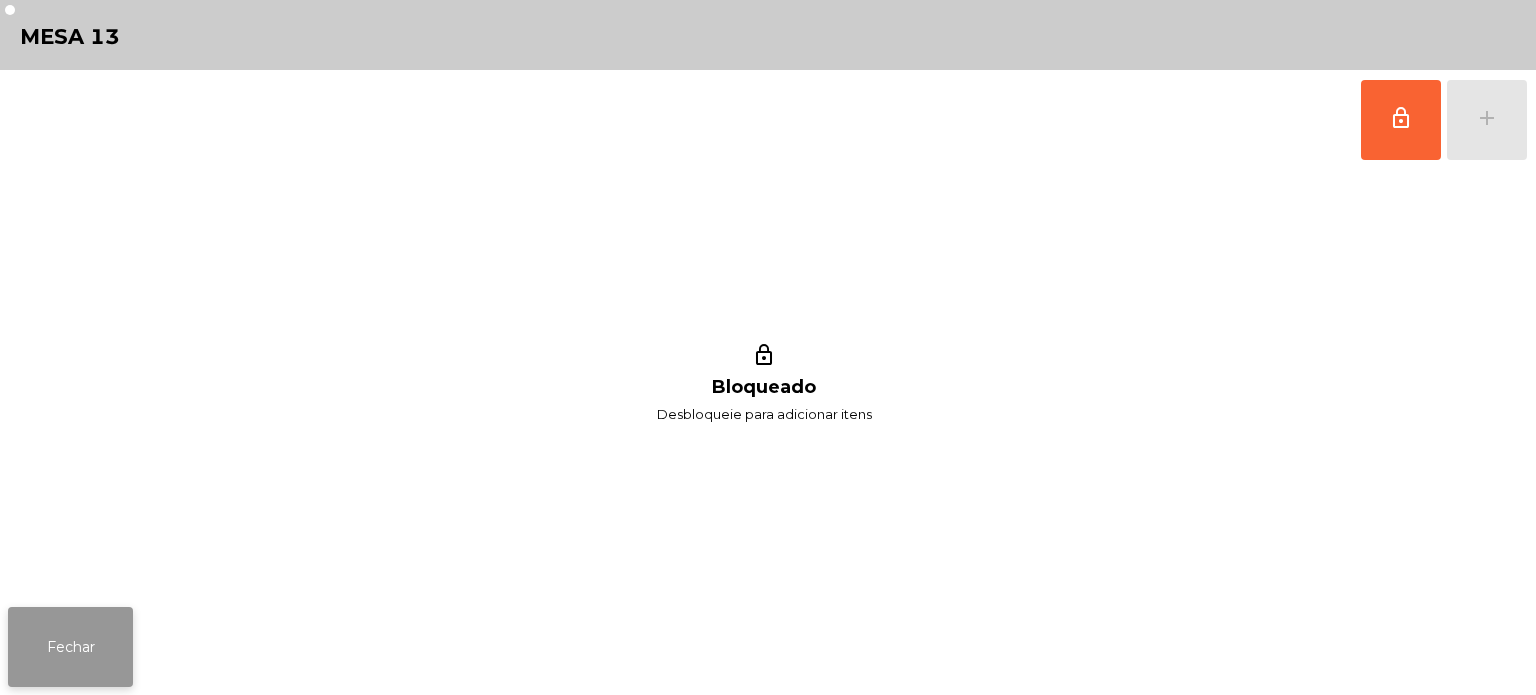click on "Fechar" 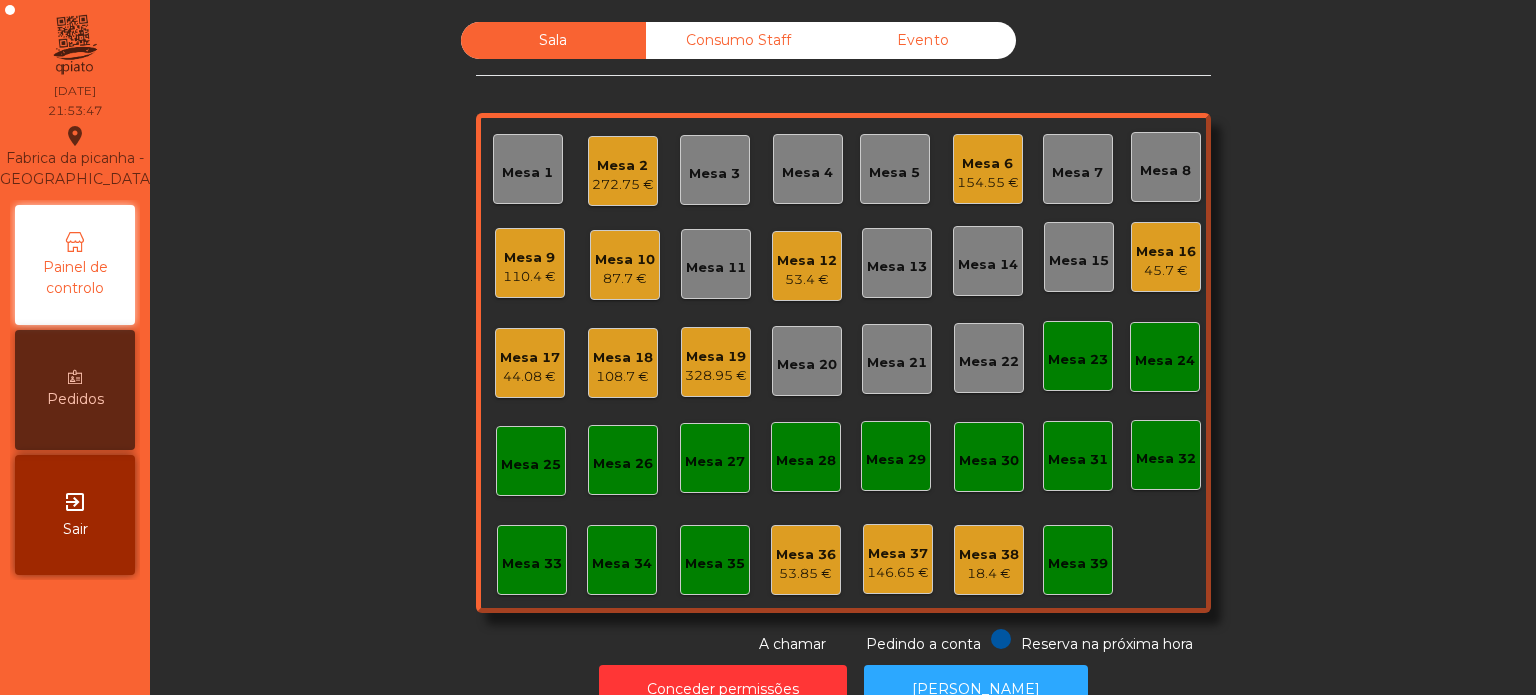 click on "87.7 €" 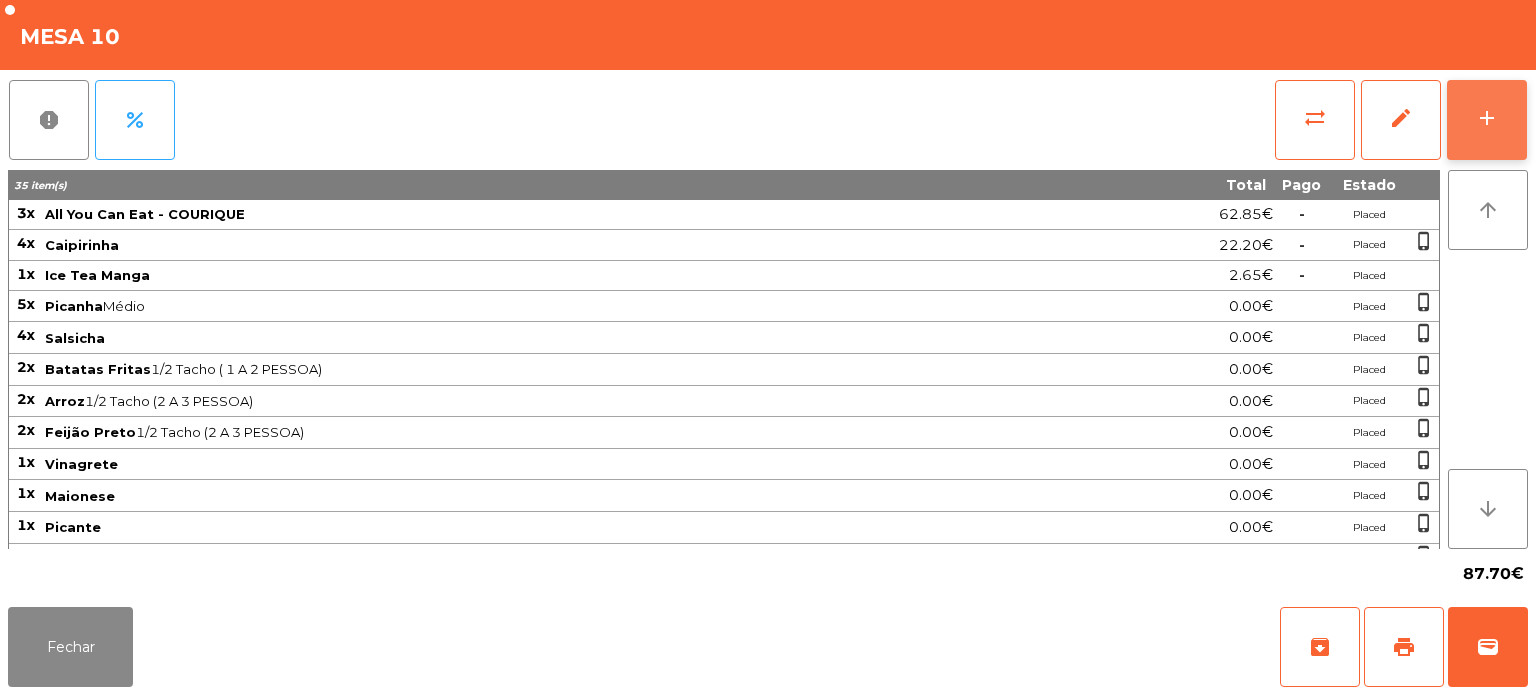 click on "add" 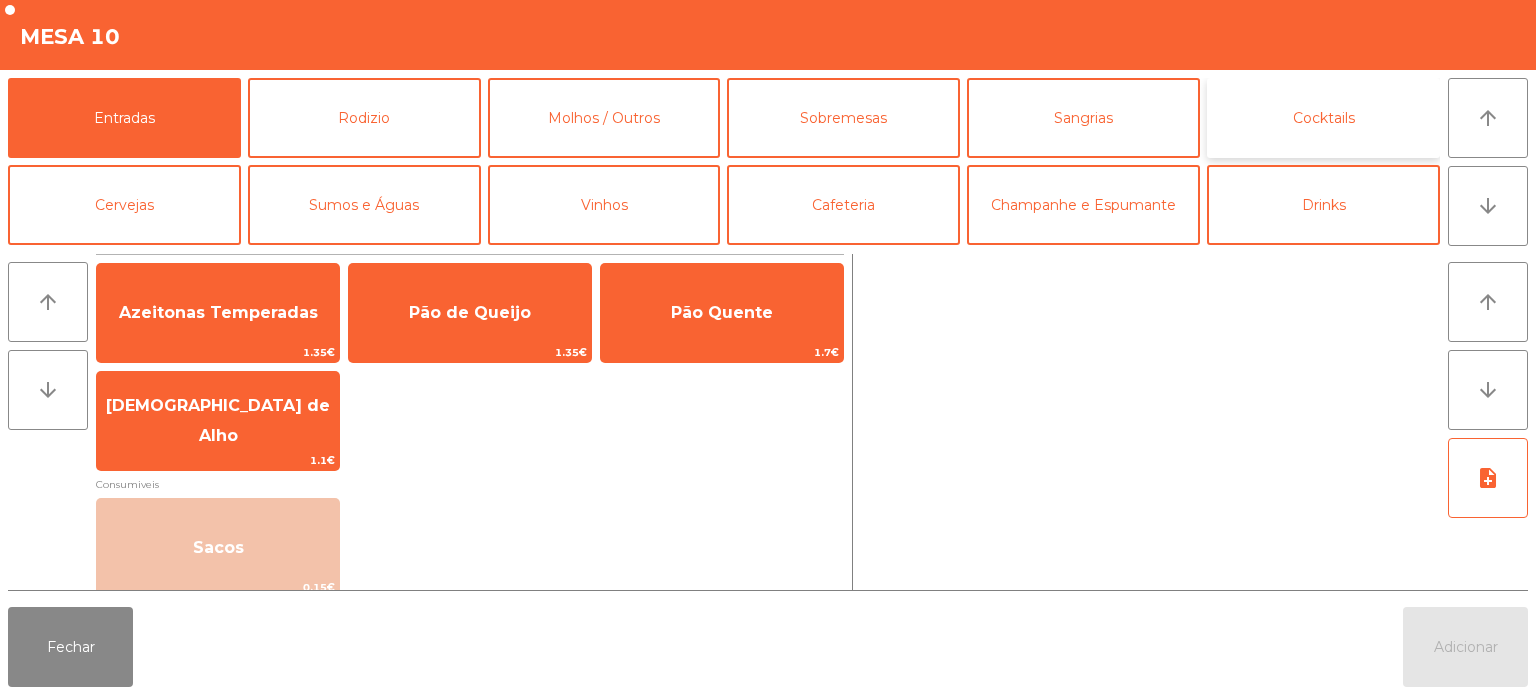 click on "Cocktails" 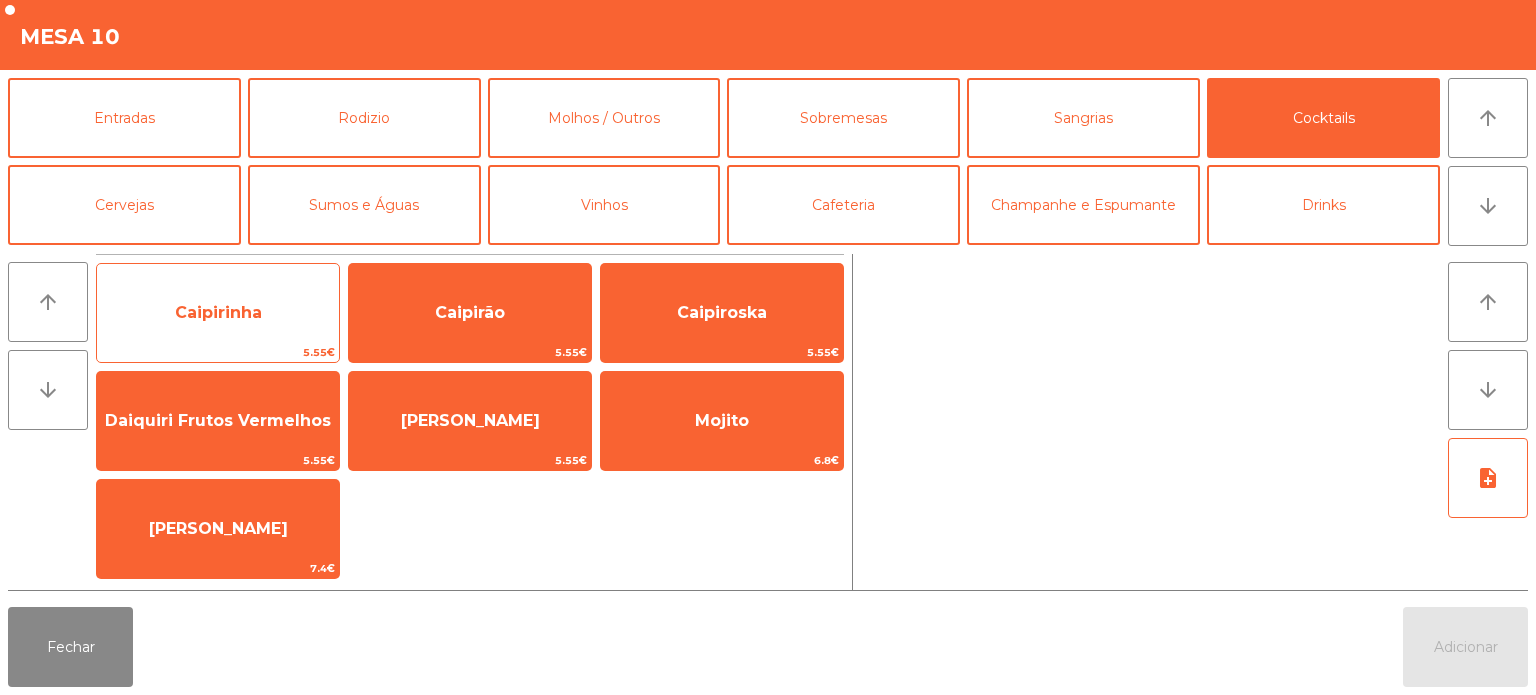 click on "Caipirinha   5.55€" 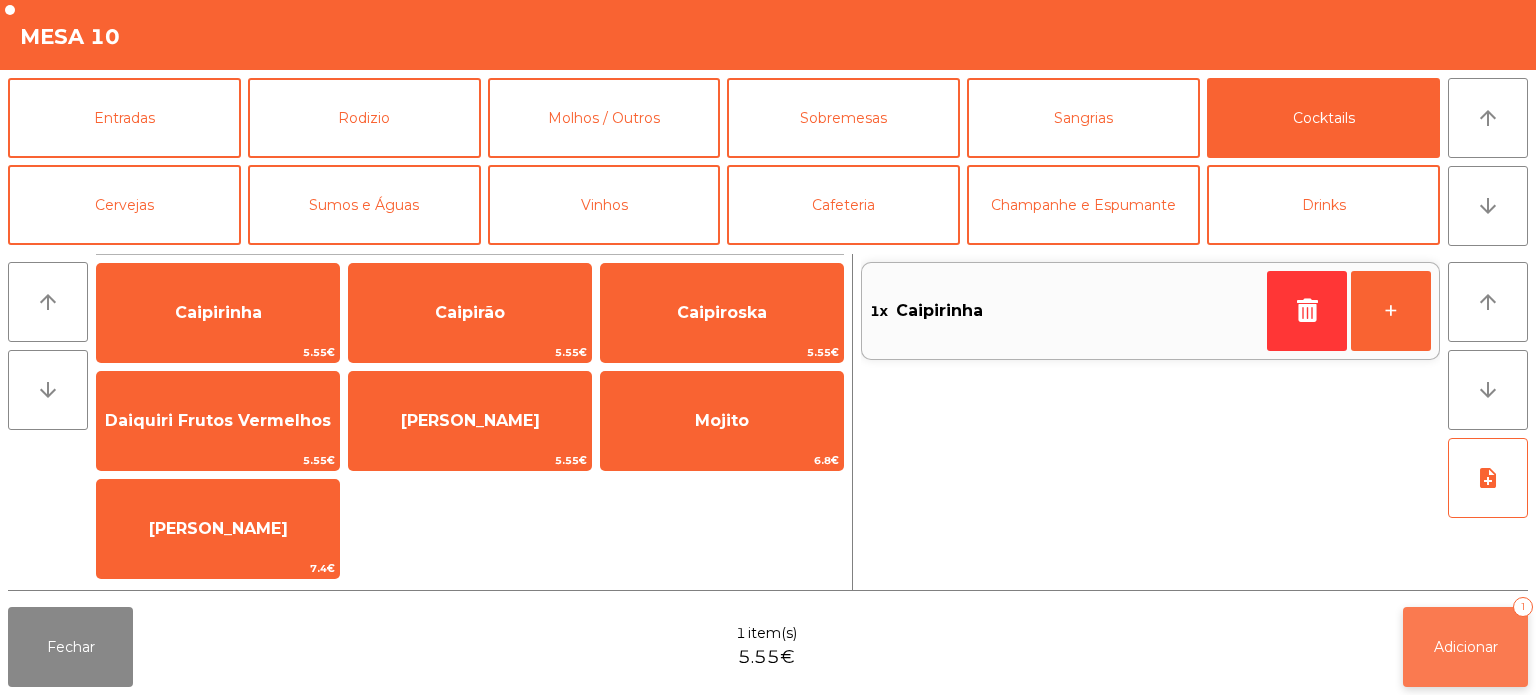 click on "Adicionar   1" 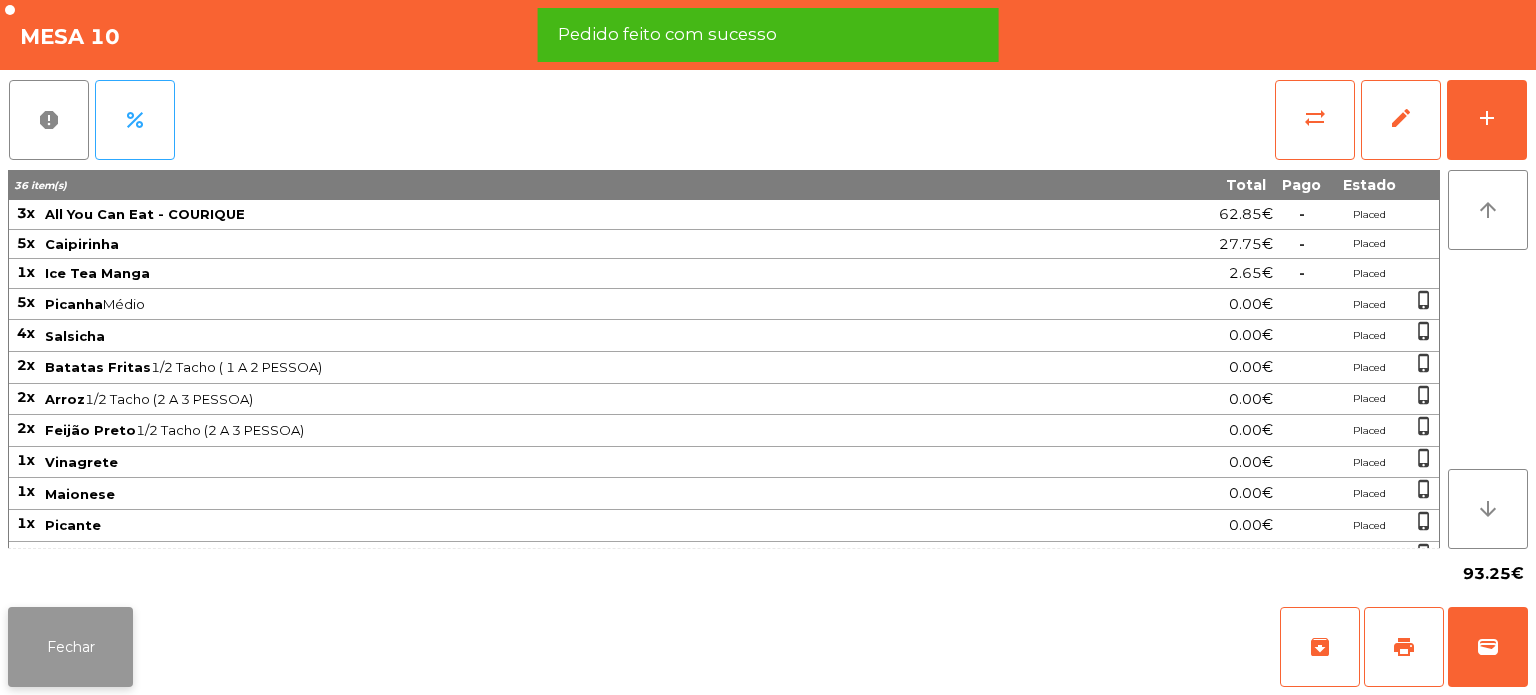 click on "Fechar" 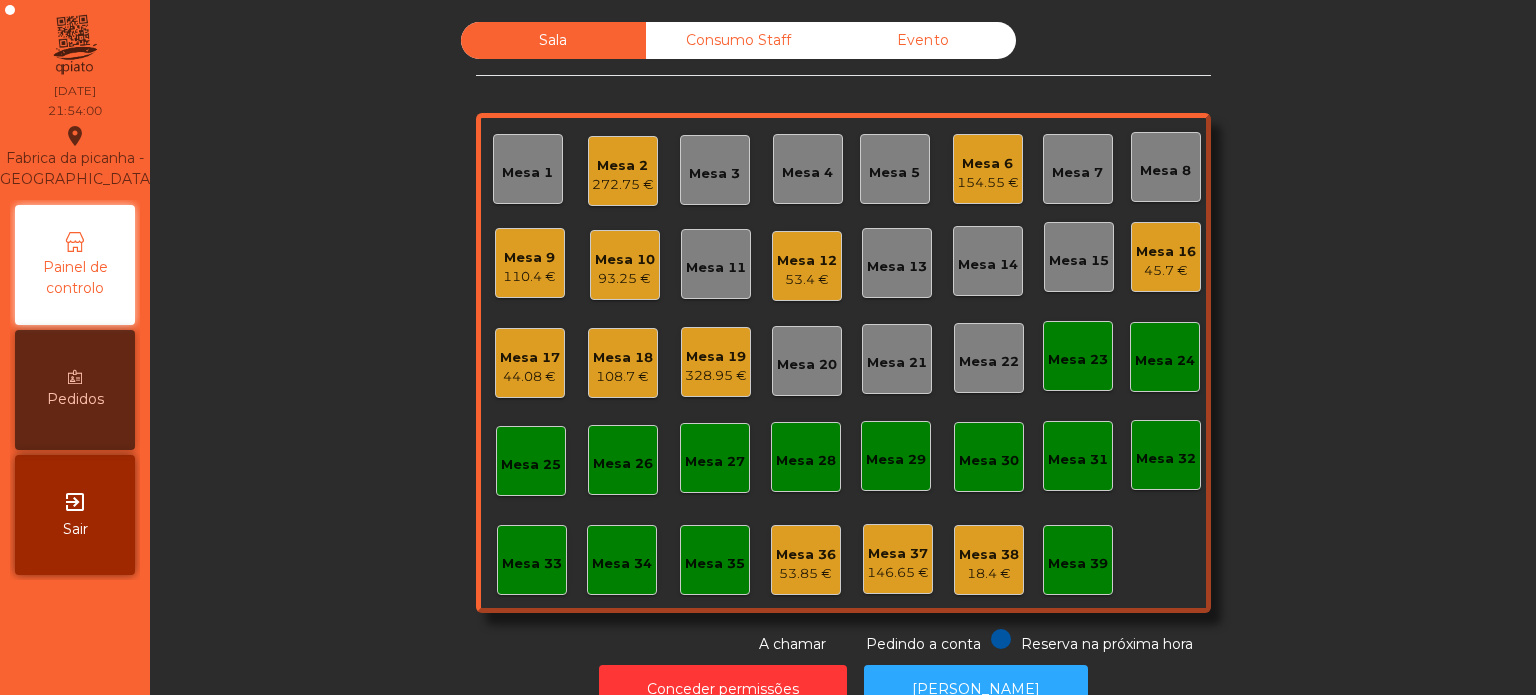 click on "Mesa 10" 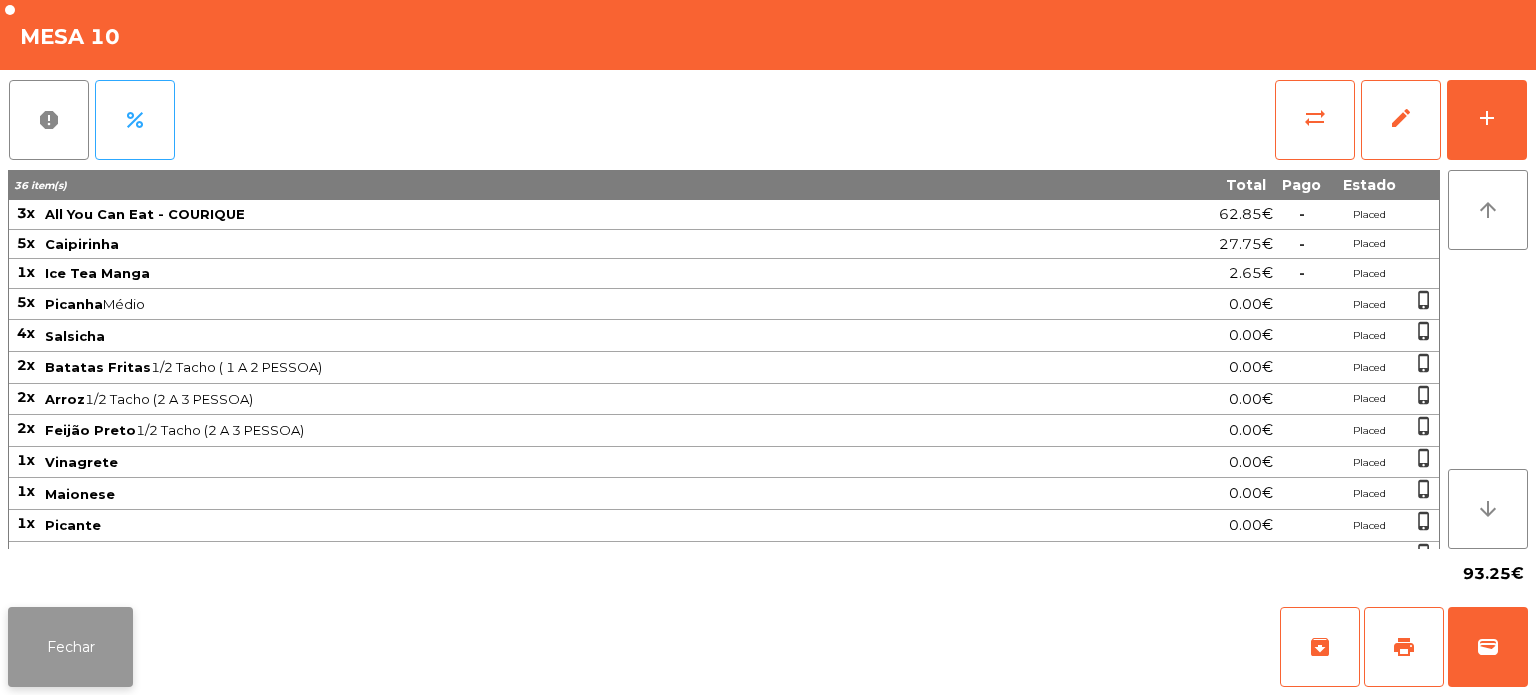 click on "Fechar" 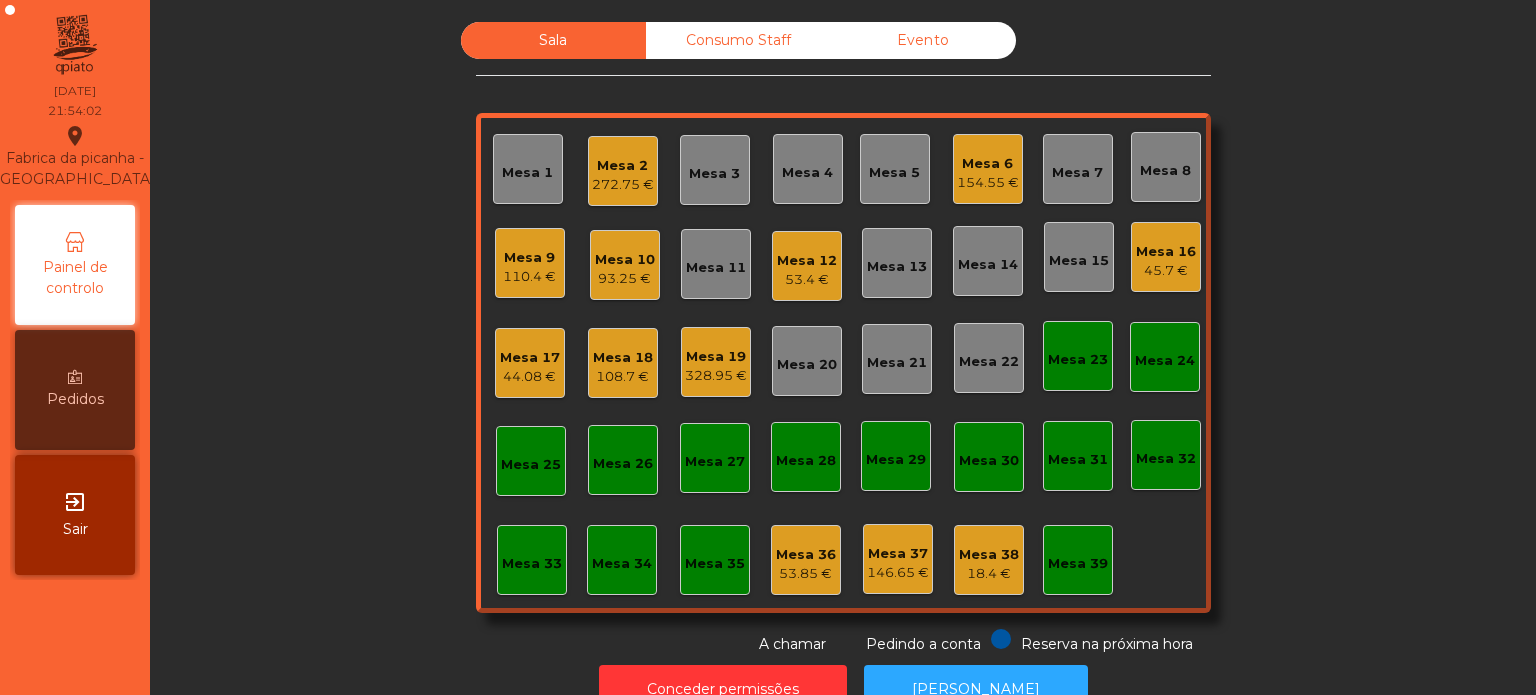 click on "44.08 €" 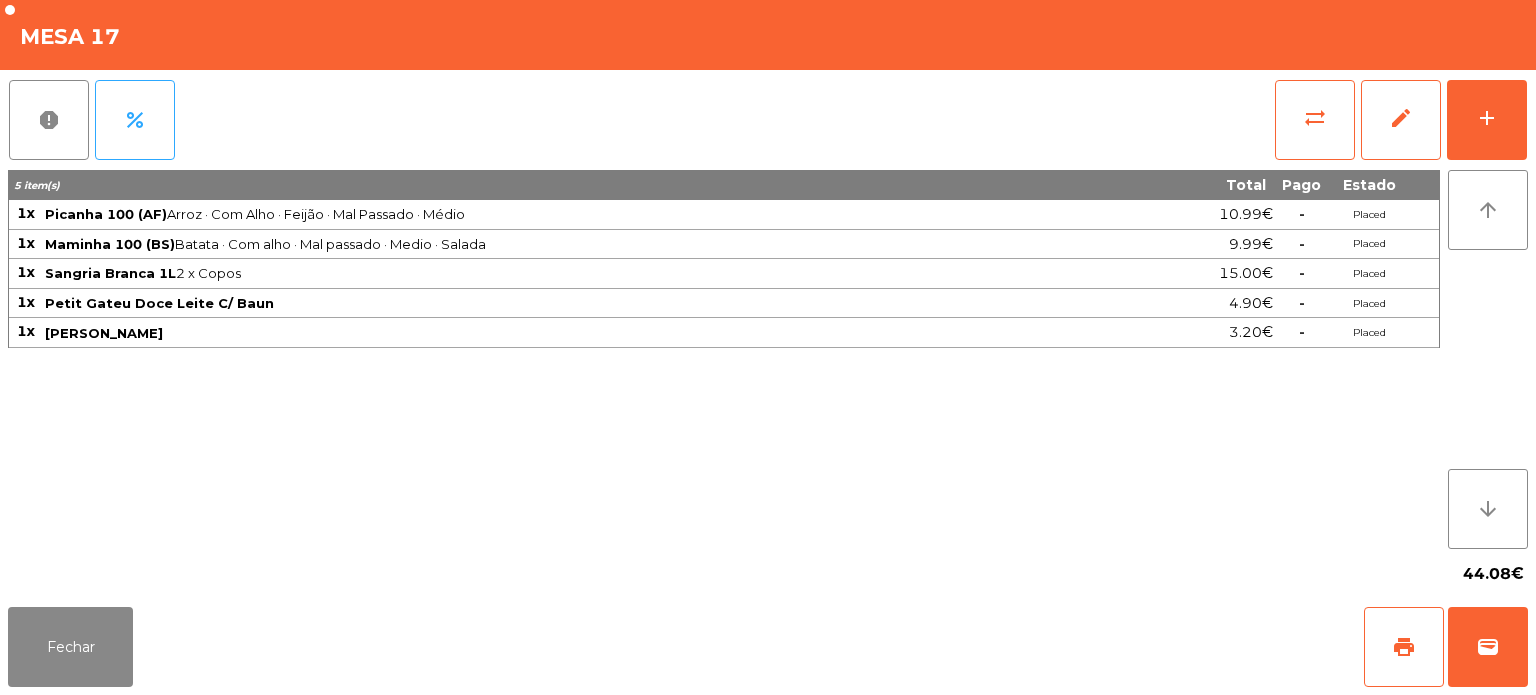 click on "44.08€" 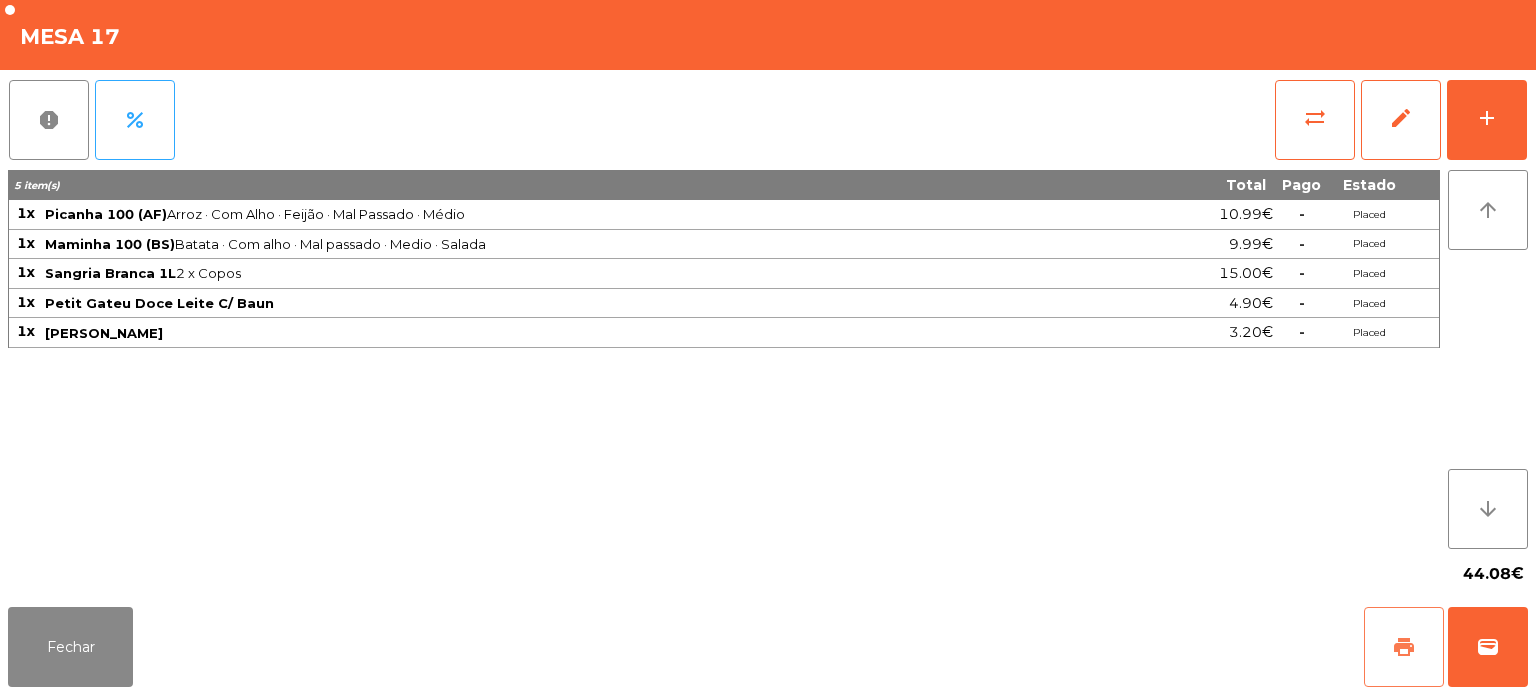 click on "print" 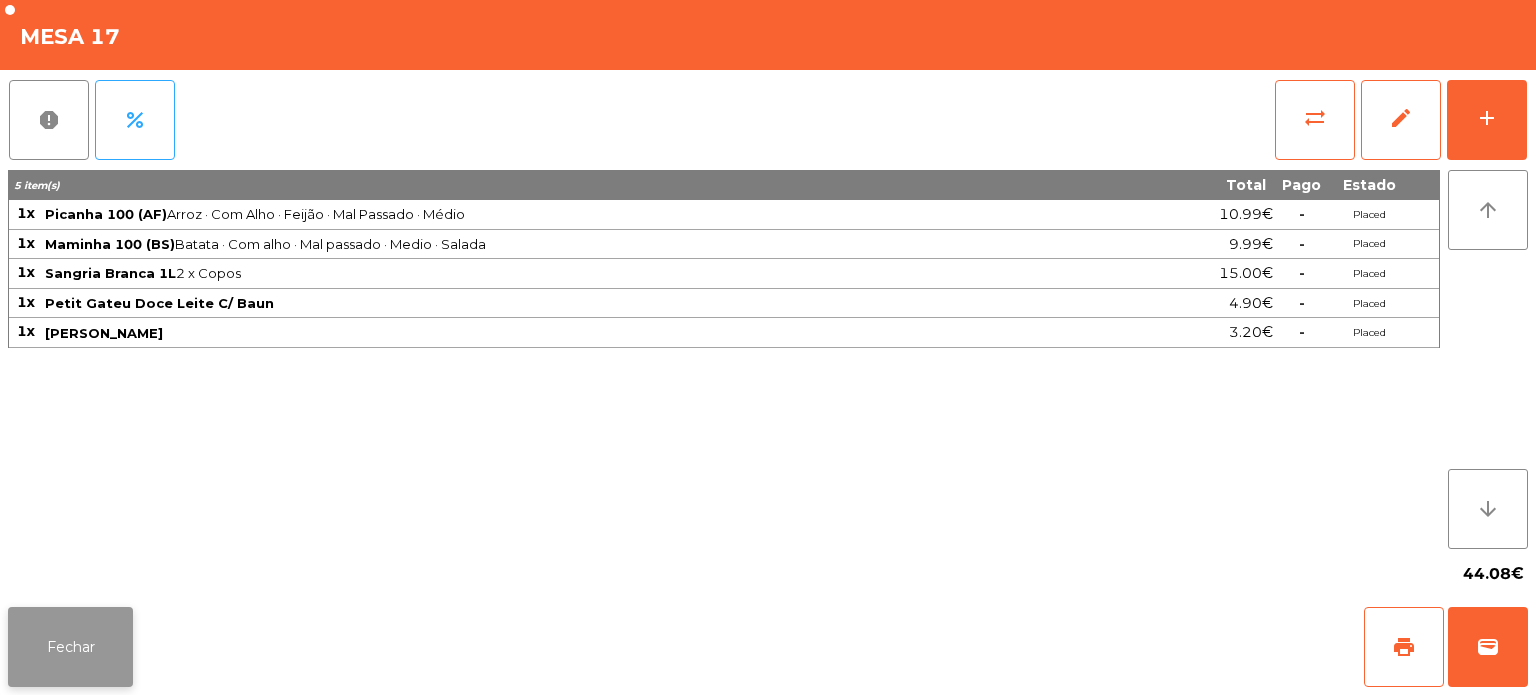 click on "Fechar" 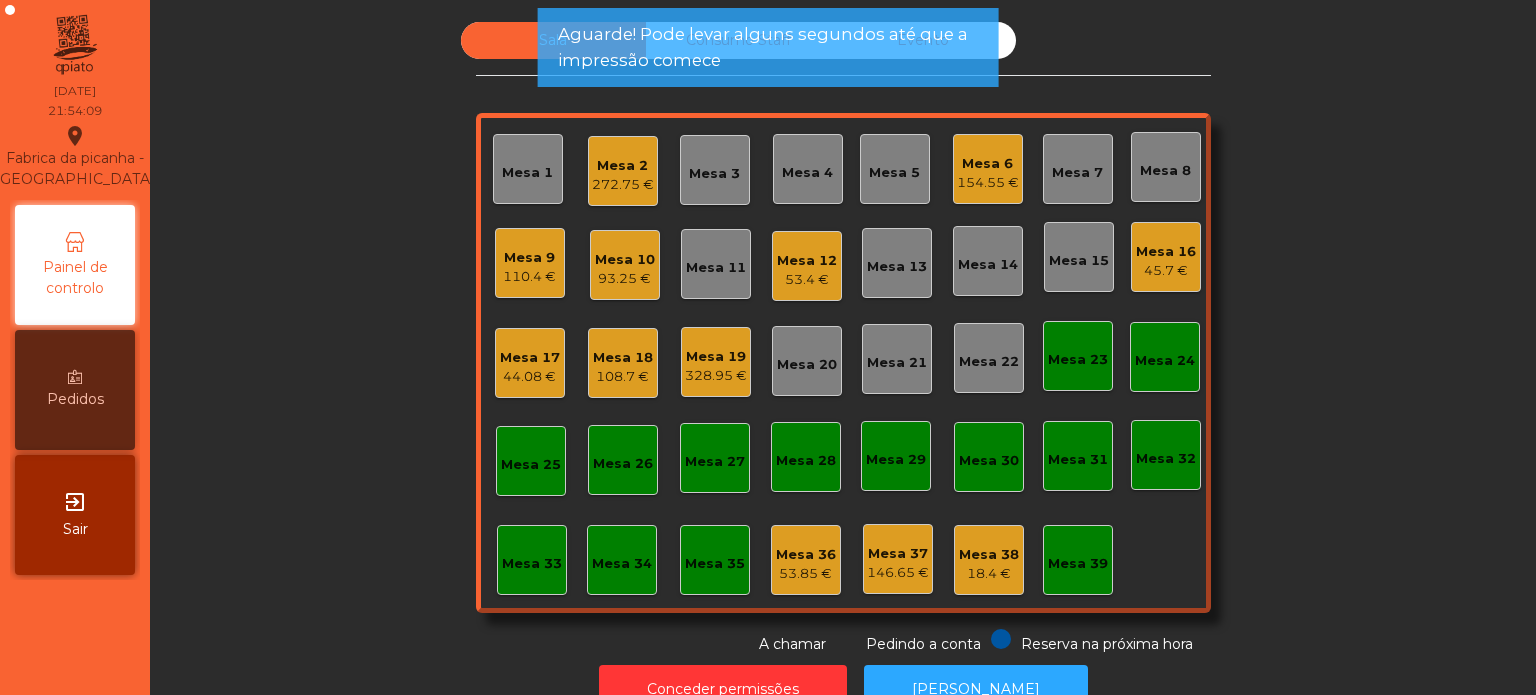 click on "Mesa 12" 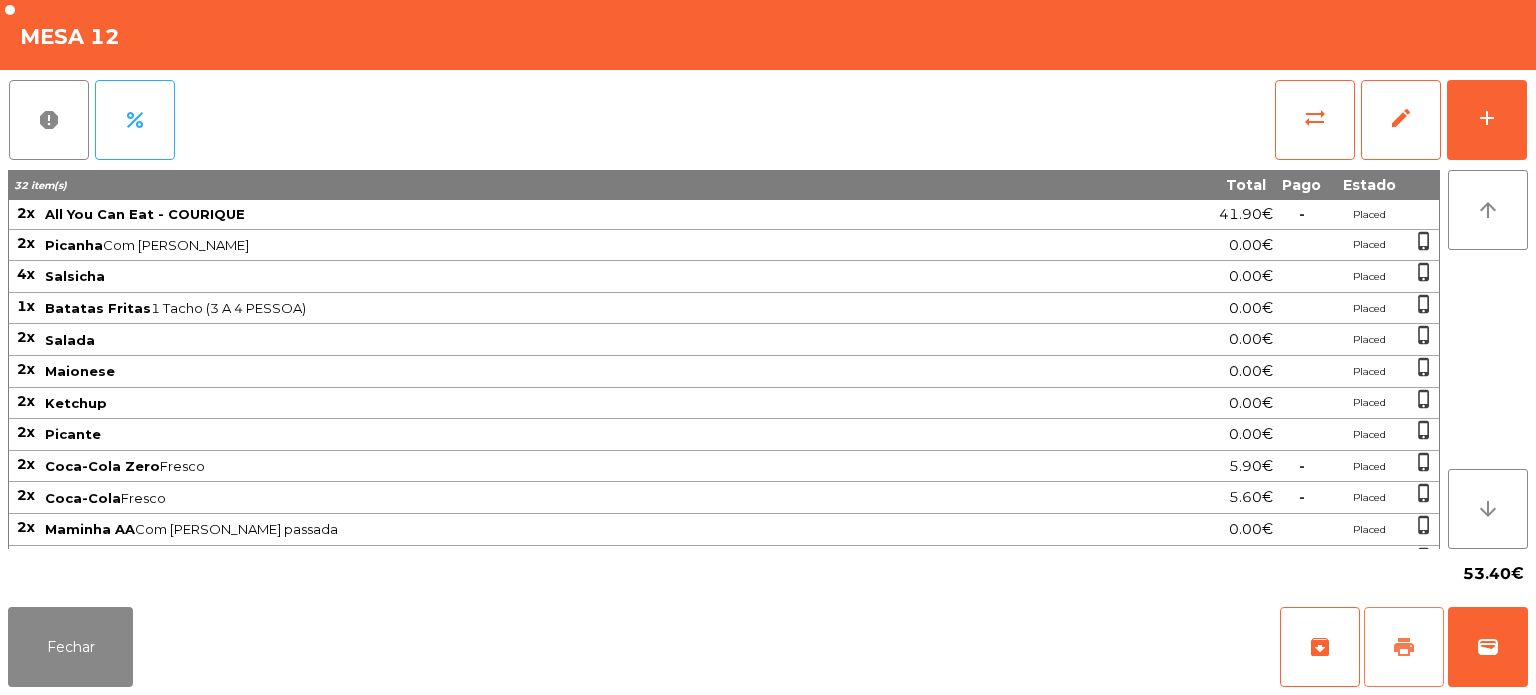 click on "print" 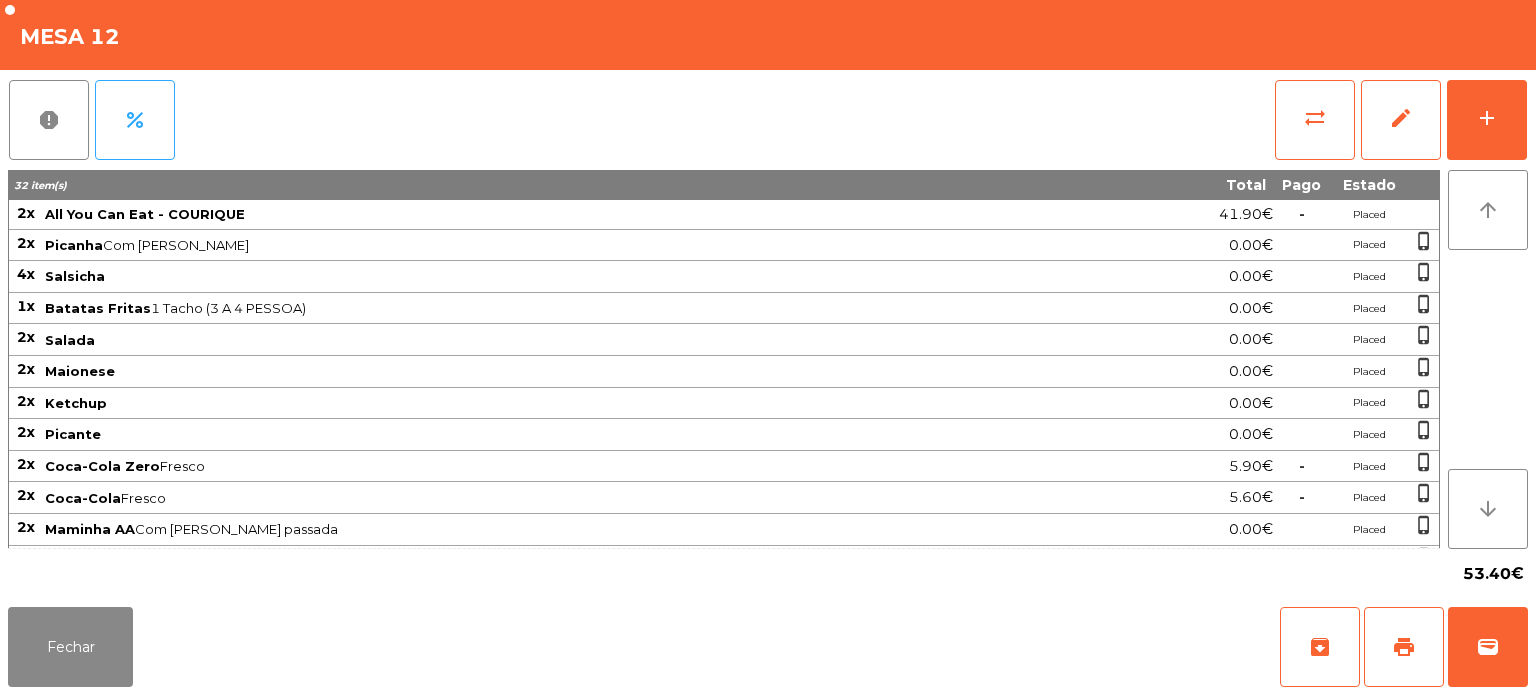 scroll, scrollTop: 0, scrollLeft: 0, axis: both 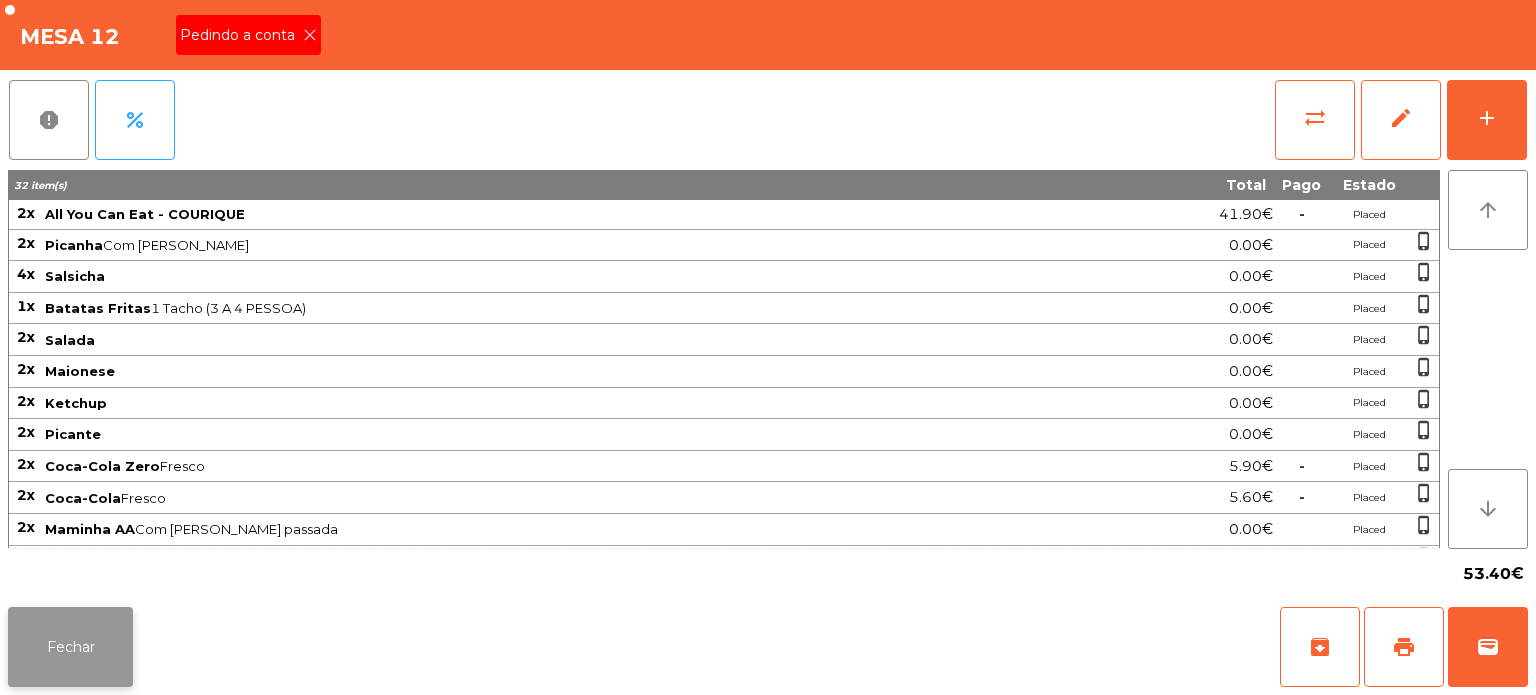 click on "Fechar" 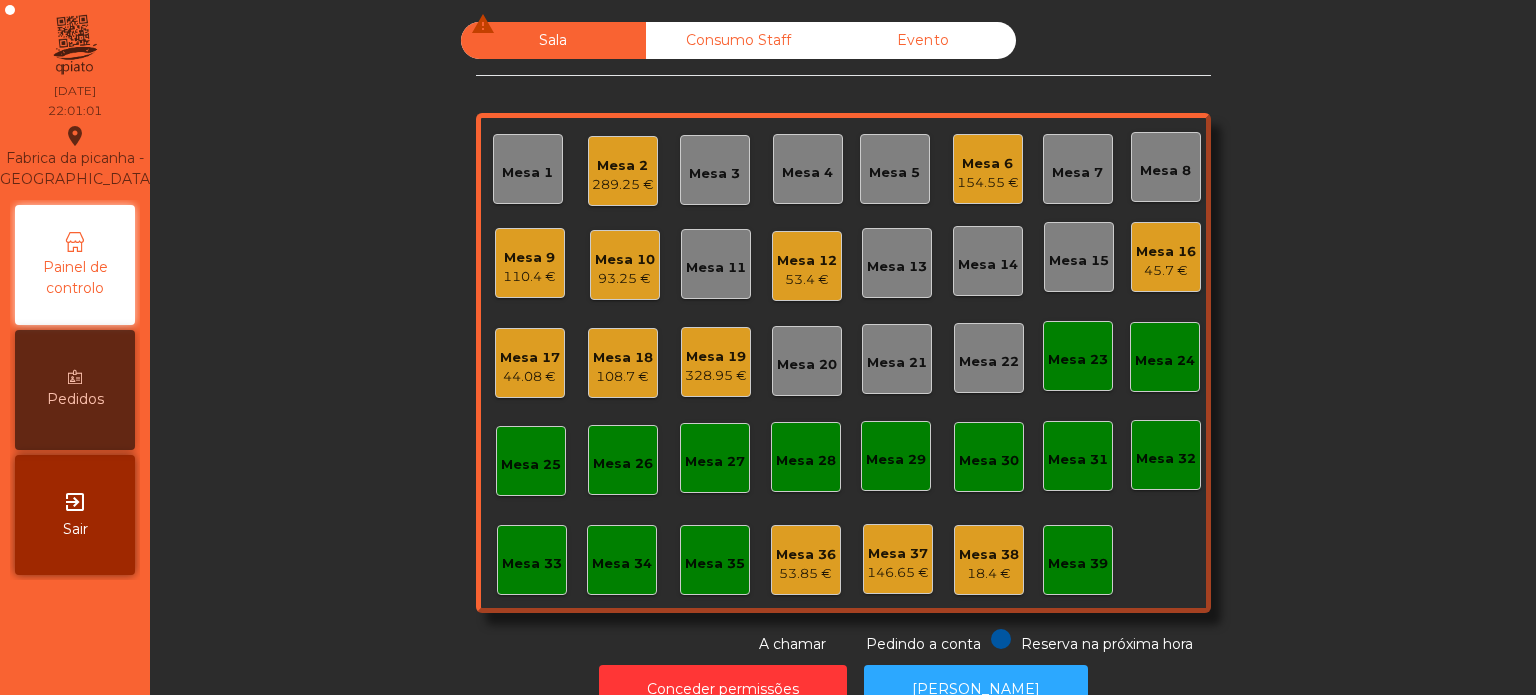 click on "Mesa 12   53.4 €" 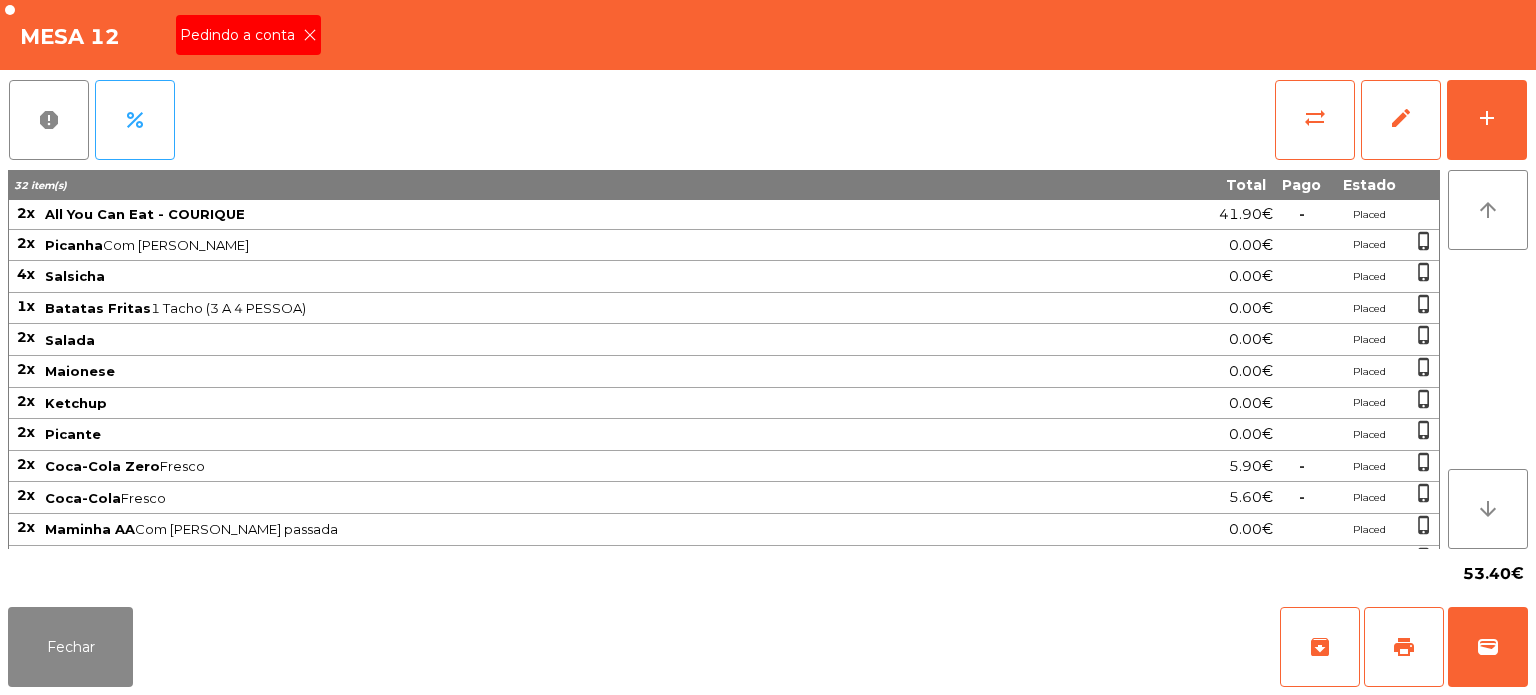 click on "Pedindo a conta" 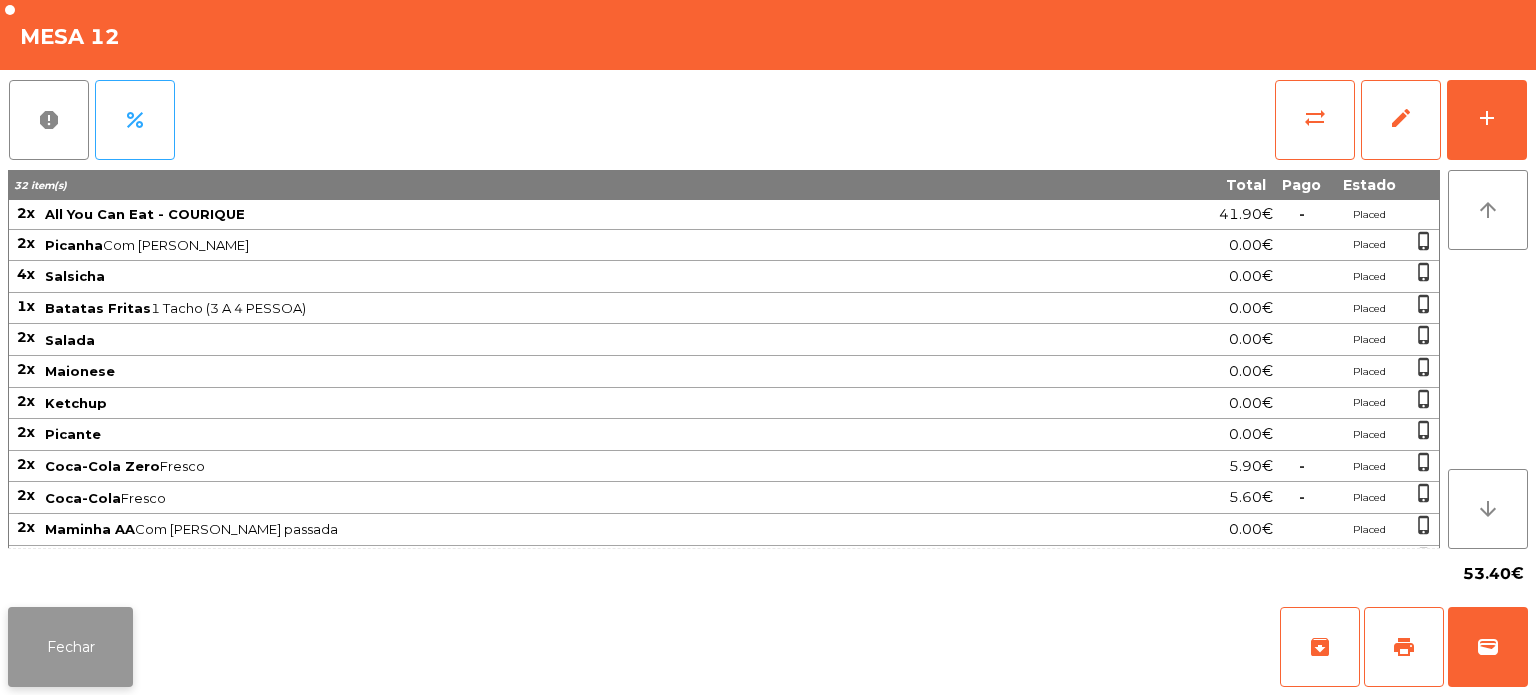 click on "Fechar" 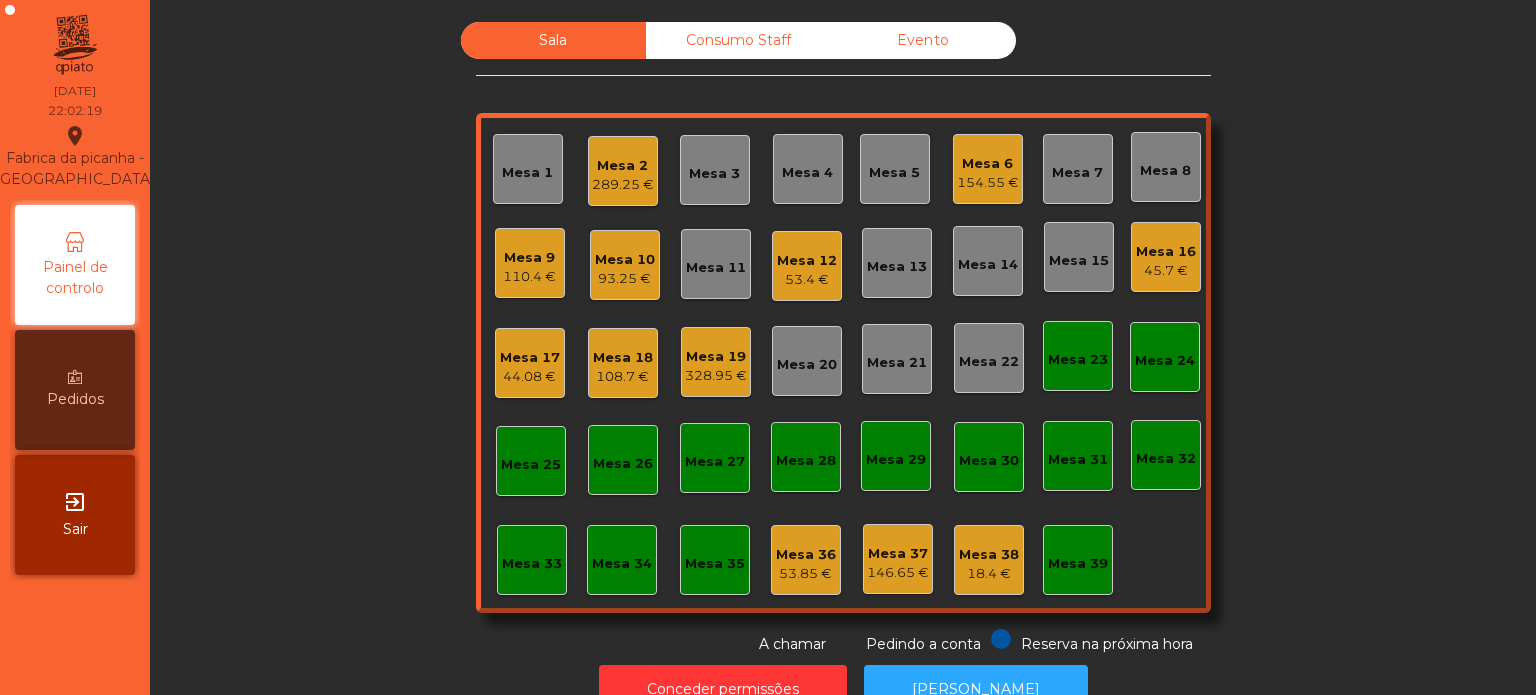 click on "Mesa 17" 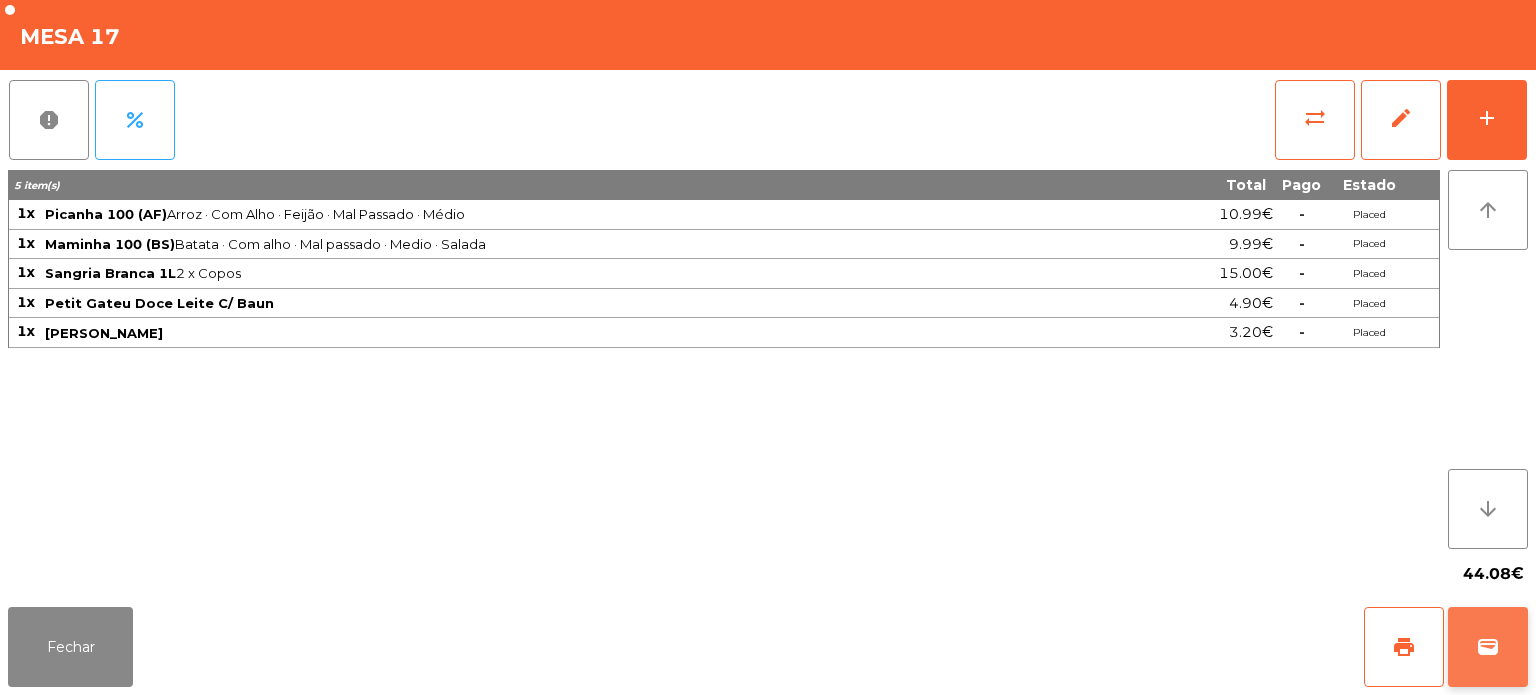 click on "wallet" 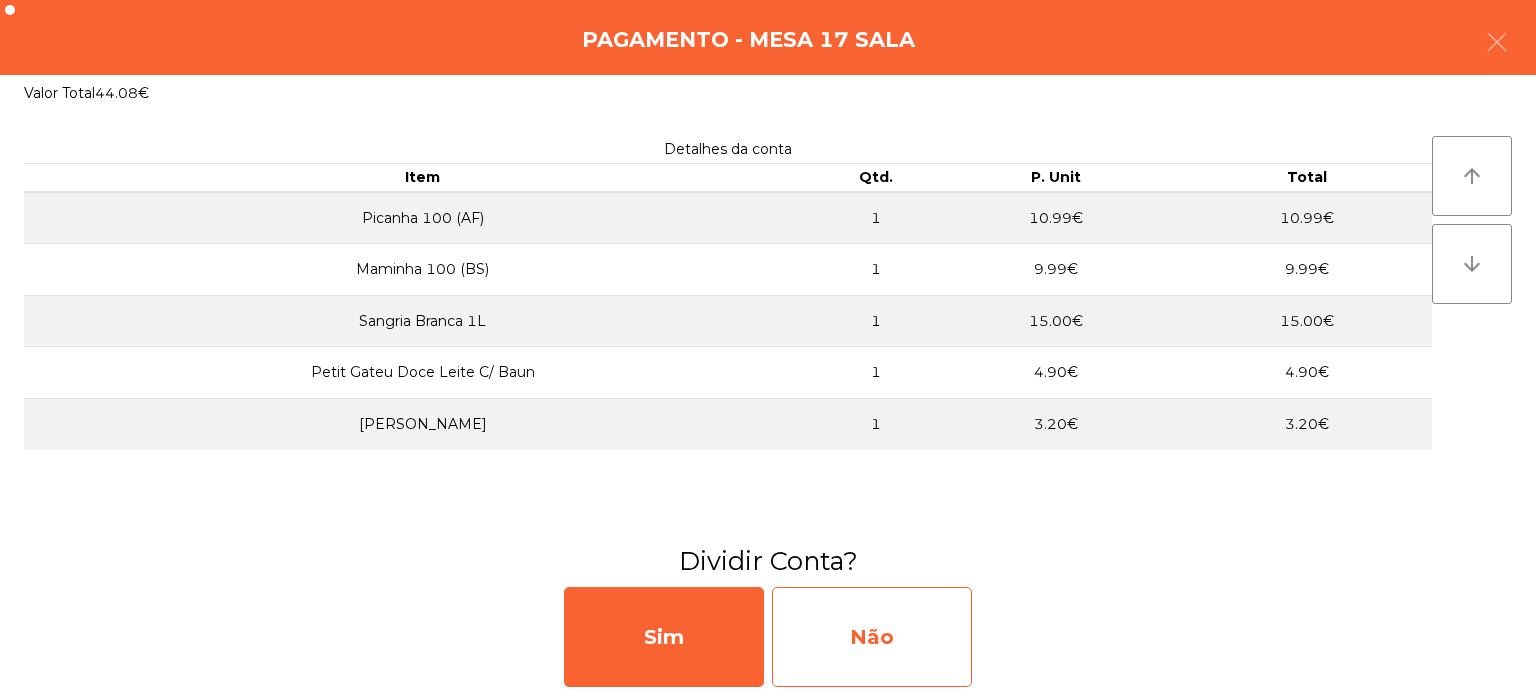 click on "Não" 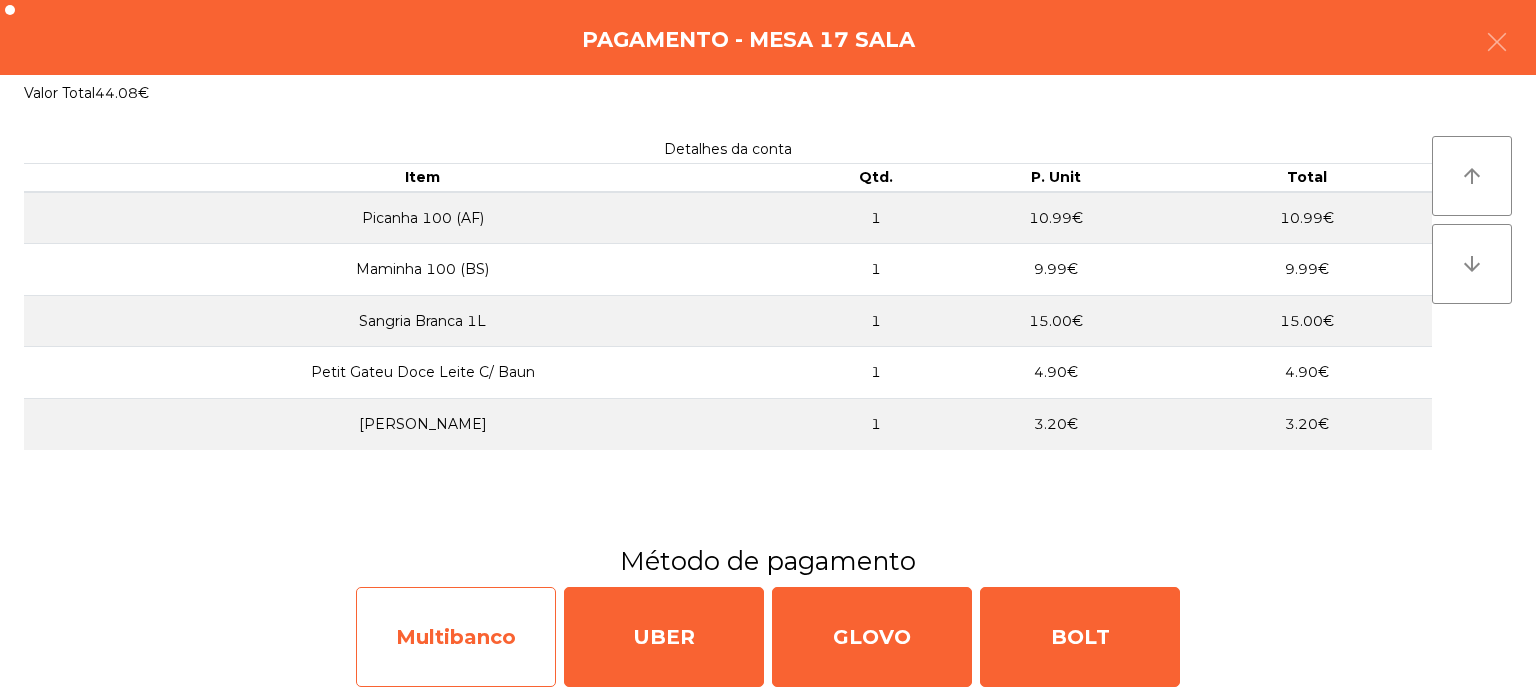 click on "Multibanco" 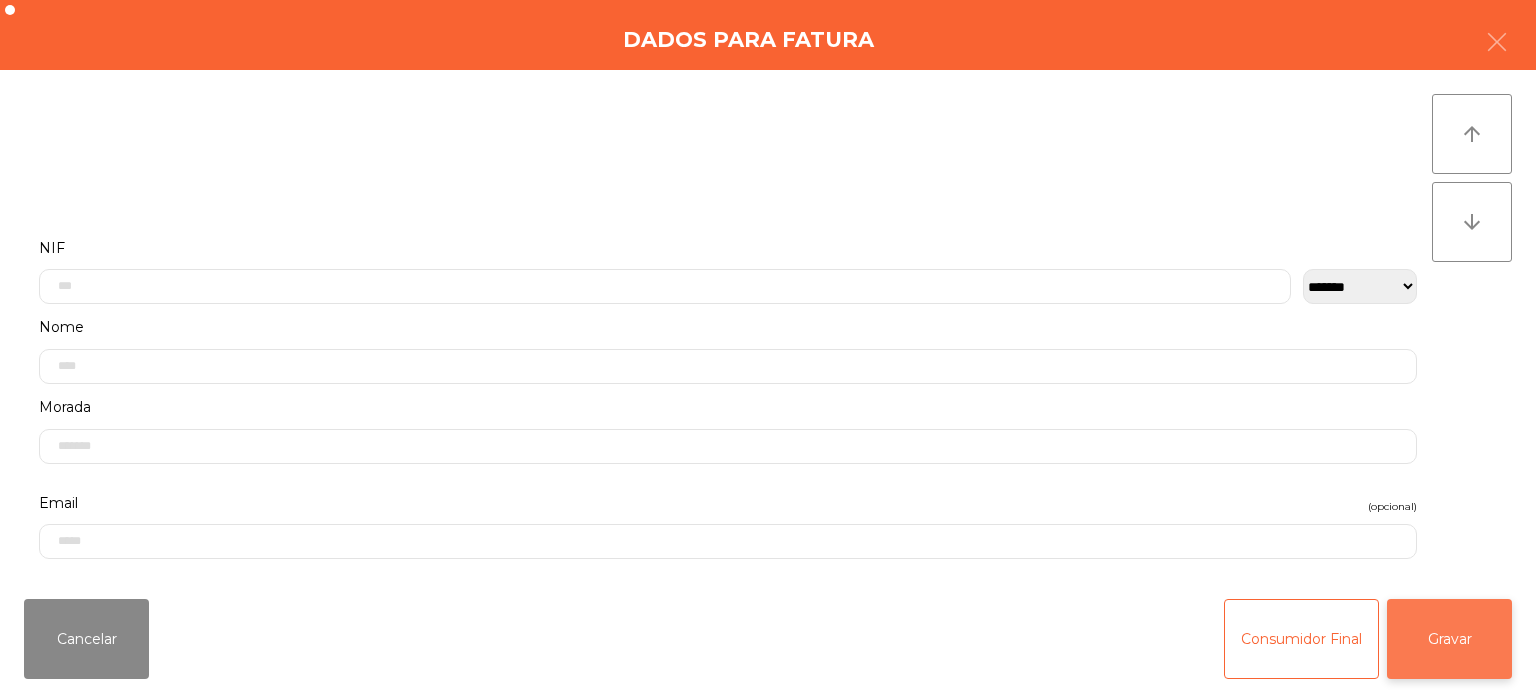 click on "Gravar" 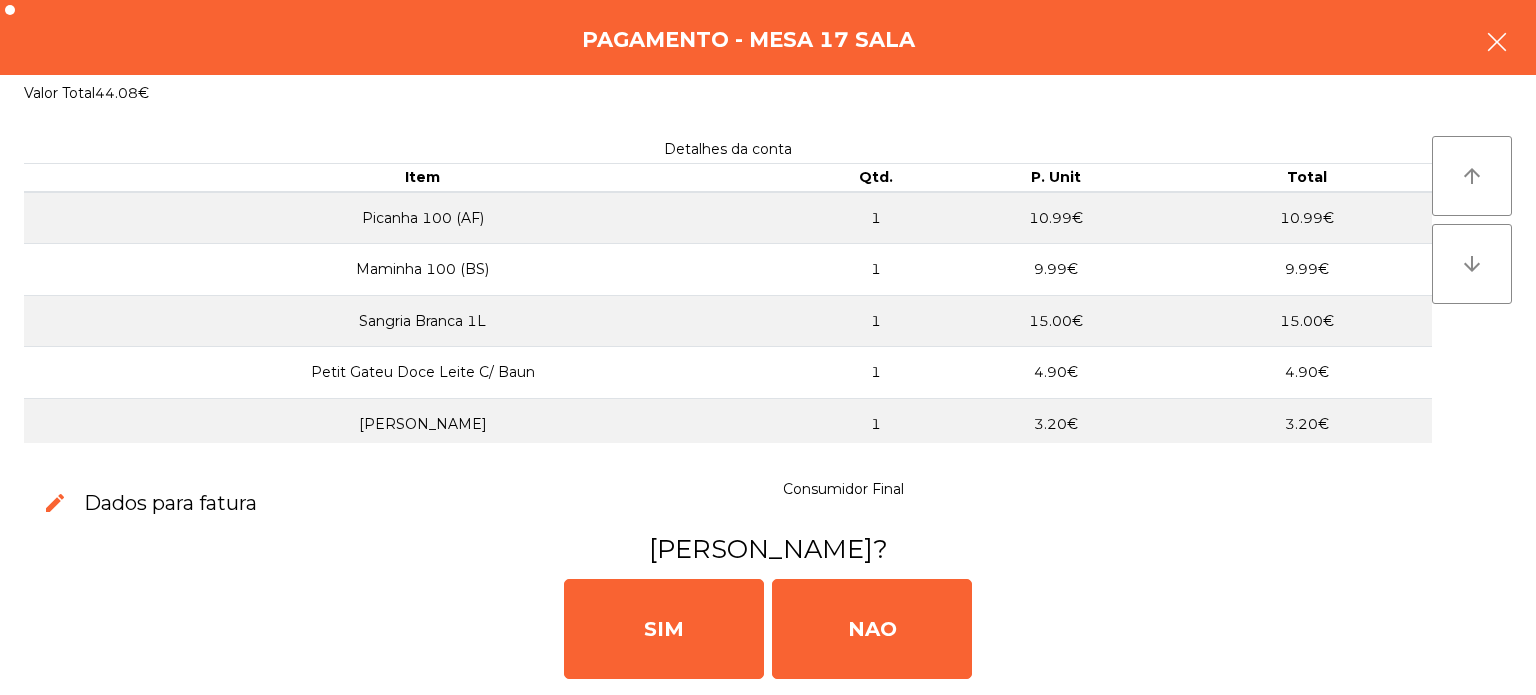 click 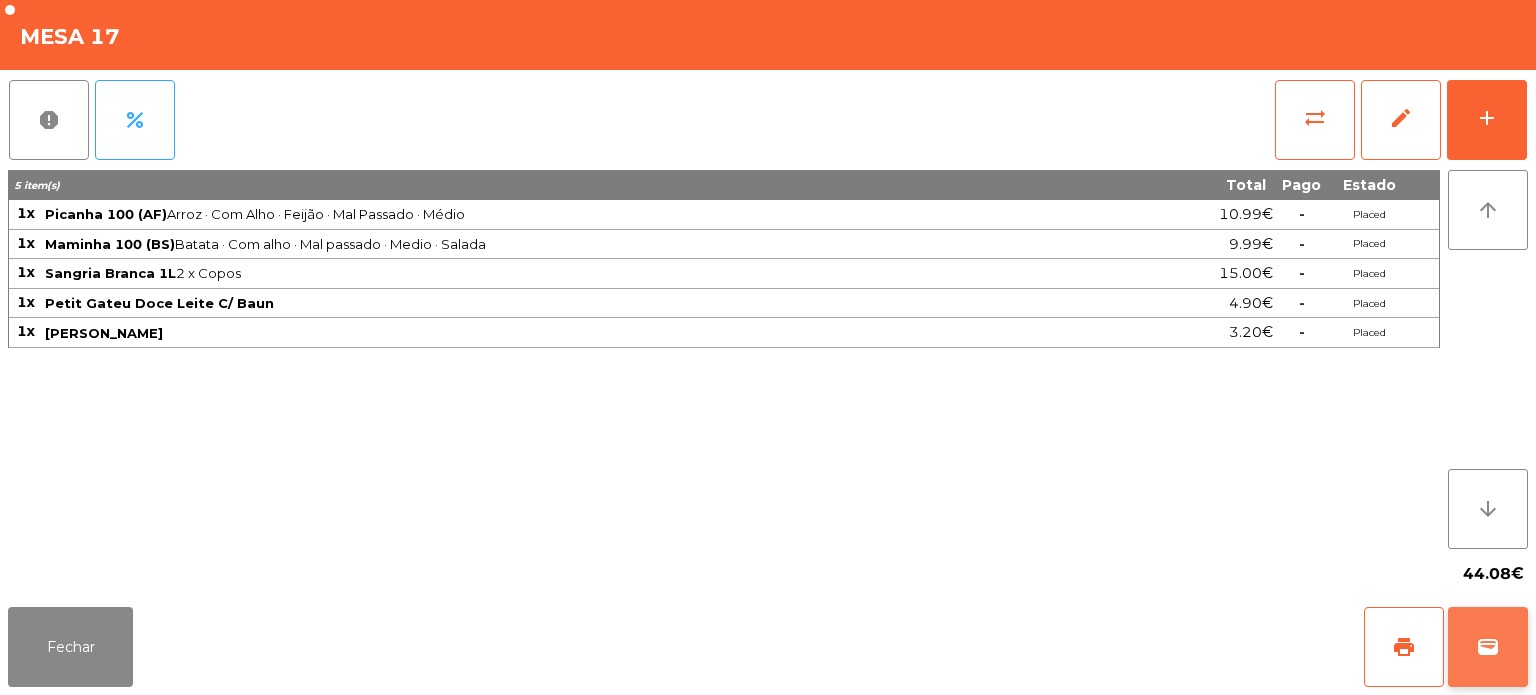 click on "wallet" 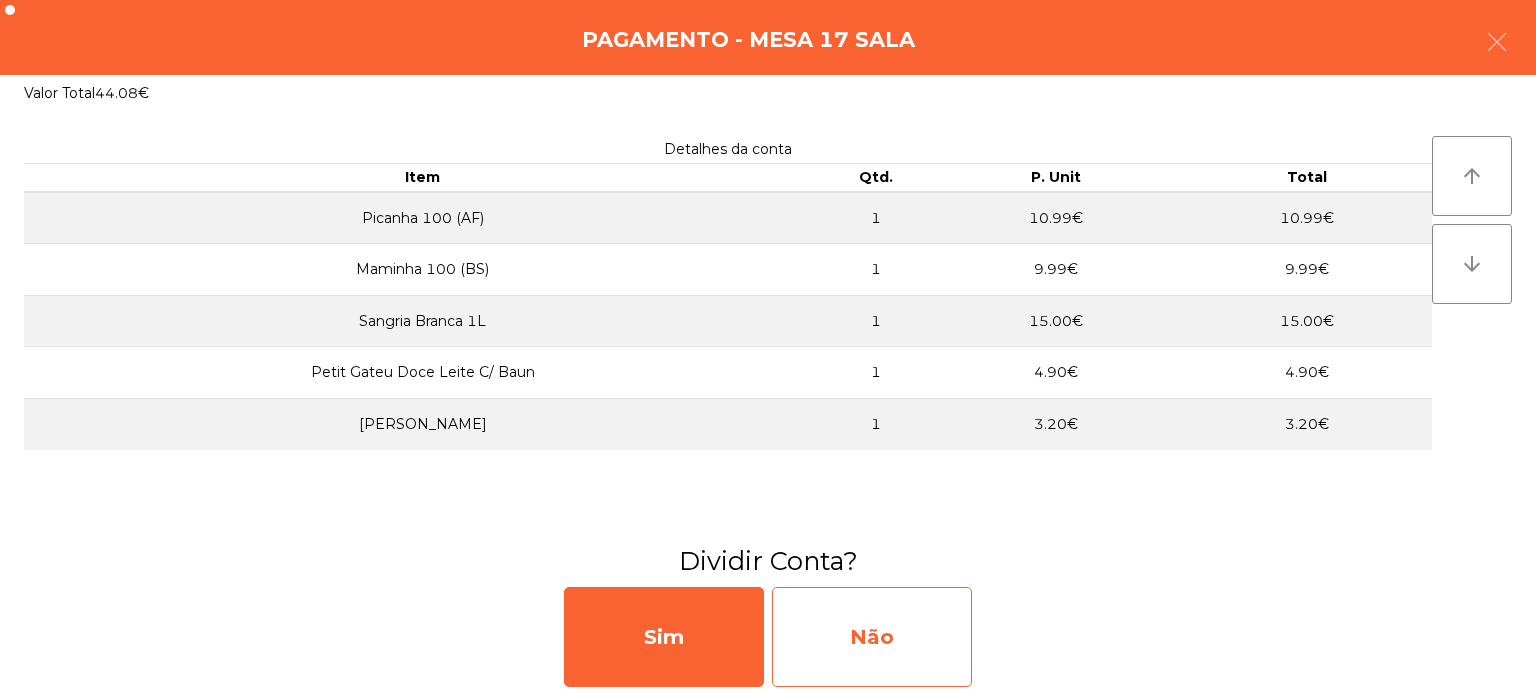 click on "Não" 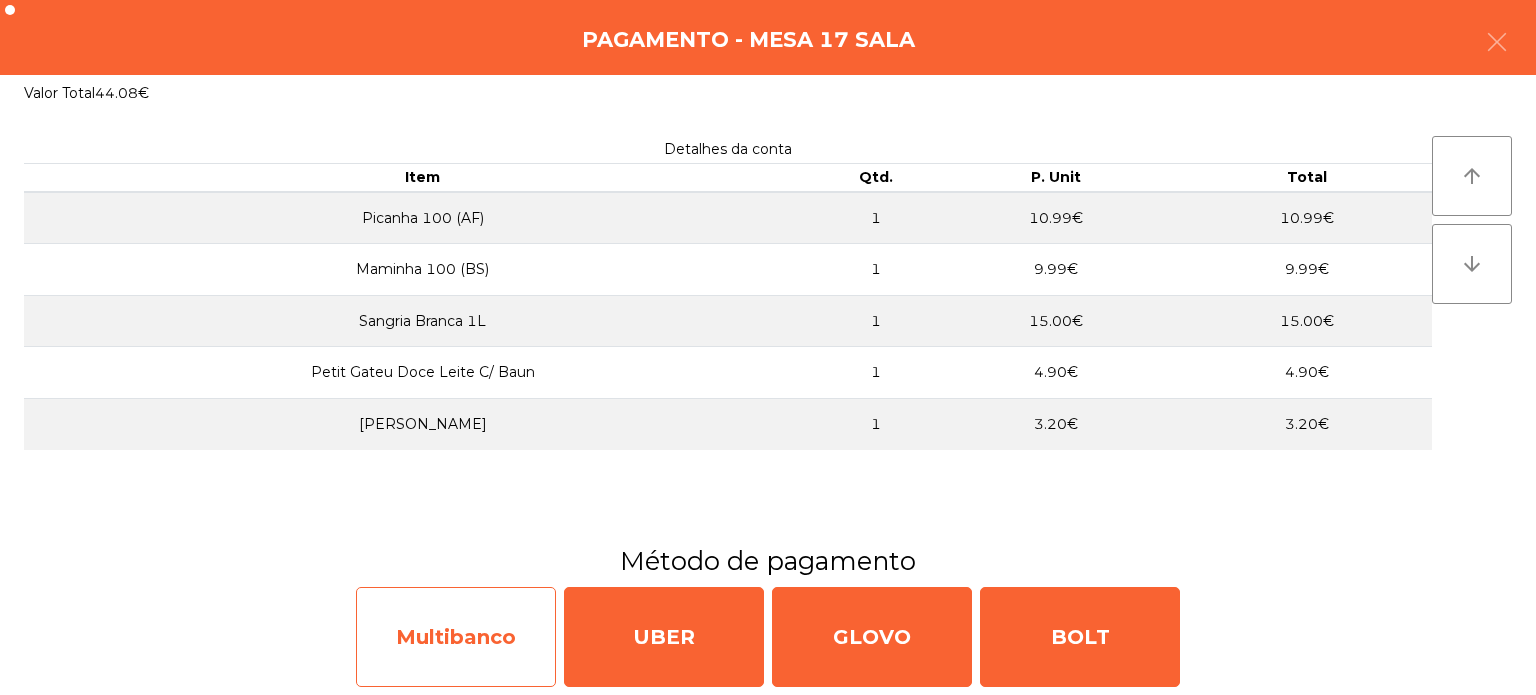 click on "Multibanco" 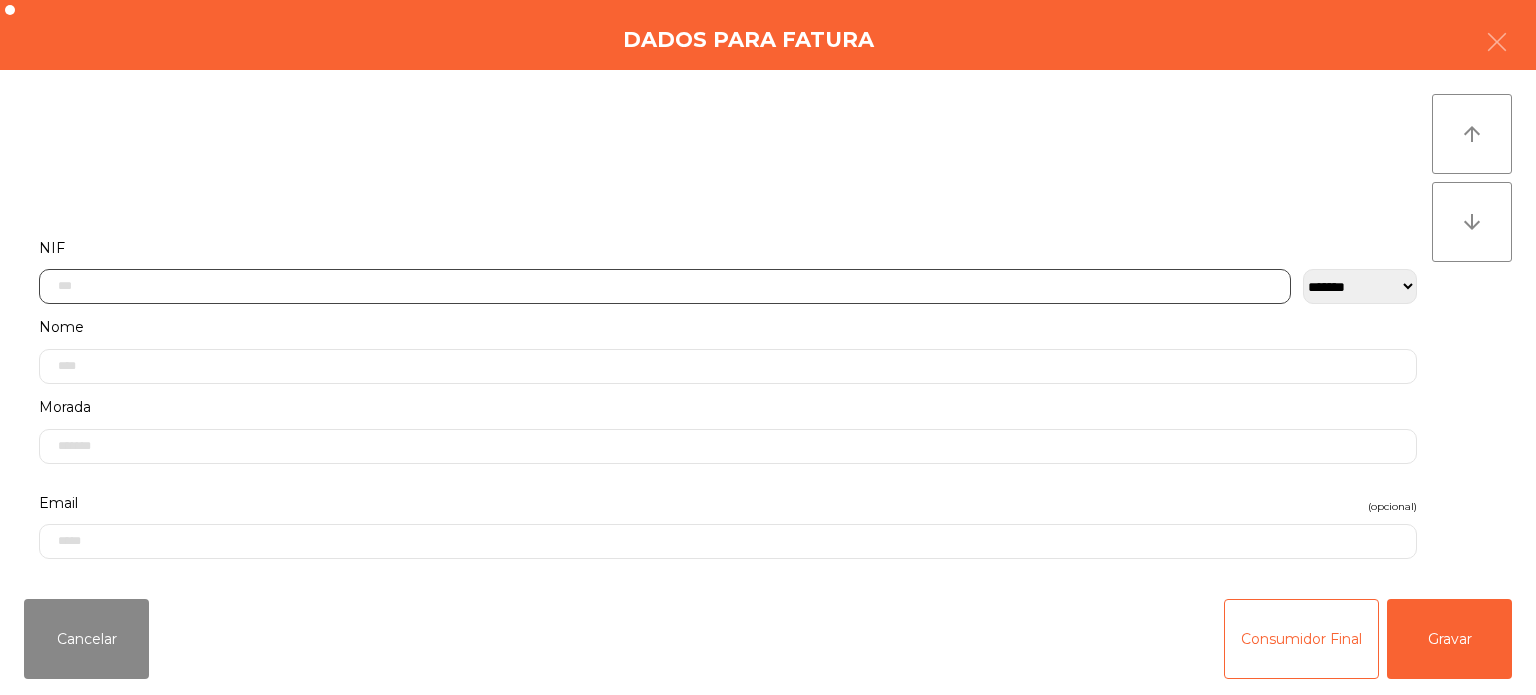 click 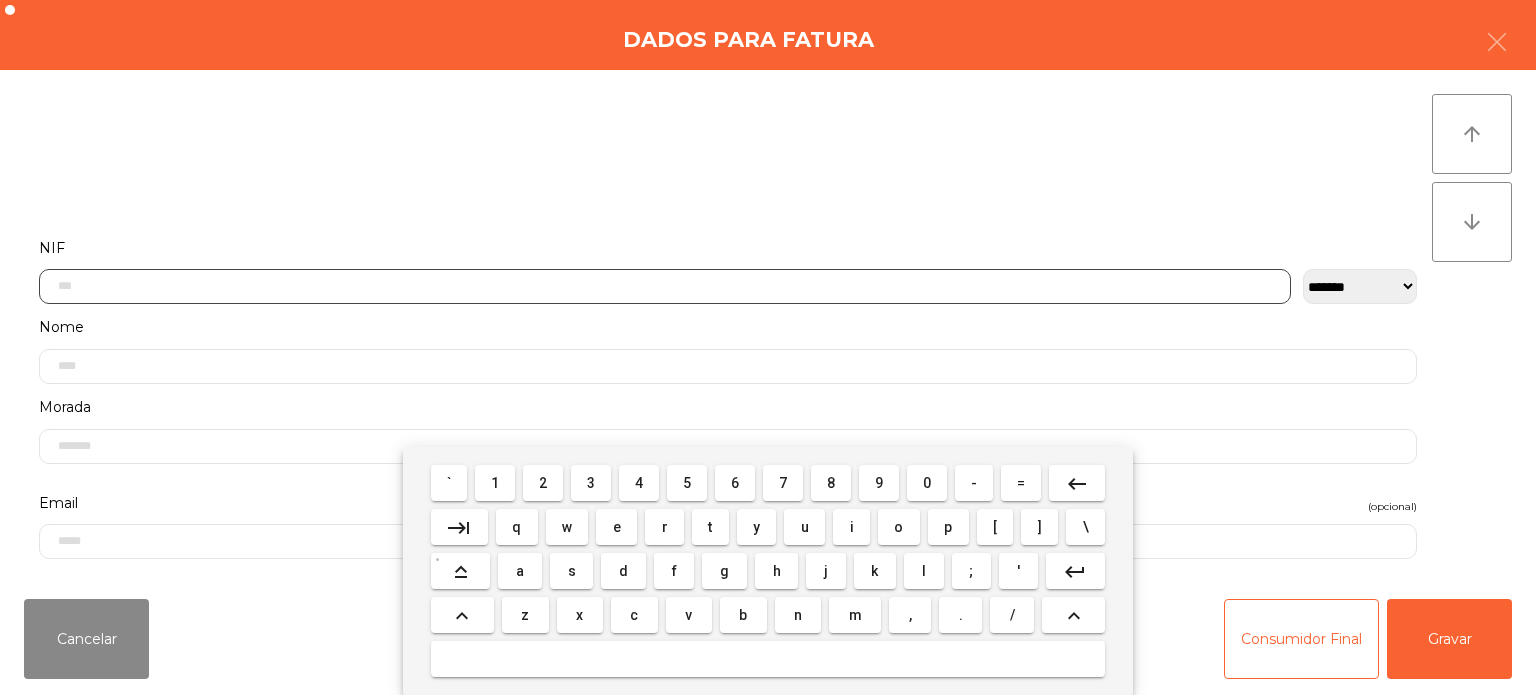 scroll, scrollTop: 139, scrollLeft: 0, axis: vertical 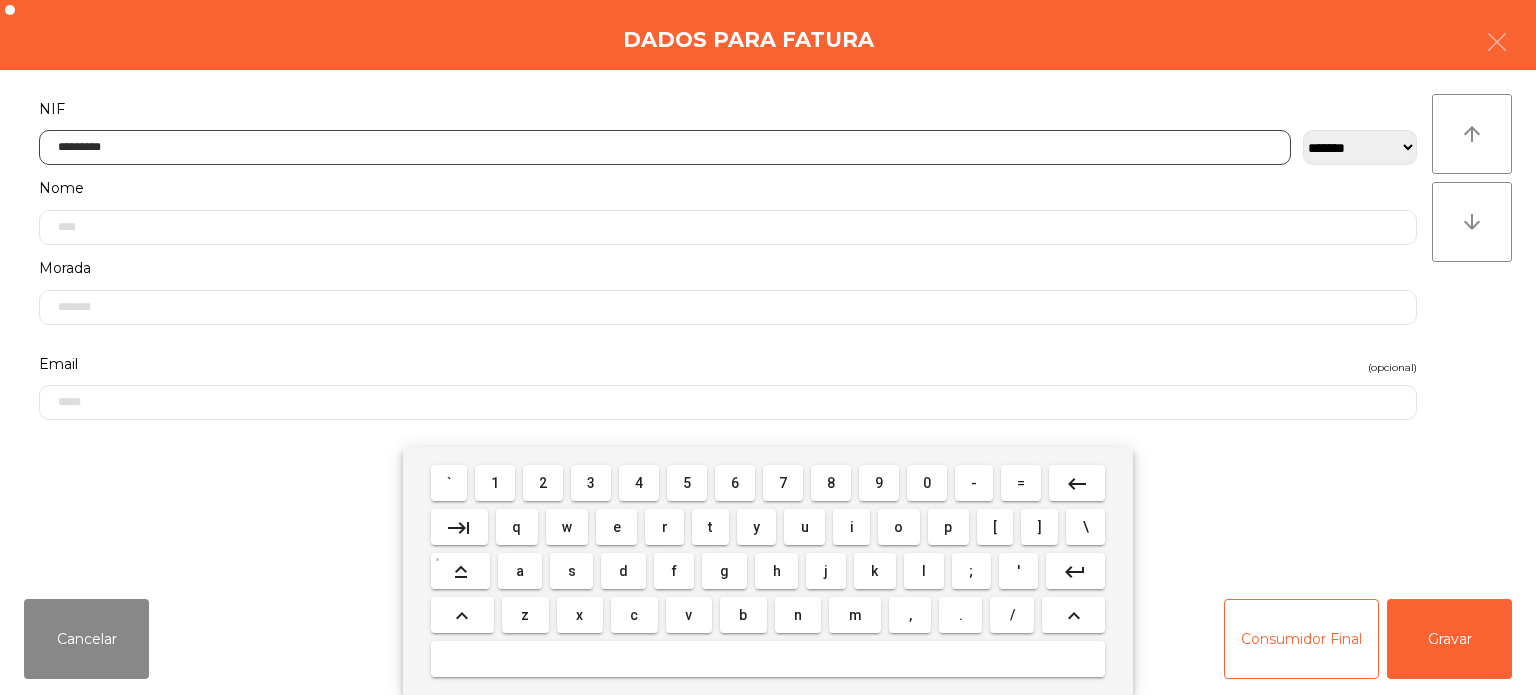 type on "*********" 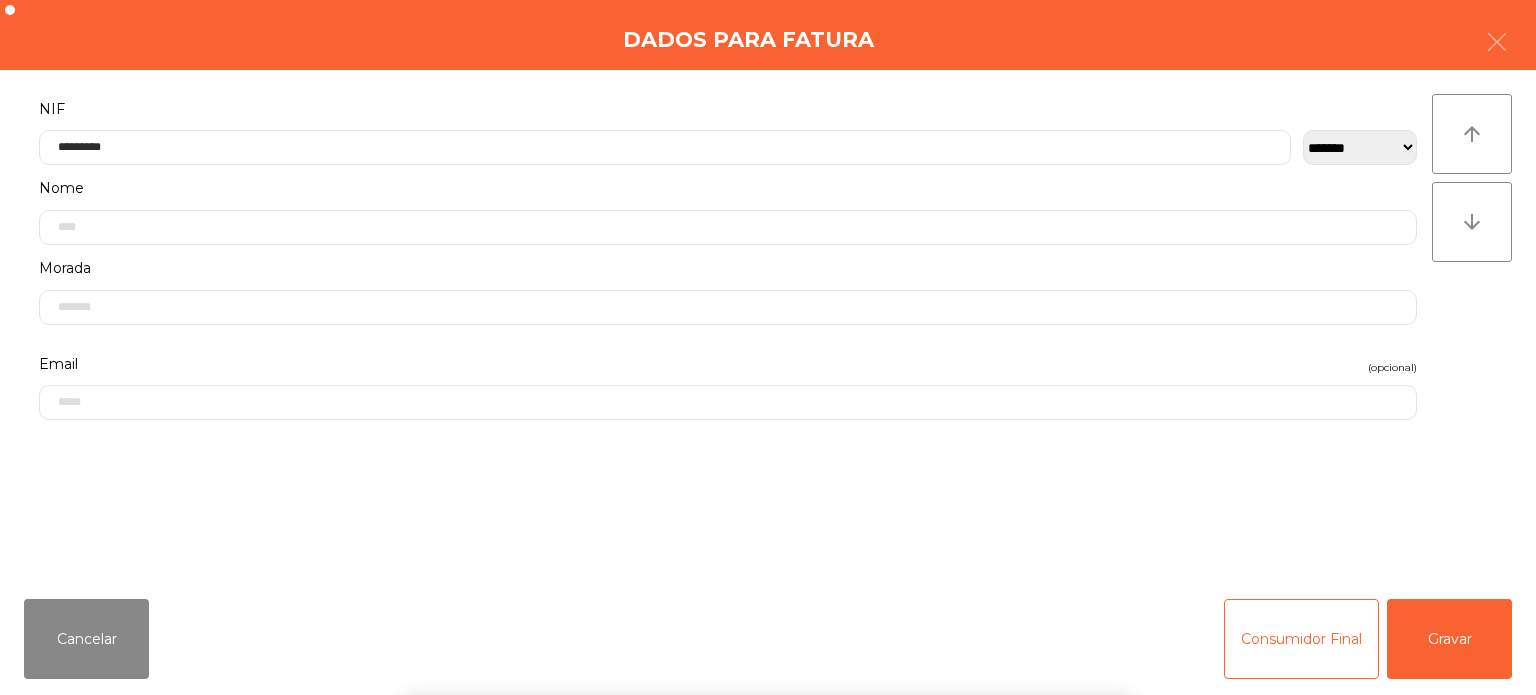 click on "arrow_upward arrow_downward" 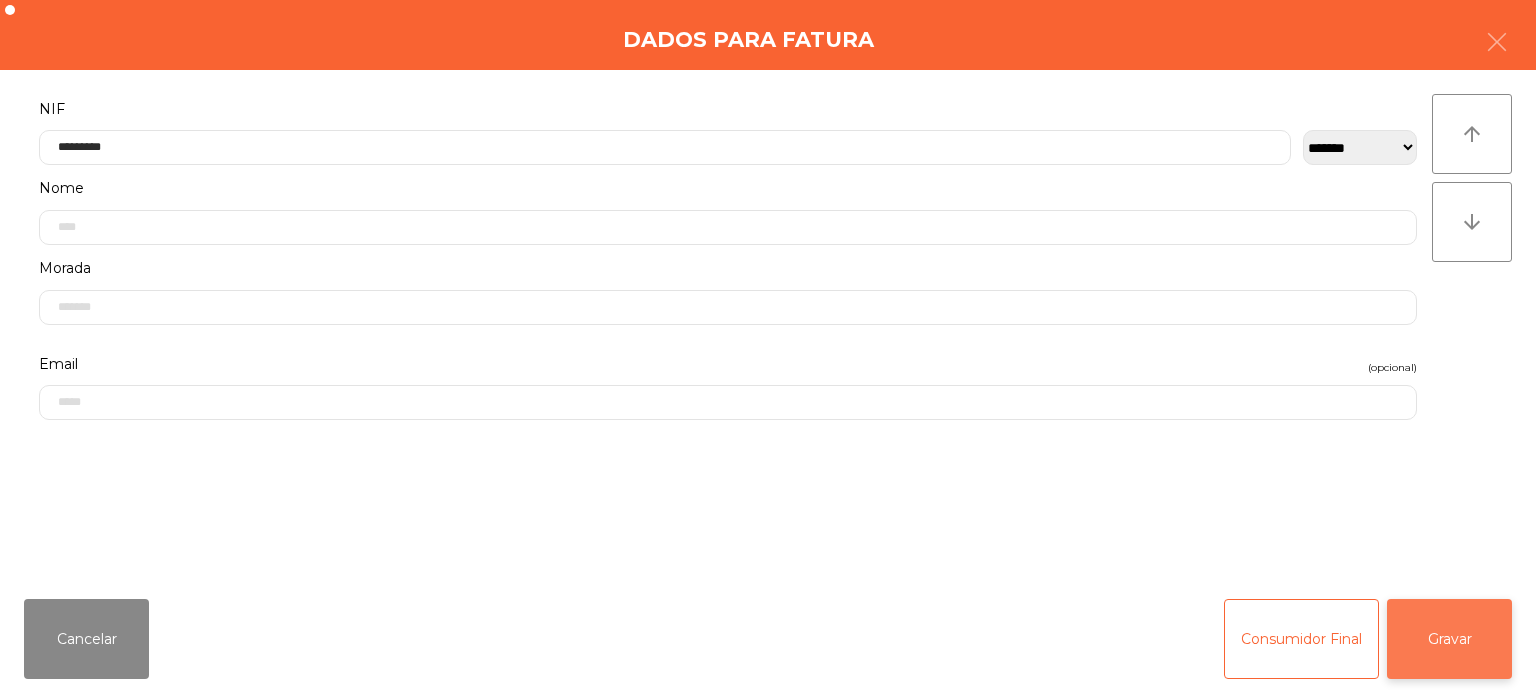 click on "Gravar" 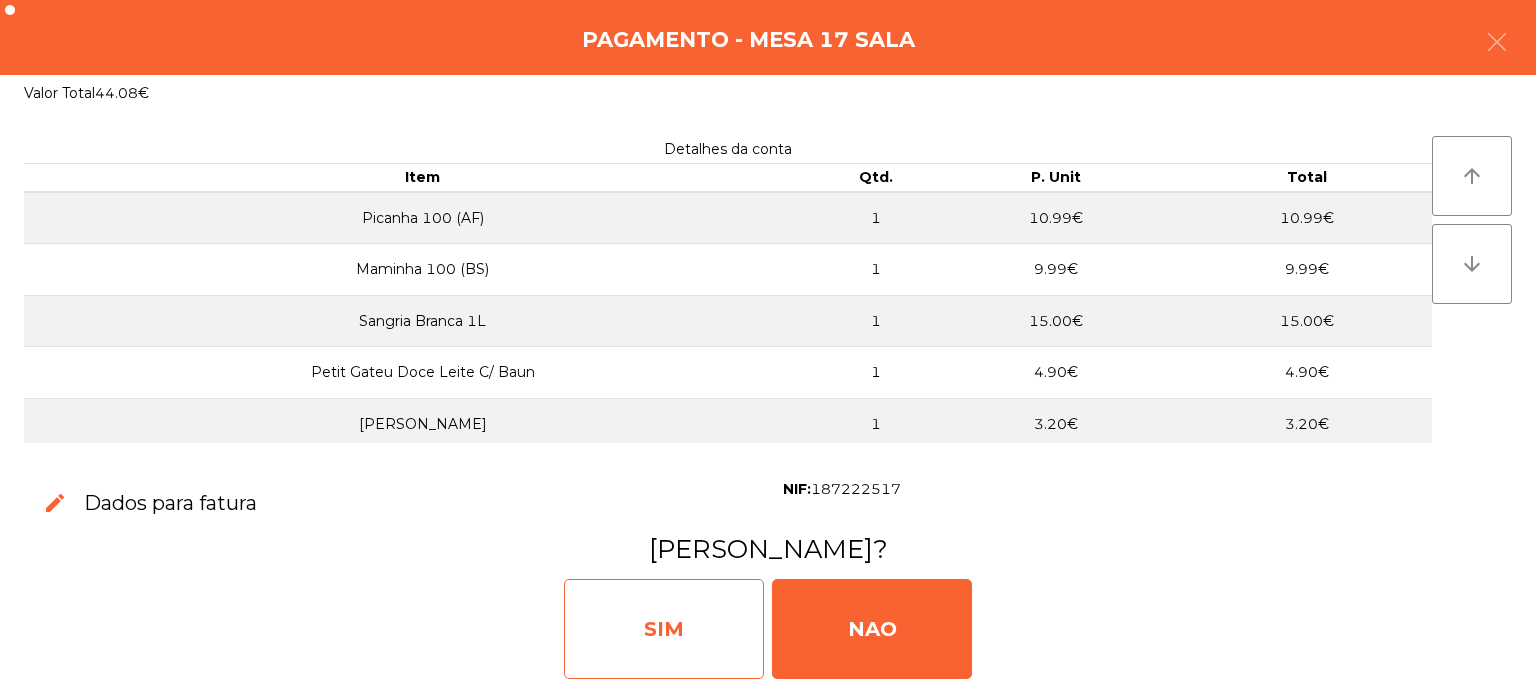 click on "SIM" 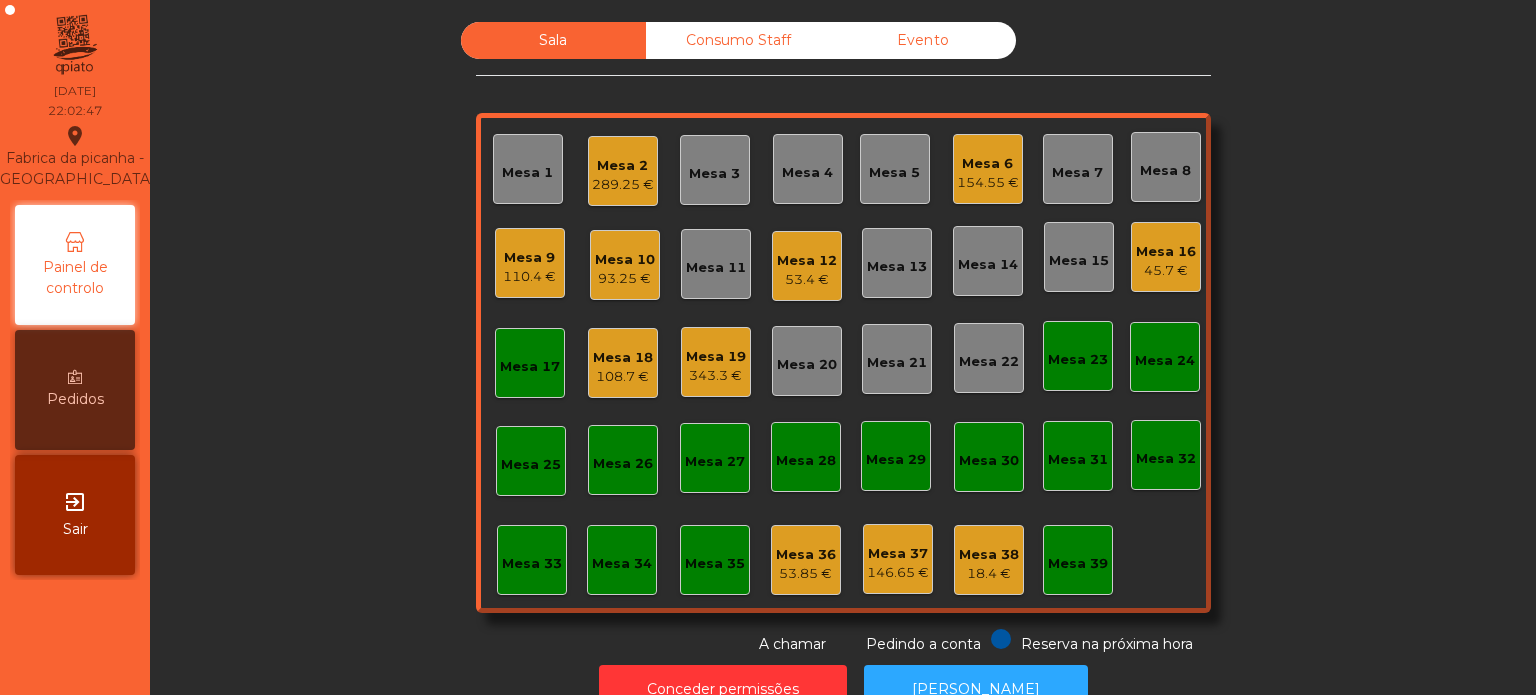 click on "Mesa 17" 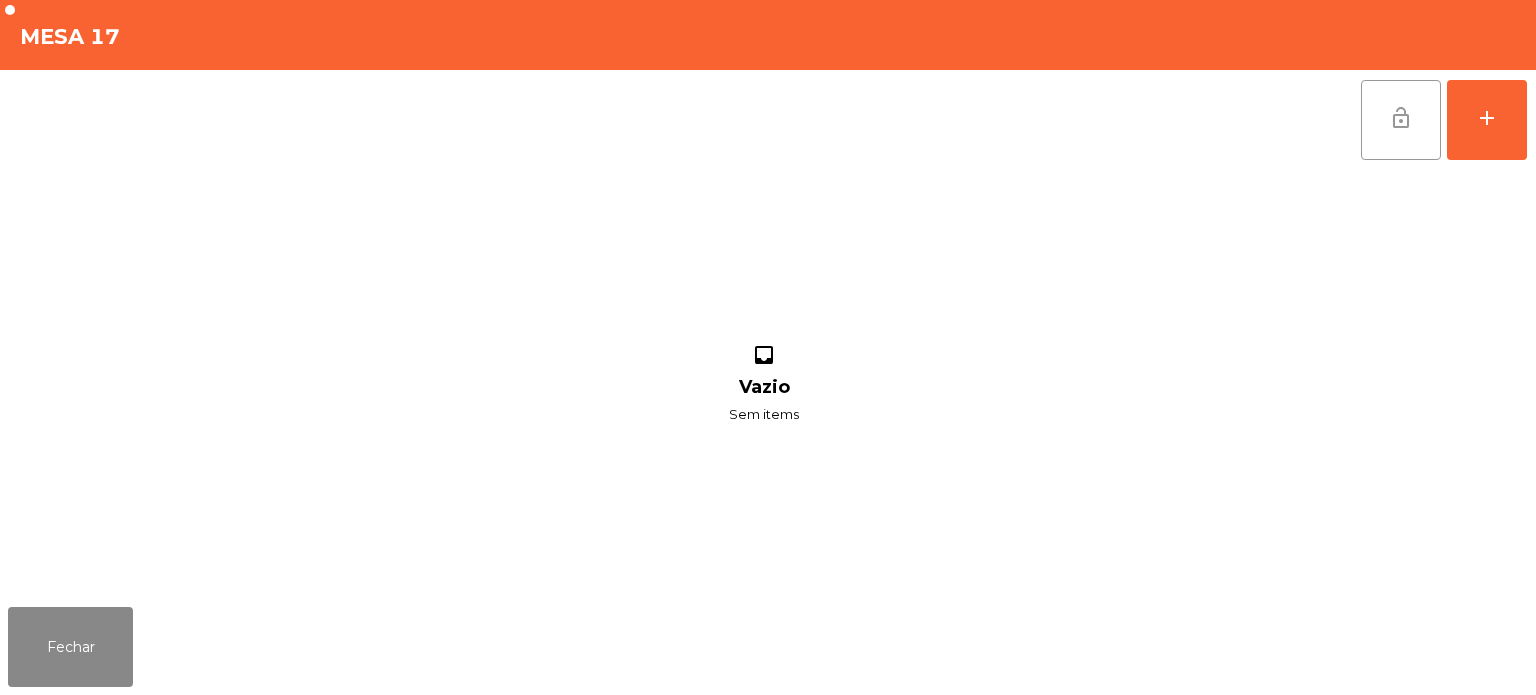 click on "lock_open" 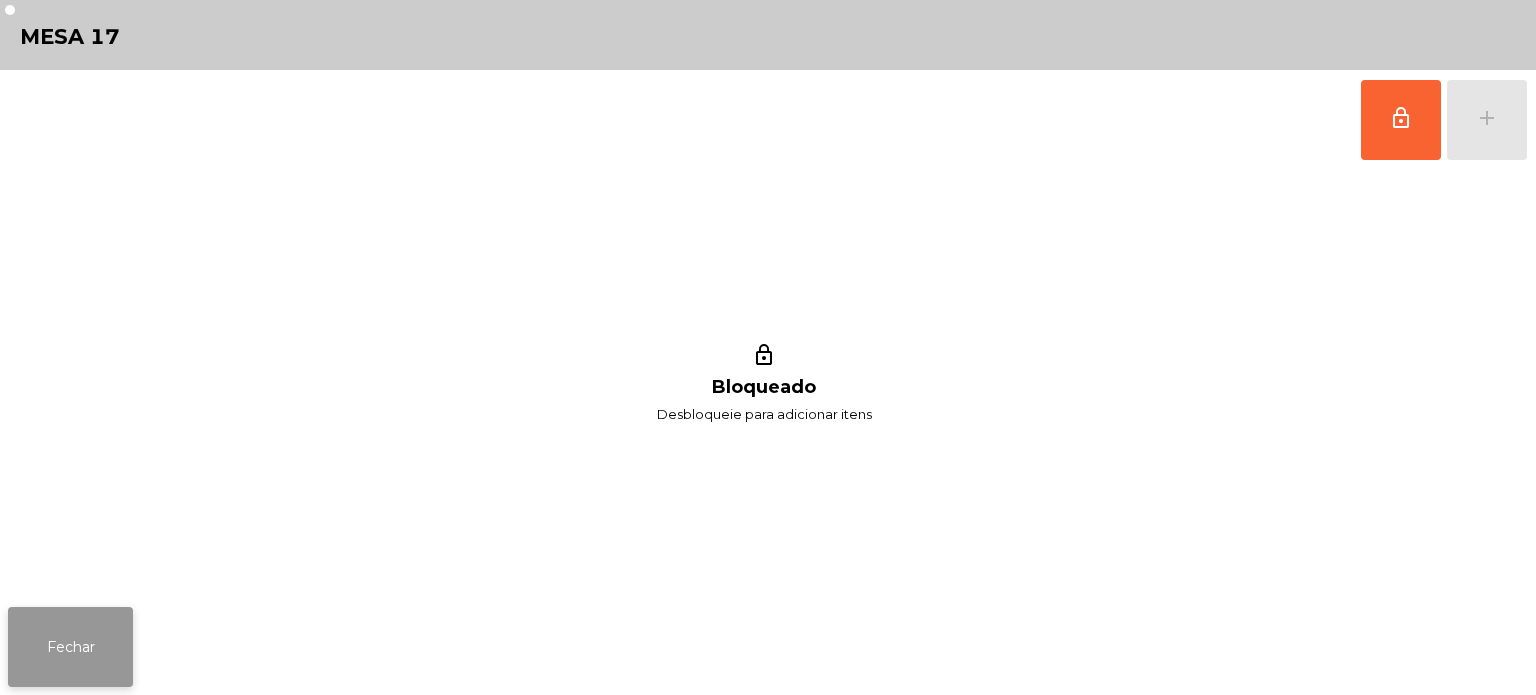 click on "Fechar" 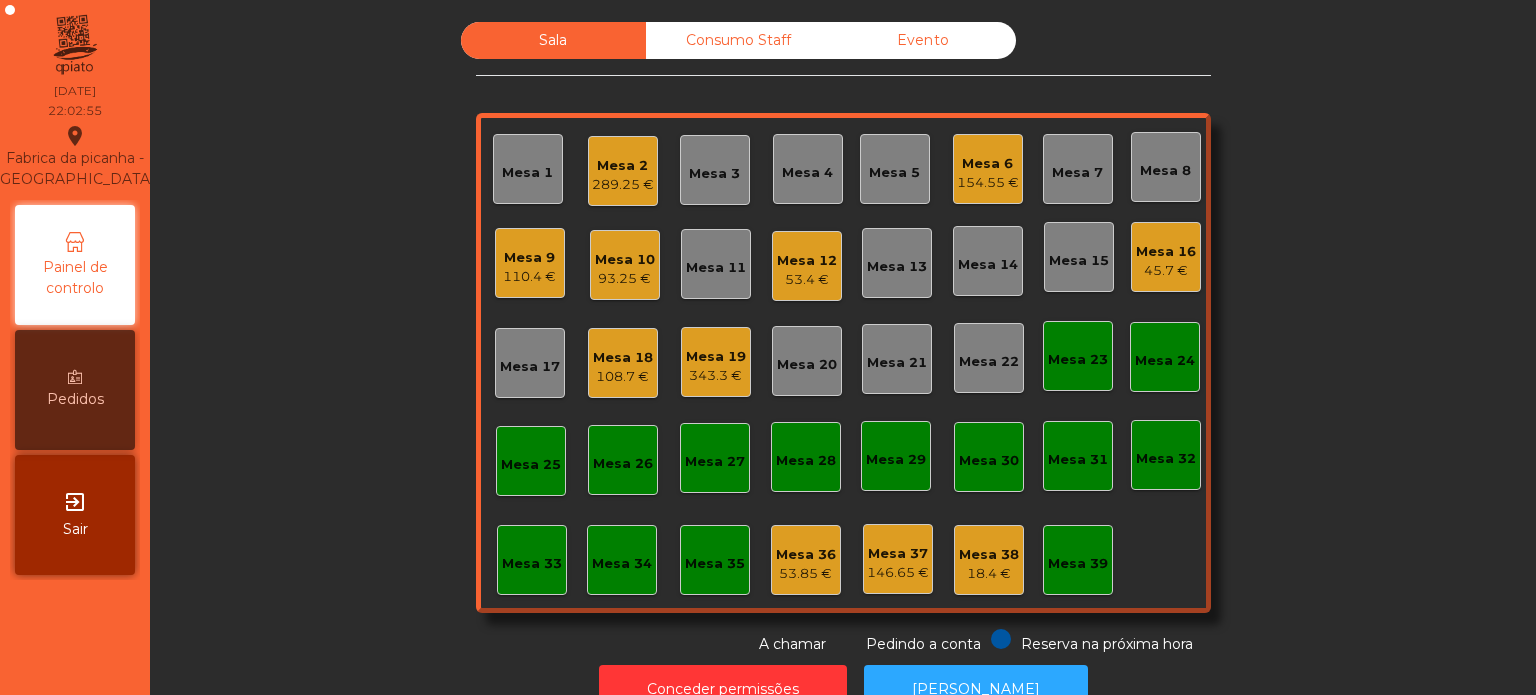 click on "53.4 €" 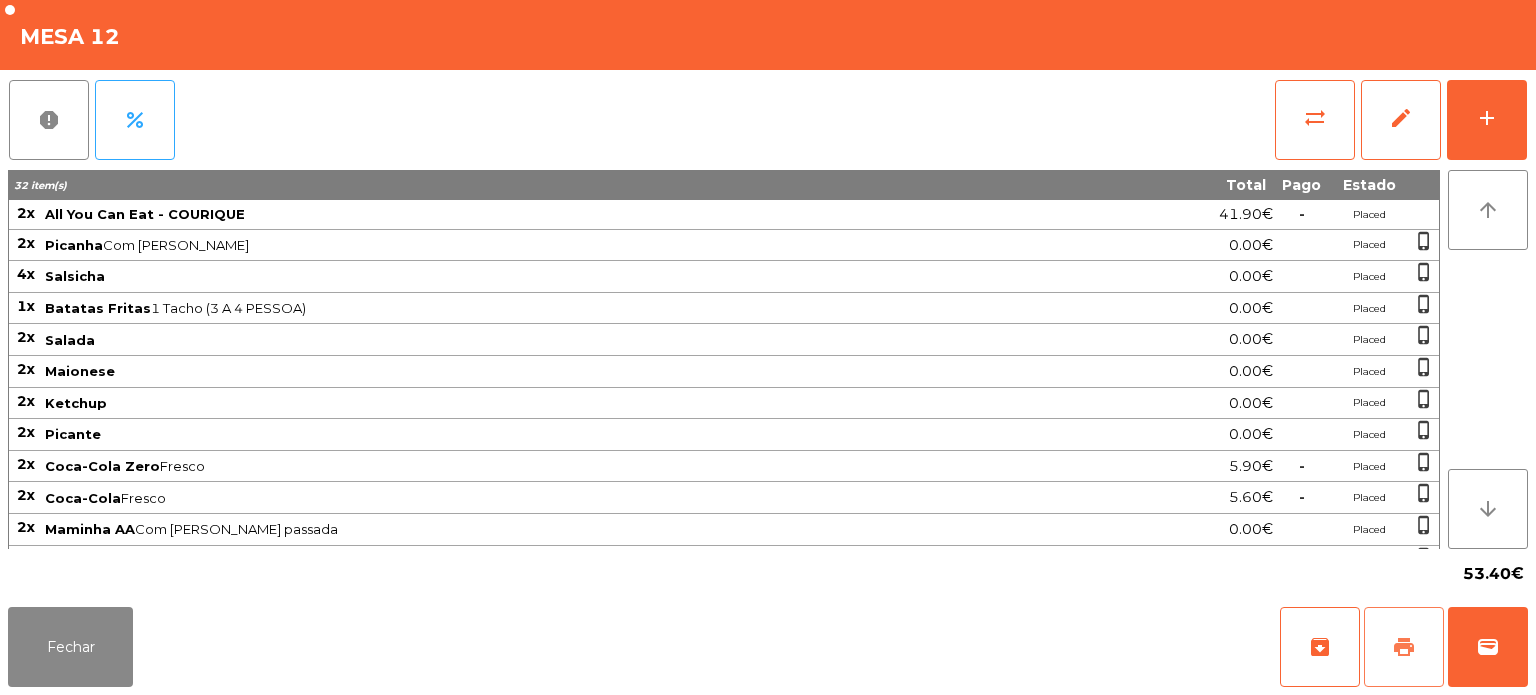 click on "print" 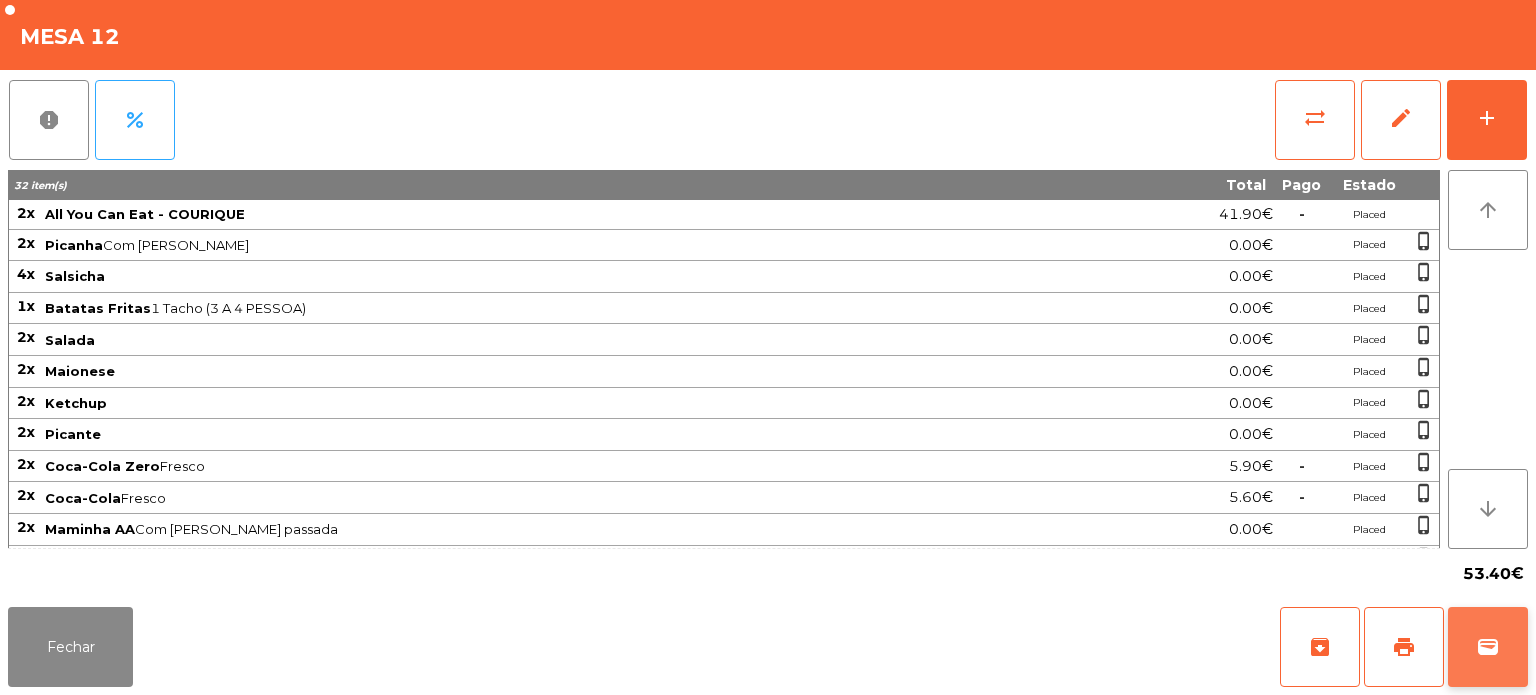 click on "wallet" 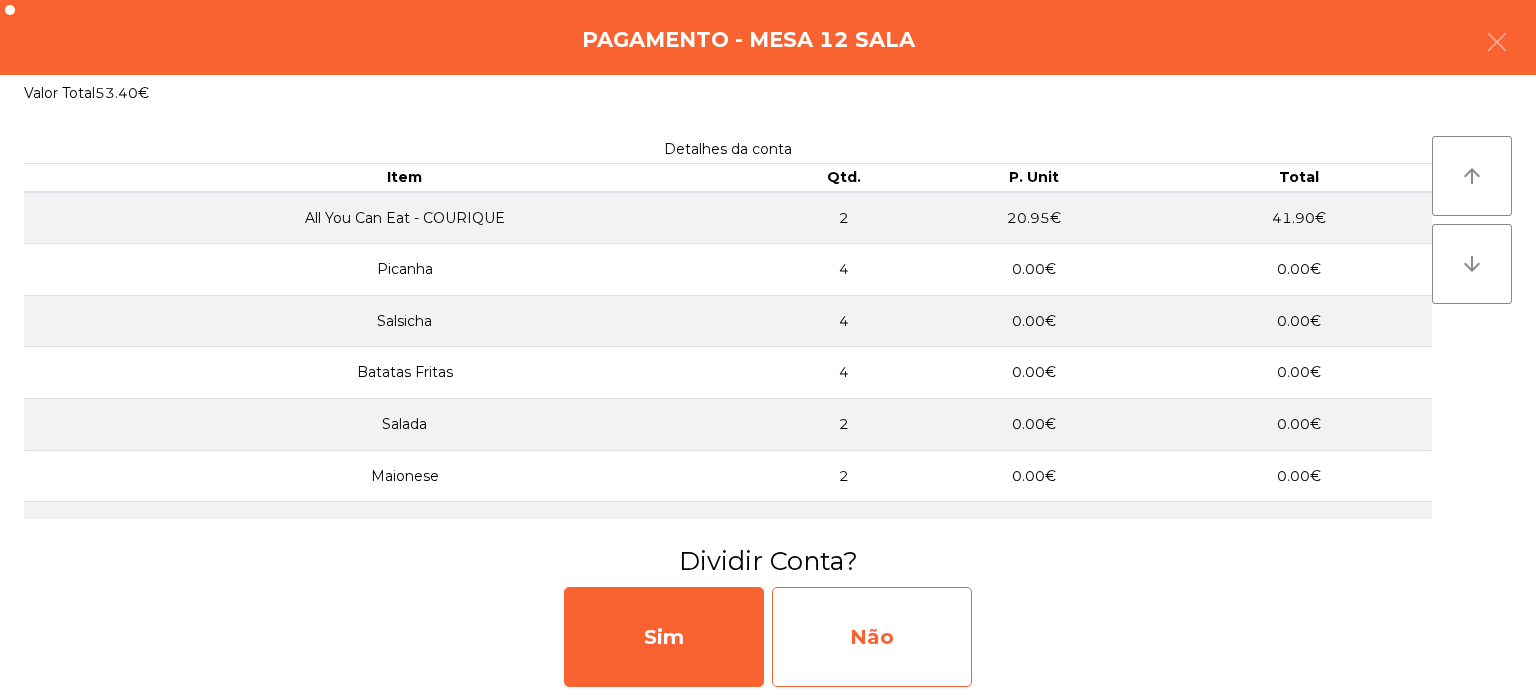 click on "Não" 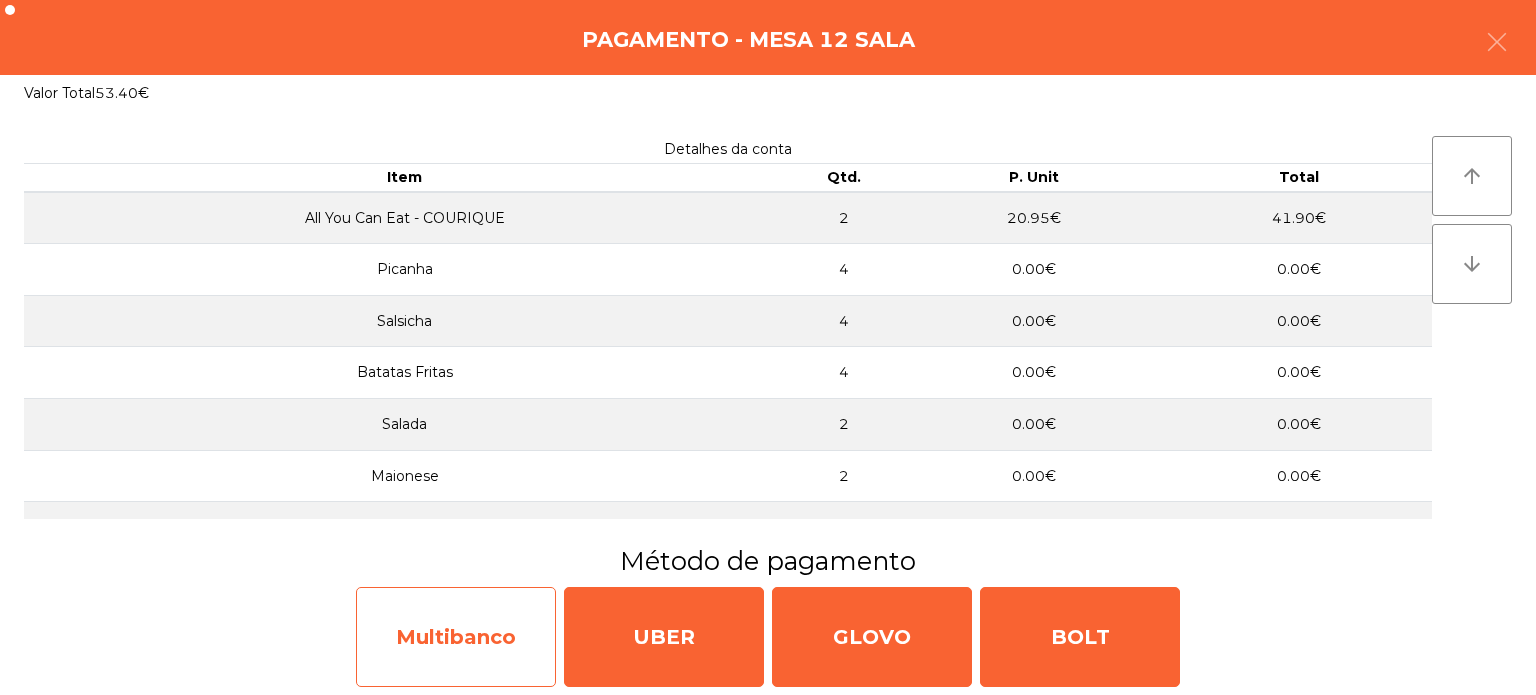 click on "Multibanco" 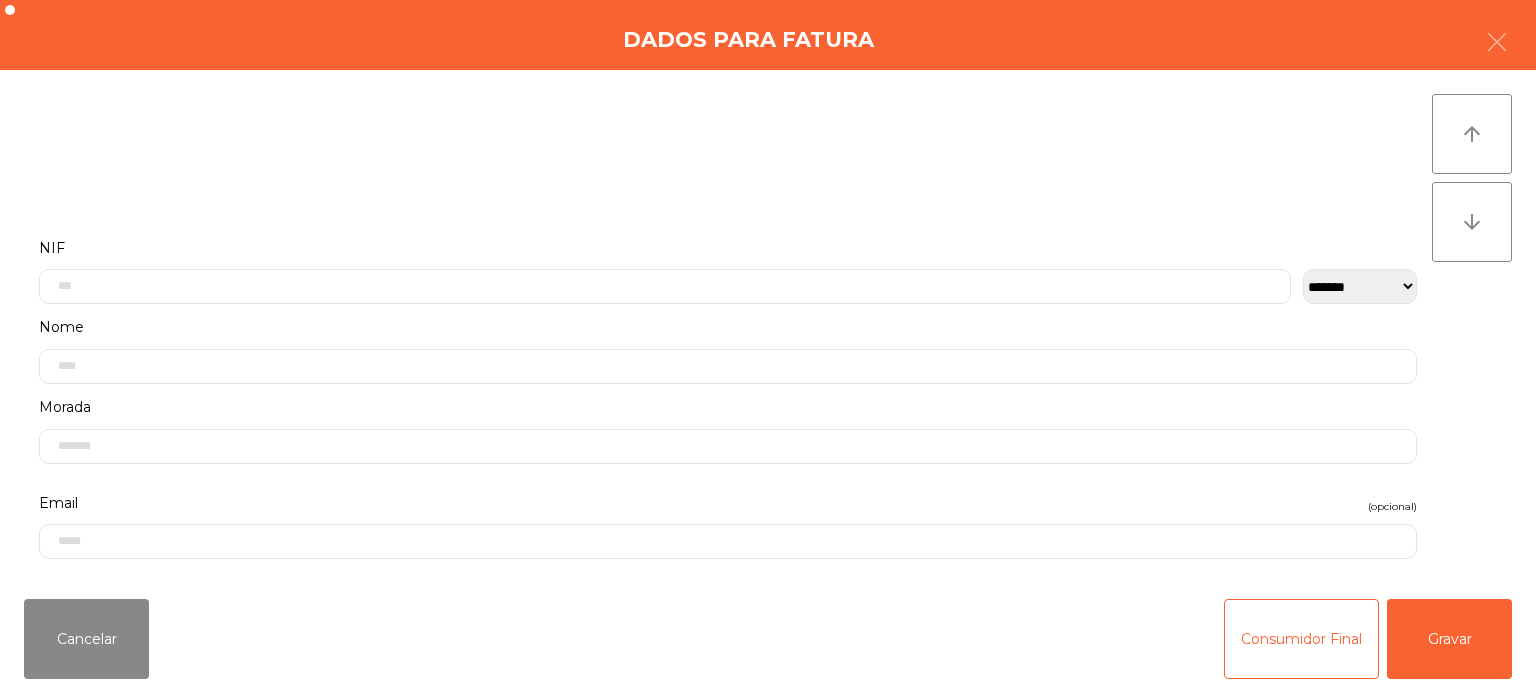 click on "Nome" 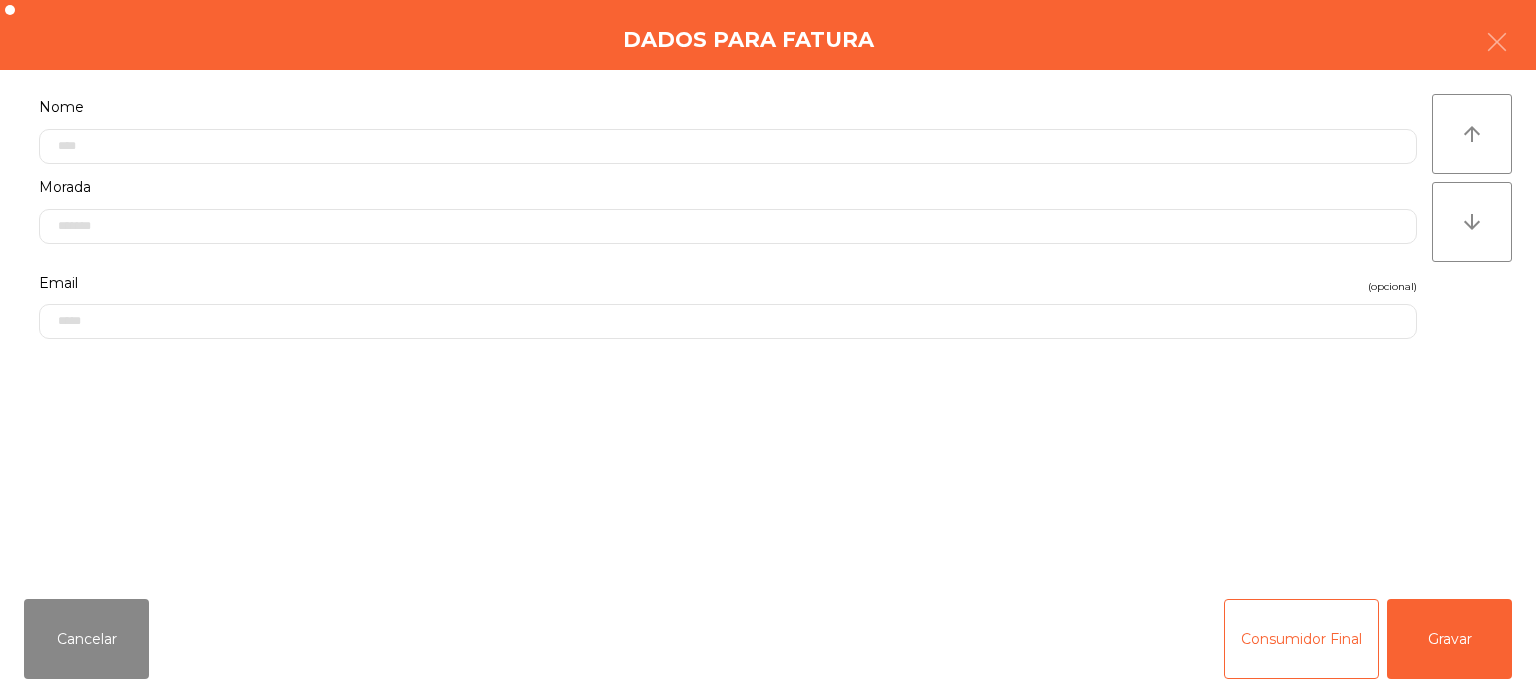 scroll, scrollTop: 0, scrollLeft: 0, axis: both 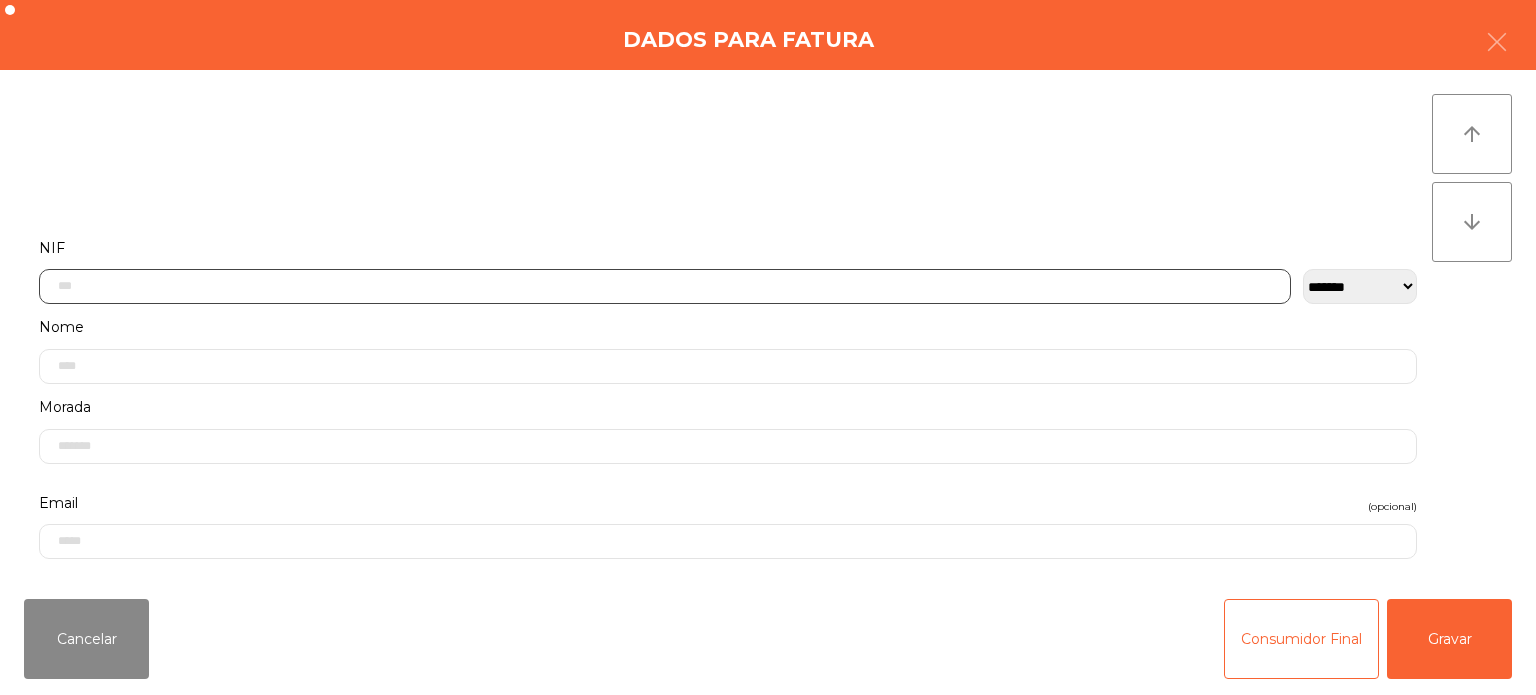 click 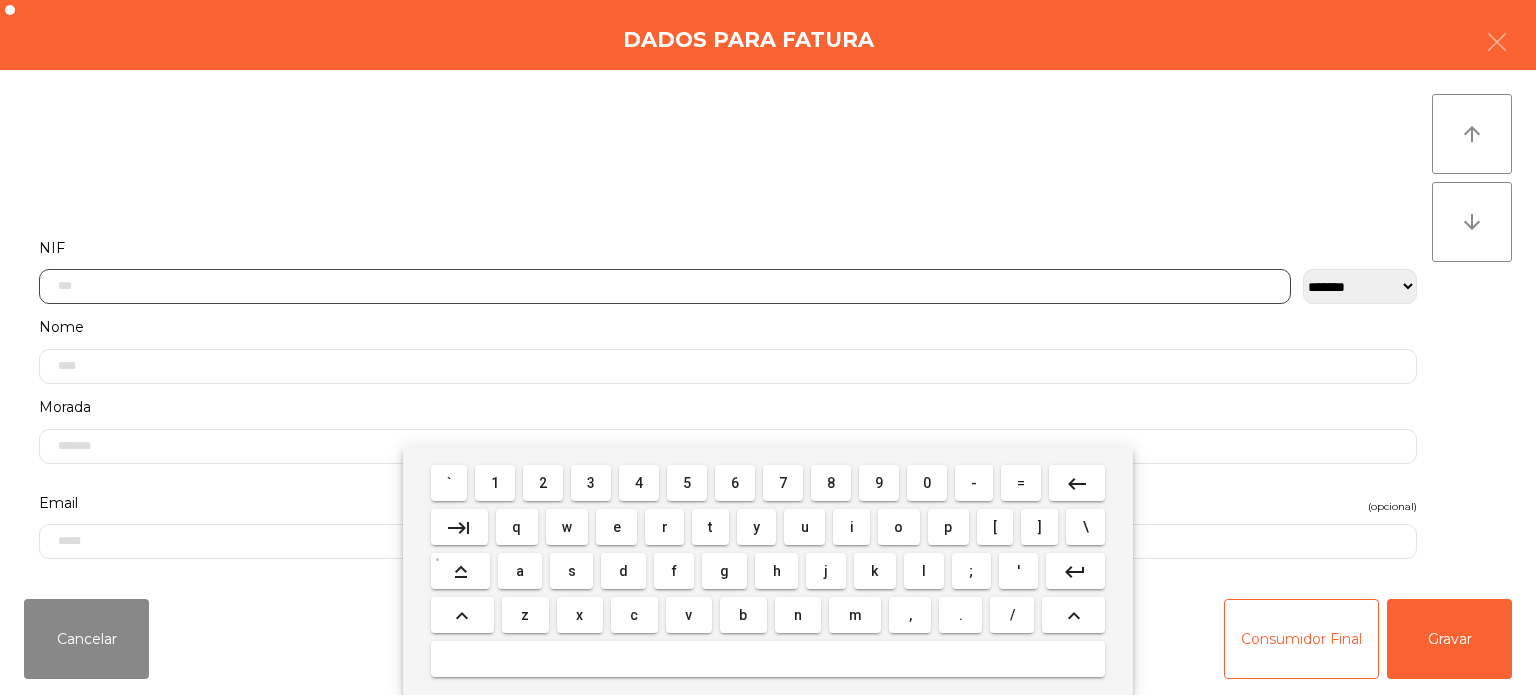 scroll, scrollTop: 139, scrollLeft: 0, axis: vertical 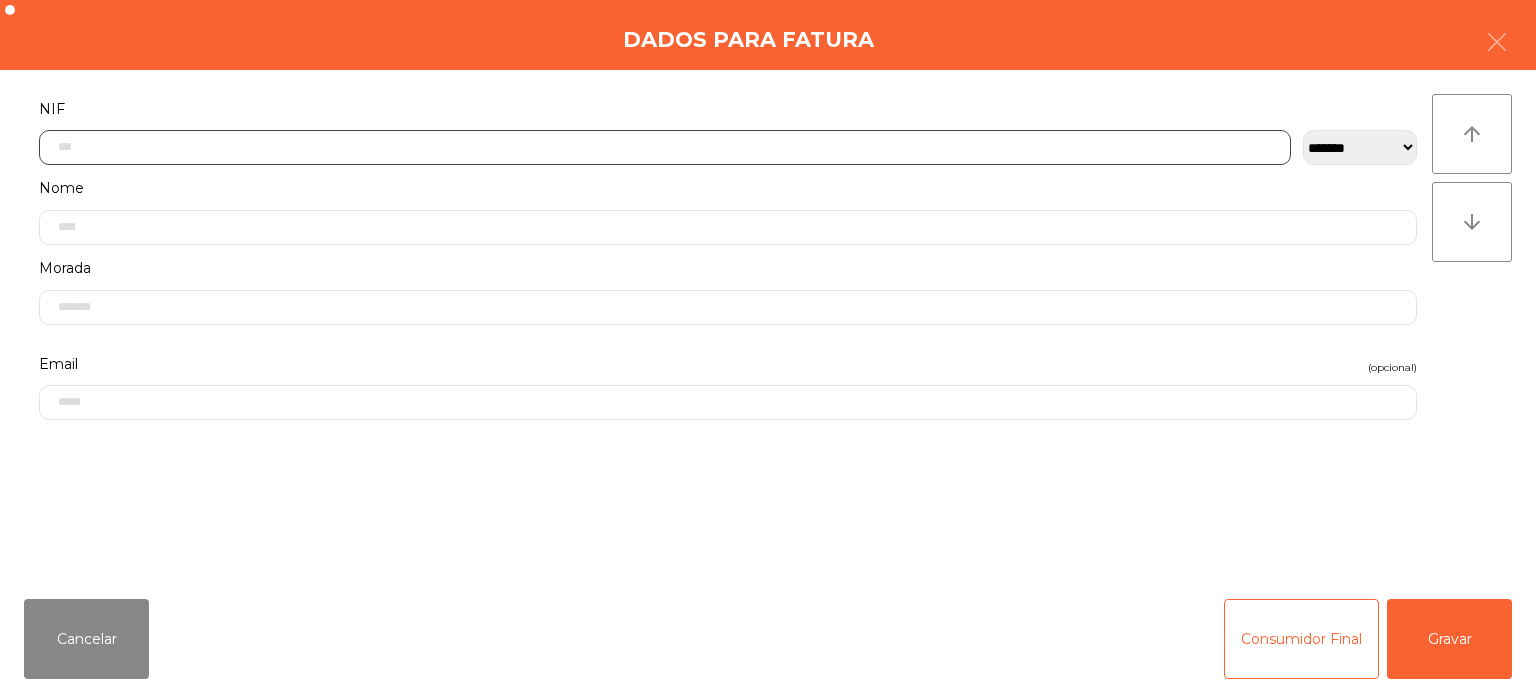 click 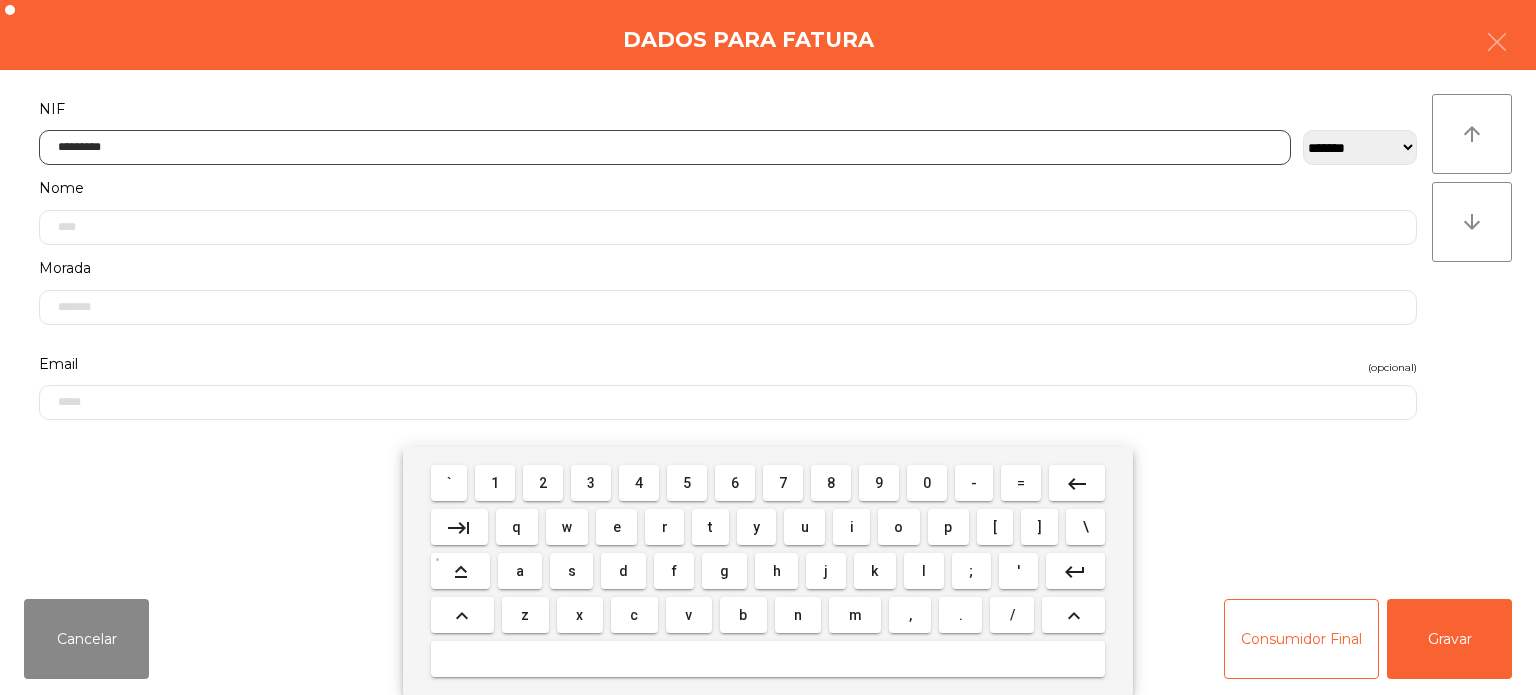 type on "*********" 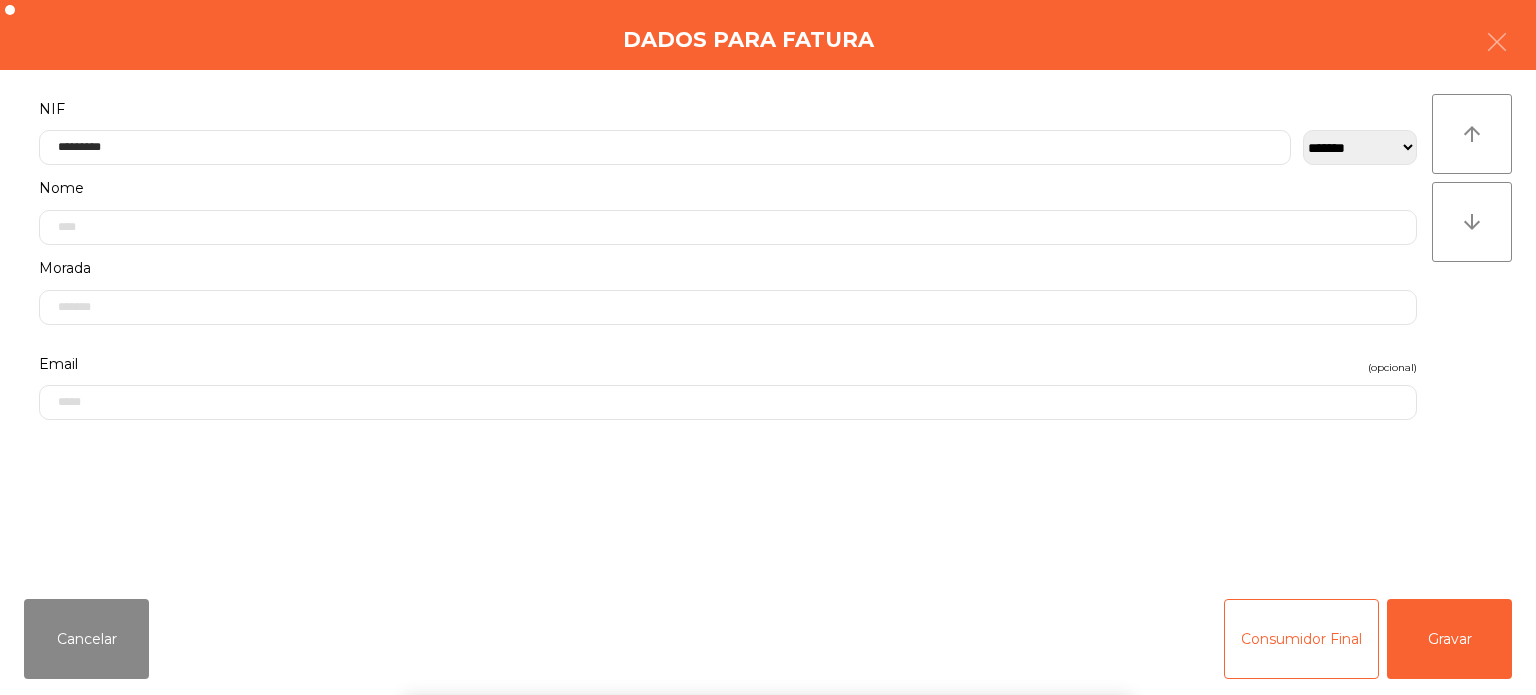 click on "arrow_upward arrow_downward" 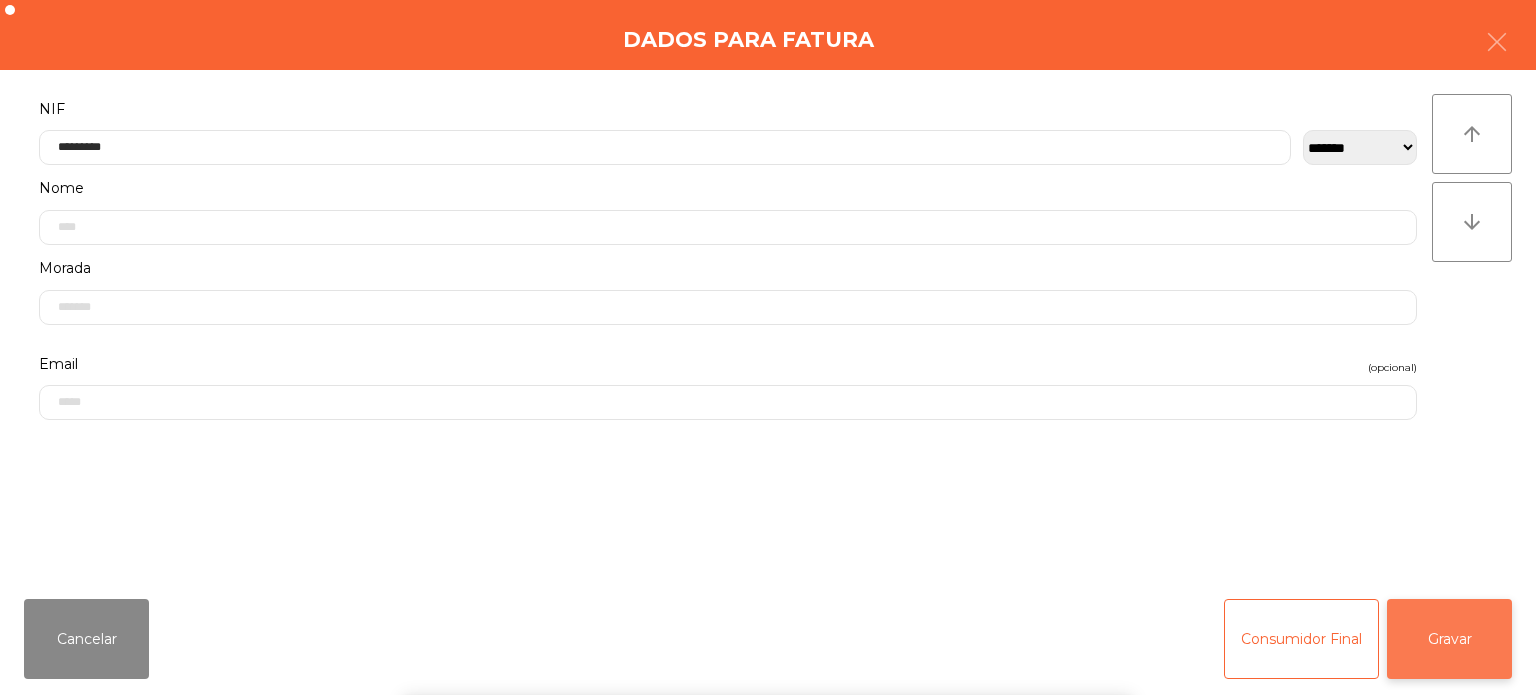 click on "Gravar" 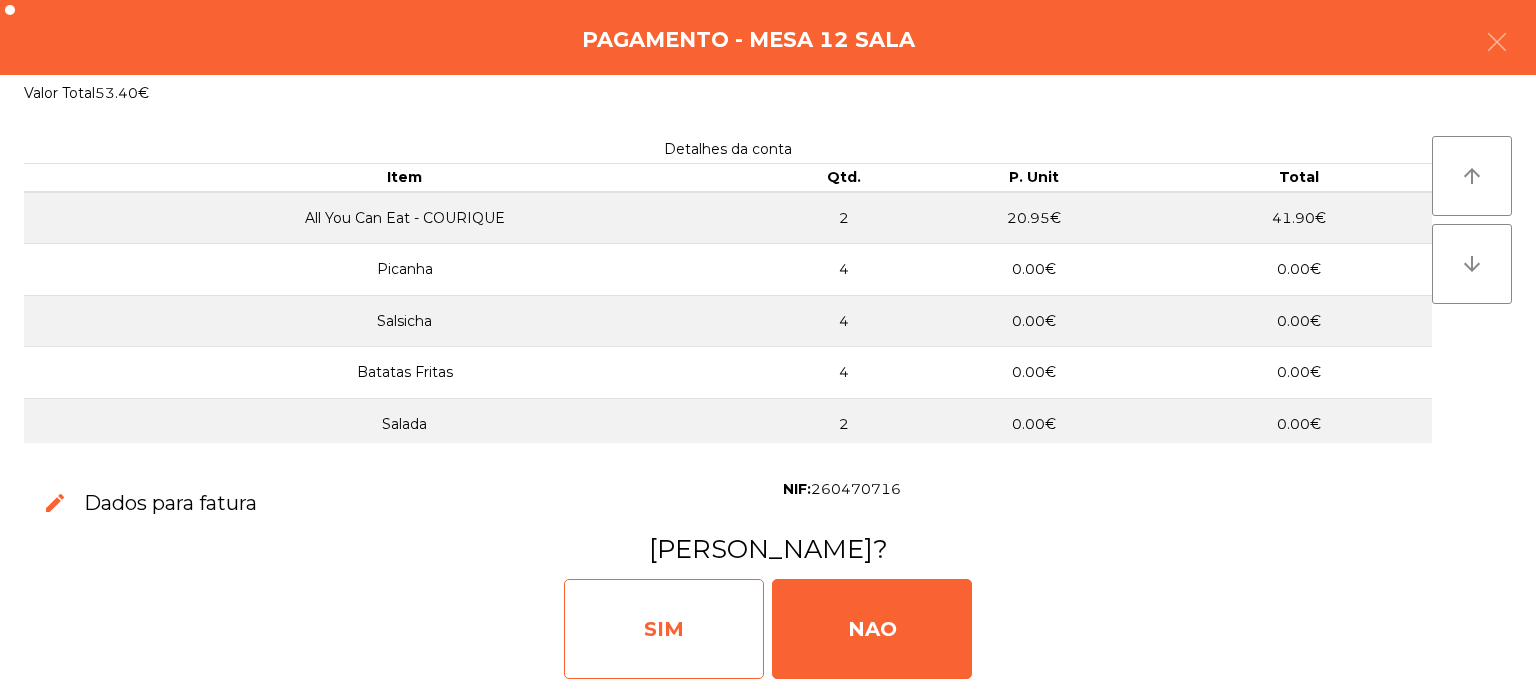 click on "SIM" 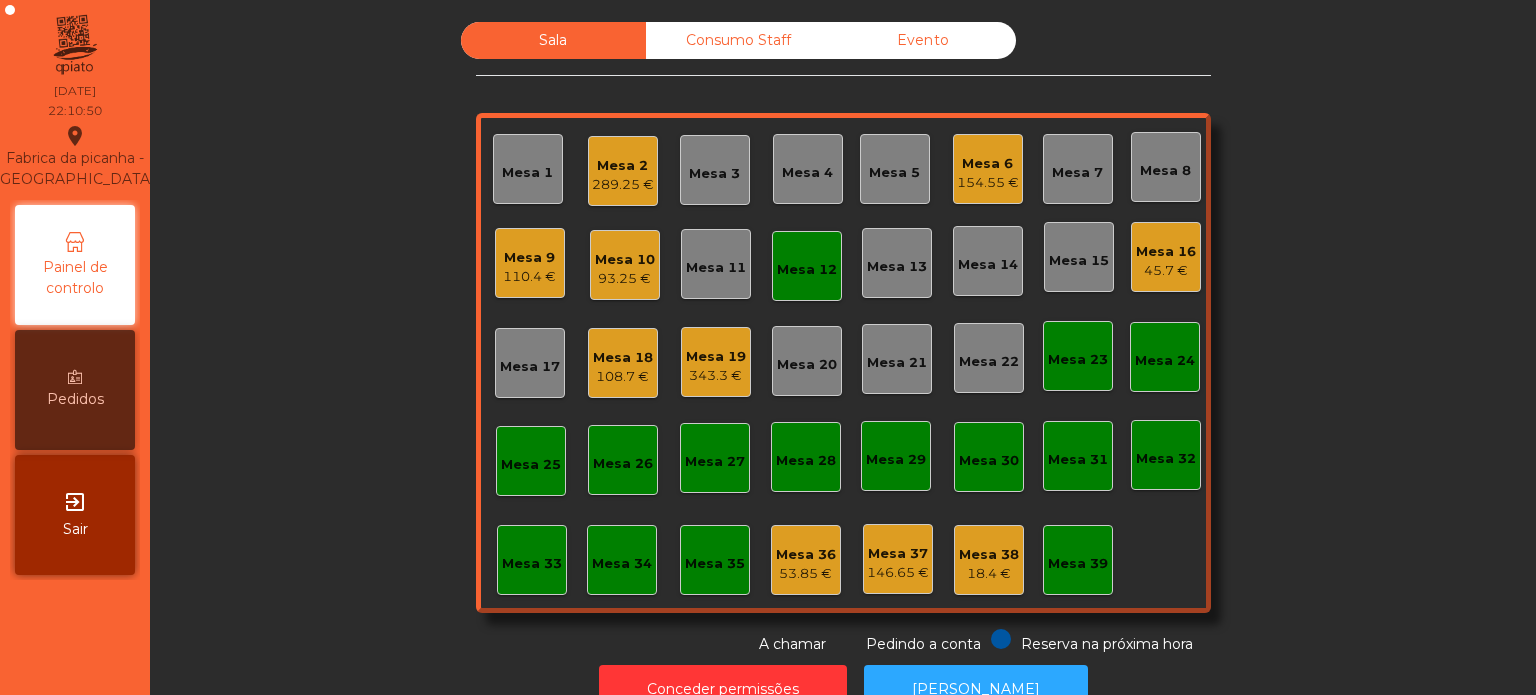 click on "Mesa 13" 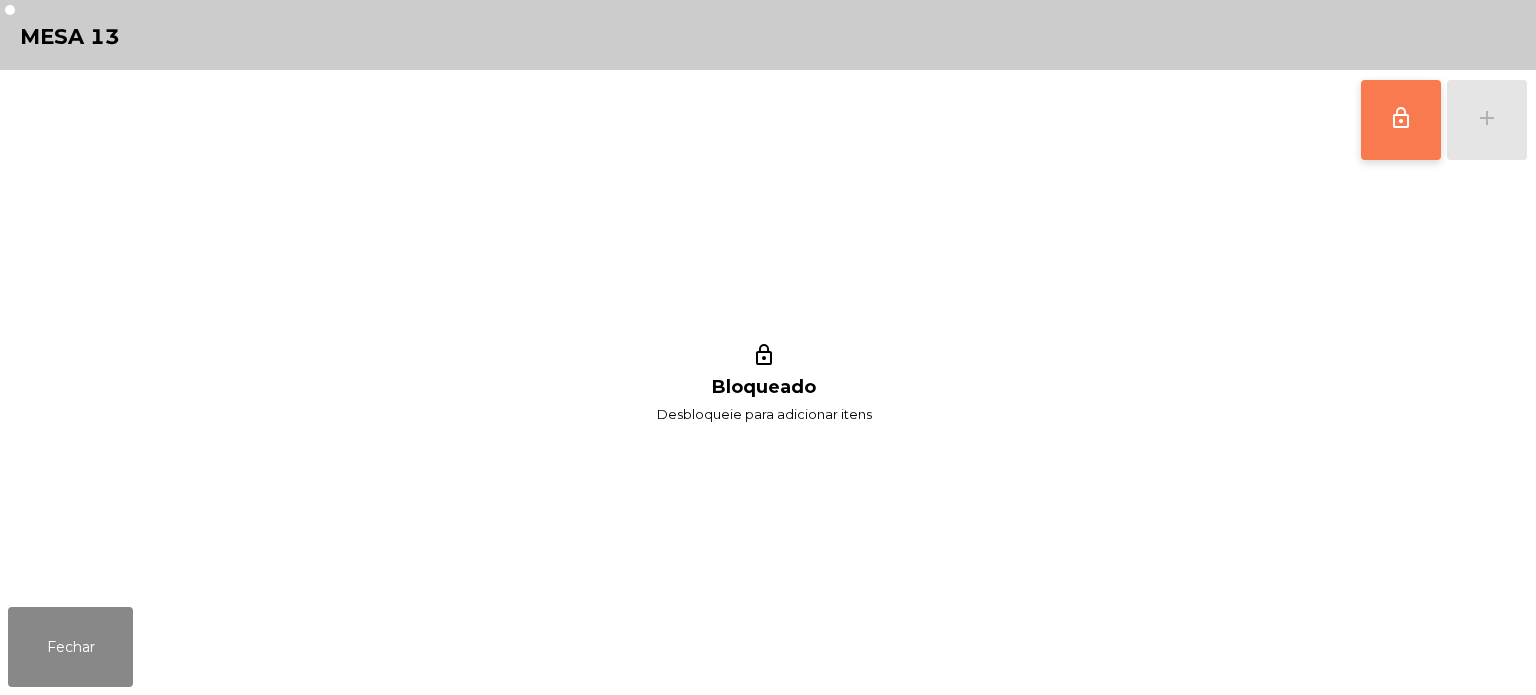 click on "lock_outline" 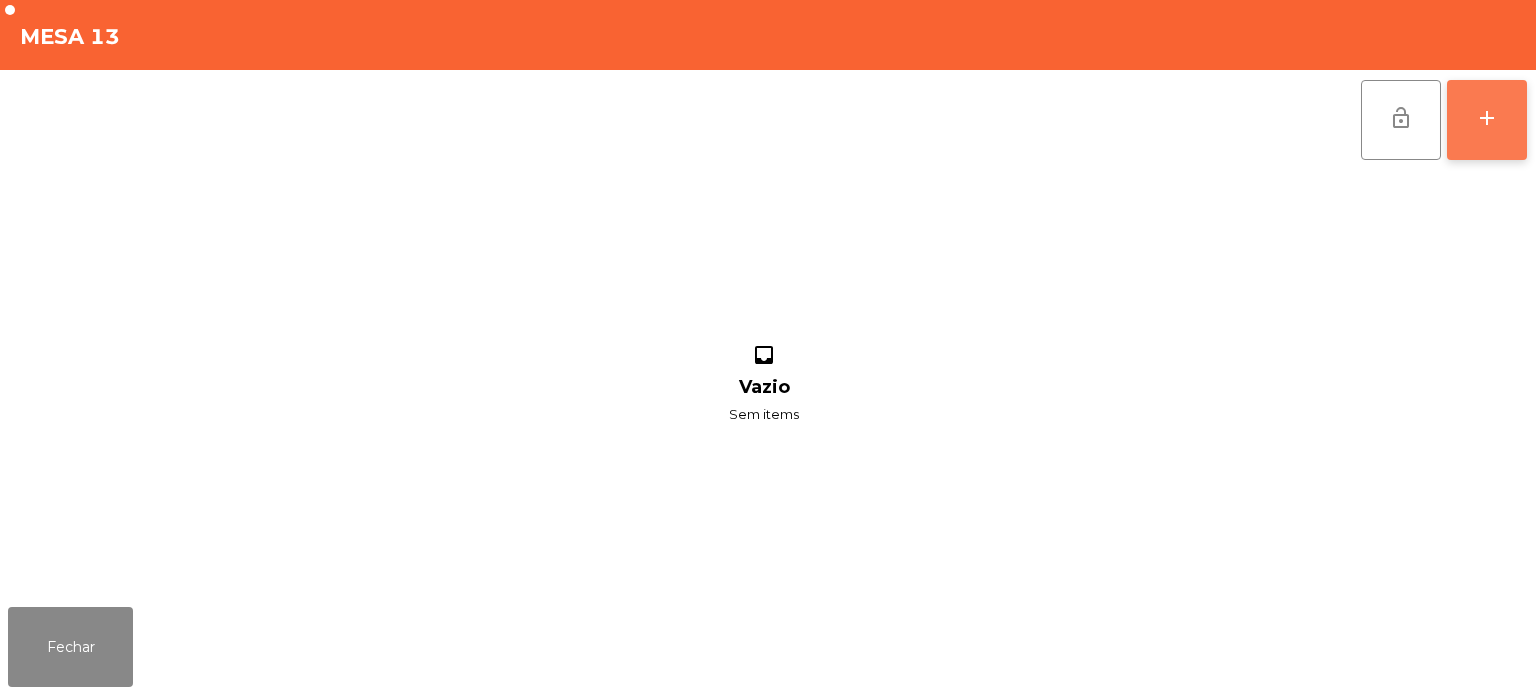 click on "add" 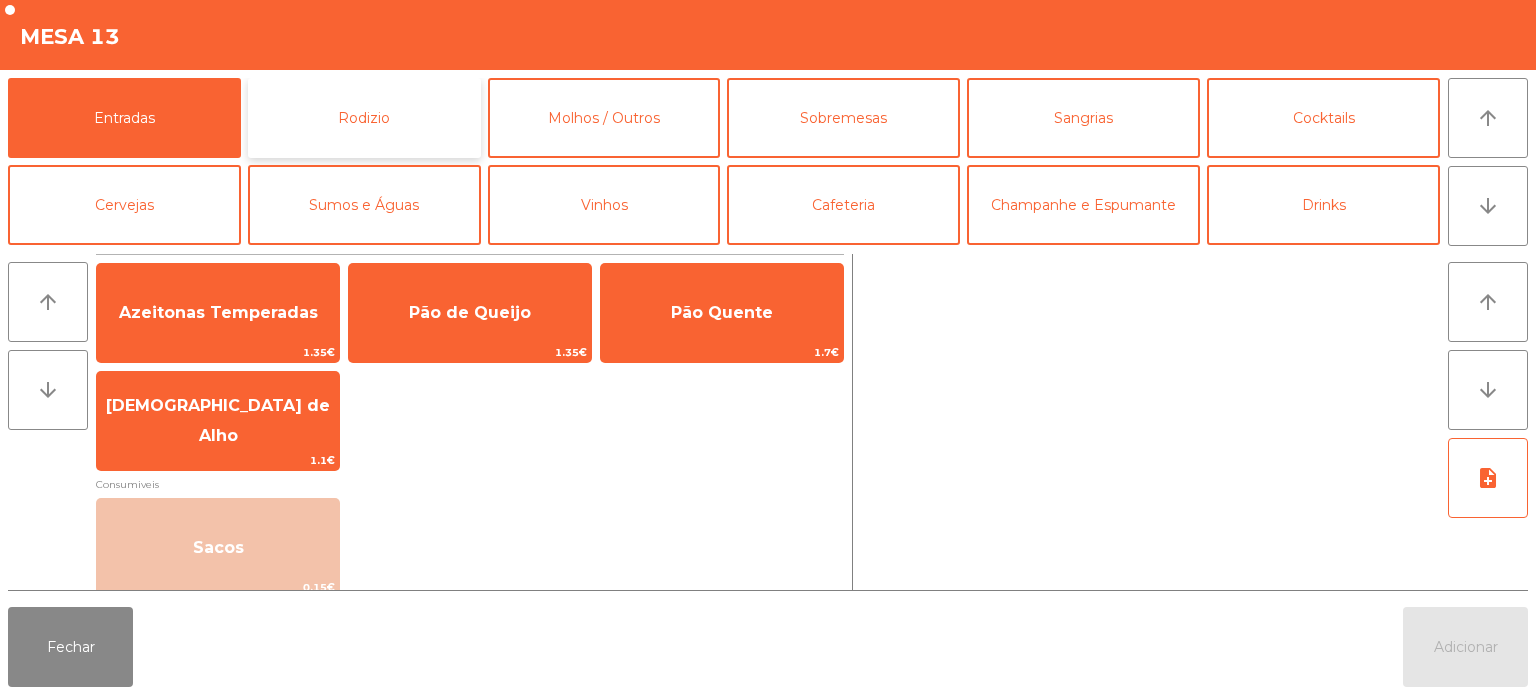 click on "Rodizio" 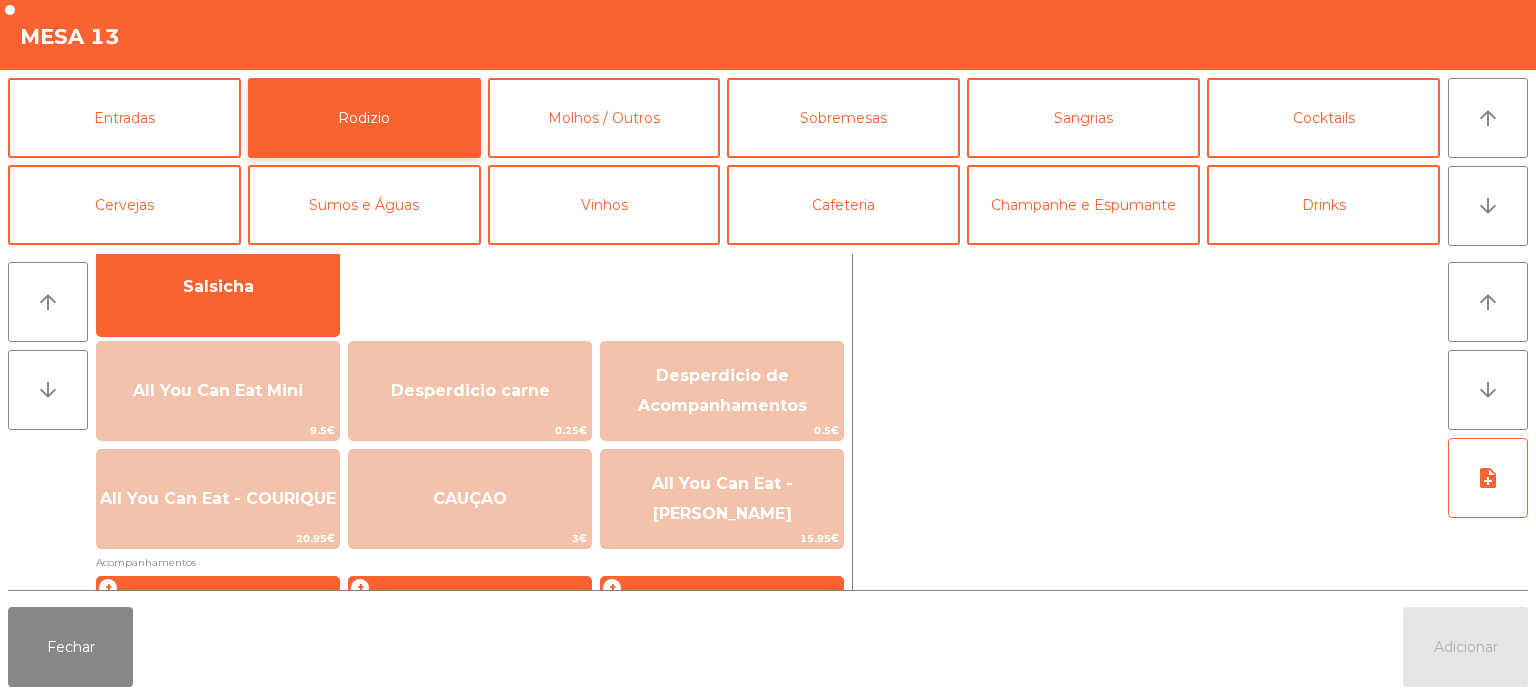 scroll, scrollTop: 165, scrollLeft: 0, axis: vertical 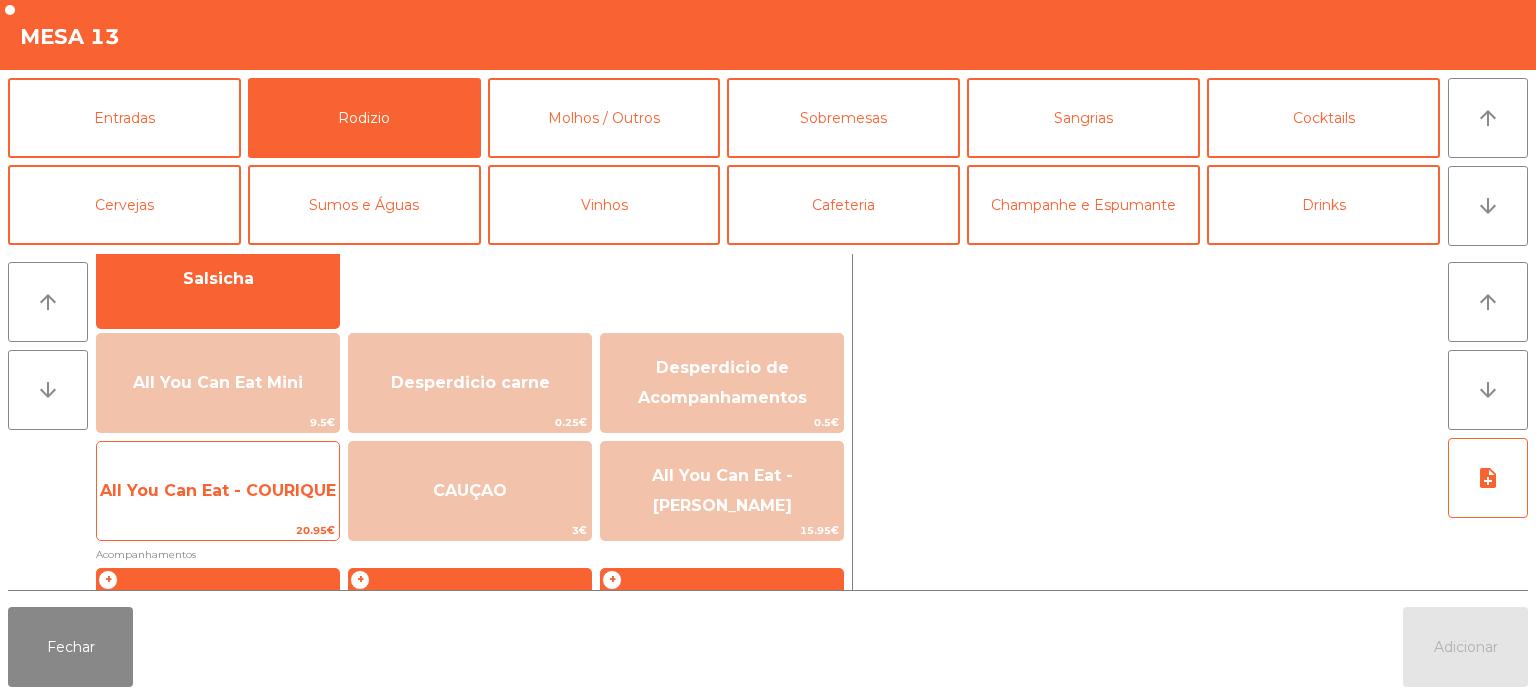 click on "All You Can Eat - COURIQUE" 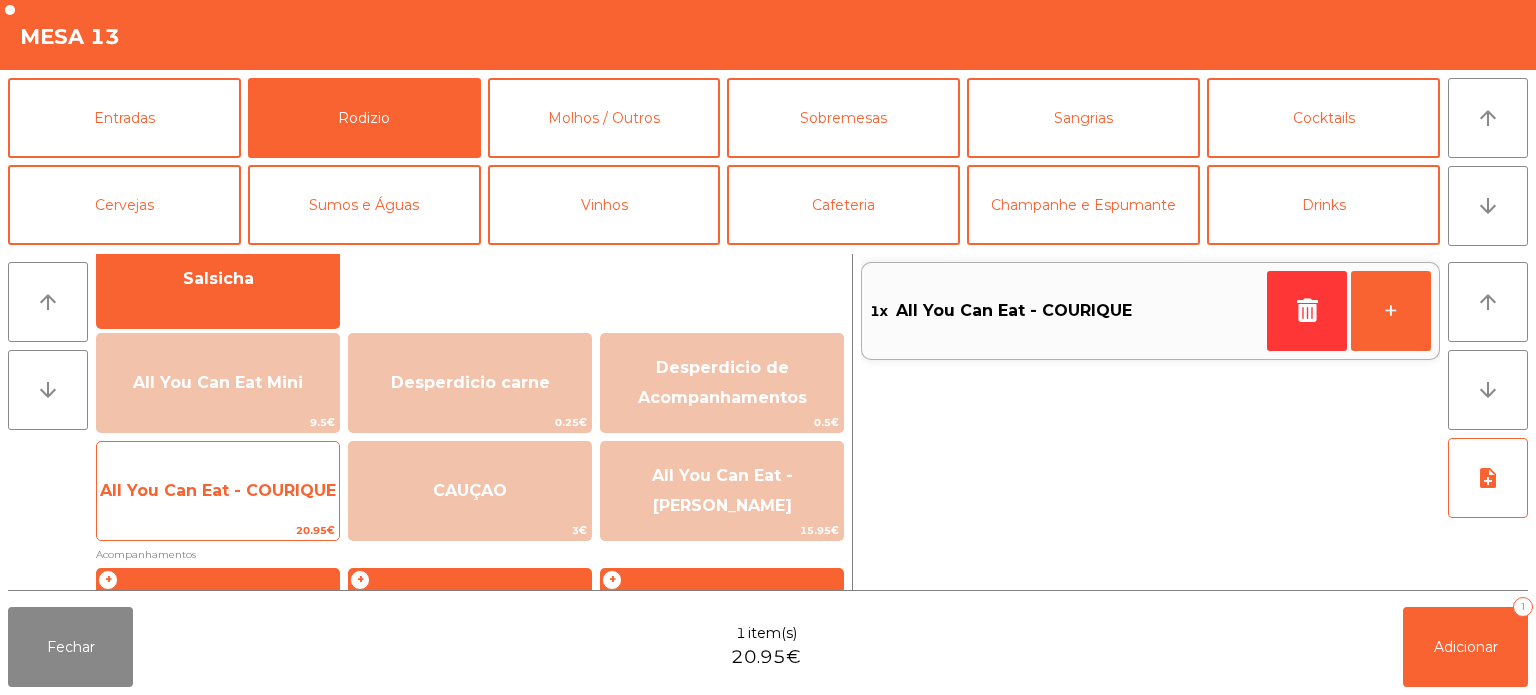 click on "All You Can Eat - COURIQUE   20.95€" 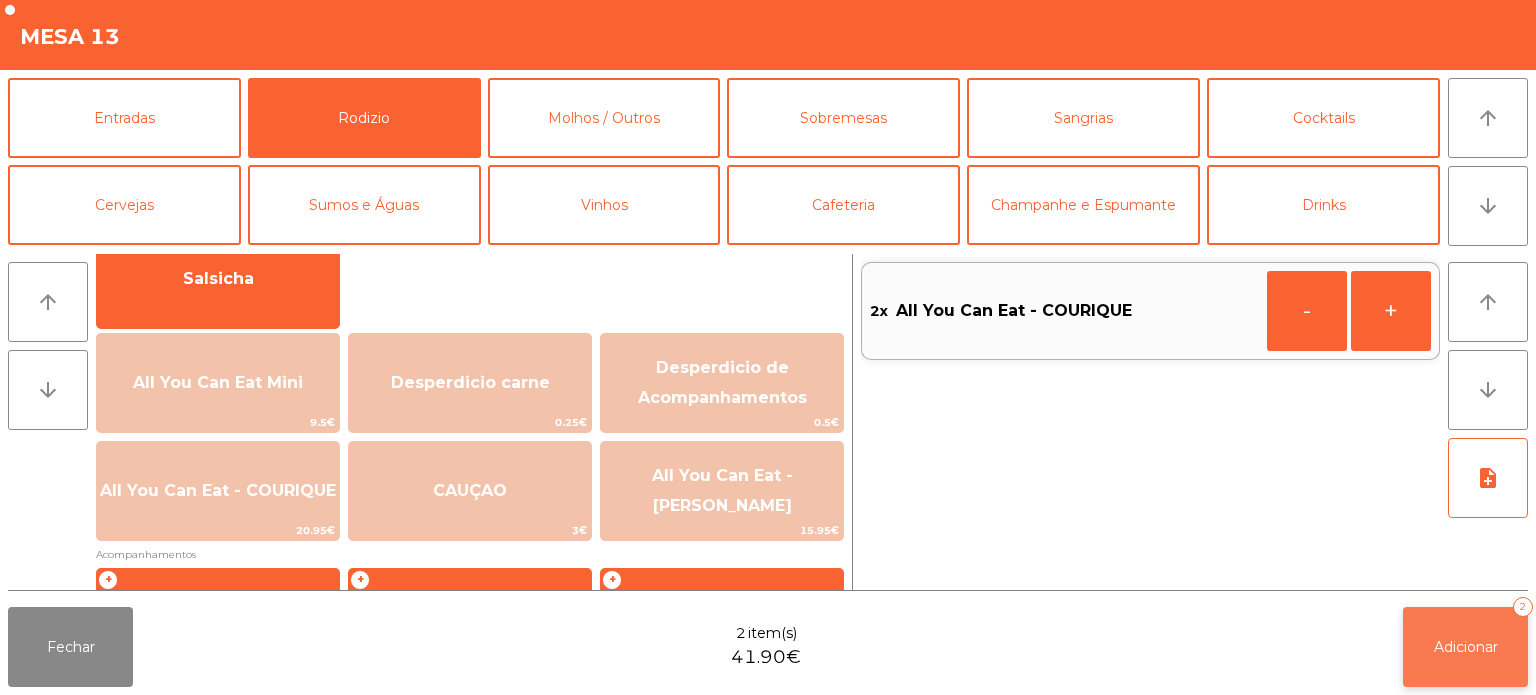 click on "Adicionar   2" 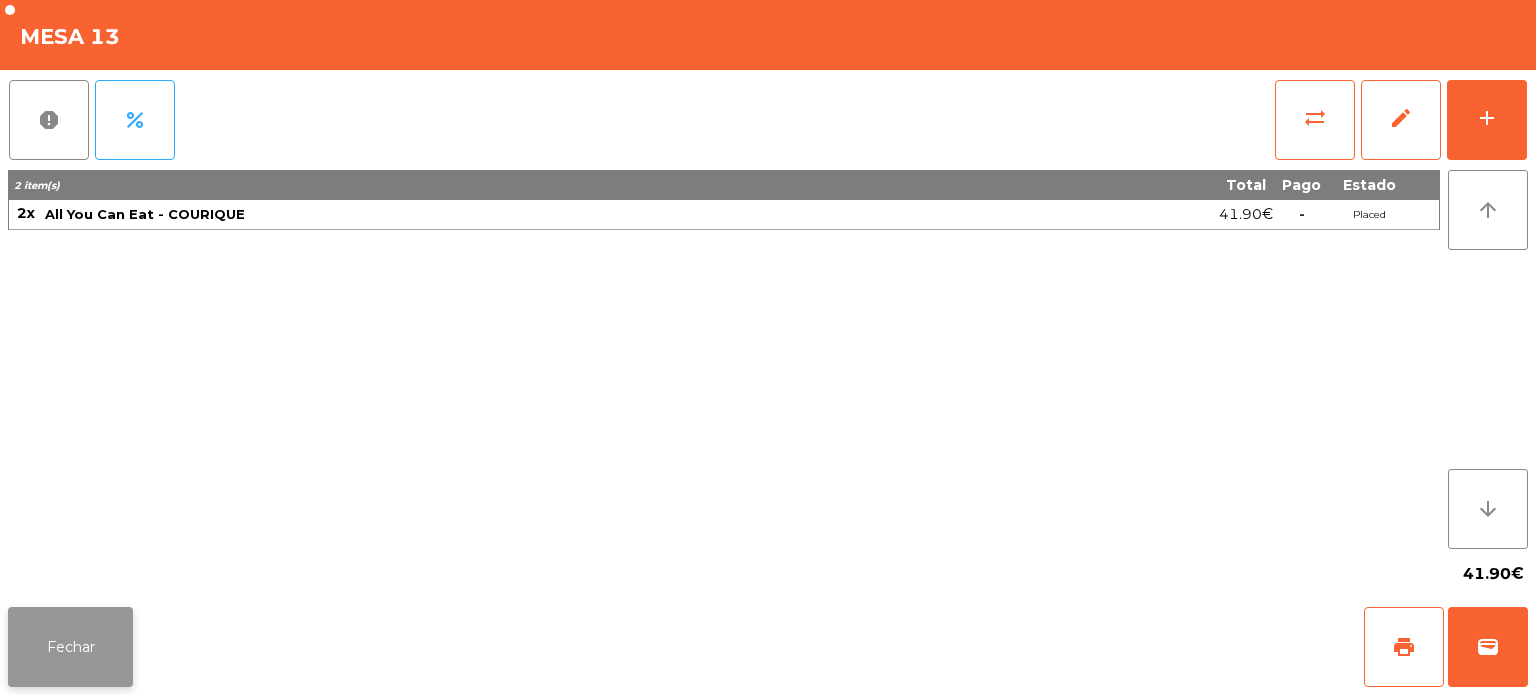 click on "Fechar" 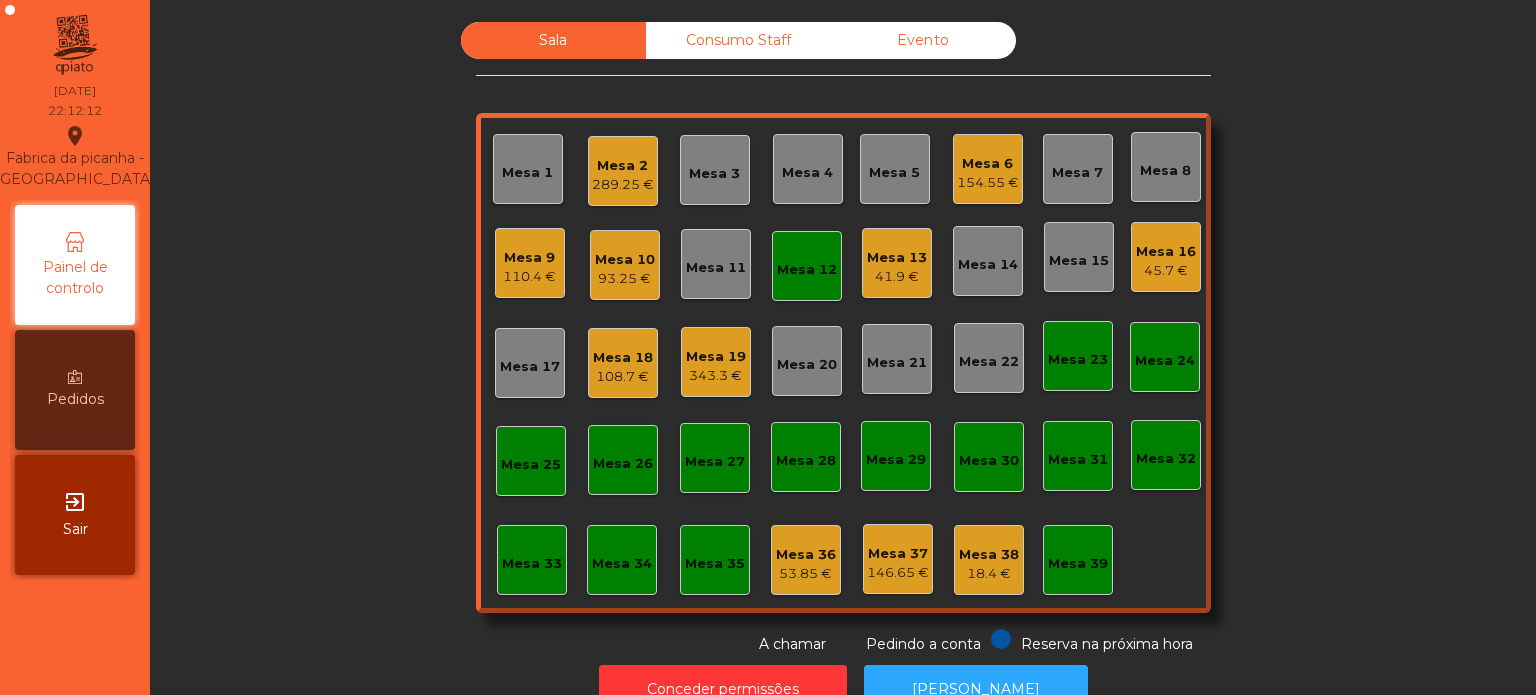 click on "Mesa 6" 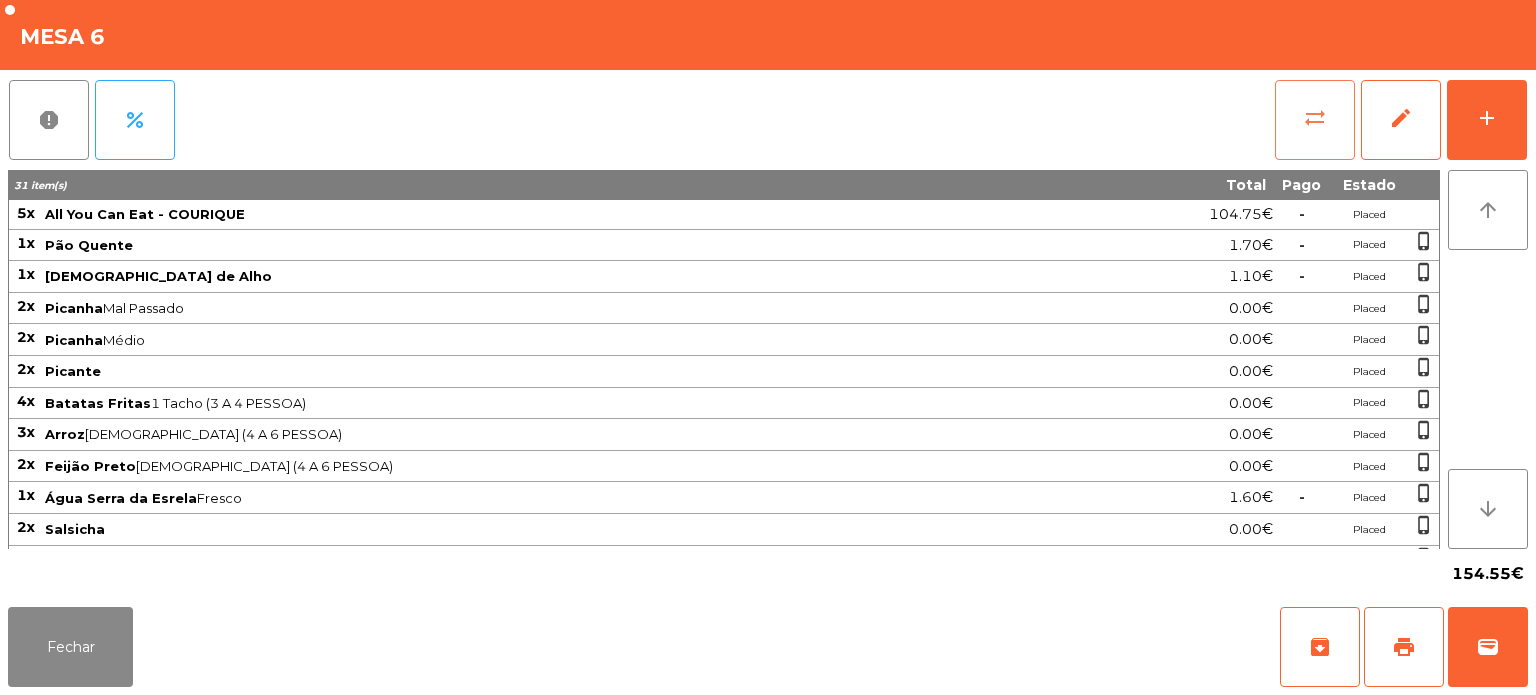 click on "sync_alt" 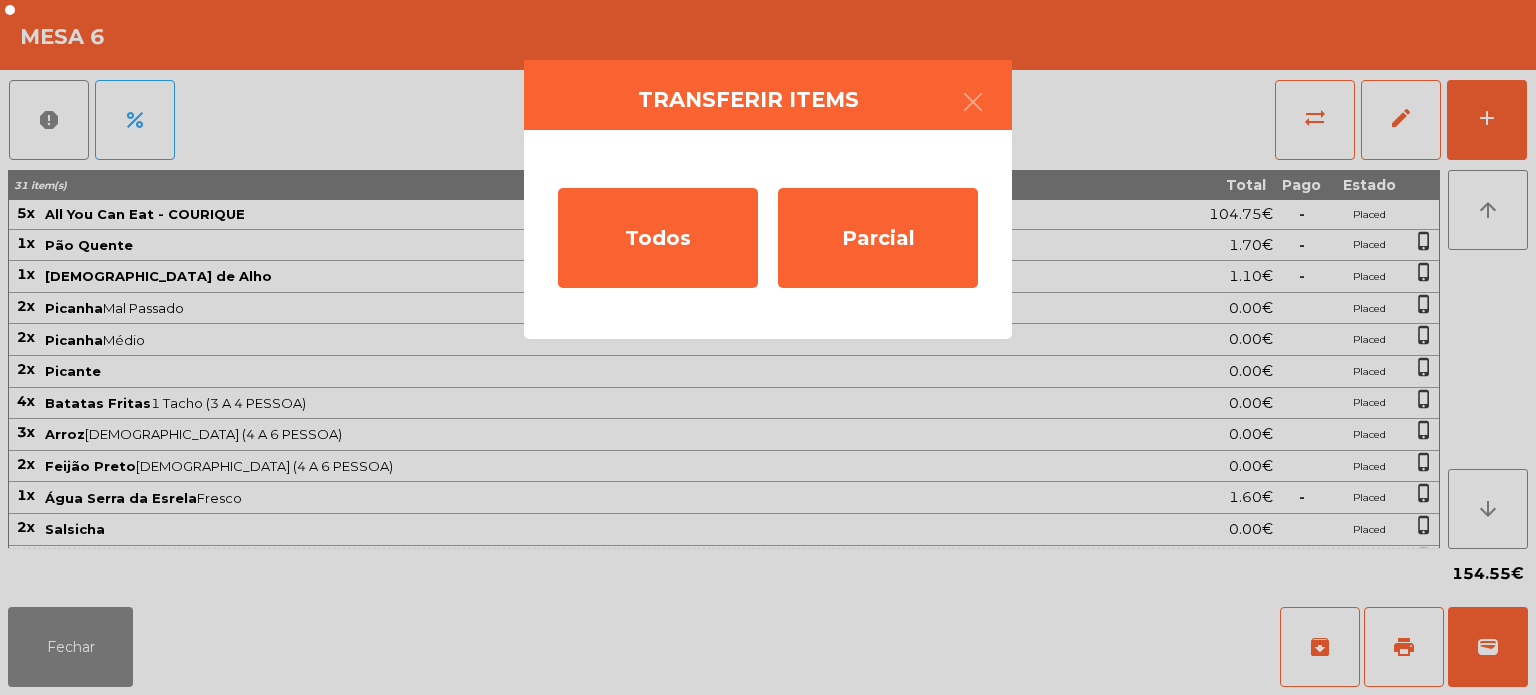 click on "Transferir items  Todos   Parcial" 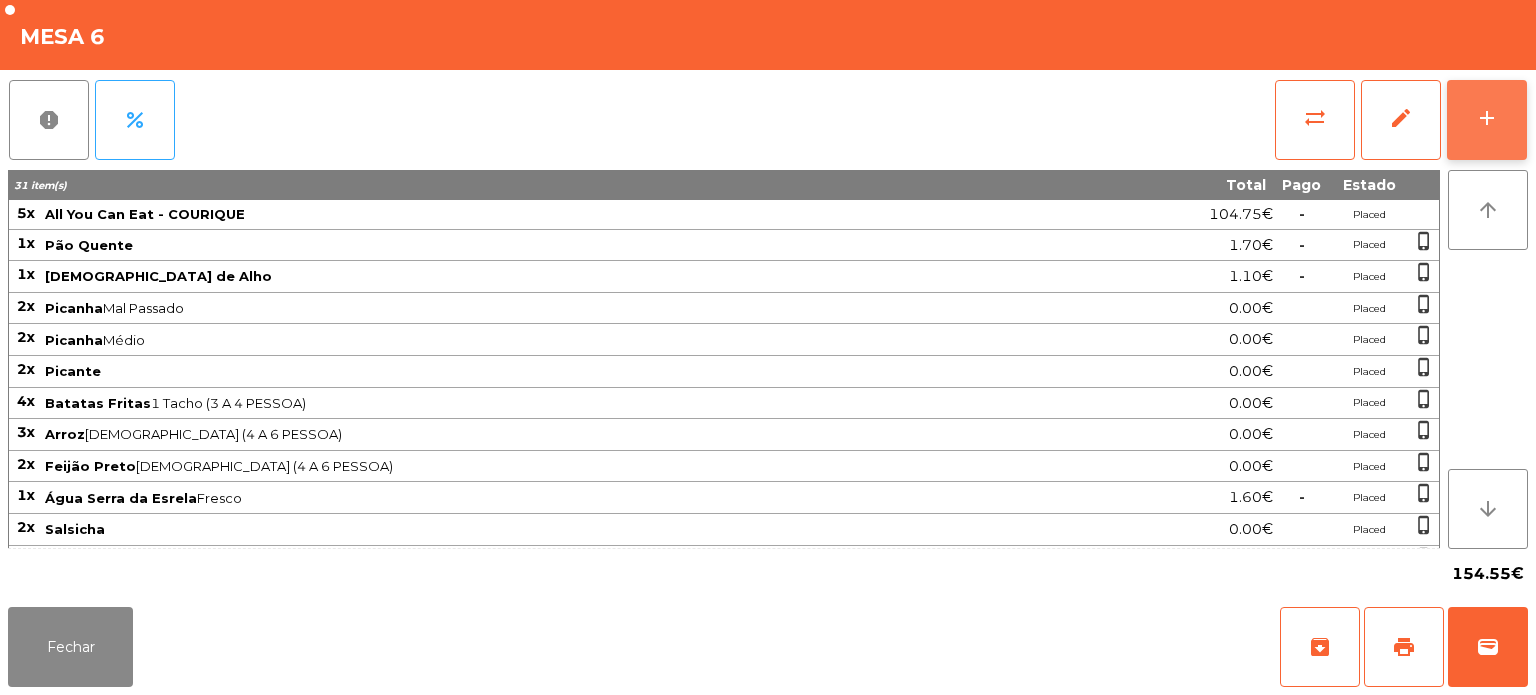 click on "add" 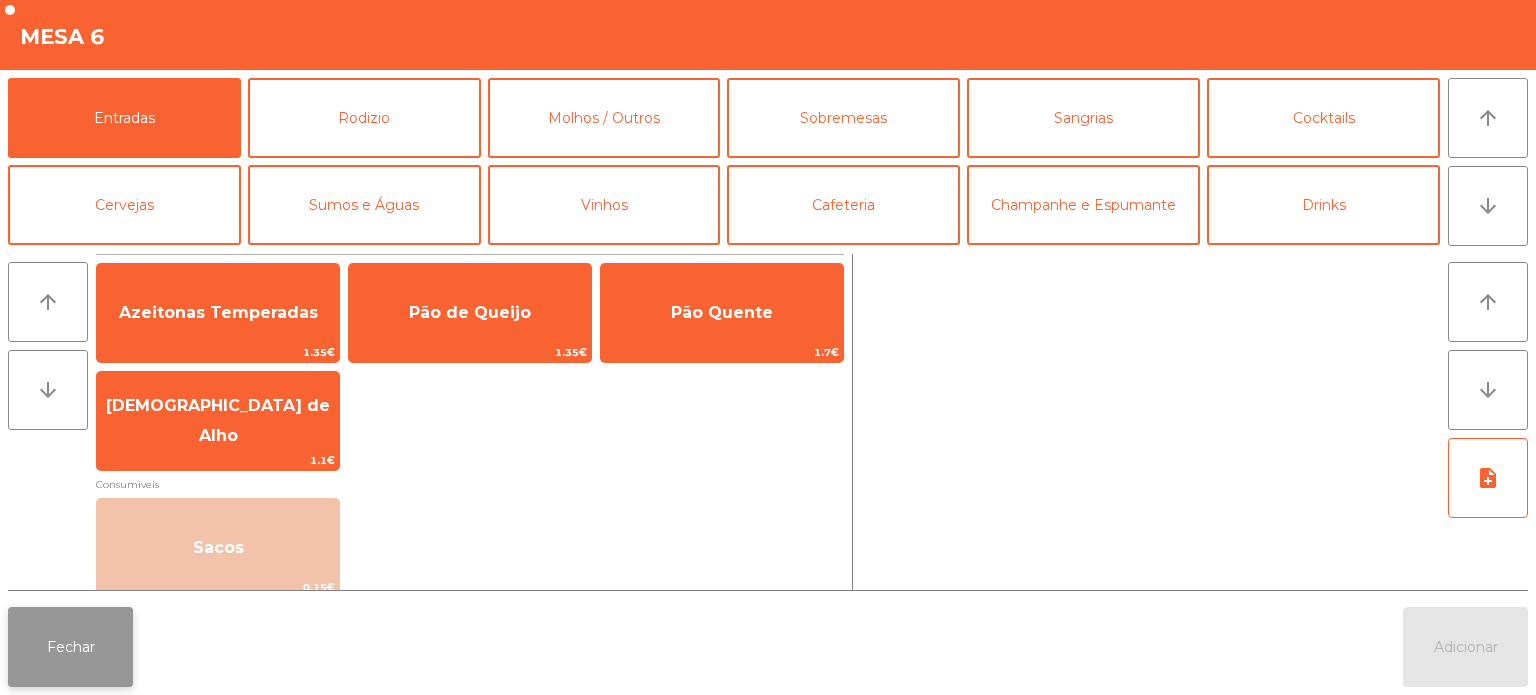 click on "Fechar" 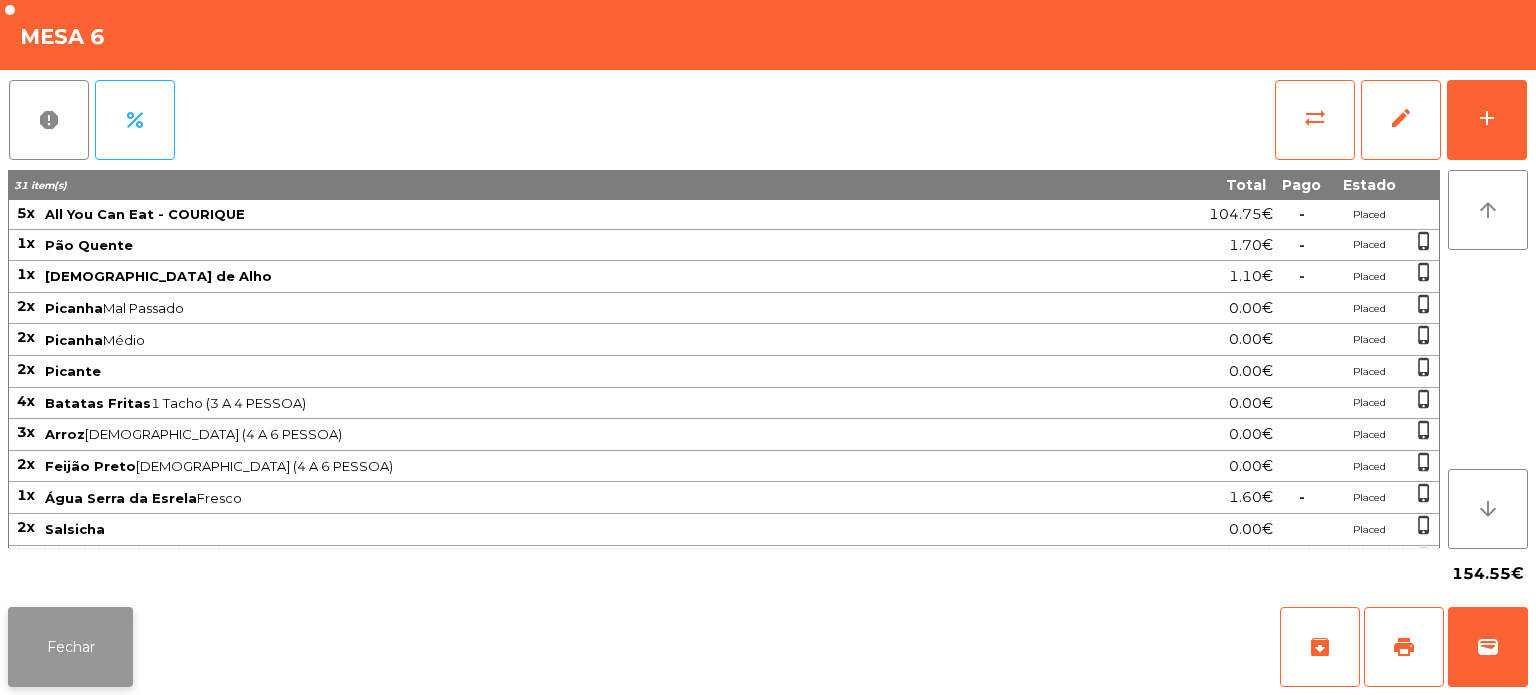 click on "Fechar" 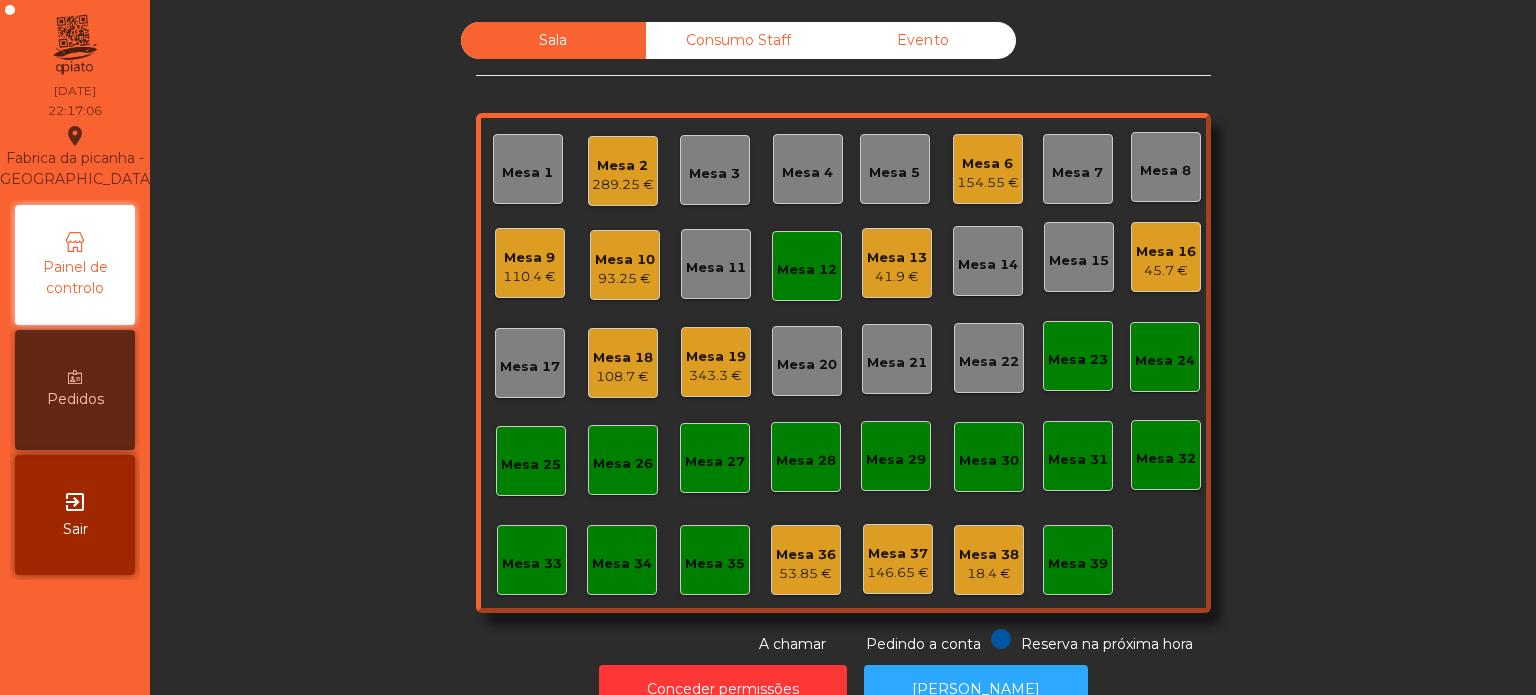click on "Mesa 6" 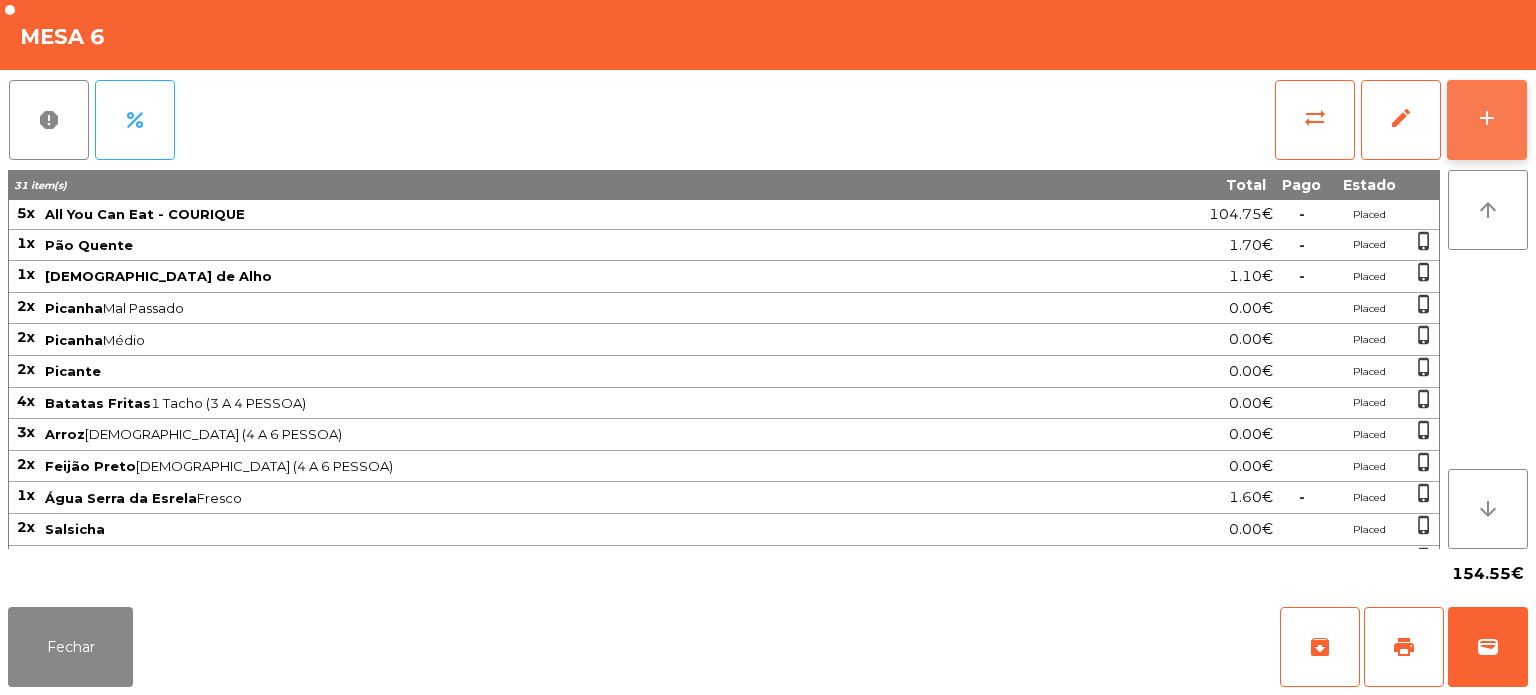 click on "add" 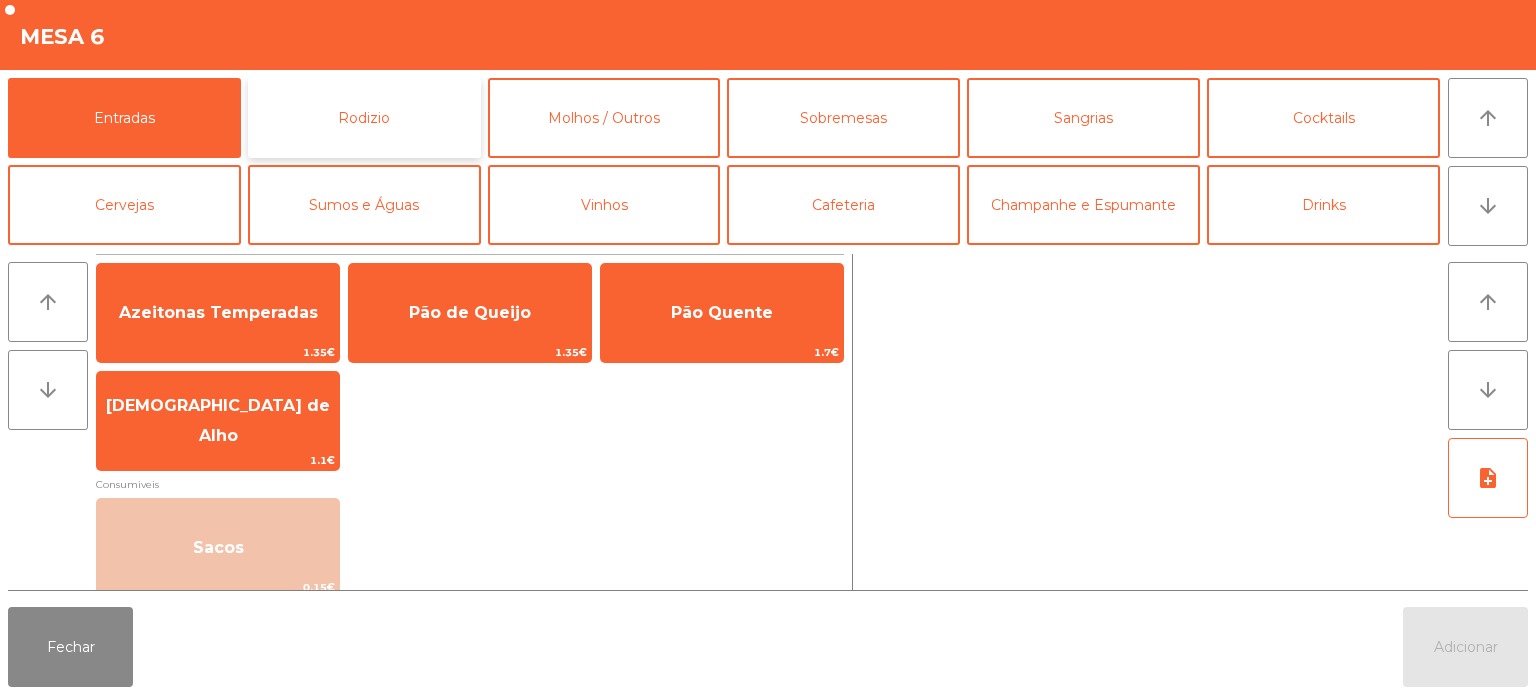 click on "Rodizio" 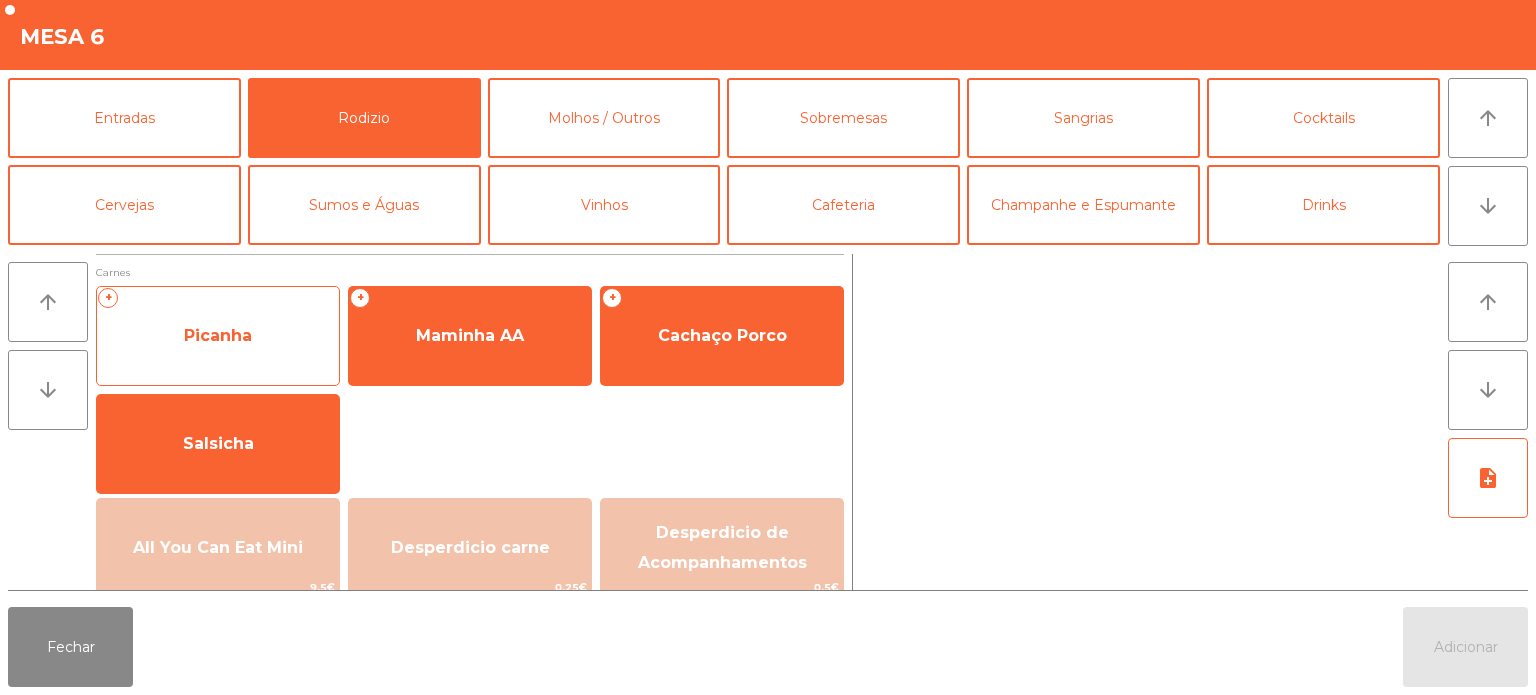 click on "Picanha" 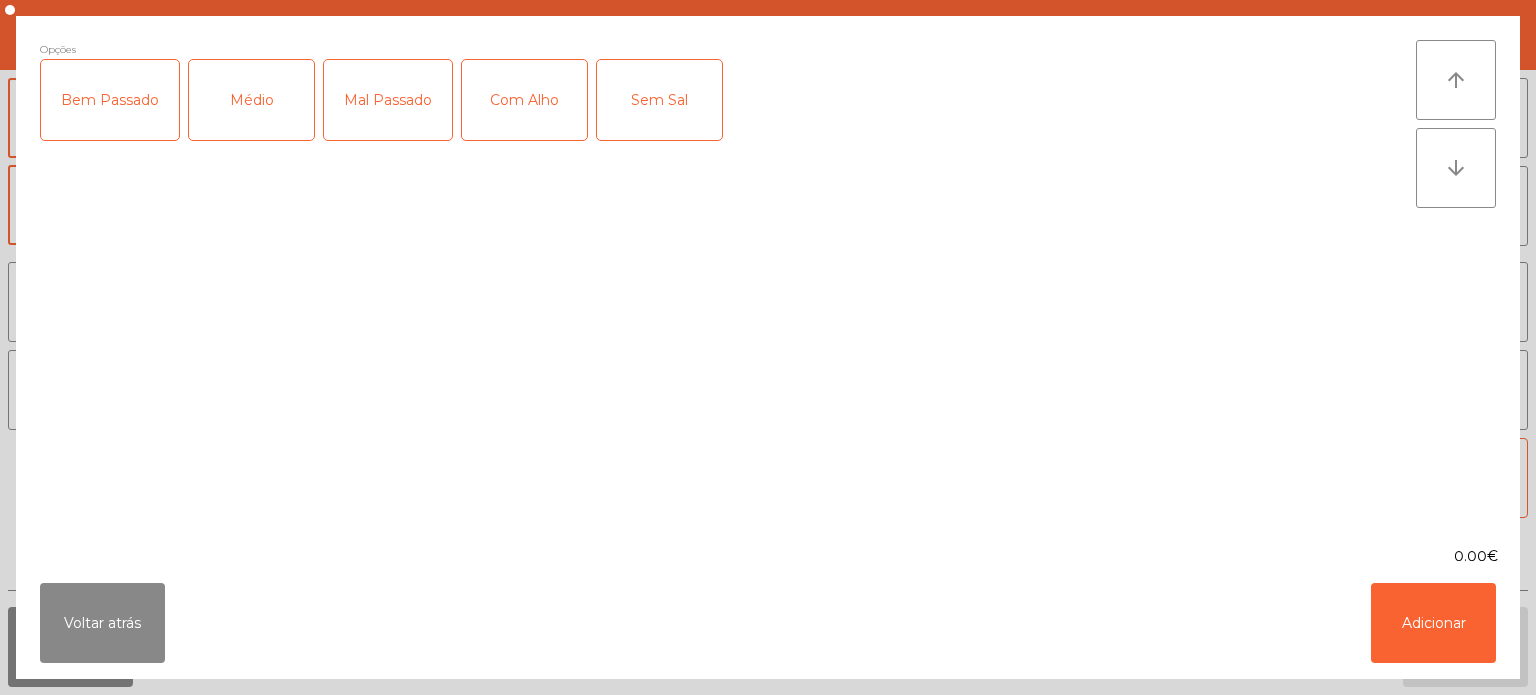 click on "Médio" 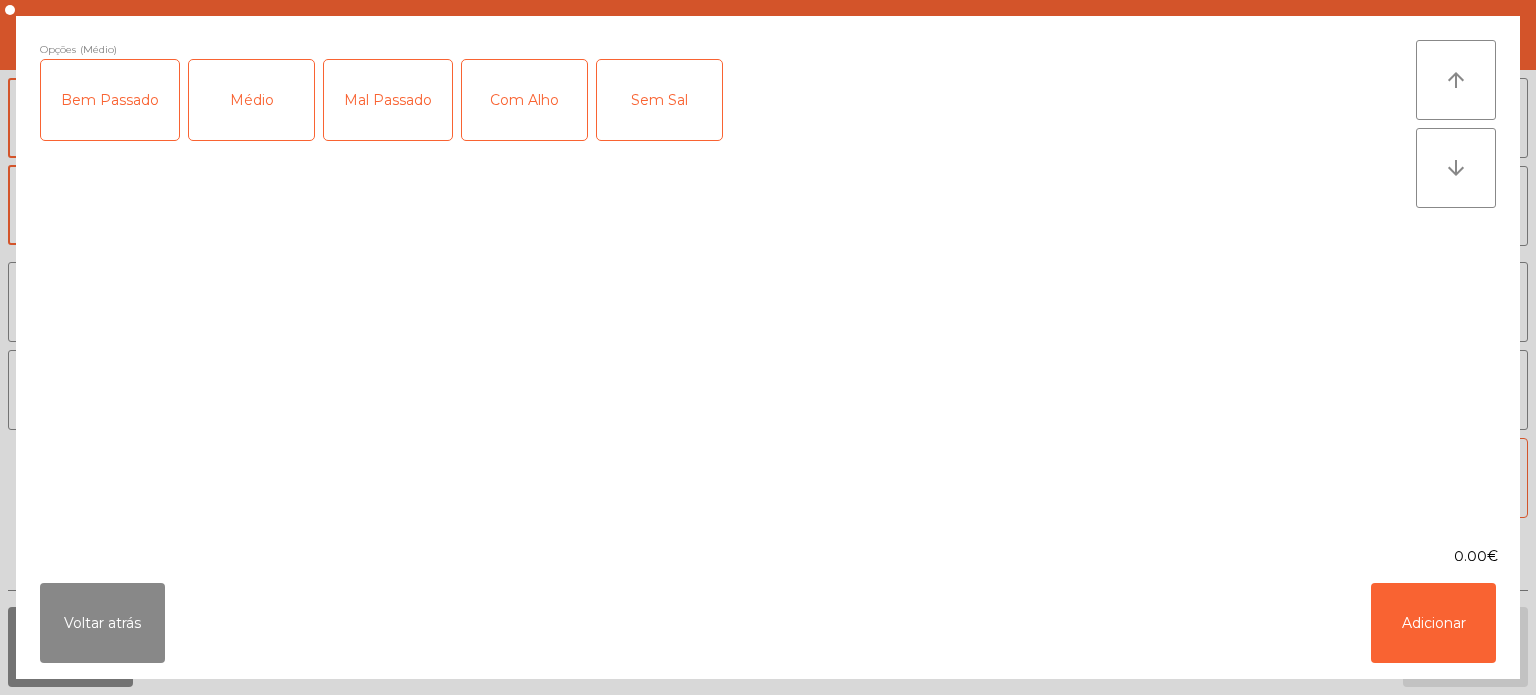 click on "Com Alho" 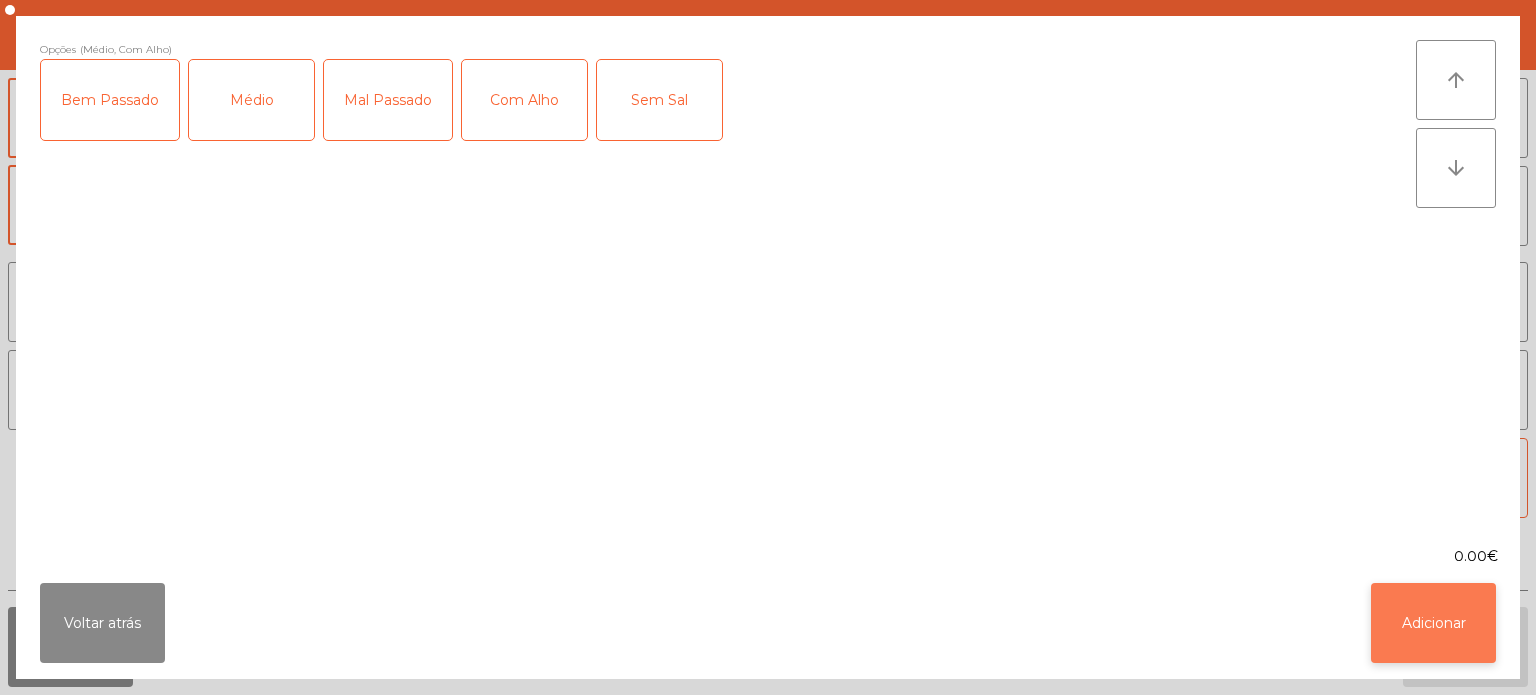 click on "Adicionar" 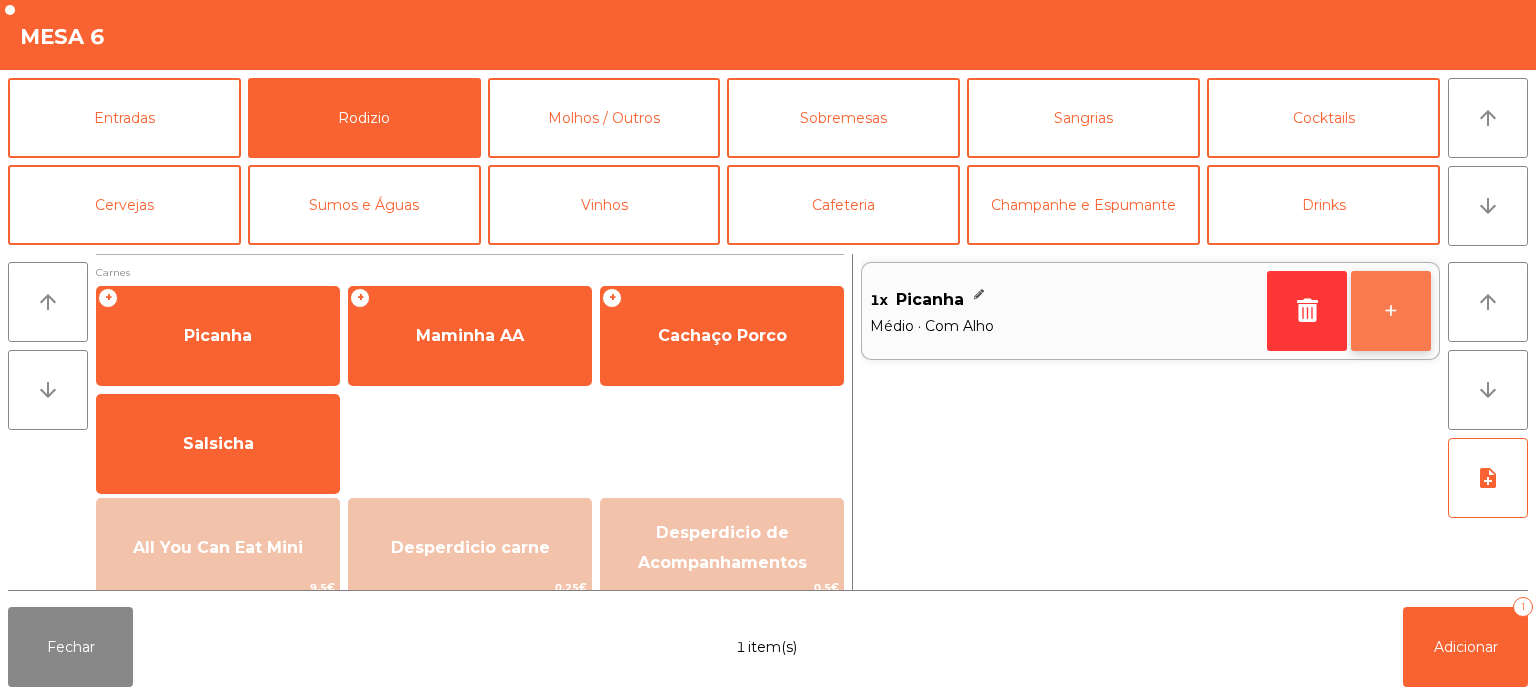 click on "+" 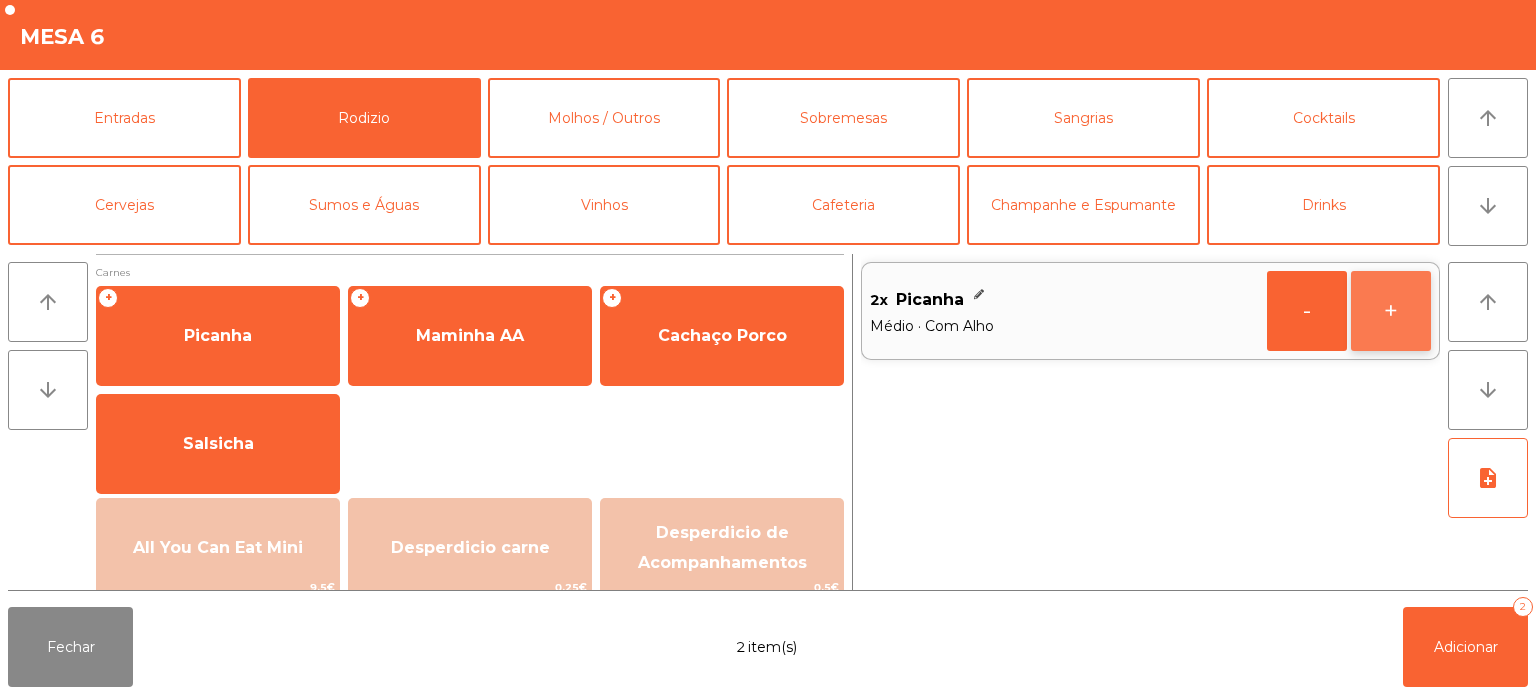 click on "+" 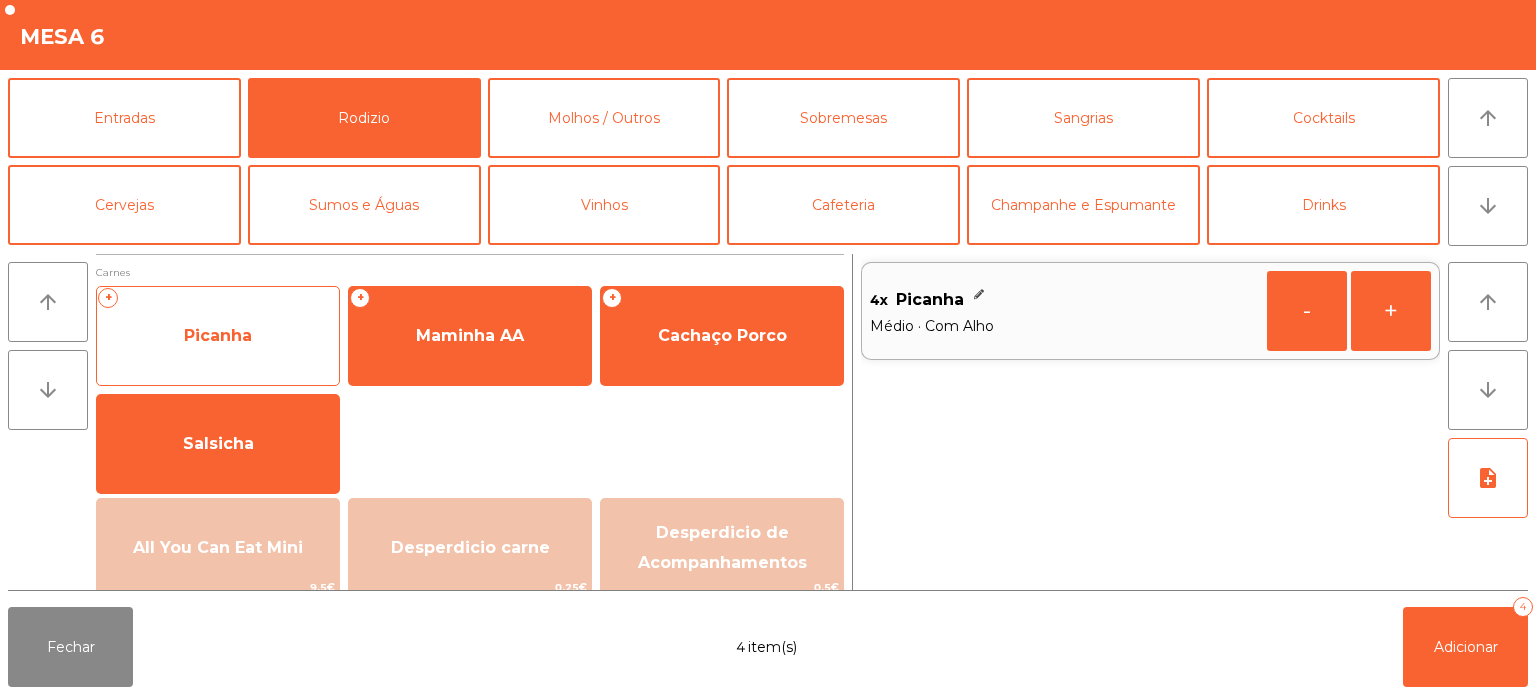 click on "Picanha" 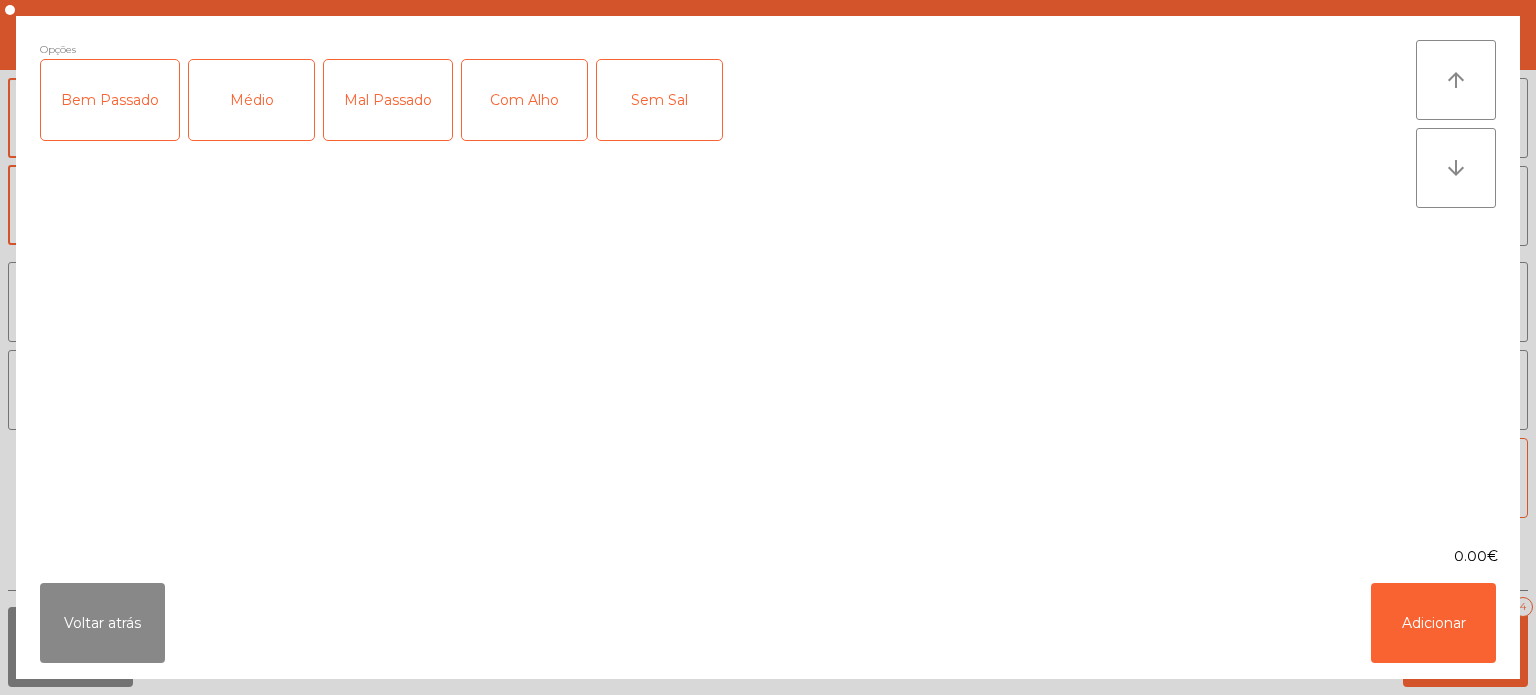 click on "Mal Passado" 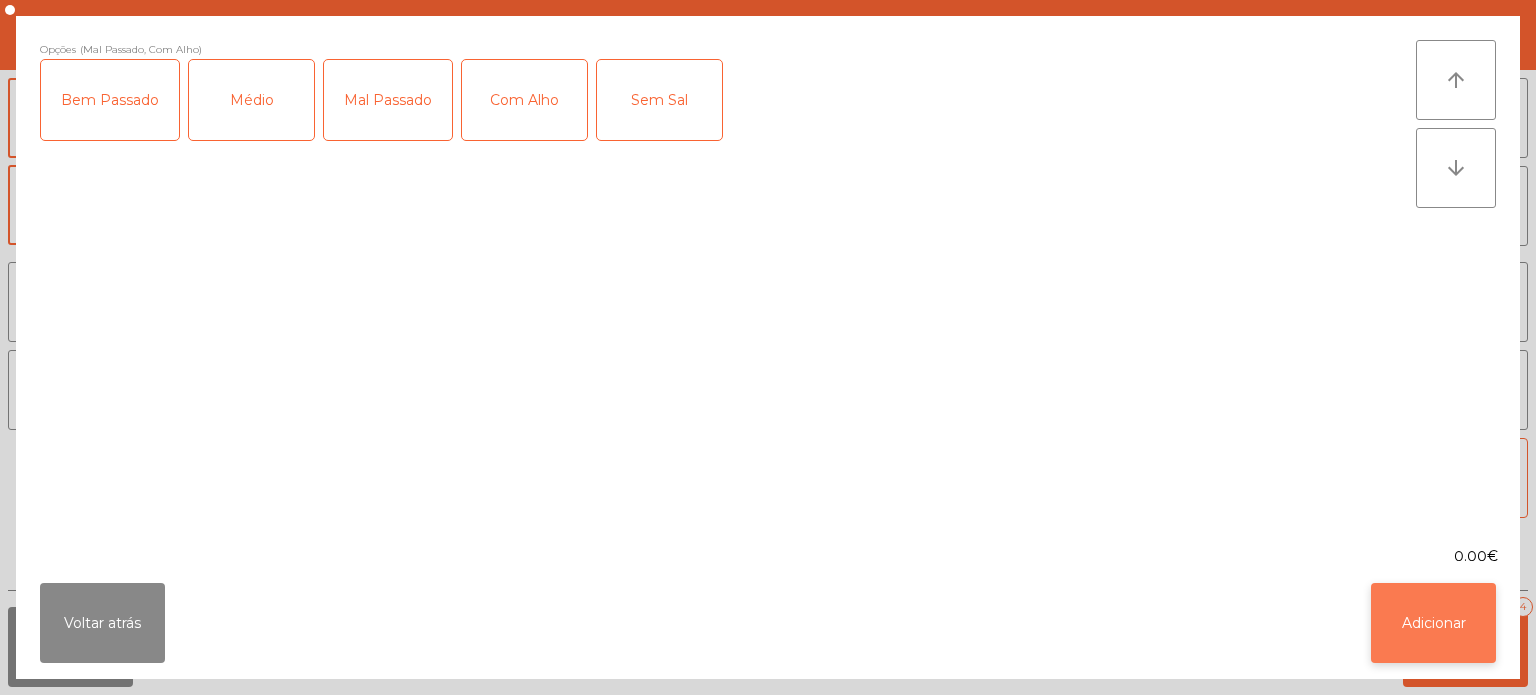 click on "Adicionar" 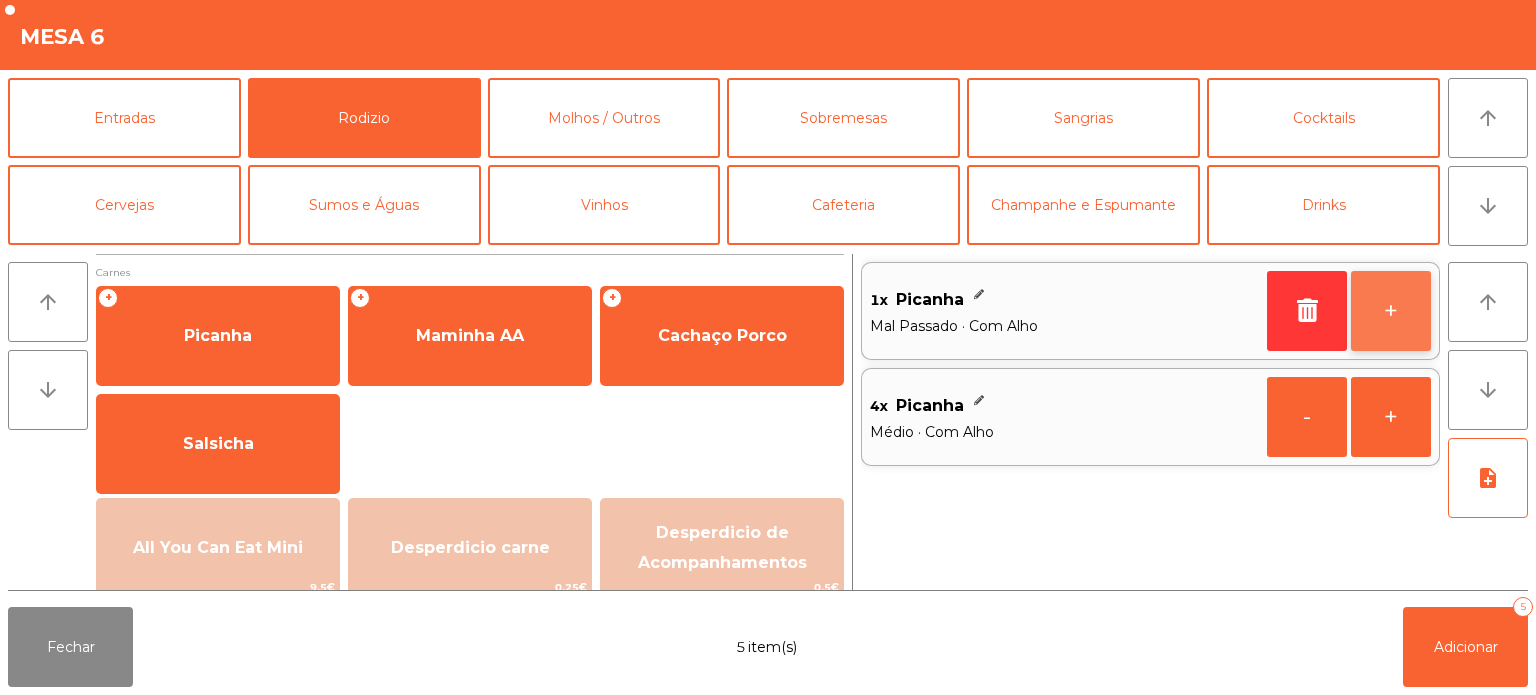 click on "+" 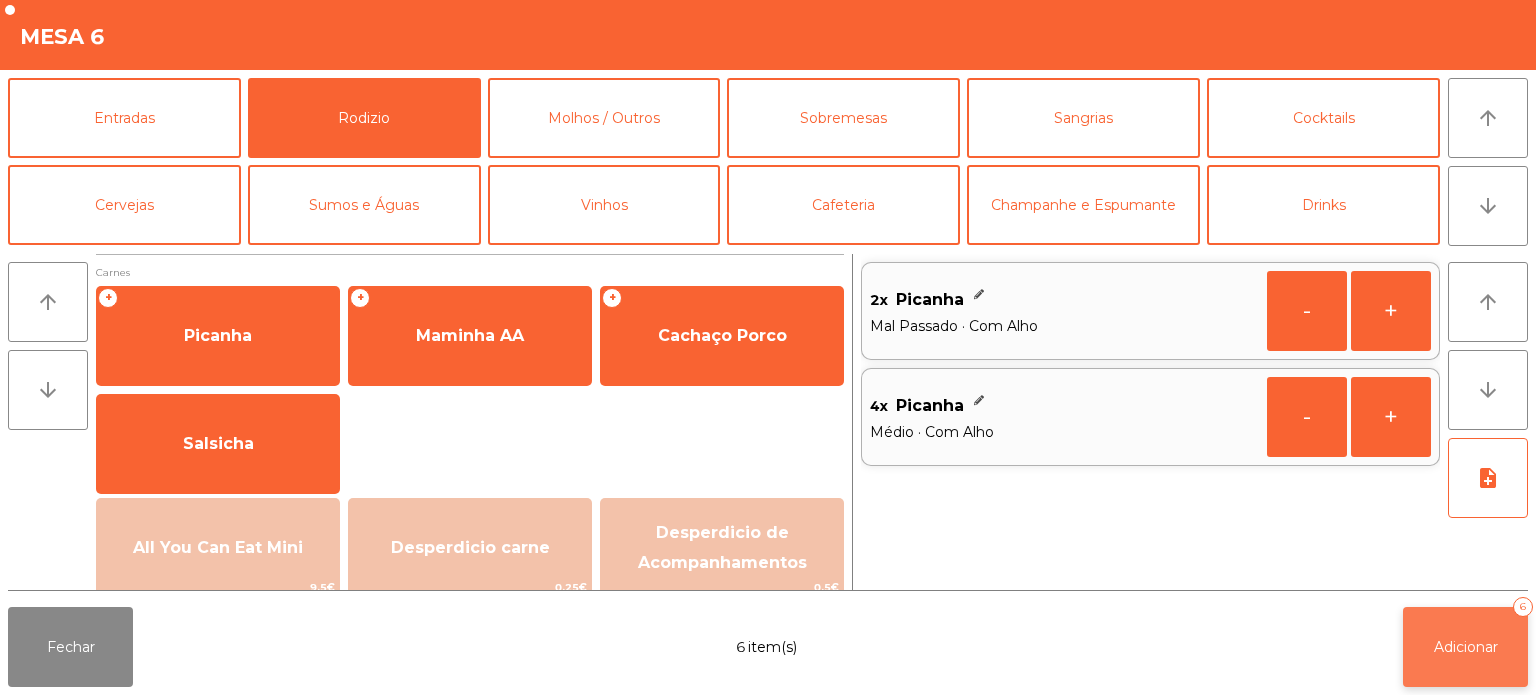 click on "Adicionar   6" 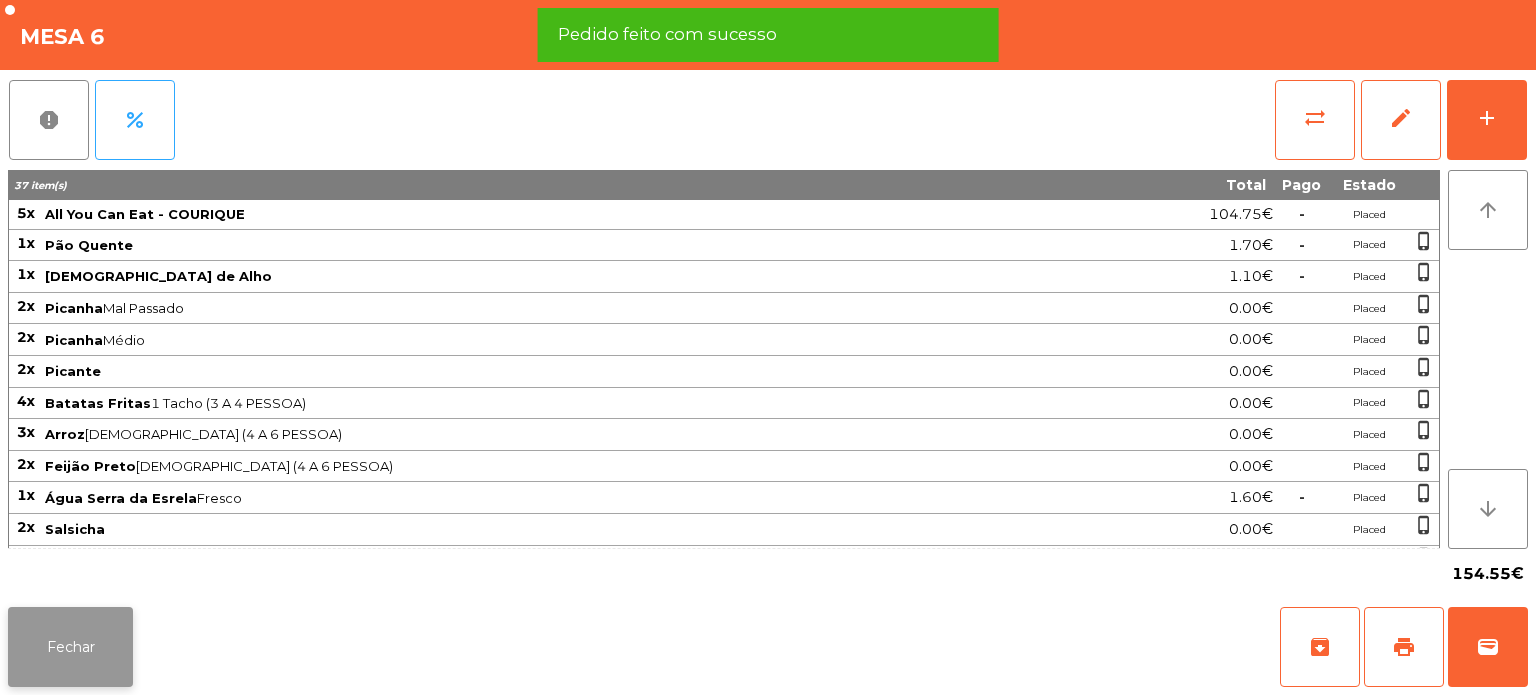 click on "Fechar" 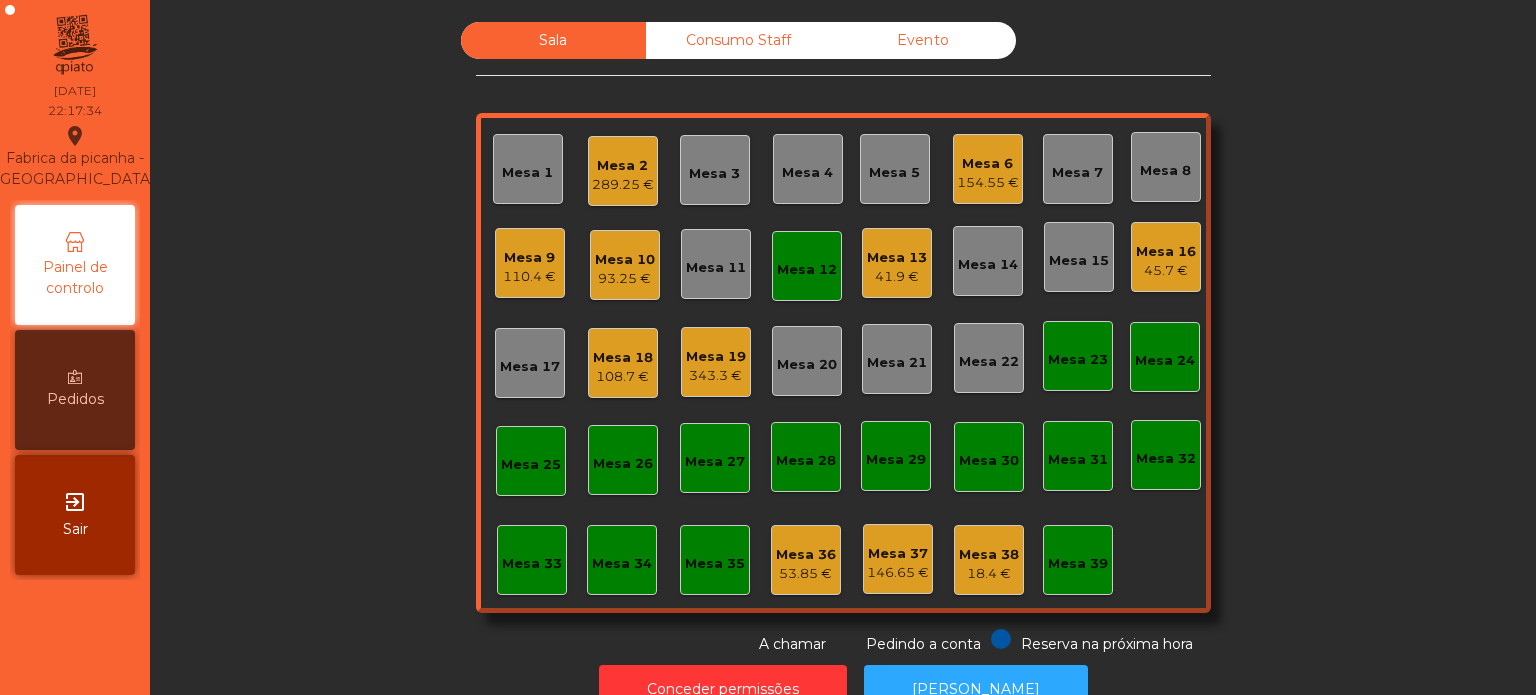 click on "Sala   Consumo Staff   Evento   Mesa 1   Mesa 2   289.25 €   Mesa 3   Mesa 4   Mesa 5   Mesa 6   154.55 €   Mesa 7   Mesa 8   Mesa 9   110.4 €   Mesa 10   93.25 €   [GEOGRAPHIC_DATA] 11   Mesa 12   Mesa 13   41.9 €   [GEOGRAPHIC_DATA] 14   [GEOGRAPHIC_DATA] 15   Mesa 16   45.7 €   Mesa 17   [GEOGRAPHIC_DATA] 18   108.7 €   Mesa 19   343.3 €   [GEOGRAPHIC_DATA] 20   [GEOGRAPHIC_DATA] 21   [GEOGRAPHIC_DATA] 22   [GEOGRAPHIC_DATA] 23   [GEOGRAPHIC_DATA] 24   [GEOGRAPHIC_DATA] 25   Mesa 26   [GEOGRAPHIC_DATA] 27   [GEOGRAPHIC_DATA] 28   Mesa 29   [GEOGRAPHIC_DATA] 30   [GEOGRAPHIC_DATA] 31   [GEOGRAPHIC_DATA] 32   Mesa 33   Mesa 34   Mesa 35   Mesa 36   53.85 €   Mesa 37   146.65 €   Mesa 38   18.4 €   Mesa 39  Reserva na próxima hora Pedindo a conta A chamar" 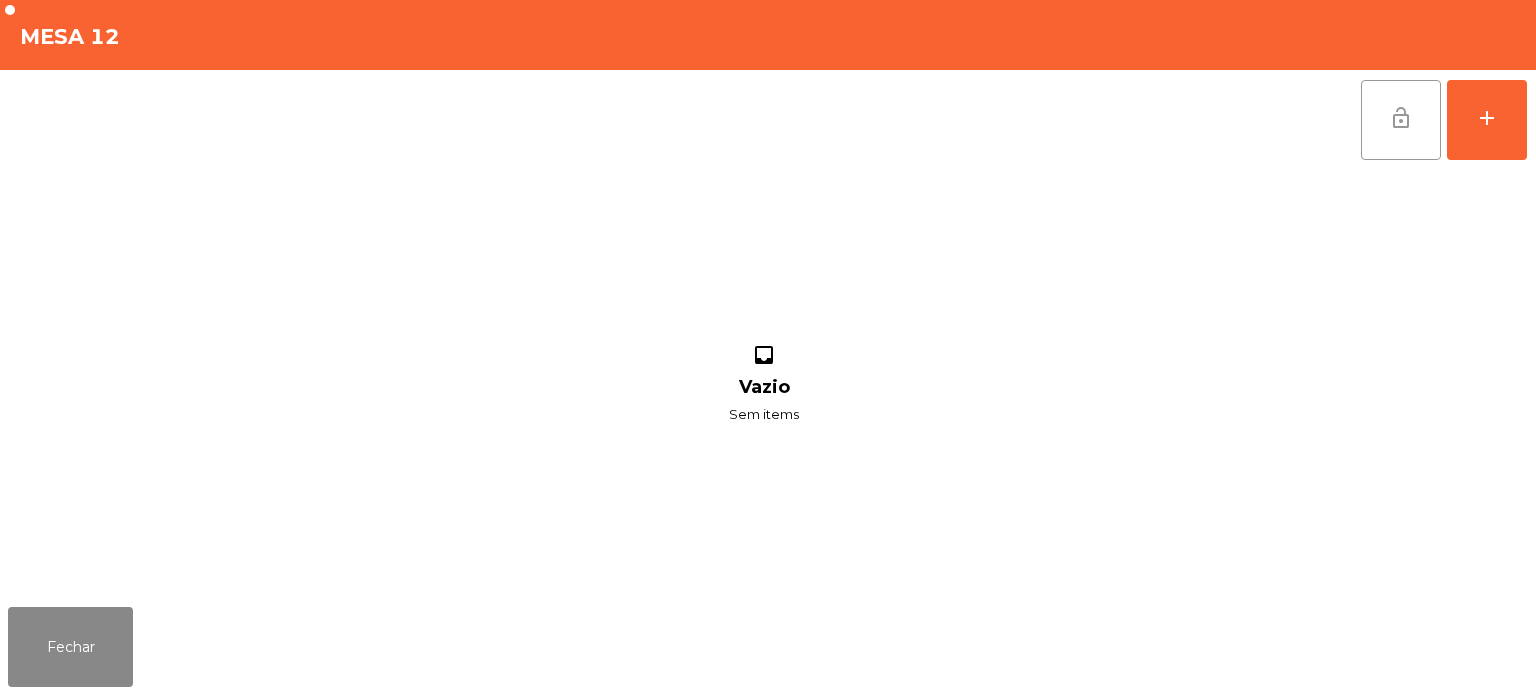 click on "lock_open" 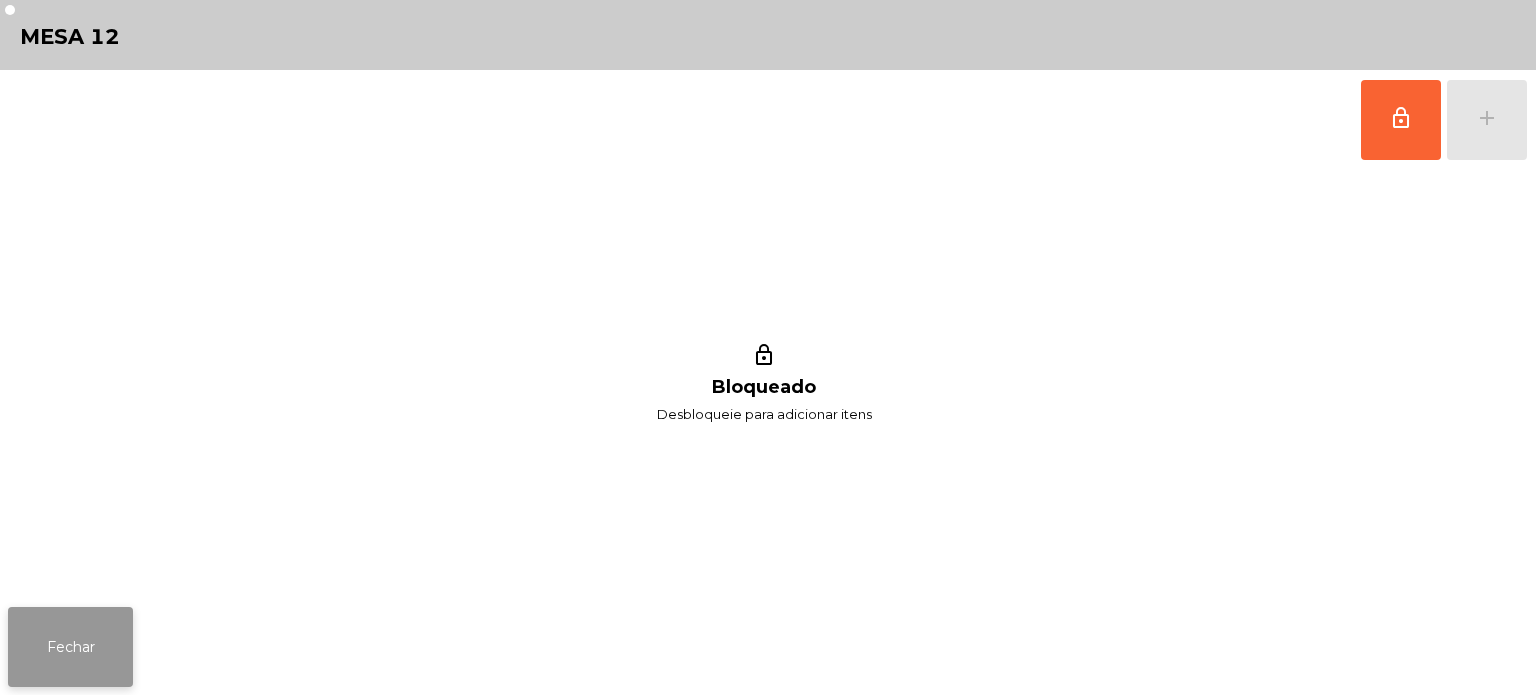 click on "Fechar" 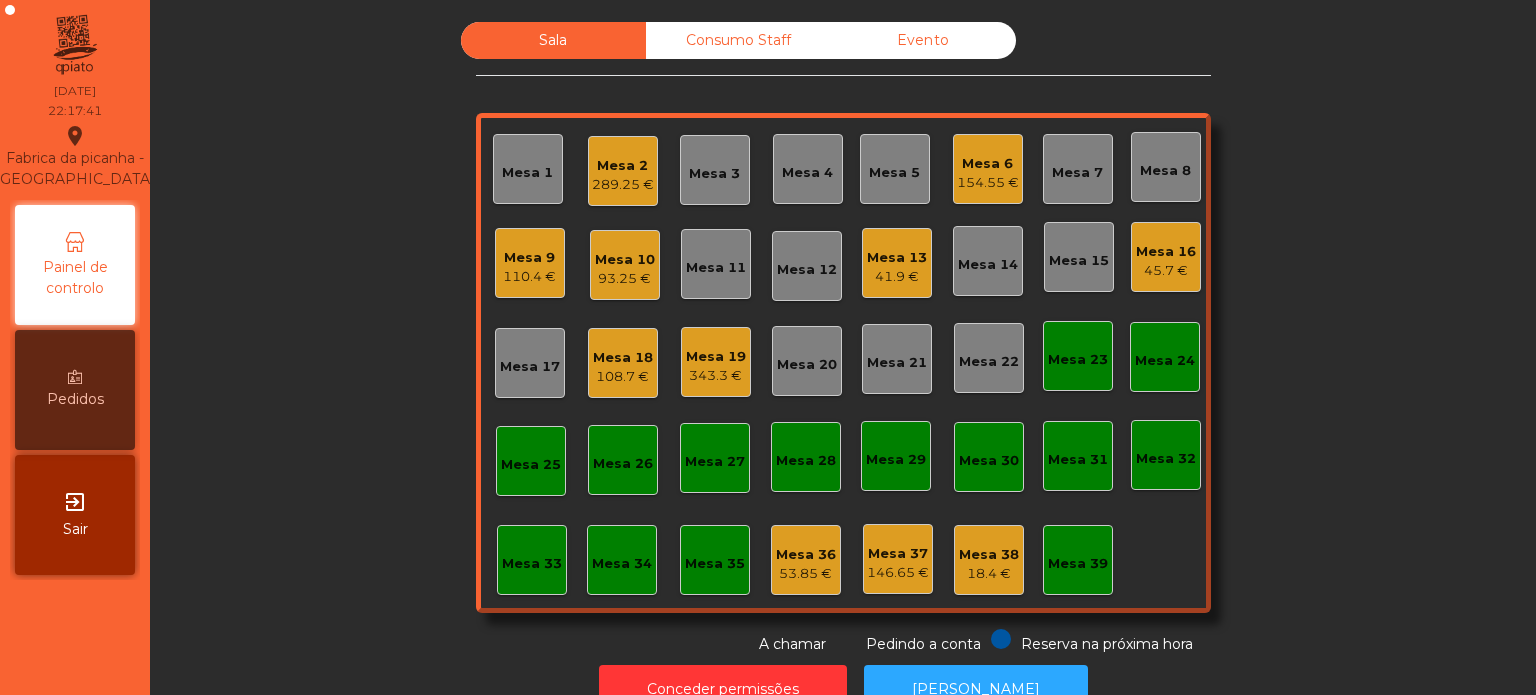 click on "Sala   Consumo Staff   Evento   Mesa 1   Mesa 2   289.25 €   Mesa 3   Mesa 4   Mesa 5   Mesa 6   154.55 €   Mesa 7   Mesa 8   Mesa 9   110.4 €   Mesa 10   93.25 €   [GEOGRAPHIC_DATA] 11   Mesa 12   Mesa 13   41.9 €   [GEOGRAPHIC_DATA] 14   [GEOGRAPHIC_DATA] 15   Mesa 16   45.7 €   Mesa 17   [GEOGRAPHIC_DATA] 18   108.7 €   Mesa 19   343.3 €   [GEOGRAPHIC_DATA] 20   [GEOGRAPHIC_DATA] 21   [GEOGRAPHIC_DATA] 22   [GEOGRAPHIC_DATA] 23   [GEOGRAPHIC_DATA] 24   [GEOGRAPHIC_DATA] 25   Mesa 26   [GEOGRAPHIC_DATA] 27   [GEOGRAPHIC_DATA] 28   Mesa 29   [GEOGRAPHIC_DATA] 30   [GEOGRAPHIC_DATA] 31   [GEOGRAPHIC_DATA] 32   Mesa 33   Mesa 34   Mesa 35   Mesa 36   53.85 €   Mesa 37   146.65 €   Mesa 38   18.4 €   Mesa 39  Reserva na próxima hora Pedindo a conta A chamar" 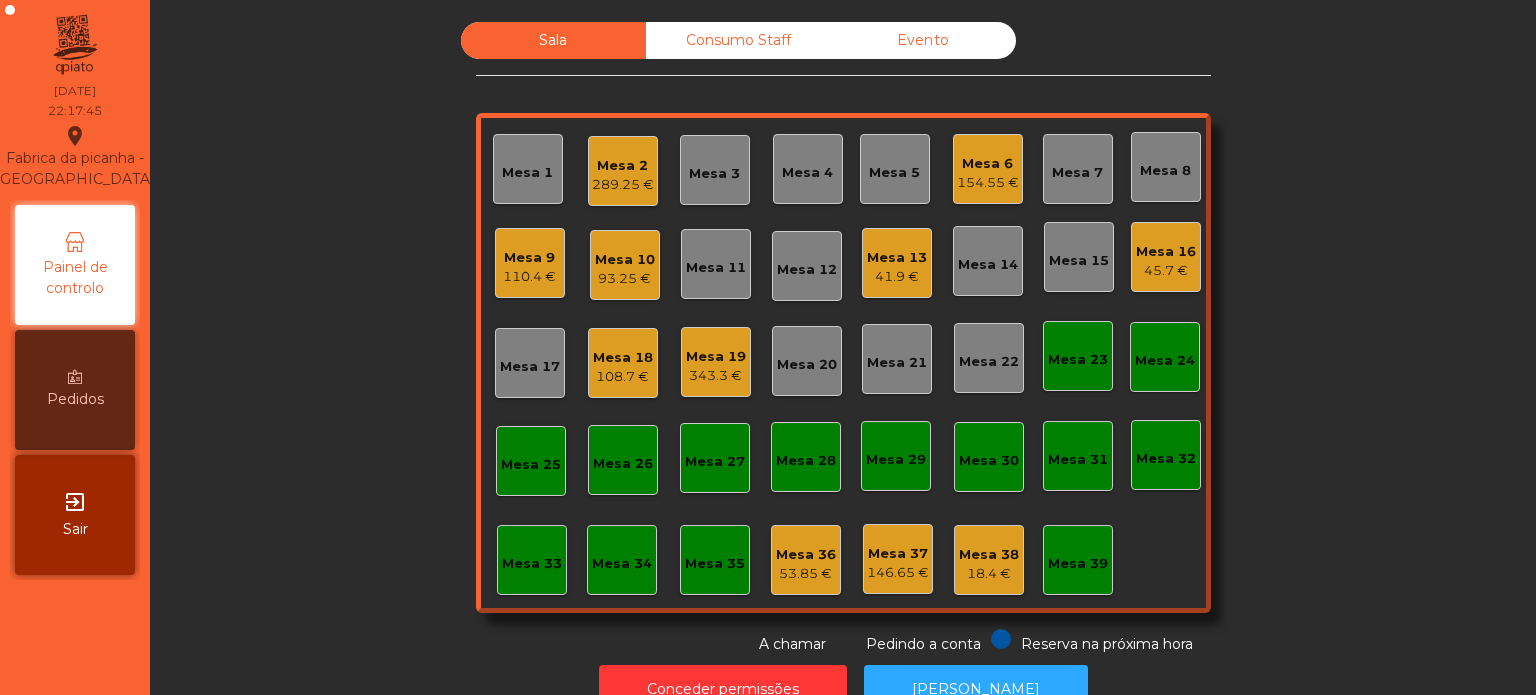 click on "Sala   Consumo Staff   Evento   Mesa 1   Mesa 2   289.25 €   Mesa 3   Mesa 4   Mesa 5   Mesa 6   154.55 €   Mesa 7   Mesa 8   Mesa 9   110.4 €   Mesa 10   93.25 €   [GEOGRAPHIC_DATA] 11   Mesa 12   Mesa 13   41.9 €   [GEOGRAPHIC_DATA] 14   [GEOGRAPHIC_DATA] 15   Mesa 16   45.7 €   Mesa 17   [GEOGRAPHIC_DATA] 18   108.7 €   Mesa 19   343.3 €   [GEOGRAPHIC_DATA] 20   [GEOGRAPHIC_DATA] 21   [GEOGRAPHIC_DATA] 22   [GEOGRAPHIC_DATA] 23   [GEOGRAPHIC_DATA] 24   [GEOGRAPHIC_DATA] 25   Mesa 26   [GEOGRAPHIC_DATA] 27   [GEOGRAPHIC_DATA] 28   Mesa 29   [GEOGRAPHIC_DATA] 30   [GEOGRAPHIC_DATA] 31   [GEOGRAPHIC_DATA] 32   Mesa 33   Mesa 34   Mesa 35   Mesa 36   53.85 €   Mesa 37   146.65 €   Mesa 38   18.4 €   Mesa 39  Reserva na próxima hora Pedindo a conta A chamar" 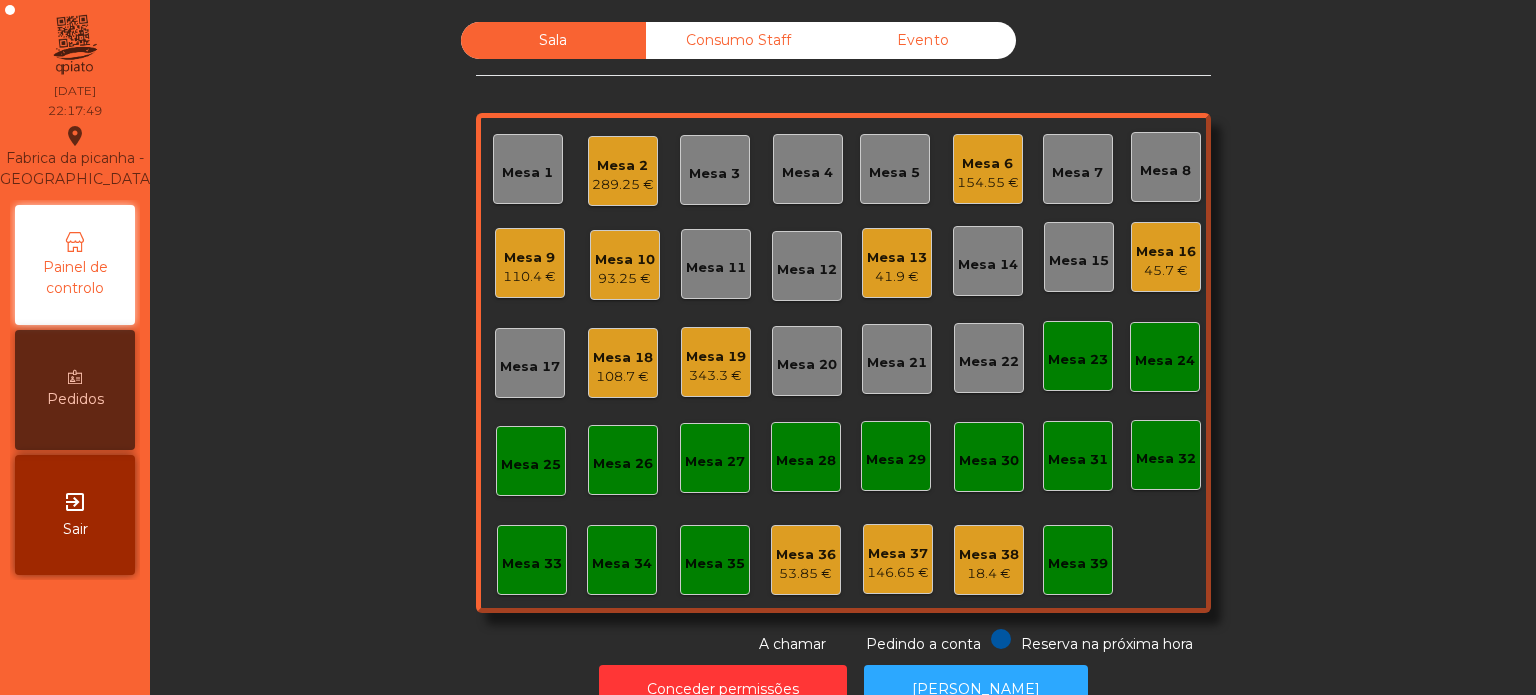 click on "Sala   Consumo Staff   Evento   Mesa 1   Mesa 2   289.25 €   Mesa 3   Mesa 4   Mesa 5   Mesa 6   154.55 €   Mesa 7   Mesa 8   Mesa 9   110.4 €   Mesa 10   93.25 €   [GEOGRAPHIC_DATA] 11   Mesa 12   Mesa 13   41.9 €   [GEOGRAPHIC_DATA] 14   [GEOGRAPHIC_DATA] 15   Mesa 16   45.7 €   Mesa 17   [GEOGRAPHIC_DATA] 18   108.7 €   Mesa 19   343.3 €   [GEOGRAPHIC_DATA] 20   [GEOGRAPHIC_DATA] 21   [GEOGRAPHIC_DATA] 22   [GEOGRAPHIC_DATA] 23   [GEOGRAPHIC_DATA] 24   [GEOGRAPHIC_DATA] 25   Mesa 26   [GEOGRAPHIC_DATA] 27   [GEOGRAPHIC_DATA] 28   Mesa 29   [GEOGRAPHIC_DATA] 30   [GEOGRAPHIC_DATA] 31   [GEOGRAPHIC_DATA] 32   Mesa 33   Mesa 34   Mesa 35   Mesa 36   53.85 €   Mesa 37   146.65 €   Mesa 38   18.4 €   Mesa 39  Reserva na próxima hora Pedindo a conta A chamar" 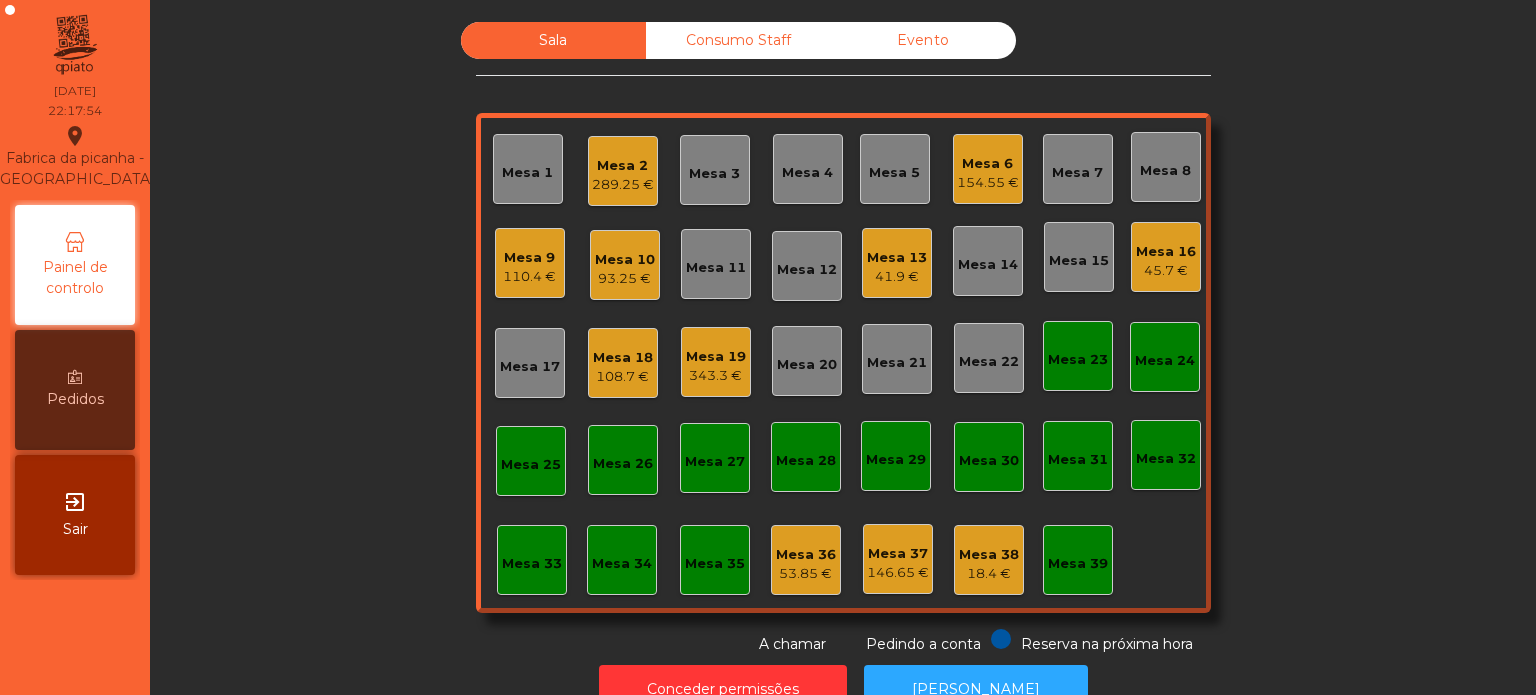 click on "Mesa 9" 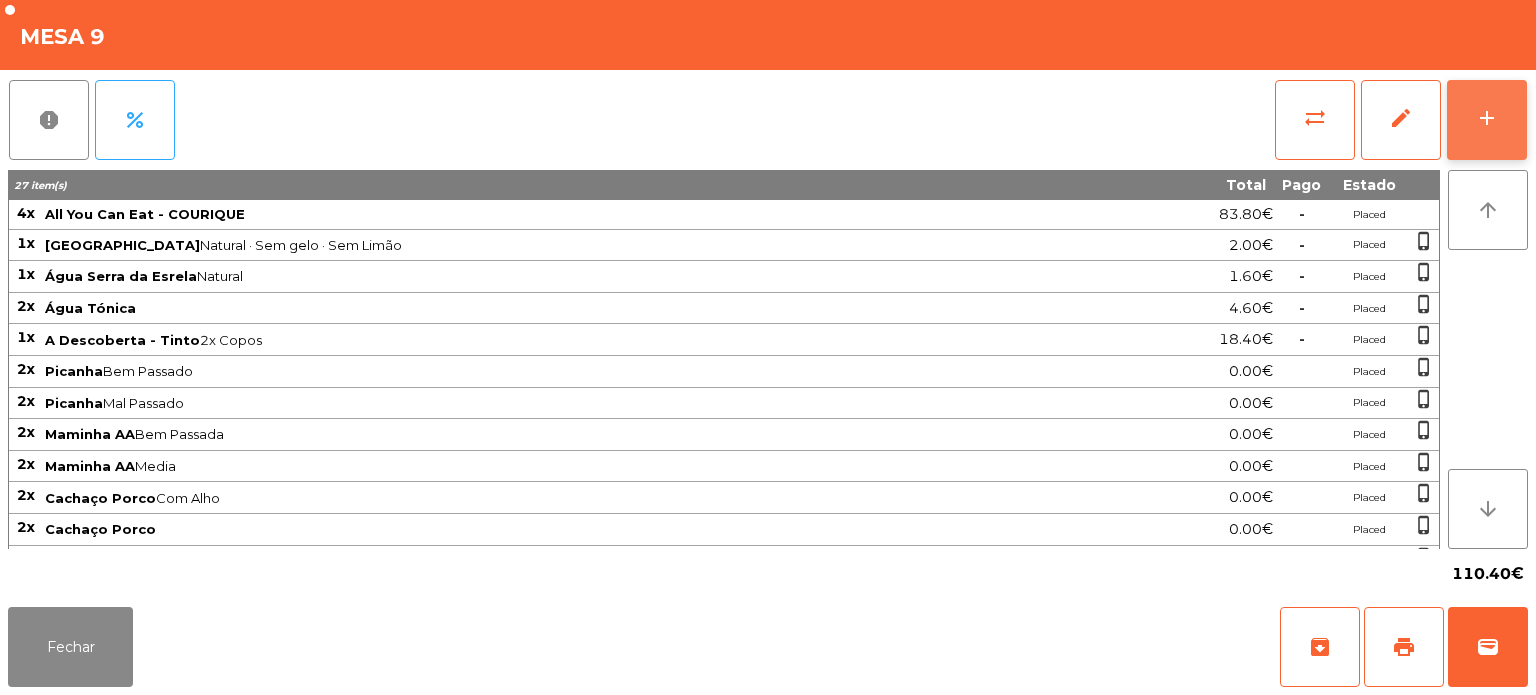 click on "add" 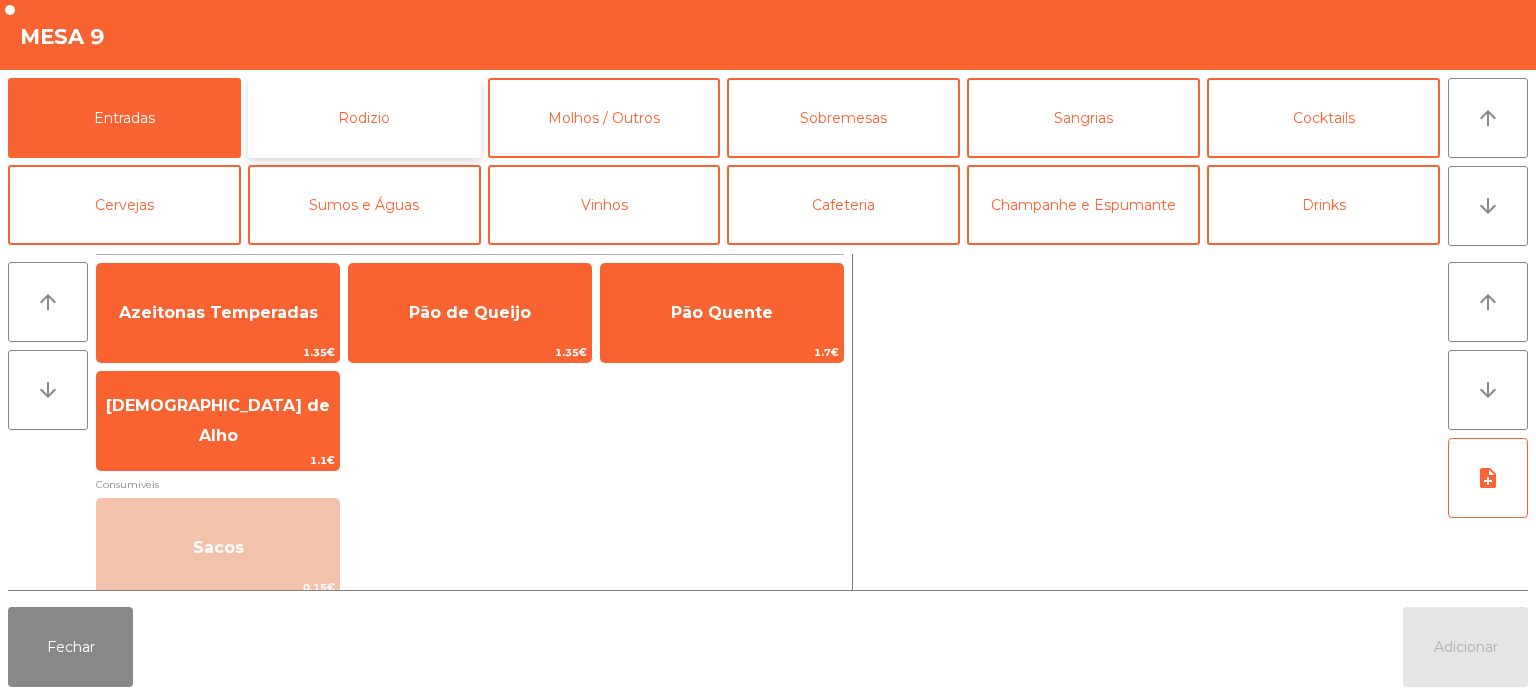 click on "Rodizio" 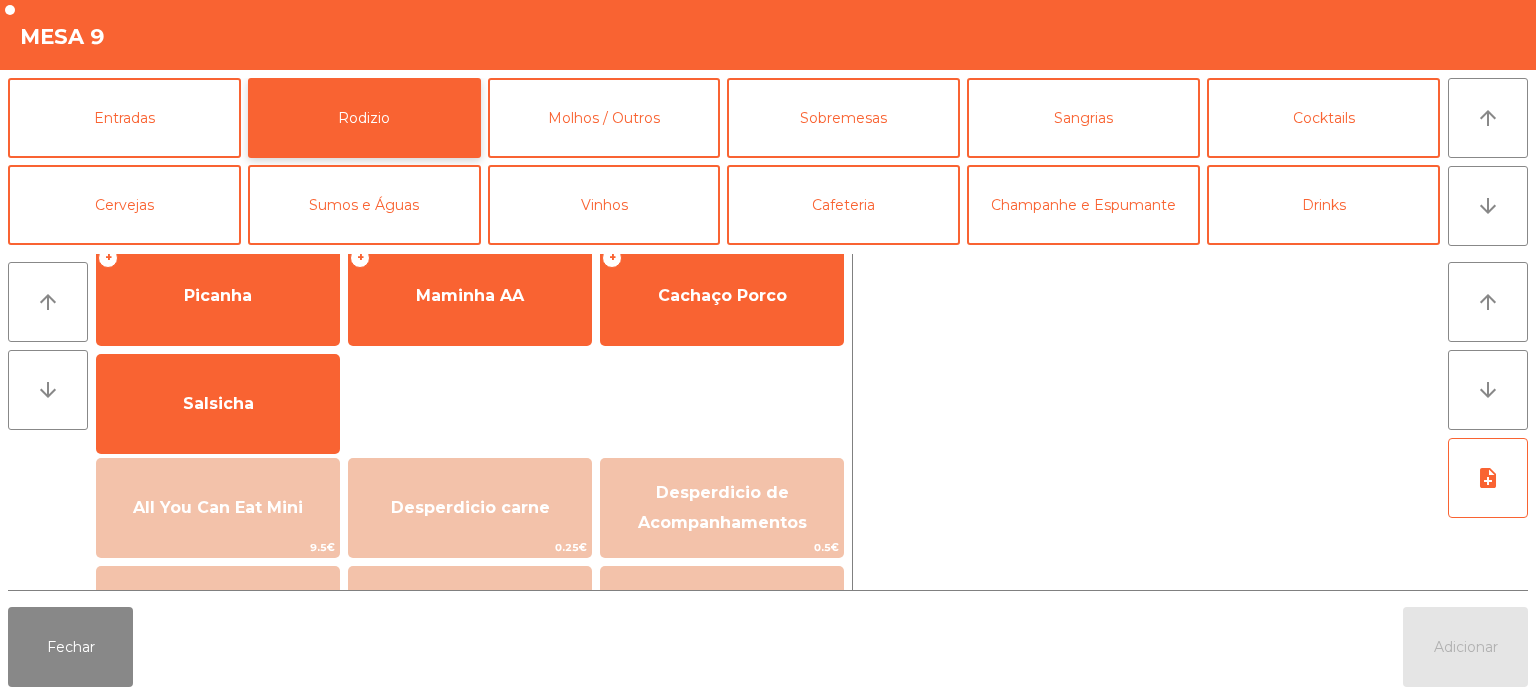 scroll, scrollTop: 45, scrollLeft: 0, axis: vertical 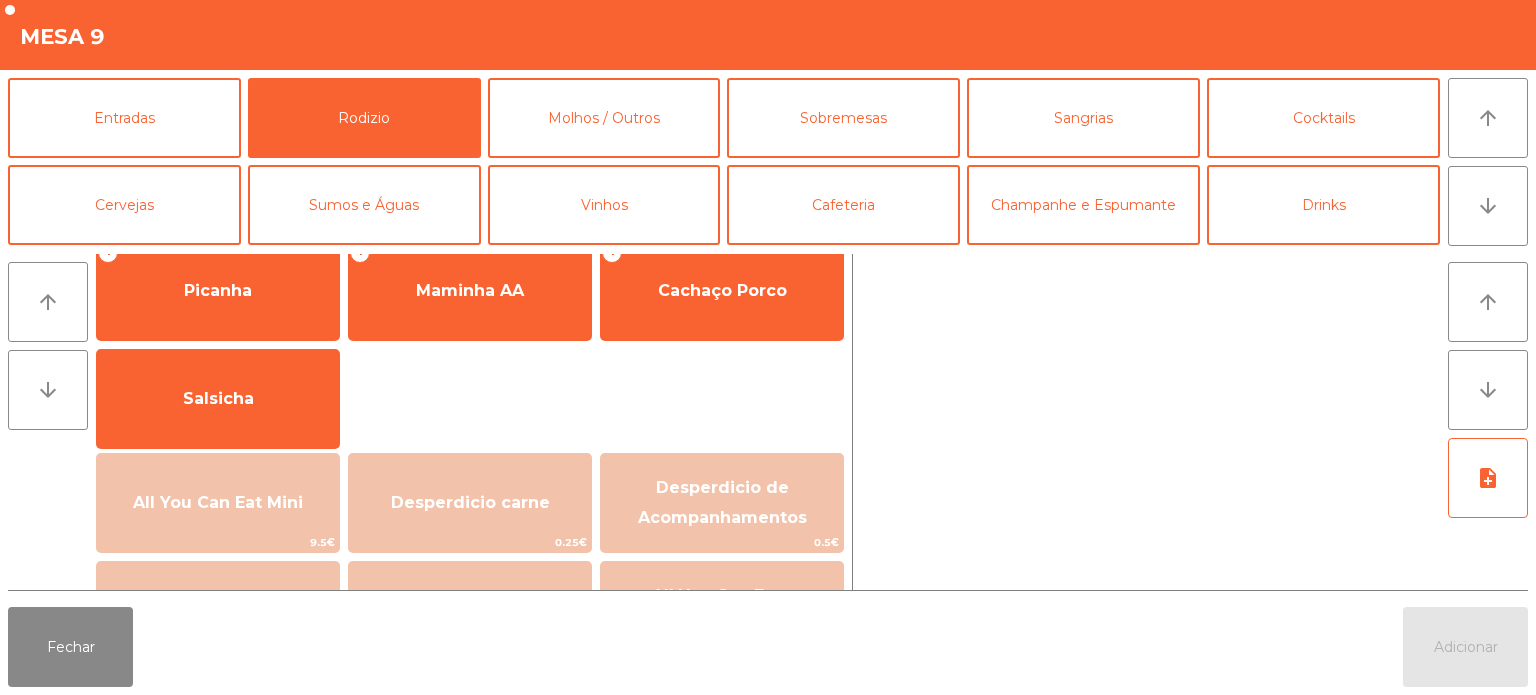 click on "+   Picanha   +   Maminha AA   +   Cachaço Porco   Salsicha" 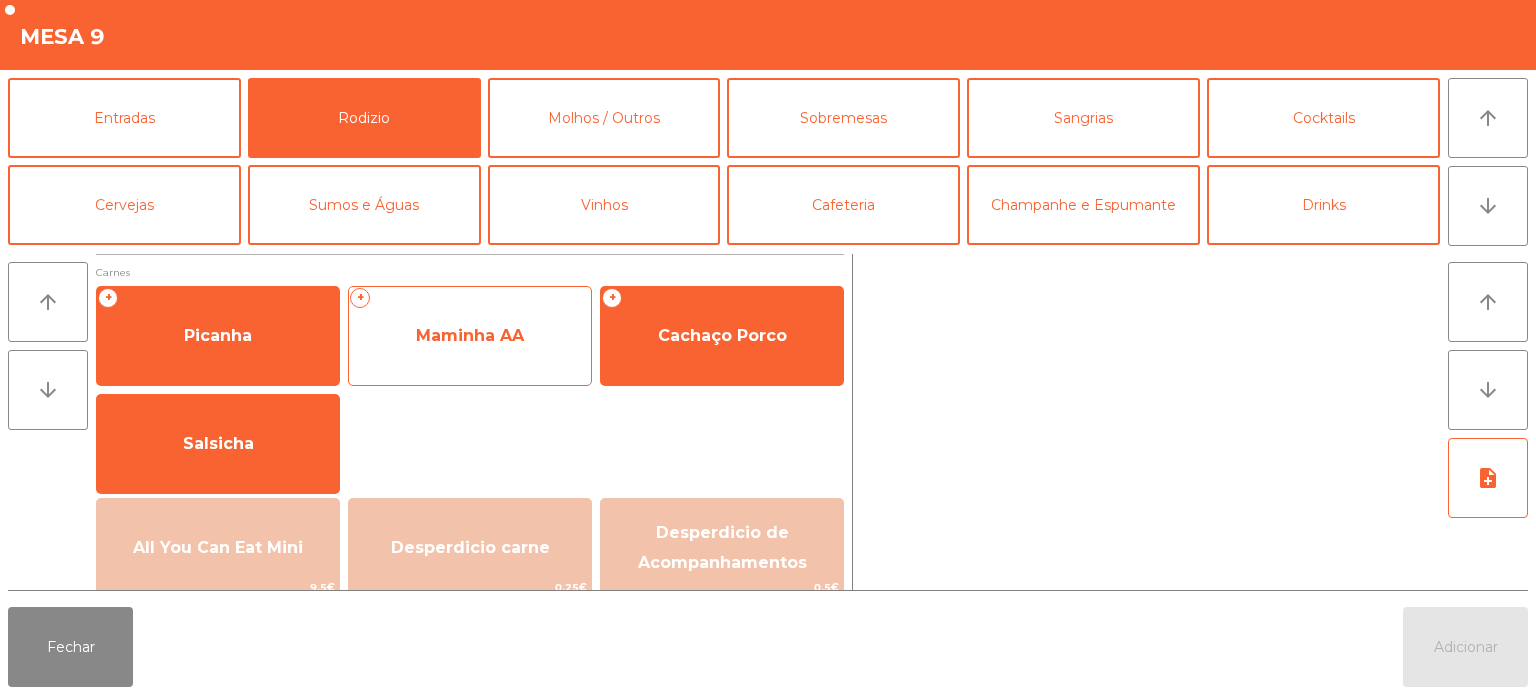 click on "Maminha AA" 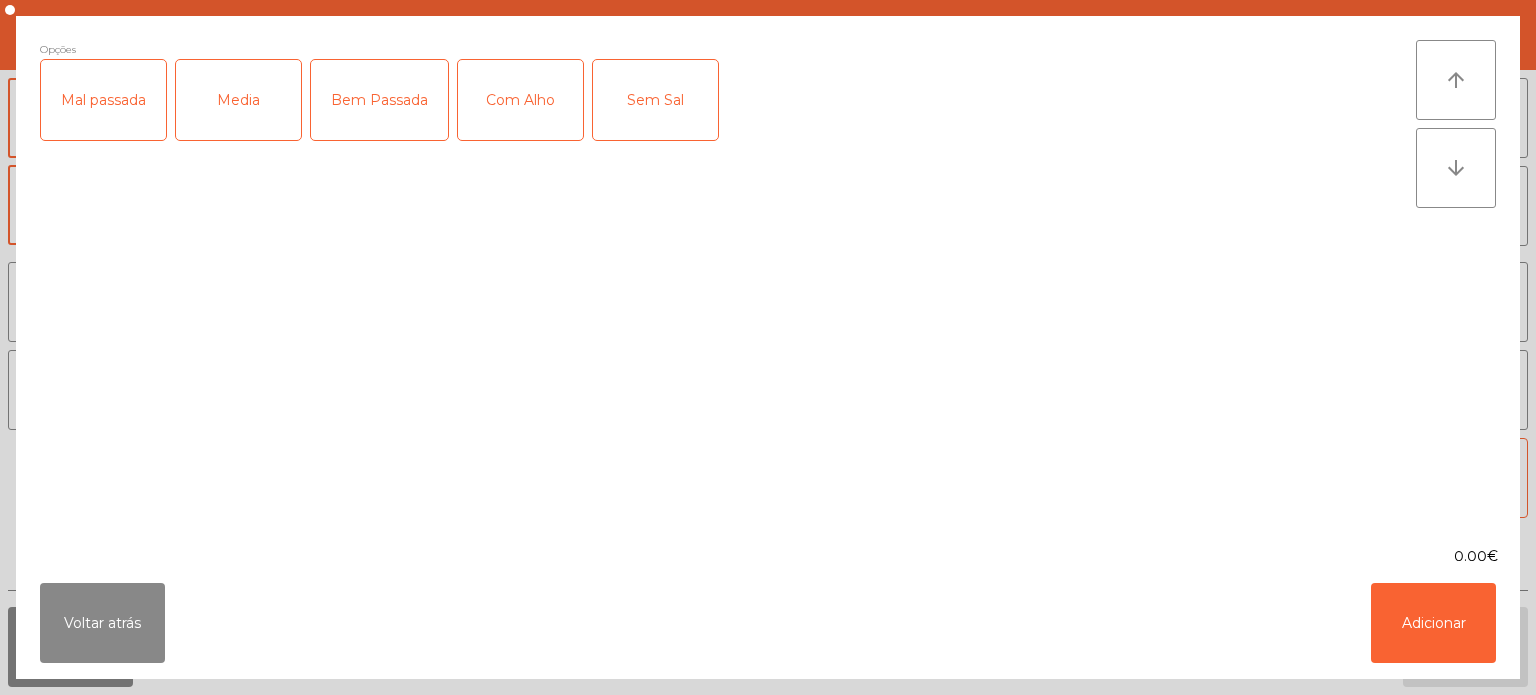 click on "Media" 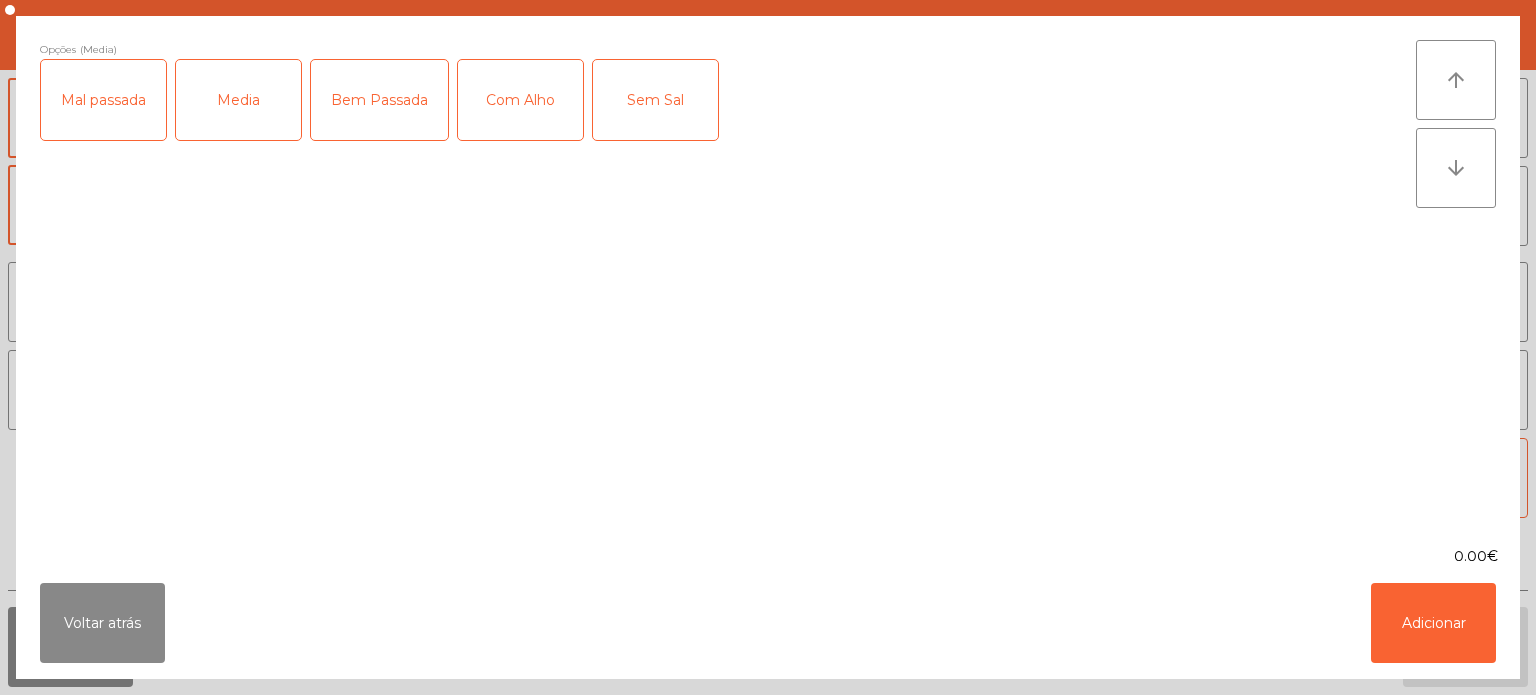 click on "Com Alho" 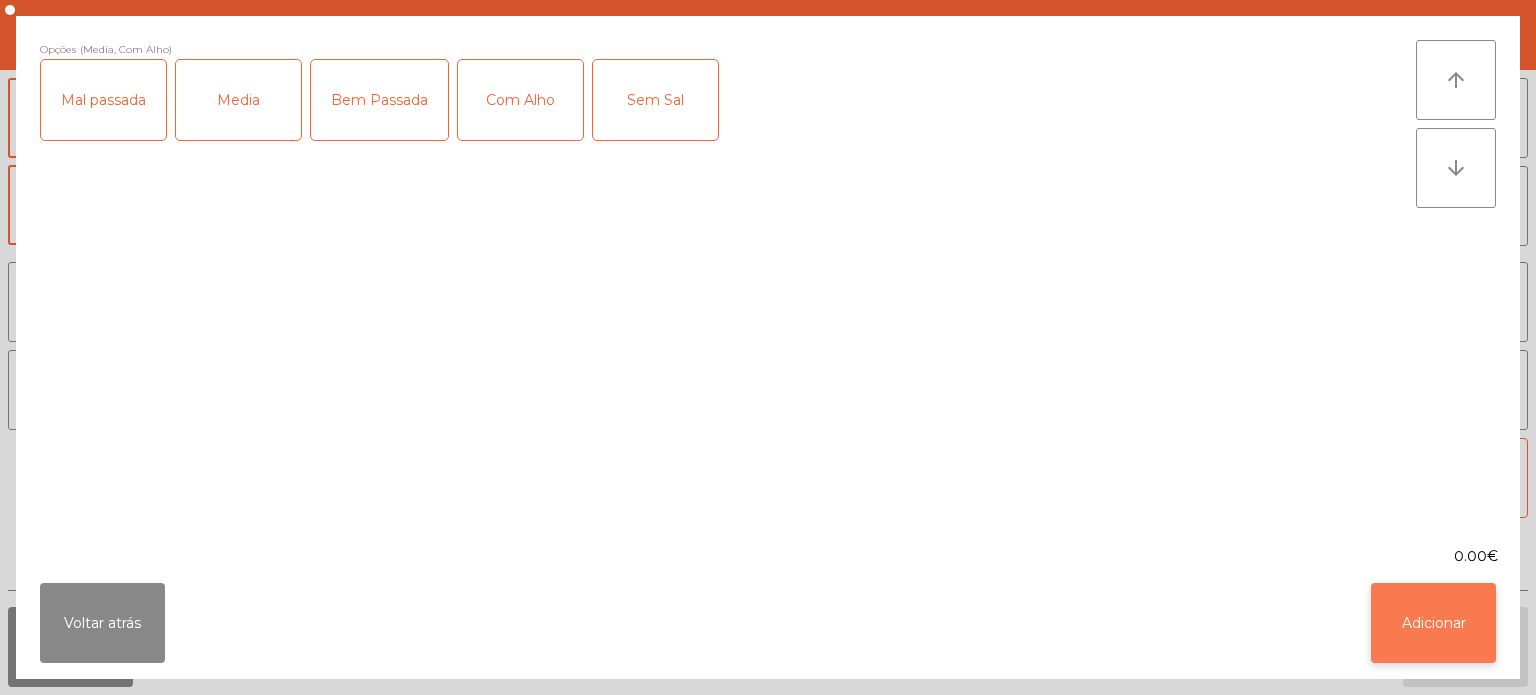 click on "Adicionar" 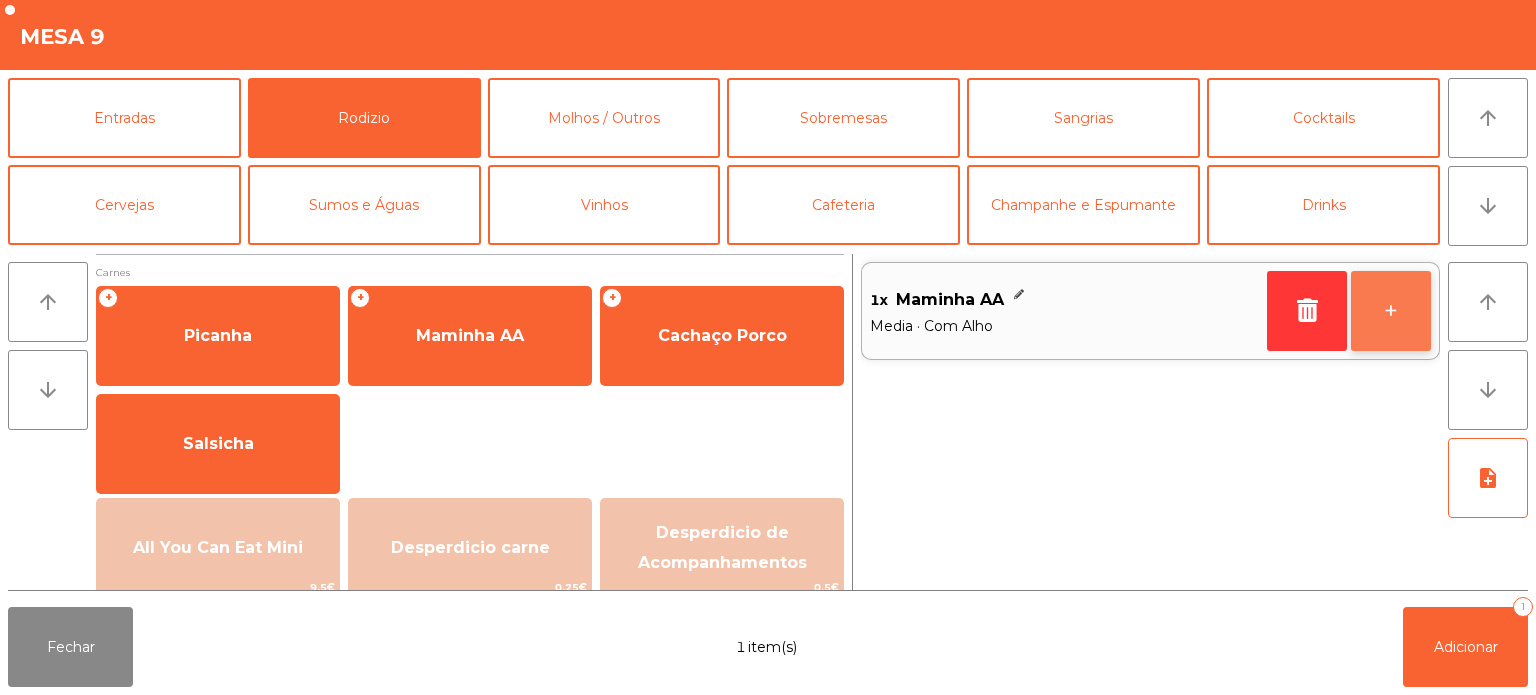 click on "+" 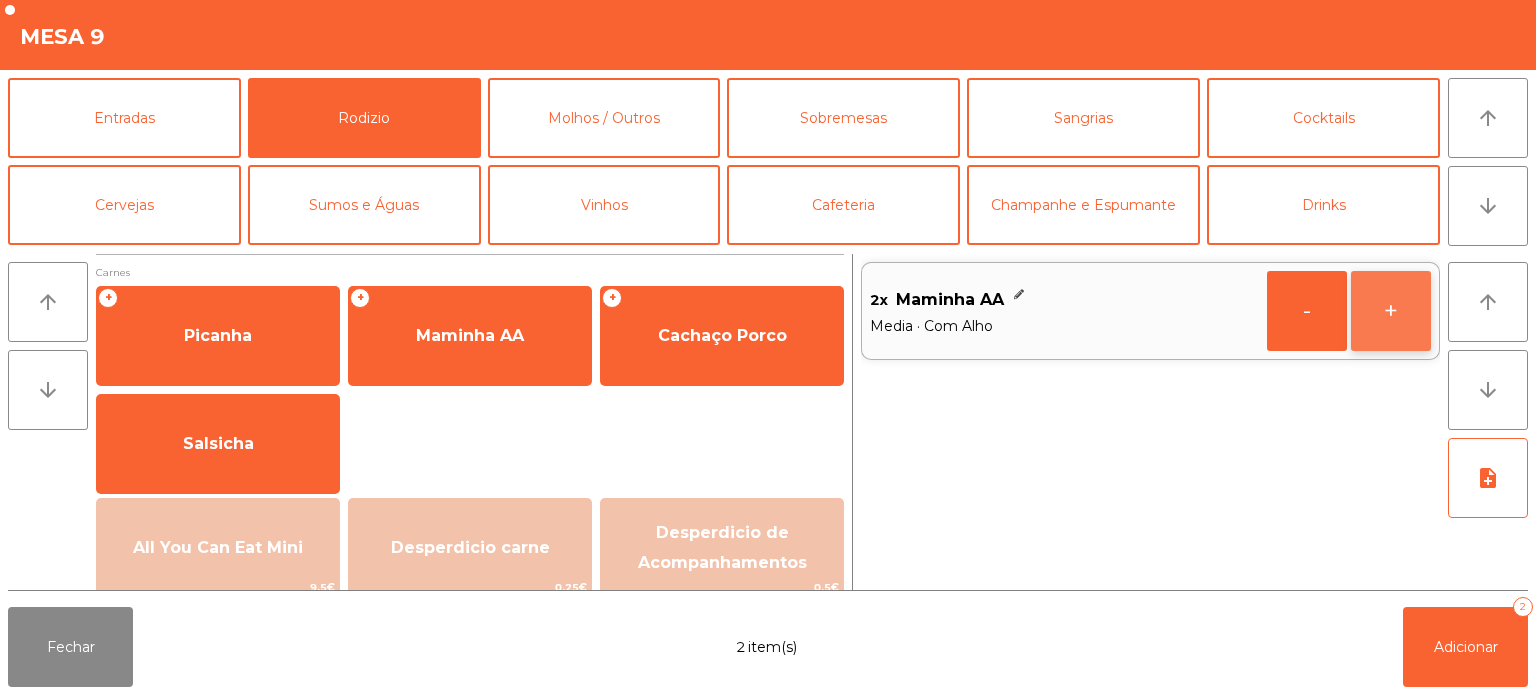 click on "+" 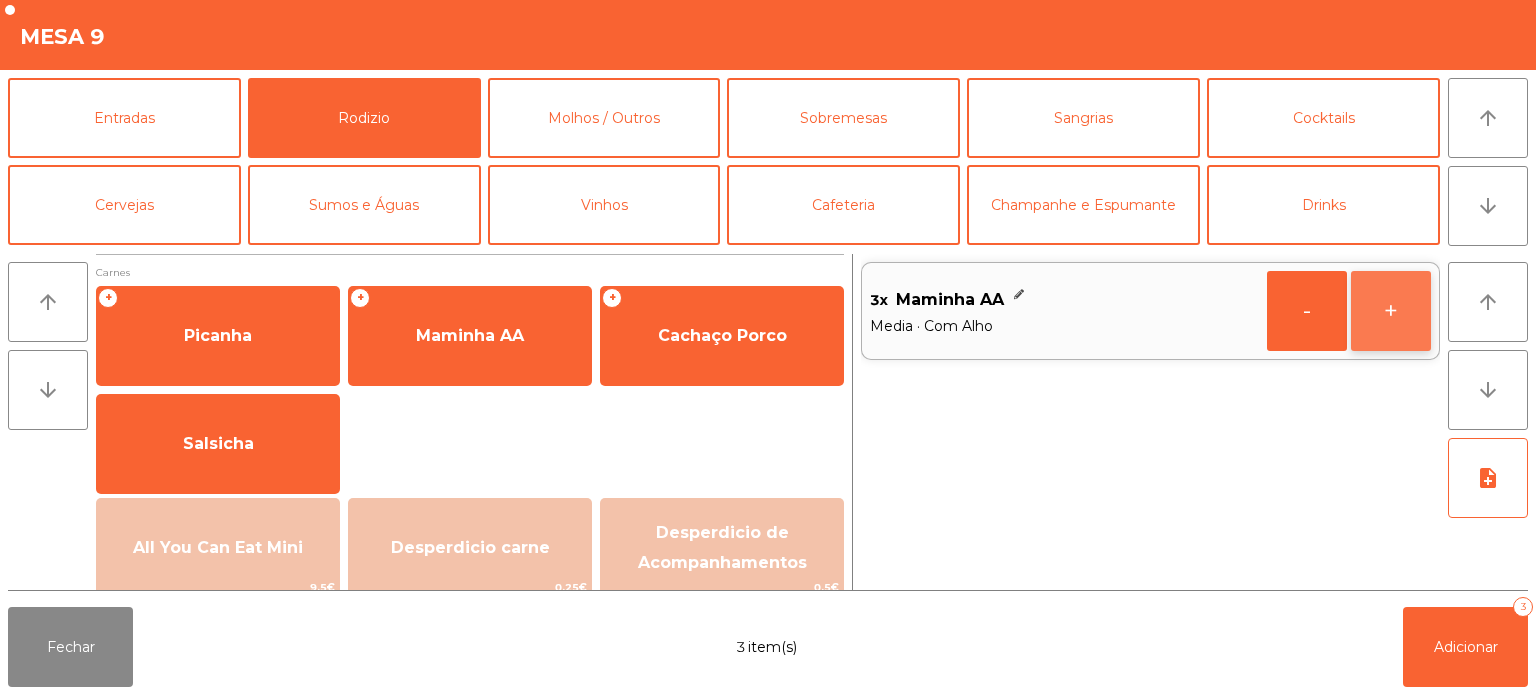 click on "+" 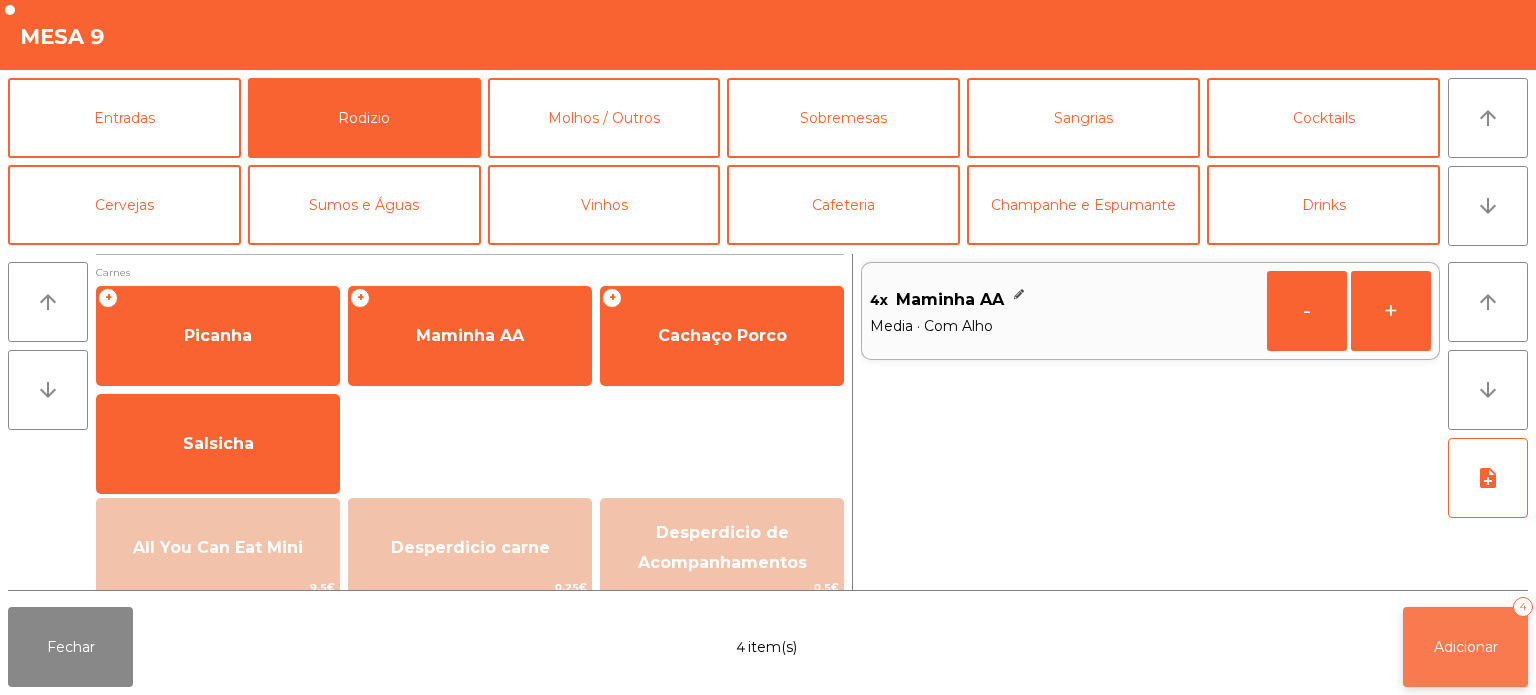 click on "Adicionar   4" 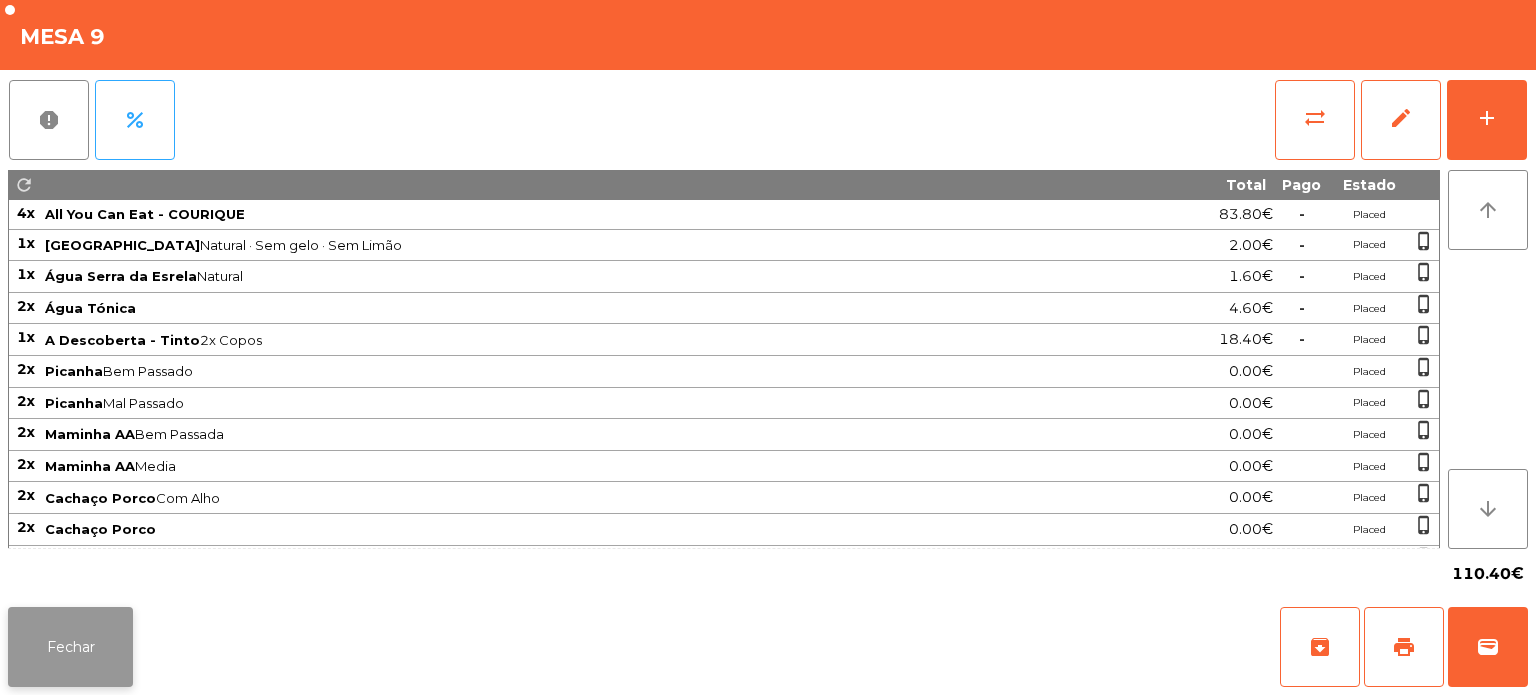 click on "Fechar" 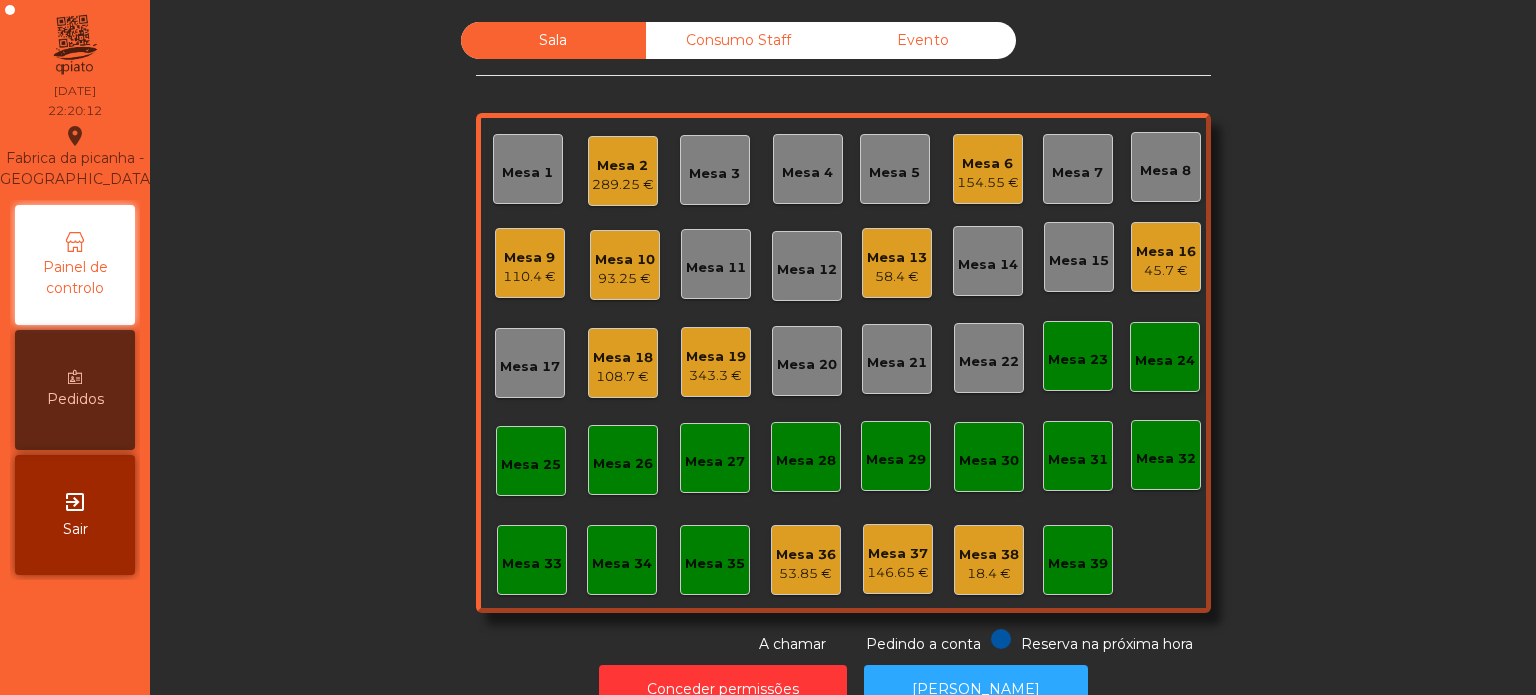 click on "Mesa 10   93.25 €" 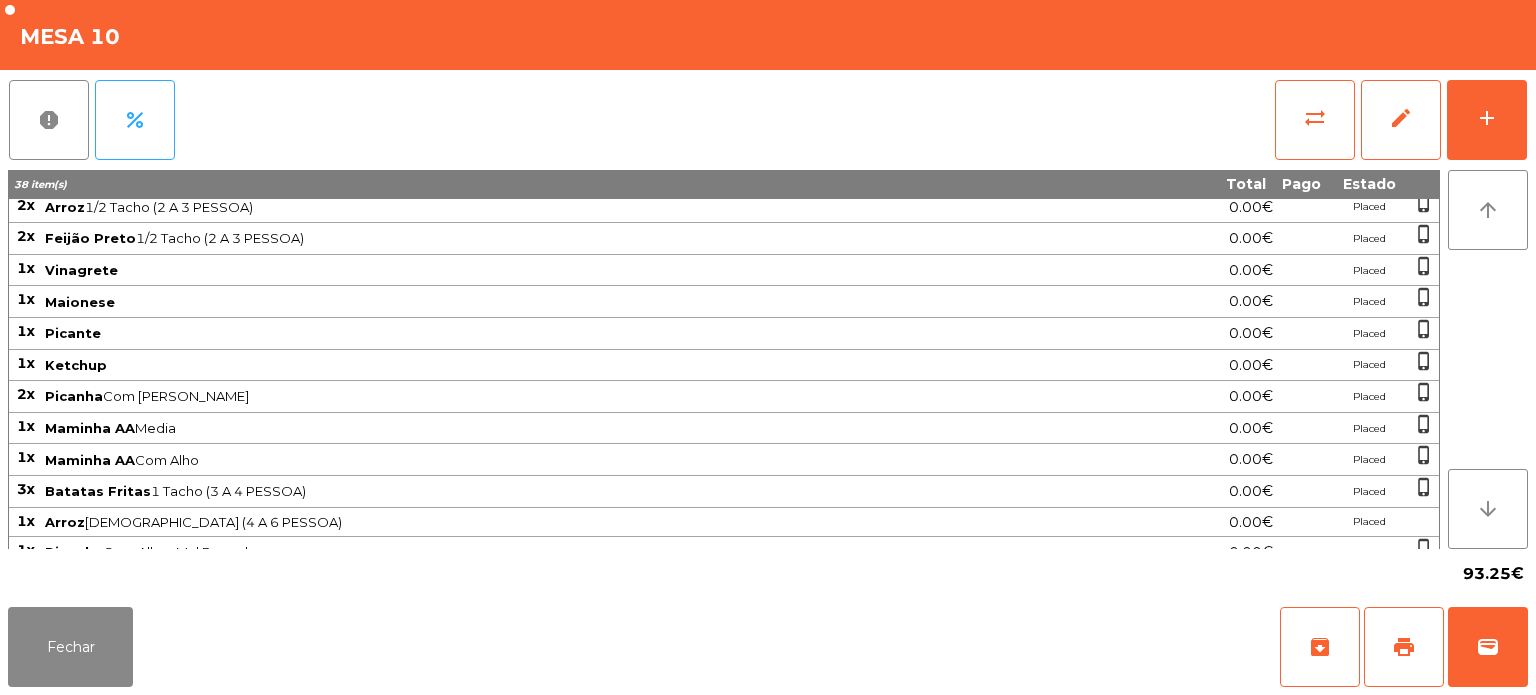 scroll, scrollTop: 202, scrollLeft: 0, axis: vertical 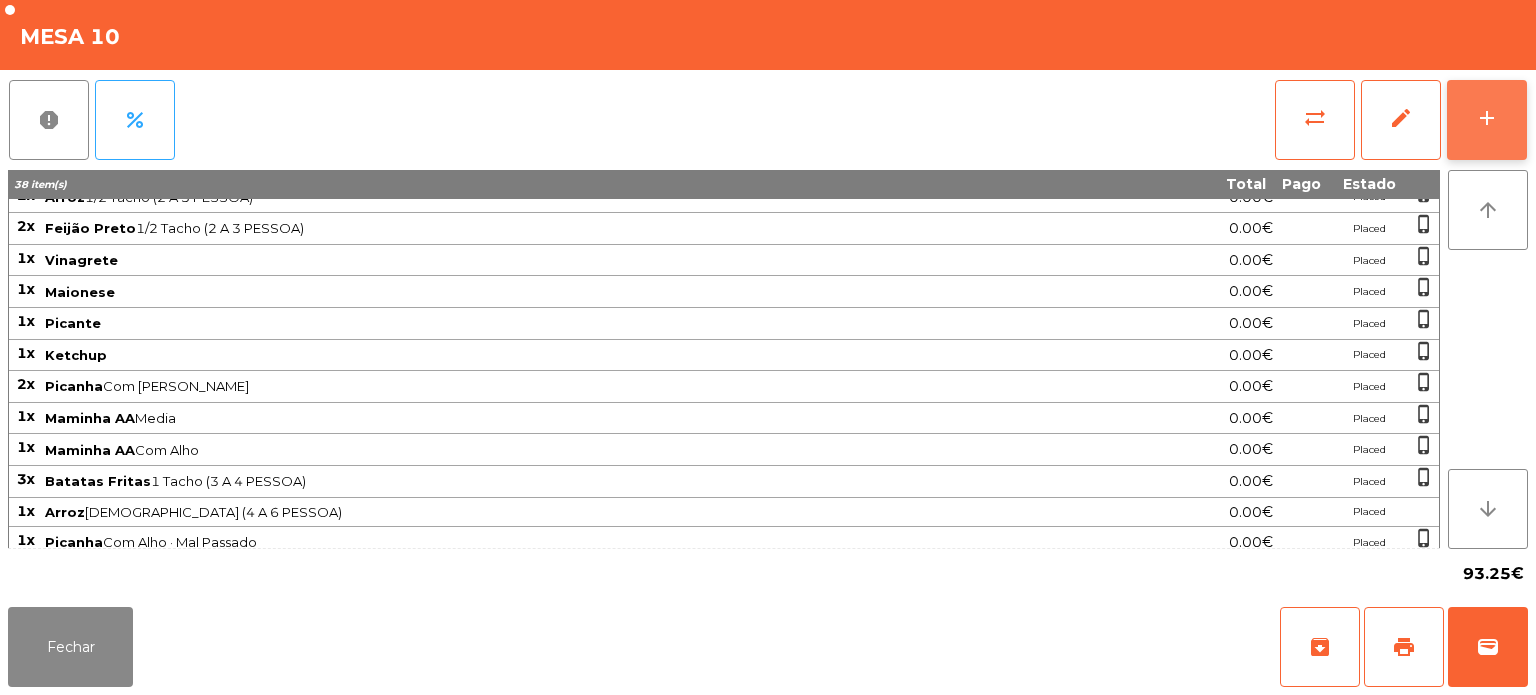 click on "add" 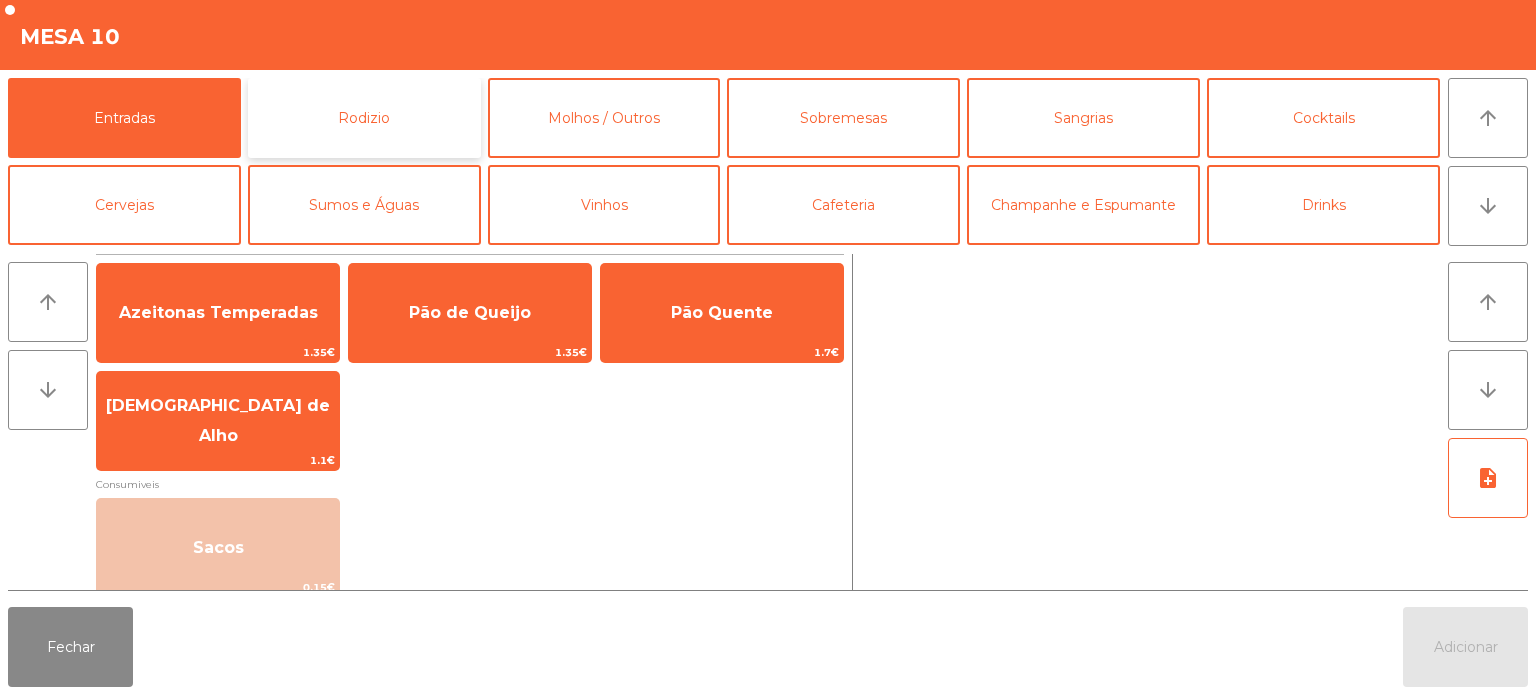 click on "Rodizio" 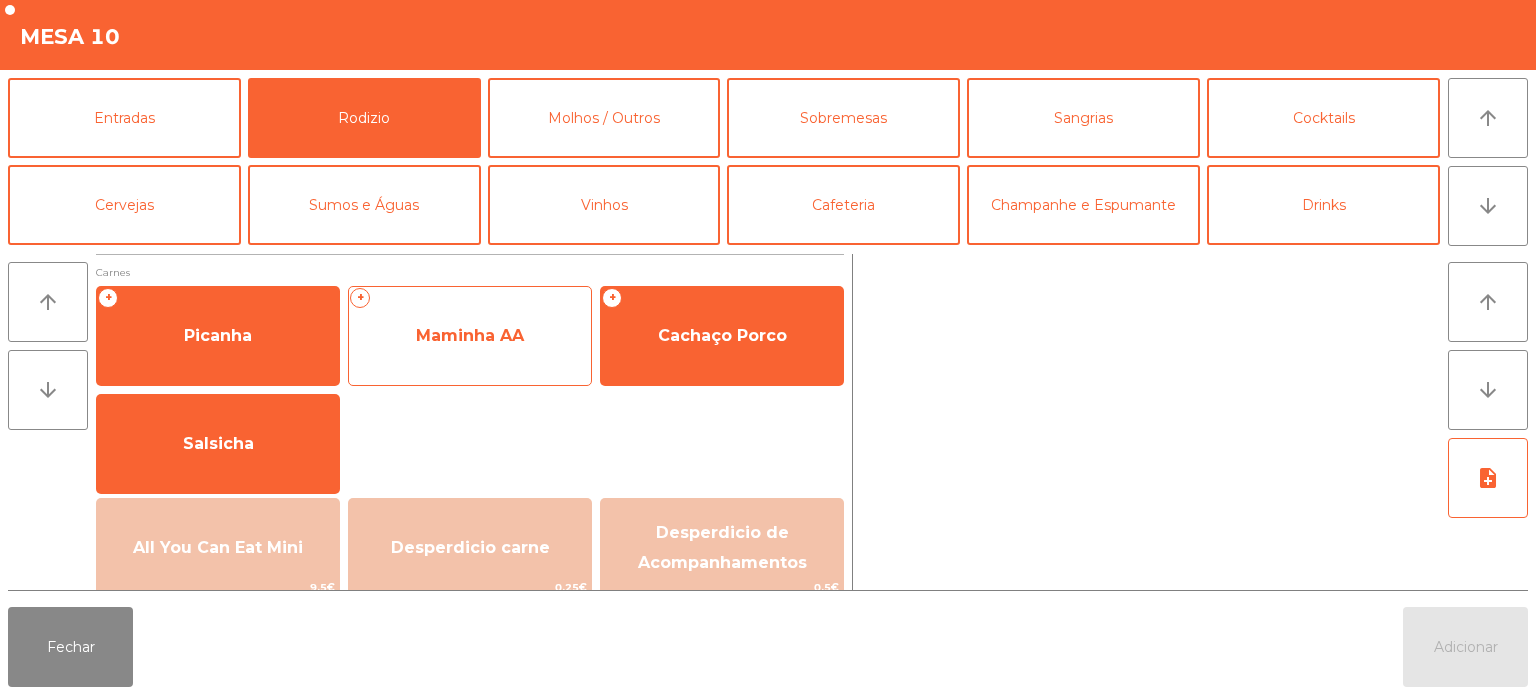 click on "Maminha AA" 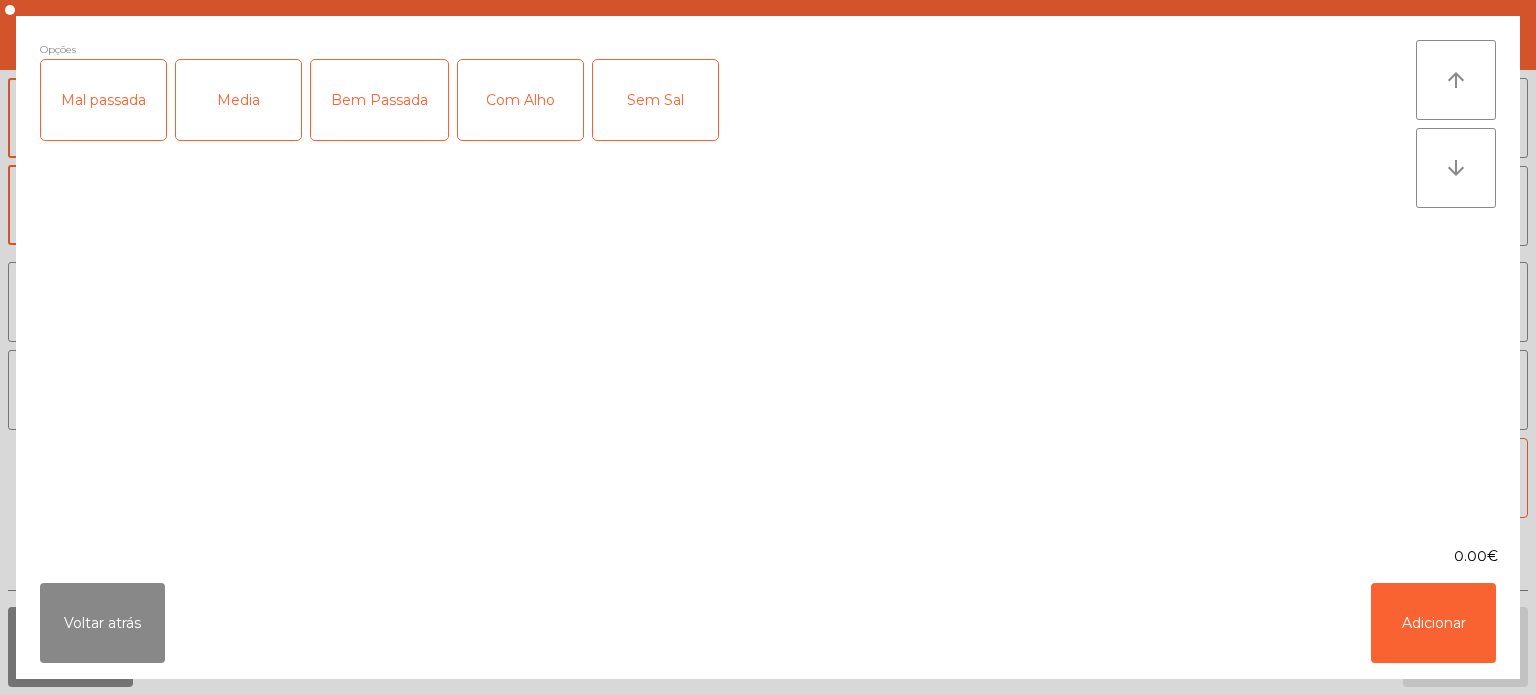 click on "Media" 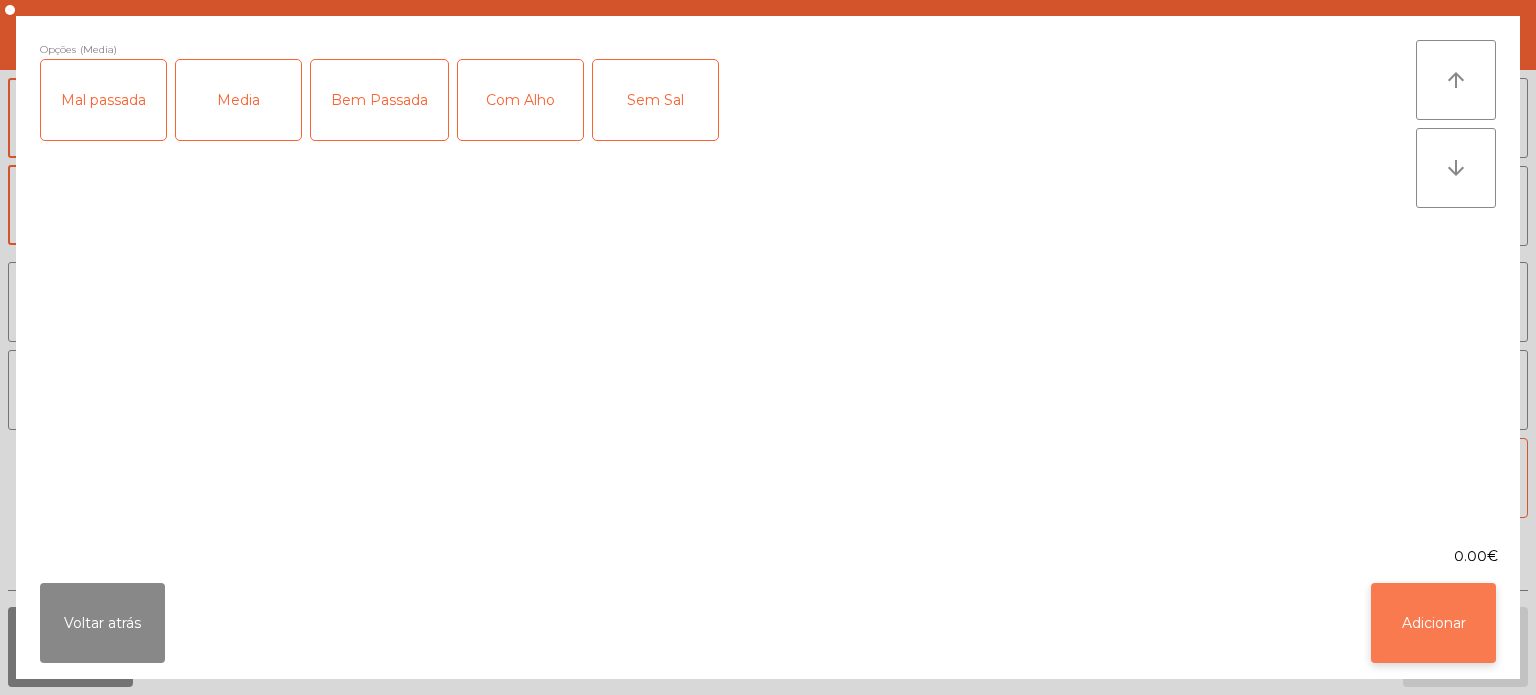 click on "Adicionar" 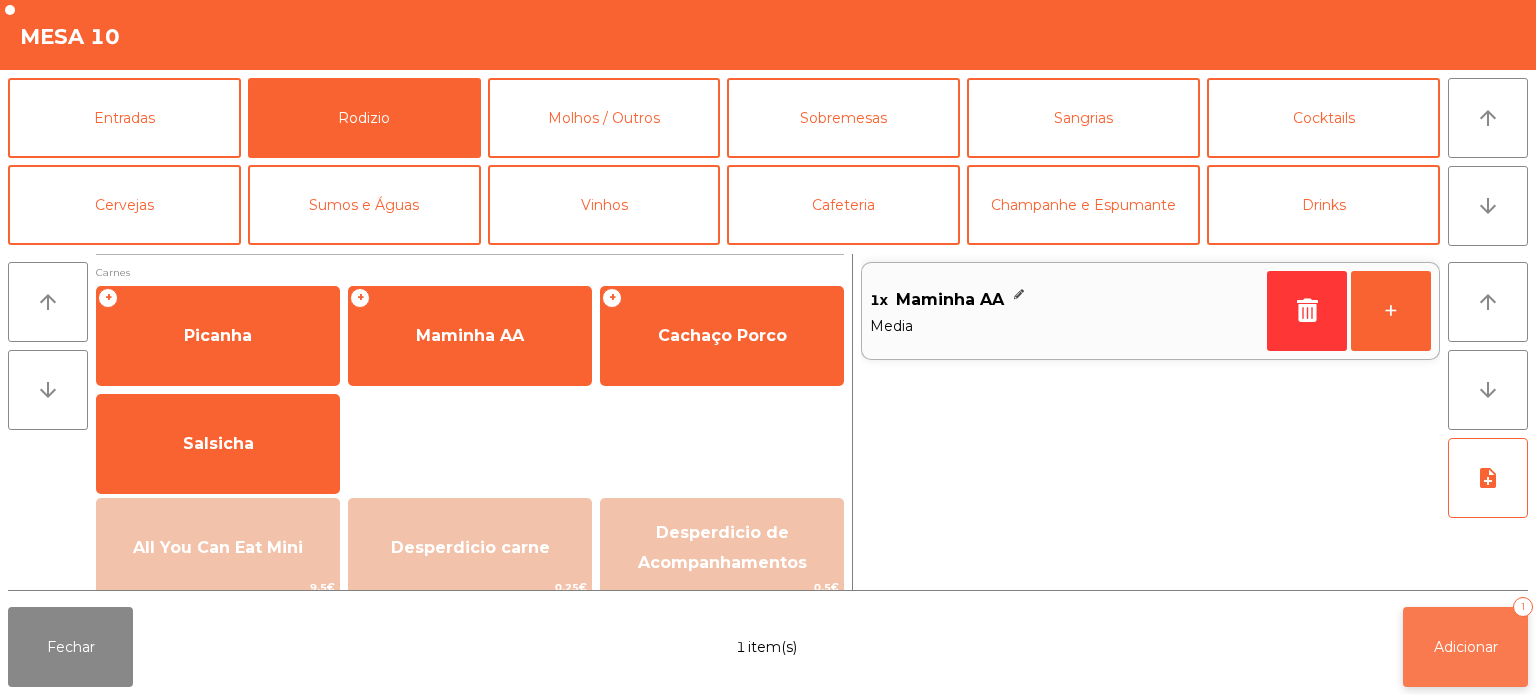 click on "Adicionar" 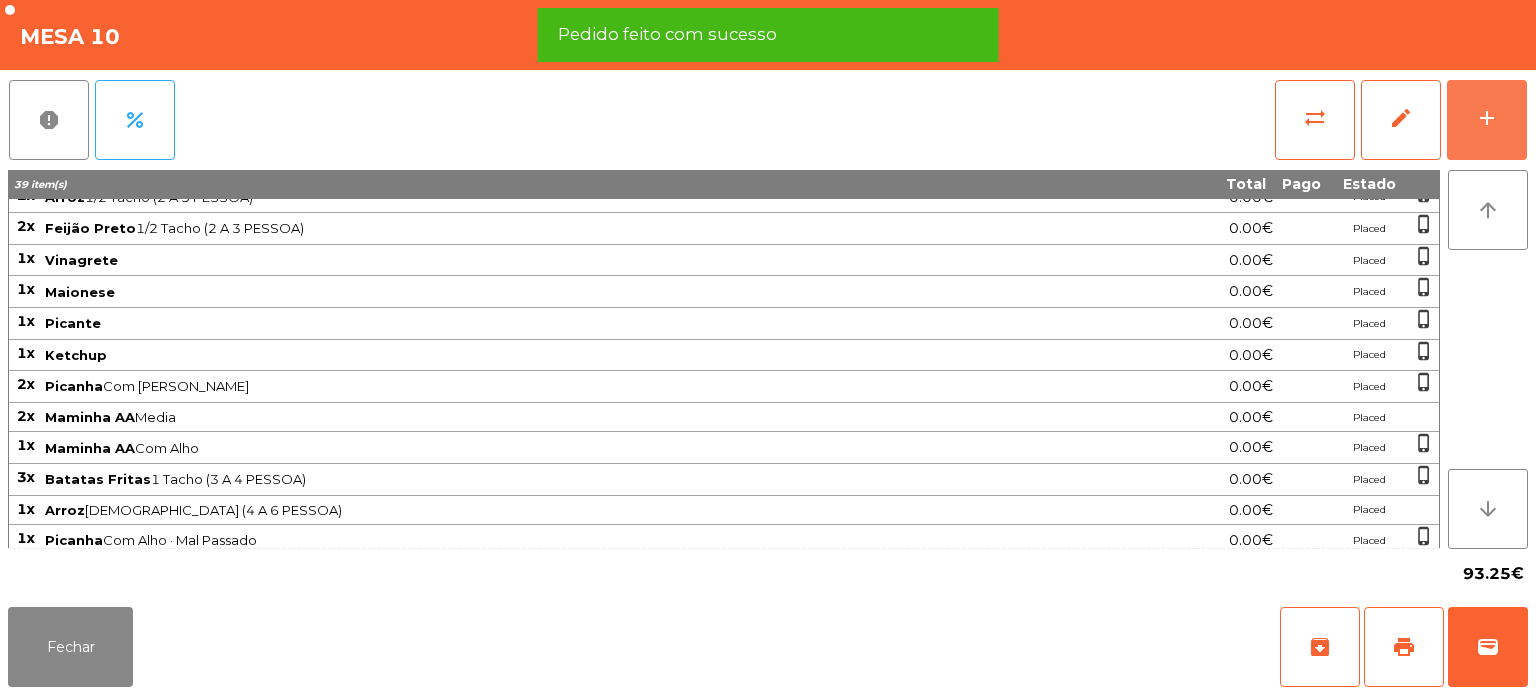 scroll, scrollTop: 201, scrollLeft: 0, axis: vertical 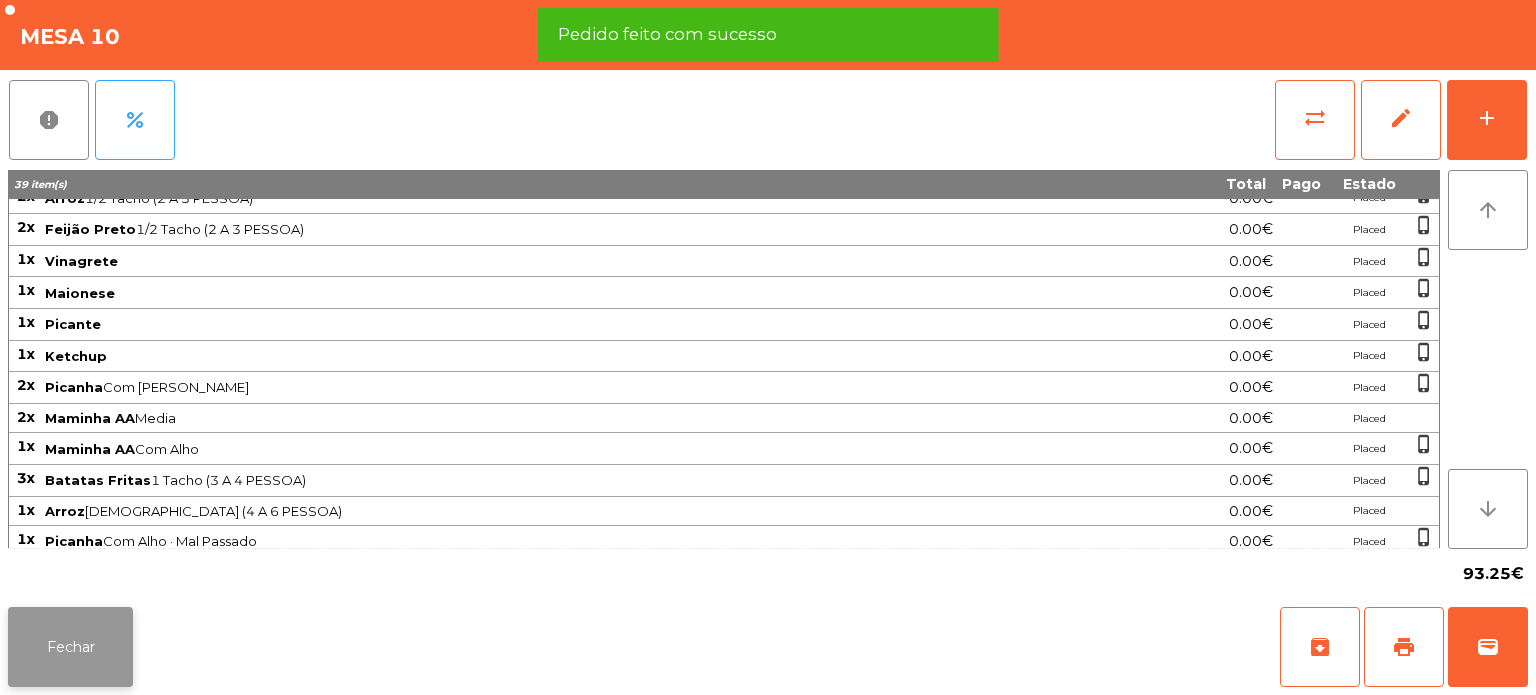 click on "Fechar" 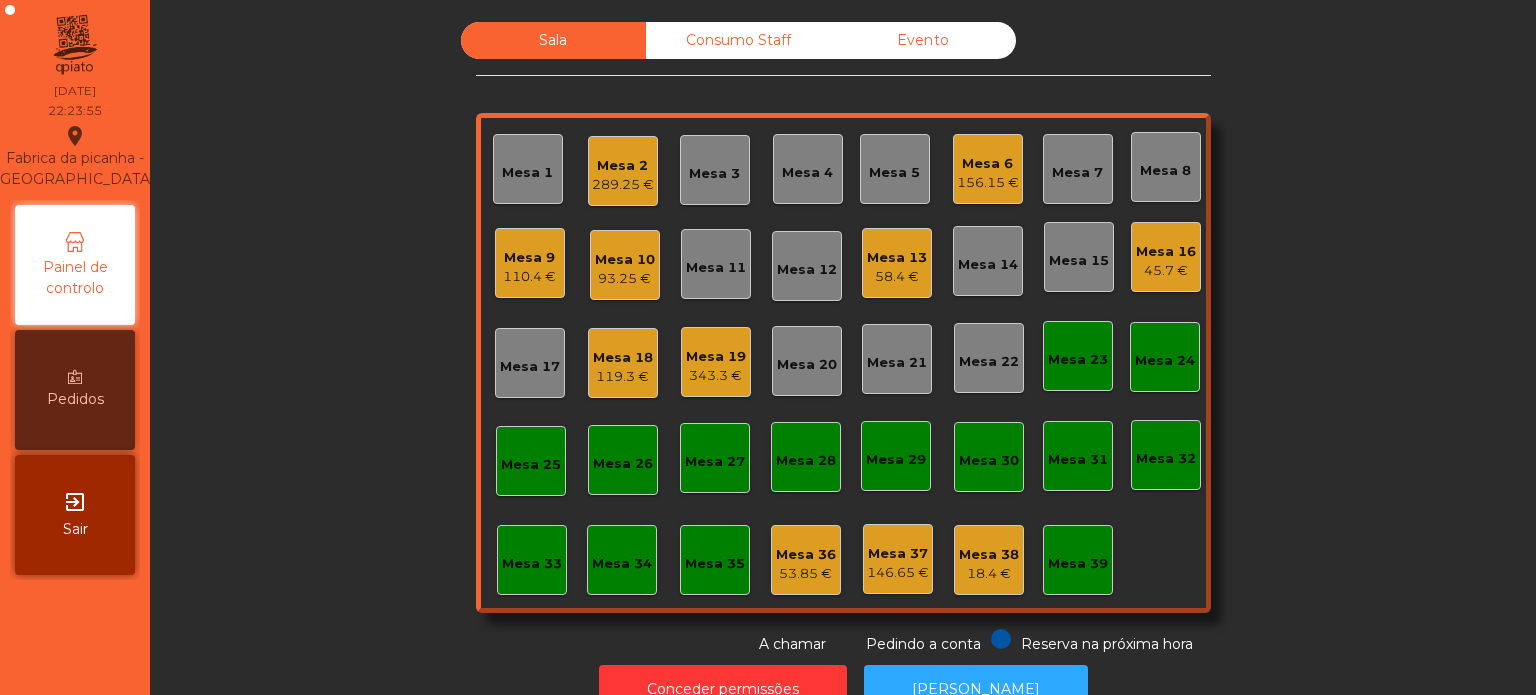 click on "Mesa 16   45.7 €" 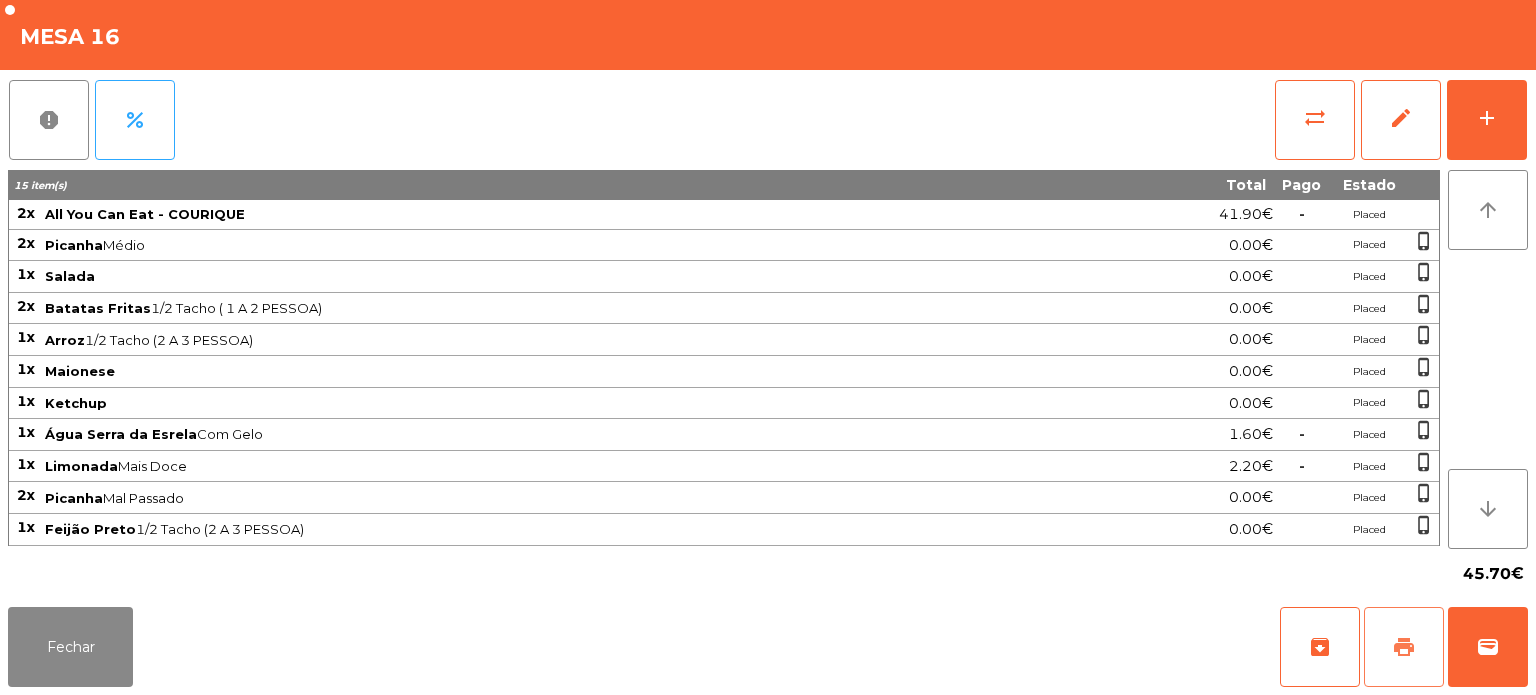 click on "print" 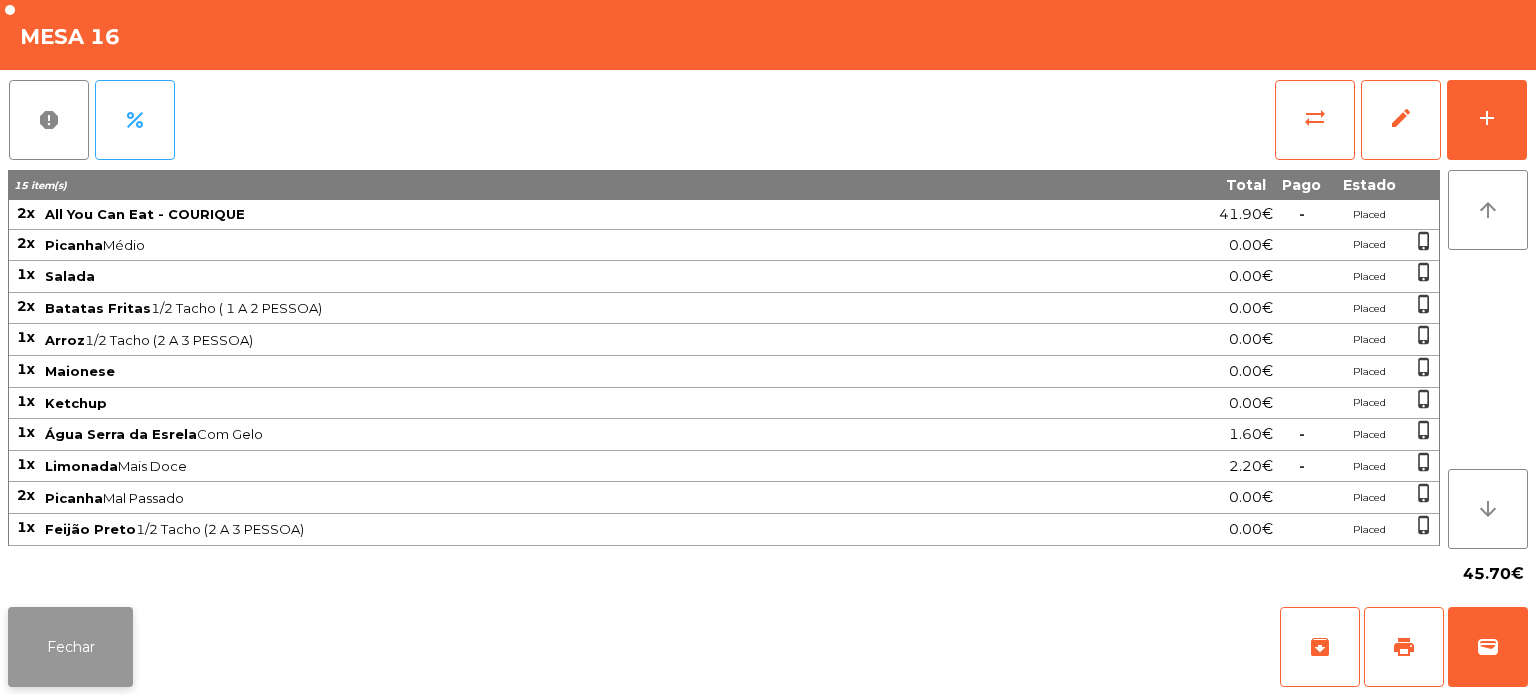click on "Fechar" 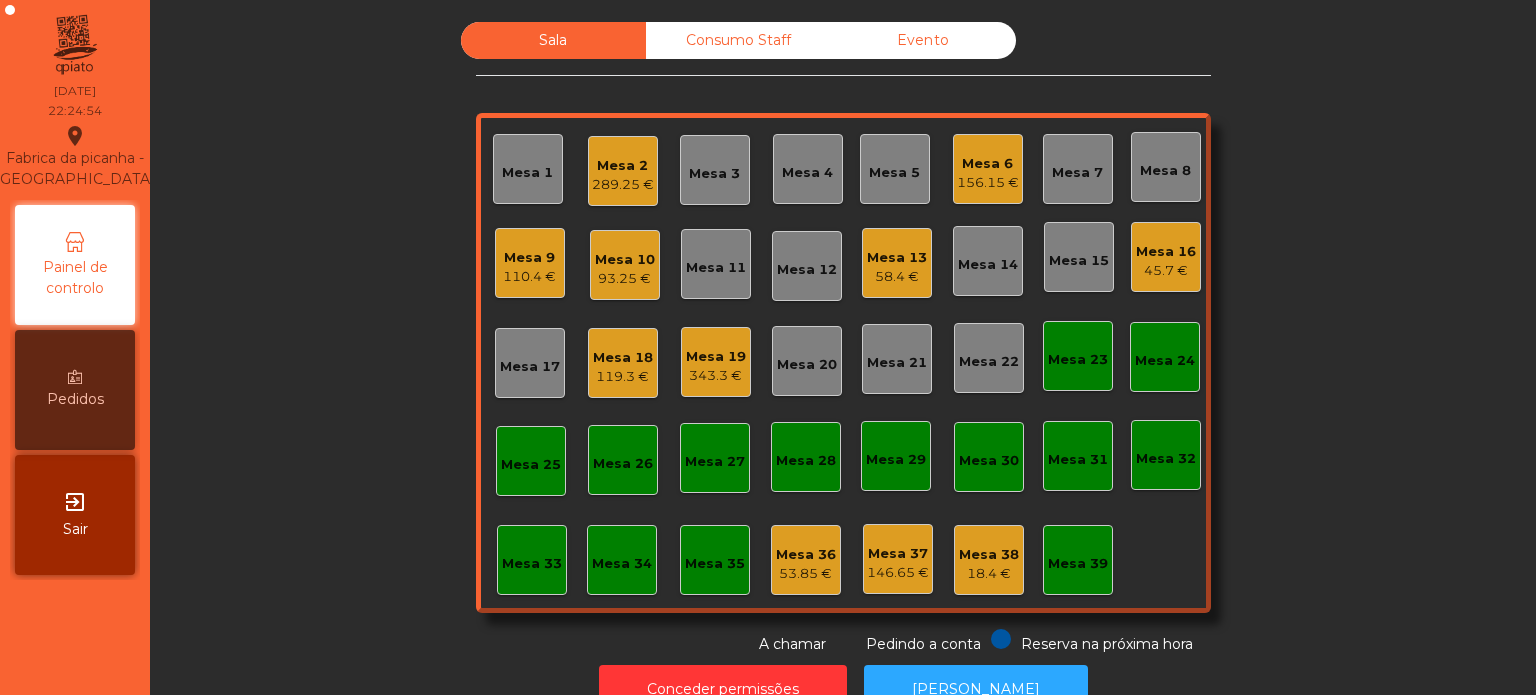 scroll, scrollTop: 55, scrollLeft: 0, axis: vertical 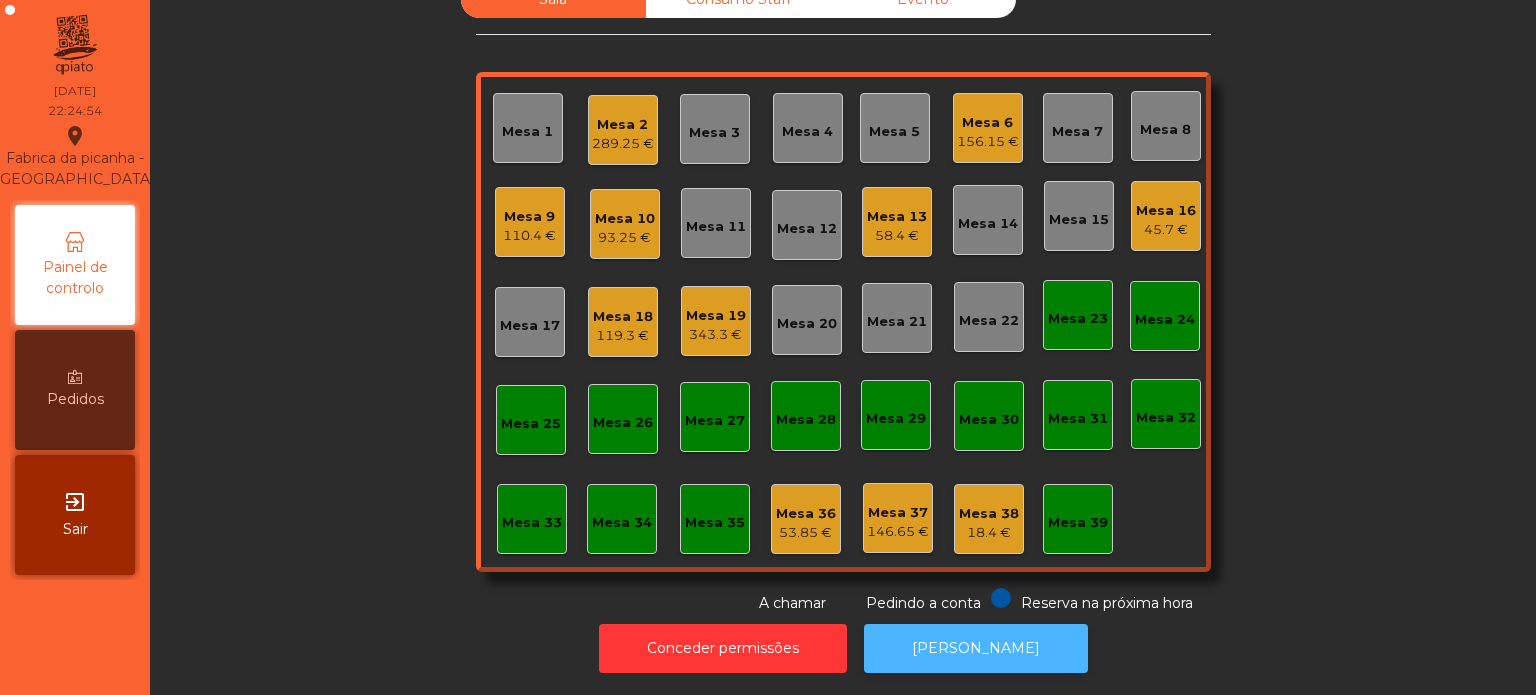 click on "[PERSON_NAME]" 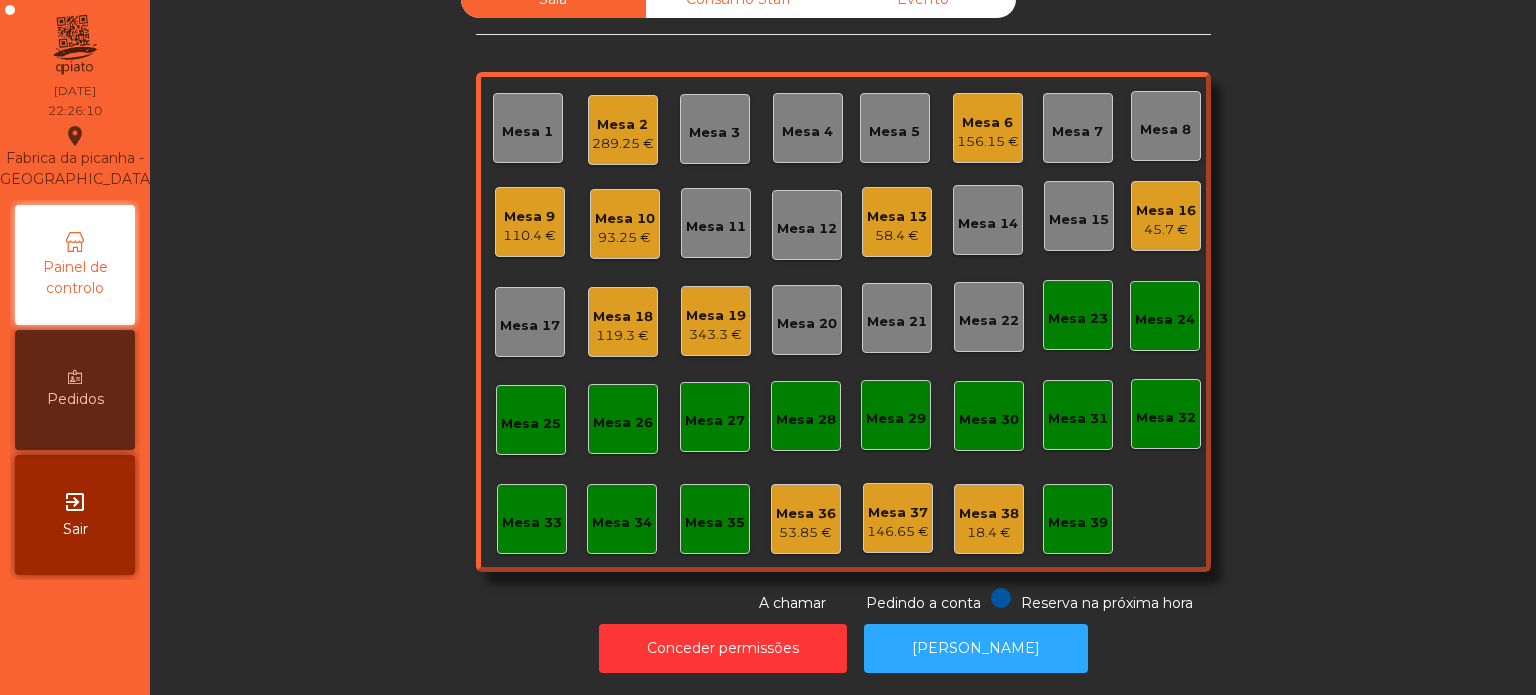 click on "Mesa 9" 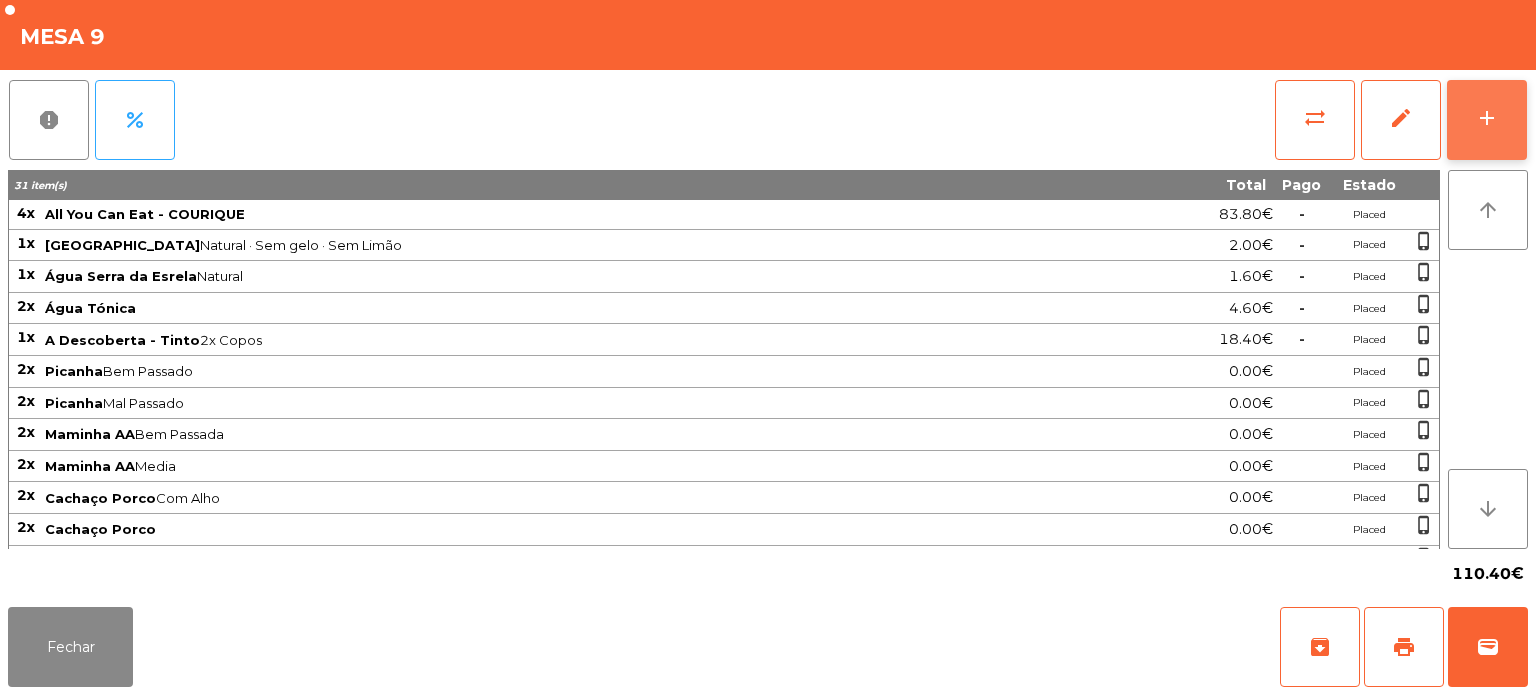 click on "add" 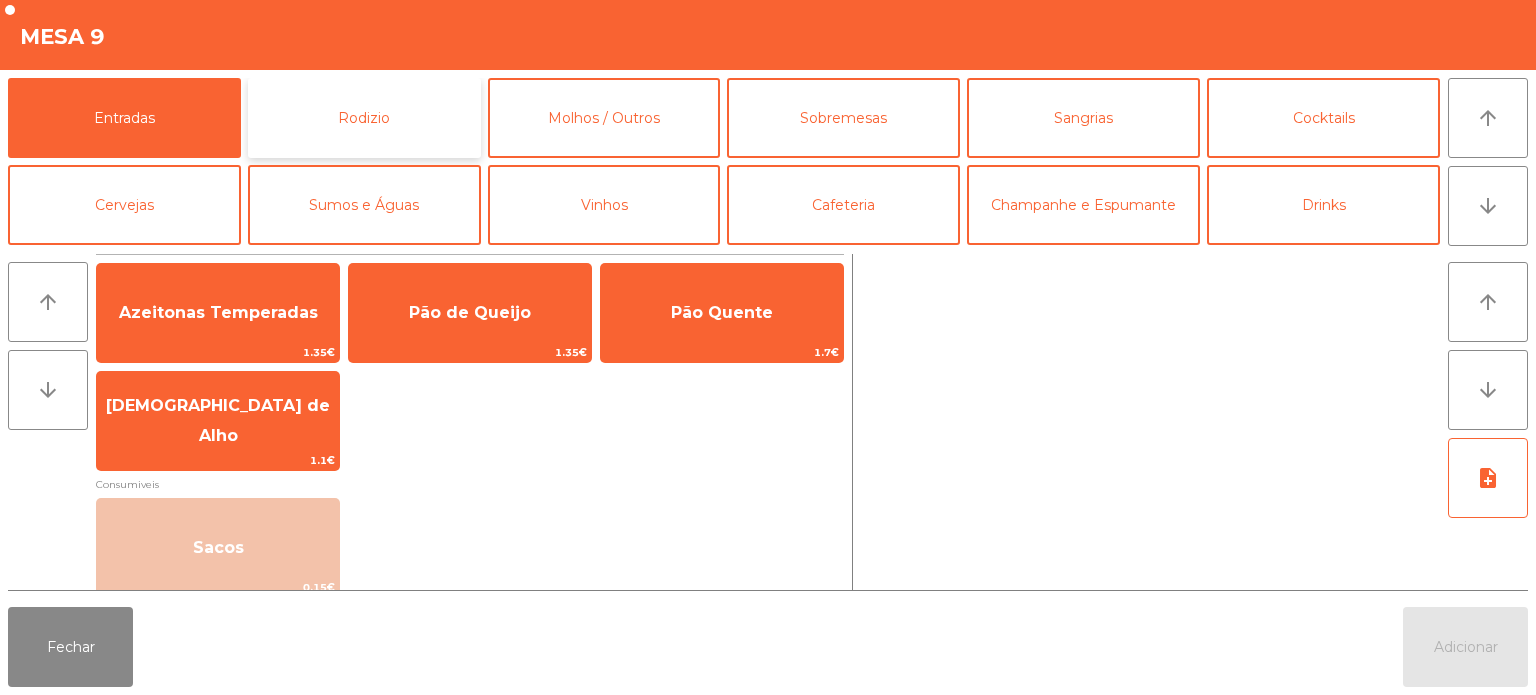 click on "Rodizio" 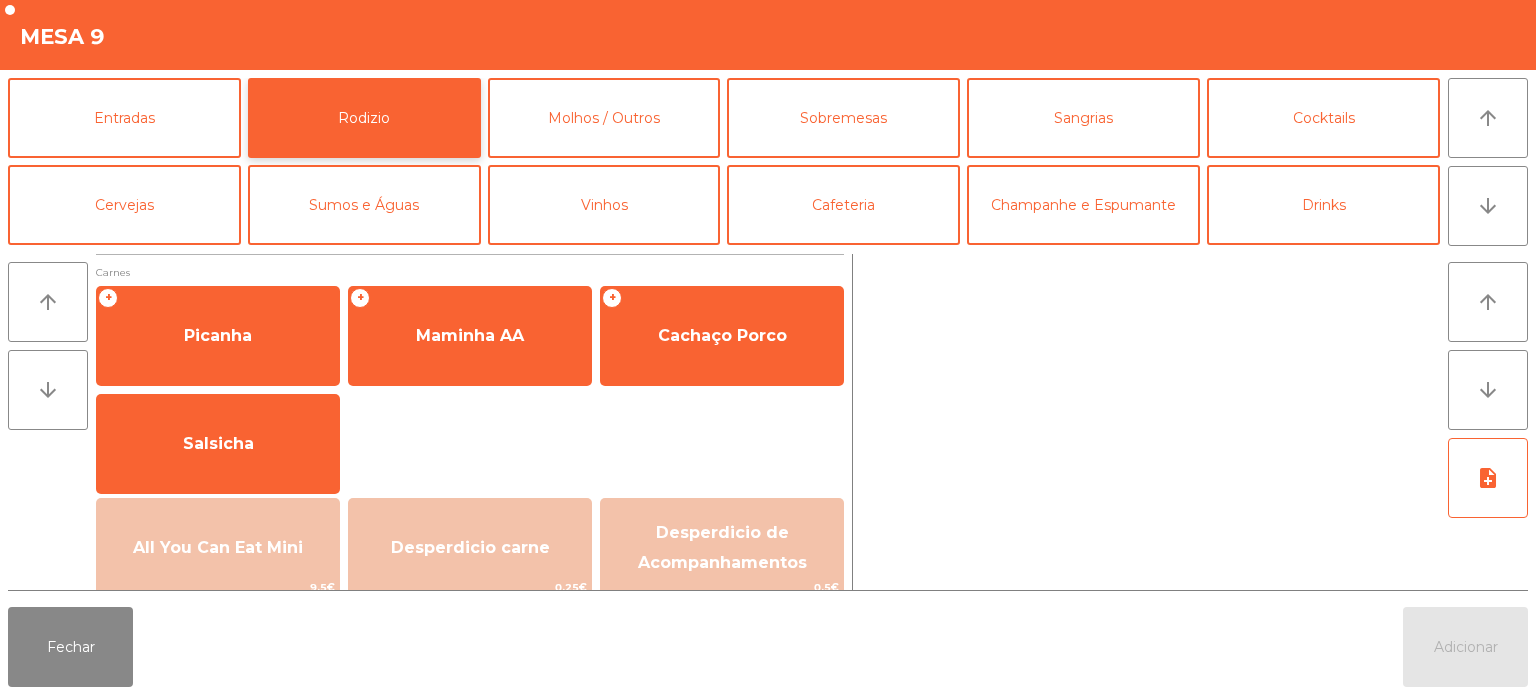 scroll, scrollTop: 358, scrollLeft: 0, axis: vertical 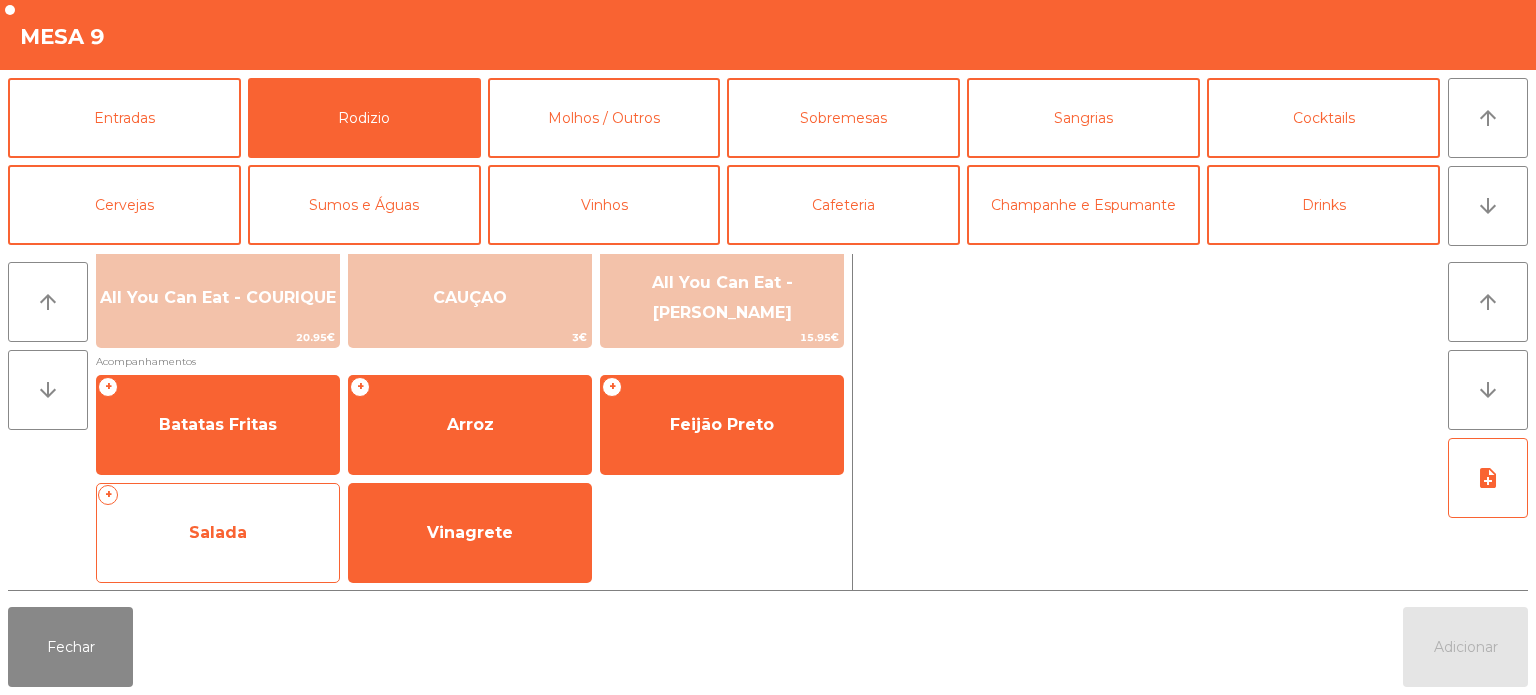 click on "Salada" 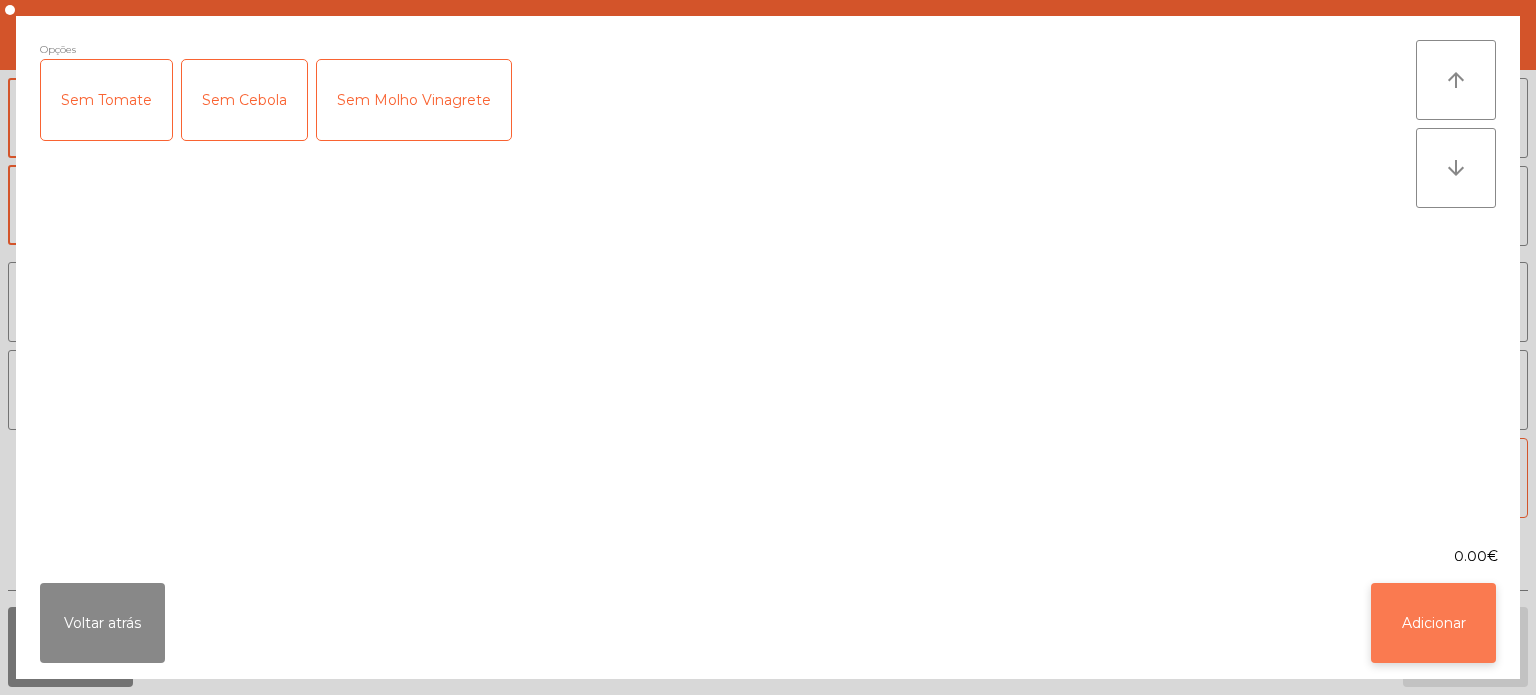 click on "Adicionar" 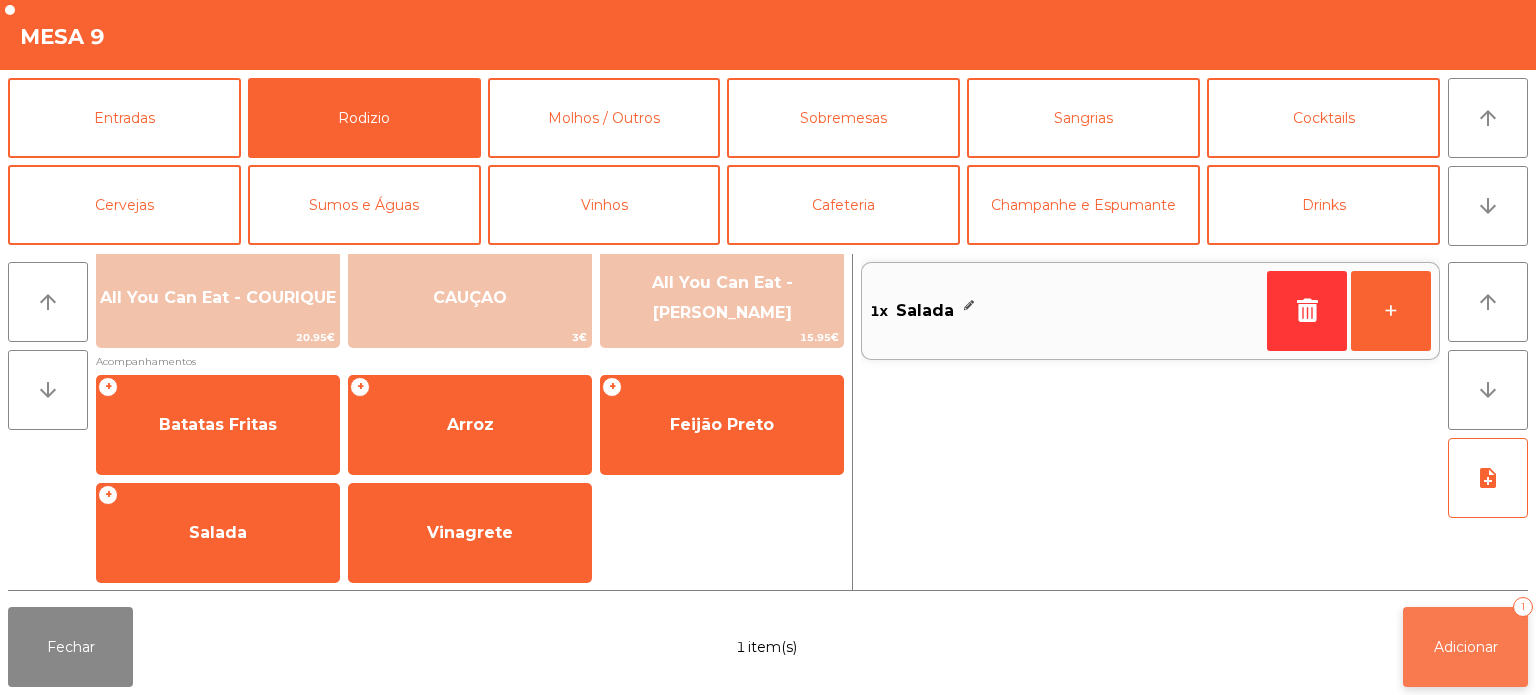 click on "Adicionar   1" 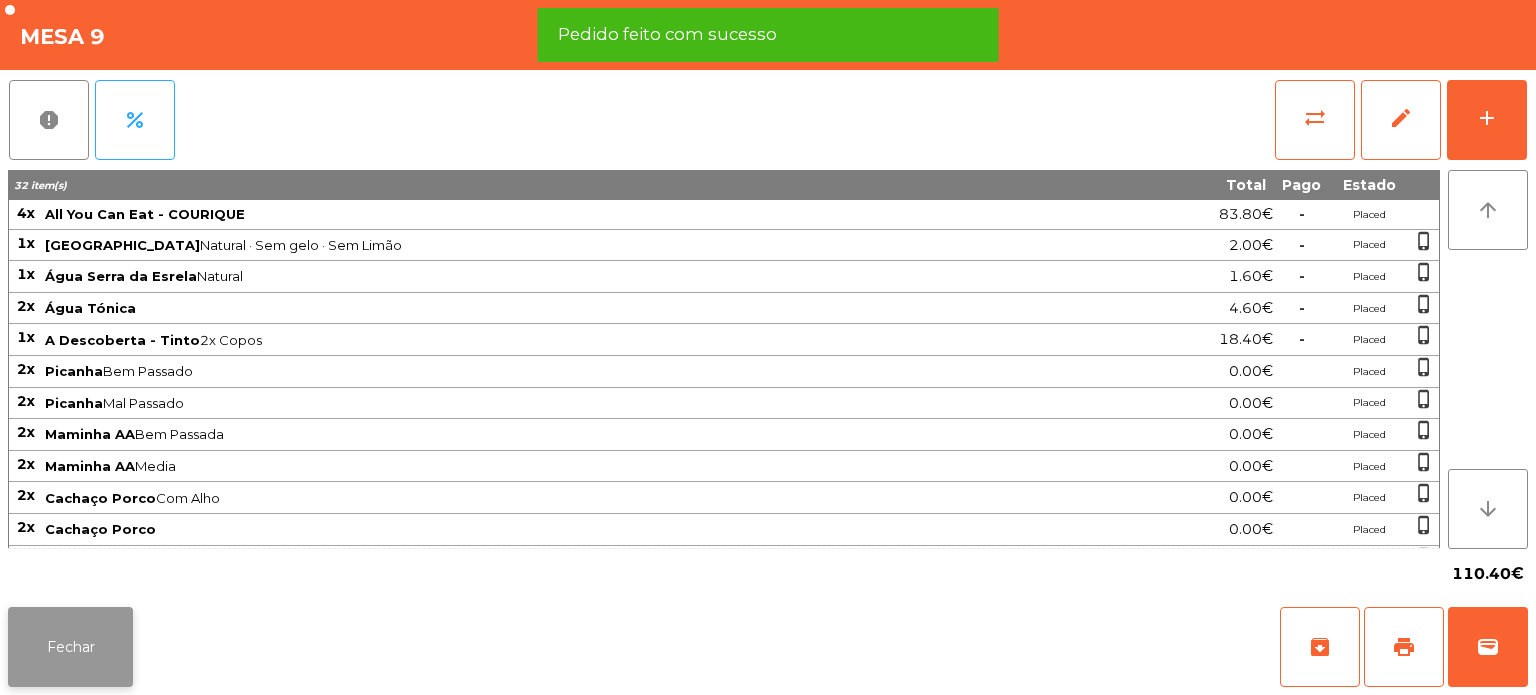 click on "Fechar" 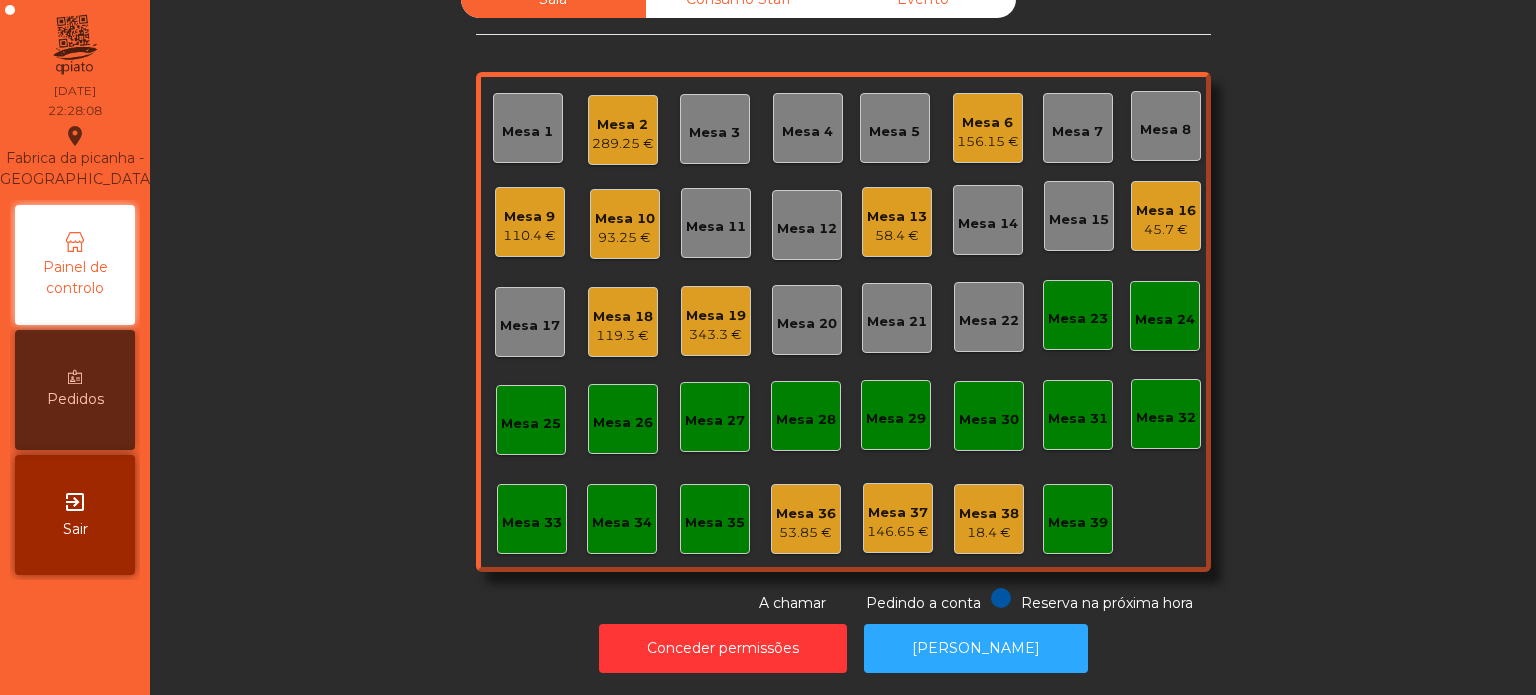 click on "Mesa 6   156.15 €" 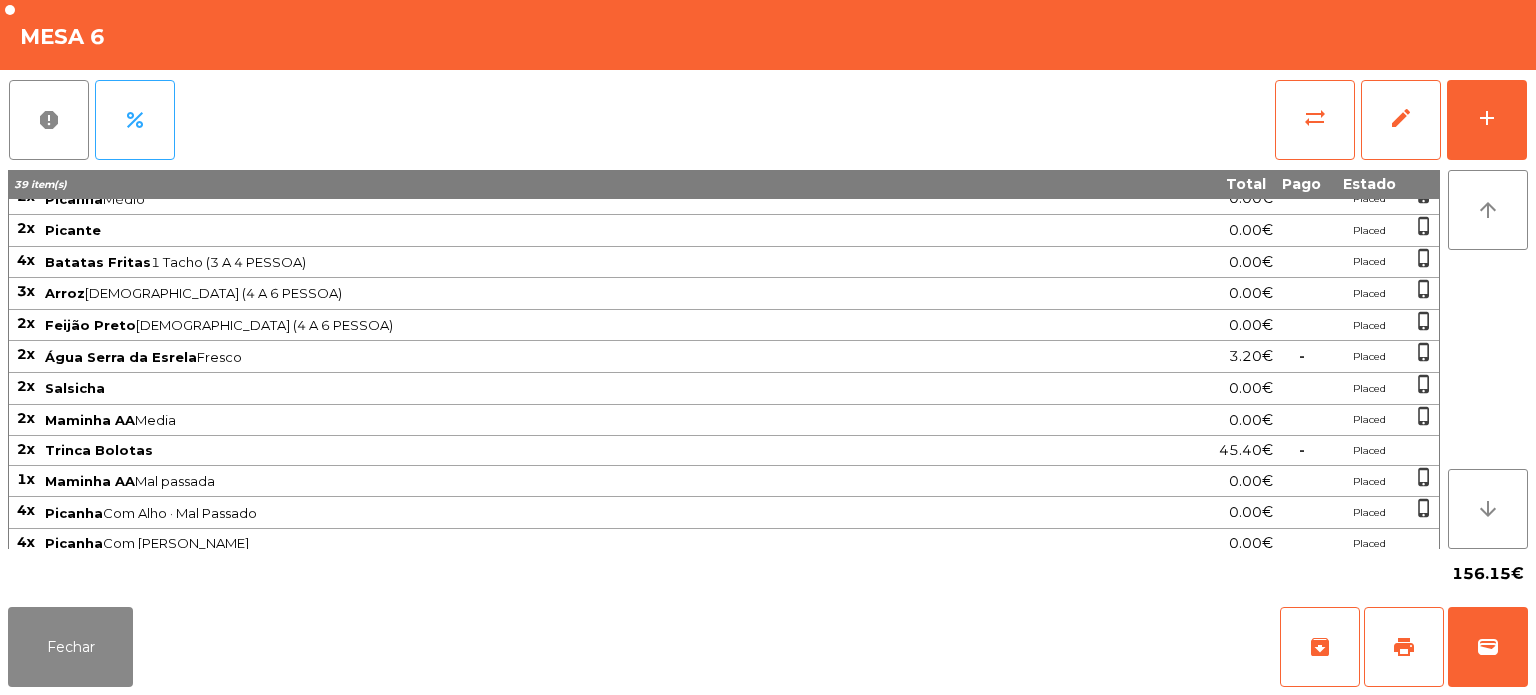 scroll, scrollTop: 0, scrollLeft: 0, axis: both 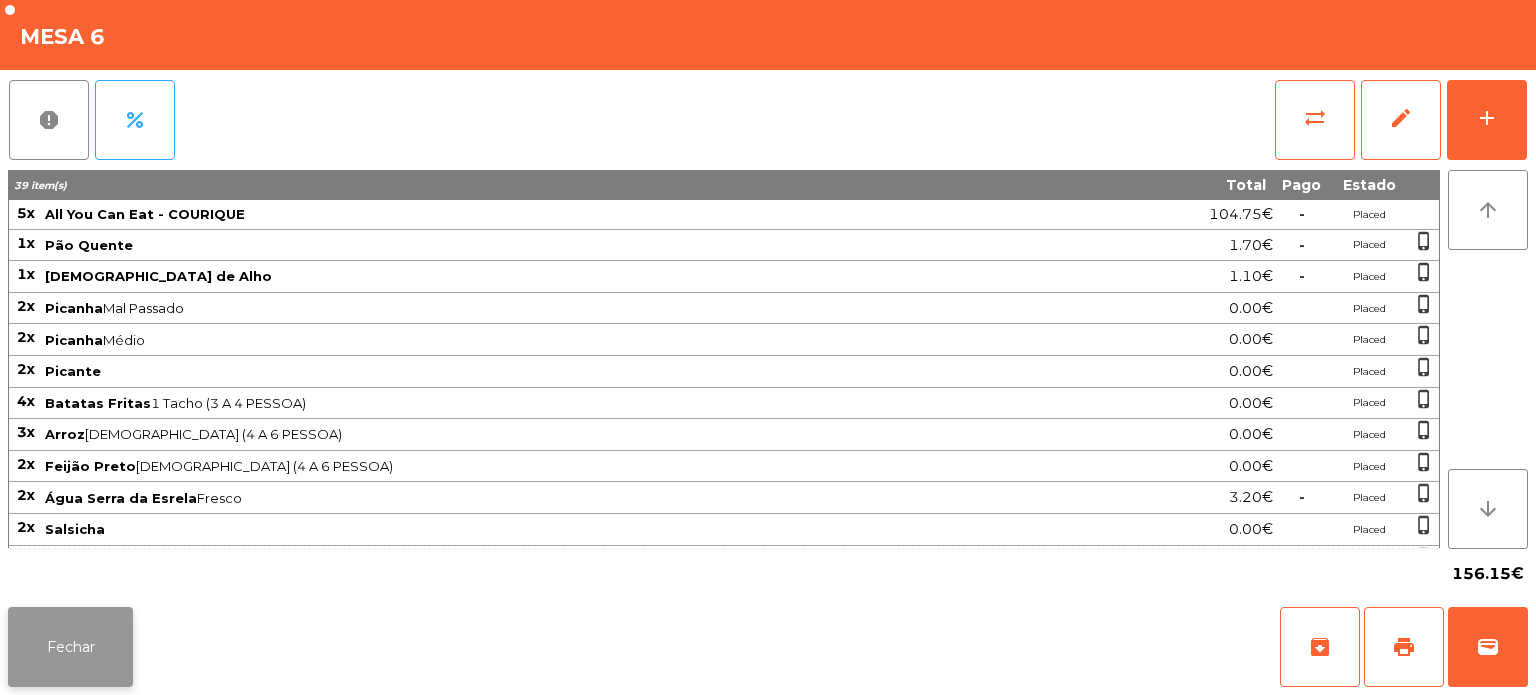 click on "Fechar" 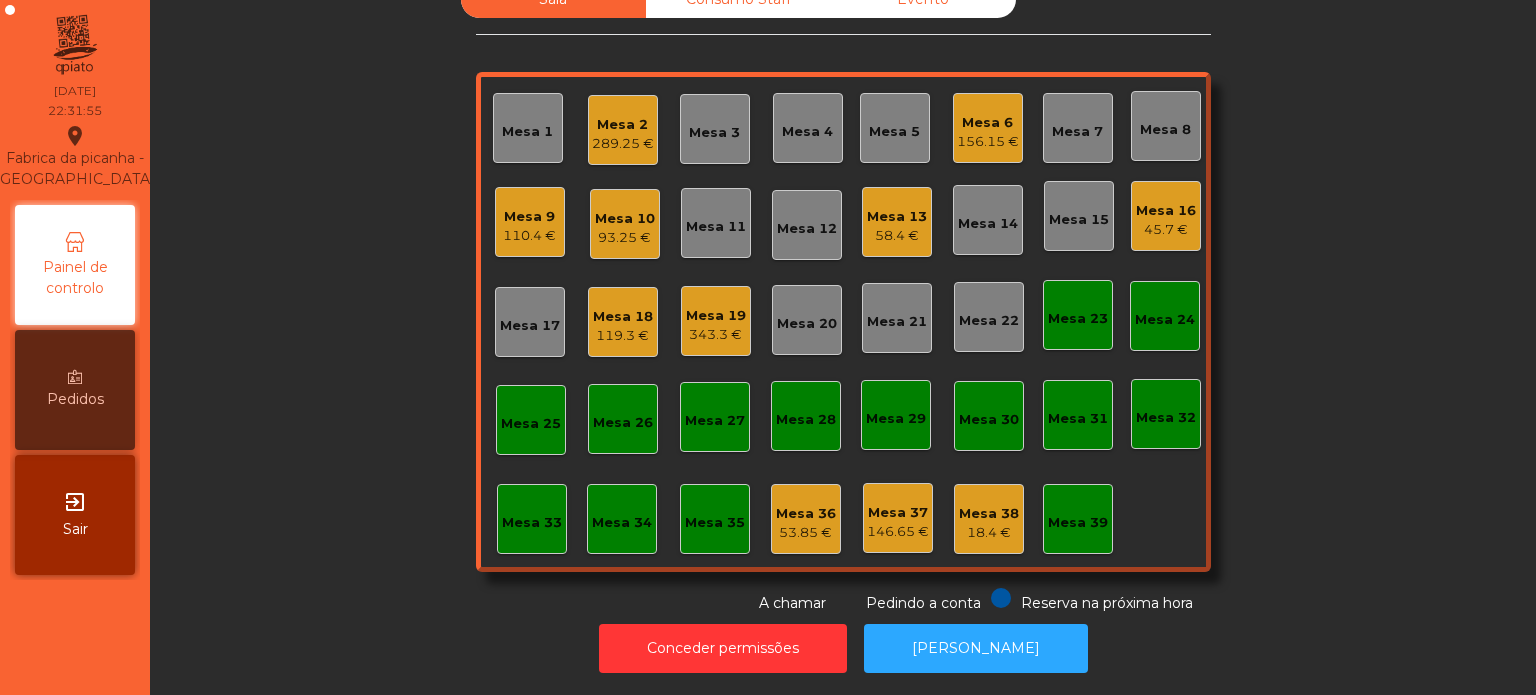 click on "Mesa 12" 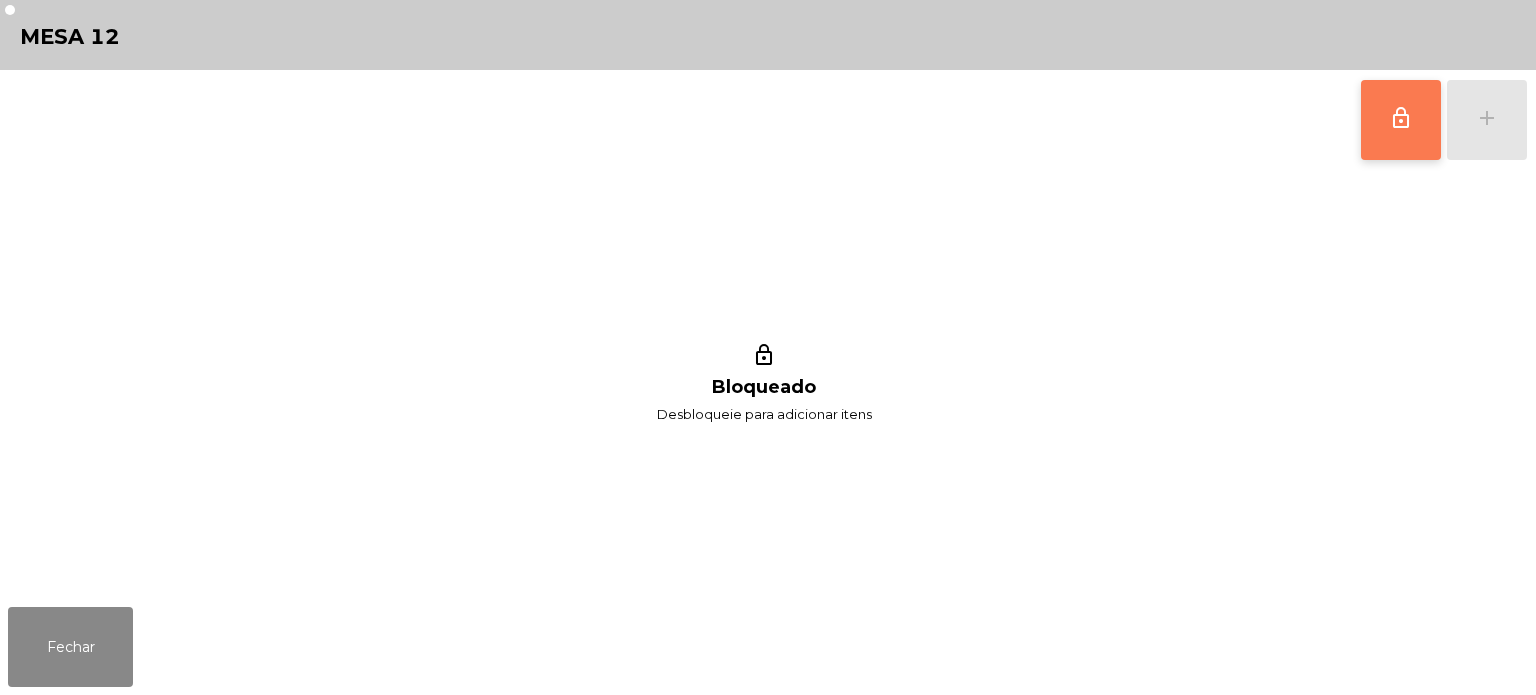 click on "lock_outline" 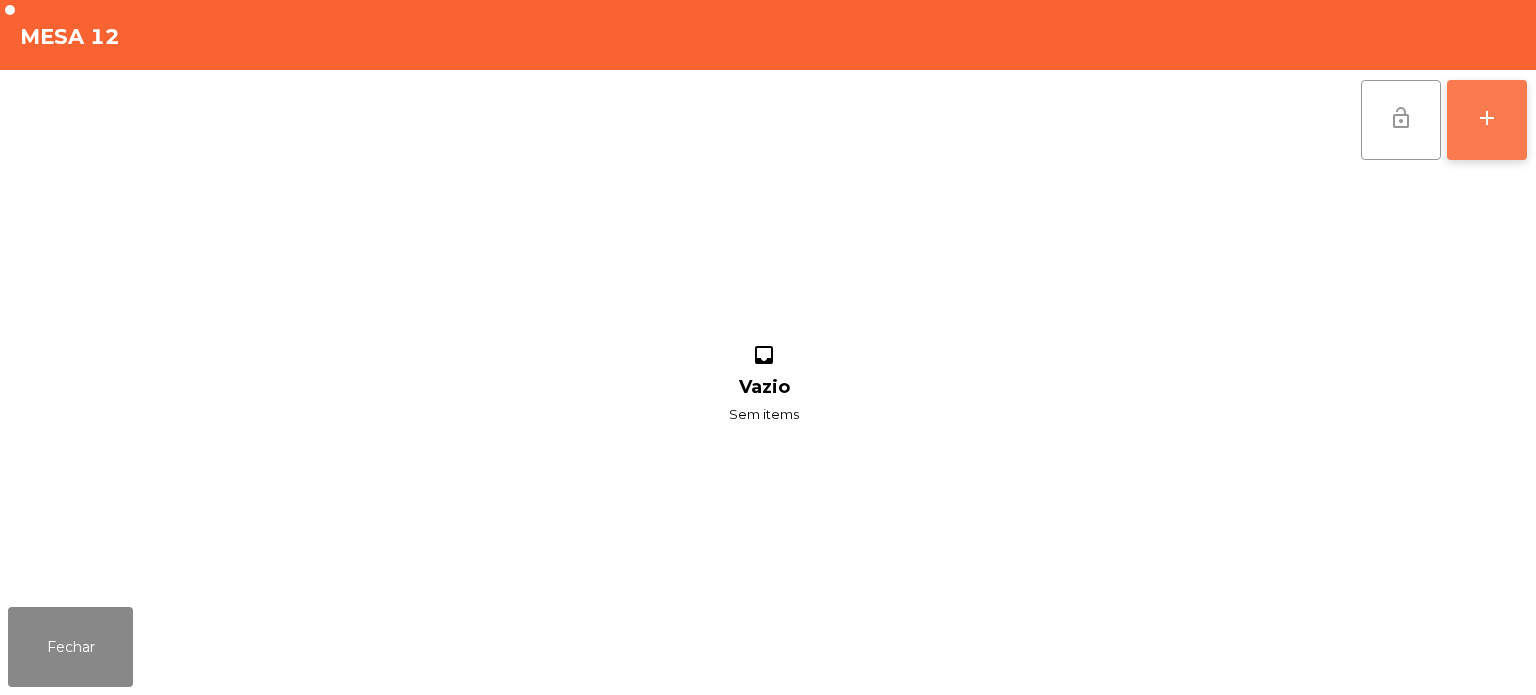 click on "add" 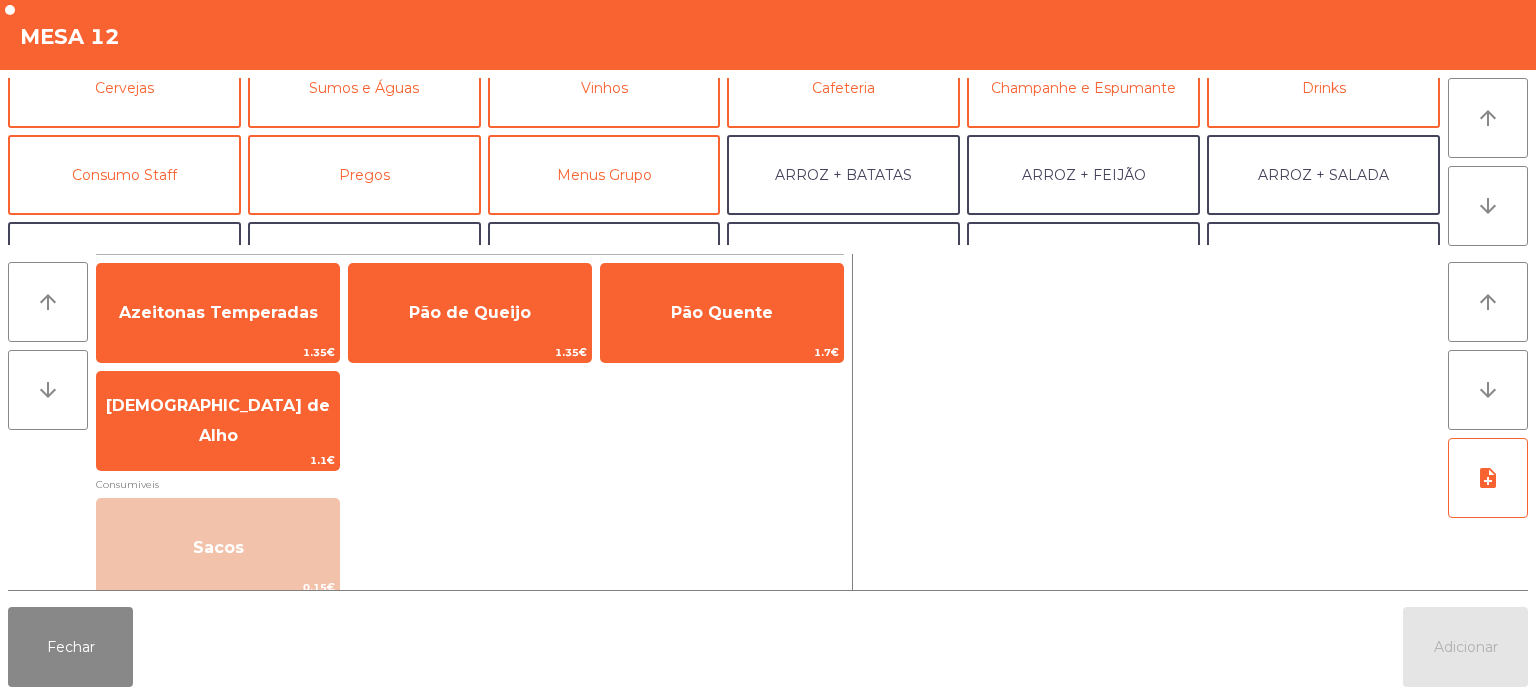 scroll, scrollTop: 139, scrollLeft: 0, axis: vertical 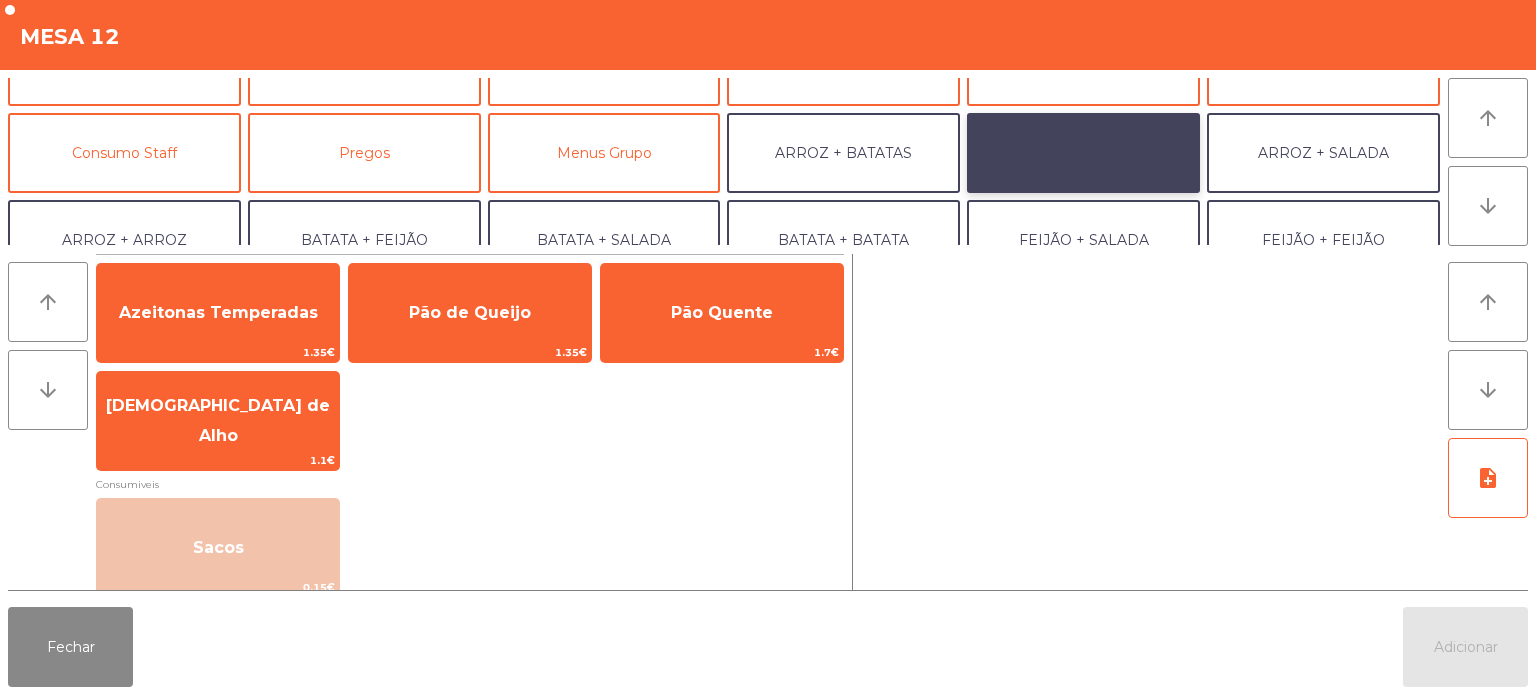 click on "ARROZ + FEIJÃO" 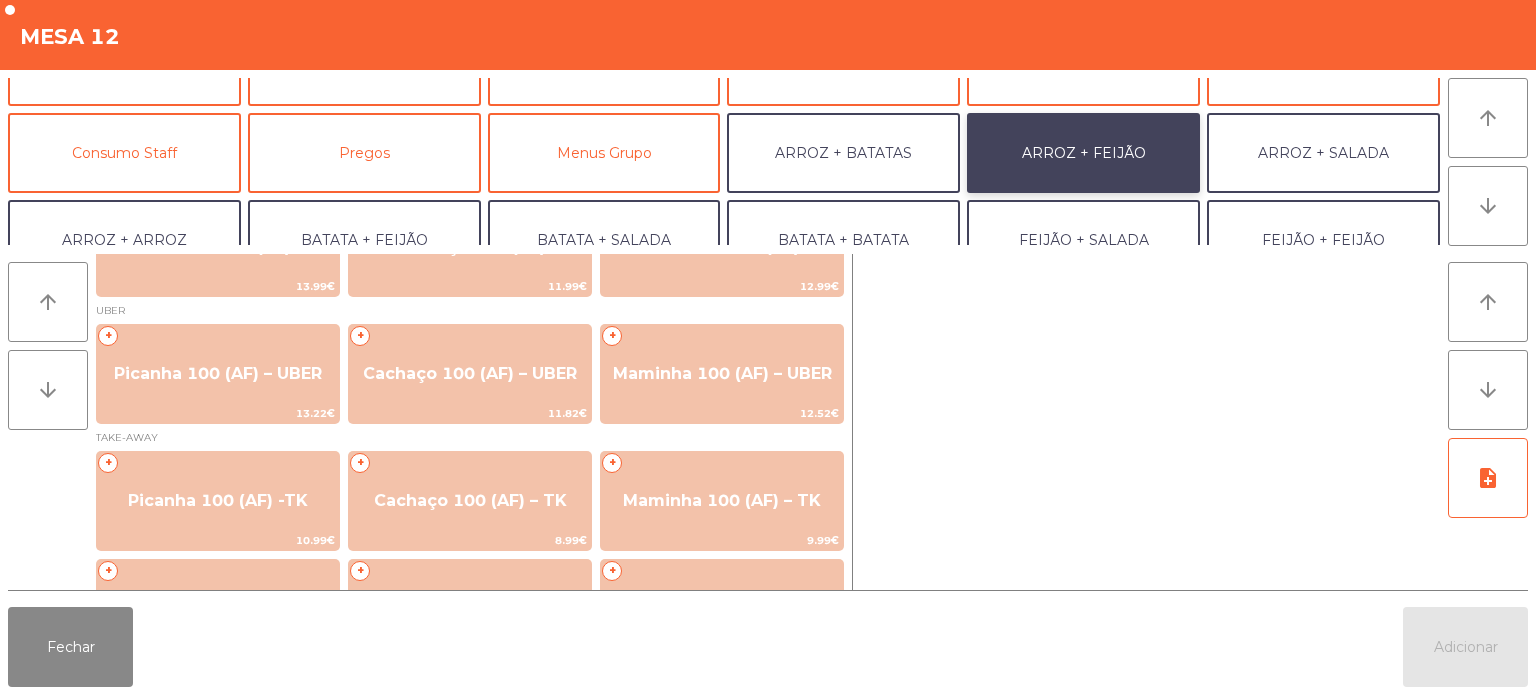 scroll, scrollTop: 175, scrollLeft: 0, axis: vertical 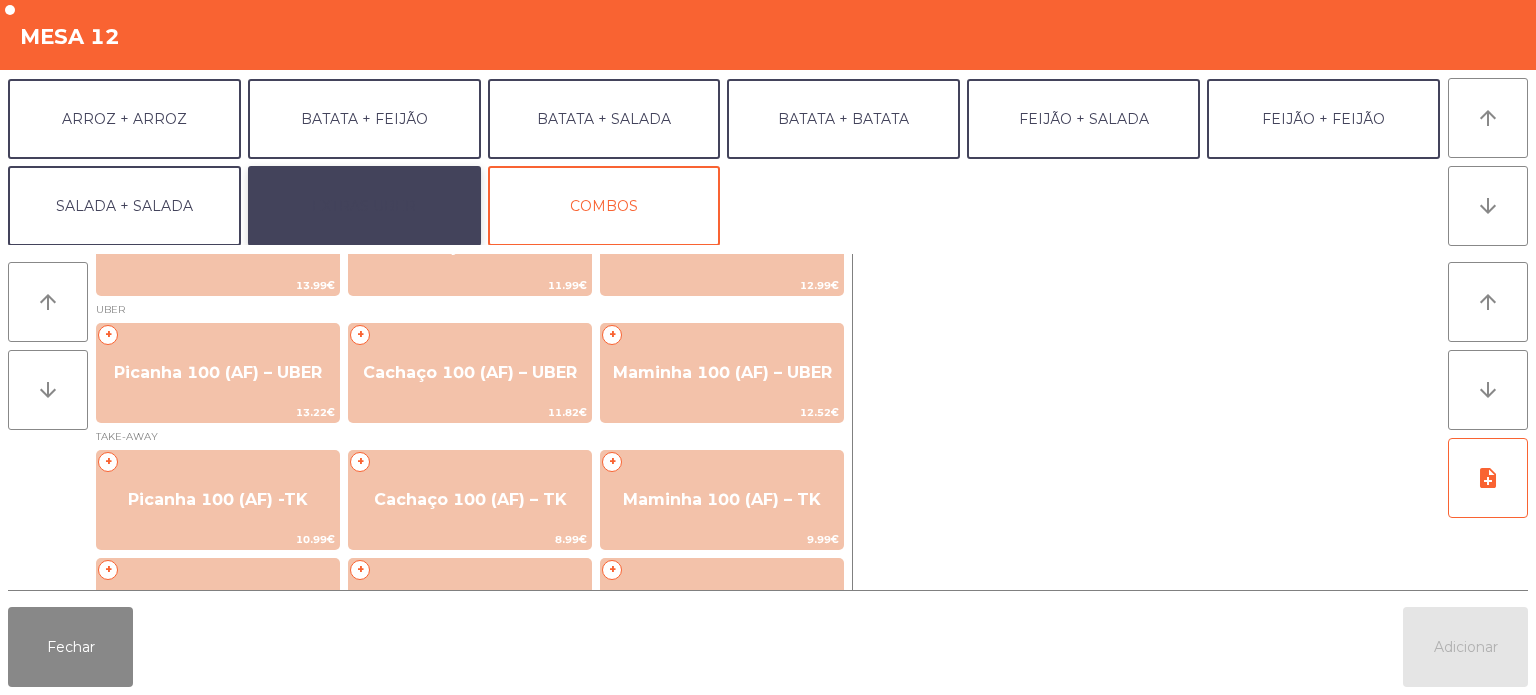 click on "EXTRAS UBER" 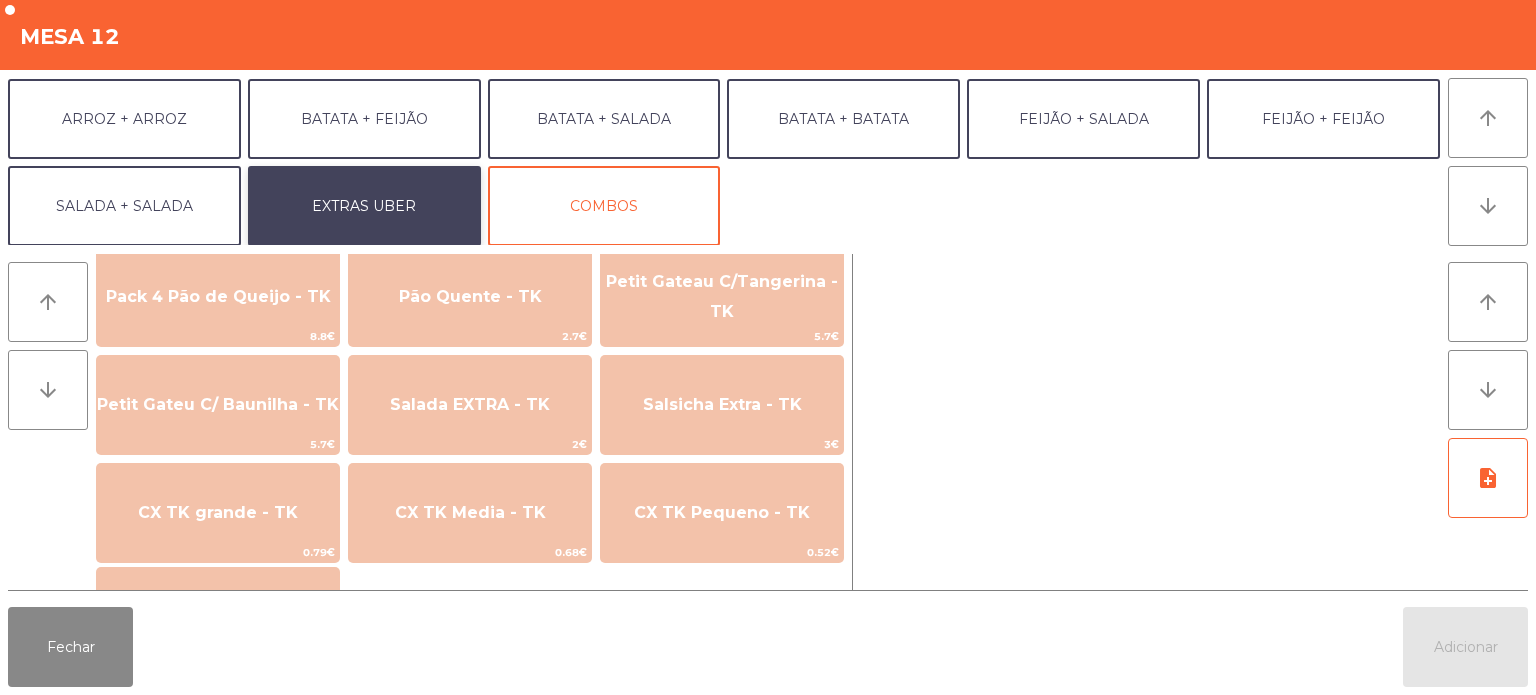 scroll, scrollTop: 1245, scrollLeft: 0, axis: vertical 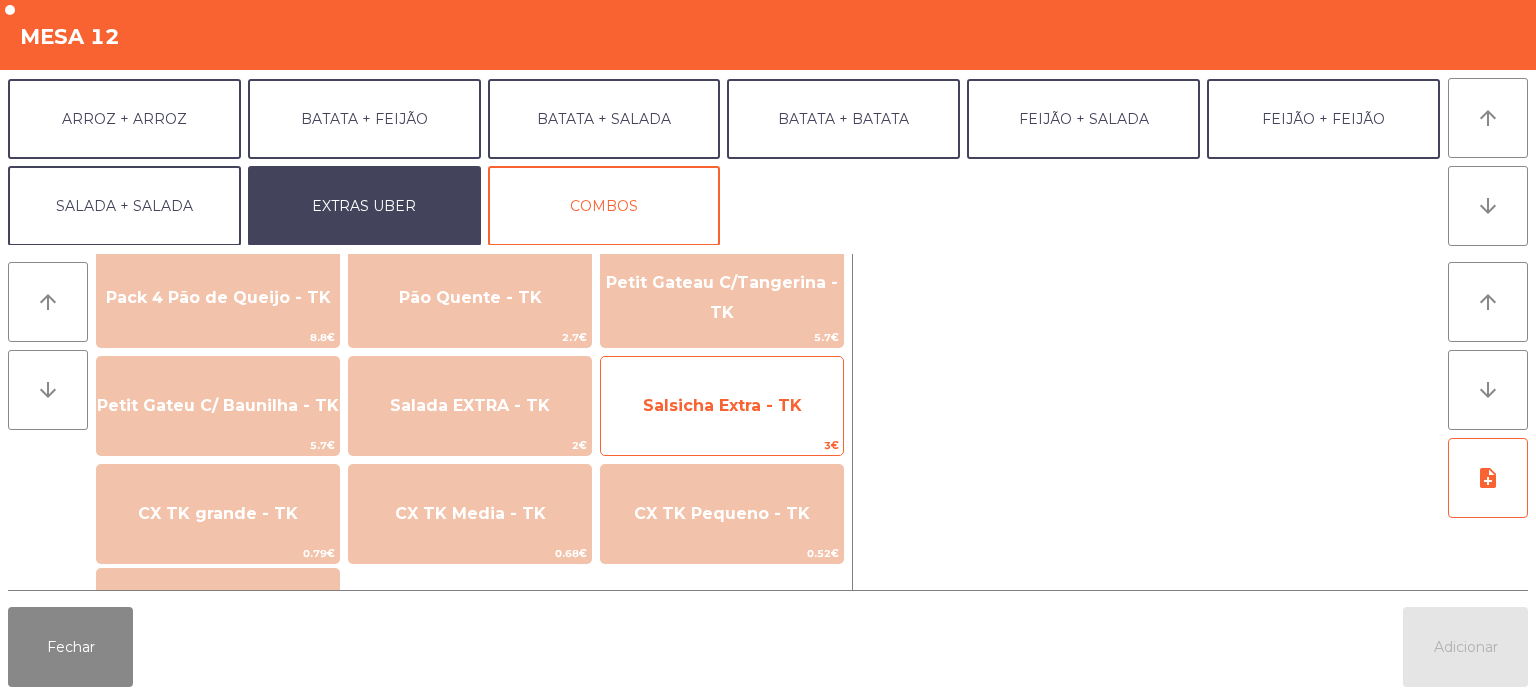 click on "Salsicha Extra - TK" 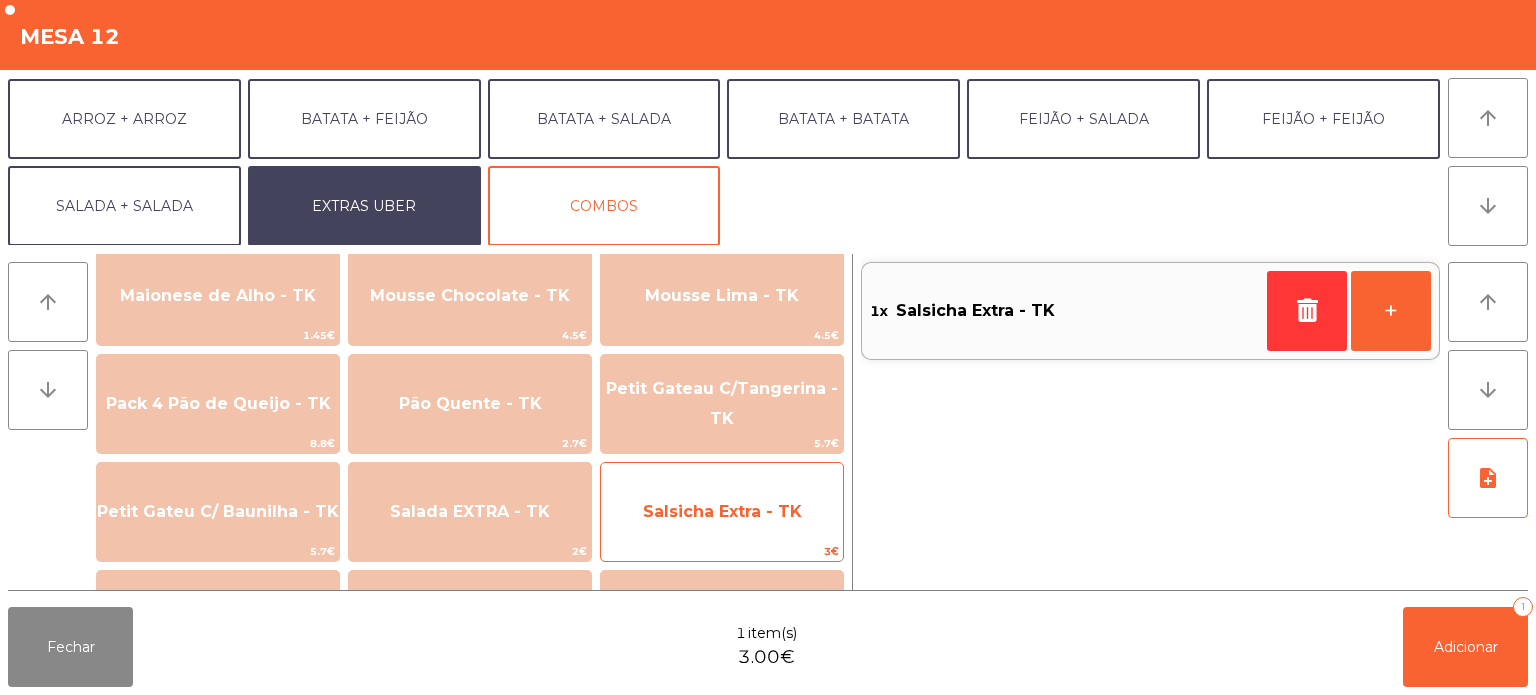 scroll, scrollTop: 1138, scrollLeft: 0, axis: vertical 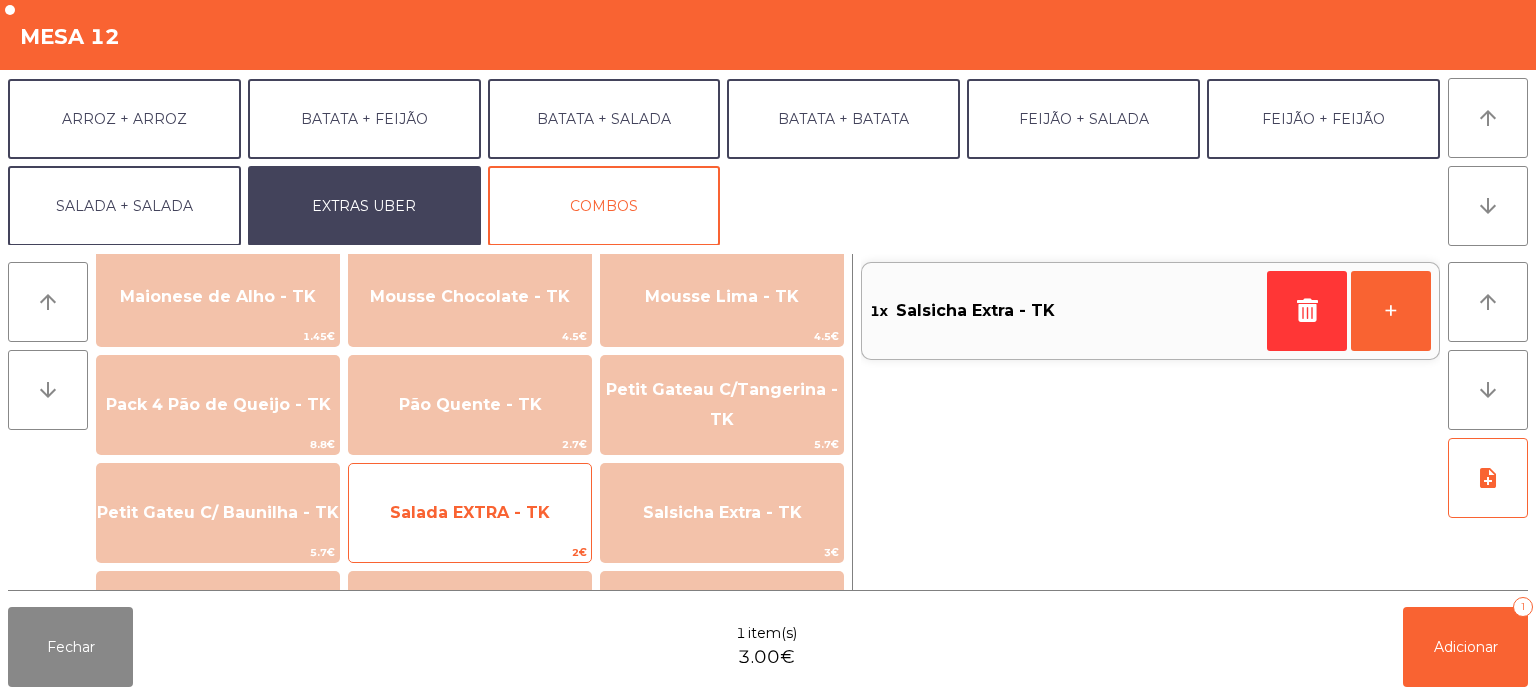 click on "Salada EXTRA - TK" 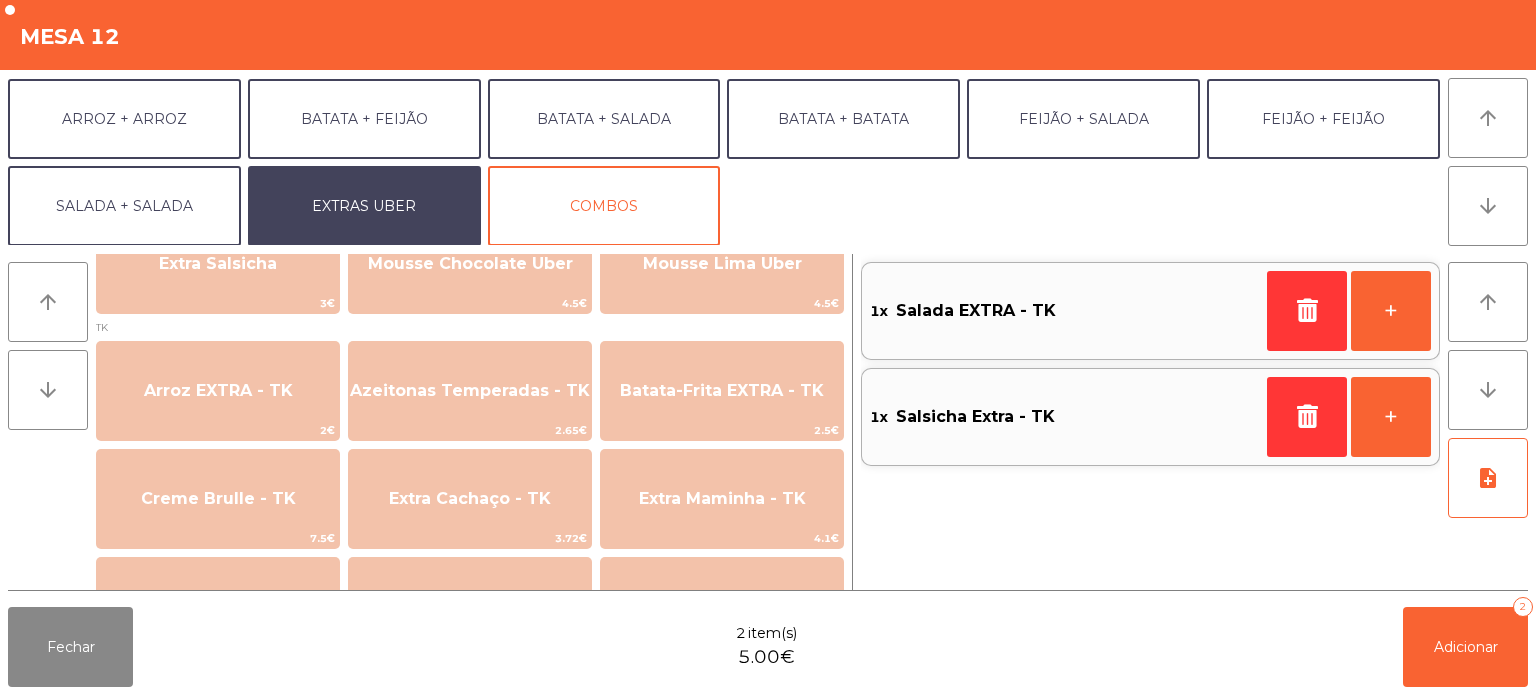 scroll, scrollTop: 724, scrollLeft: 0, axis: vertical 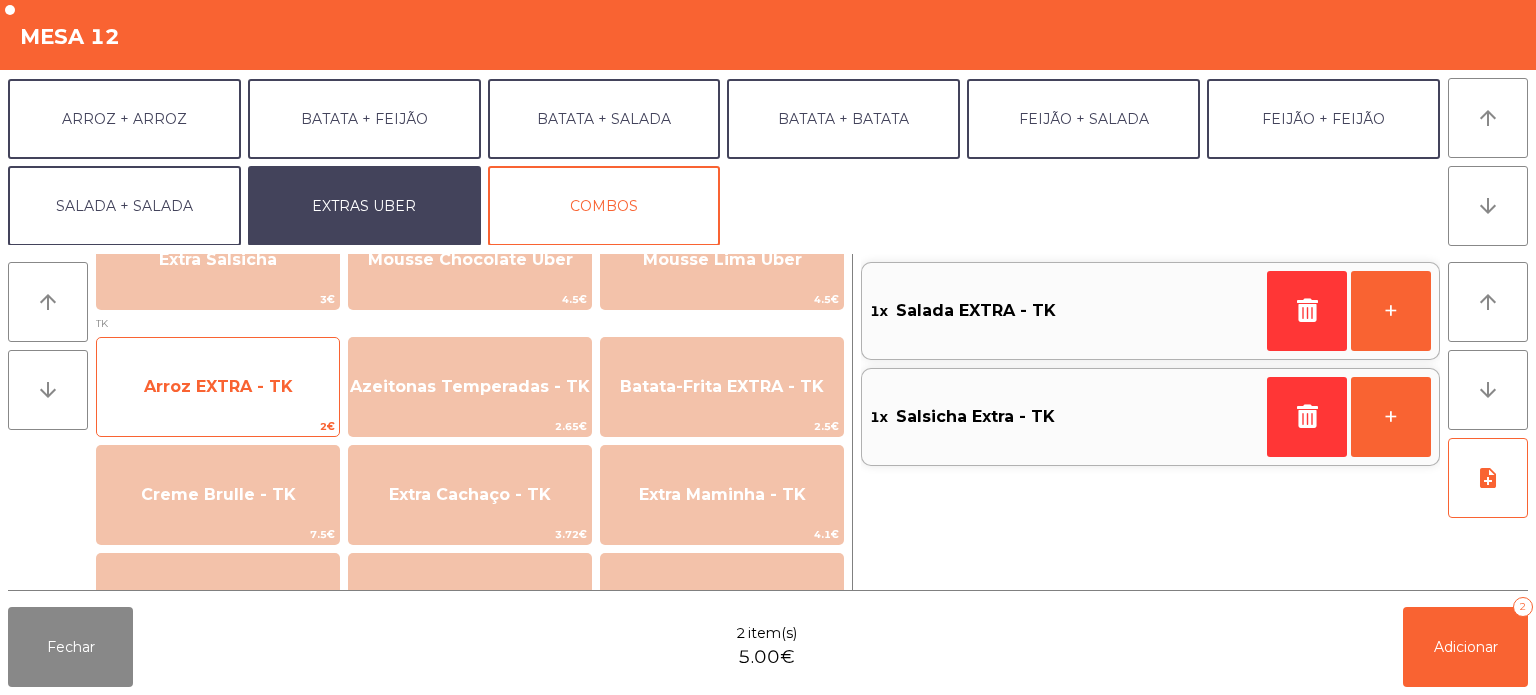 click on "Arroz EXTRA - TK" 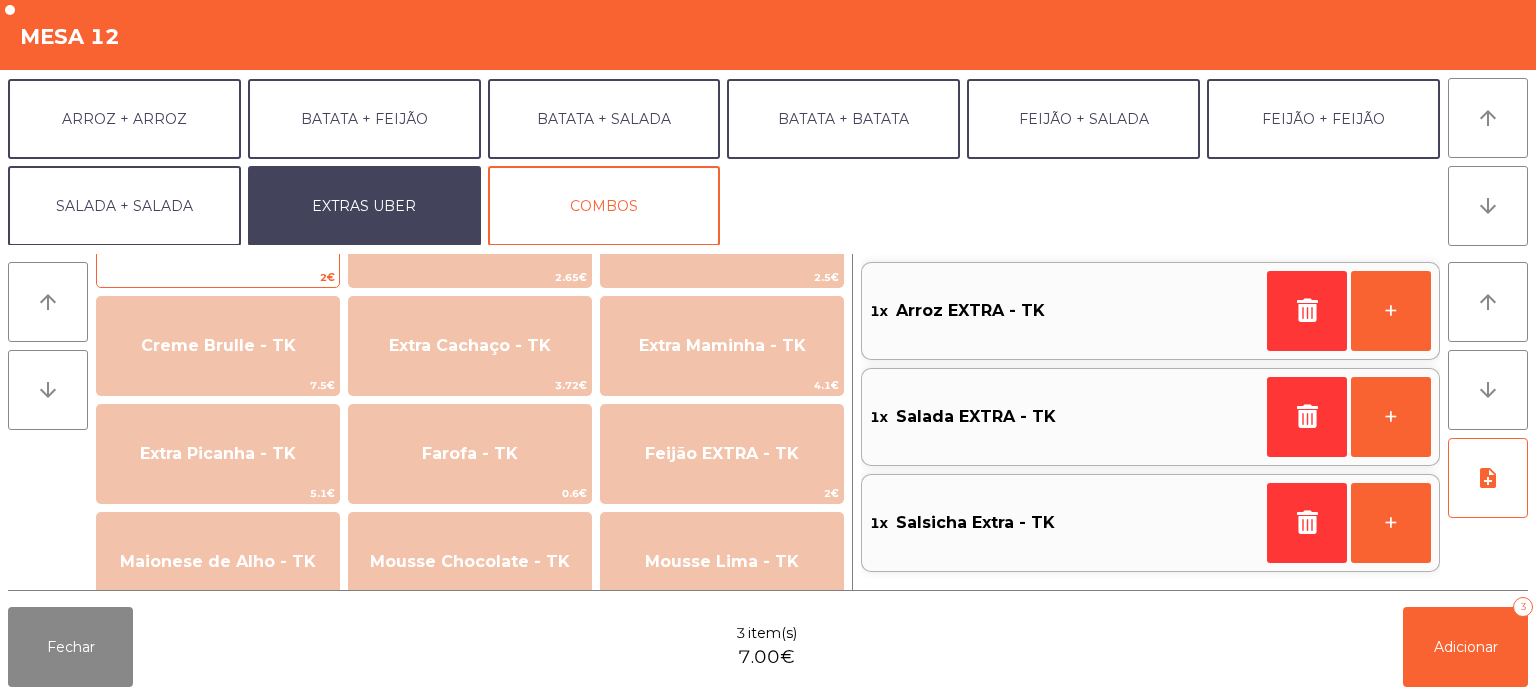 scroll, scrollTop: 923, scrollLeft: 0, axis: vertical 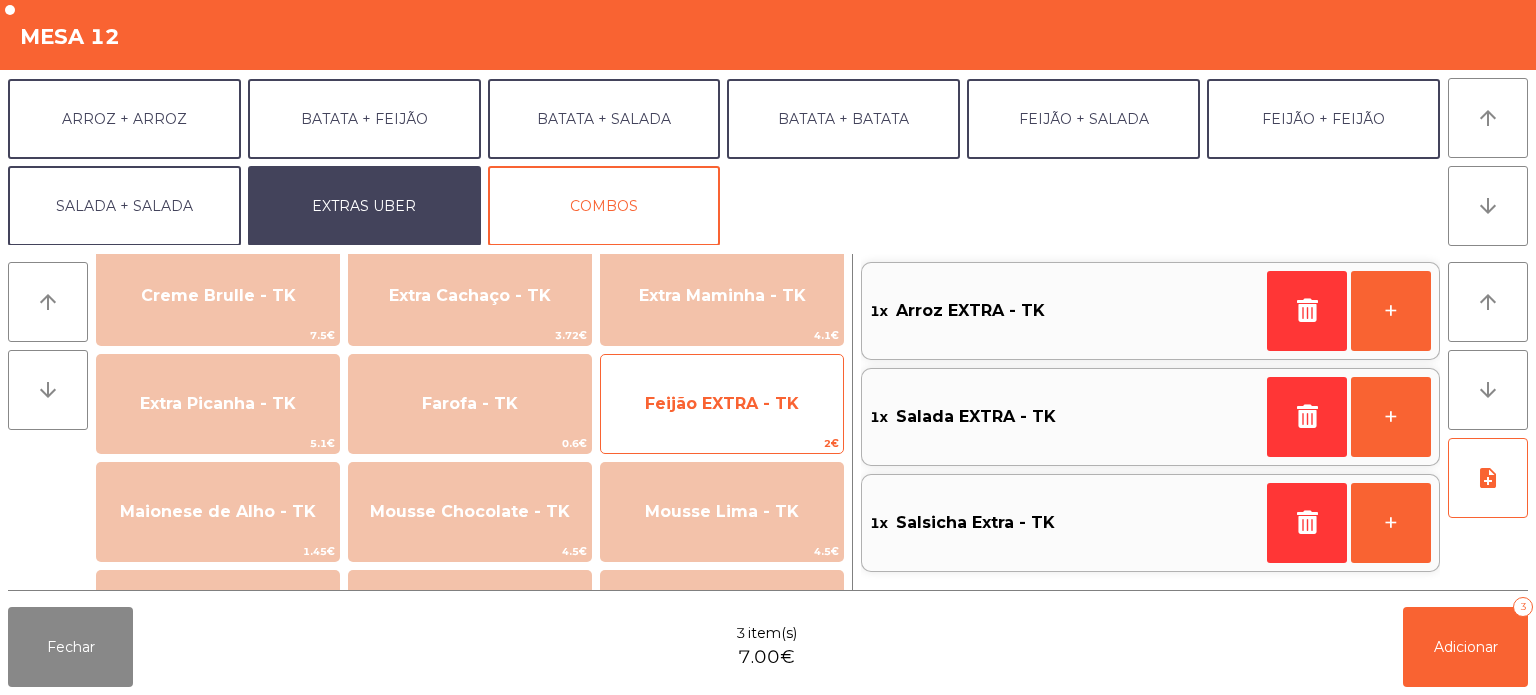click on "Feijão EXTRA - TK" 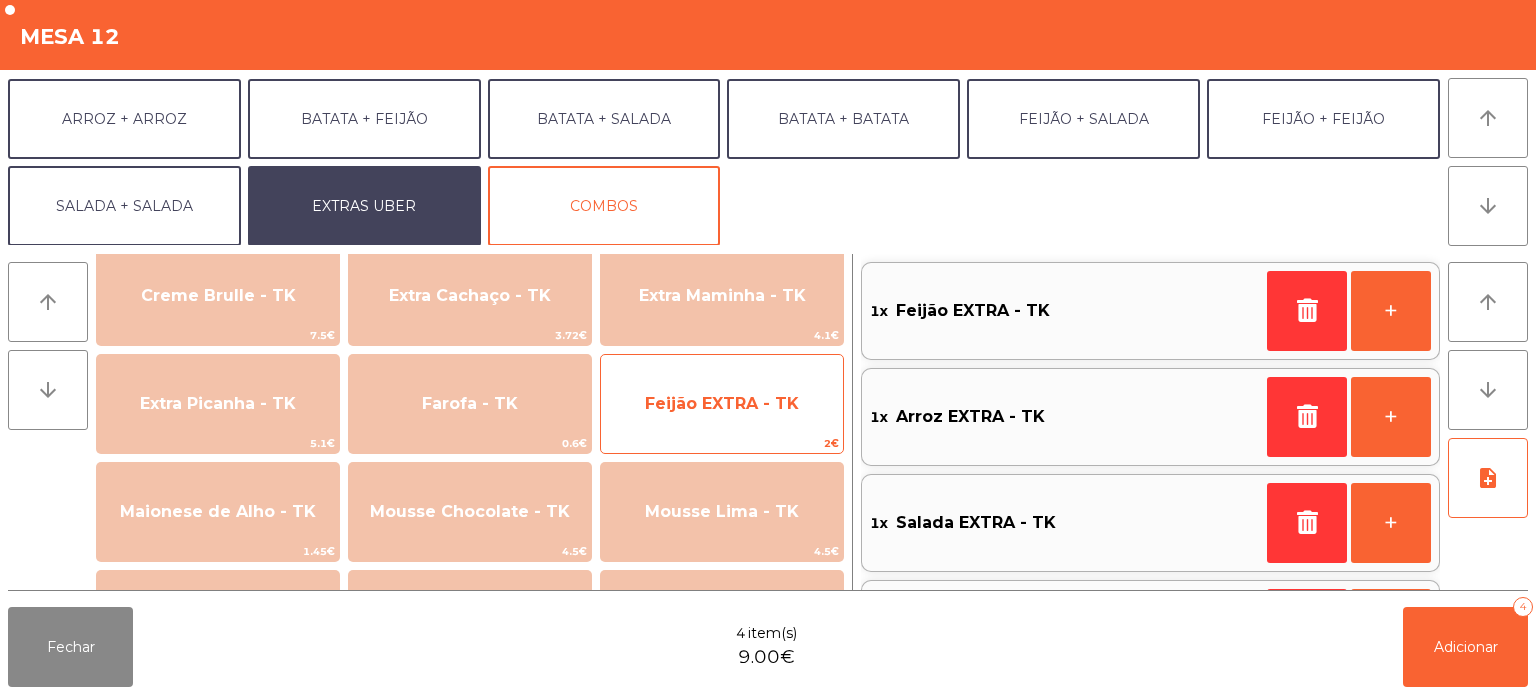 scroll, scrollTop: 93, scrollLeft: 0, axis: vertical 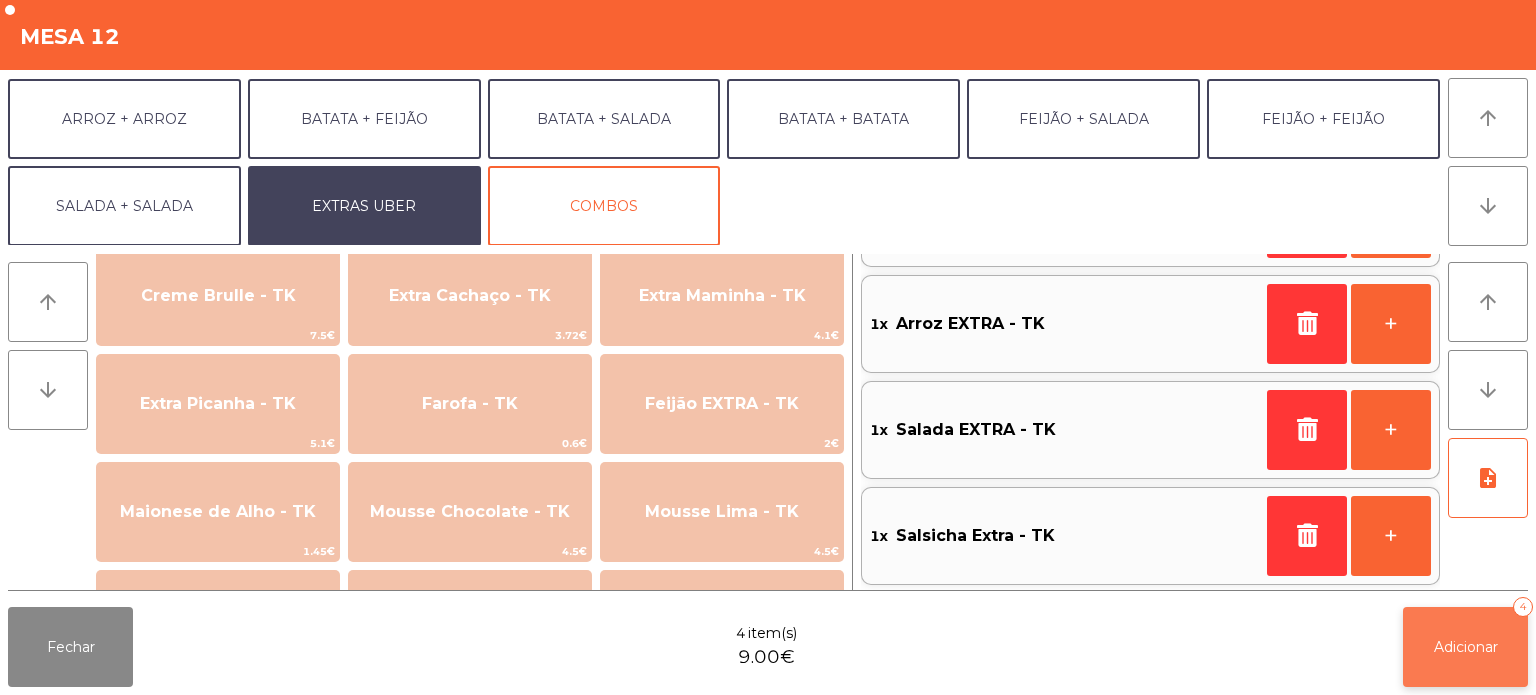 click on "Adicionar   4" 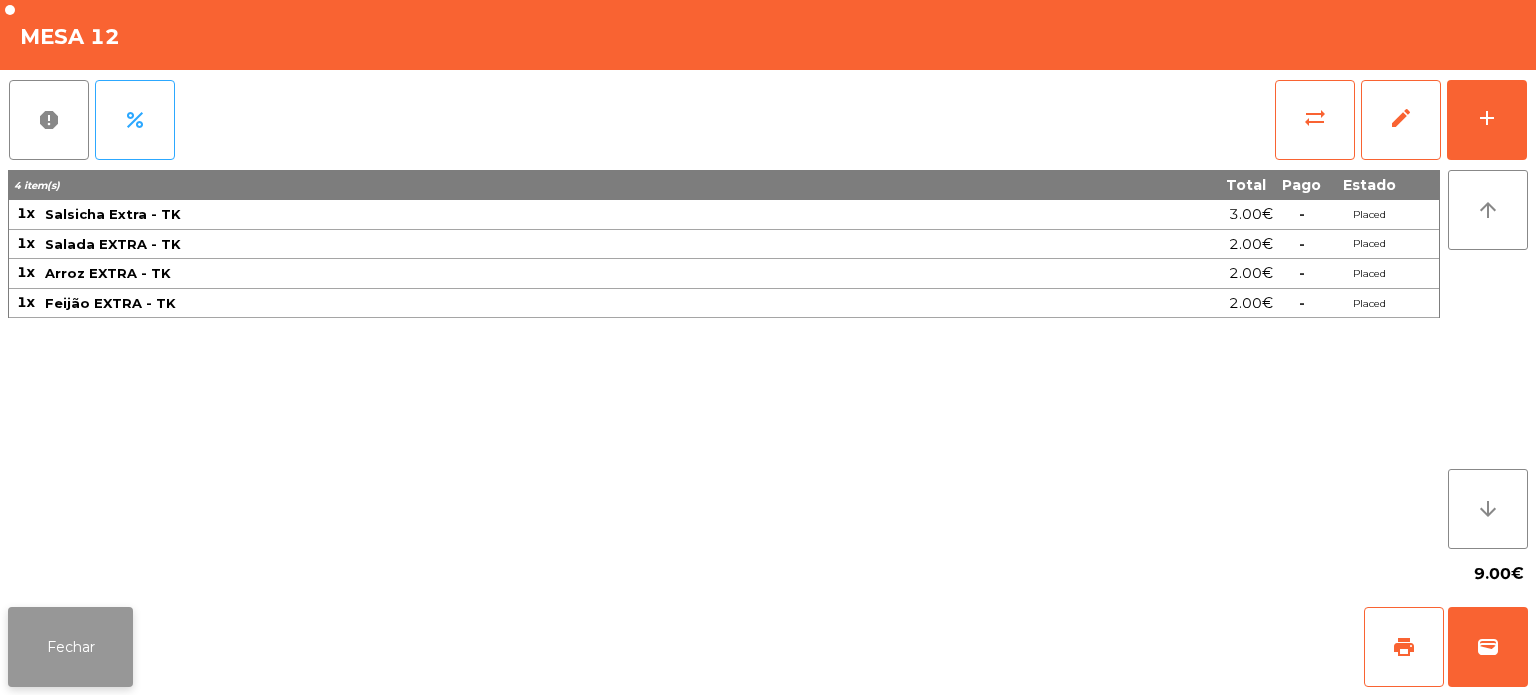 click on "Fechar" 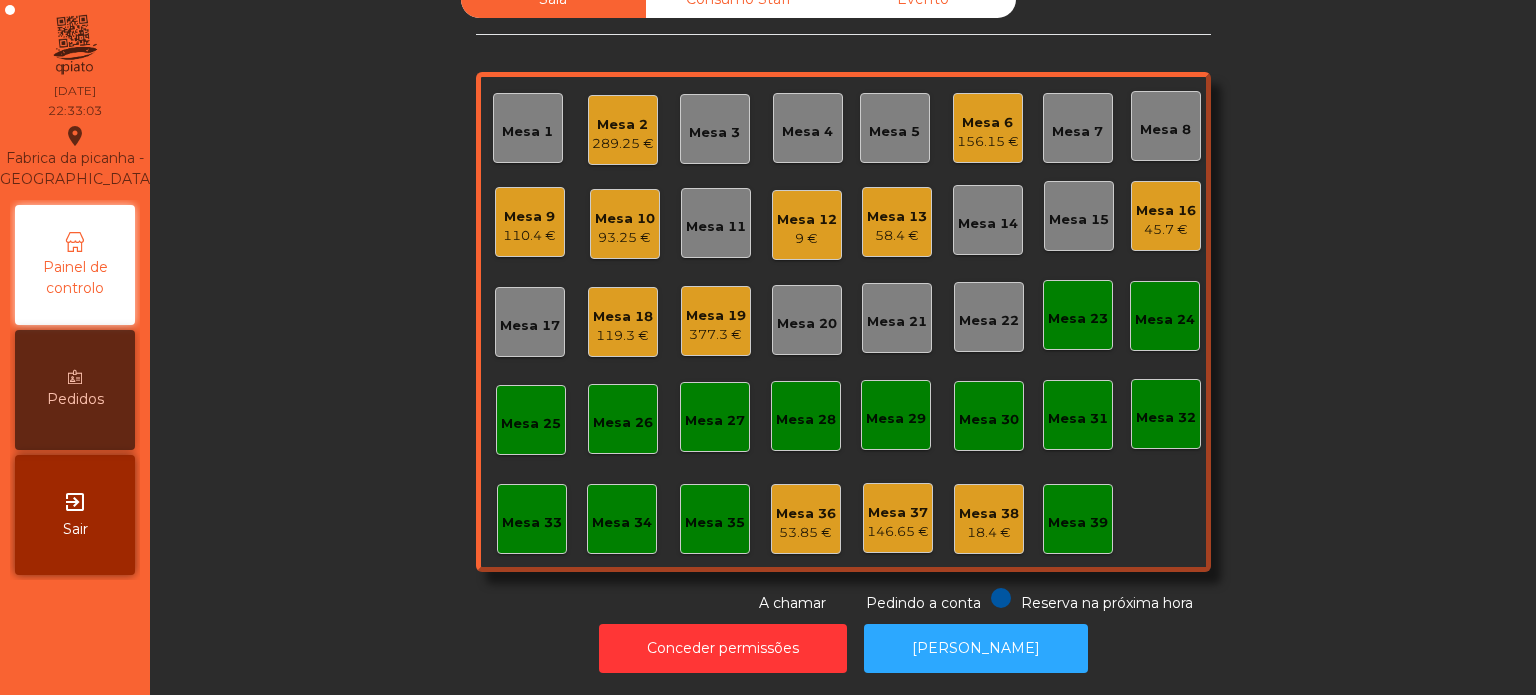 click on "Mesa 15" 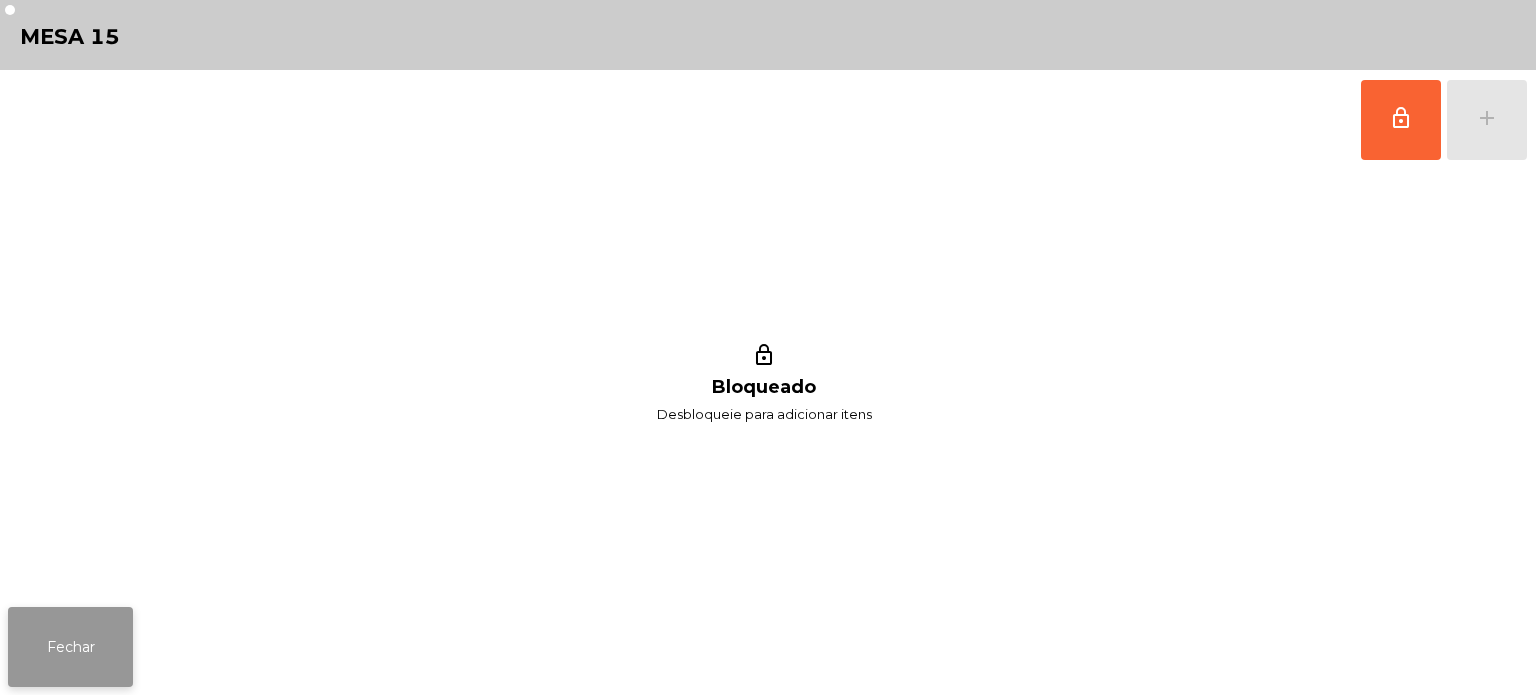 click on "Fechar" 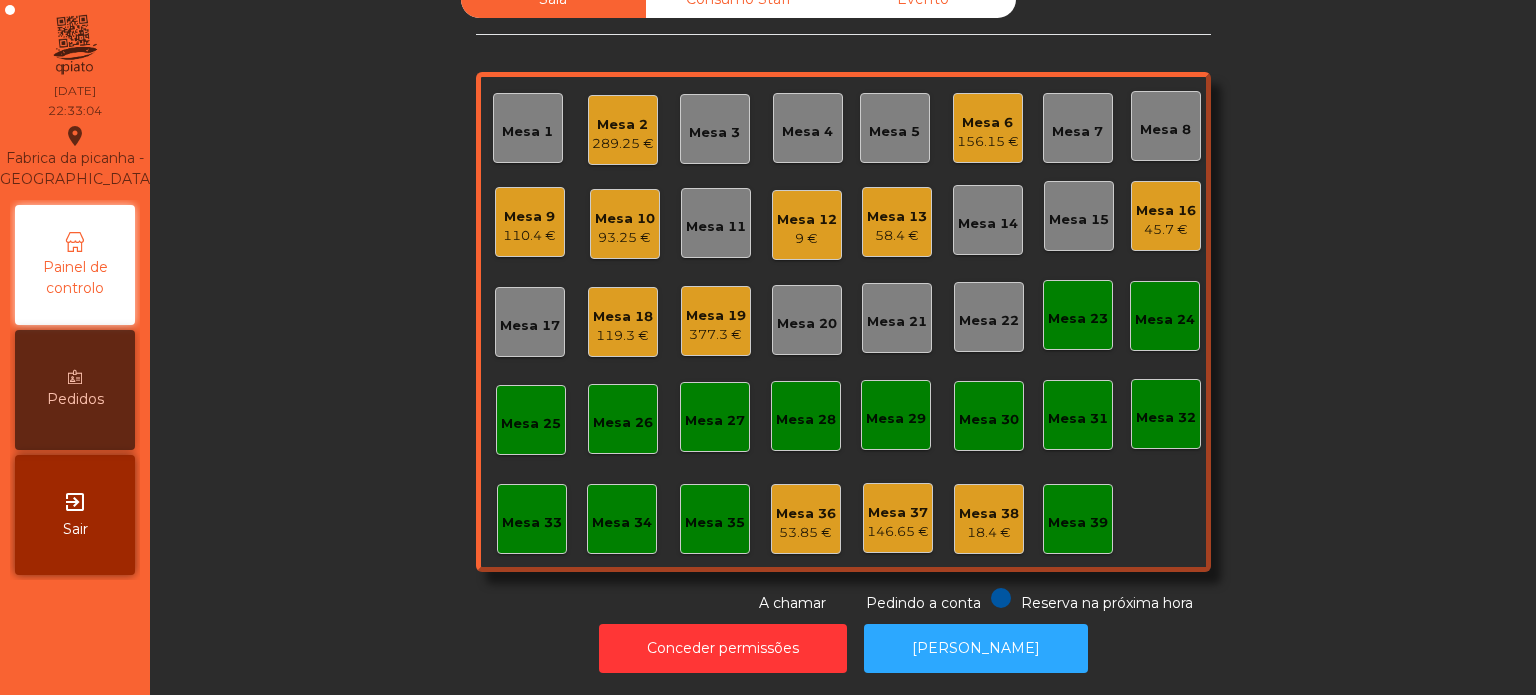 click on "Mesa 14" 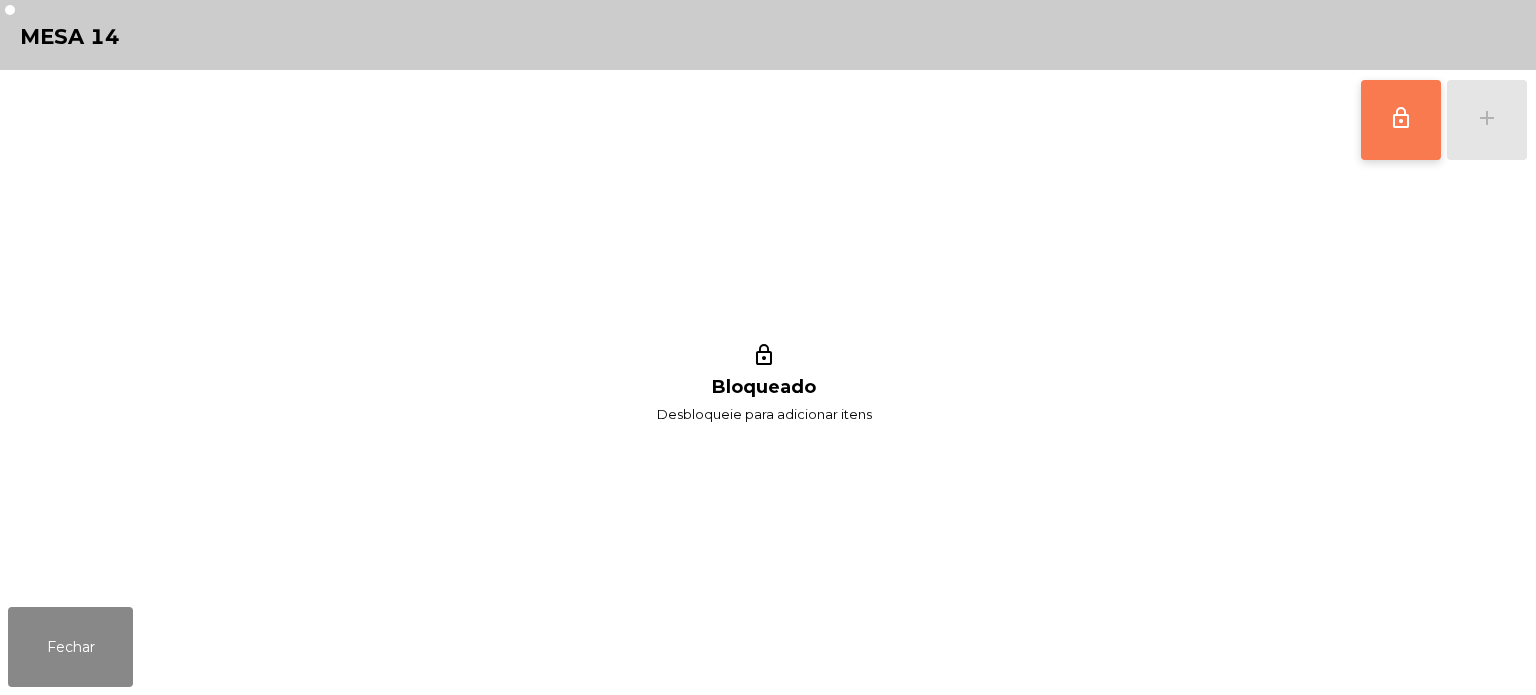 click on "lock_outline" 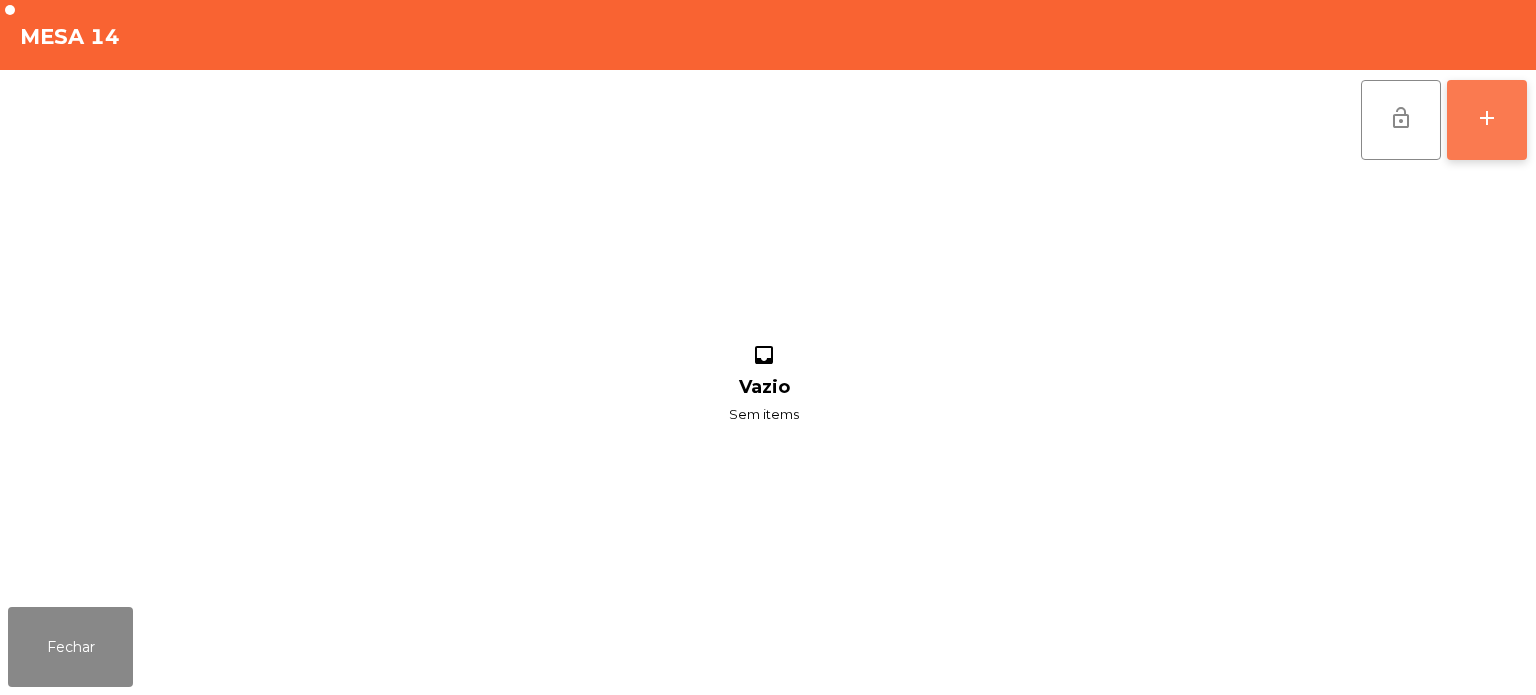 click on "add" 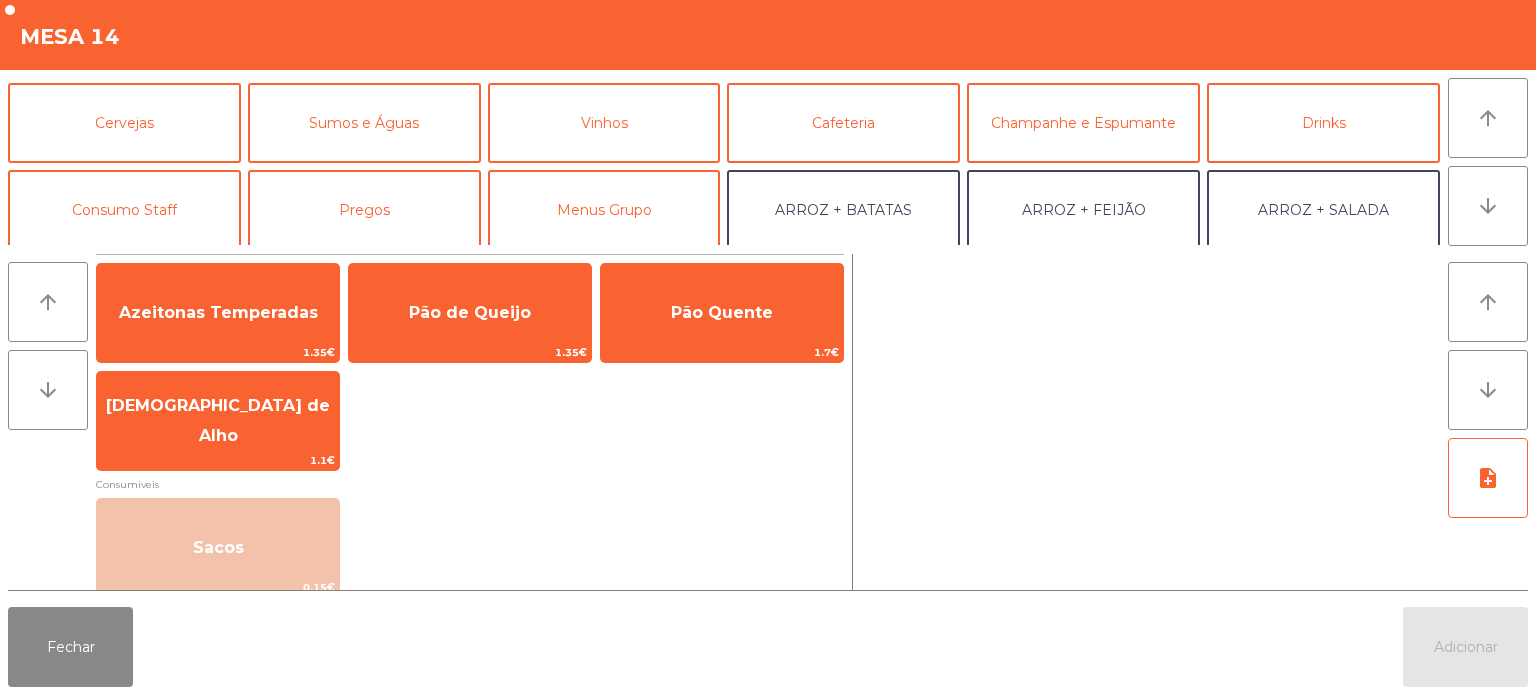 scroll, scrollTop: 94, scrollLeft: 0, axis: vertical 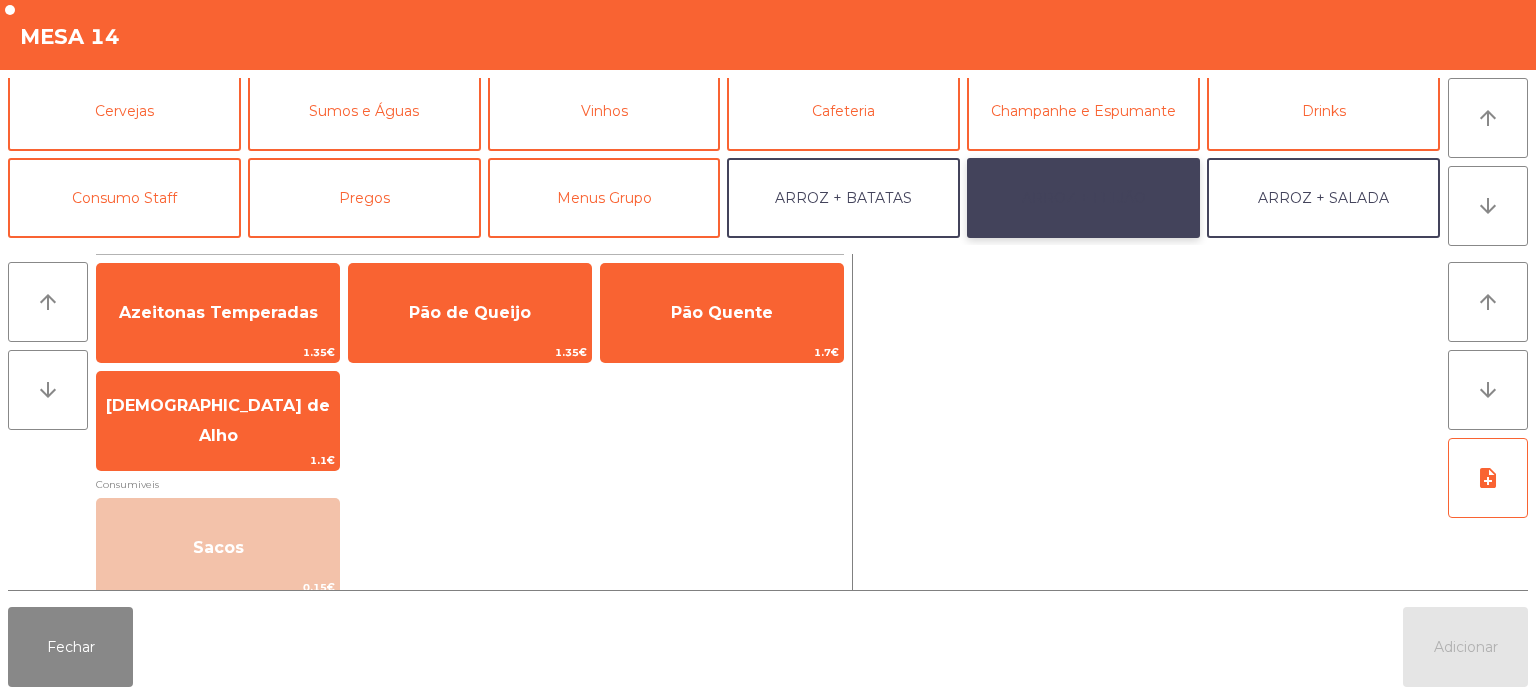 click on "ARROZ + FEIJÃO" 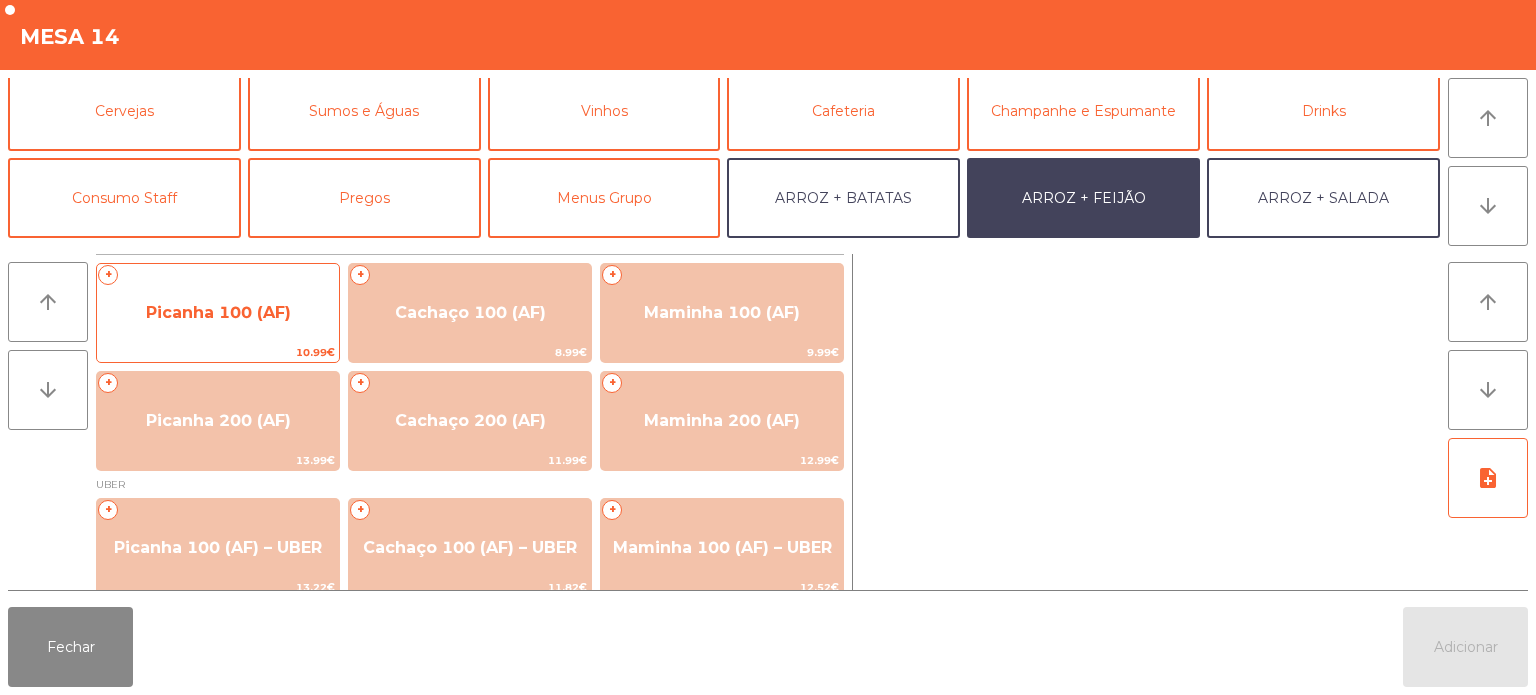 click on "Picanha 100 (AF)" 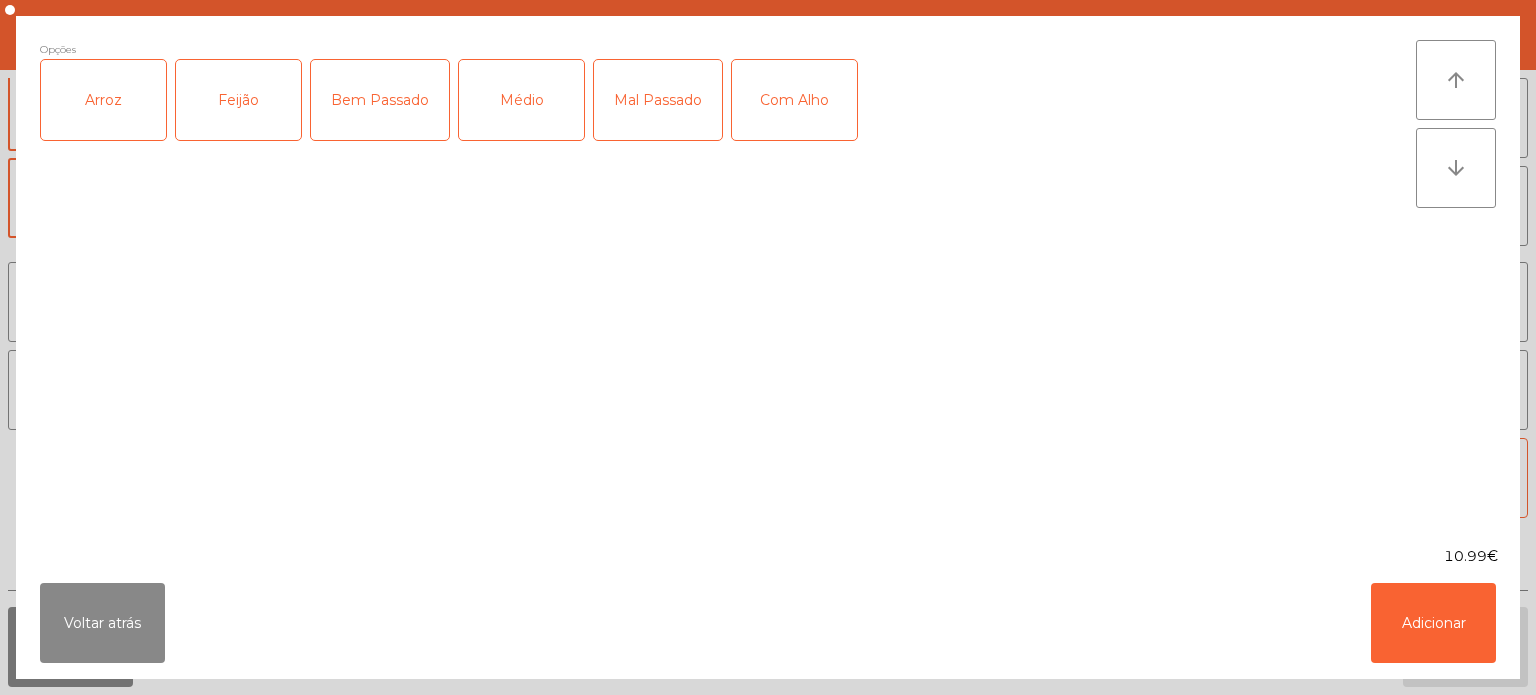 click on "Arroz" 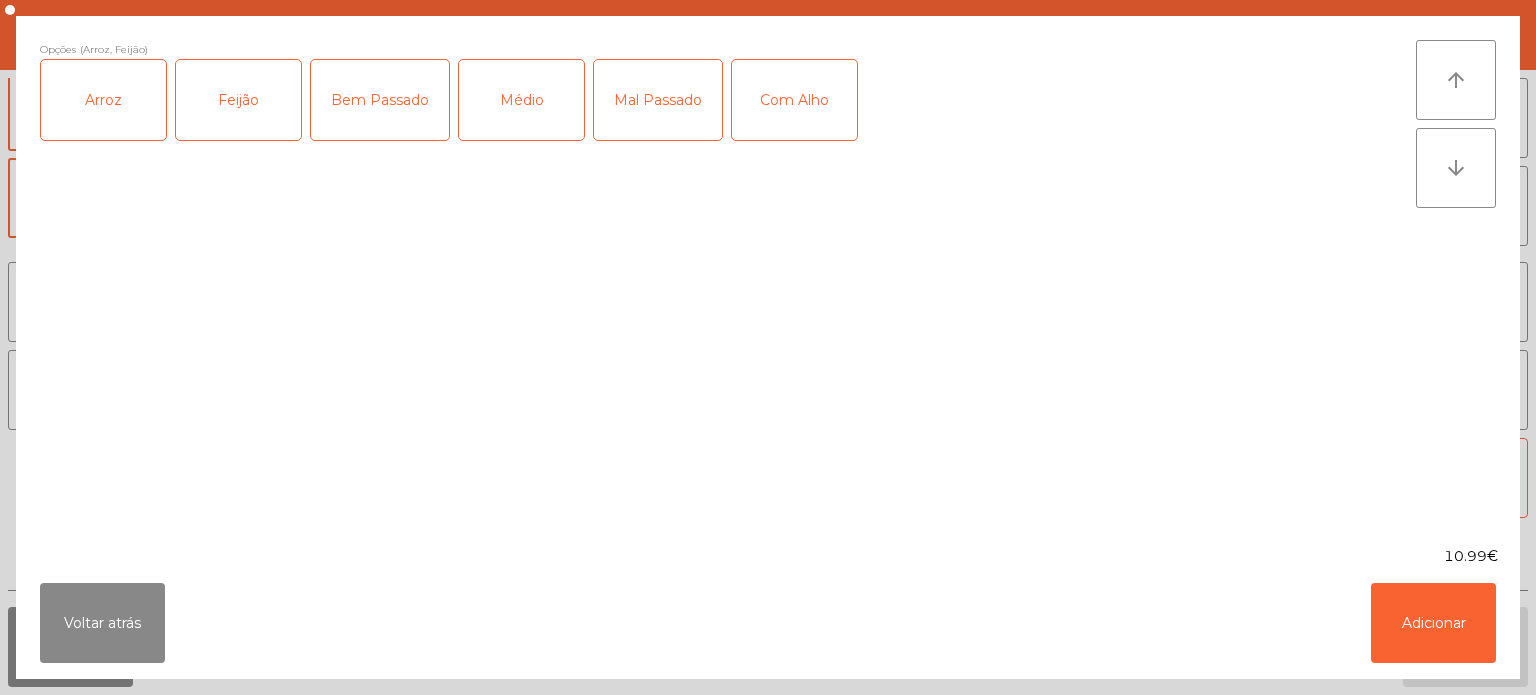 click on "Médio" 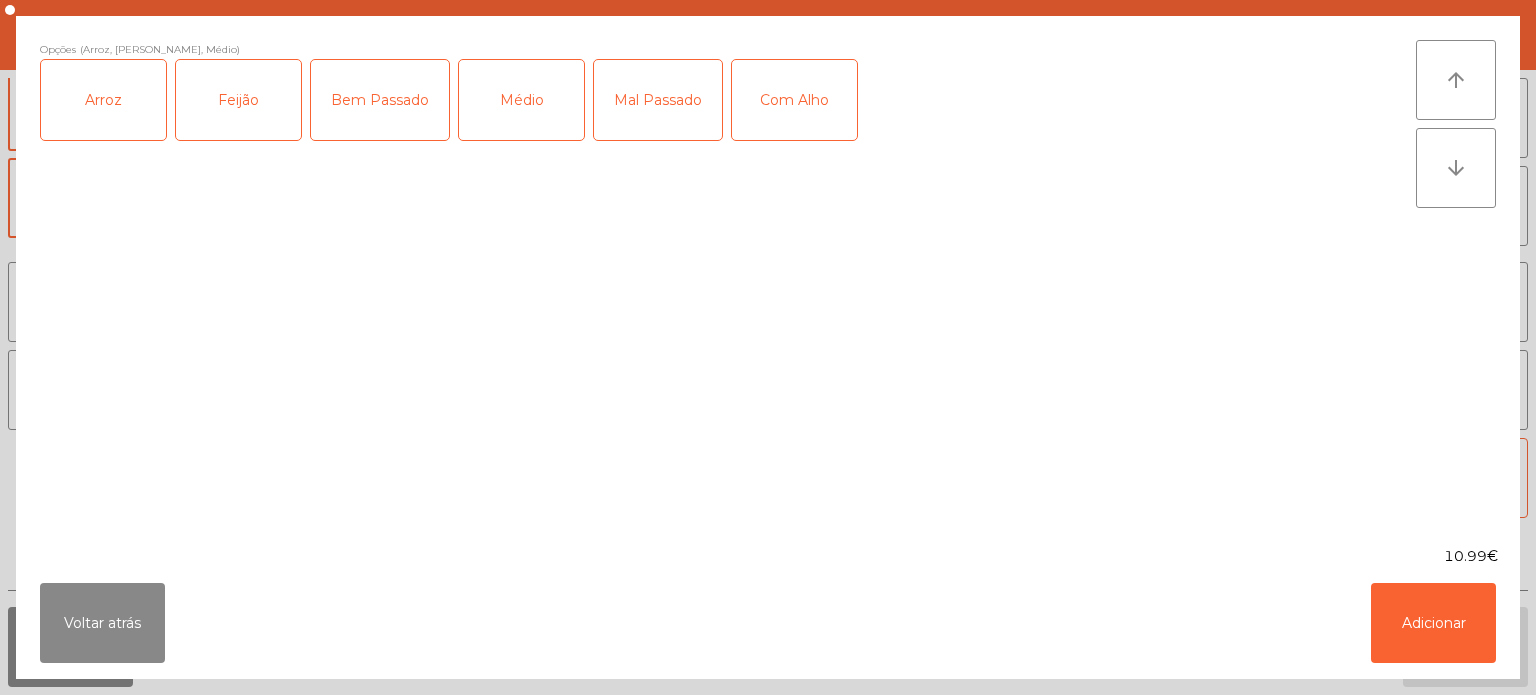 click on "Com Alho" 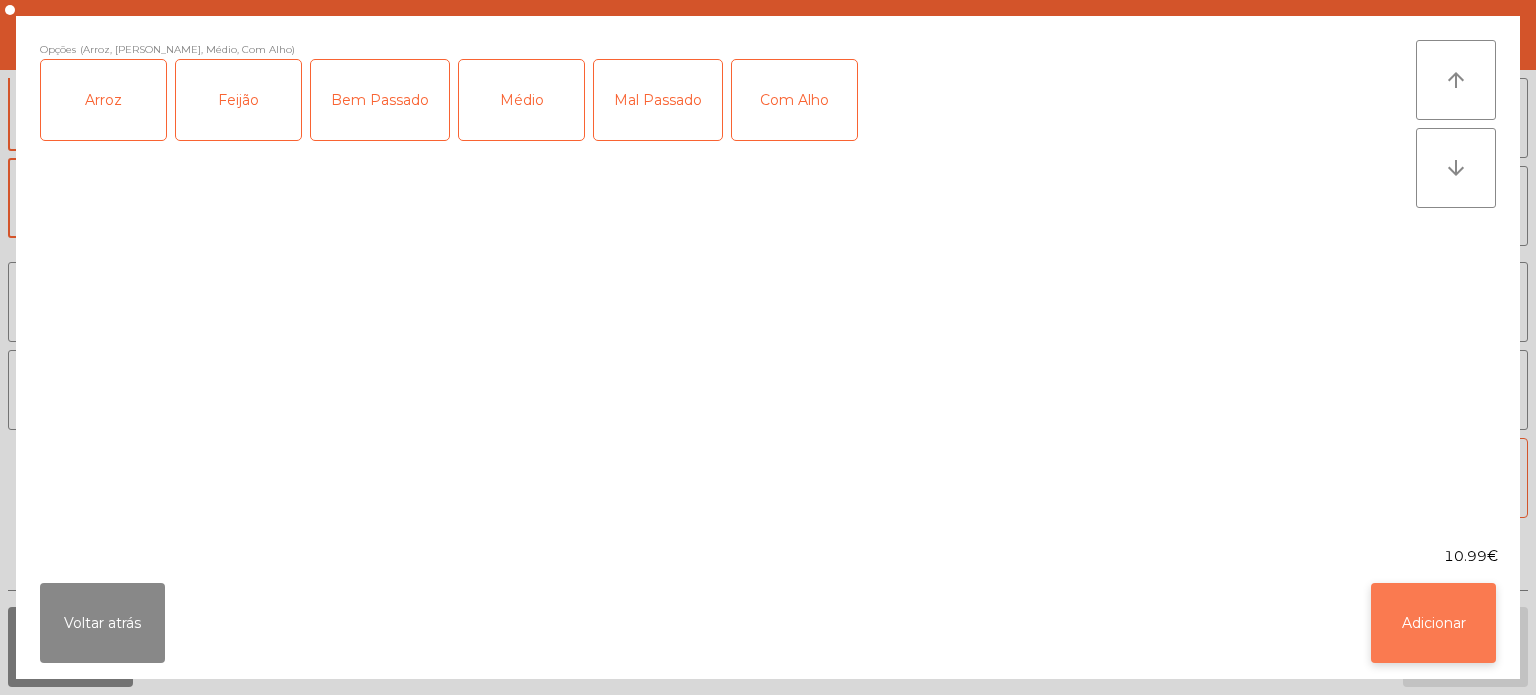 click on "Adicionar" 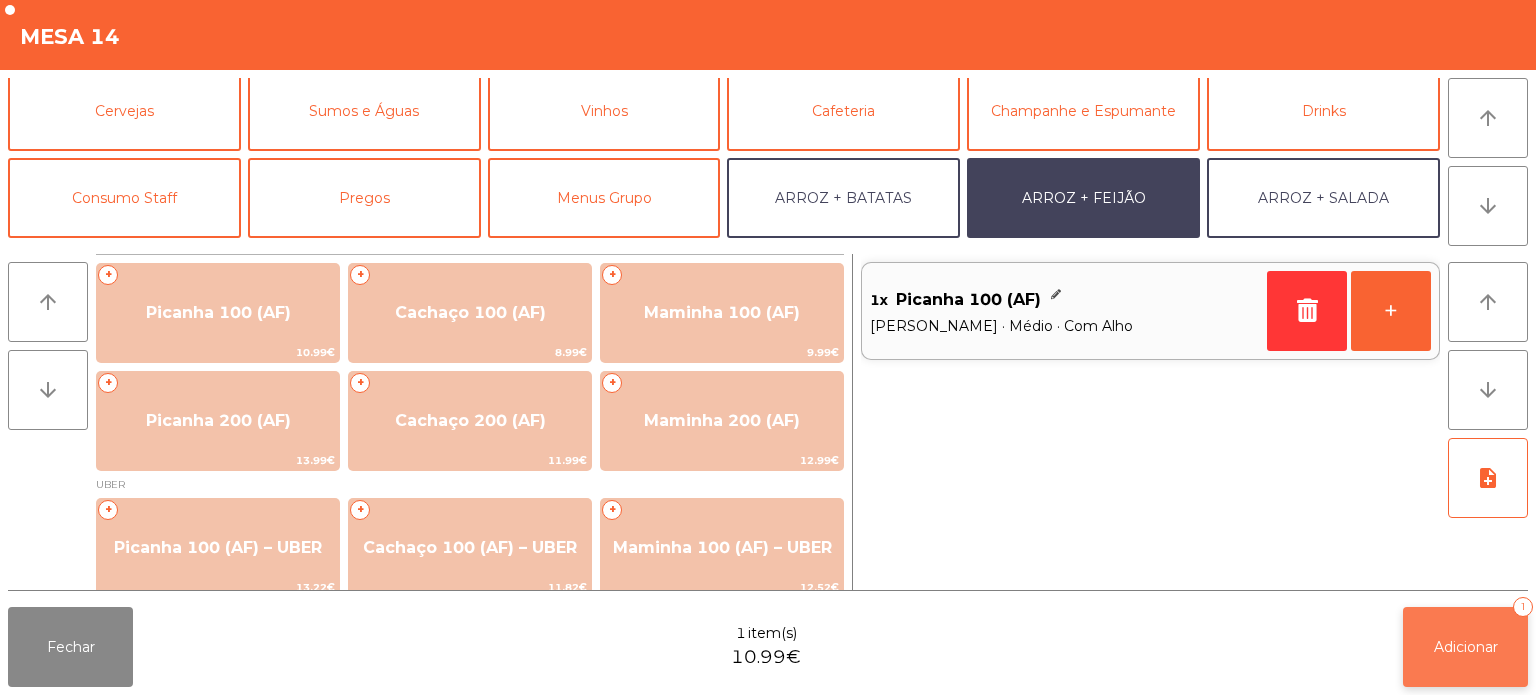 click on "Adicionar" 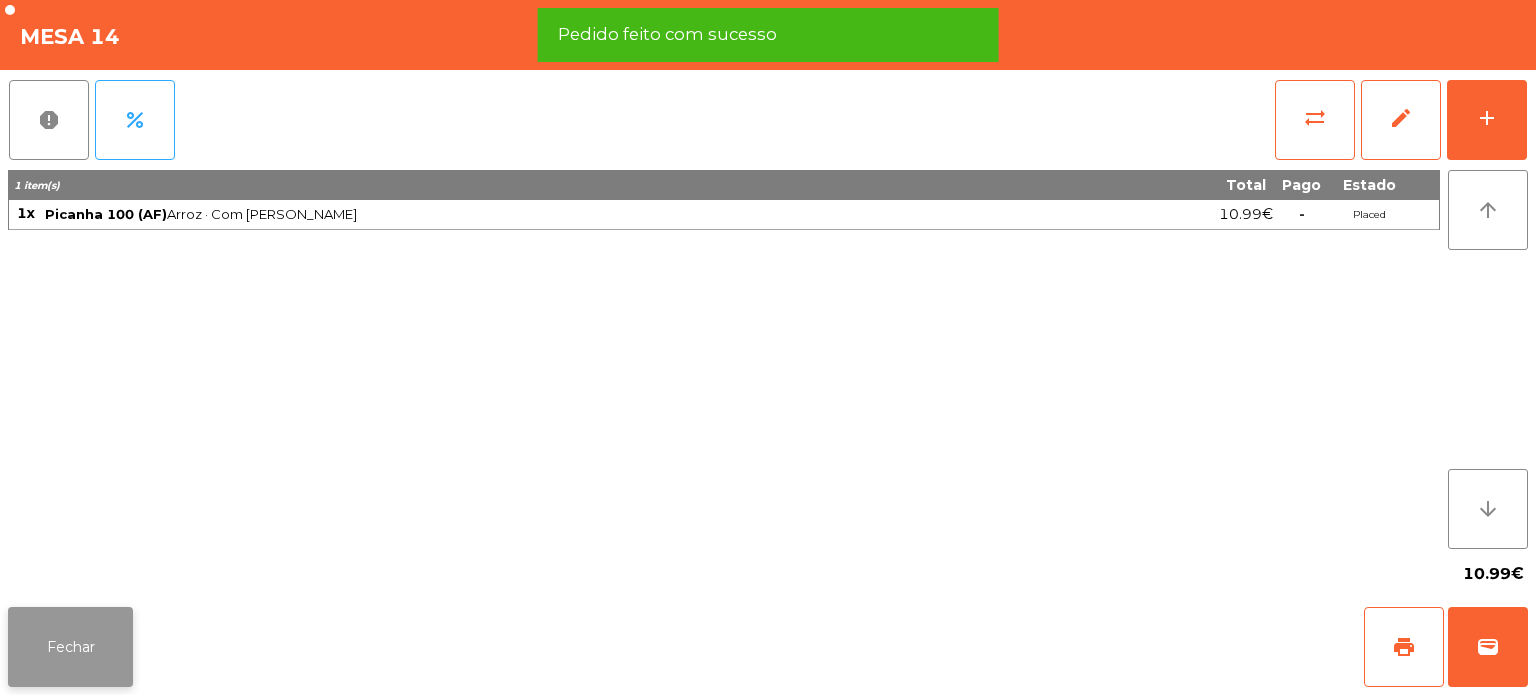 click on "Fechar" 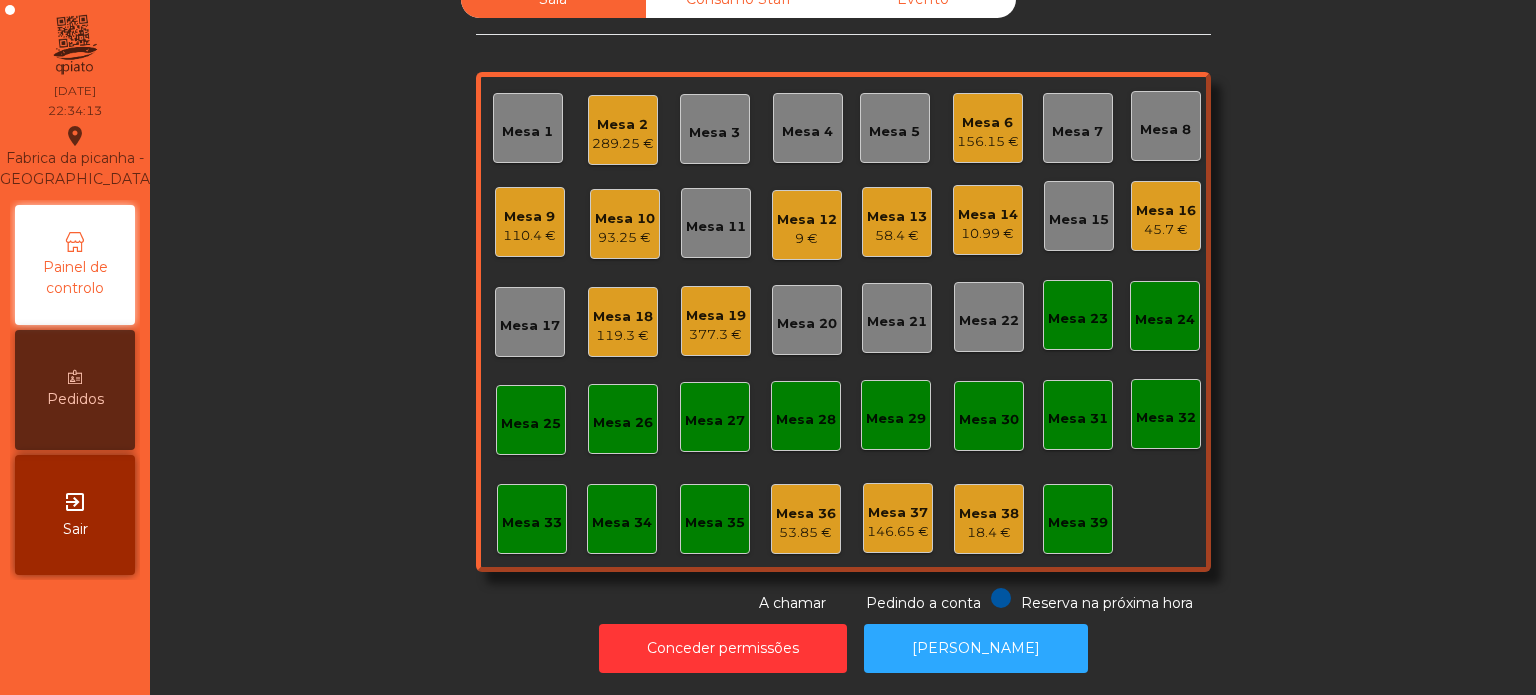 click on "Sala   Consumo Staff   Evento   Mesa 1   Mesa 2   289.25 €   Mesa 3   Mesa 4   Mesa 5   Mesa 6   156.15 €   Mesa 7   Mesa 8   Mesa 9   110.4 €   Mesa 10   93.25 €   Mesa 11   Mesa 12   9 €   Mesa 13   58.4 €   [GEOGRAPHIC_DATA] 14   10.99 €   Mesa 15   Mesa 16   45.7 €   [GEOGRAPHIC_DATA] 17   Mesa 18   119.3 €   Mesa 19   377.3 €   [GEOGRAPHIC_DATA] 20   [GEOGRAPHIC_DATA] 21   [GEOGRAPHIC_DATA] 22   [GEOGRAPHIC_DATA] 23   [GEOGRAPHIC_DATA] 24   [GEOGRAPHIC_DATA] 25   [GEOGRAPHIC_DATA] 26   [GEOGRAPHIC_DATA] 27   [GEOGRAPHIC_DATA] 28   [GEOGRAPHIC_DATA] 29   [GEOGRAPHIC_DATA] 30   Mesa 31   Mesa 32   [GEOGRAPHIC_DATA] 33   Mesa 34   Mesa 35   Mesa 36   53.85 €   Mesa 37   146.65 €   Mesa 38   18.4 €   Mesa 39  Reserva na próxima hora Pedindo a conta A chamar" 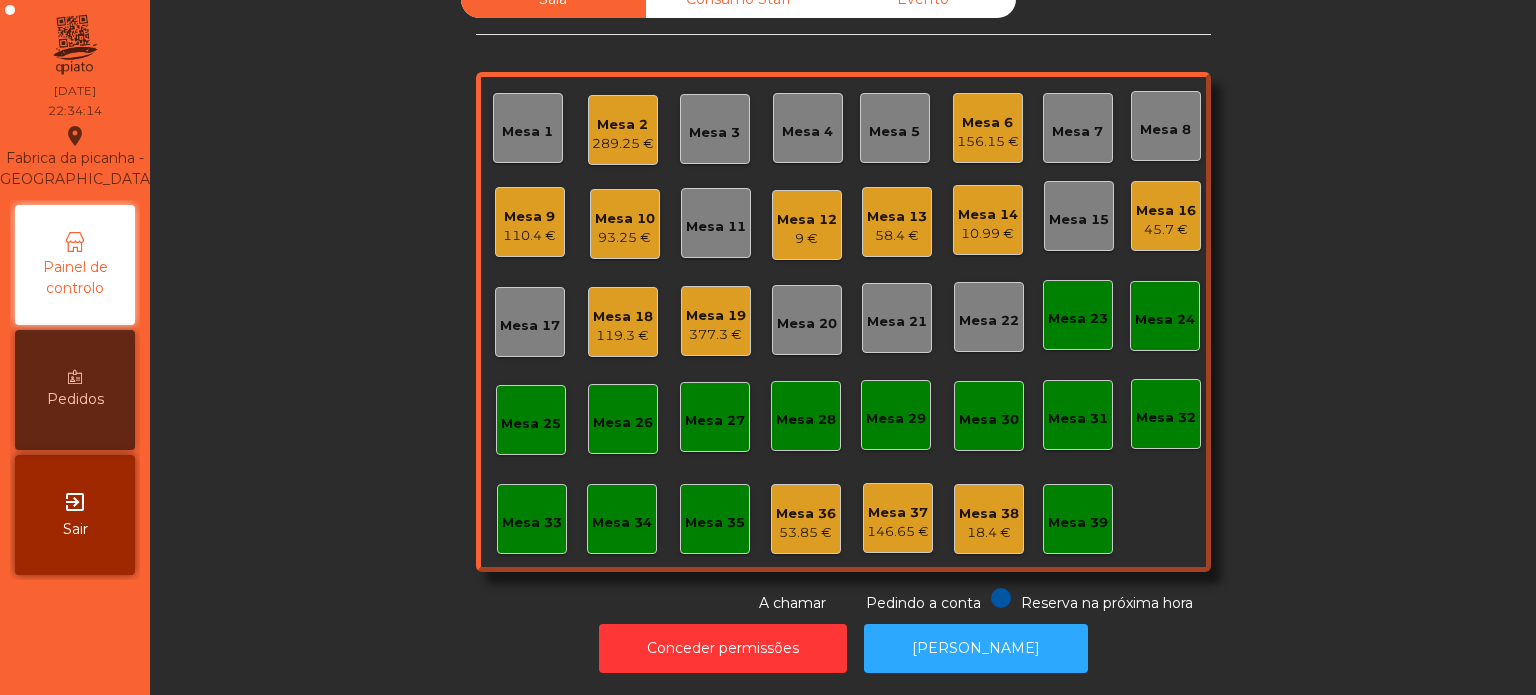 click on "156.15 €" 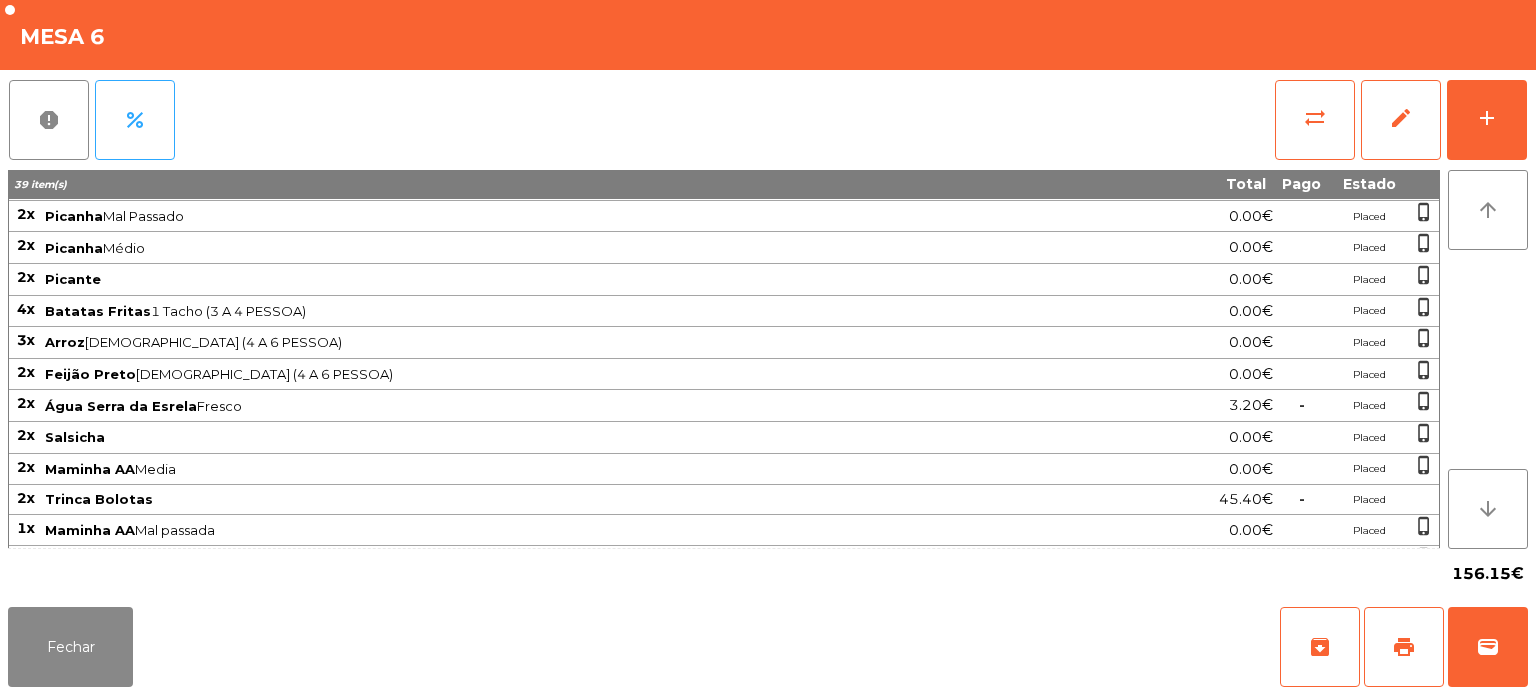 scroll, scrollTop: 142, scrollLeft: 0, axis: vertical 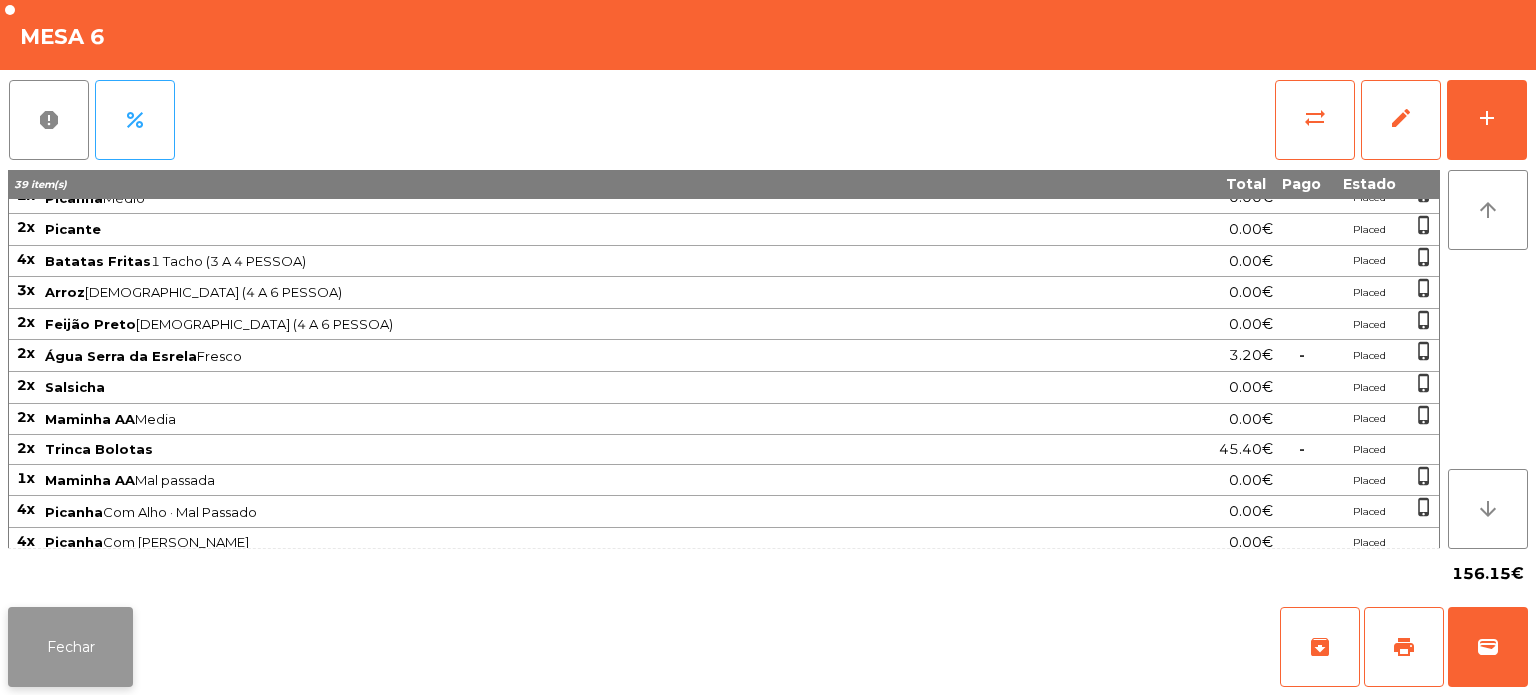 click on "Fechar" 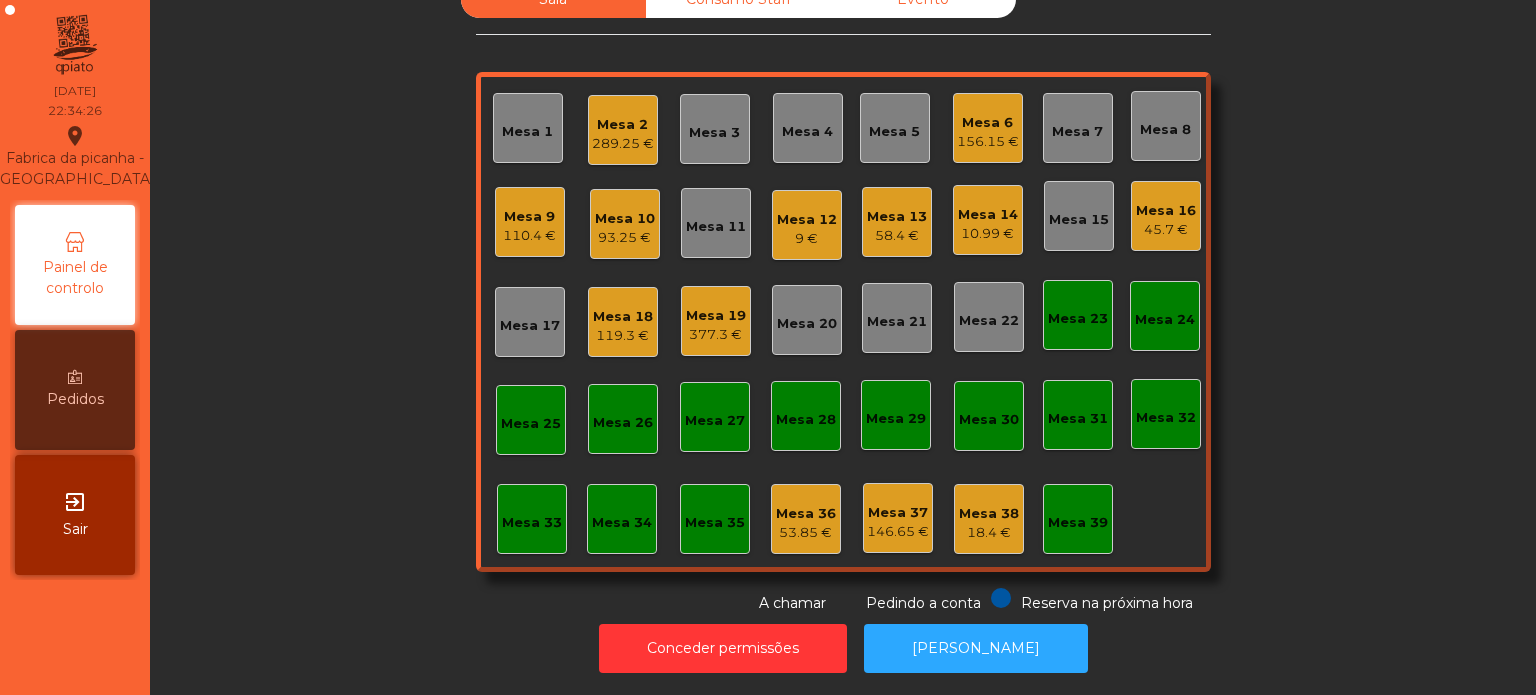 click on "Mesa 10" 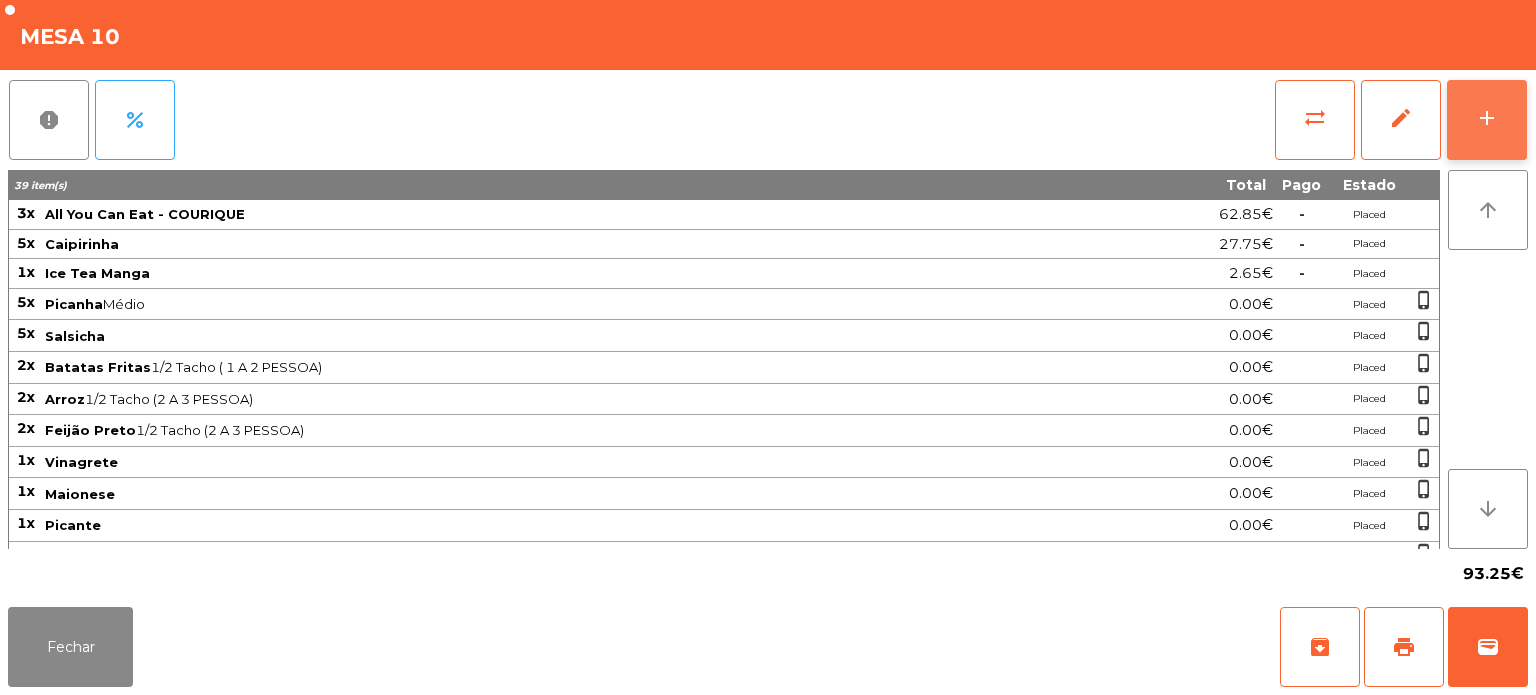 click on "add" 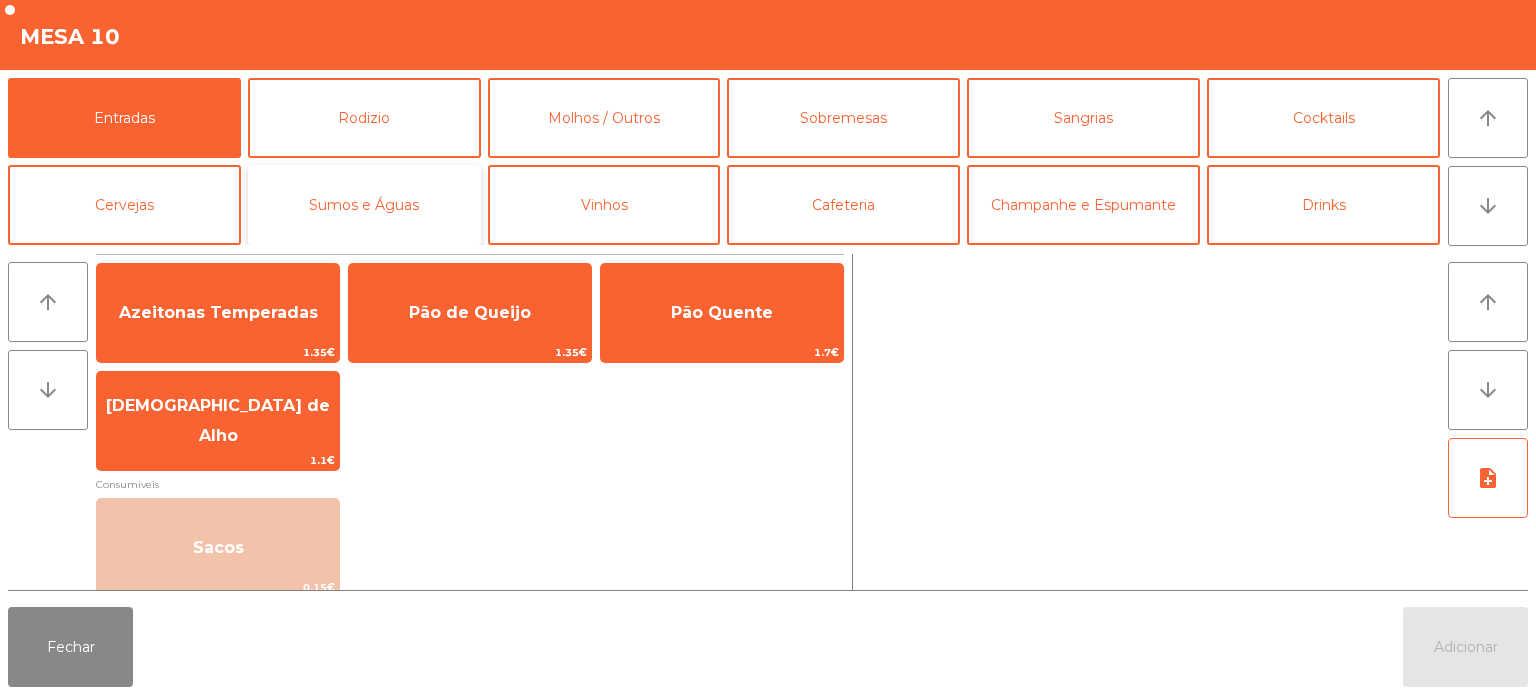 click on "Sumos e Águas" 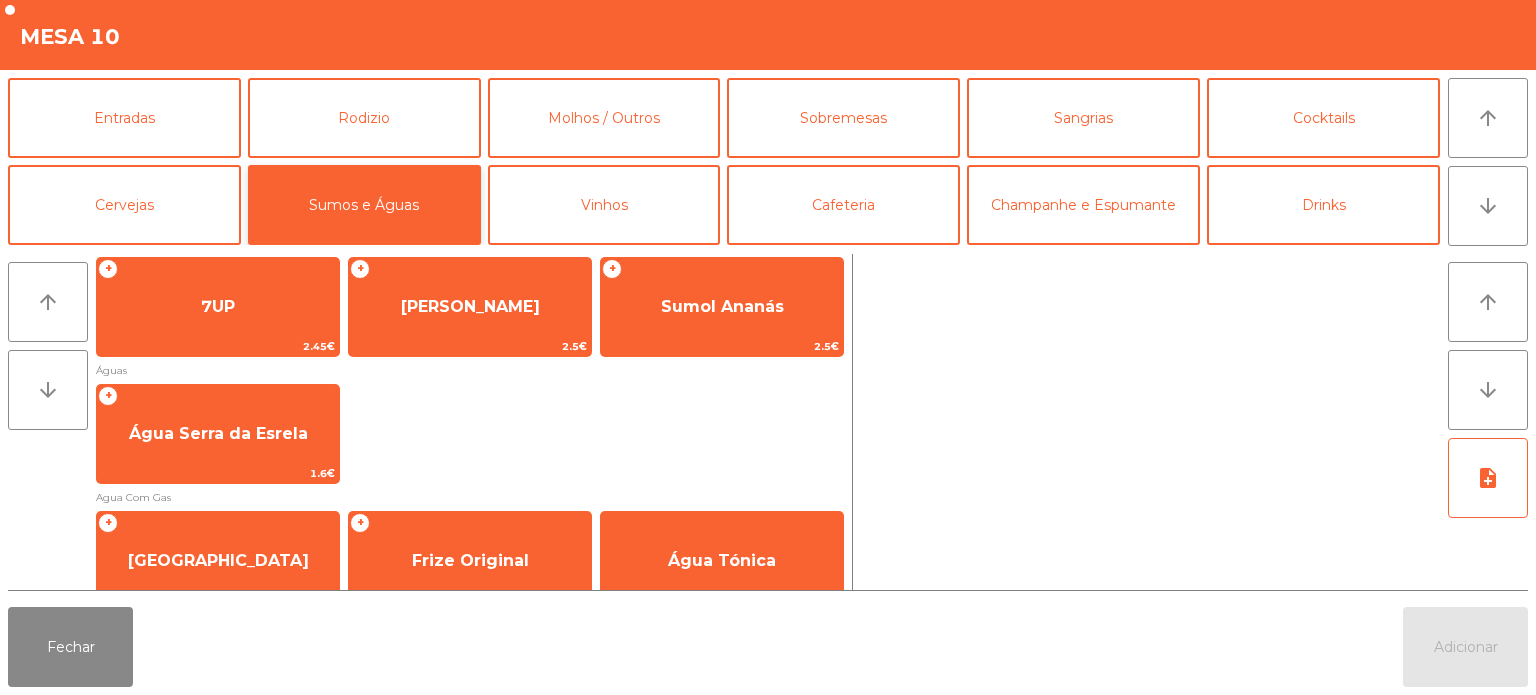 scroll, scrollTop: 484, scrollLeft: 0, axis: vertical 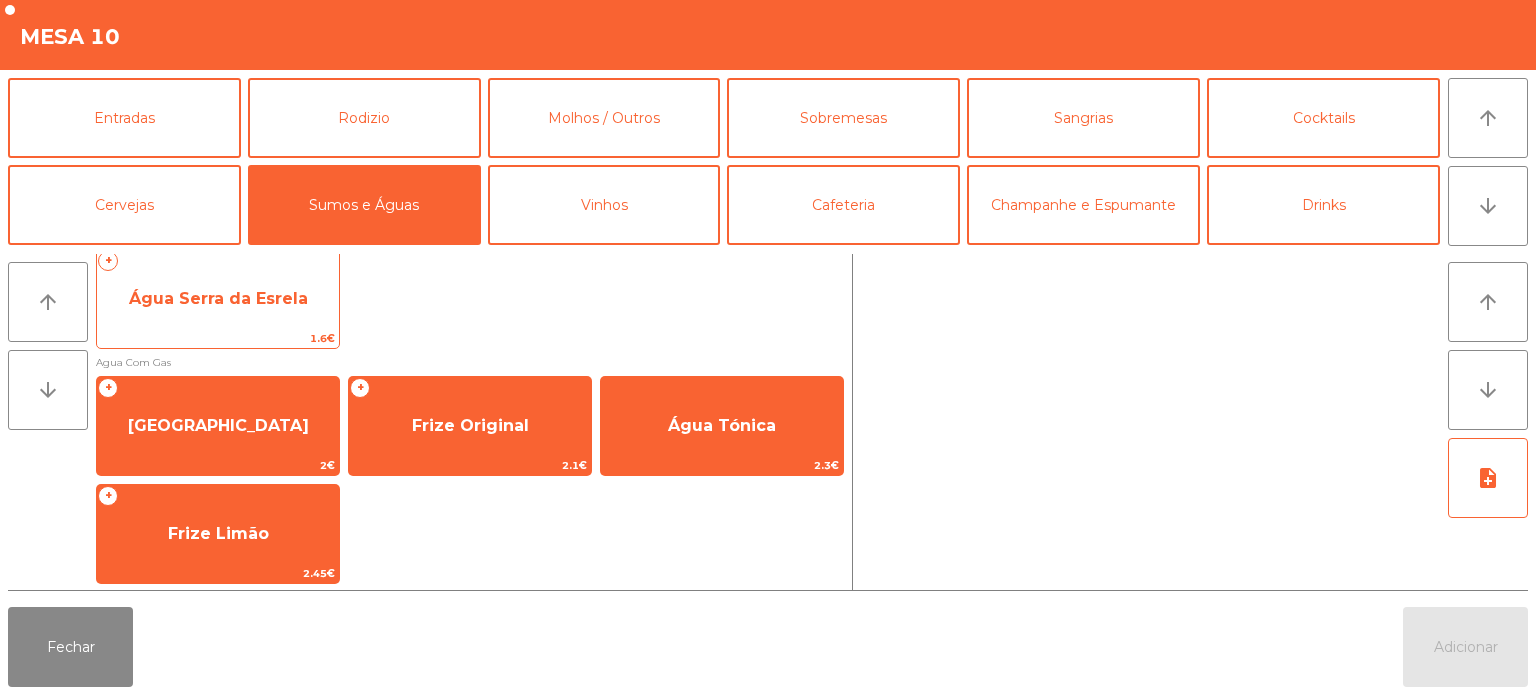 click on "Água Serra da Esrela" 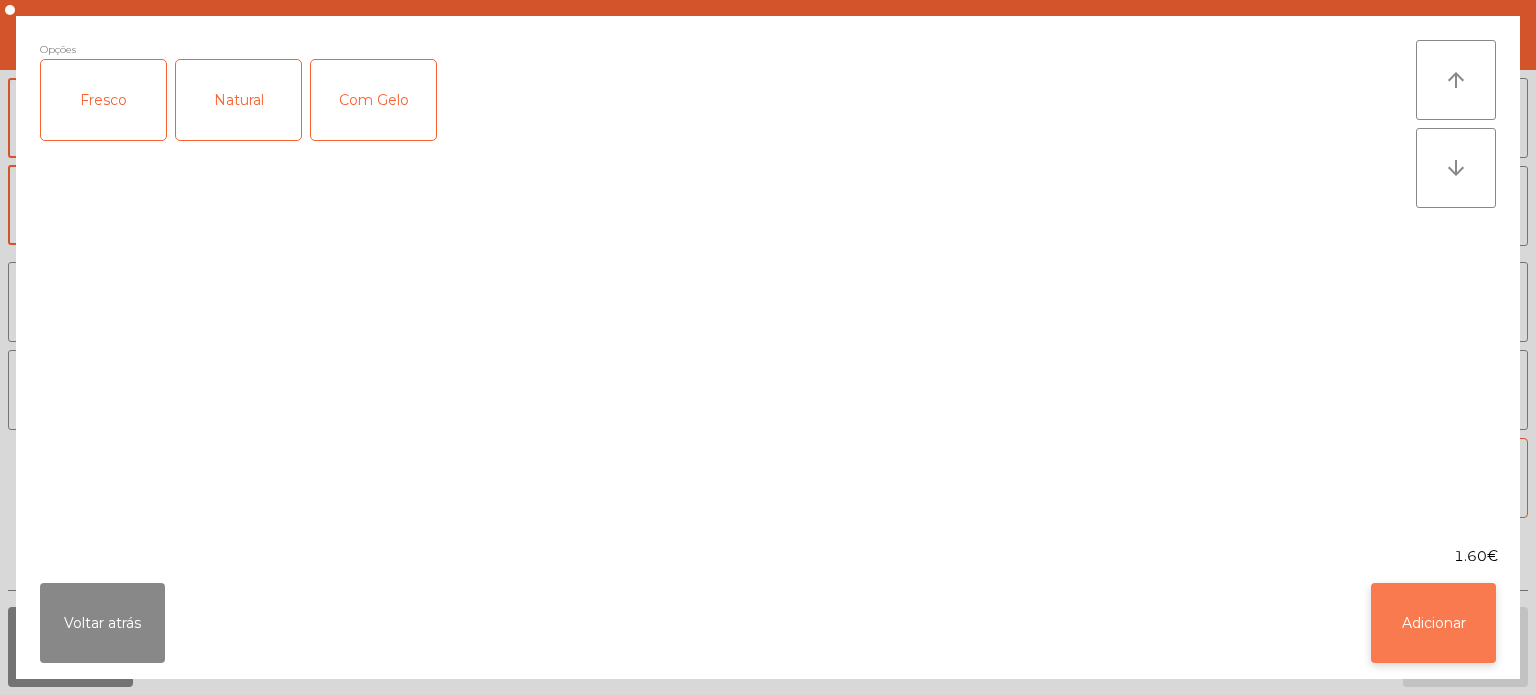 click on "Adicionar" 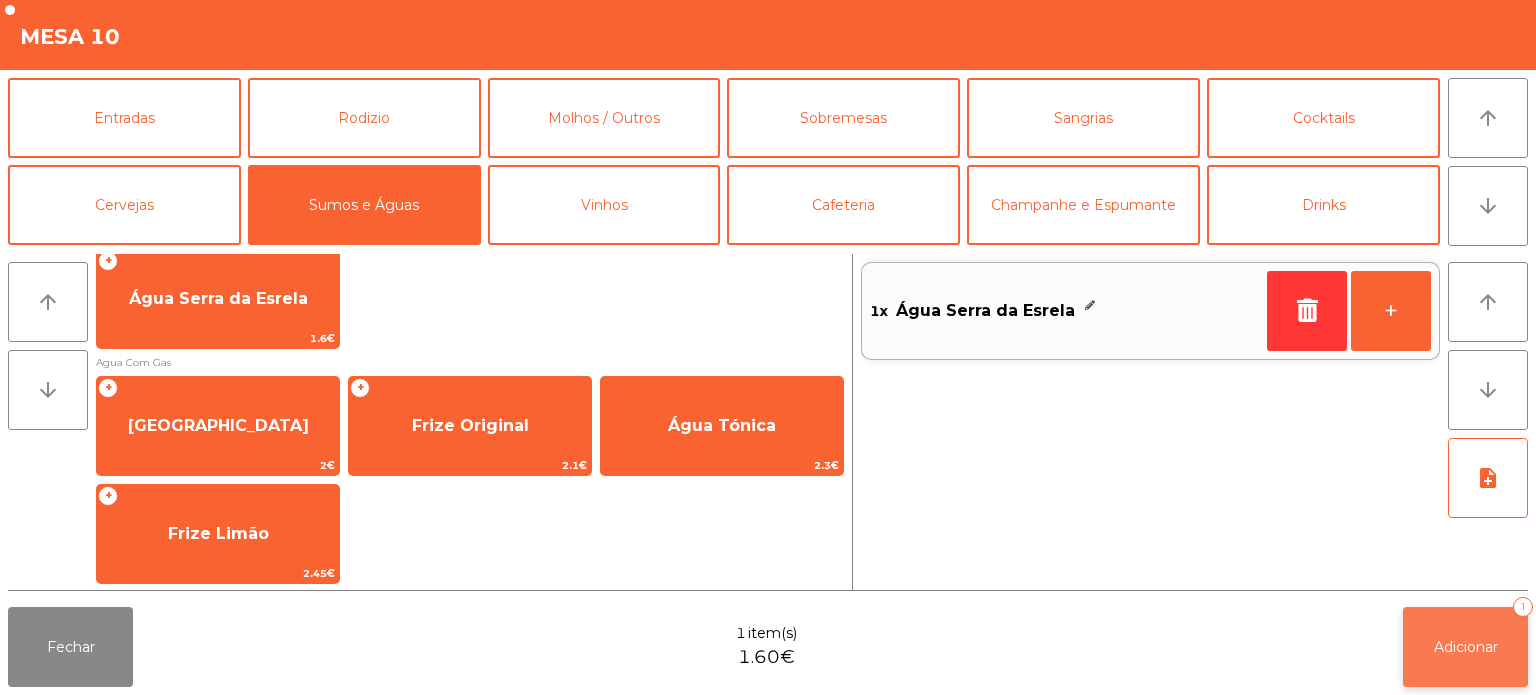 click on "Adicionar" 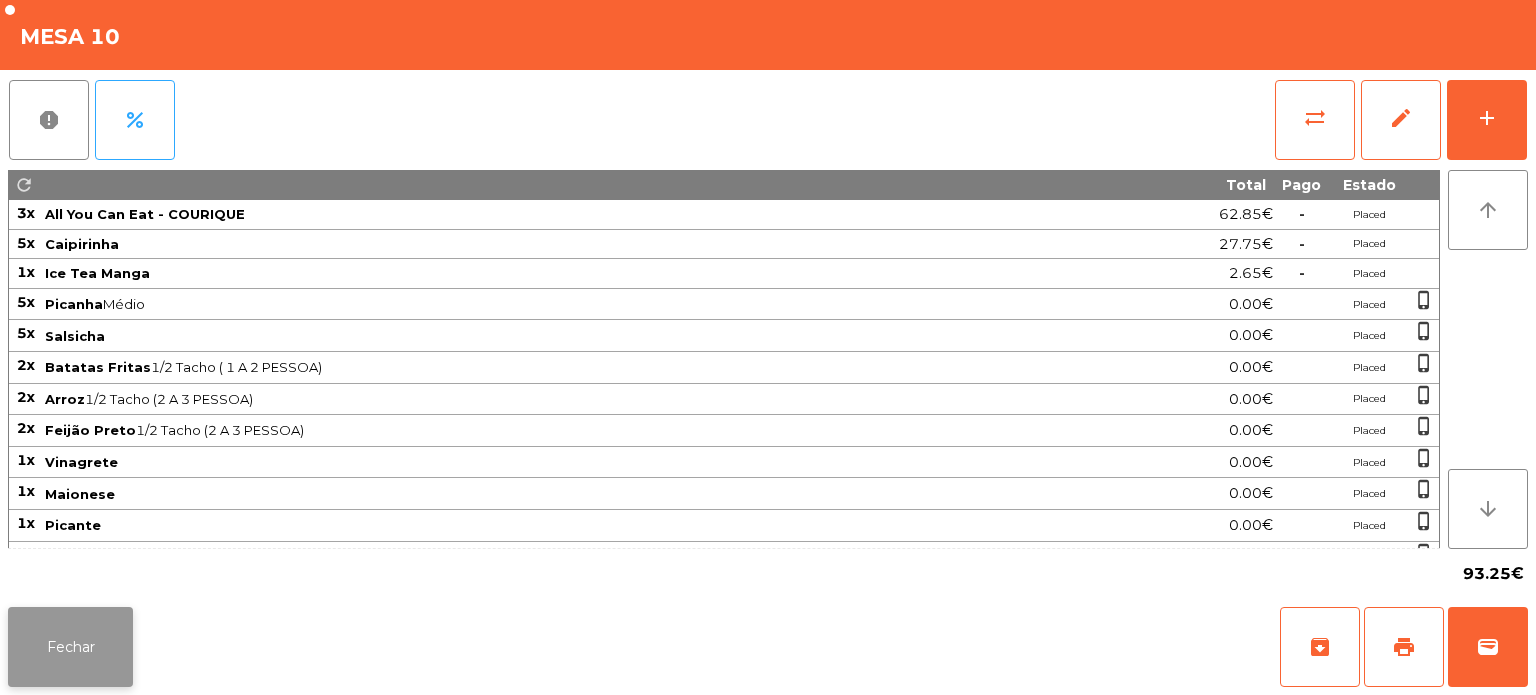 click on "Fechar" 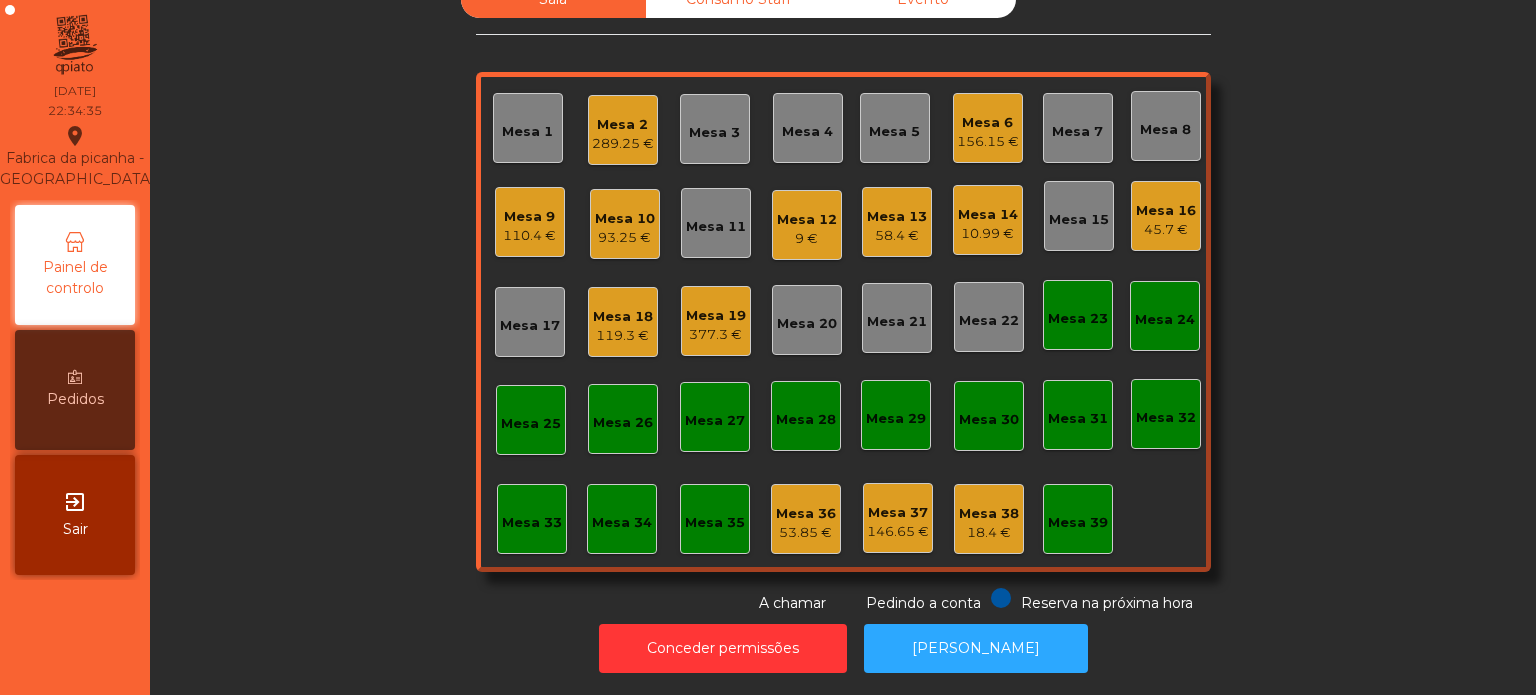 click on "Mesa 6" 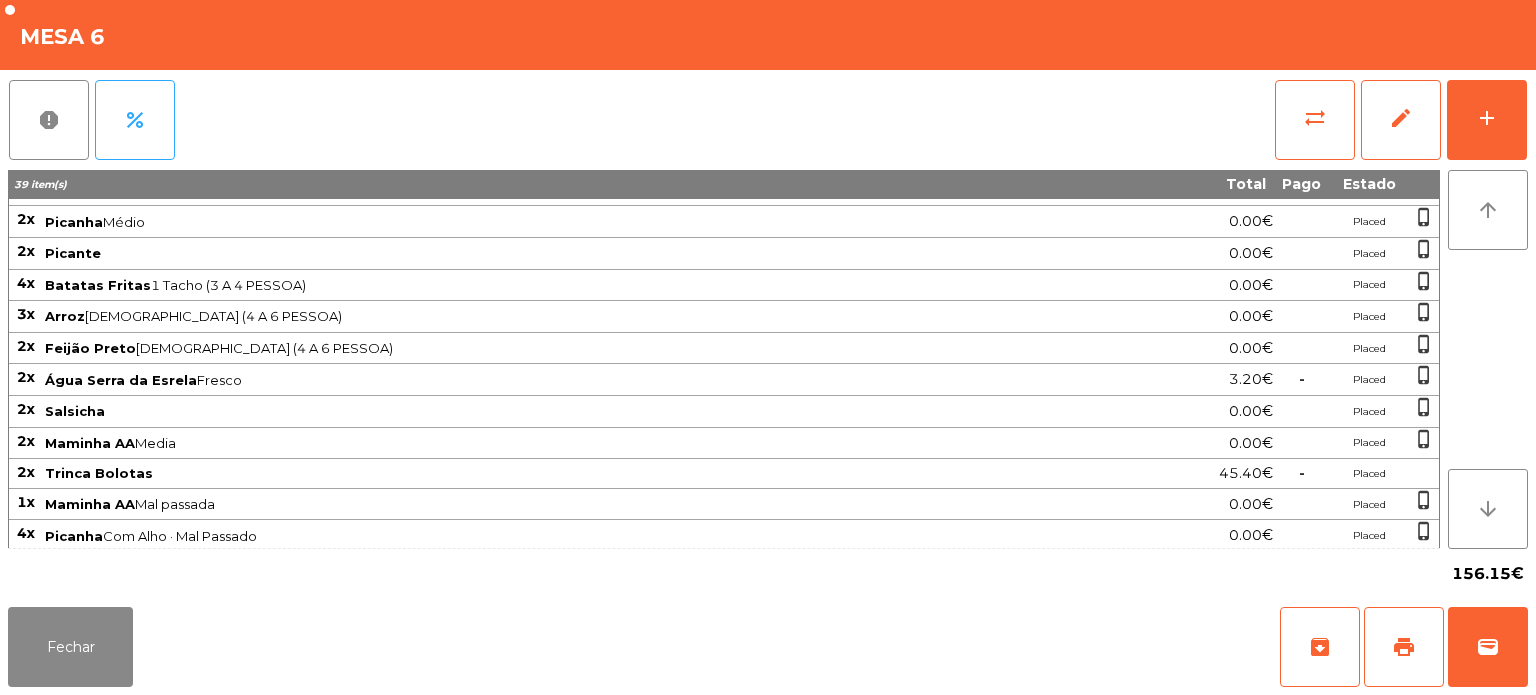 scroll, scrollTop: 142, scrollLeft: 0, axis: vertical 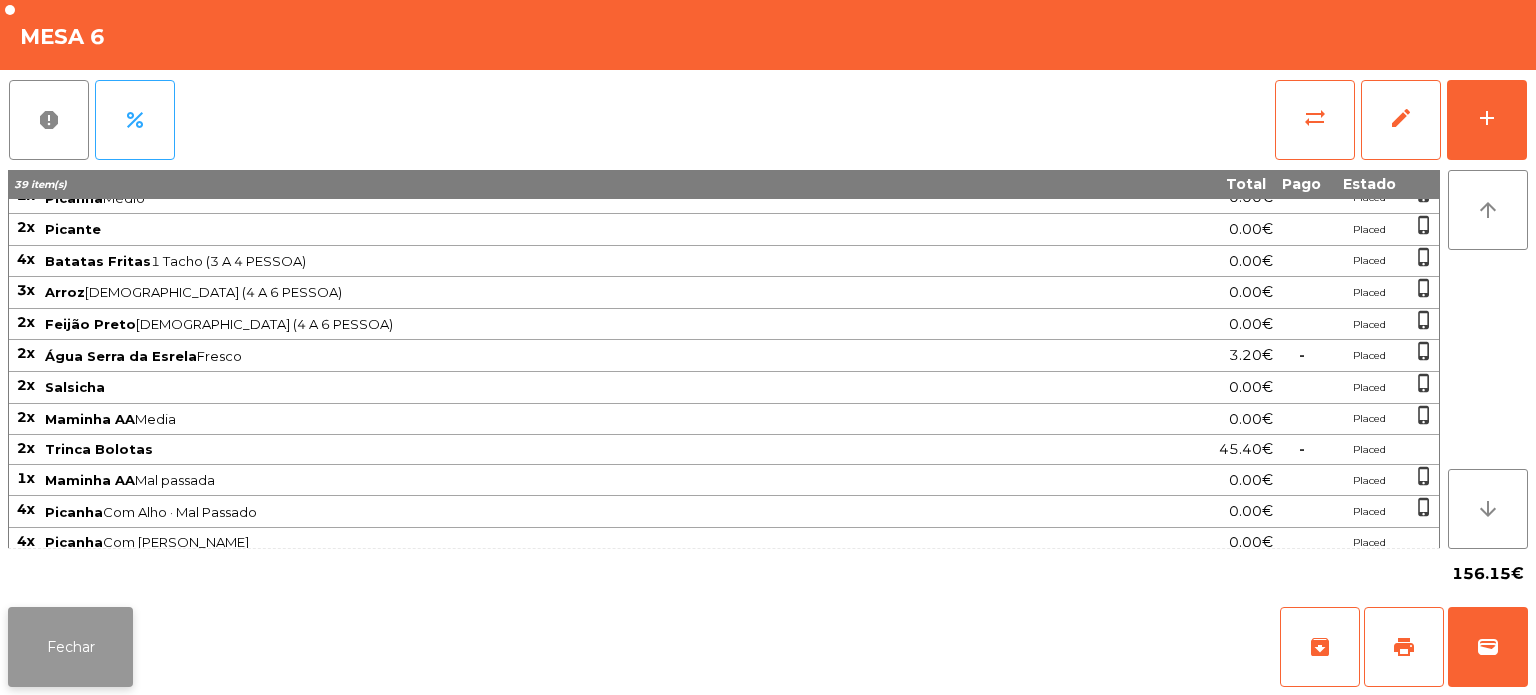 click on "Fechar" 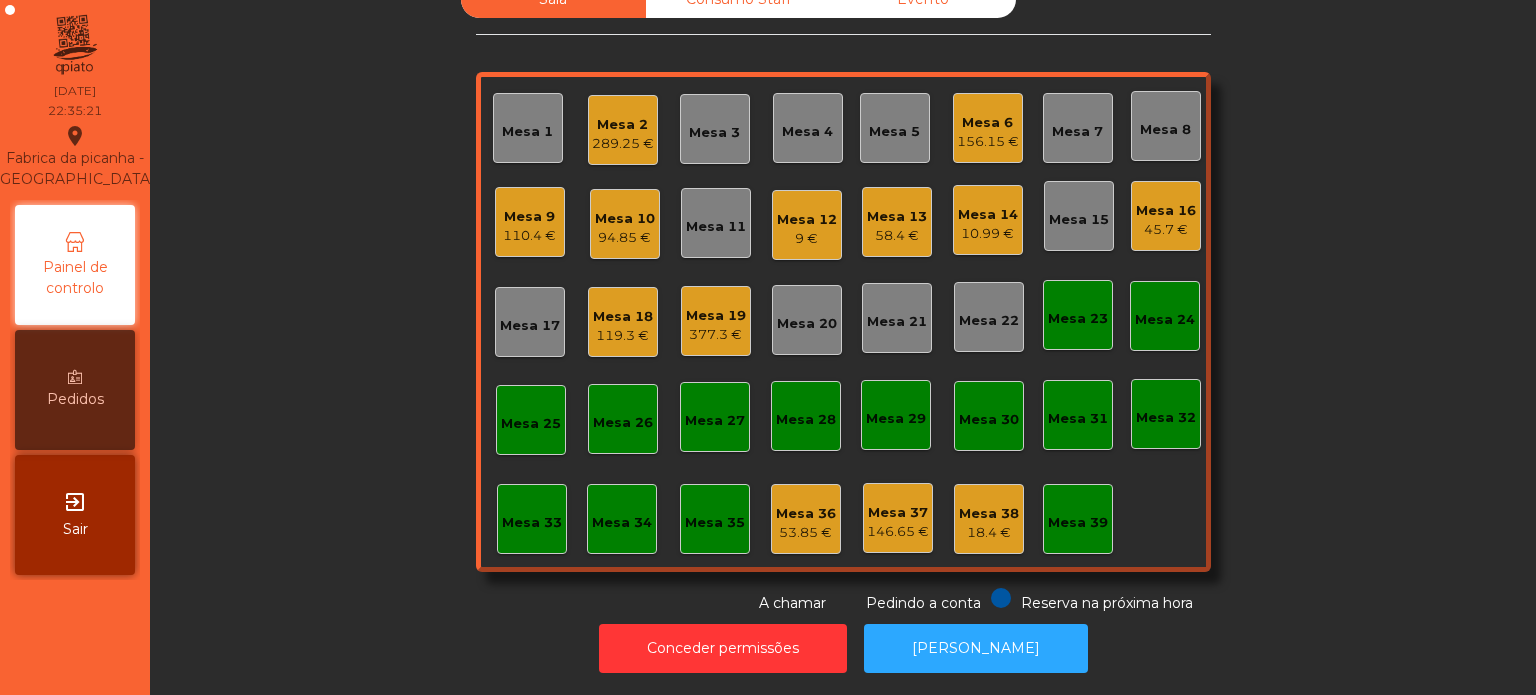 click on "Mesa 10   94.85 €" 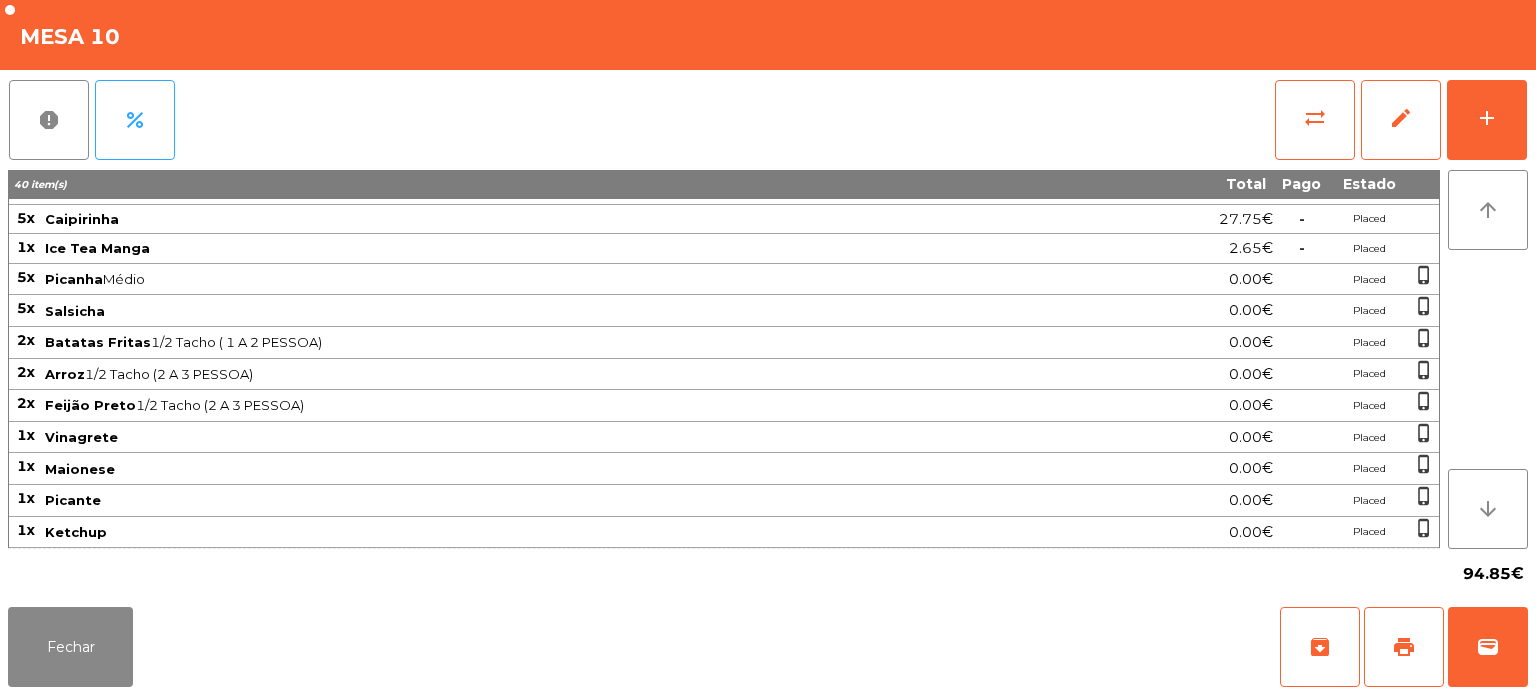 scroll, scrollTop: 0, scrollLeft: 0, axis: both 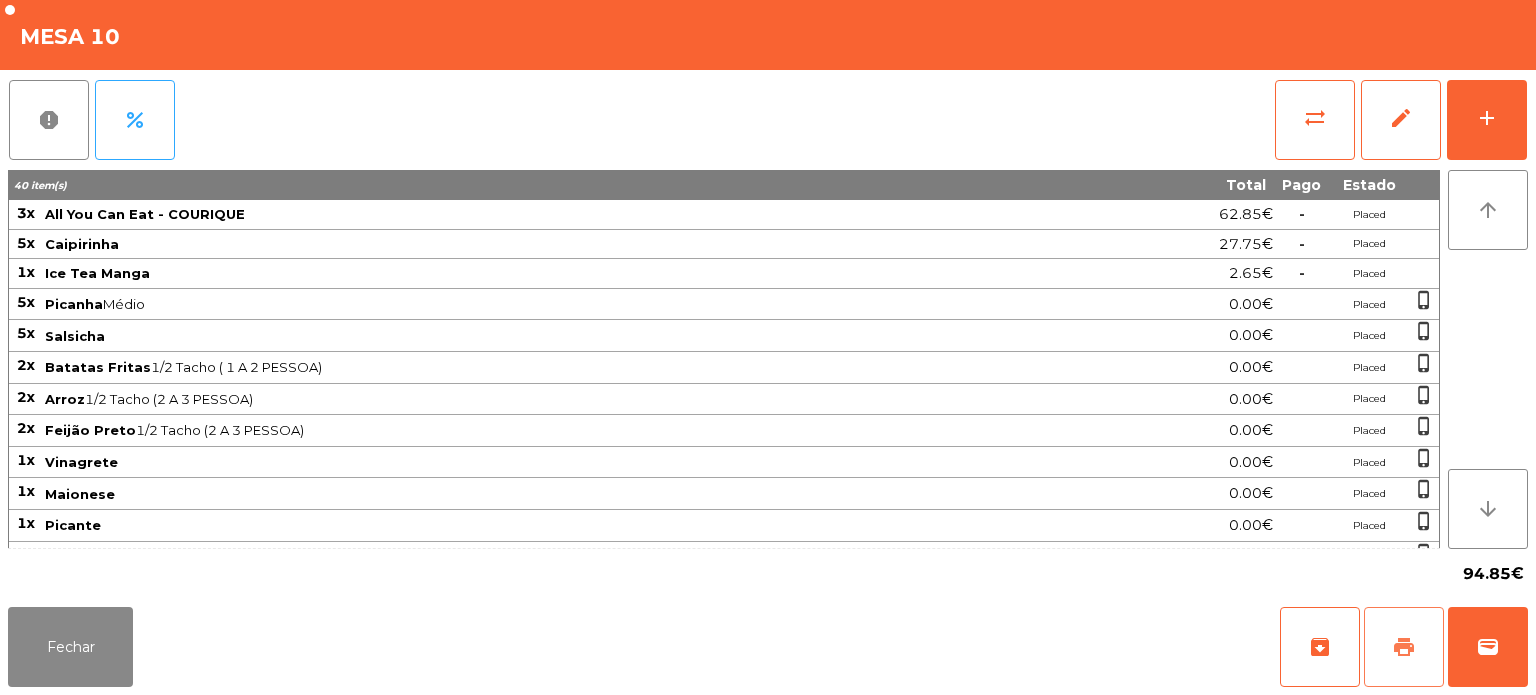 click on "print" 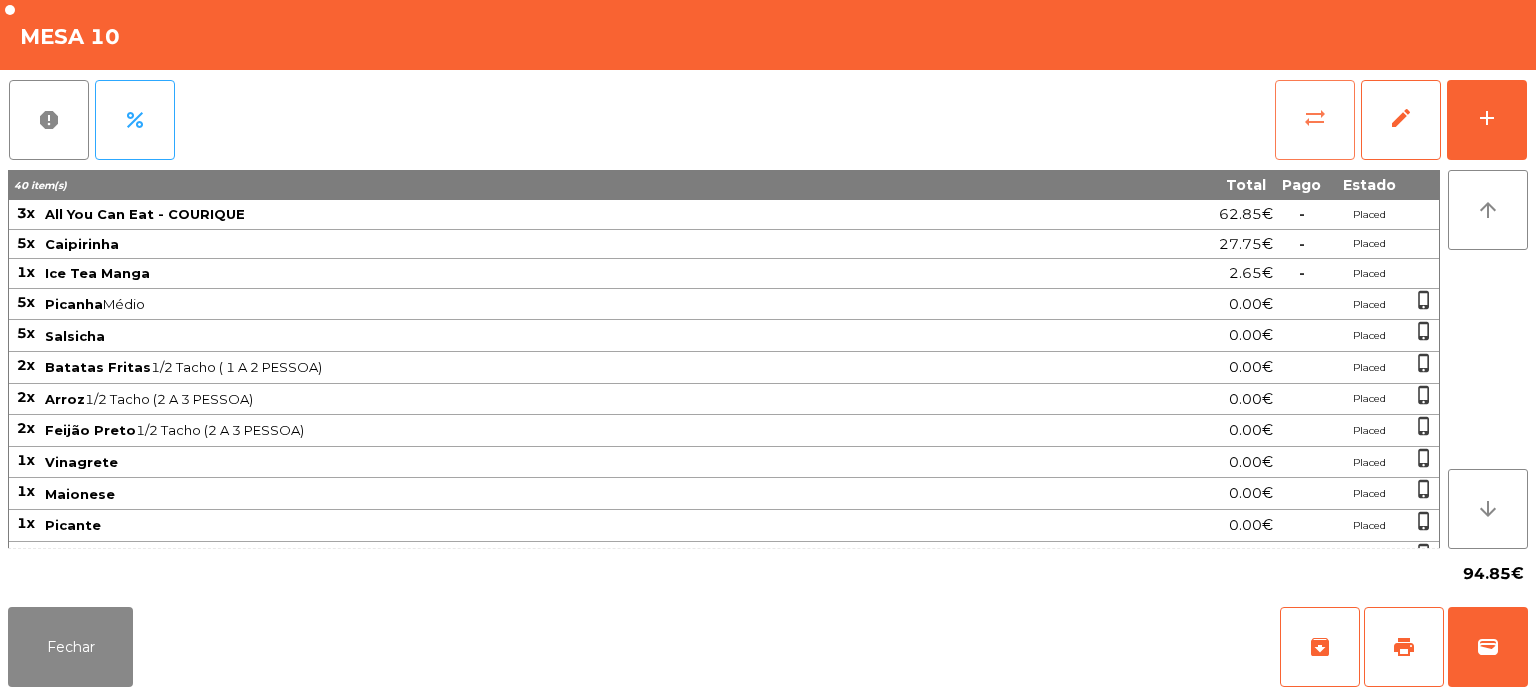 click on "sync_alt" 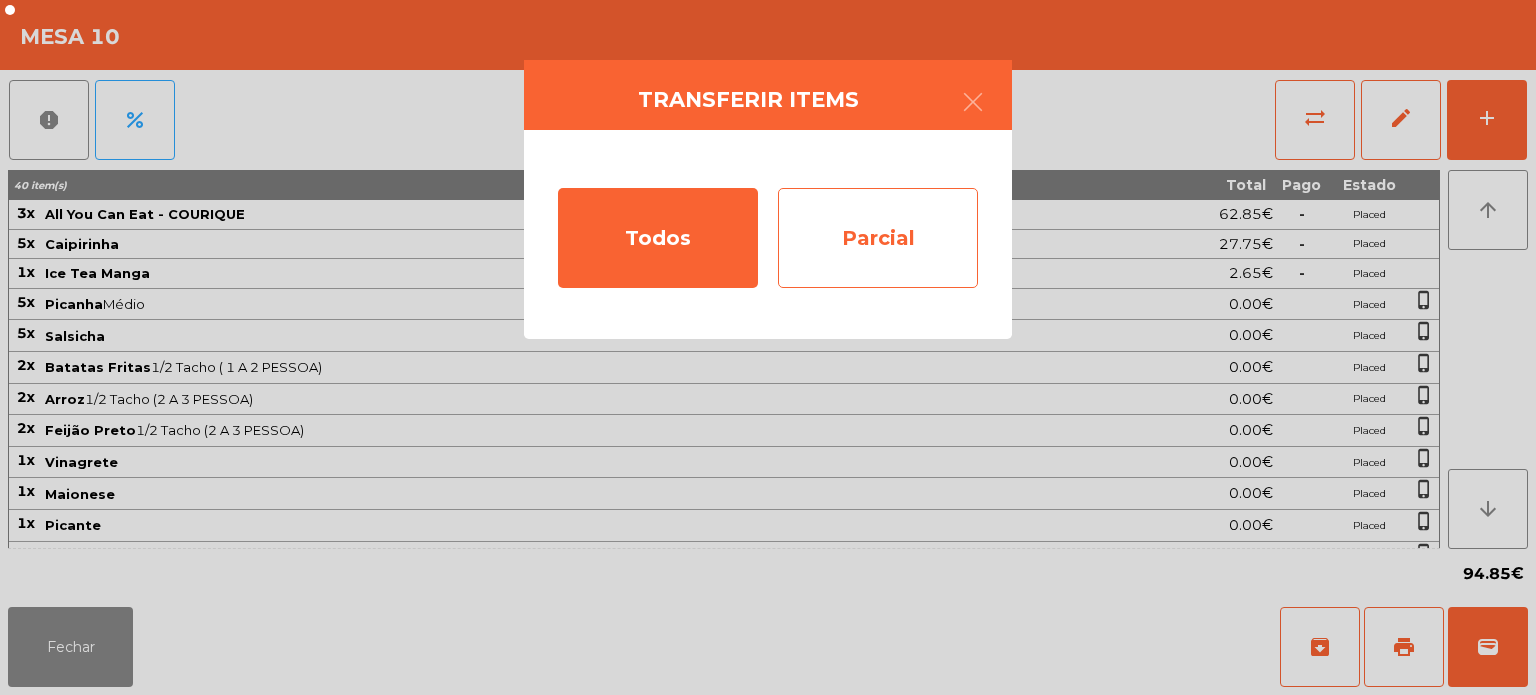 click on "Parcial" 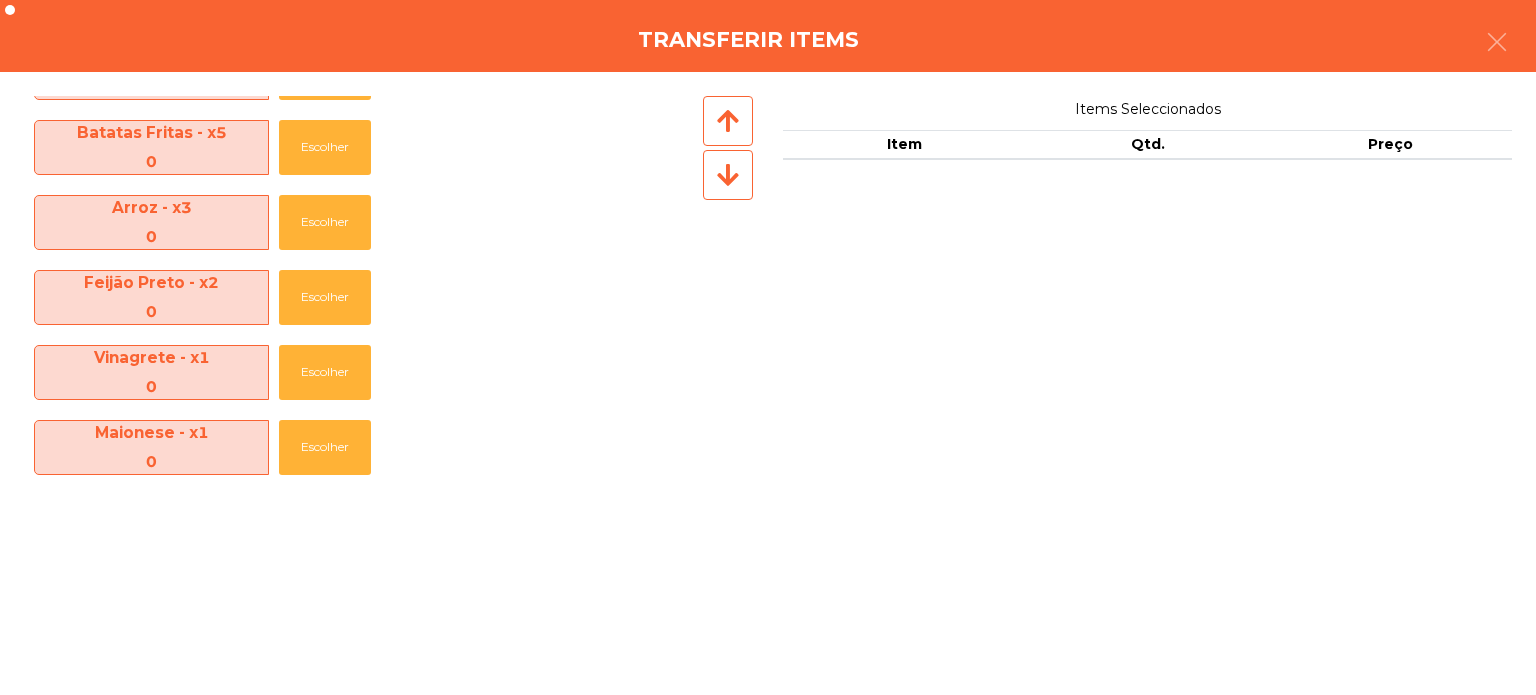 scroll, scrollTop: 670, scrollLeft: 0, axis: vertical 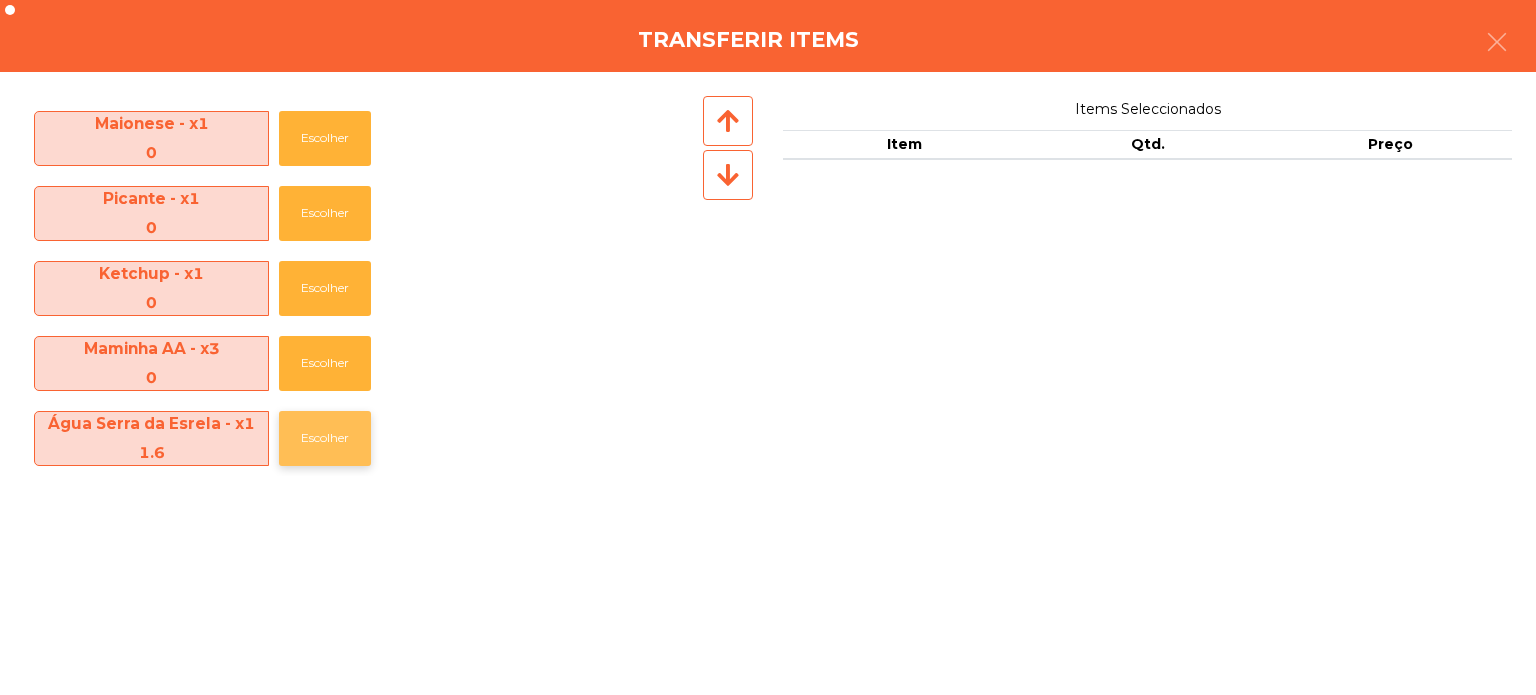 click on "Escolher" 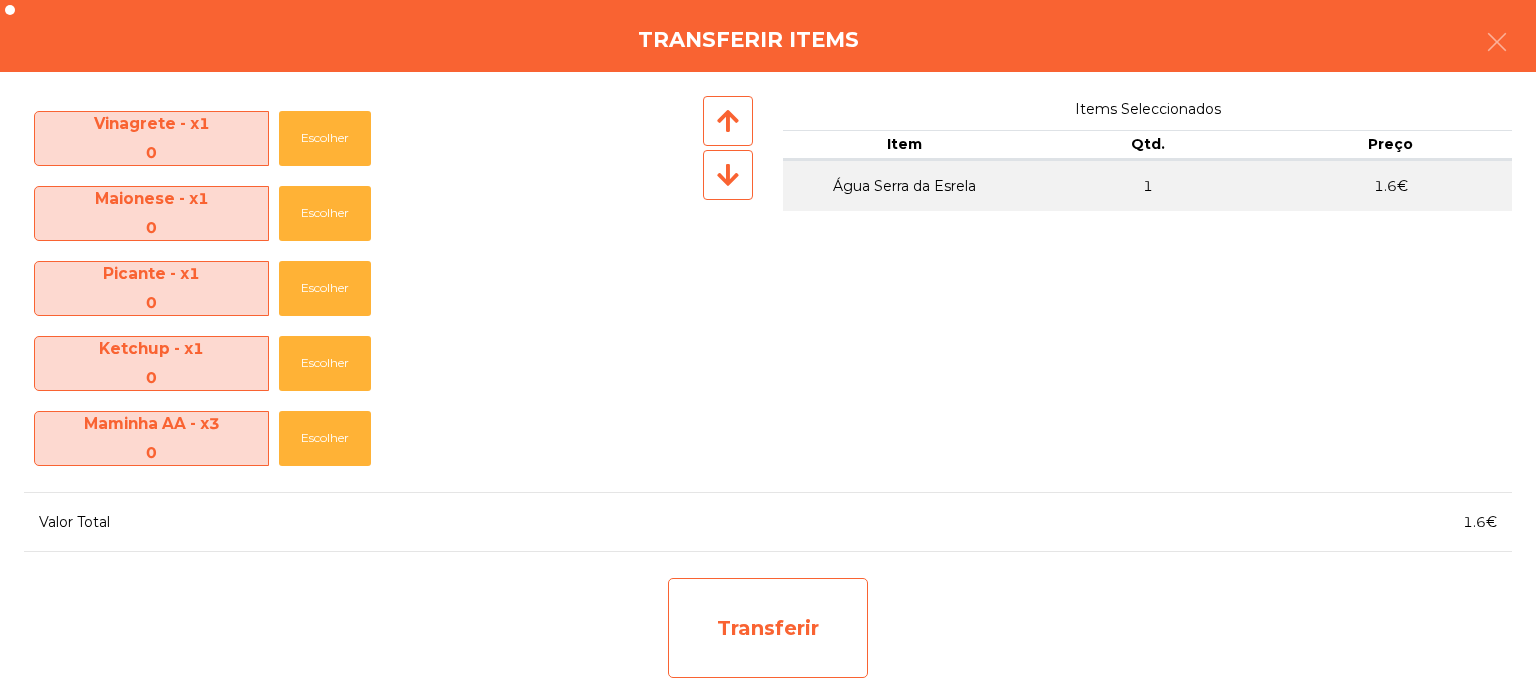 click on "Transferir" 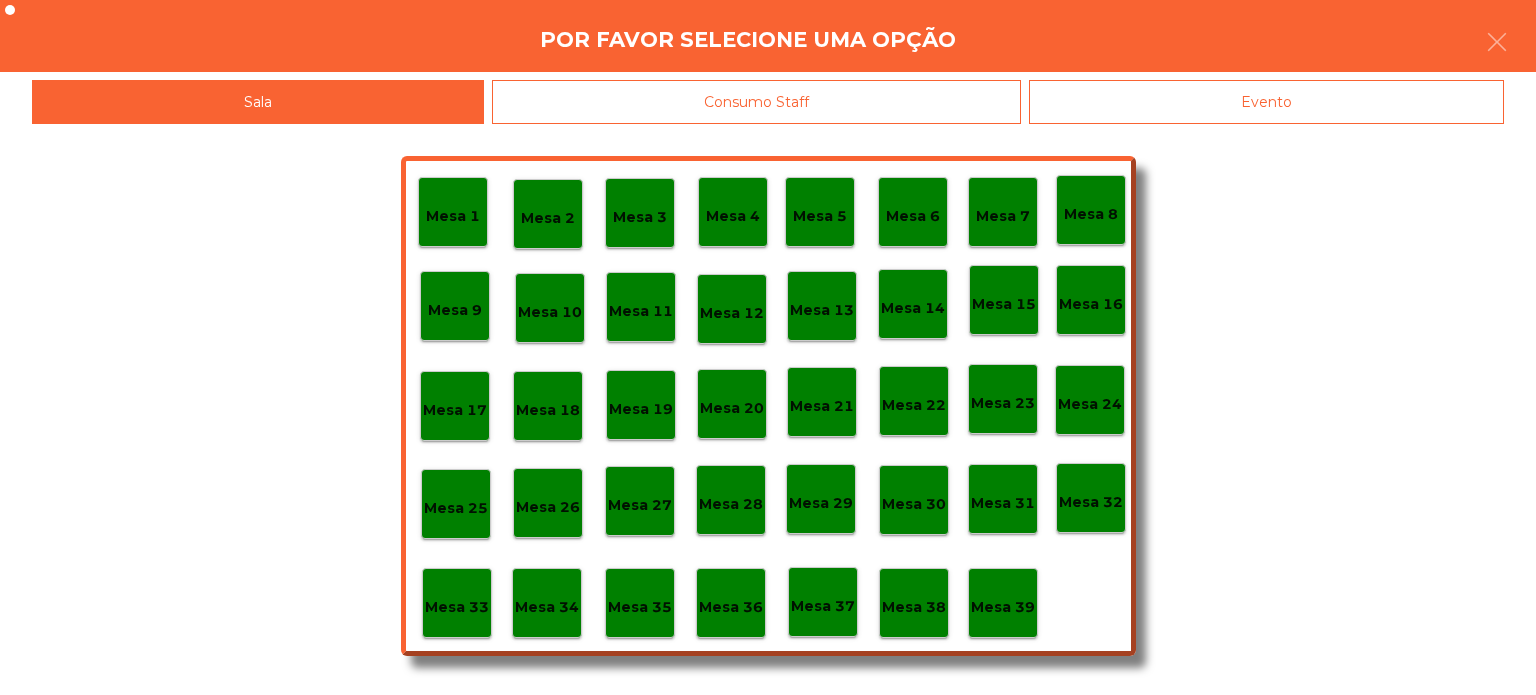 click on "Mesa 14" 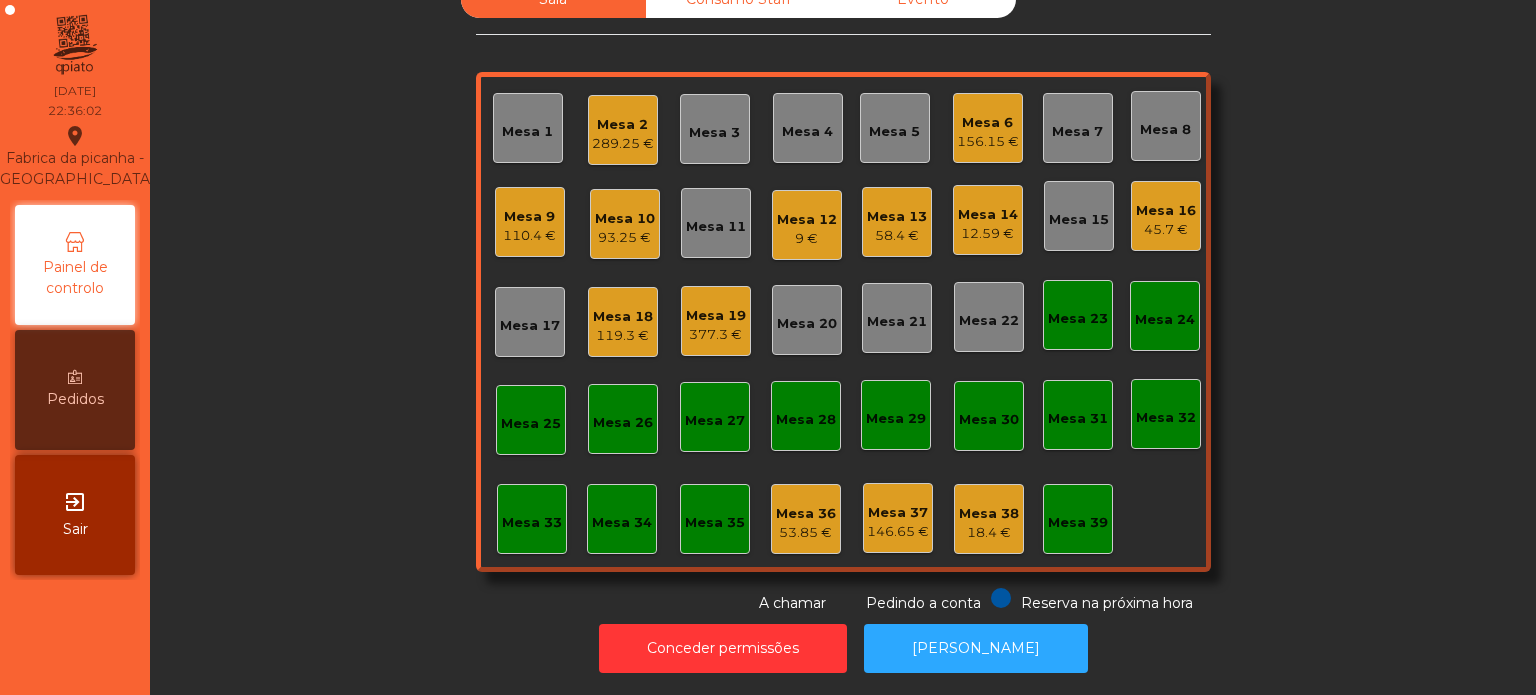click on "93.25 €" 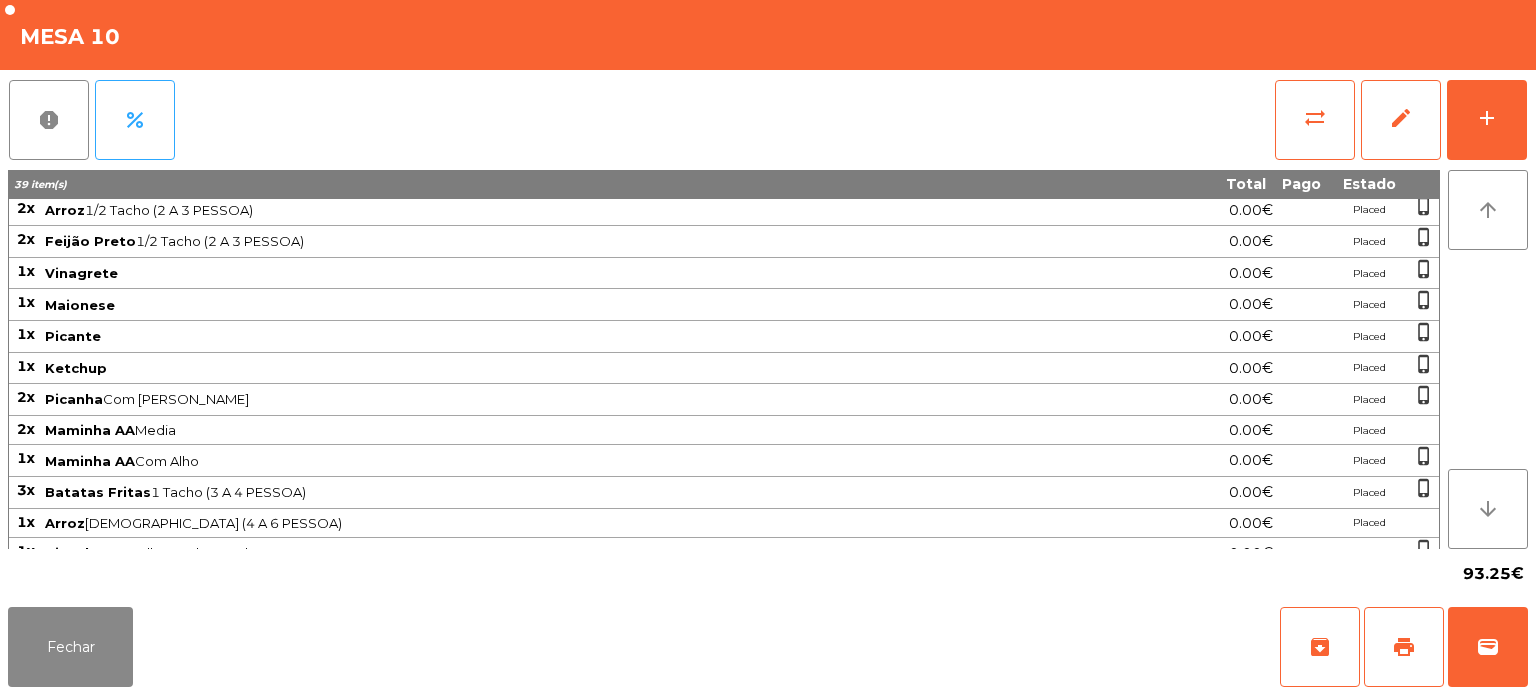 scroll, scrollTop: 200, scrollLeft: 0, axis: vertical 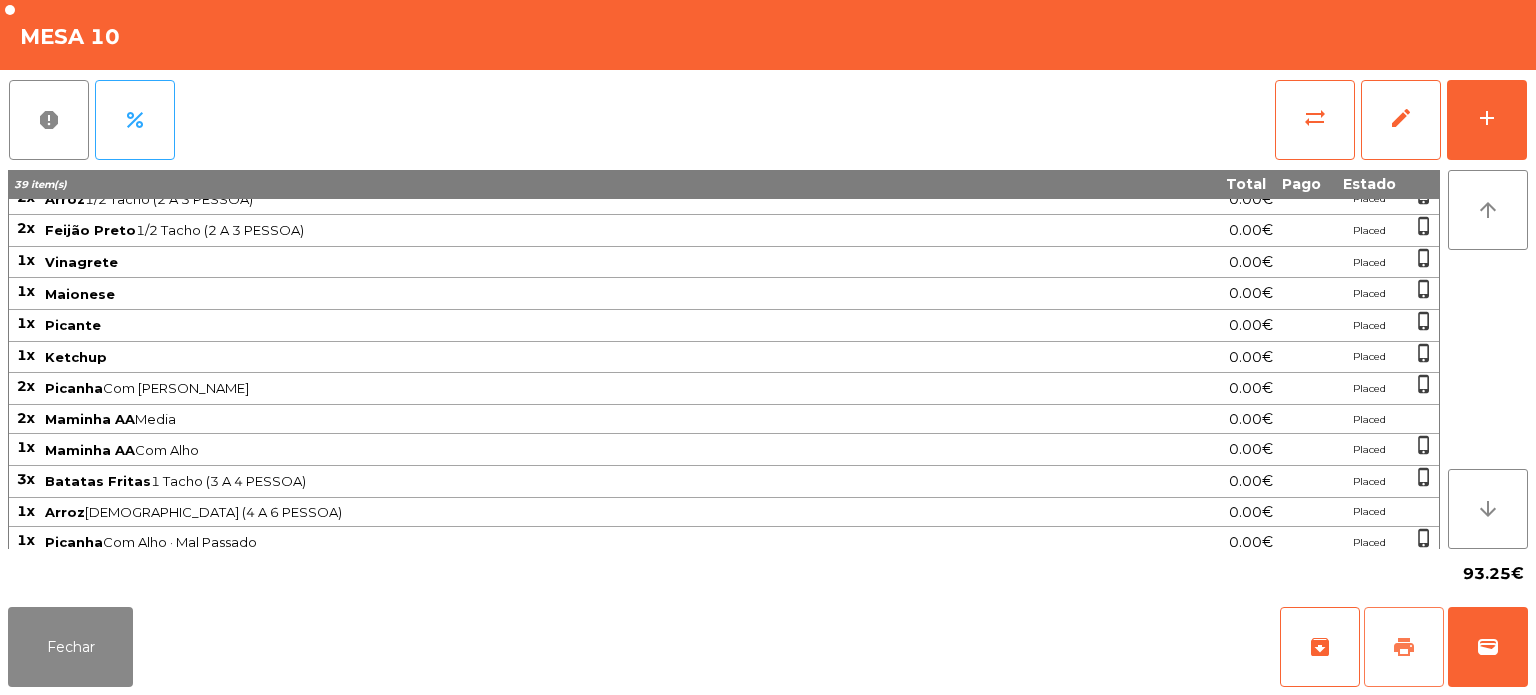 click on "print" 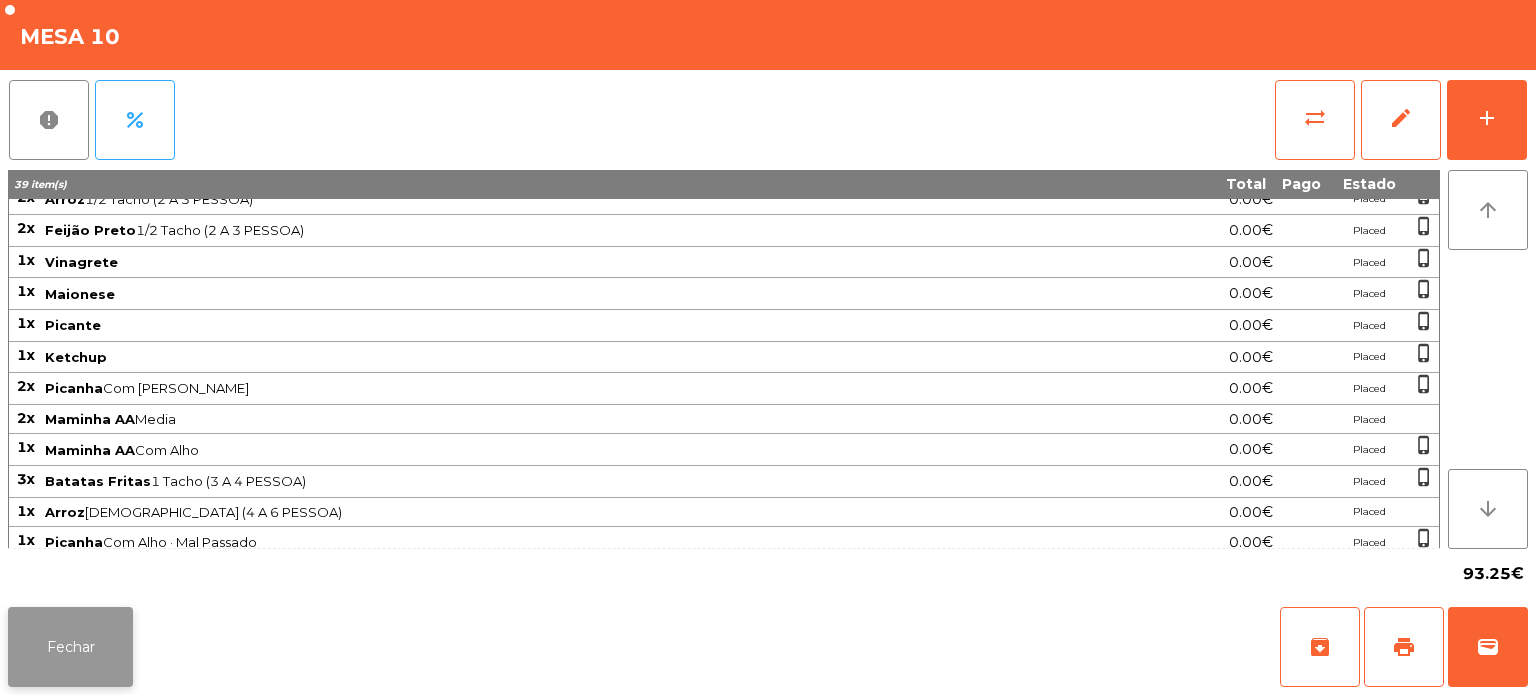click on "Fechar" 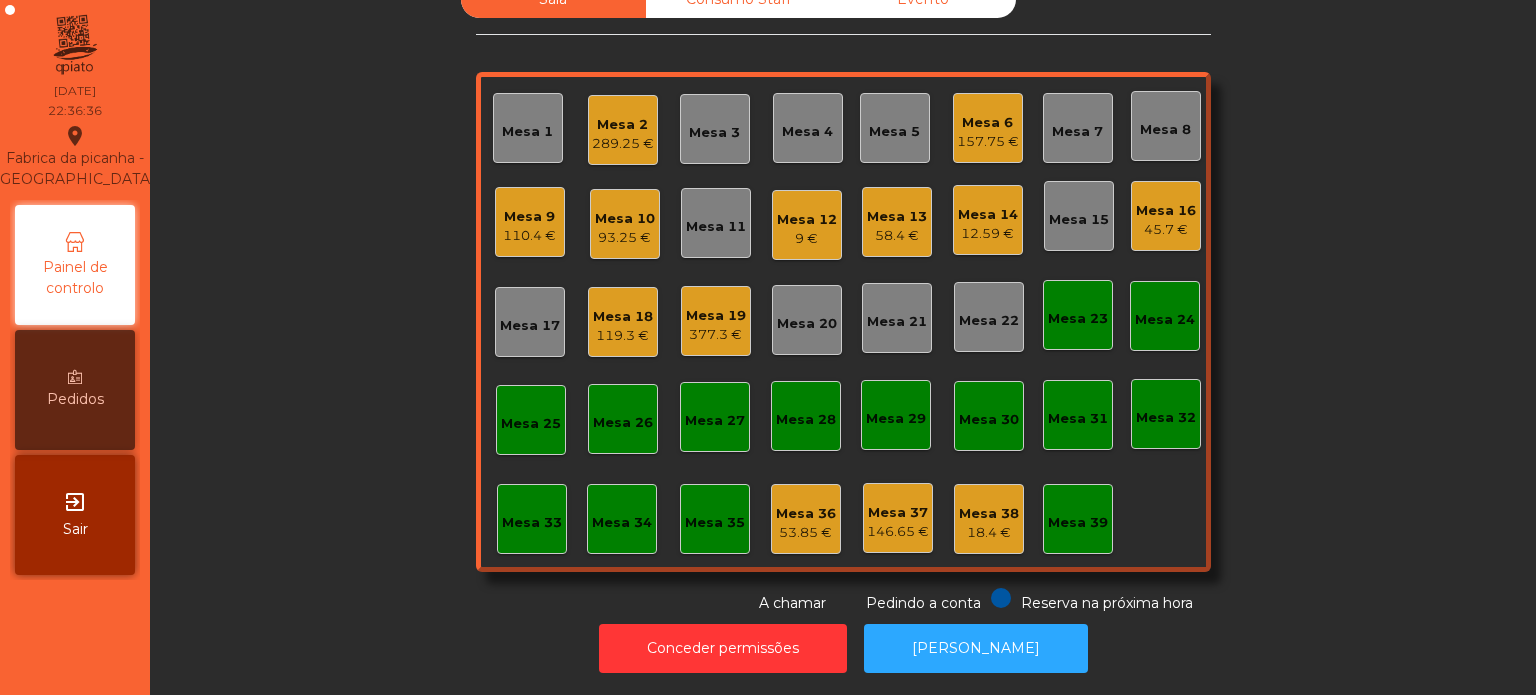 click on "Mesa 2" 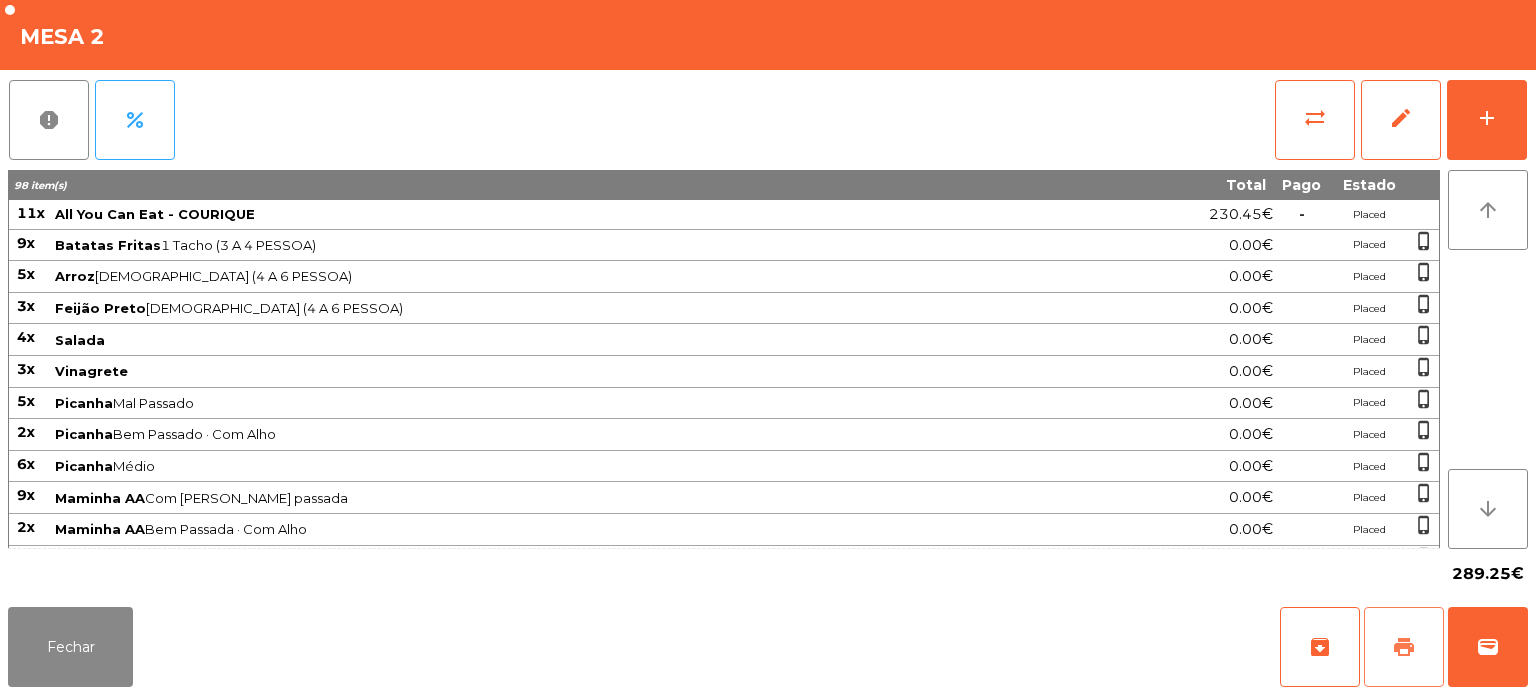 click on "print" 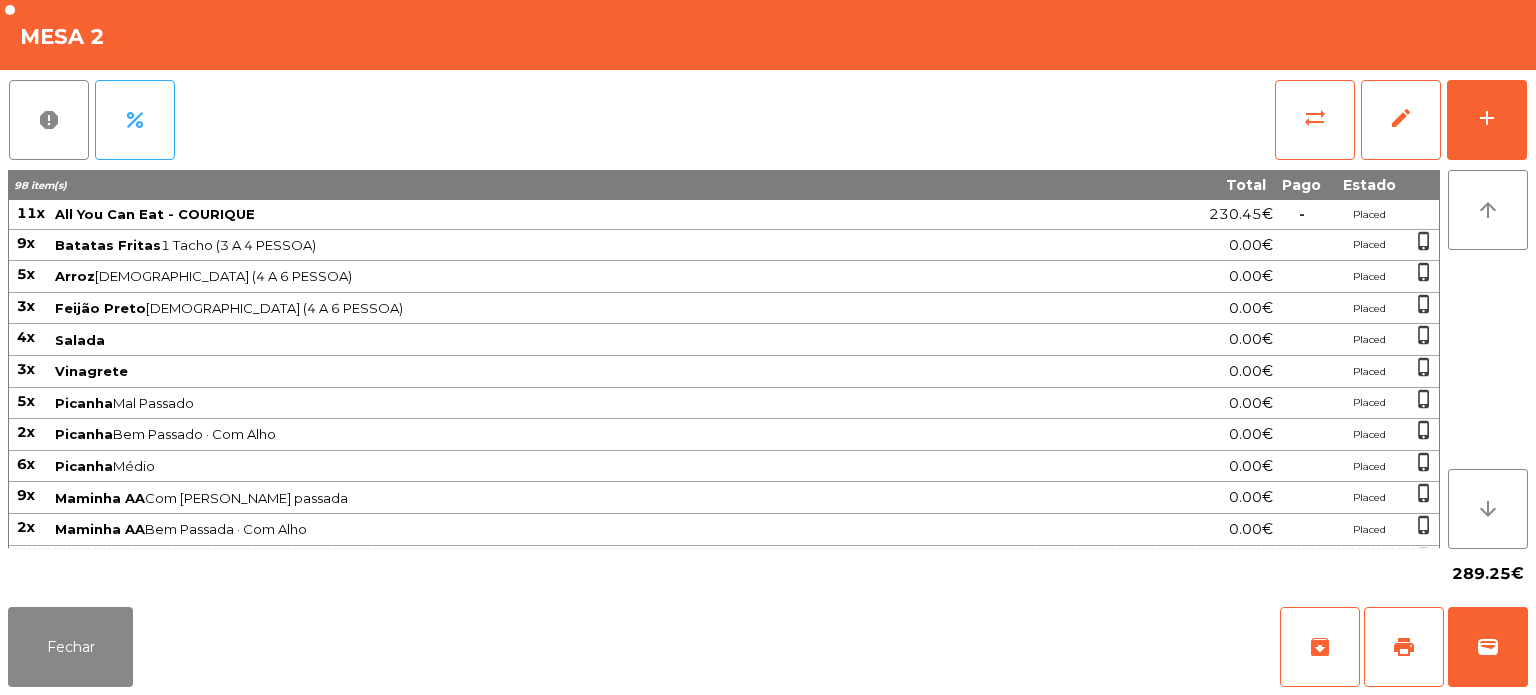 click on "Fechar   archive   print   wallet" 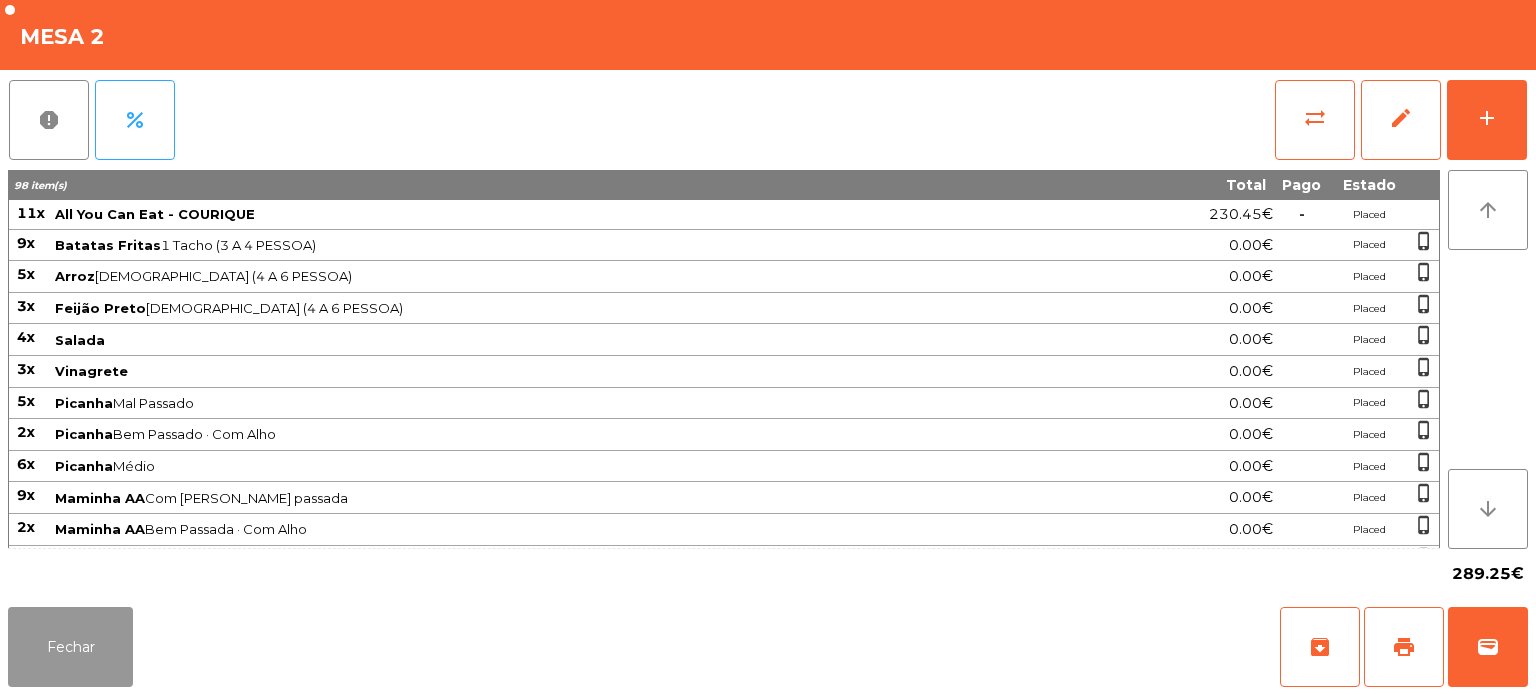 click on "Fechar" 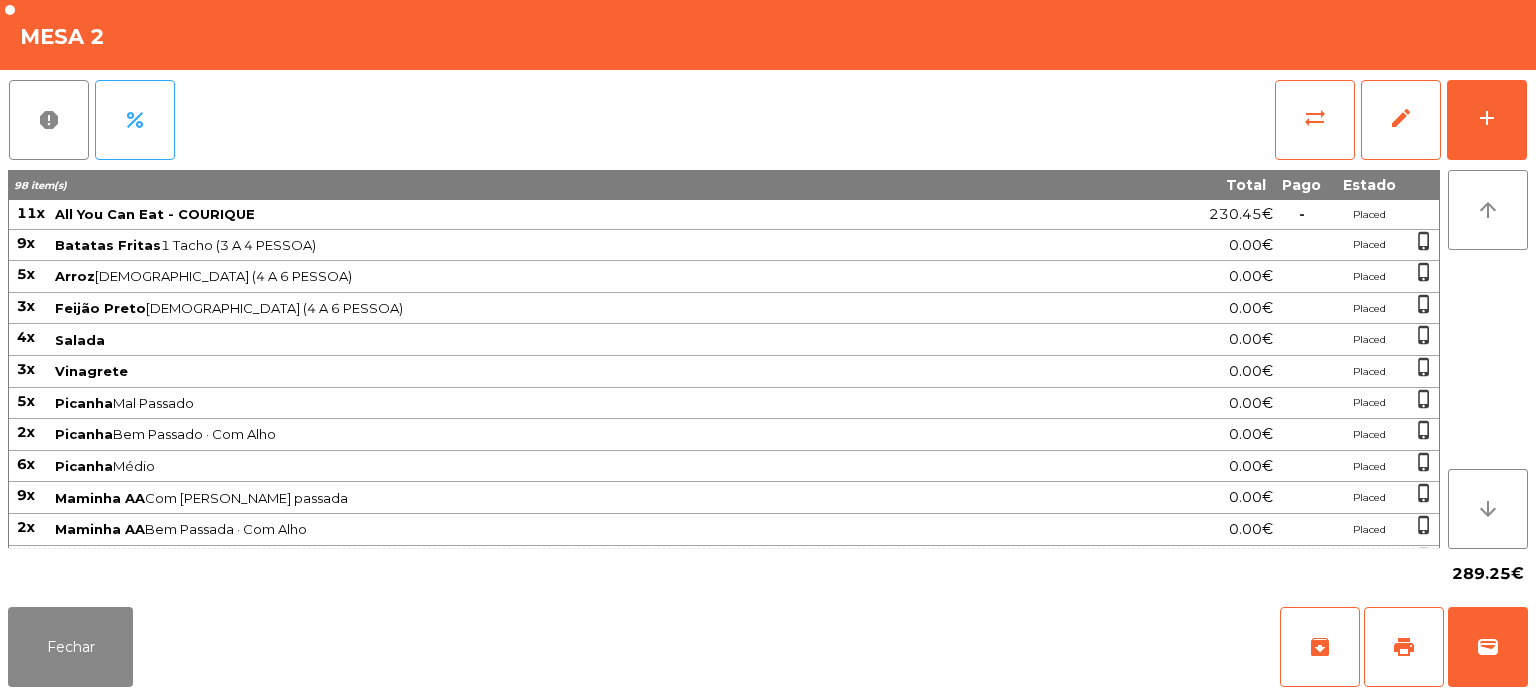 click on "Fabrica da picanha - [GEOGRAPHIC_DATA]  location_on  [DATE]   22:38:13   Painel de controlo   Pedidos  exit_to_app  Sair" 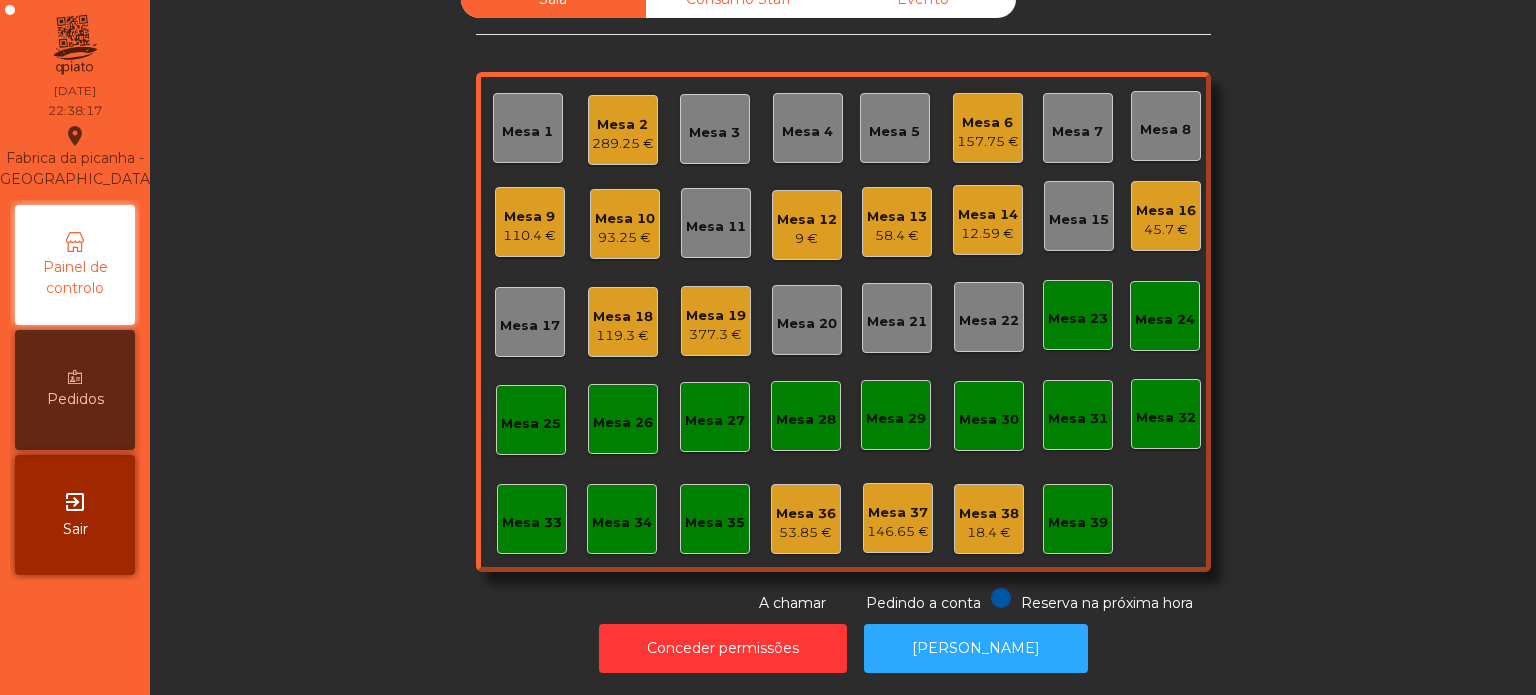 click on "Sala   Consumo Staff   Evento   Mesa 1   Mesa 2   289.25 €   Mesa 3   Mesa 4   Mesa 5   [GEOGRAPHIC_DATA] 6   157.75 €   Mesa 7   Mesa 8   Mesa 9   110.4 €   Mesa 10   93.25 €   Mesa 11   Mesa 12   9 €   Mesa 13   58.4 €   [GEOGRAPHIC_DATA] 14   12.59 €   Mesa 15   Mesa 16   45.7 €   [GEOGRAPHIC_DATA] 17   Mesa 18   119.3 €   Mesa 19   377.3 €   [GEOGRAPHIC_DATA] 20   [GEOGRAPHIC_DATA] 21   [GEOGRAPHIC_DATA] 22   [GEOGRAPHIC_DATA] 23   [GEOGRAPHIC_DATA] 24   [GEOGRAPHIC_DATA] 25   [GEOGRAPHIC_DATA] 26   [GEOGRAPHIC_DATA] 27   [GEOGRAPHIC_DATA] 28   [GEOGRAPHIC_DATA] 29   [GEOGRAPHIC_DATA] 30   Mesa 31   Mesa 32   [GEOGRAPHIC_DATA] 33   Mesa 34   Mesa 35   Mesa 36   53.85 €   Mesa 37   146.65 €   Mesa 38   18.4 €   Mesa 39  Reserva na próxima hora Pedindo a conta A chamar" 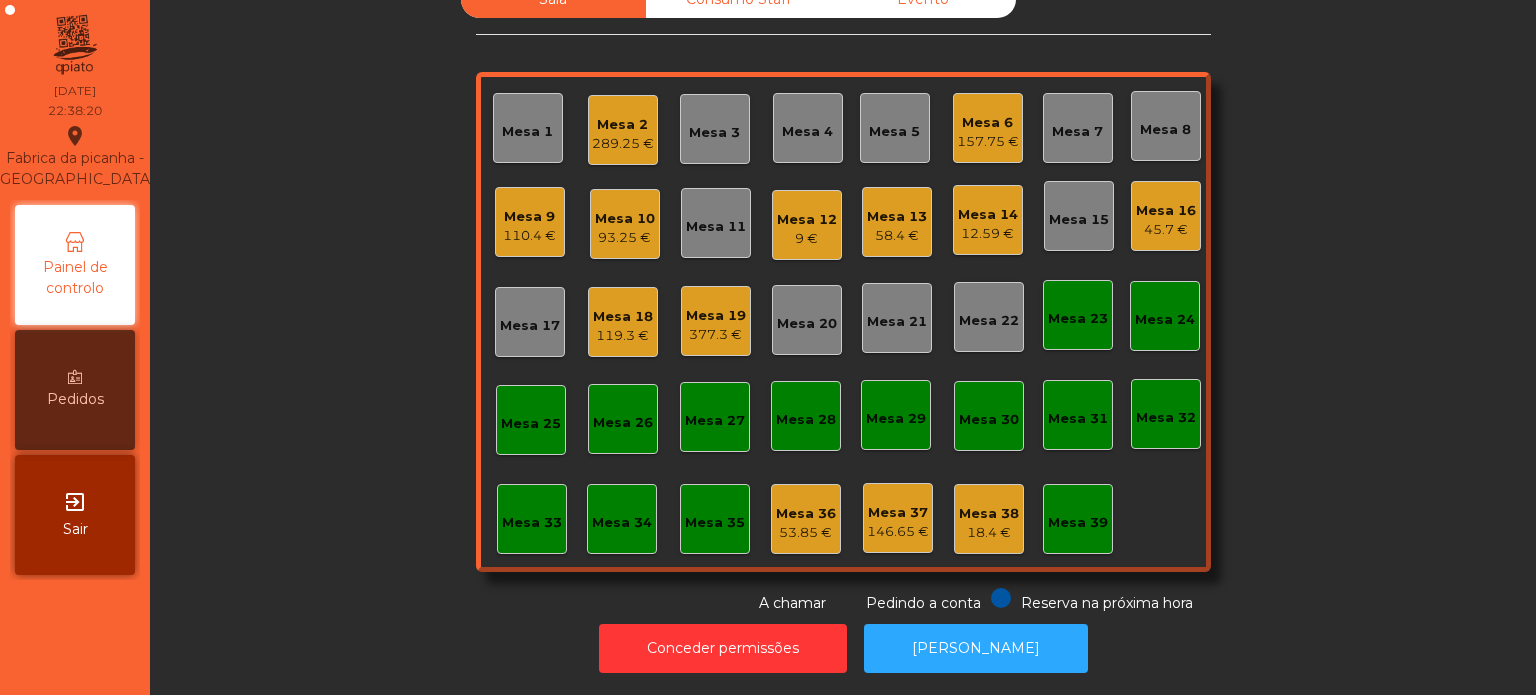click on "Mesa 6   157.75 €" 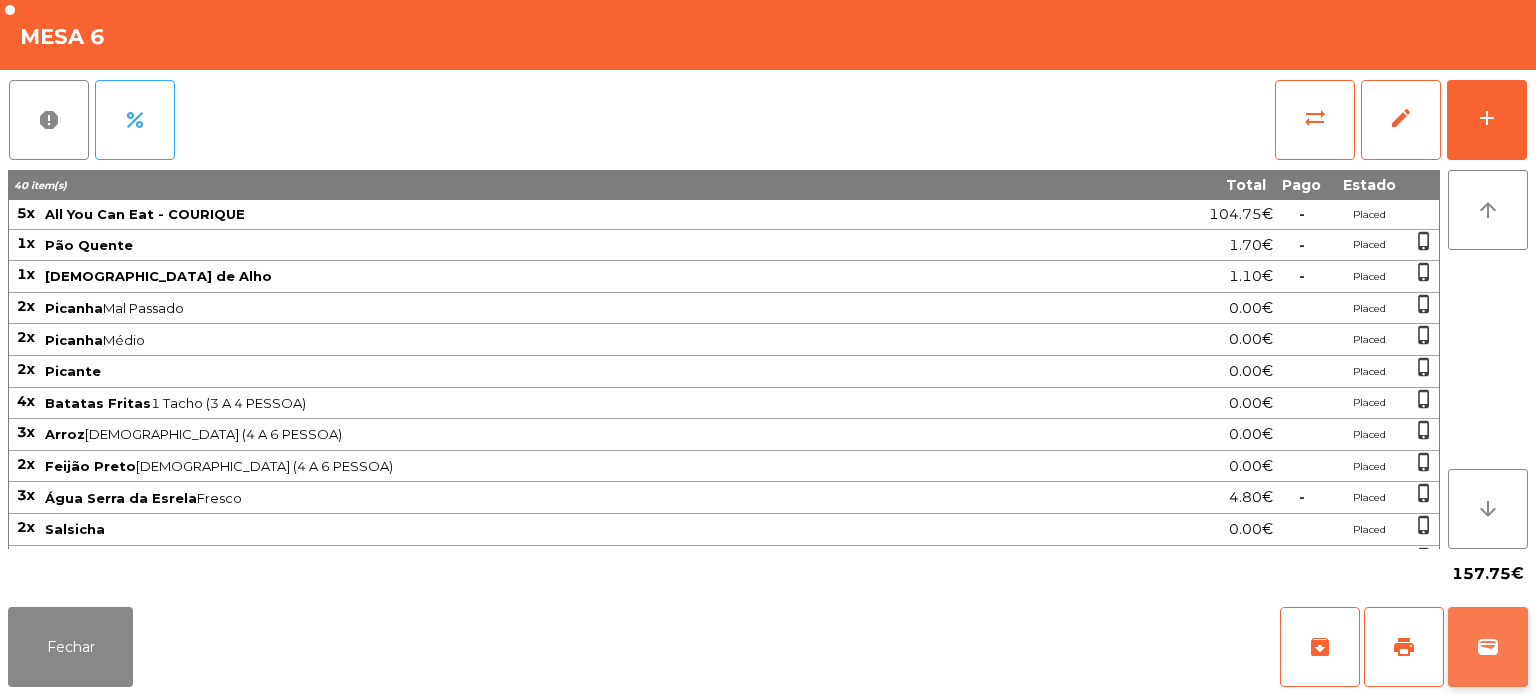 click on "wallet" 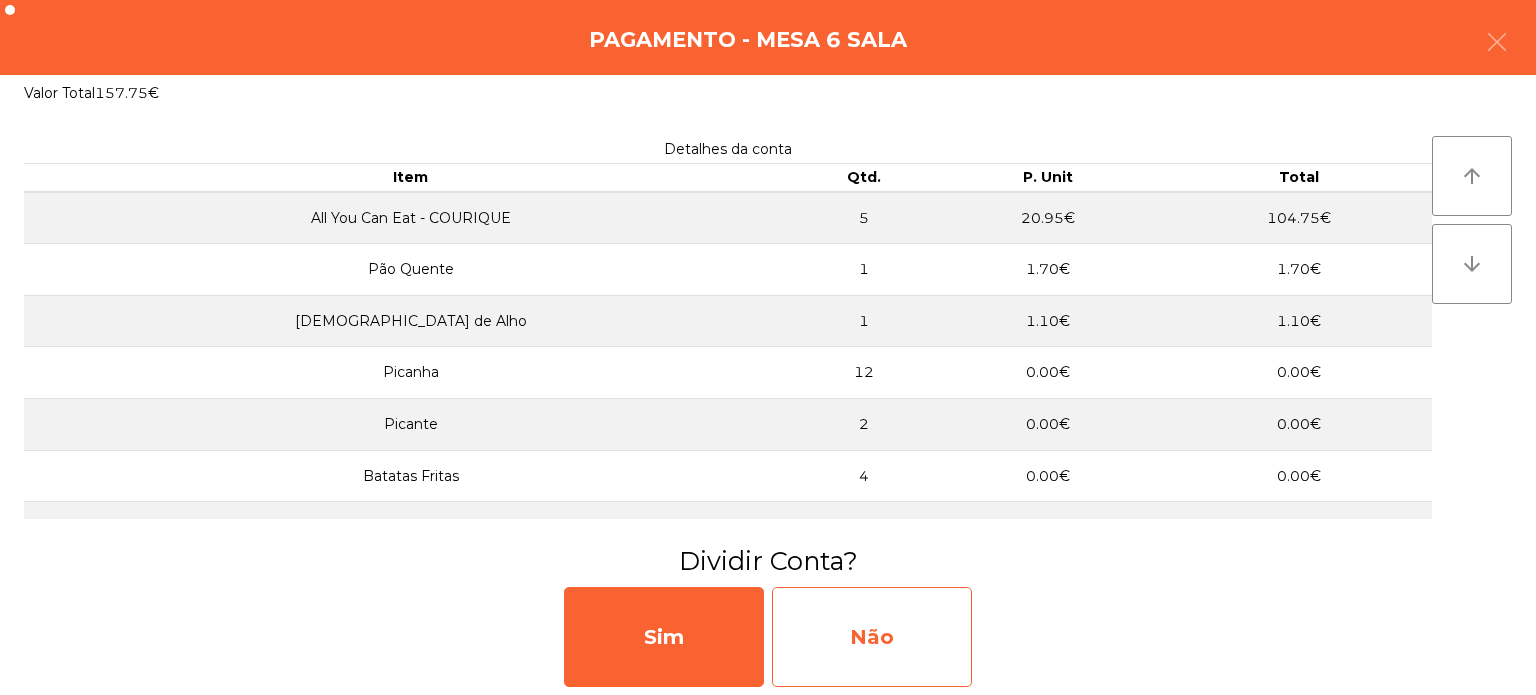 click on "Não" 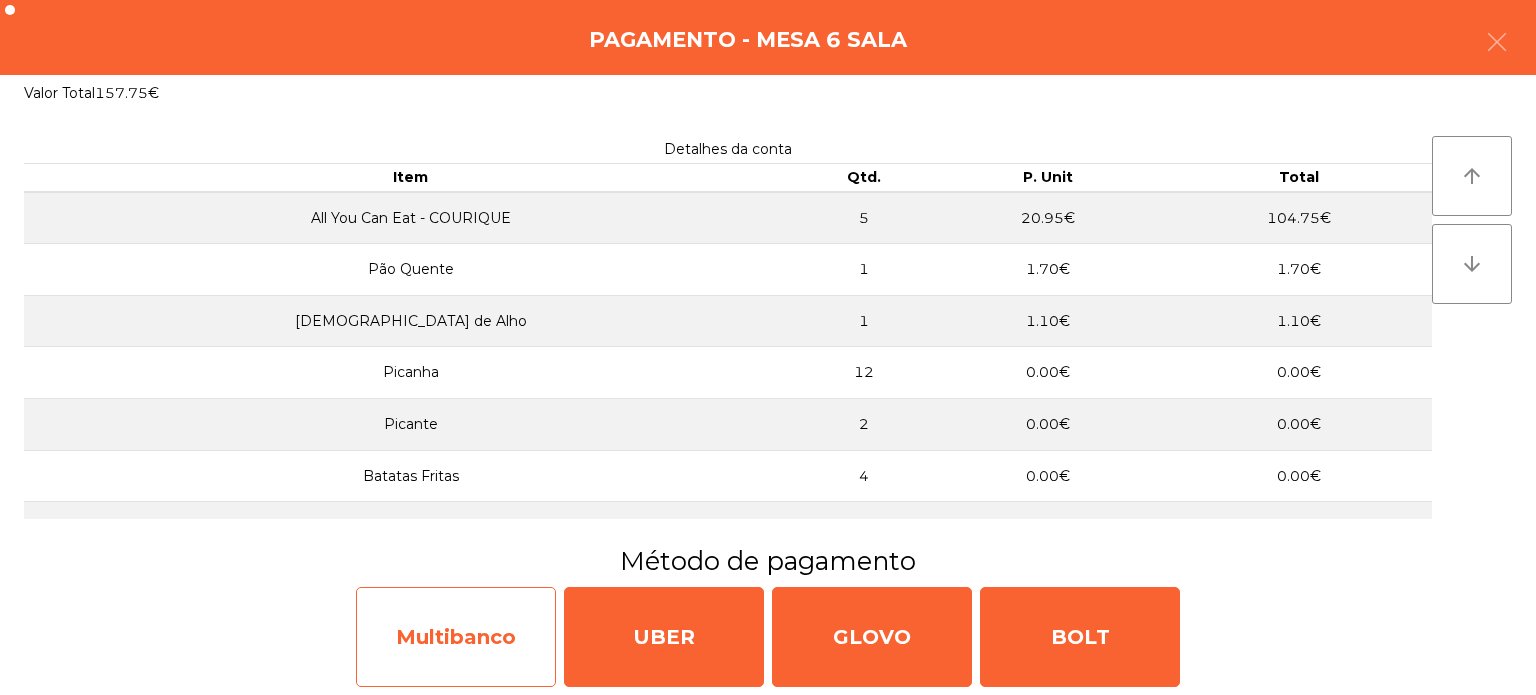 click on "Multibanco" 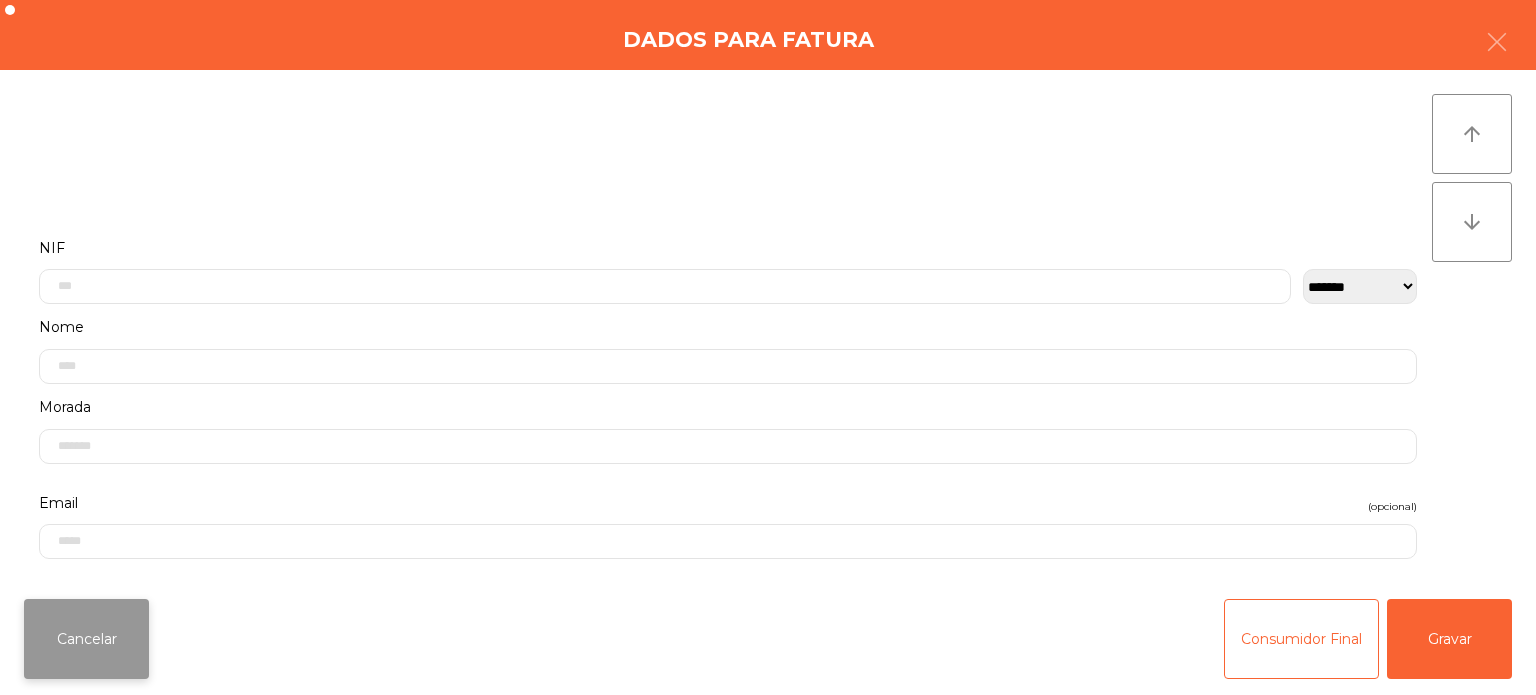 click on "Cancelar" 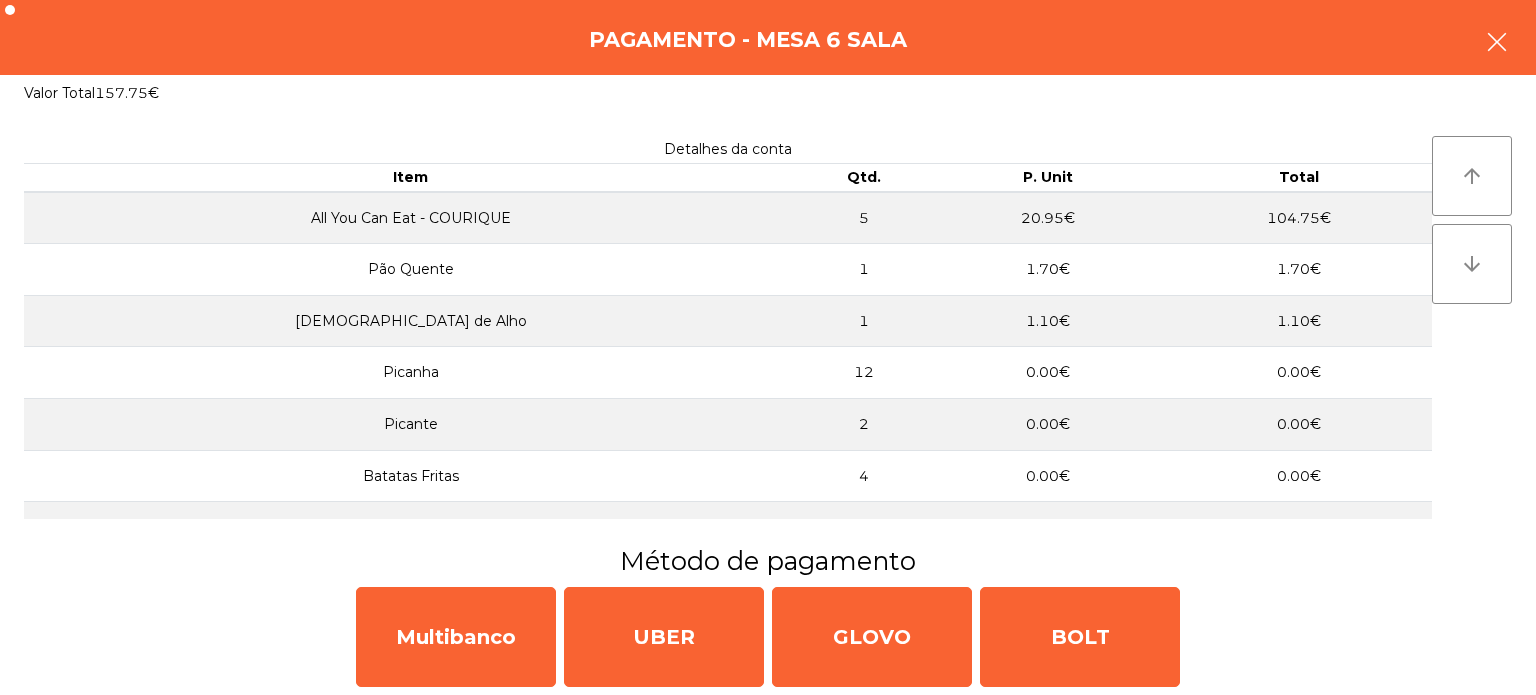 click 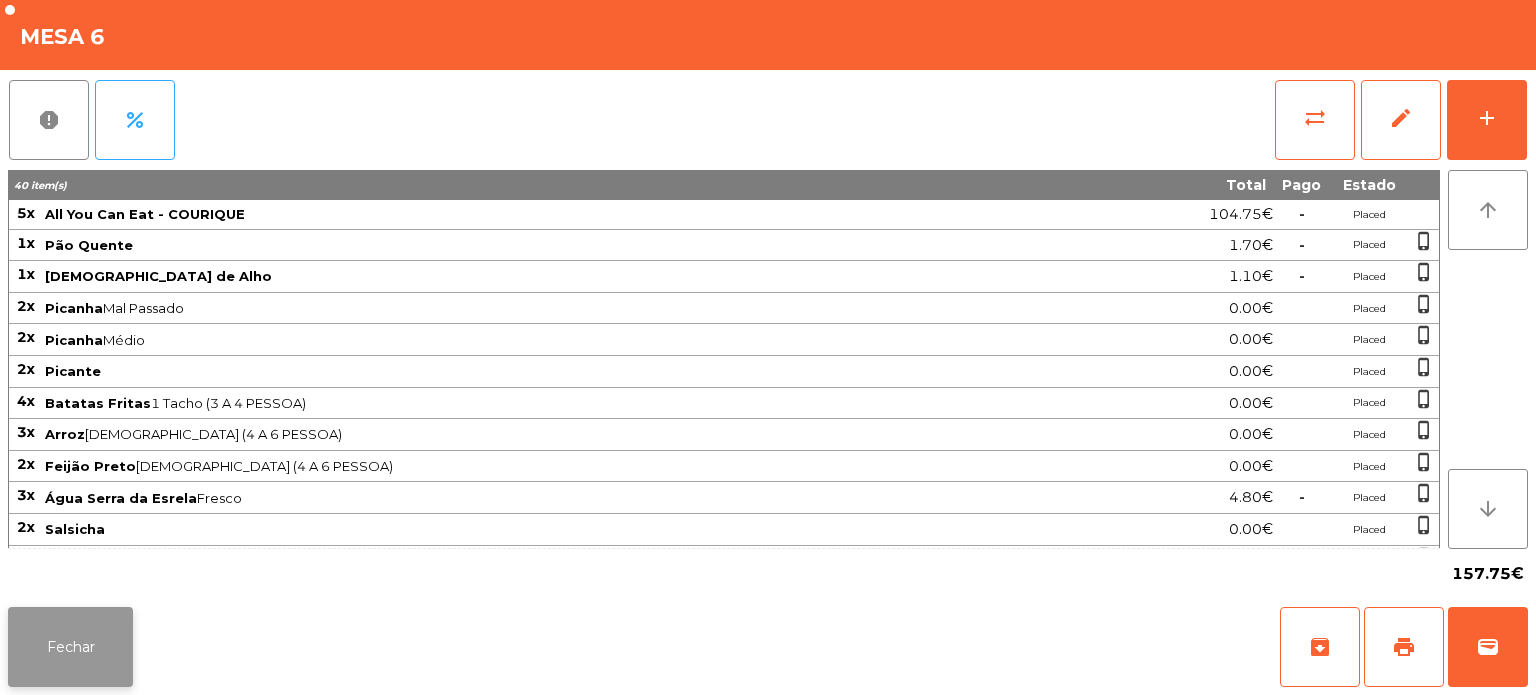 click on "Fechar" 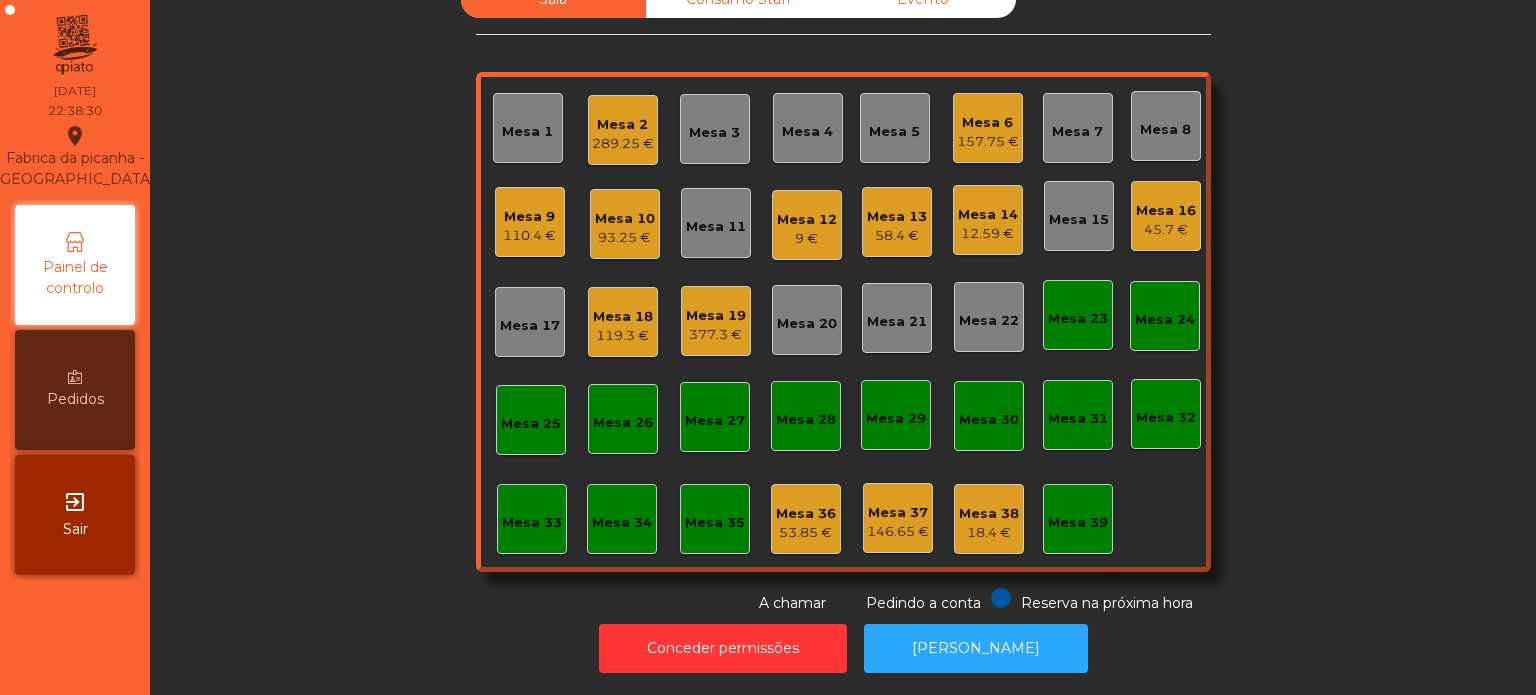 click on "Mesa 10" 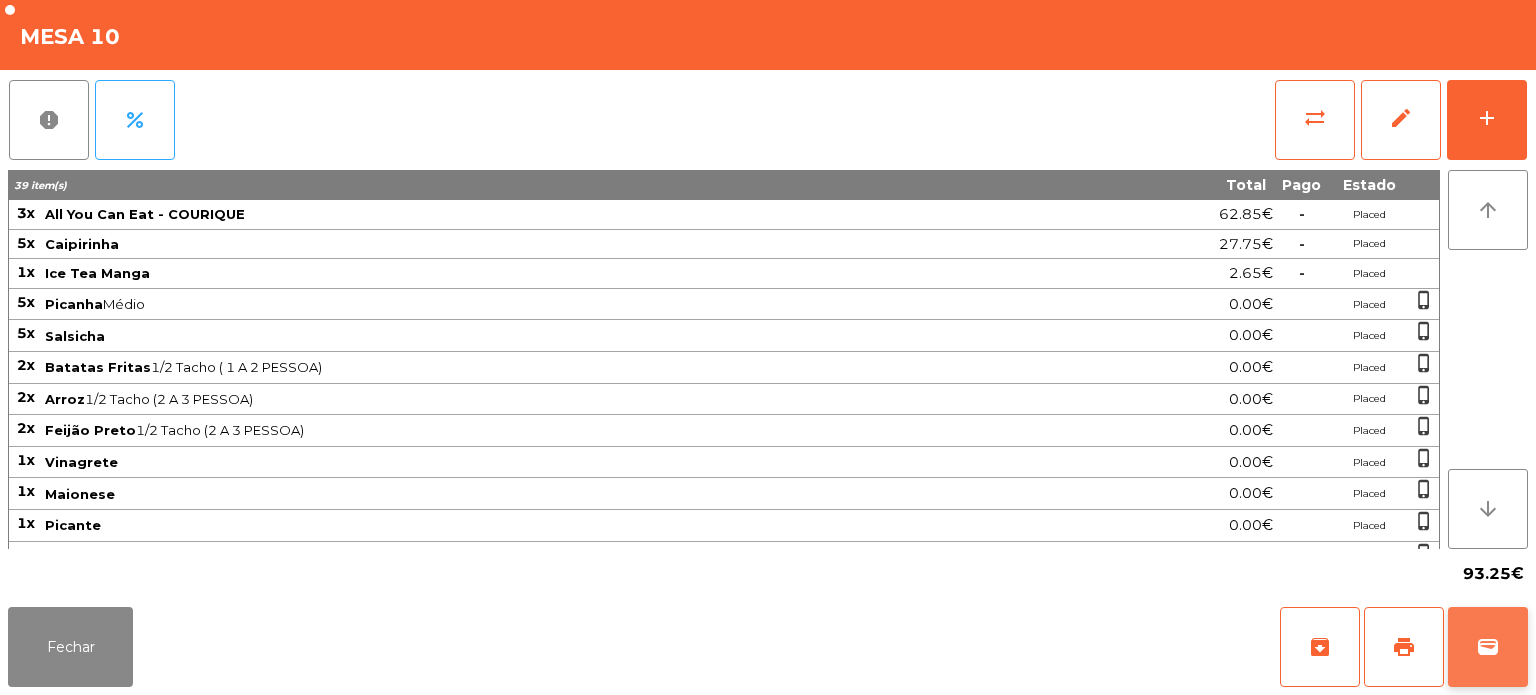 click on "wallet" 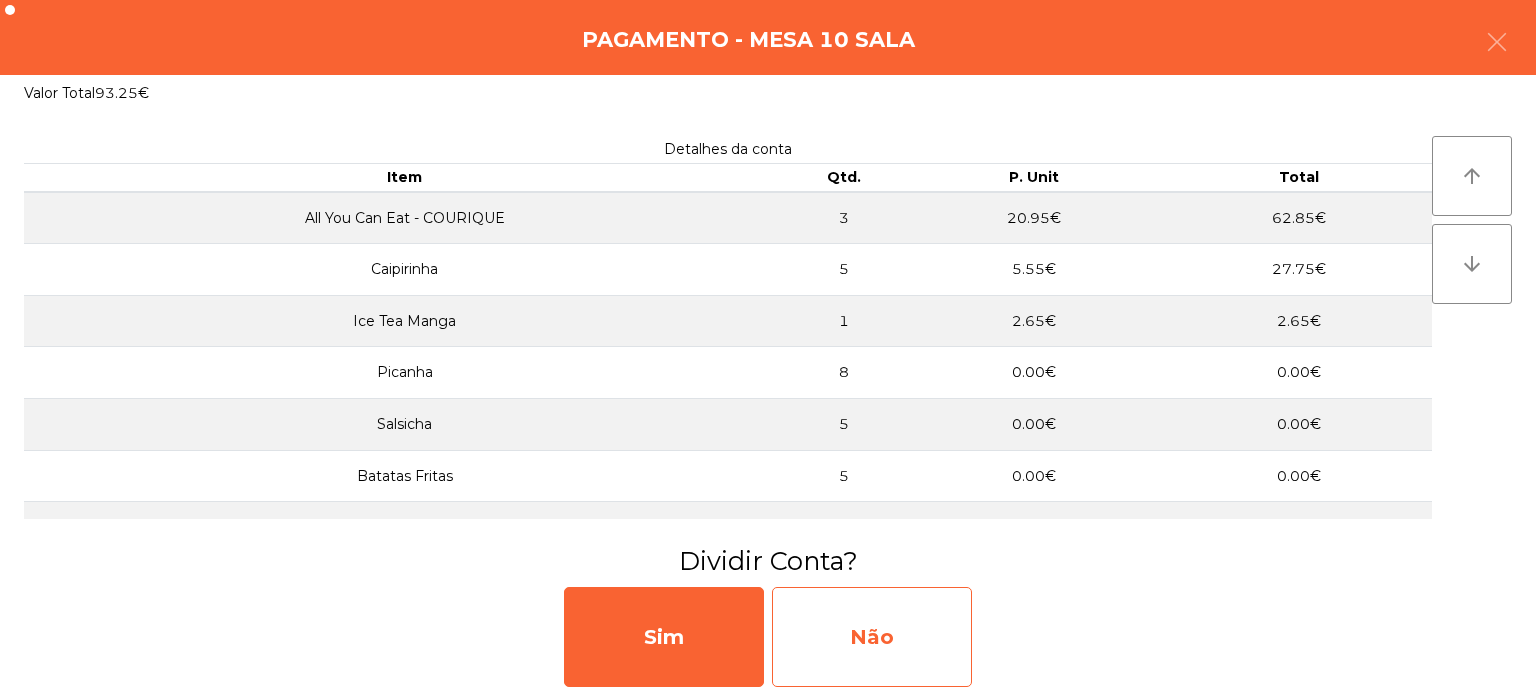 click on "Não" 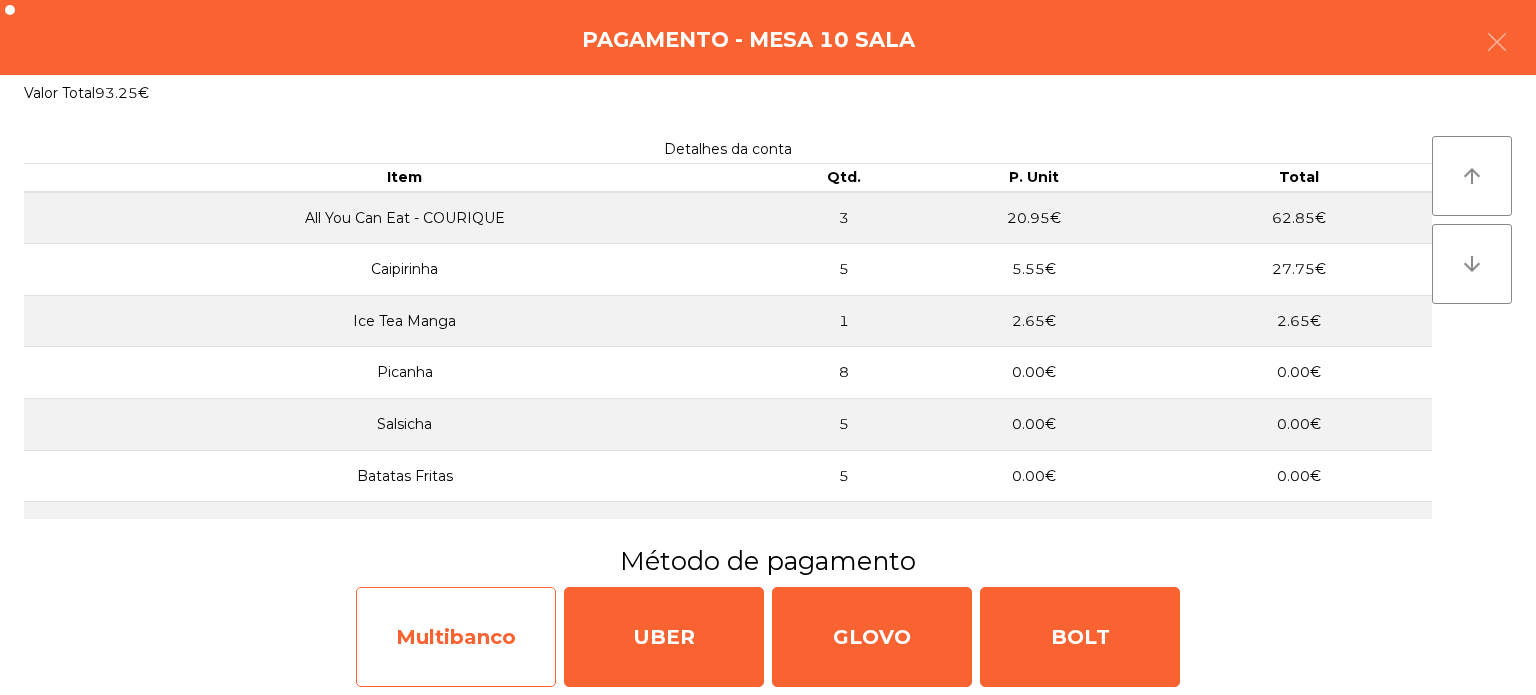 click on "Multibanco" 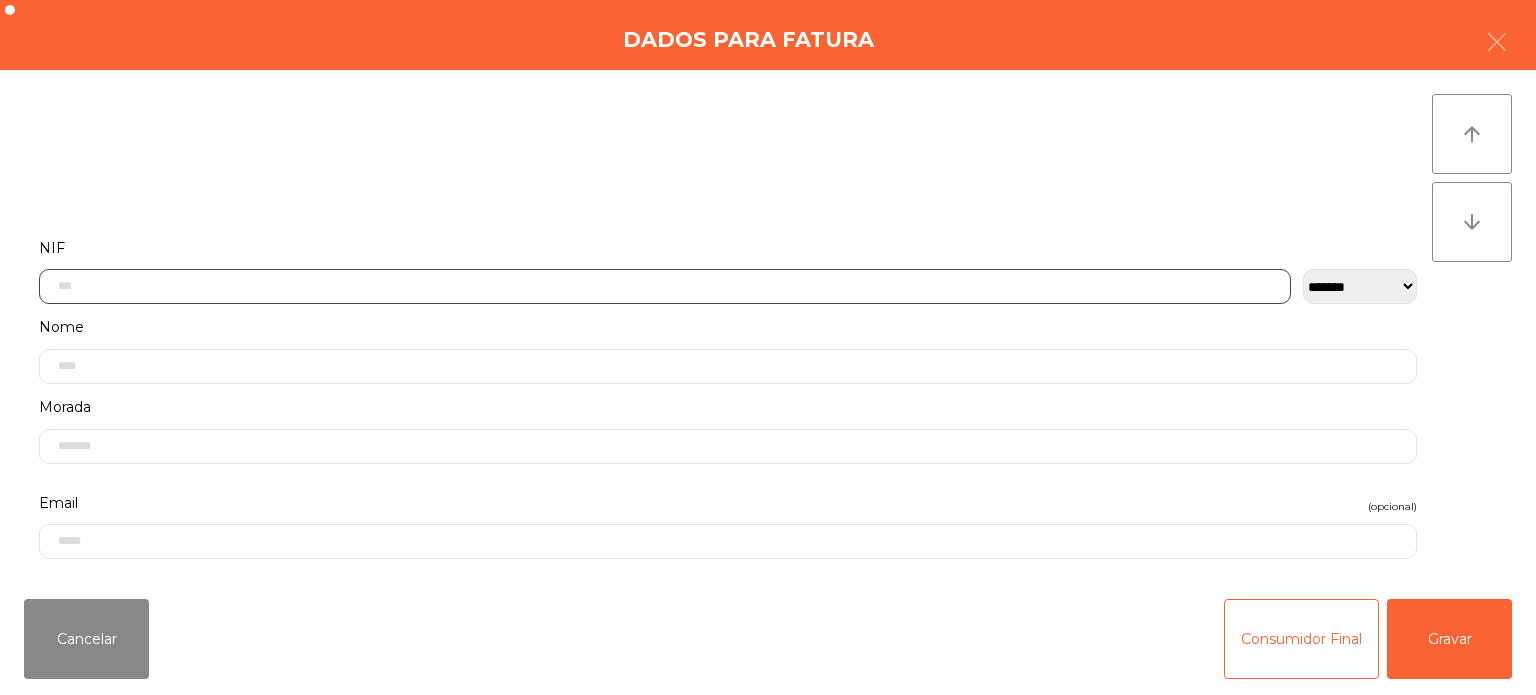 click 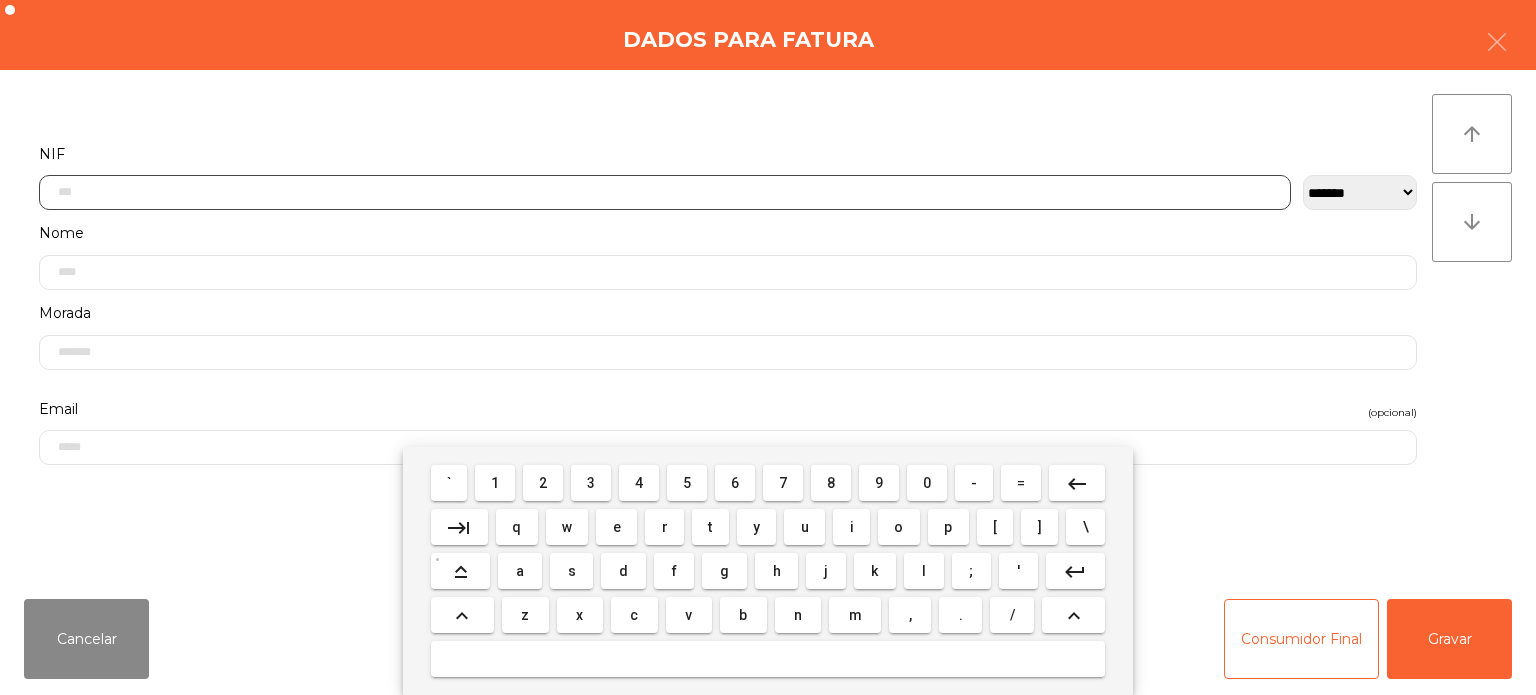 scroll, scrollTop: 139, scrollLeft: 0, axis: vertical 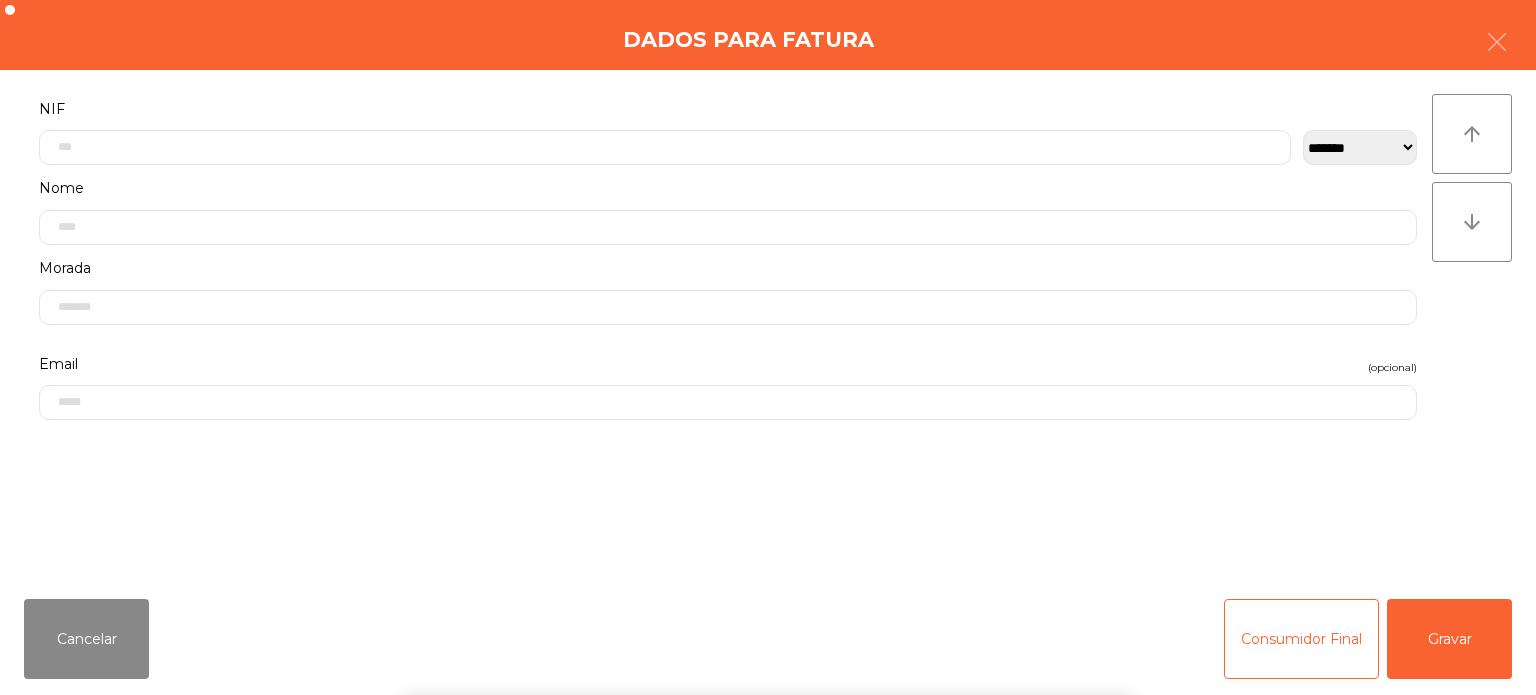 click on "**********" 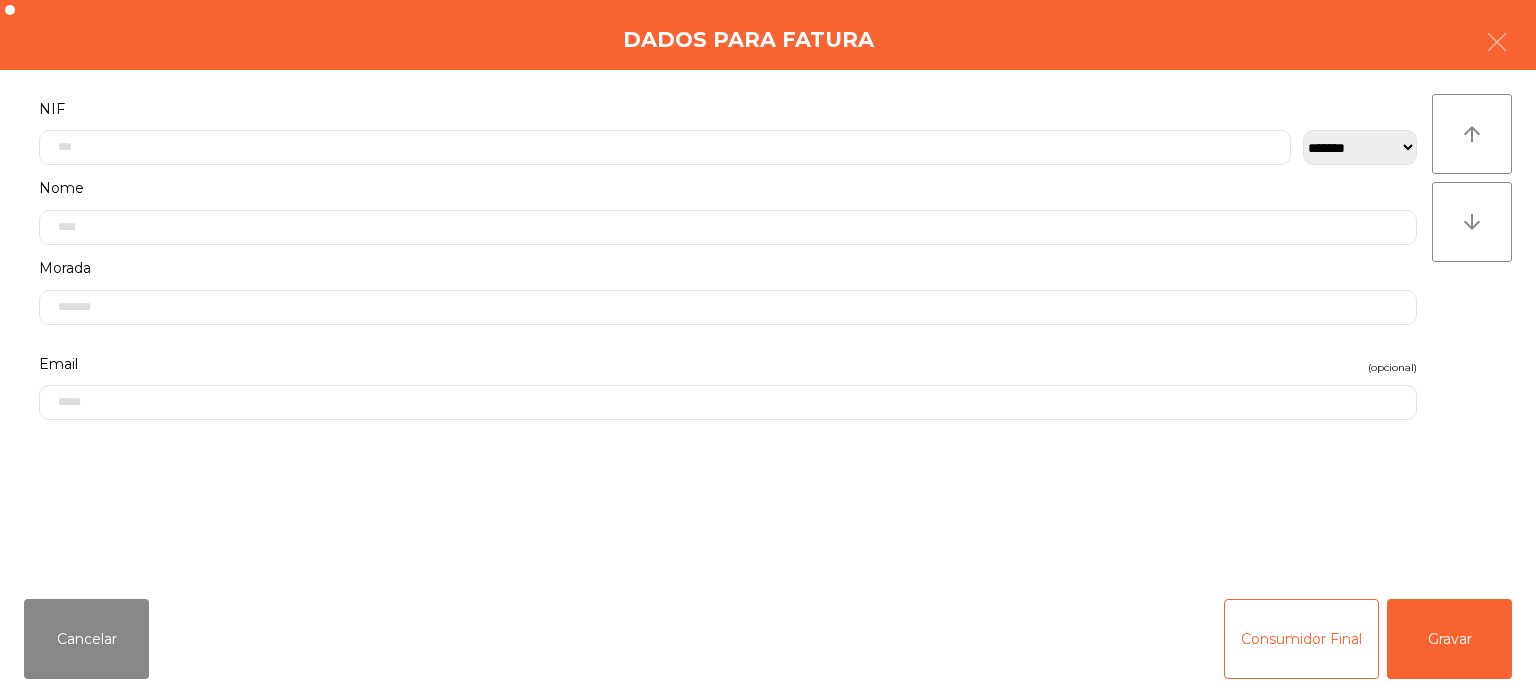 click on "**********" 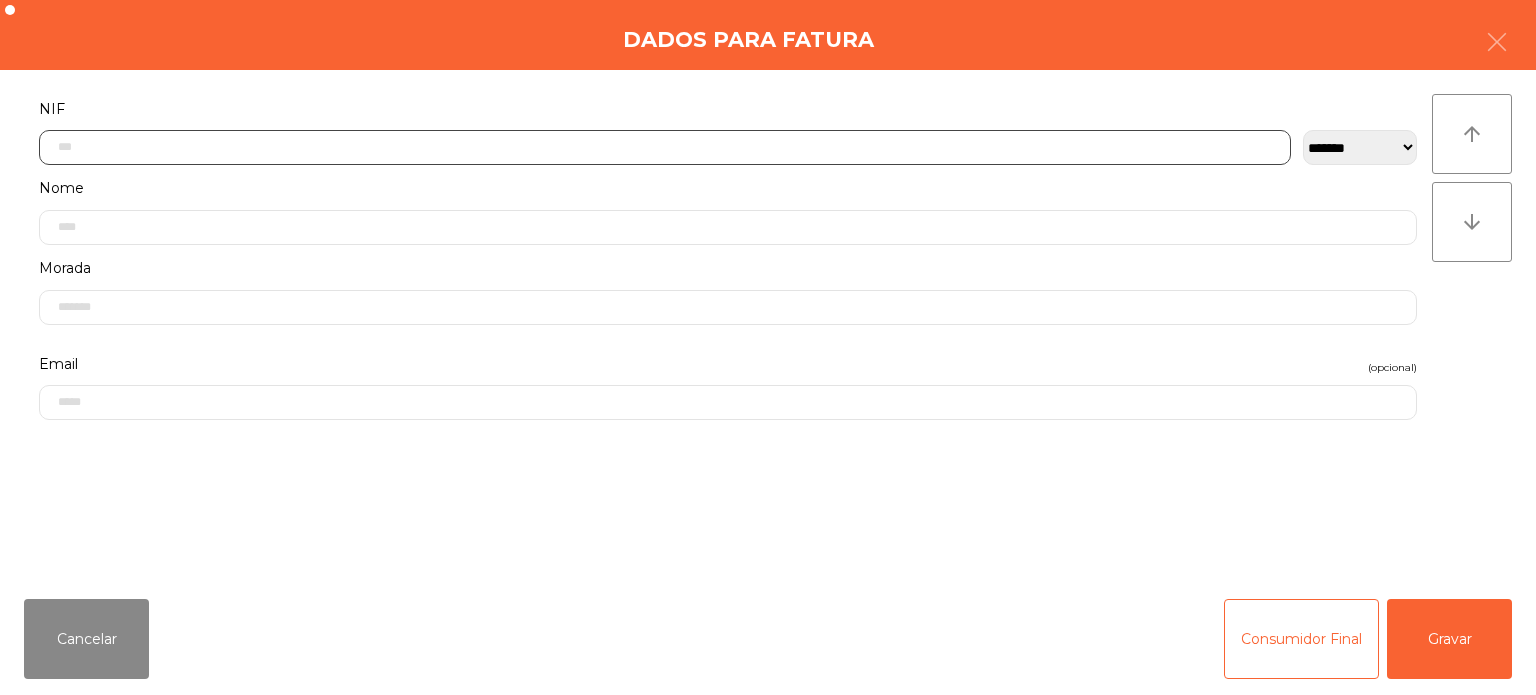 click 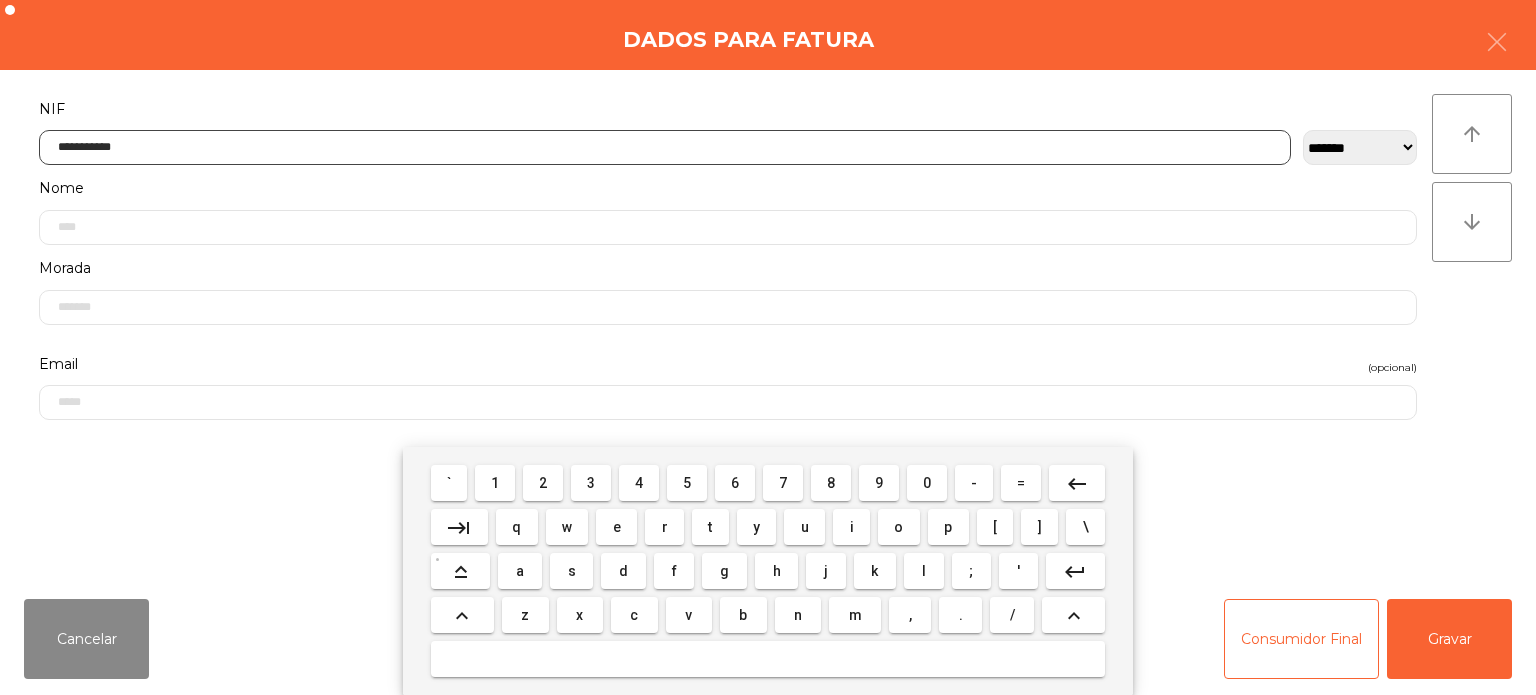 type on "**********" 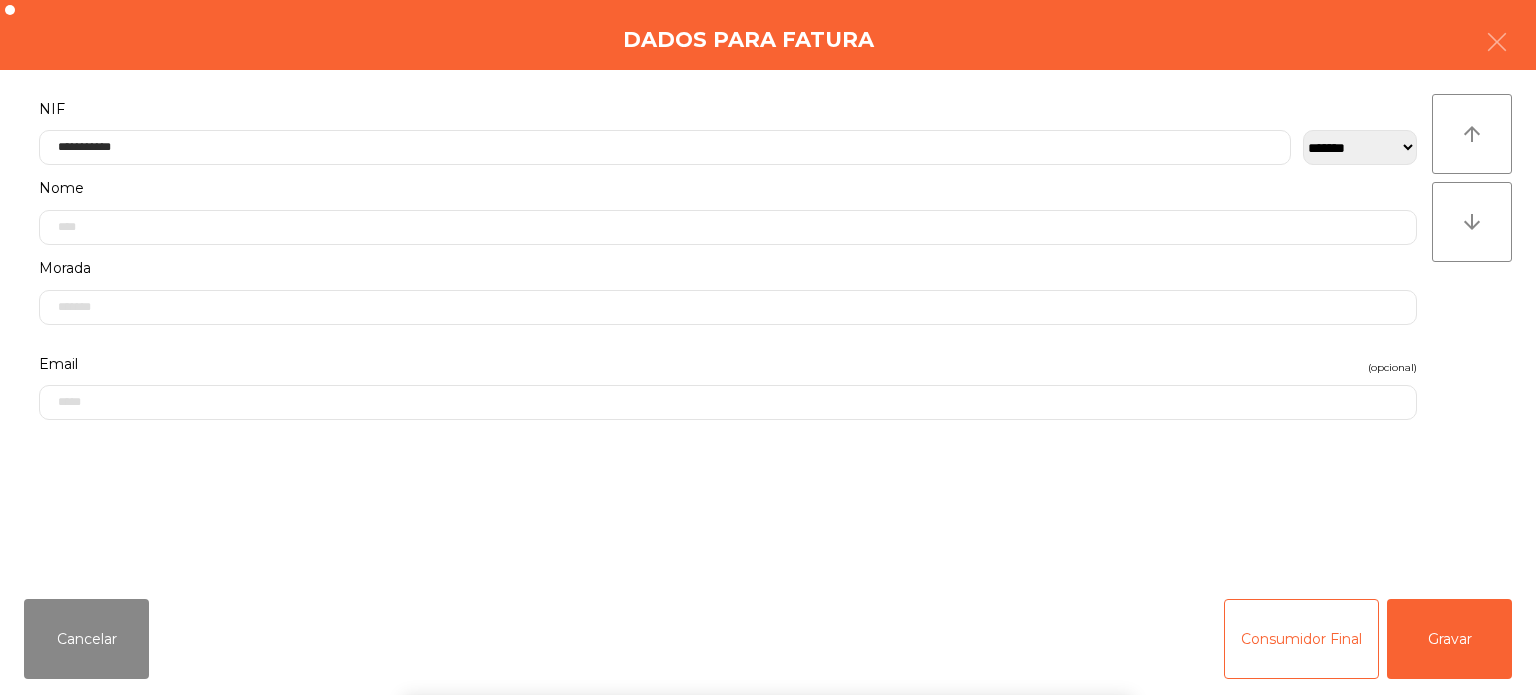 click on "arrow_upward arrow_downward" 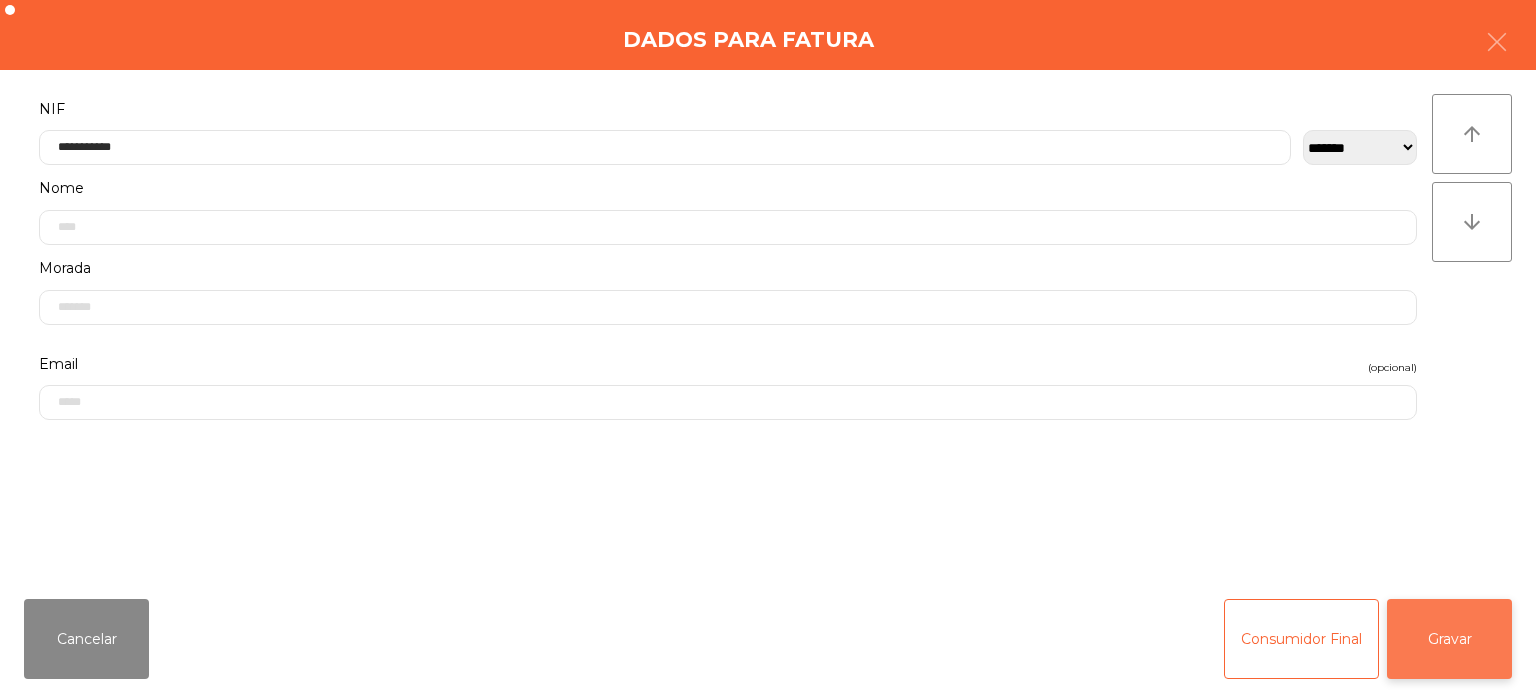 click on "Gravar" 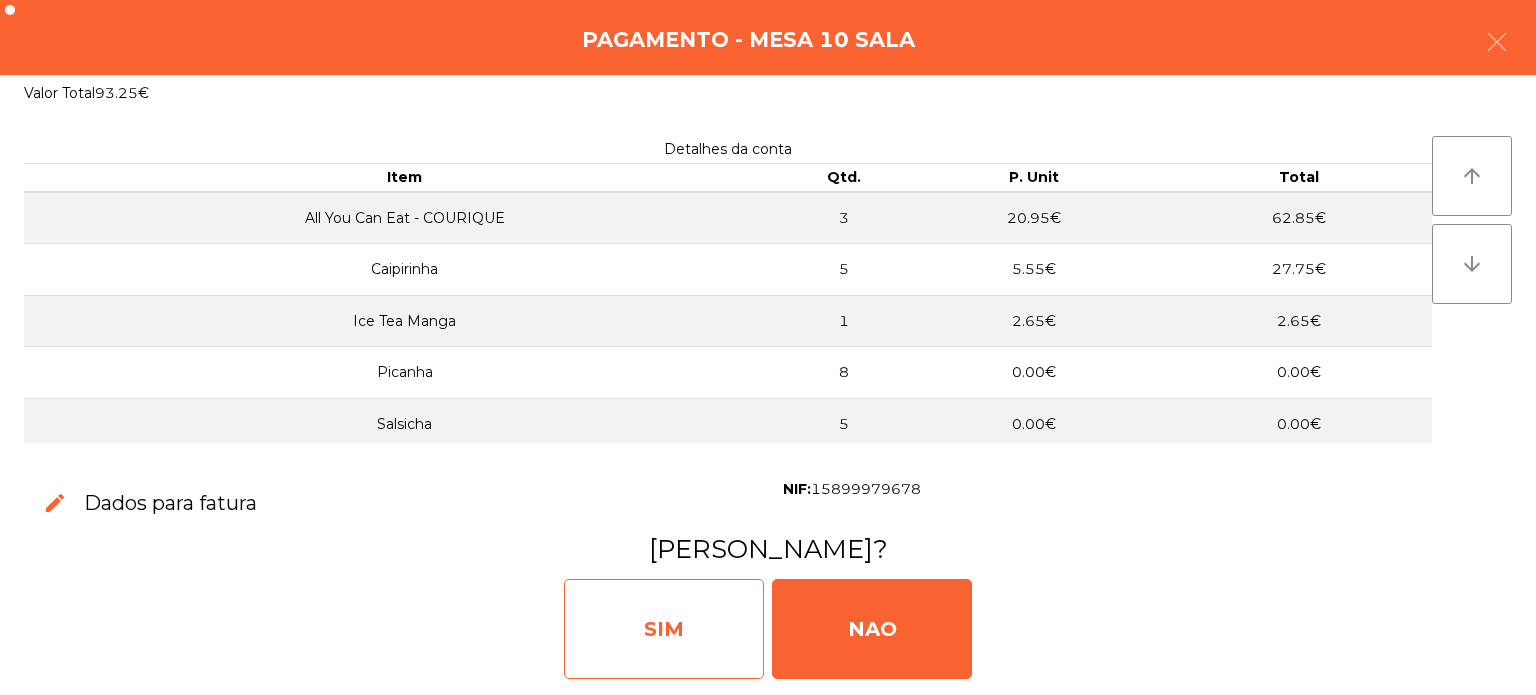 click on "SIM" 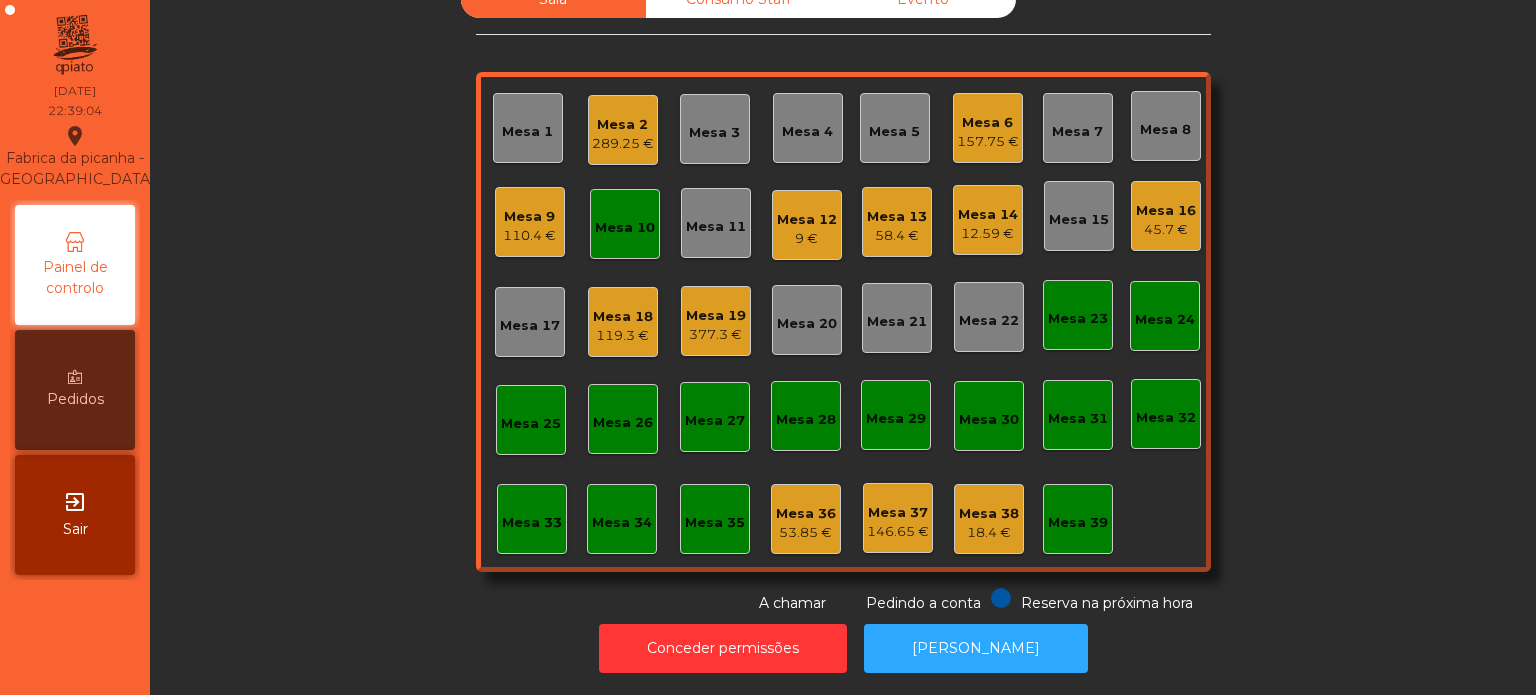 click on "Mesa 10" 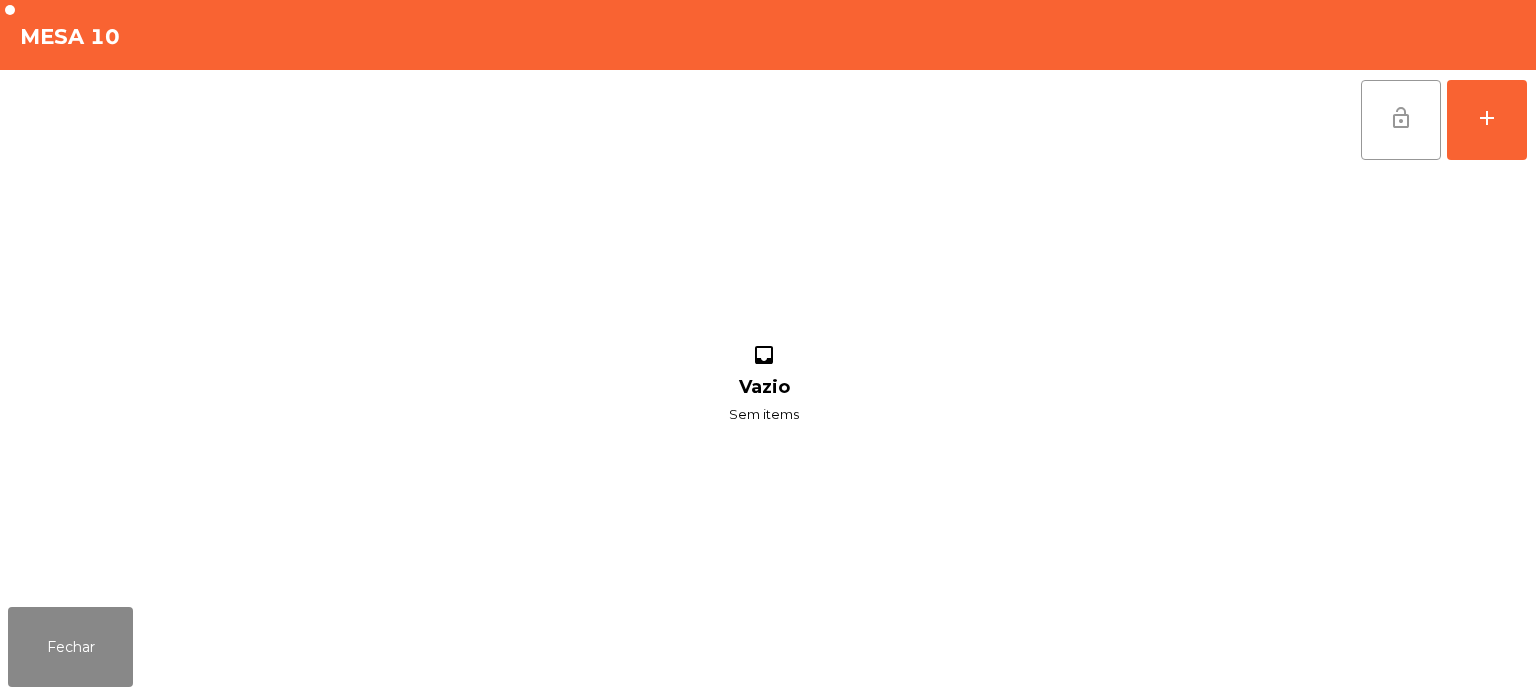 click on "lock_open" 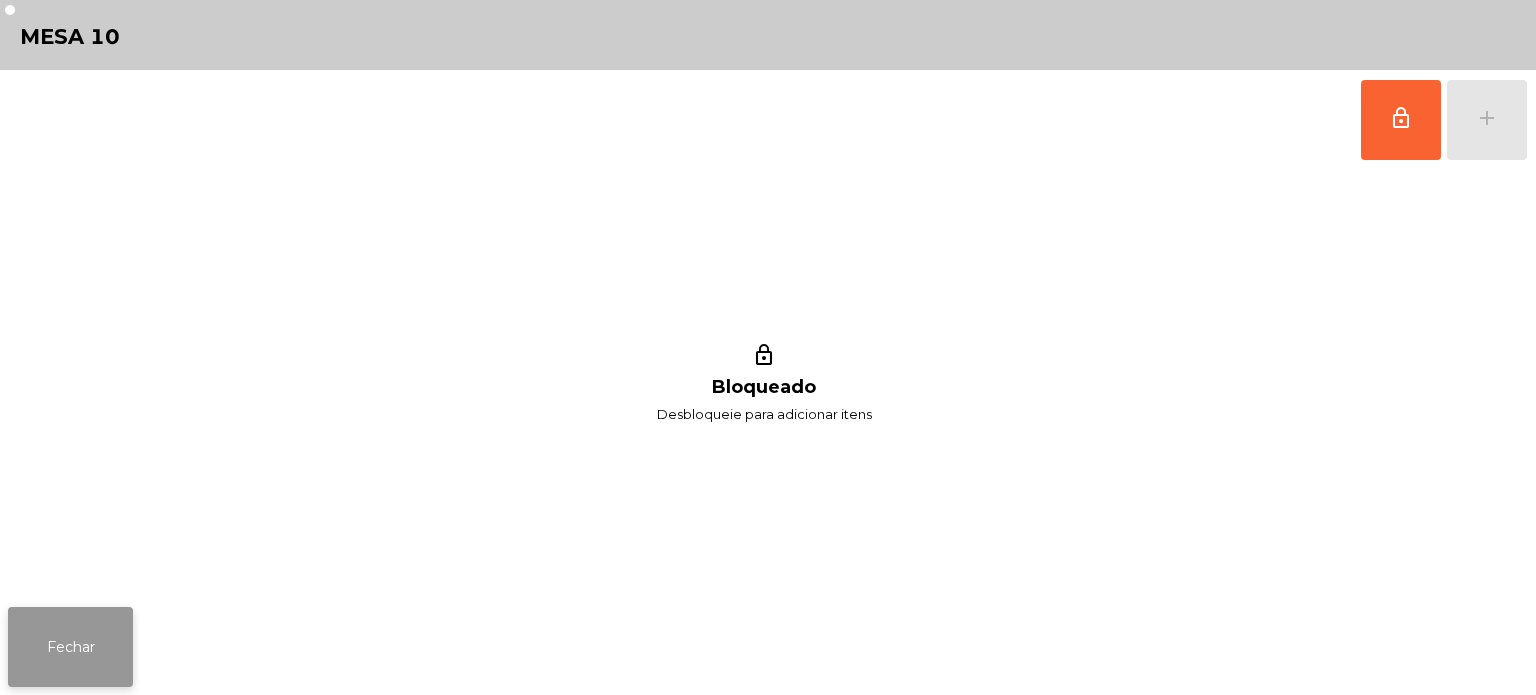 click on "Fechar" 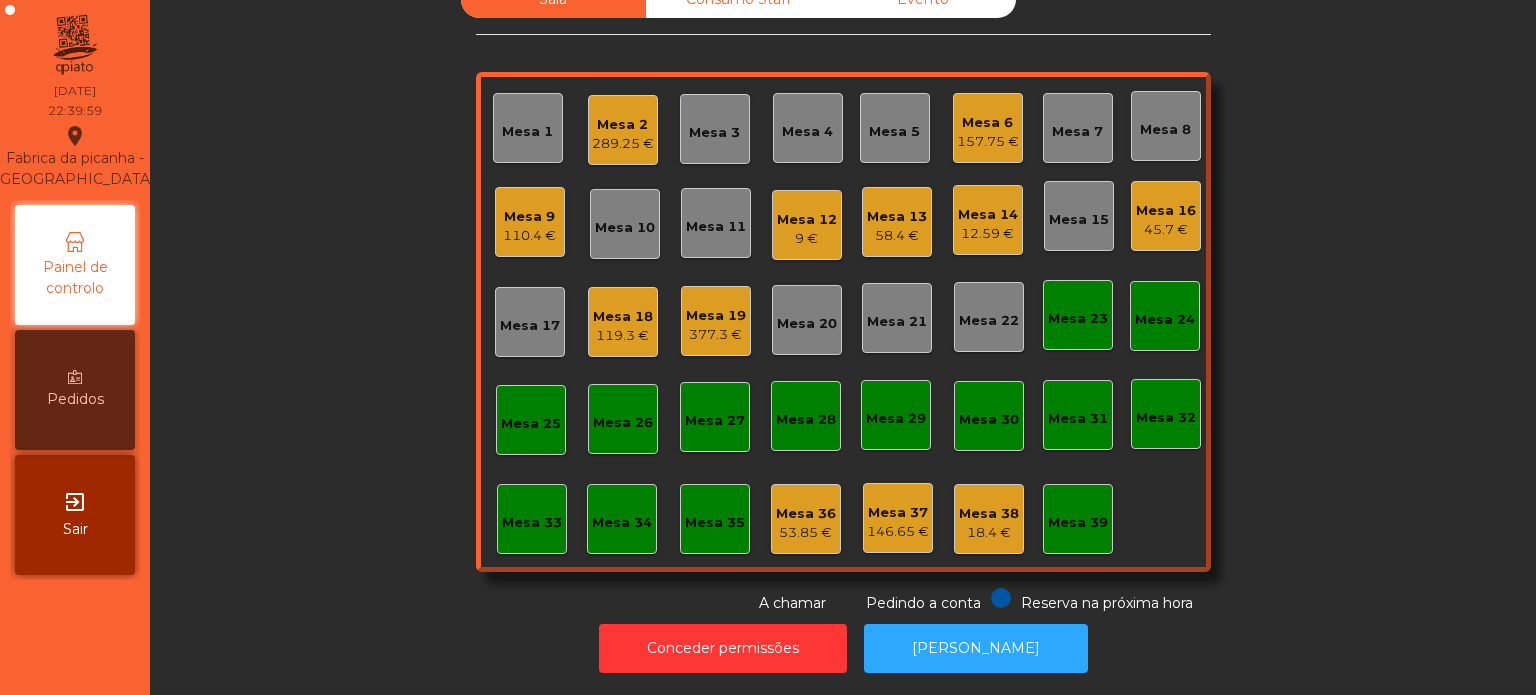 click on "Sala   Consumo Staff   Evento   Mesa 1   Mesa 2   289.25 €   Mesa 3   Mesa 4   Mesa 5   Mesa 6   157.75 €   Mesa 7   Mesa 8   Mesa 9   110.4 €   Mesa 10   Mesa 11   [GEOGRAPHIC_DATA] 12   9 €   Mesa 13   58.4 €   [GEOGRAPHIC_DATA] 14   12.59 €   [GEOGRAPHIC_DATA] 15   Mesa 16   45.7 €   [GEOGRAPHIC_DATA] 17   Mesa 18   119.3 €   Mesa 19   377.3 €   [GEOGRAPHIC_DATA] 20   [GEOGRAPHIC_DATA] 21   [GEOGRAPHIC_DATA] 22   [GEOGRAPHIC_DATA] 23   [GEOGRAPHIC_DATA] 24   [GEOGRAPHIC_DATA] 25   Mesa 26   [GEOGRAPHIC_DATA] 27   [GEOGRAPHIC_DATA] 28   [GEOGRAPHIC_DATA] 29   [GEOGRAPHIC_DATA] 30   [GEOGRAPHIC_DATA] 31   Mesa 32   [GEOGRAPHIC_DATA] 34   Mesa 35   Mesa 36   53.85 €   Mesa 37   146.65 €   Mesa 38   18.4 €   Mesa 39  Reserva na próxima hora Pedindo a conta A chamar" 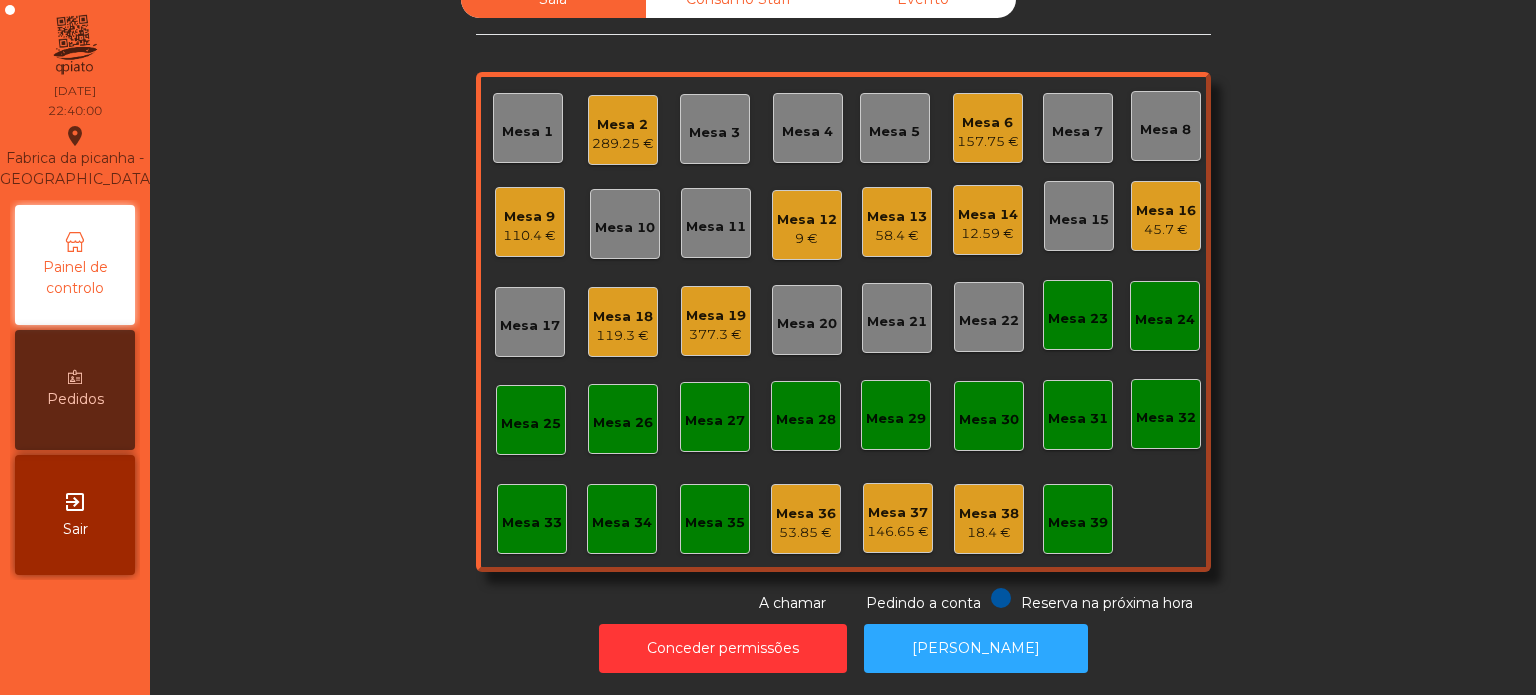 click on "Mesa 2" 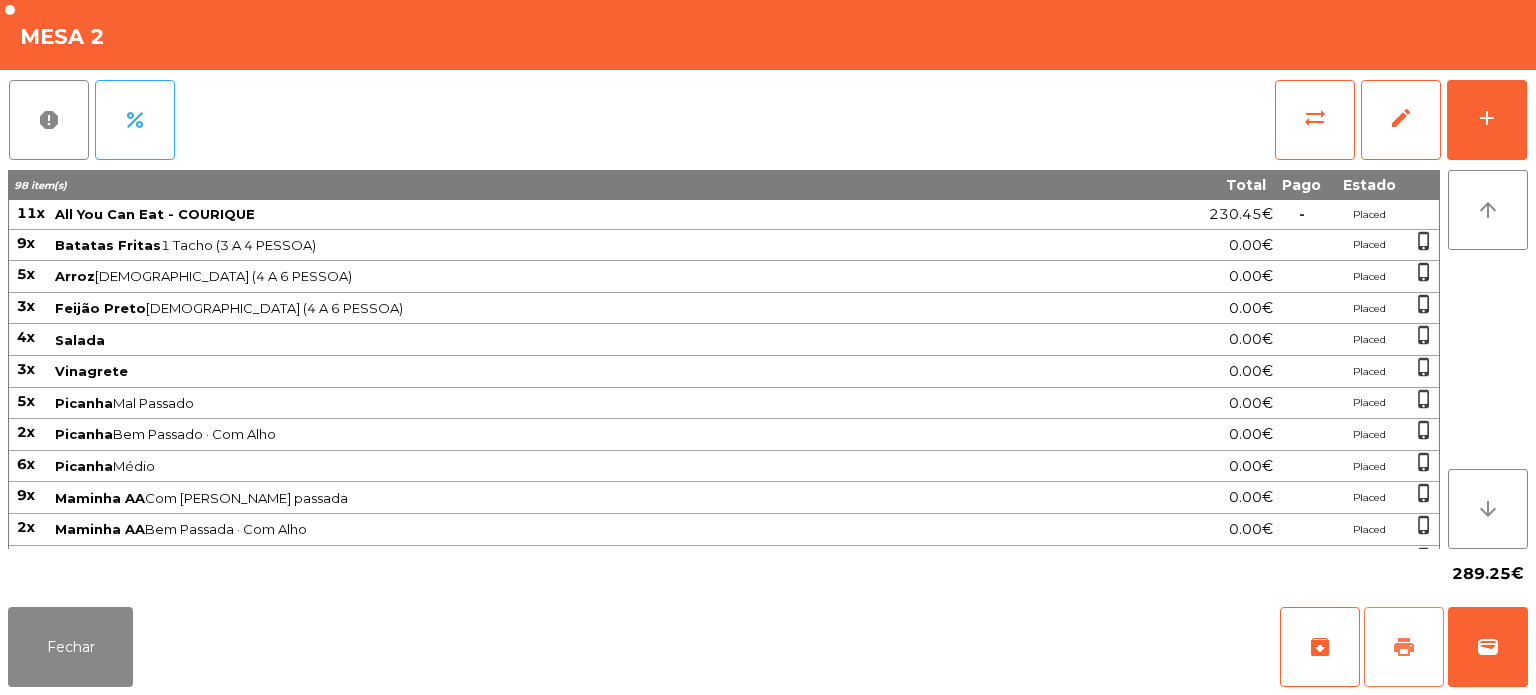 click on "print" 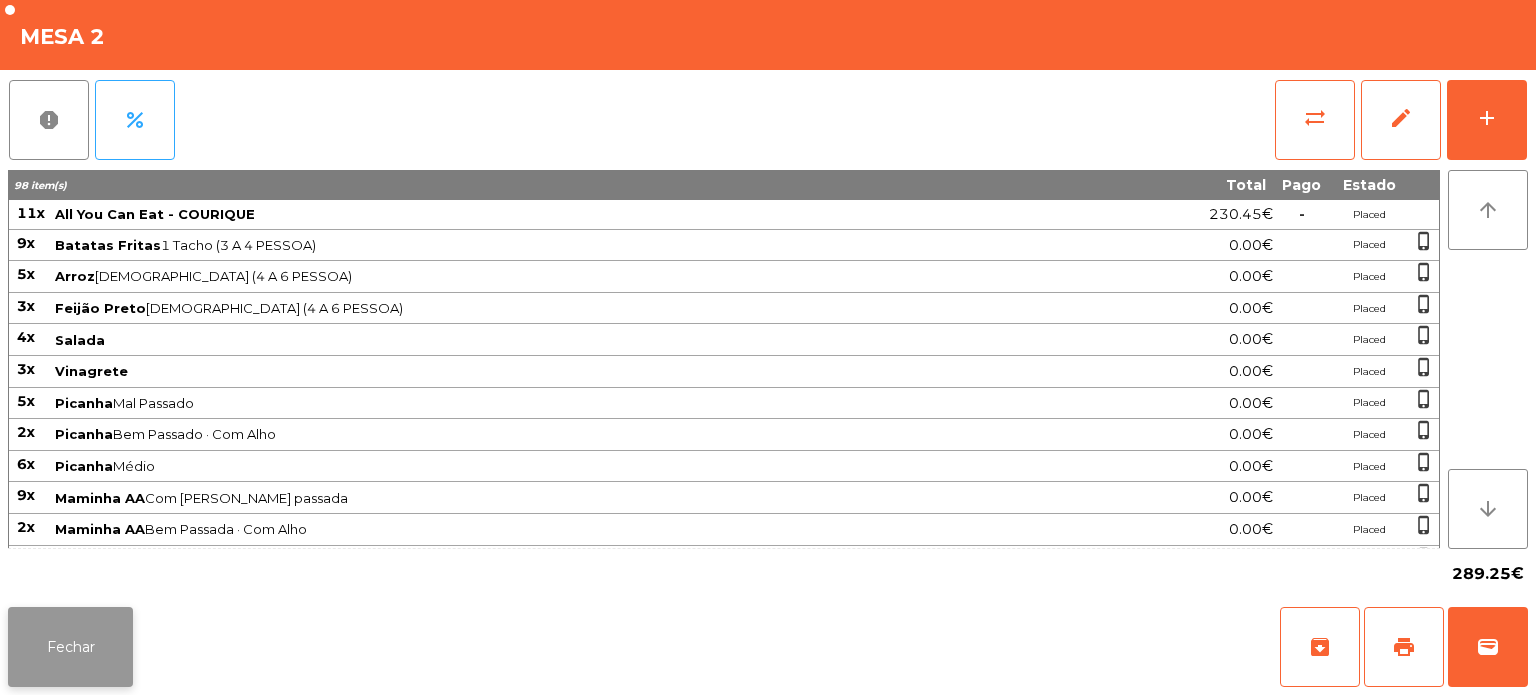click on "Fechar" 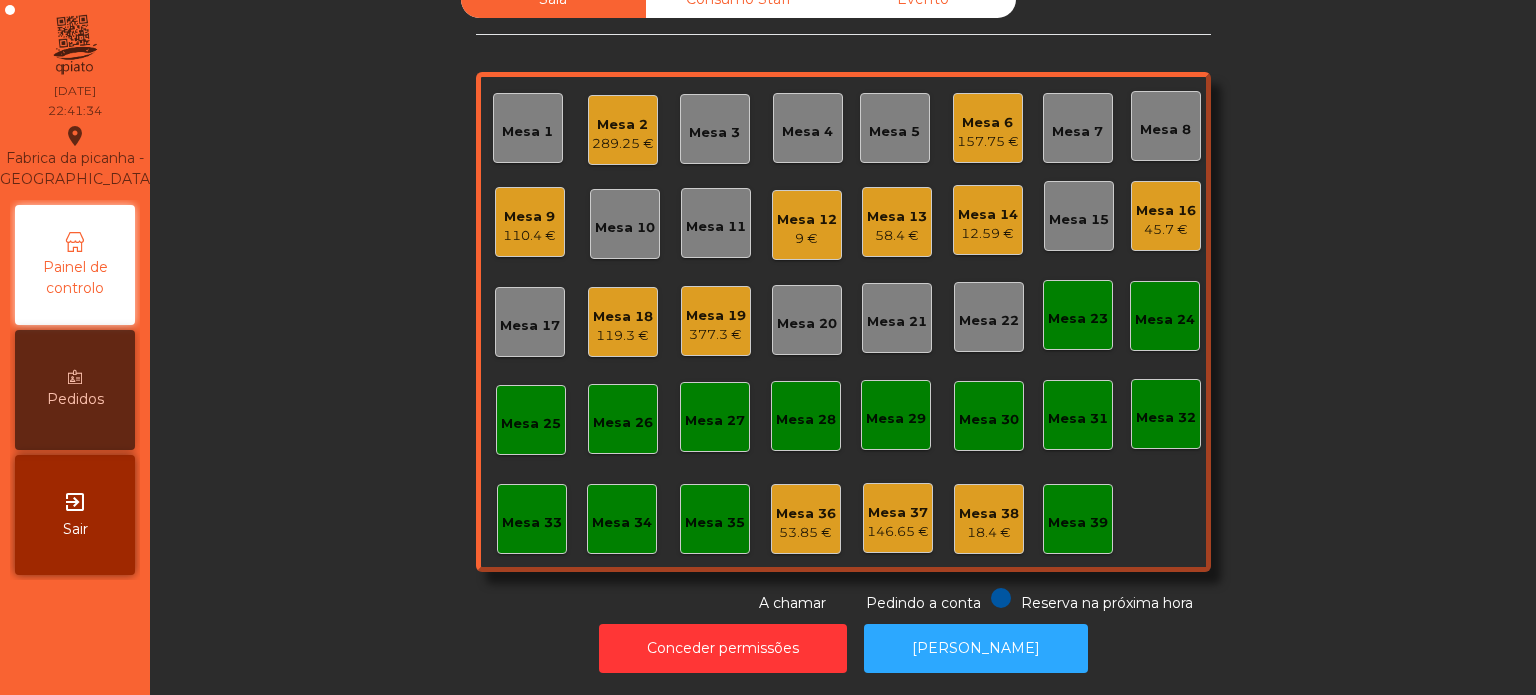 click on "Mesa 2   289.25 €" 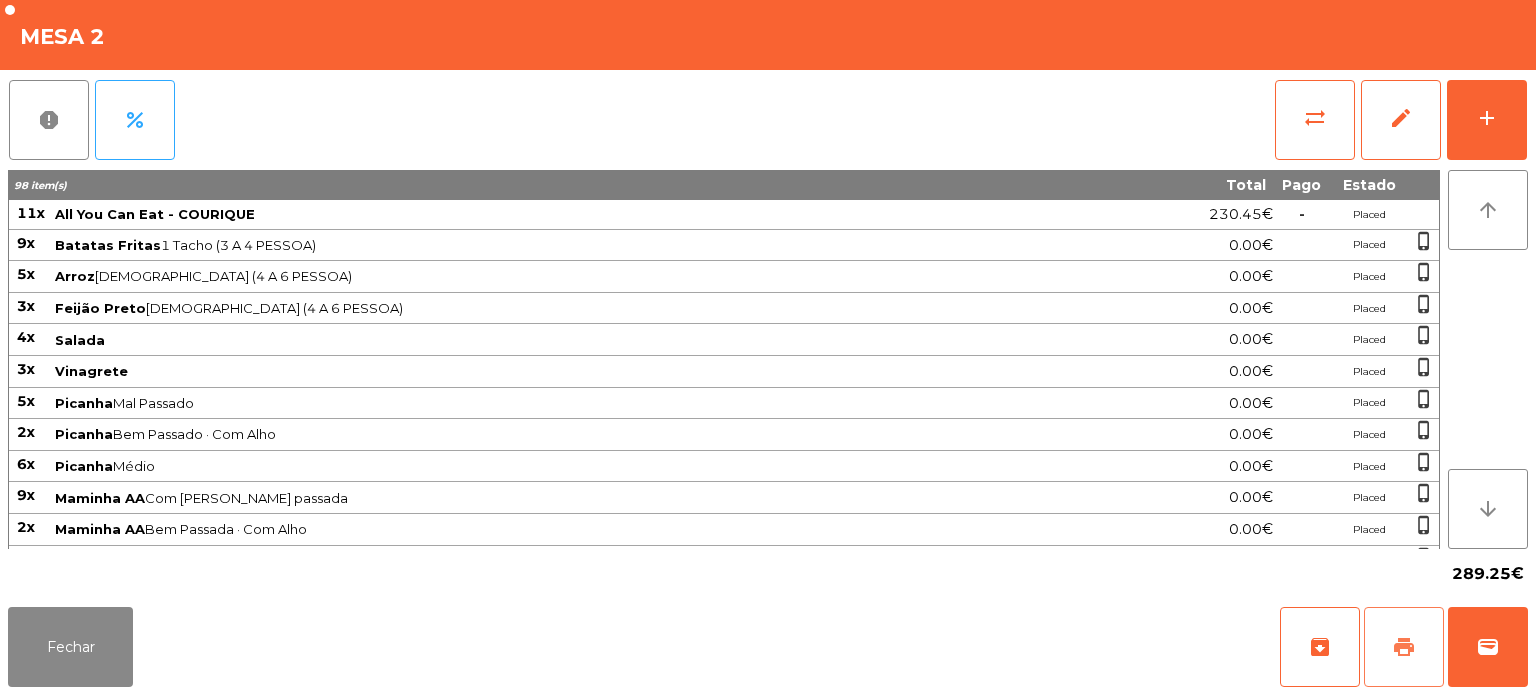 click on "print" 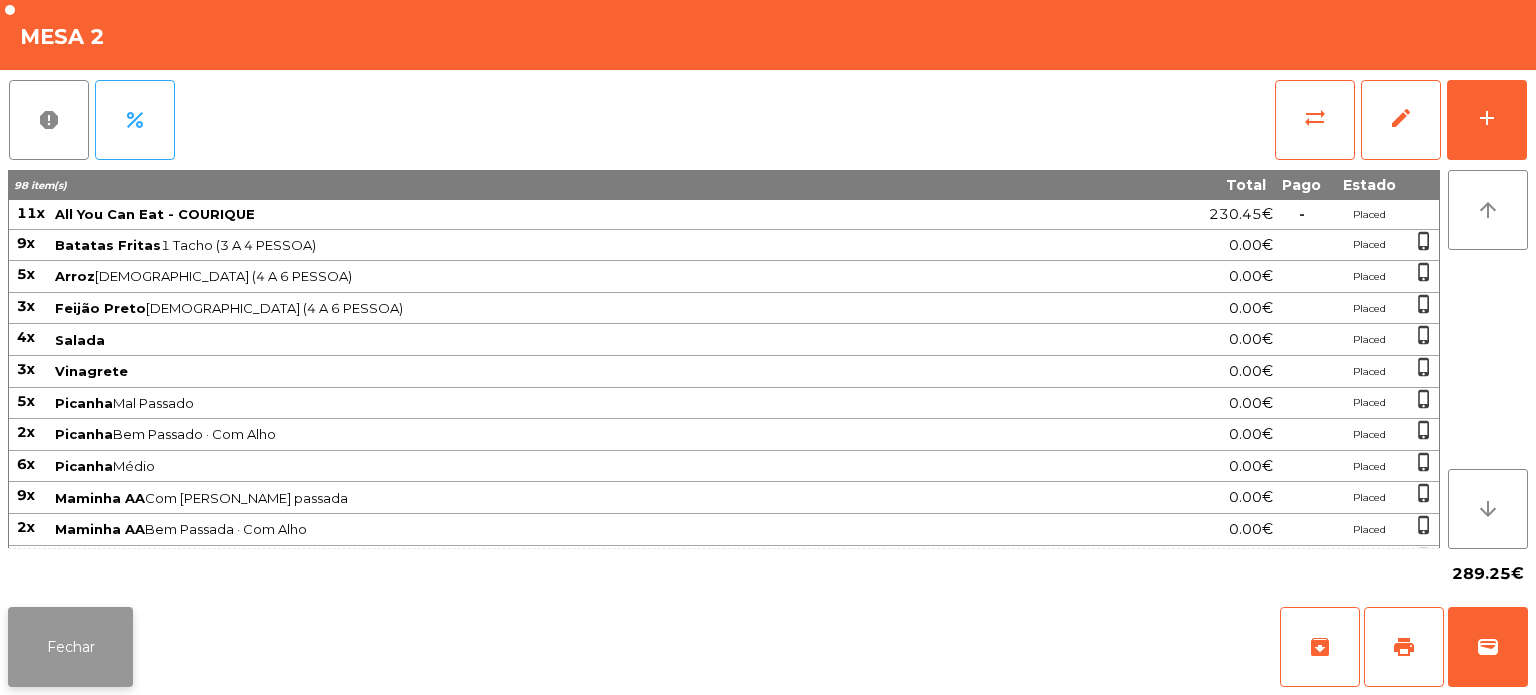 click on "Fechar" 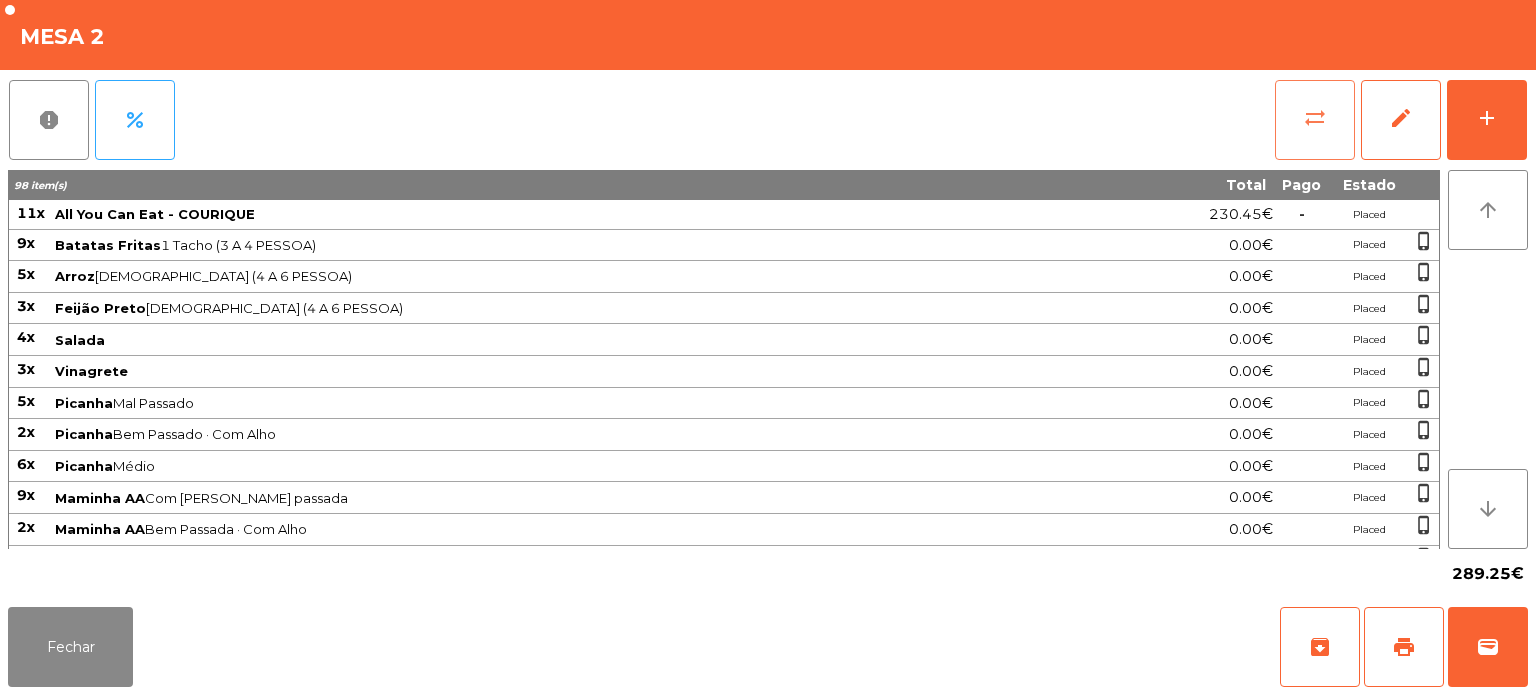 click on "sync_alt" 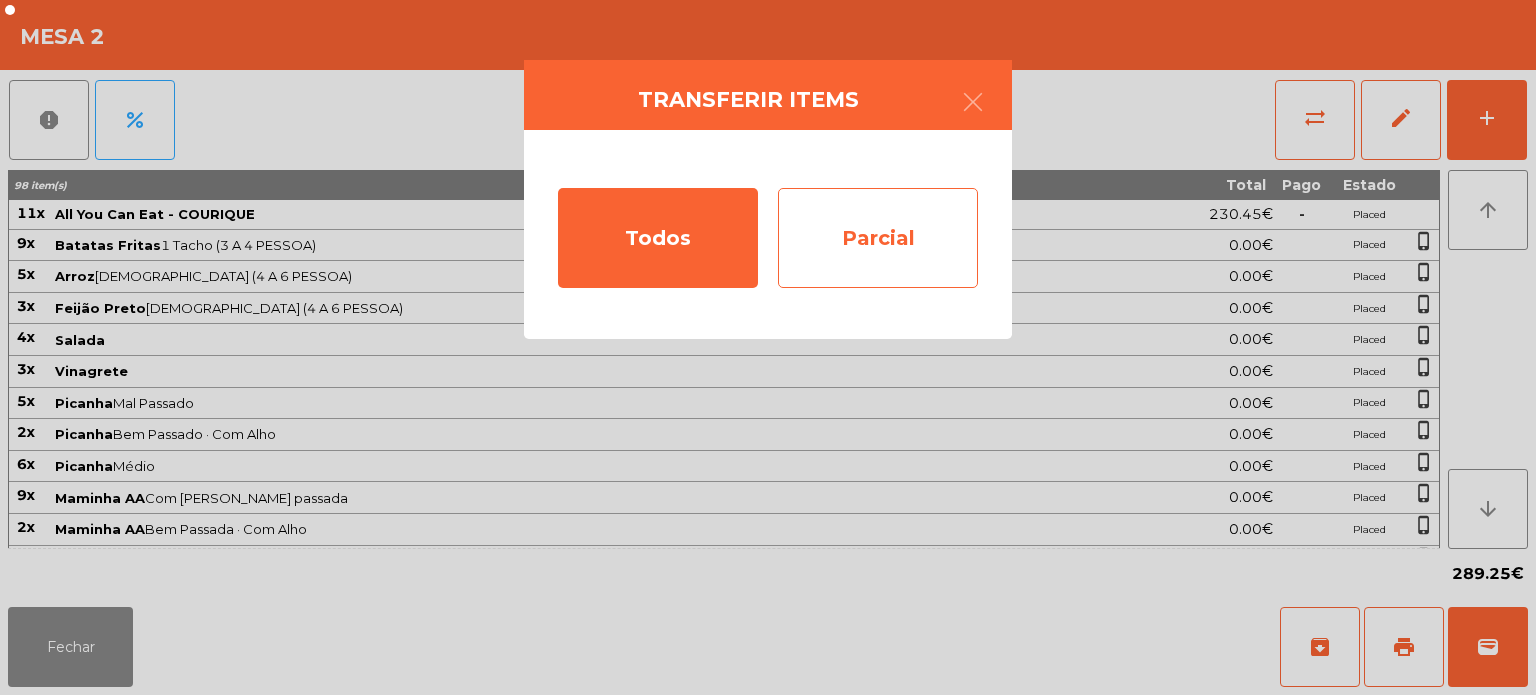 click on "Parcial" 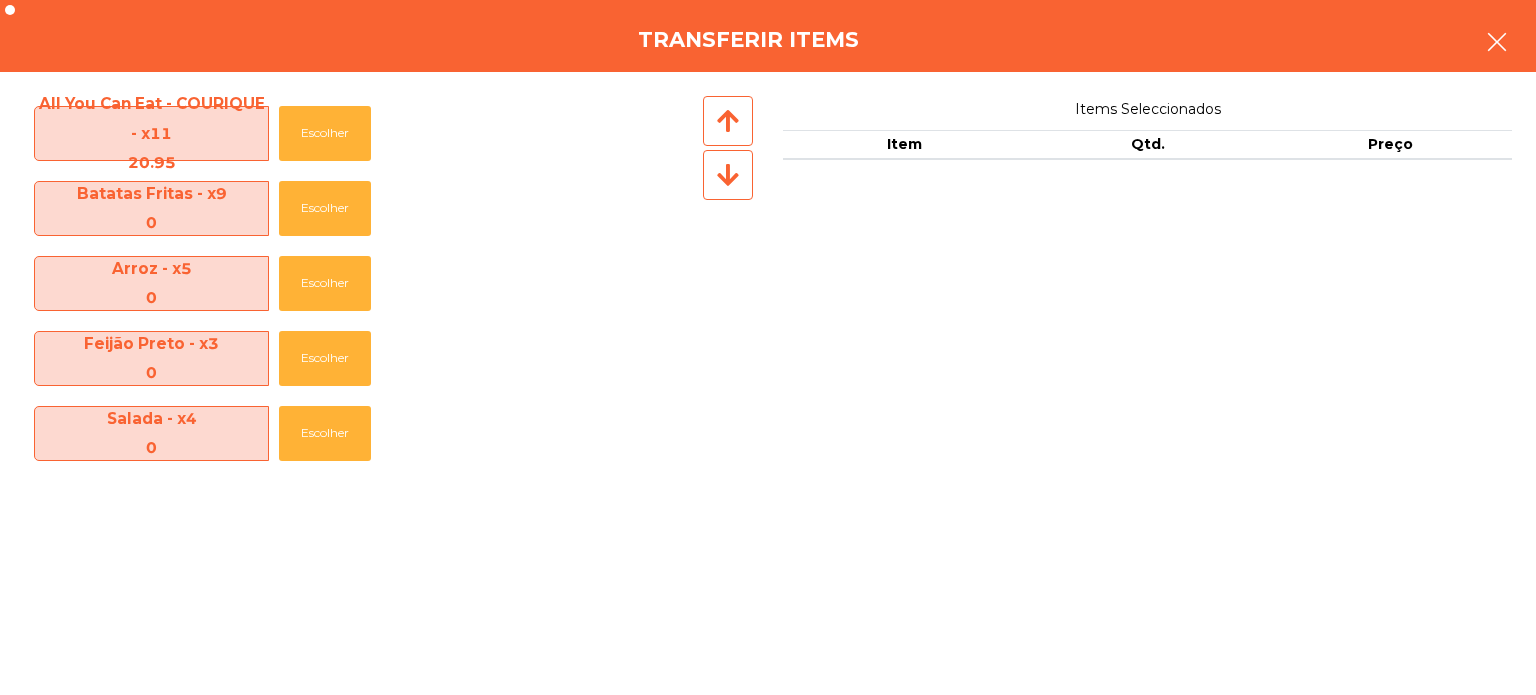 click 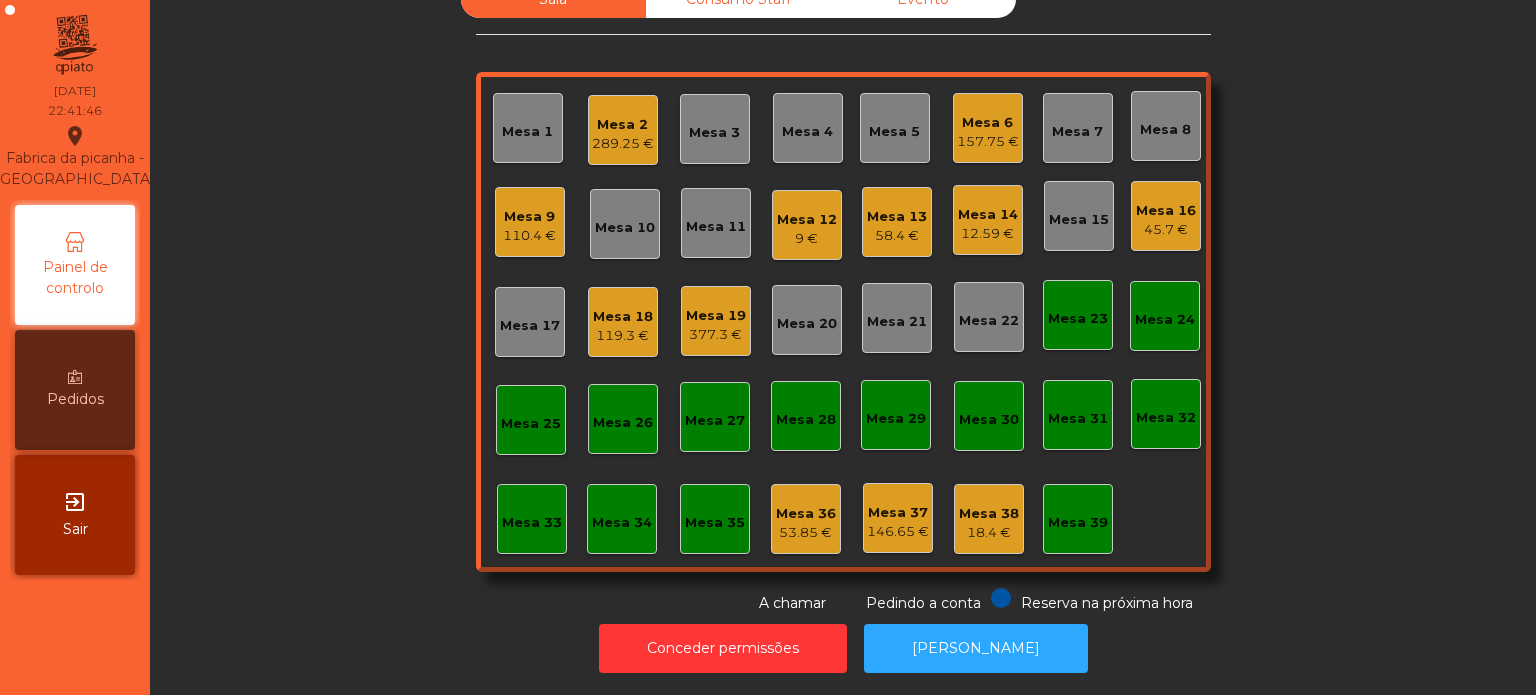 scroll, scrollTop: 0, scrollLeft: 0, axis: both 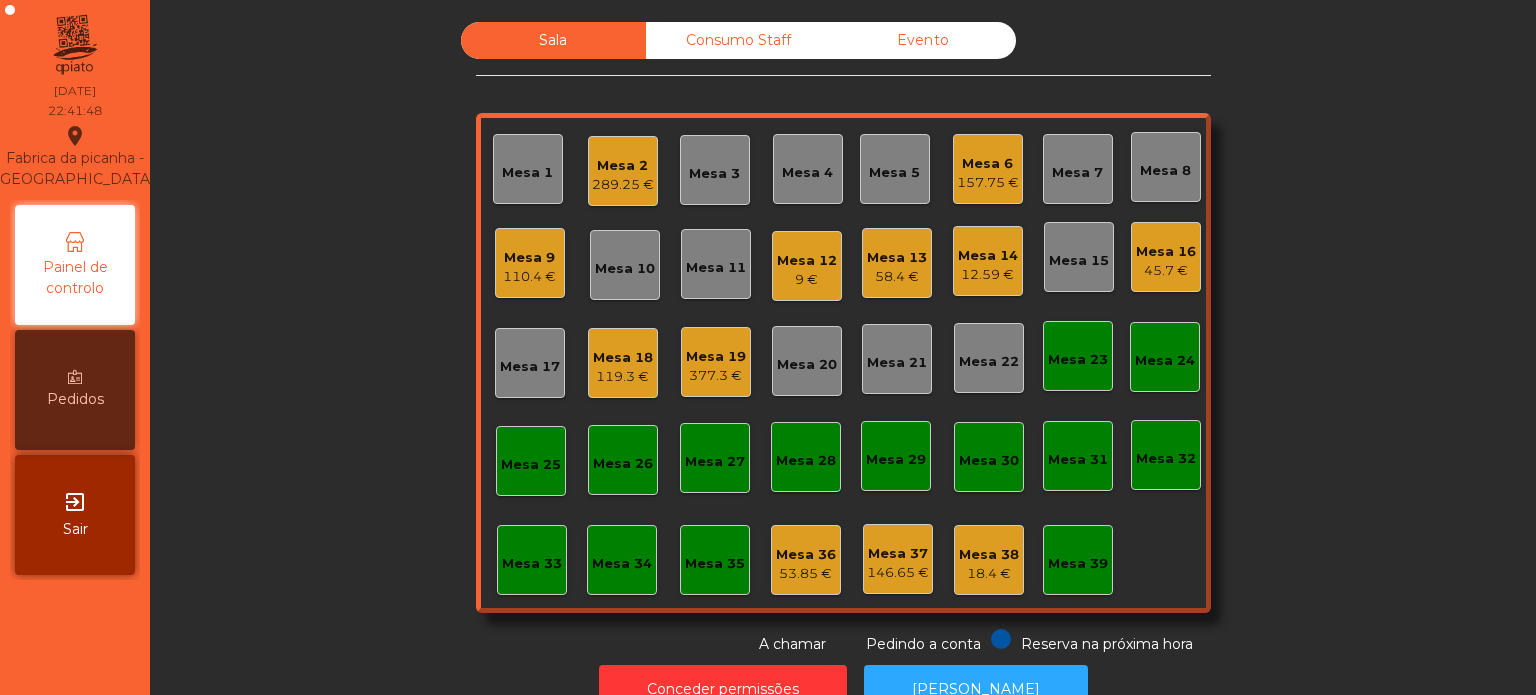 click on "Mesa 18" 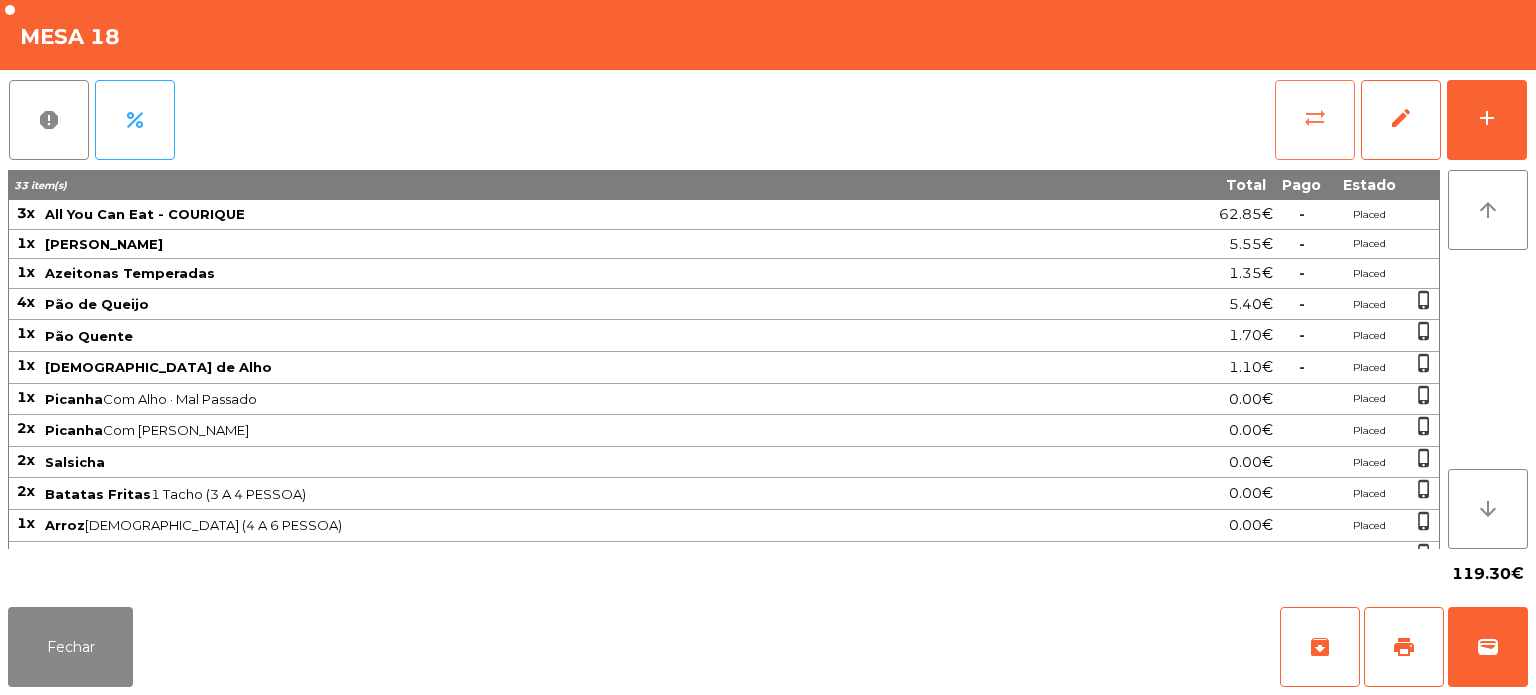 click on "sync_alt" 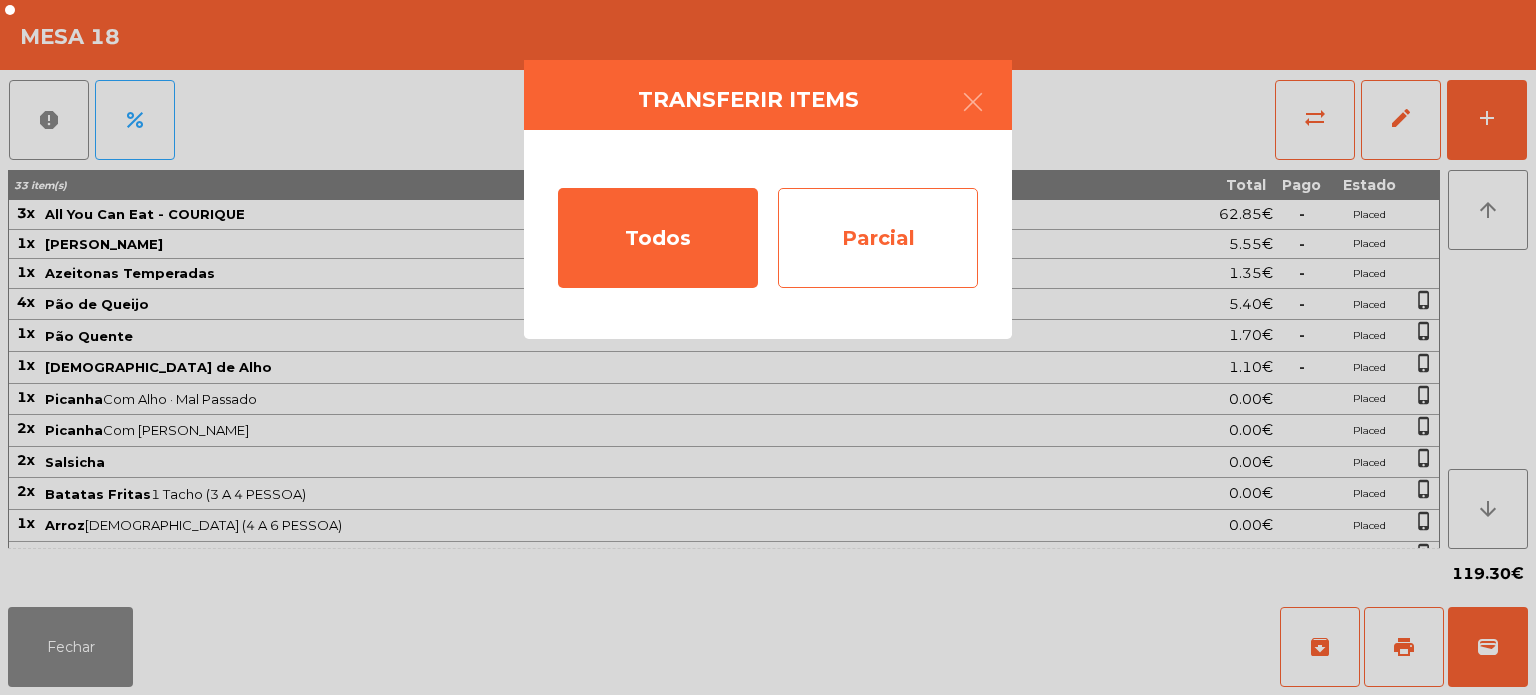 click on "Parcial" 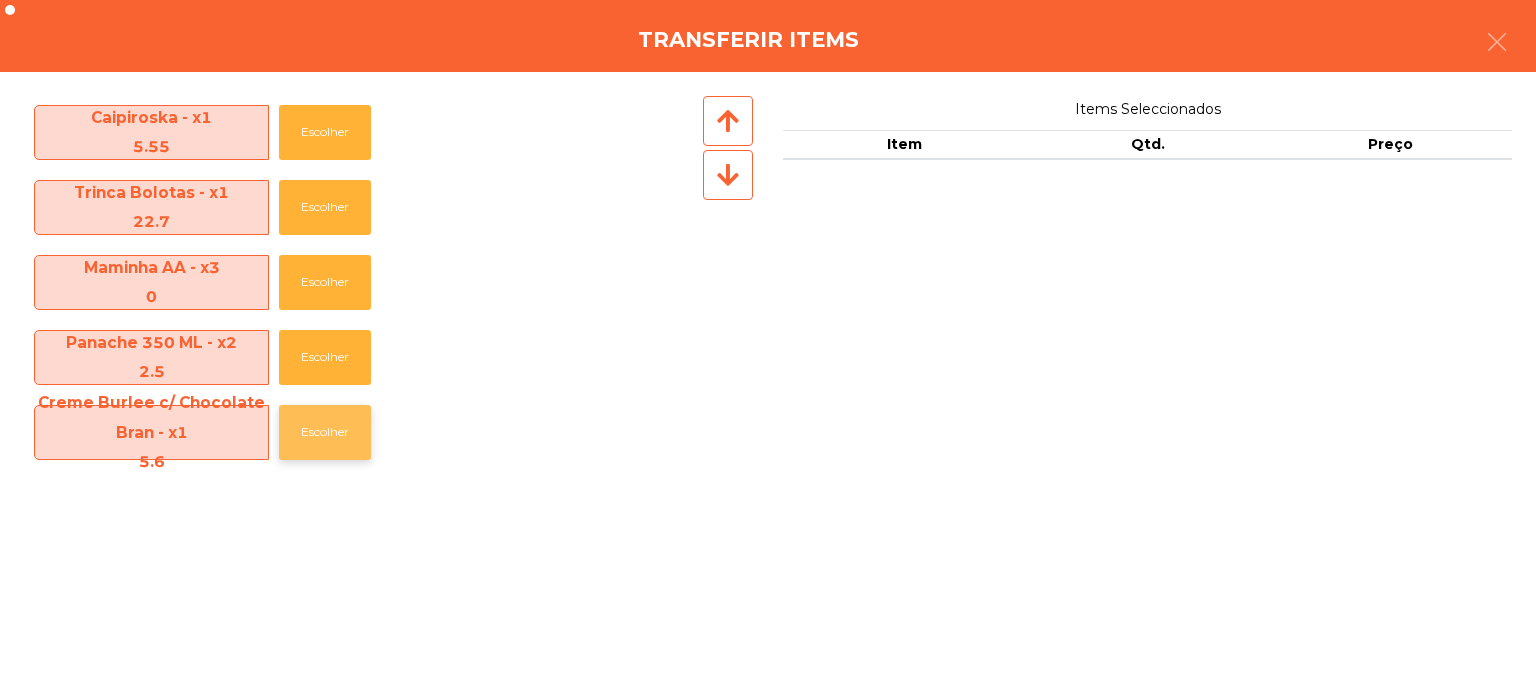 click on "Escolher" 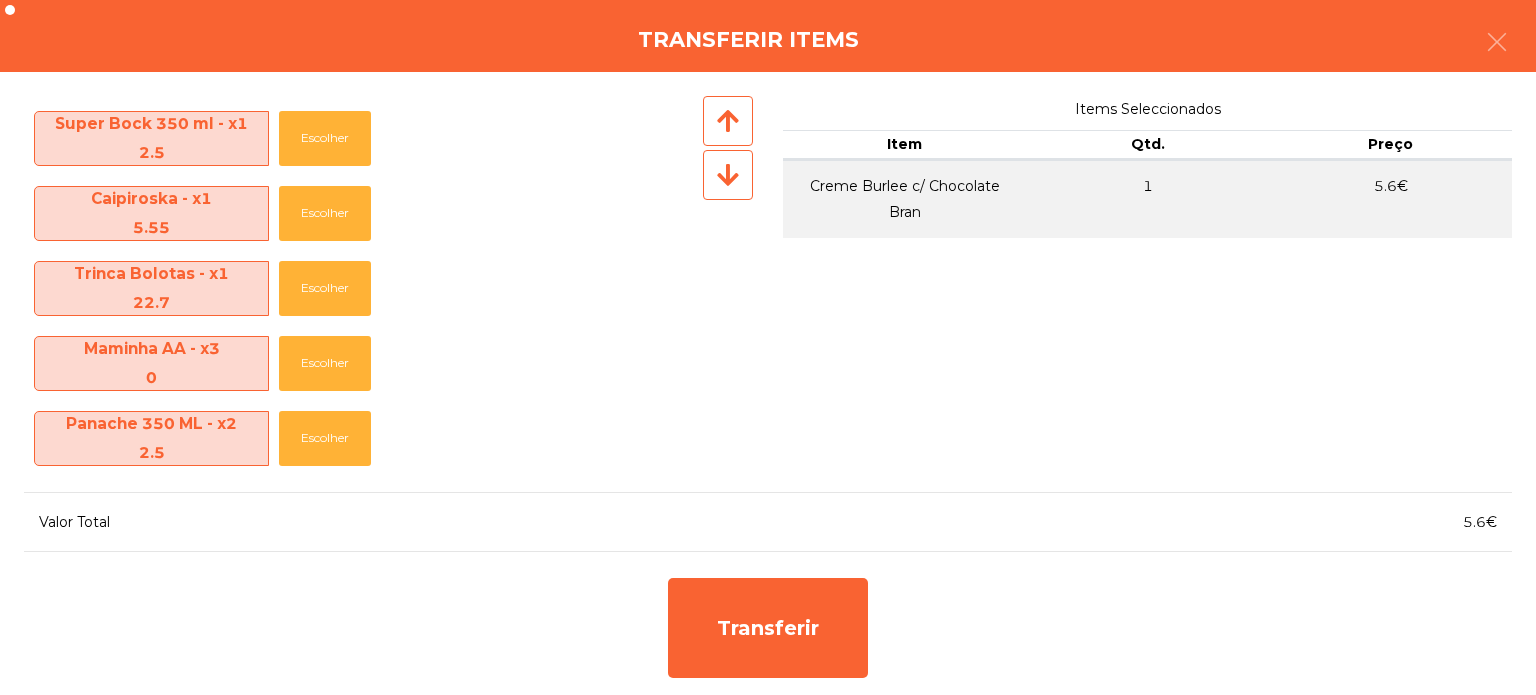 scroll, scrollTop: 970, scrollLeft: 0, axis: vertical 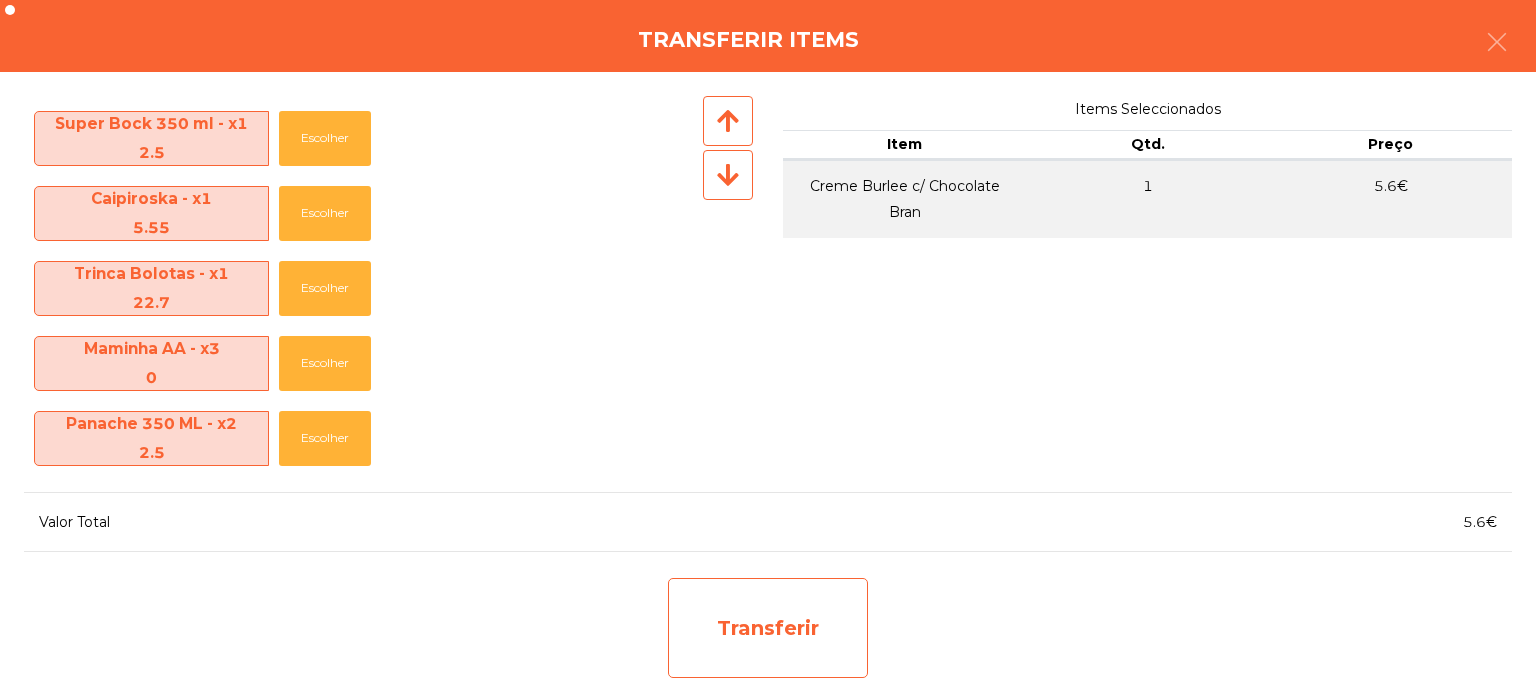 click on "Transferir" 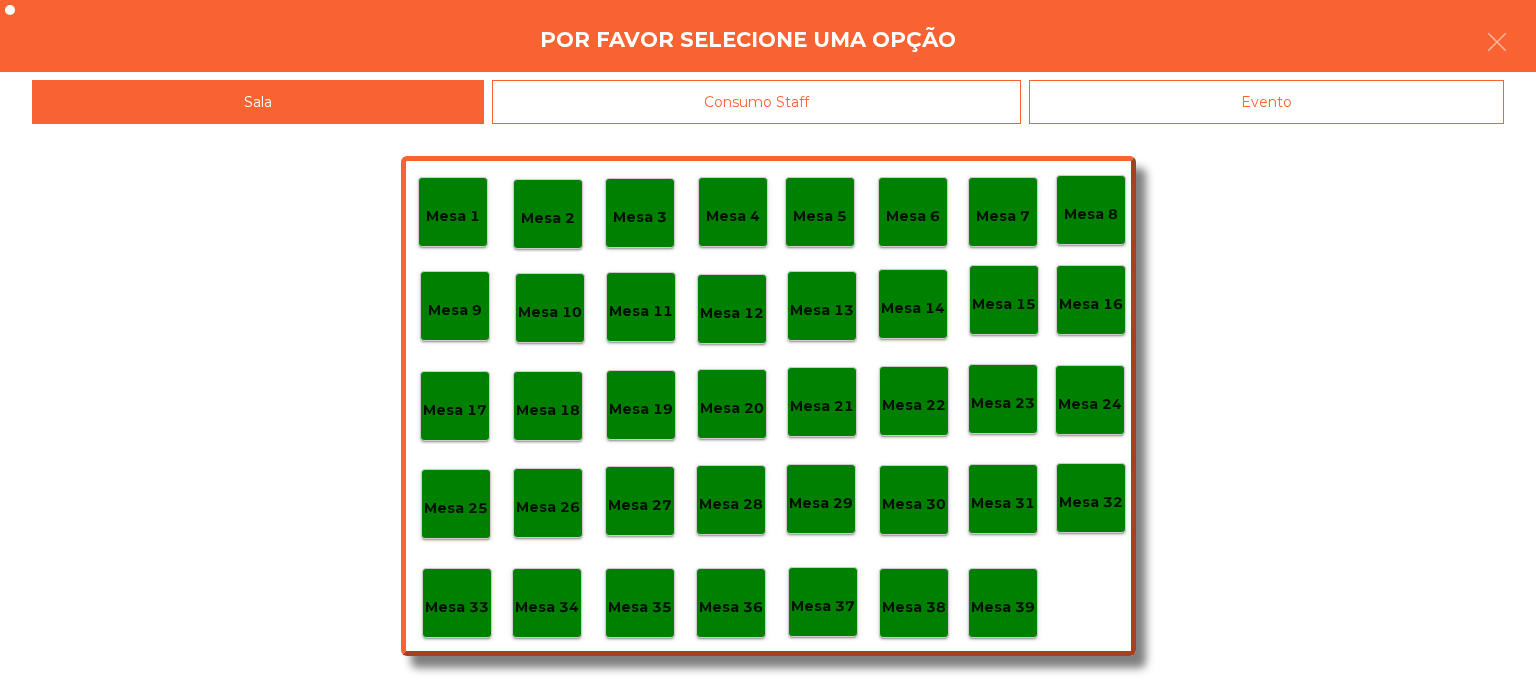 click on "Mesa 39" 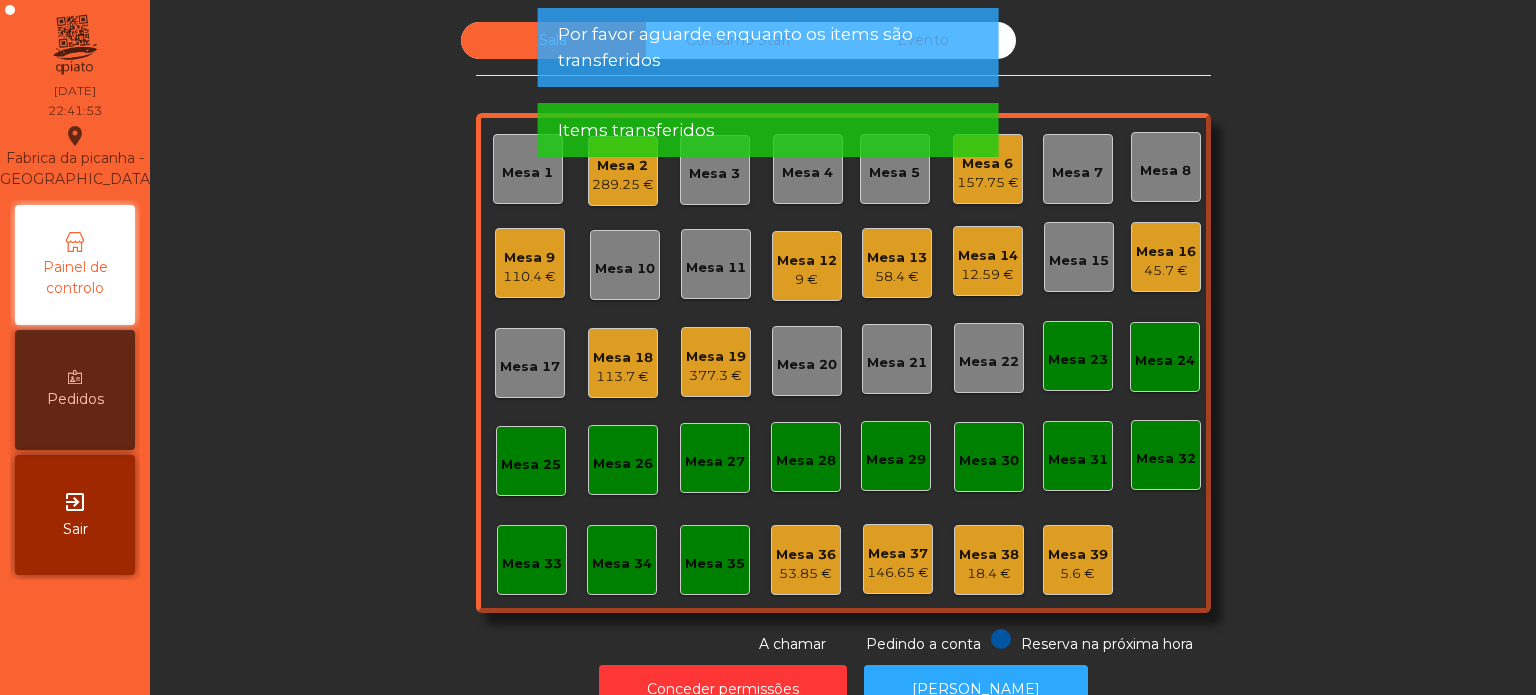 click on "Sala   Consumo Staff   Evento   Mesa 1   Mesa 2   289.25 €   Mesa 3   Mesa 4   Mesa 5   Mesa 6   157.75 €   Mesa 7   Mesa 8   Mesa 9   110.4 €   Mesa 10   Mesa 11   [GEOGRAPHIC_DATA] 12   9 €   Mesa 13   58.4 €   [GEOGRAPHIC_DATA] 14   12.59 €   [GEOGRAPHIC_DATA] 15   Mesa 16   45.7 €   [GEOGRAPHIC_DATA] 17   Mesa 18   113.7 €   Mesa 19   377.3 €   [GEOGRAPHIC_DATA] 20   [GEOGRAPHIC_DATA] 21   [GEOGRAPHIC_DATA] 22   [GEOGRAPHIC_DATA] 23   [GEOGRAPHIC_DATA] 24   [GEOGRAPHIC_DATA] 25   Mesa 26   [GEOGRAPHIC_DATA] 27   [GEOGRAPHIC_DATA] 28   [GEOGRAPHIC_DATA] 29   [GEOGRAPHIC_DATA] 30   [GEOGRAPHIC_DATA] 31   Mesa 32   [GEOGRAPHIC_DATA] 34   [GEOGRAPHIC_DATA] 35   Mesa 36   53.85 €   Mesa 37   146.65 €   Mesa 38   18.4 €   Mesa 39   5.6 €  Reserva na próxima hora Pedindo a conta A chamar" 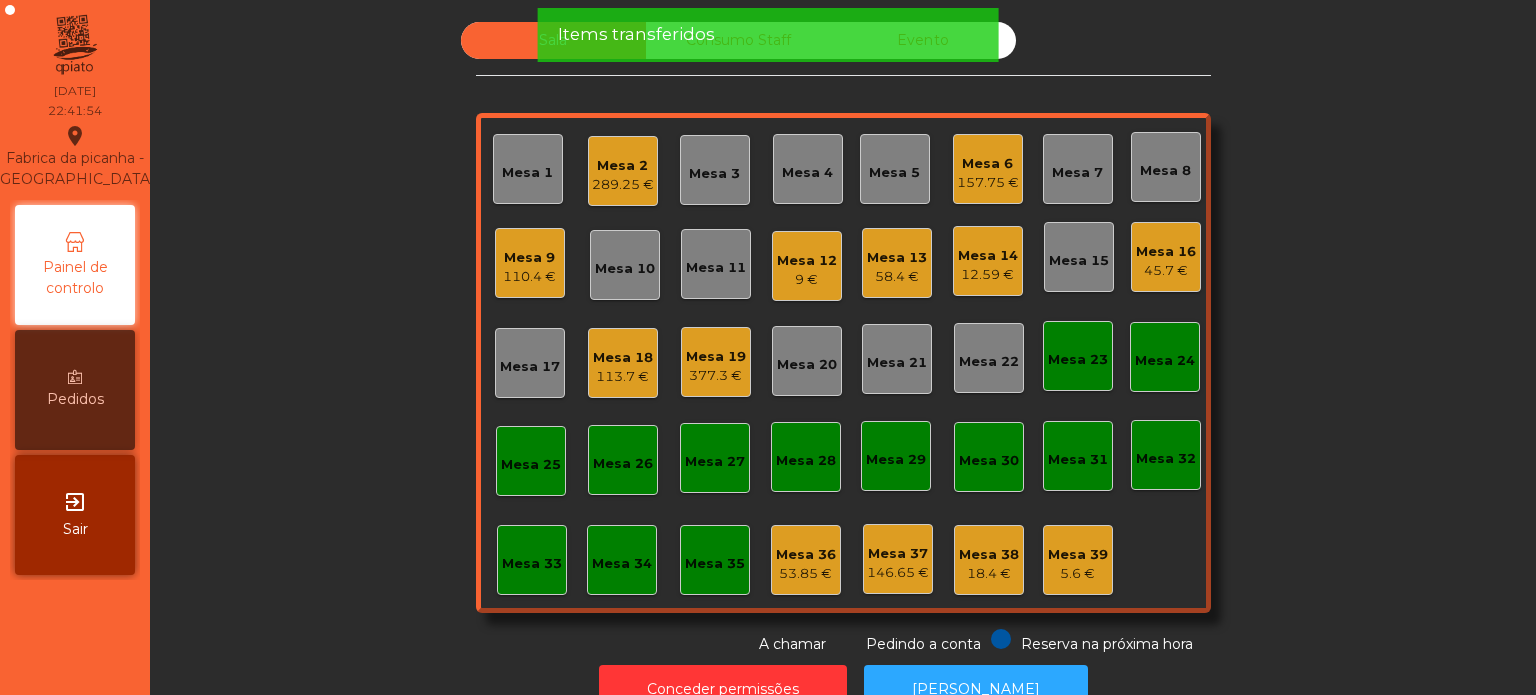 click on "Mesa 2" 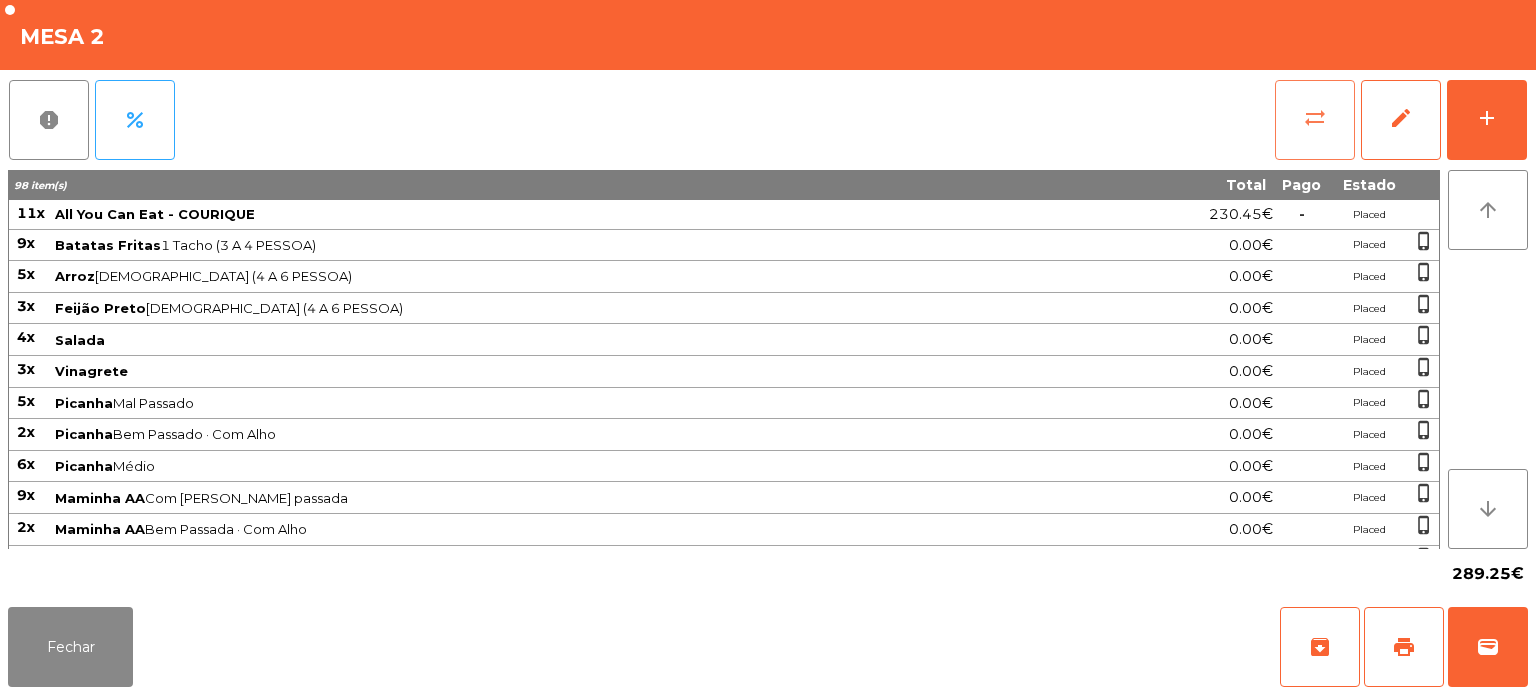 click on "sync_alt" 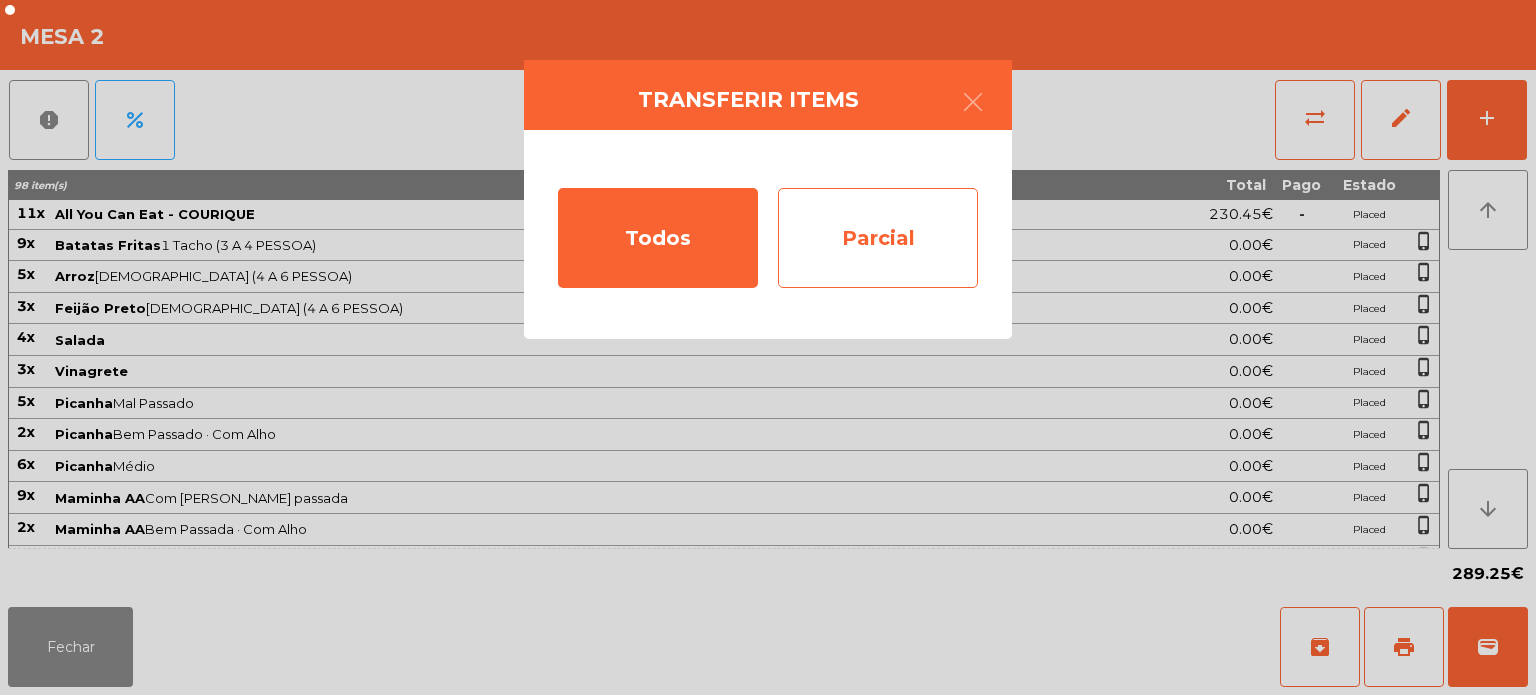 click on "Parcial" 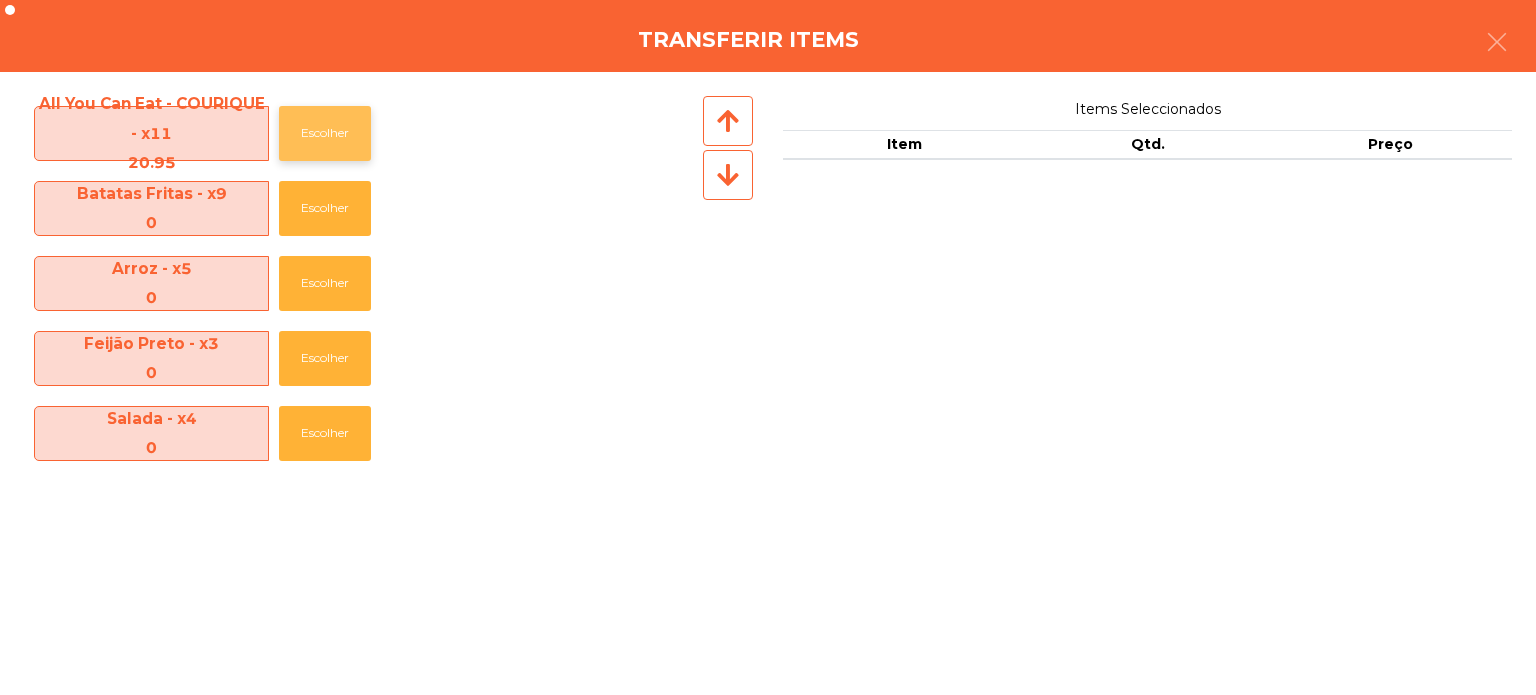 click on "Escolher" 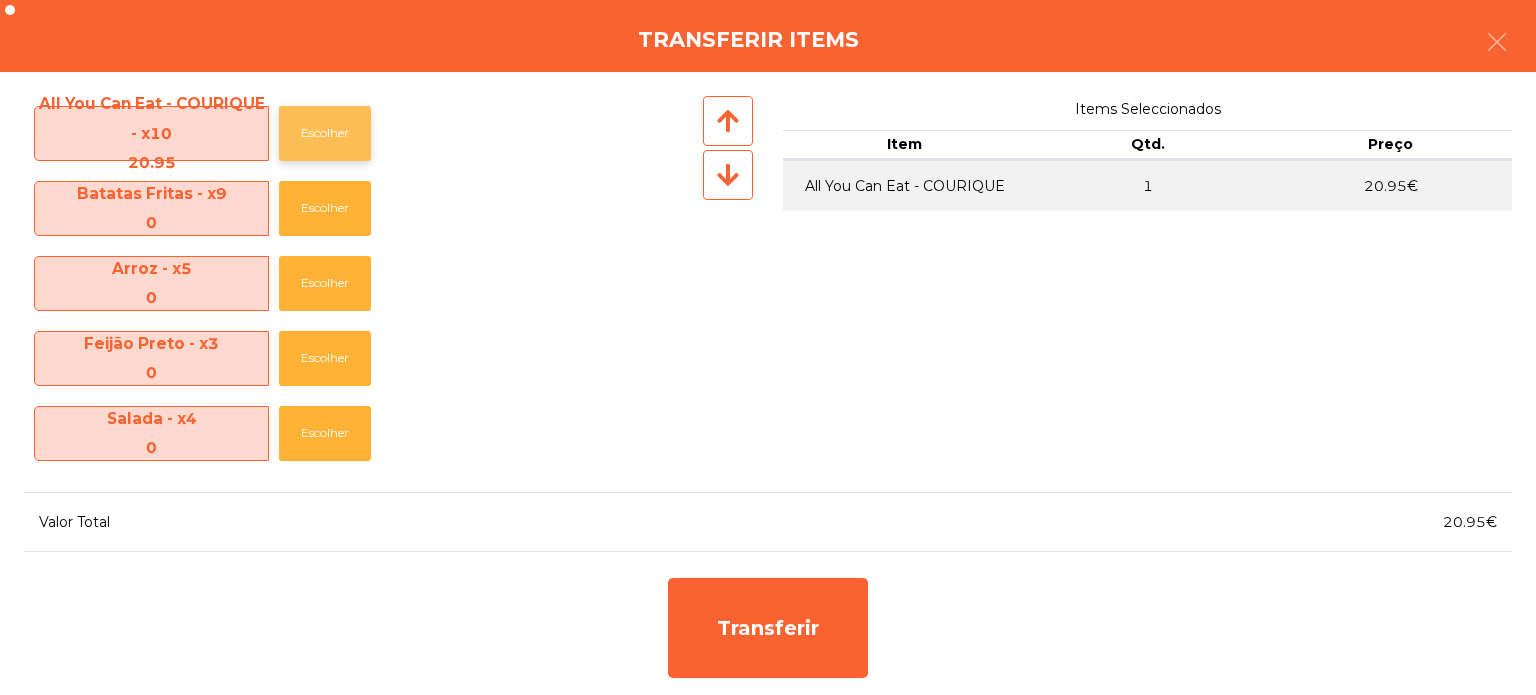 click on "Escolher" 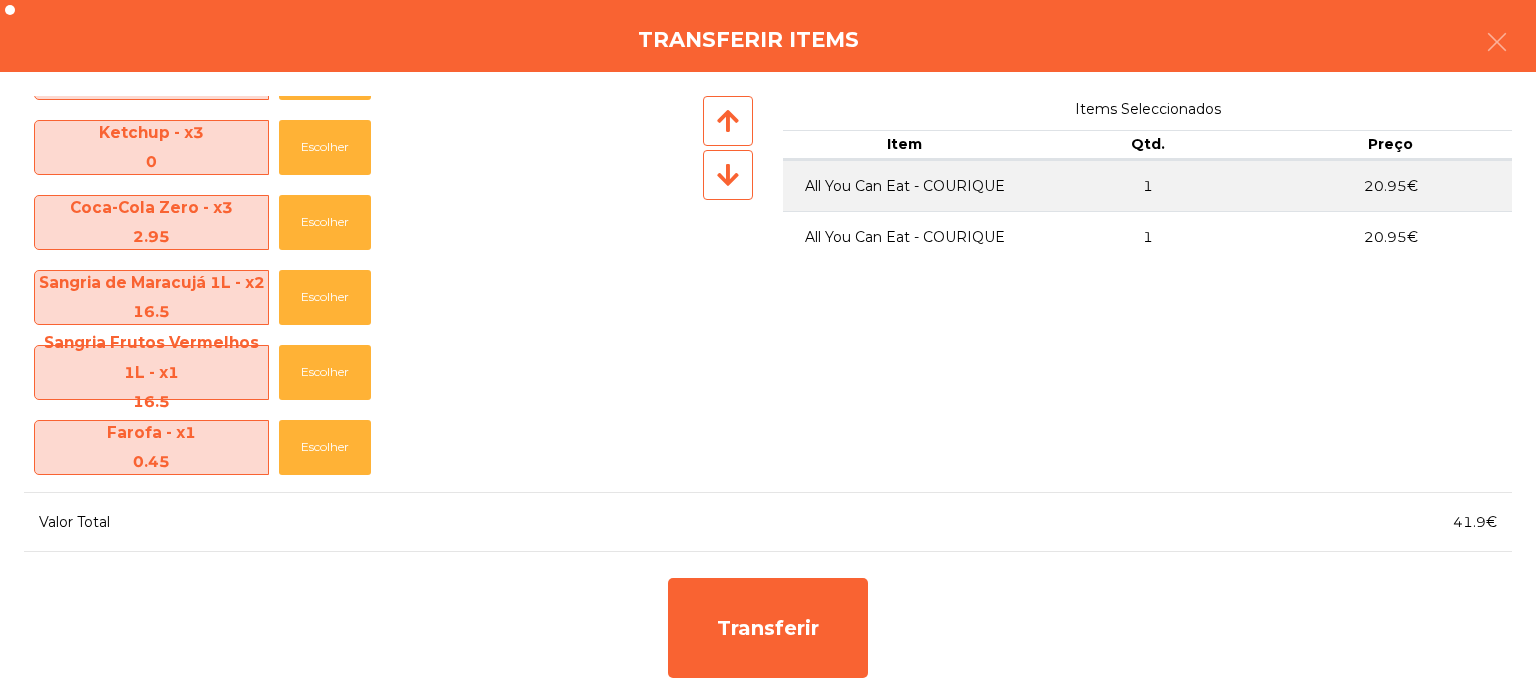 scroll, scrollTop: 868, scrollLeft: 0, axis: vertical 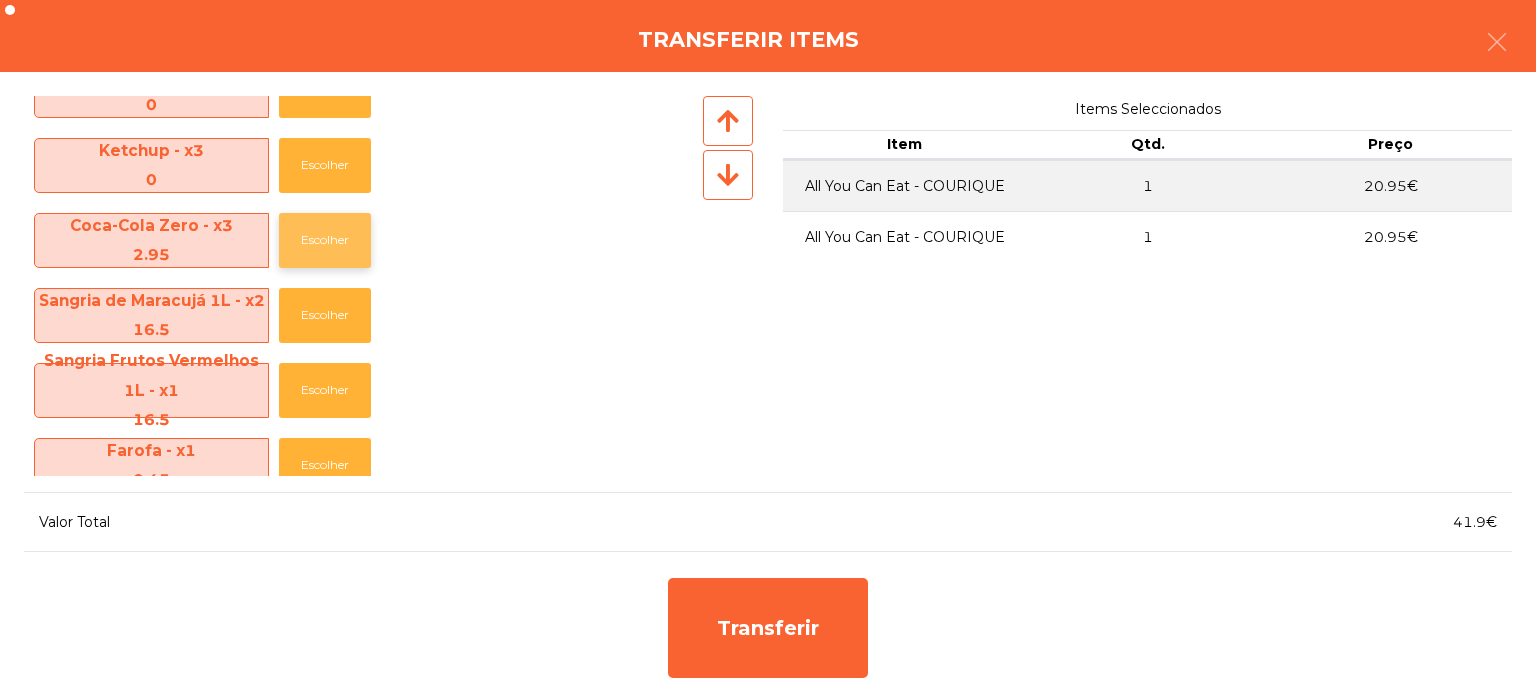 click on "Escolher" 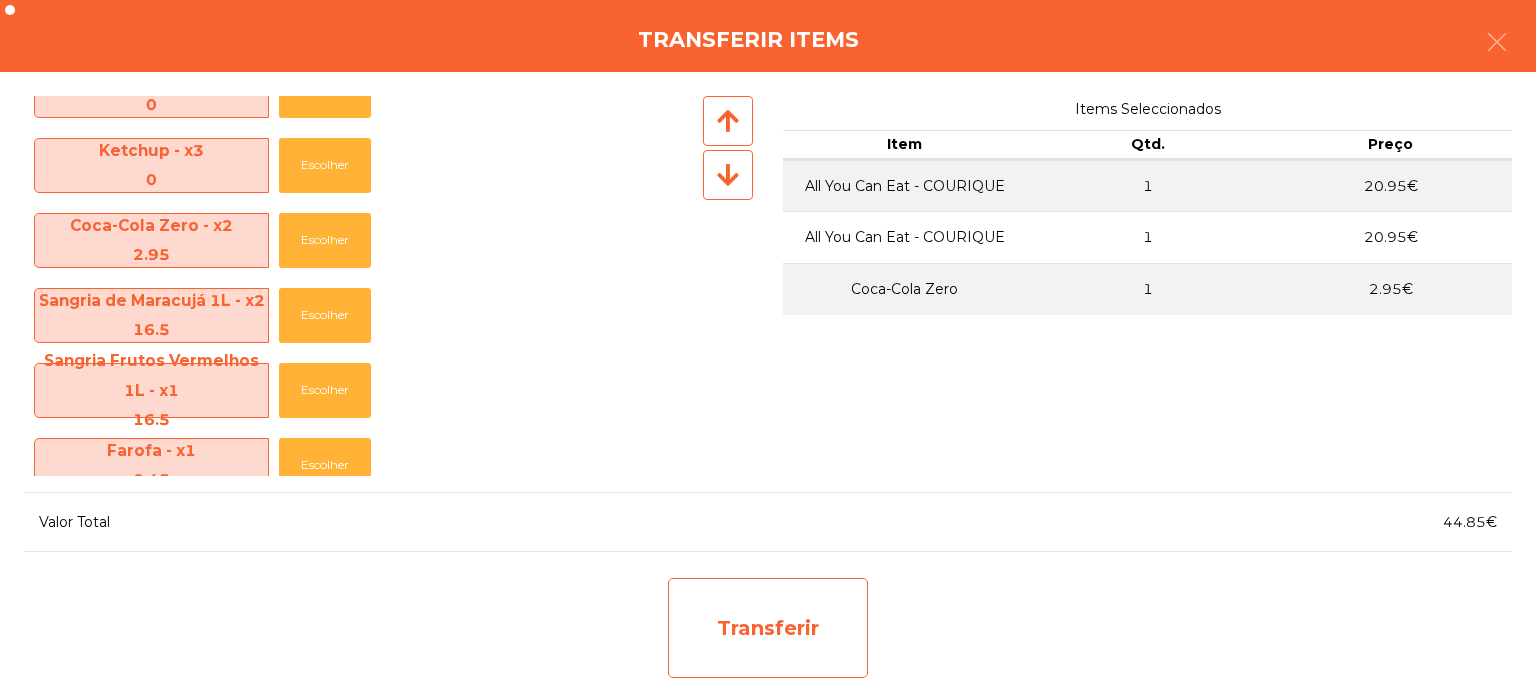 click on "Transferir" 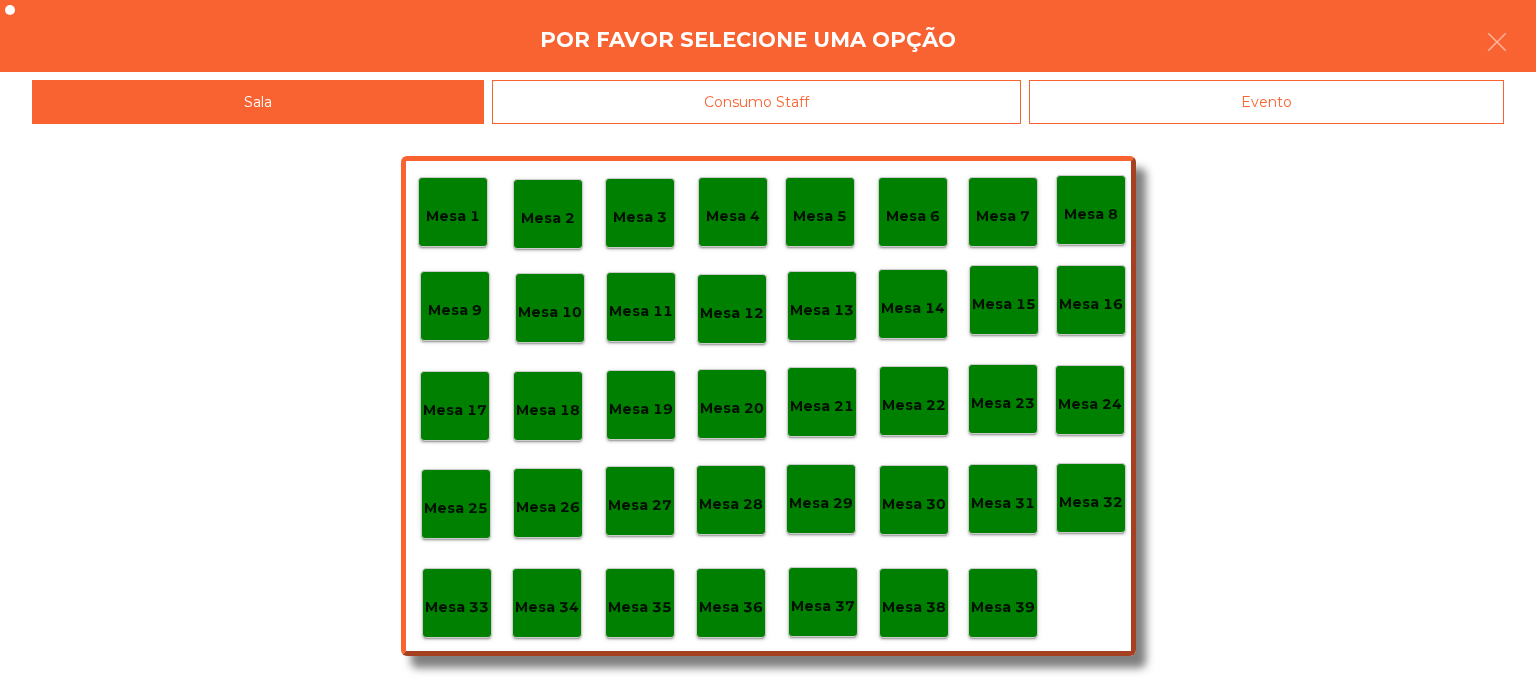 click on "Mesa 33" 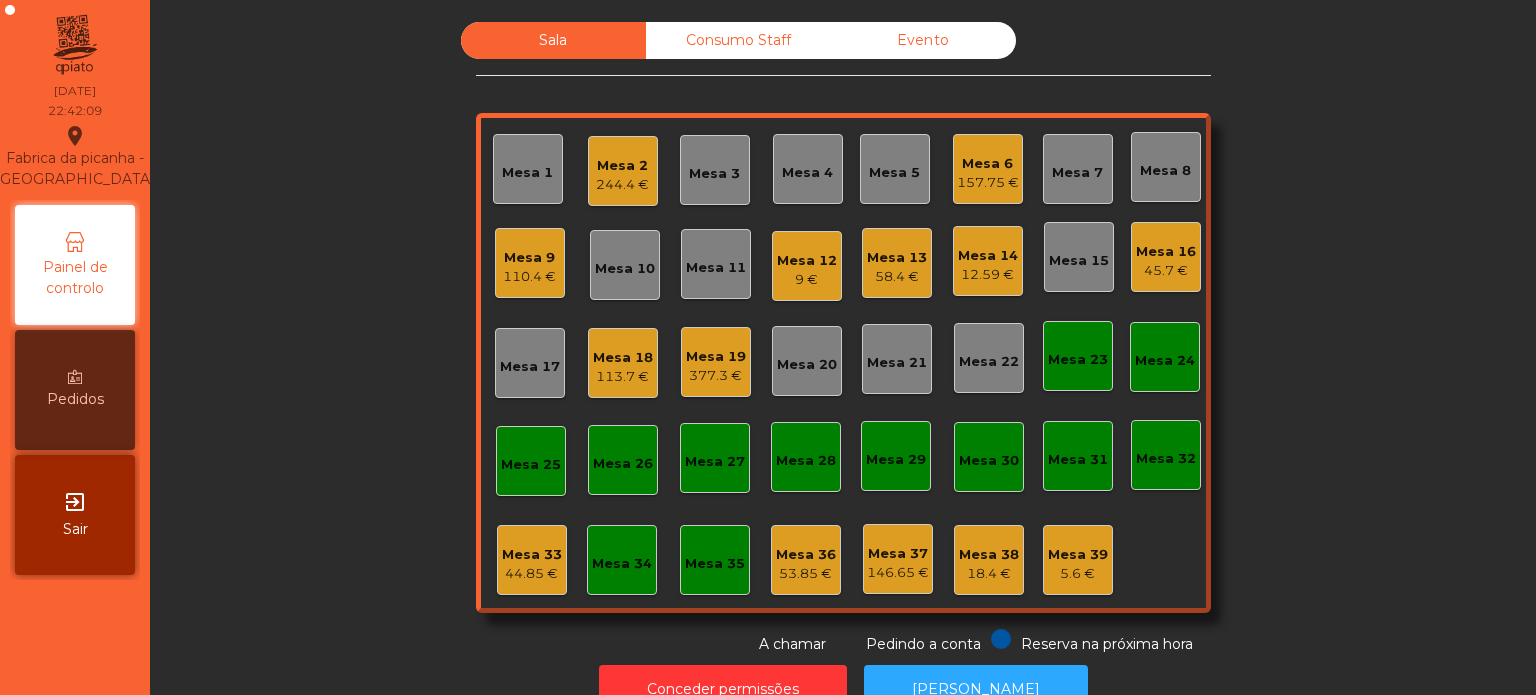 click on "Mesa 2" 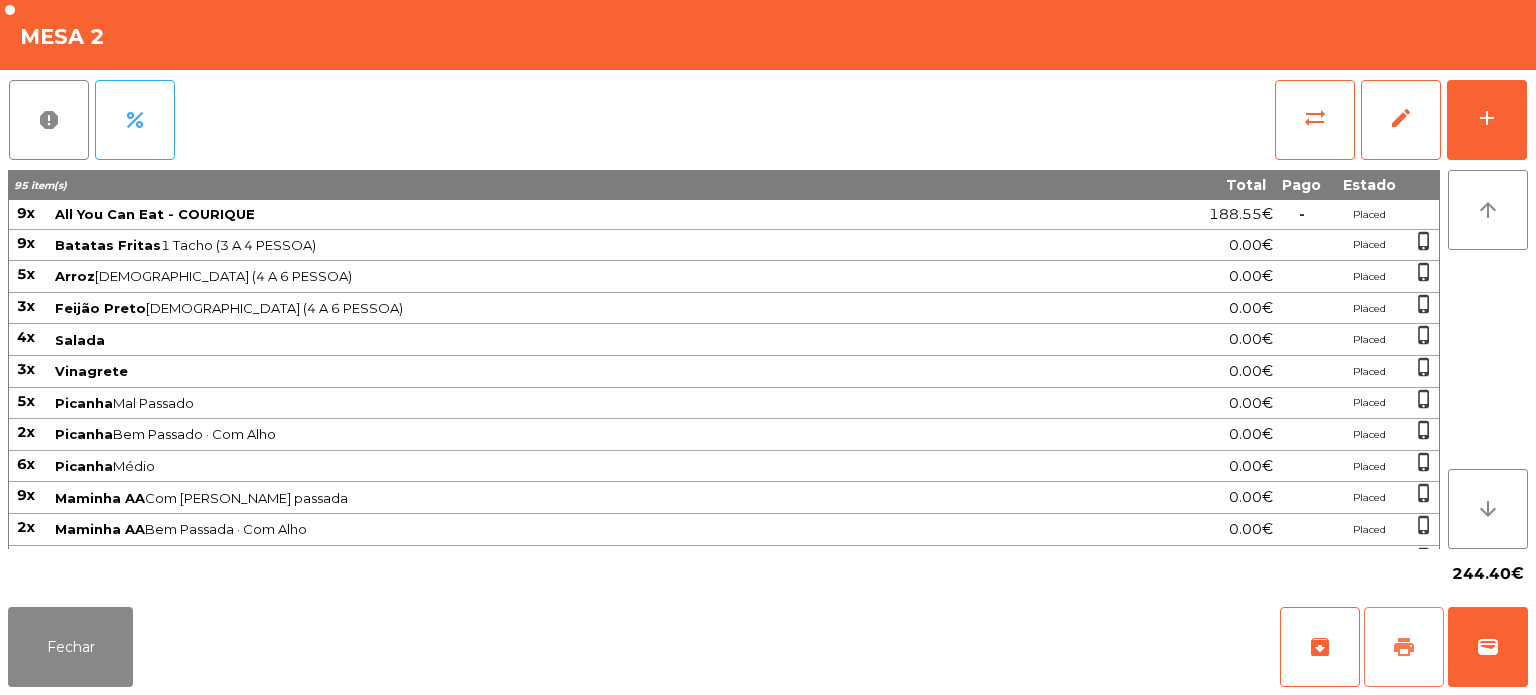 click on "print" 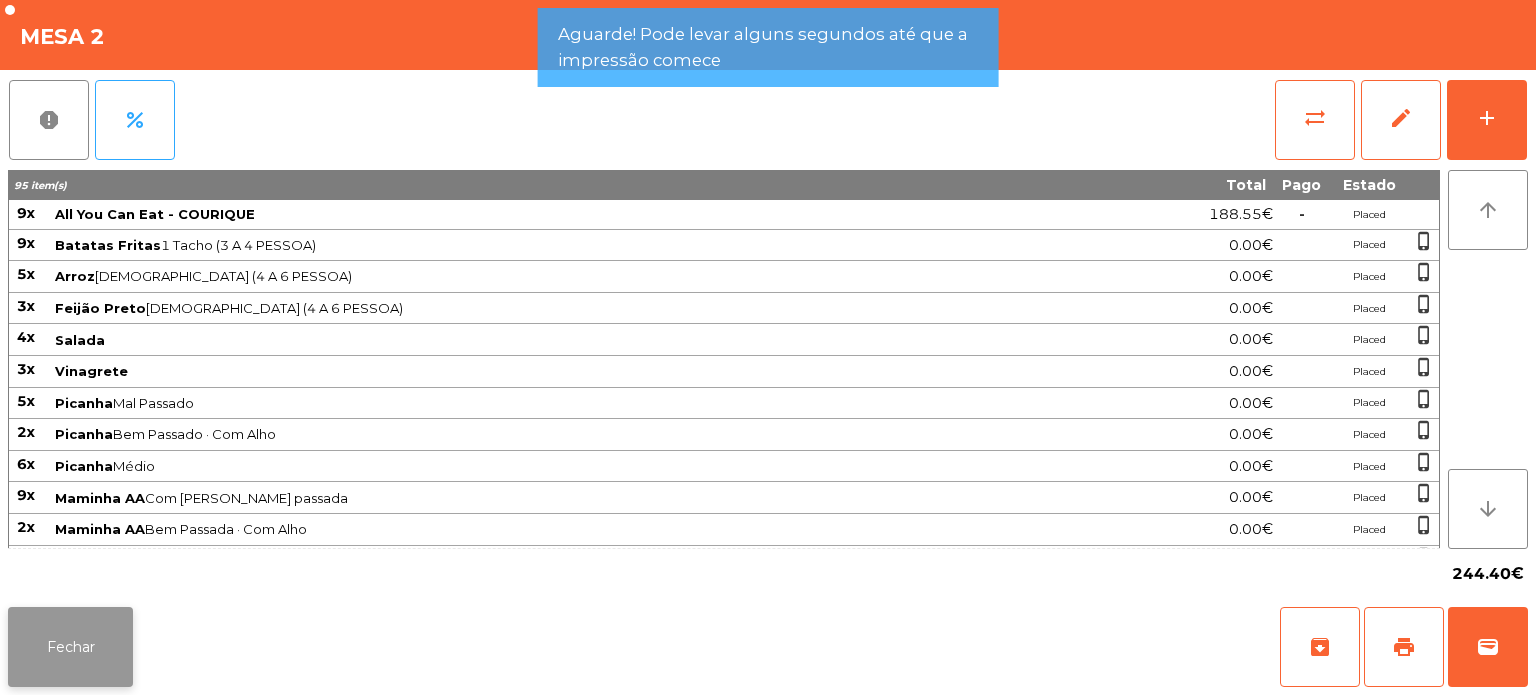 click on "Fechar" 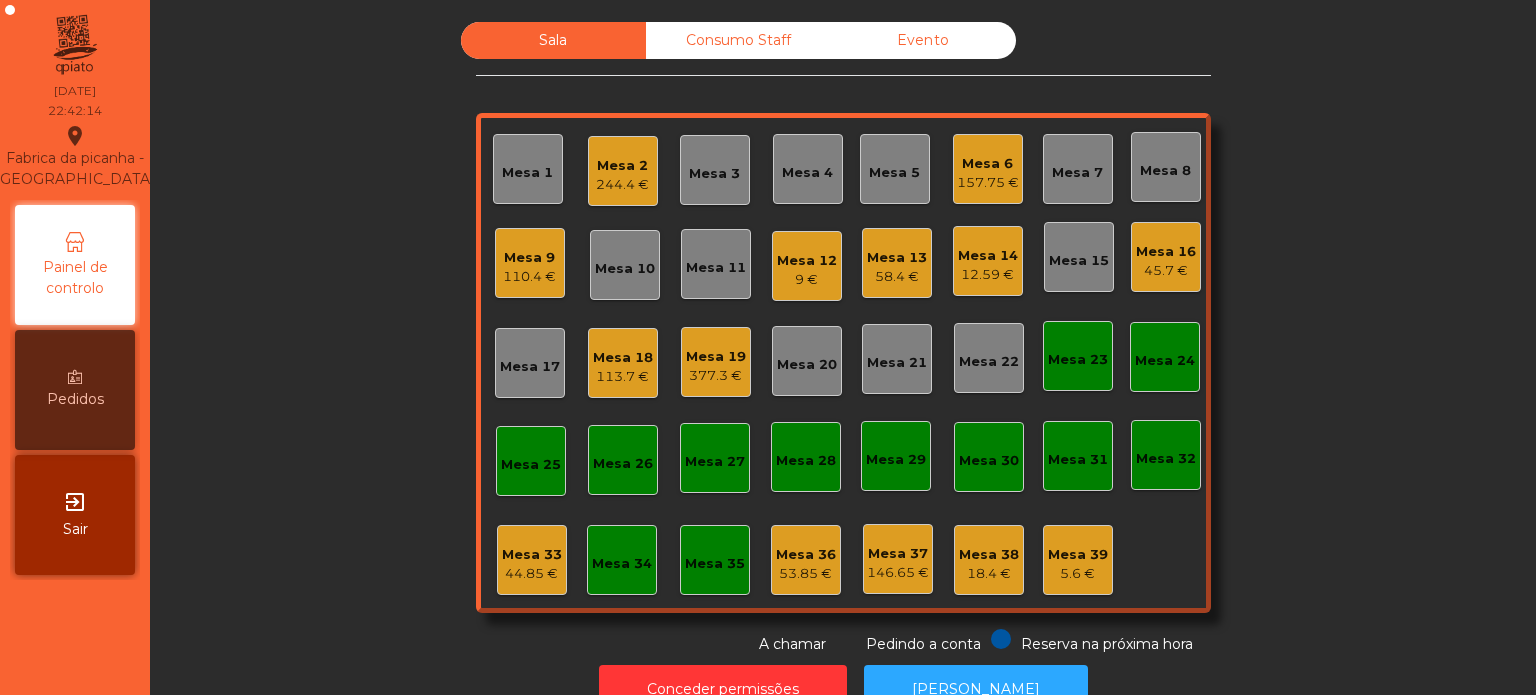 click on "44.85 €" 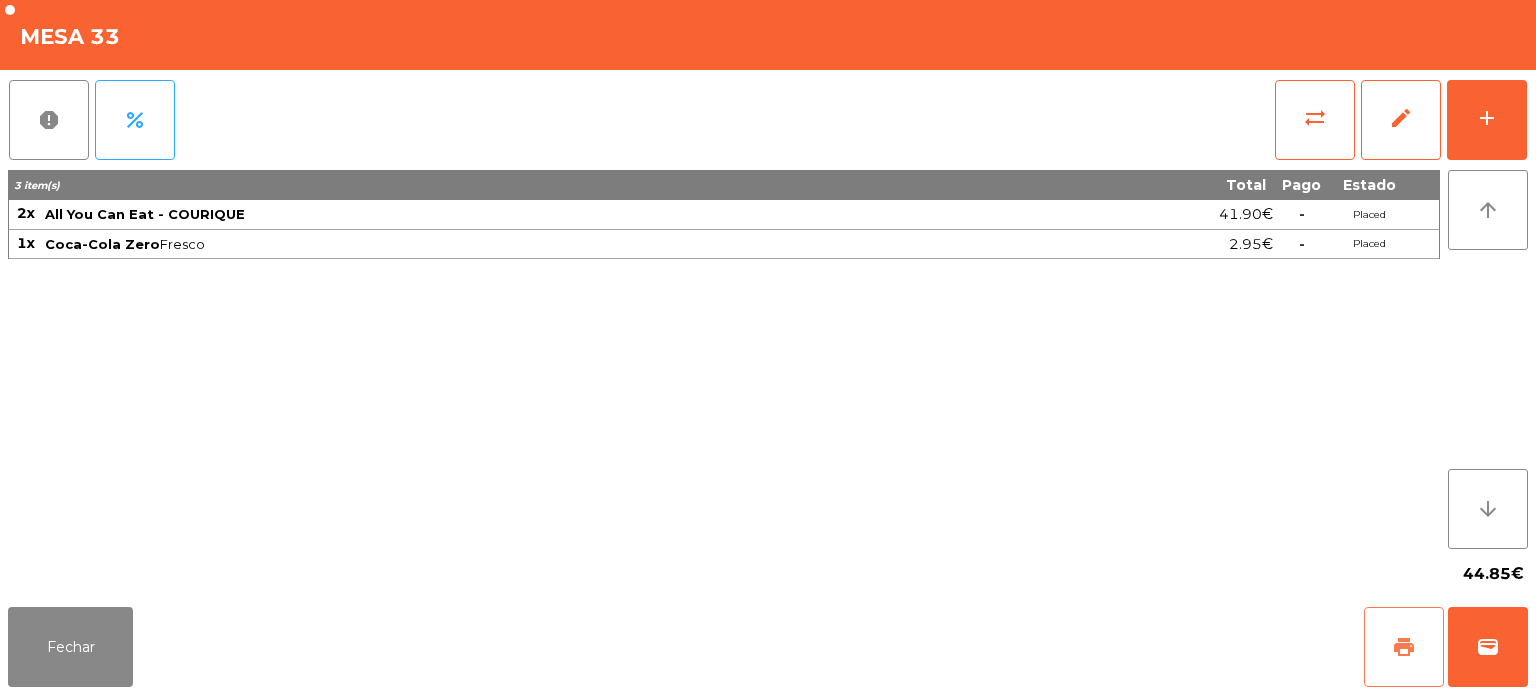 click on "print" 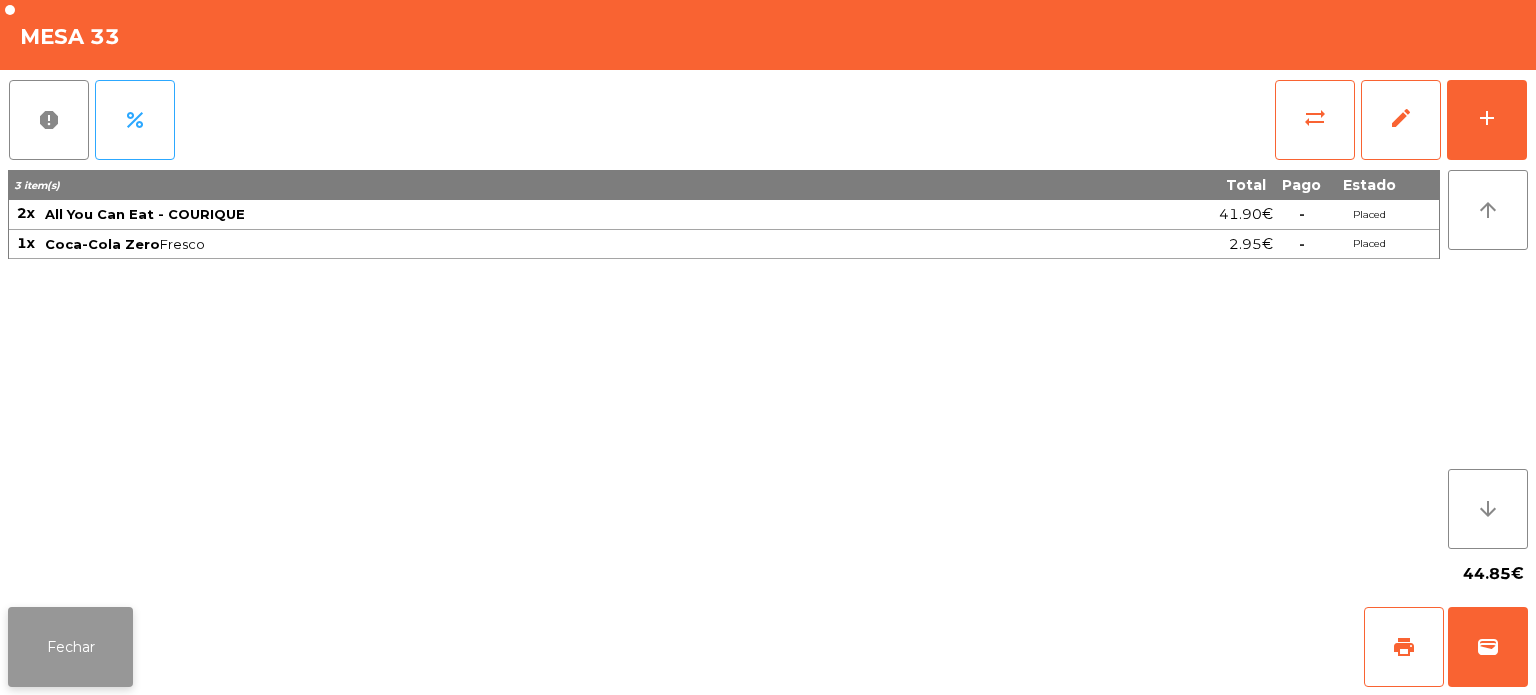 click on "Fechar" 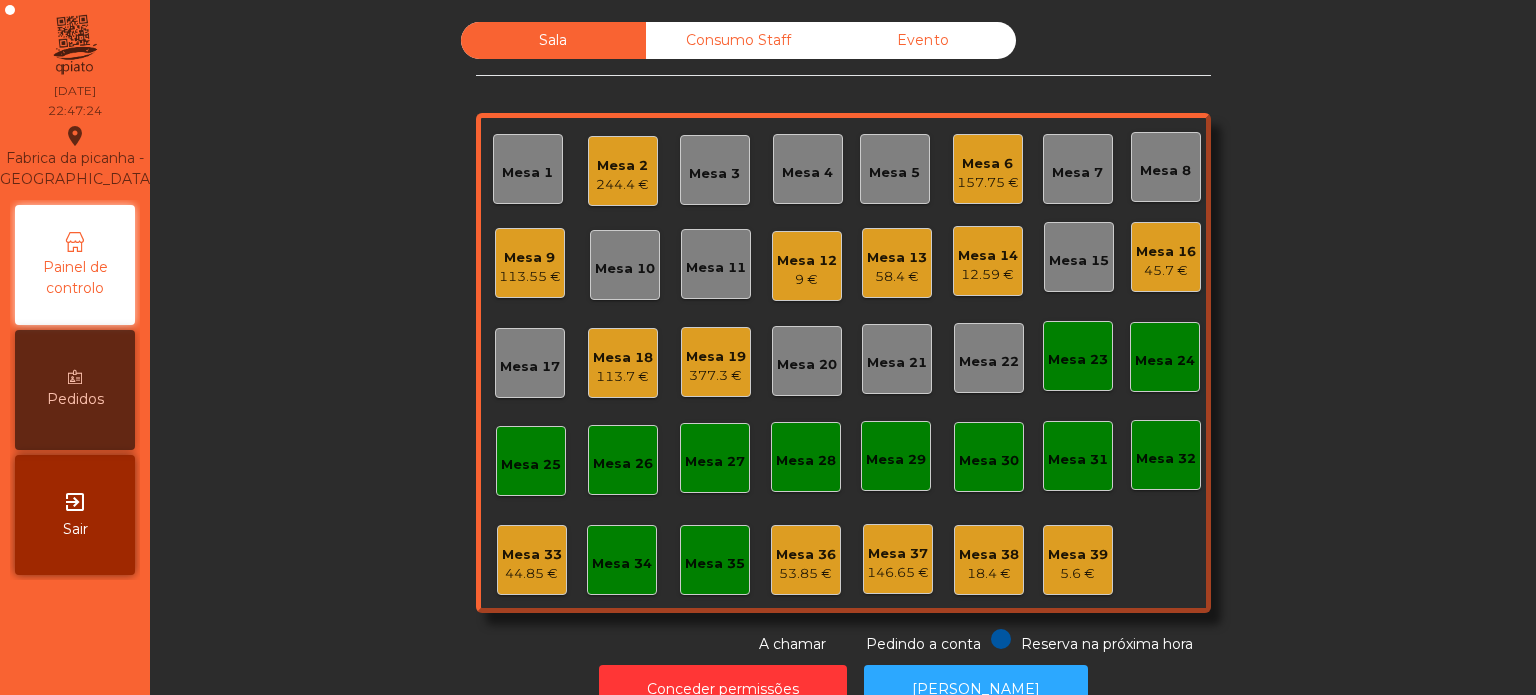 scroll, scrollTop: 55, scrollLeft: 0, axis: vertical 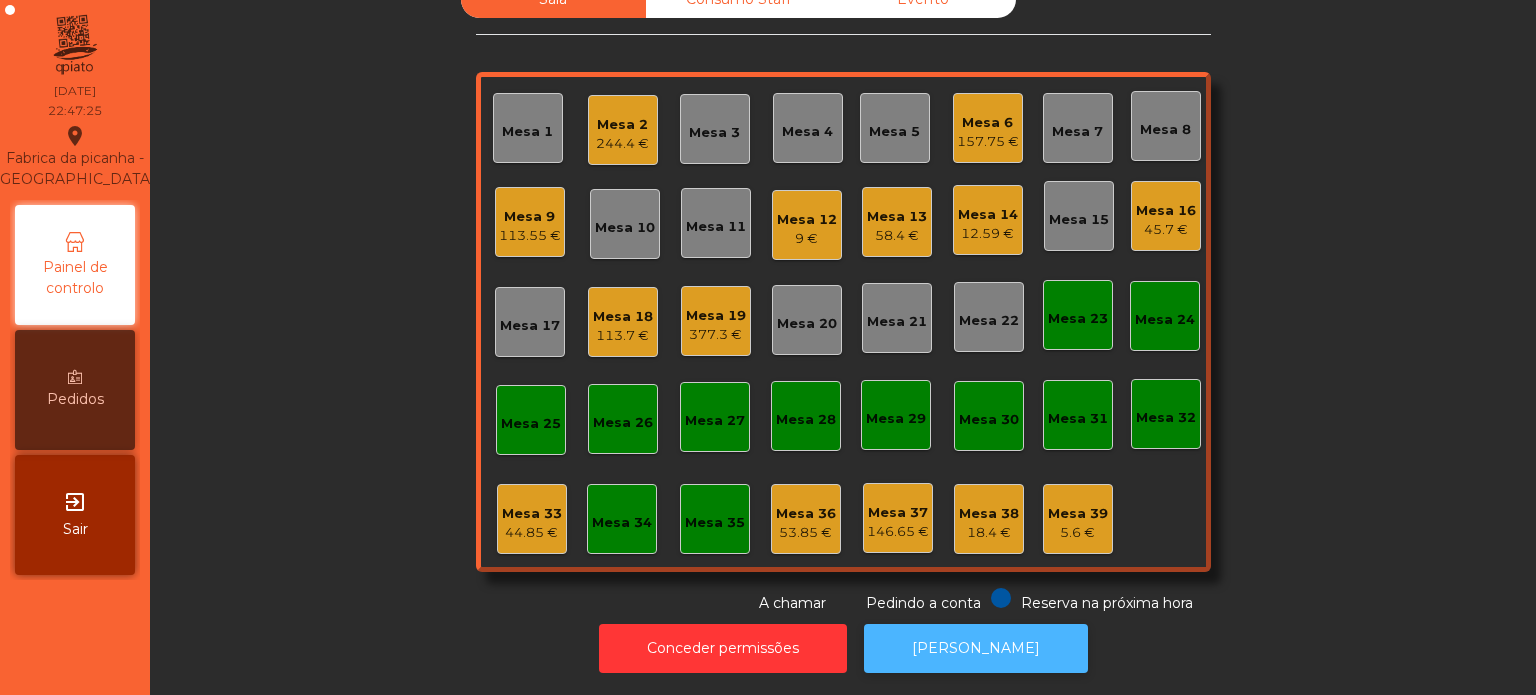 click on "[PERSON_NAME]" 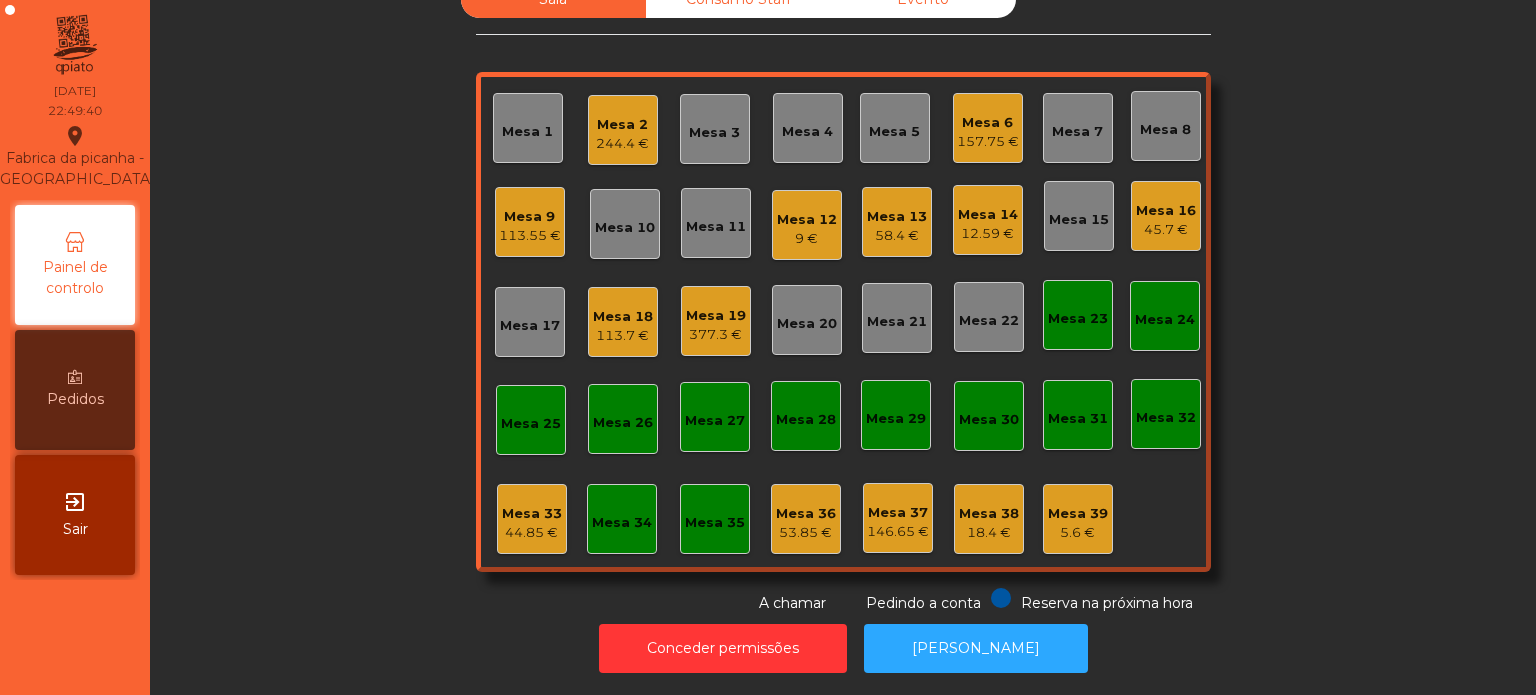 click on "44.85 €" 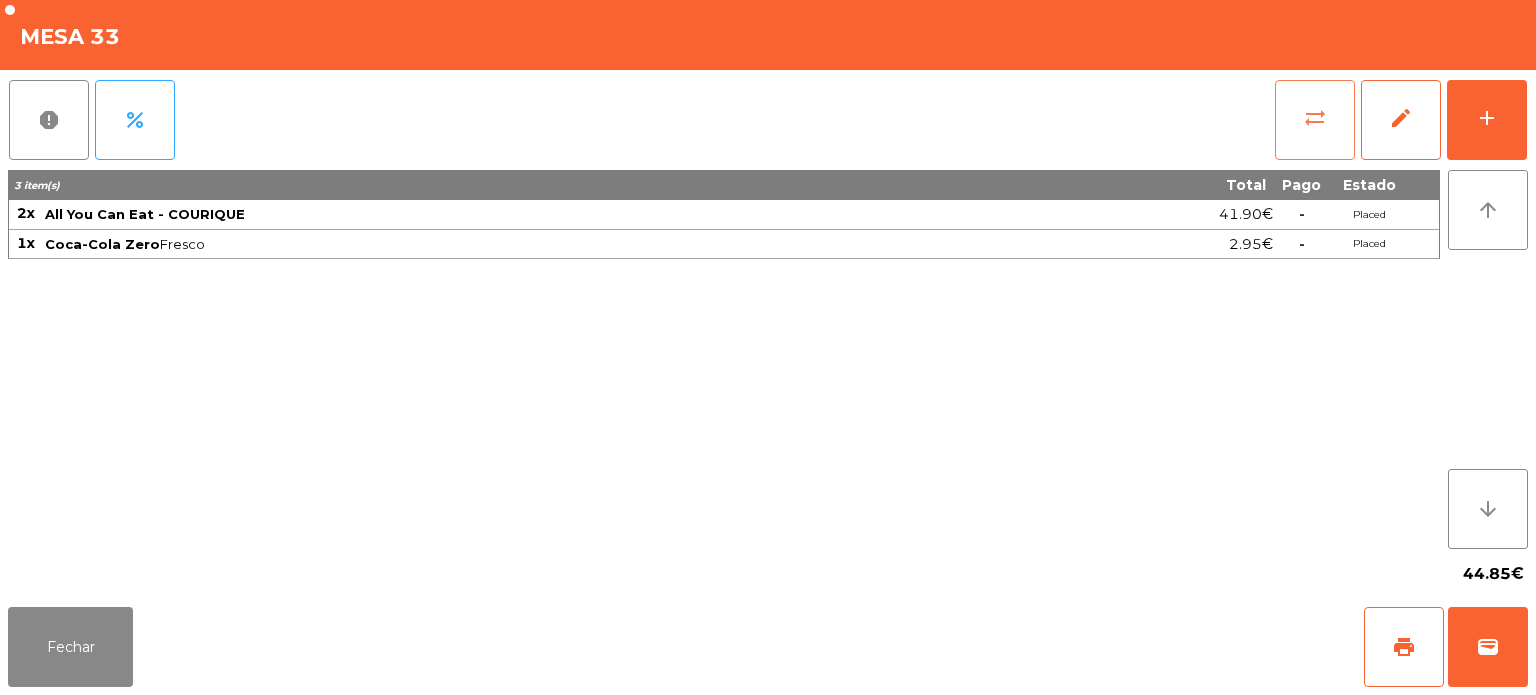 click on "sync_alt" 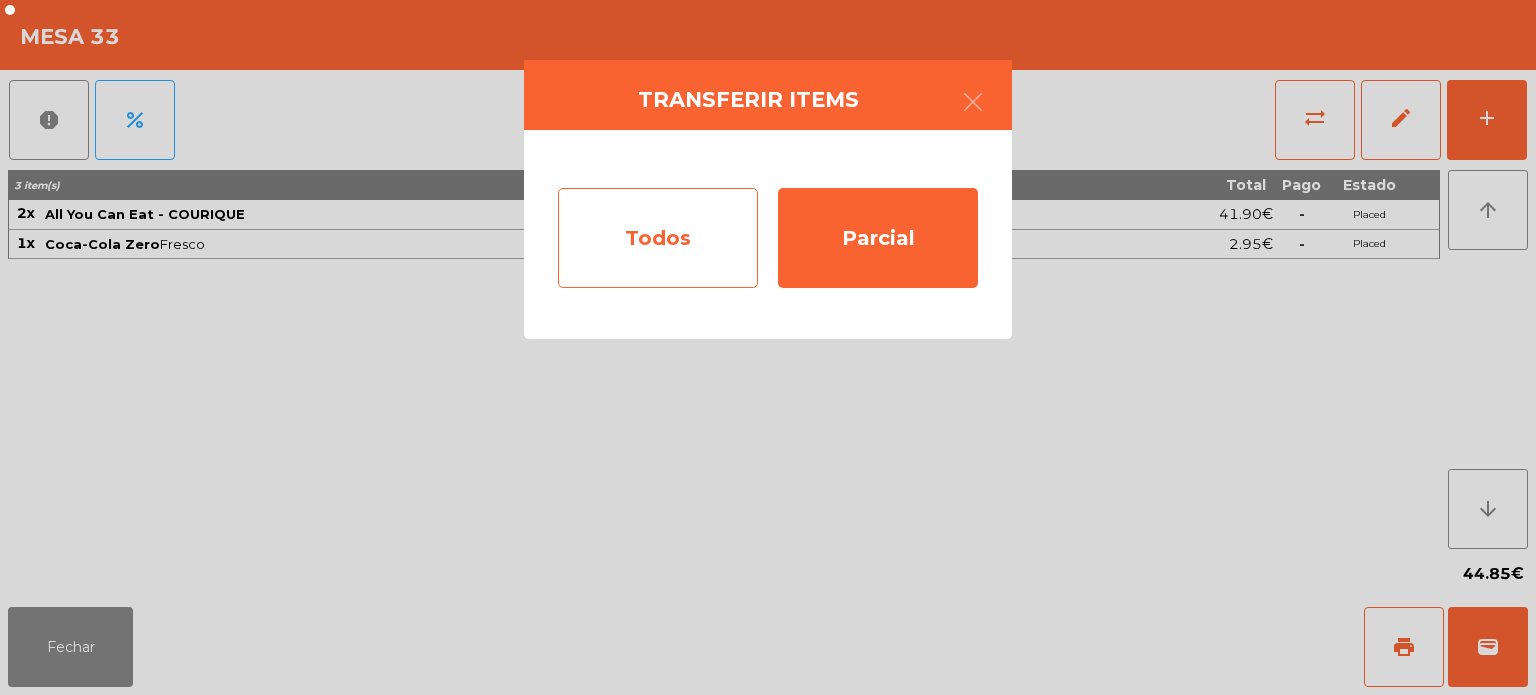 click on "Todos" 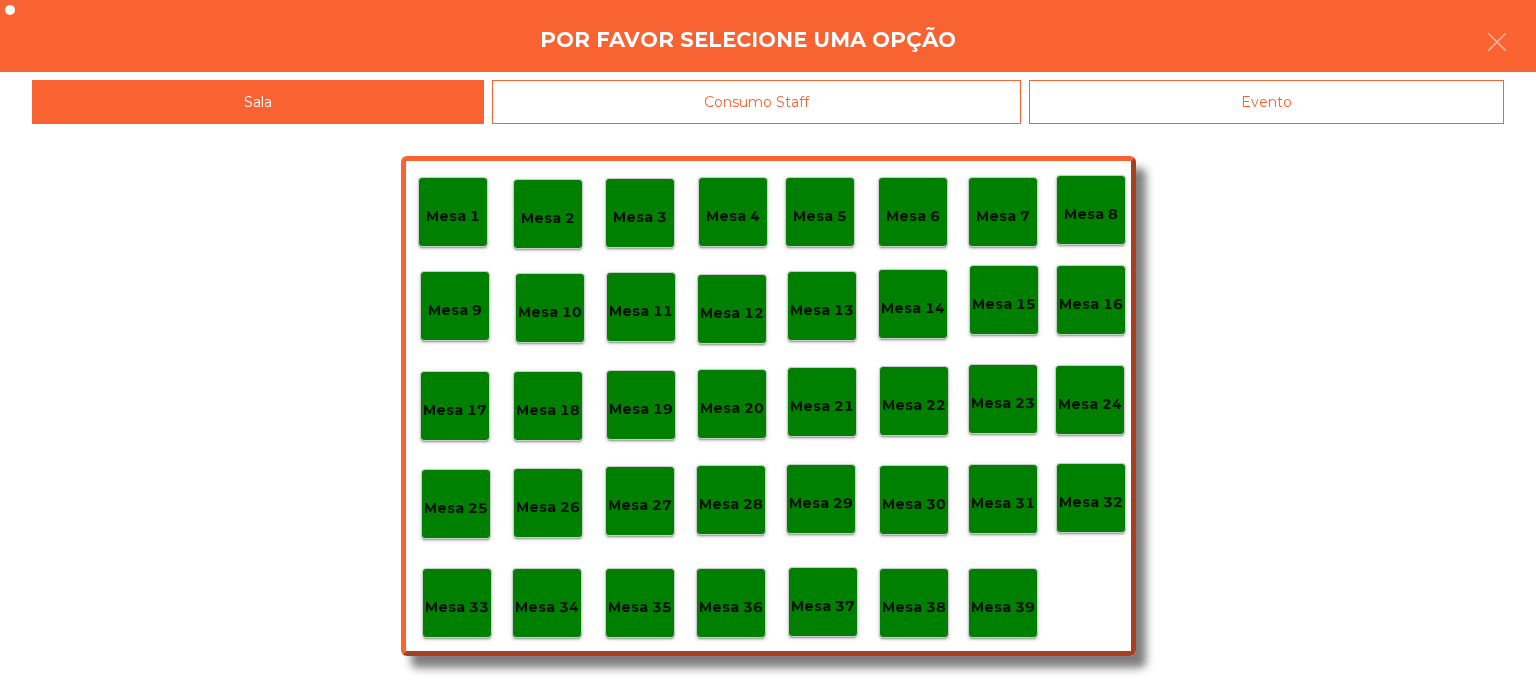 click on "Mesa 2" 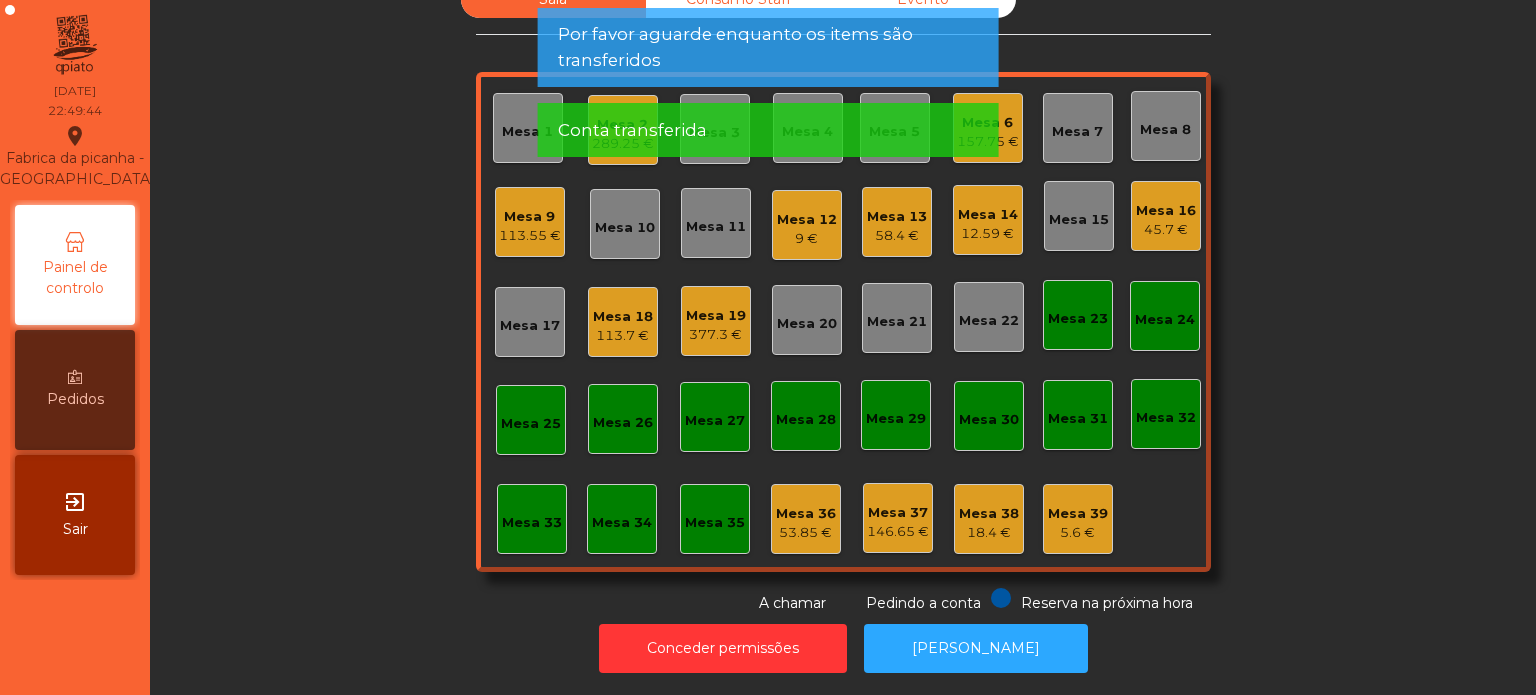 click on "Mesa 33" 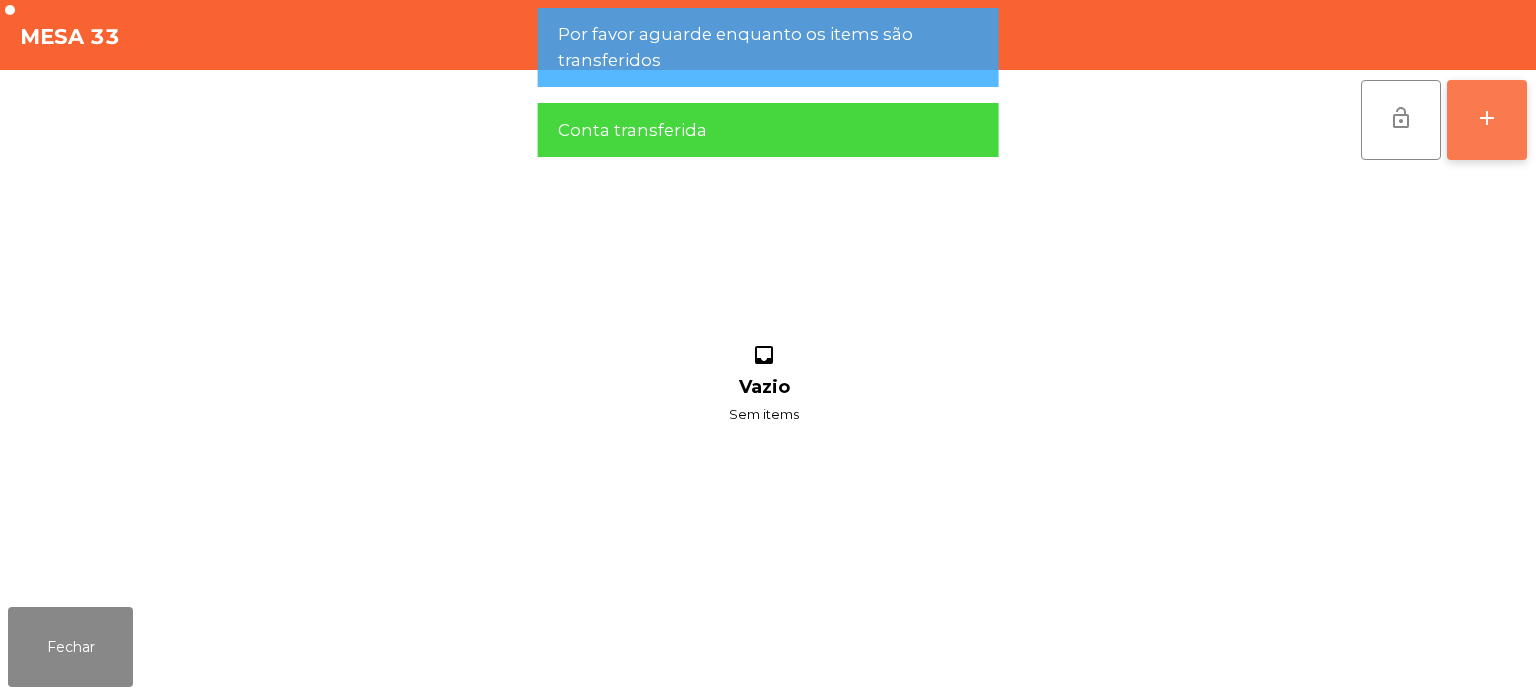 click on "add" 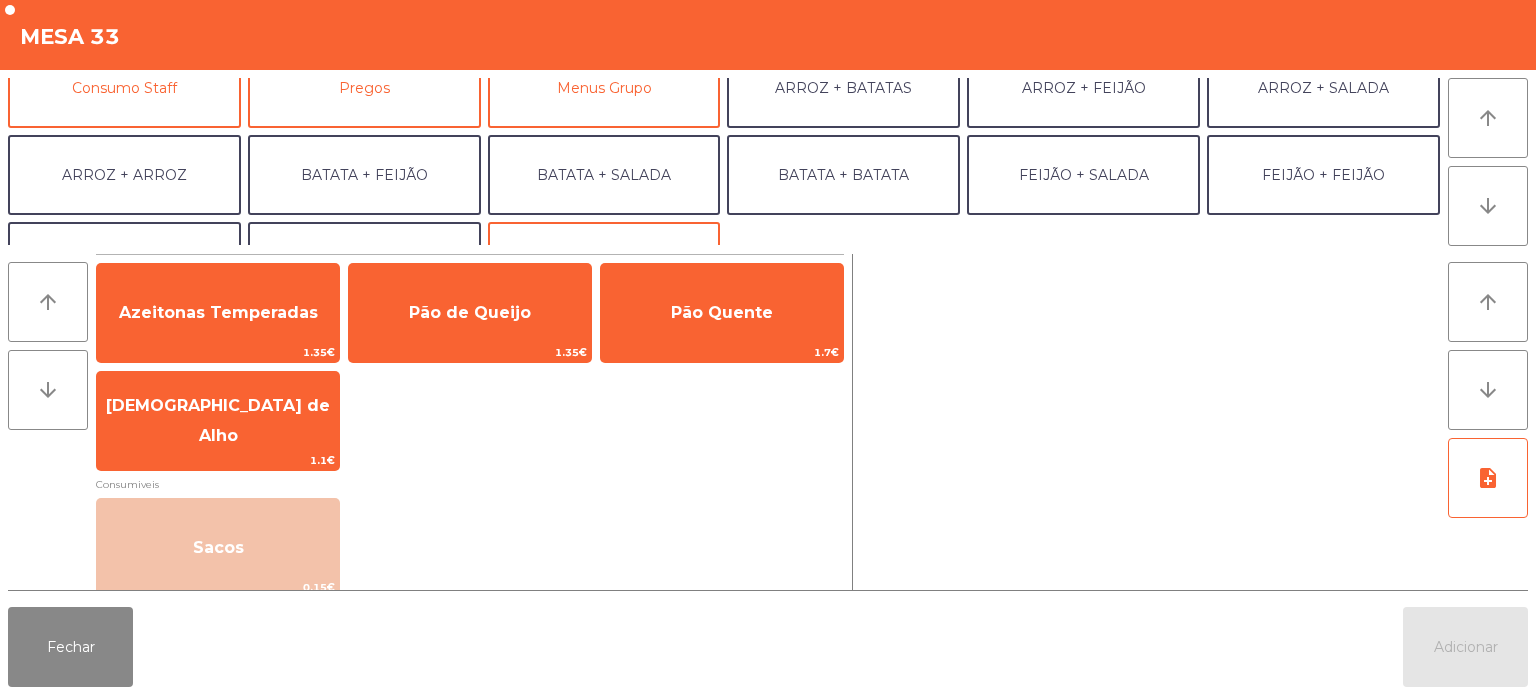 scroll, scrollTop: 204, scrollLeft: 0, axis: vertical 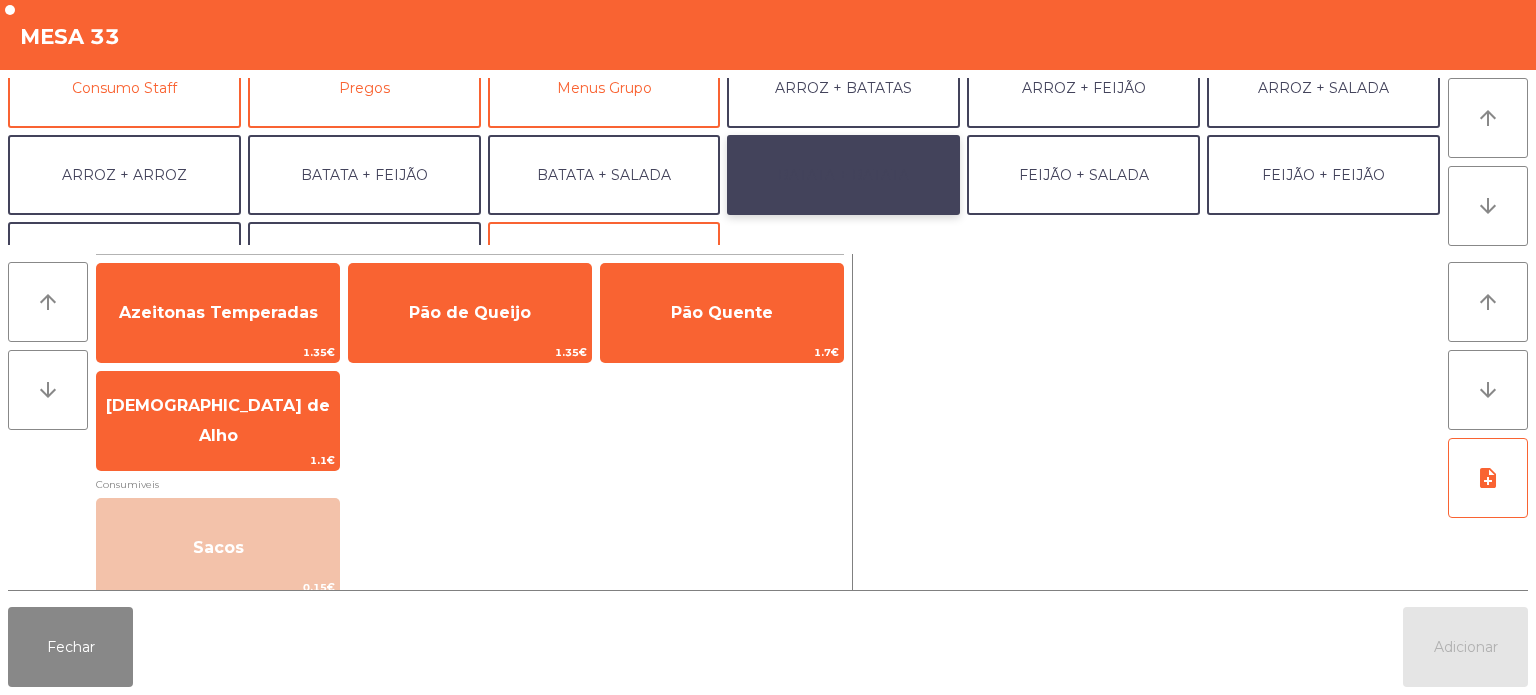 click on "BATATA + BATATA" 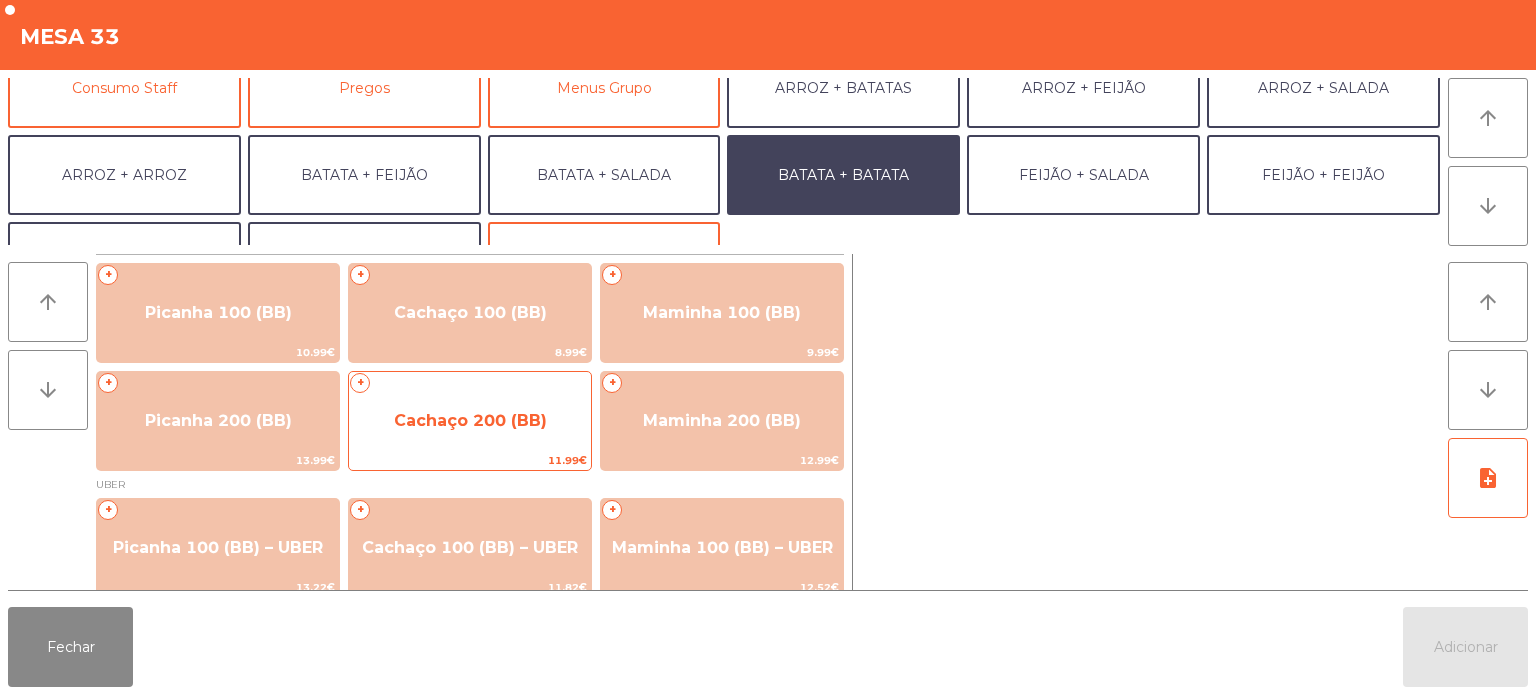 click on "Cachaço 200 (BB)" 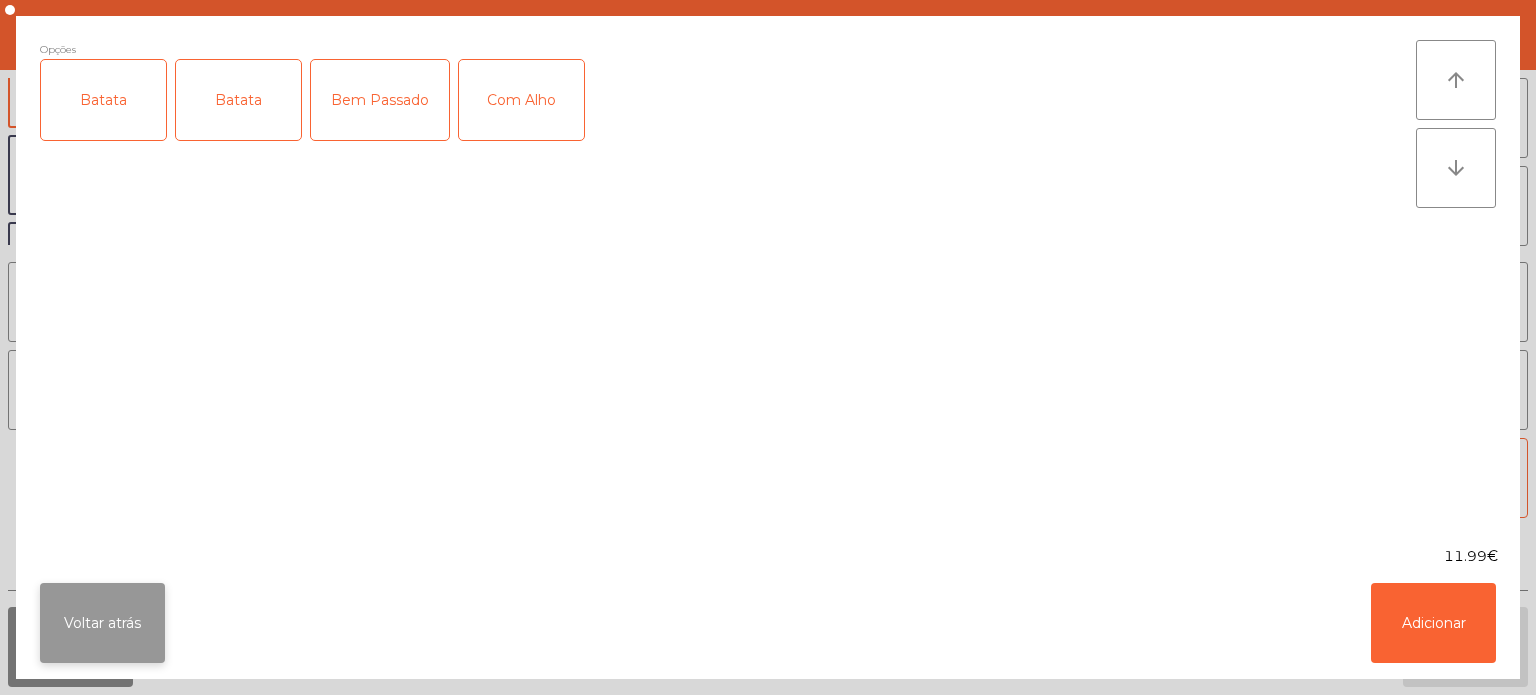 click on "Voltar atrás" 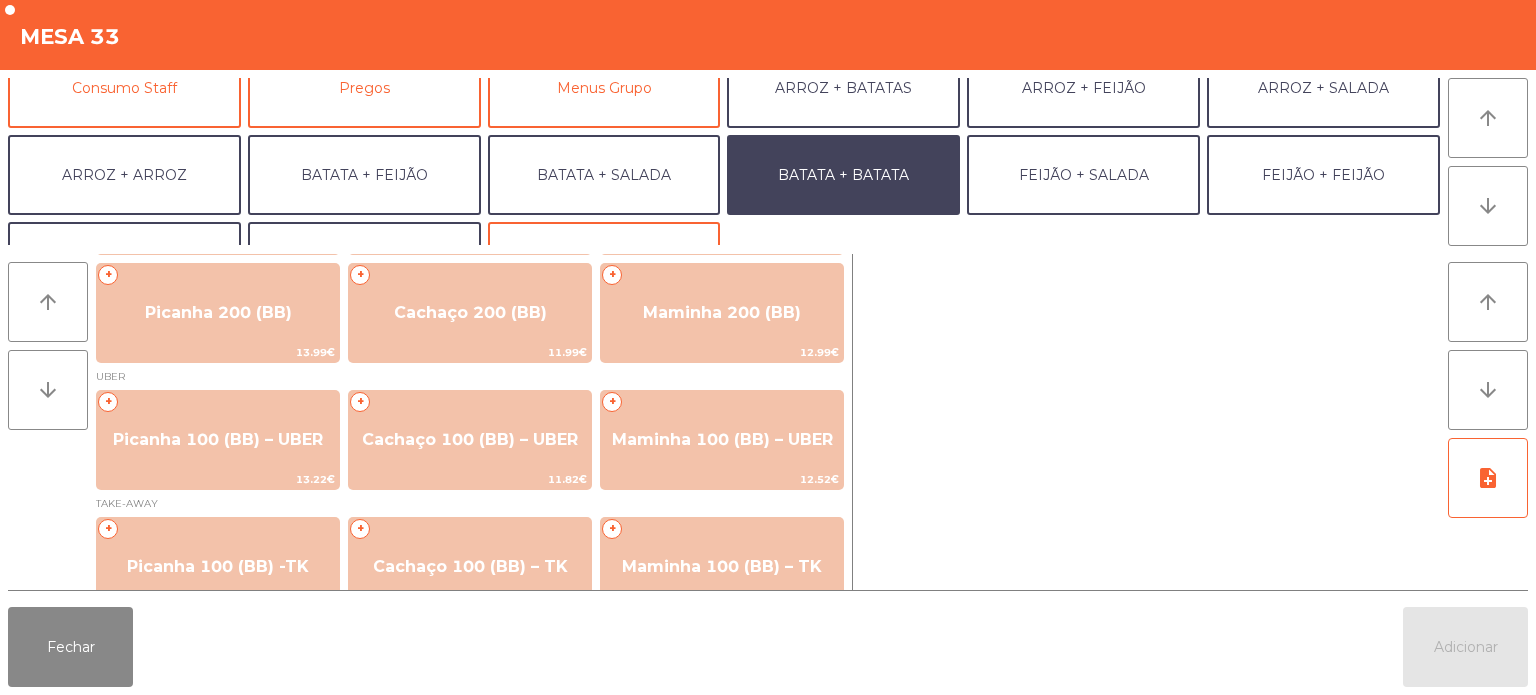 scroll, scrollTop: 108, scrollLeft: 0, axis: vertical 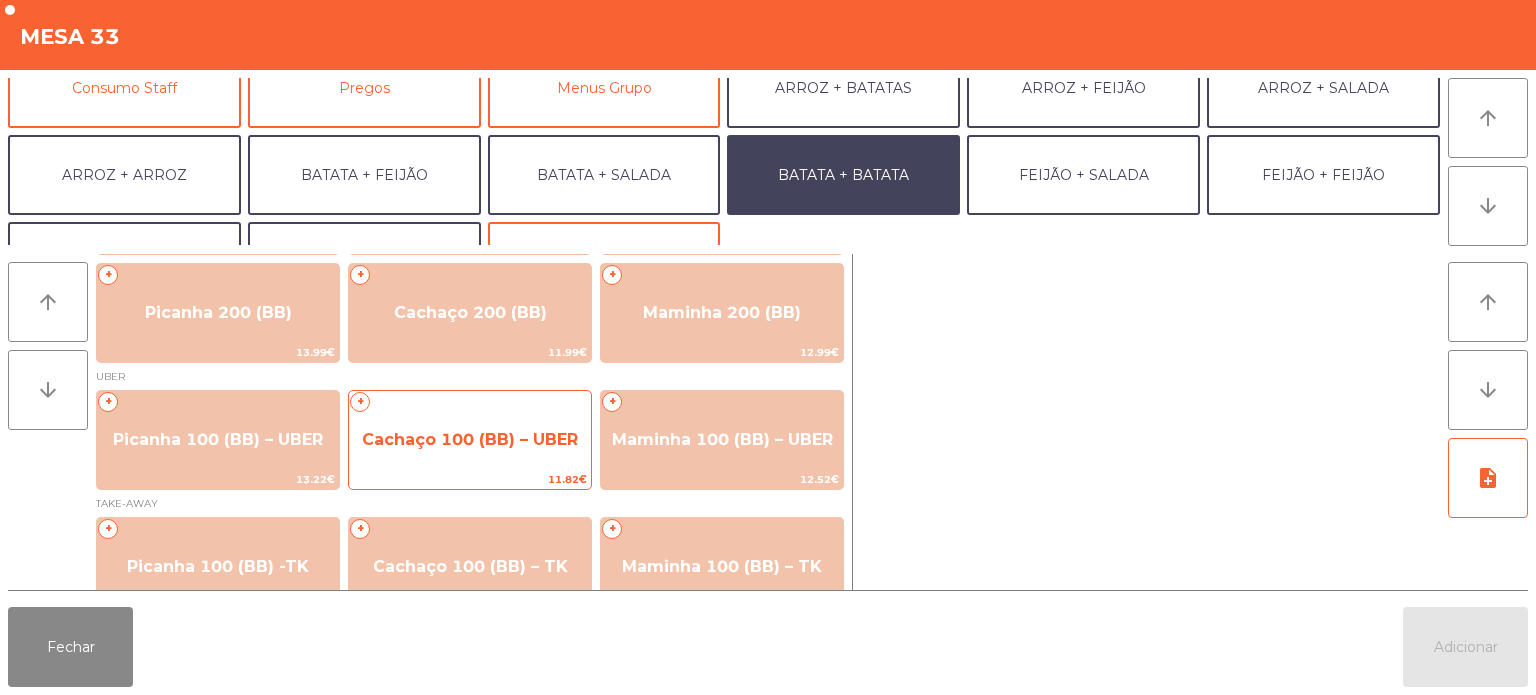 click on "Cachaço 100 (BB) – UBER" 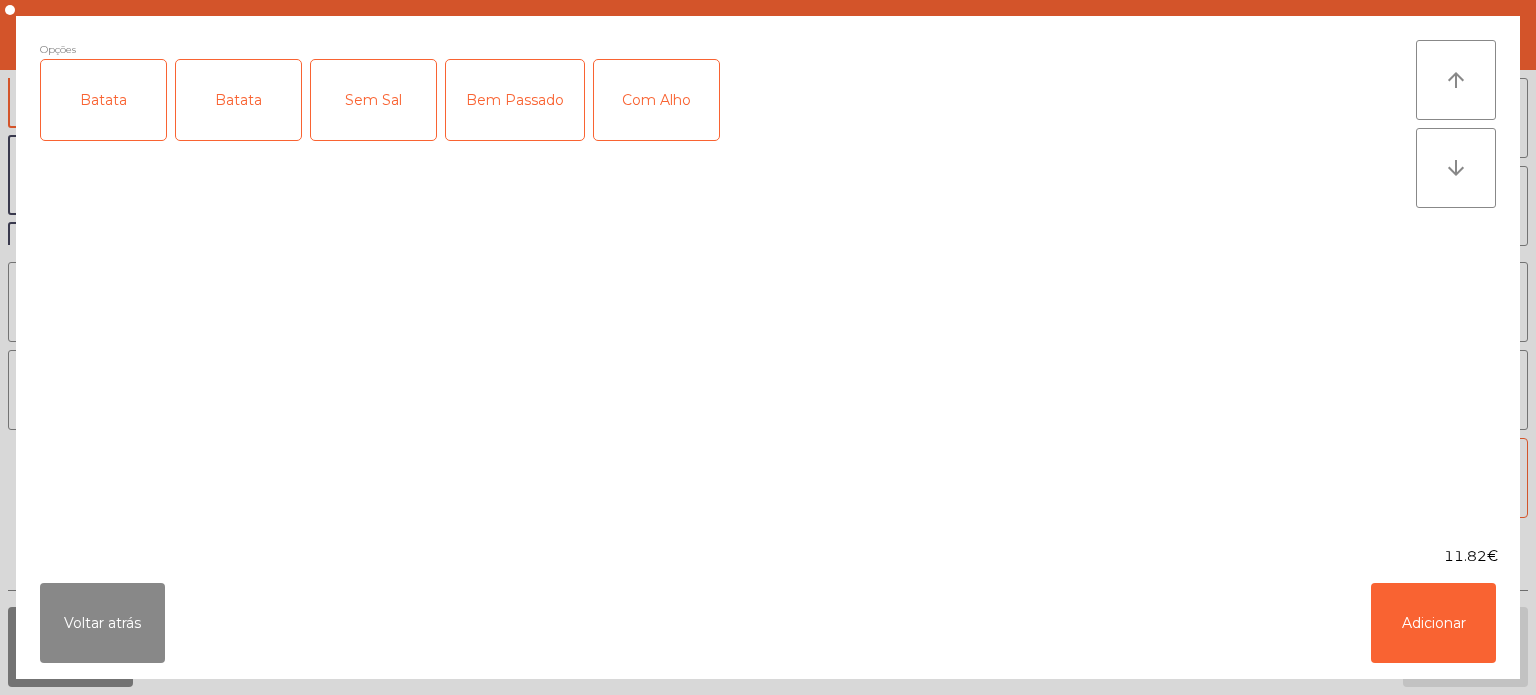 click on "Batata" 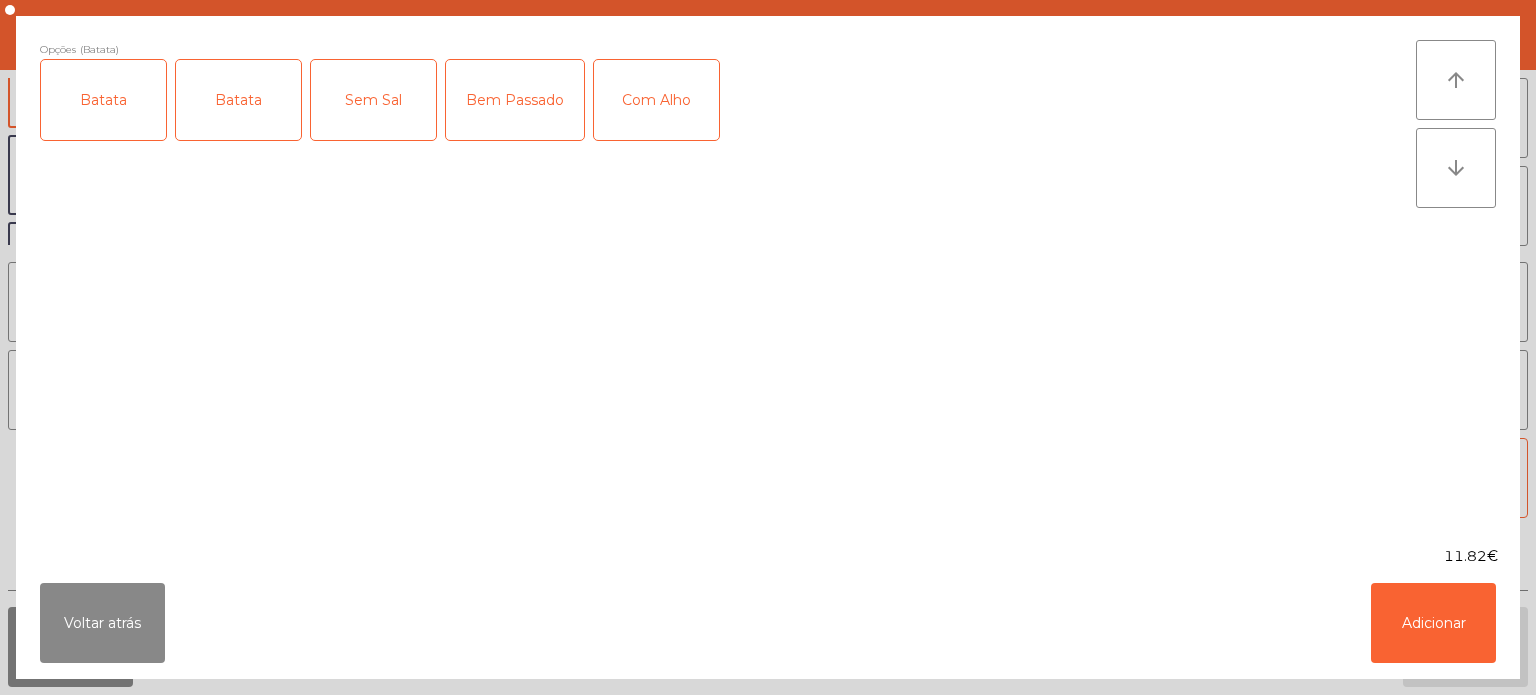 click on "Bem Passado" 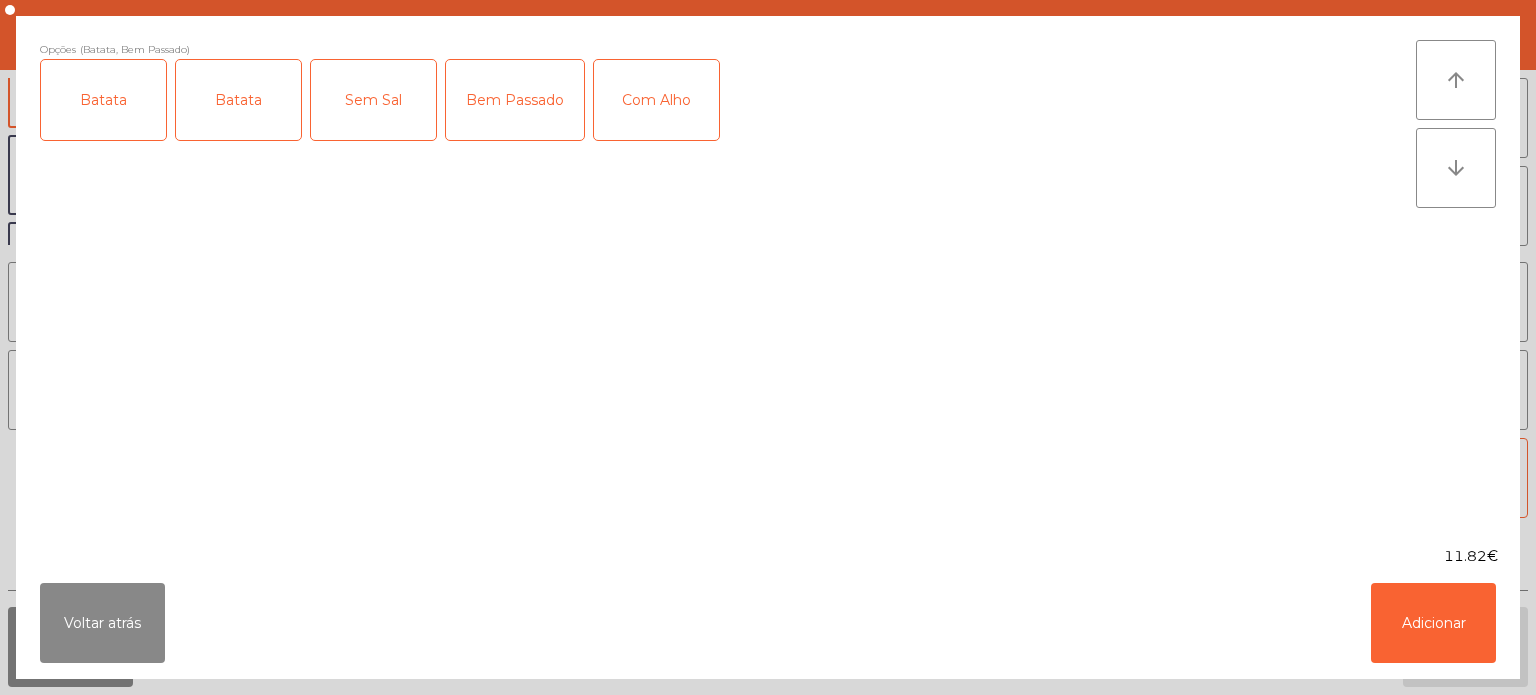 click on "Com Alho" 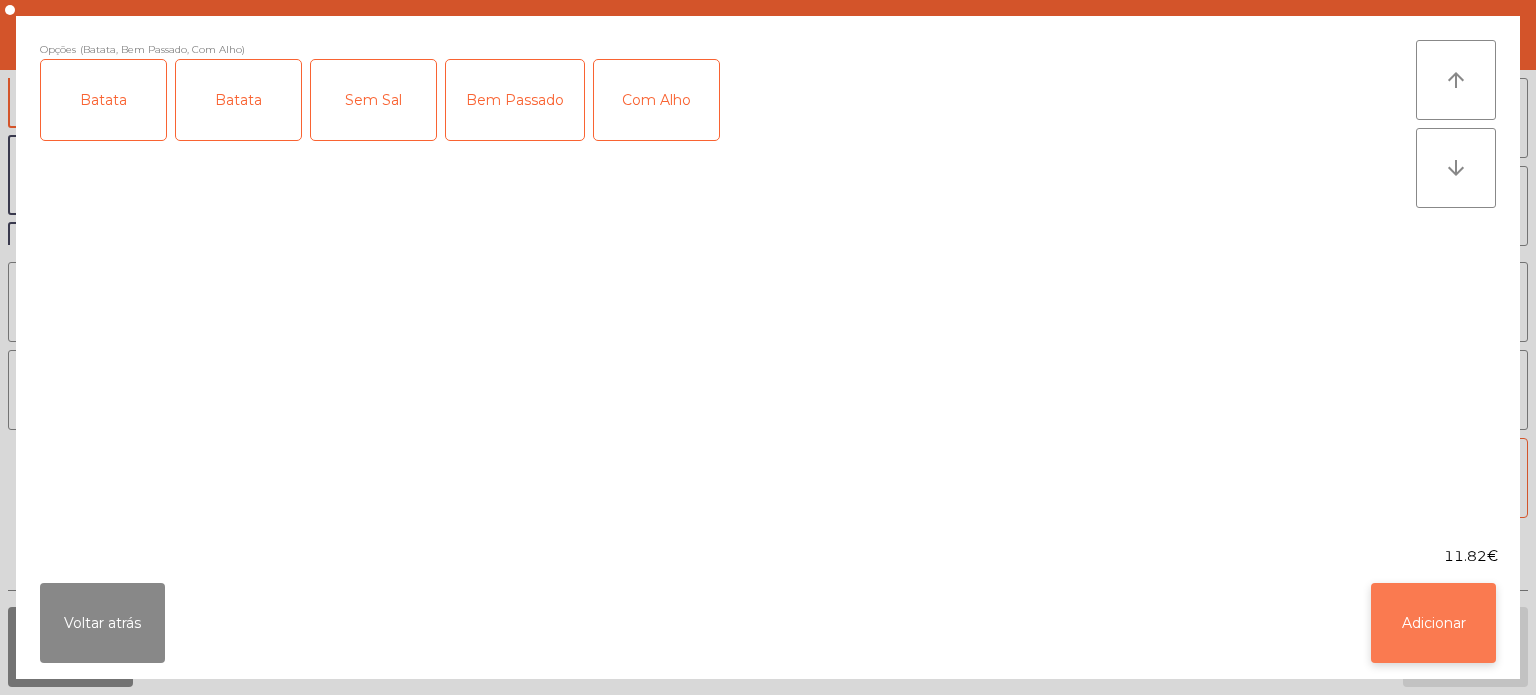 click on "Adicionar" 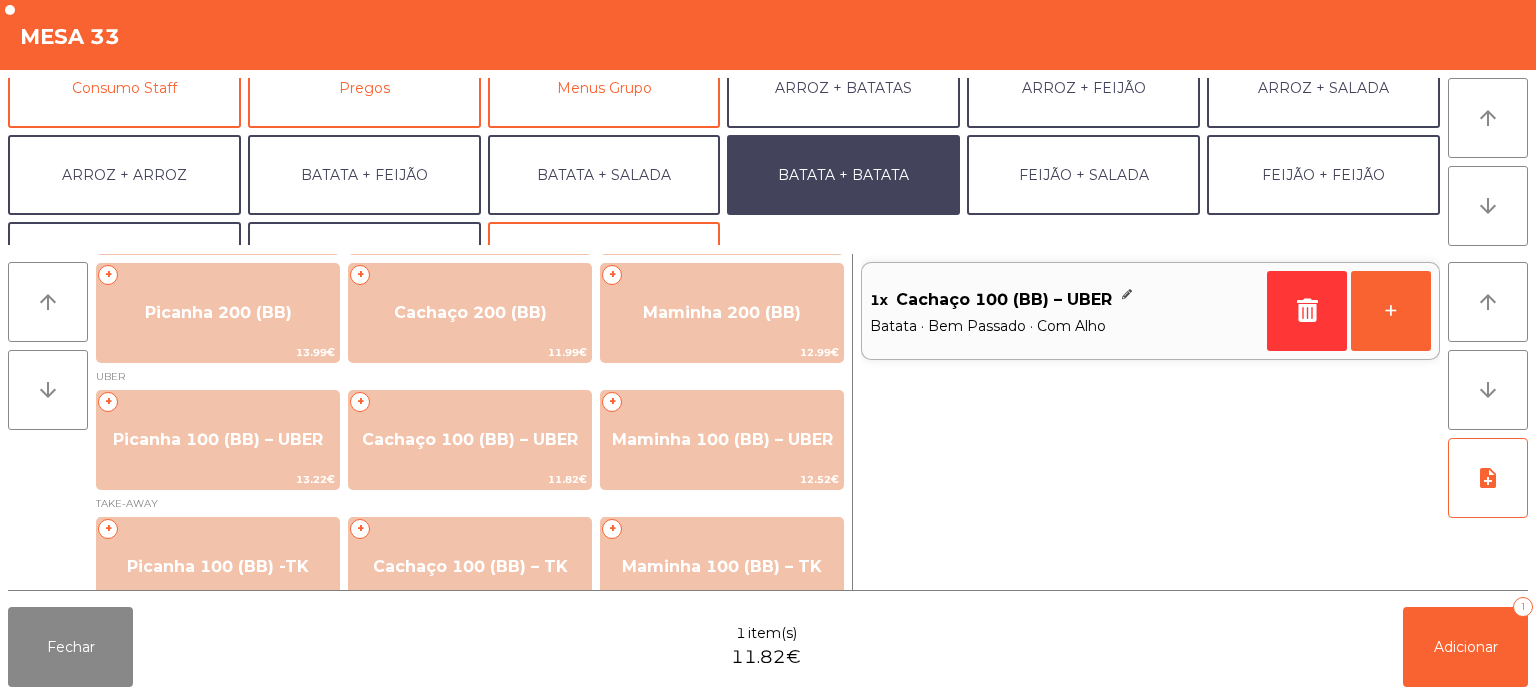 scroll, scrollTop: 260, scrollLeft: 0, axis: vertical 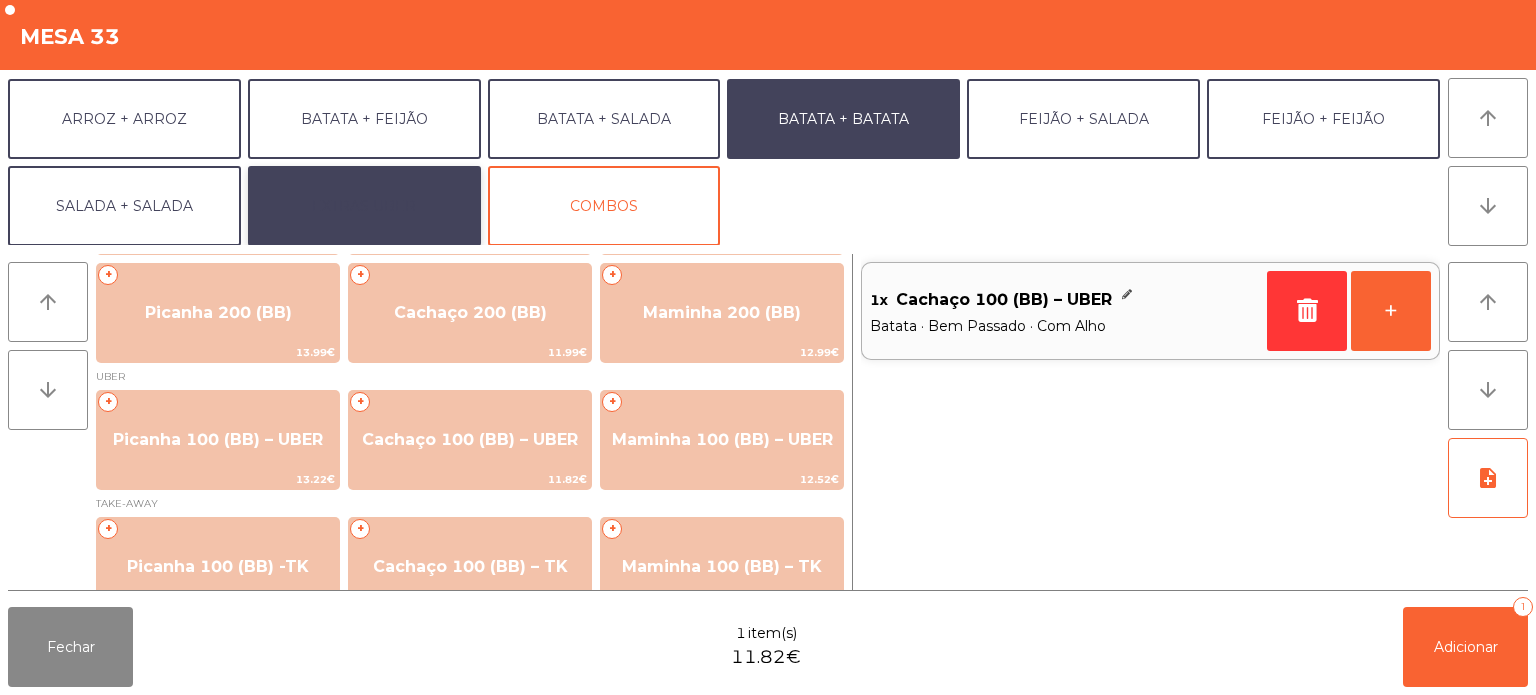 click on "EXTRAS UBER" 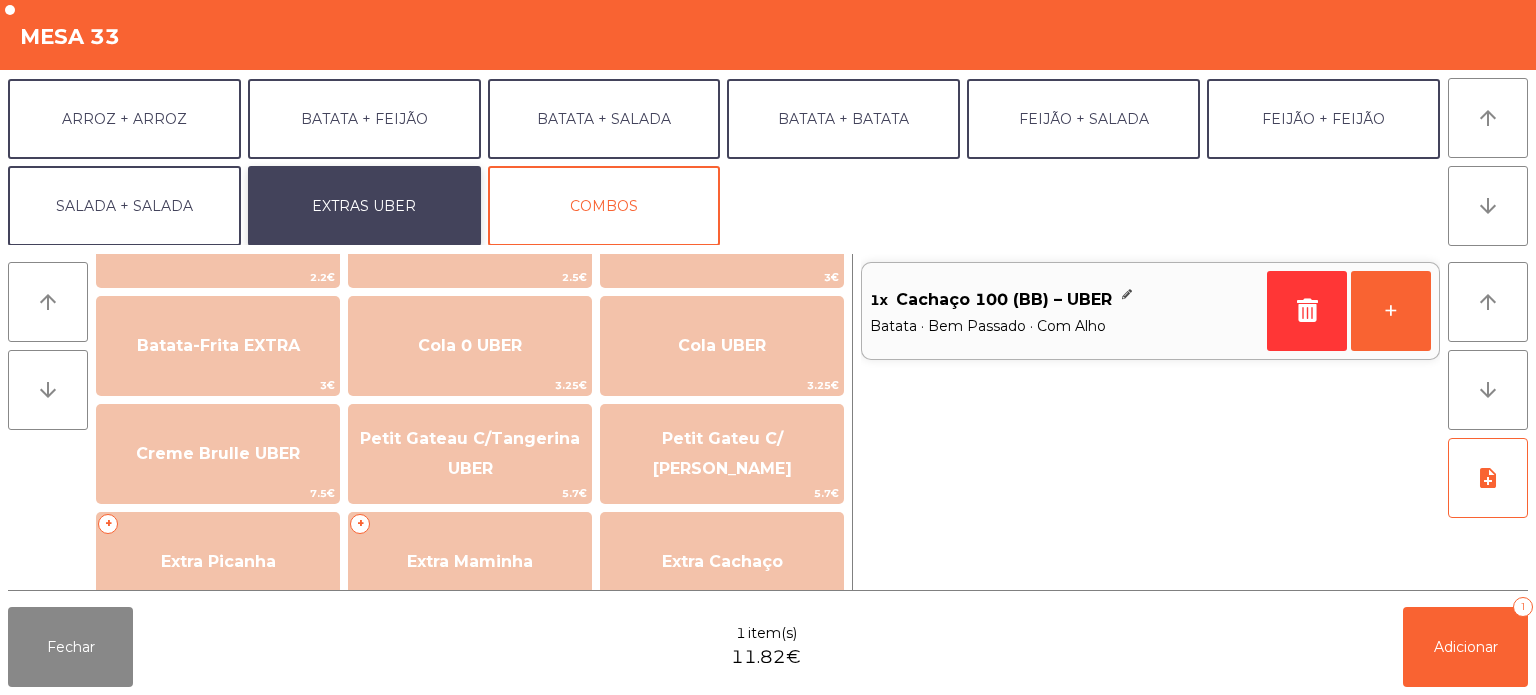 scroll, scrollTop: 0, scrollLeft: 0, axis: both 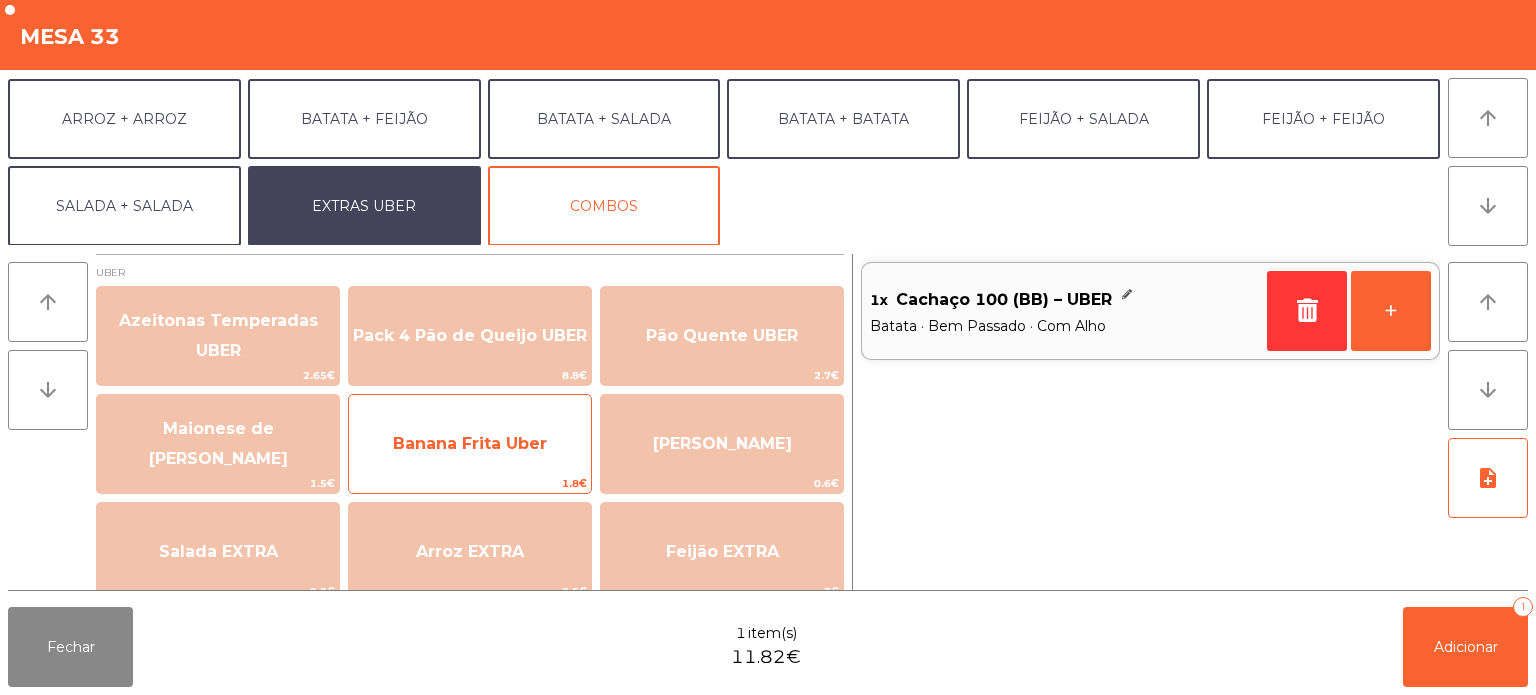 click on "Banana Frita Uber" 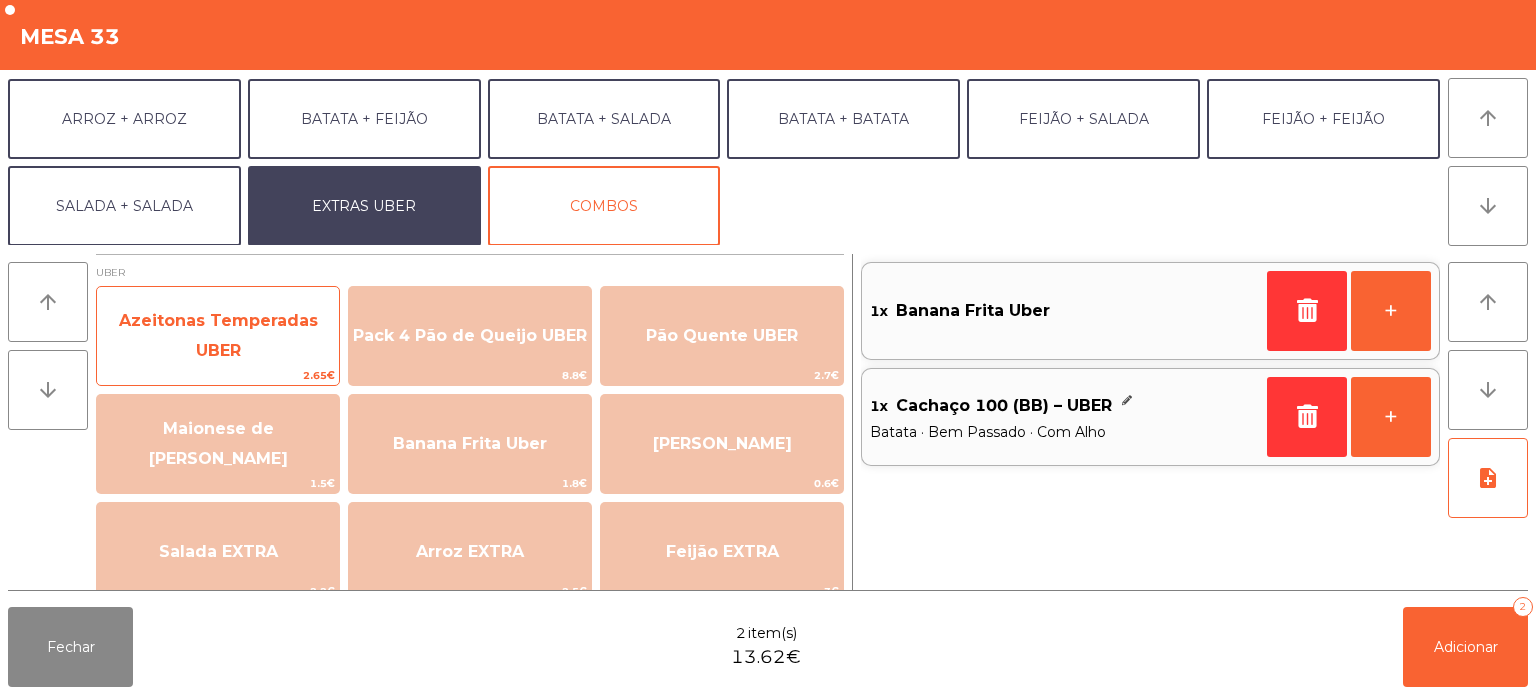 click on "Azeitonas Temperadas UBER" 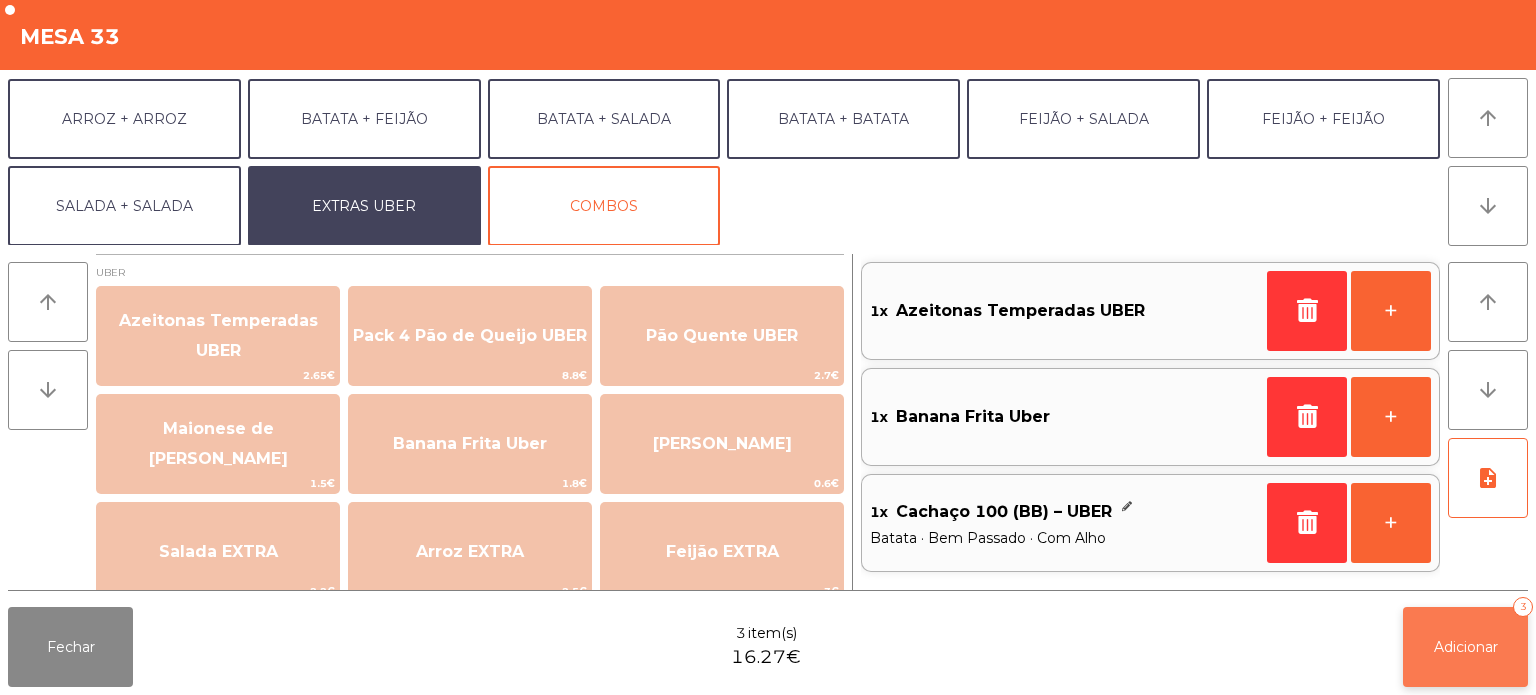 click on "Adicionar" 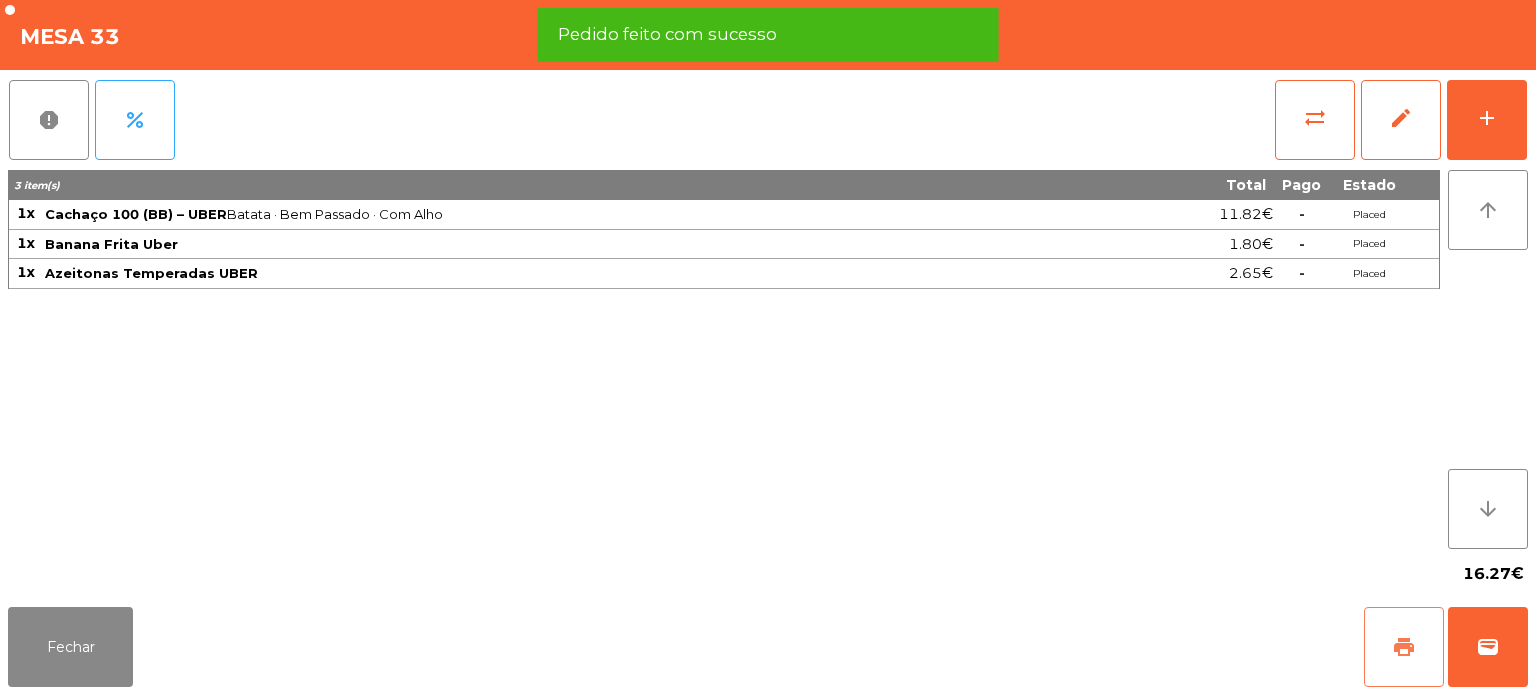 click on "print" 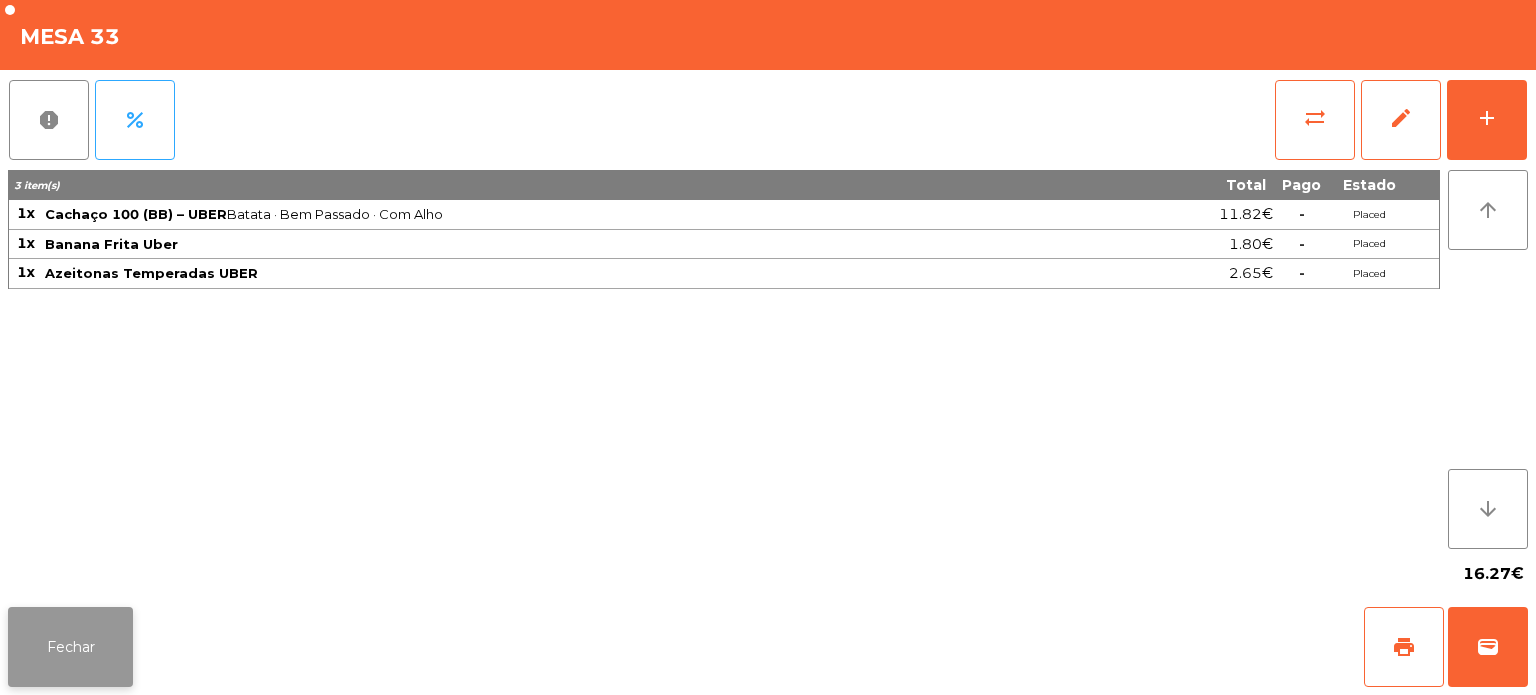 click on "Fechar" 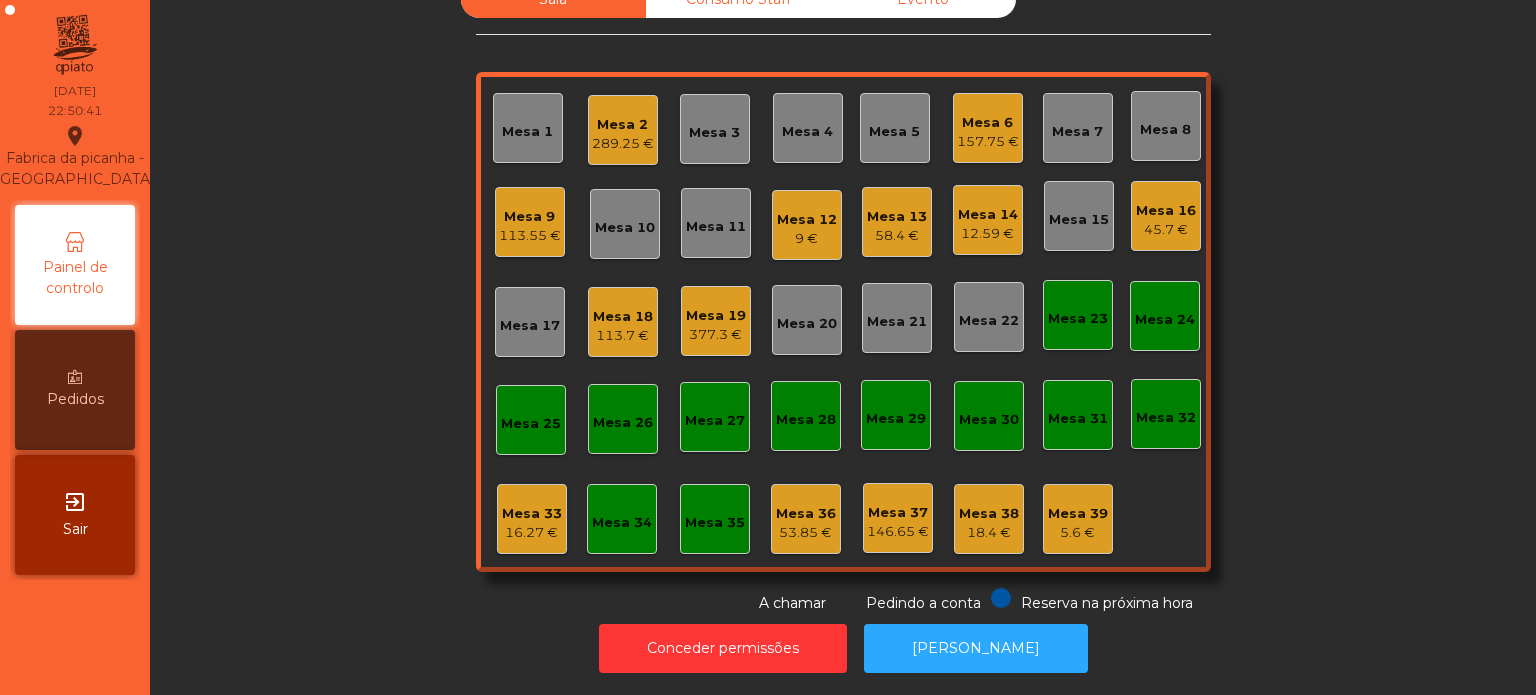 click on "Sala  warning  Consumo Staff   Evento   Mesa 1   Mesa 2   289.25 €   [GEOGRAPHIC_DATA] 3   Mesa 4   Mesa 5   Mesa 6   157.75 €   Mesa 7   Mesa 8   [GEOGRAPHIC_DATA] 9   113.55 €   Mesa 10   Mesa 11   Mesa 12   9 €   Mesa 13   58.4 €   [GEOGRAPHIC_DATA] 14   12.59 €   [GEOGRAPHIC_DATA] 15   Mesa 16   45.7 €   [GEOGRAPHIC_DATA] 17   Mesa 18   113.7 €   Mesa 19   377.3 €   [GEOGRAPHIC_DATA] 20   [GEOGRAPHIC_DATA] 21   [GEOGRAPHIC_DATA] 22   [GEOGRAPHIC_DATA] 23   [GEOGRAPHIC_DATA] 24   [GEOGRAPHIC_DATA] 25   [GEOGRAPHIC_DATA] 26   [GEOGRAPHIC_DATA] 27   [GEOGRAPHIC_DATA] 28   Mesa 29   [GEOGRAPHIC_DATA] 30   [GEOGRAPHIC_DATA] 31   [GEOGRAPHIC_DATA] 33   16.27 €   [GEOGRAPHIC_DATA] 34   Mesa 35   Mesa 36   53.85 €   Mesa 37   146.65 €   Mesa 38   18.4 €   Mesa 39   5.6 €  Reserva na próxima hora Pedindo a conta A chamar" 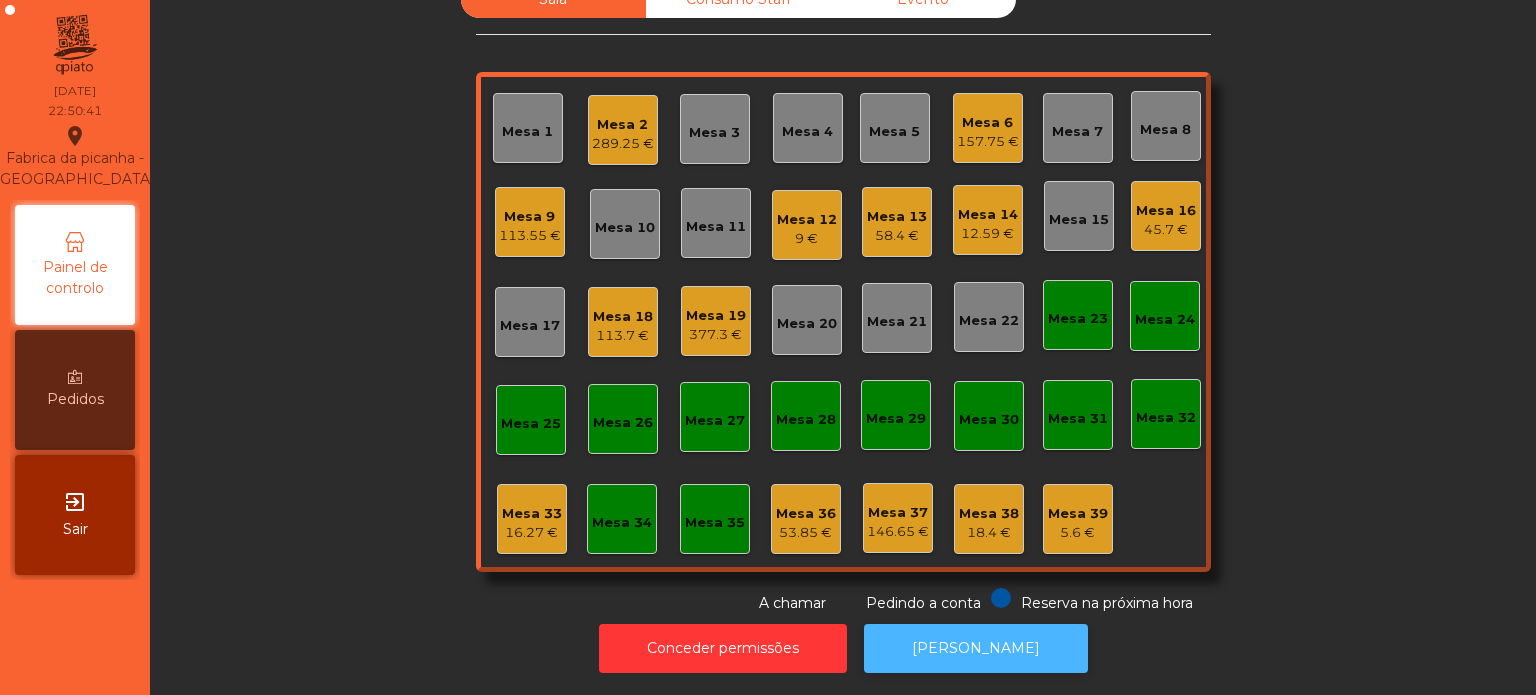 click on "[PERSON_NAME]" 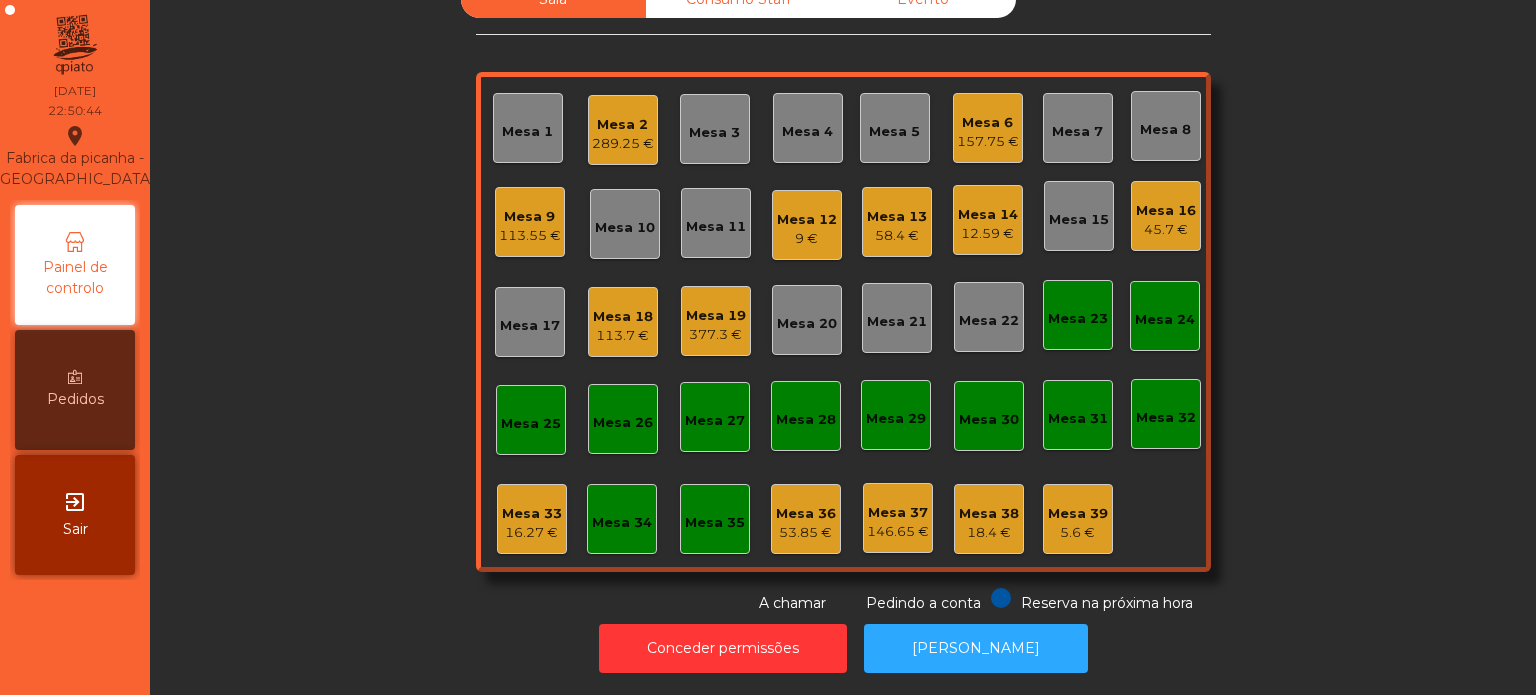 click on "Mesa 6   157.75 €" 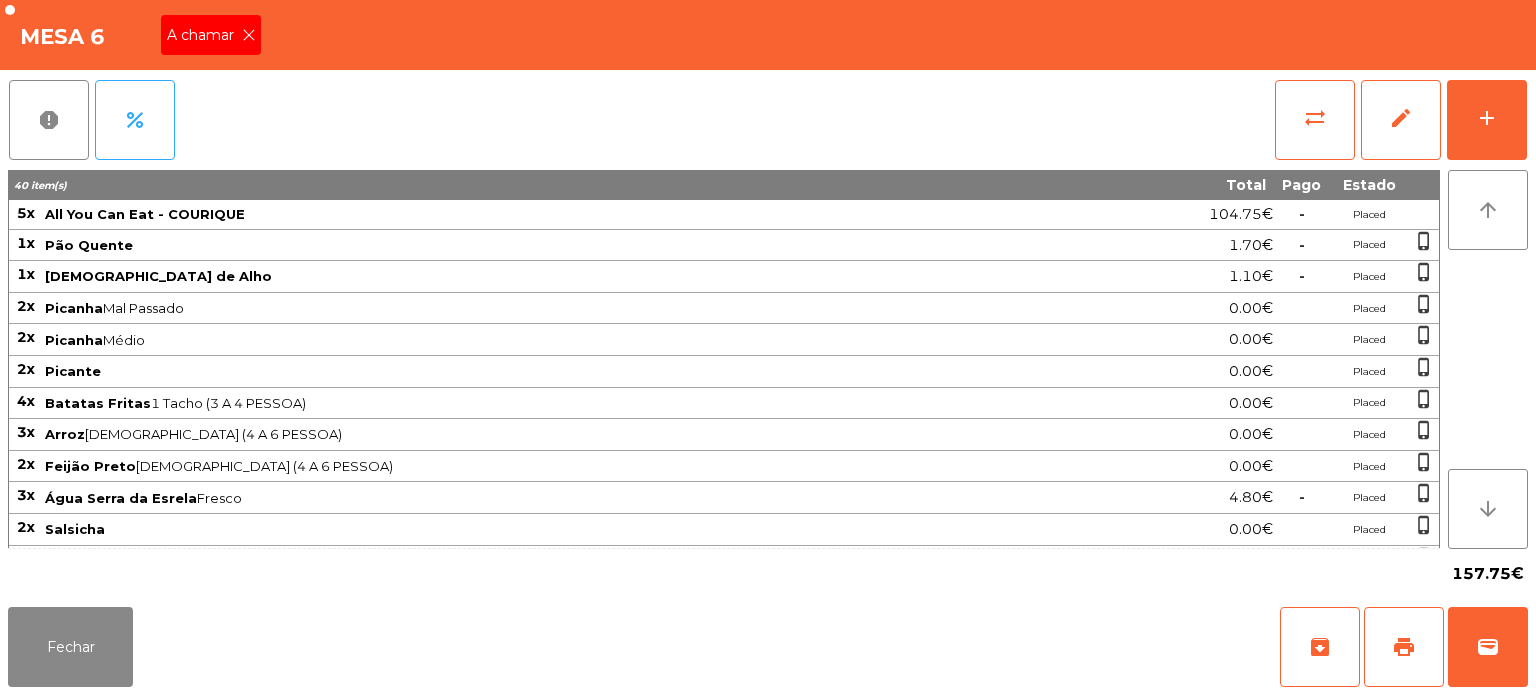 click on "A chamar" 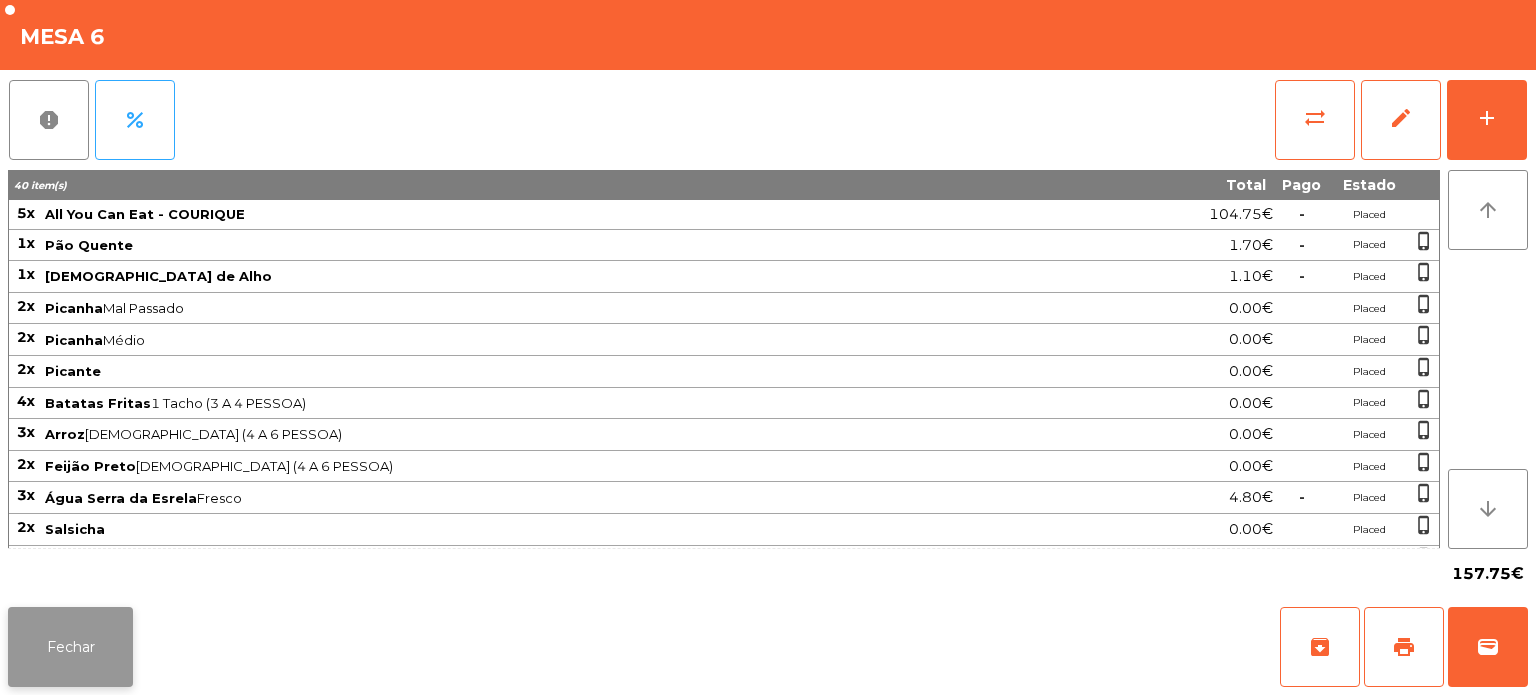 click on "Fechar" 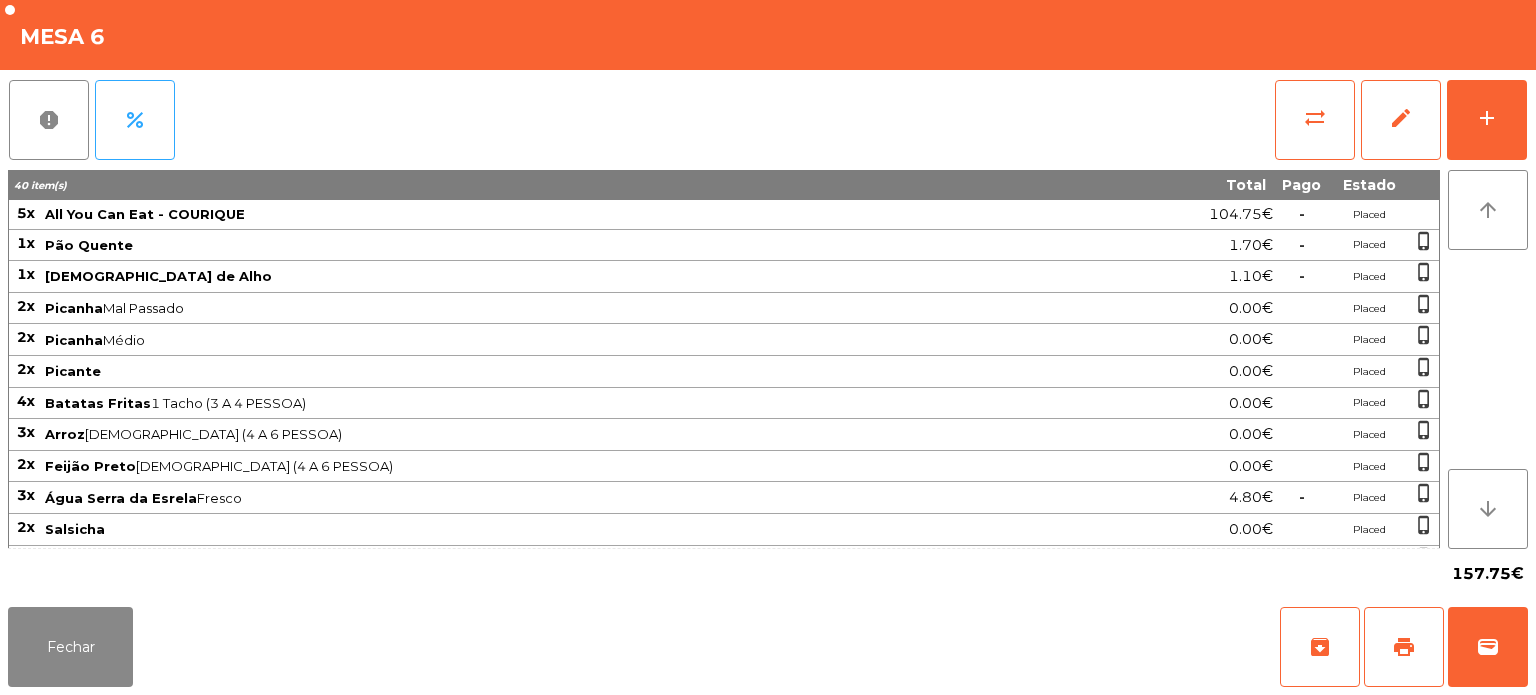 click on "Fabrica da picanha - [GEOGRAPHIC_DATA]  location_on  [DATE]   22:51:10   Painel de controlo   Pedidos  exit_to_app  Sair" 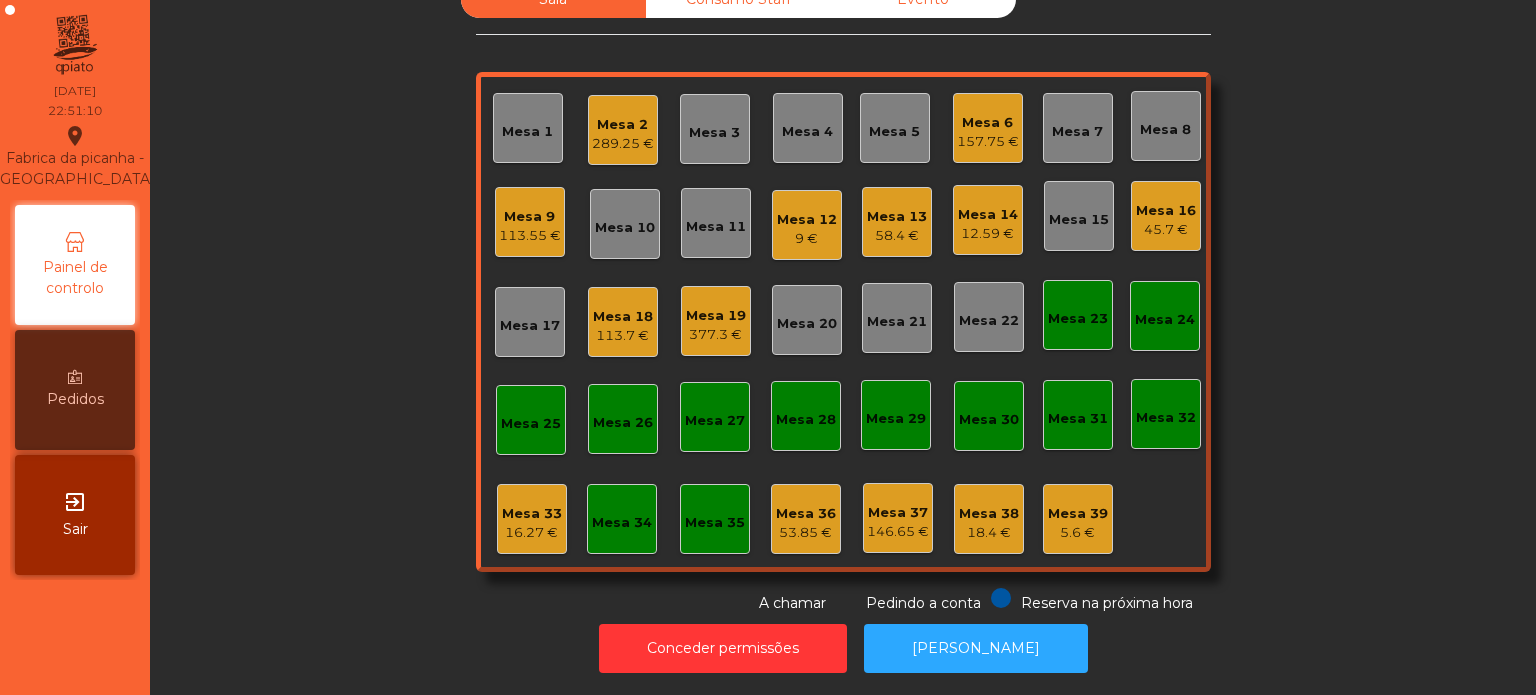 click on "Sala   Consumo Staff   Evento   Mesa 1   Mesa 2   289.25 €   Mesa 3   Mesa 4   Mesa 5   Mesa 6   157.75 €   Mesa 7   Mesa 8   Mesa 9   113.55 €   Mesa 10   Mesa 11   [GEOGRAPHIC_DATA] 12   9 €   Mesa 13   58.4 €   [GEOGRAPHIC_DATA] 14   12.59 €   [GEOGRAPHIC_DATA] 15   Mesa 16   45.7 €   [GEOGRAPHIC_DATA] 17   Mesa 18   113.7 €   [GEOGRAPHIC_DATA] 19   377.3 €   [GEOGRAPHIC_DATA] 20   [GEOGRAPHIC_DATA] 21   [GEOGRAPHIC_DATA] 22   [GEOGRAPHIC_DATA] 23   [GEOGRAPHIC_DATA] 24   [GEOGRAPHIC_DATA] 25   [GEOGRAPHIC_DATA] 26   [GEOGRAPHIC_DATA] 27   [GEOGRAPHIC_DATA] 28   [GEOGRAPHIC_DATA] 29   [GEOGRAPHIC_DATA] 30   [GEOGRAPHIC_DATA] 31   Mesa 32   Mesa 33   16.27 €   Mesa 34   Mesa 35   Mesa 36   53.85 €   Mesa 37   146.65 €   Mesa 38   18.4 €   Mesa 39   5.6 €  Reserva na próxima hora Pedindo a conta A chamar" 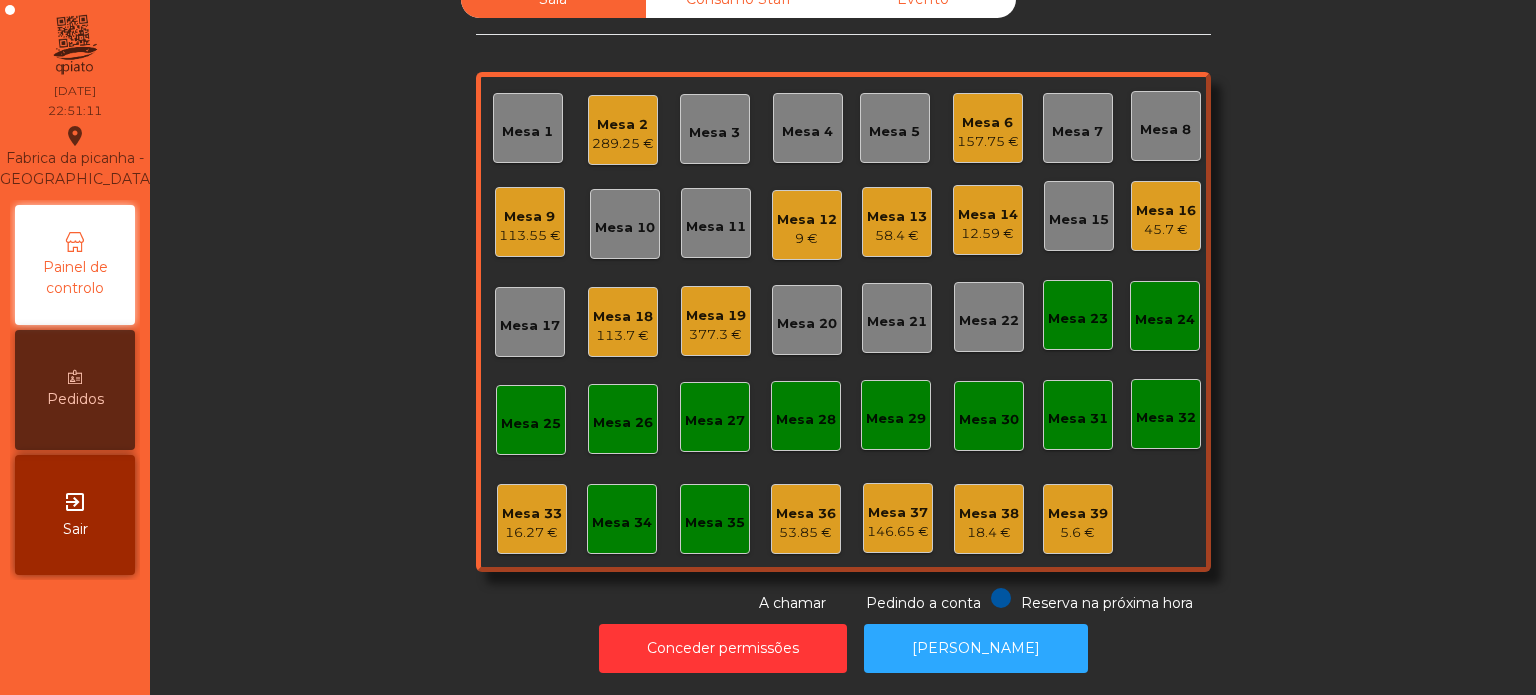click on "Sala   Consumo Staff   Evento   Mesa 1   Mesa 2   289.25 €   Mesa 3   Mesa 4   Mesa 5   Mesa 6   157.75 €   Mesa 7   Mesa 8   Mesa 9   113.55 €   Mesa 10   Mesa 11   [GEOGRAPHIC_DATA] 12   9 €   Mesa 13   58.4 €   [GEOGRAPHIC_DATA] 14   12.59 €   [GEOGRAPHIC_DATA] 15   Mesa 16   45.7 €   [GEOGRAPHIC_DATA] 17   Mesa 18   113.7 €   [GEOGRAPHIC_DATA] 19   377.3 €   [GEOGRAPHIC_DATA] 20   [GEOGRAPHIC_DATA] 21   [GEOGRAPHIC_DATA] 22   [GEOGRAPHIC_DATA] 23   [GEOGRAPHIC_DATA] 24   [GEOGRAPHIC_DATA] 25   [GEOGRAPHIC_DATA] 26   [GEOGRAPHIC_DATA] 27   [GEOGRAPHIC_DATA] 28   [GEOGRAPHIC_DATA] 29   [GEOGRAPHIC_DATA] 30   [GEOGRAPHIC_DATA] 31   Mesa 32   Mesa 33   16.27 €   Mesa 34   Mesa 35   Mesa 36   53.85 €   Mesa 37   146.65 €   Mesa 38   18.4 €   Mesa 39   5.6 €  Reserva na próxima hora Pedindo a conta A chamar" 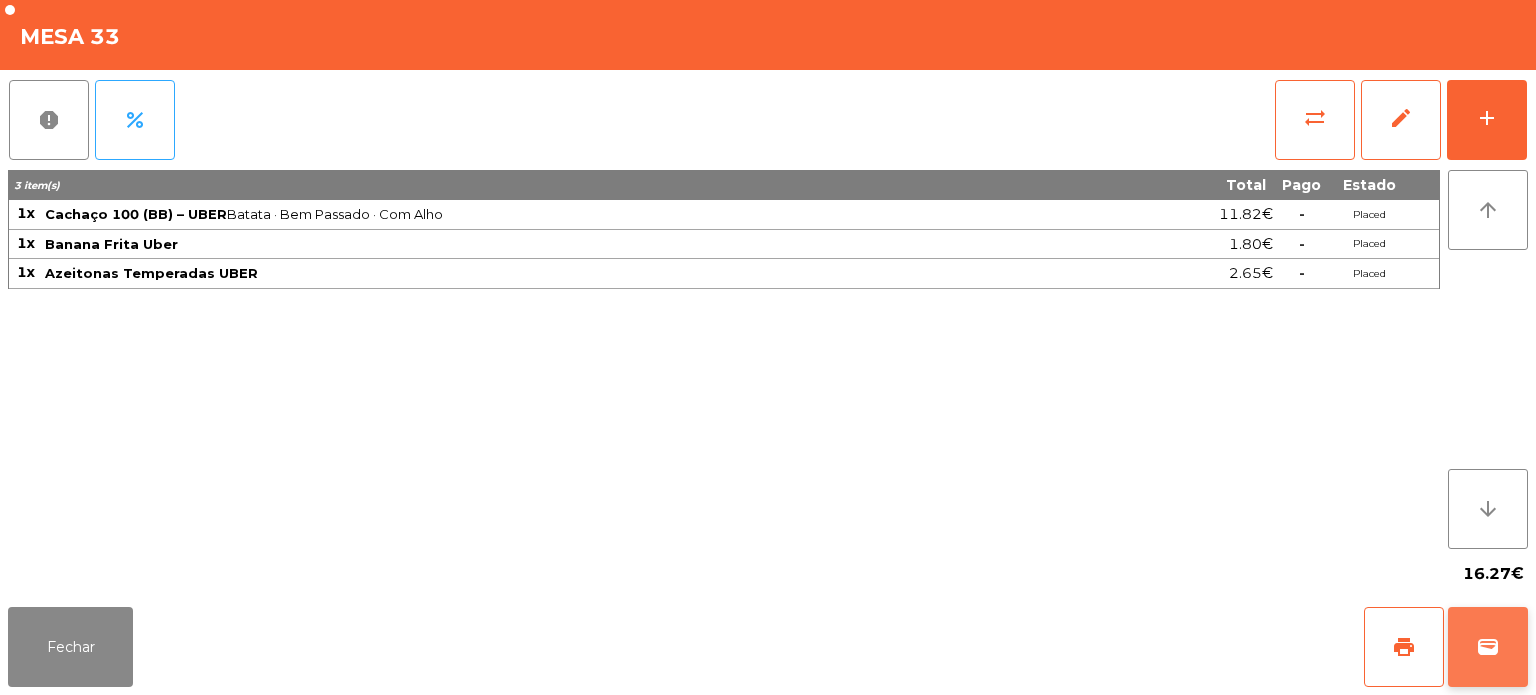 click on "wallet" 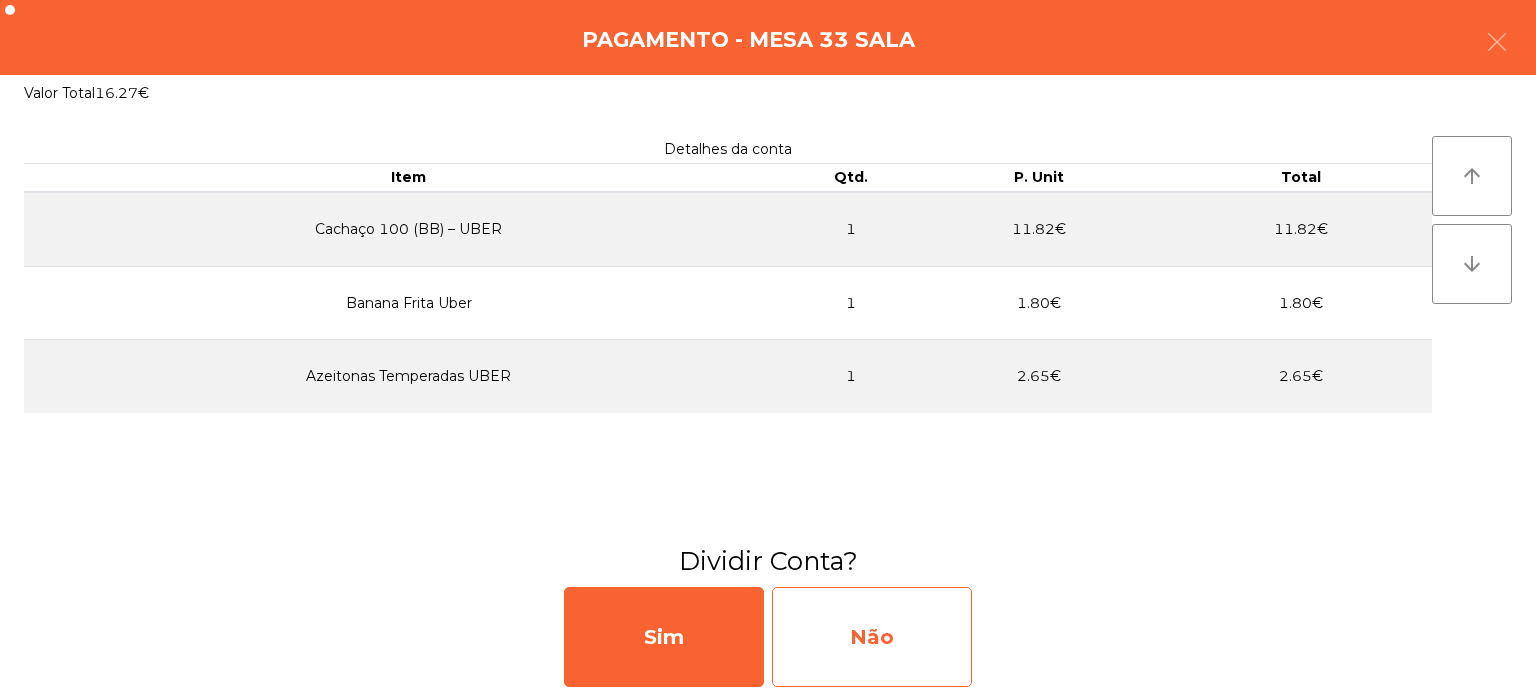 click on "Não" 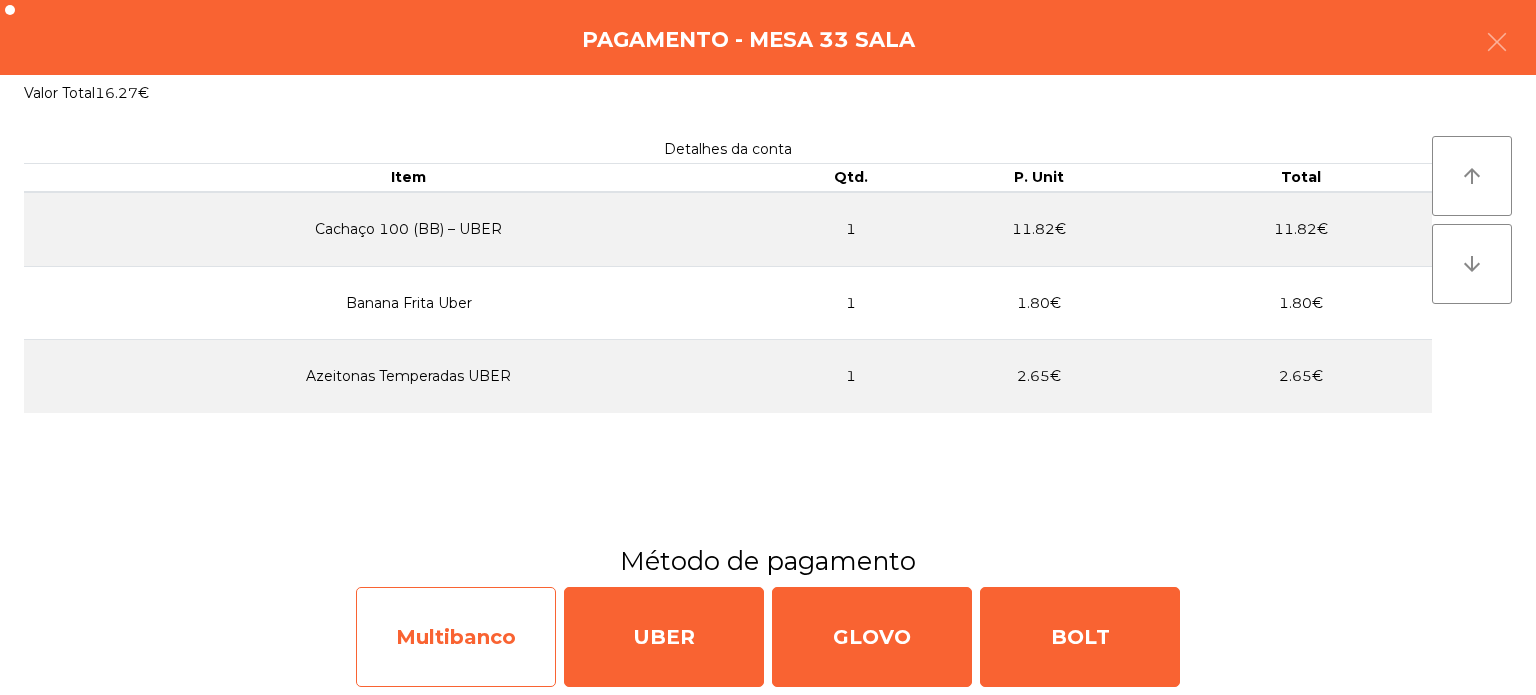 click on "Multibanco" 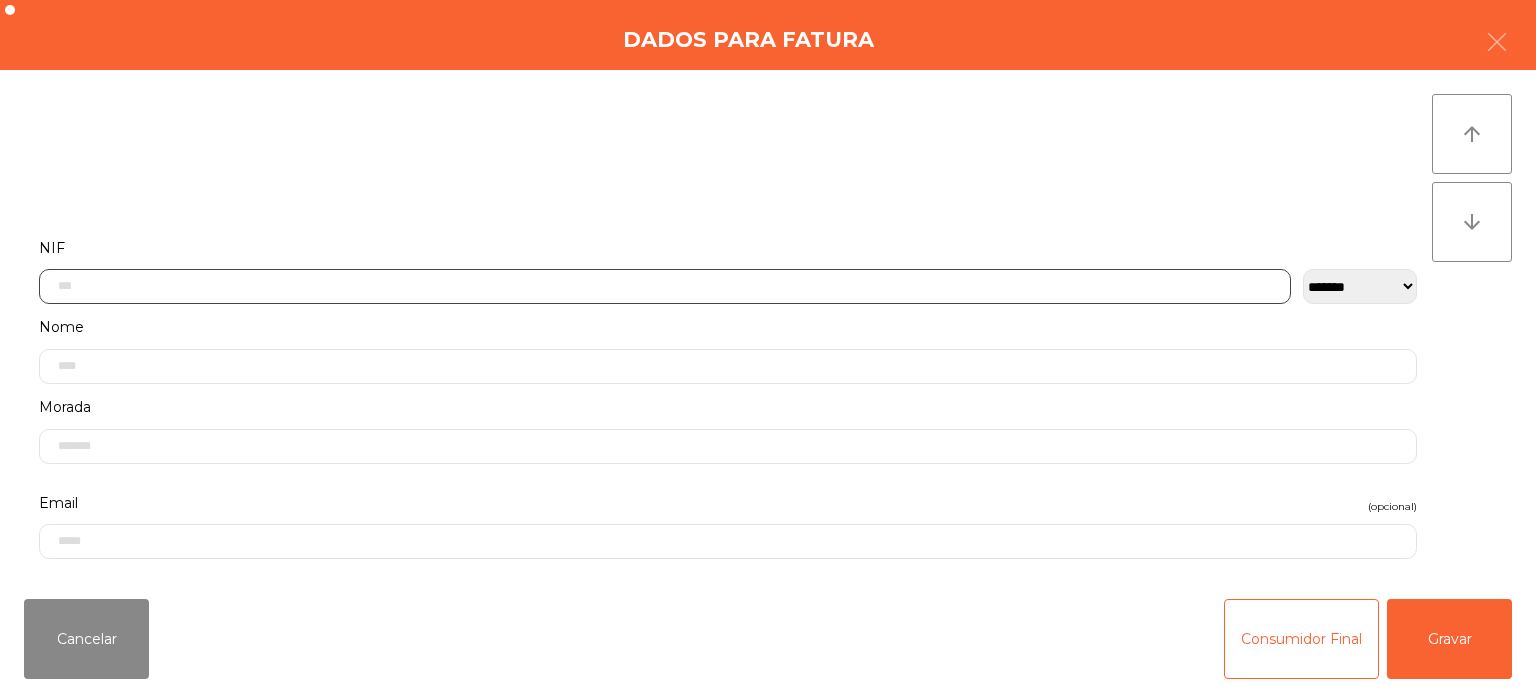 click 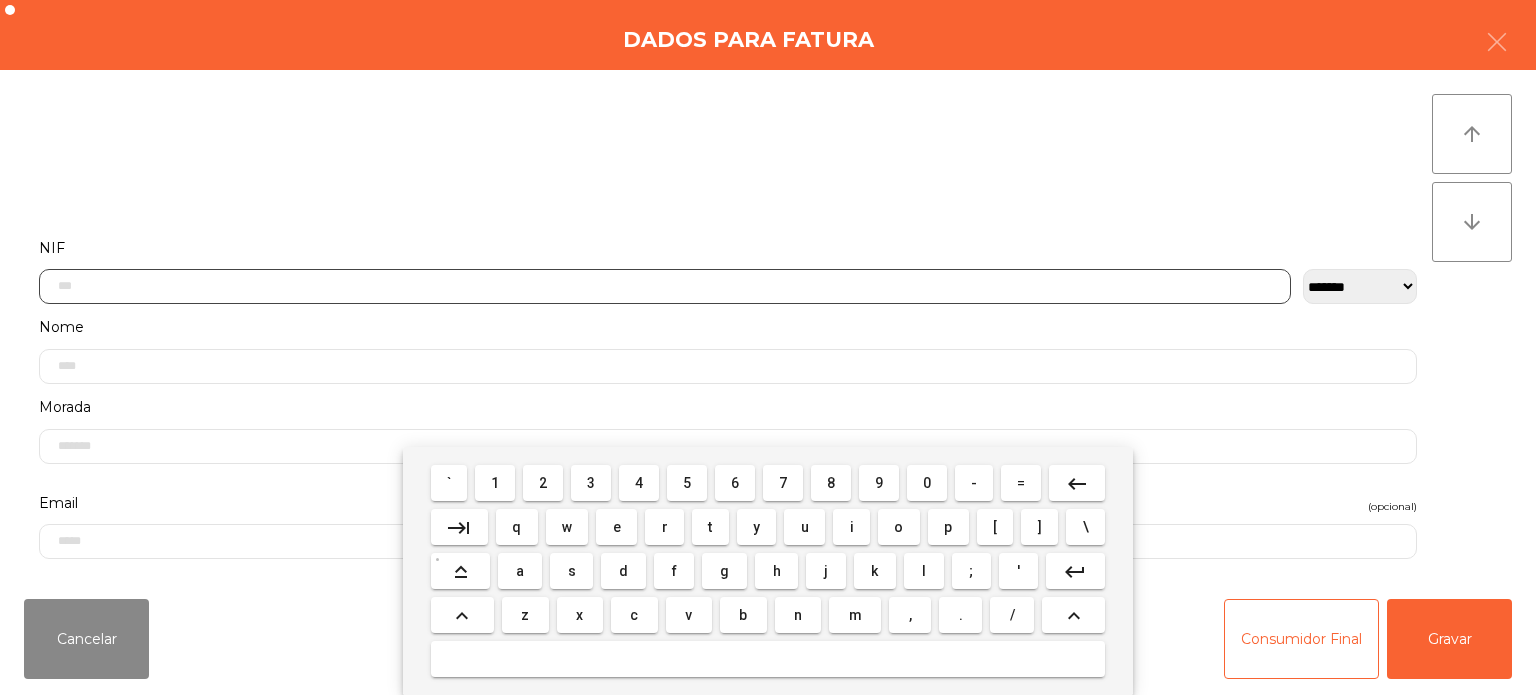 scroll, scrollTop: 139, scrollLeft: 0, axis: vertical 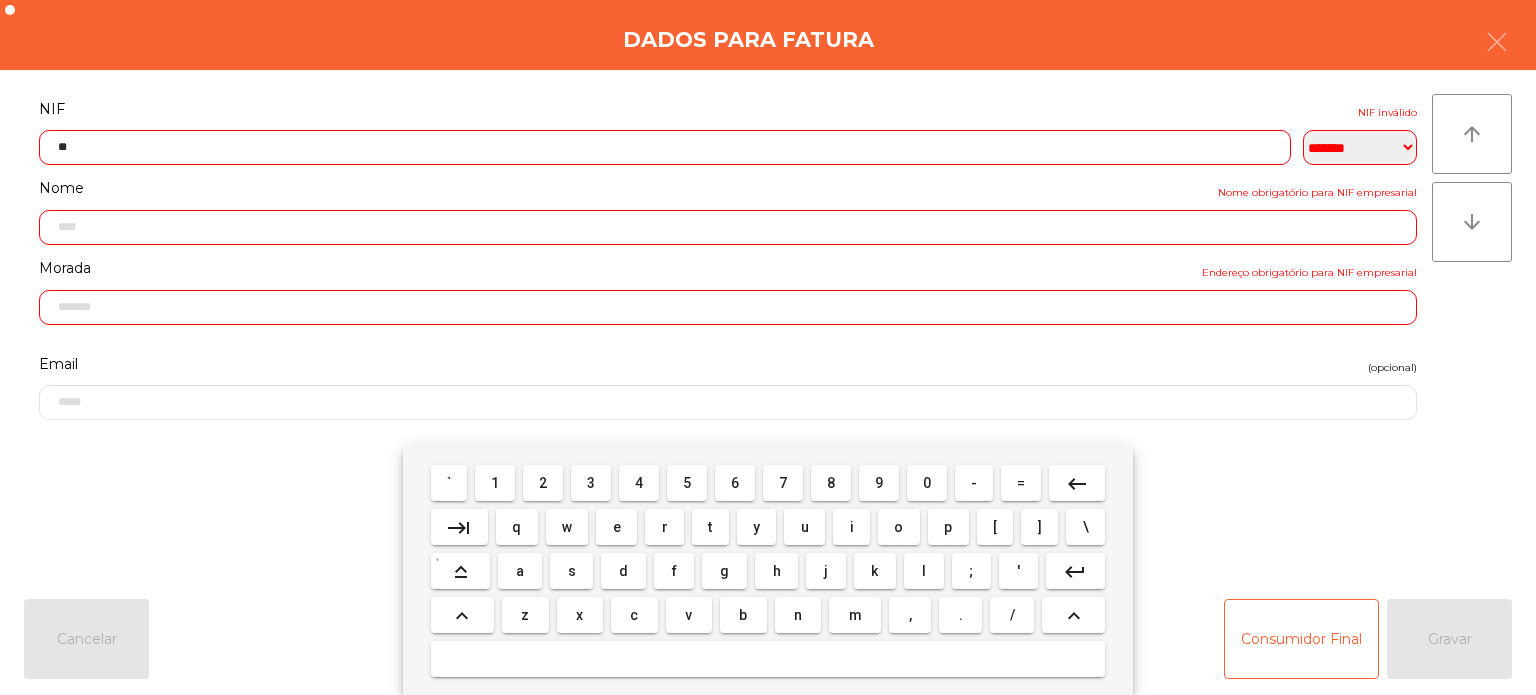 type on "*" 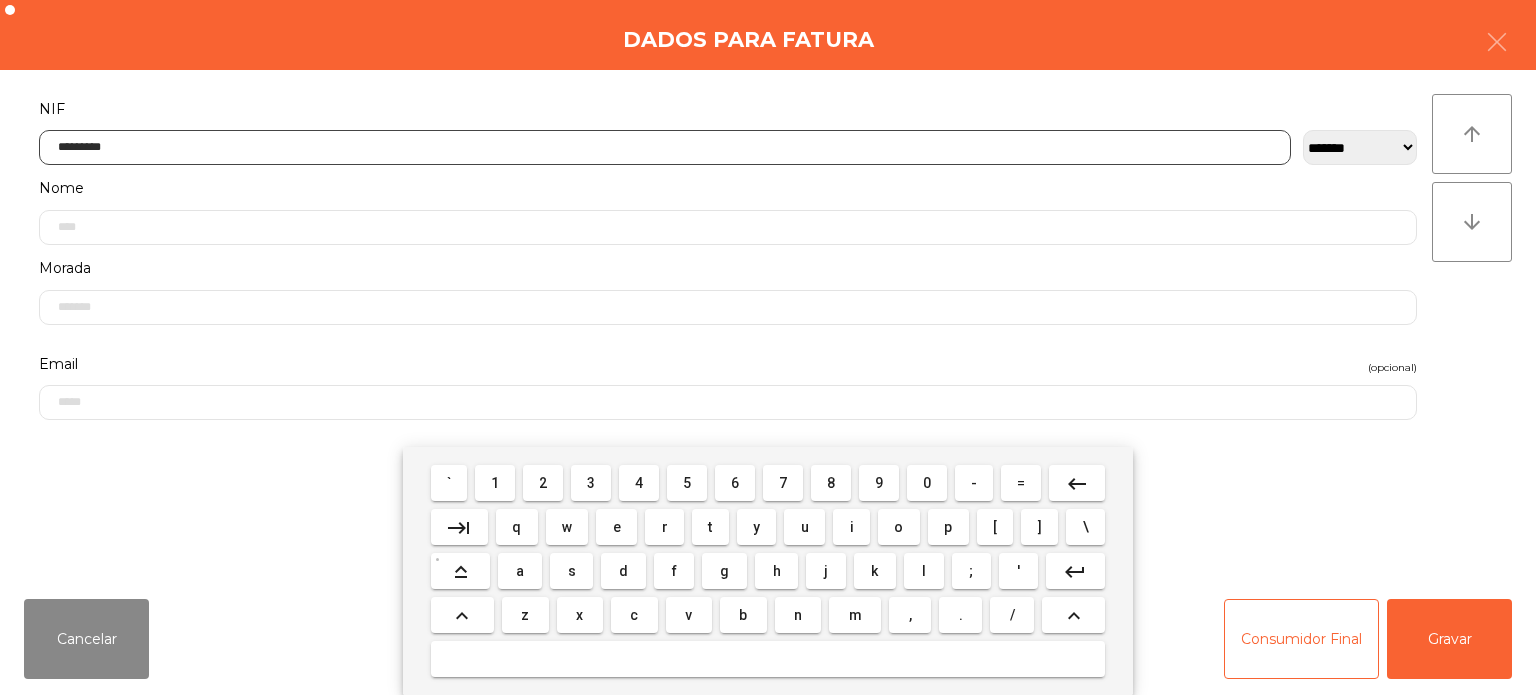 type on "*********" 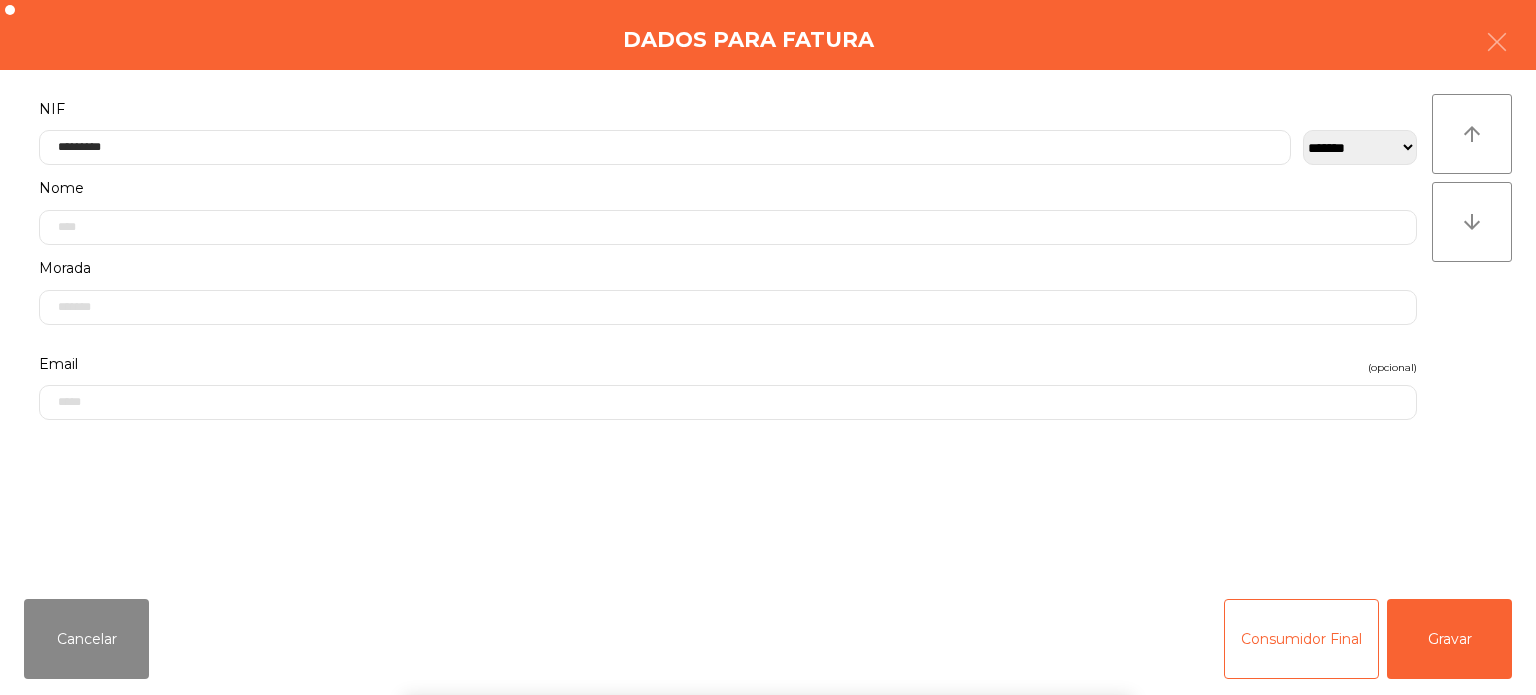 click on "**********" 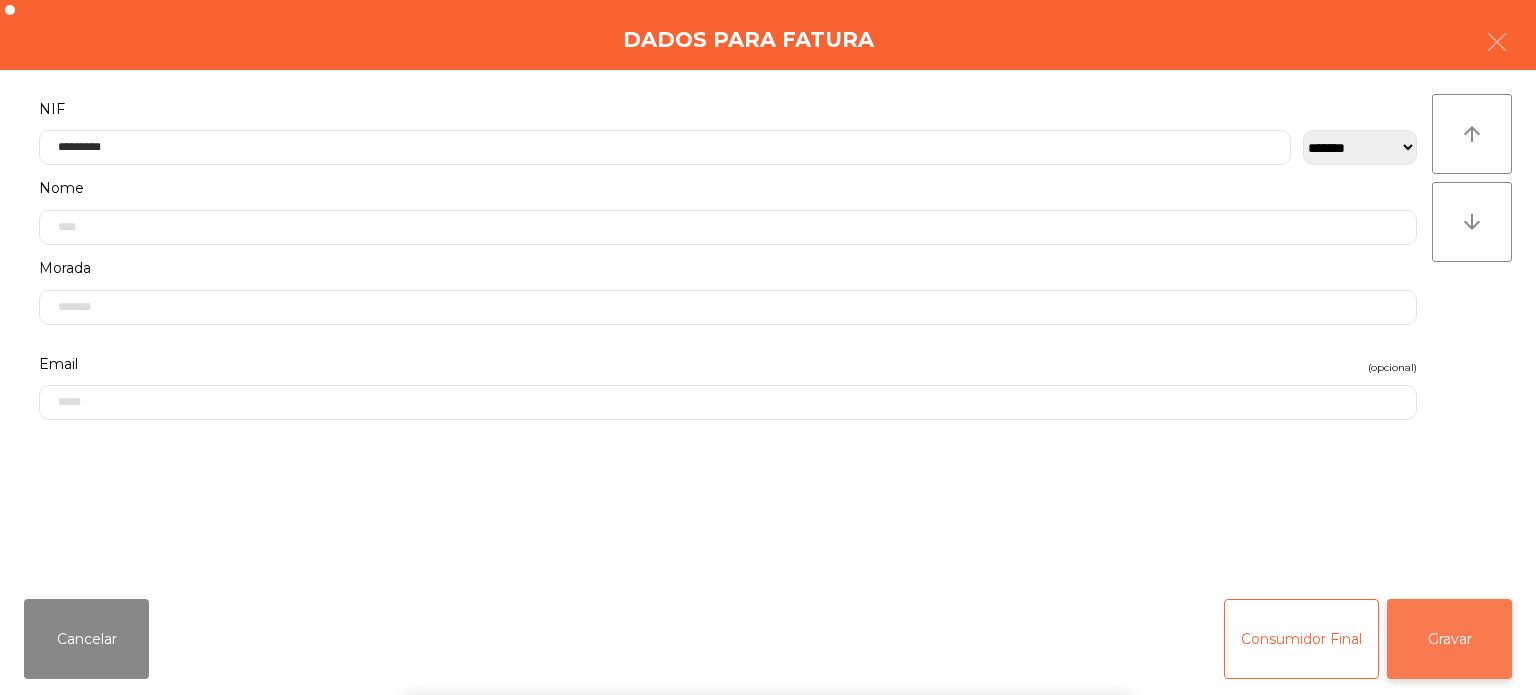 click on "Gravar" 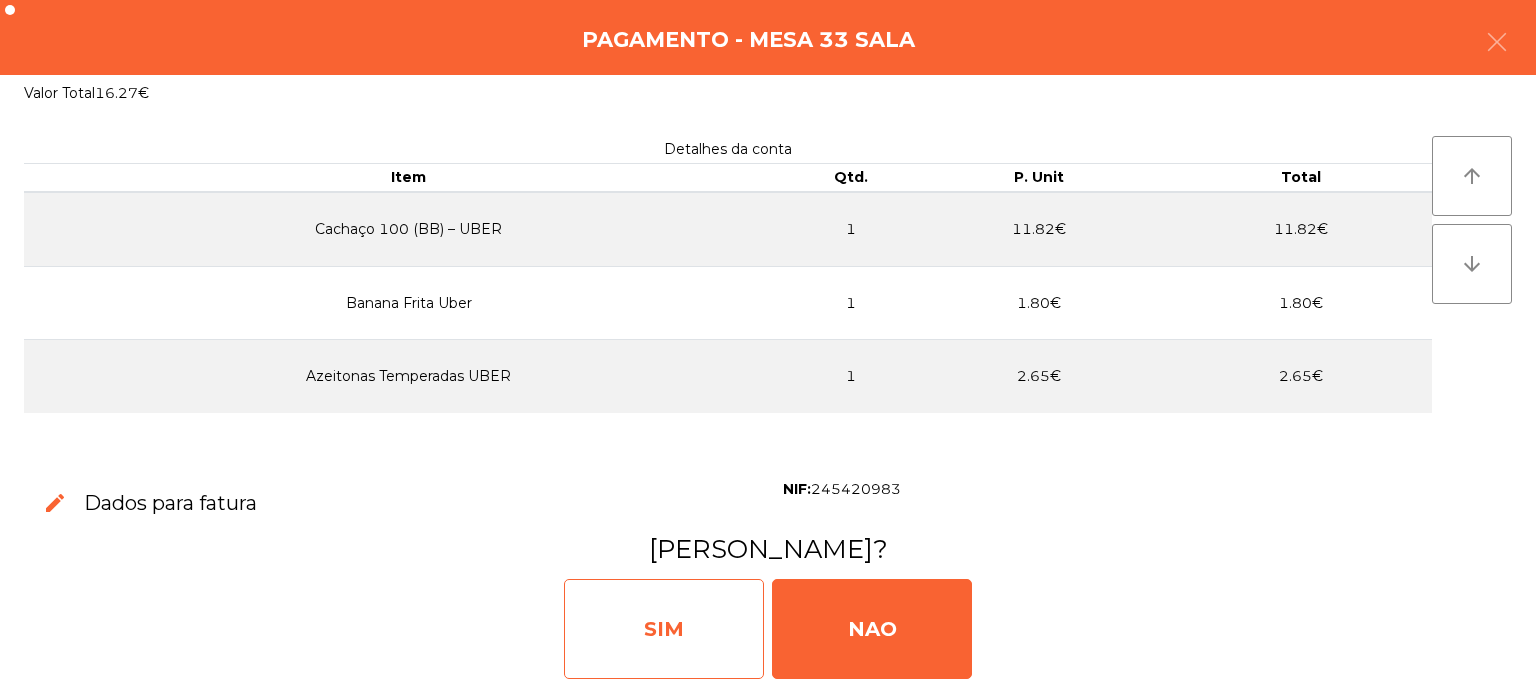 click on "SIM" 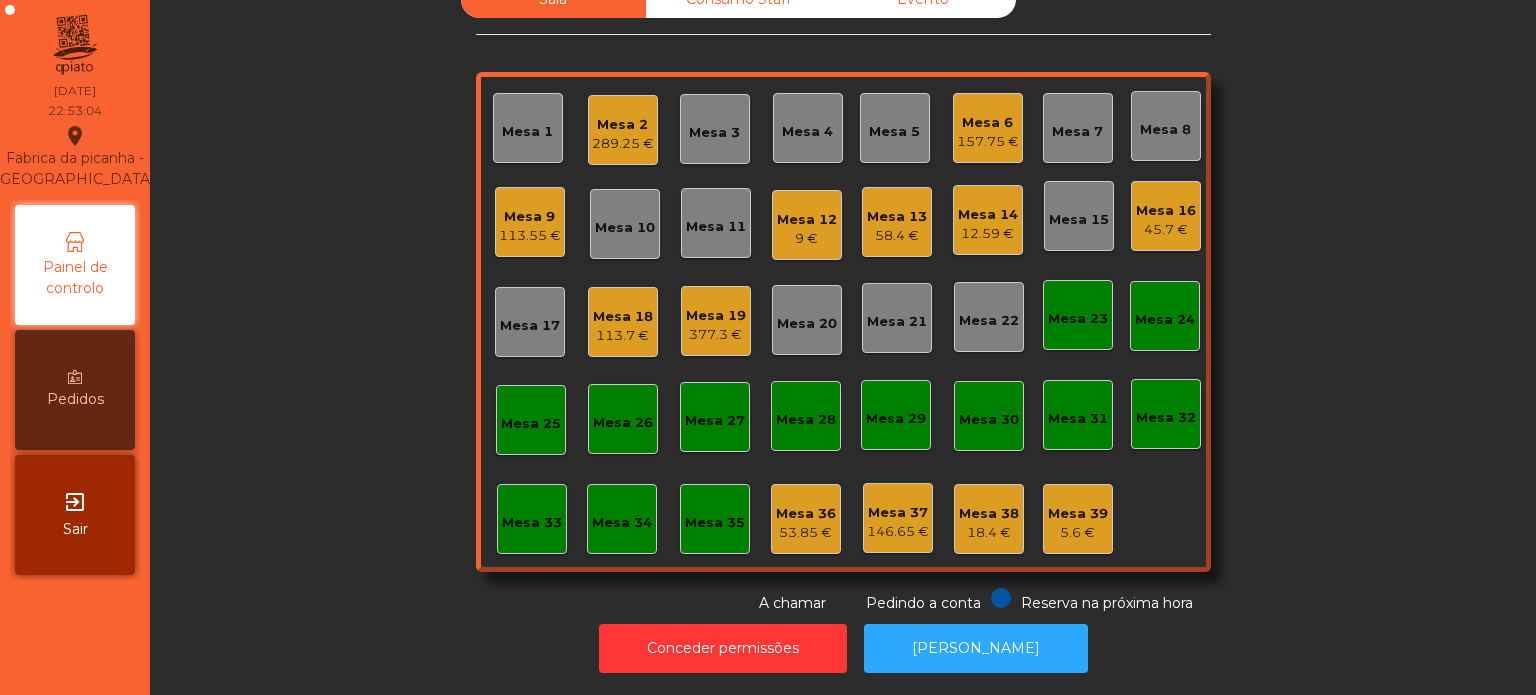 click on "Mesa 19   377.3 €" 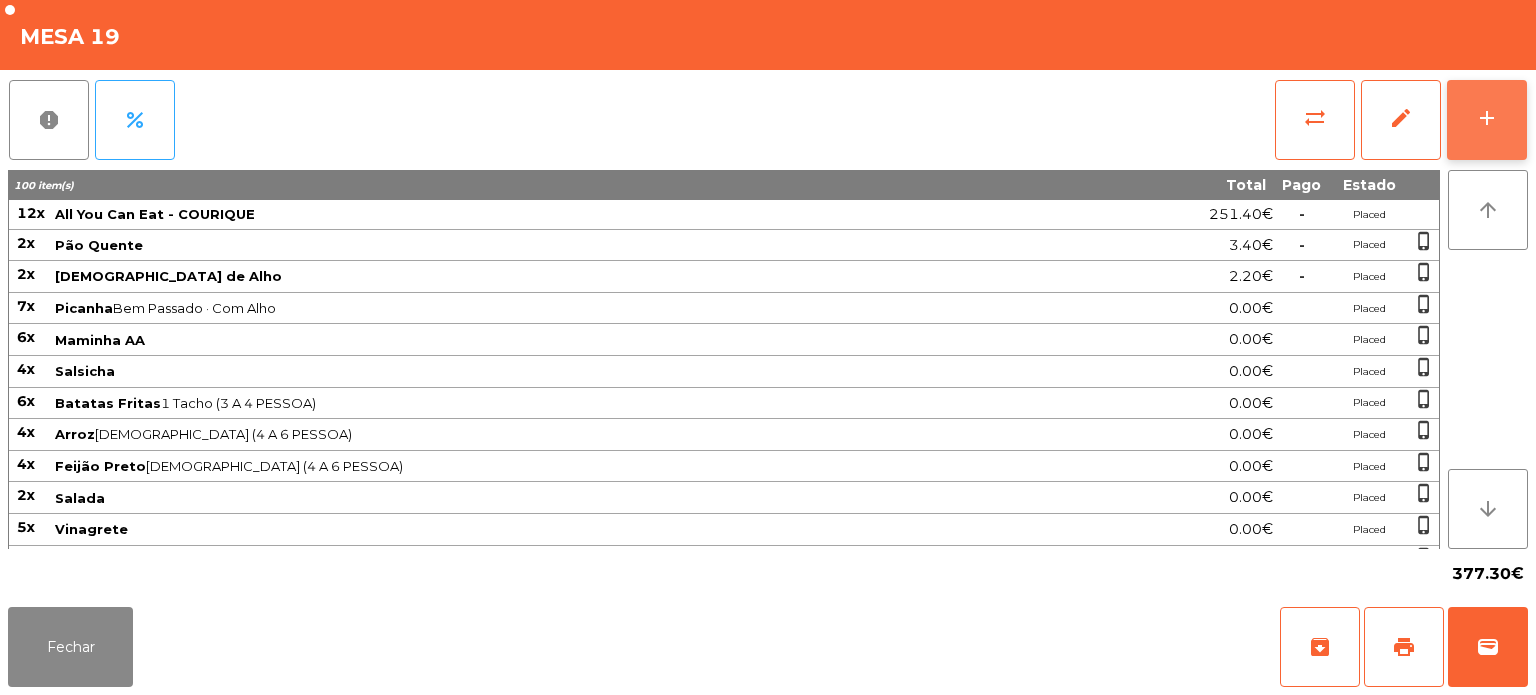 click on "add" 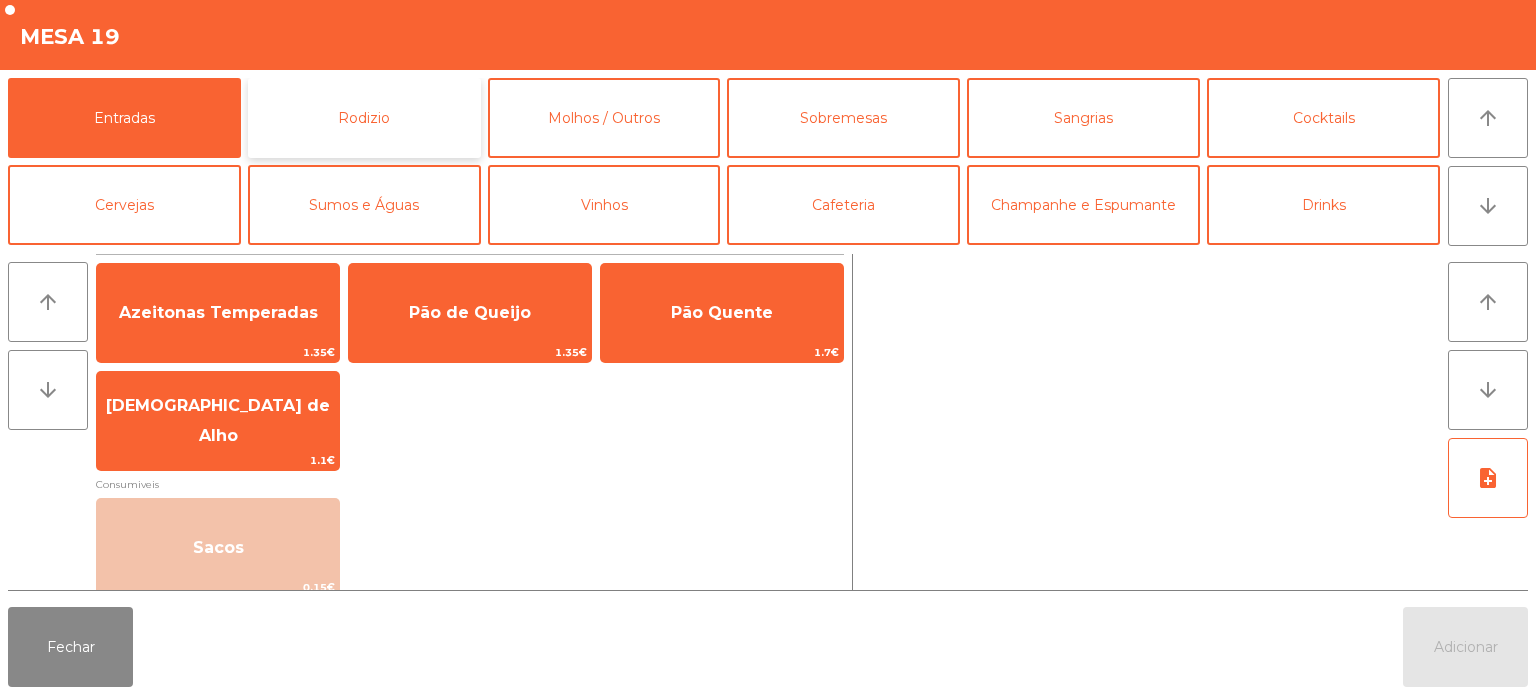 click on "Rodizio" 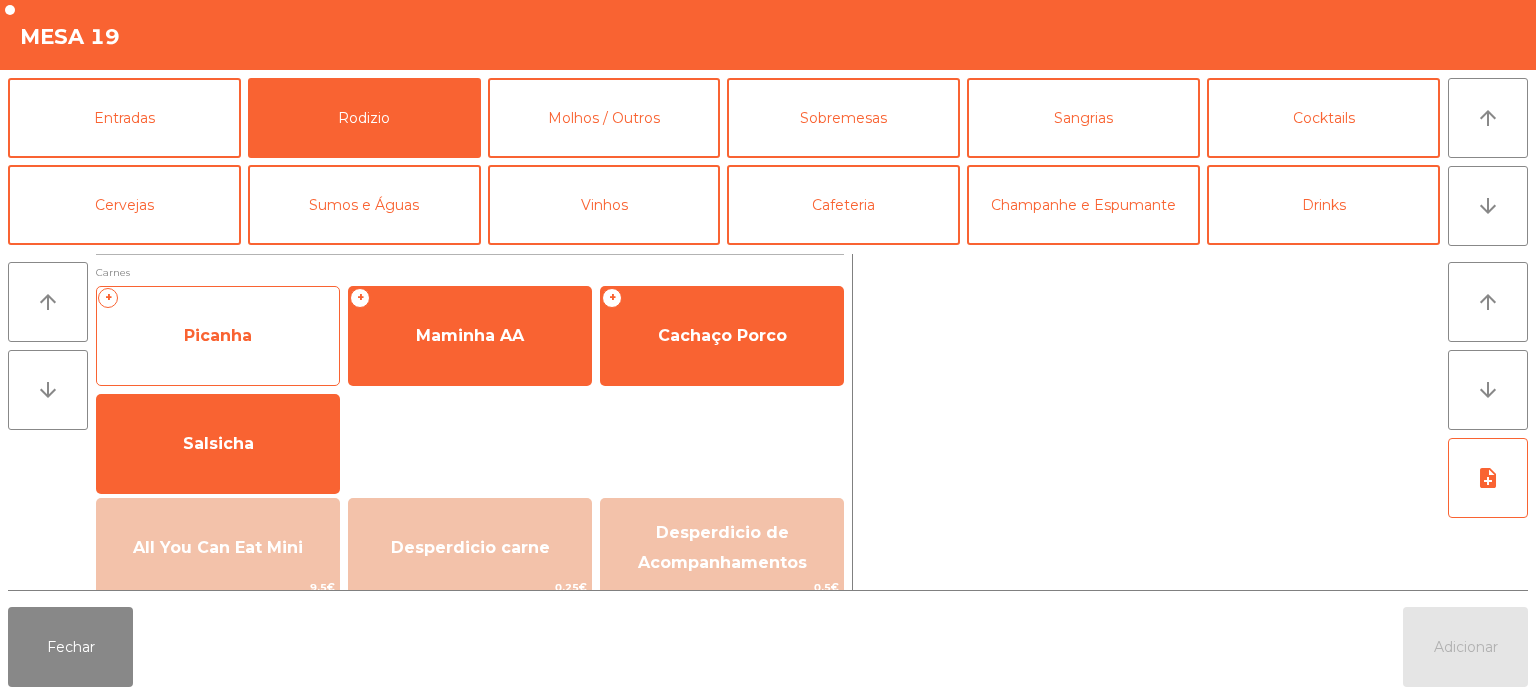 click on "Picanha" 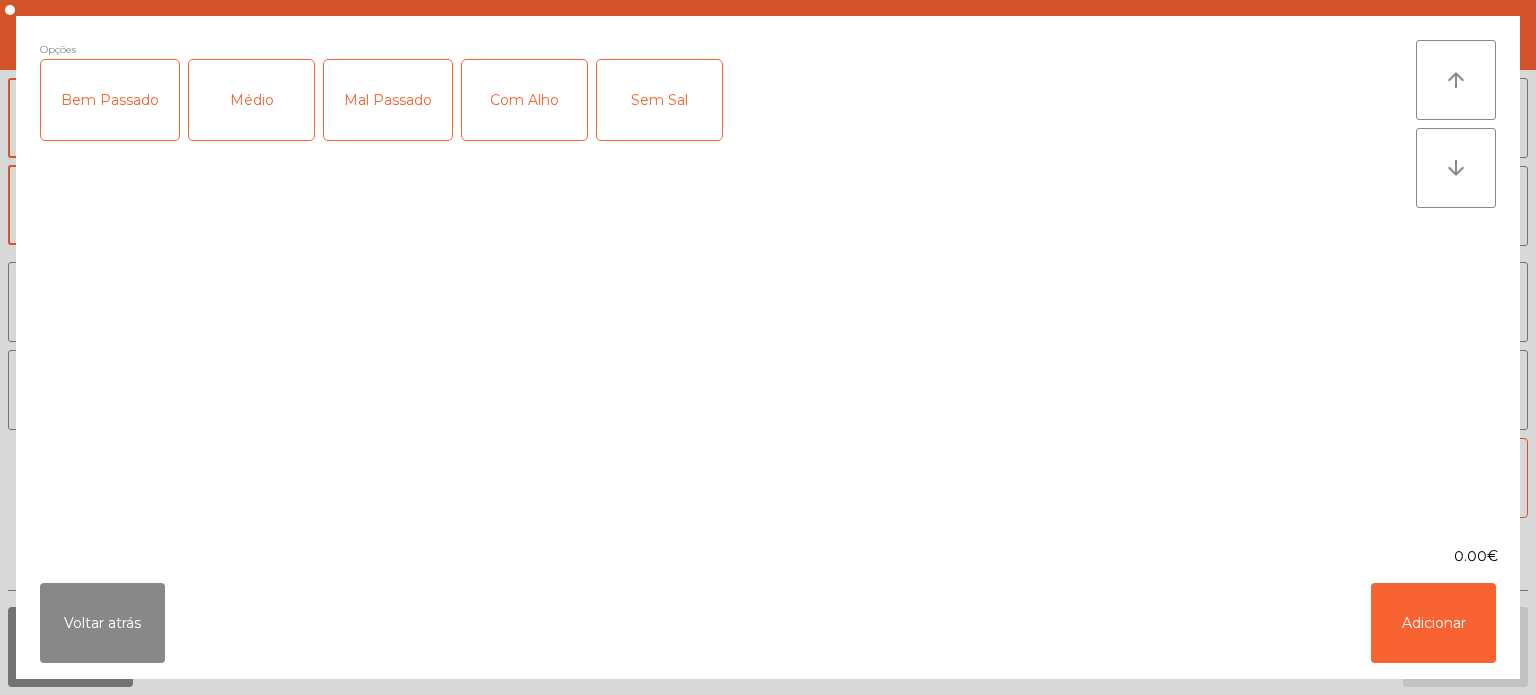 click on "Bem Passado" 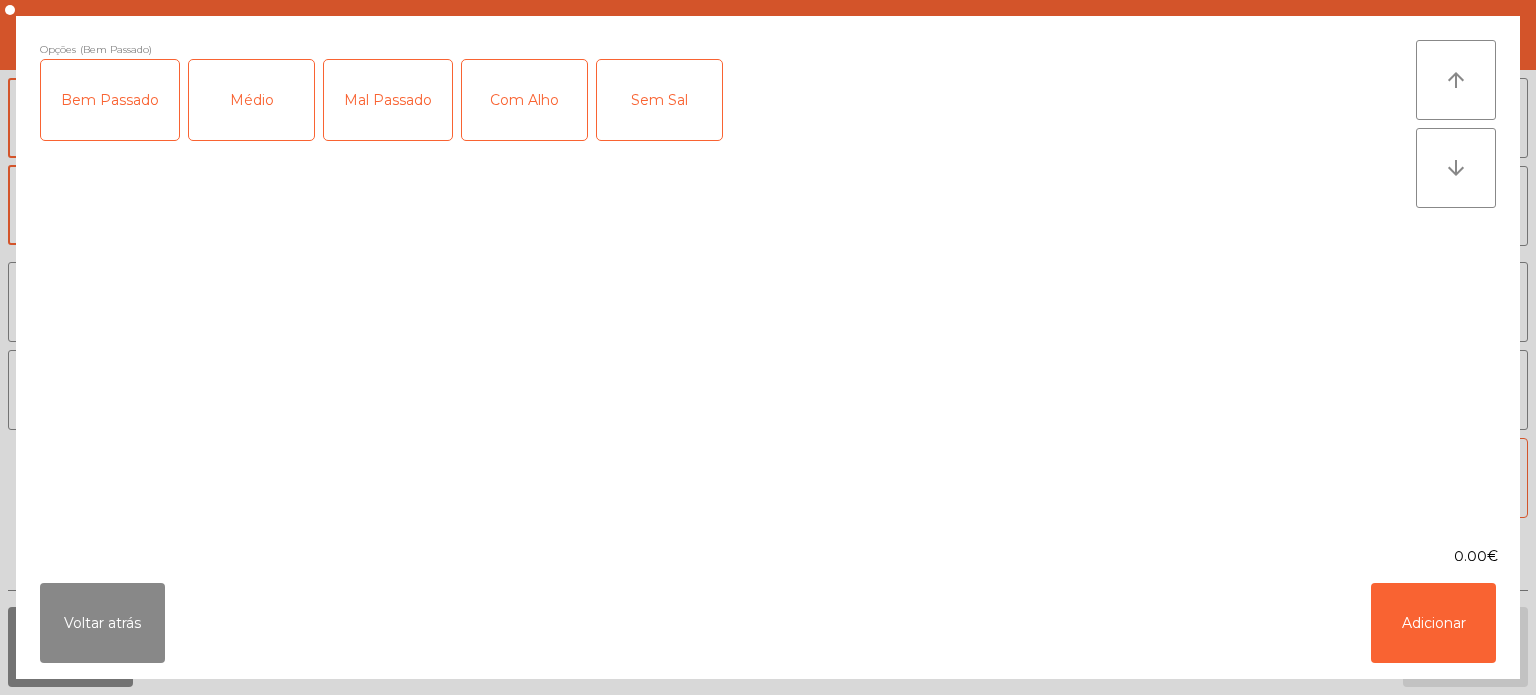 click on "Sem Sal" 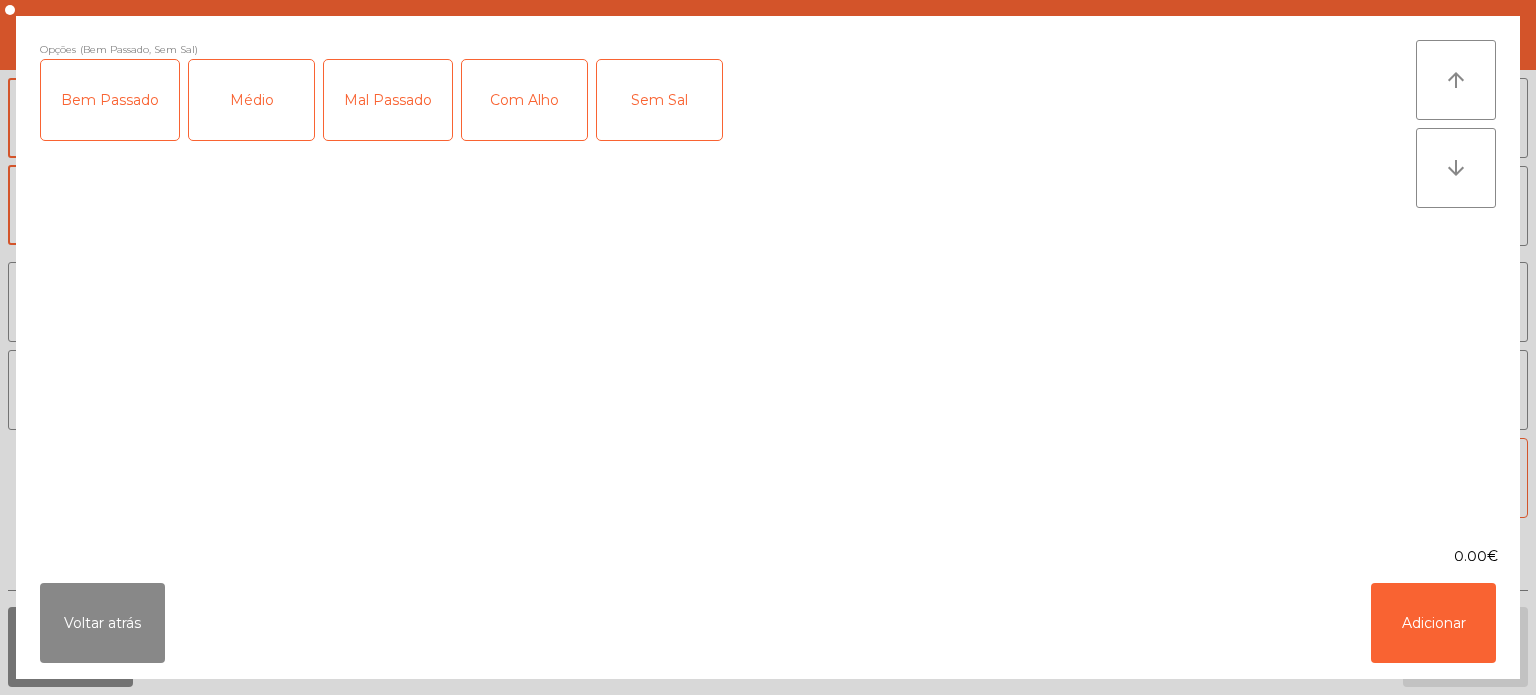 click on "Sem Sal" 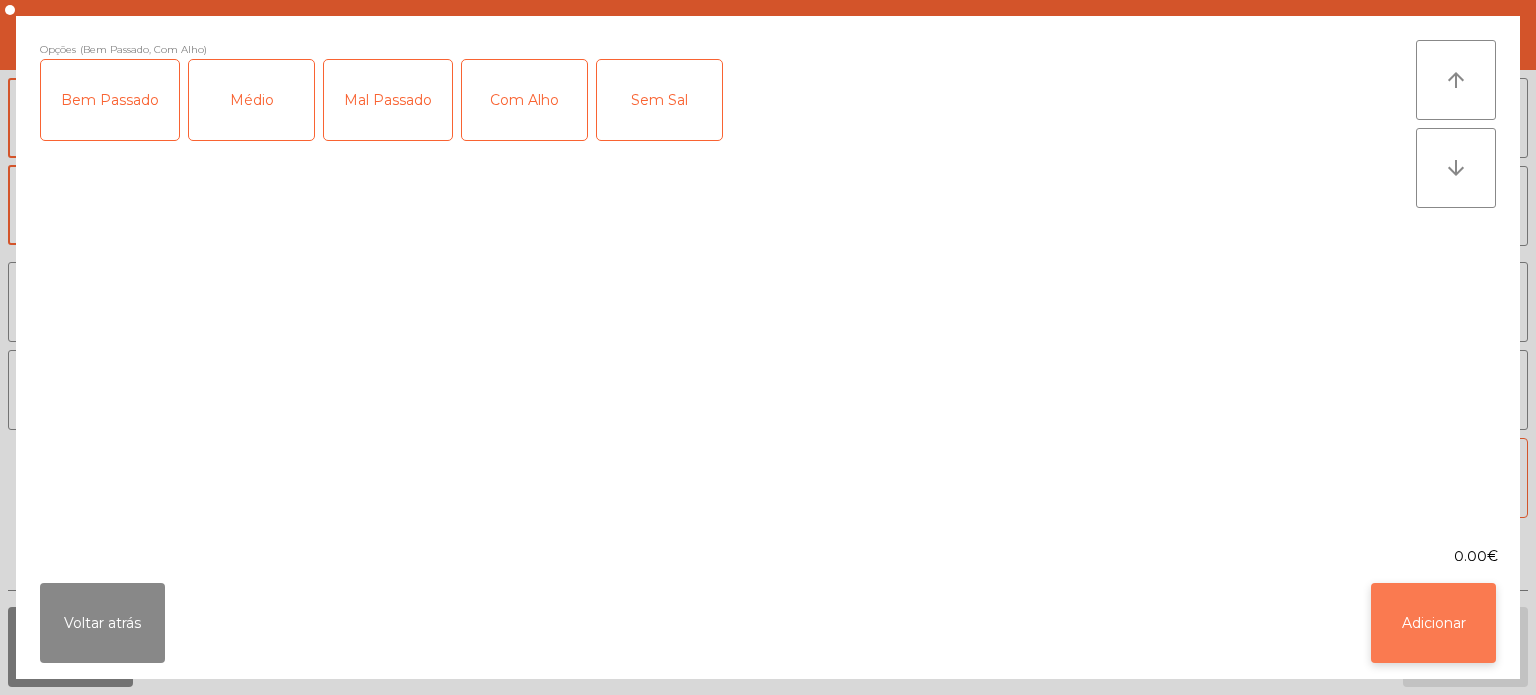 click on "Adicionar" 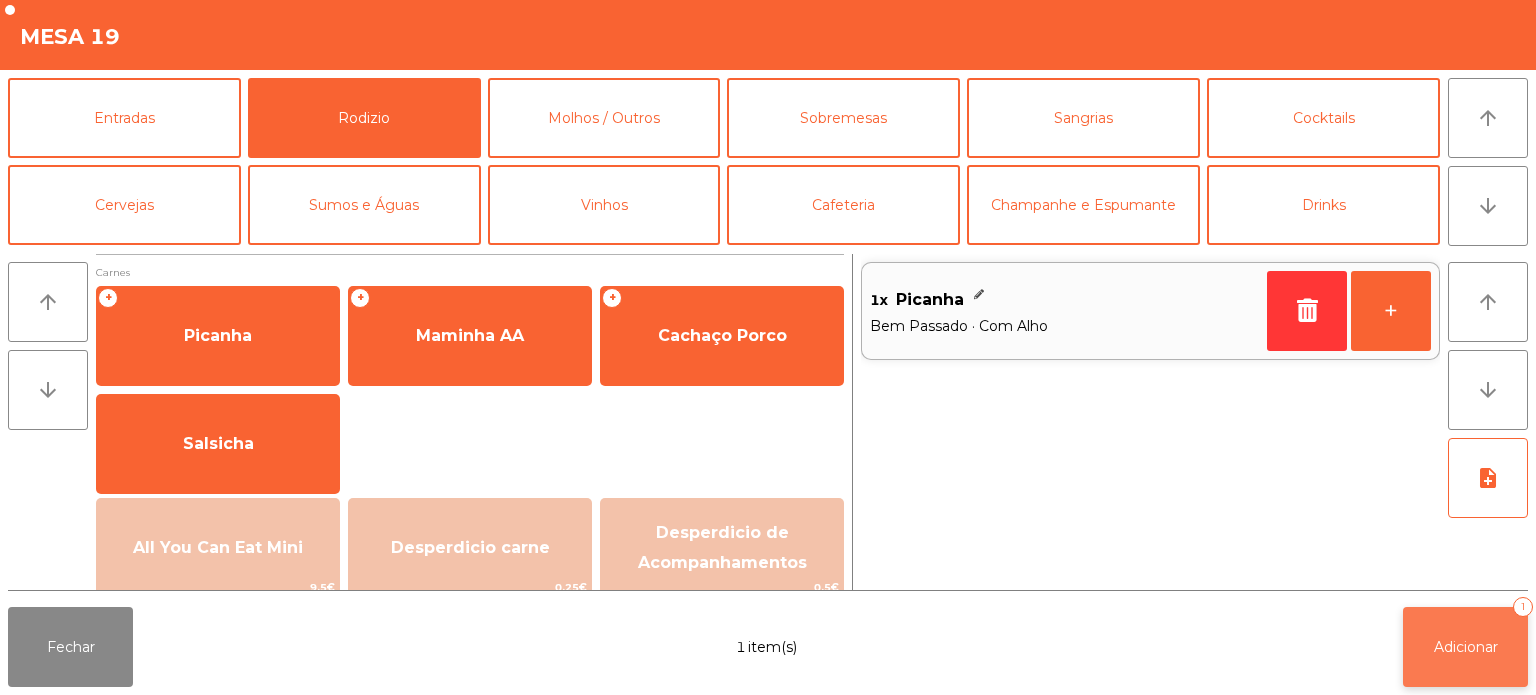 click on "Adicionar   1" 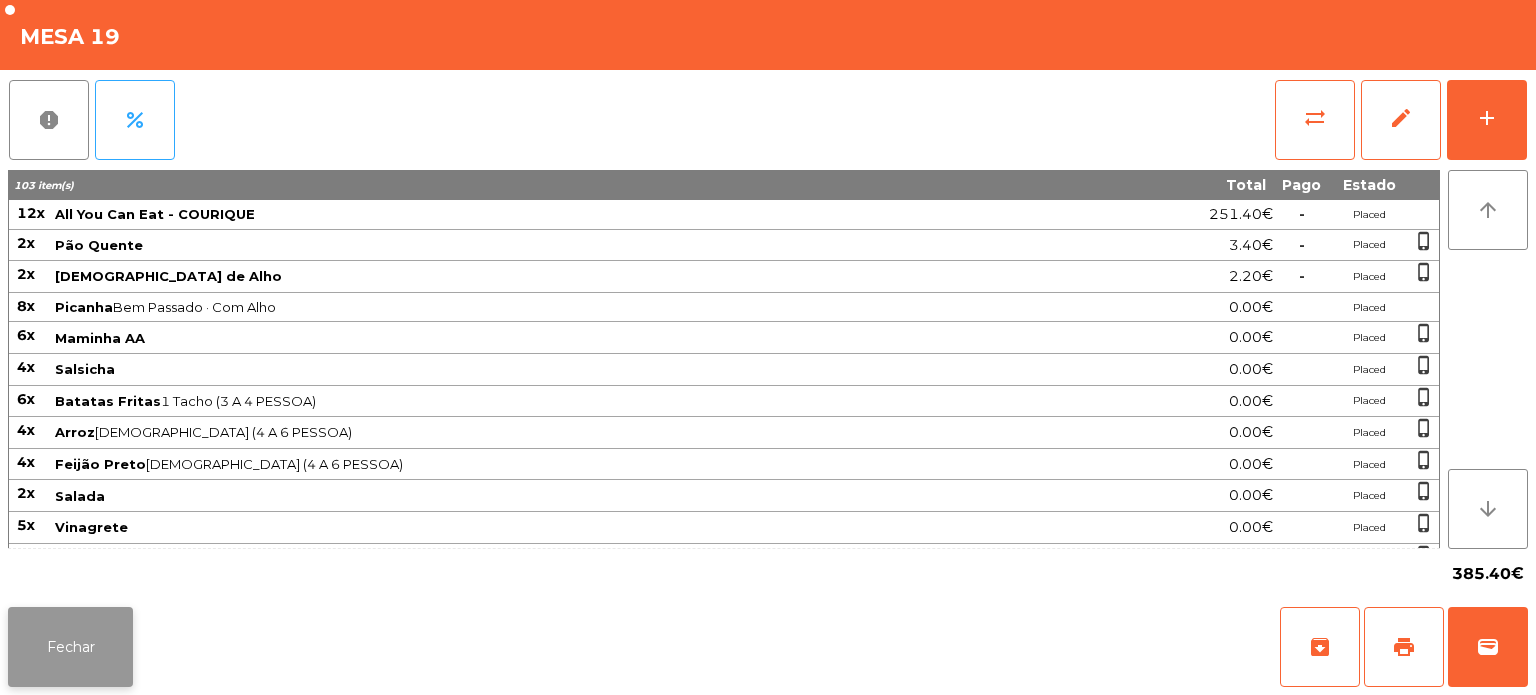 click on "Fechar" 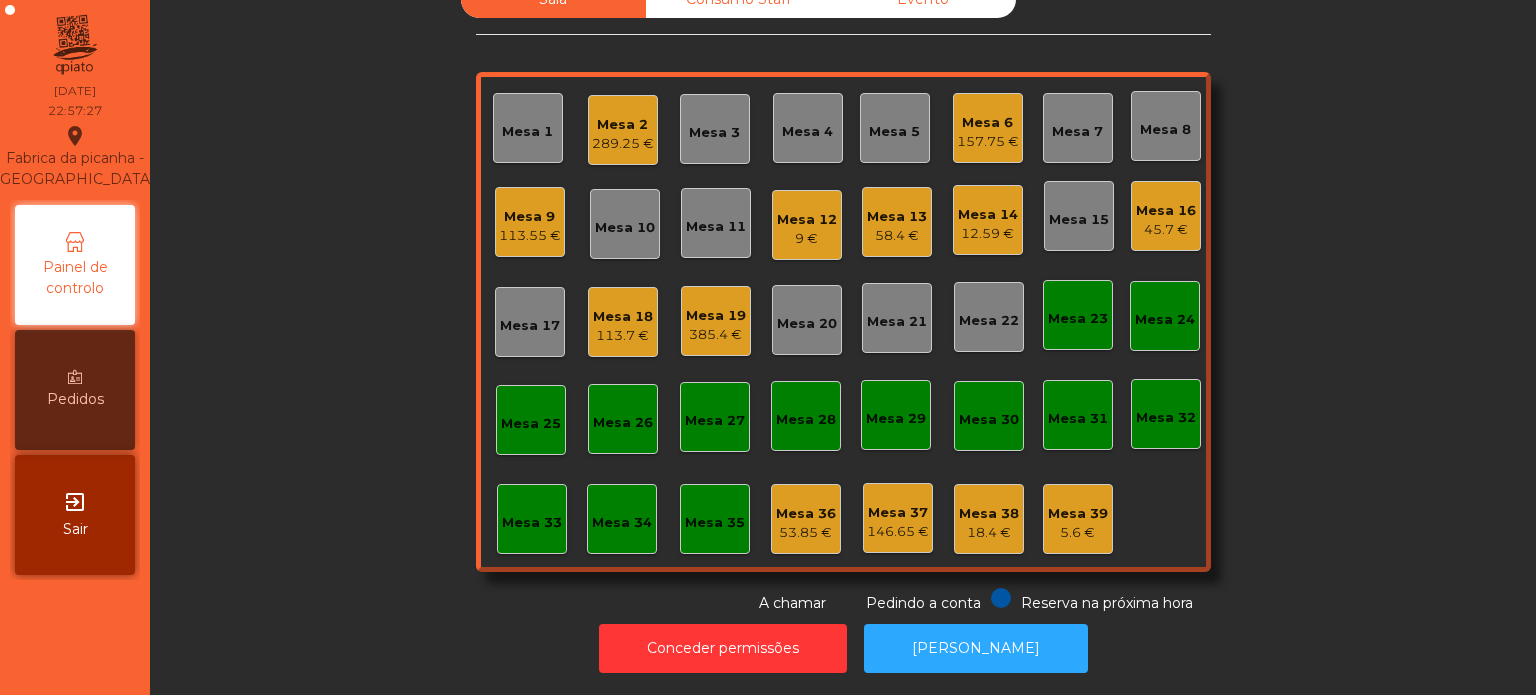 click on "9 €" 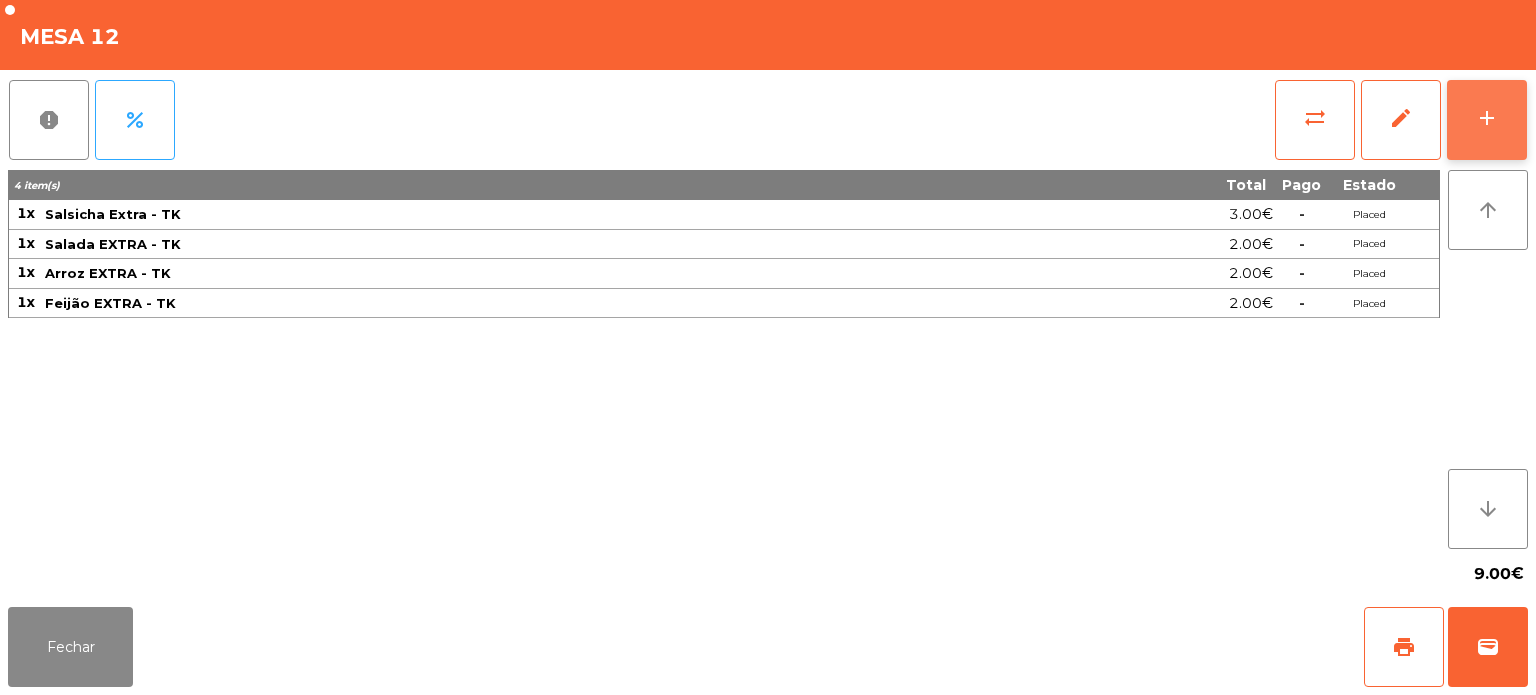 click on "add" 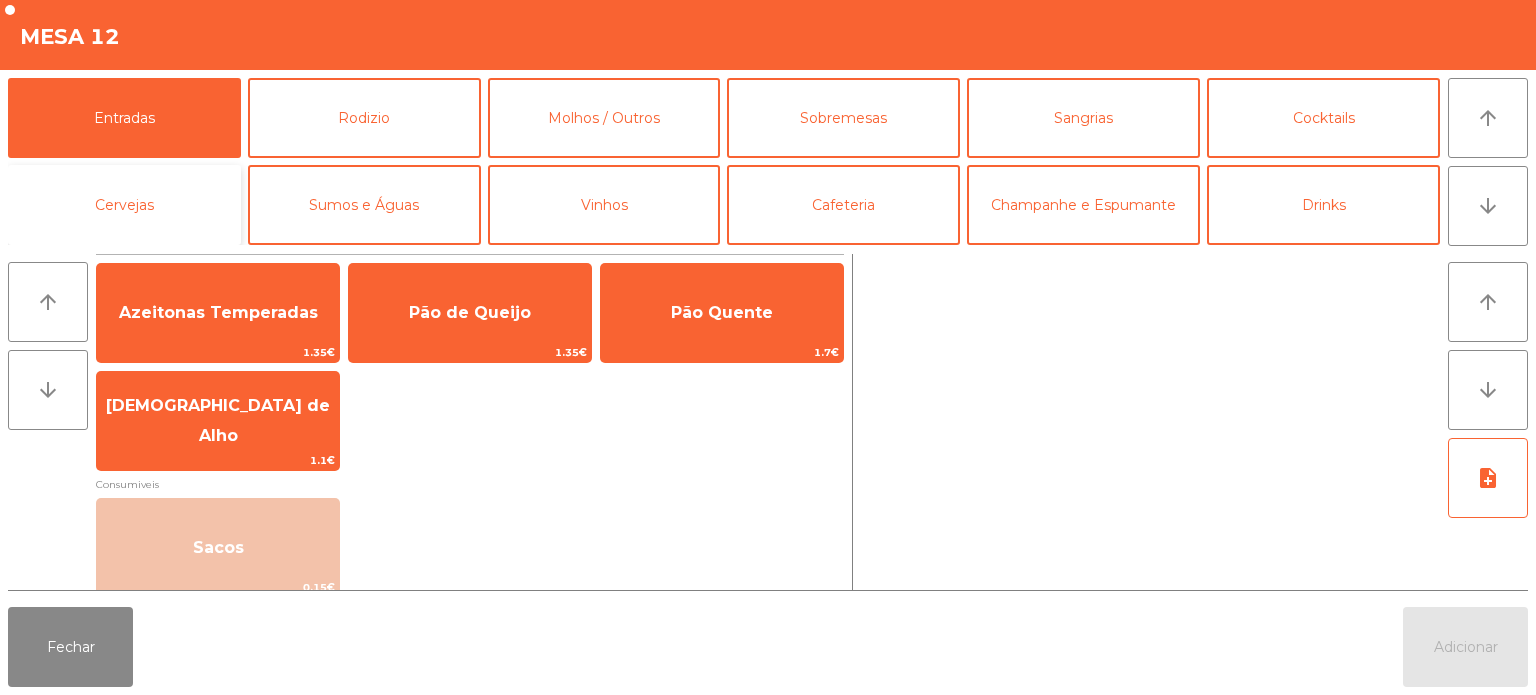 click on "Cervejas" 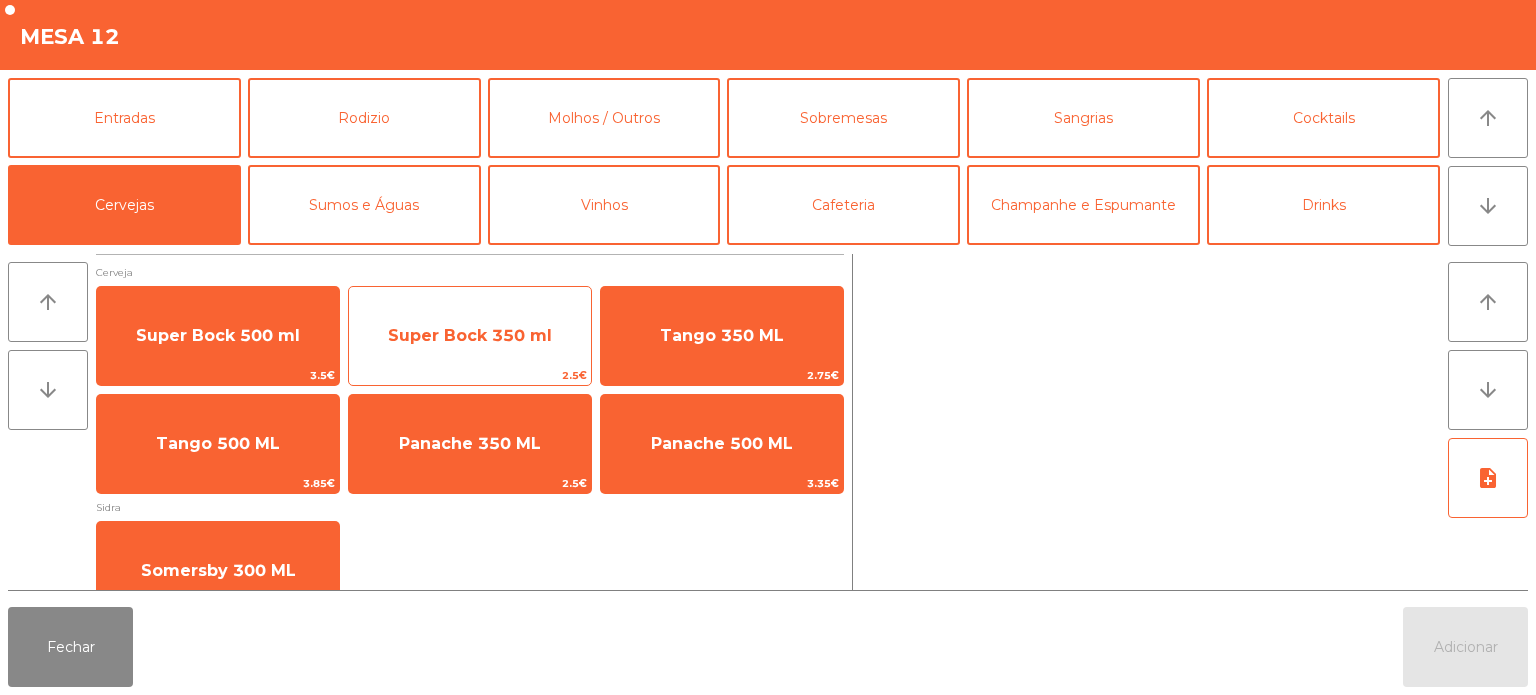 click on "Super Bock 350 ml" 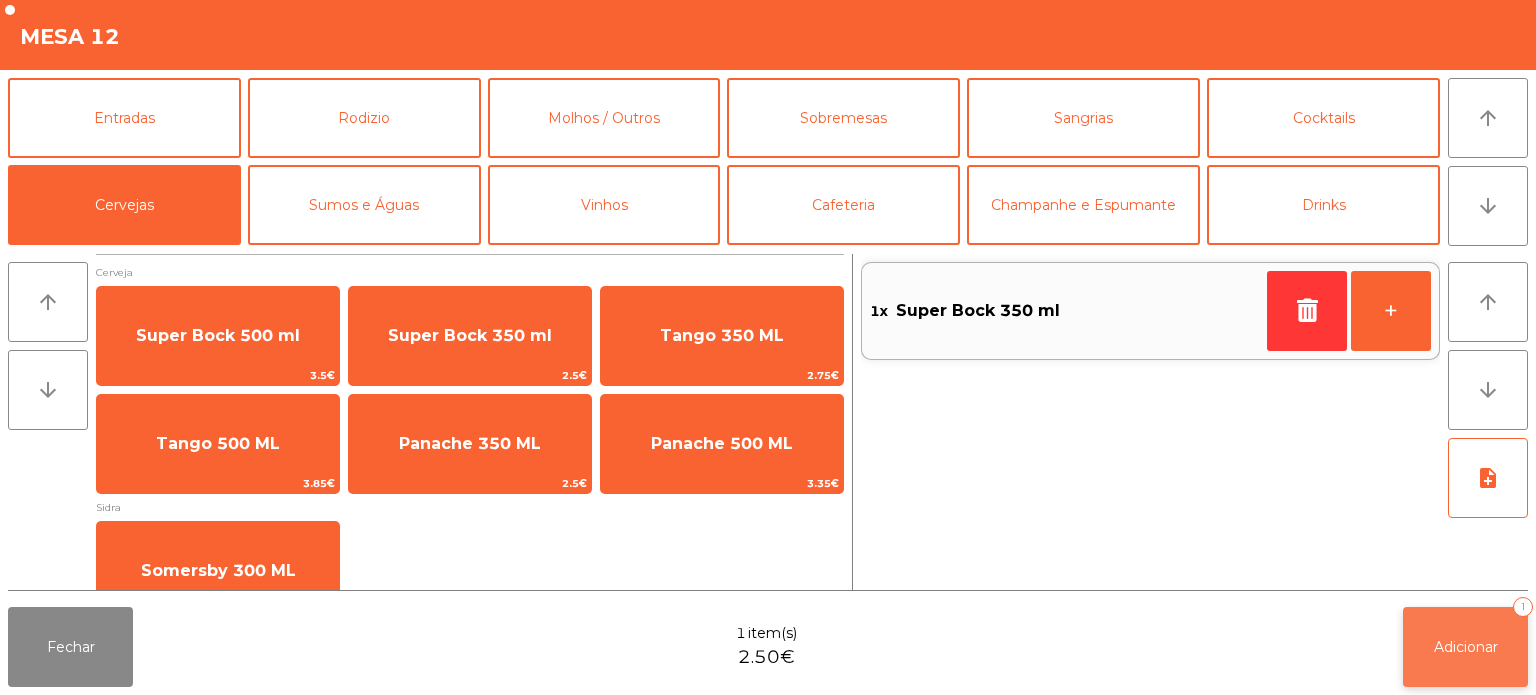 click on "Adicionar" 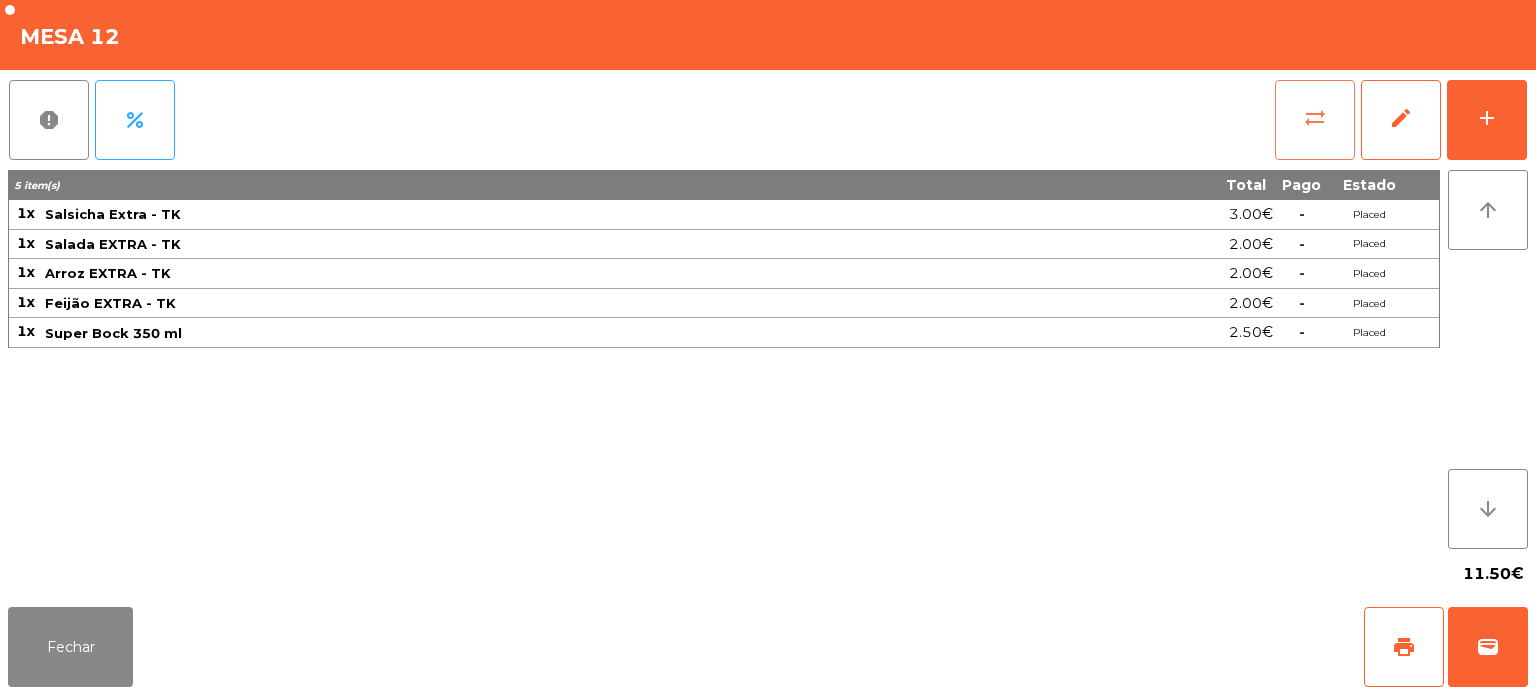 click on "sync_alt" 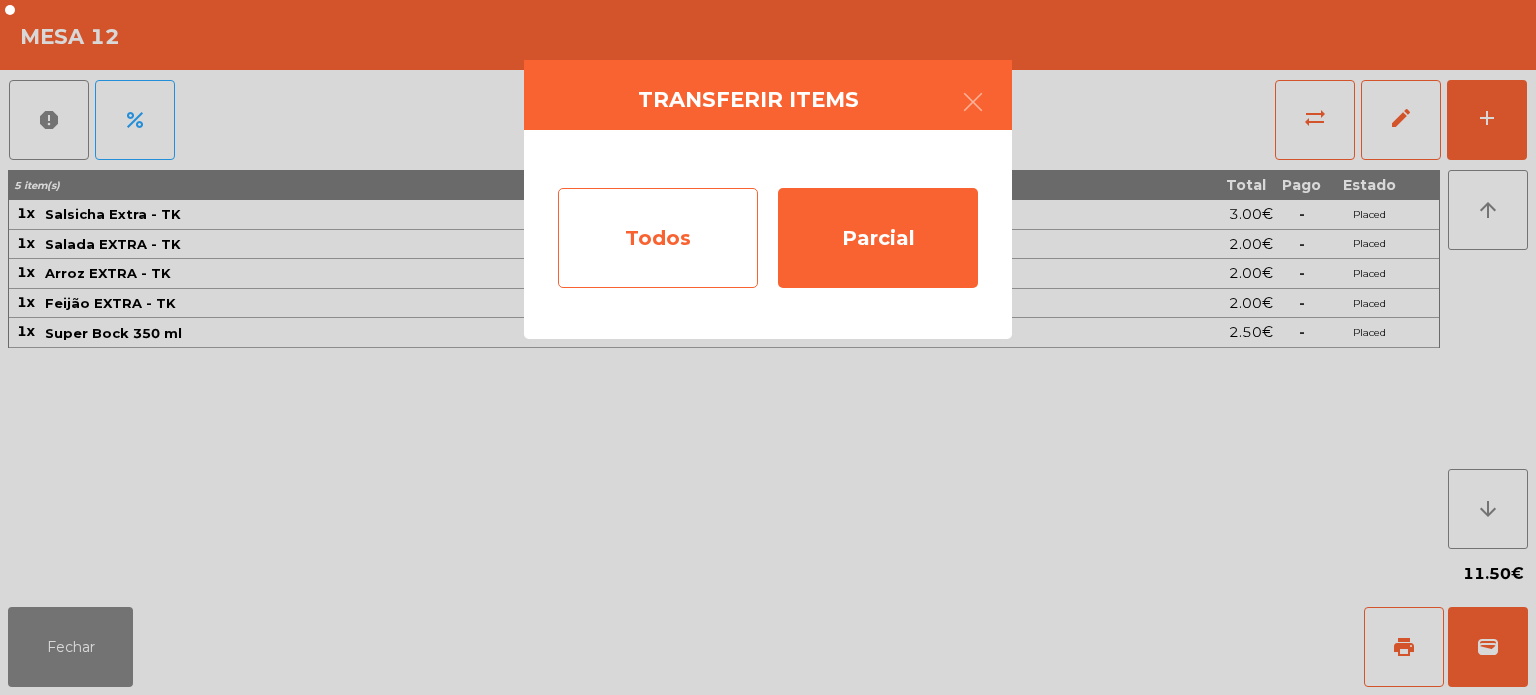 click on "Todos" 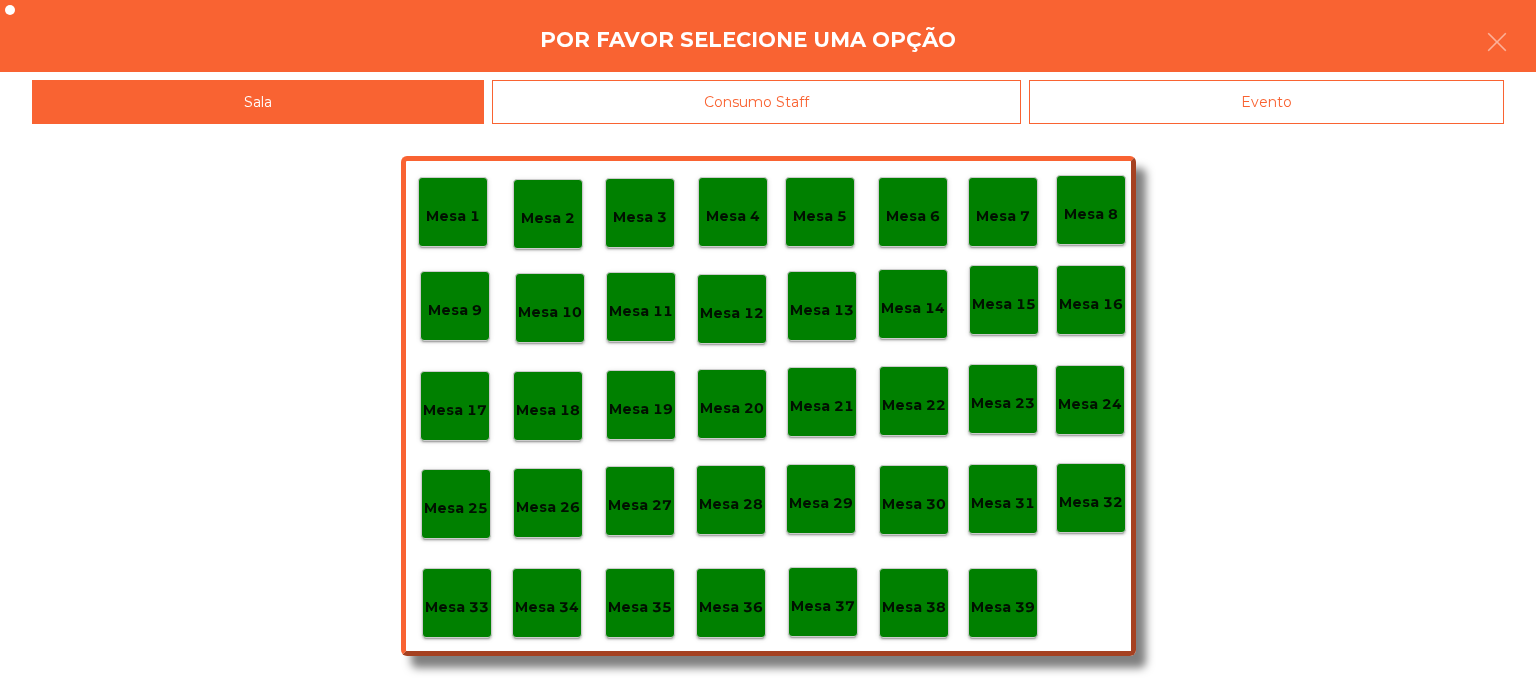 click on "Evento" 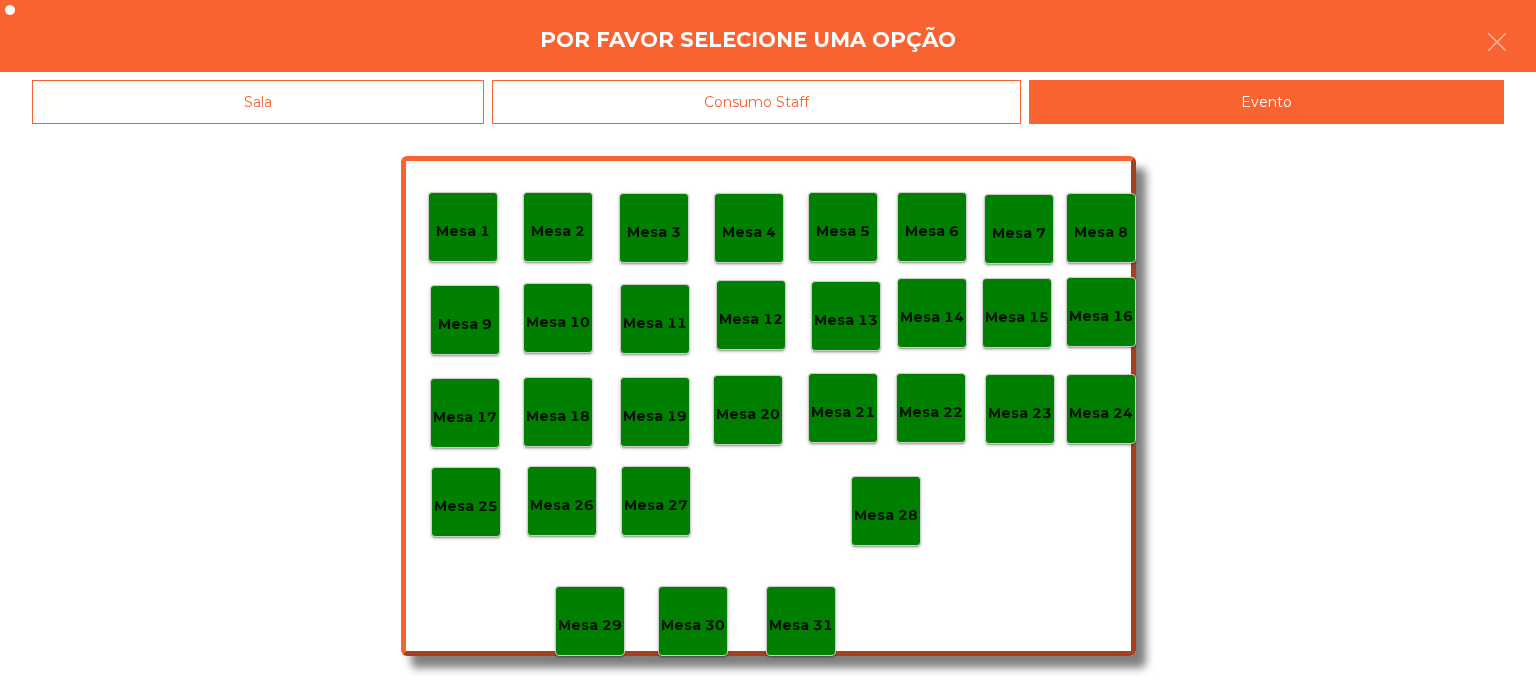 click on "Mesa 28" 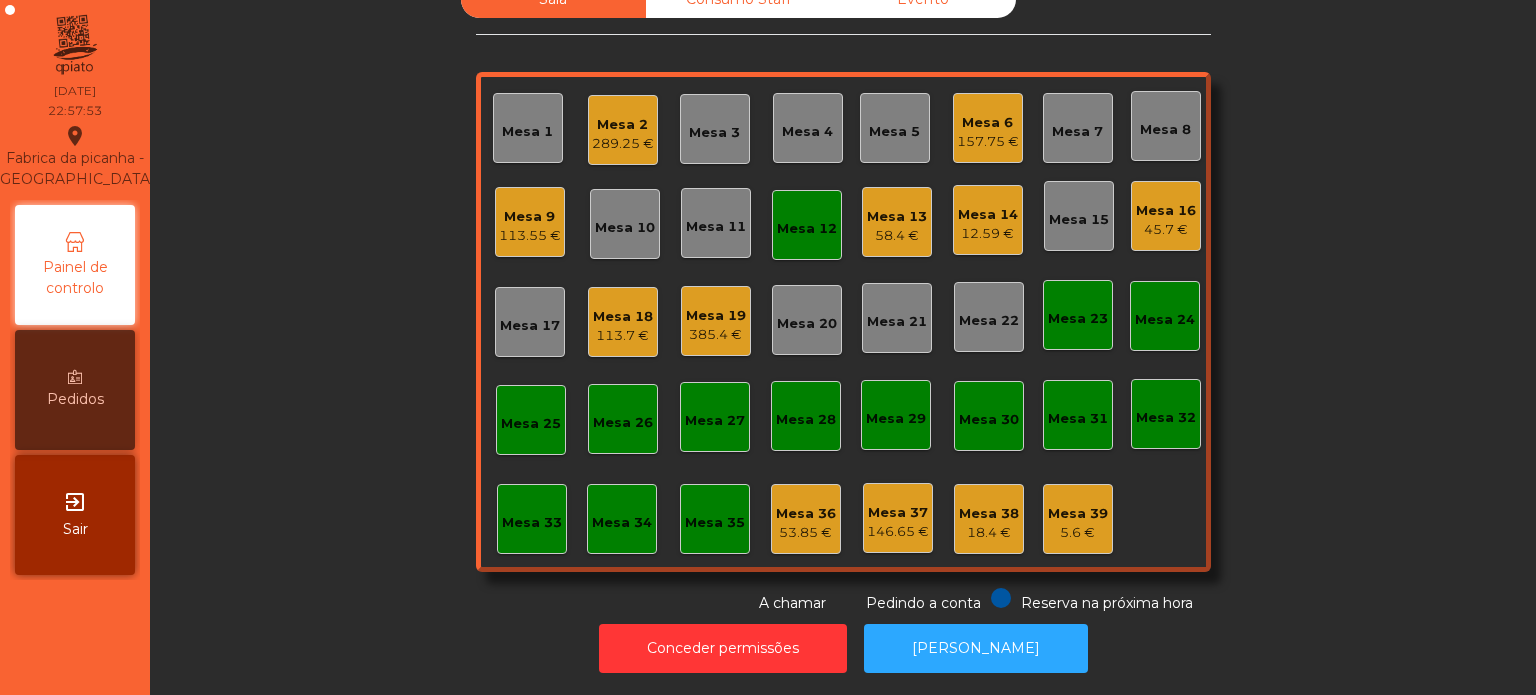 click on "Mesa 12" 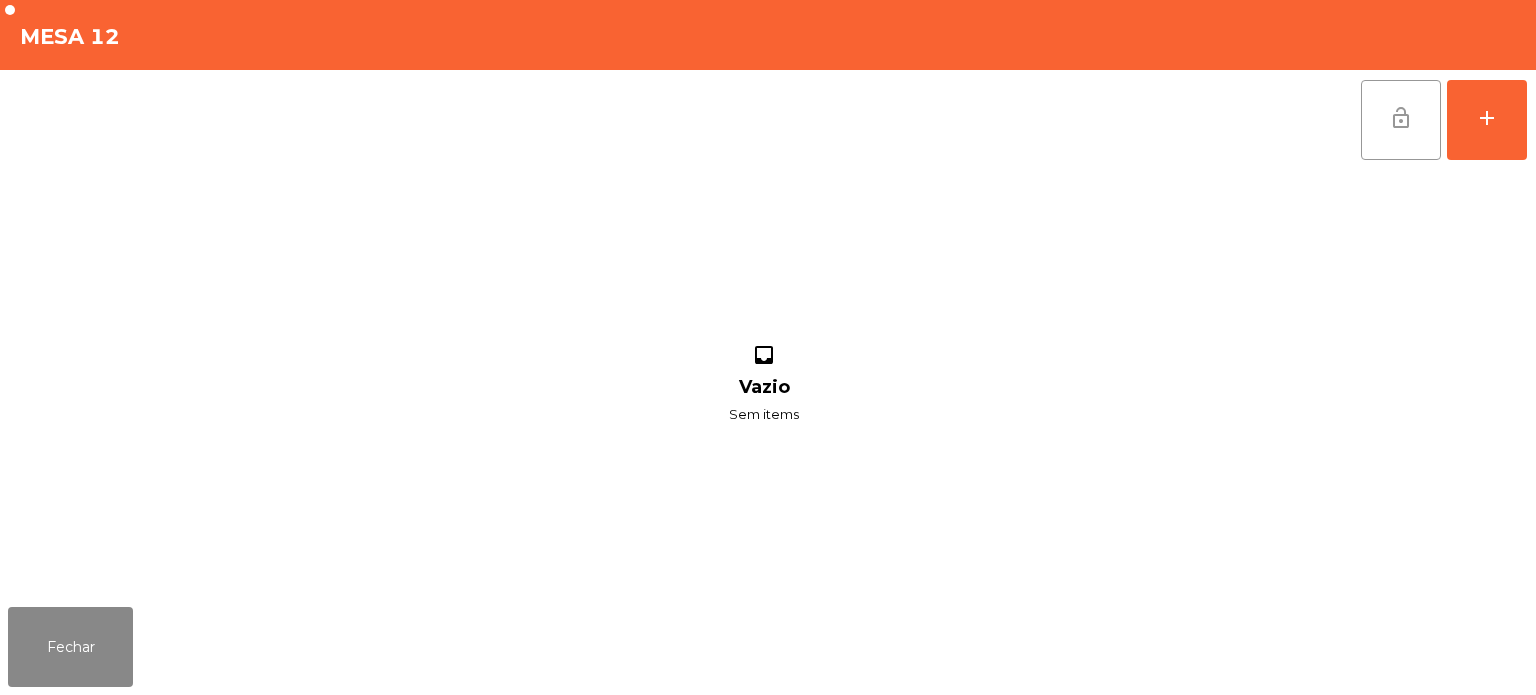 click on "lock_open" 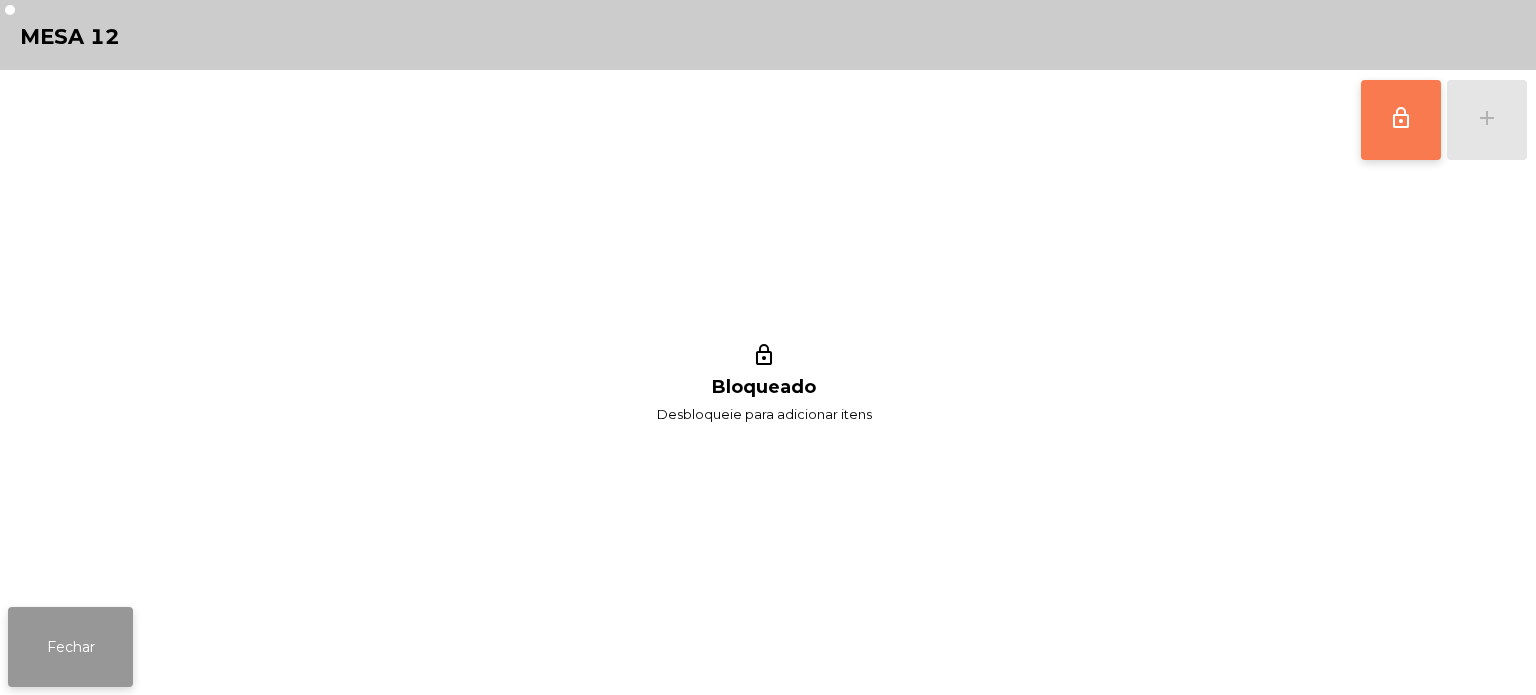 click on "Fechar" 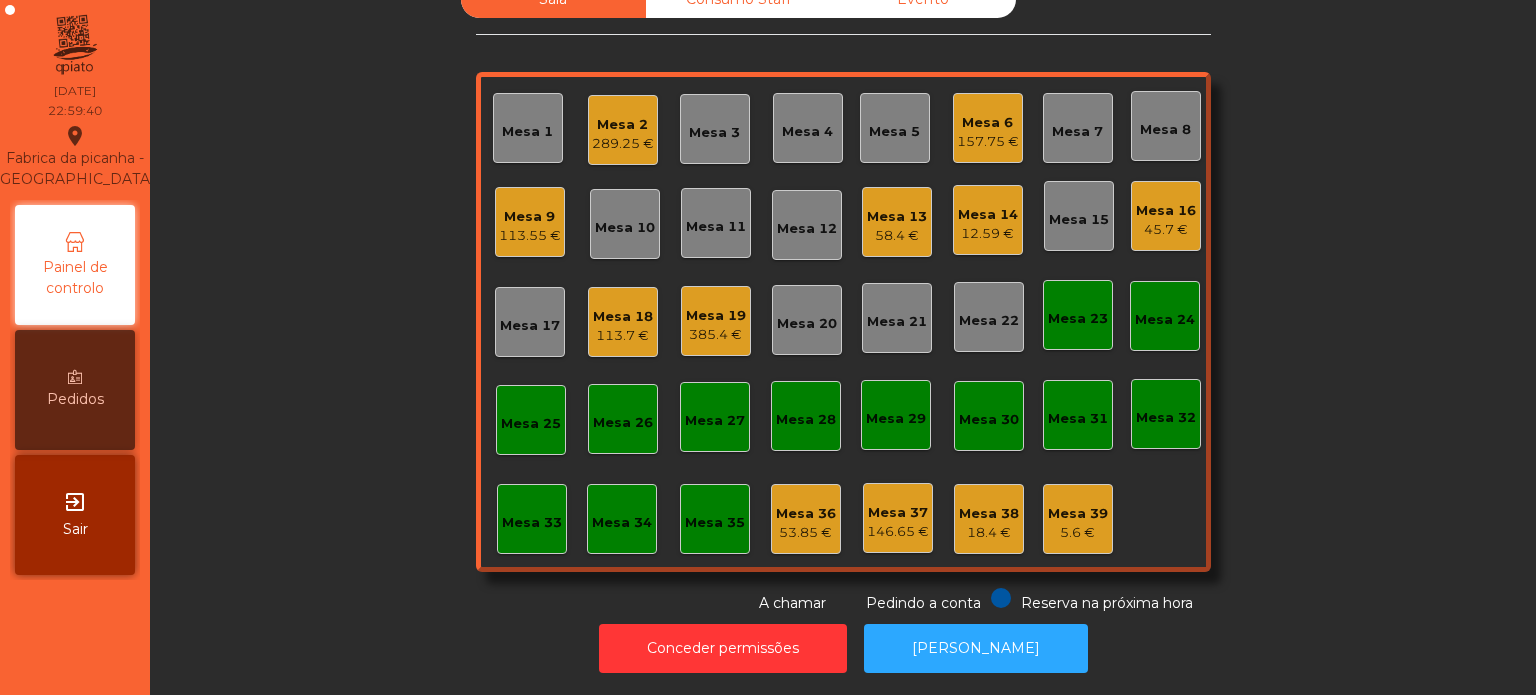 click on "Mesa 9" 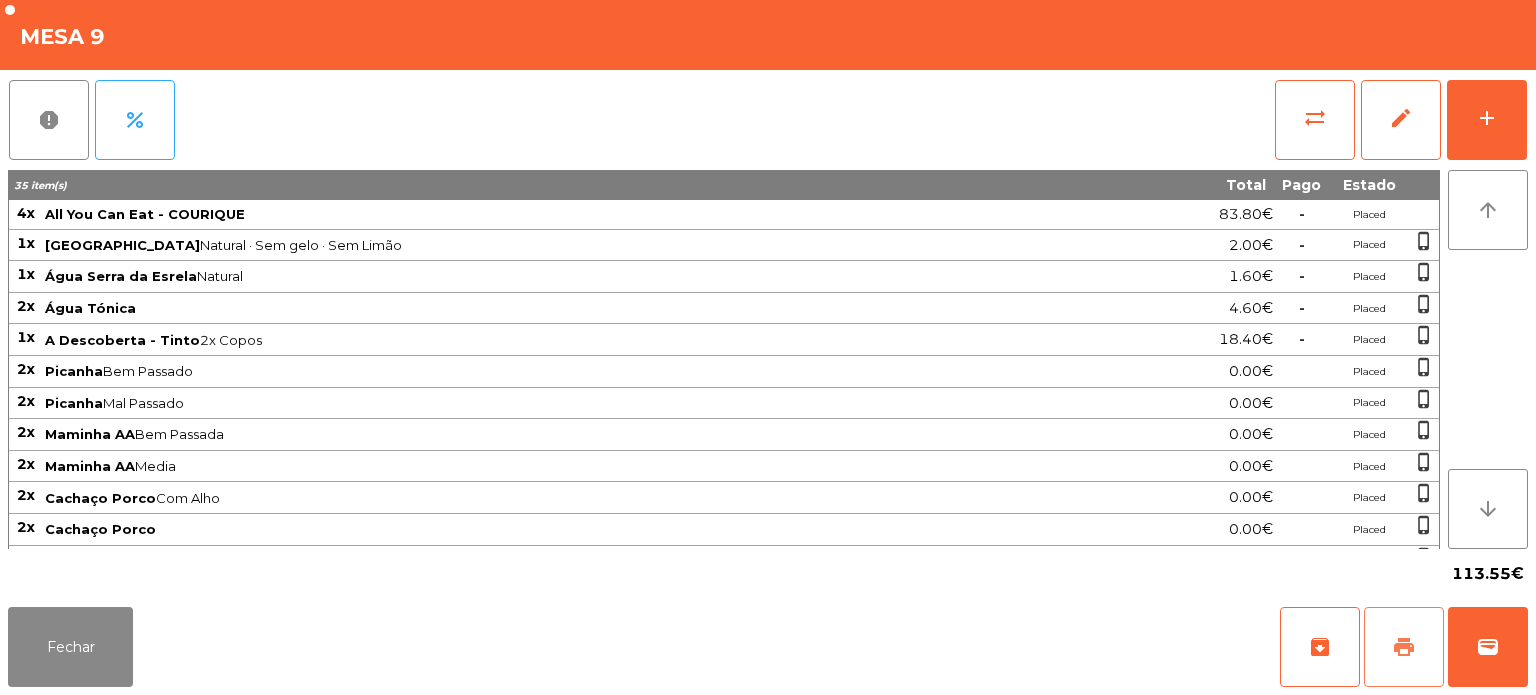 click on "print" 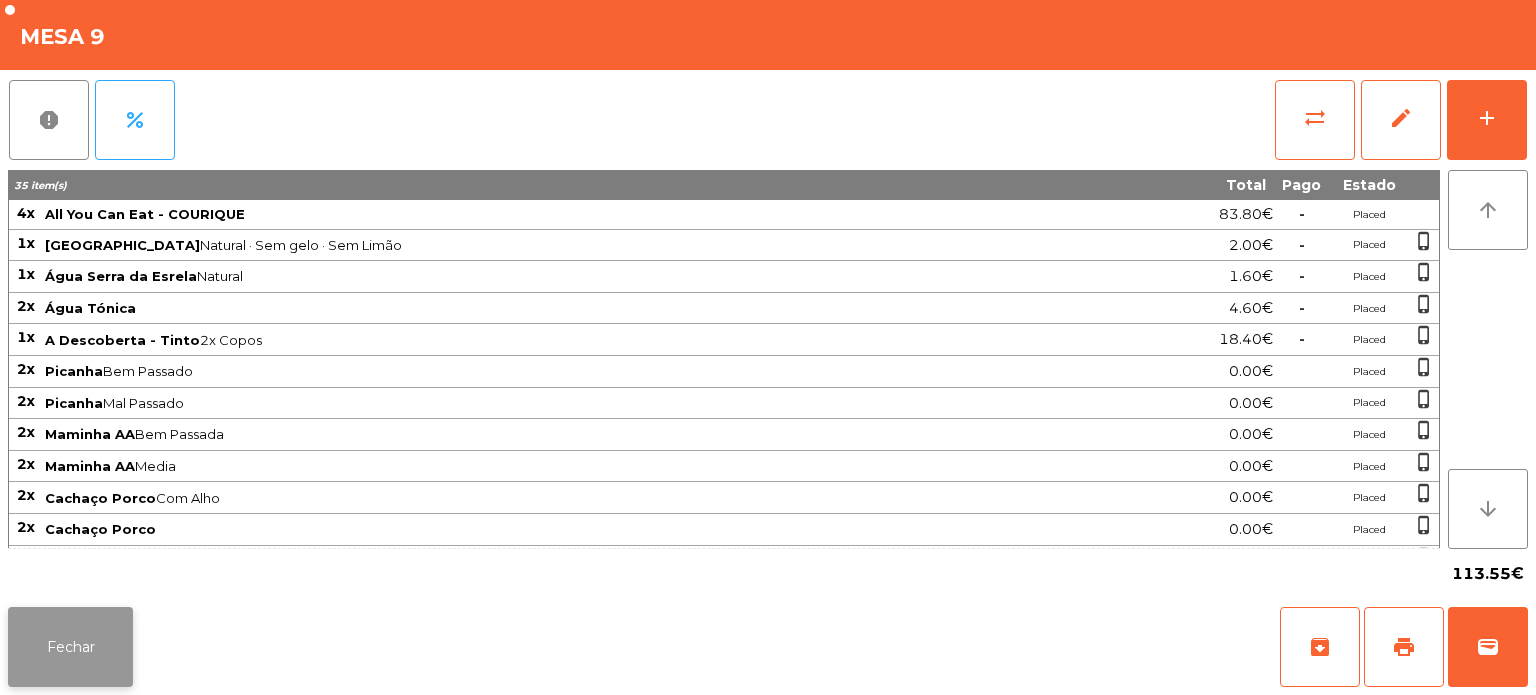 click on "Fechar" 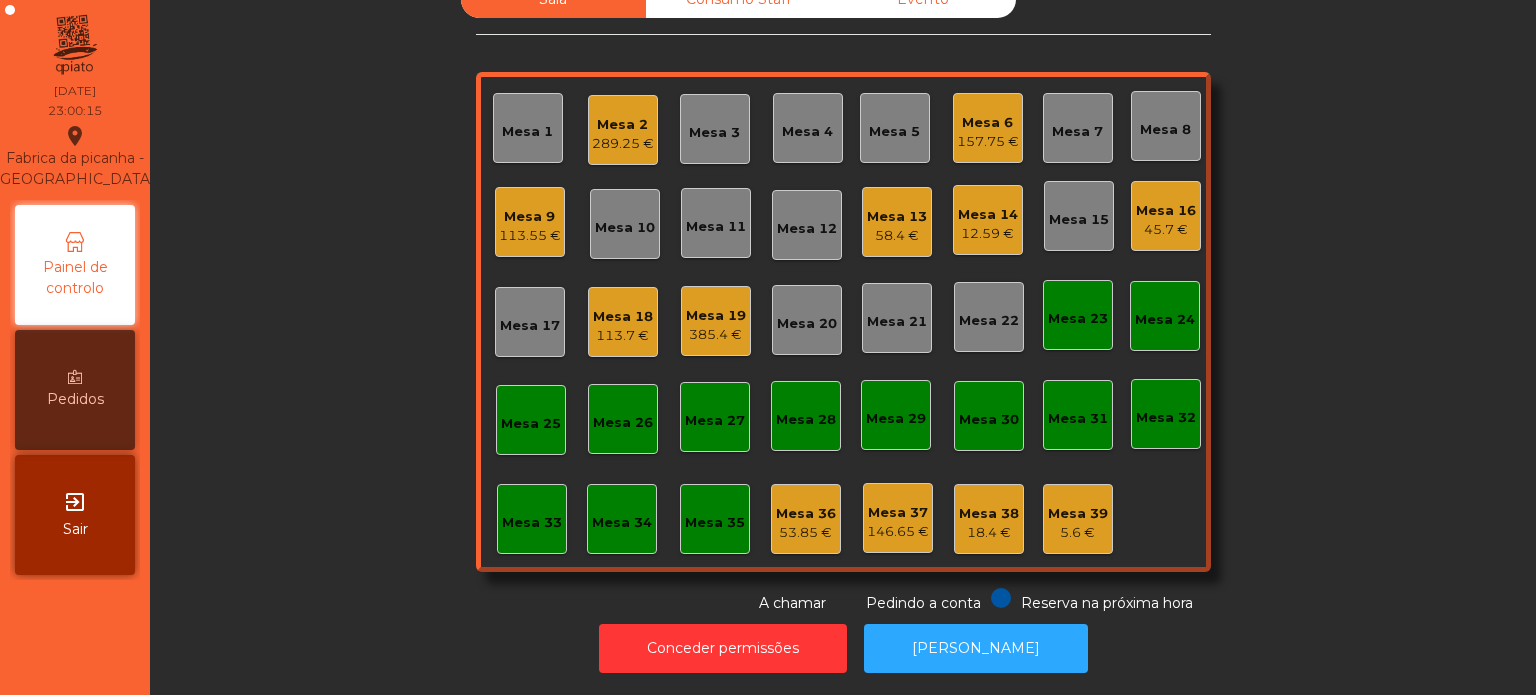 click on "Mesa 19" 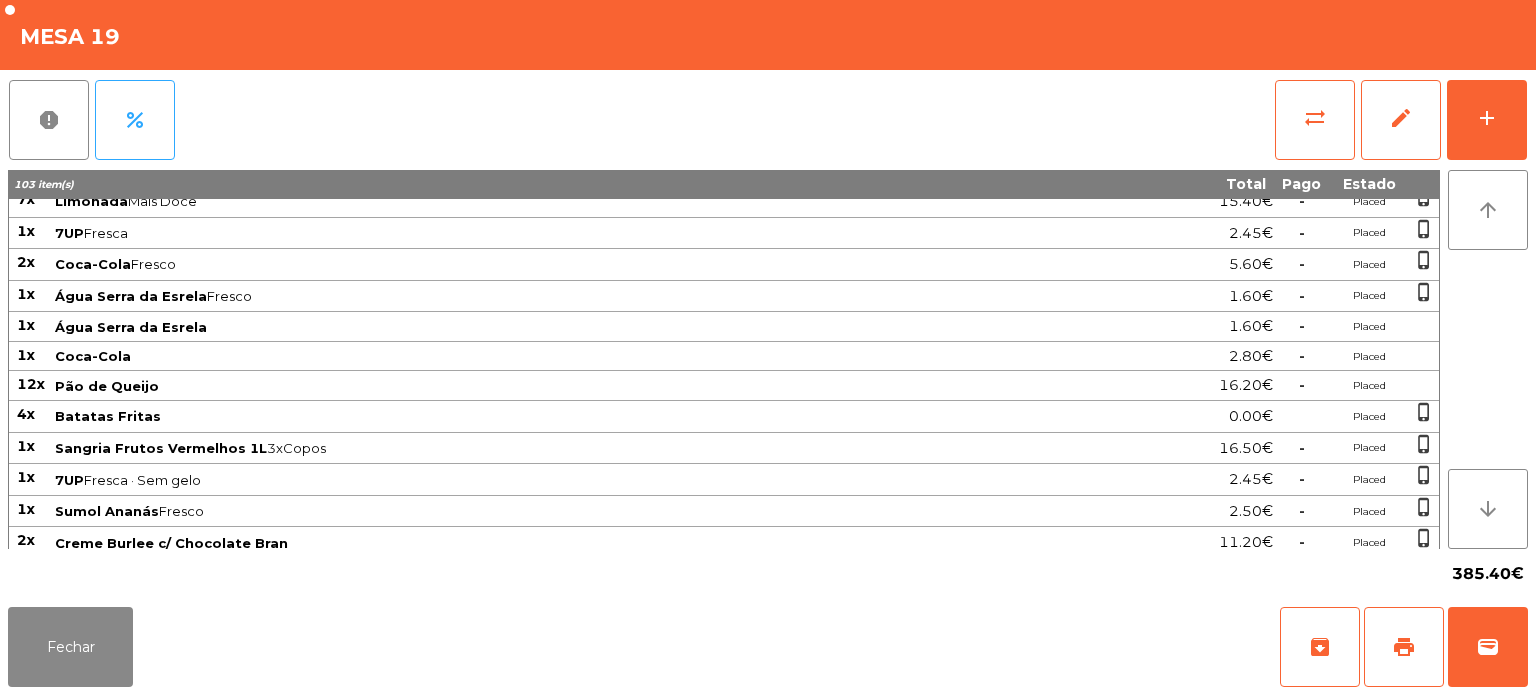 scroll, scrollTop: 541, scrollLeft: 0, axis: vertical 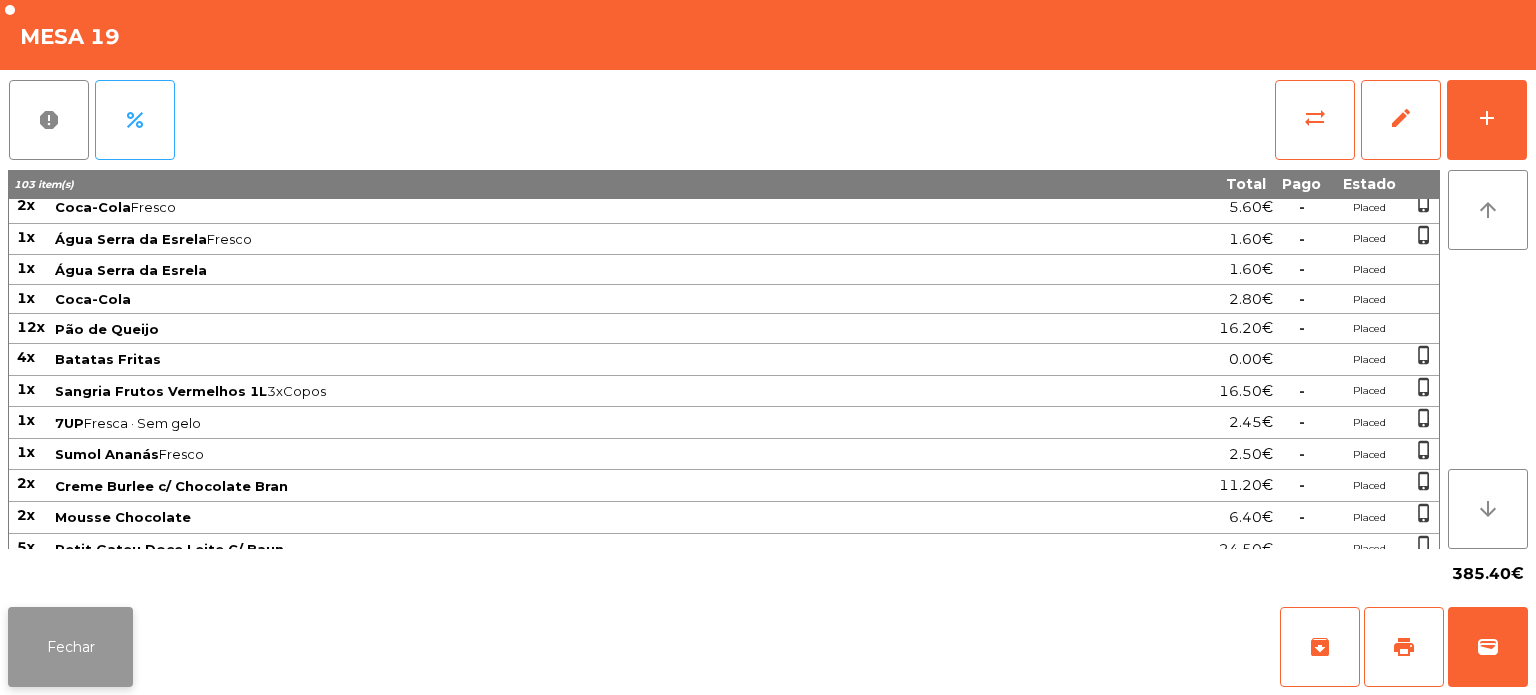 click on "Fechar" 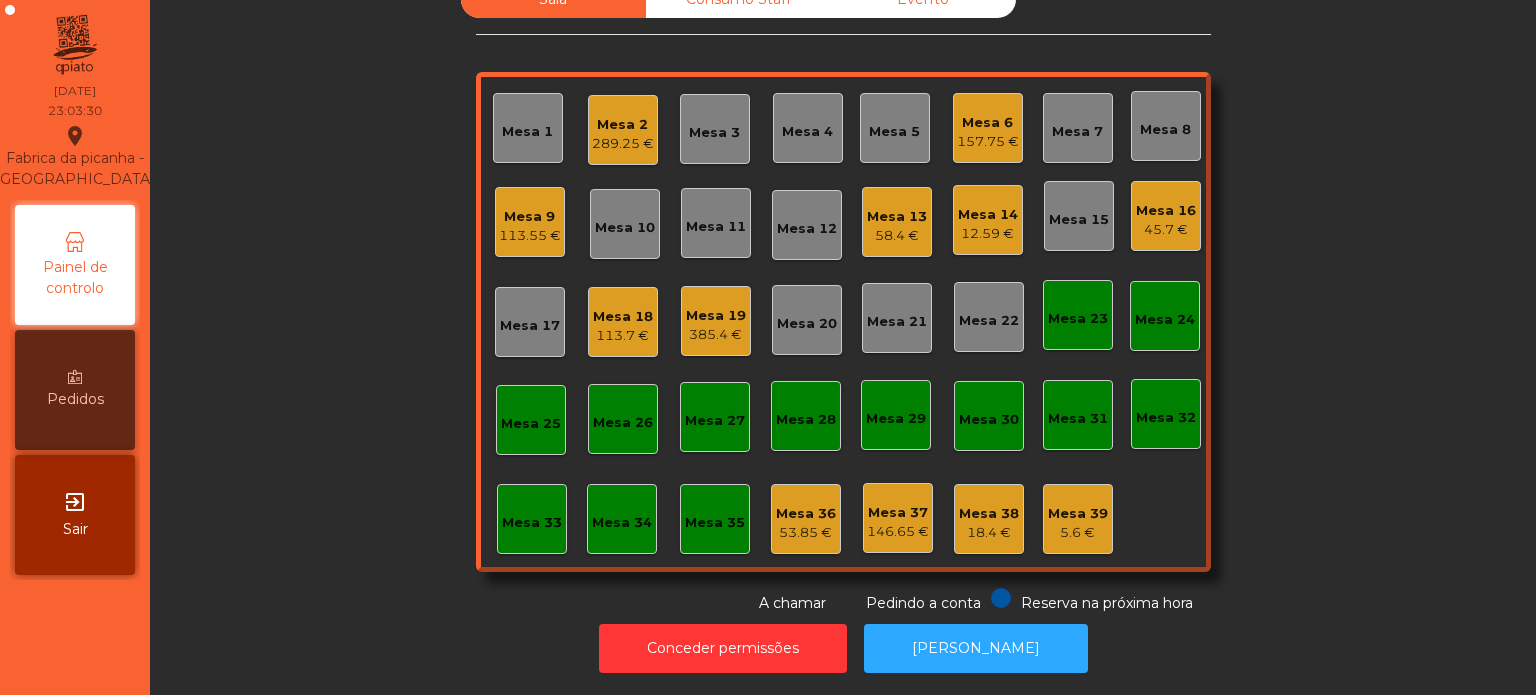 click on "5.6 €" 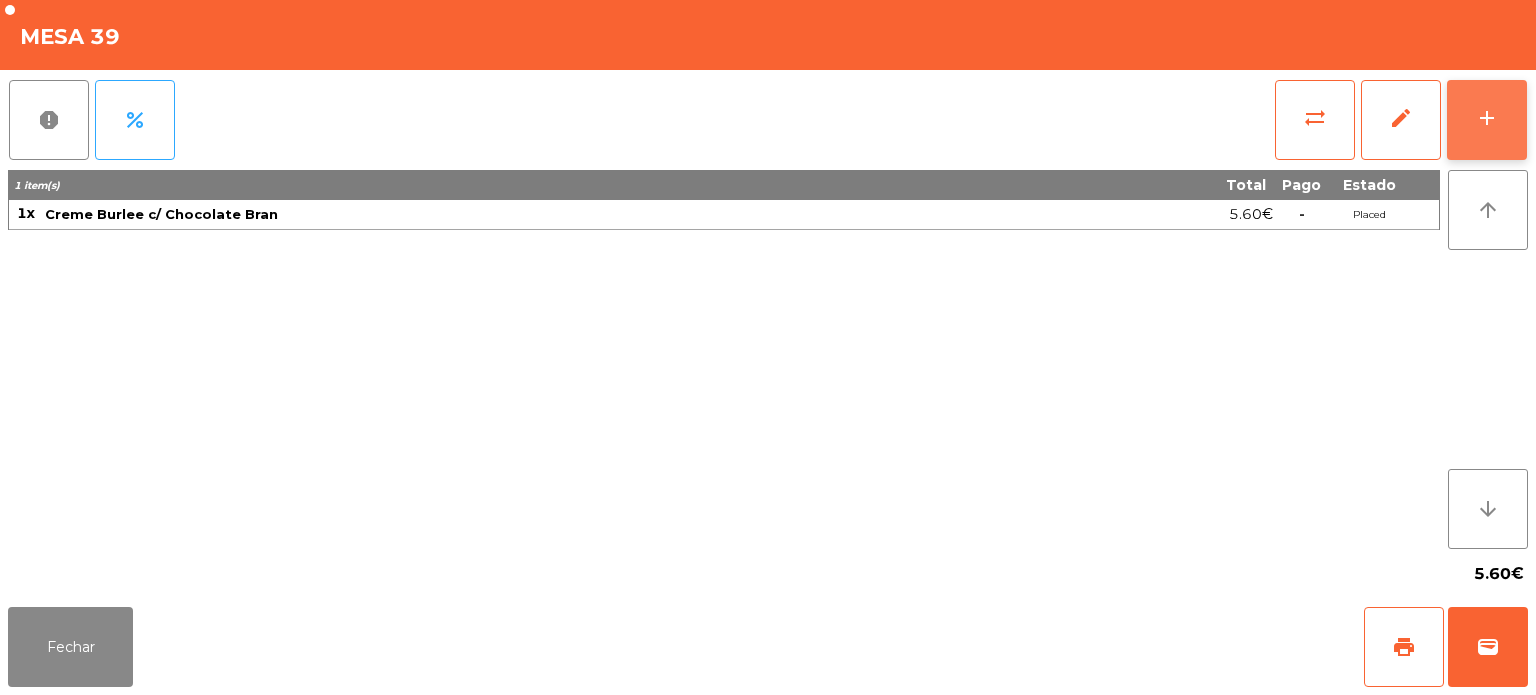 click on "add" 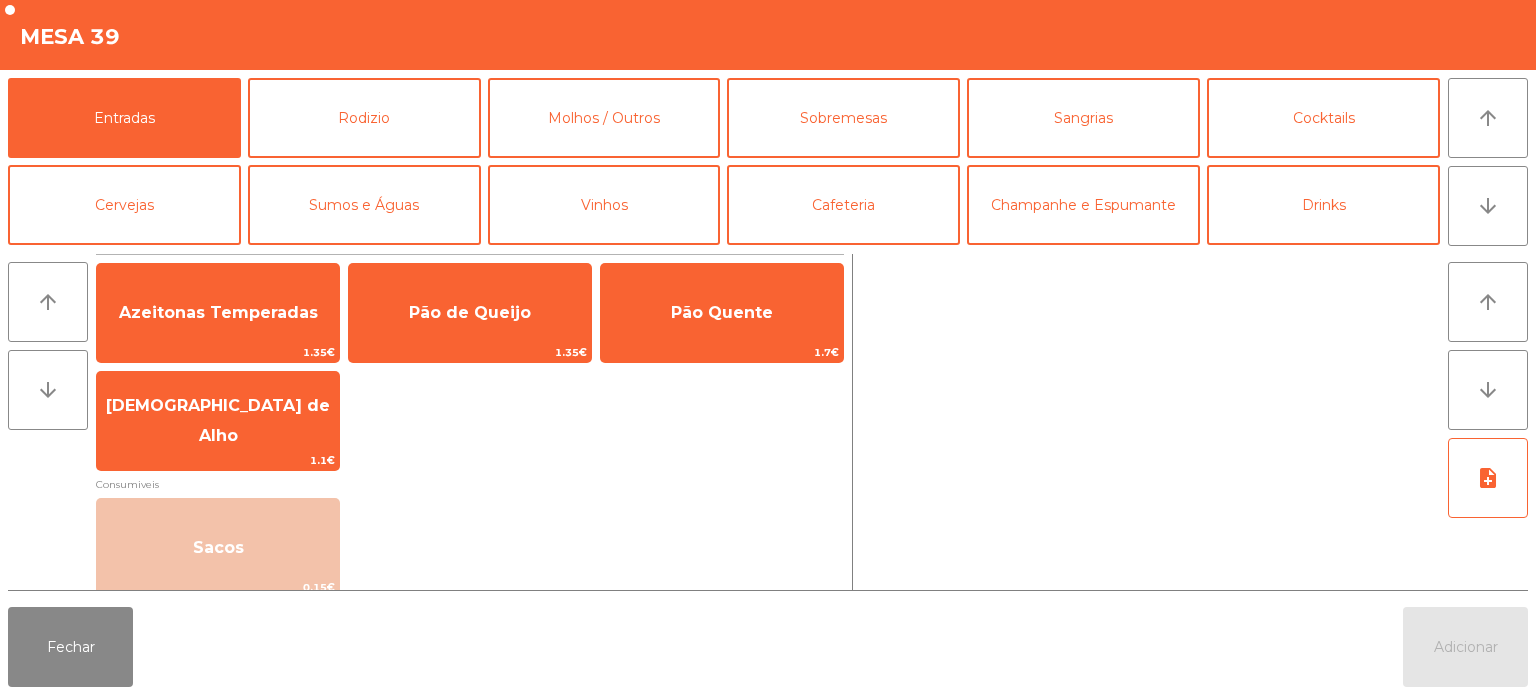 scroll, scrollTop: 15, scrollLeft: 0, axis: vertical 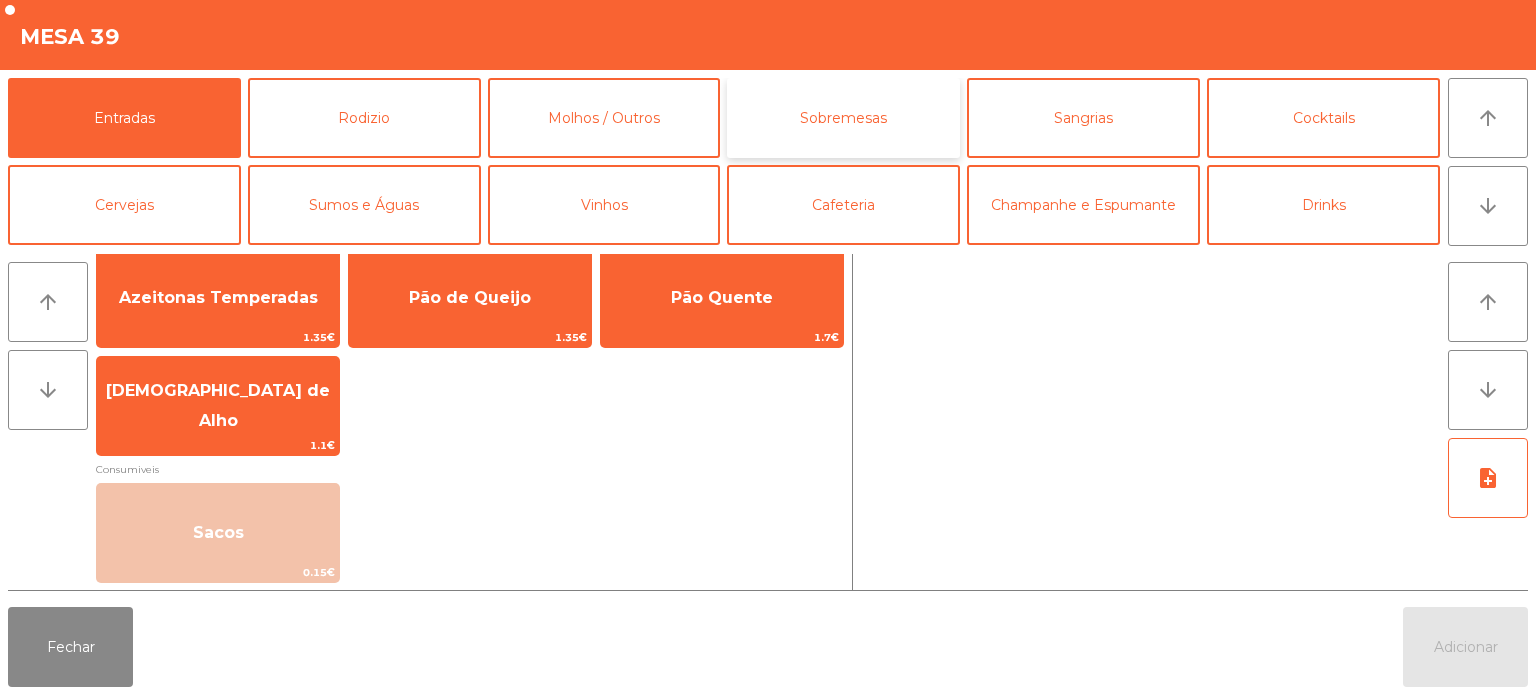 click on "Sobremesas" 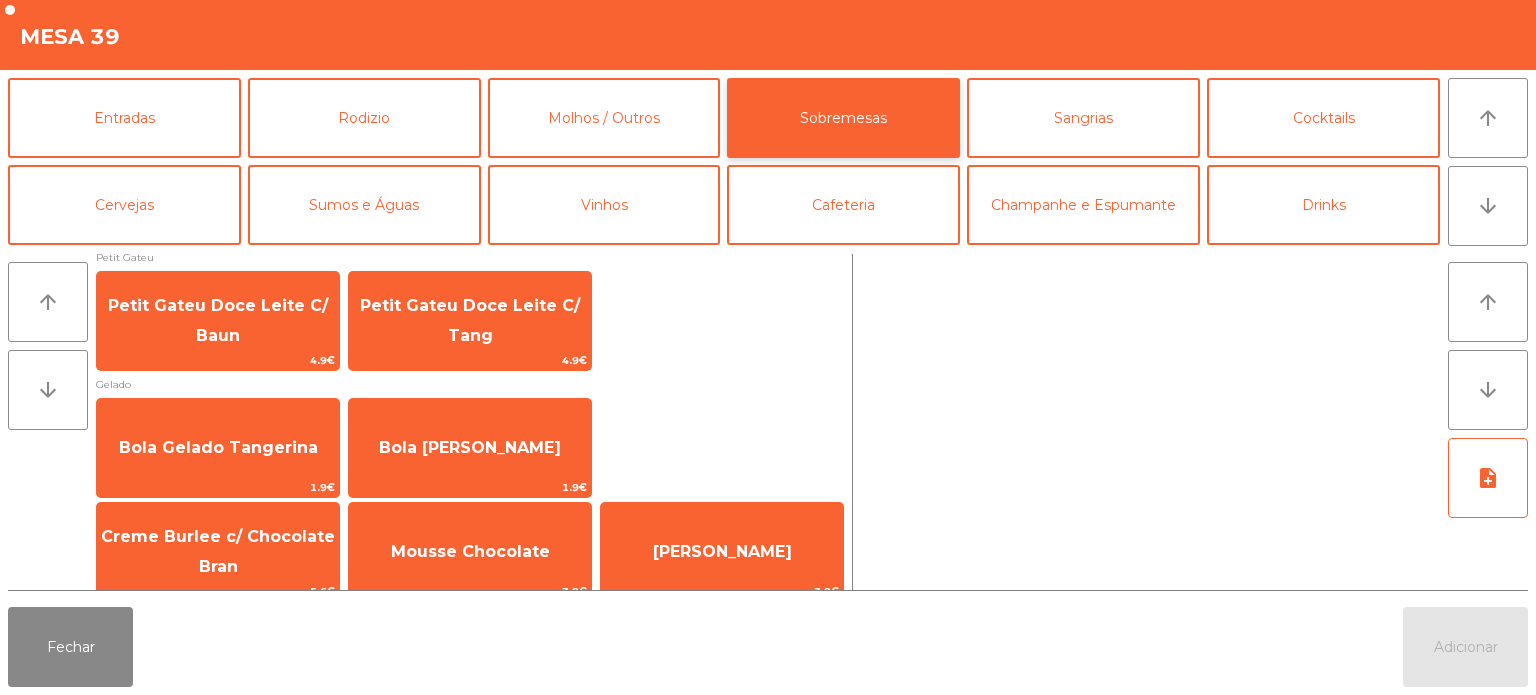 scroll, scrollTop: 34, scrollLeft: 0, axis: vertical 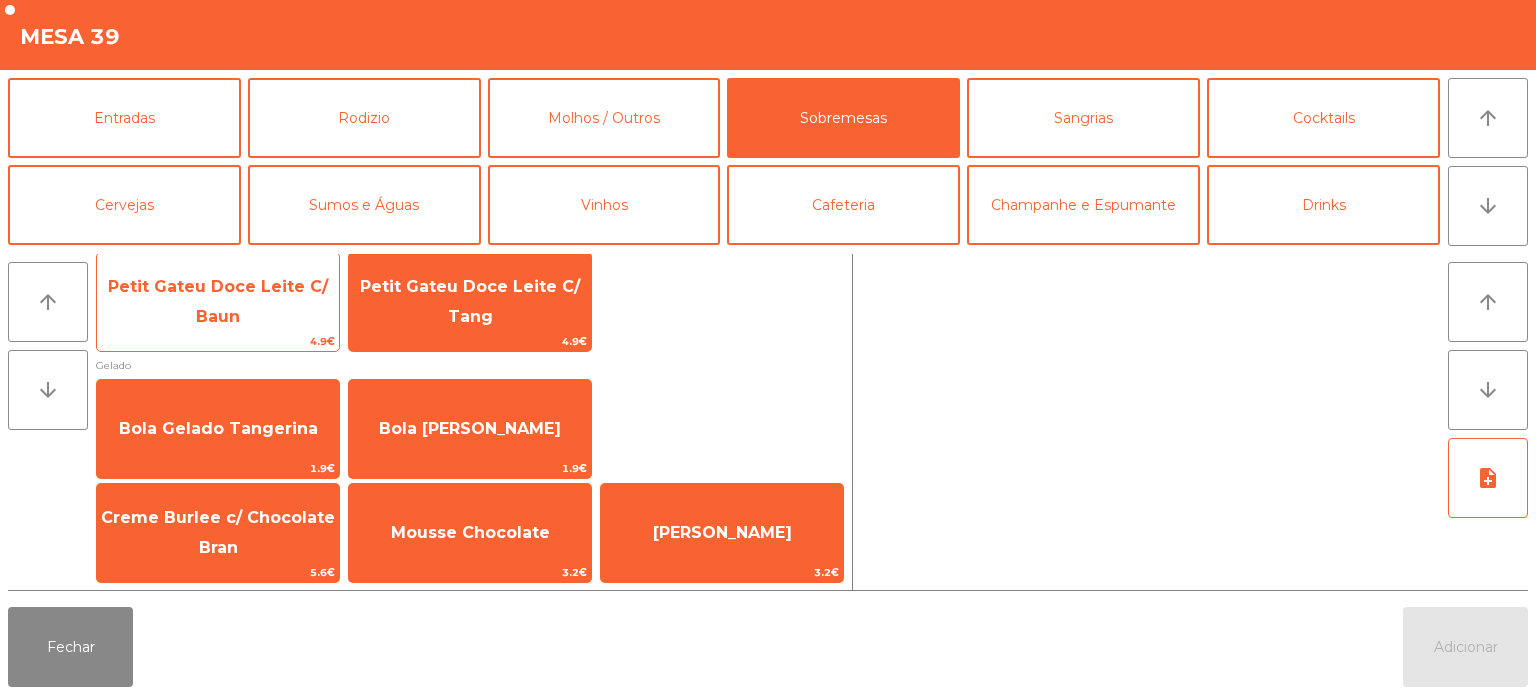 click on "Petit Gateu Doce Leite C/ Baun" 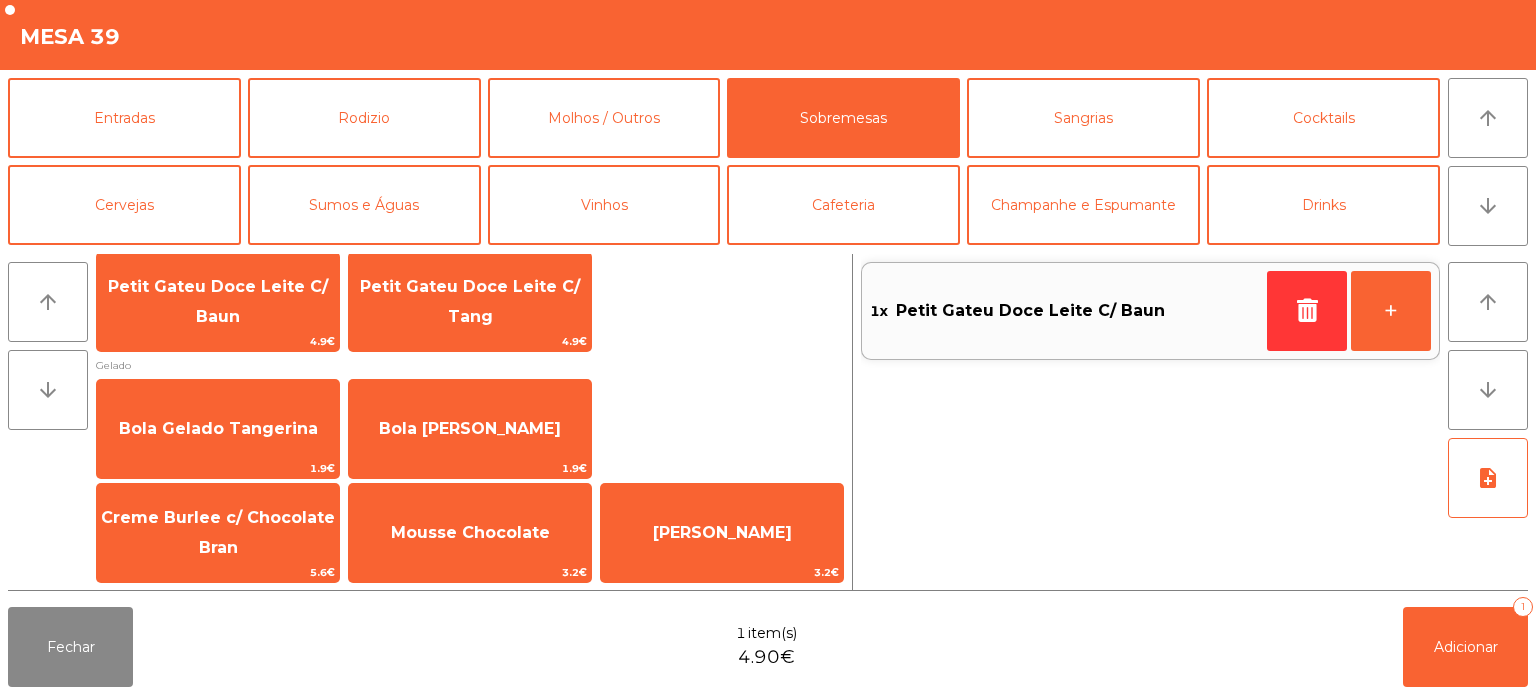 click on "Fechar  1 item(s)  4.90€   Adicionar   1" 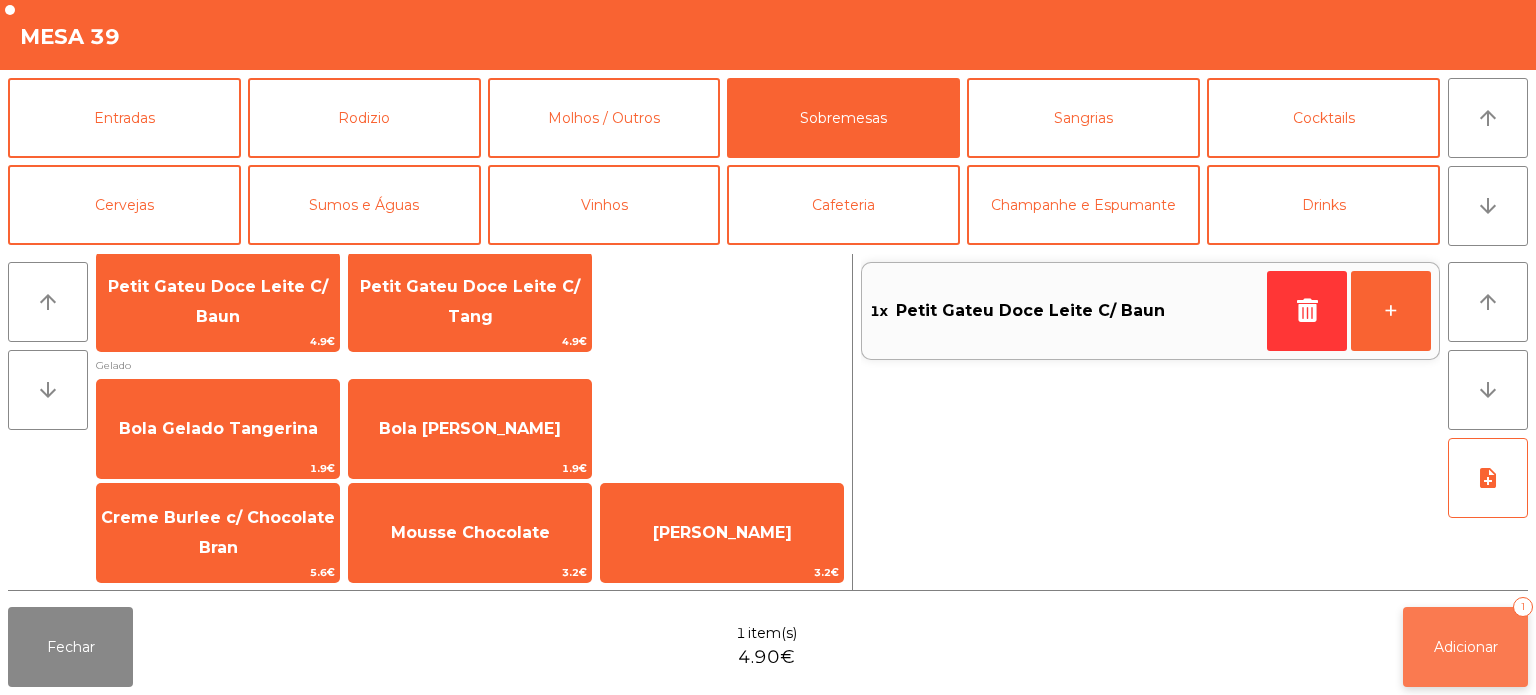 click on "Adicionar   1" 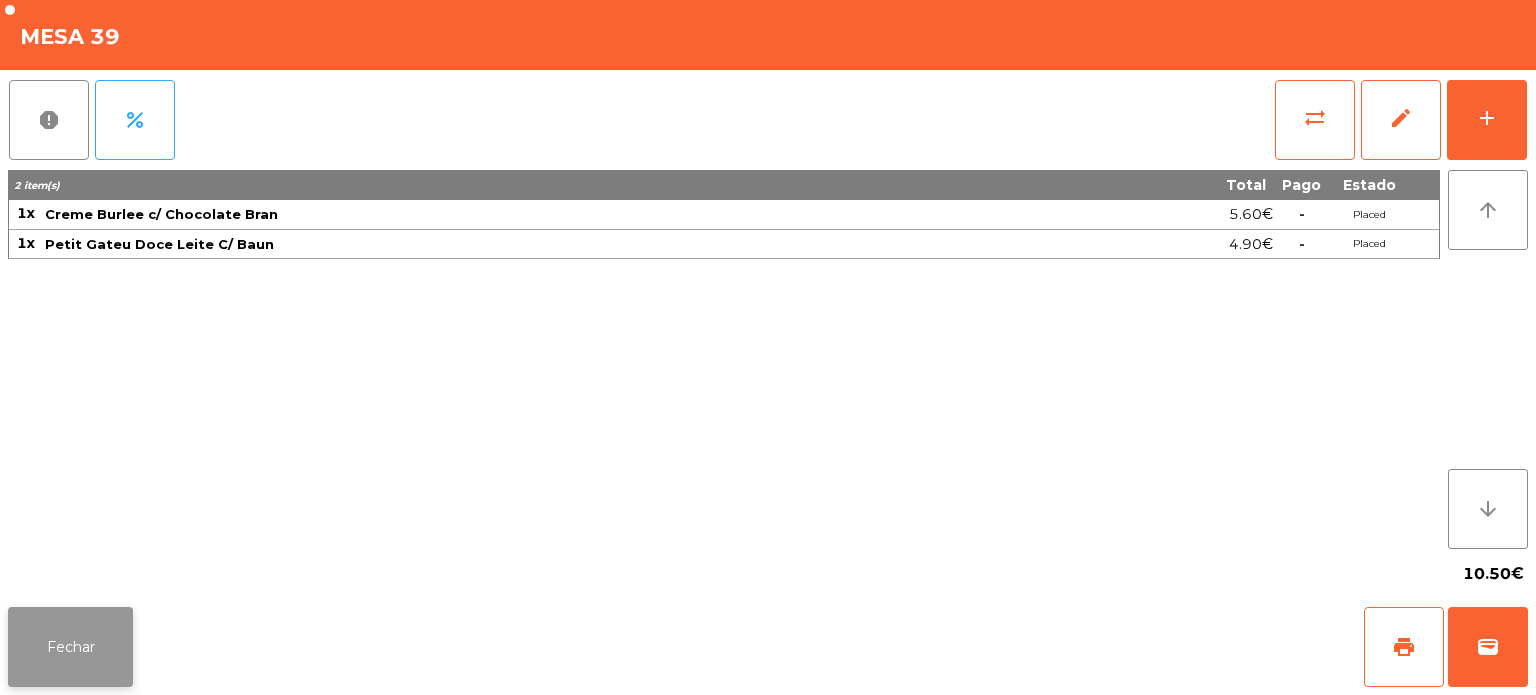 click on "Fechar" 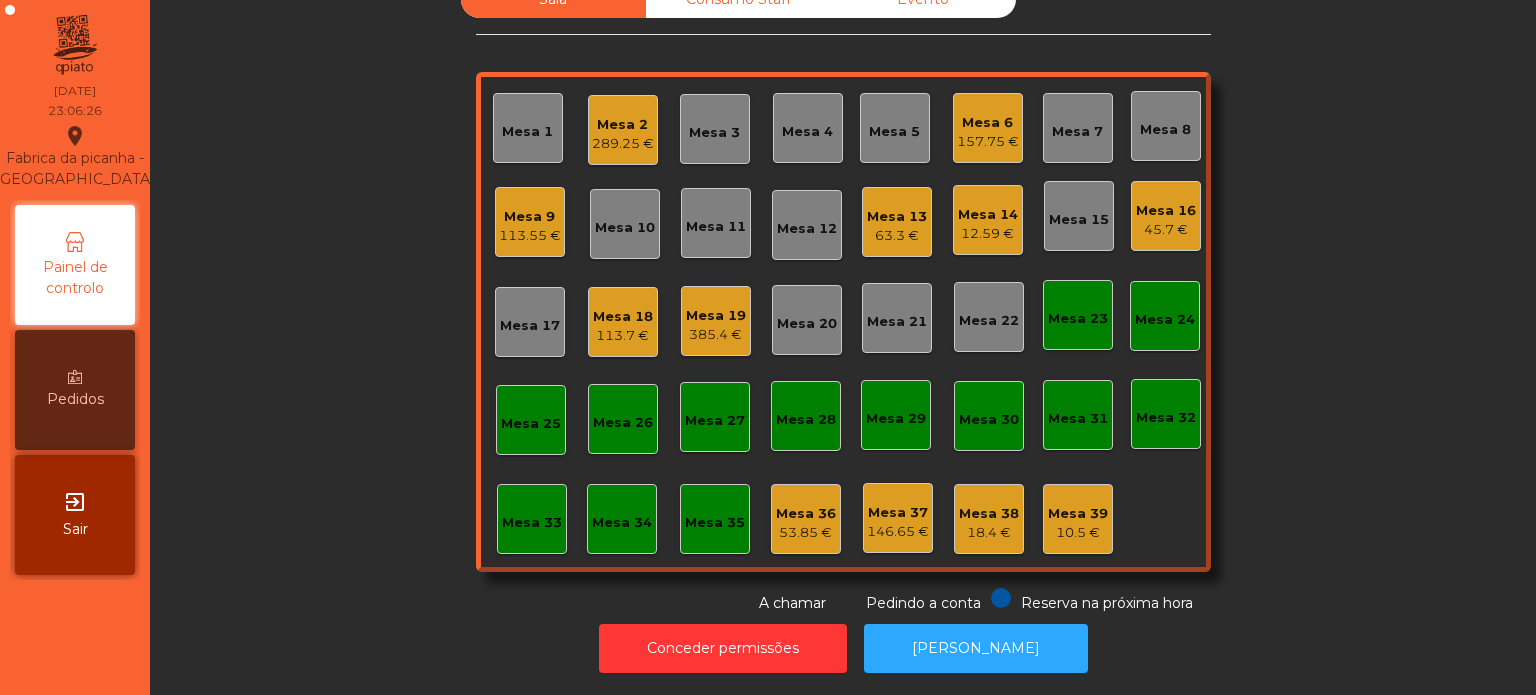 click on "Sala   Consumo Staff   Evento   Mesa 1   Mesa 2   289.25 €   Mesa 3   Mesa 4   Mesa 5   [GEOGRAPHIC_DATA] 6   157.75 €   Mesa 7   Mesa 8   Mesa 9   113.55 €   [GEOGRAPHIC_DATA] 10   Mesa 11   Mesa 12   Mesa 13   63.3 €   [GEOGRAPHIC_DATA] 14   12.59 €   [GEOGRAPHIC_DATA] 15   Mesa 16   45.7 €   Mesa 17   Mesa 18   113.7 €   Mesa 19   385.4 €   [GEOGRAPHIC_DATA] 20   [GEOGRAPHIC_DATA] 21   [GEOGRAPHIC_DATA] 22   [GEOGRAPHIC_DATA] 23   [GEOGRAPHIC_DATA] 24   [GEOGRAPHIC_DATA] 25   Mesa 26   [GEOGRAPHIC_DATA] 27   [GEOGRAPHIC_DATA] 28   Mesa 29   [GEOGRAPHIC_DATA] 30   [GEOGRAPHIC_DATA] 31   [GEOGRAPHIC_DATA] 32   [GEOGRAPHIC_DATA] 33   [GEOGRAPHIC_DATA] 35   Mesa 36   53.85 €   Mesa 37   146.65 €   Mesa 38   18.4 €   Mesa 39   10.5 €  Reserva na próxima hora Pedindo a conta A chamar" 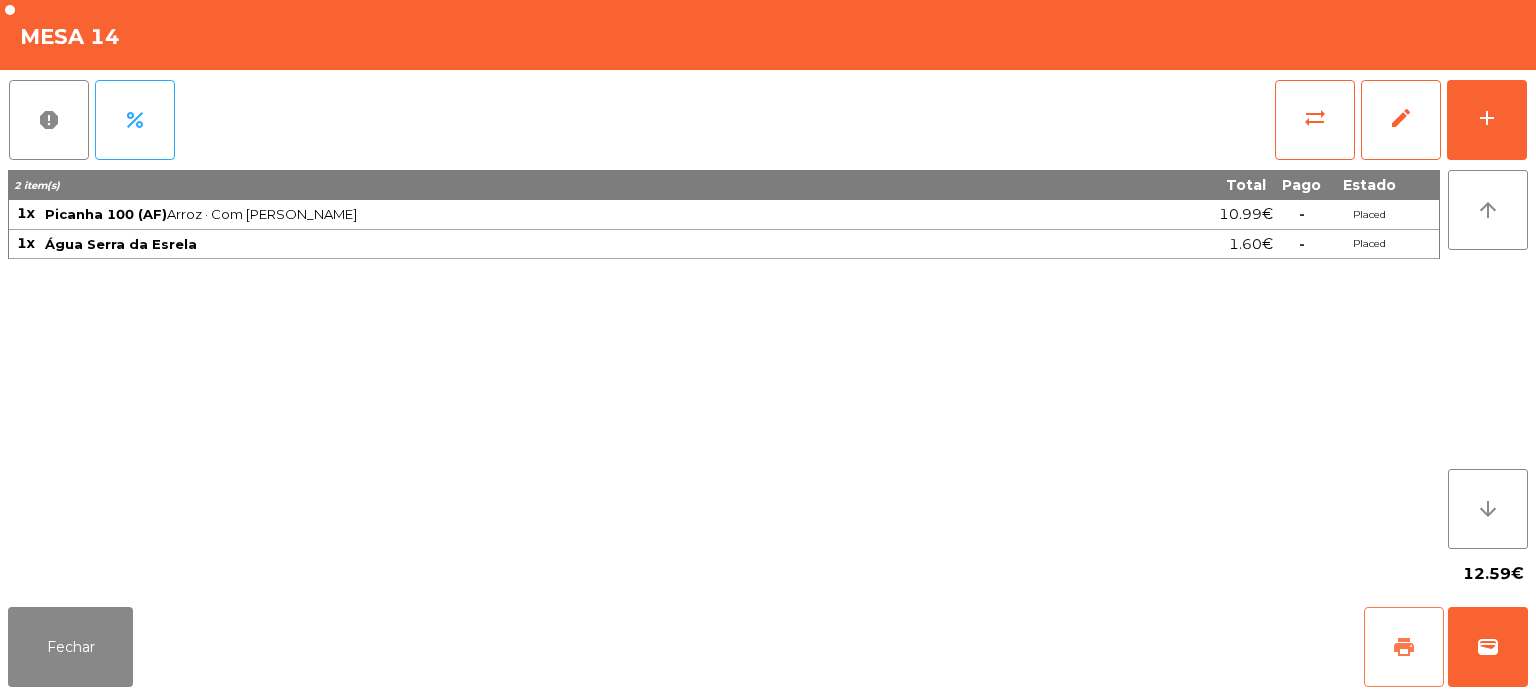 click on "print" 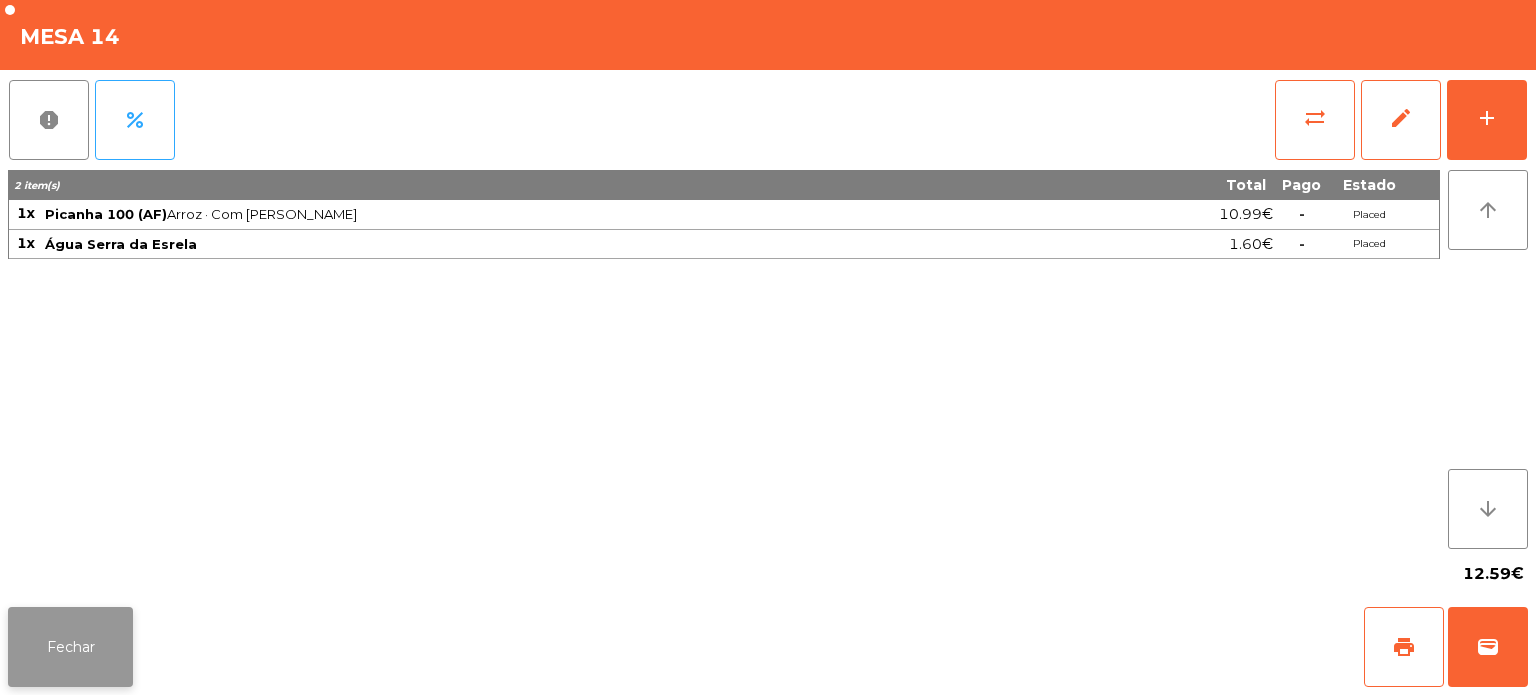 click on "Fechar" 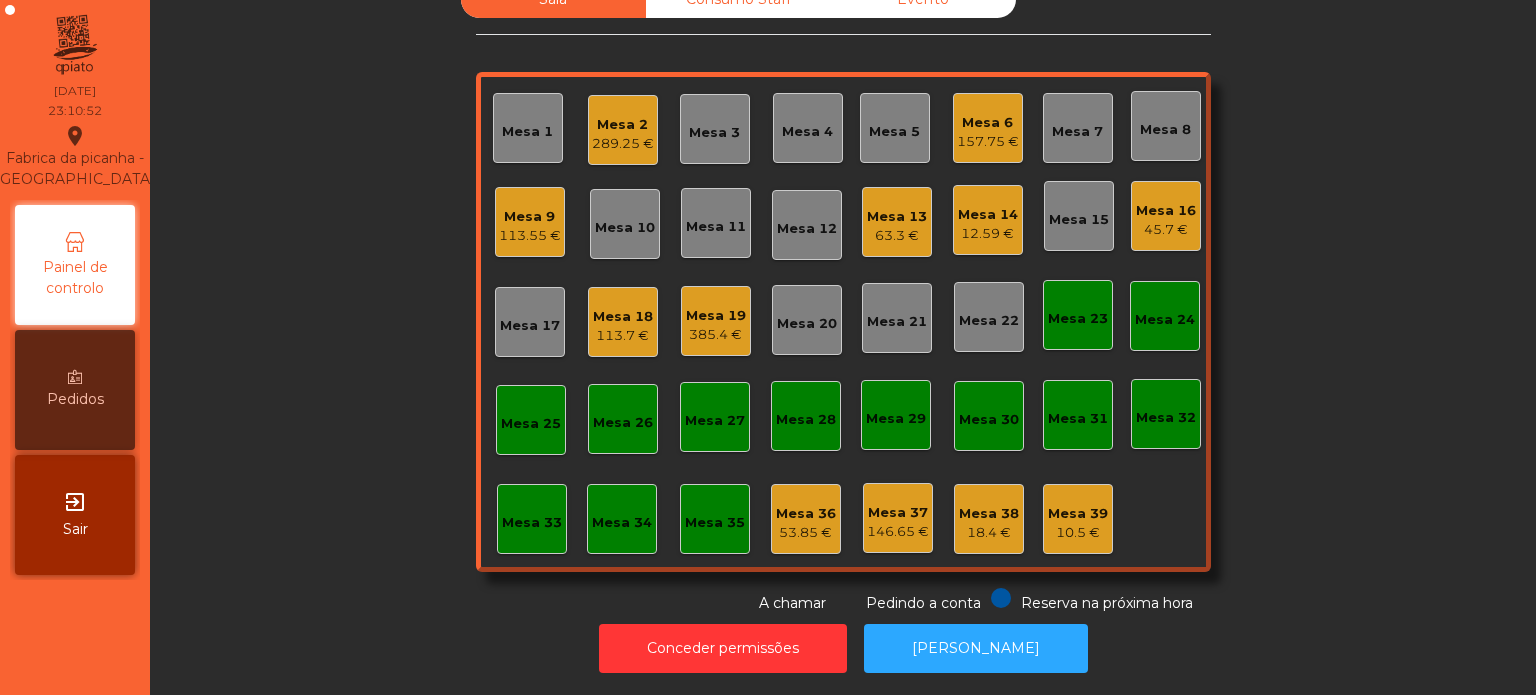click on "Sala   Consumo Staff   Evento   Mesa 1   Mesa 2   289.25 €   Mesa 3   Mesa 4   Mesa 5   [GEOGRAPHIC_DATA] 6   157.75 €   Mesa 7   Mesa 8   Mesa 9   113.55 €   [GEOGRAPHIC_DATA] 10   Mesa 11   Mesa 12   Mesa 13   63.3 €   [GEOGRAPHIC_DATA] 14   12.59 €   [GEOGRAPHIC_DATA] 15   Mesa 16   45.7 €   Mesa 17   Mesa 18   113.7 €   Mesa 19   385.4 €   [GEOGRAPHIC_DATA] 20   [GEOGRAPHIC_DATA] 21   [GEOGRAPHIC_DATA] 22   [GEOGRAPHIC_DATA] 23   [GEOGRAPHIC_DATA] 24   [GEOGRAPHIC_DATA] 25   Mesa 26   [GEOGRAPHIC_DATA] 27   [GEOGRAPHIC_DATA] 28   Mesa 29   [GEOGRAPHIC_DATA] 30   [GEOGRAPHIC_DATA] 31   [GEOGRAPHIC_DATA] 32   [GEOGRAPHIC_DATA] 33   [GEOGRAPHIC_DATA] 35   Mesa 36   53.85 €   Mesa 37   146.65 €   Mesa 38   18.4 €   Mesa 39   10.5 €  Reserva na próxima hora Pedindo a conta A chamar" 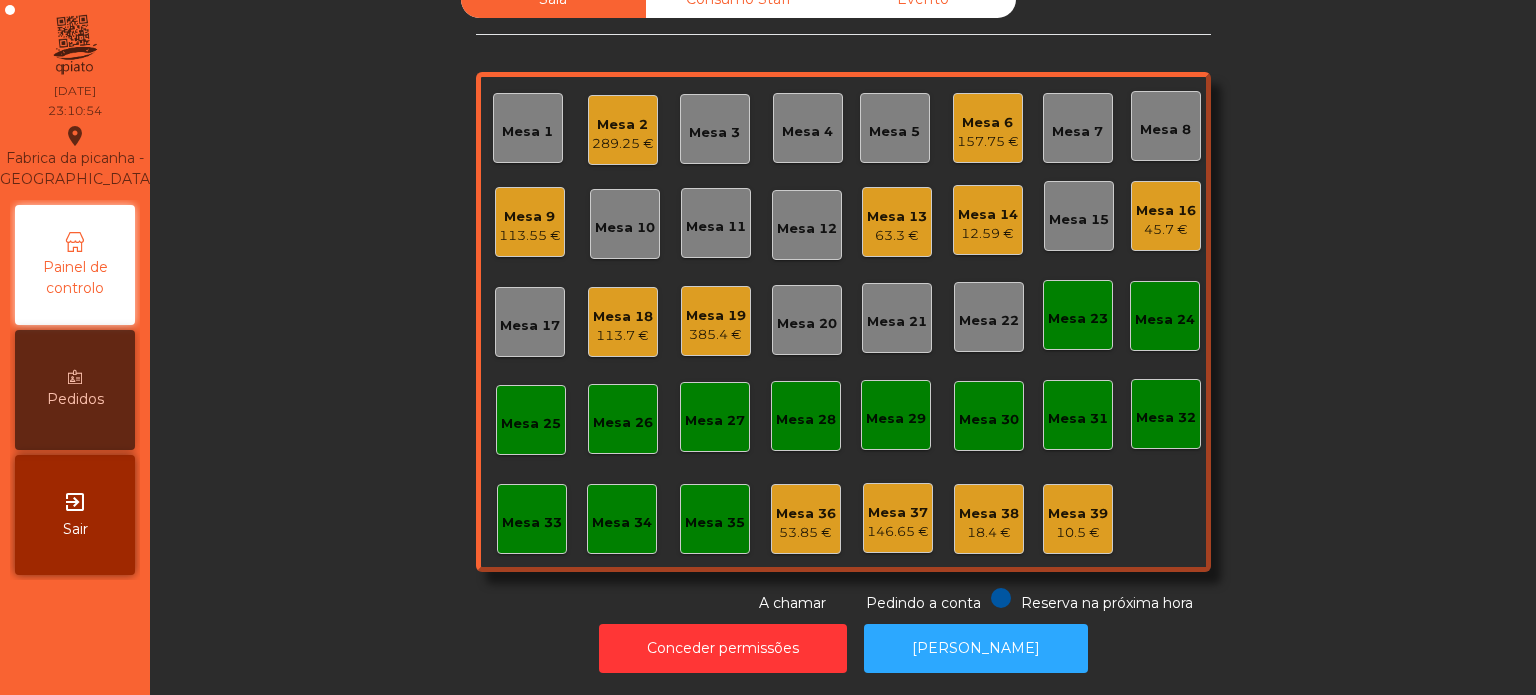 click on "385.4 €" 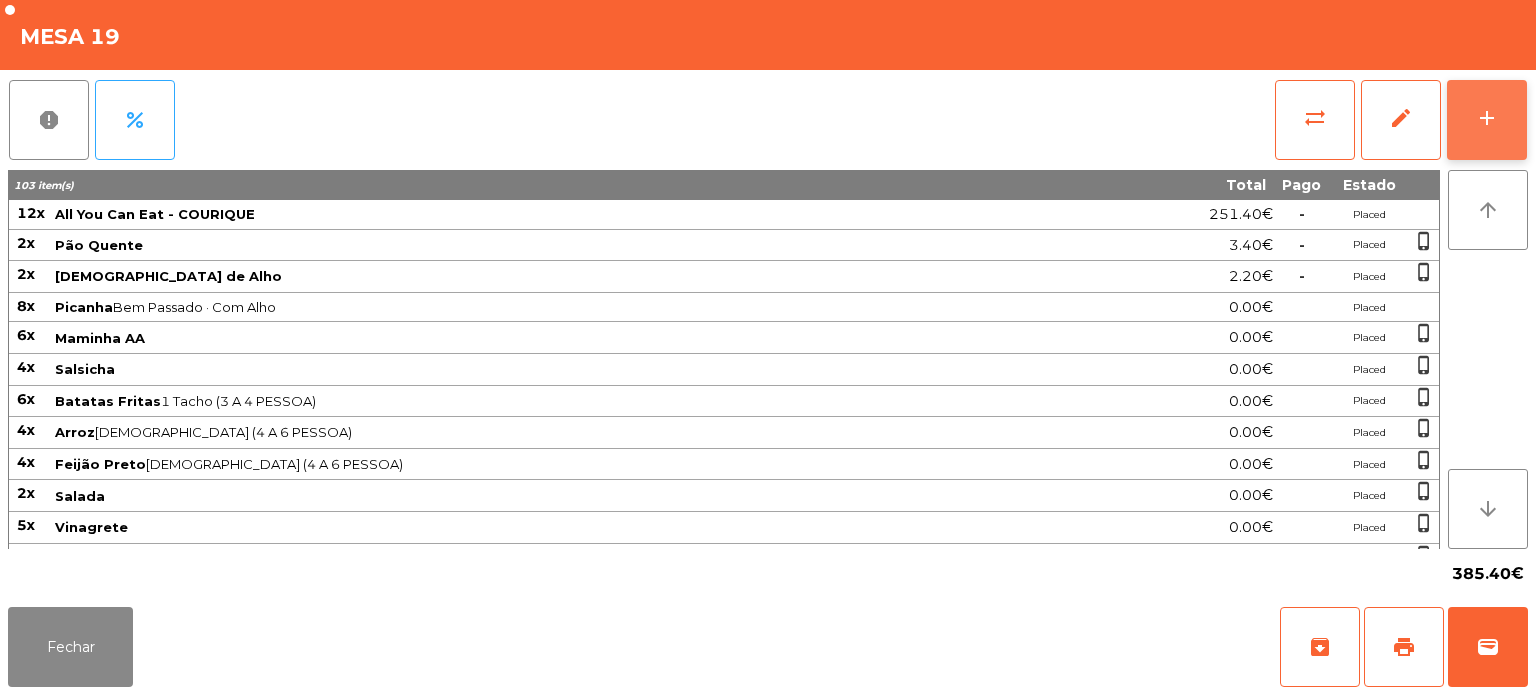 click on "add" 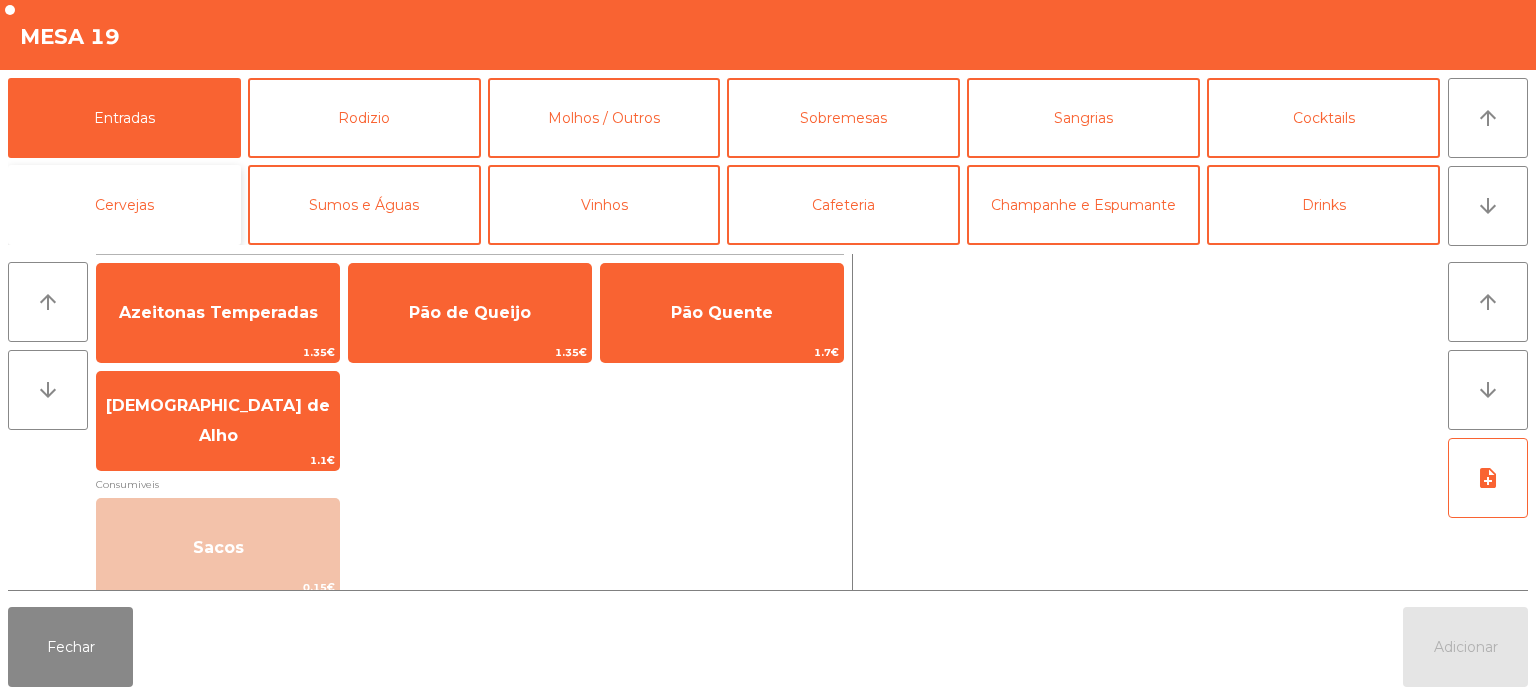 click on "Cervejas" 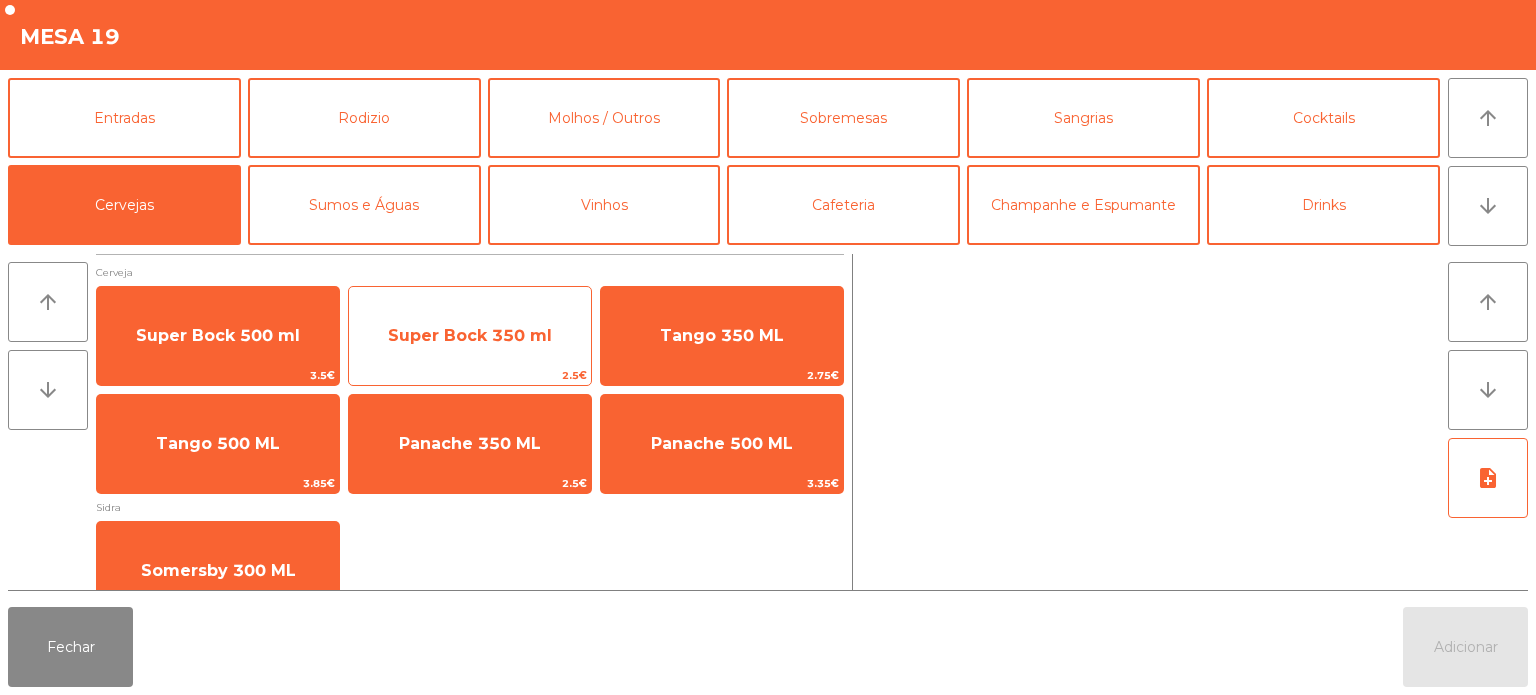 click on "Super Bock 350 ml" 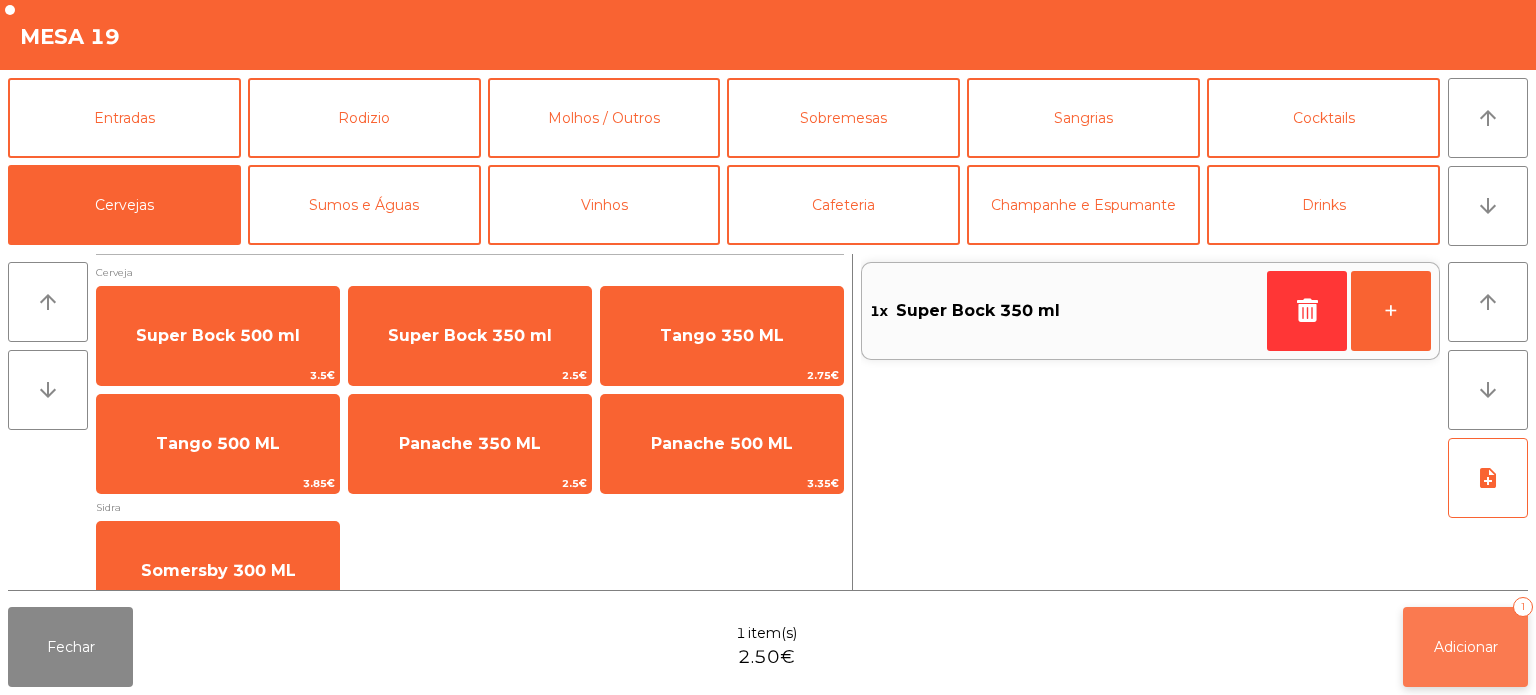 click on "Adicionar   1" 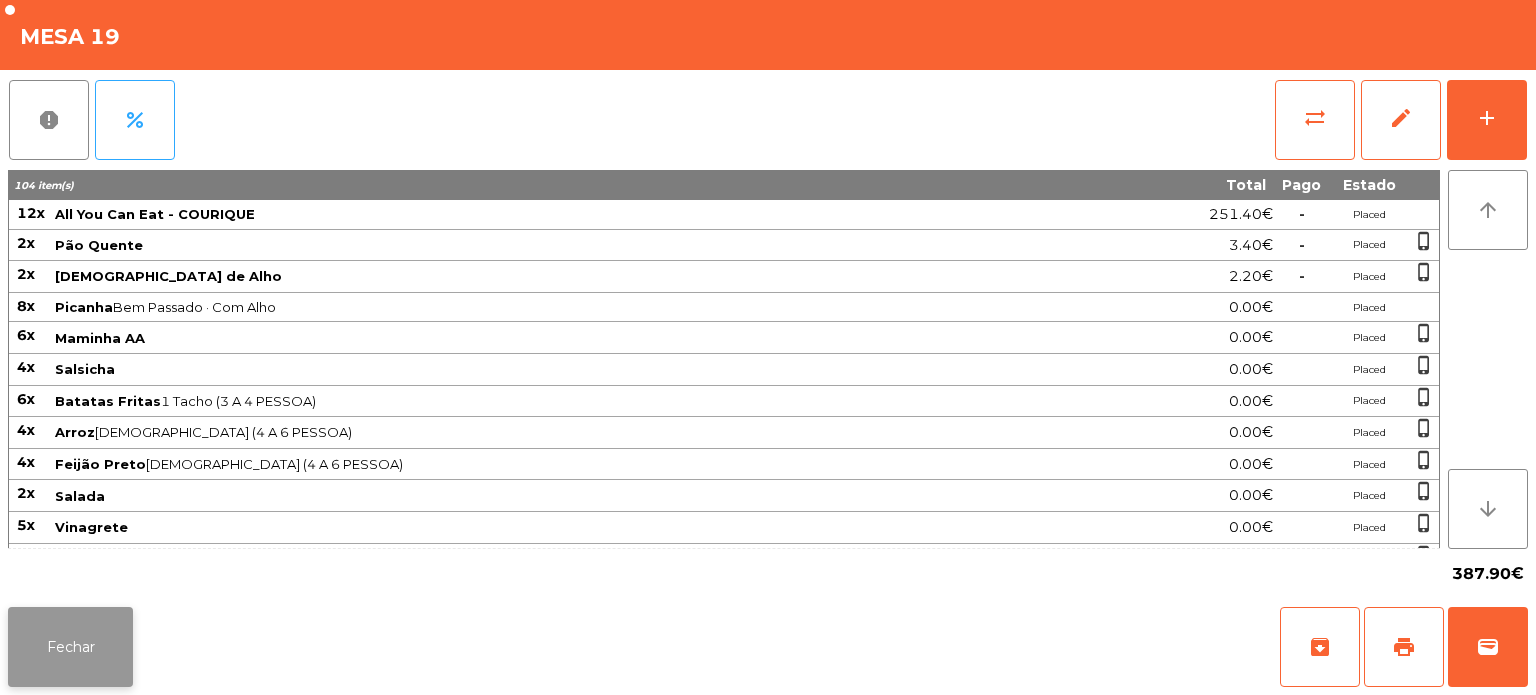click on "Fechar" 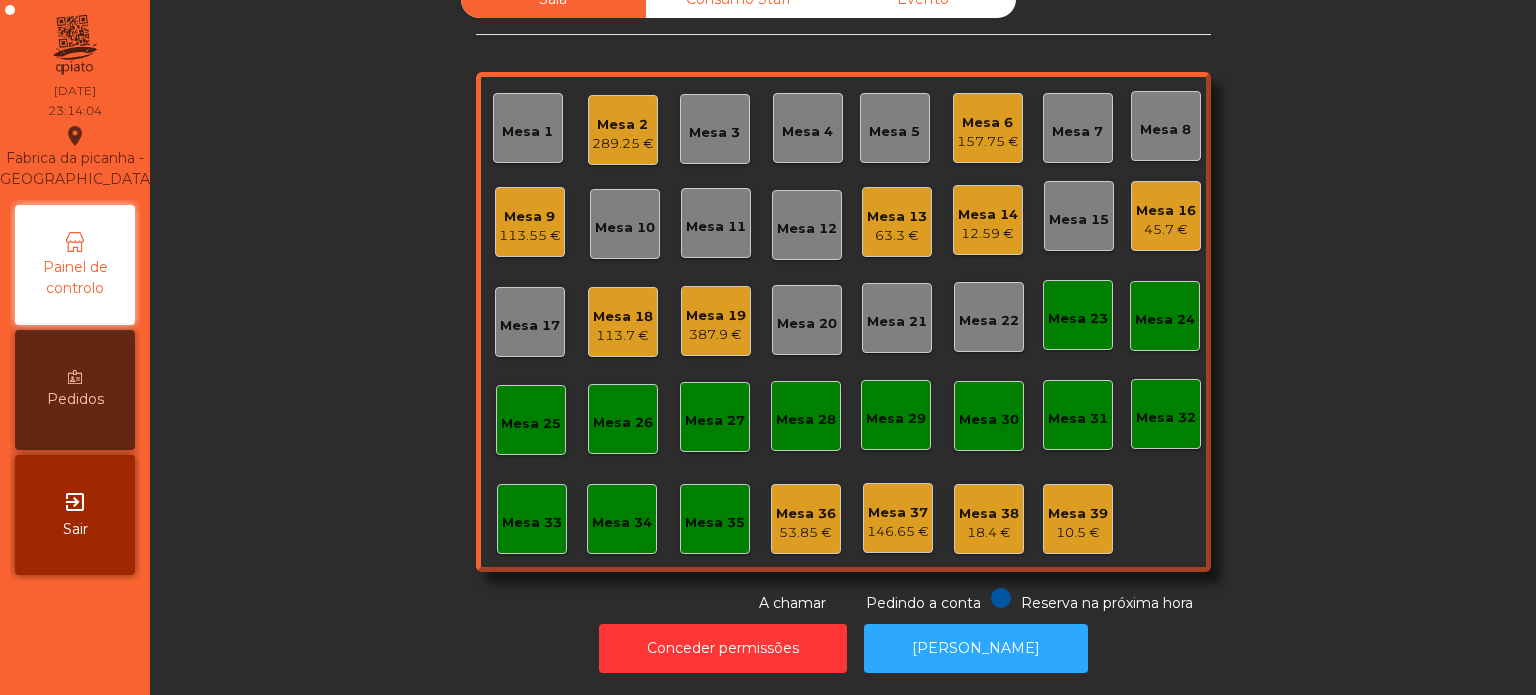 scroll, scrollTop: 0, scrollLeft: 0, axis: both 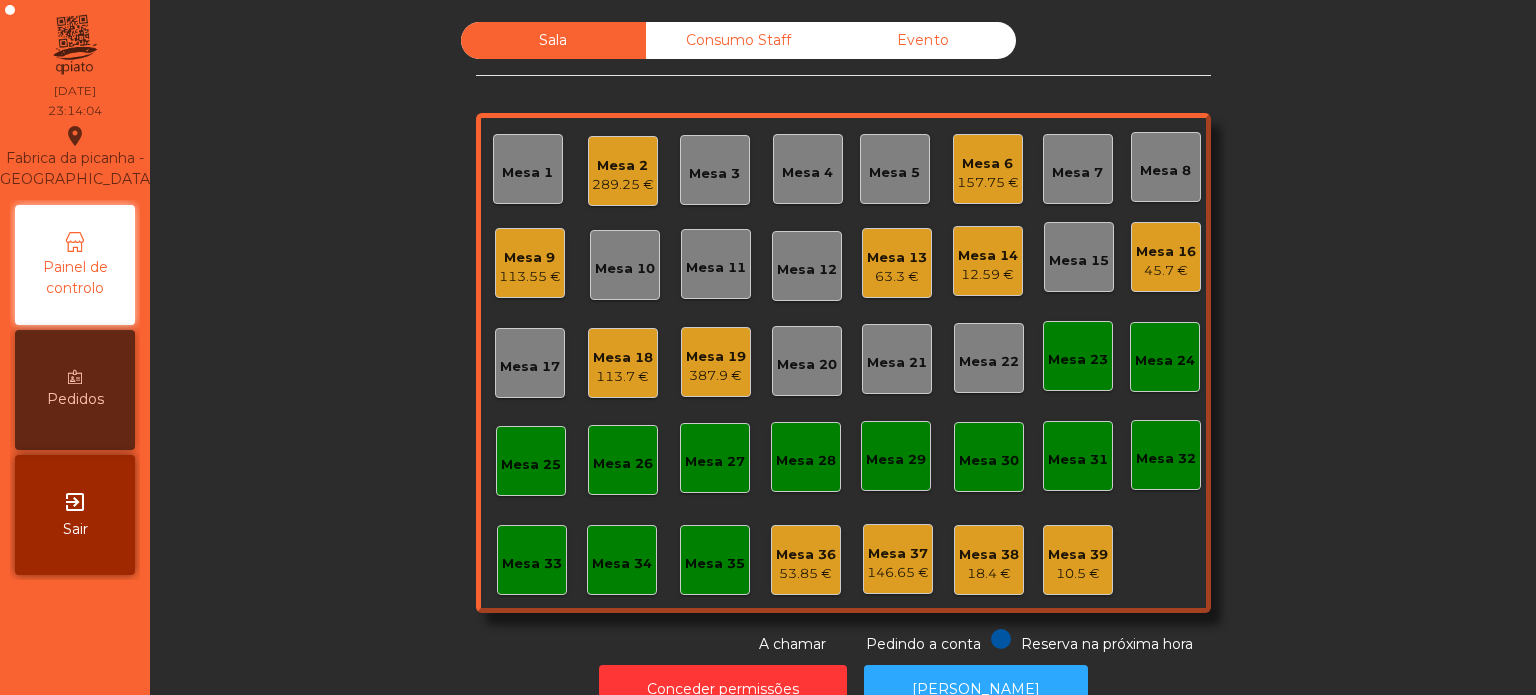 click on "Consumo Staff" 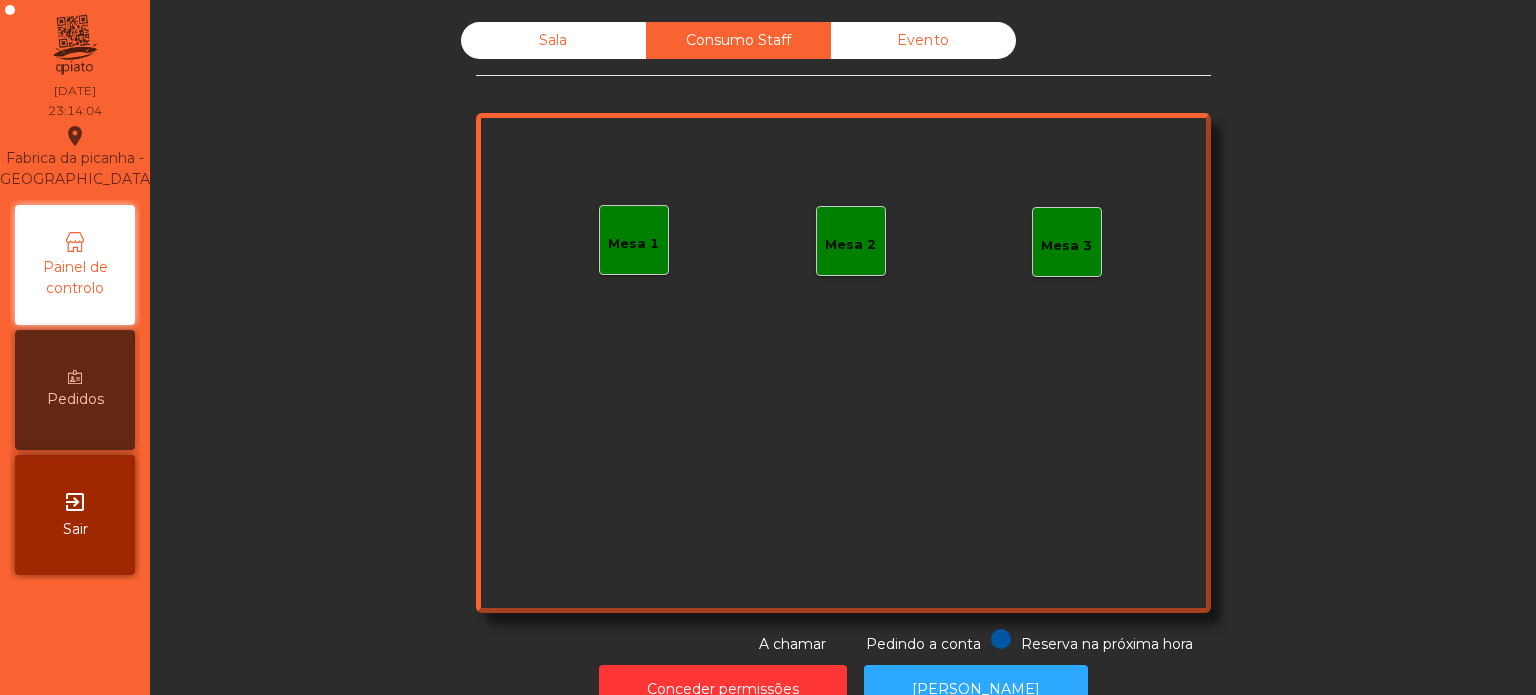 click on "Mesa 1" 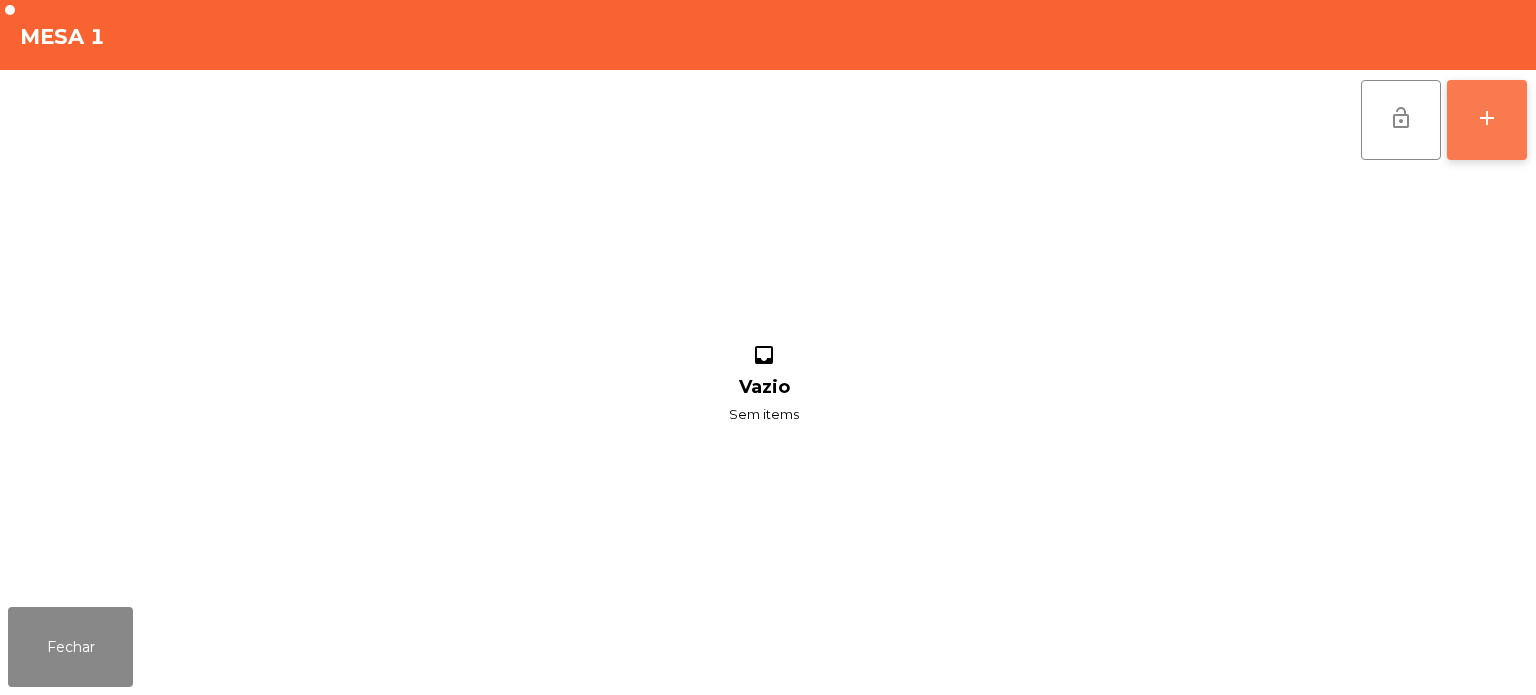 click on "add" 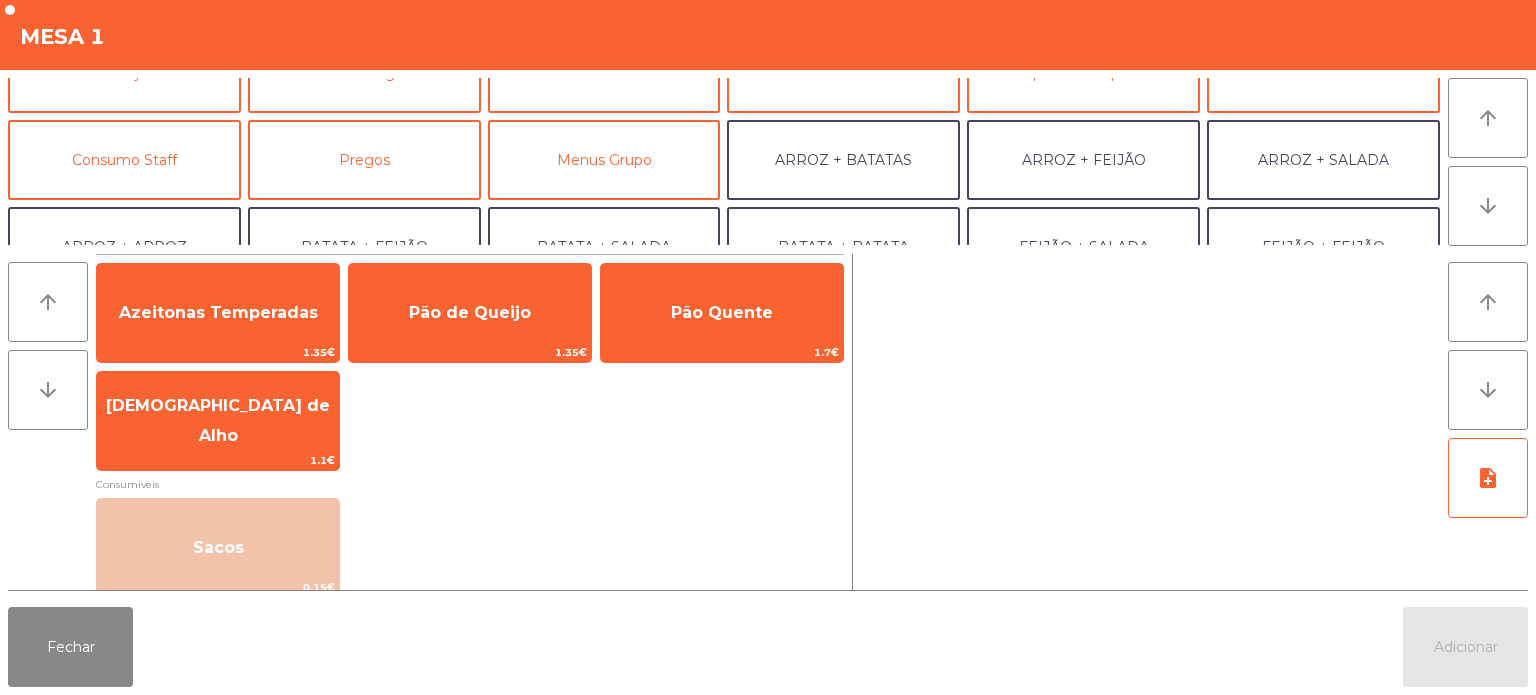 scroll, scrollTop: 133, scrollLeft: 0, axis: vertical 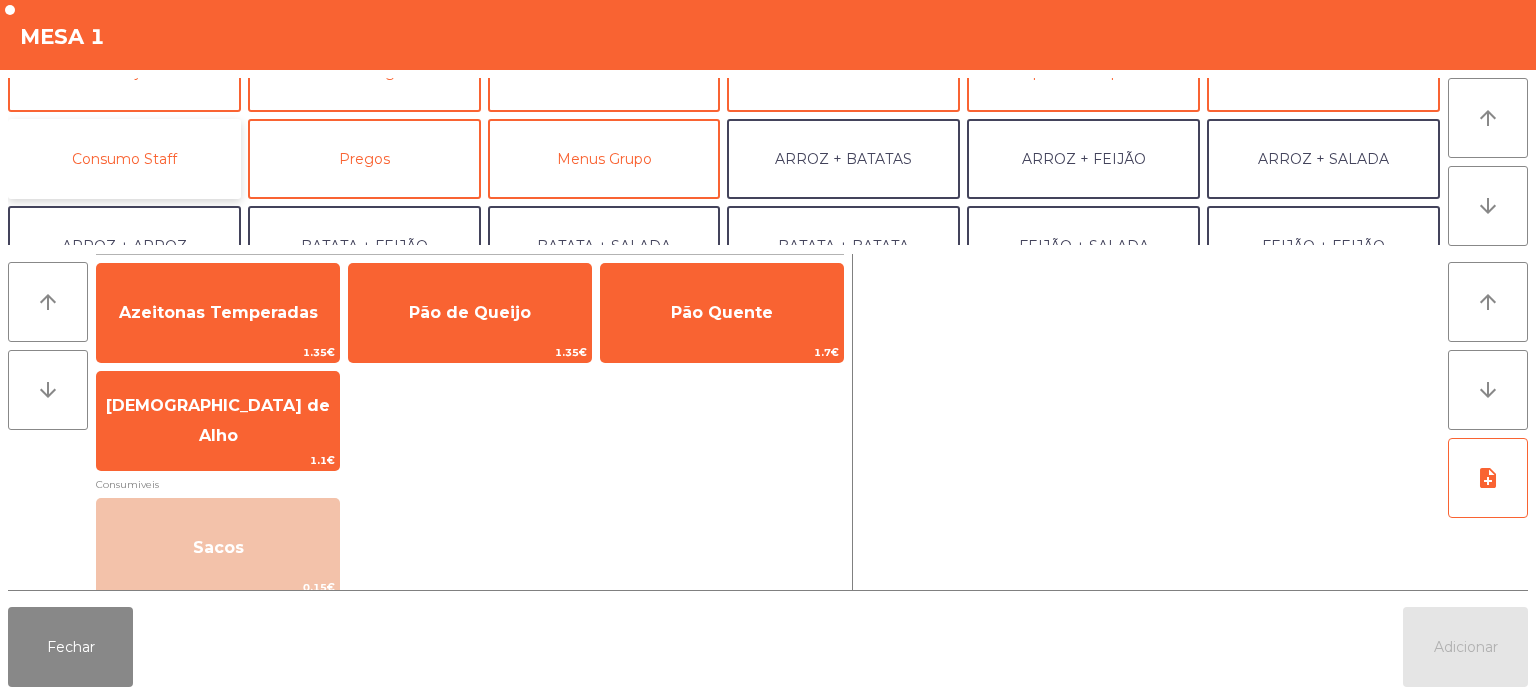 click on "Consumo Staff" 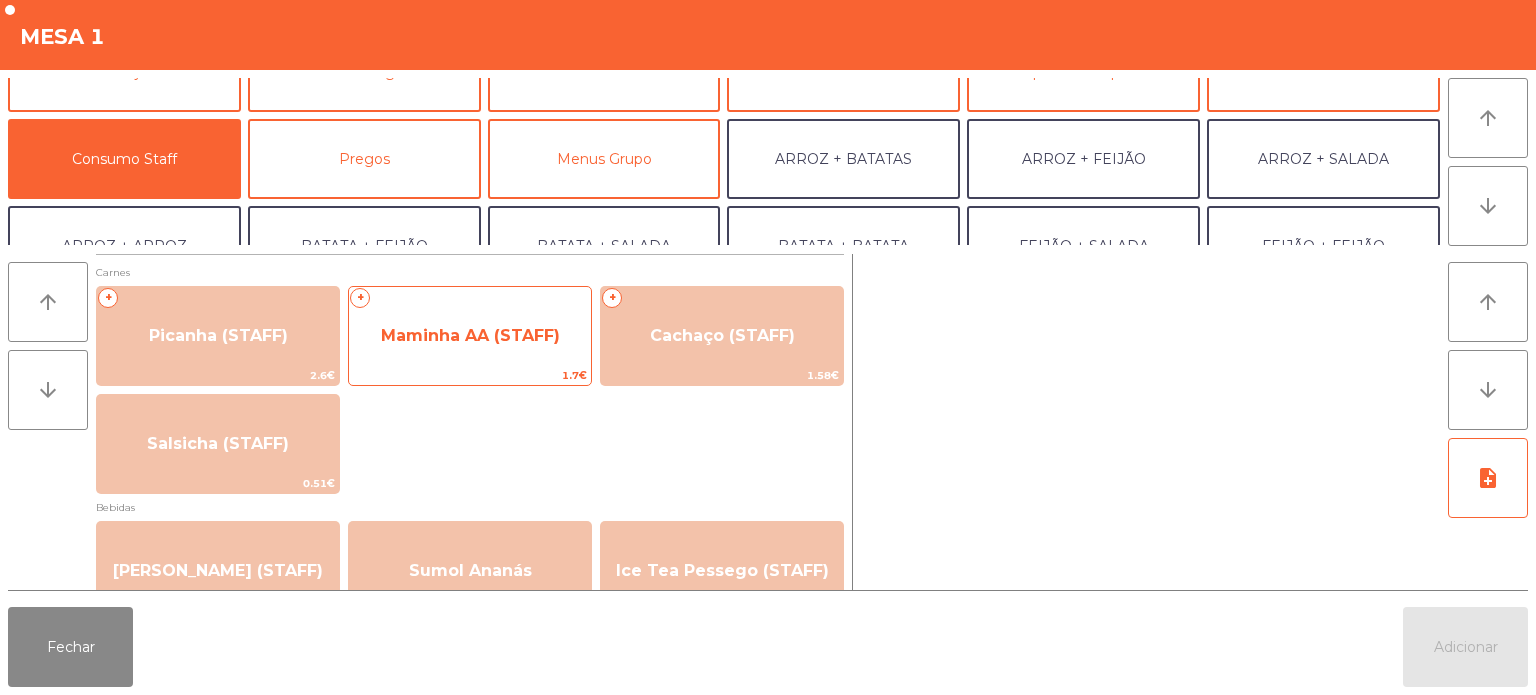 click on "Maminha AA (STAFF)" 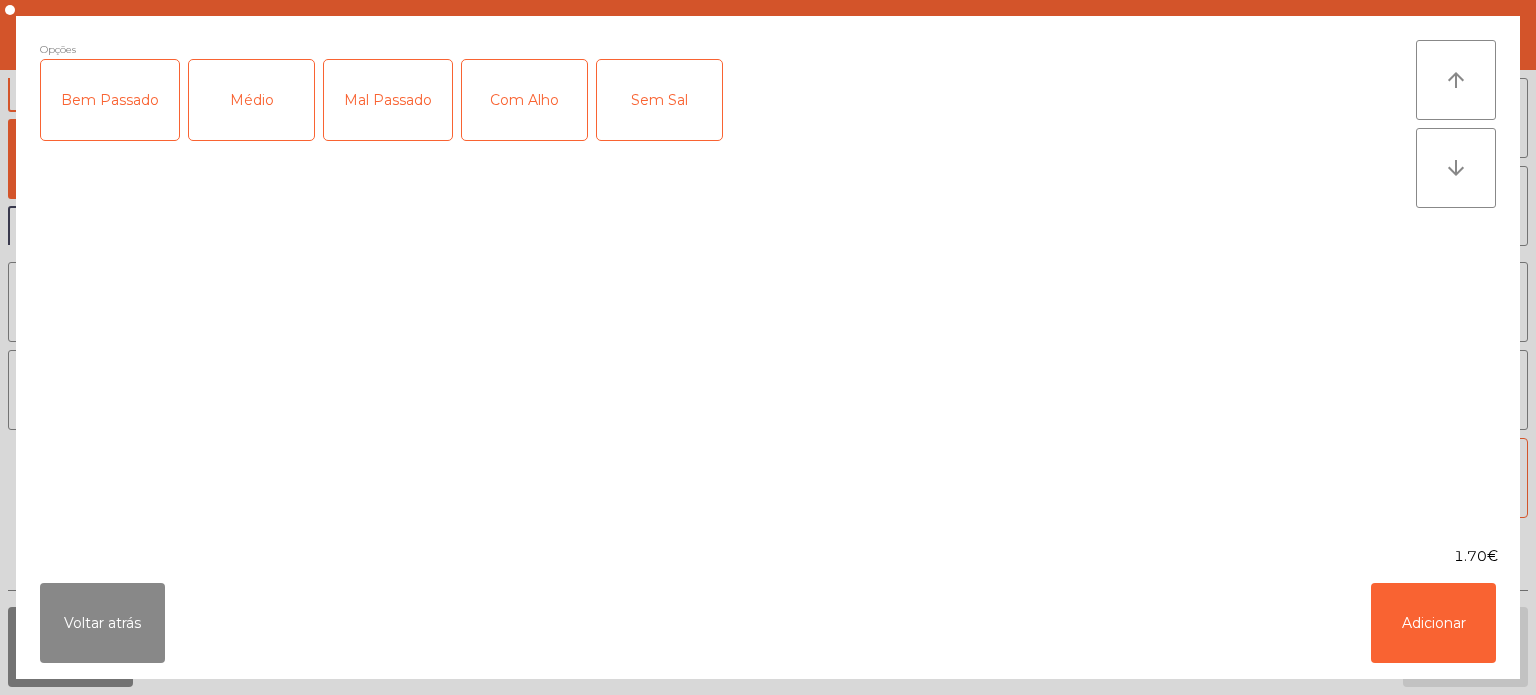 click on "Médio" 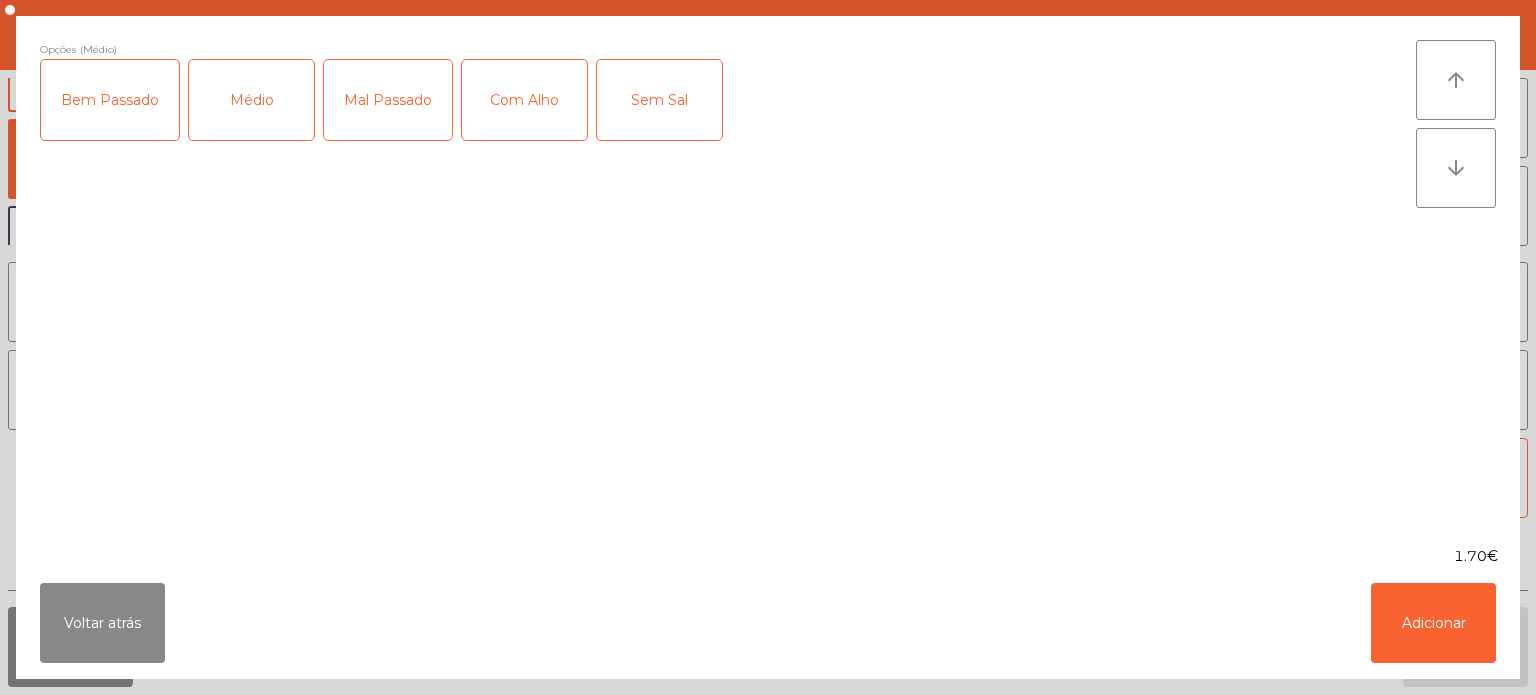 click on "Com Alho" 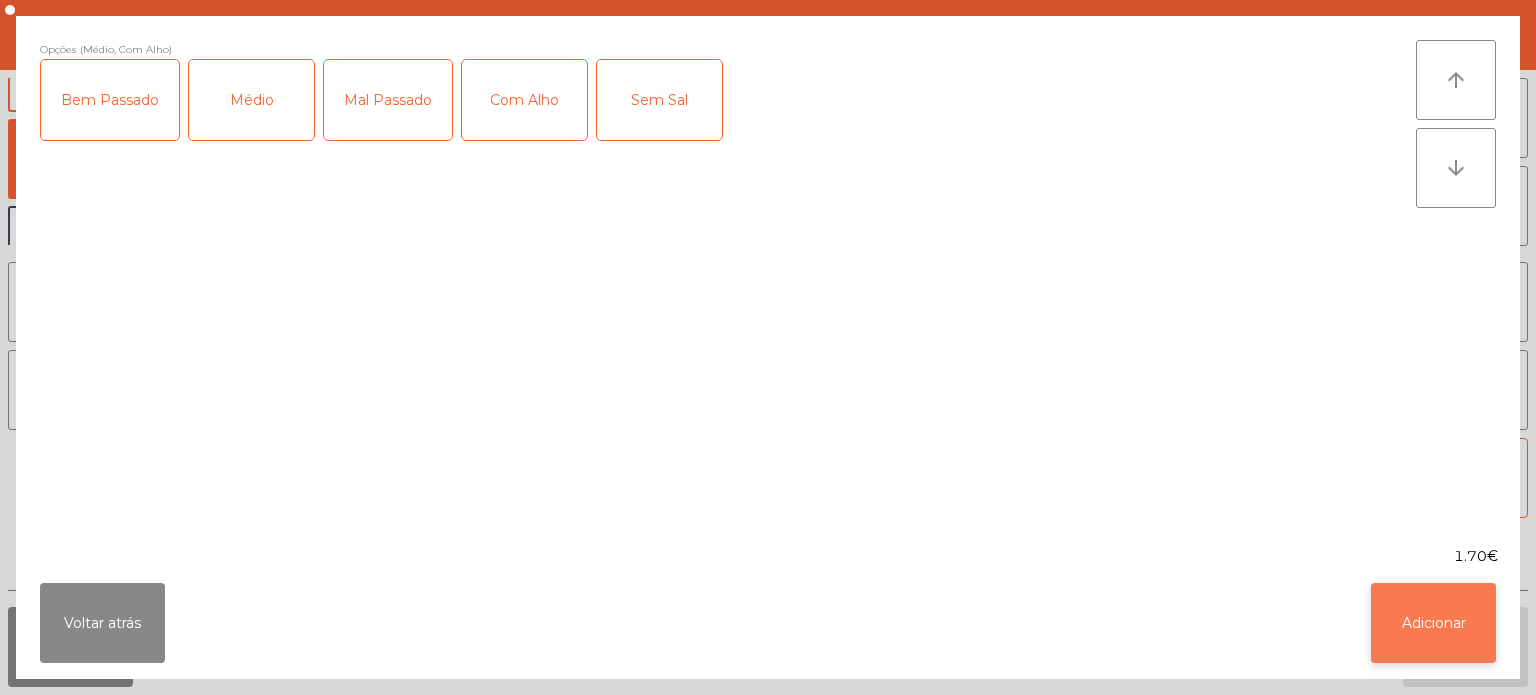 click on "Adicionar" 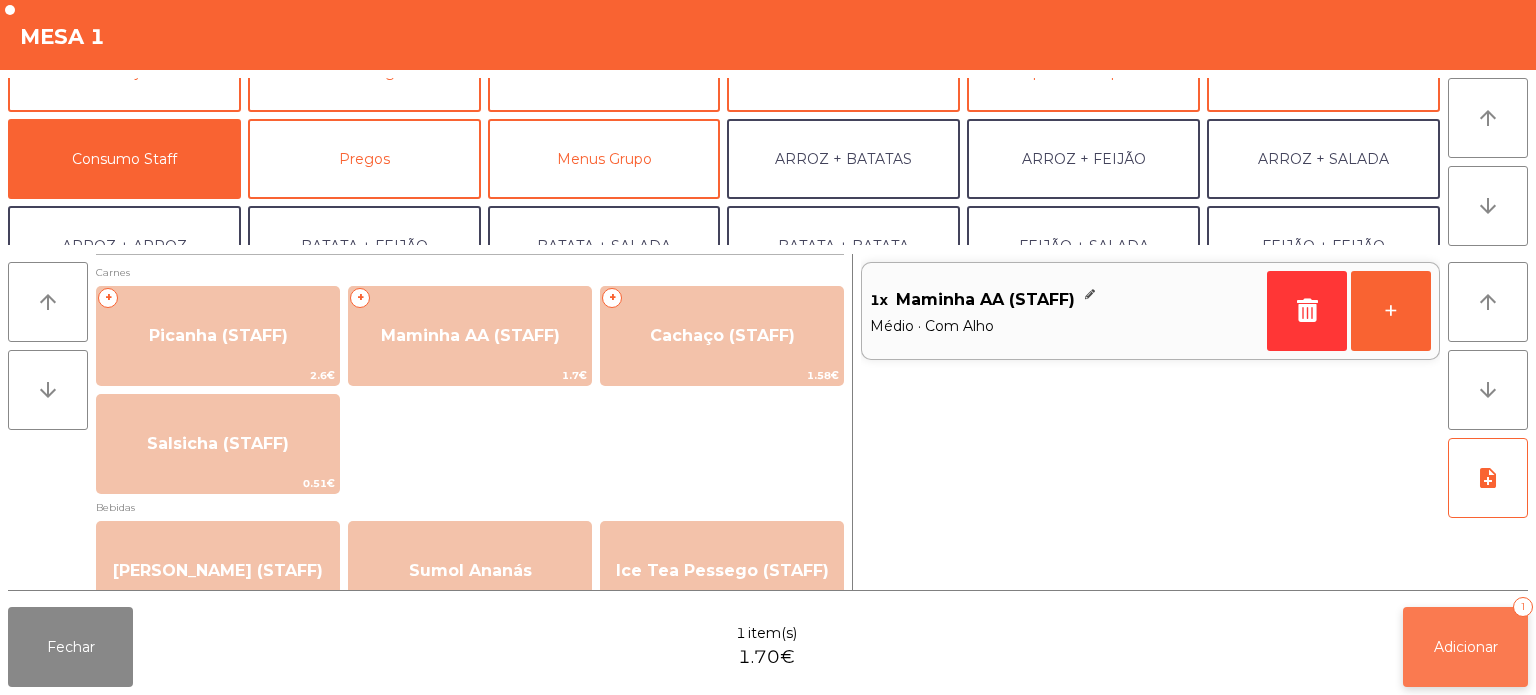 click on "Adicionar" 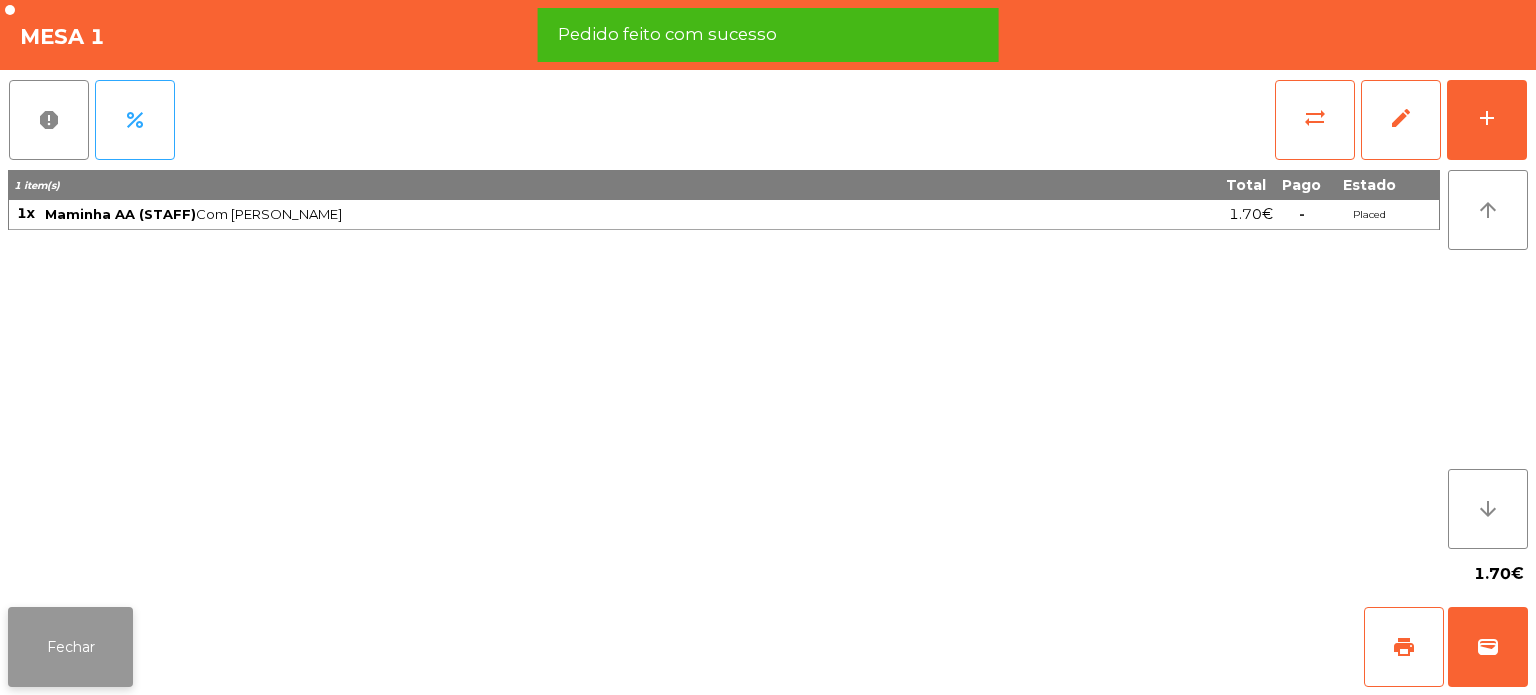click on "Fechar" 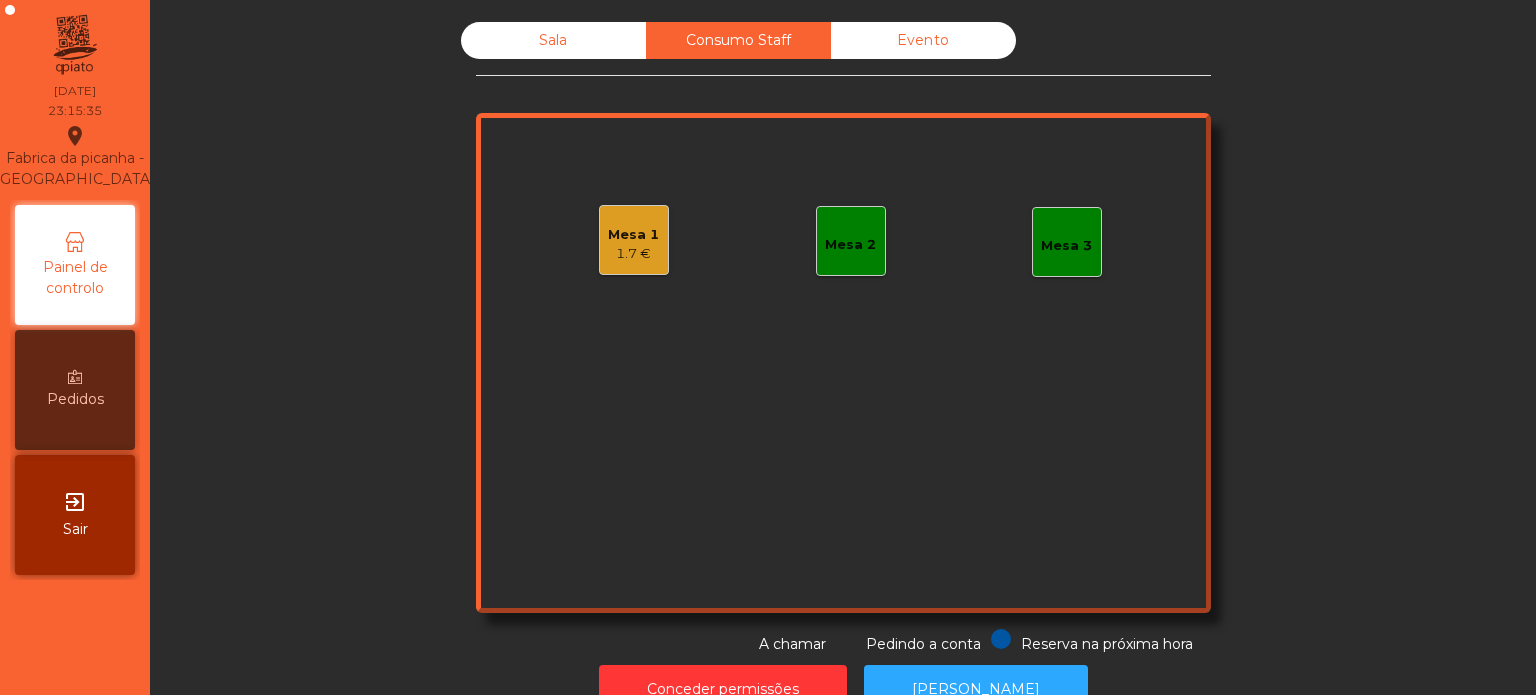 click on "Sala" 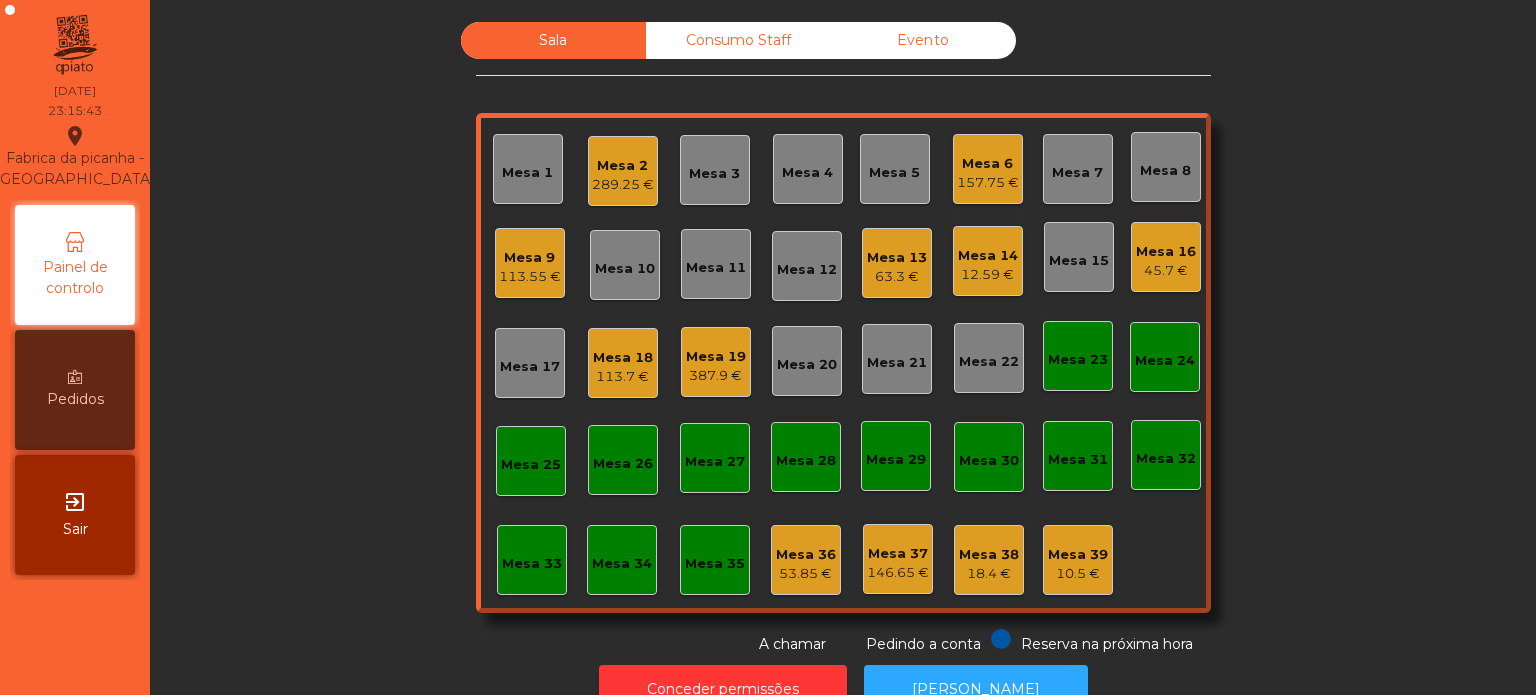 click on "12.59 €" 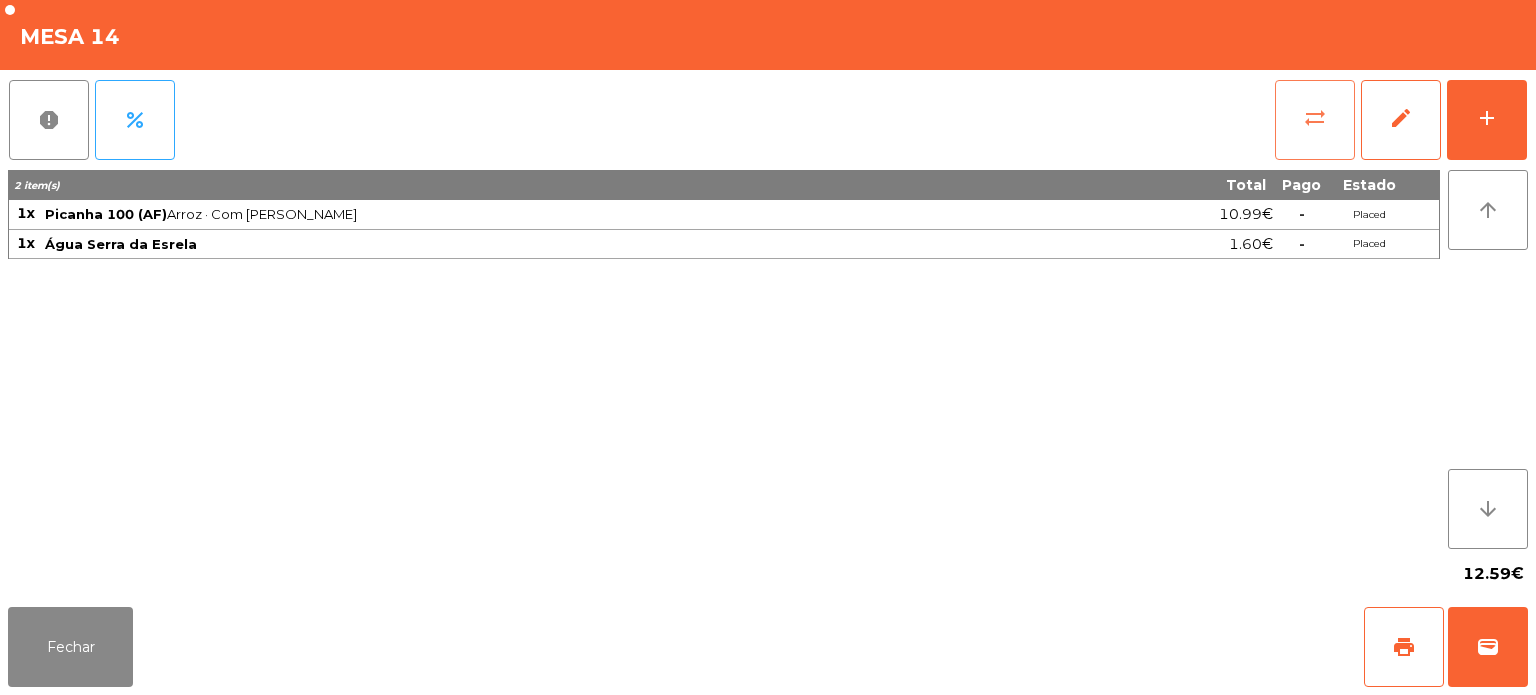click on "sync_alt" 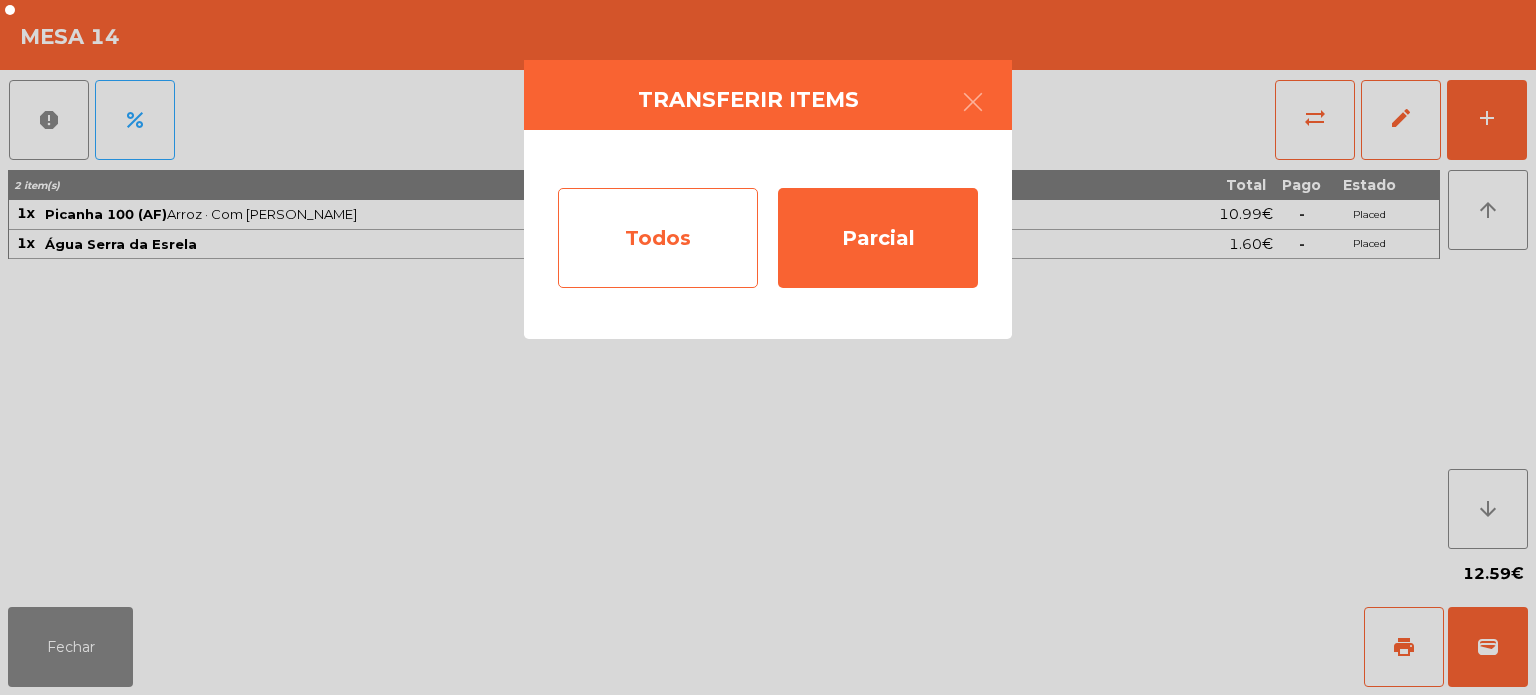 click on "Todos" 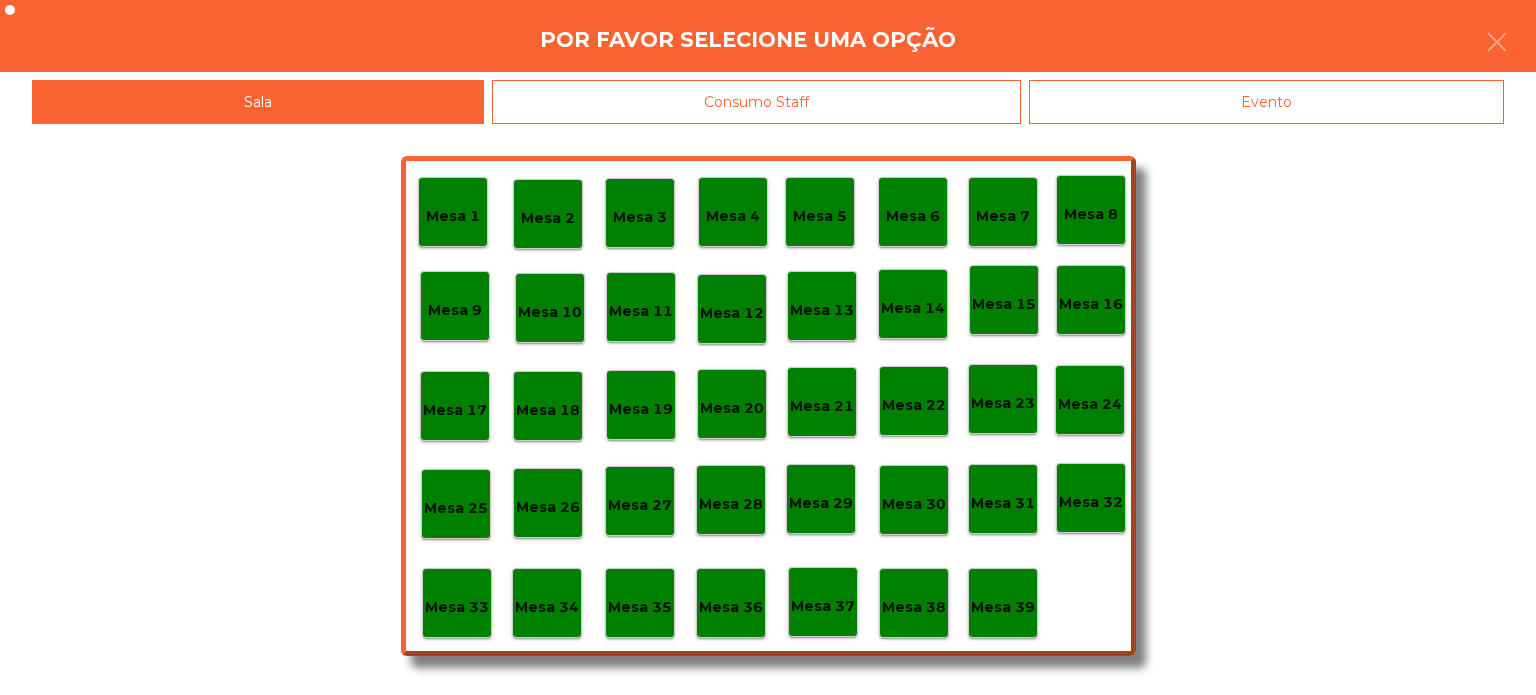 click on "Evento" 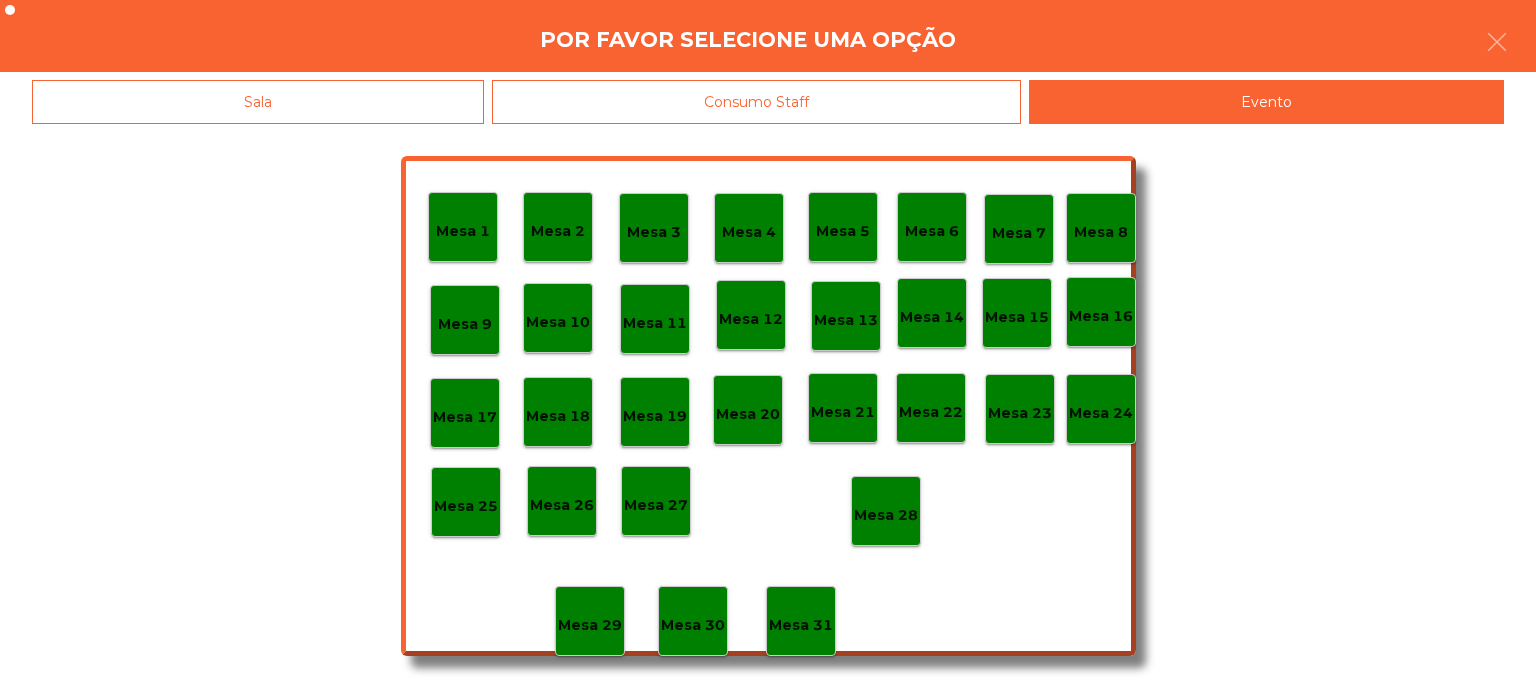 click on "Mesa 28" 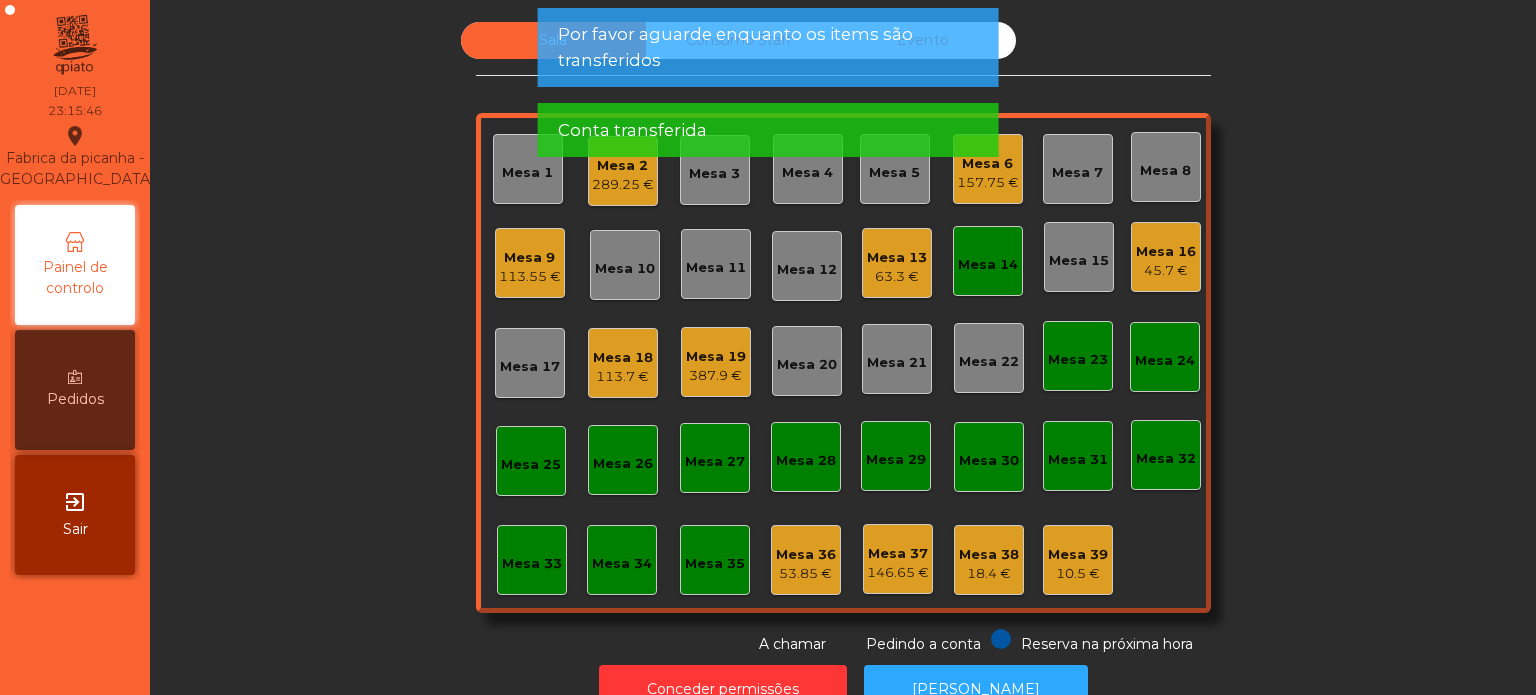 click on "Mesa 14" 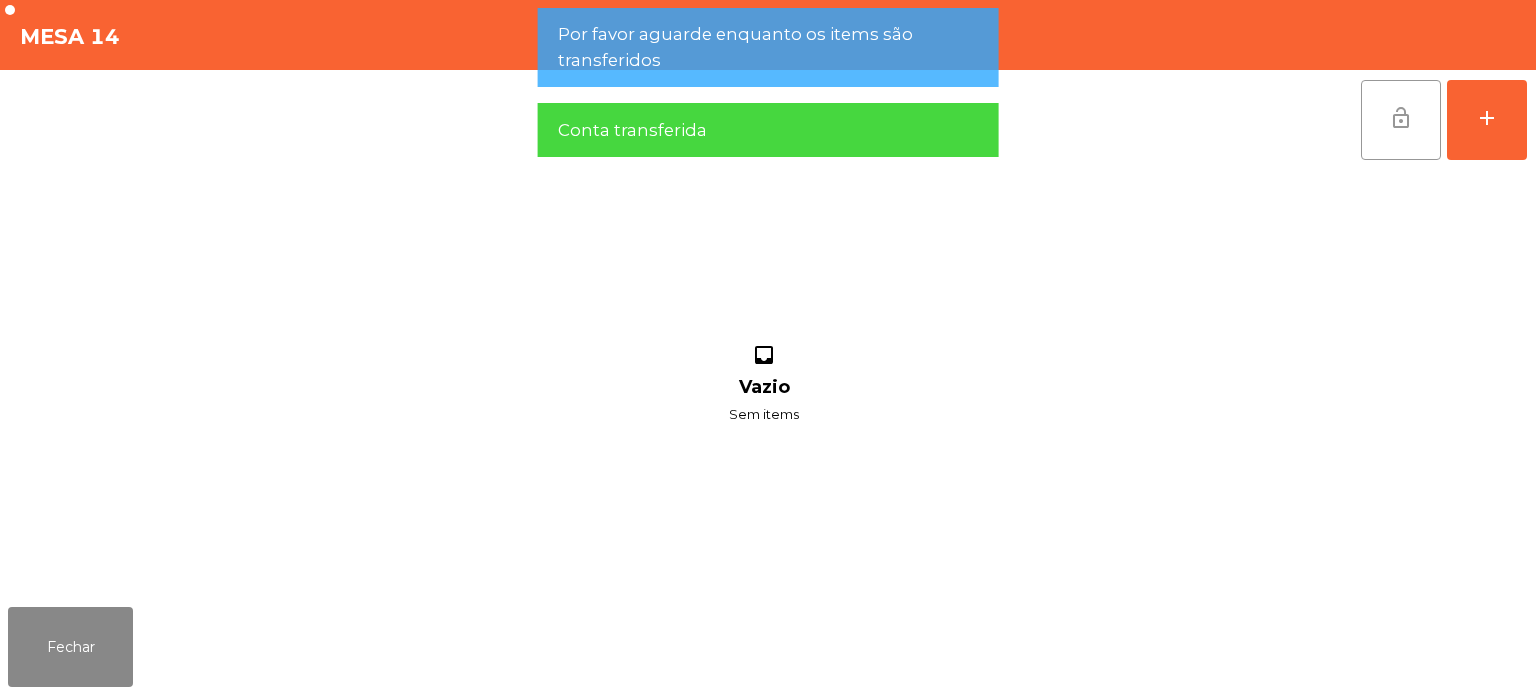 click on "lock_open" 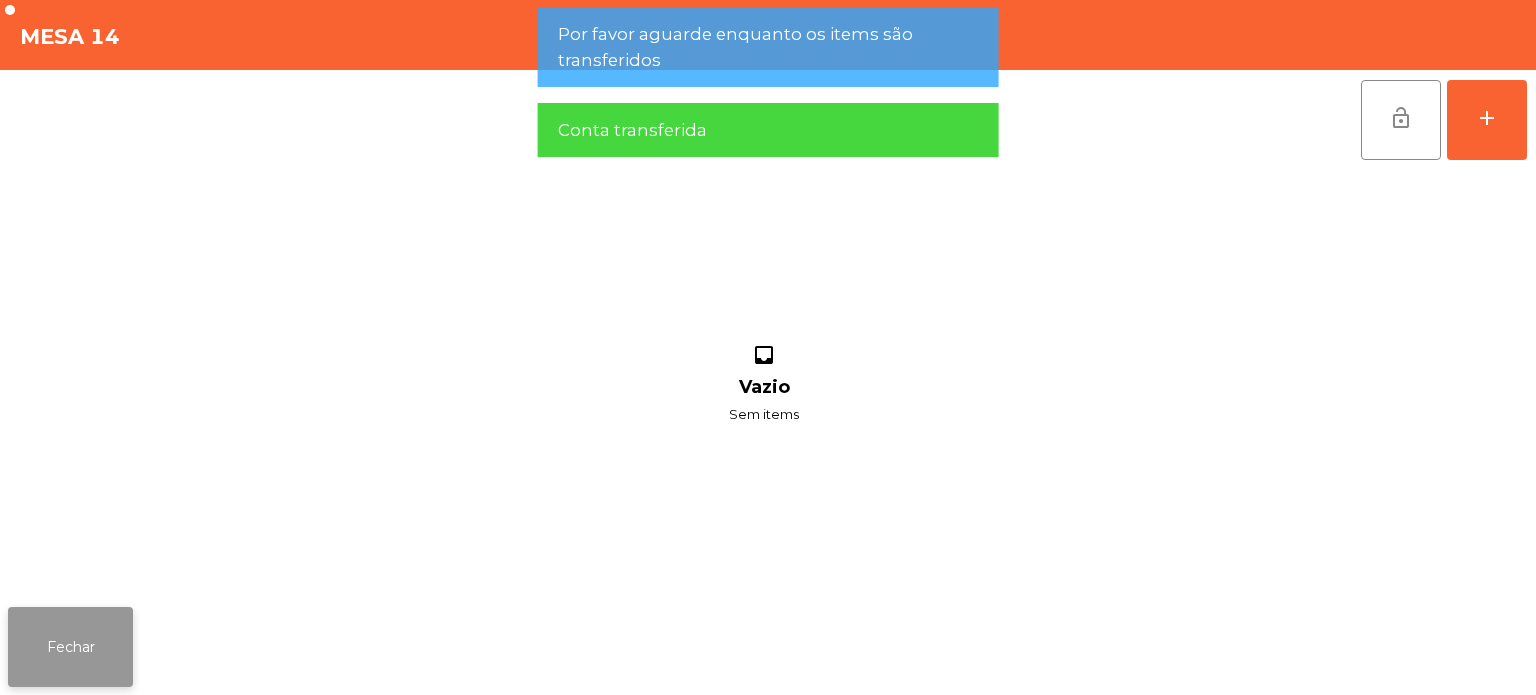 click on "Fechar" 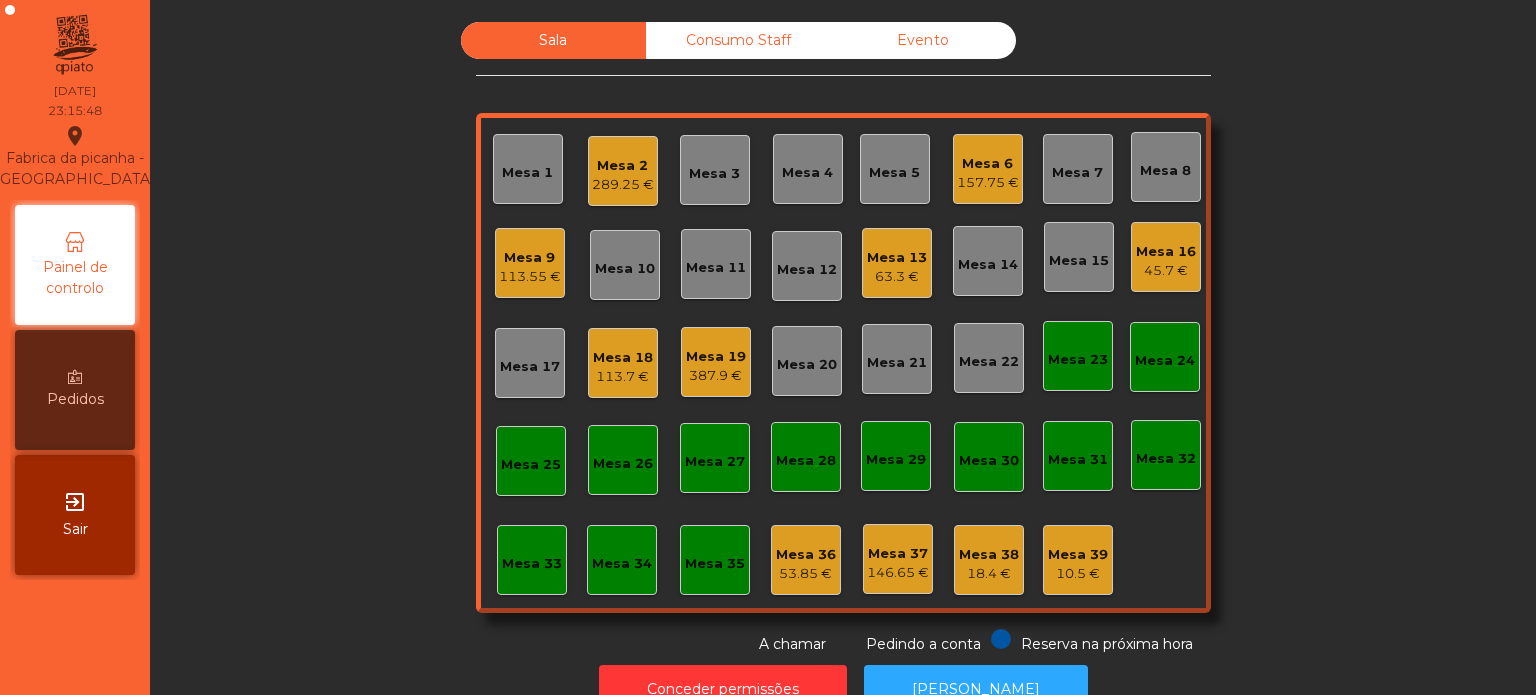click on "45.7 €" 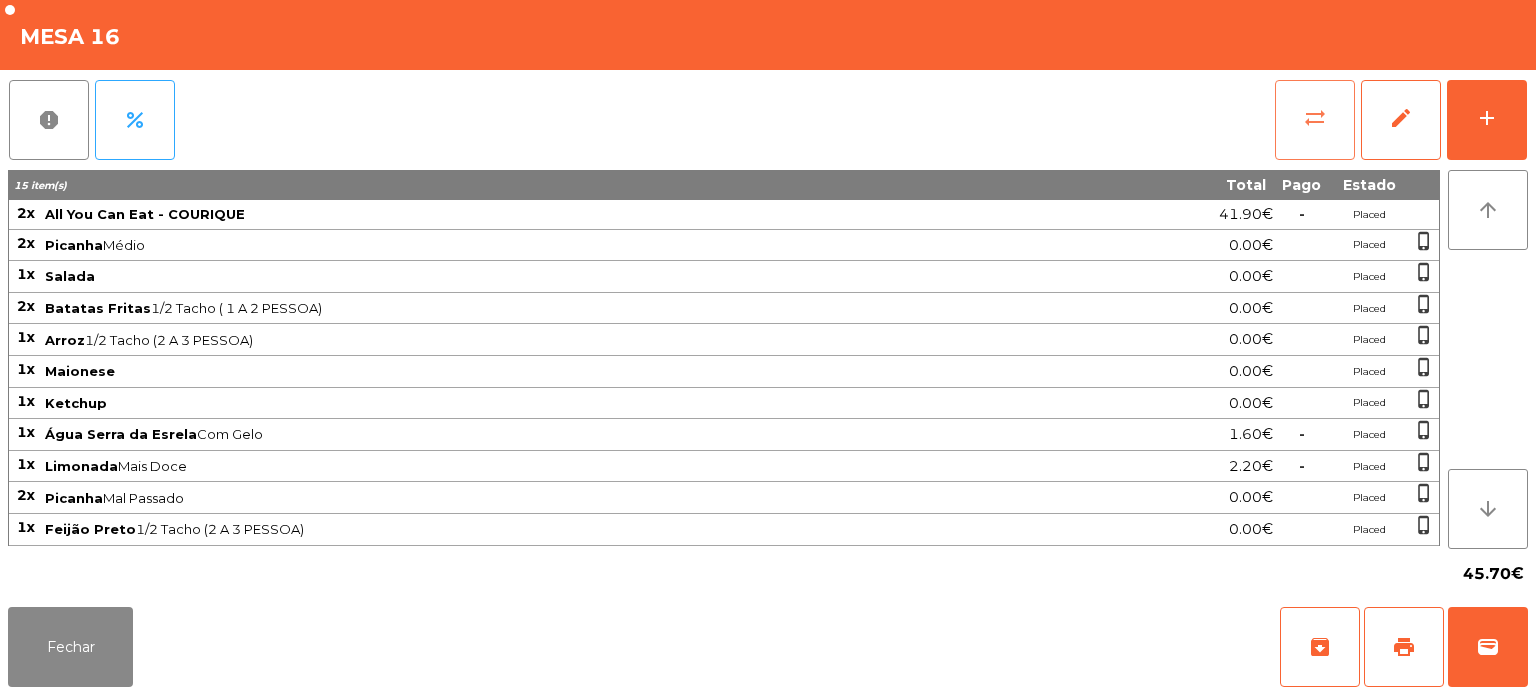 click on "sync_alt" 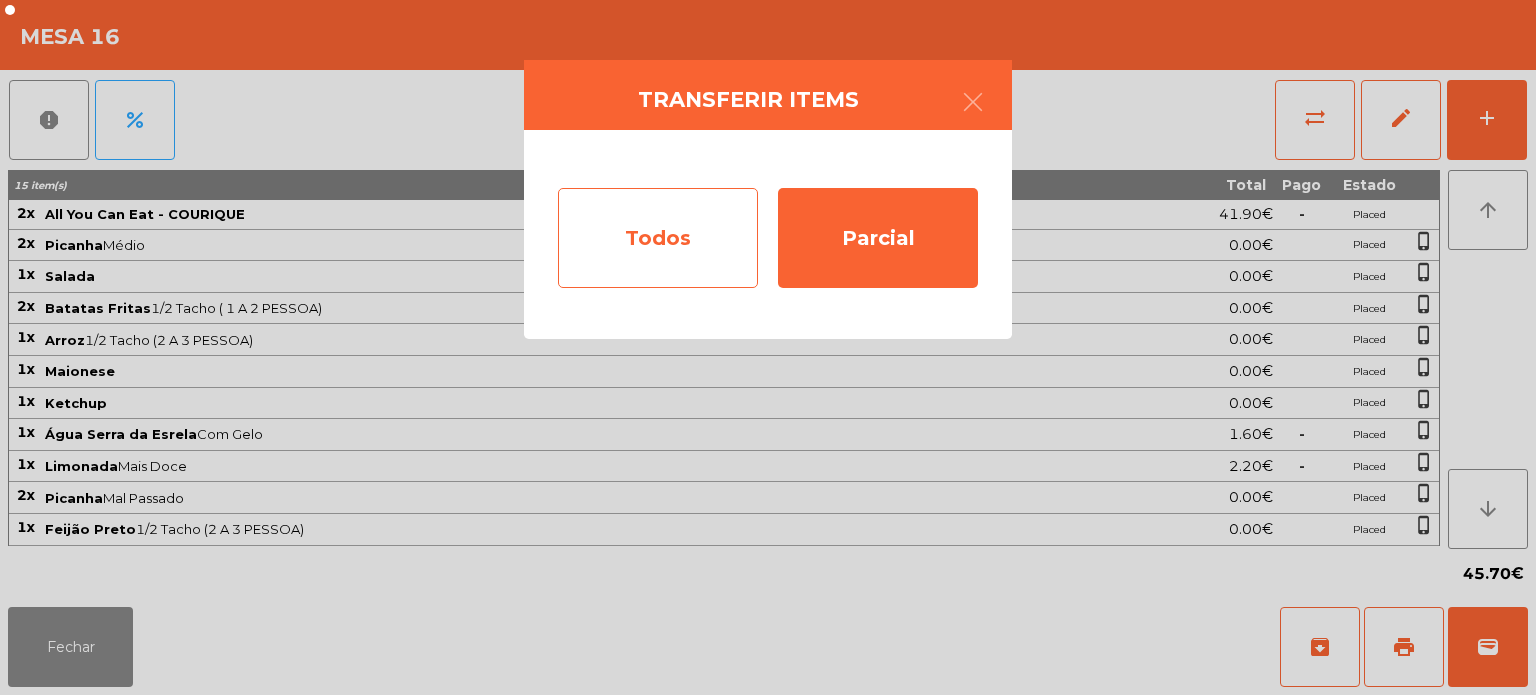 click on "Todos" 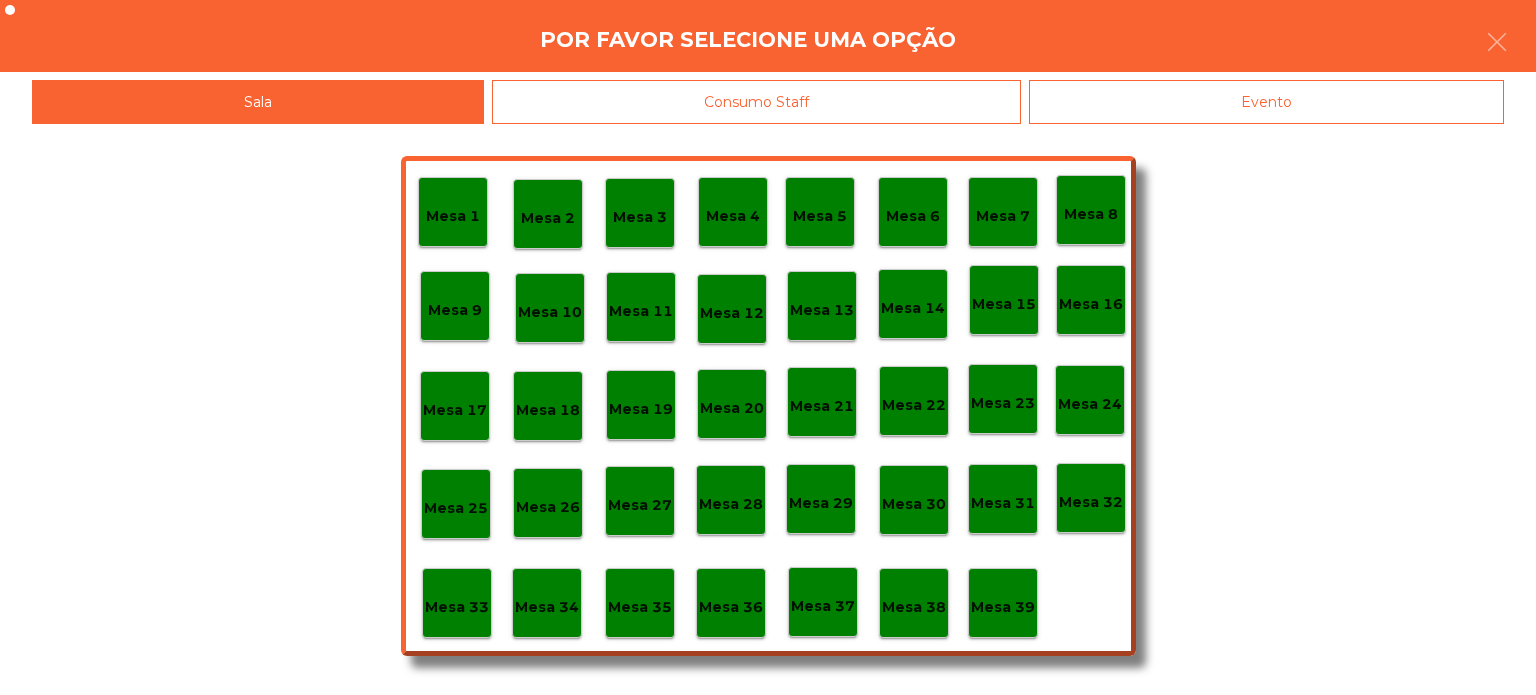 click on "Evento" 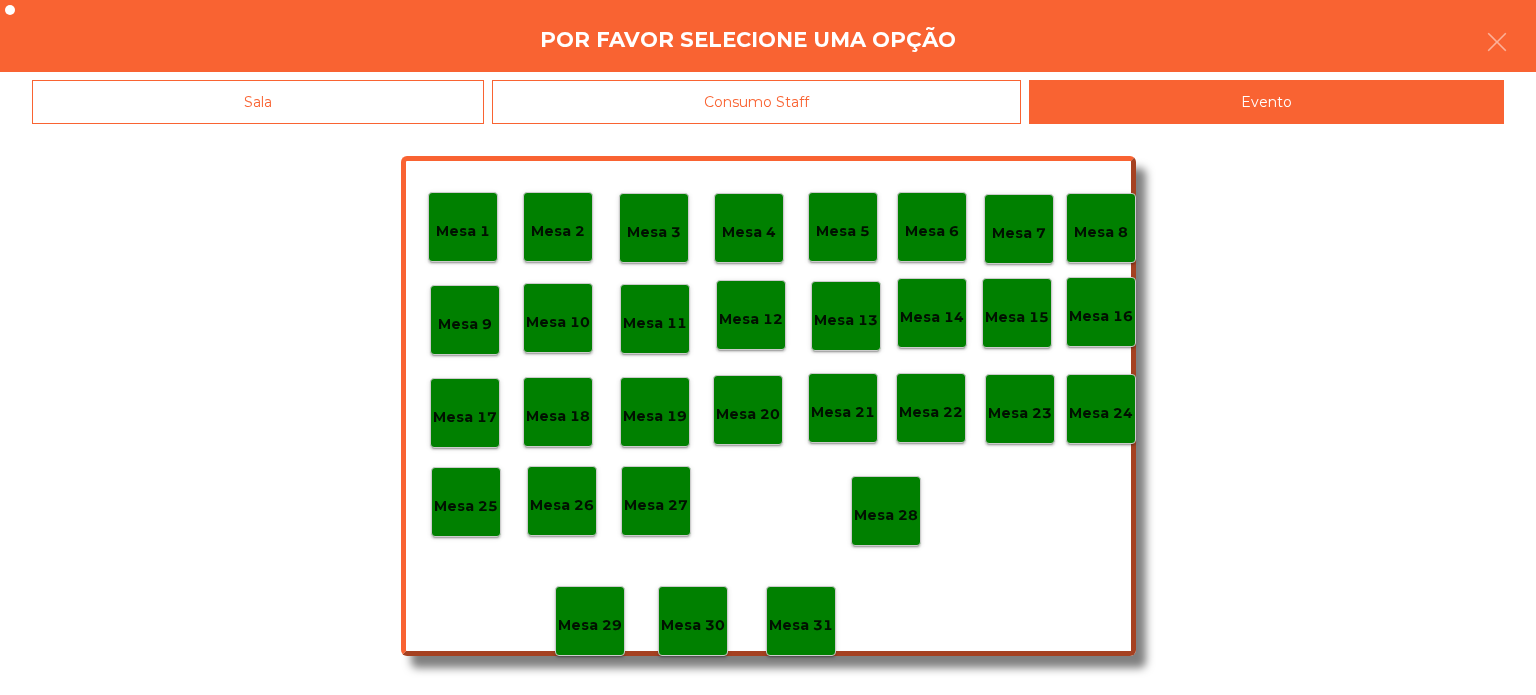 click on "Mesa 28" 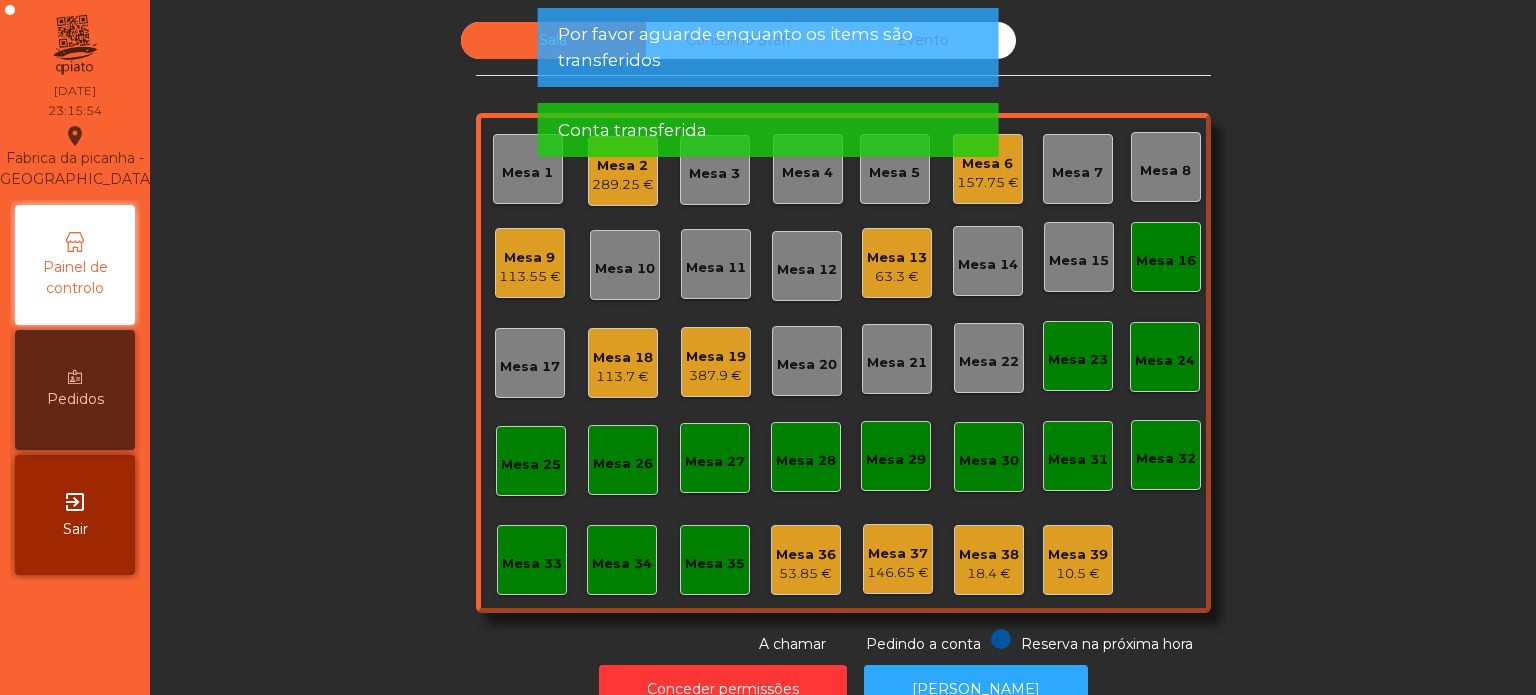 click on "Mesa 16" 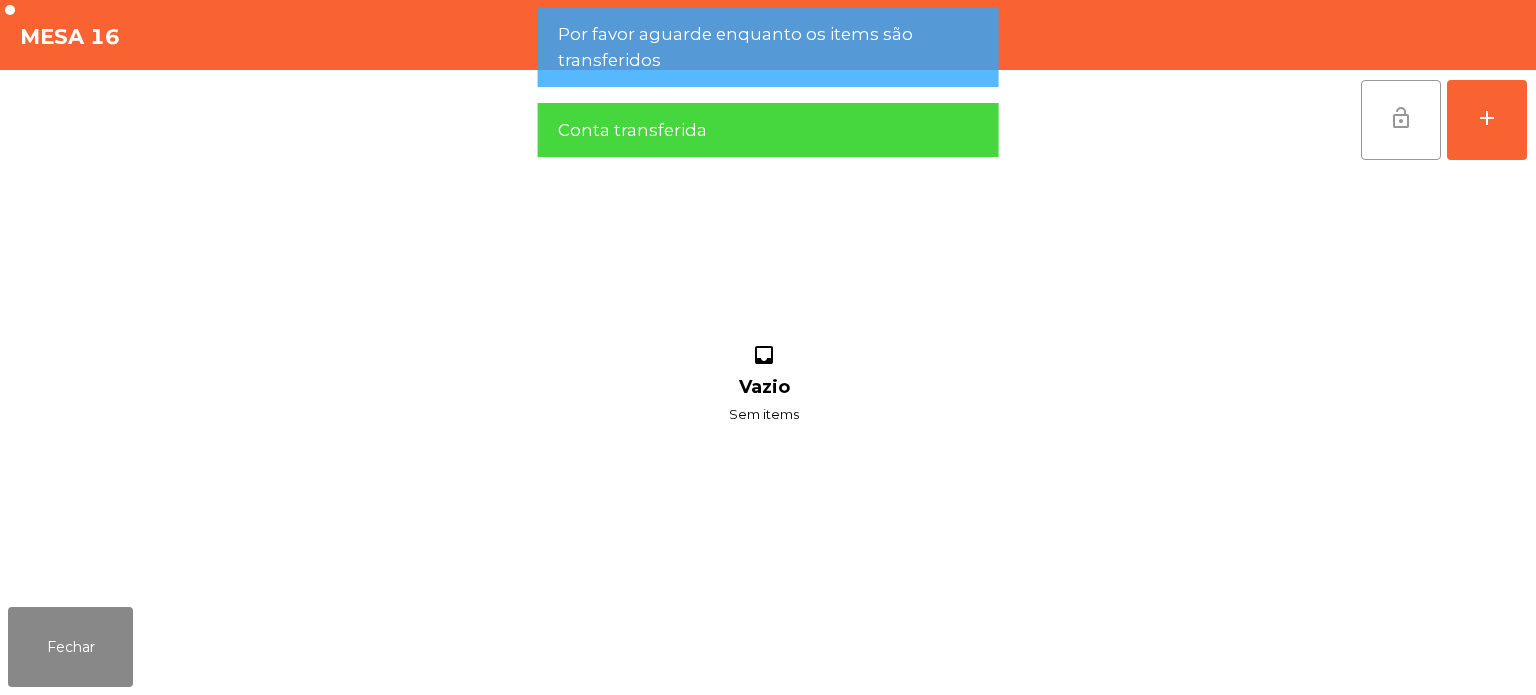 click on "lock_open" 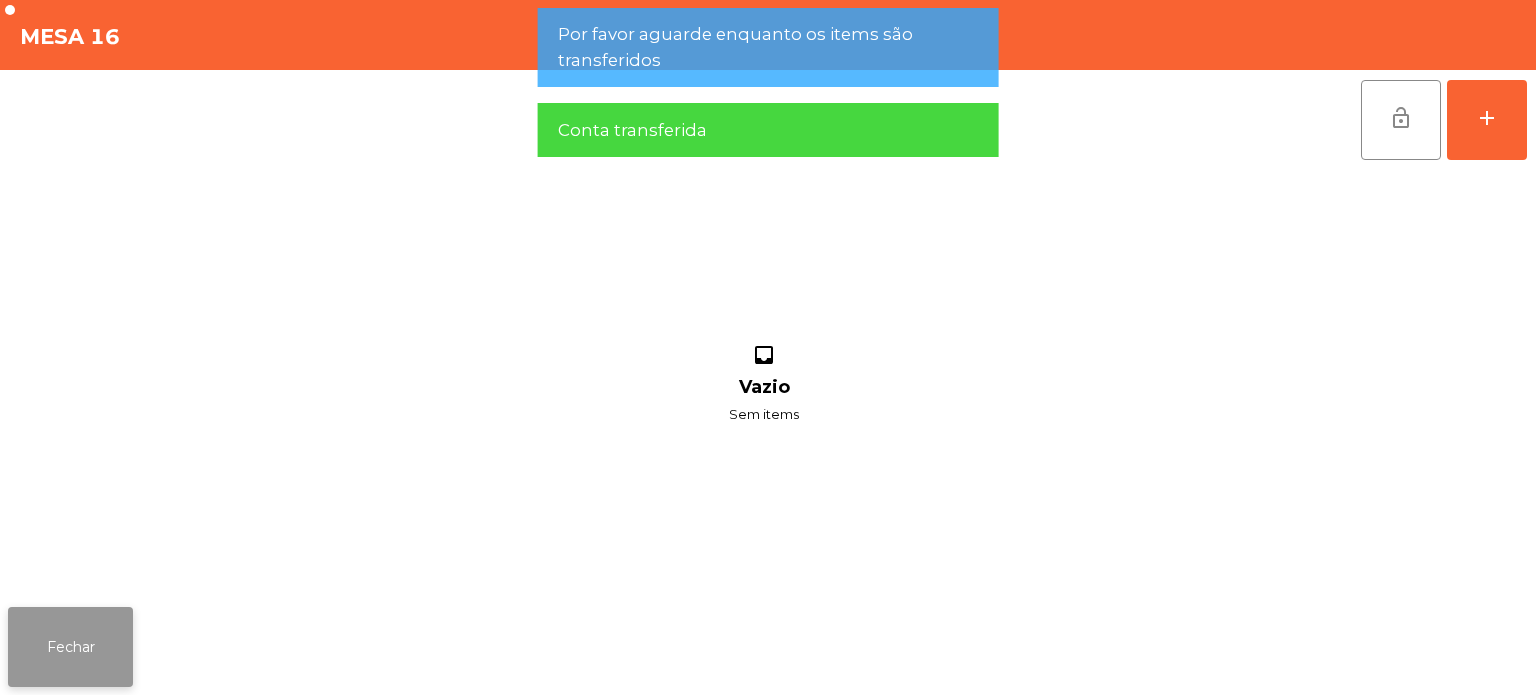 click on "Fechar" 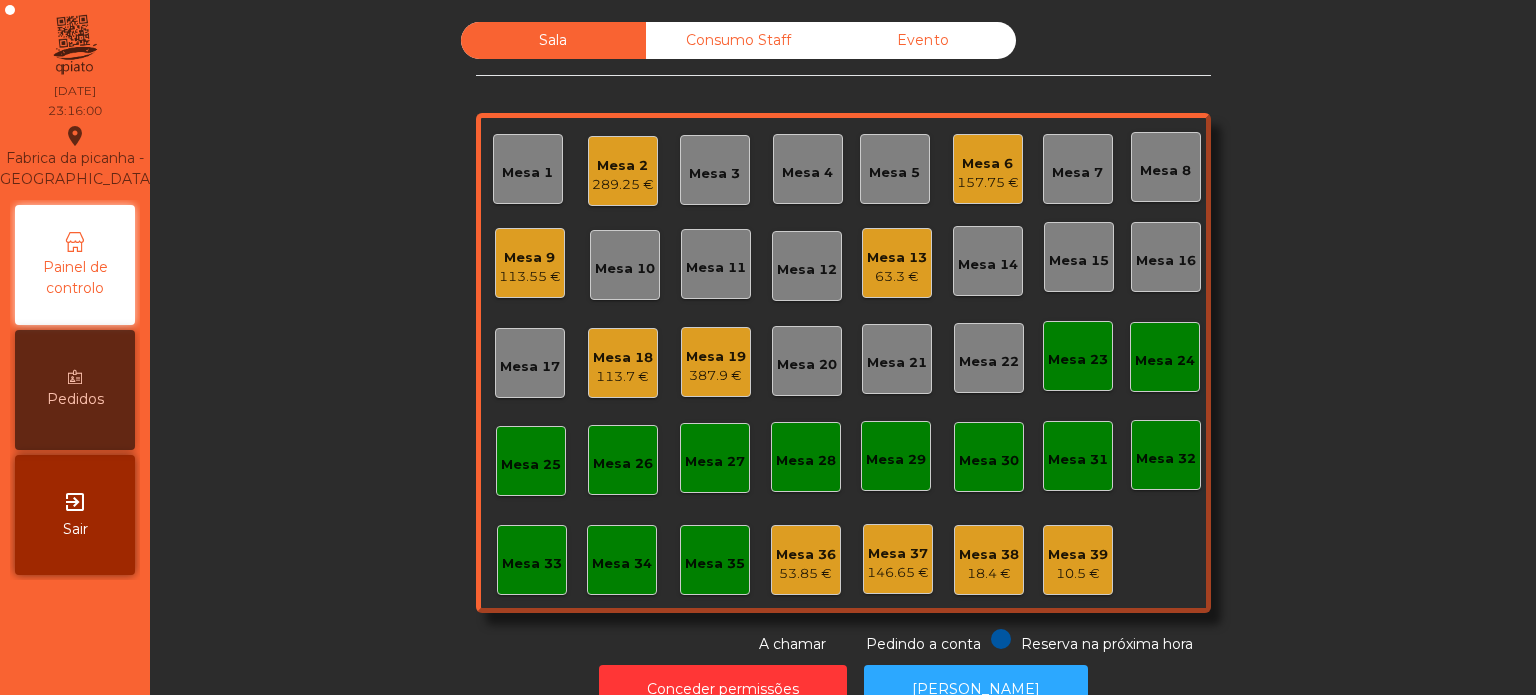 click on "Mesa 2   289.25 €" 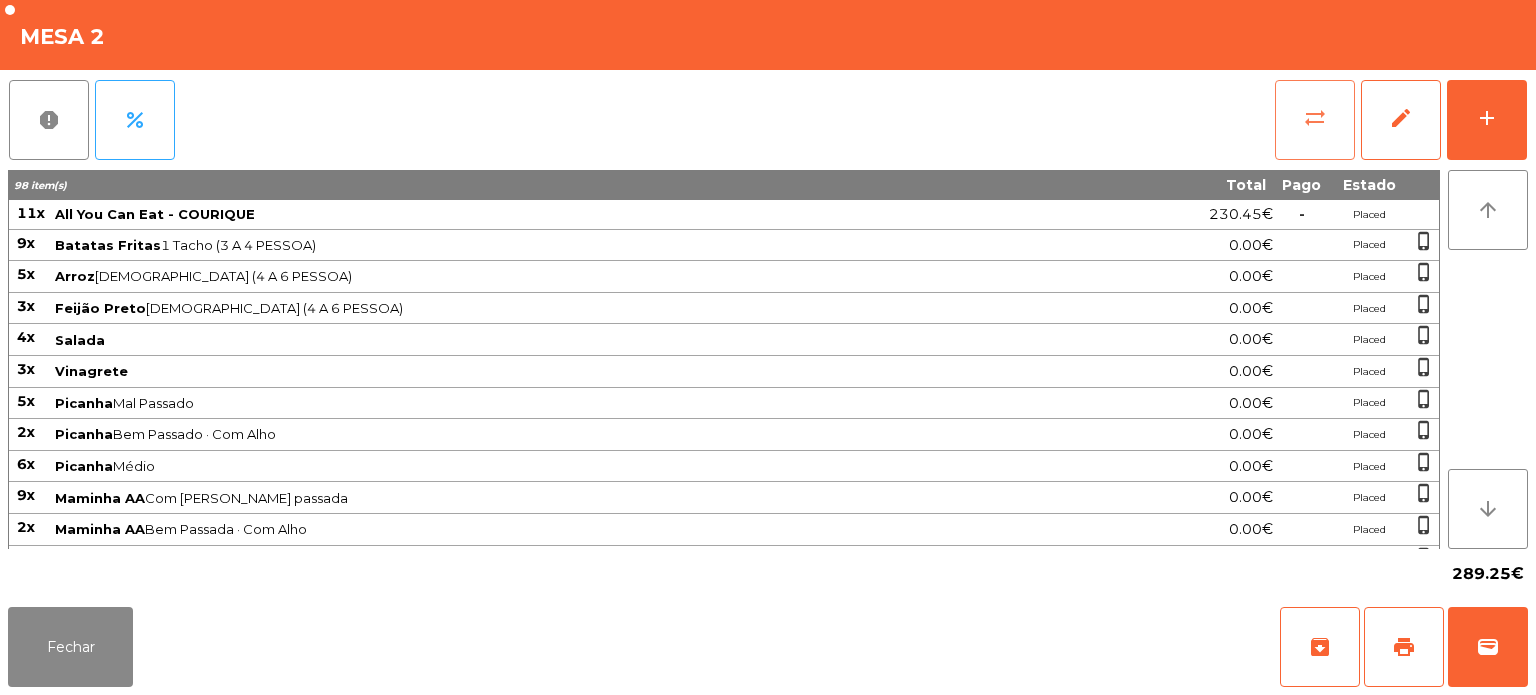 click on "sync_alt" 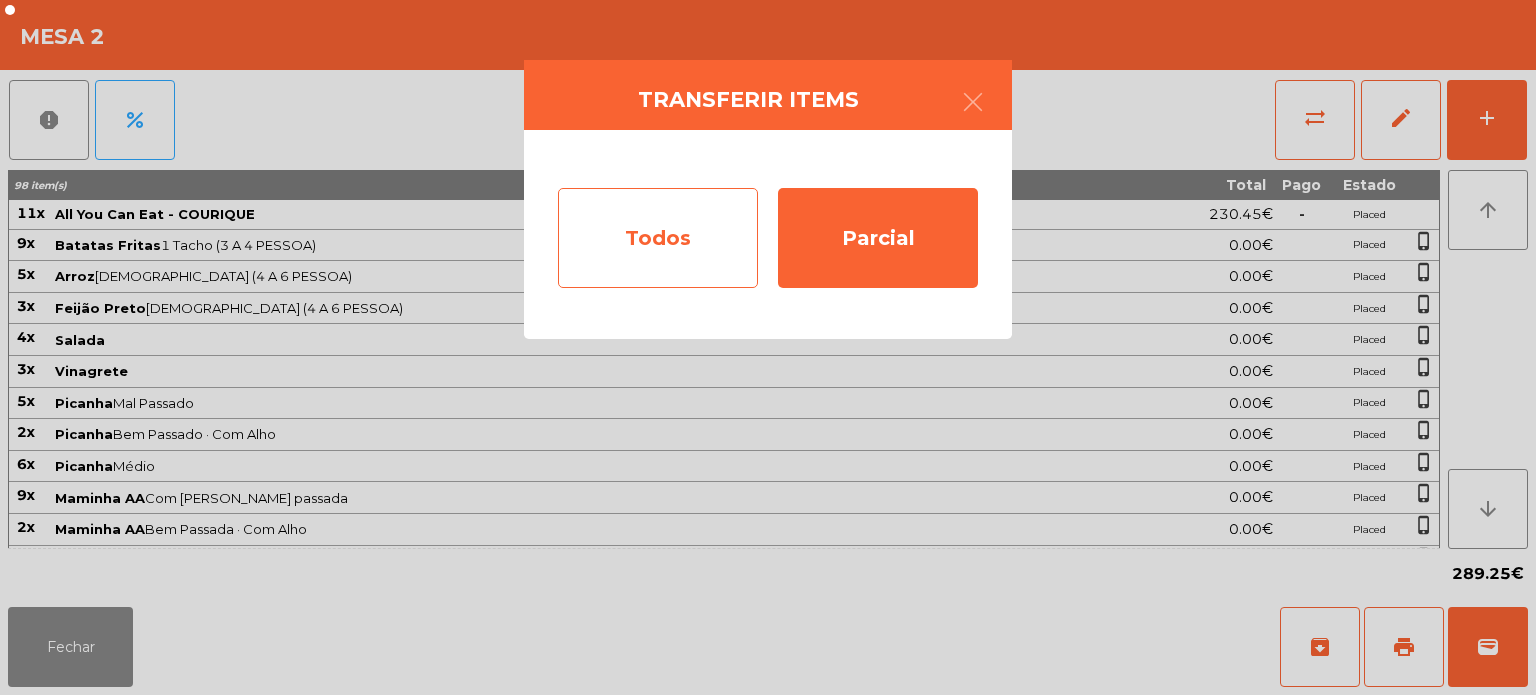 click on "Todos" 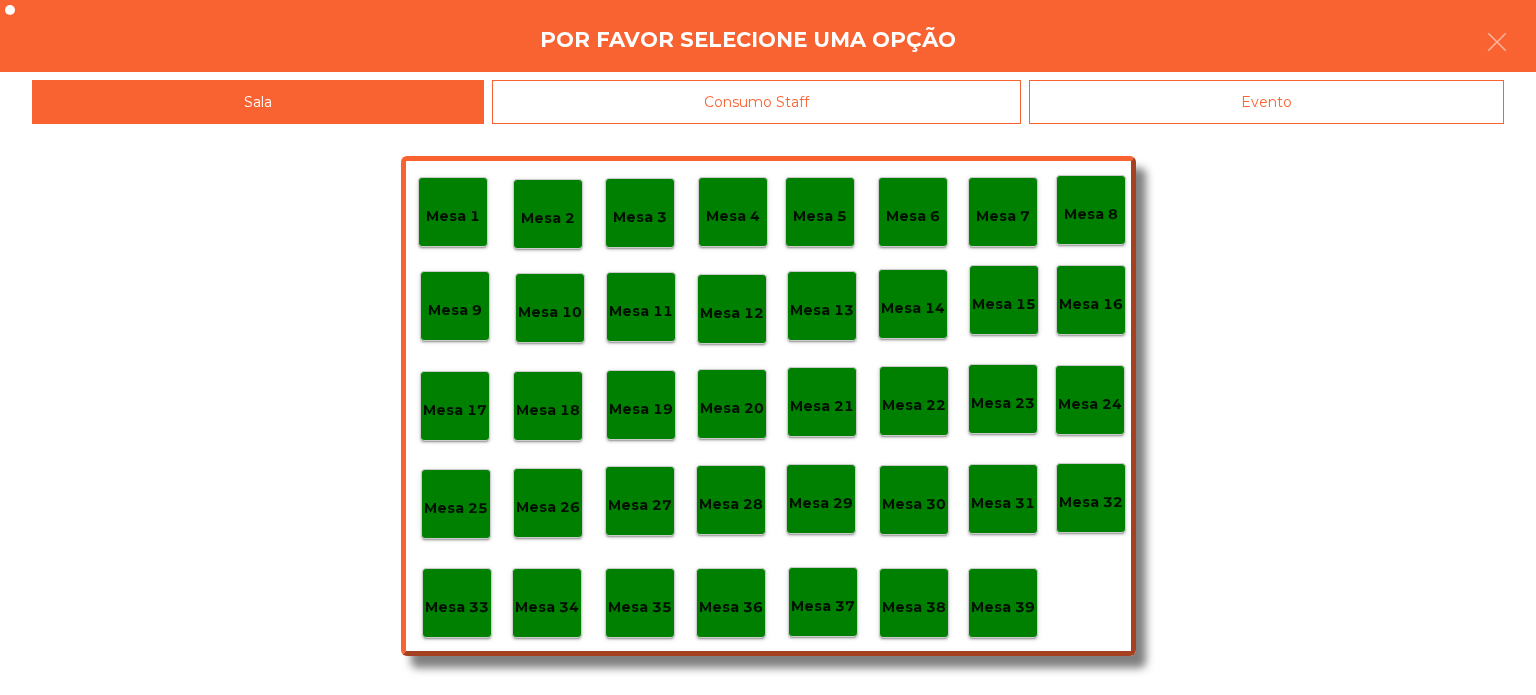 click on "Mesa 1   Mesa 2   Mesa 3   Mesa 4   Mesa 5   Mesa 6   Mesa 7   Mesa 8   [GEOGRAPHIC_DATA] 9   [GEOGRAPHIC_DATA] 10   [GEOGRAPHIC_DATA] 11   Mesa 12   [GEOGRAPHIC_DATA] 13   Mesa 14   [GEOGRAPHIC_DATA] 16   [GEOGRAPHIC_DATA] 18   [GEOGRAPHIC_DATA] 20   [GEOGRAPHIC_DATA] 22   [GEOGRAPHIC_DATA] 24   [GEOGRAPHIC_DATA] [GEOGRAPHIC_DATA] 26   [GEOGRAPHIC_DATA] 27   [GEOGRAPHIC_DATA] 28   [GEOGRAPHIC_DATA] 30   [GEOGRAPHIC_DATA] 31   [GEOGRAPHIC_DATA] 33   [GEOGRAPHIC_DATA] 34   [GEOGRAPHIC_DATA] [GEOGRAPHIC_DATA] [GEOGRAPHIC_DATA] 37   [GEOGRAPHIC_DATA] 38   [GEOGRAPHIC_DATA] 39" 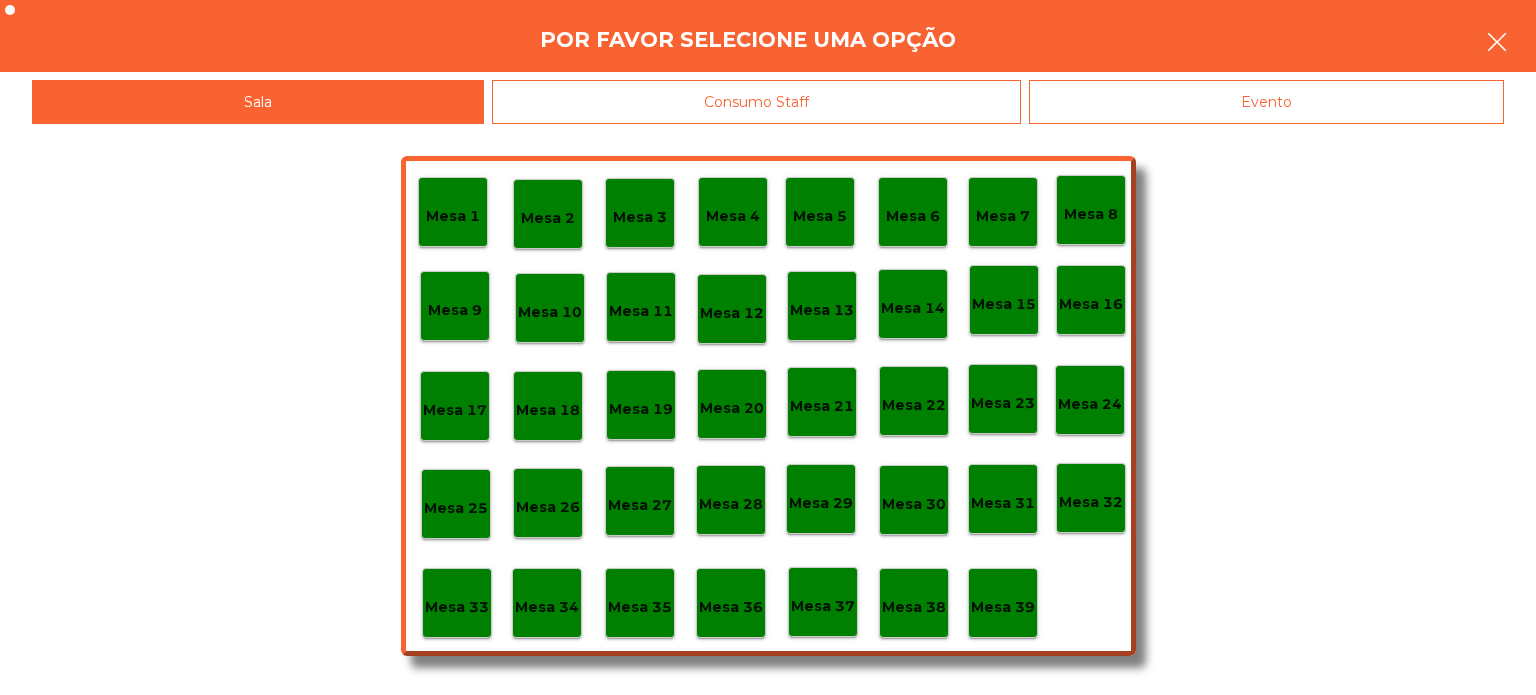 click 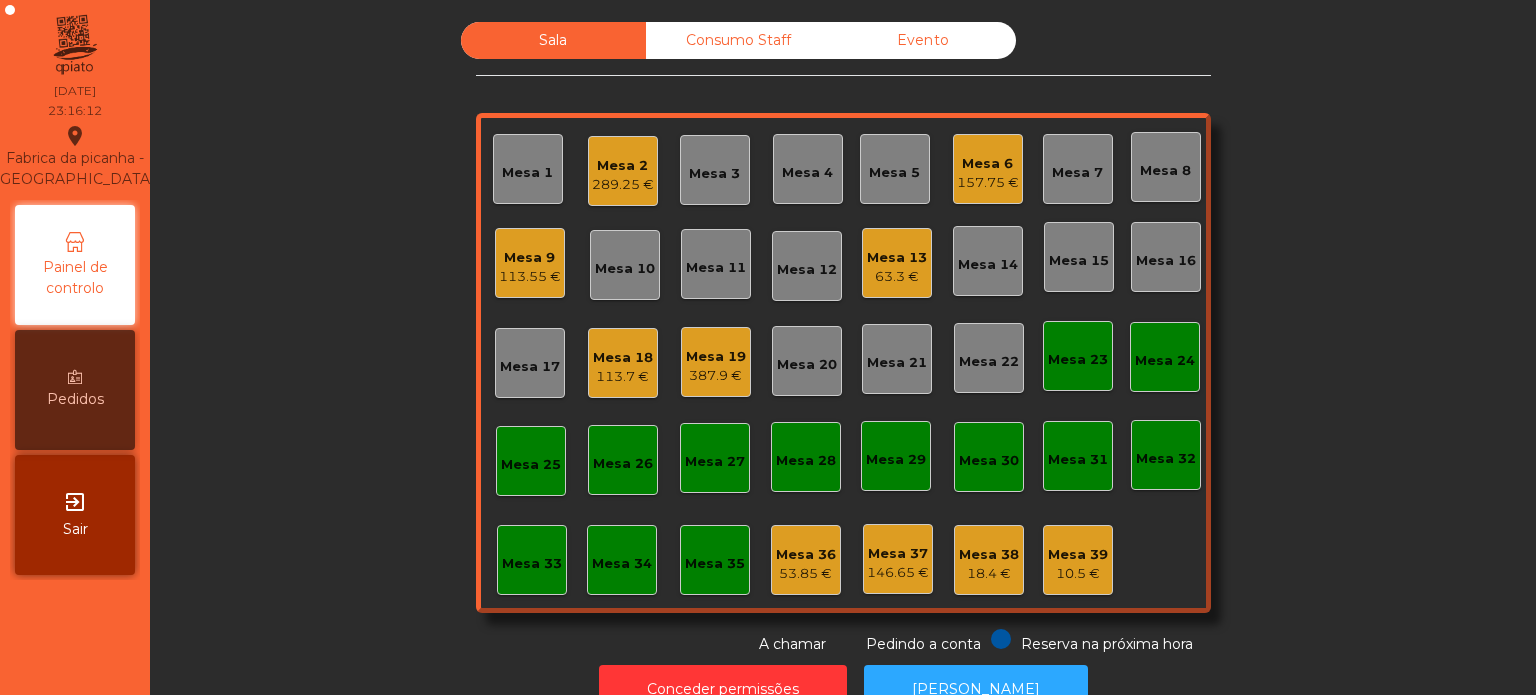click on "387.9 €" 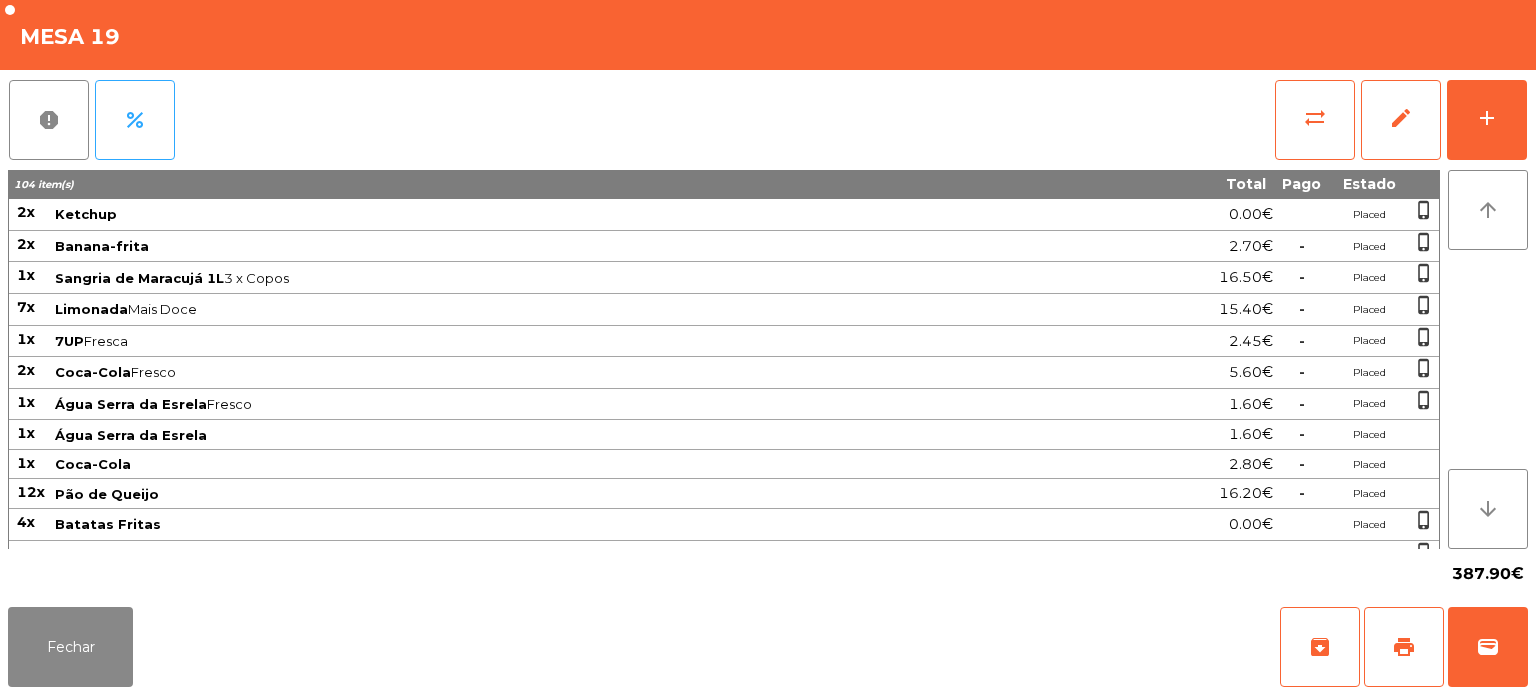 scroll, scrollTop: 571, scrollLeft: 0, axis: vertical 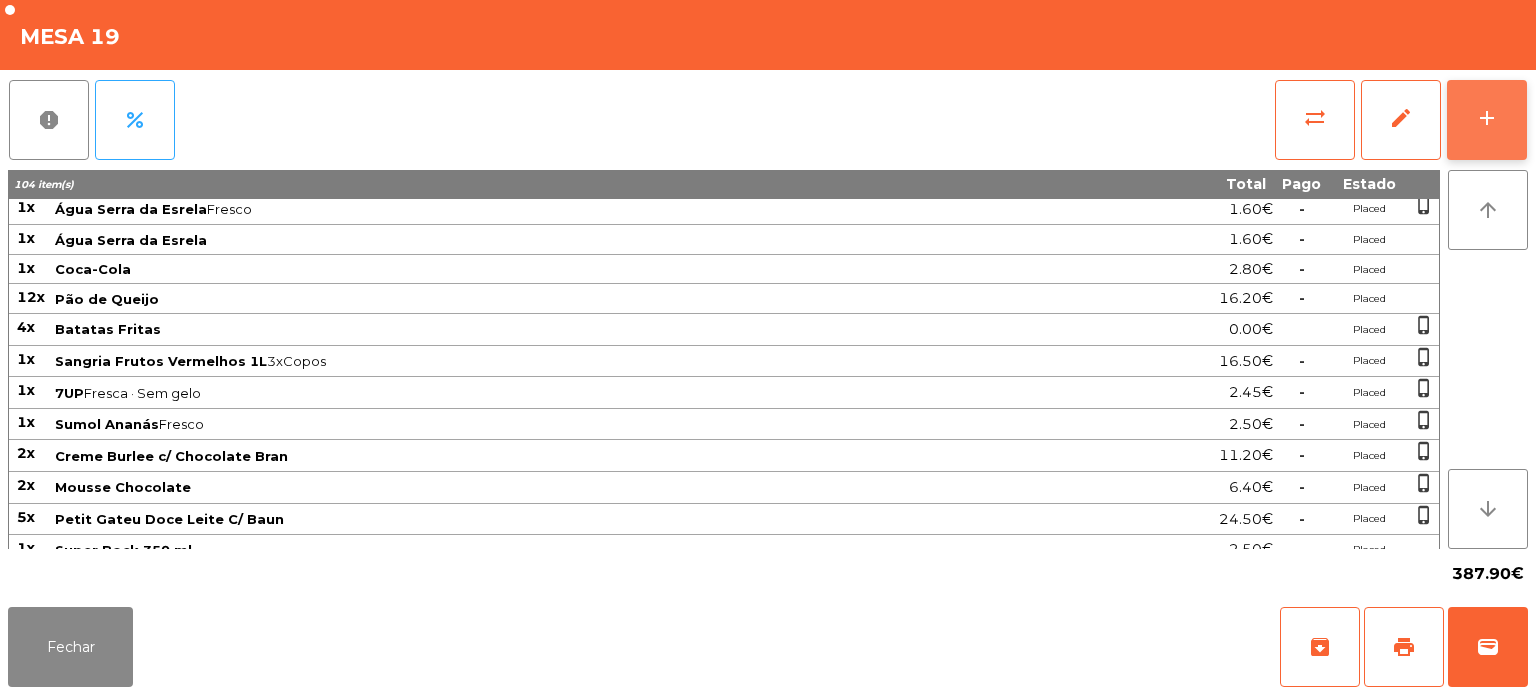 click on "add" 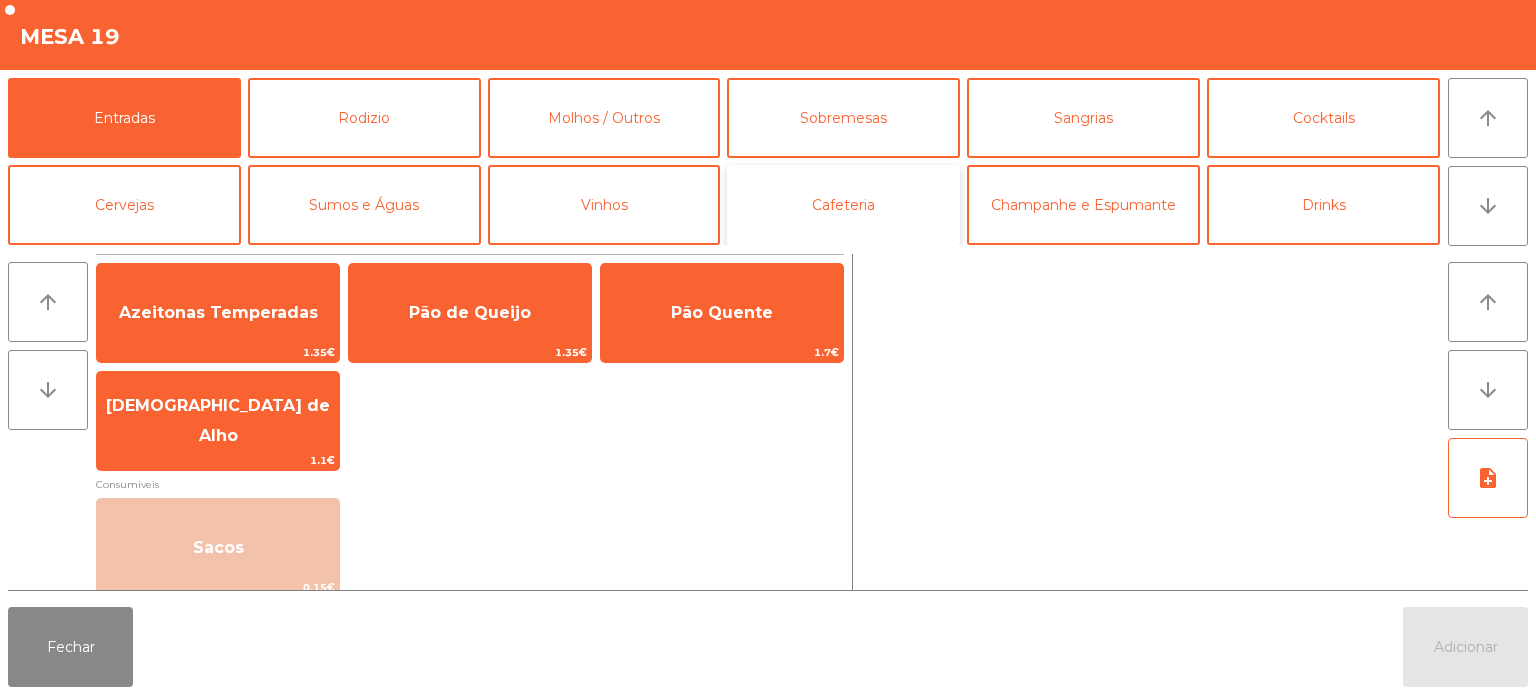 click on "Cafeteria" 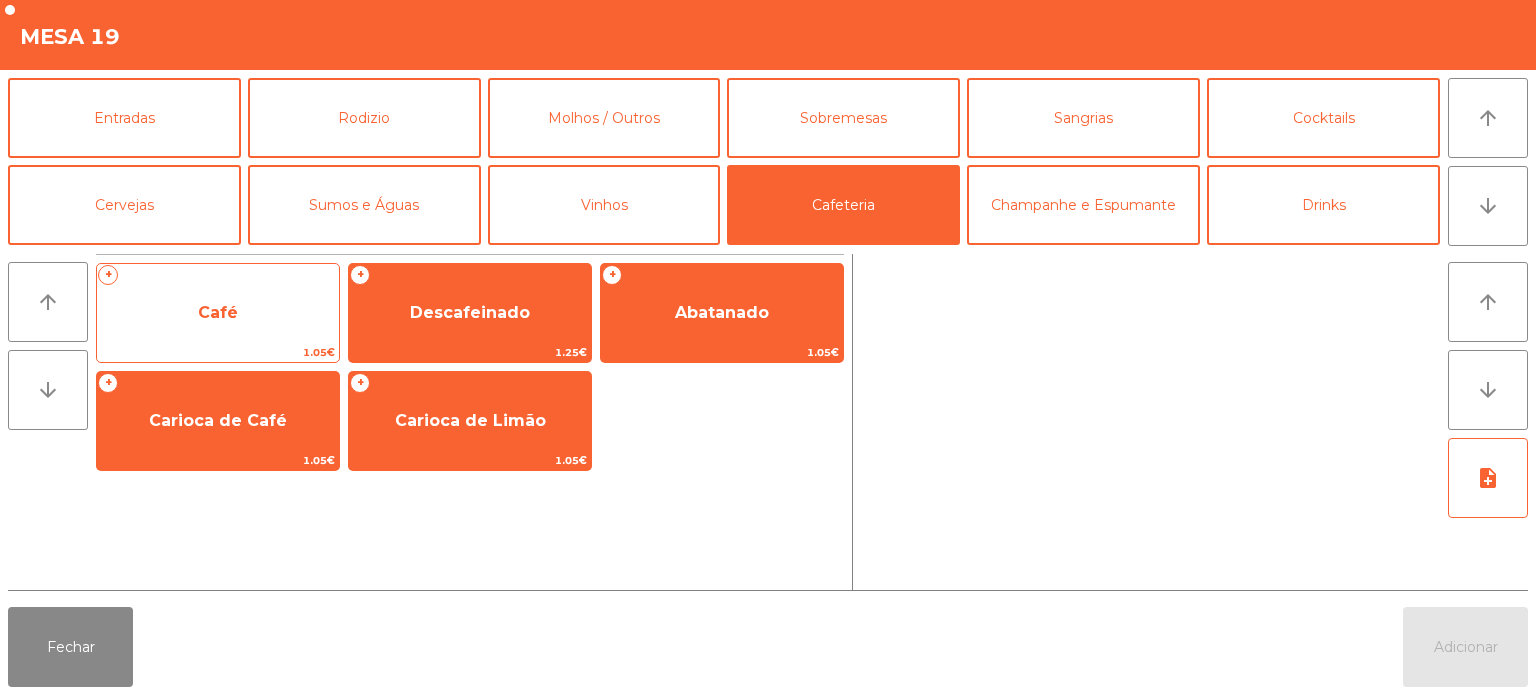click on "Café" 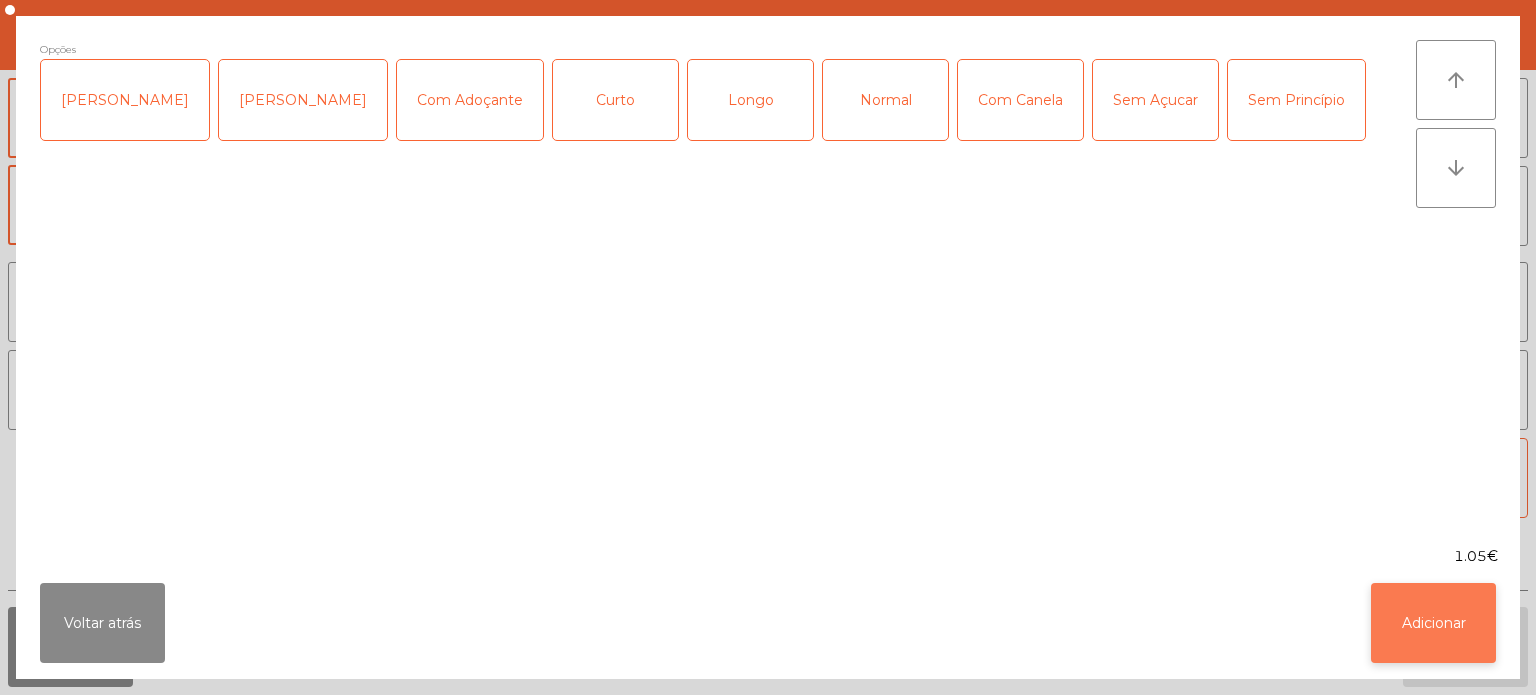 click on "Adicionar" 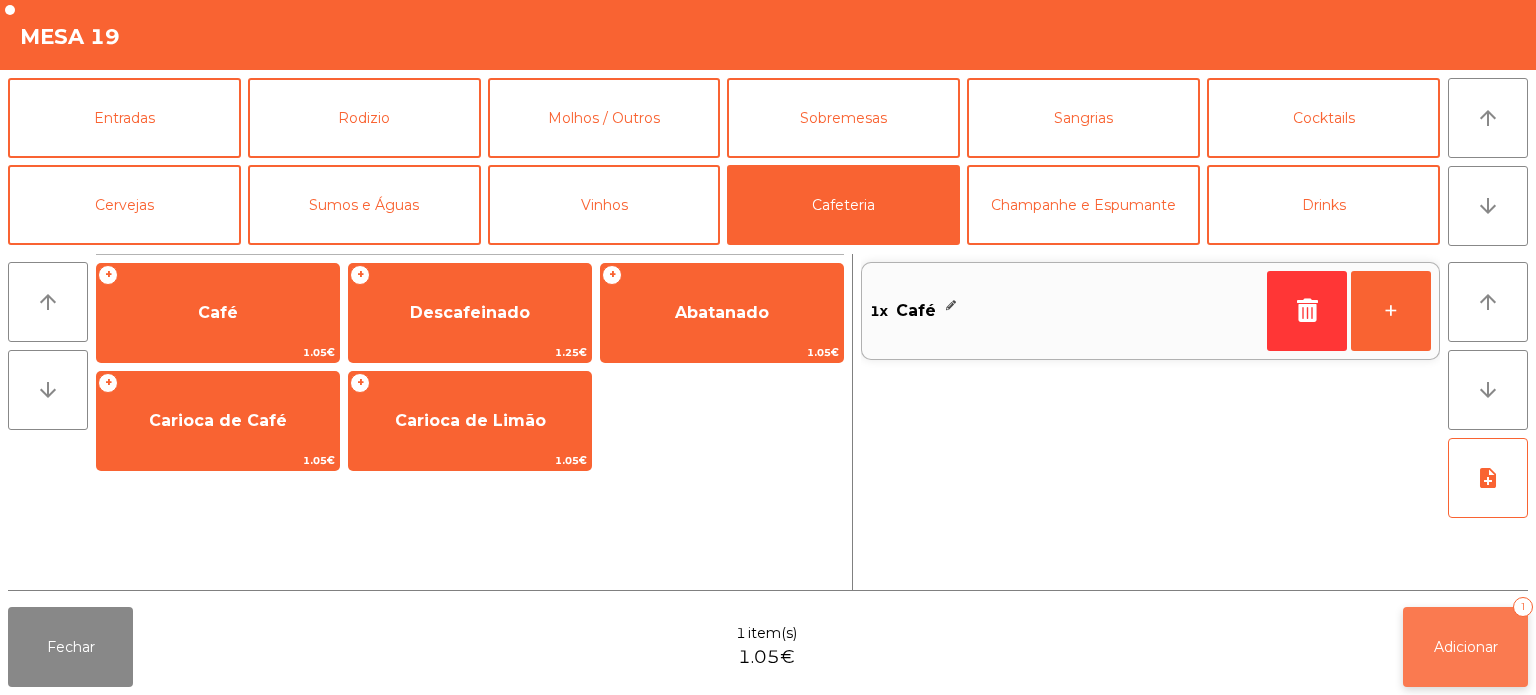 click on "Adicionar" 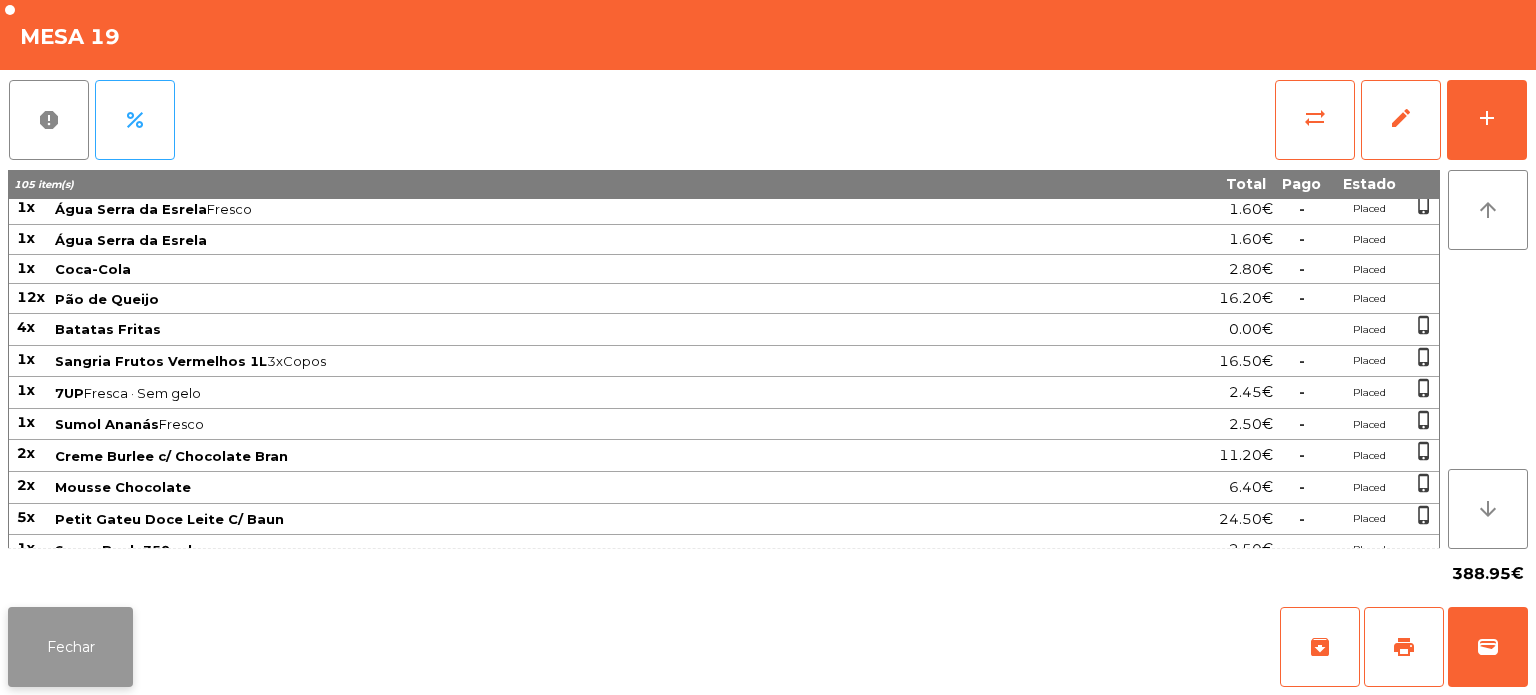 click on "Fechar" 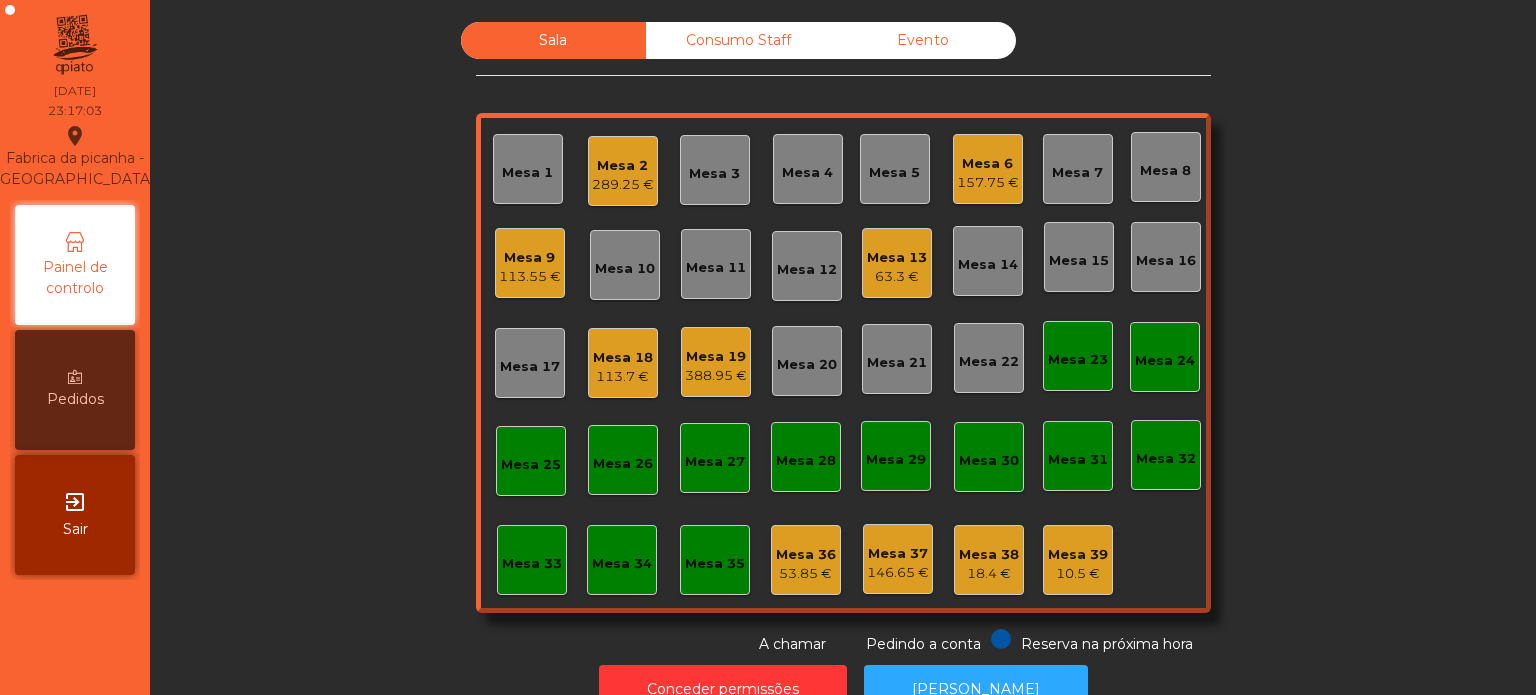 click on "Mesa 18" 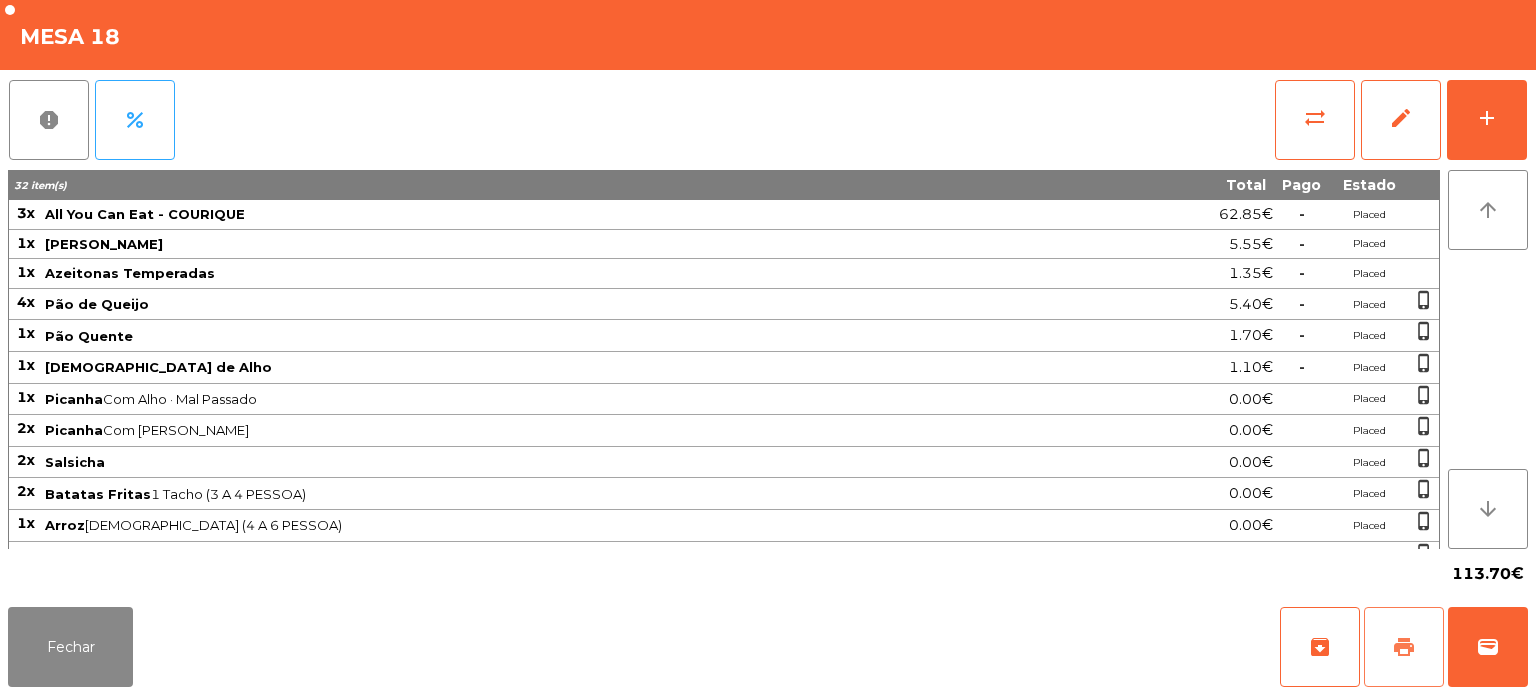 click on "print" 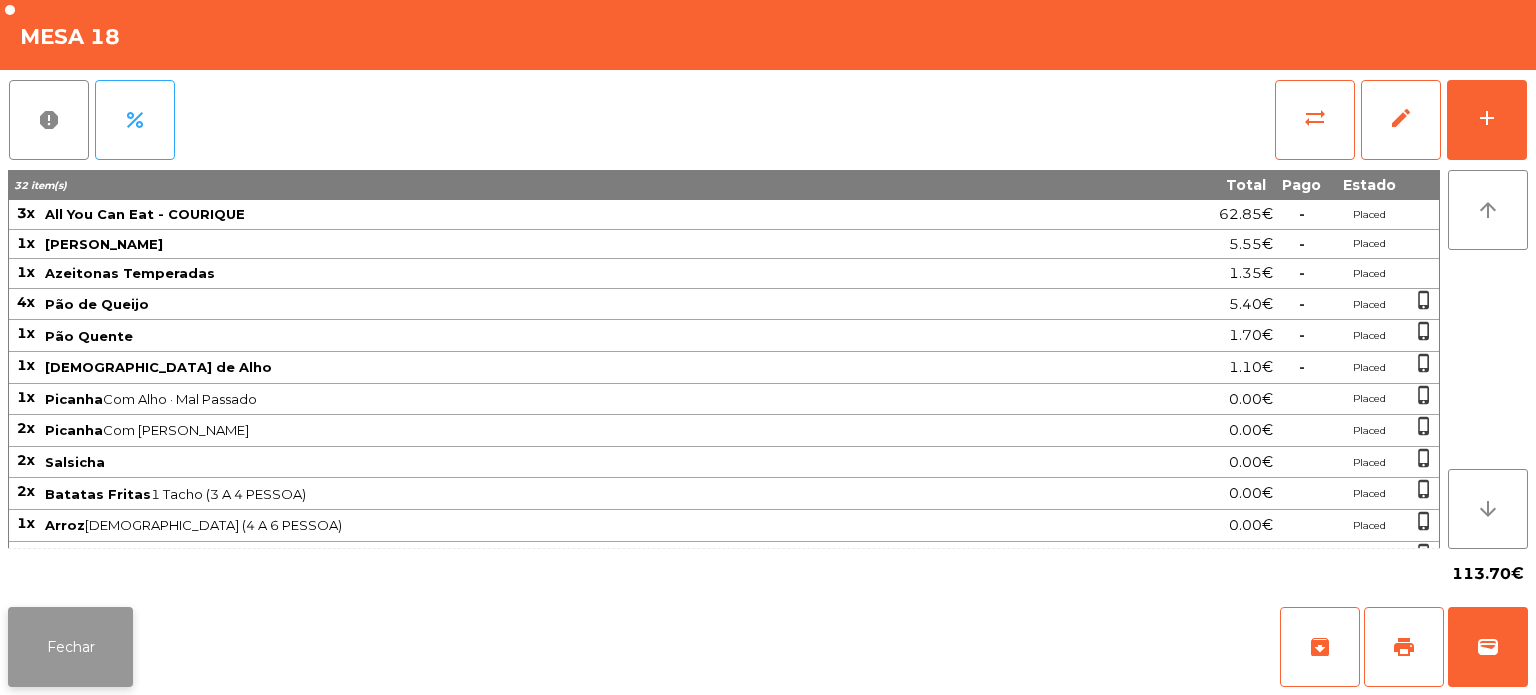 click on "Fechar" 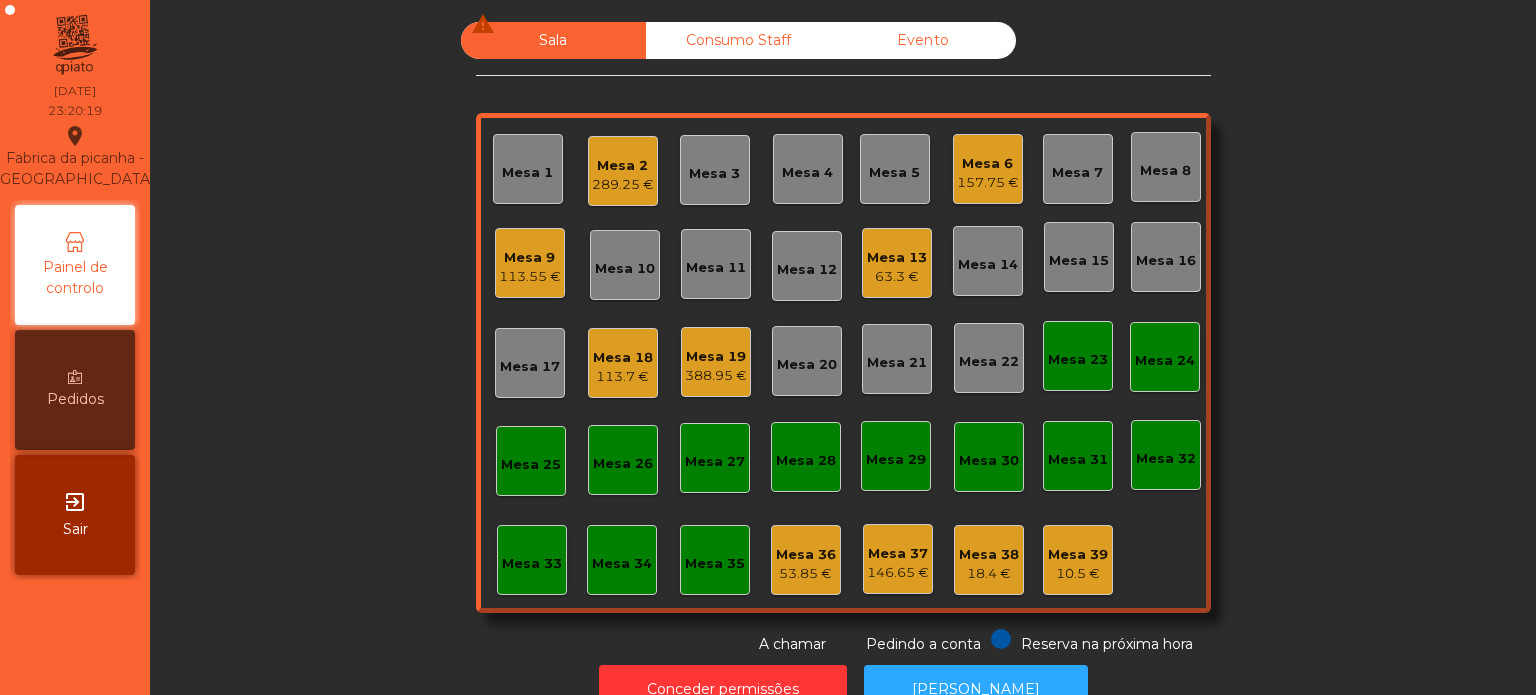 click on "Mesa 6   157.75 €" 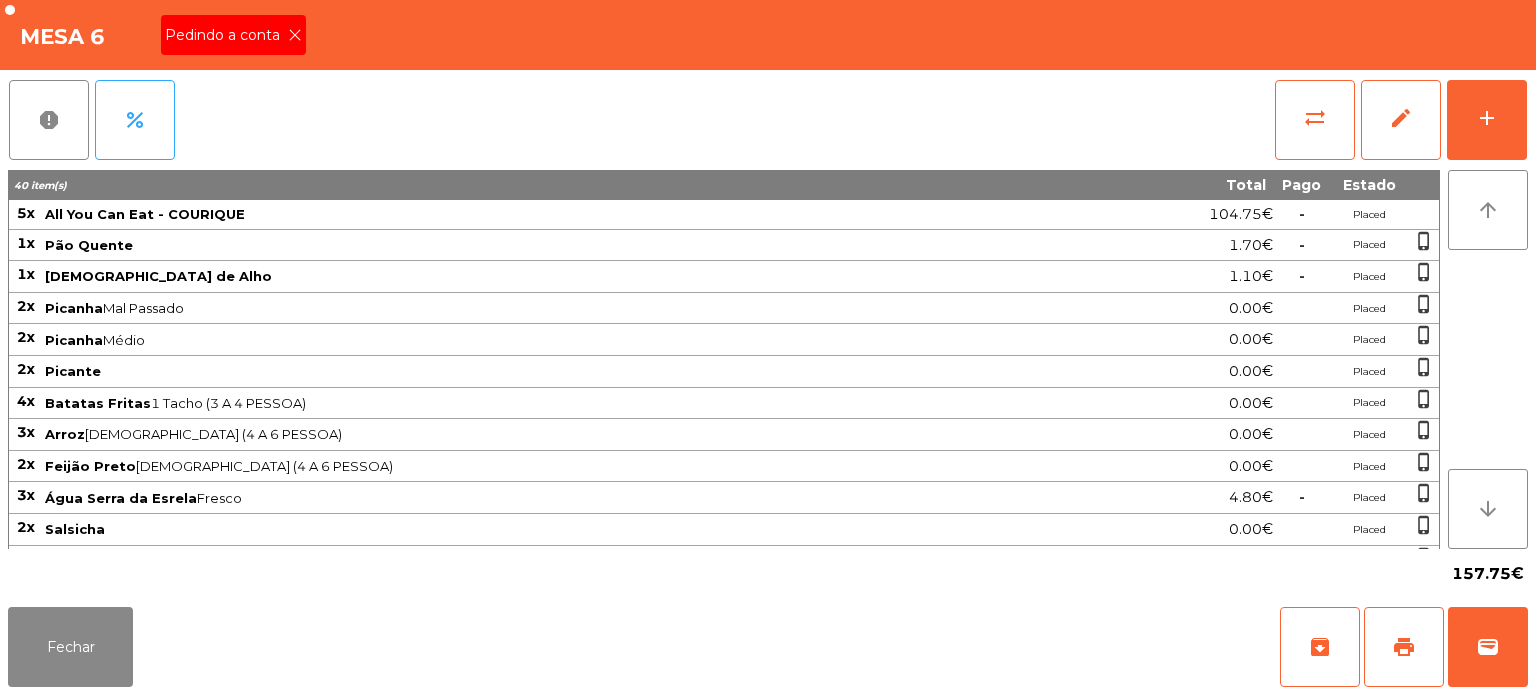 click on "Pedindo a conta" 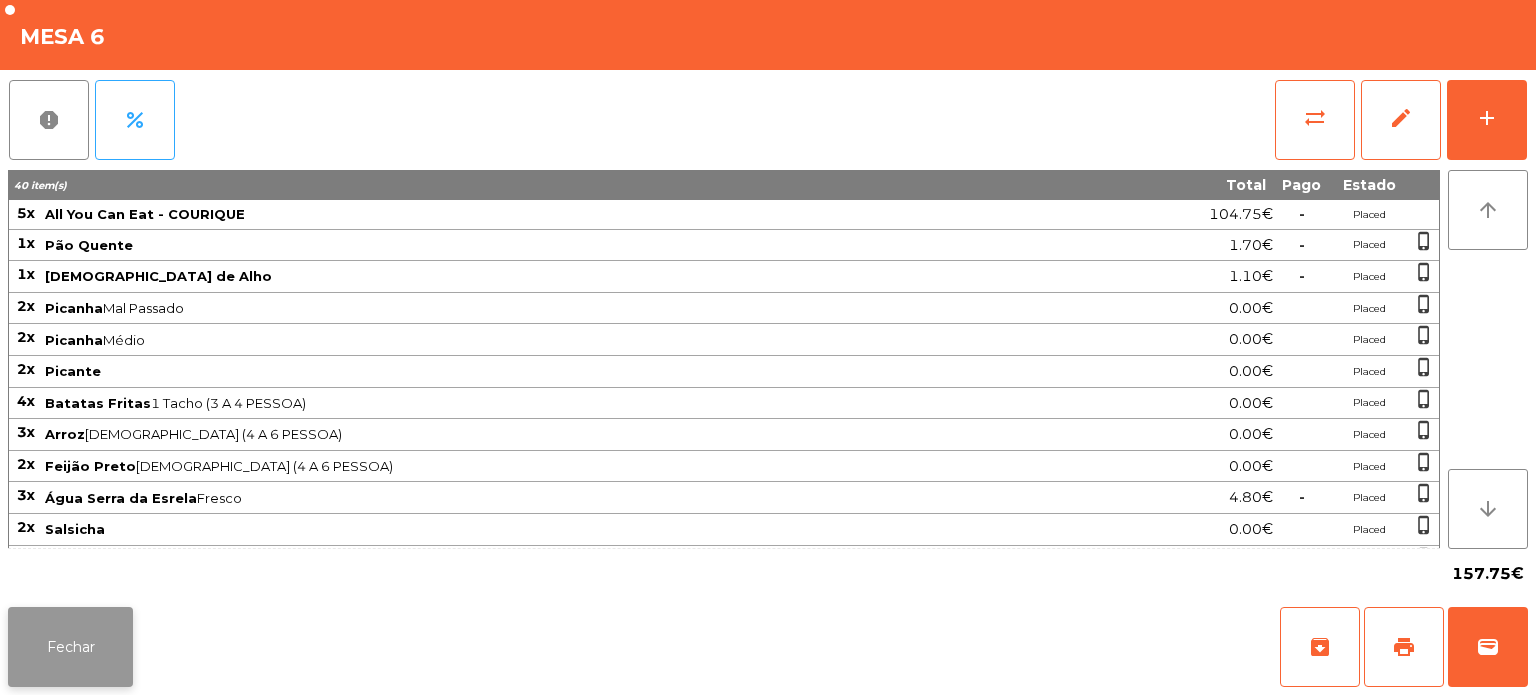 click on "Fechar" 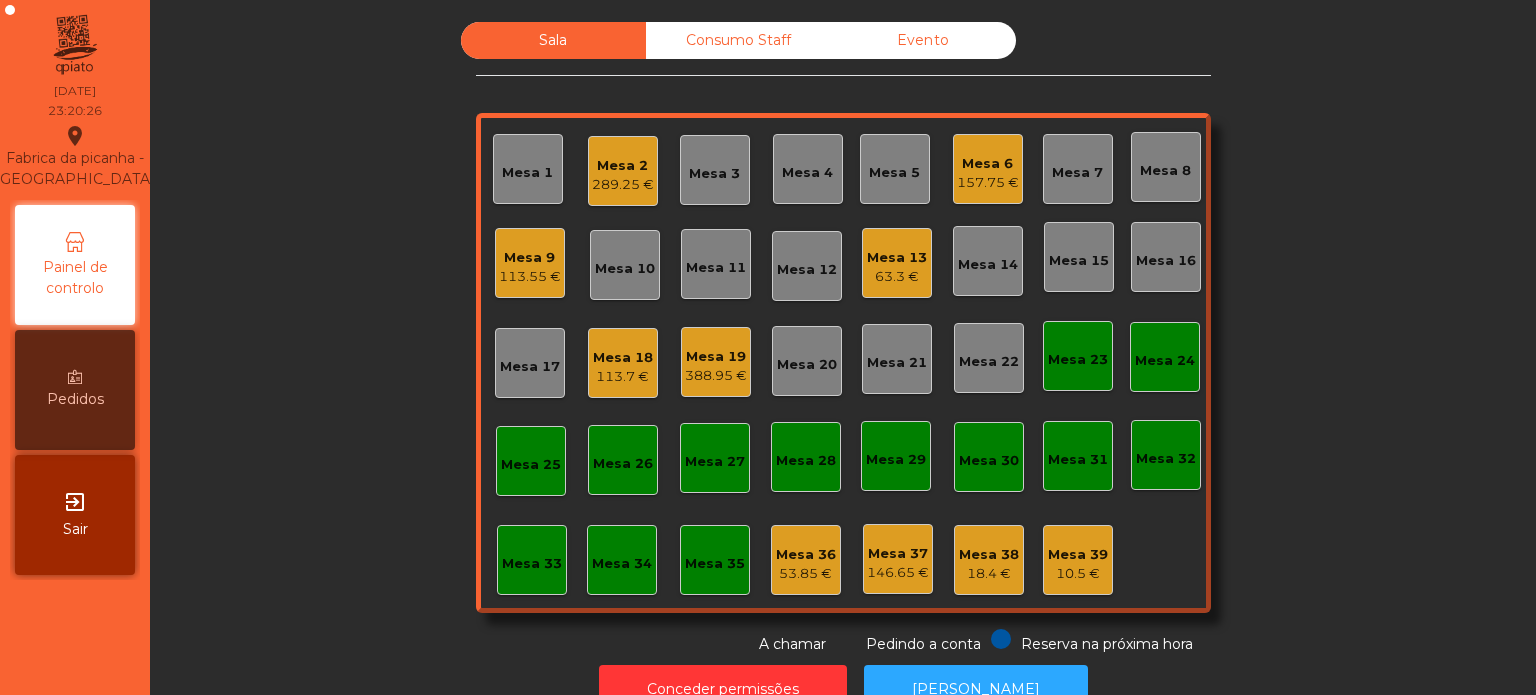 click on "Mesa 18   113.7 €" 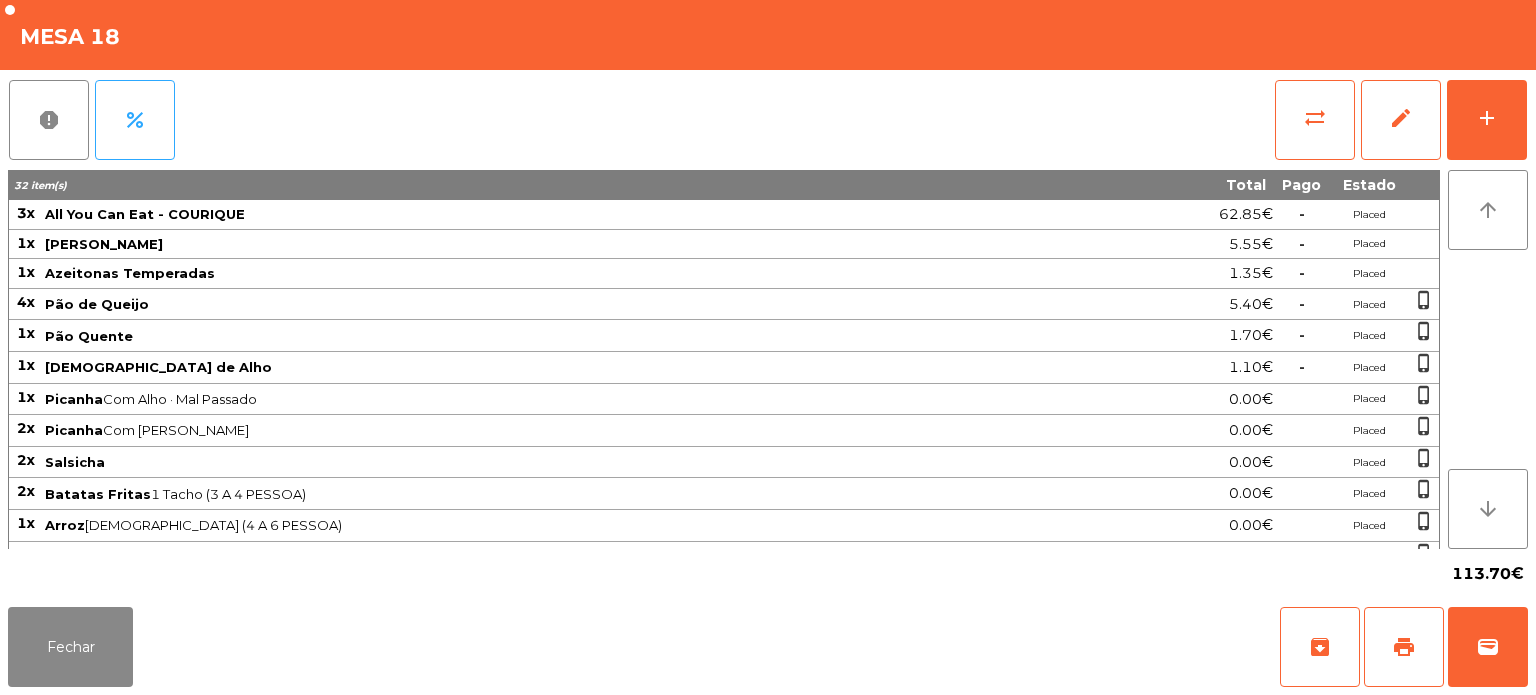 click on "Fechar   archive   print   wallet" 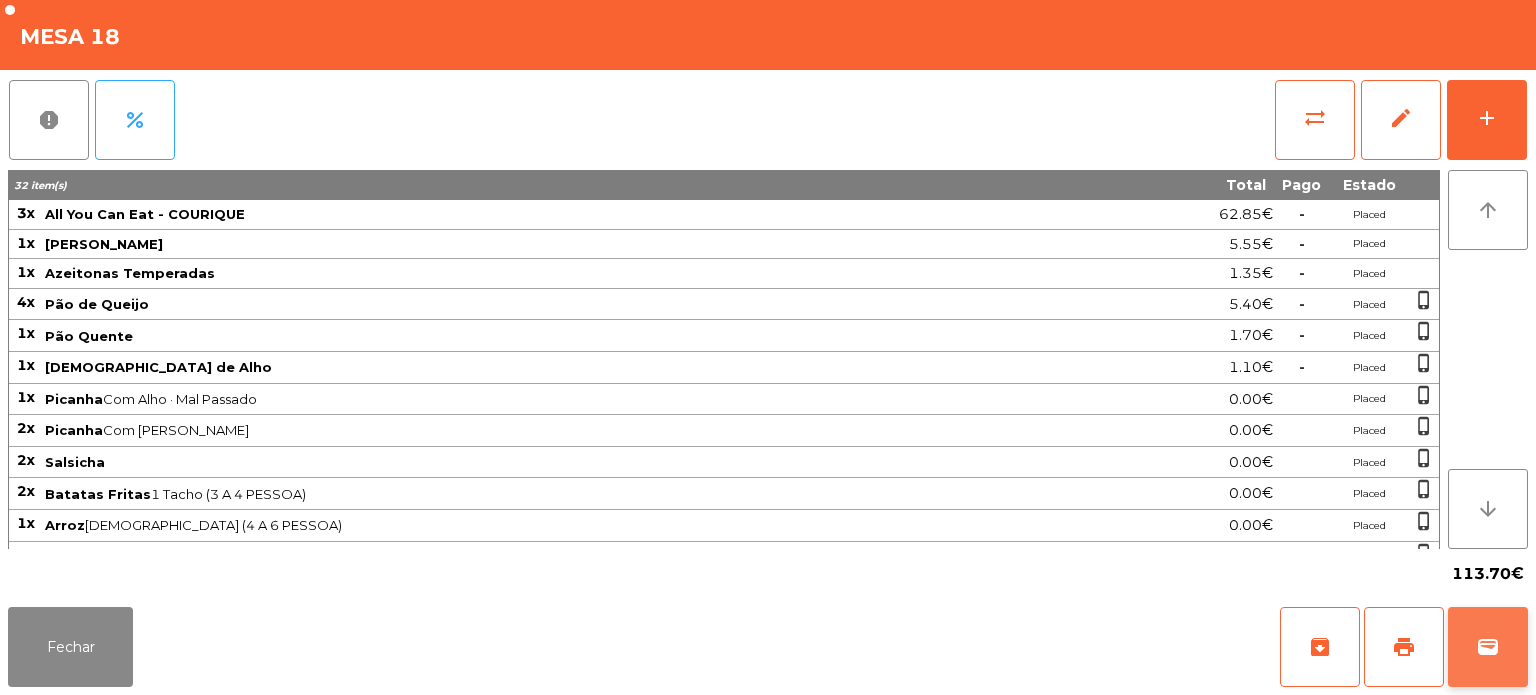 click on "wallet" 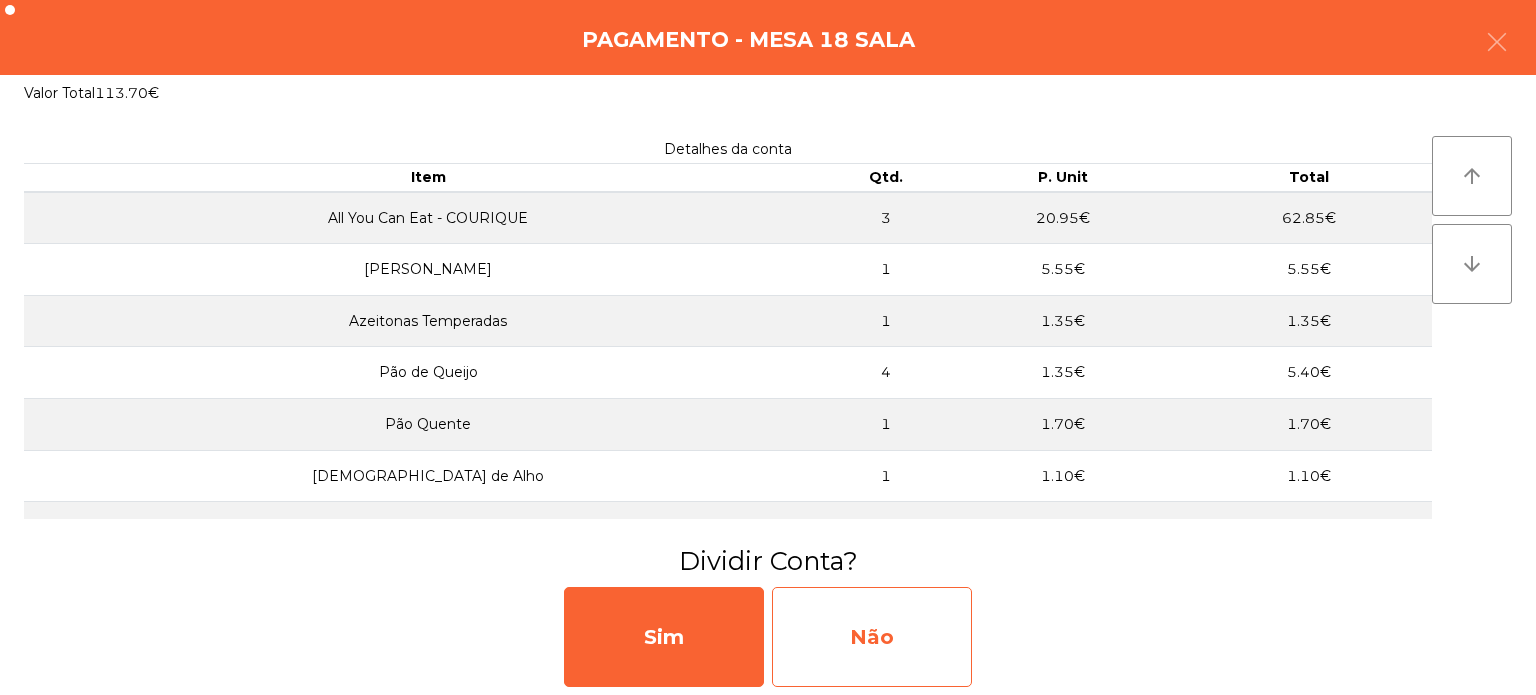 click on "Não" 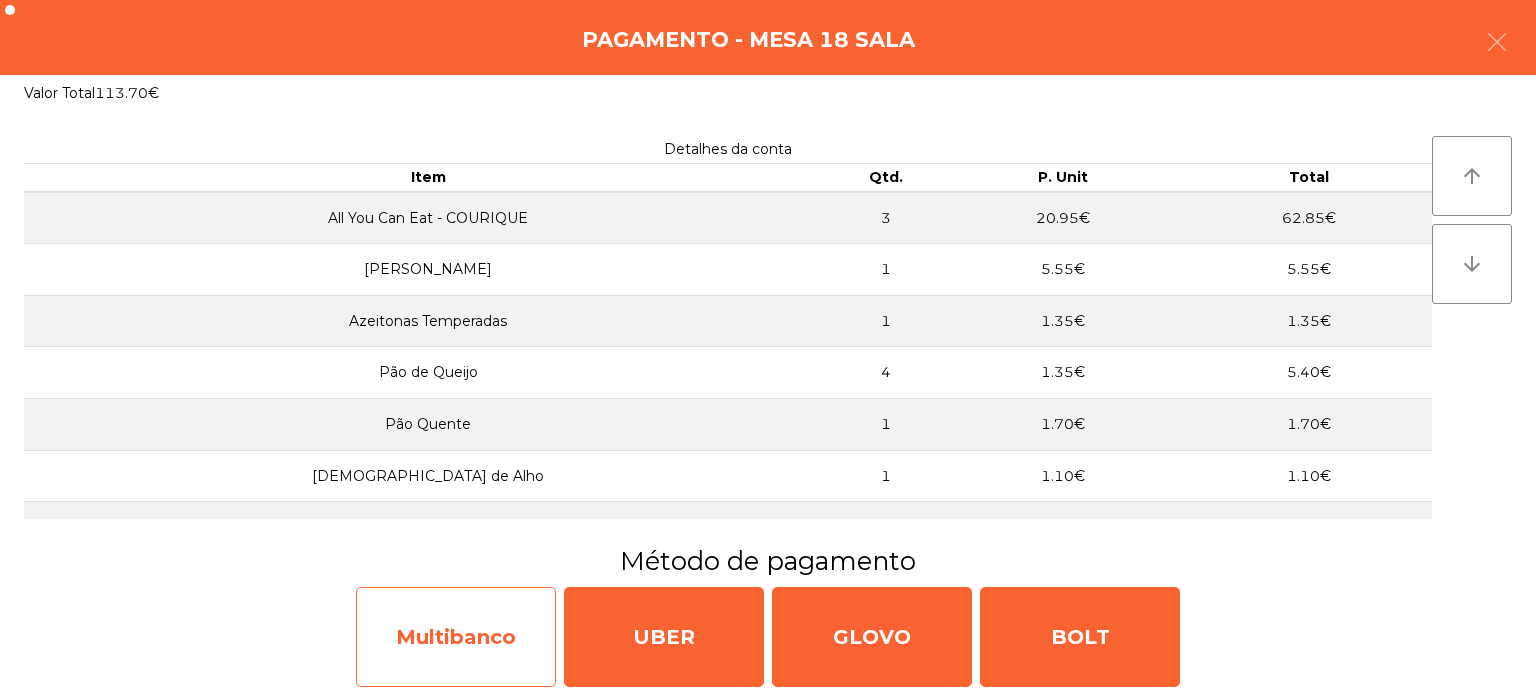 click on "Multibanco" 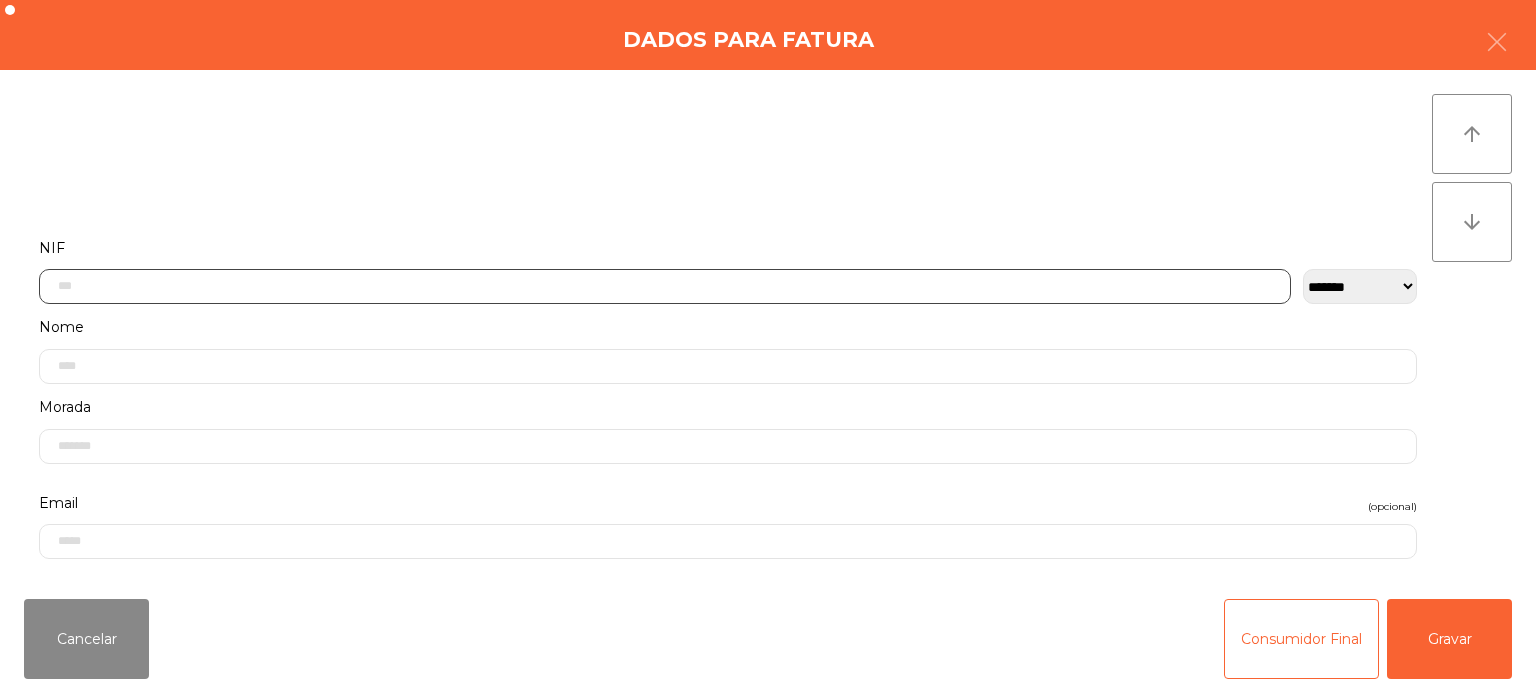click 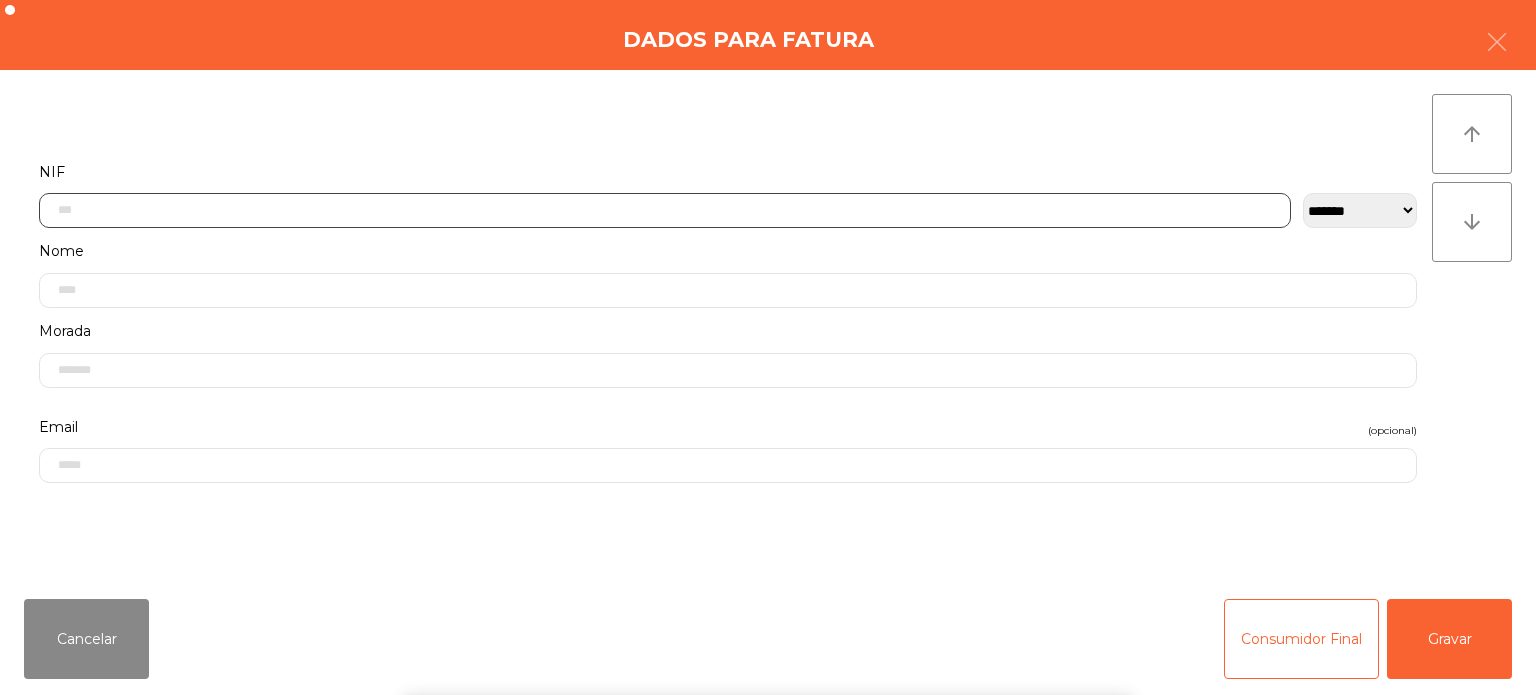 scroll, scrollTop: 139, scrollLeft: 0, axis: vertical 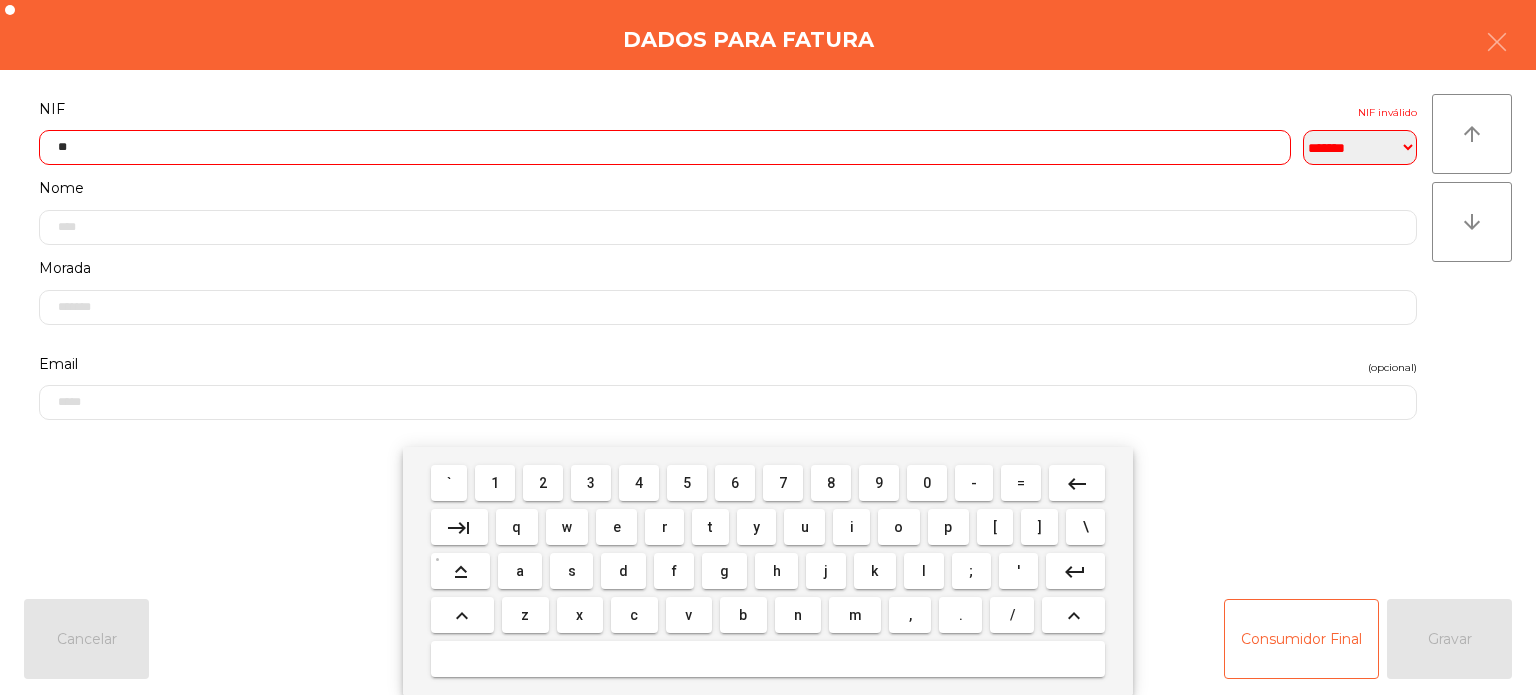 type on "*" 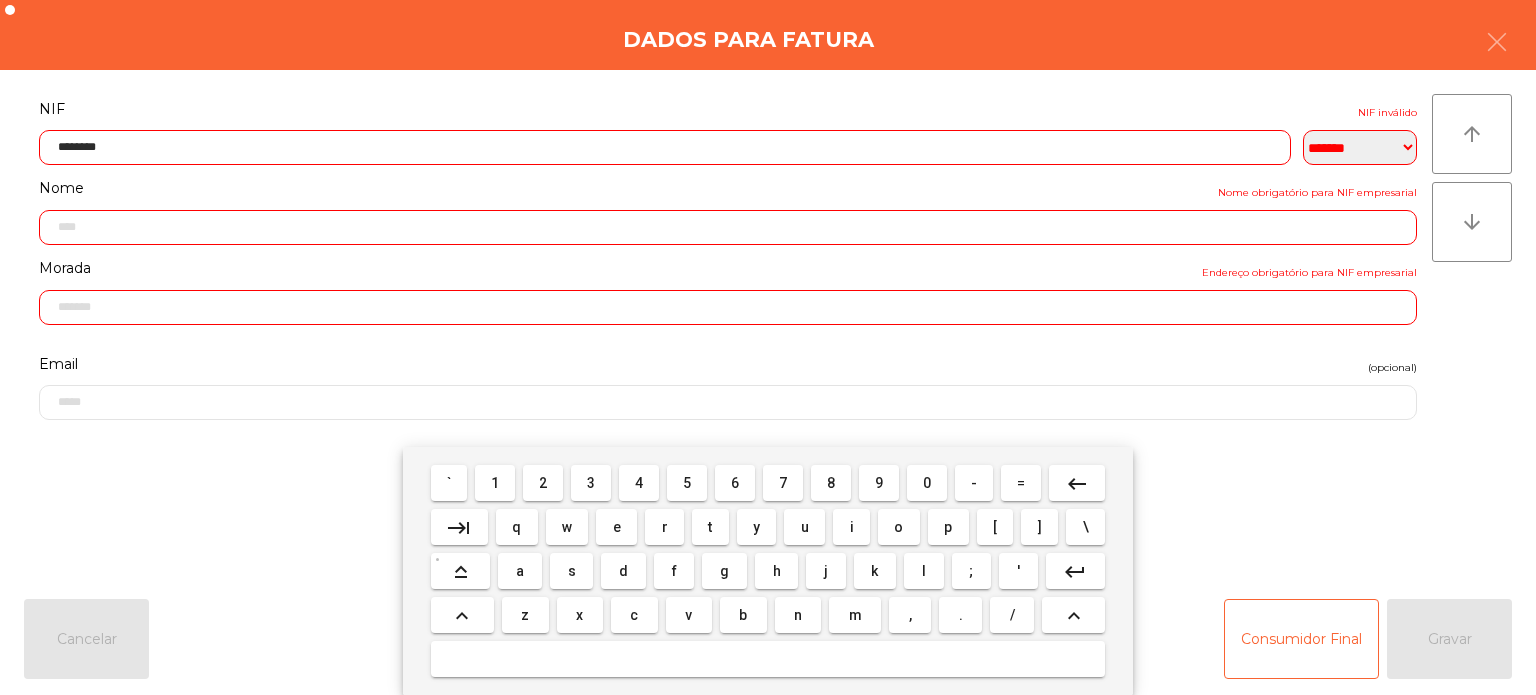 type on "*********" 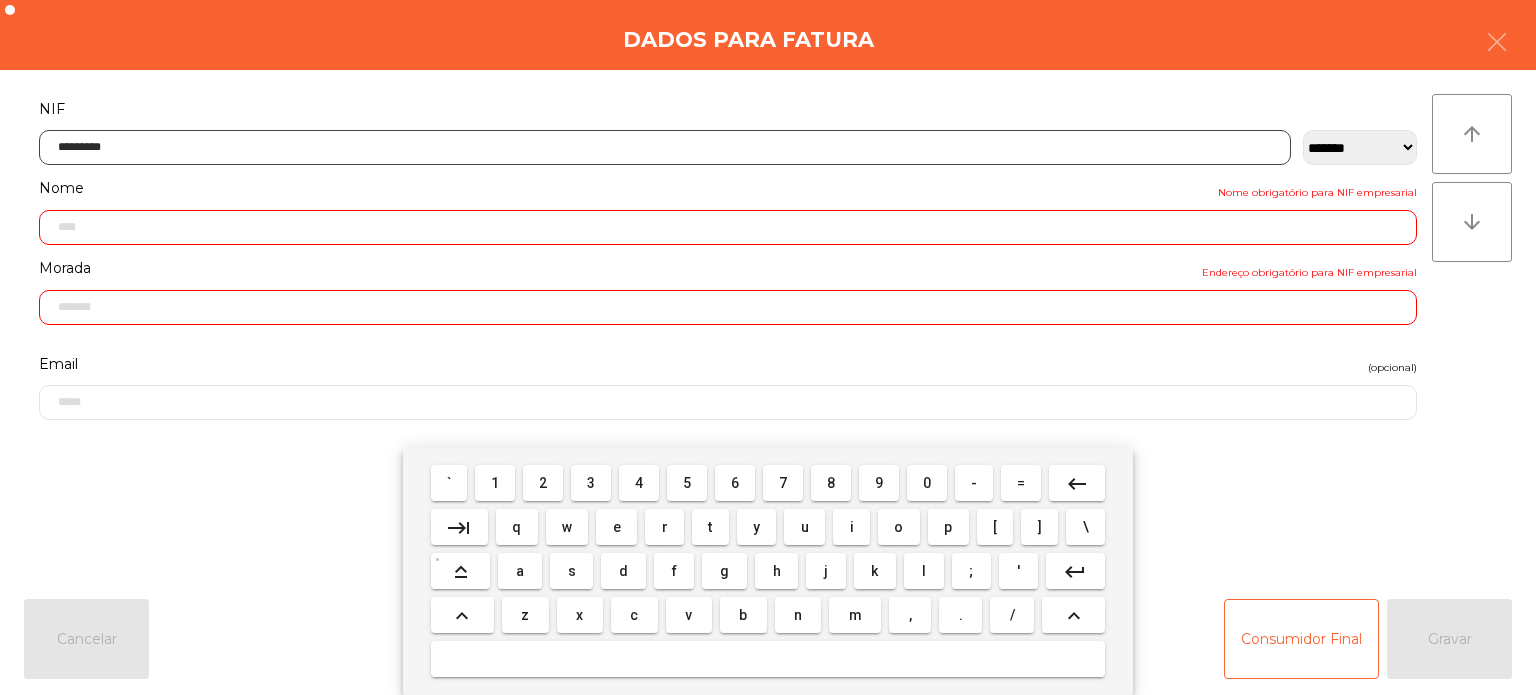 type on "**********" 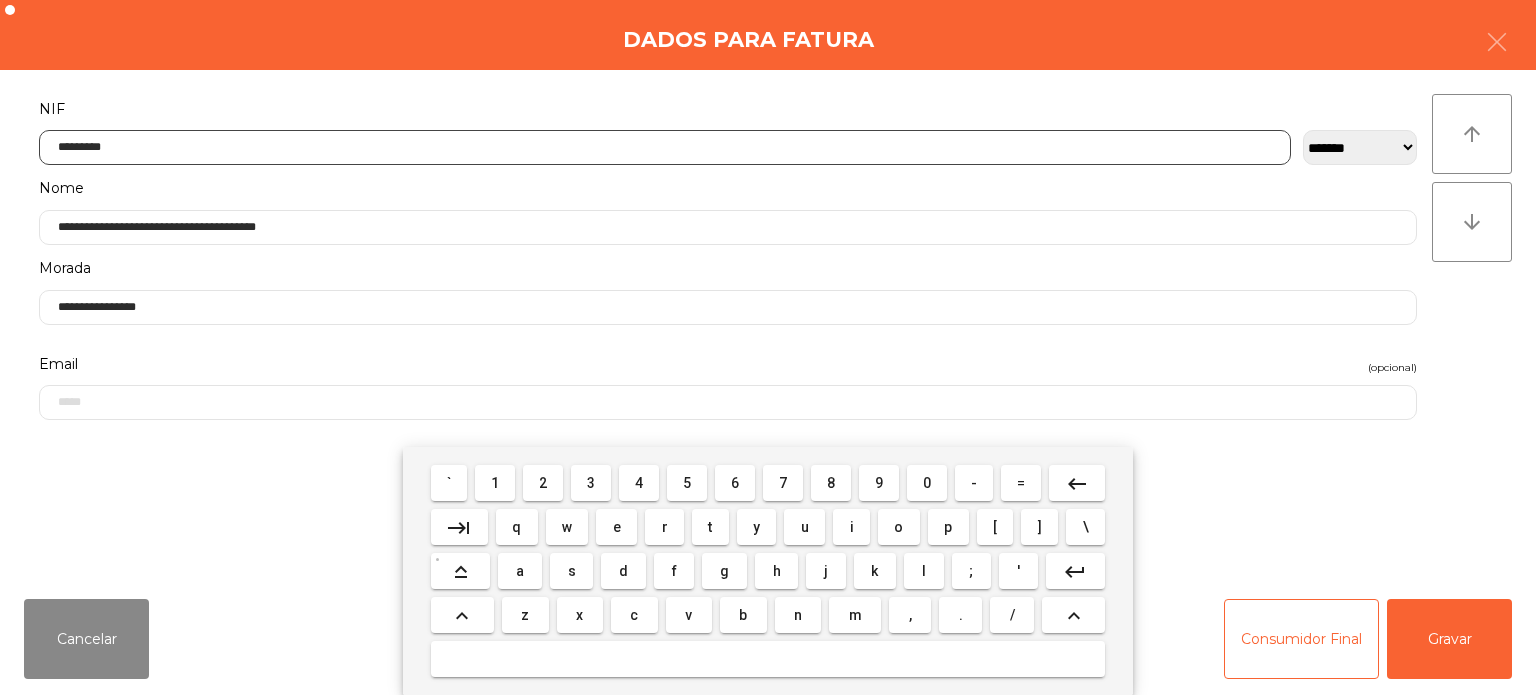 type on "*********" 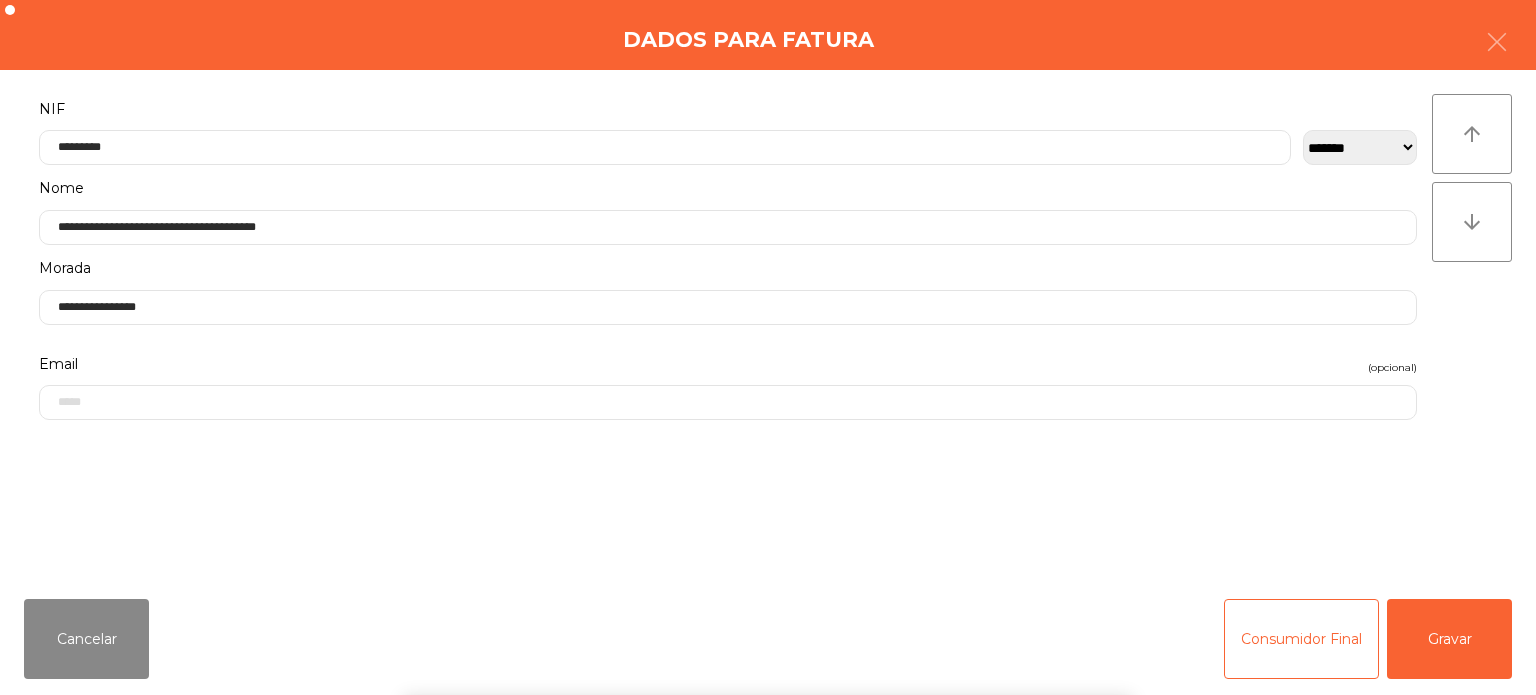 click on "**********" 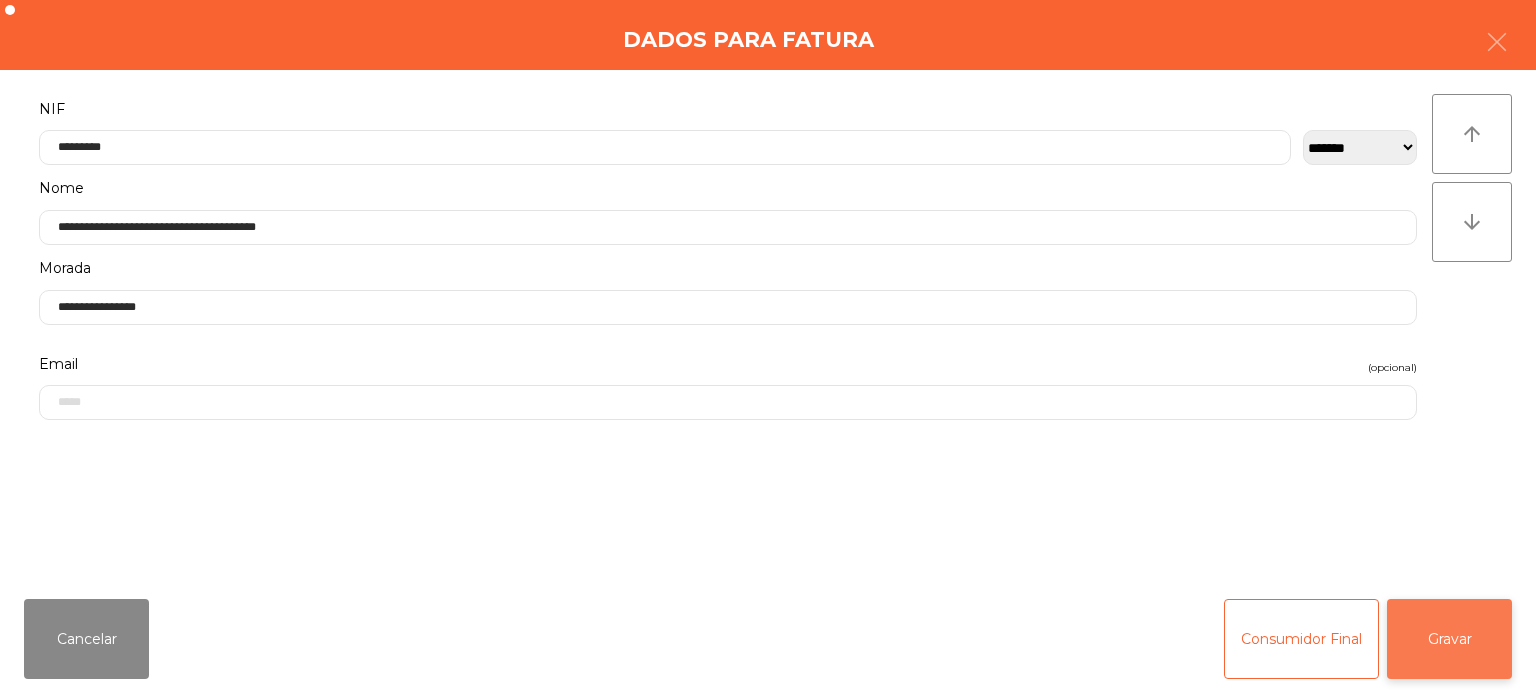 click on "Gravar" 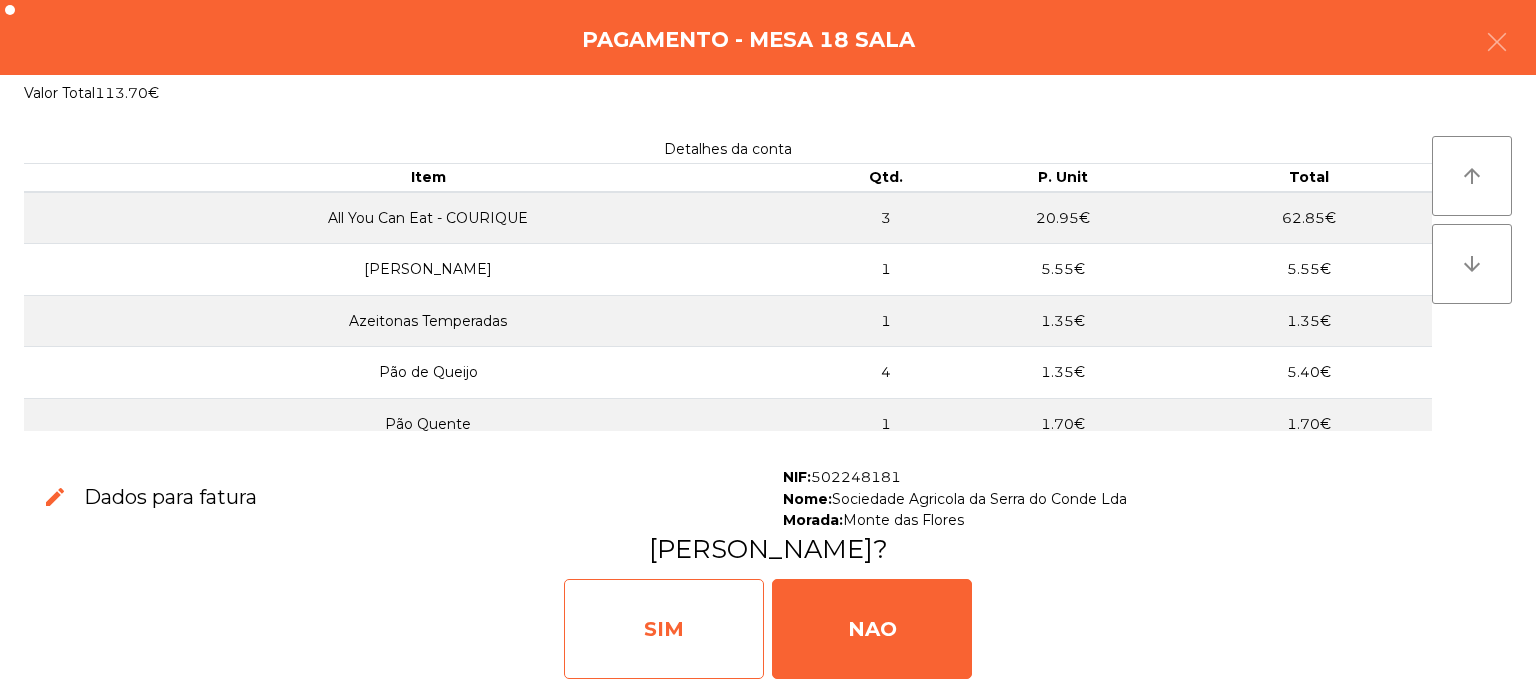 click on "SIM" 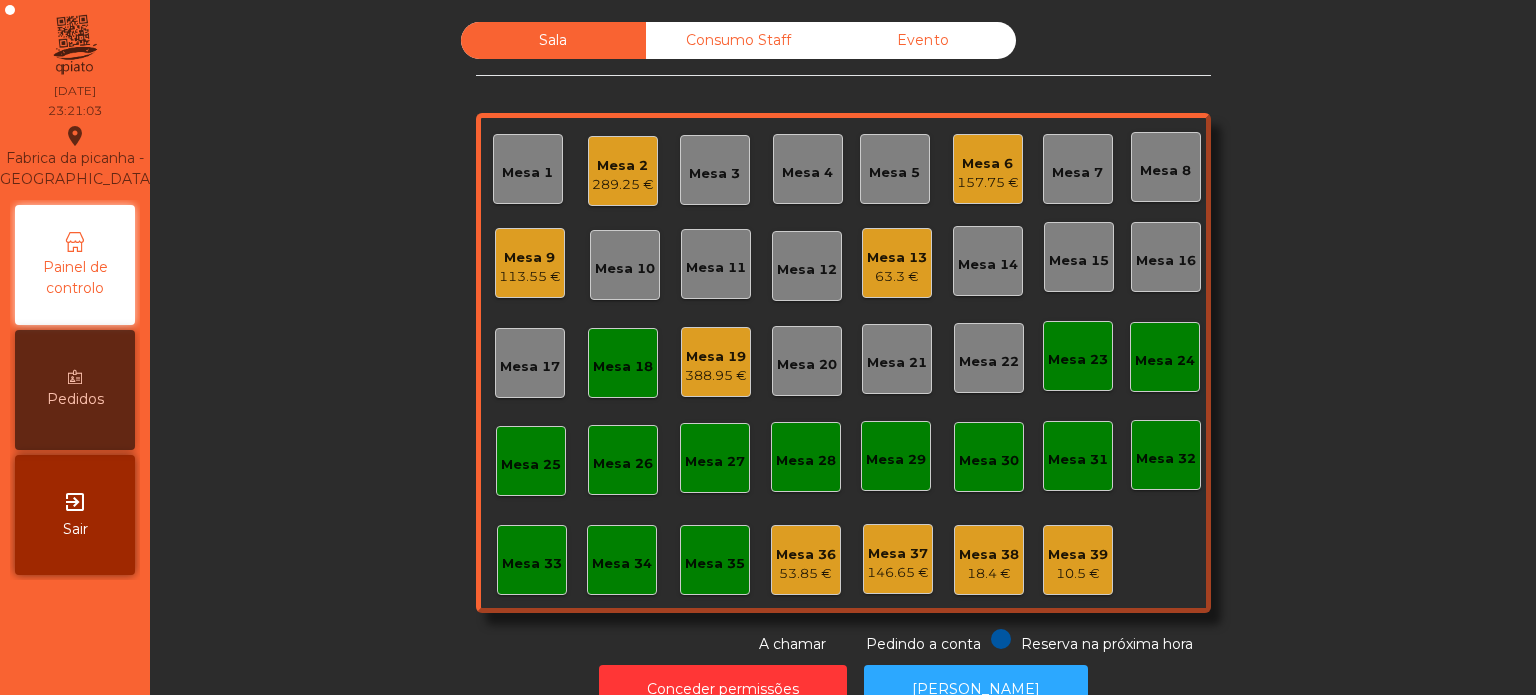 click on "Mesa 18" 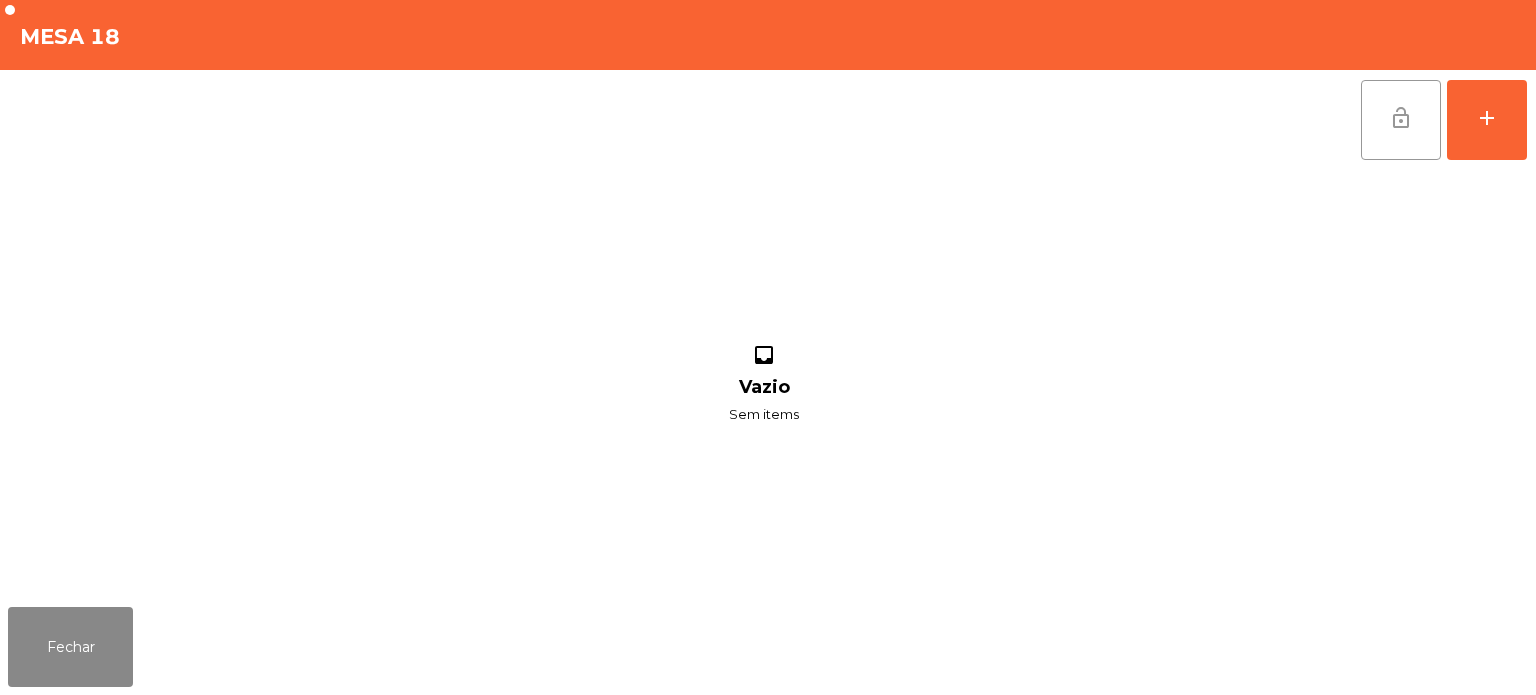 click on "lock_open" 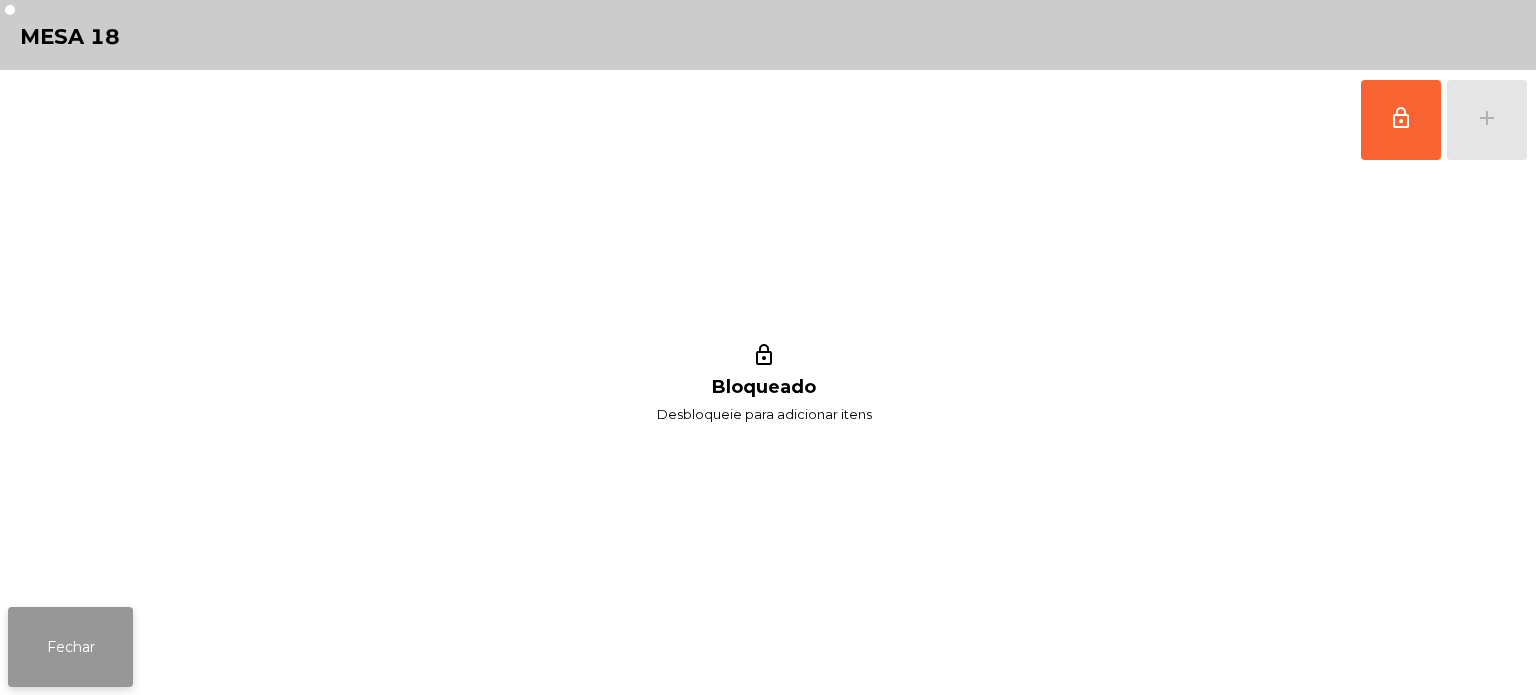 click on "Fechar" 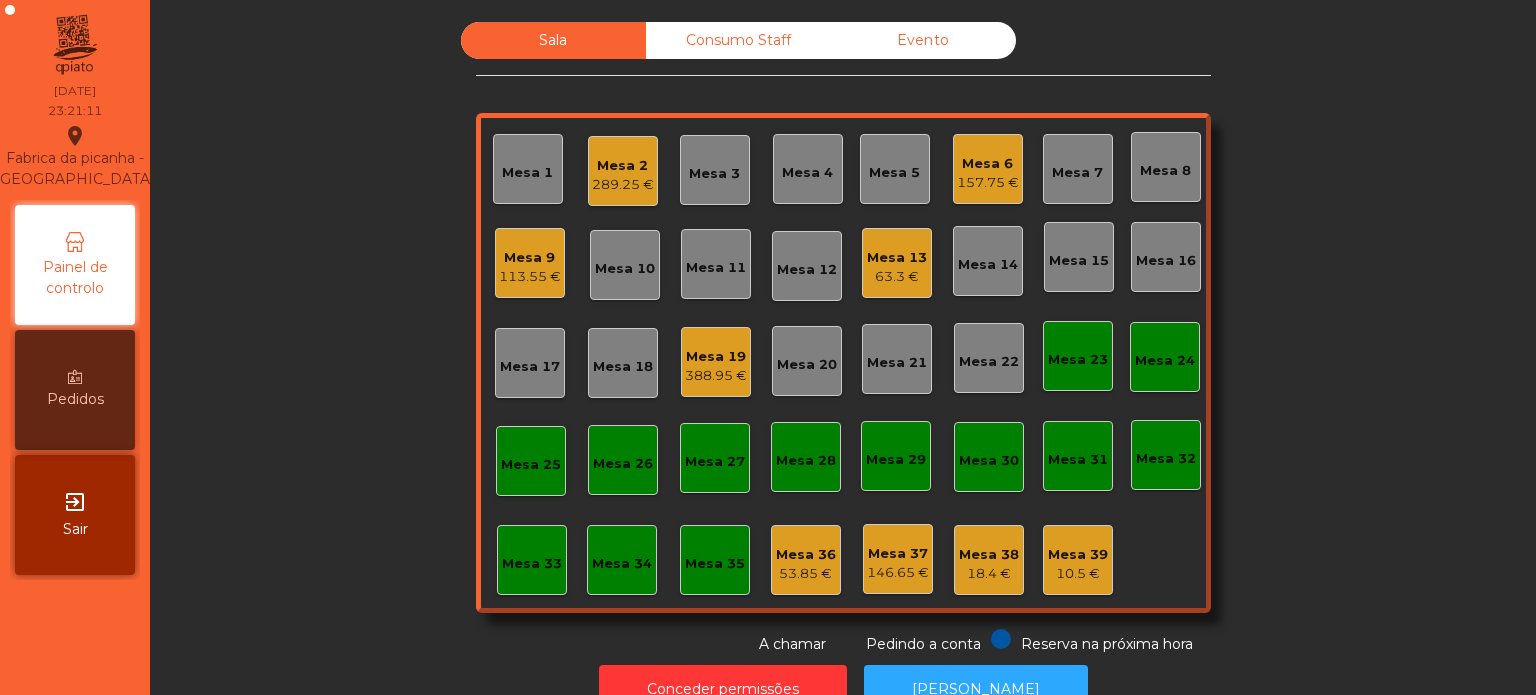 click on "Mesa 2" 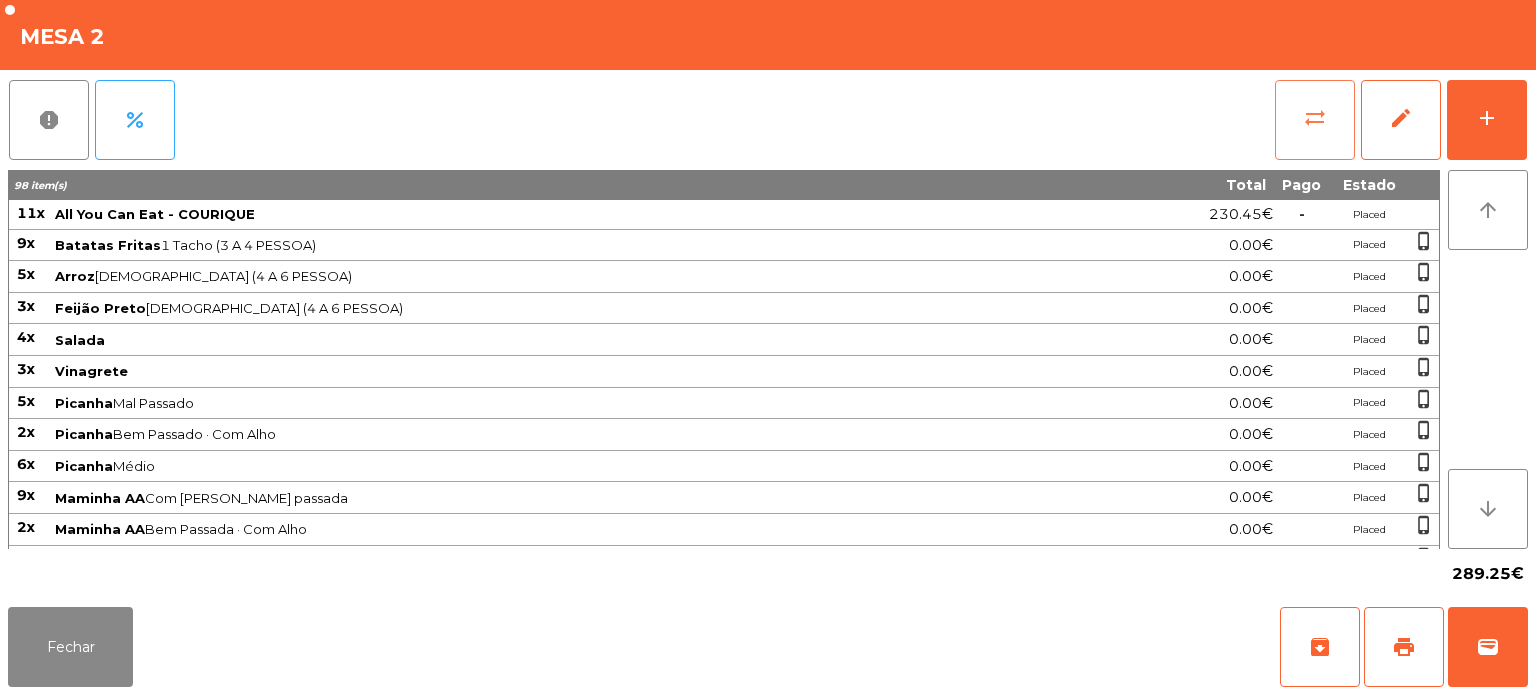click on "sync_alt" 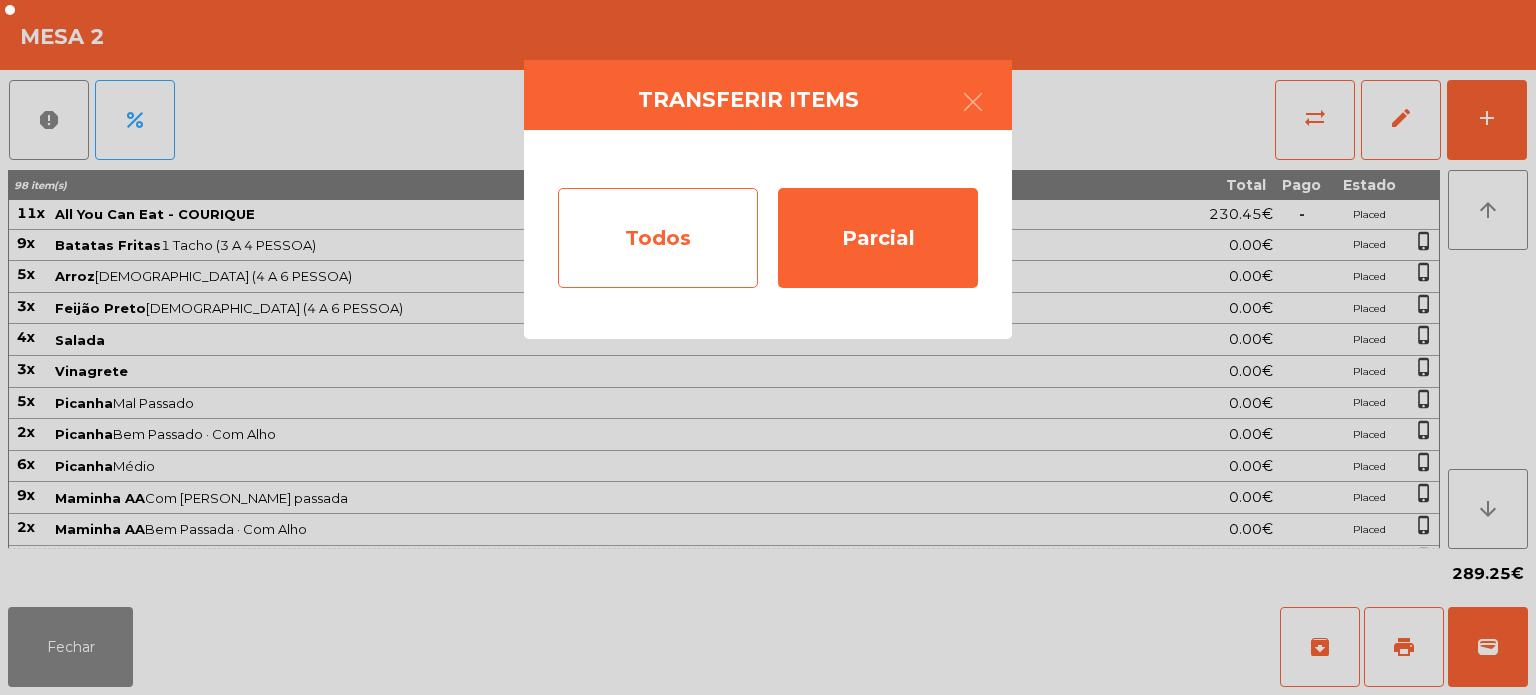 click on "Todos" 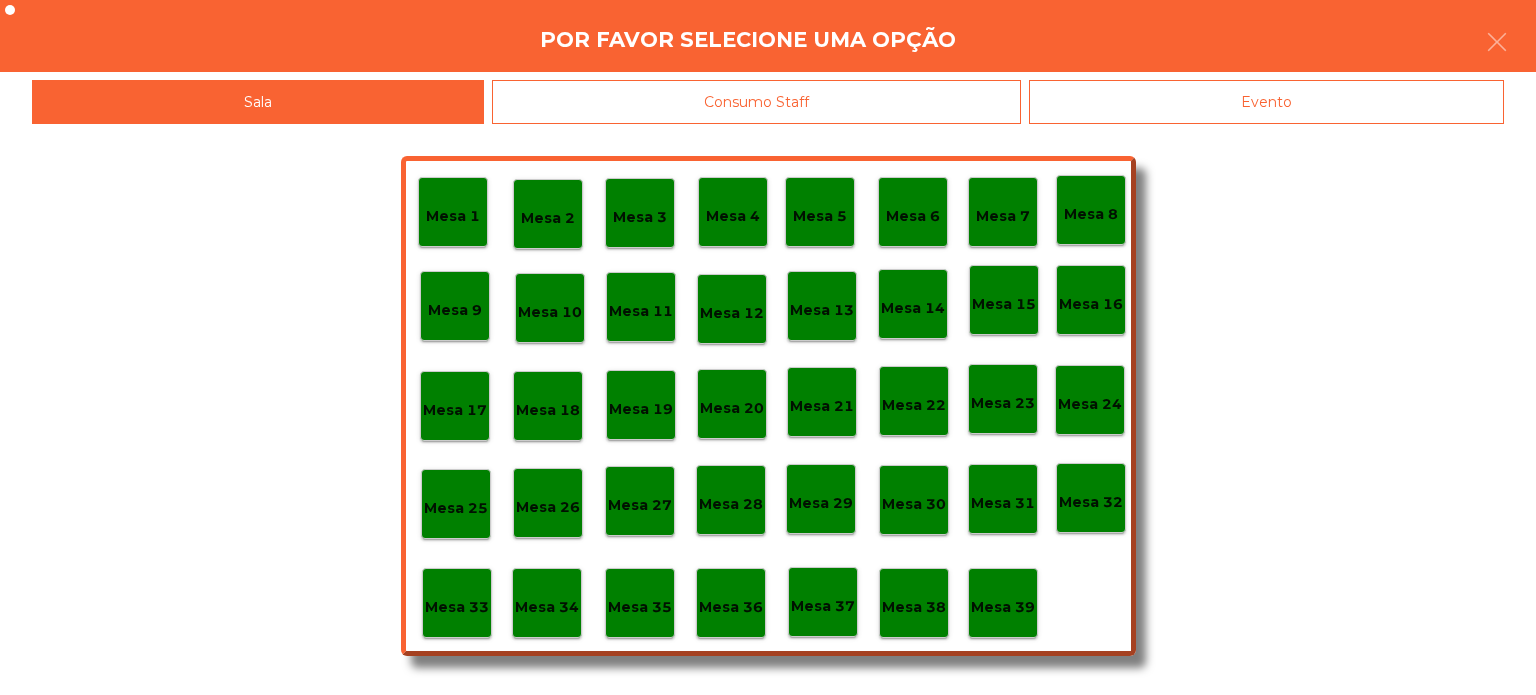 click on "Evento" 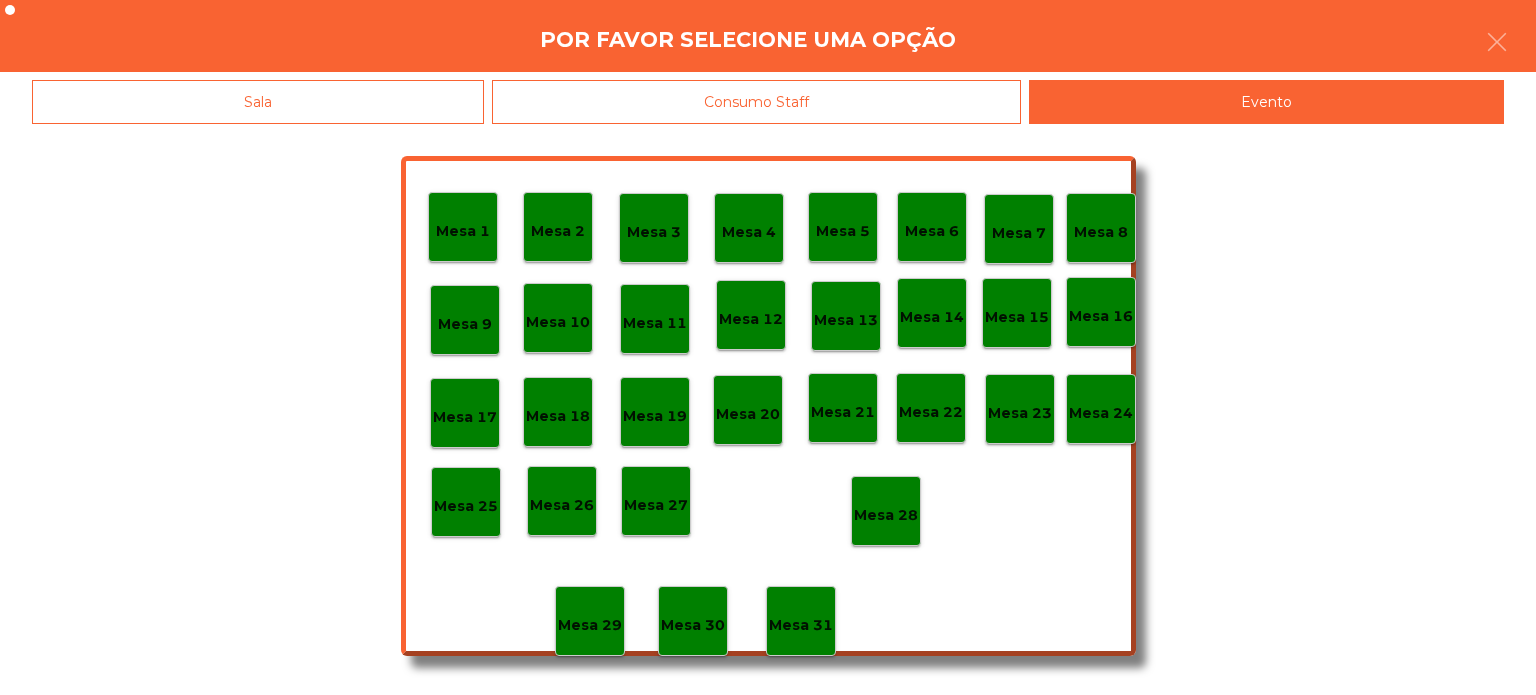 click on "Mesa 28" 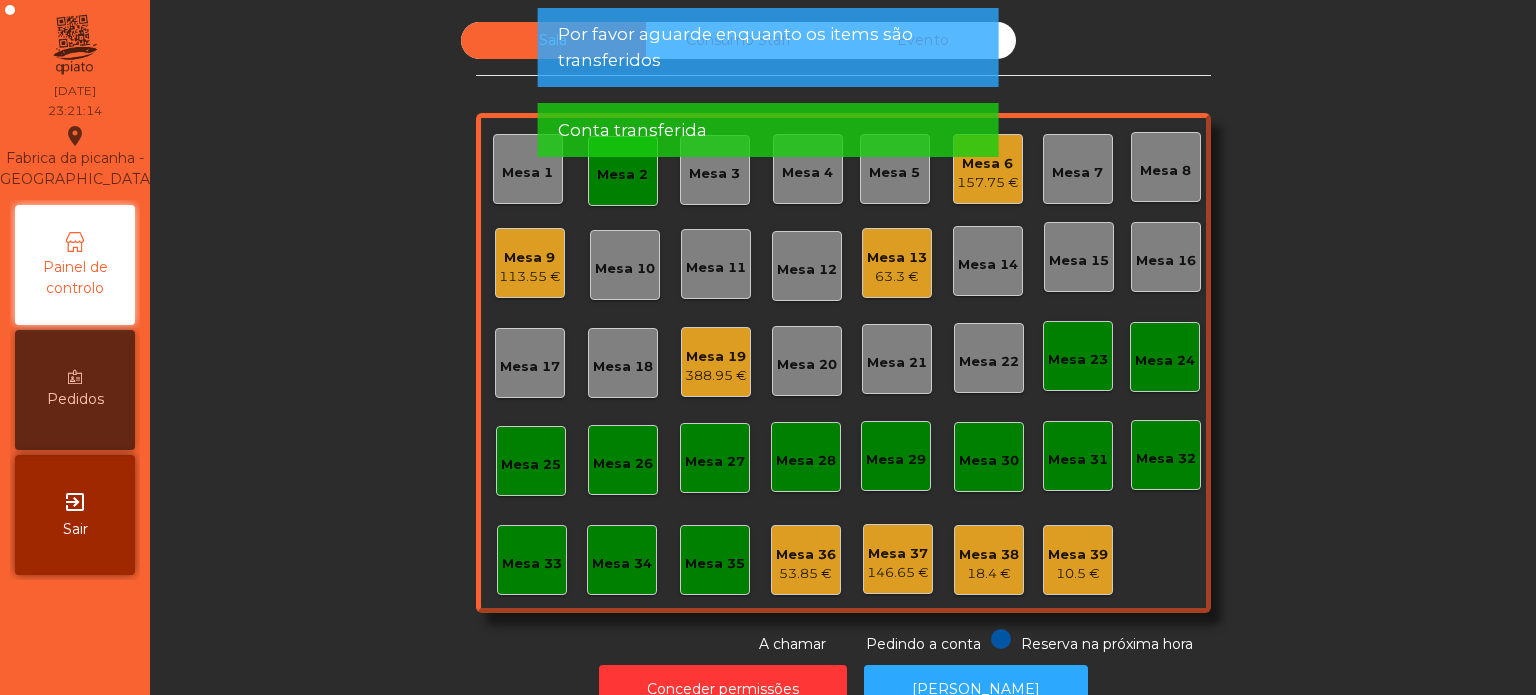 click on "Mesa 2" 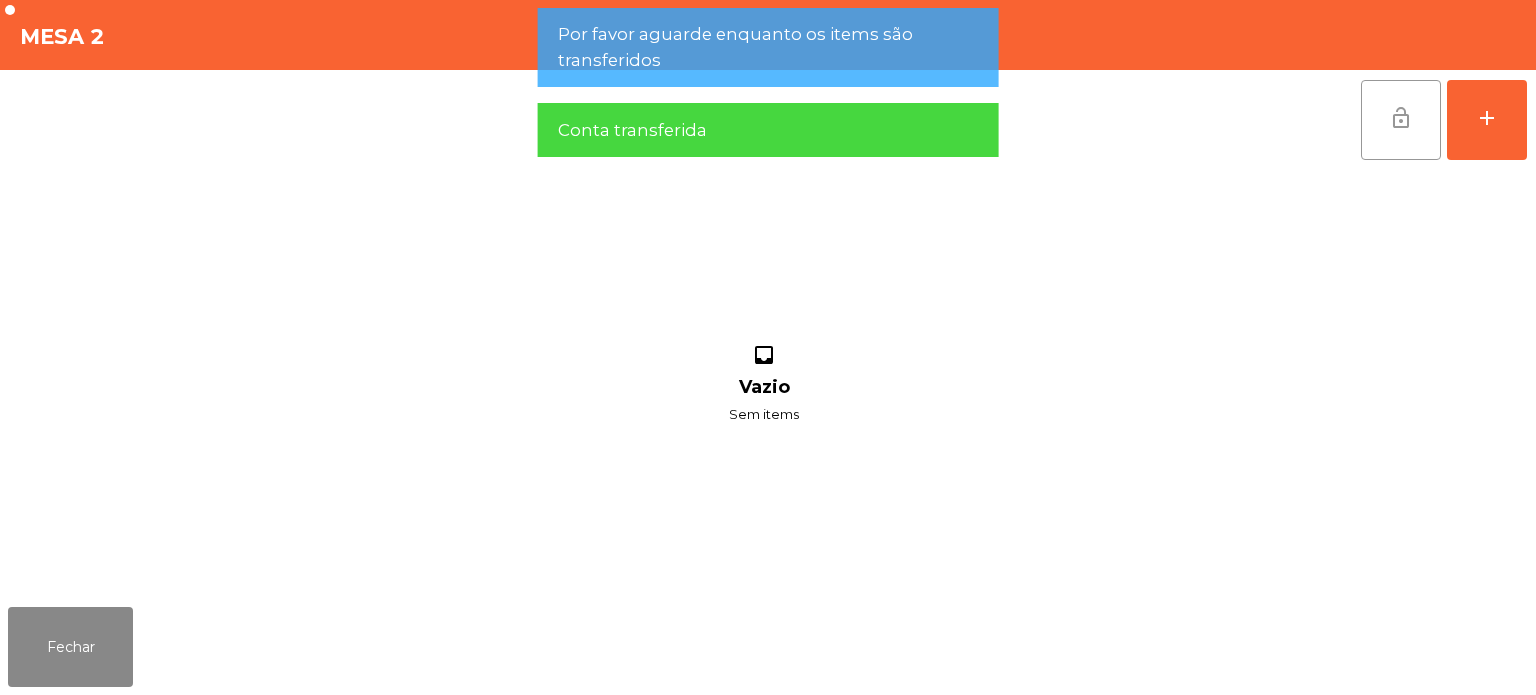 click on "lock_open" 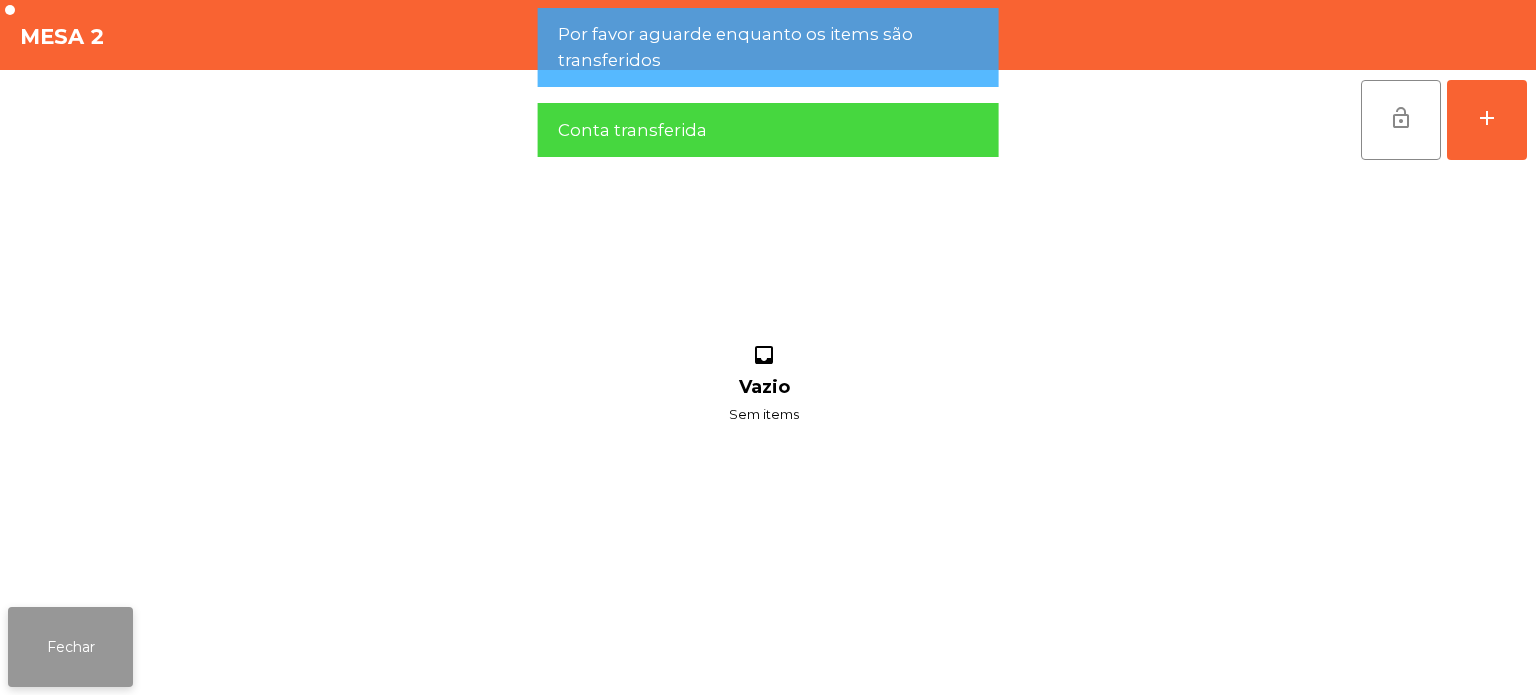 click on "Fechar" 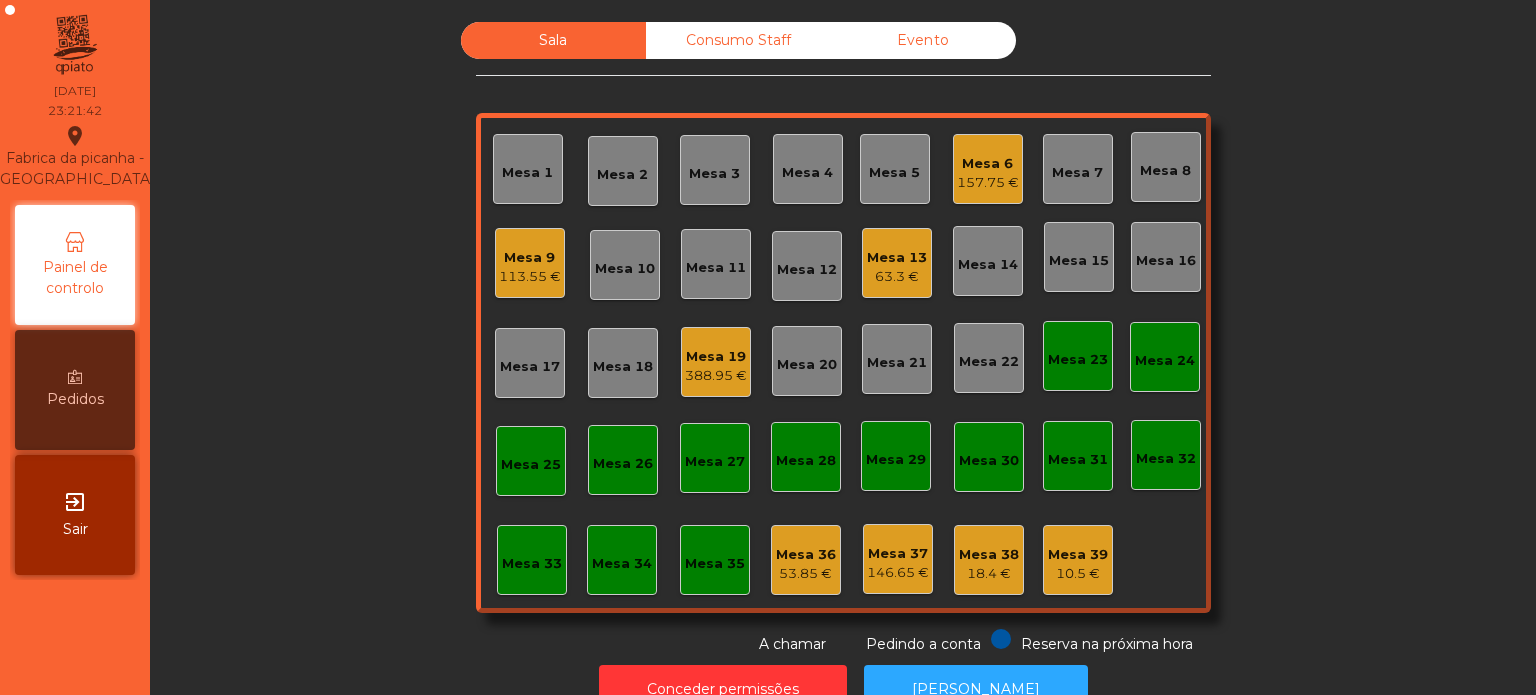 click on "Mesa 6" 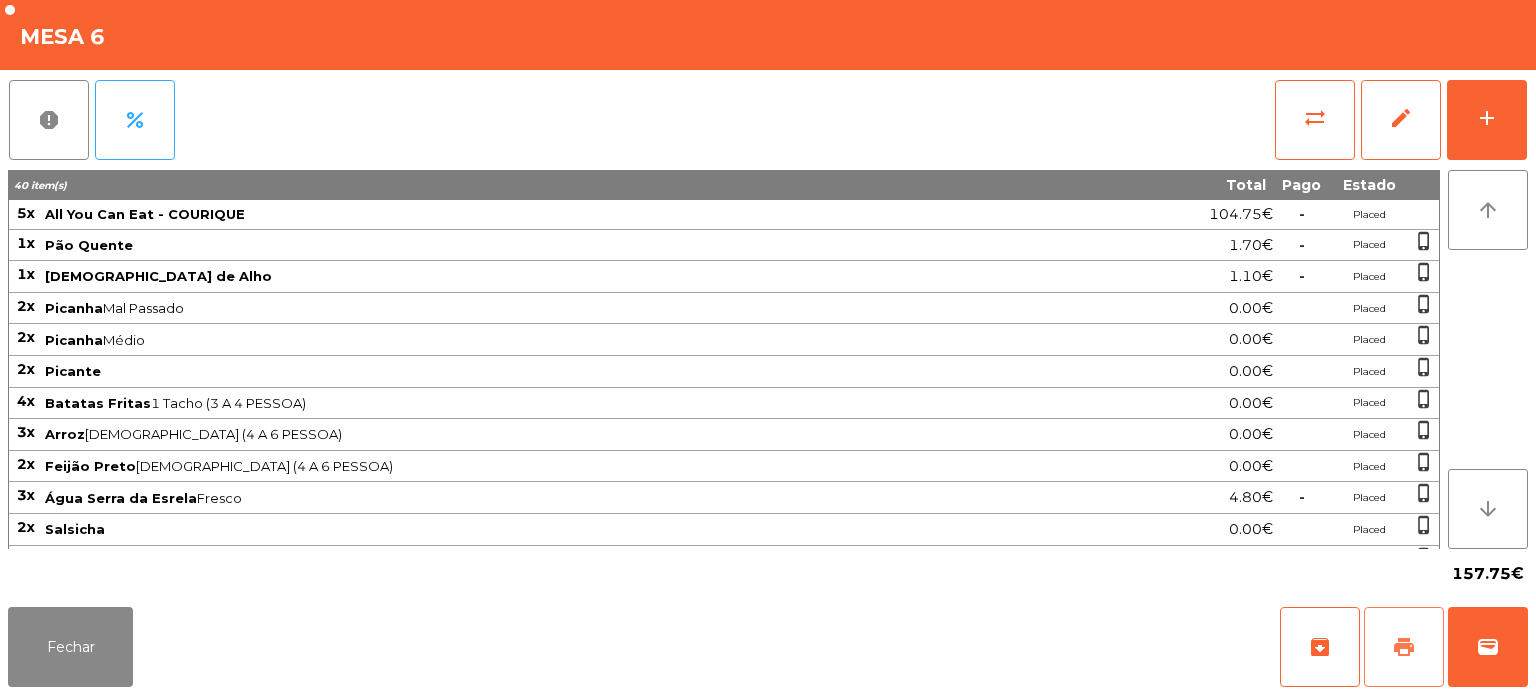 click on "print" 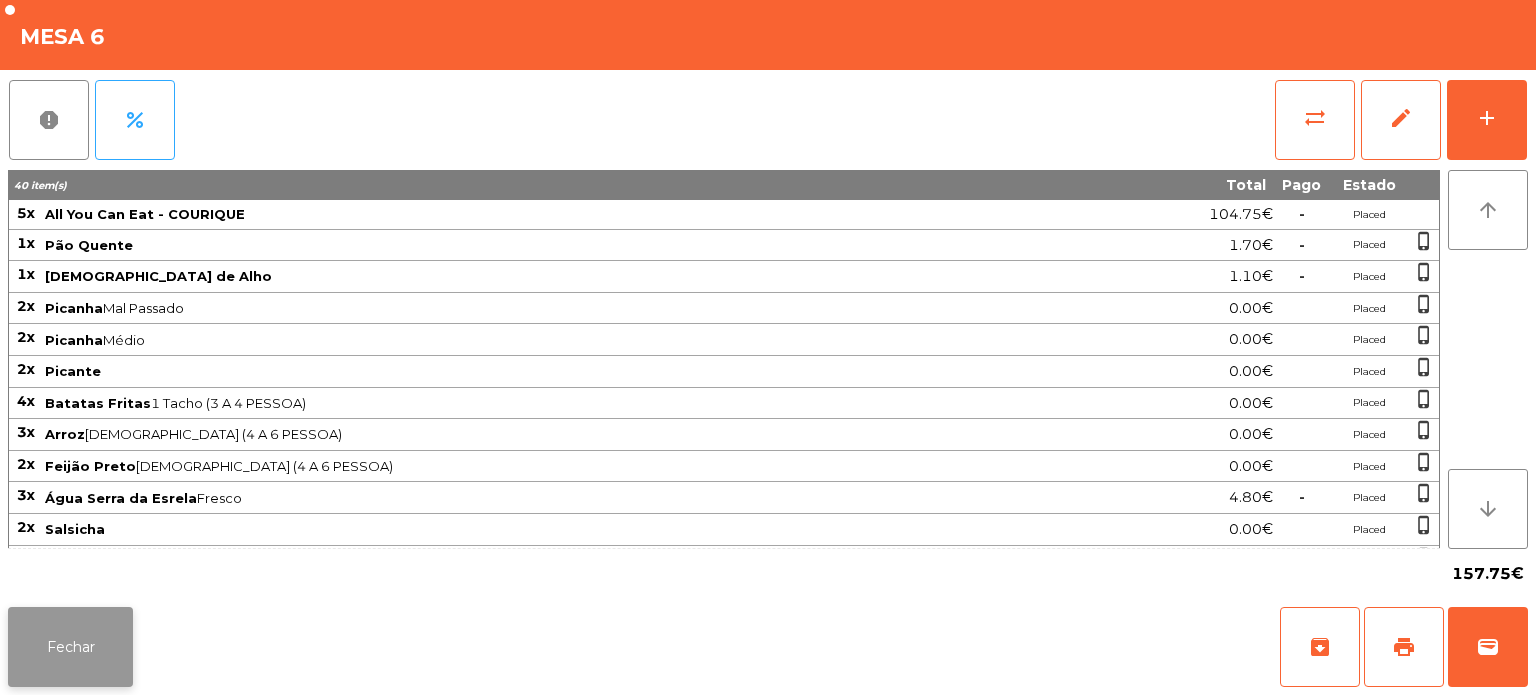 click on "Fechar" 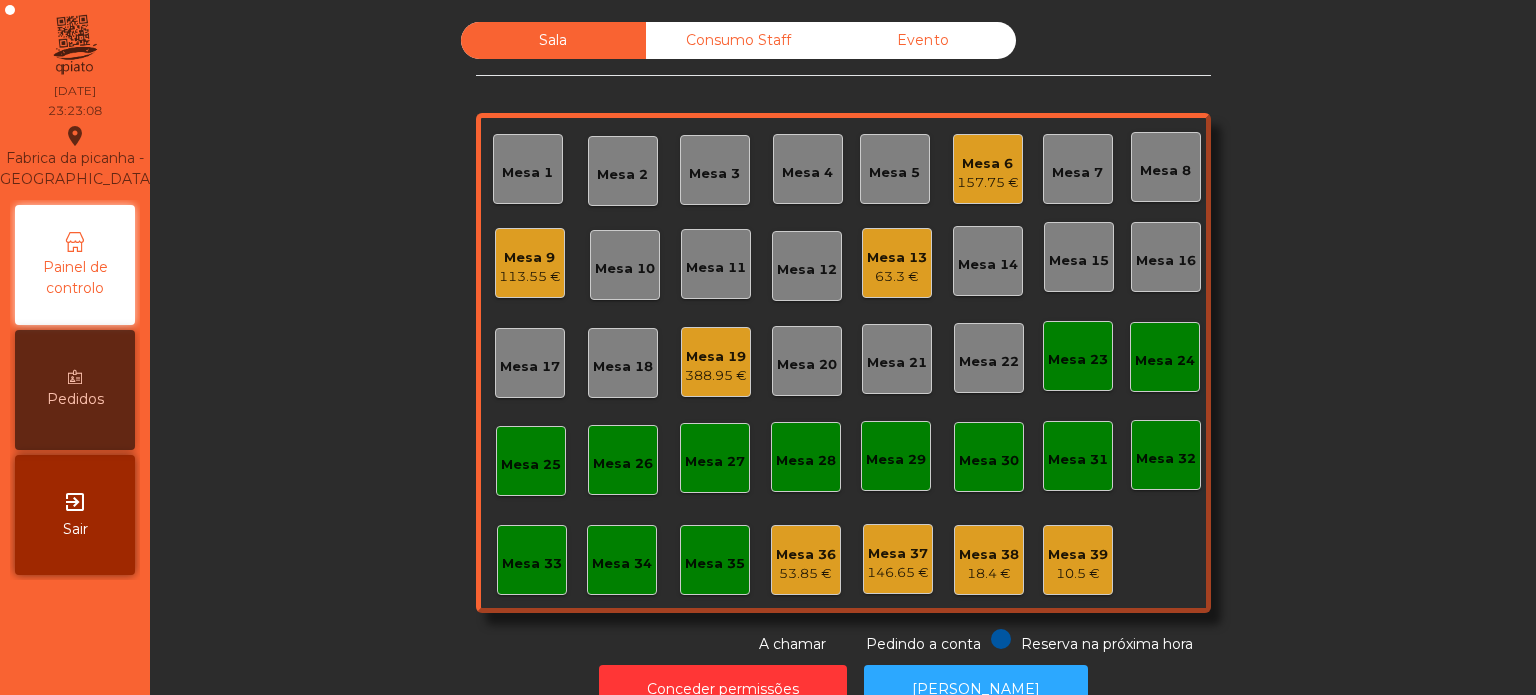 click on "Mesa 18" 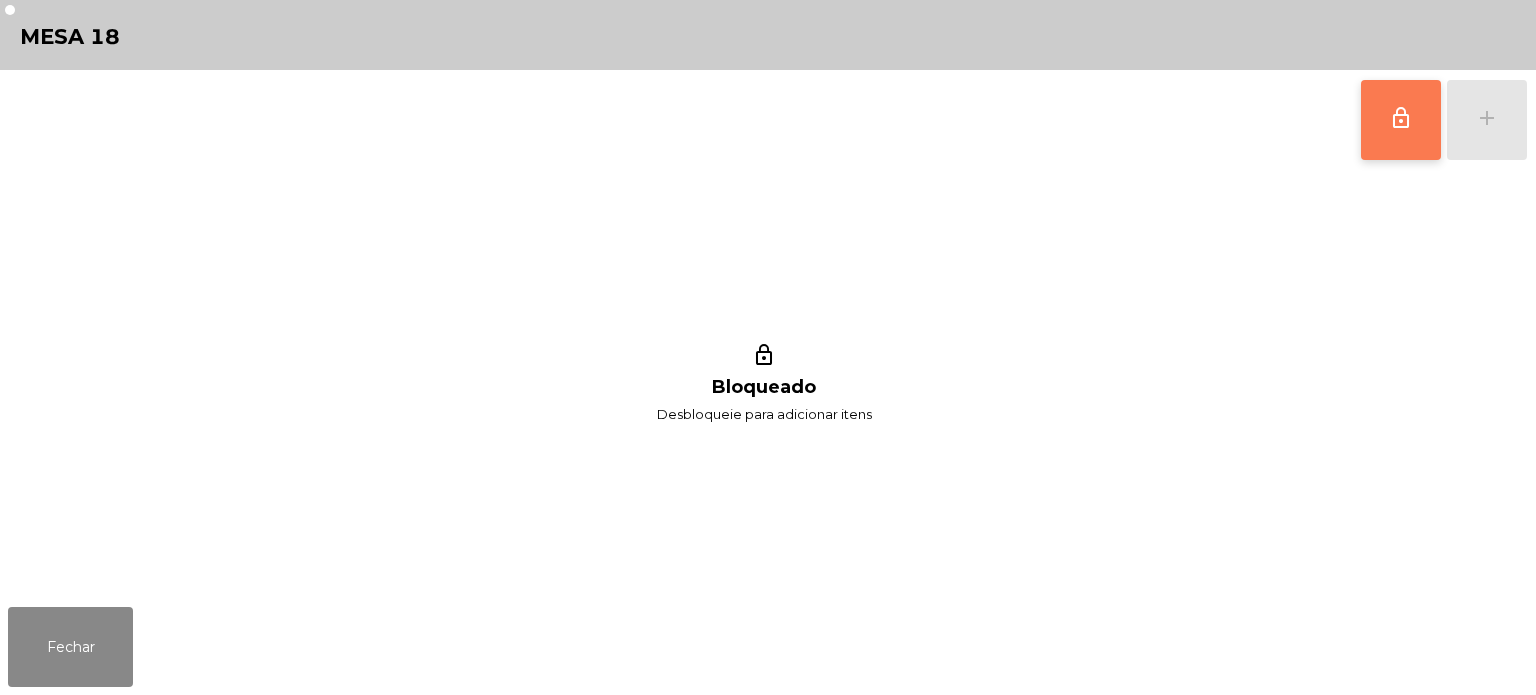 click on "lock_outline" 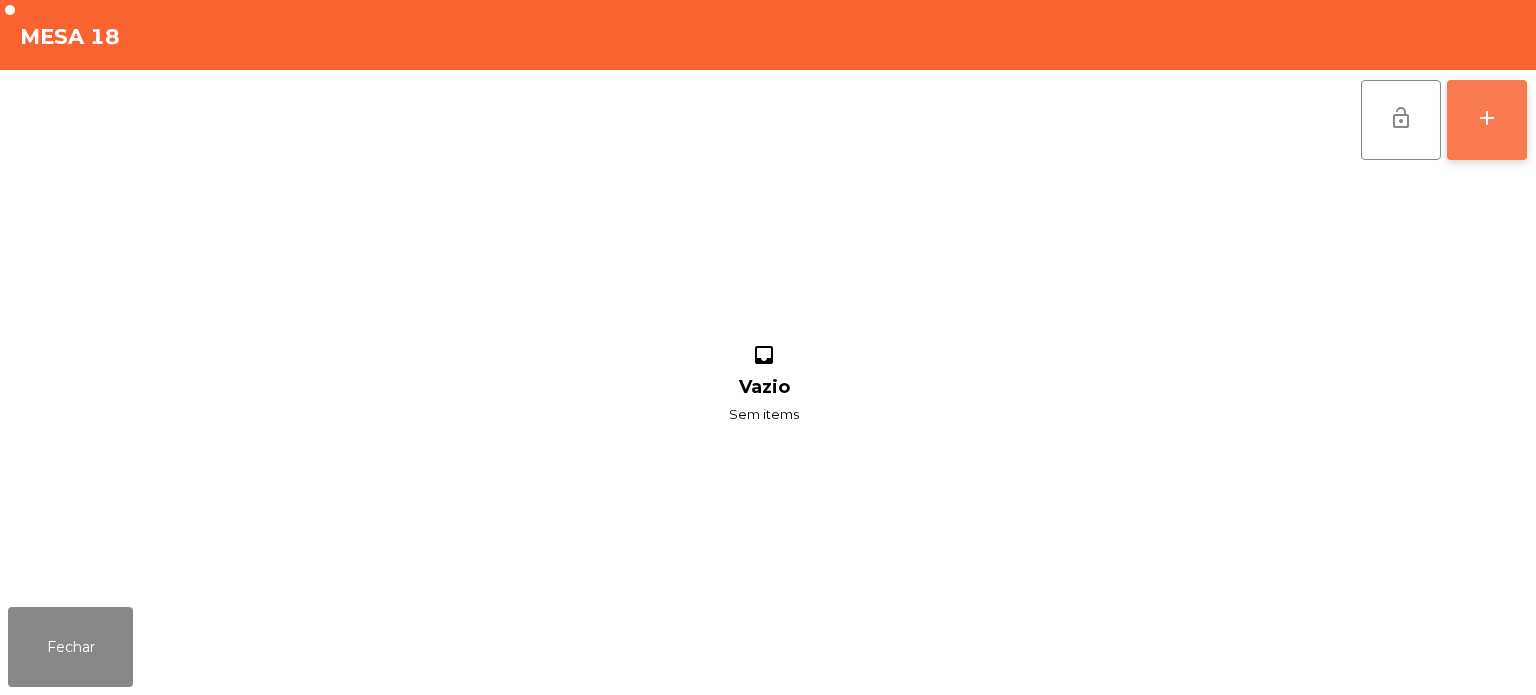 click on "add" 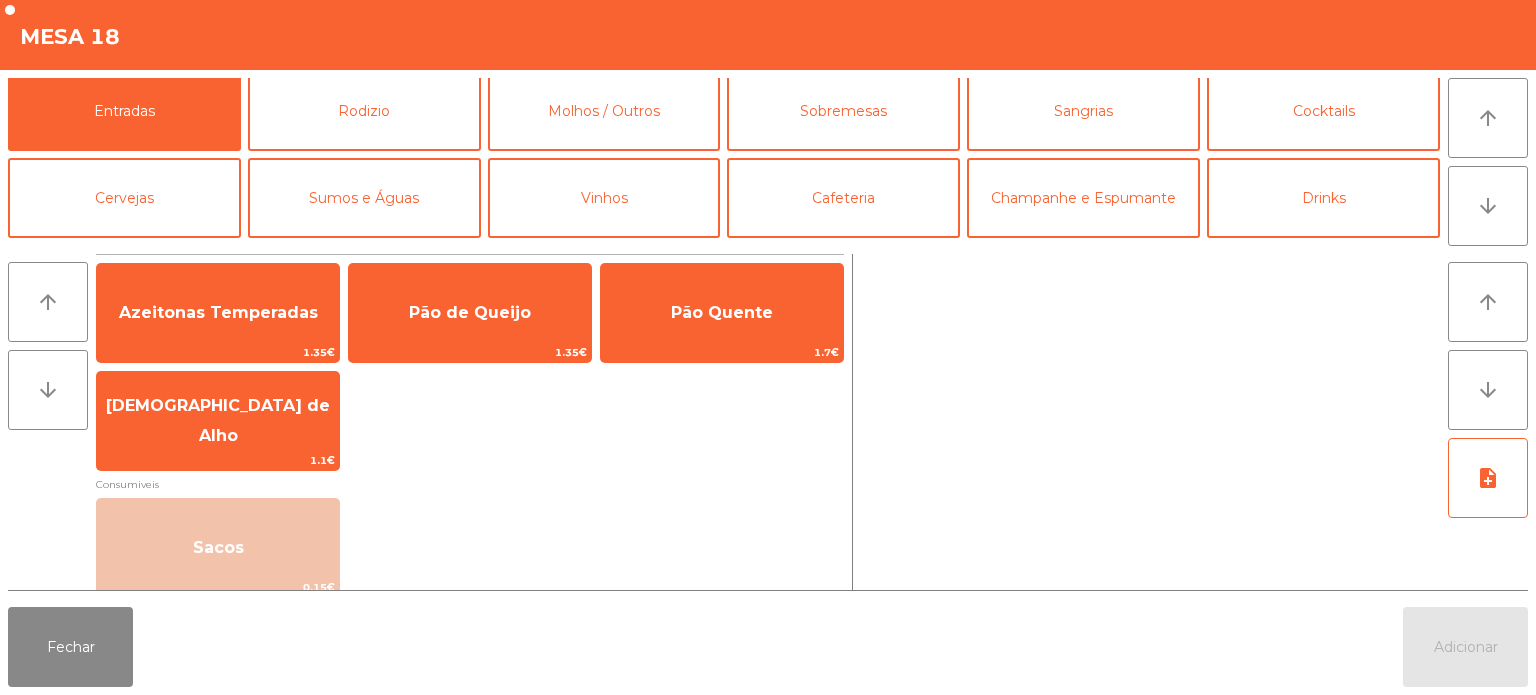 scroll, scrollTop: 0, scrollLeft: 0, axis: both 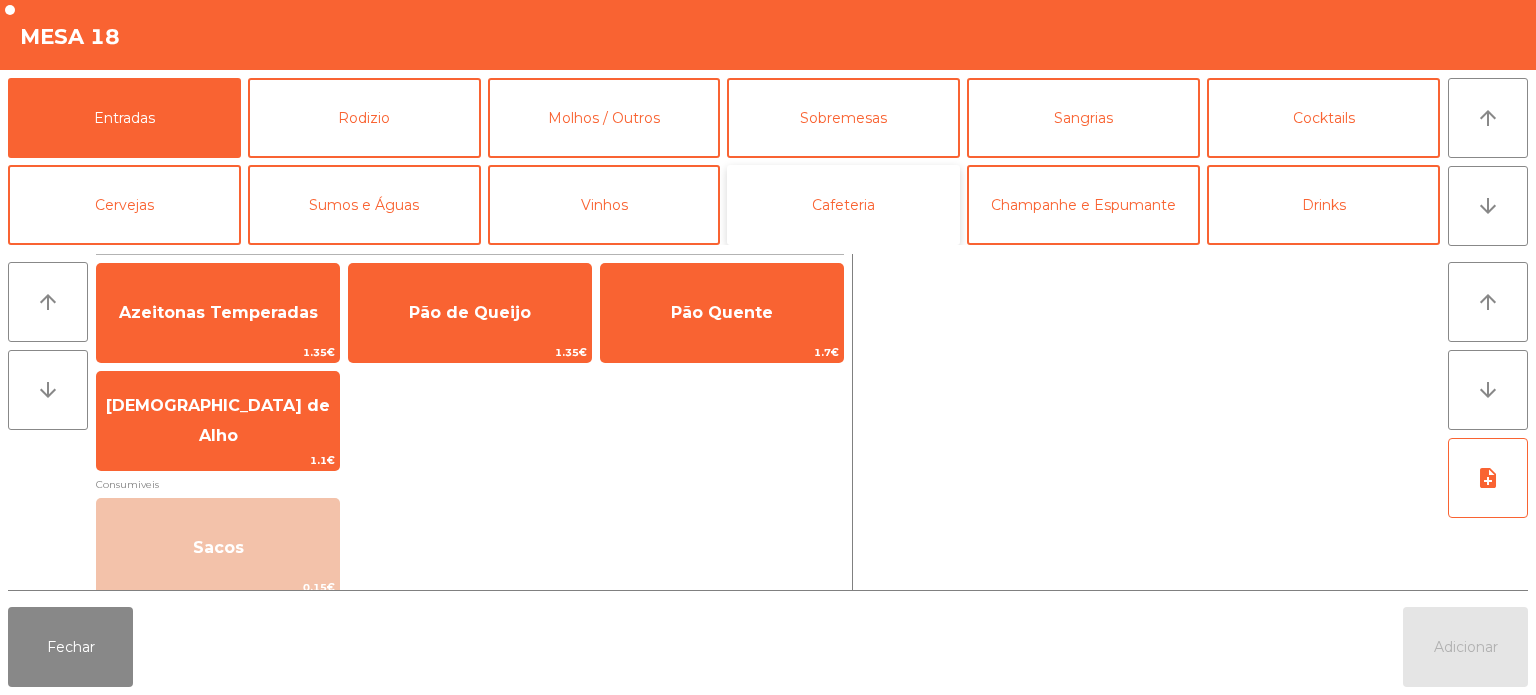 click on "Cafeteria" 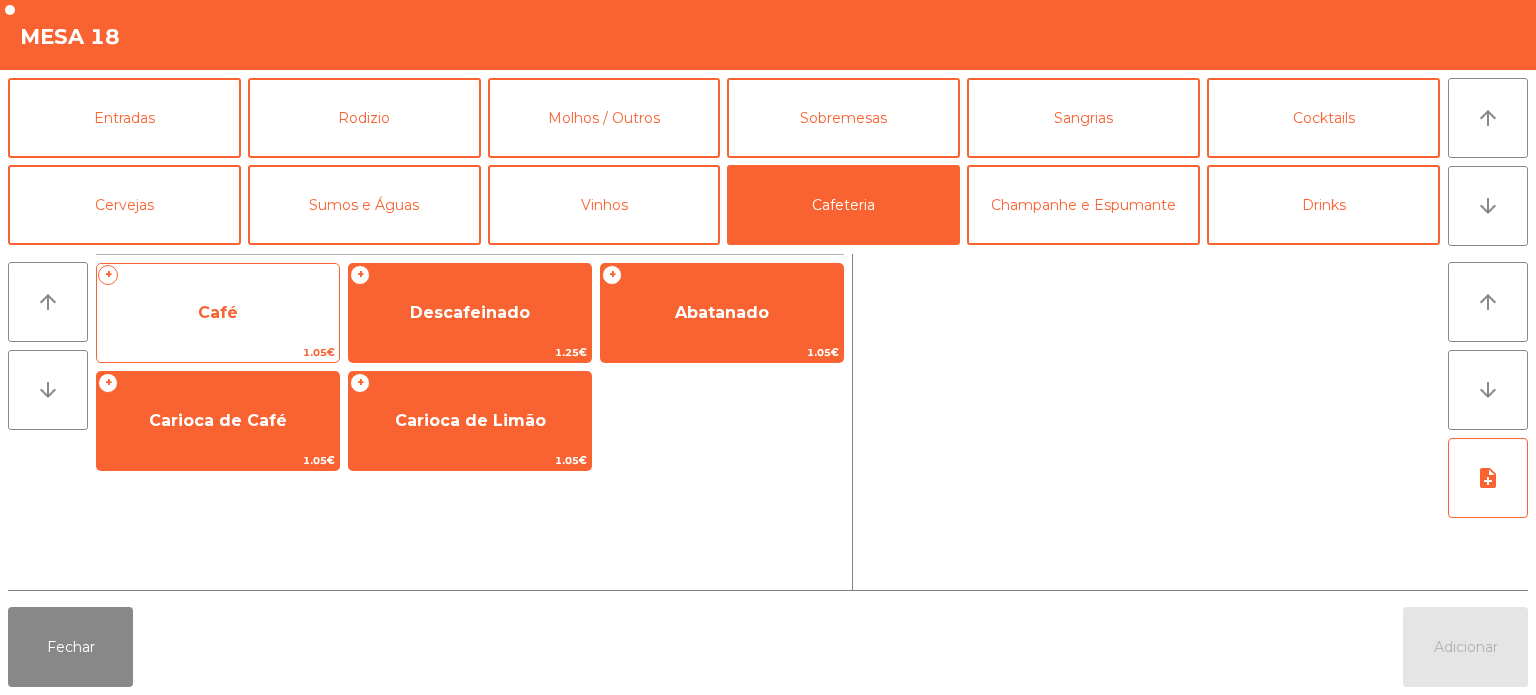 click on "Café" 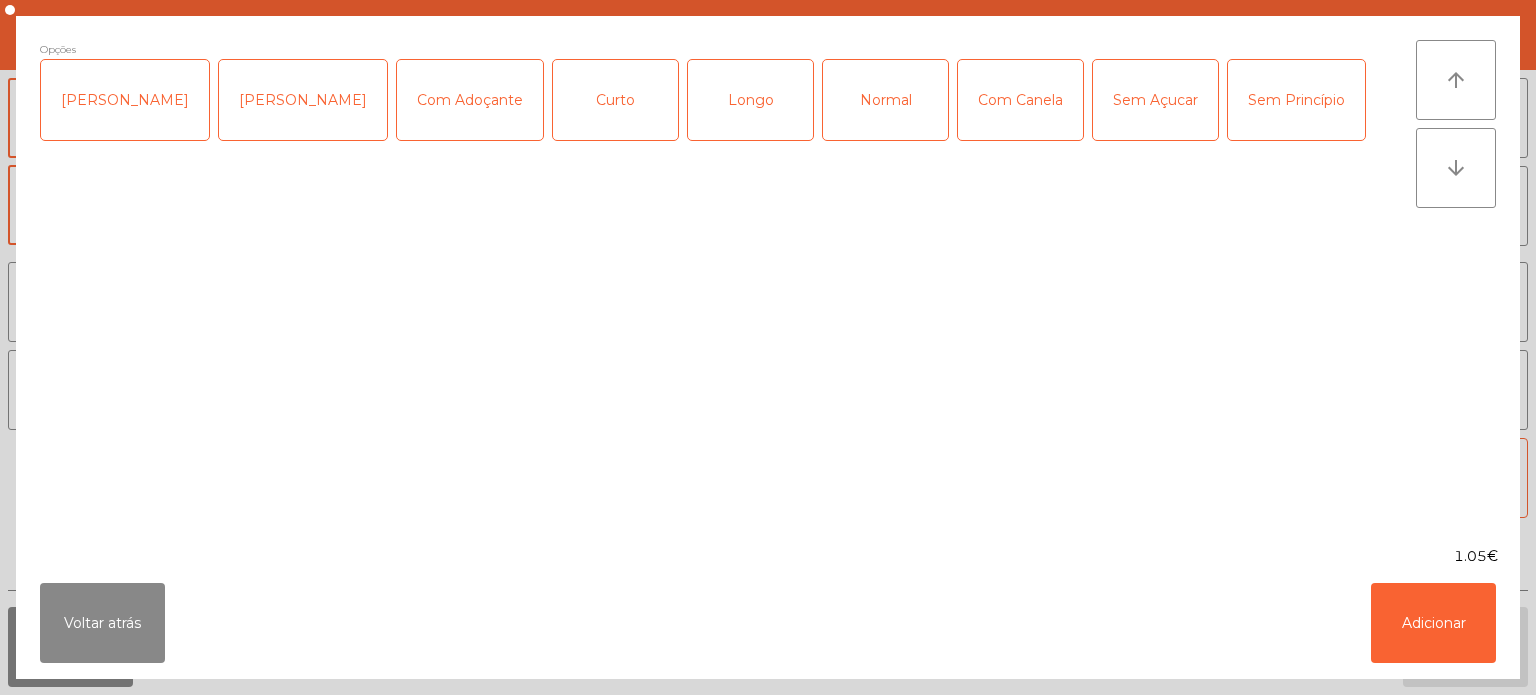 click on "Curto" 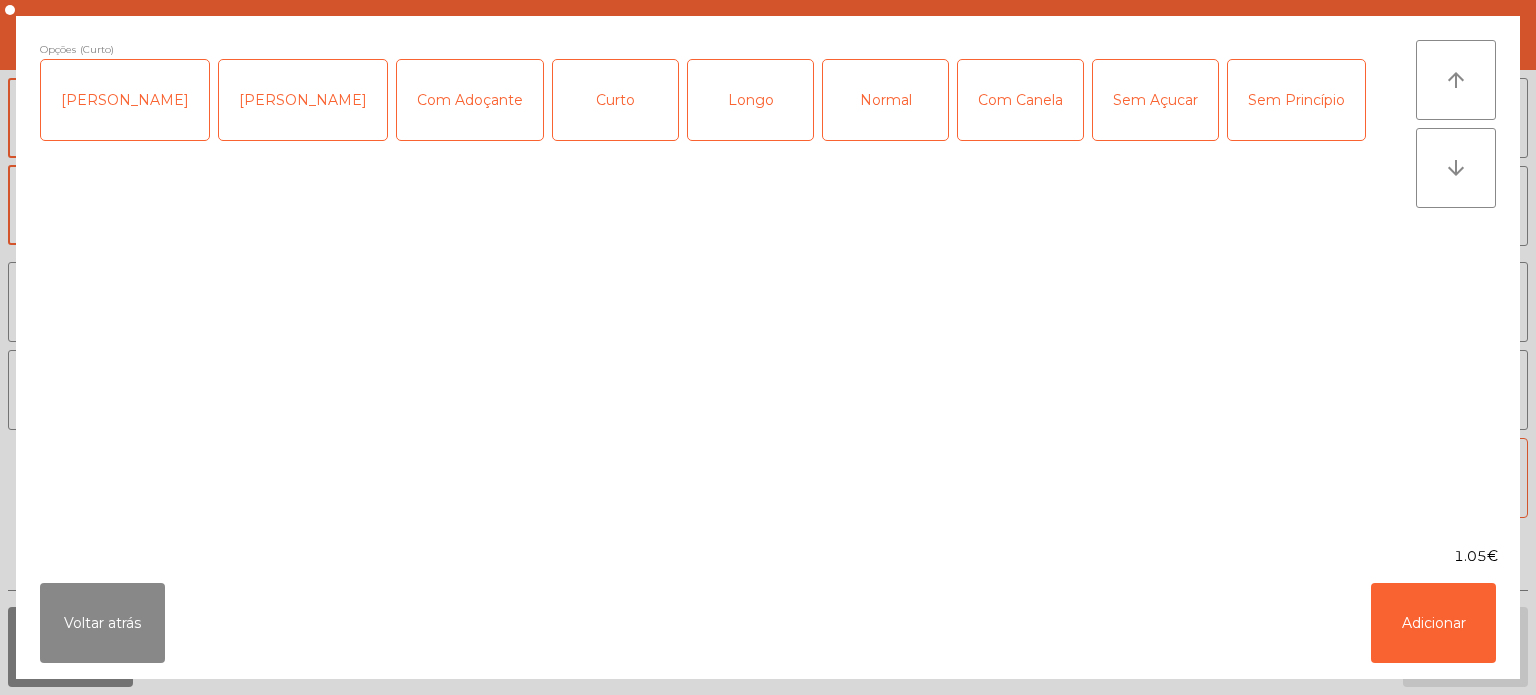 click on "Curto" 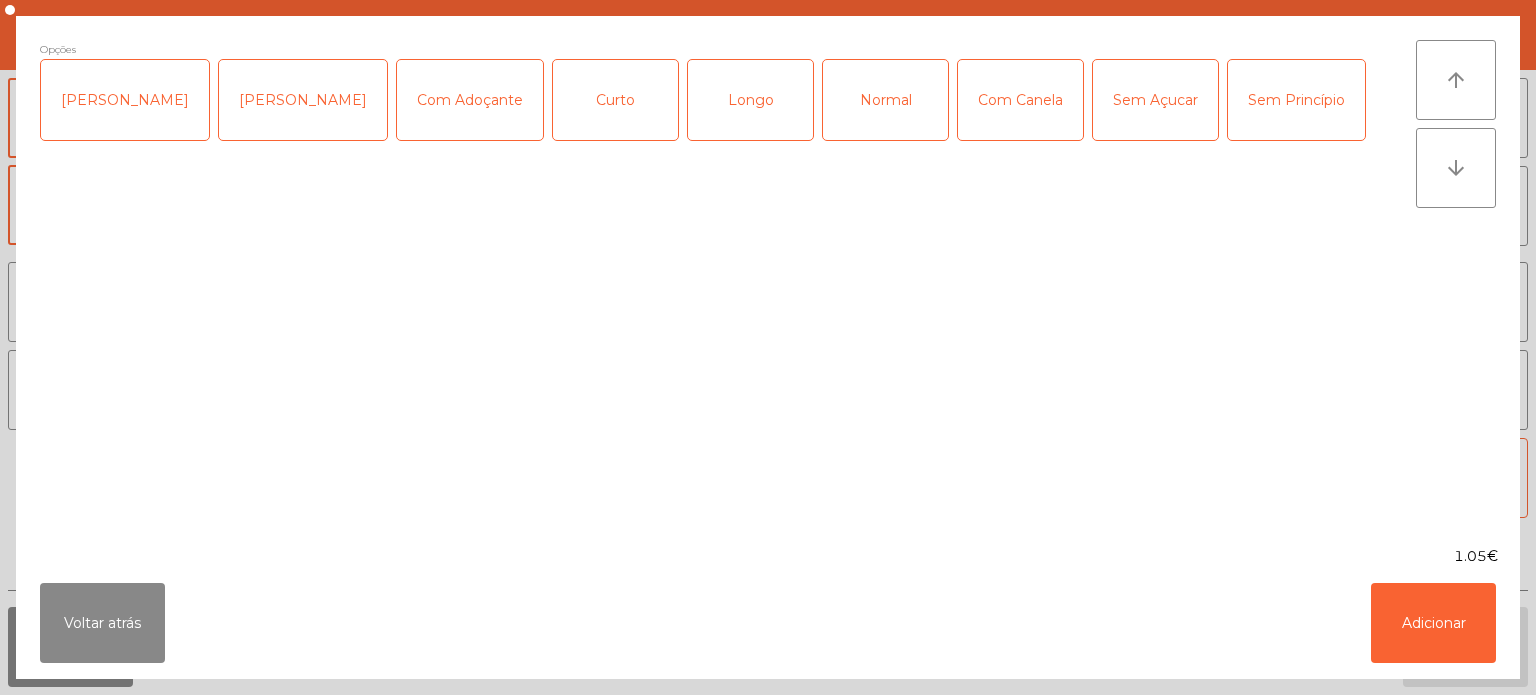 click on "Normal" 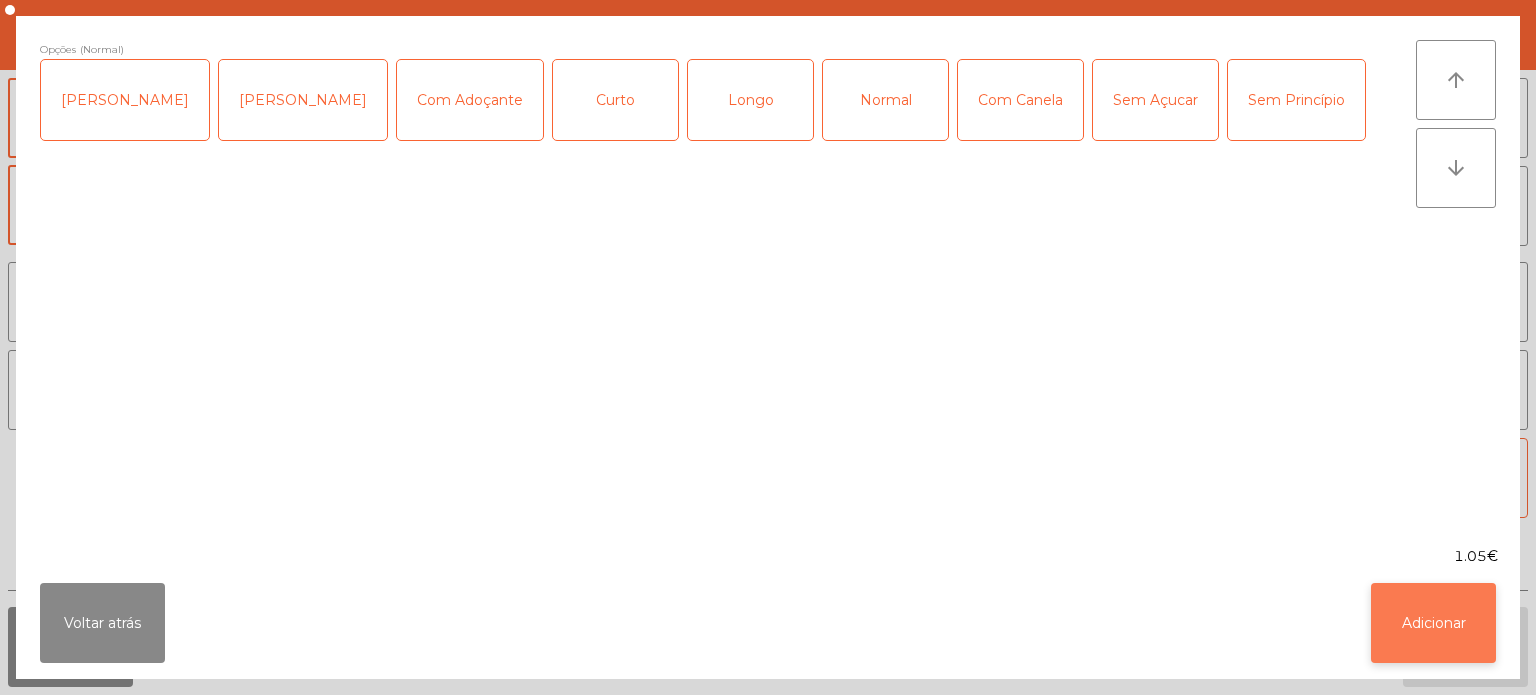 click on "Adicionar" 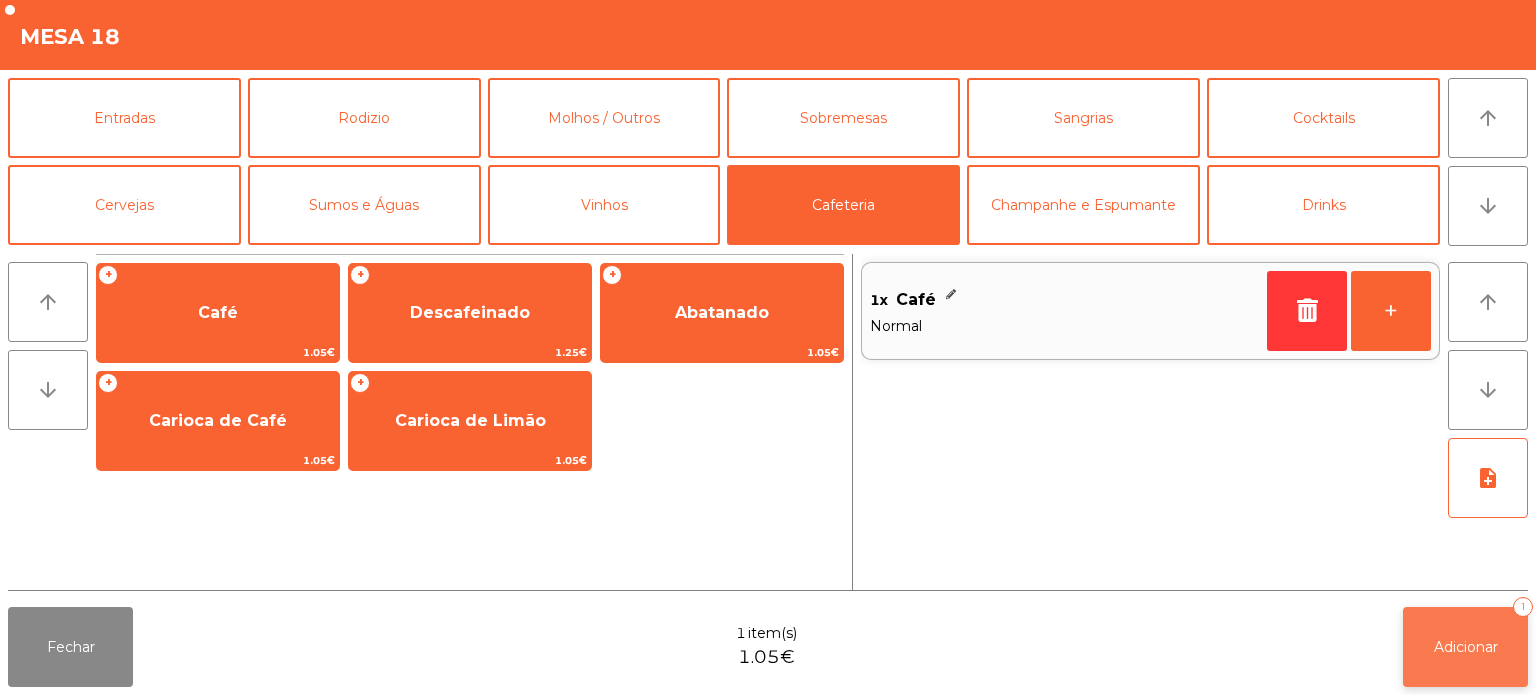click on "Adicionar   1" 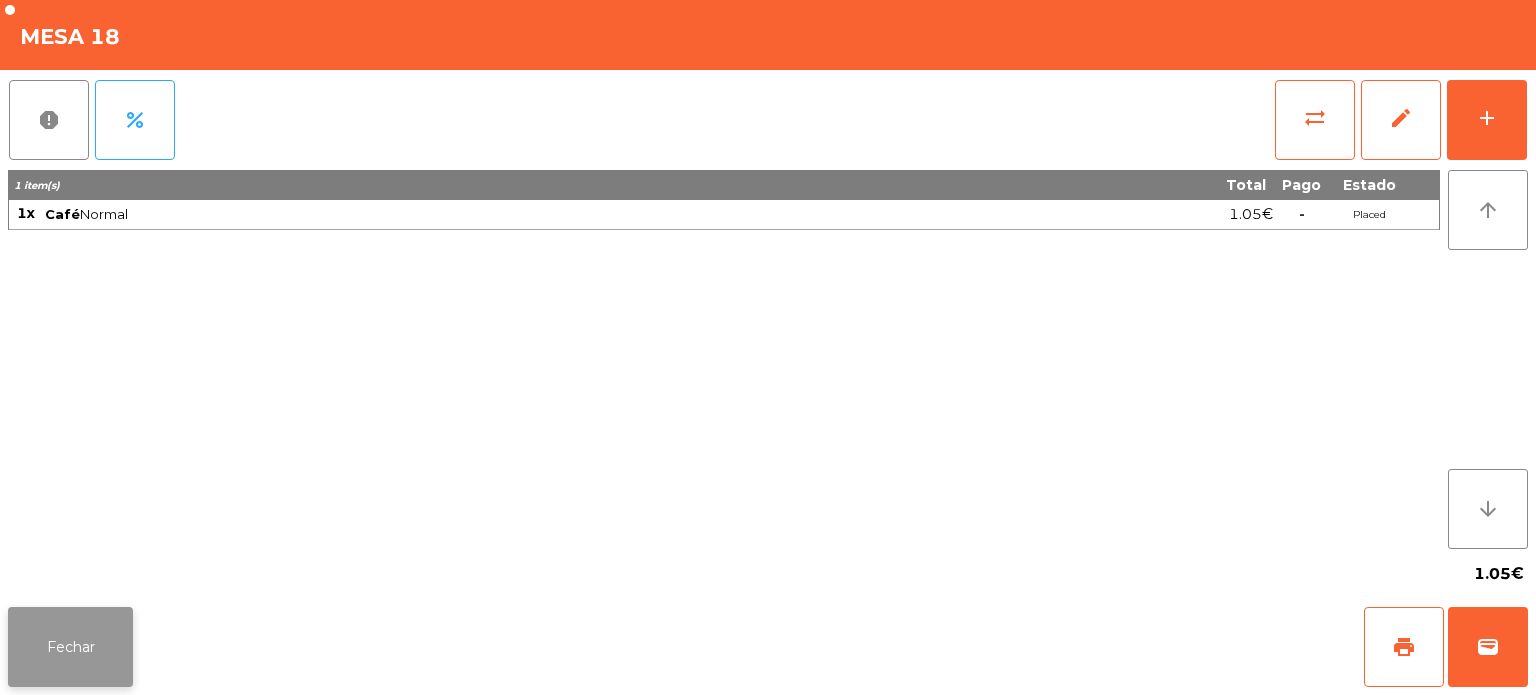 click on "Fechar" 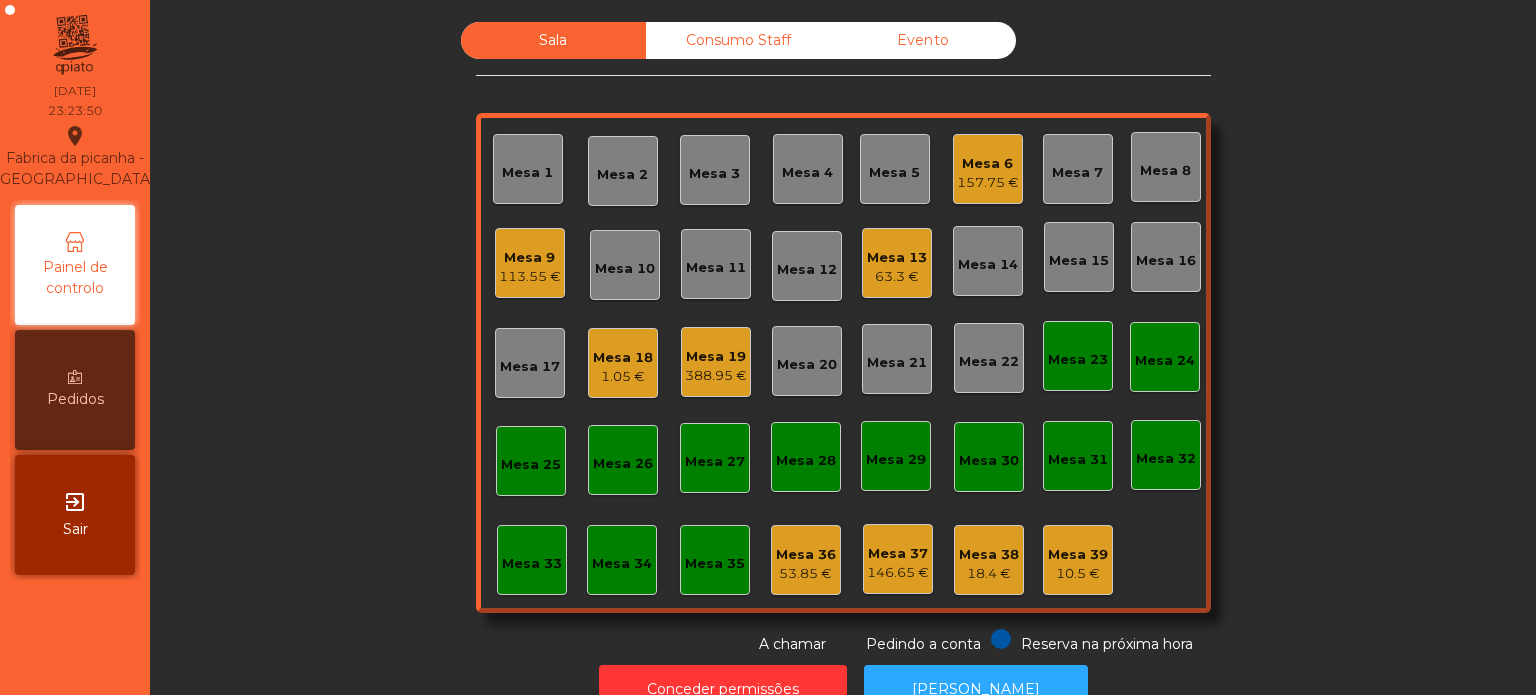 click on "Fabrica da picanha - [GEOGRAPHIC_DATA]  location_on  [DATE]   23:23:50   Painel de controlo   Pedidos  exit_to_app  Sair" 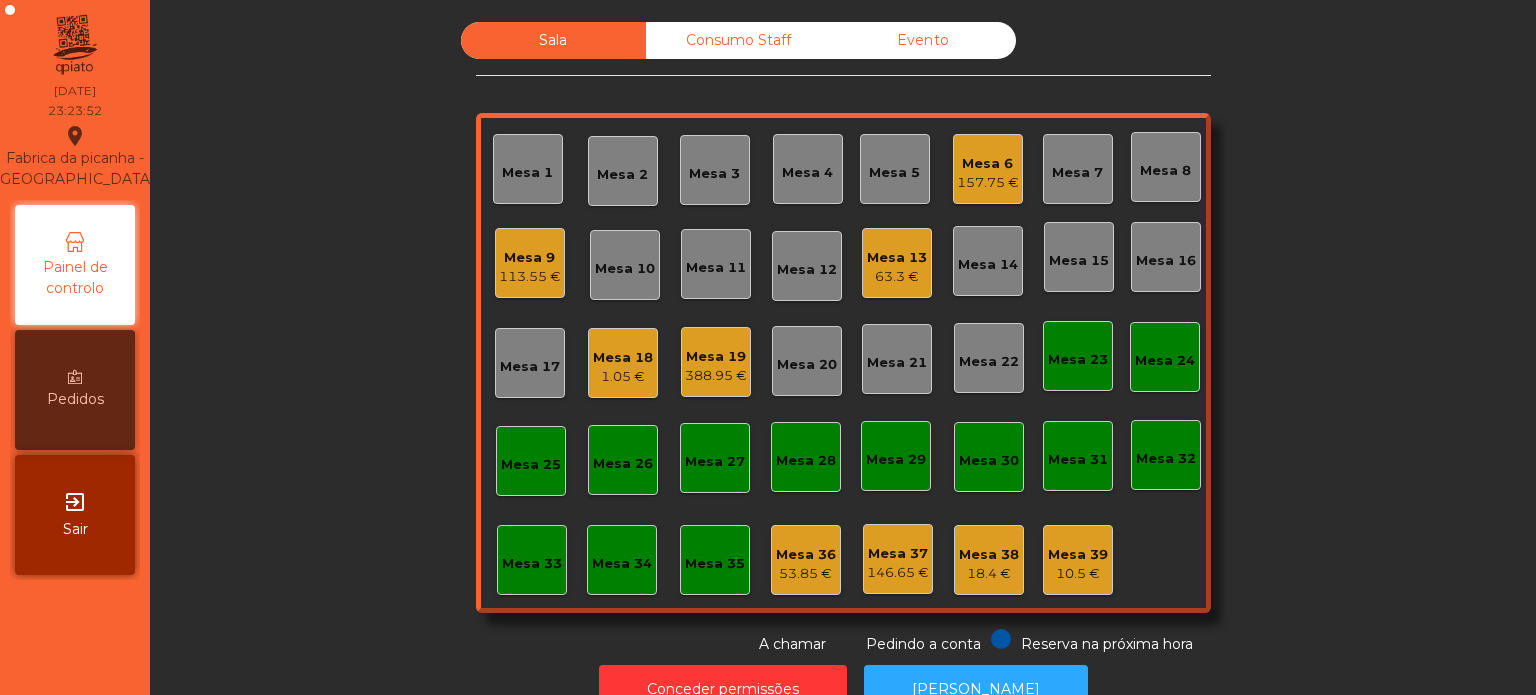 click on "Mesa 6" 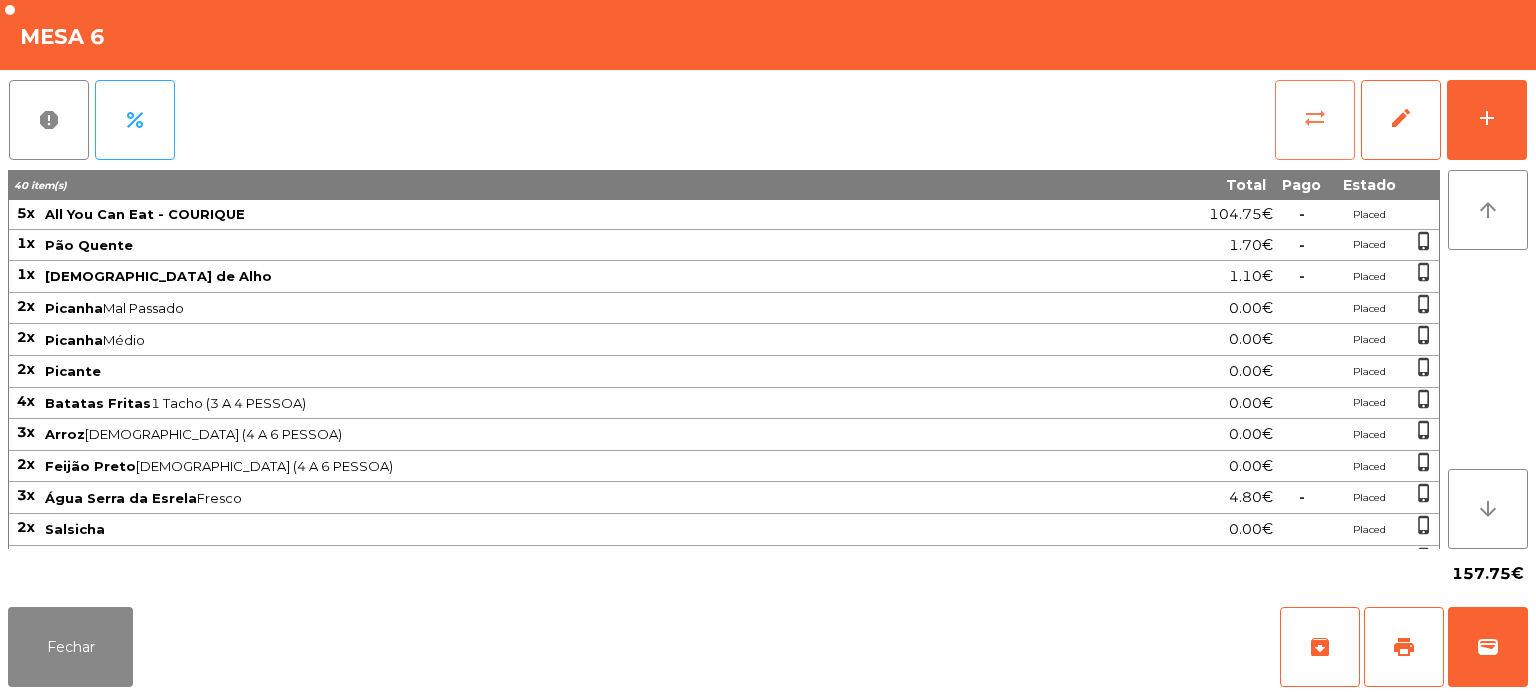 click on "sync_alt" 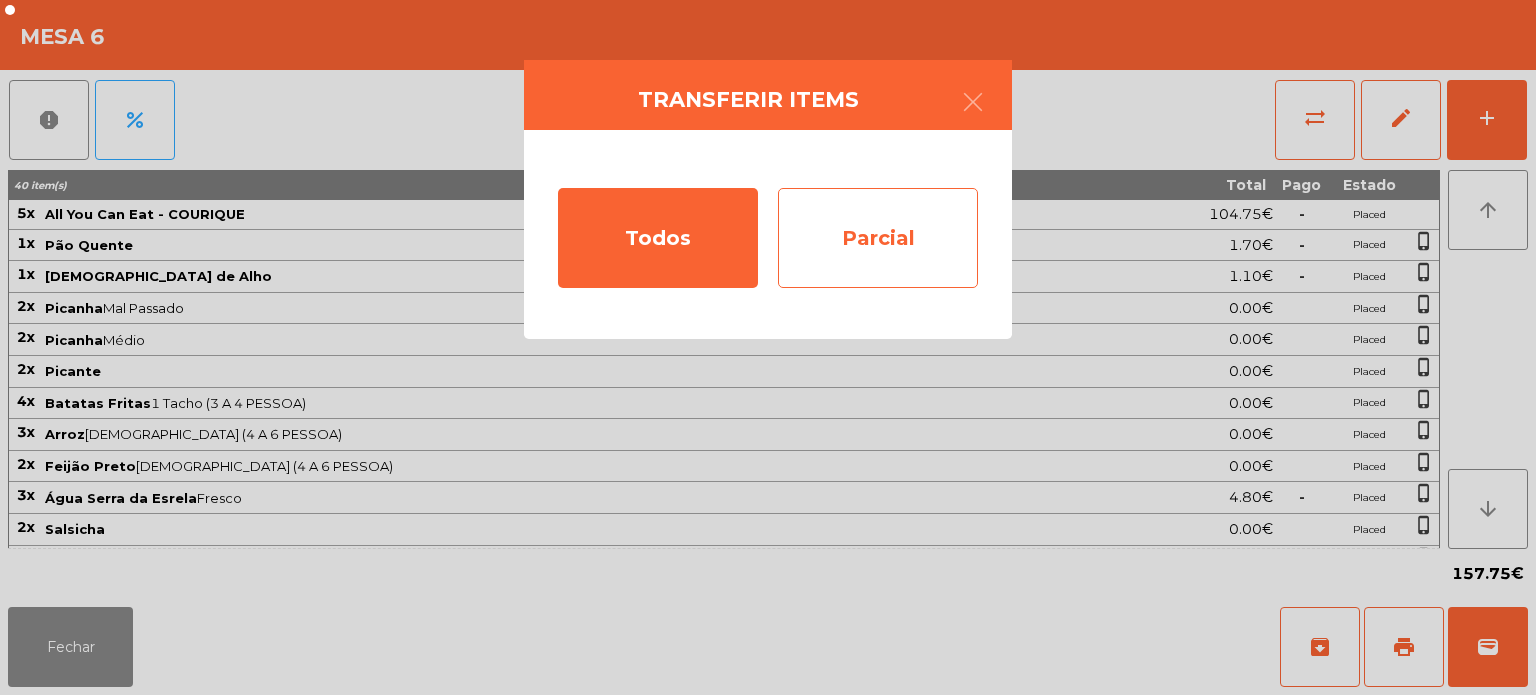click on "Parcial" 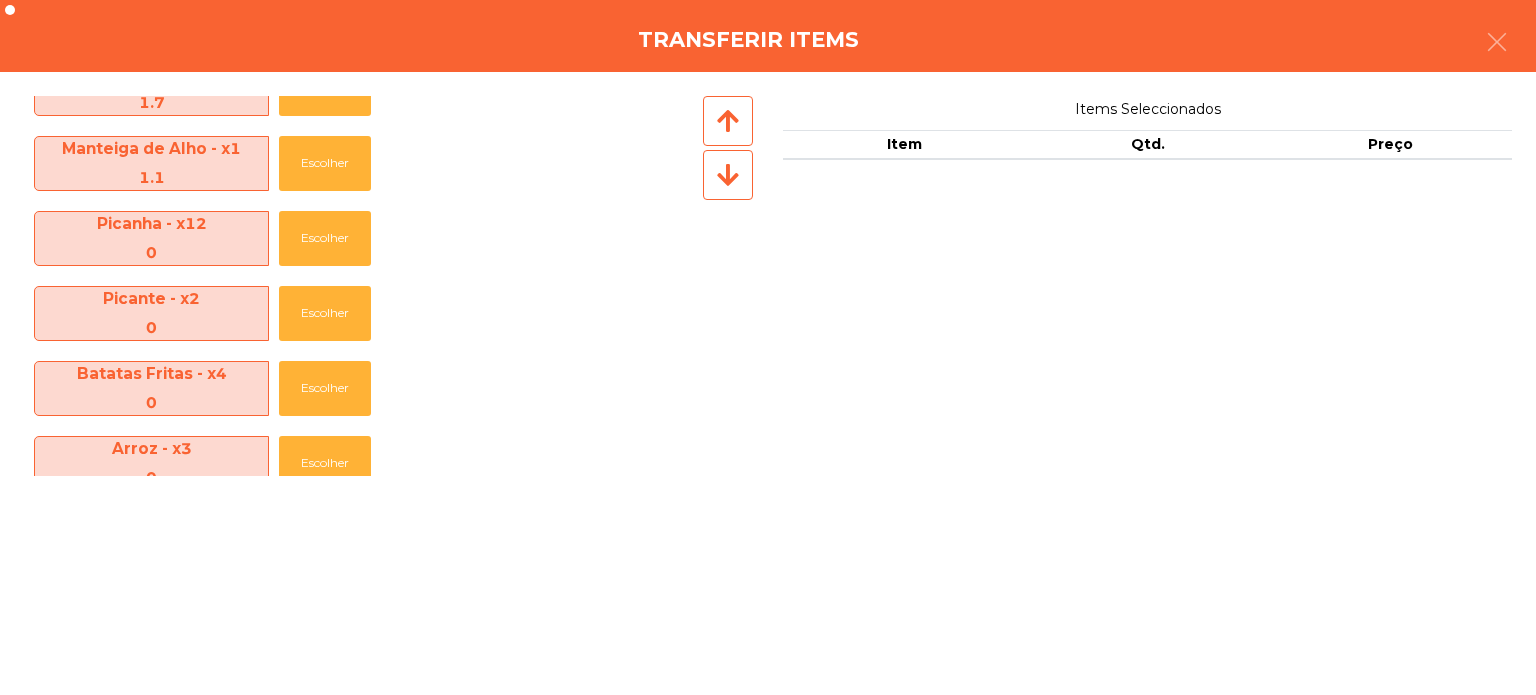 scroll, scrollTop: 520, scrollLeft: 0, axis: vertical 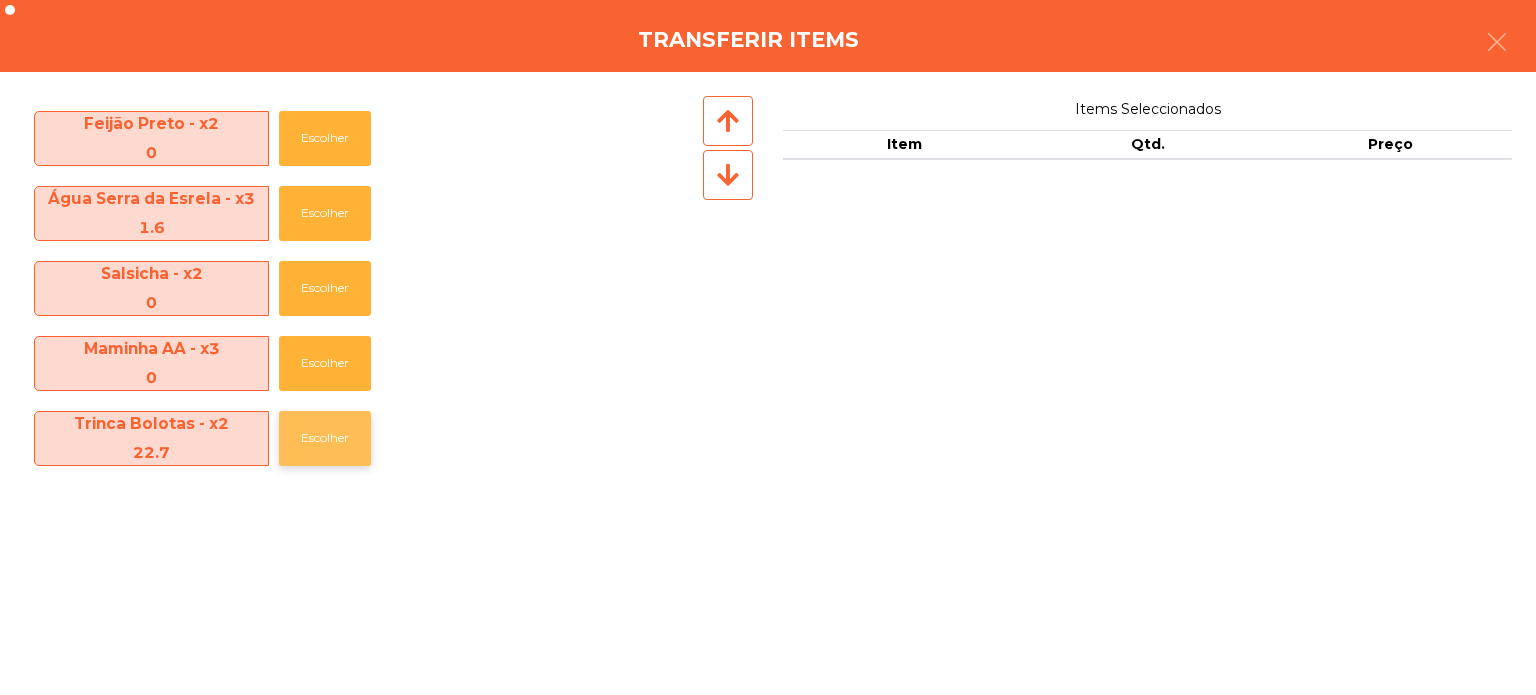 click on "Escolher" 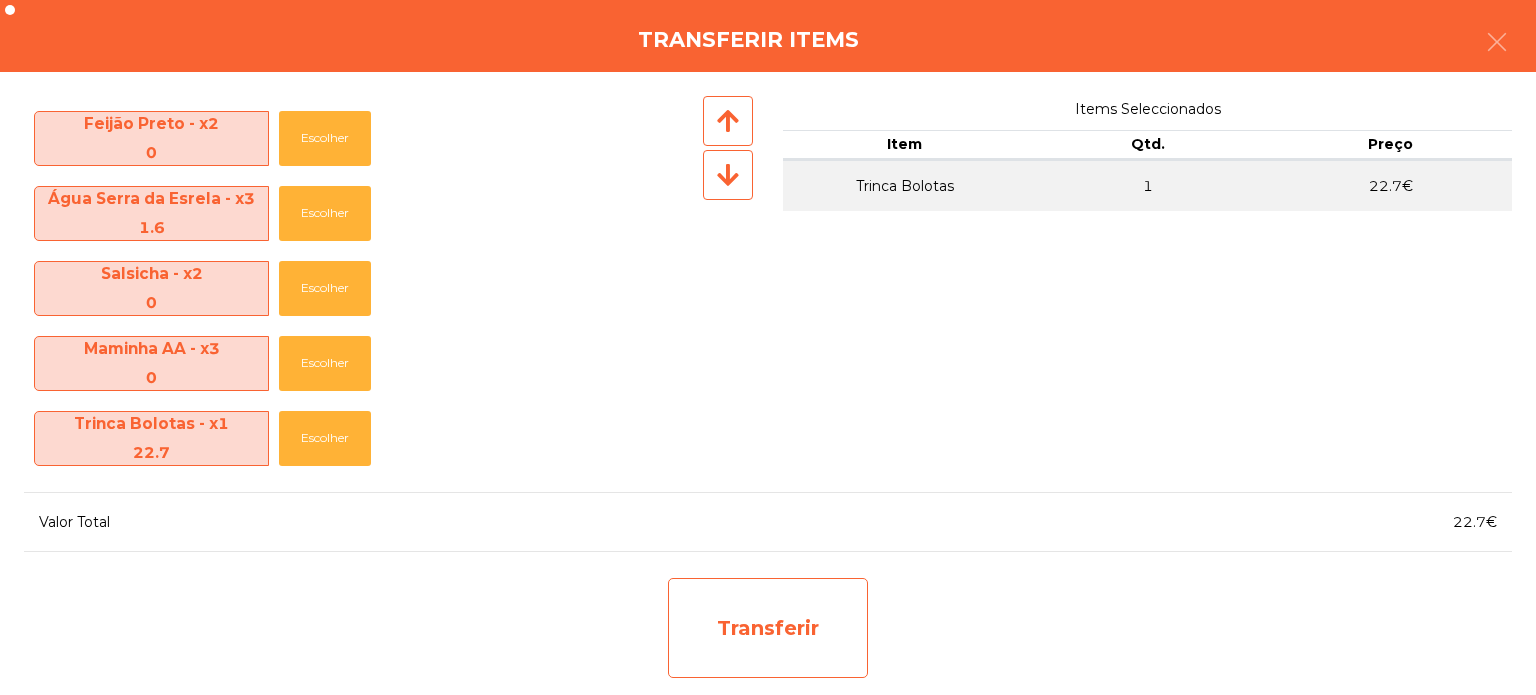 click on "Transferir" 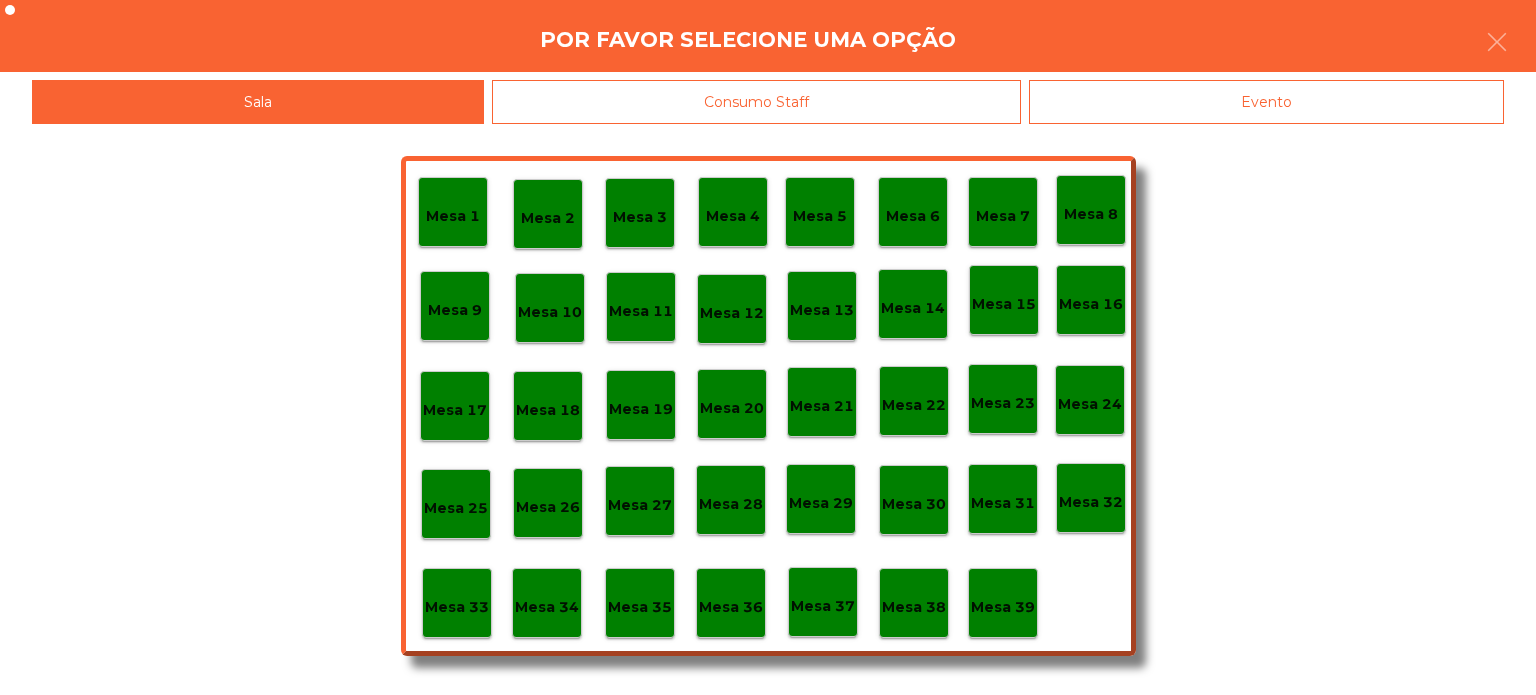 click on "Mesa 37" 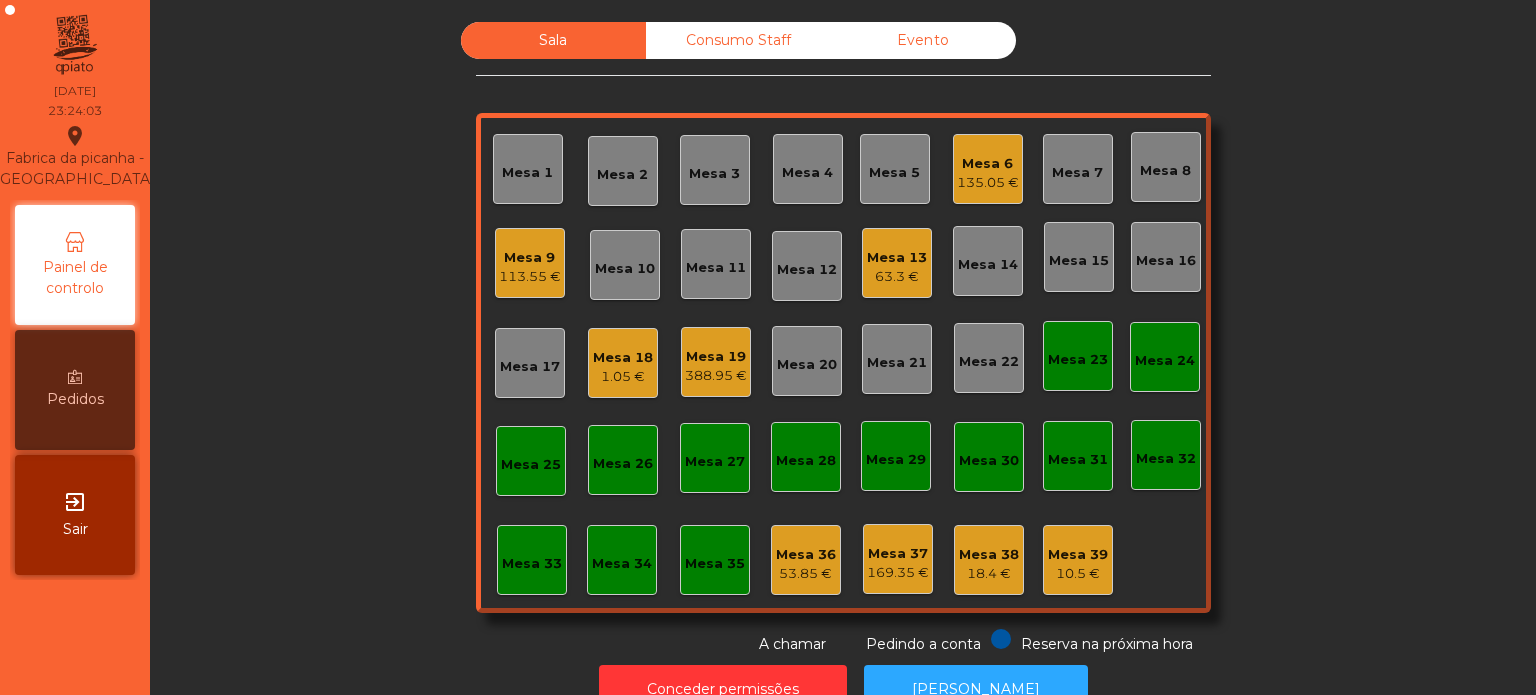 click on "Mesa 6" 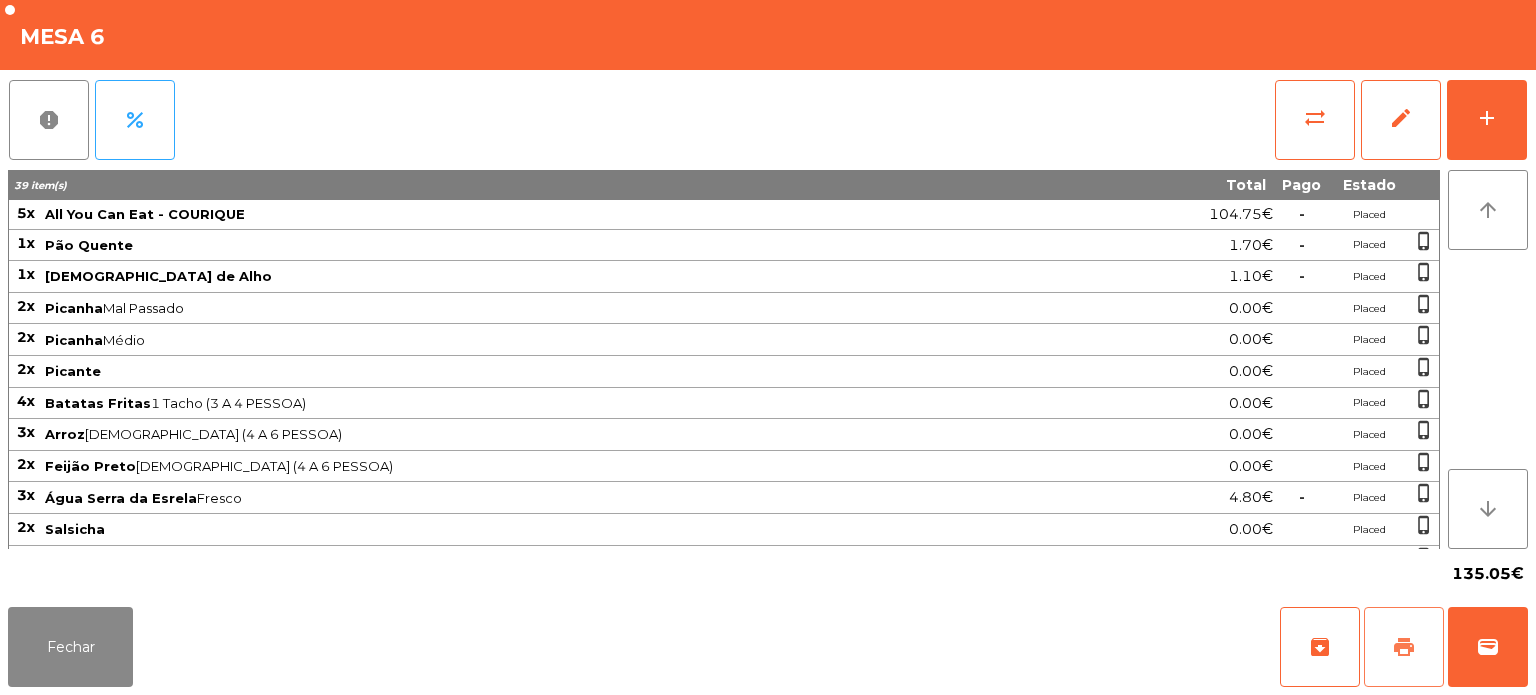 click on "print" 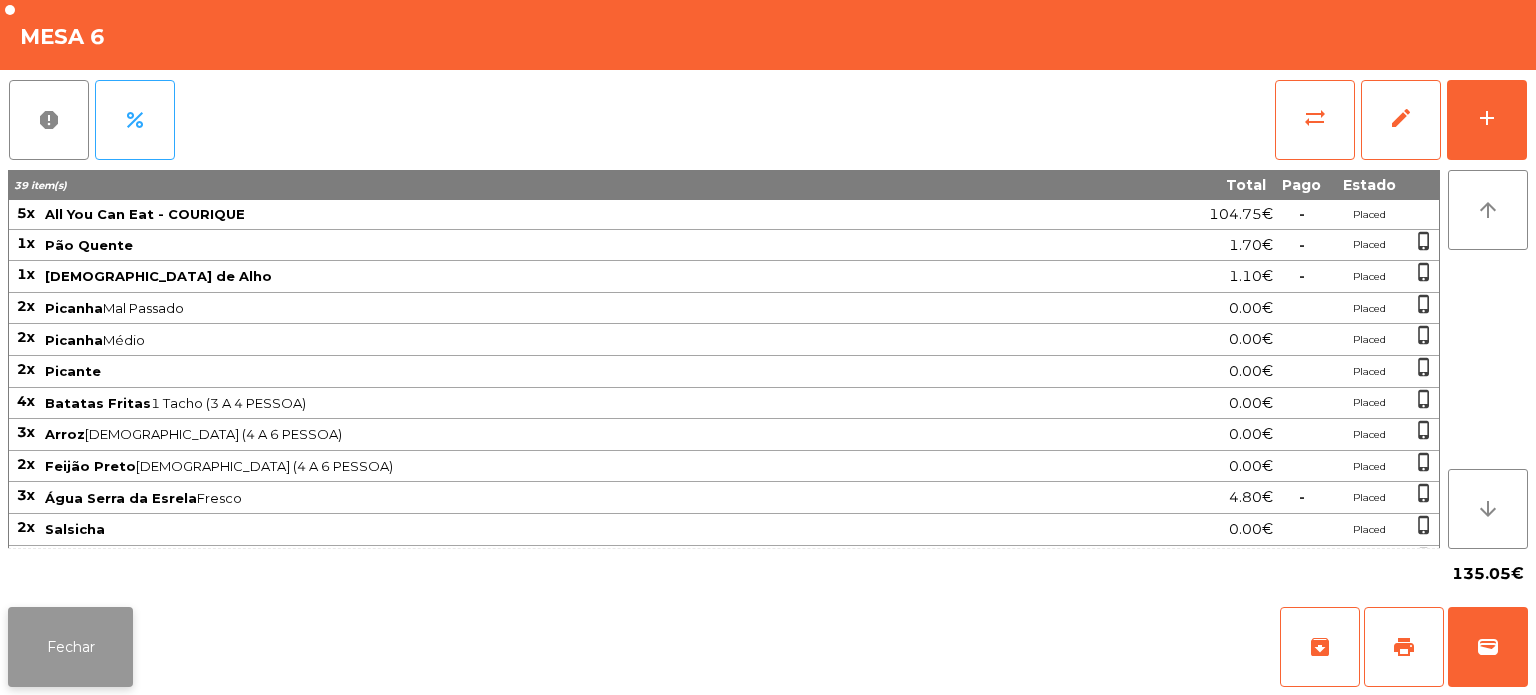 click on "Fechar" 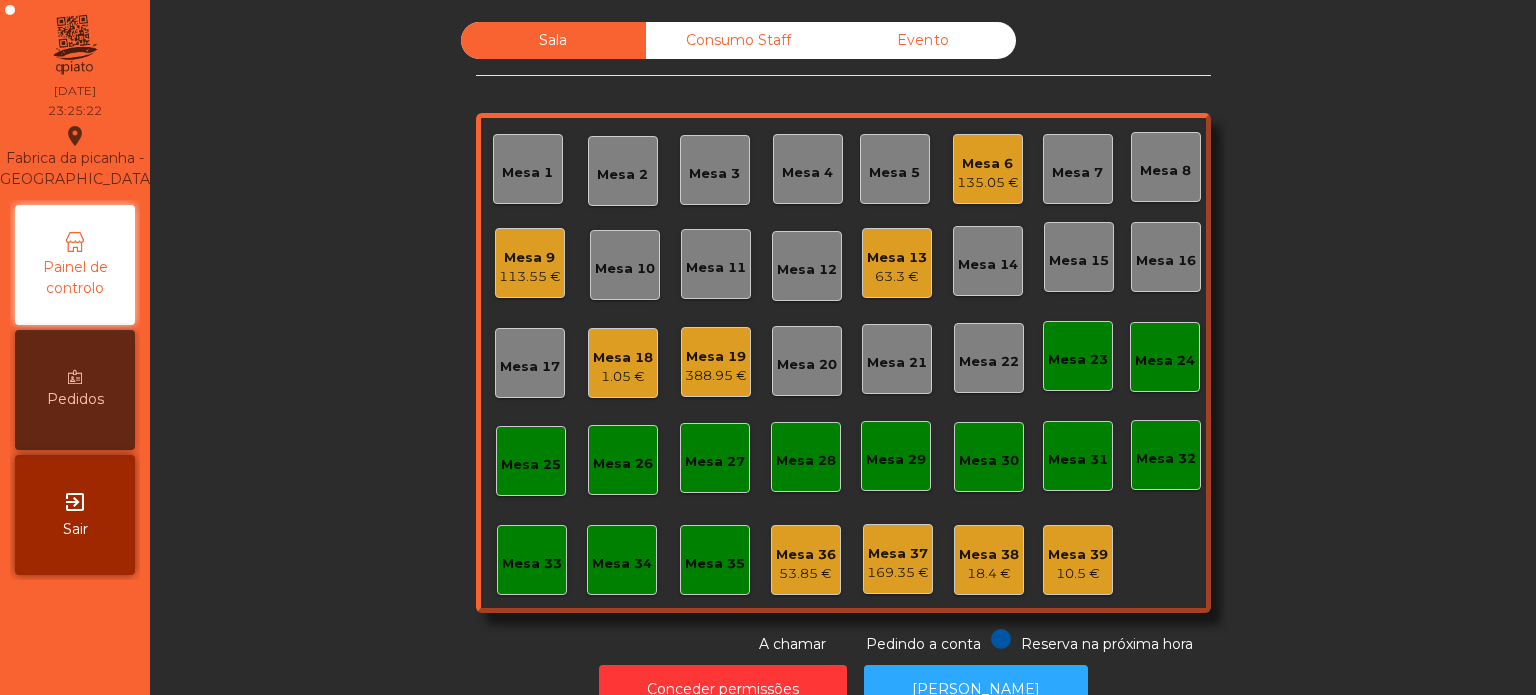 scroll, scrollTop: 55, scrollLeft: 0, axis: vertical 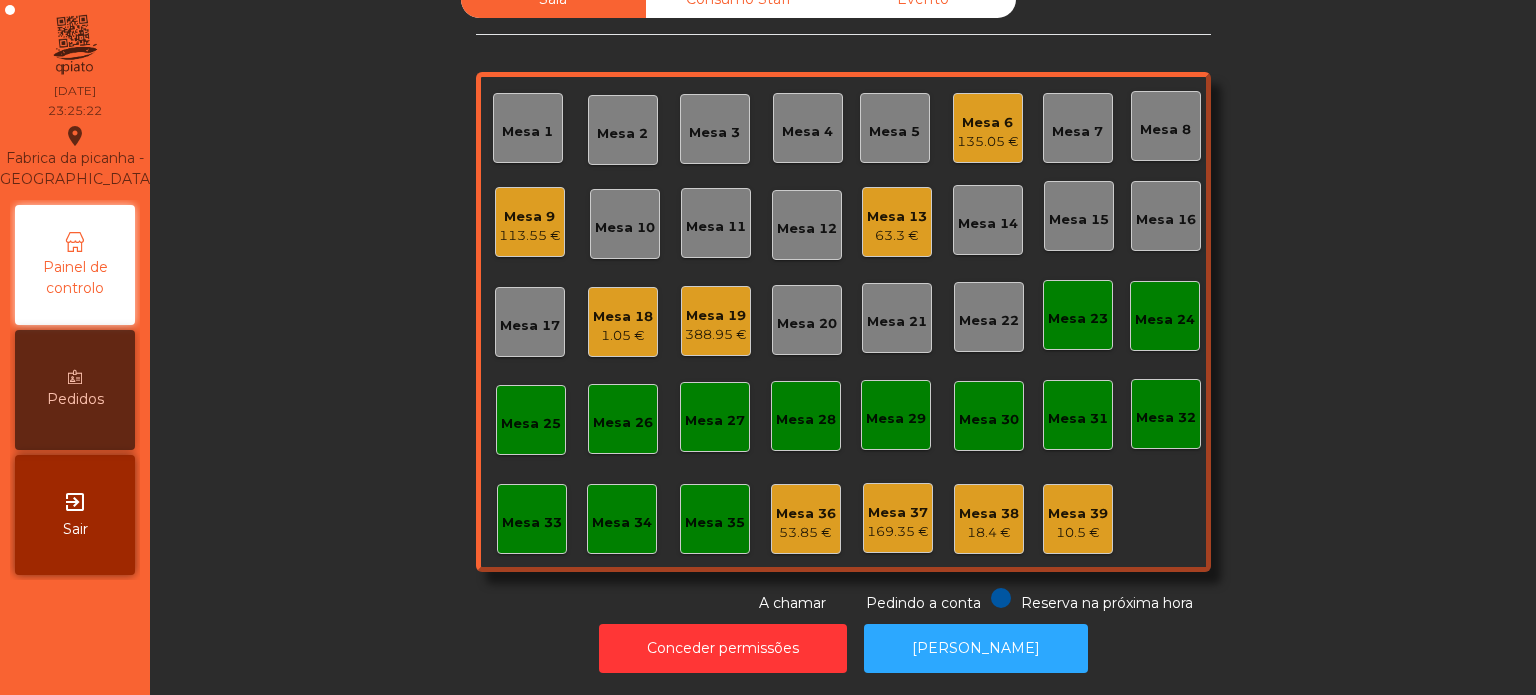 click on "1.05 €" 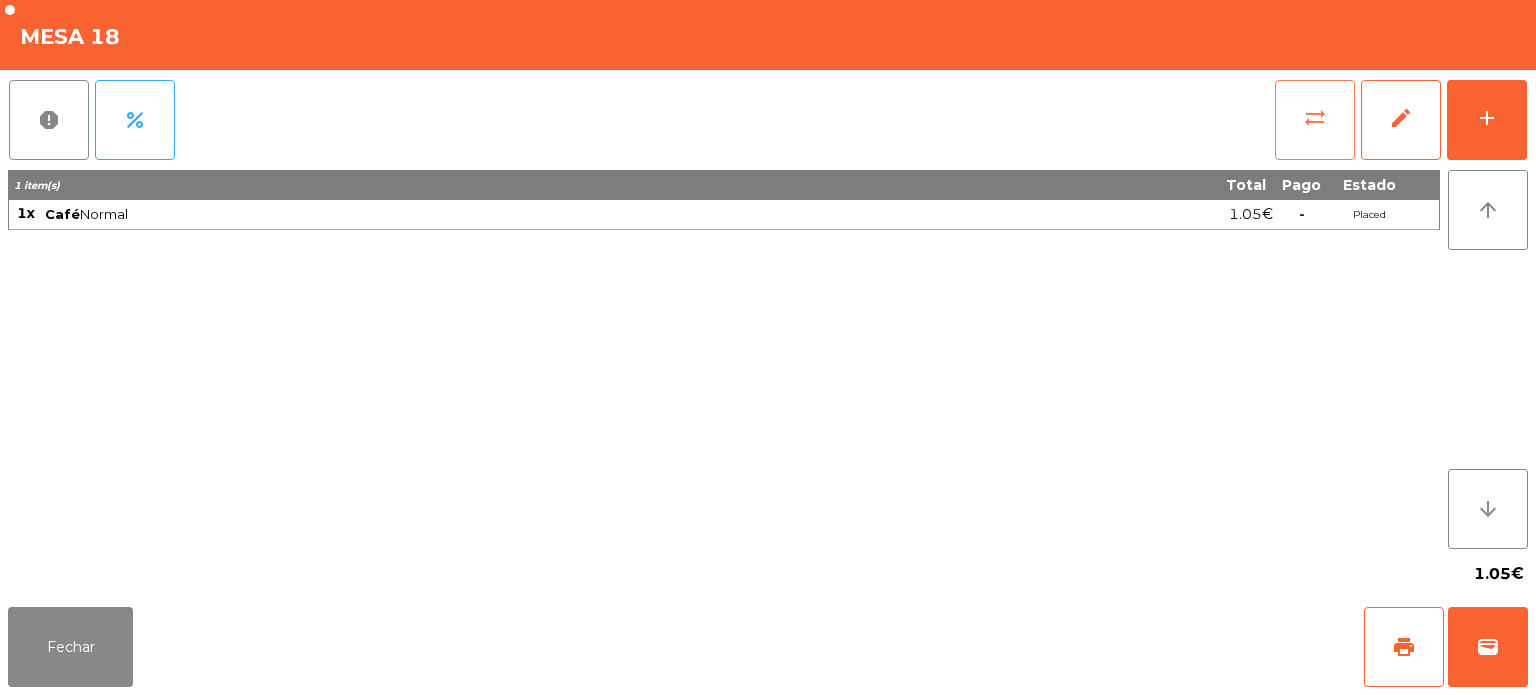 click on "sync_alt" 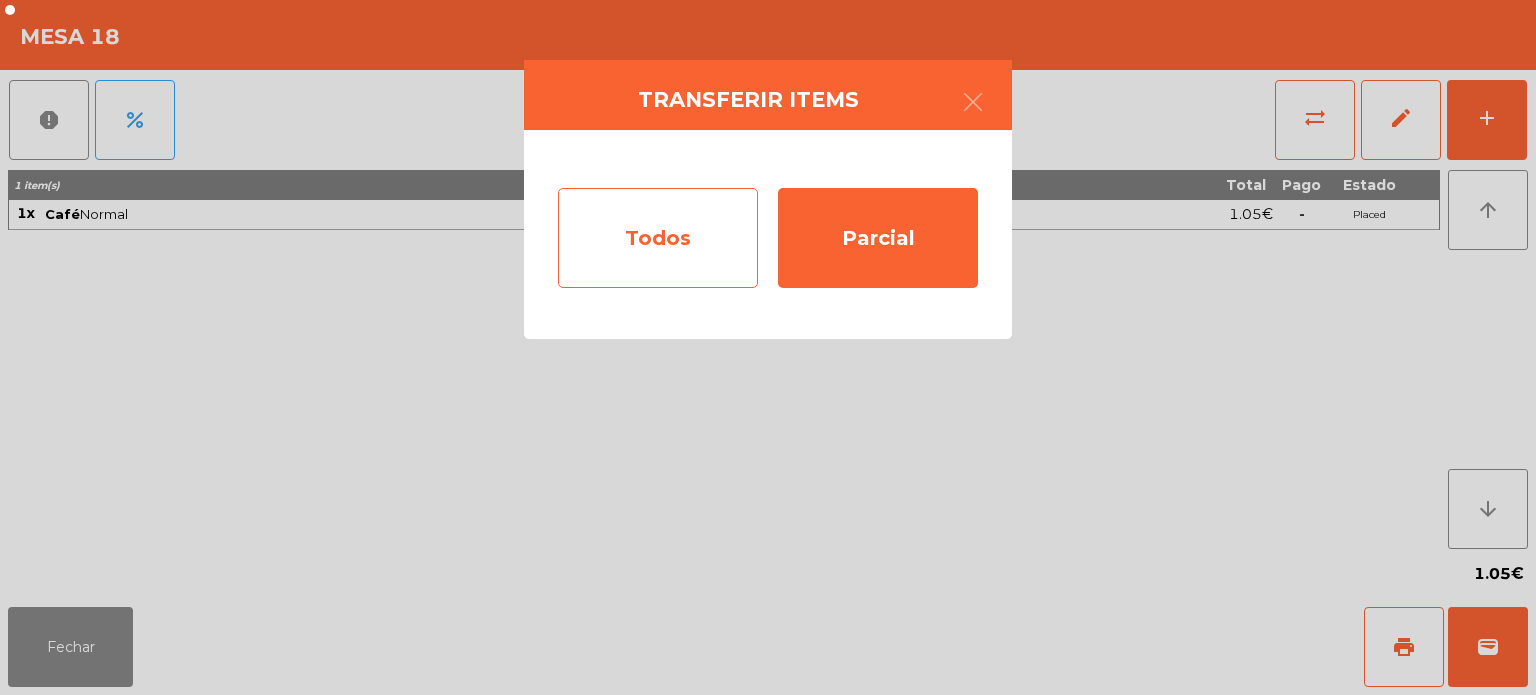 click on "Todos" 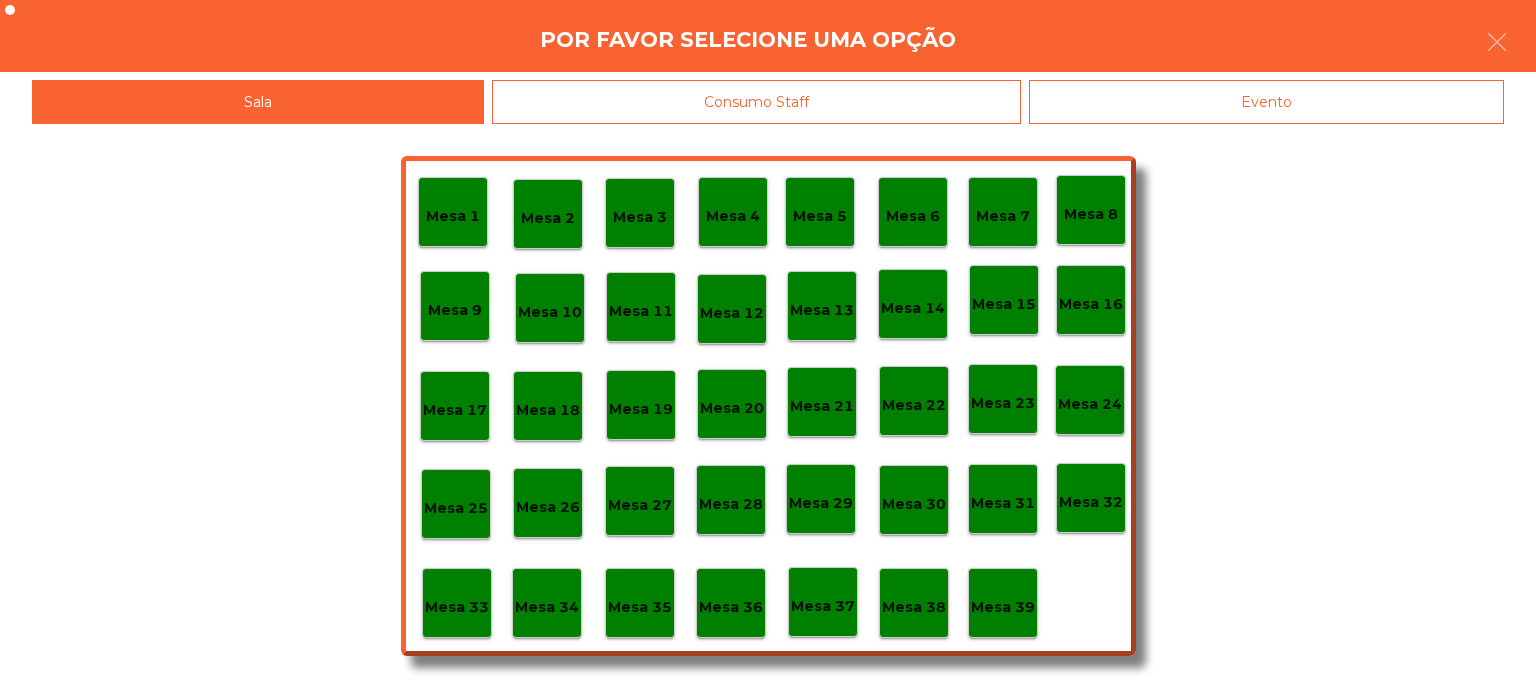 click on "Evento" 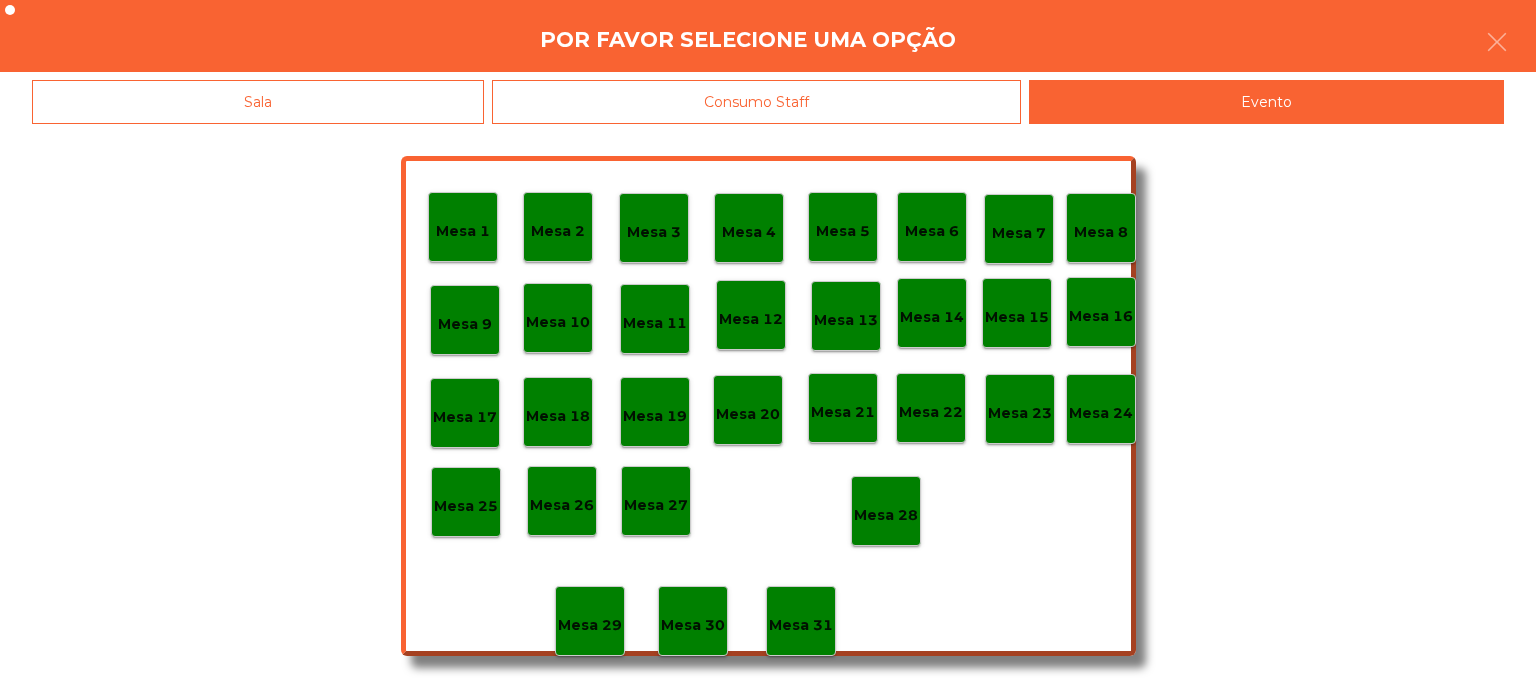 click on "Mesa 28" 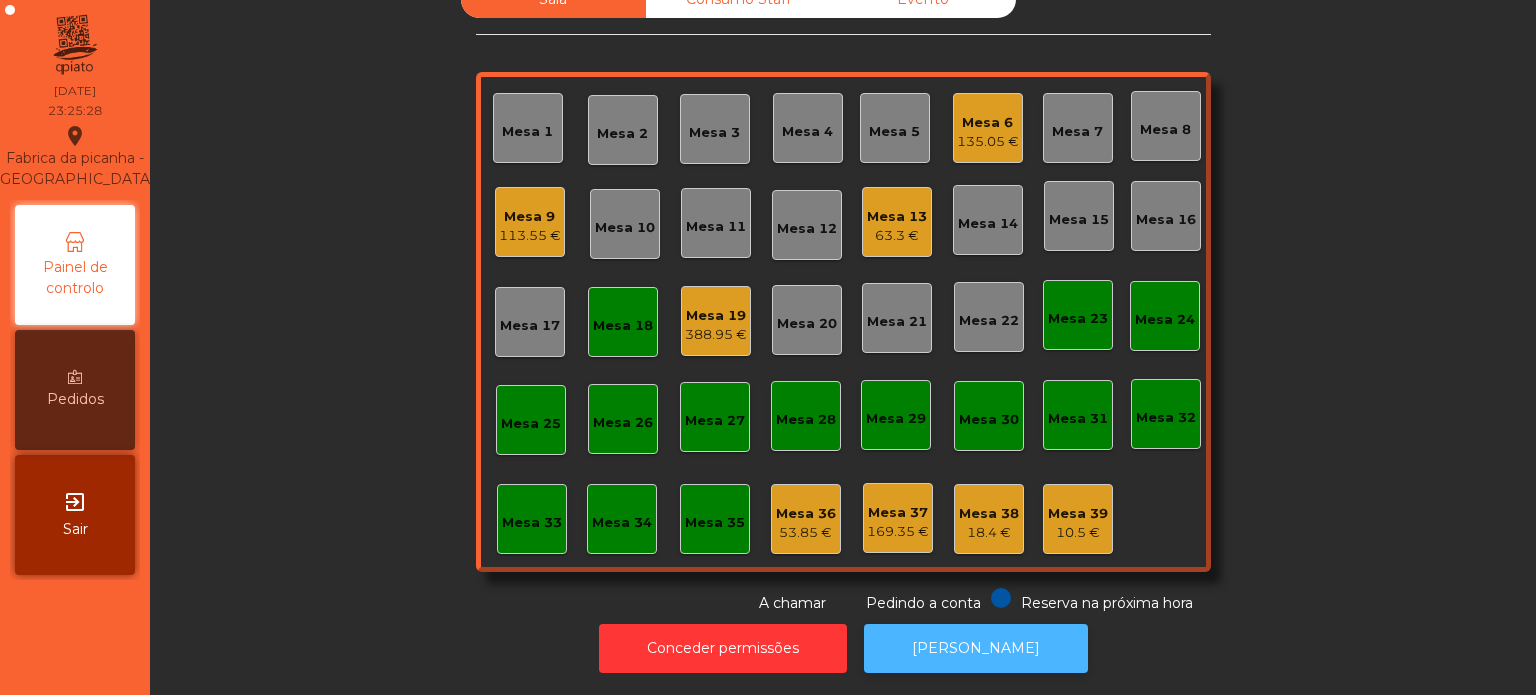 click on "[PERSON_NAME]" 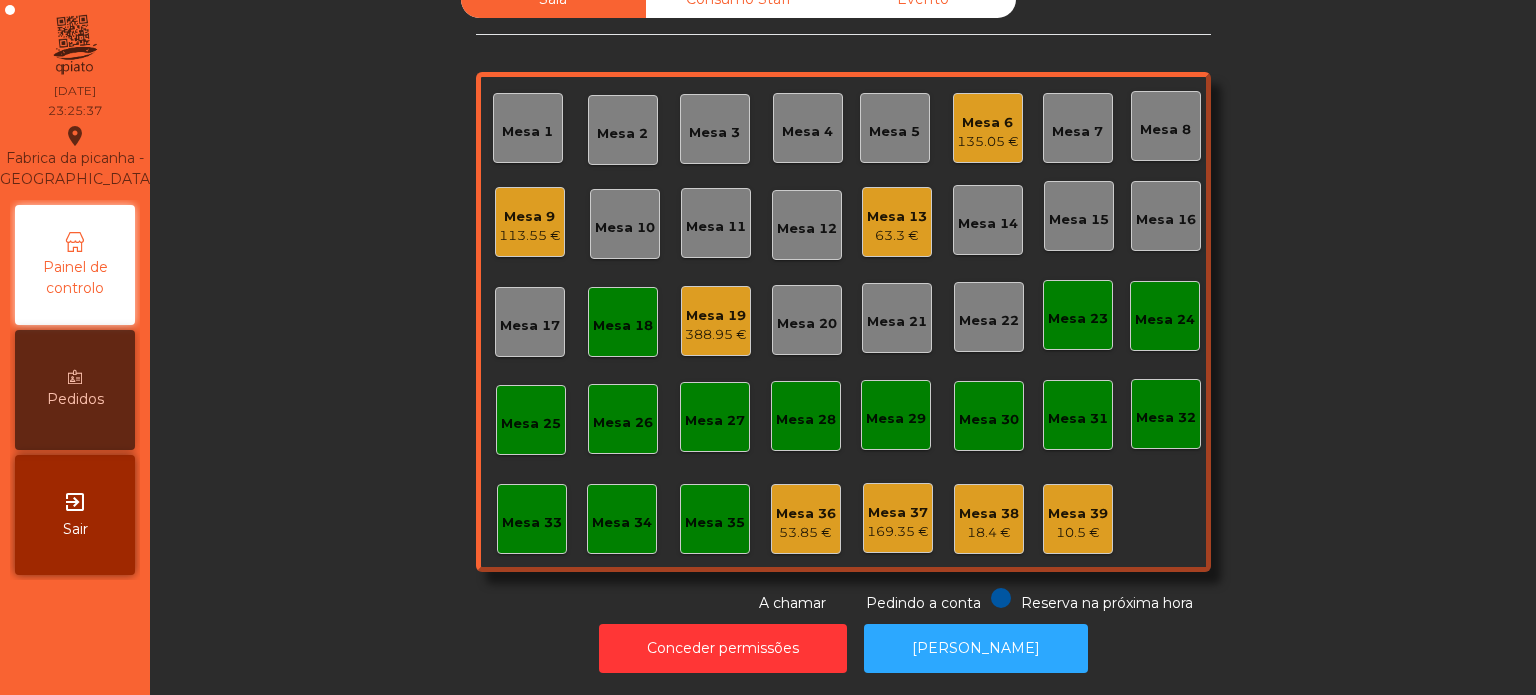 click on "Mesa 18" 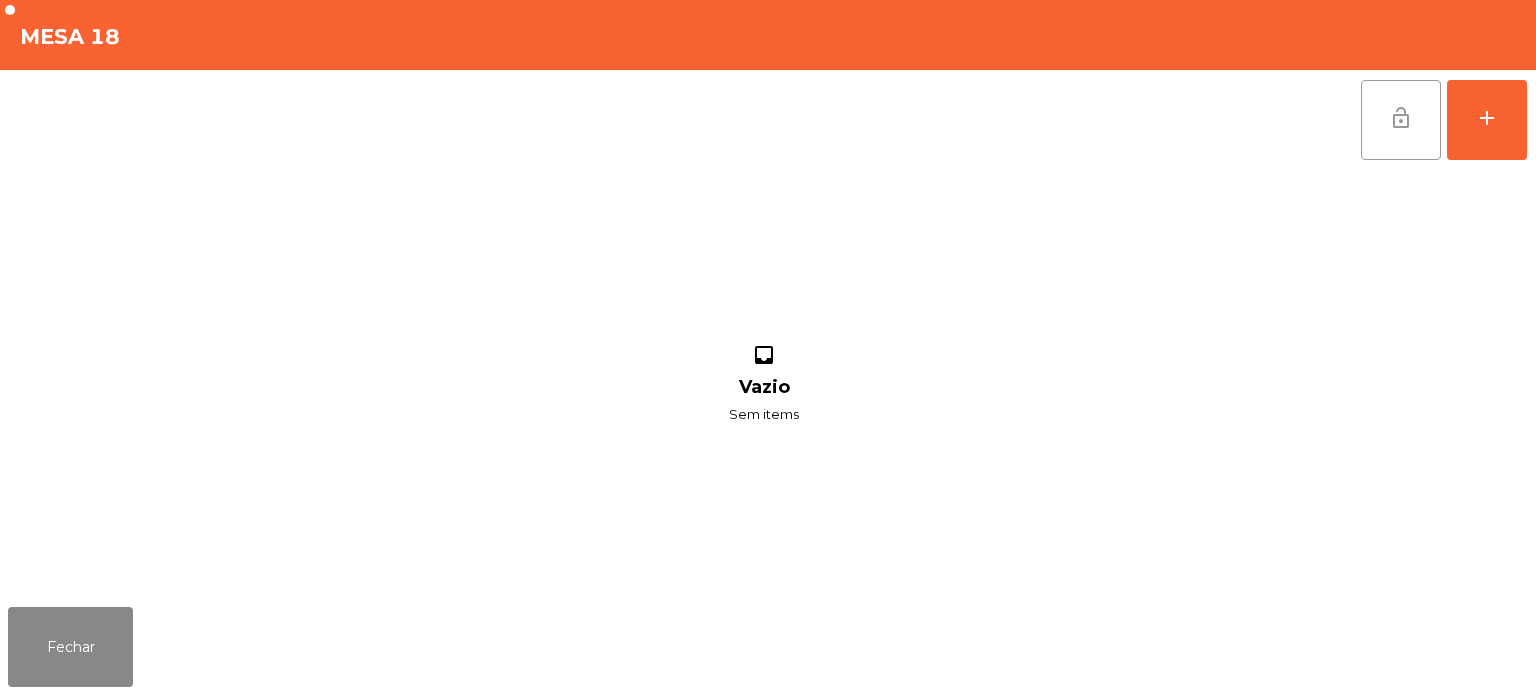 click on "lock_open" 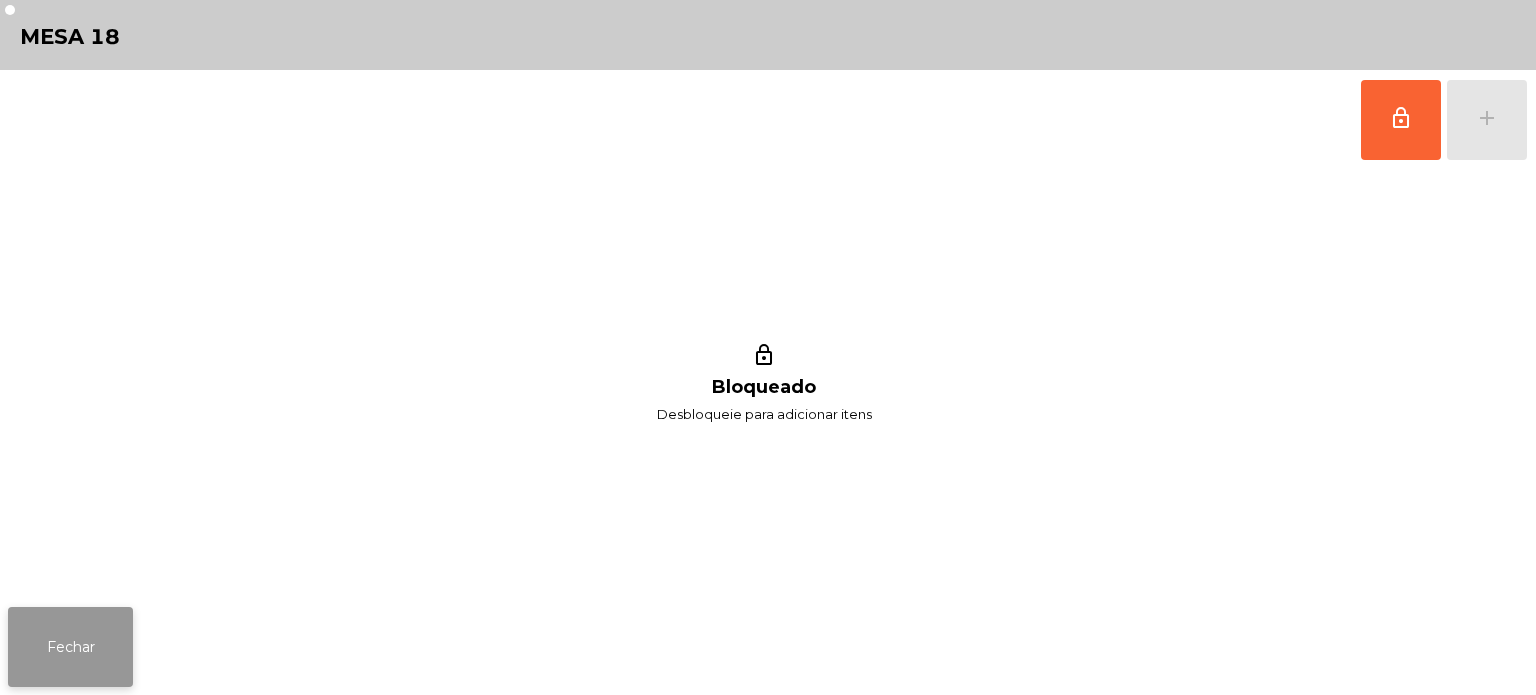 click on "Fechar" 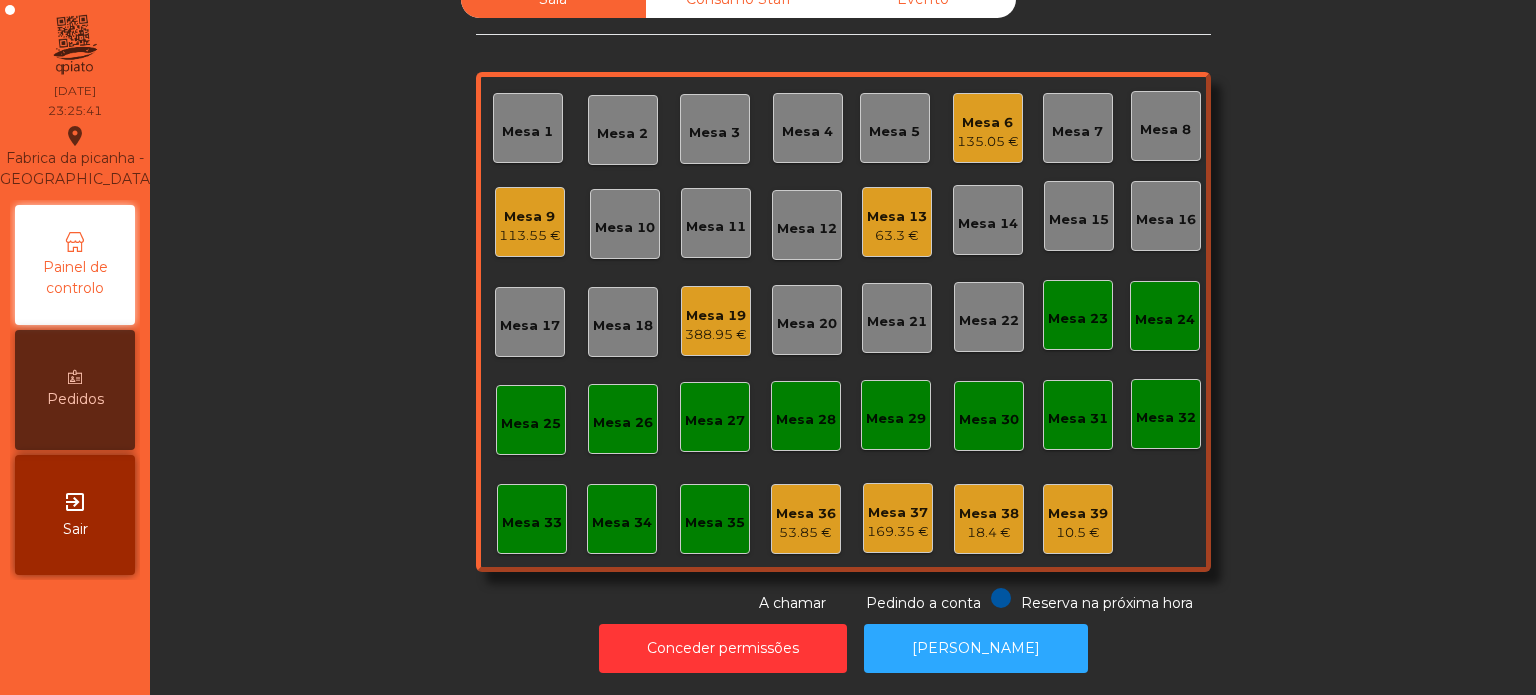 click on "Mesa 6   135.05 €" 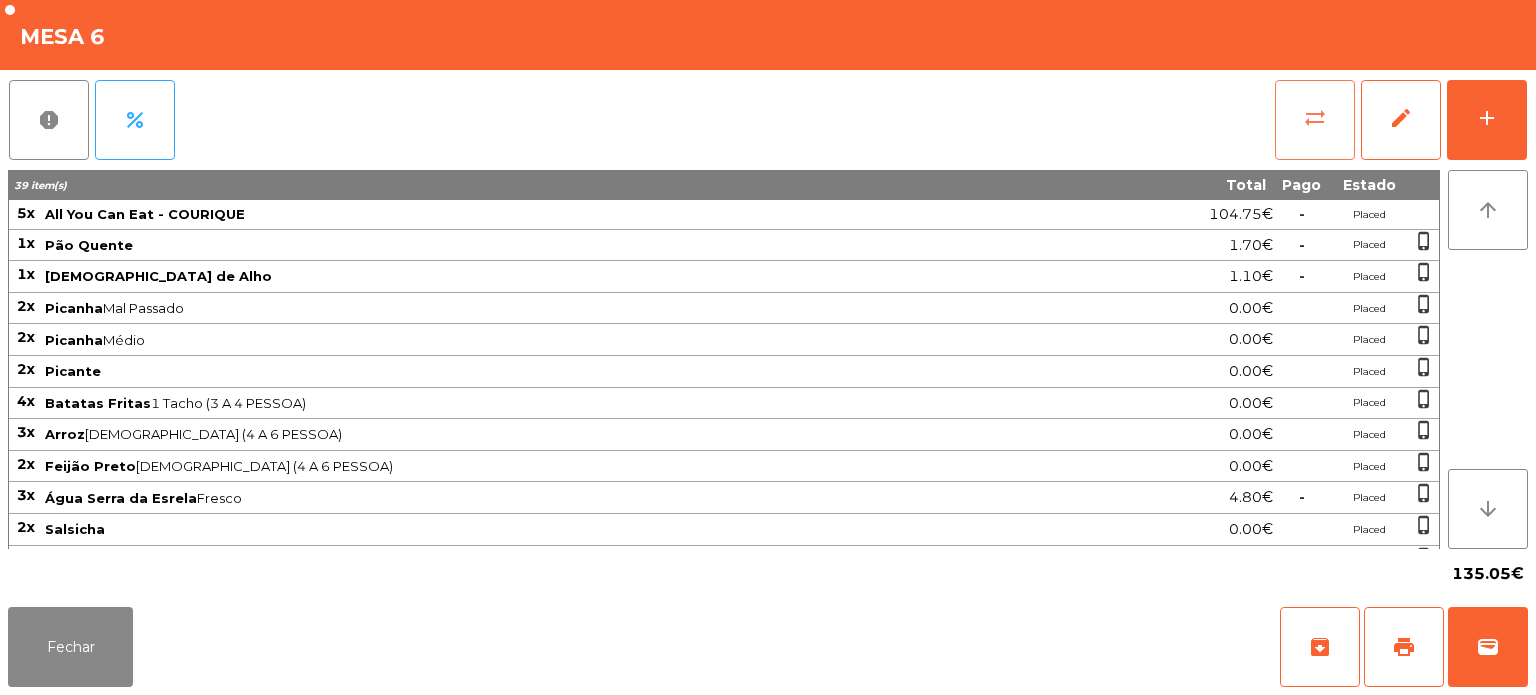 click on "sync_alt" 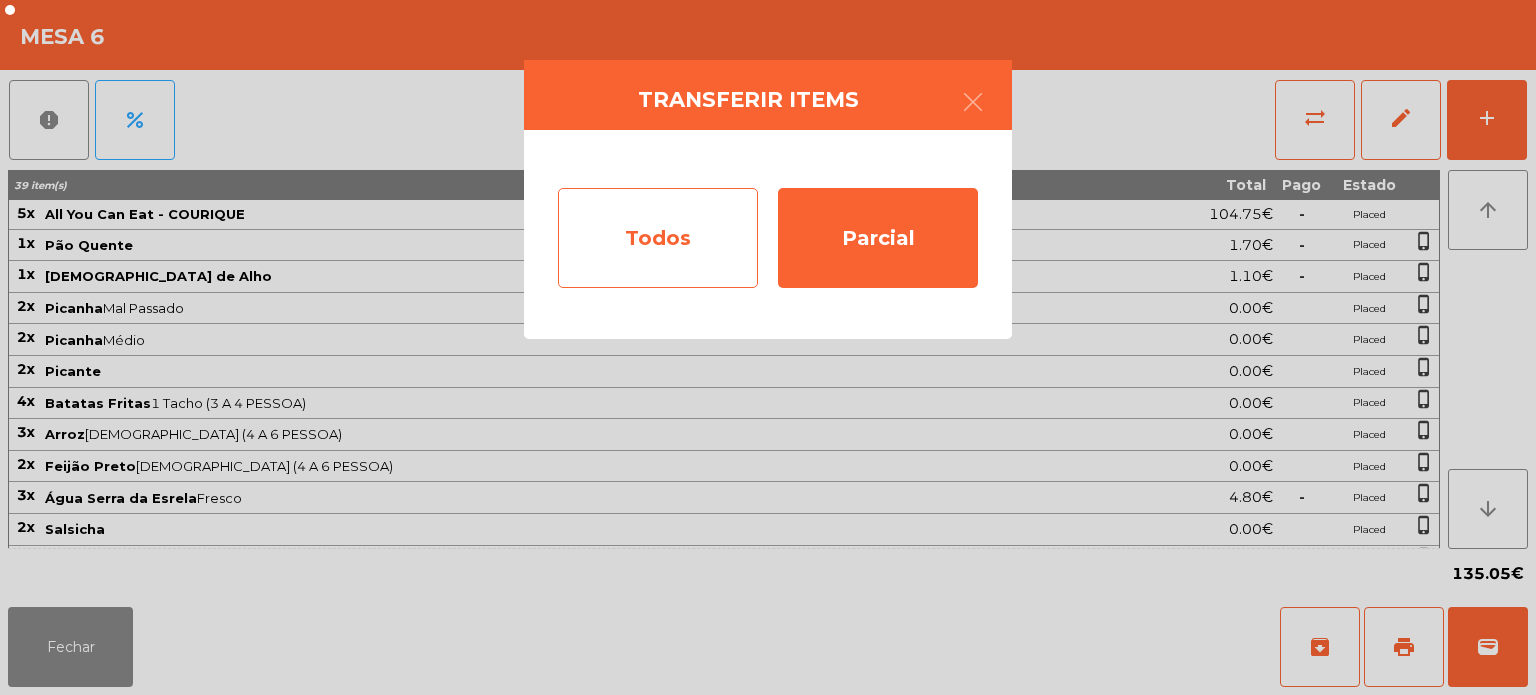 click on "Todos" 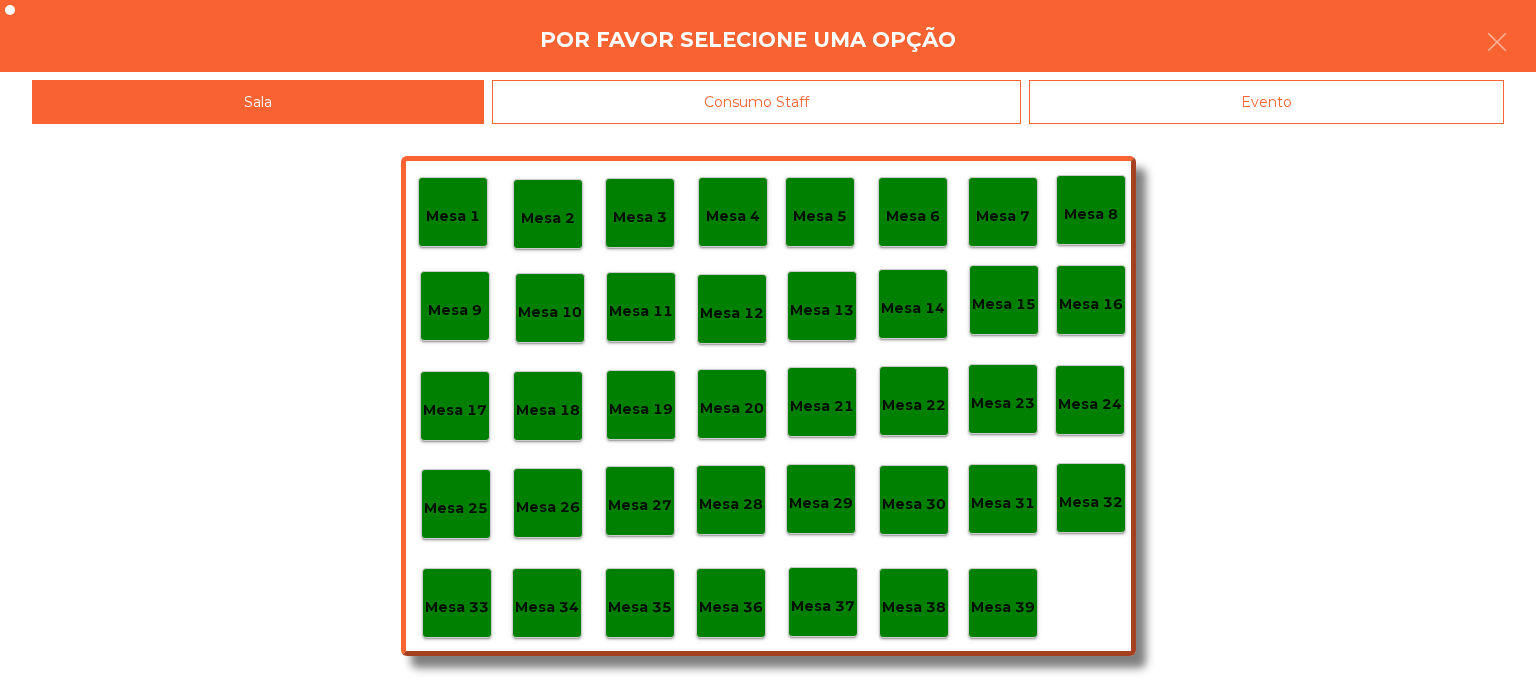 click on "Evento" 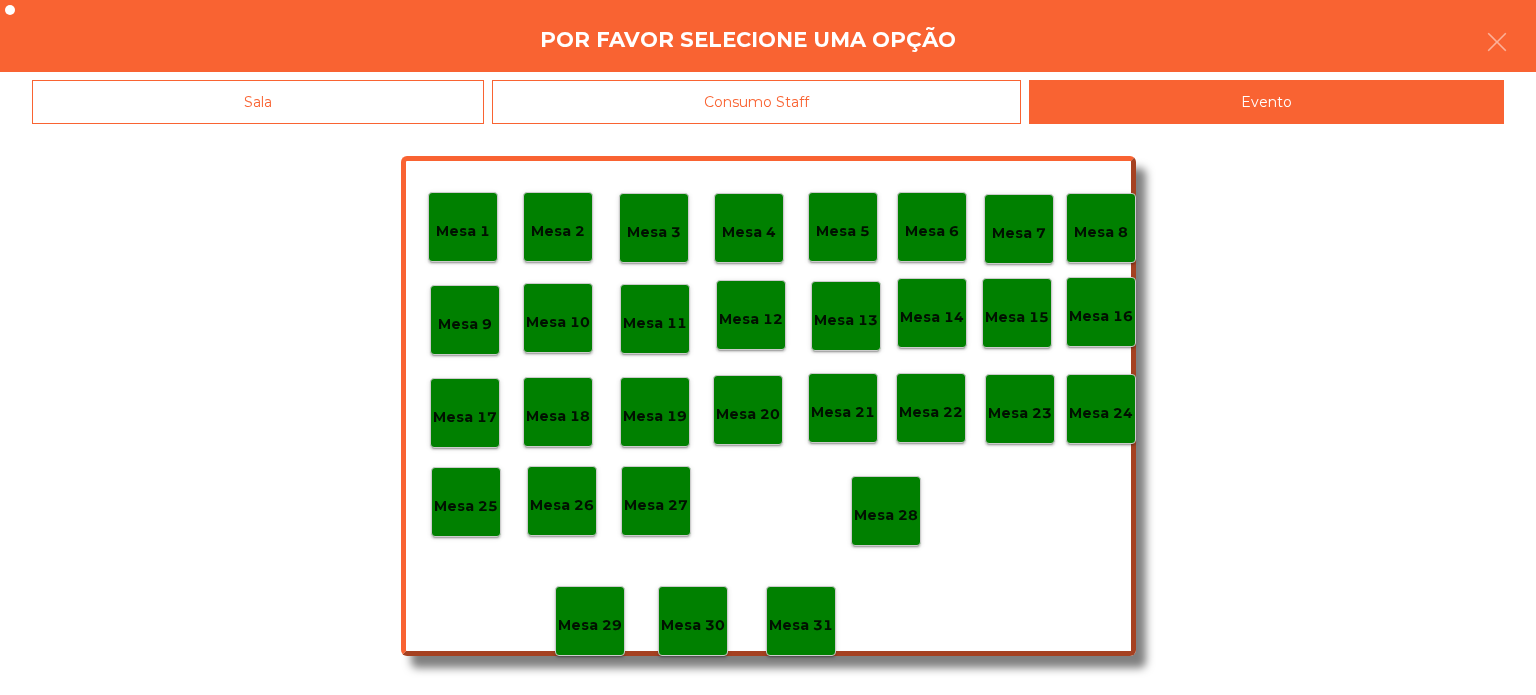 click on "Mesa 28" 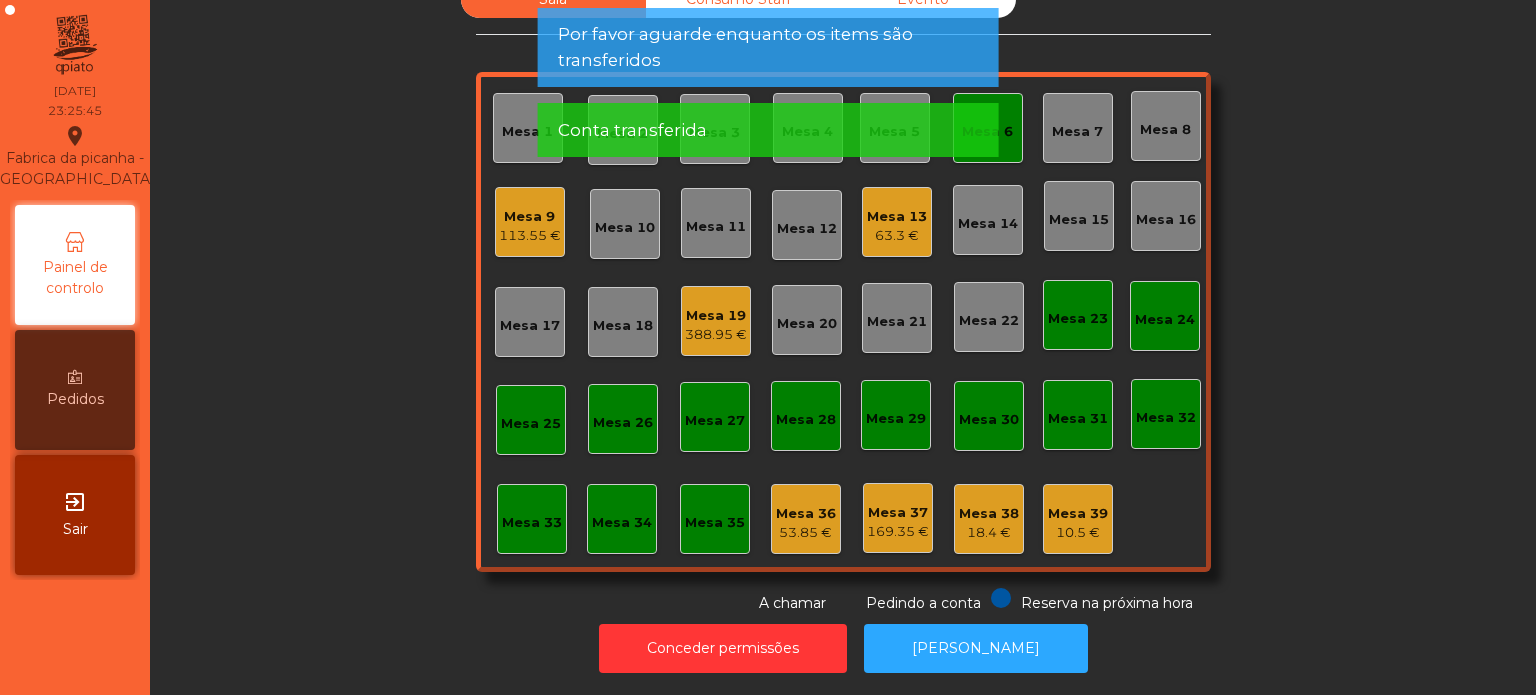 click on "Conta transferida" 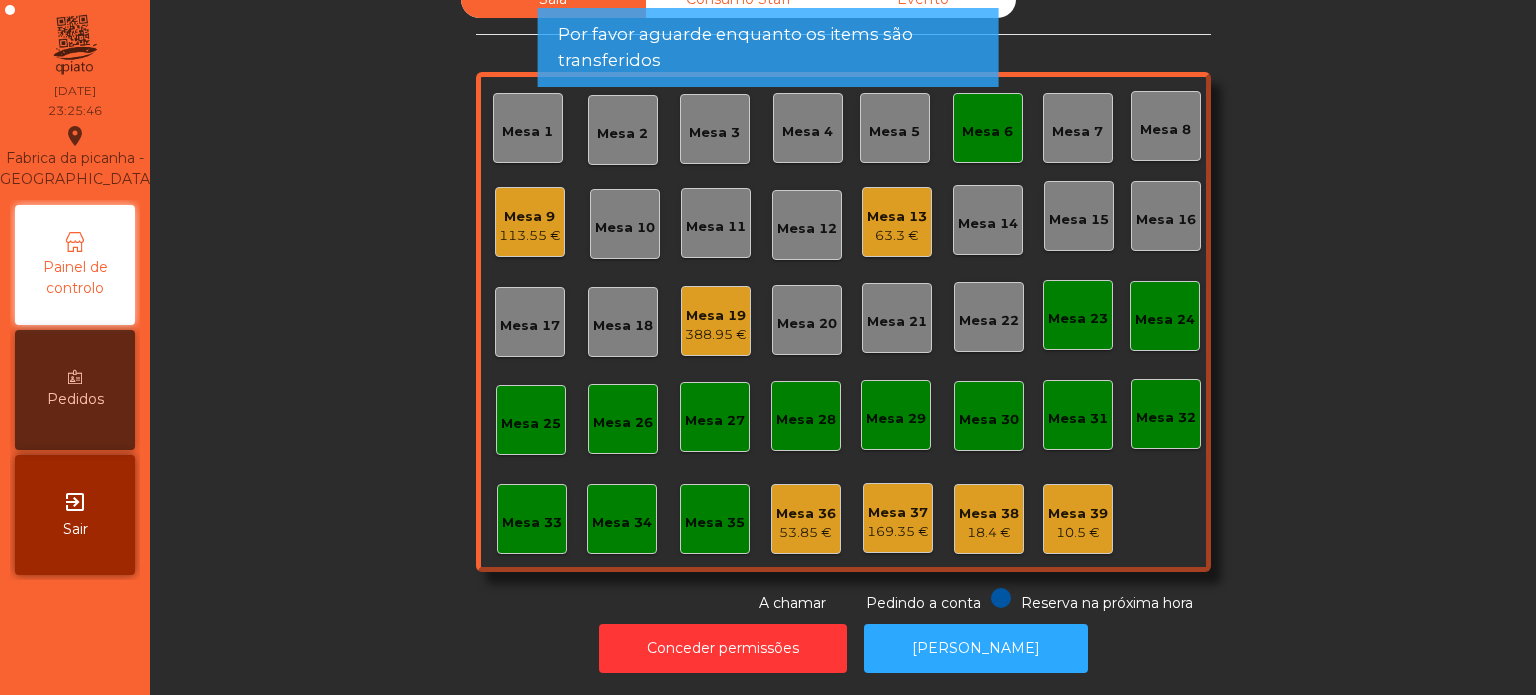 click on "Mesa 6" 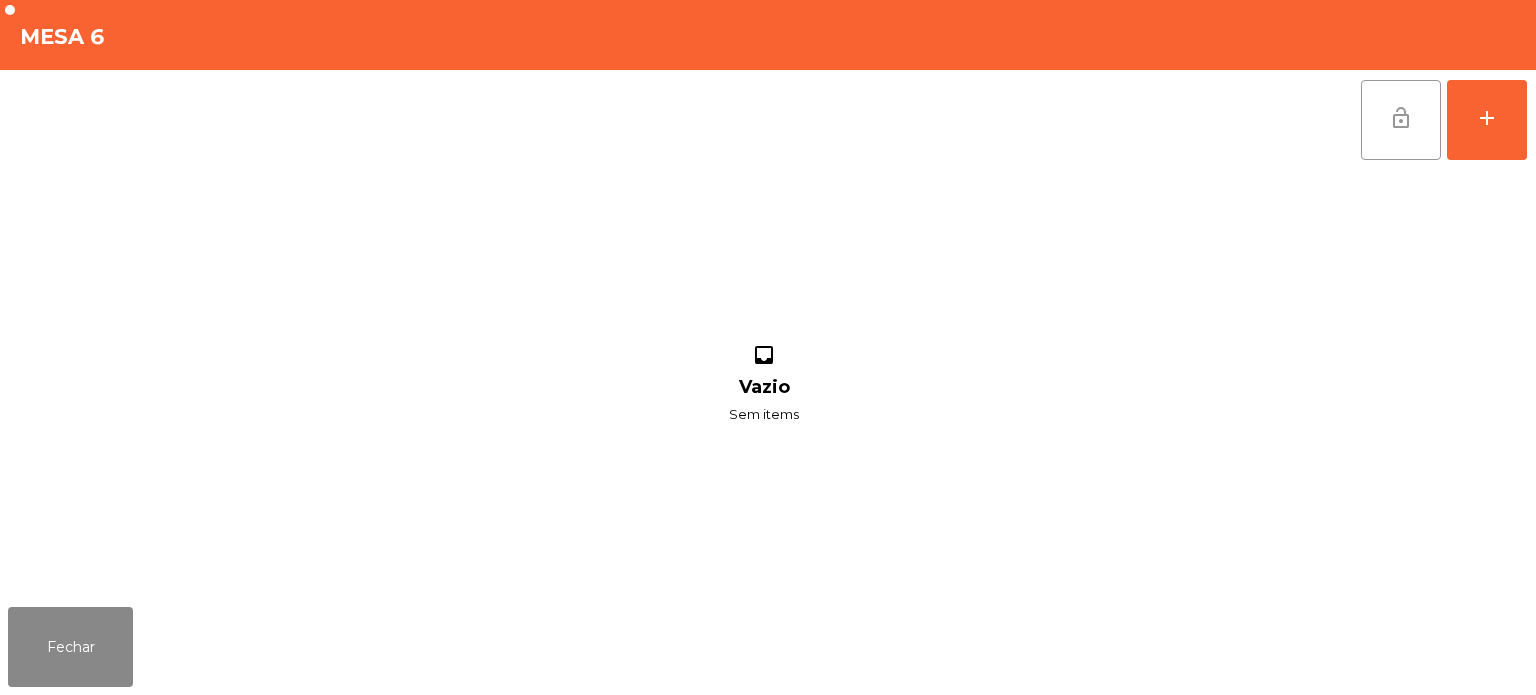 click on "lock_open" 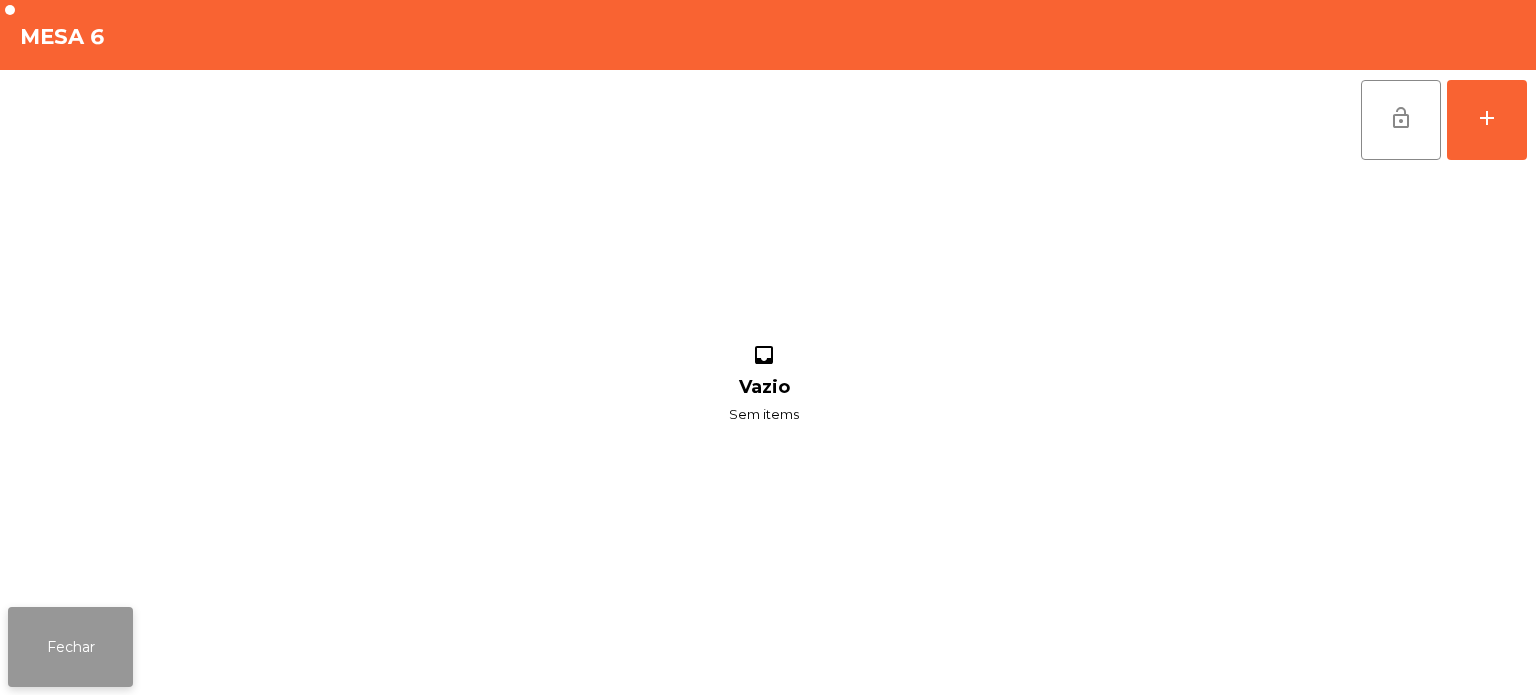 click on "Fechar" 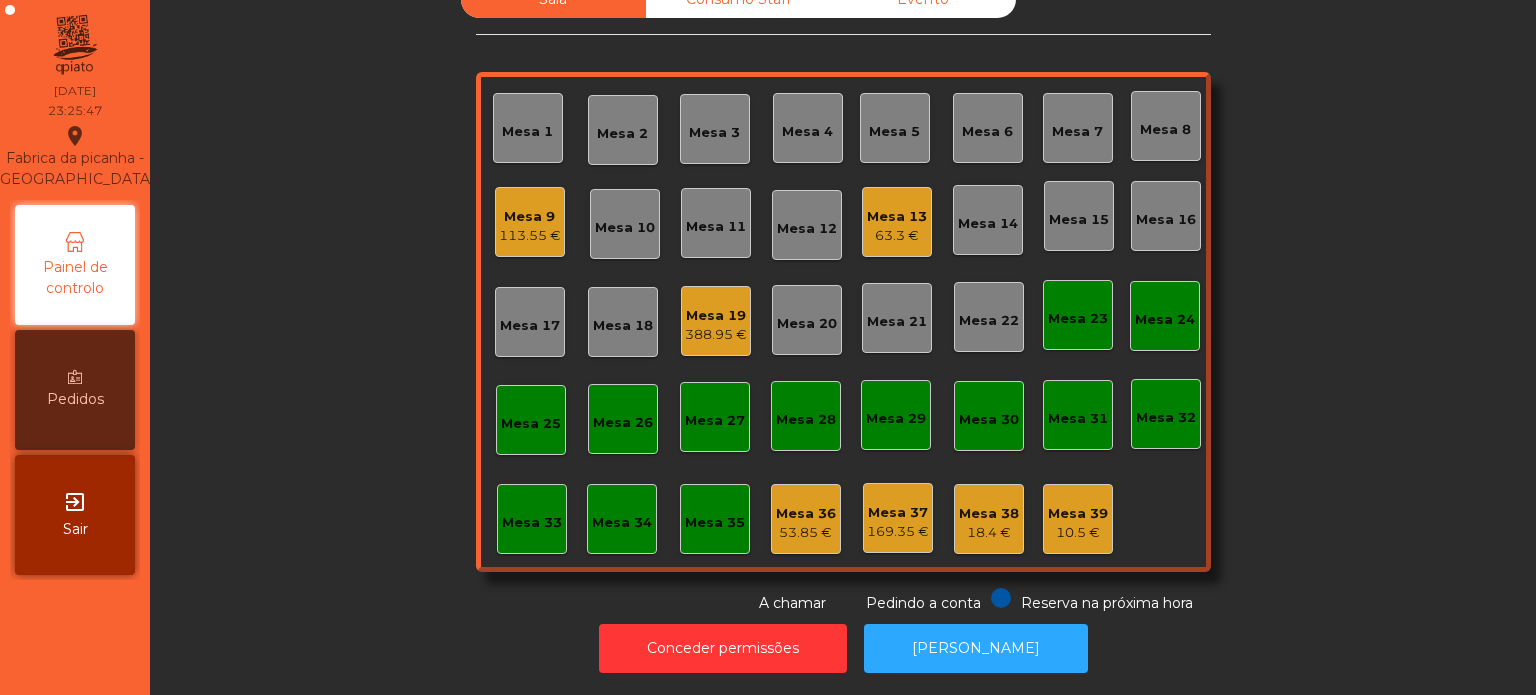 click on "Sala   Consumo Staff   Evento   Mesa 1   [GEOGRAPHIC_DATA] 3   Mesa 4   Mesa 5   [GEOGRAPHIC_DATA] 7   Mesa 8   [GEOGRAPHIC_DATA] 9   113.55 €   [GEOGRAPHIC_DATA] 10   [GEOGRAPHIC_DATA] 12   Mesa 13   63.3 €   [GEOGRAPHIC_DATA] 14   [GEOGRAPHIC_DATA] 15   [GEOGRAPHIC_DATA] 16   [GEOGRAPHIC_DATA] 17   [GEOGRAPHIC_DATA] 18   [GEOGRAPHIC_DATA] 19   388.95 €   [GEOGRAPHIC_DATA] 20   [GEOGRAPHIC_DATA] 21   [GEOGRAPHIC_DATA] 22   [GEOGRAPHIC_DATA] 23   [GEOGRAPHIC_DATA] 24   [GEOGRAPHIC_DATA] [GEOGRAPHIC_DATA] 26   [GEOGRAPHIC_DATA] 27   [GEOGRAPHIC_DATA] 28   [GEOGRAPHIC_DATA] 29   [GEOGRAPHIC_DATA] 30   [GEOGRAPHIC_DATA] 32   [GEOGRAPHIC_DATA] 34   [GEOGRAPHIC_DATA] 35   Mesa 36   53.85 €   Mesa 37   169.35 €   [GEOGRAPHIC_DATA] 38   18.4 €   [GEOGRAPHIC_DATA] 39   10.5 €  Reserva na próxima hora Pedindo a conta A chamar" 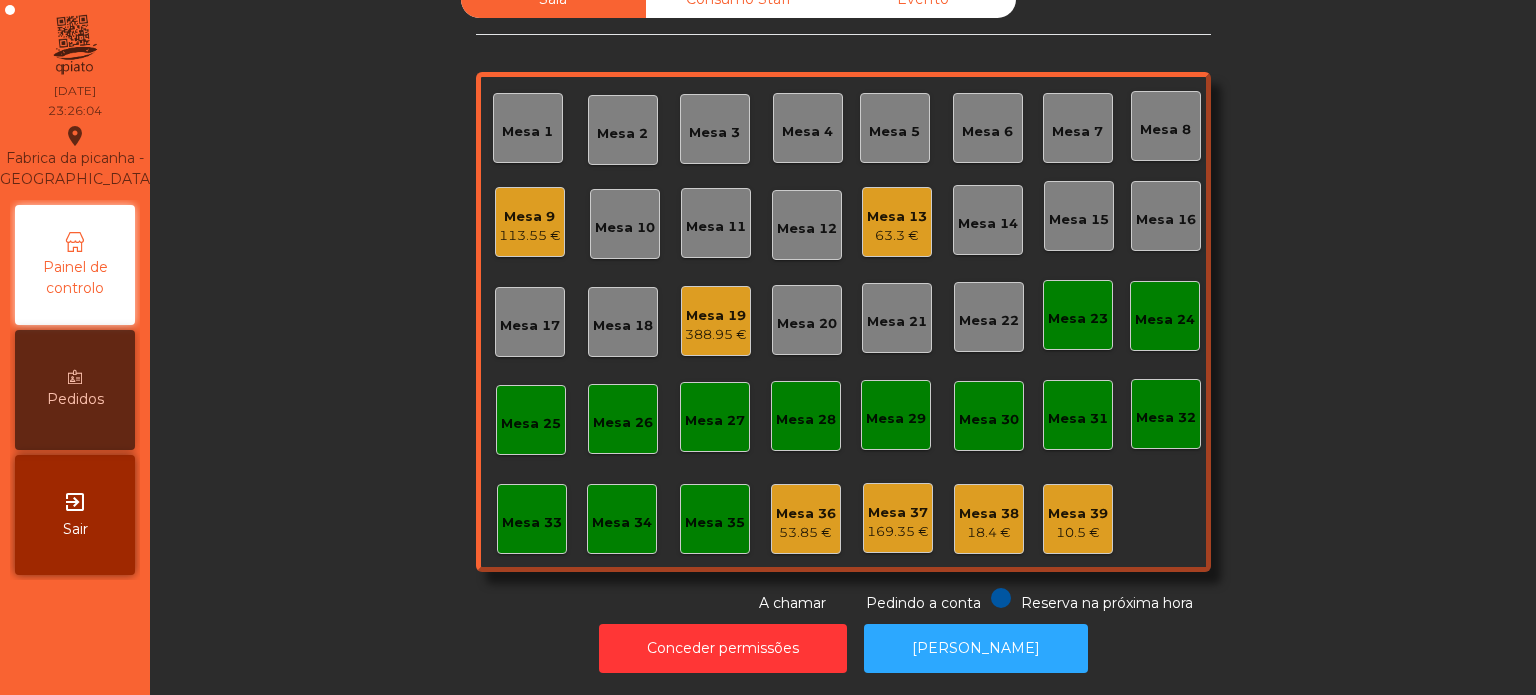 click on "113.55 €" 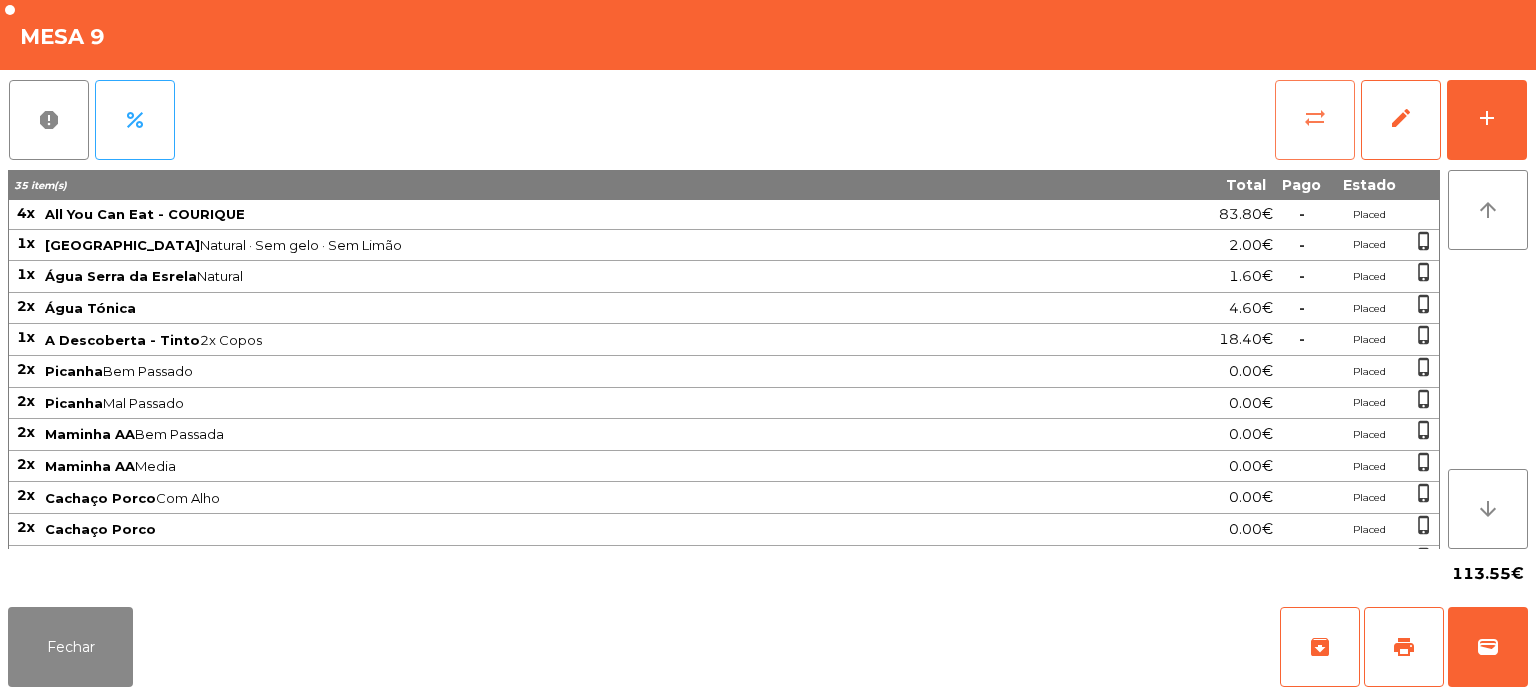 click on "sync_alt" 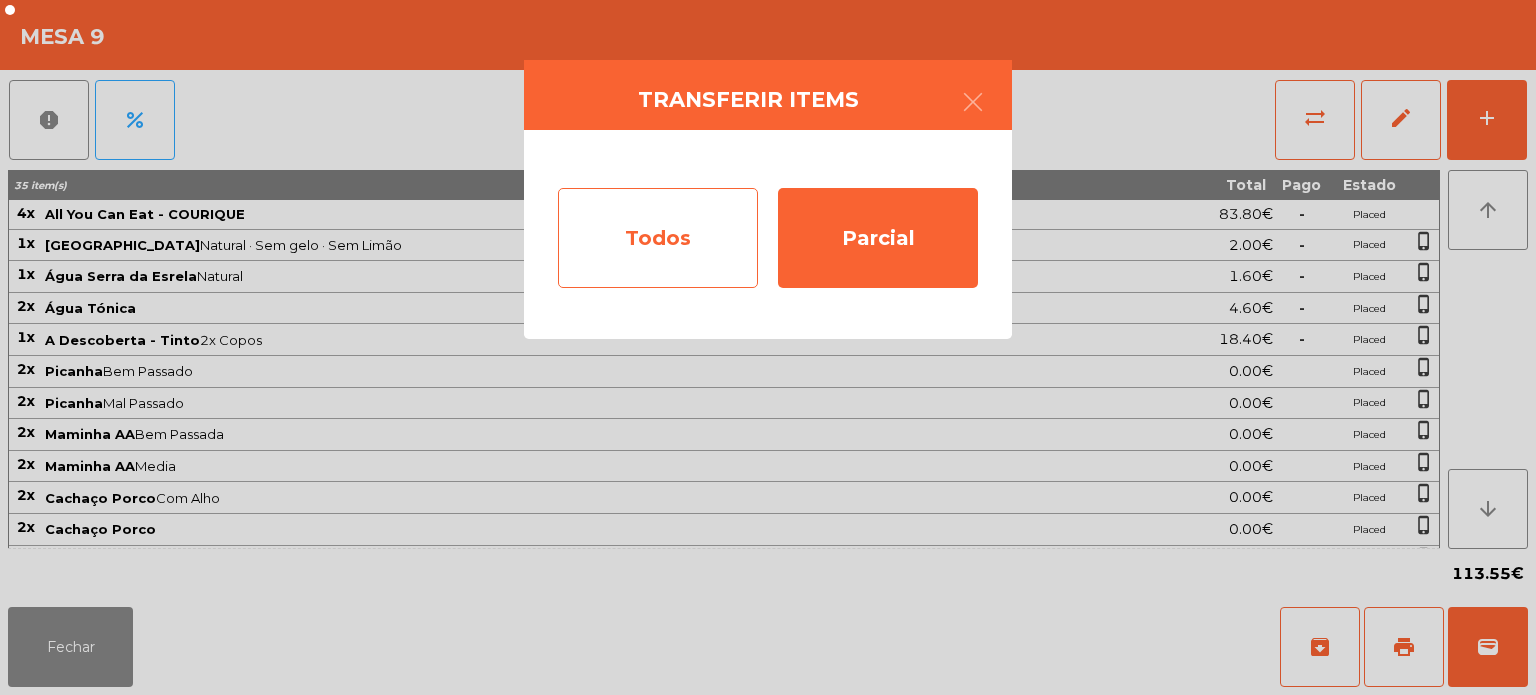 click on "Todos" 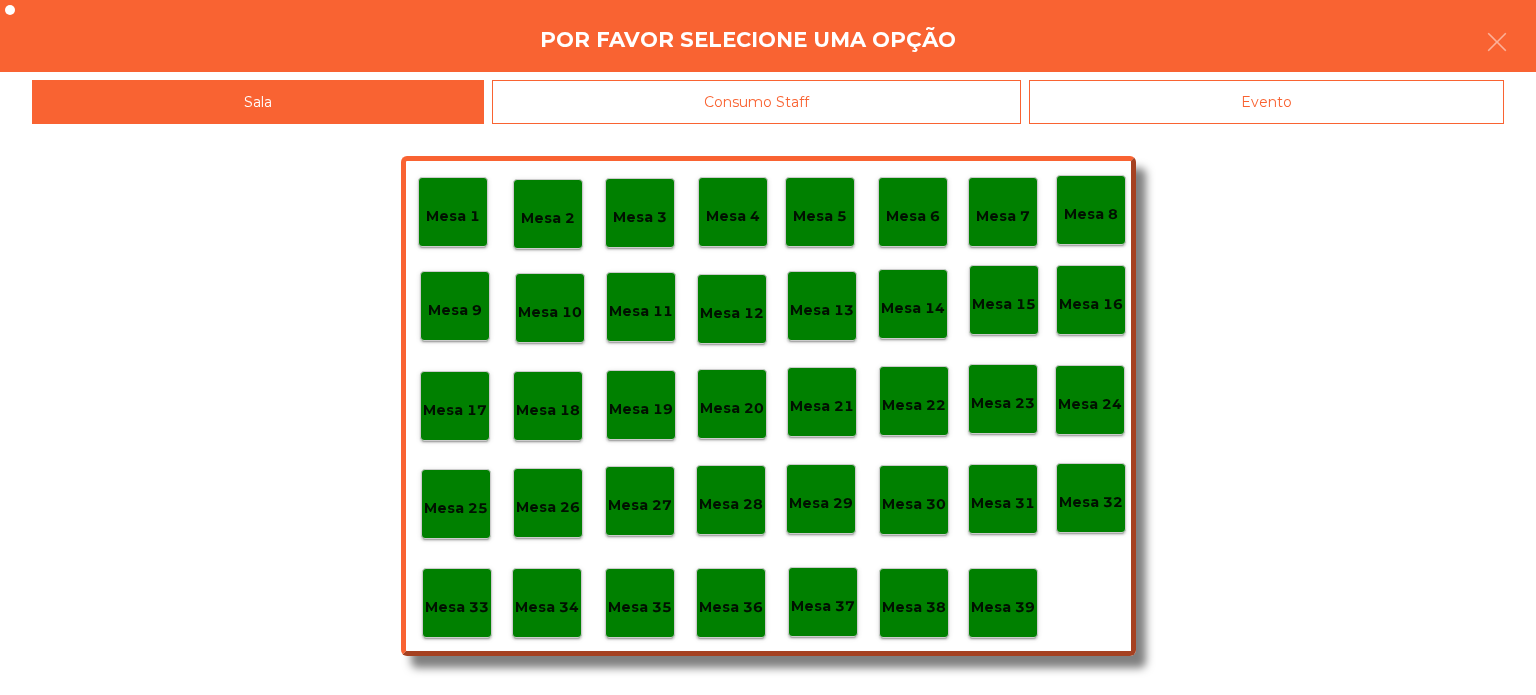 click on "Evento" 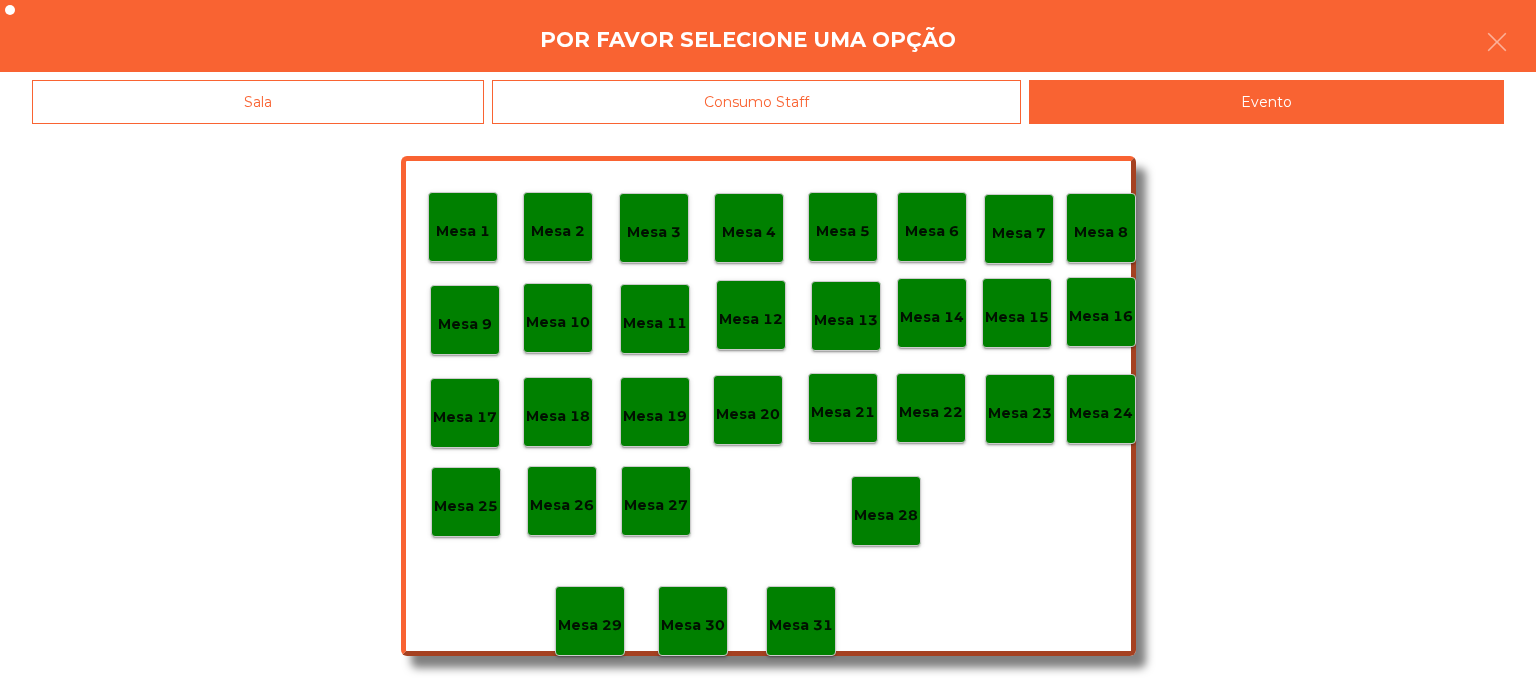 click on "Mesa 28" 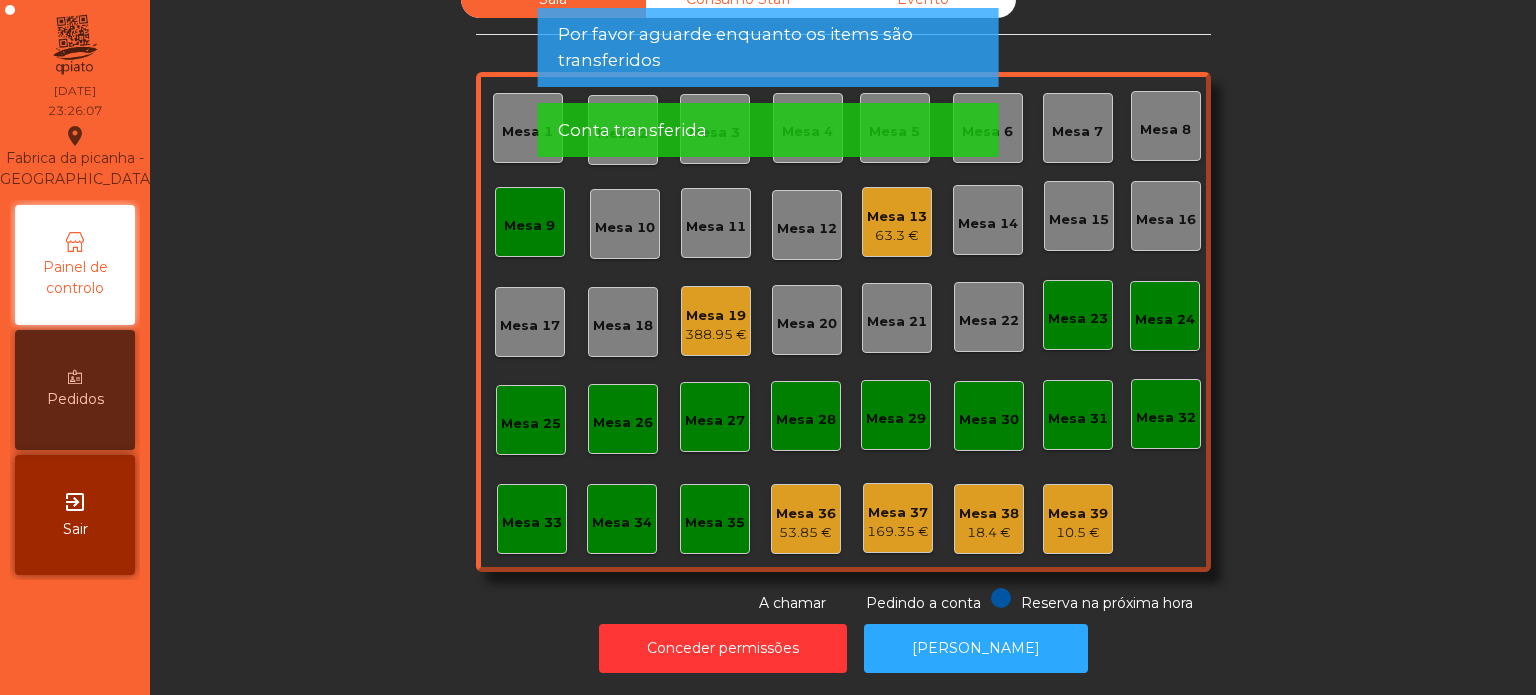 click on "Mesa 9" 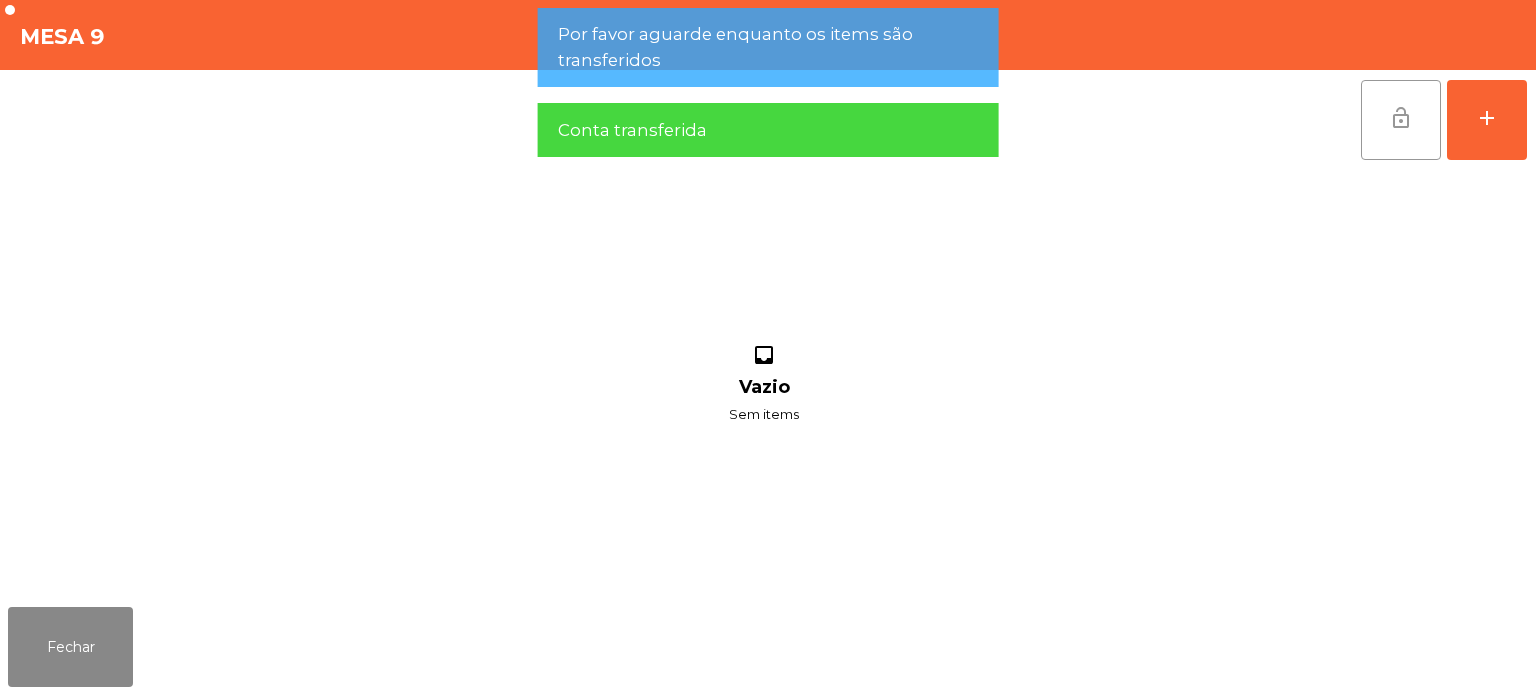 click on "lock_open" 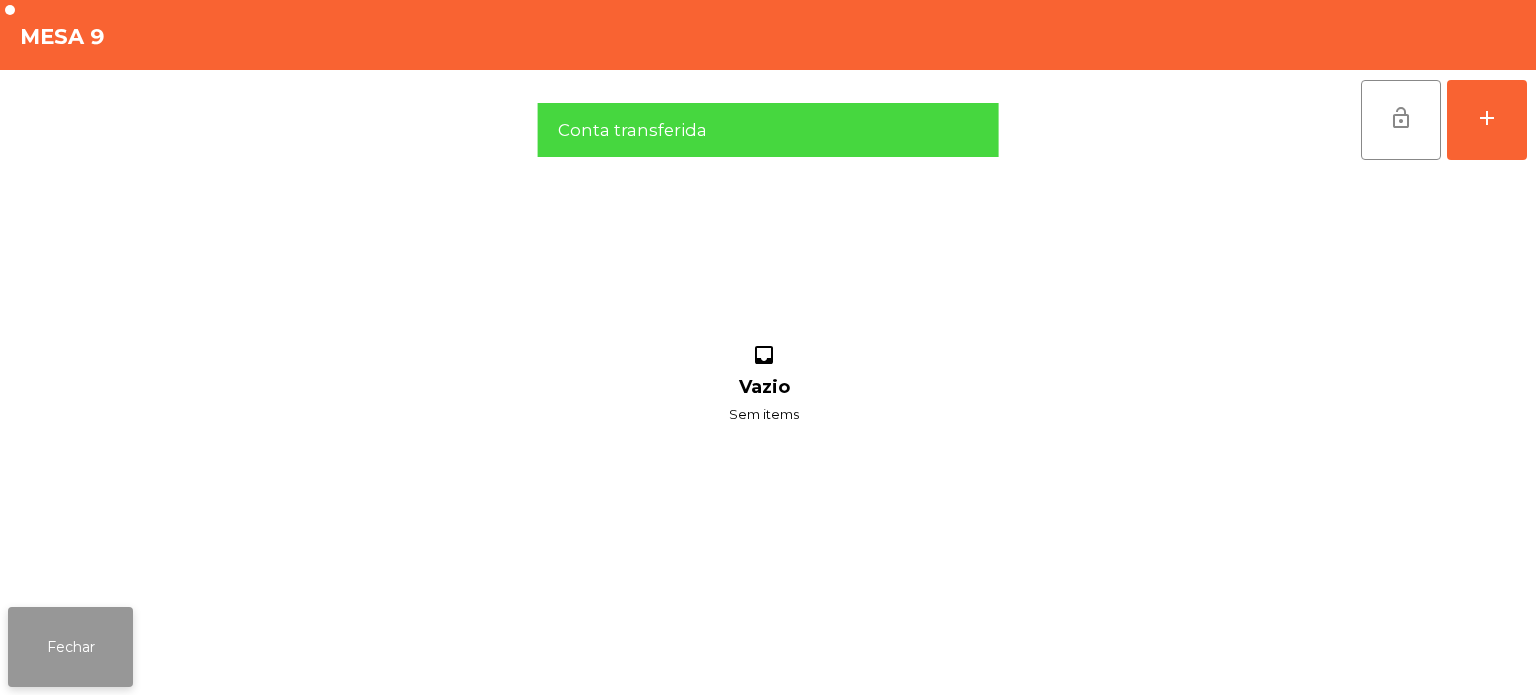 click on "Fechar" 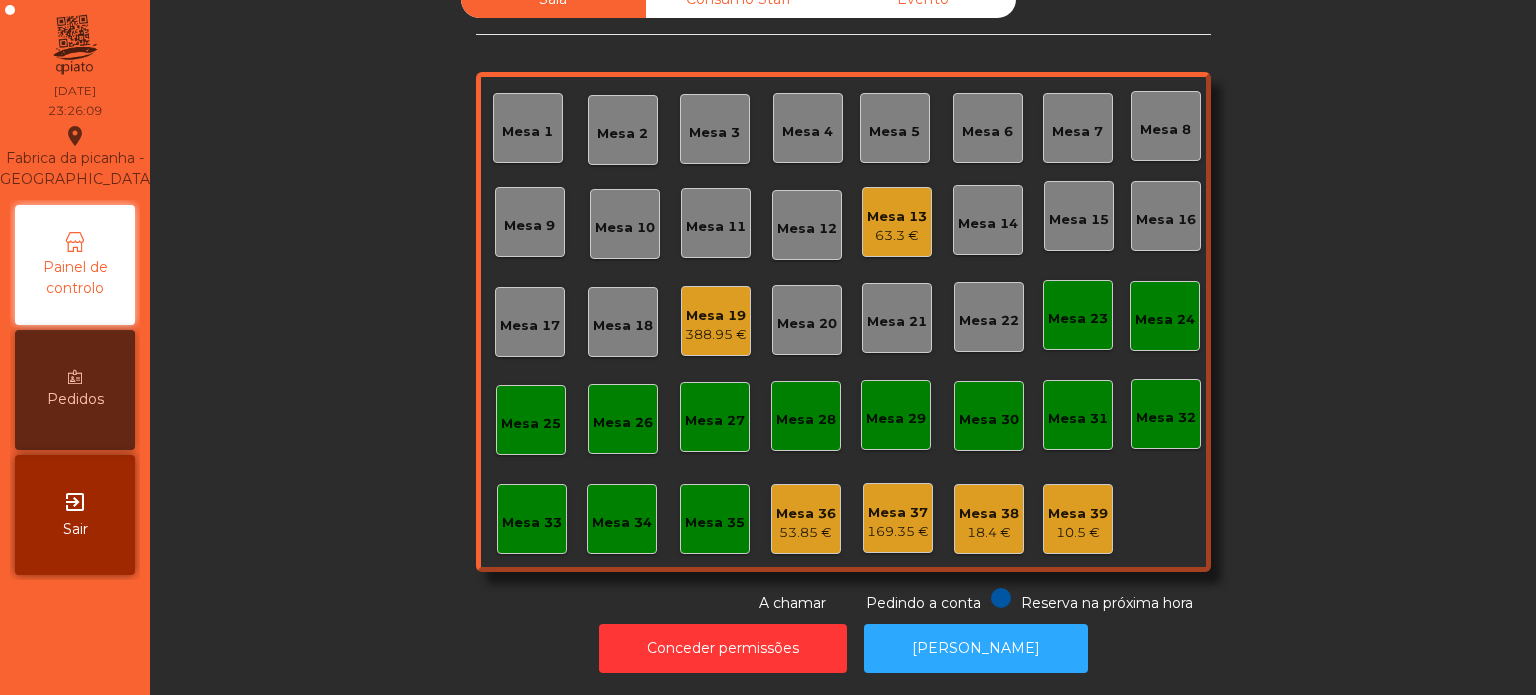 click on "Sala   Consumo Staff   Evento   Mesa 1   [GEOGRAPHIC_DATA] 3   Mesa 4   [GEOGRAPHIC_DATA] 6   [GEOGRAPHIC_DATA] 8   [GEOGRAPHIC_DATA] 10   Mesa 11   [GEOGRAPHIC_DATA] 13   63.3 €   Mesa 14   Mesa 15   [GEOGRAPHIC_DATA] 17   [GEOGRAPHIC_DATA] 18   [GEOGRAPHIC_DATA] 19   388.95 €   [GEOGRAPHIC_DATA] 20   [GEOGRAPHIC_DATA] 22   [GEOGRAPHIC_DATA] 24   [GEOGRAPHIC_DATA] 25   [GEOGRAPHIC_DATA] 26   [GEOGRAPHIC_DATA] 27   [GEOGRAPHIC_DATA] 28   [GEOGRAPHIC_DATA] 30   [GEOGRAPHIC_DATA] 31   [GEOGRAPHIC_DATA] 32   [GEOGRAPHIC_DATA] 34   [GEOGRAPHIC_DATA] 36   53.85 €   Mesa 37   169.35 €   Mesa 38   18.4 €   Mesa 39   10.5 €  Reserva na próxima hora Pedindo a conta A chamar" 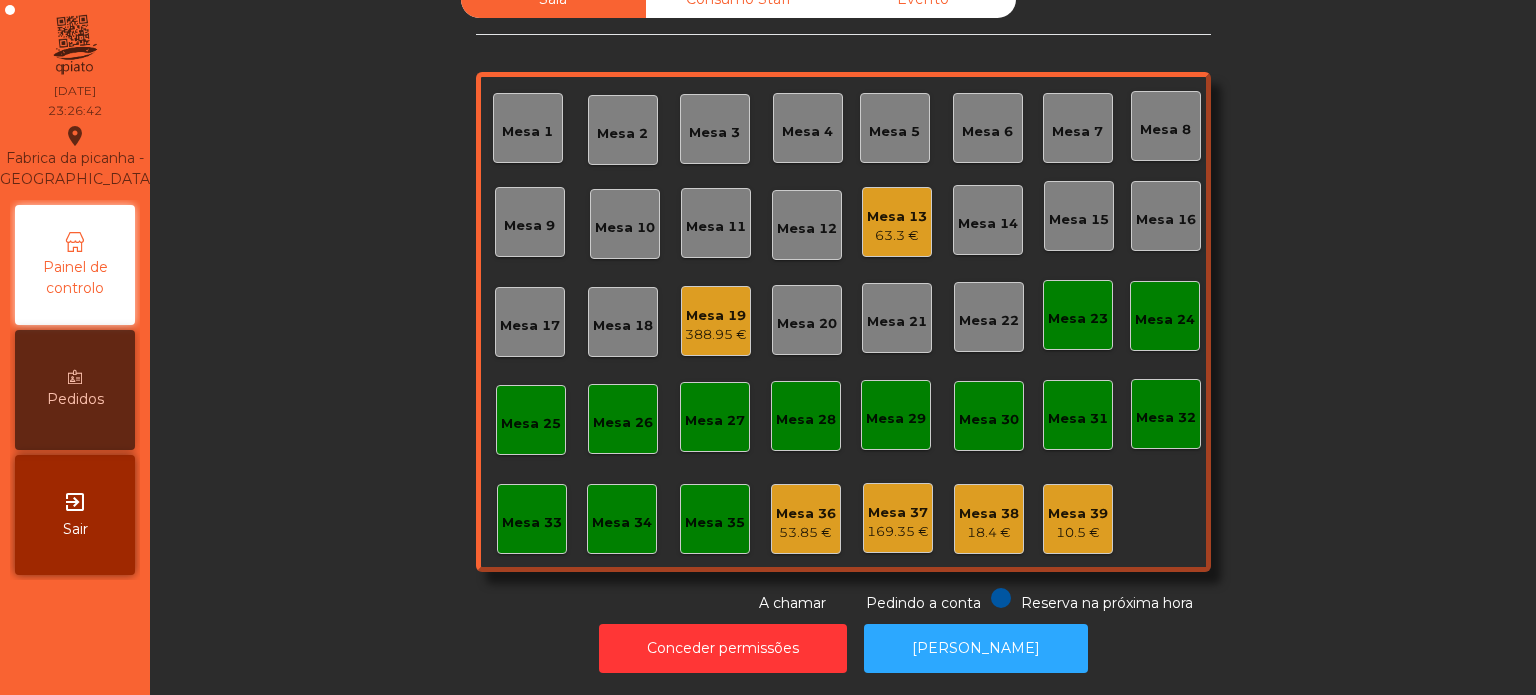 click on "63.3 €" 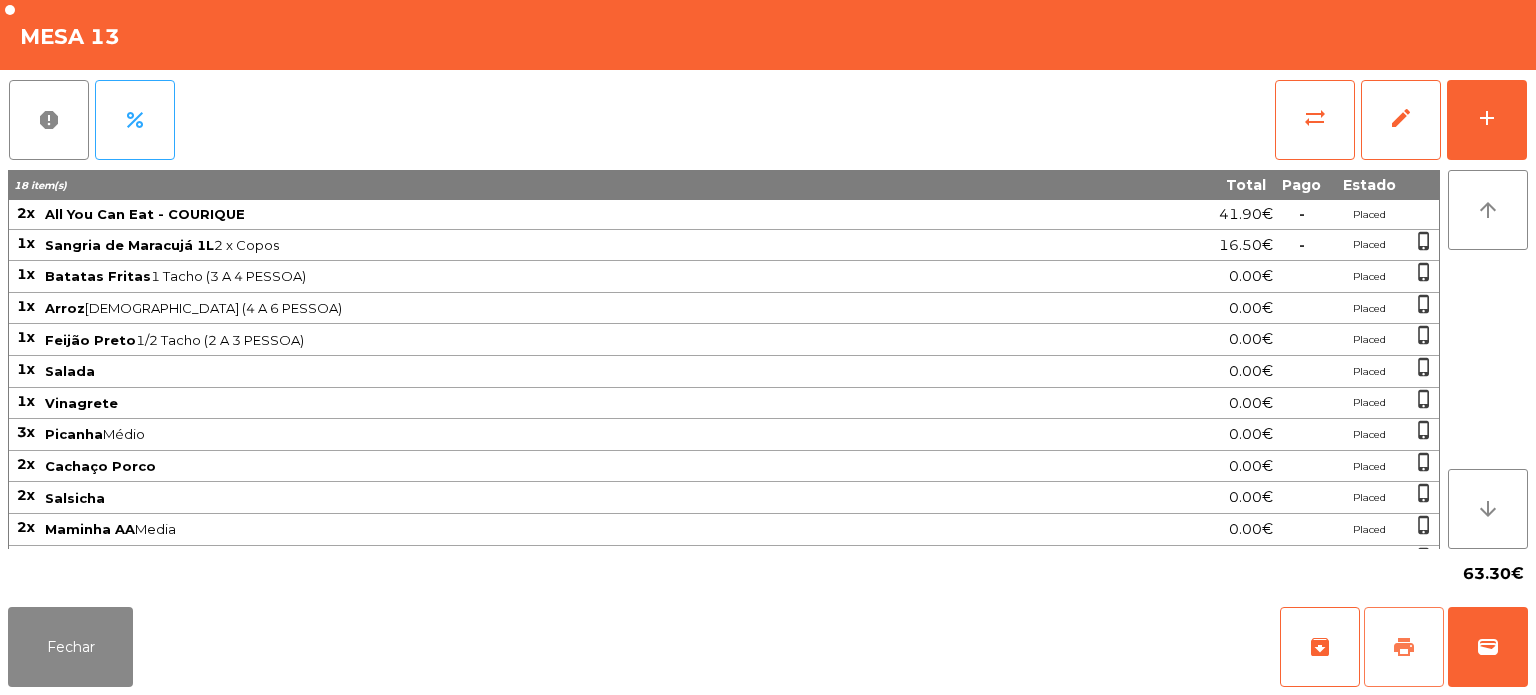 click on "print" 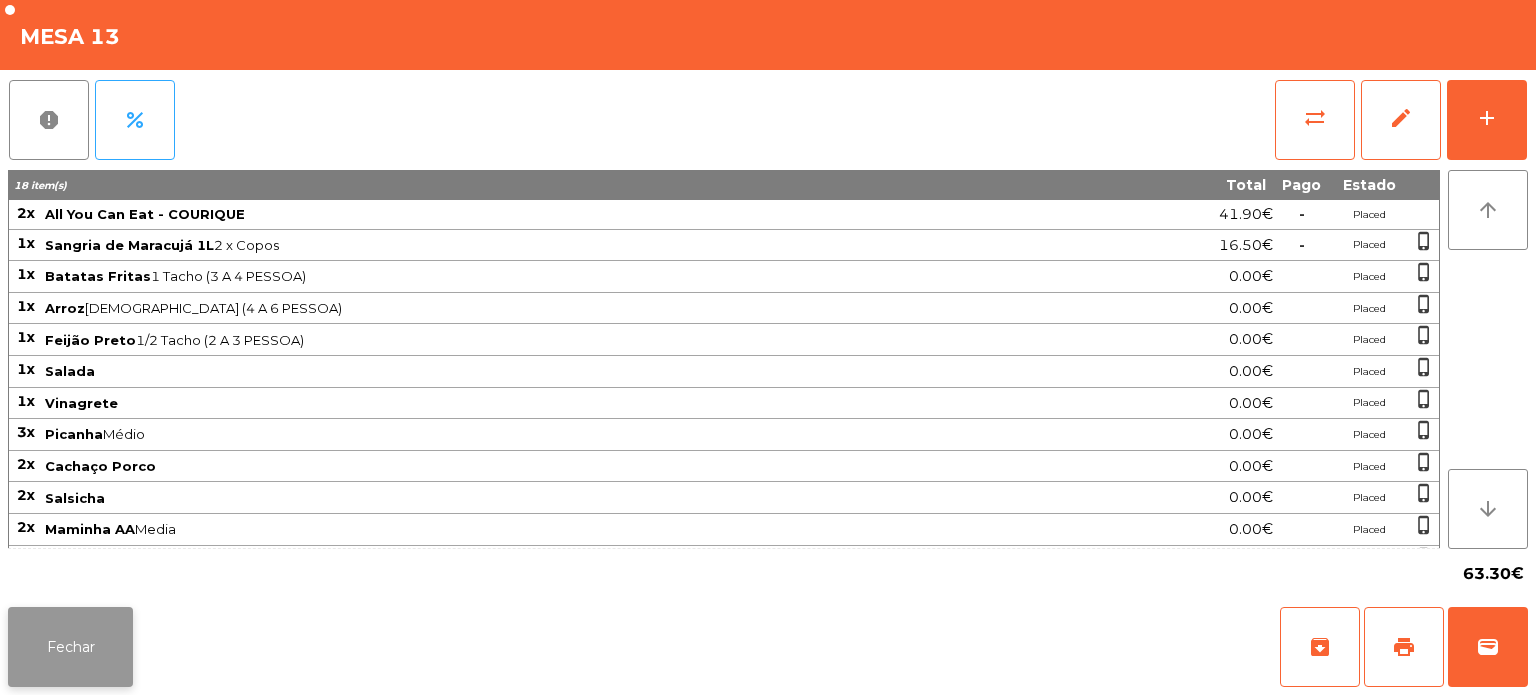 click on "Fechar" 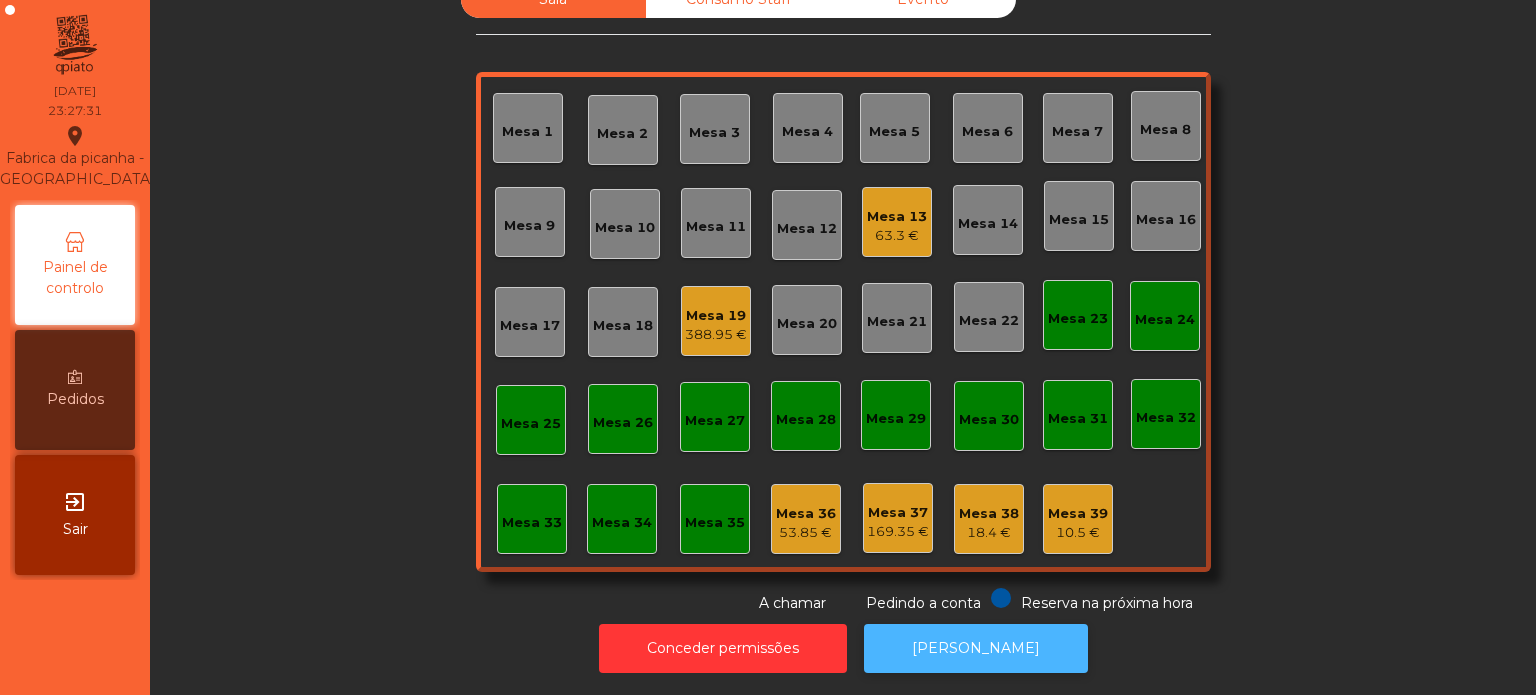 click on "[PERSON_NAME]" 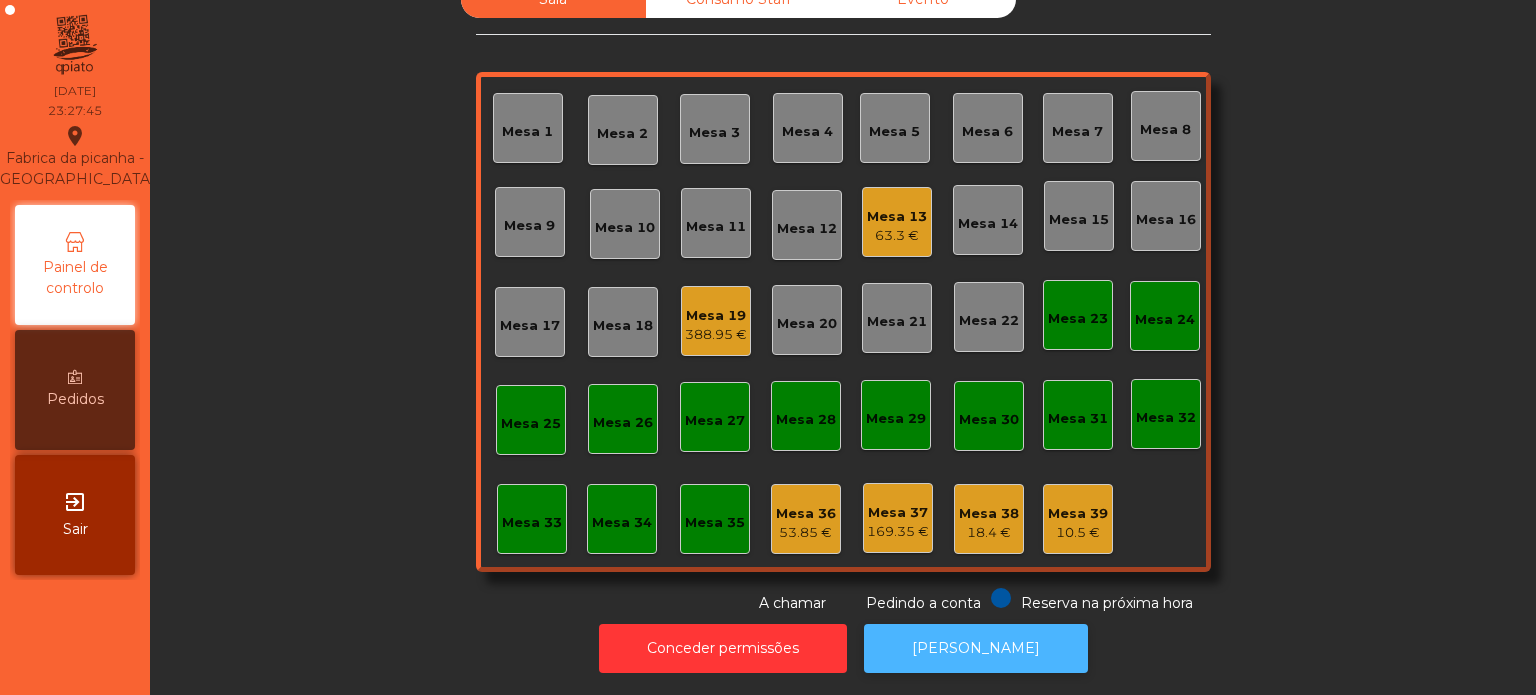 click on "[PERSON_NAME]" 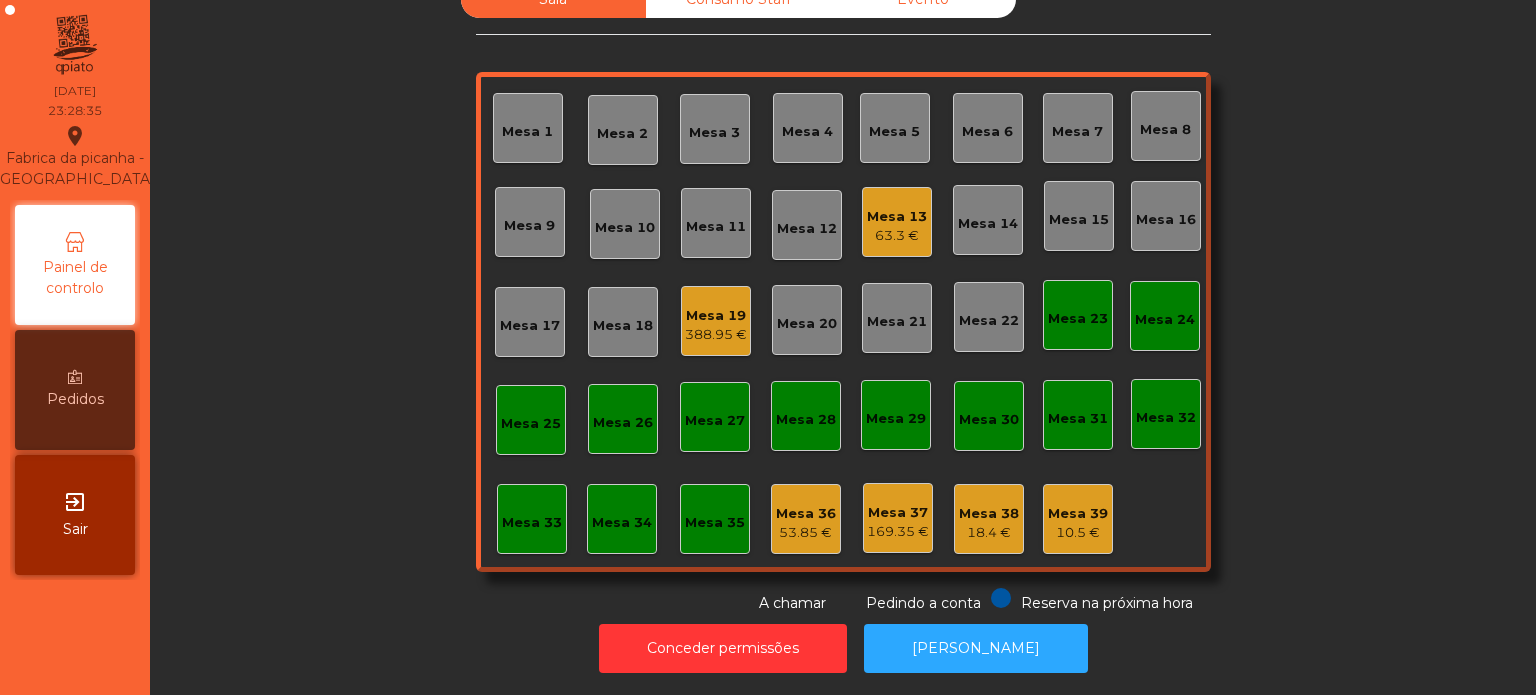 click on "Mesa 19   388.95 €" 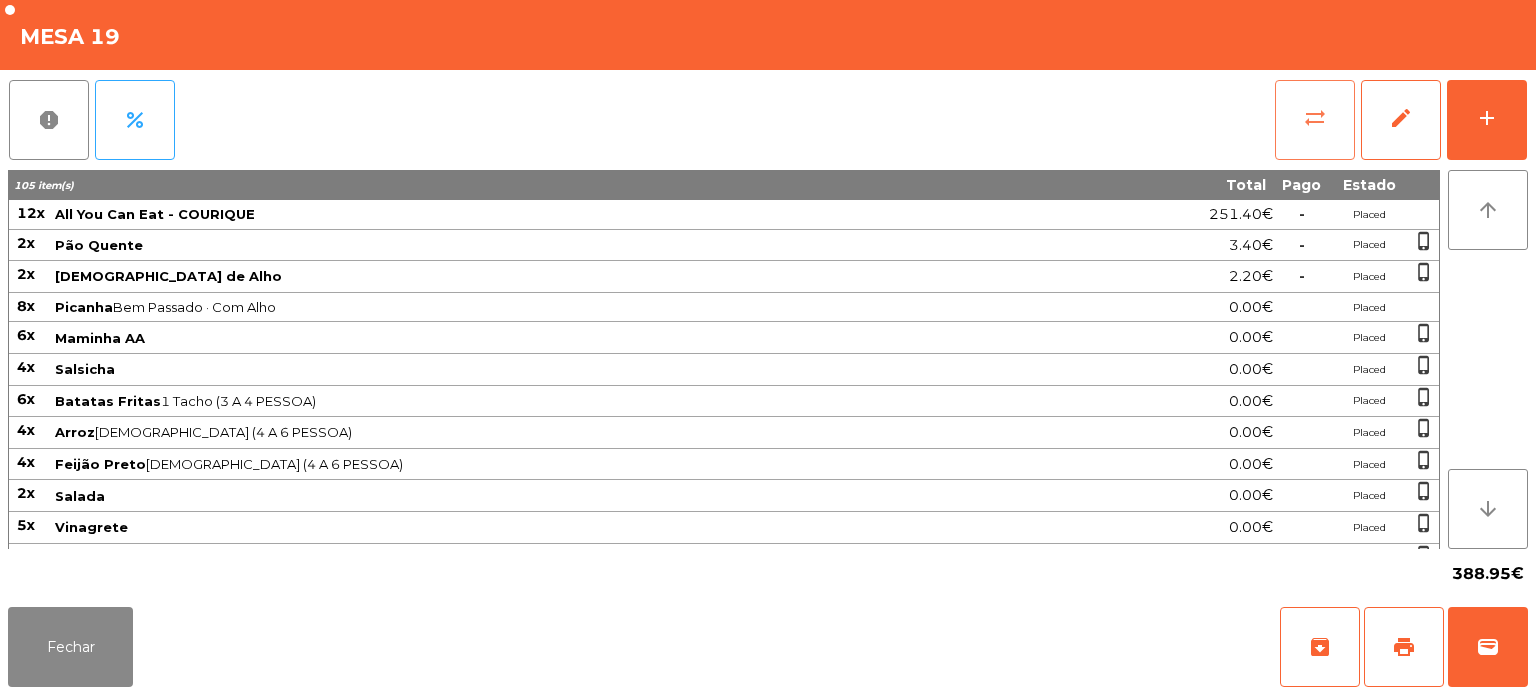 click on "sync_alt" 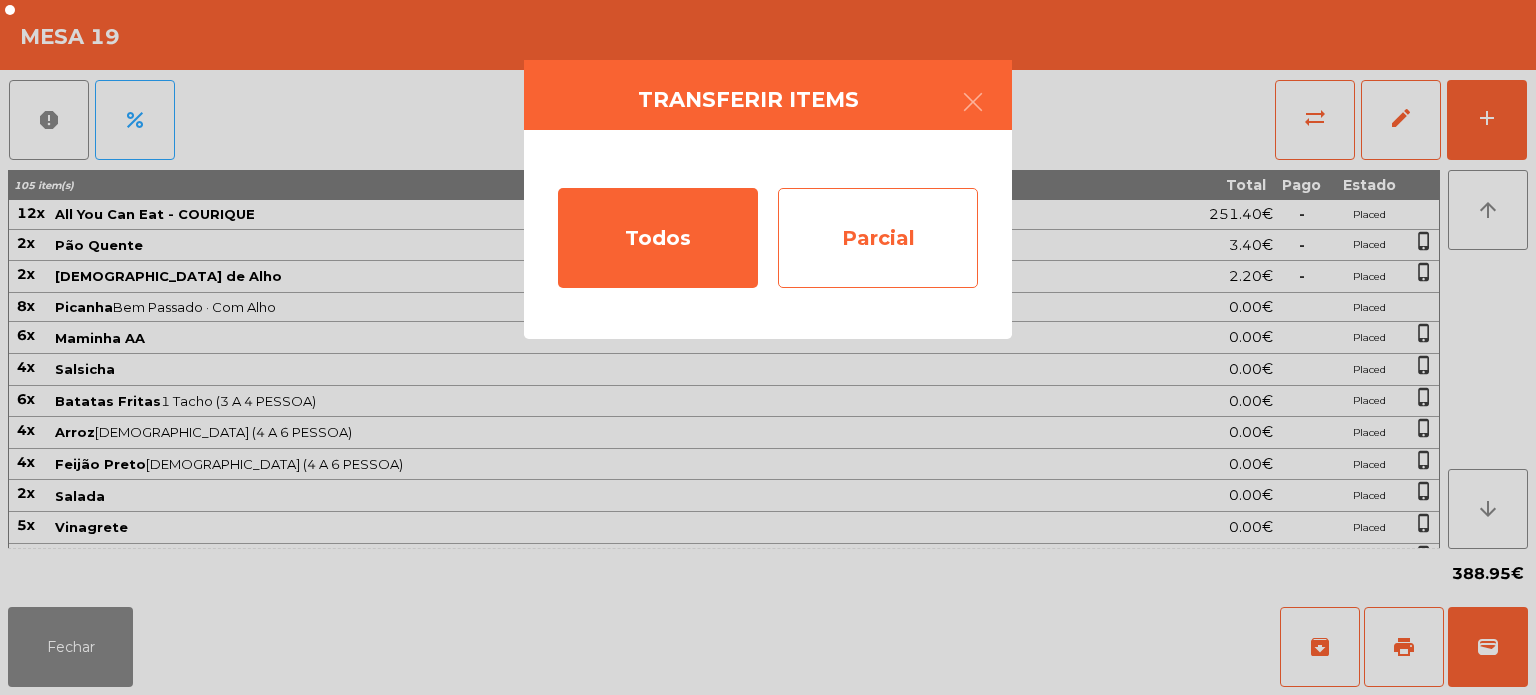 click on "Parcial" 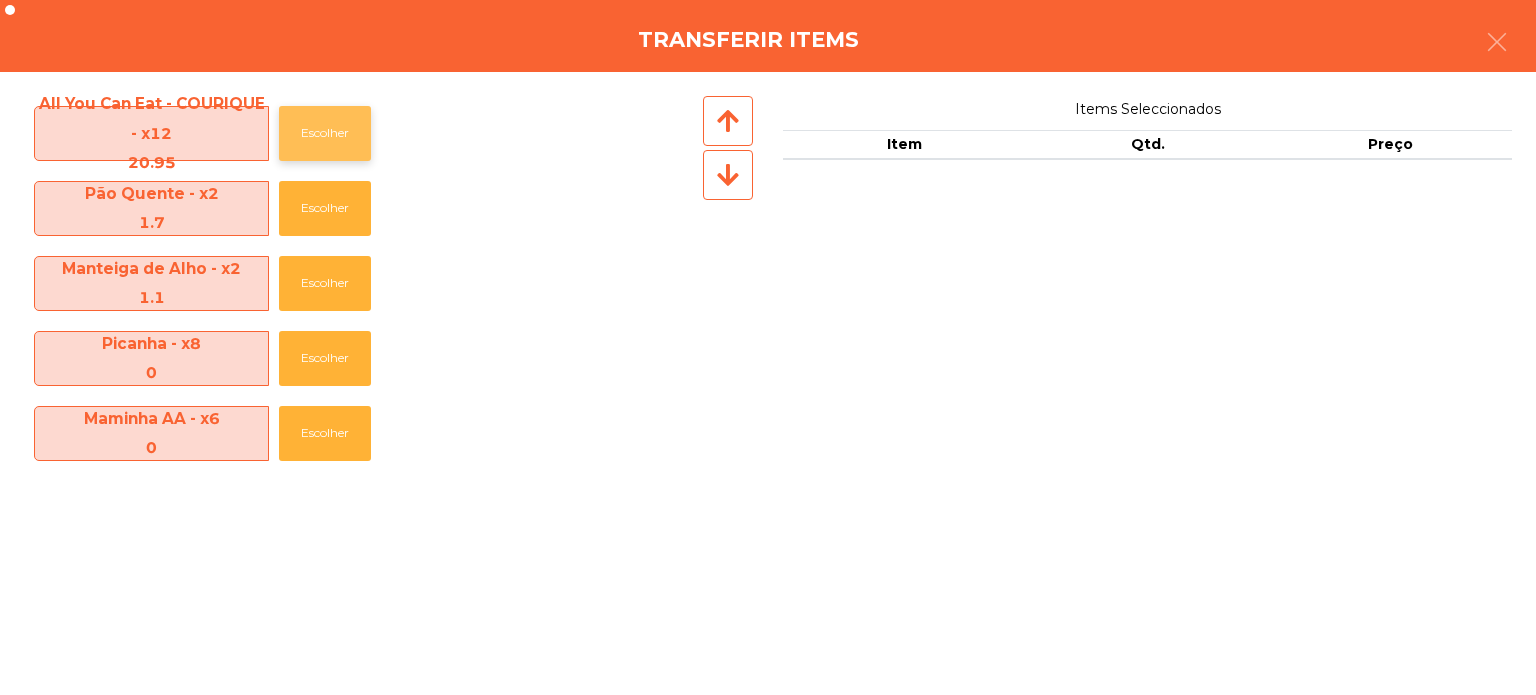 click on "Escolher" 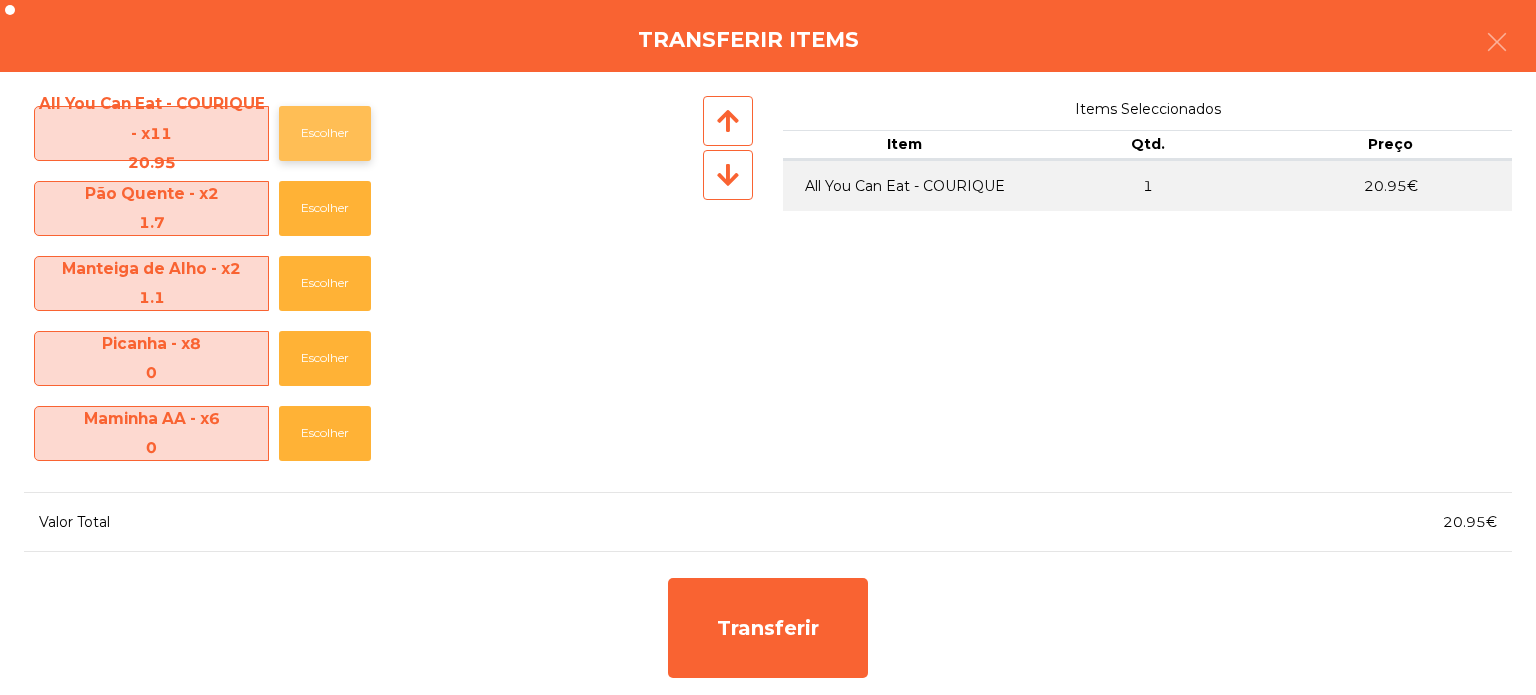 click on "Escolher" 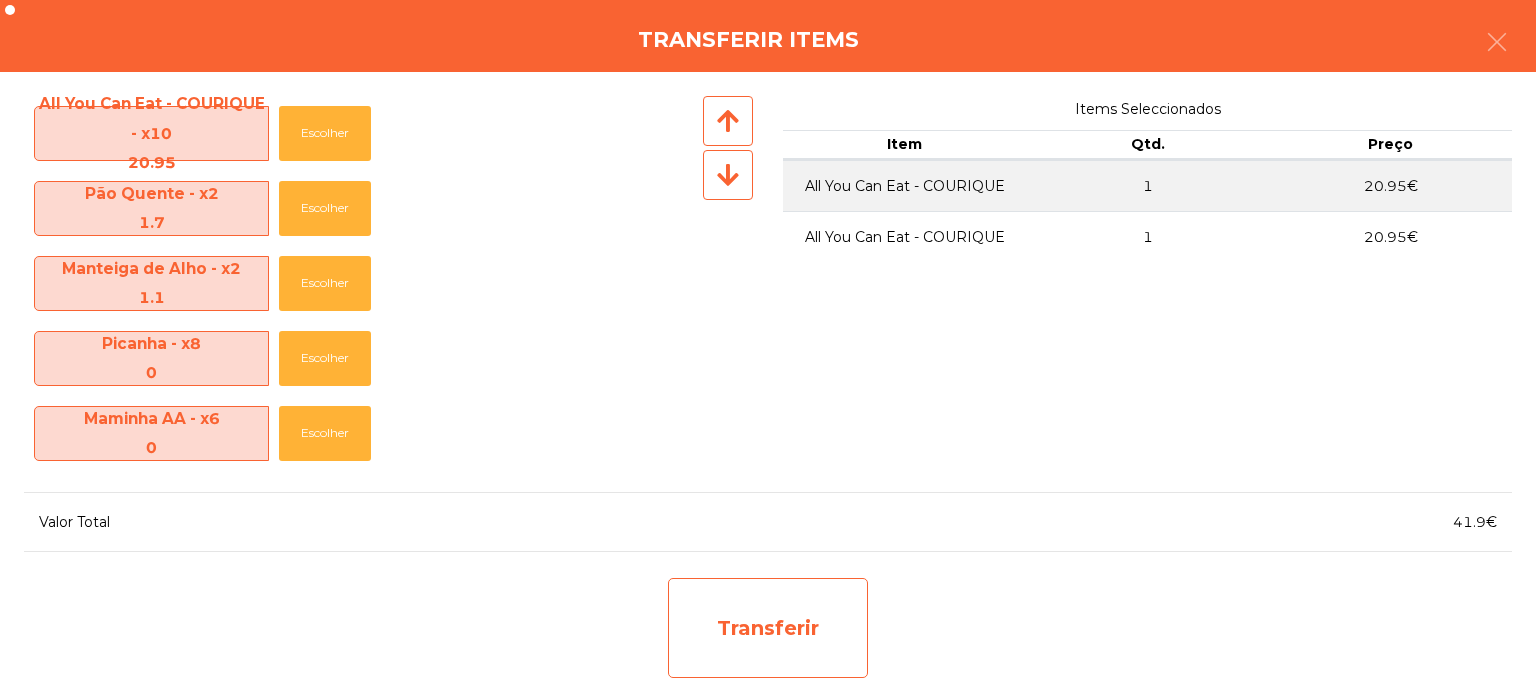 click on "Transferir" 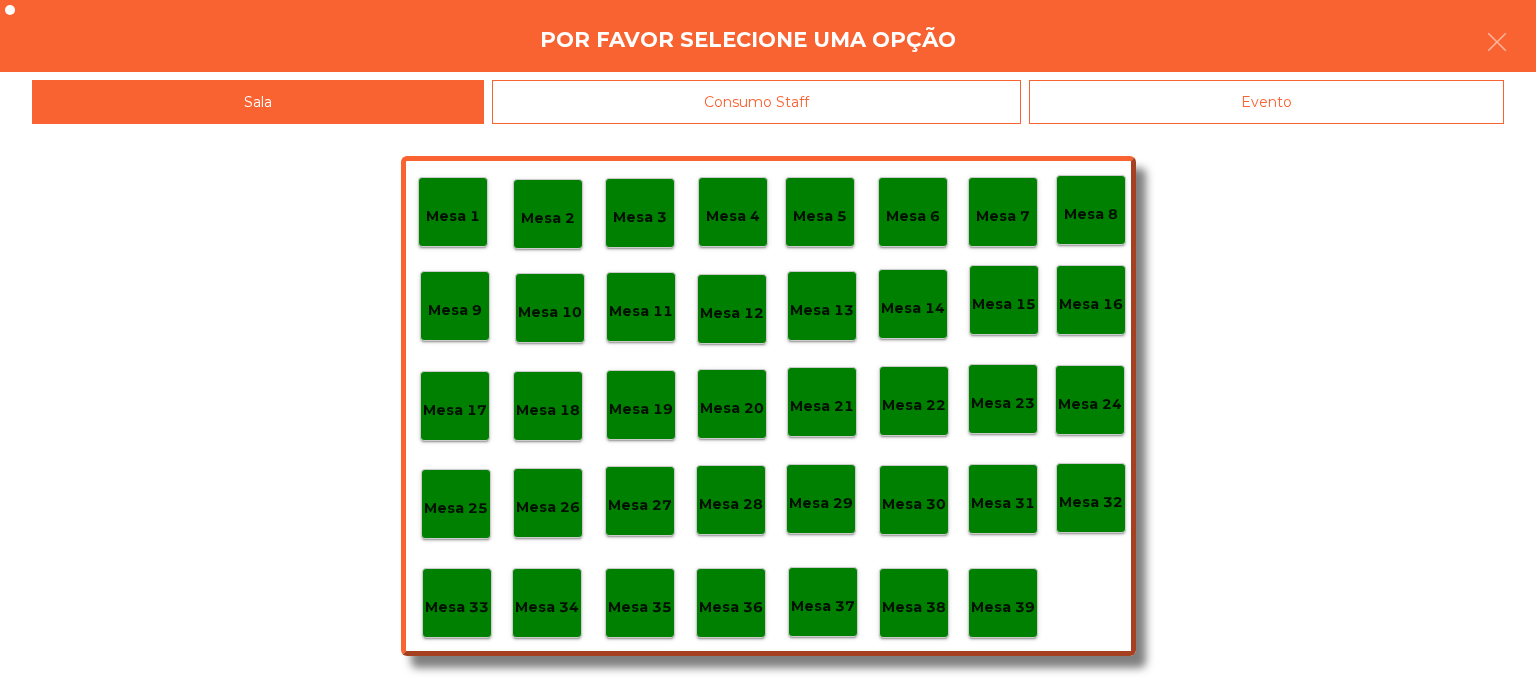 click on "Mesa 37" 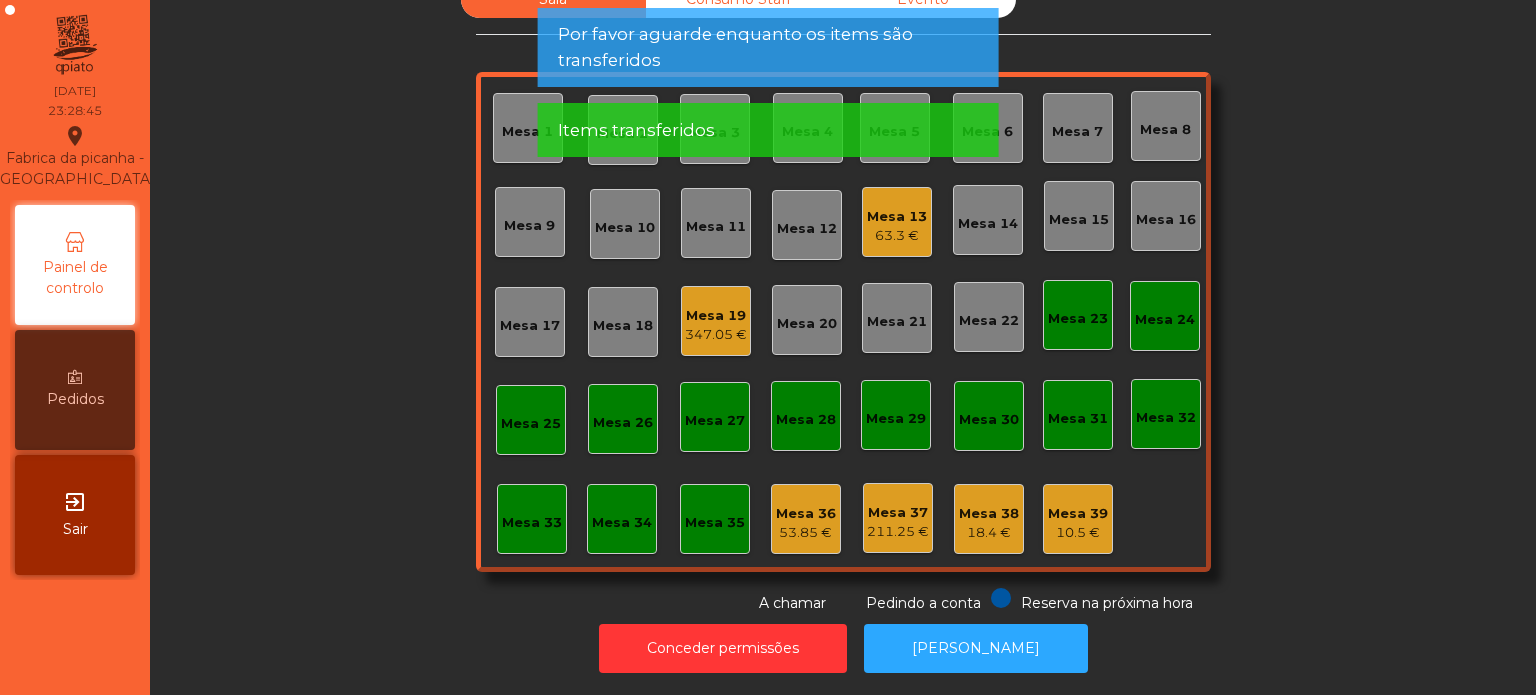 click on "Mesa 19   347.05 €" 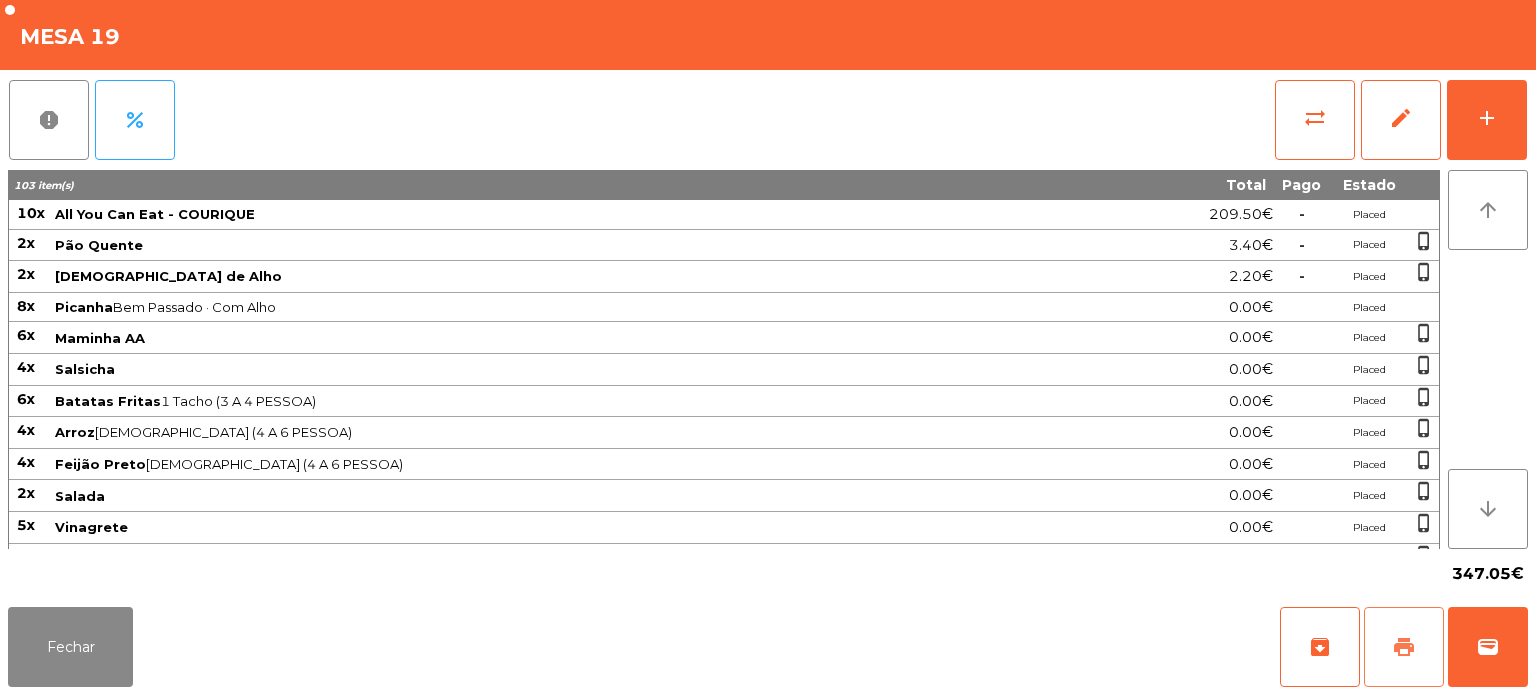 click on "print" 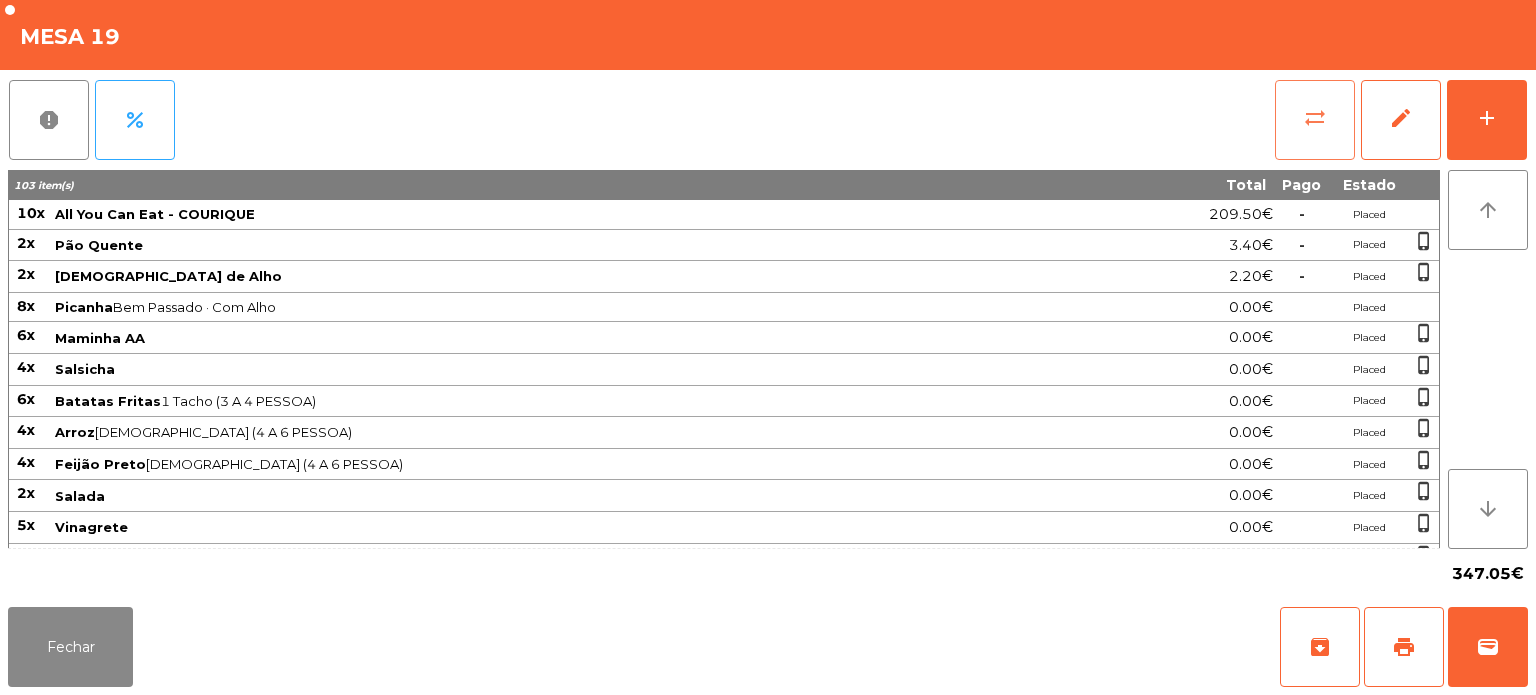 click on "sync_alt" 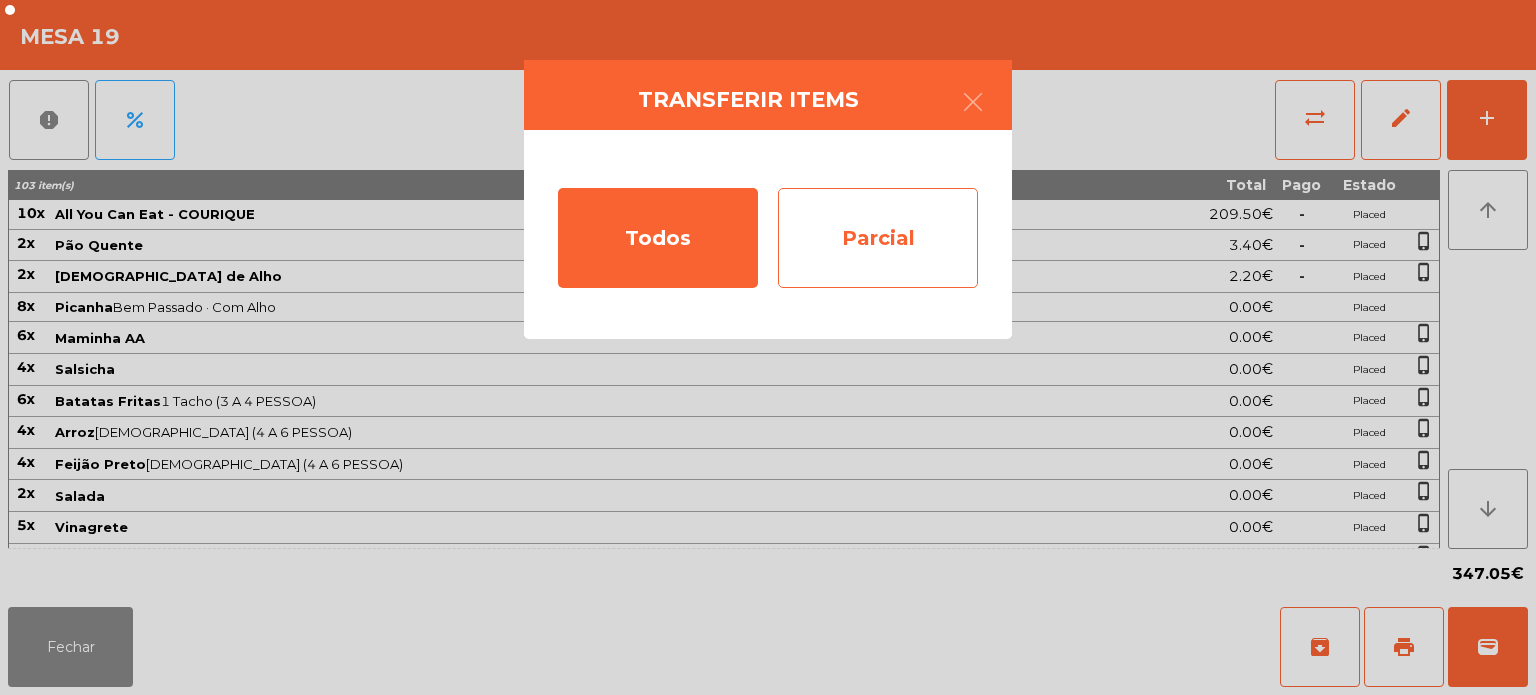 click on "Parcial" 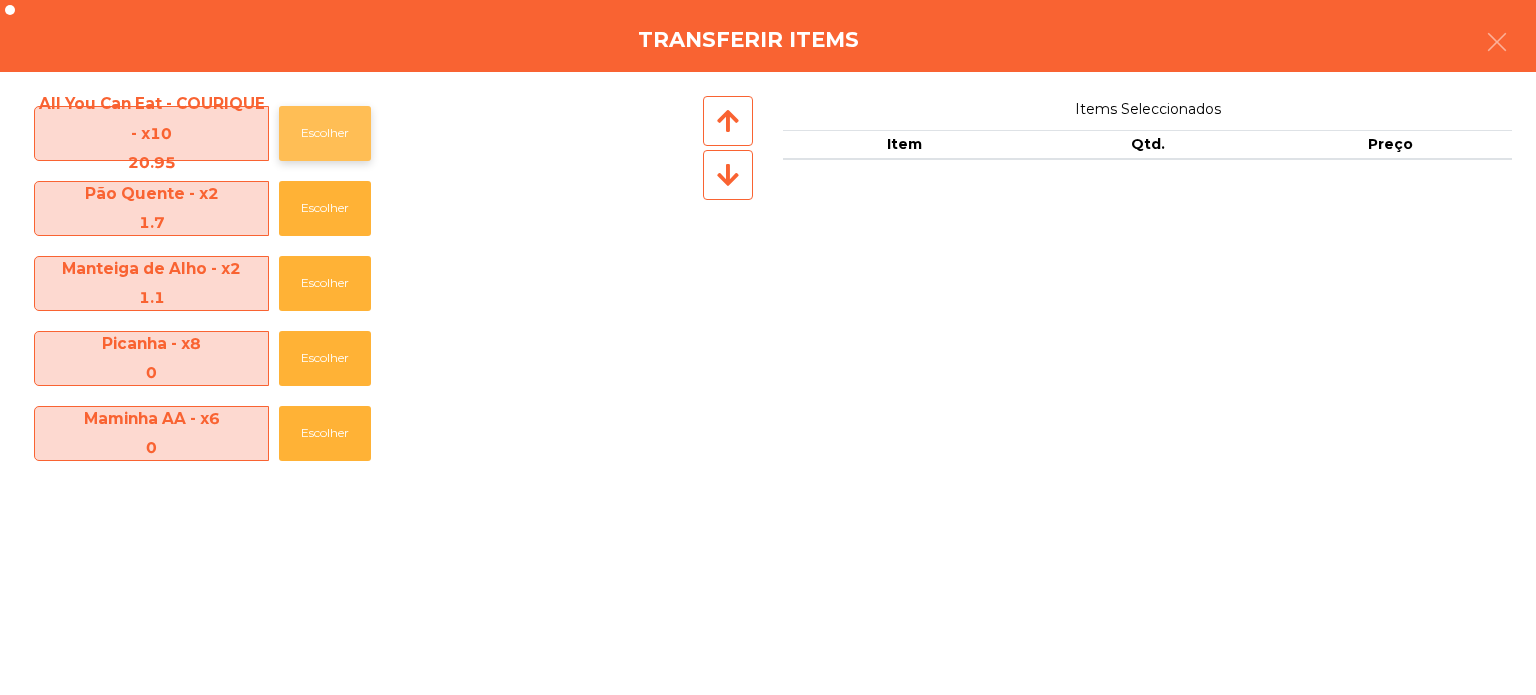 click on "Escolher" 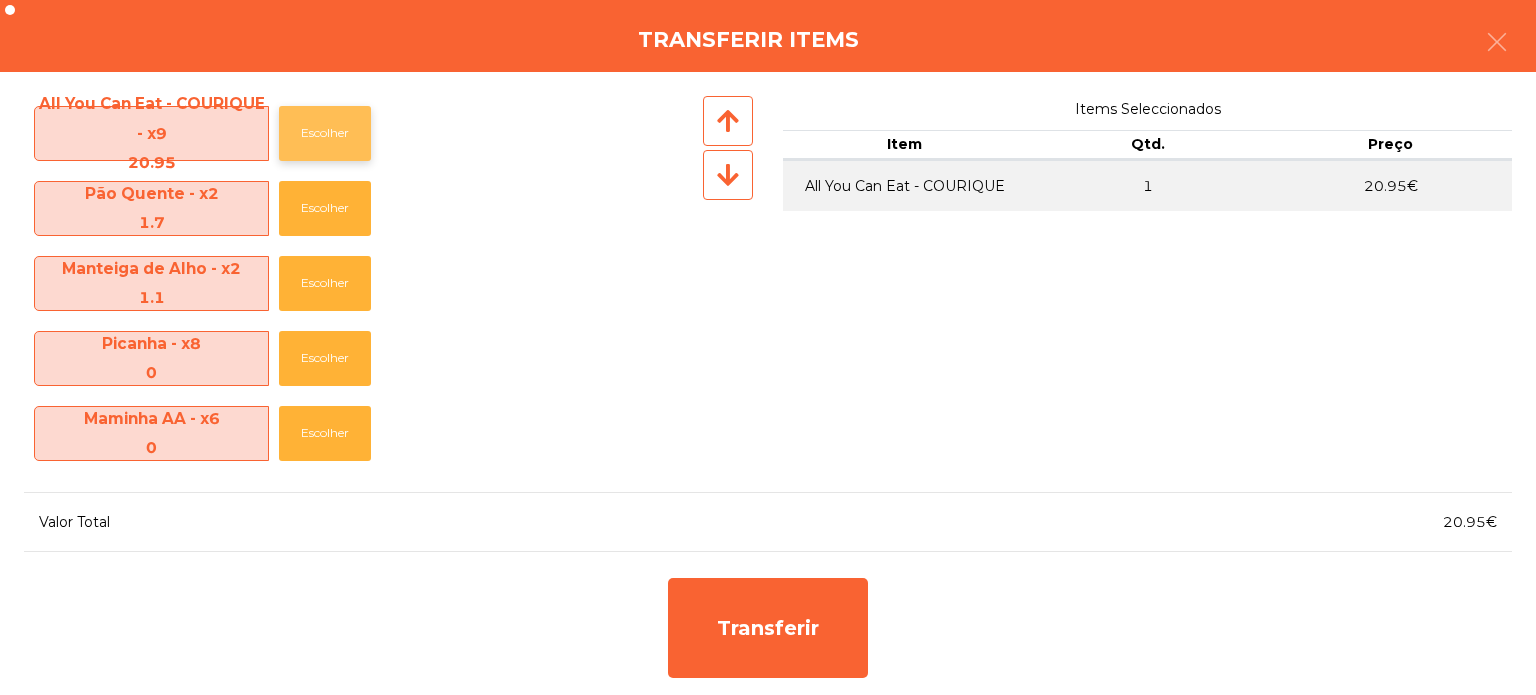 click on "Escolher" 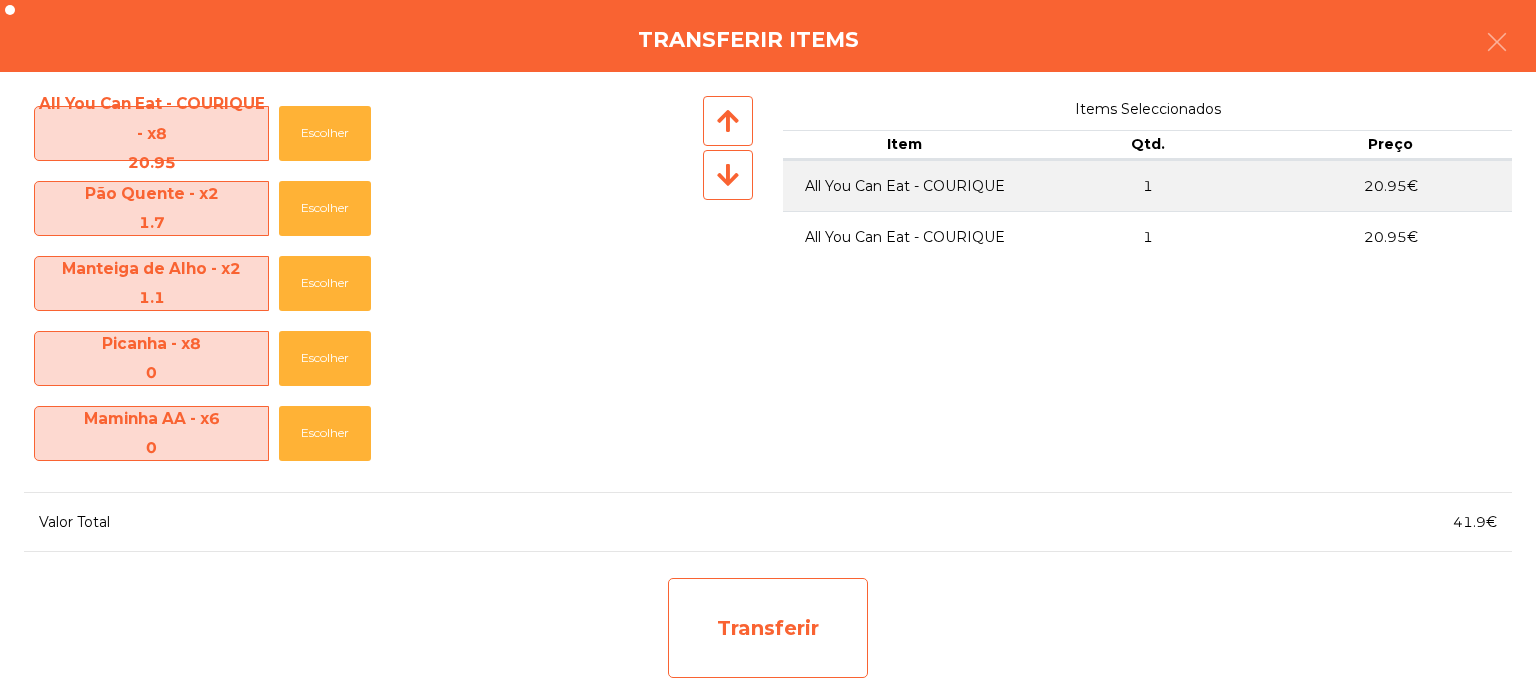 click on "Transferir" 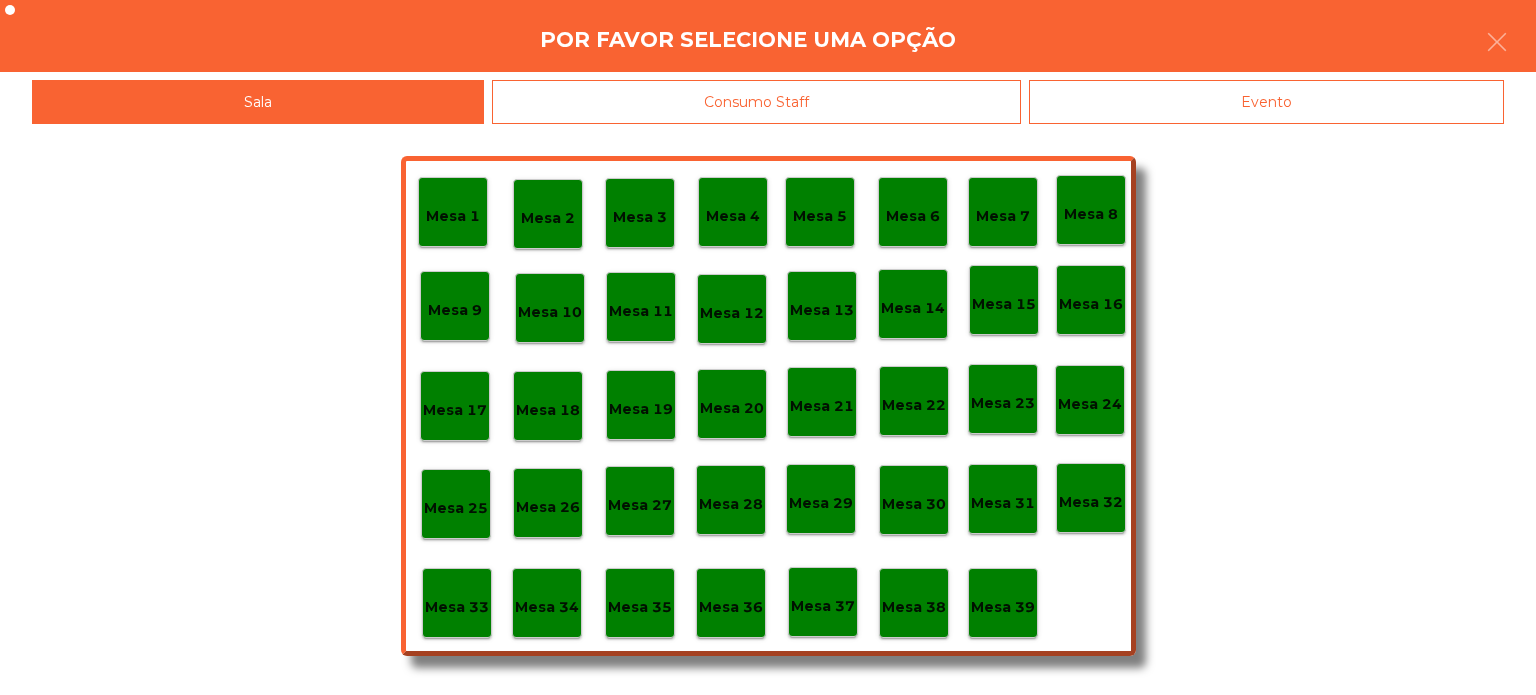click on "Mesa 37" 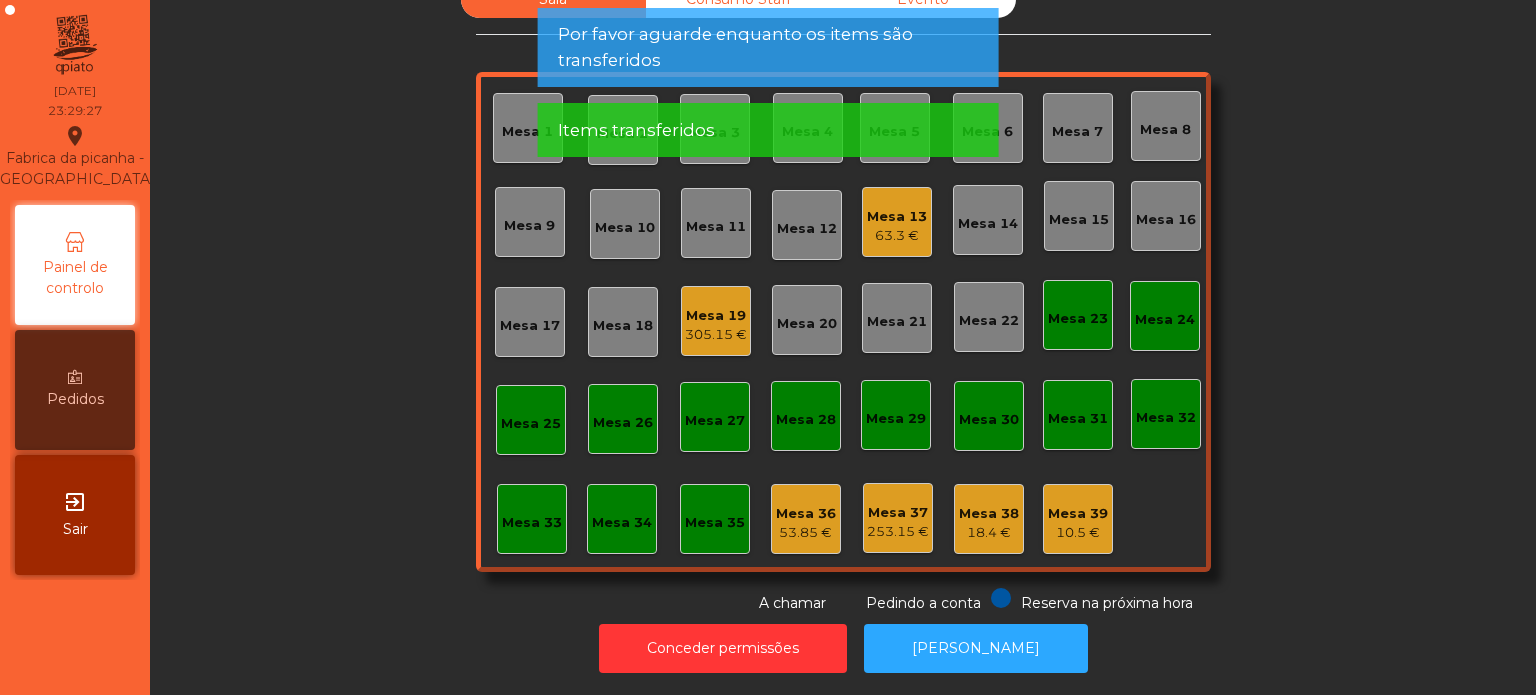 click on "Mesa 19   305.15 €" 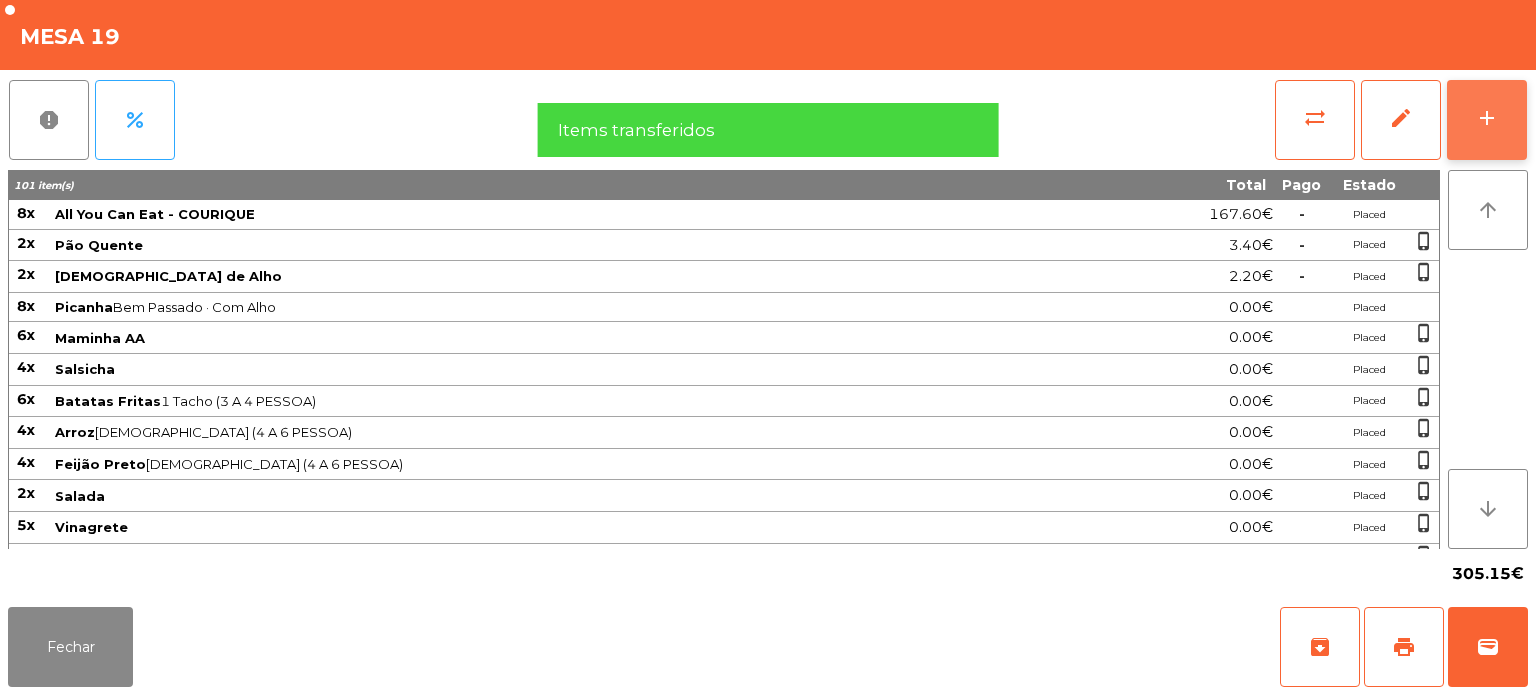 click on "add" 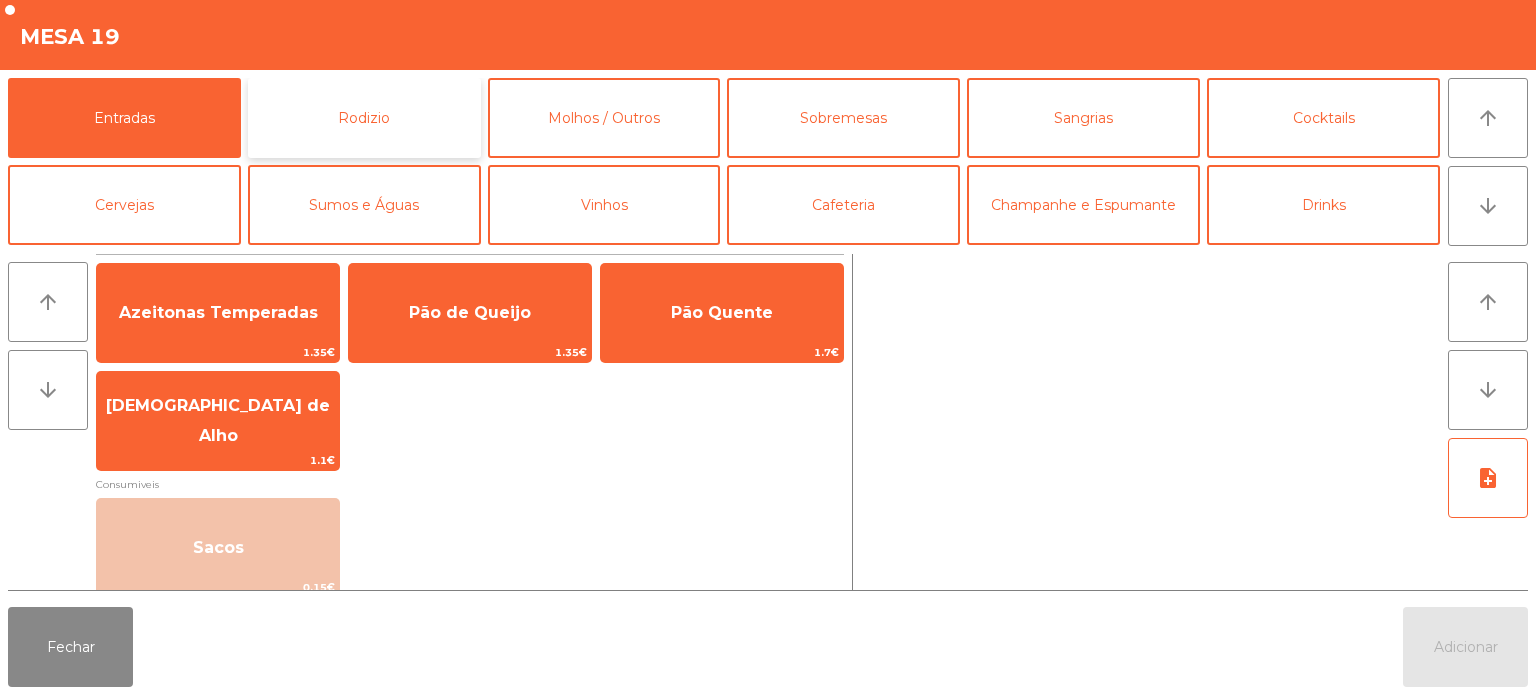 click on "Rodizio" 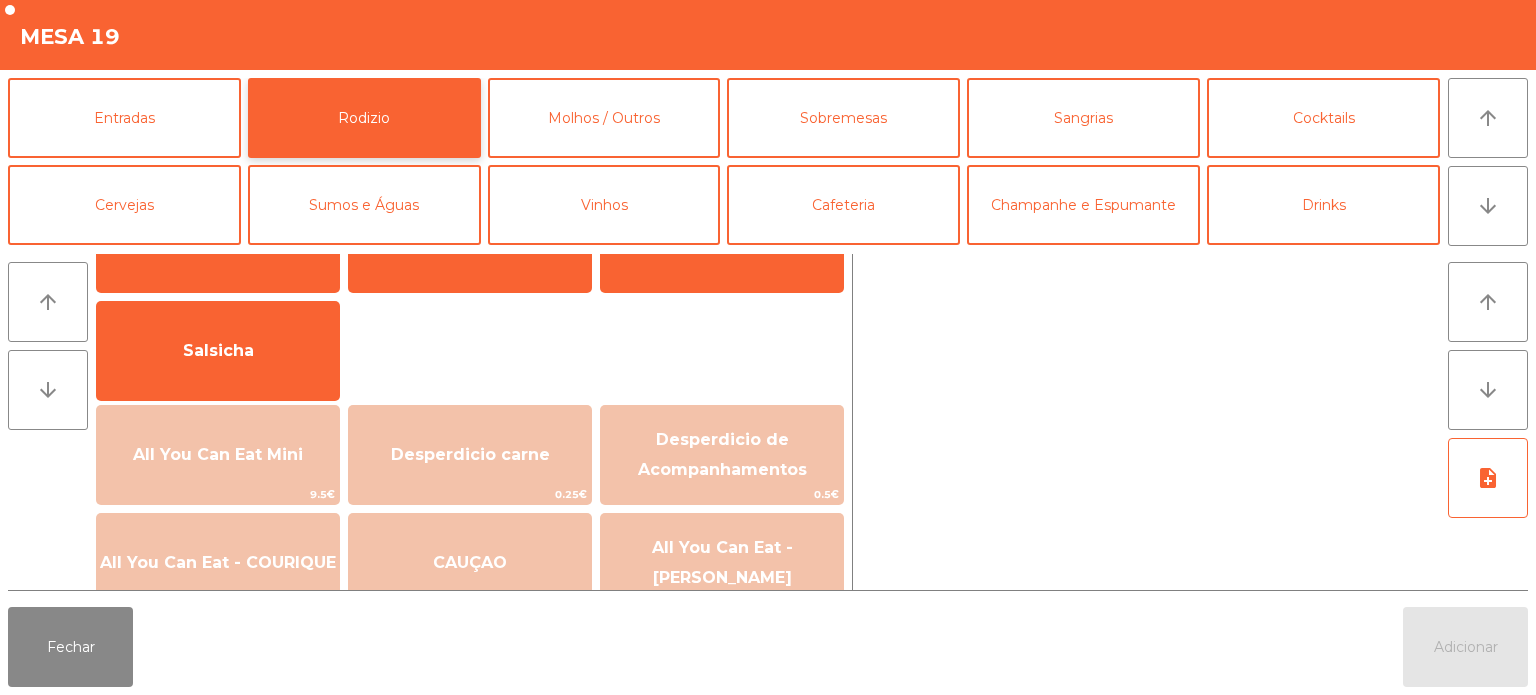 scroll, scrollTop: 100, scrollLeft: 0, axis: vertical 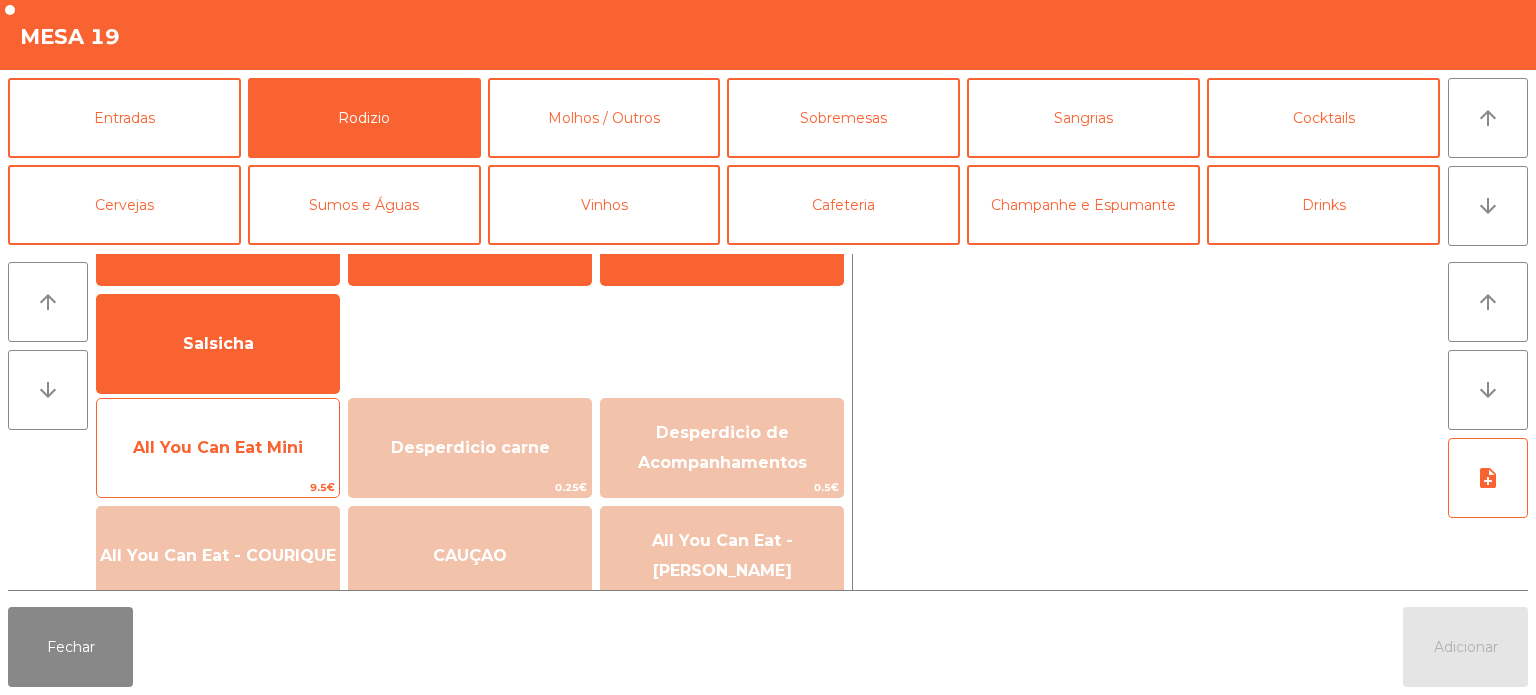 click on "All You Can Eat Mini" 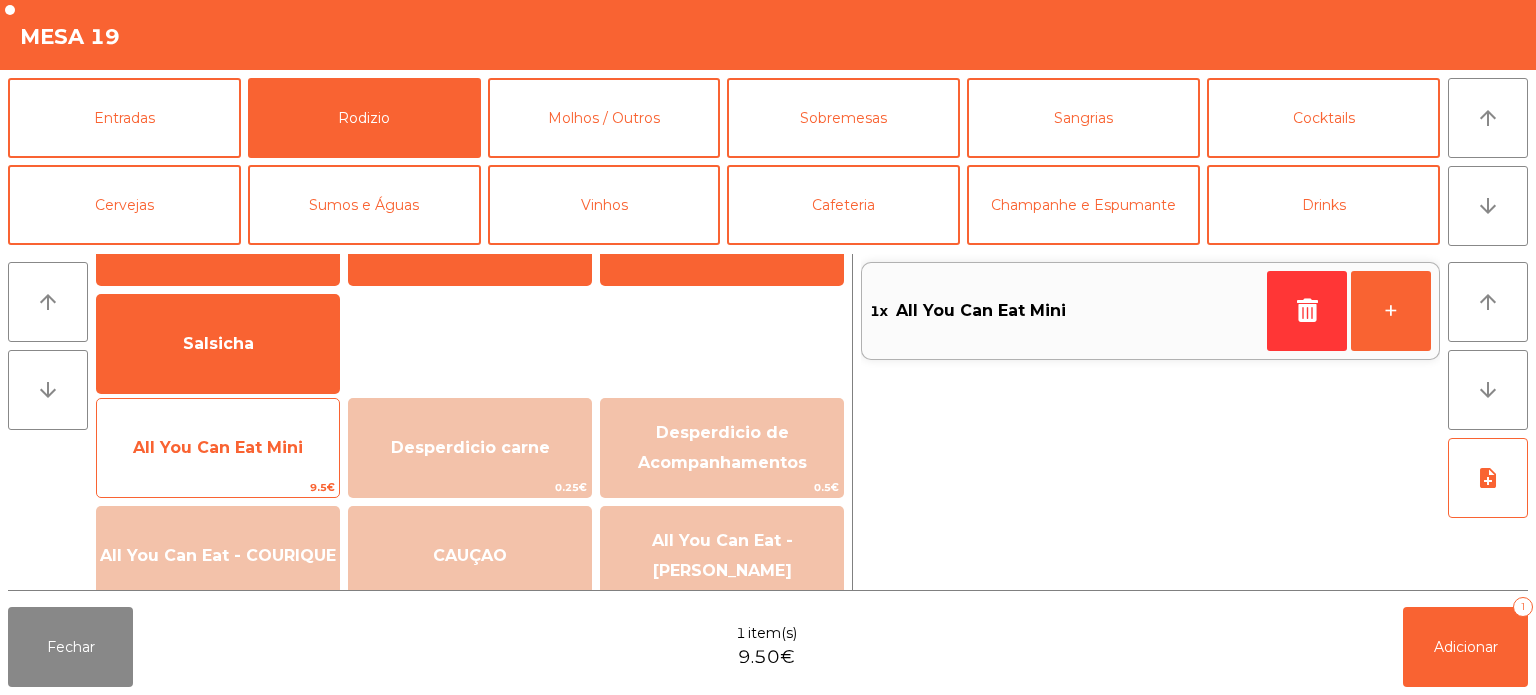 click on "All You Can Eat Mini" 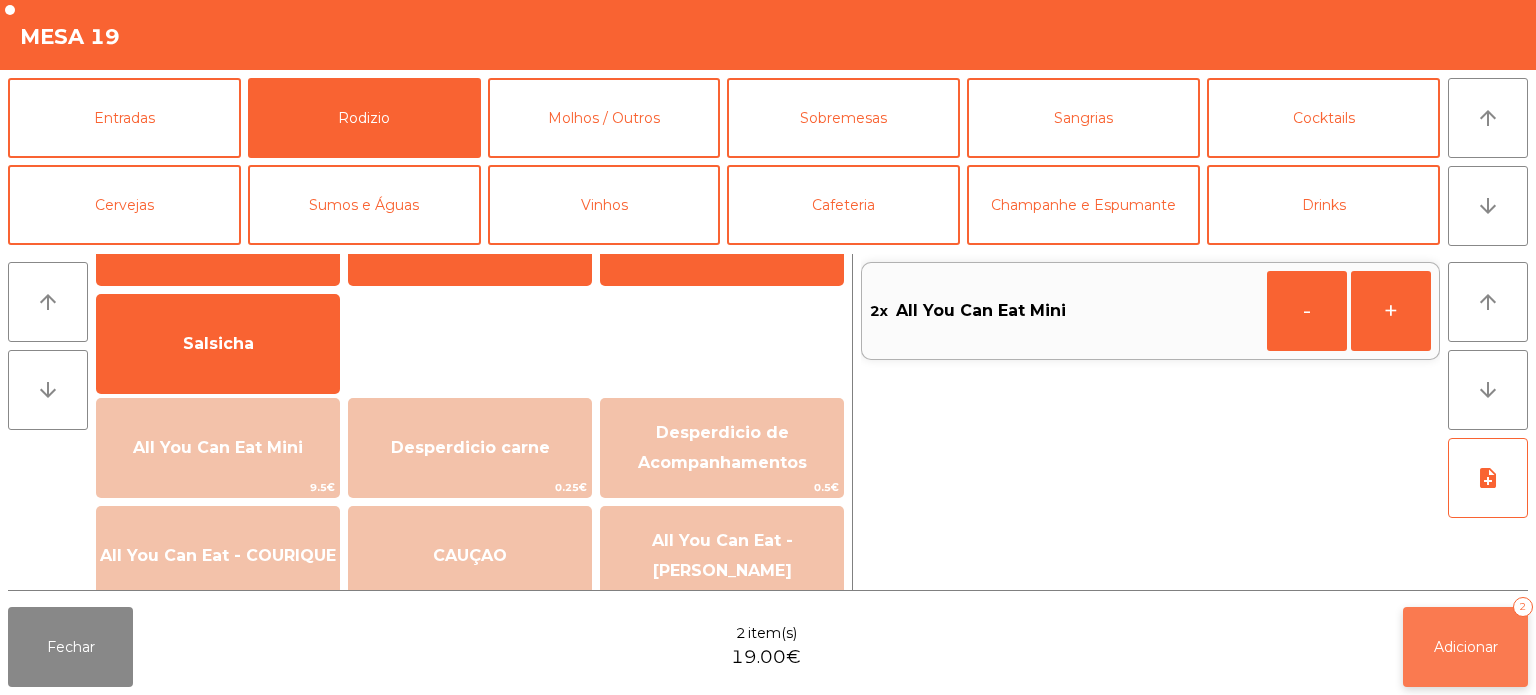 click on "Adicionar   2" 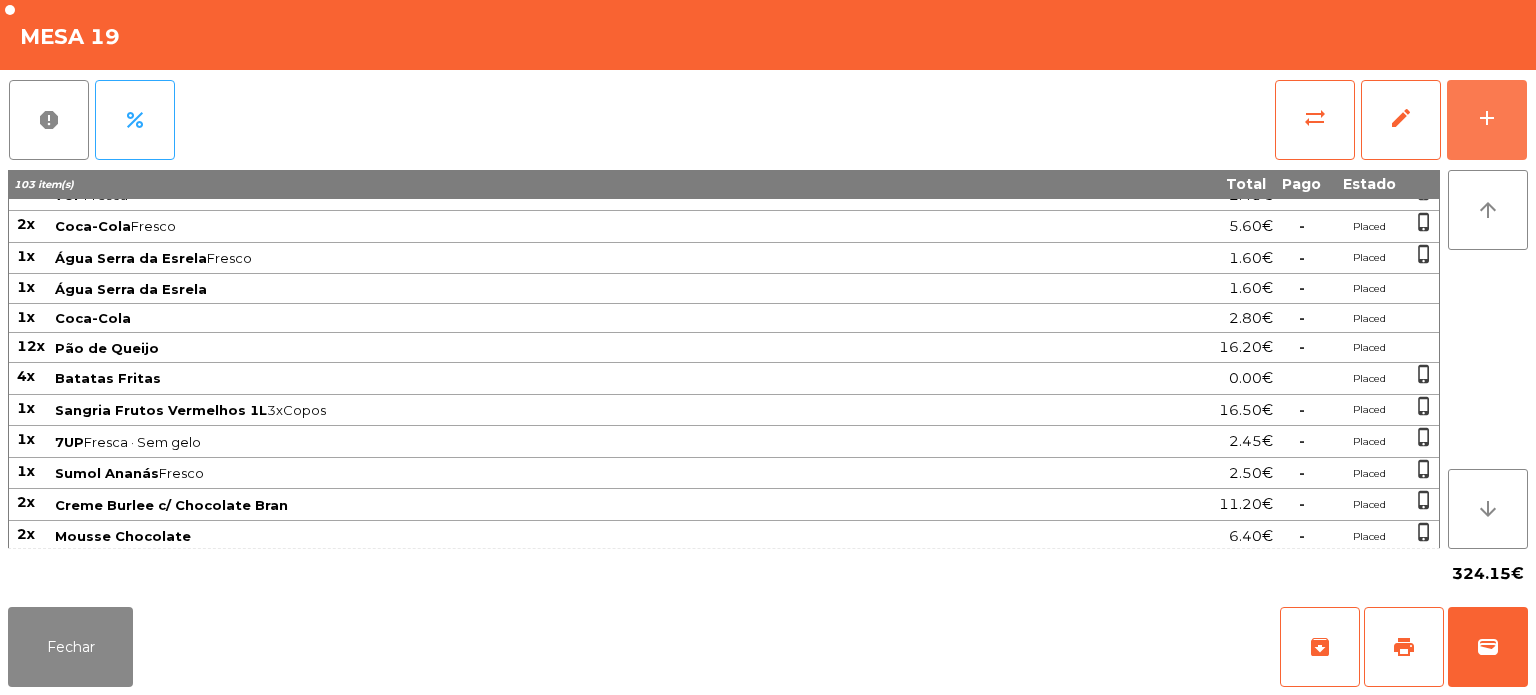 scroll, scrollTop: 614, scrollLeft: 0, axis: vertical 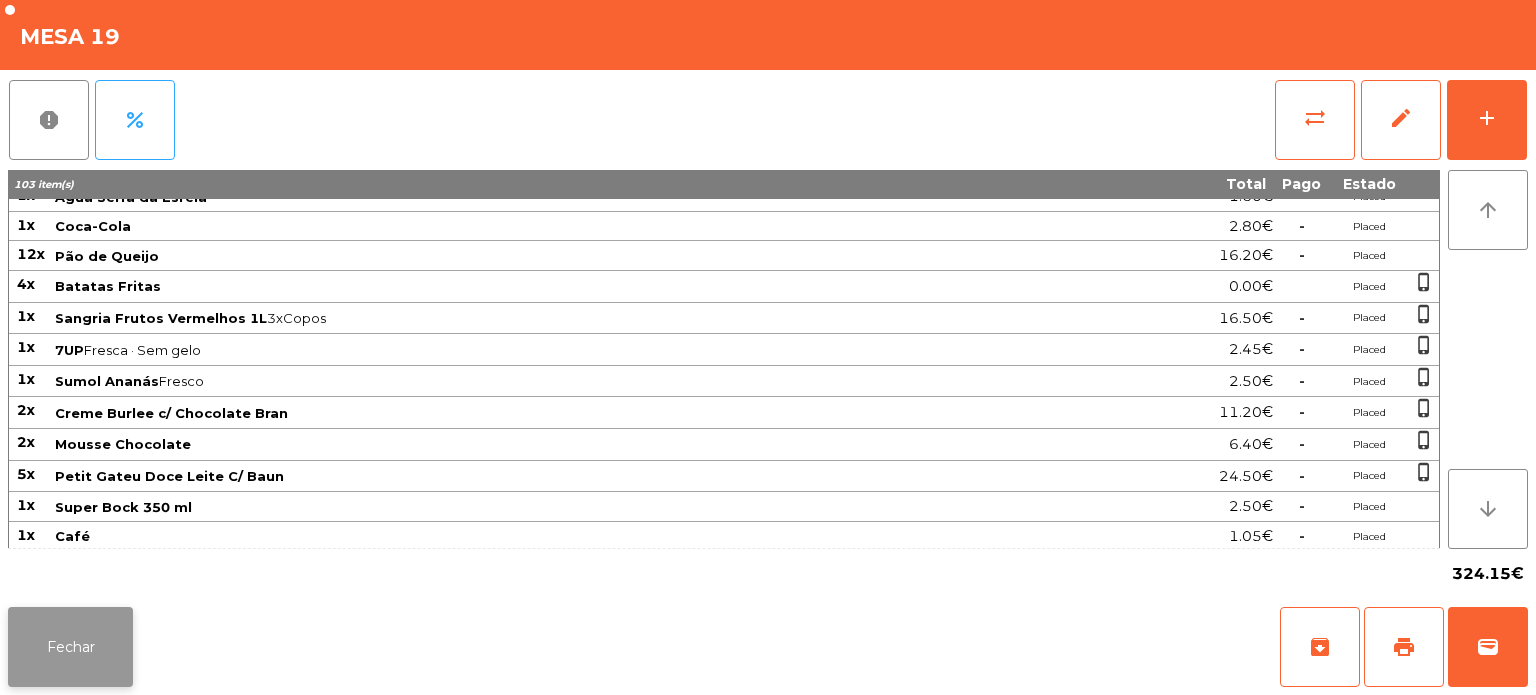 click on "Fechar" 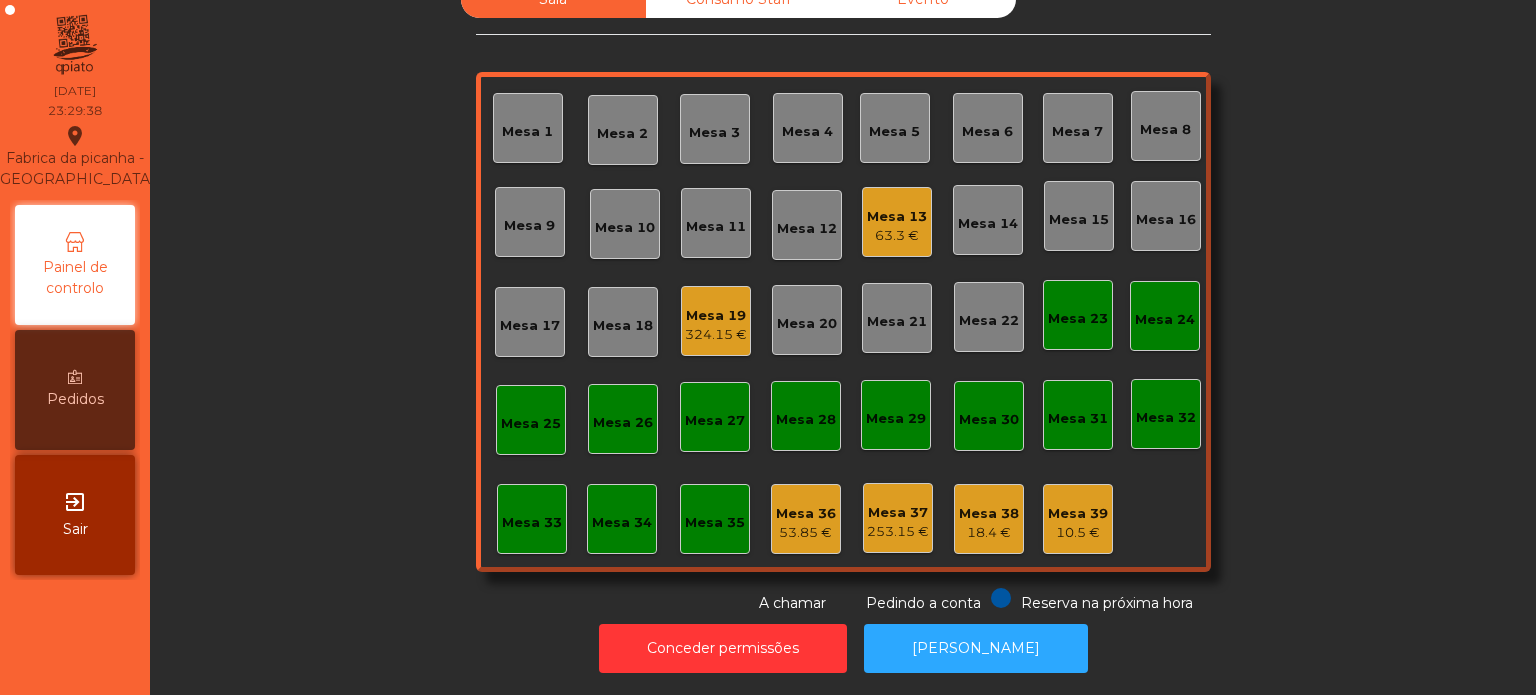 click on "324.15 €" 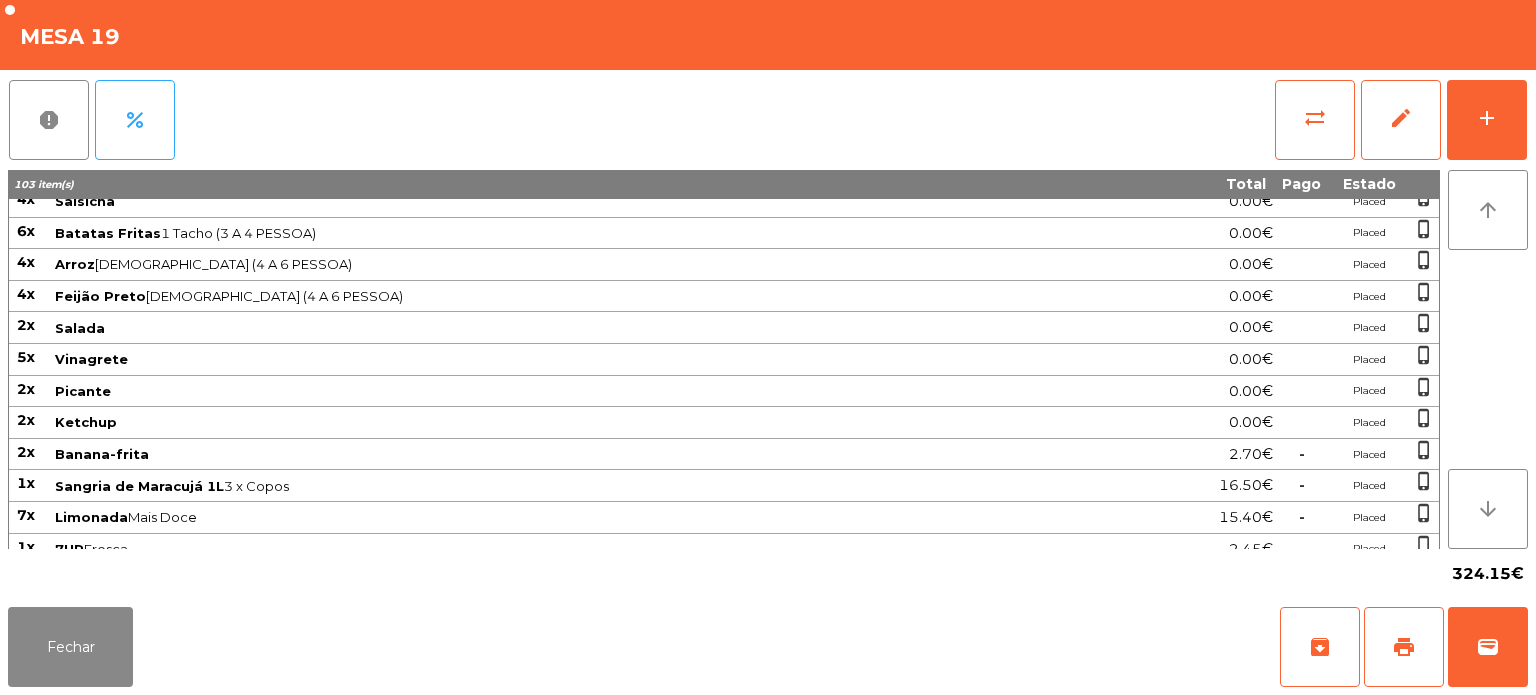 scroll, scrollTop: 0, scrollLeft: 0, axis: both 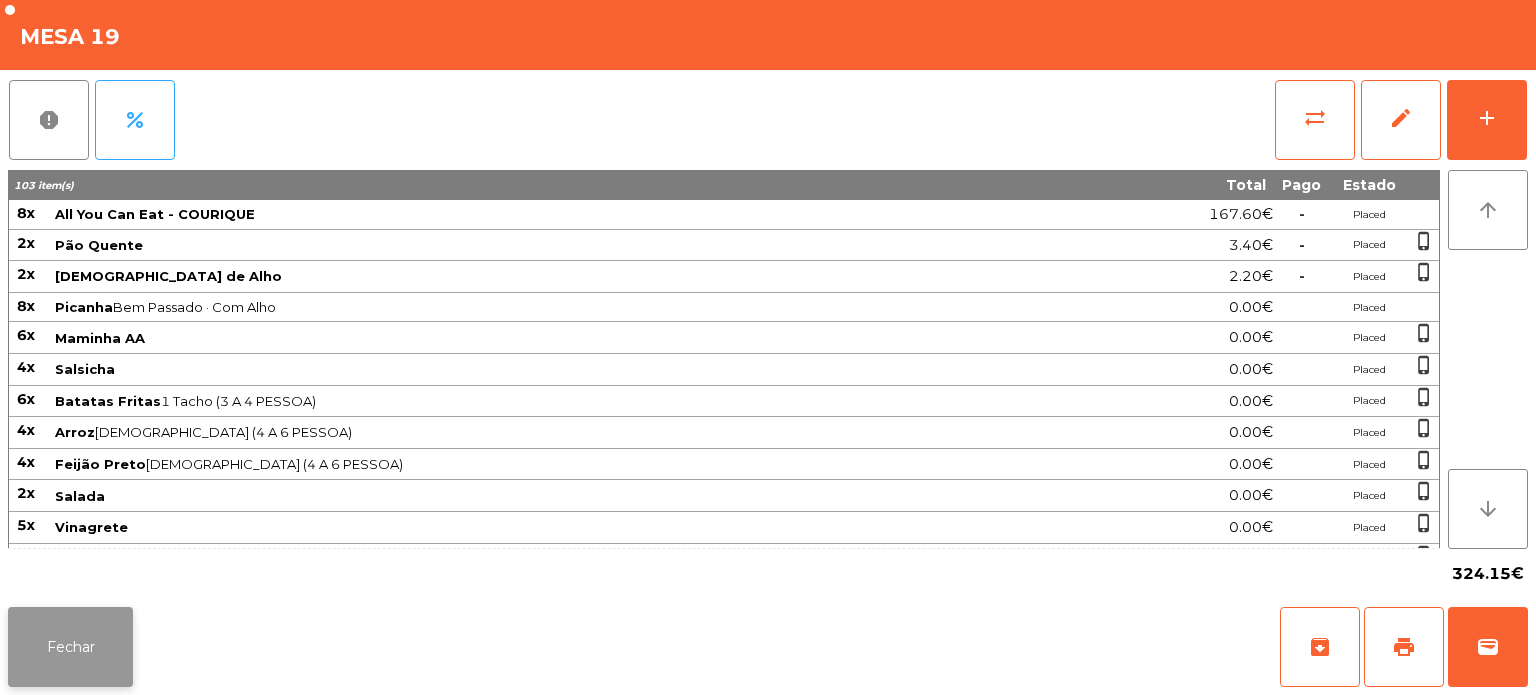 click on "Fechar" 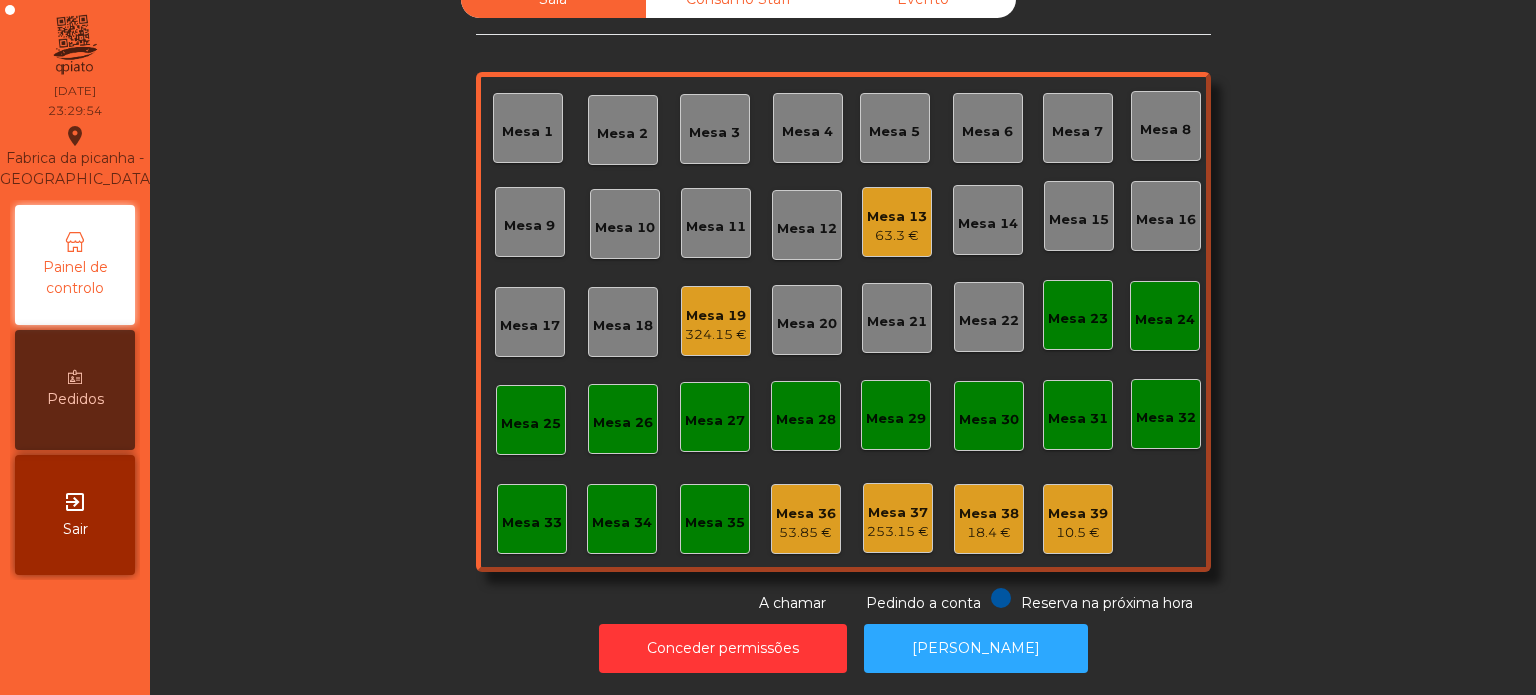 click on "324.15 €" 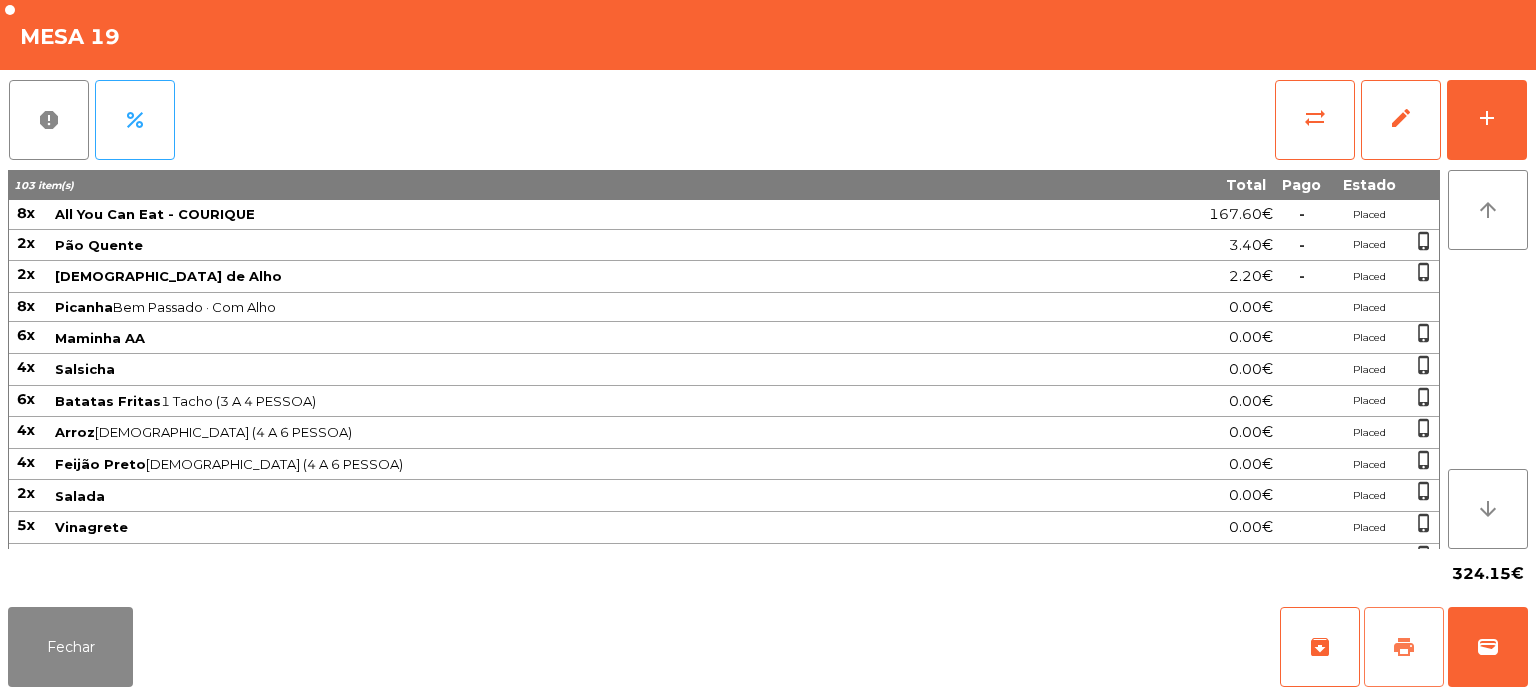 click on "print" 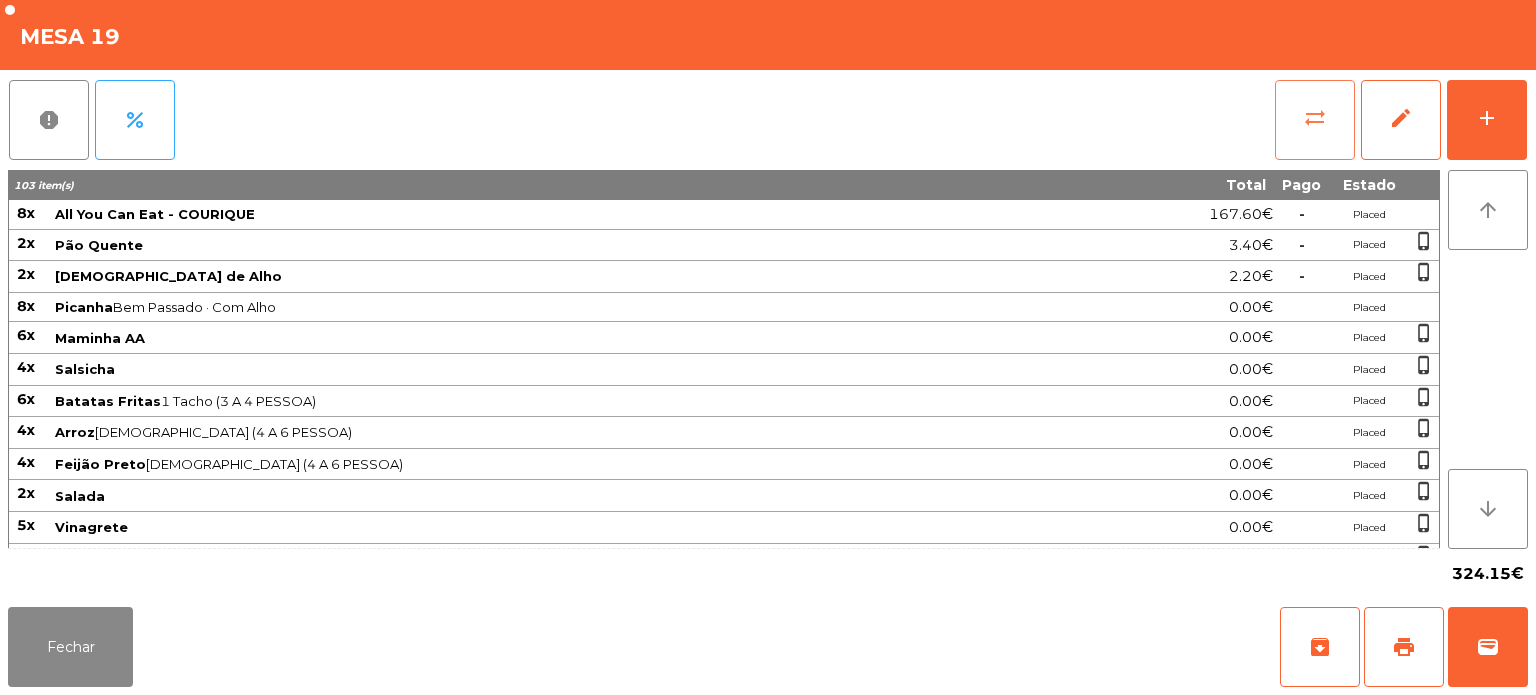 click on "sync_alt" 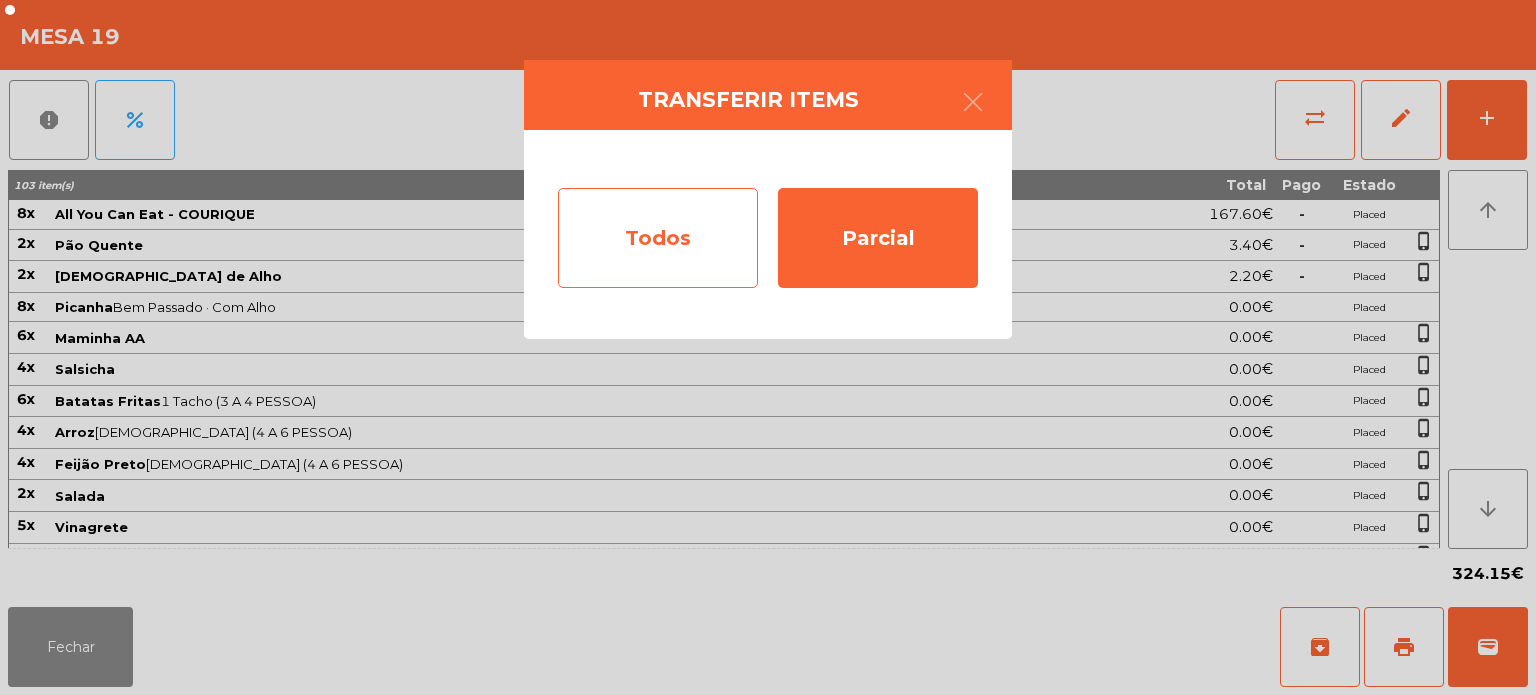 click on "Todos" 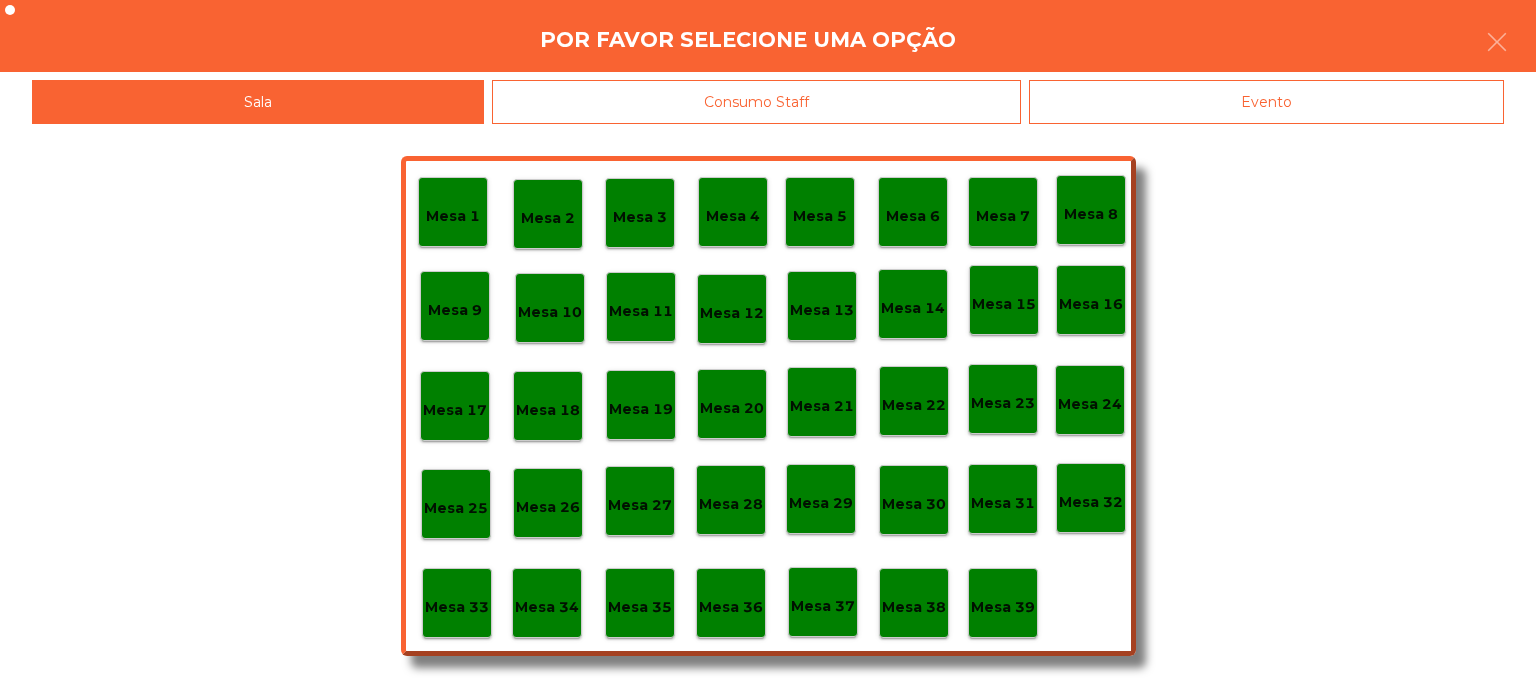 click on "Evento" 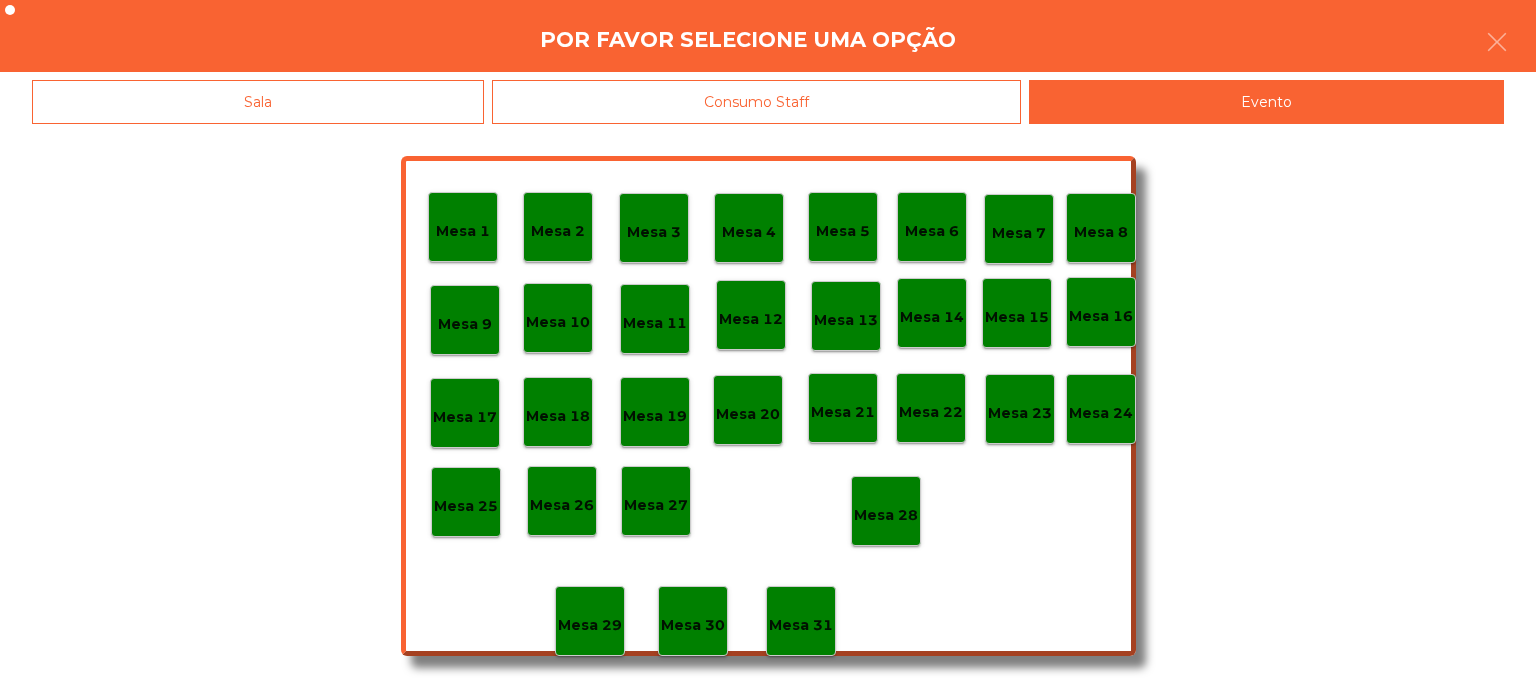 click on "Mesa 28" 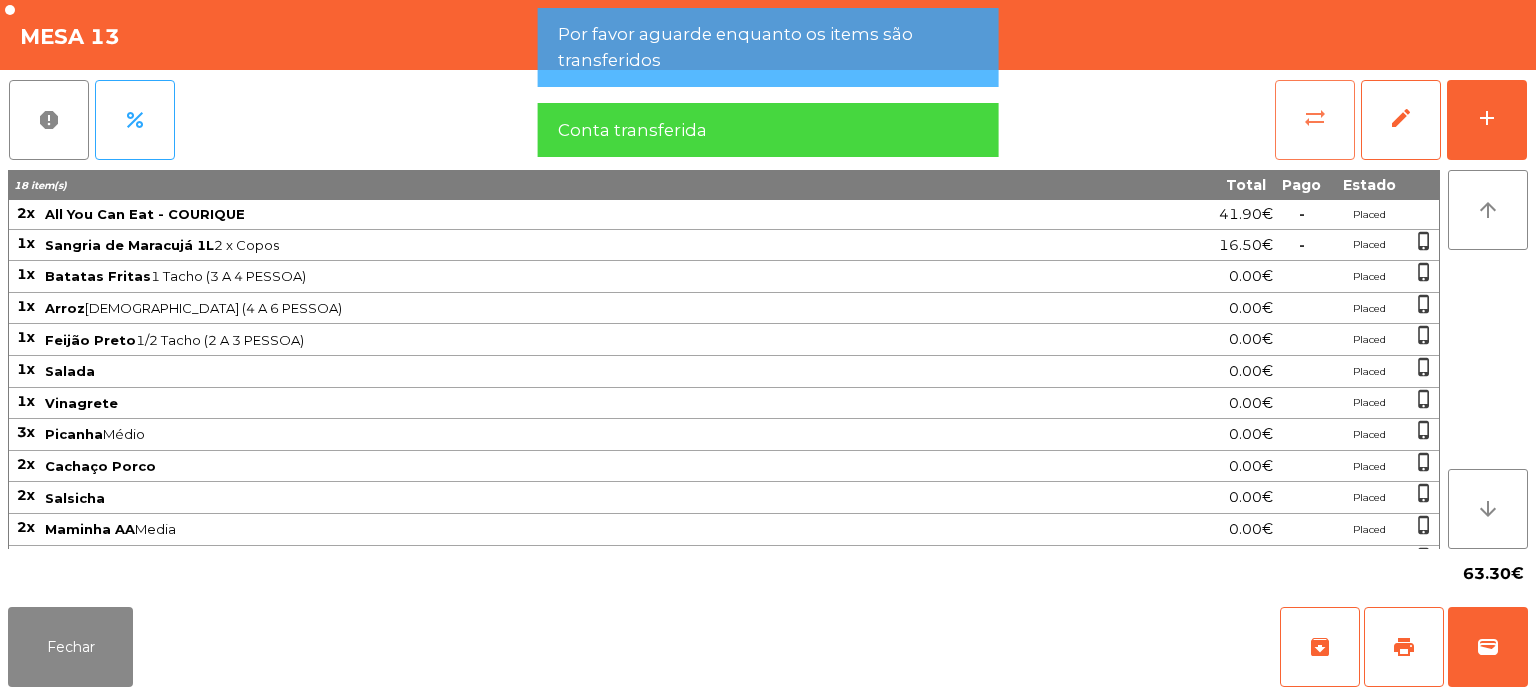 click on "sync_alt" 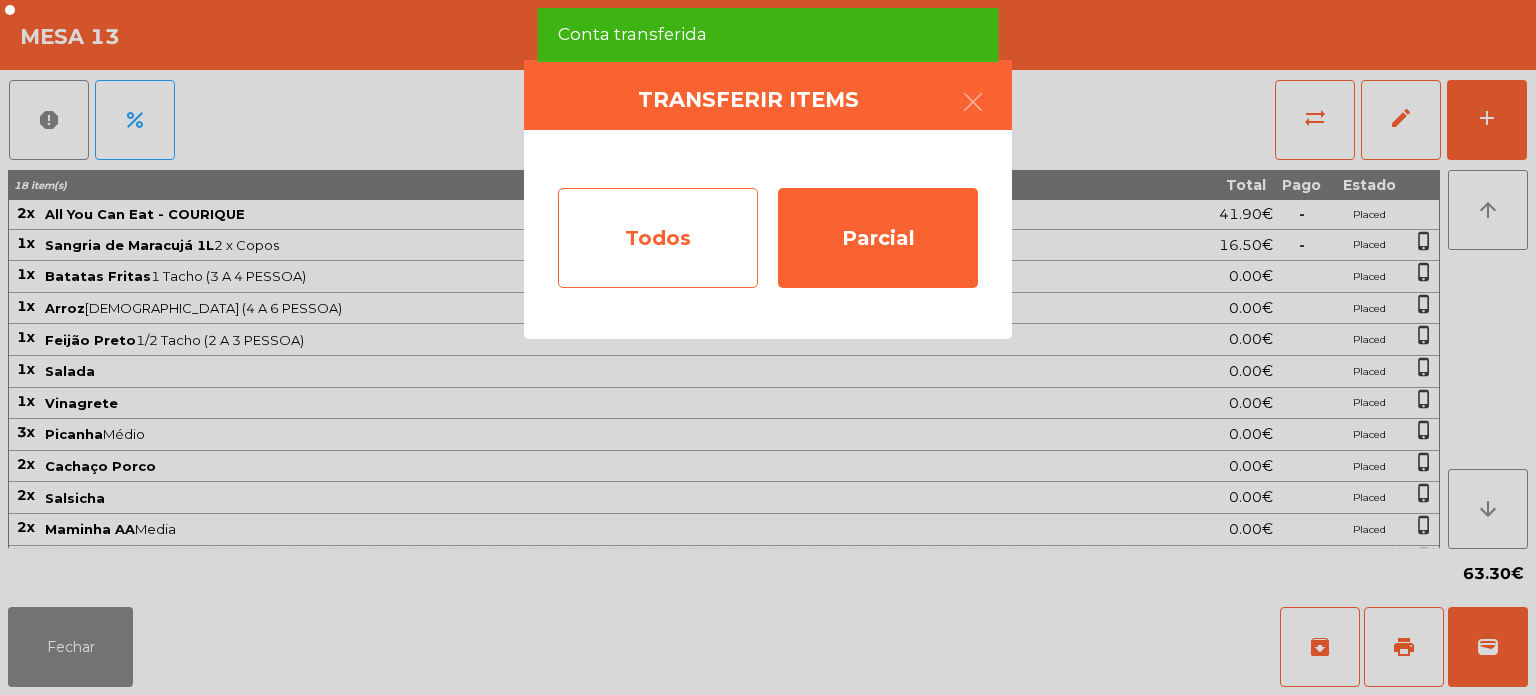 click on "Todos" 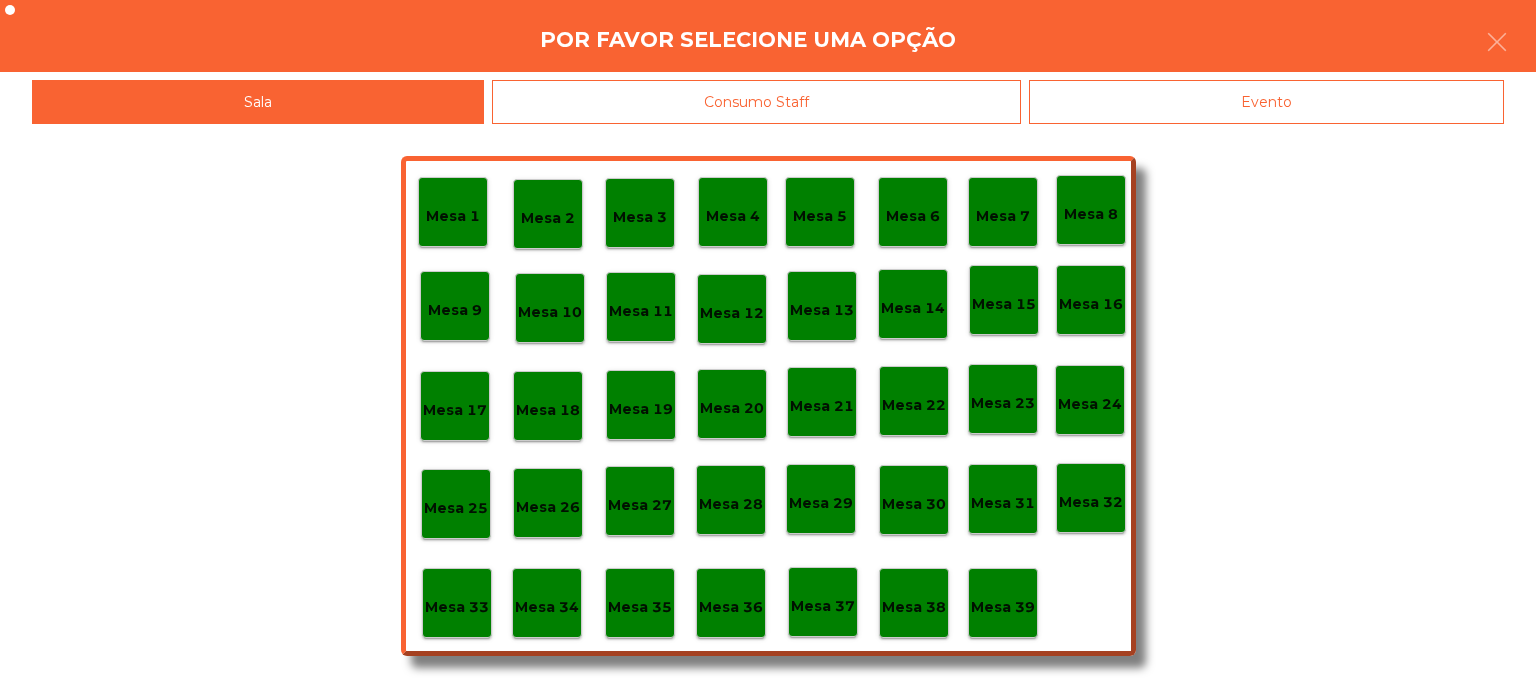 click on "Evento" 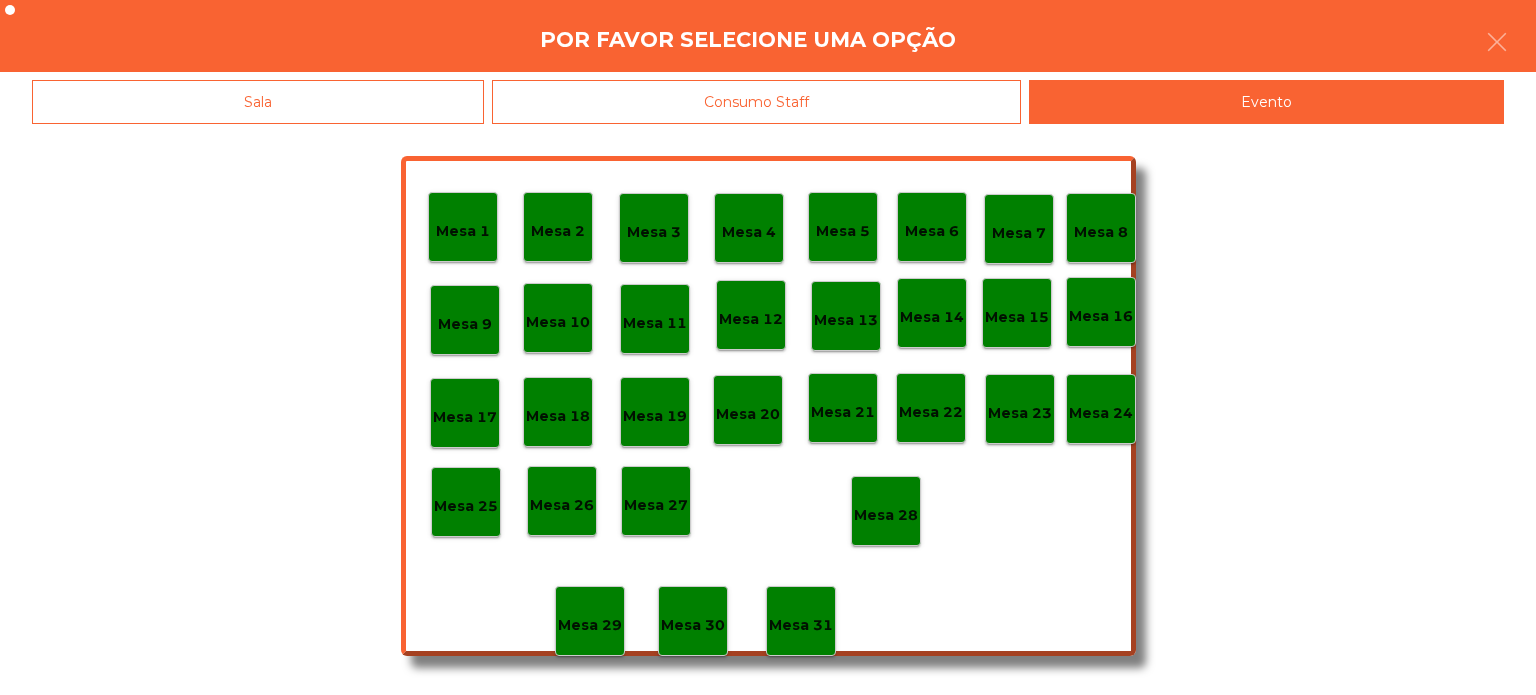 click on "Mesa 28" 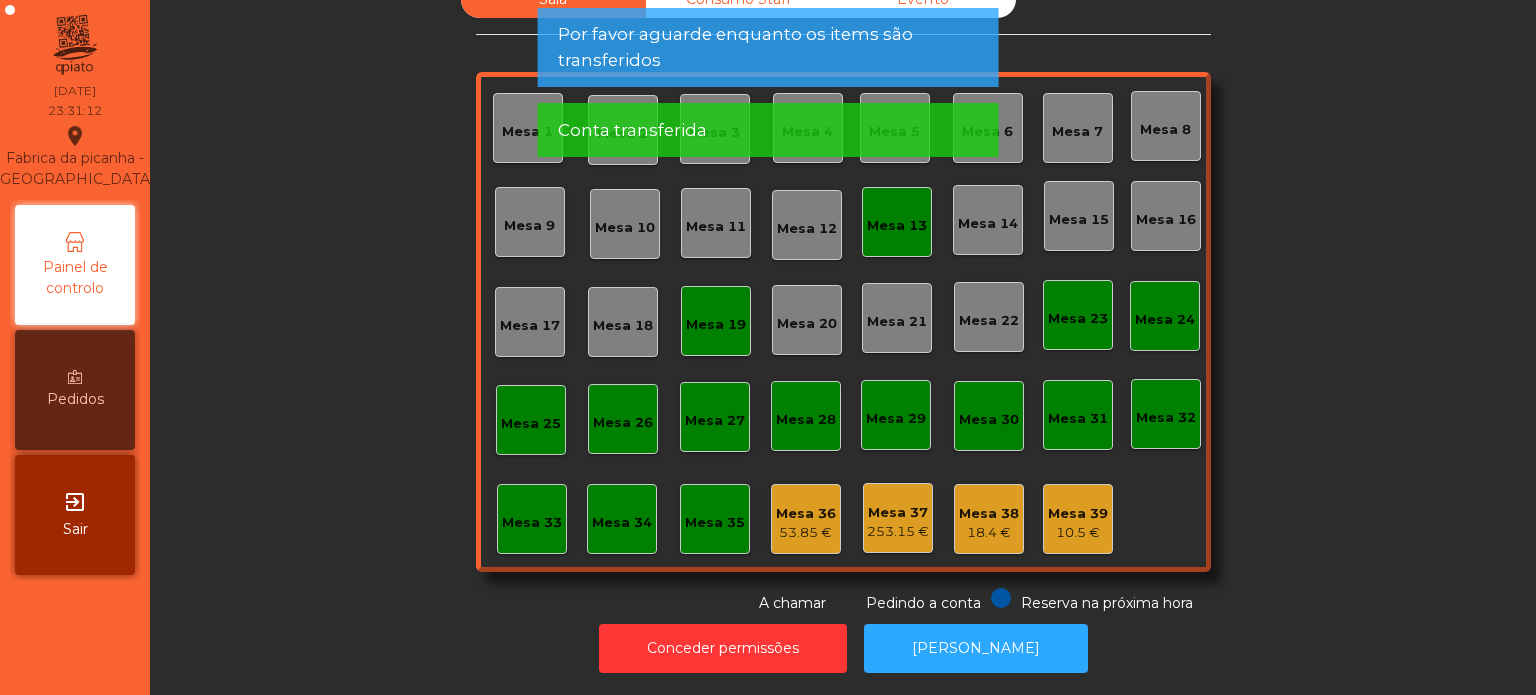 click on "Mesa 13" 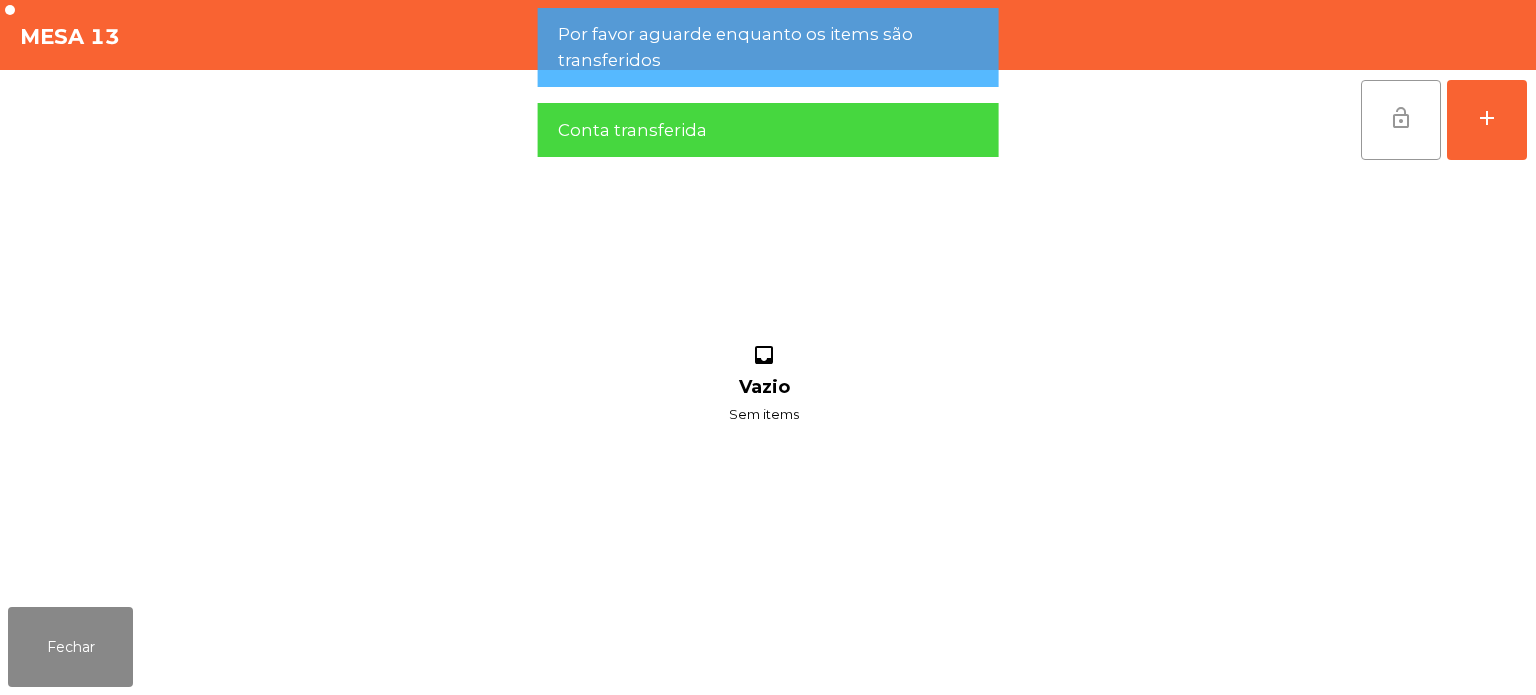 click on "lock_open" 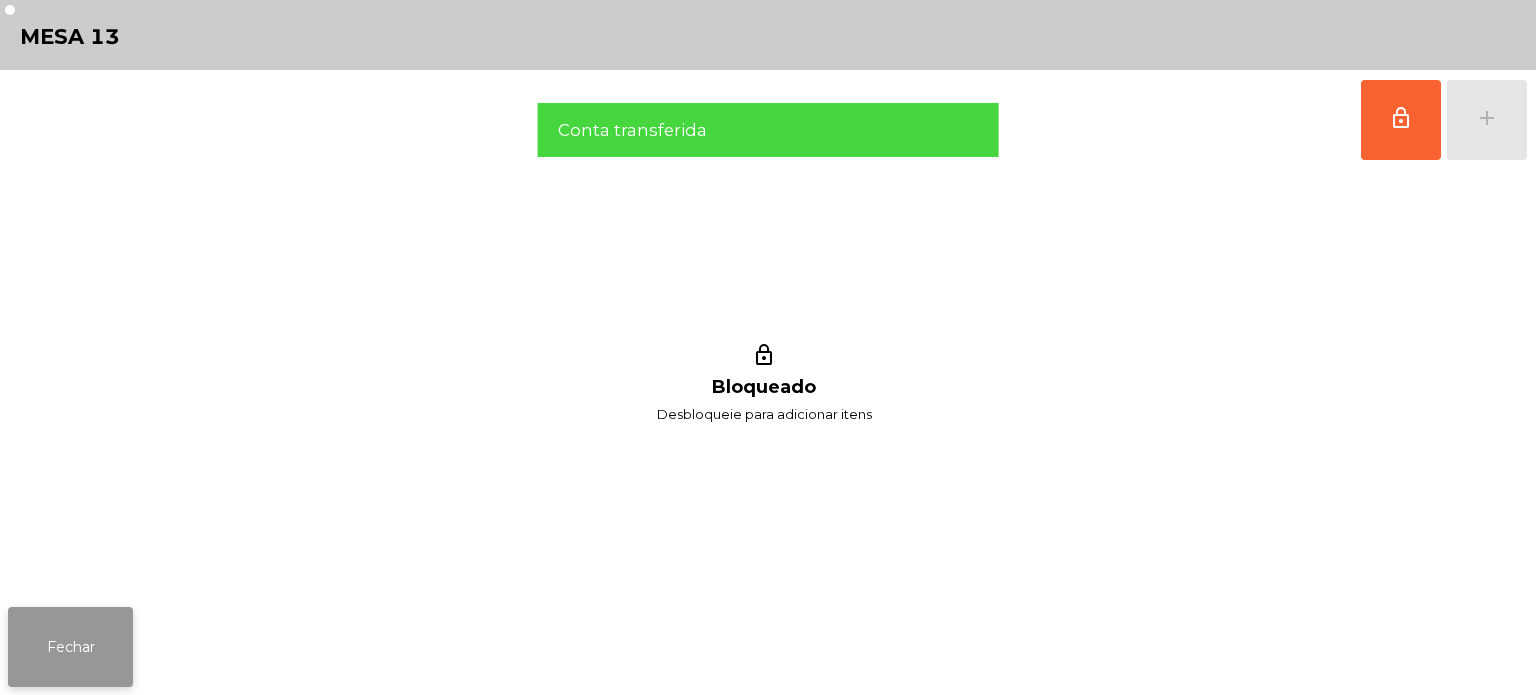 click on "Fechar" 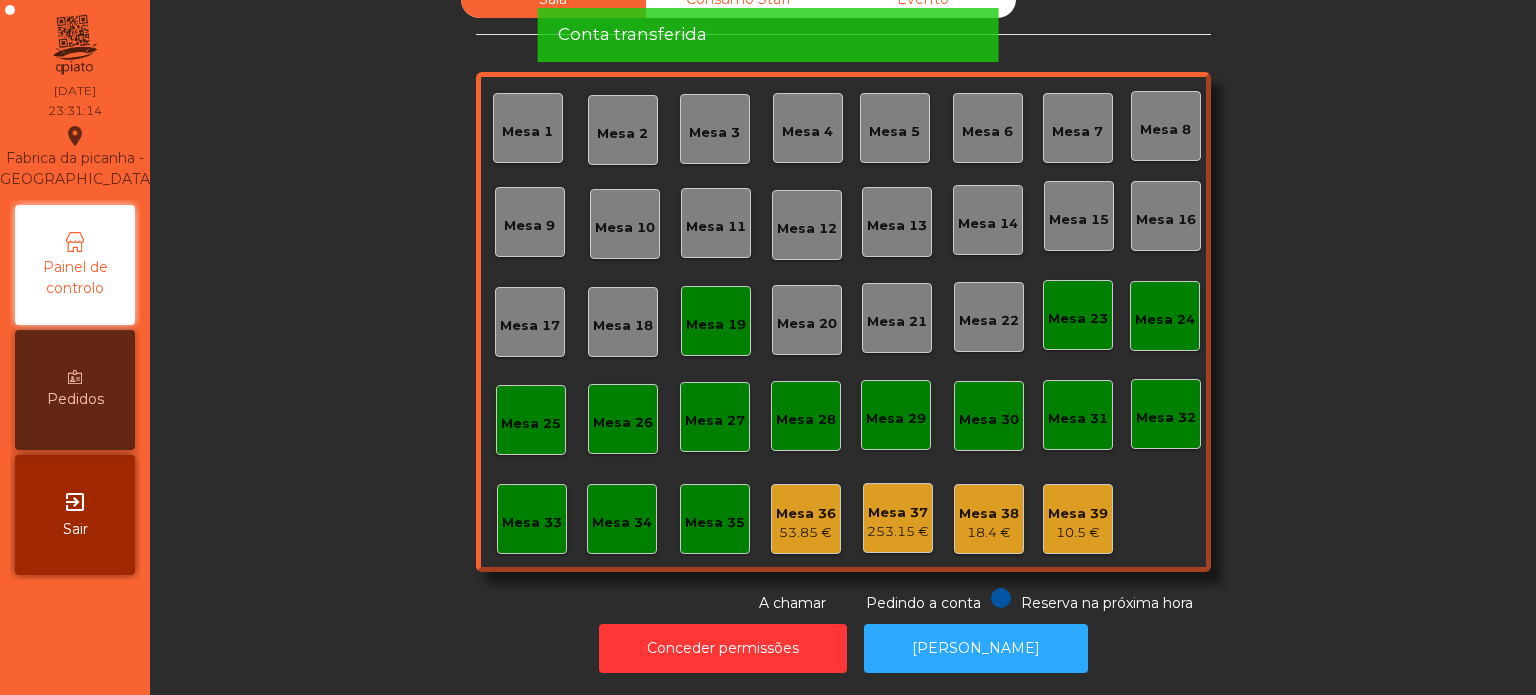 click on "Mesa 19" 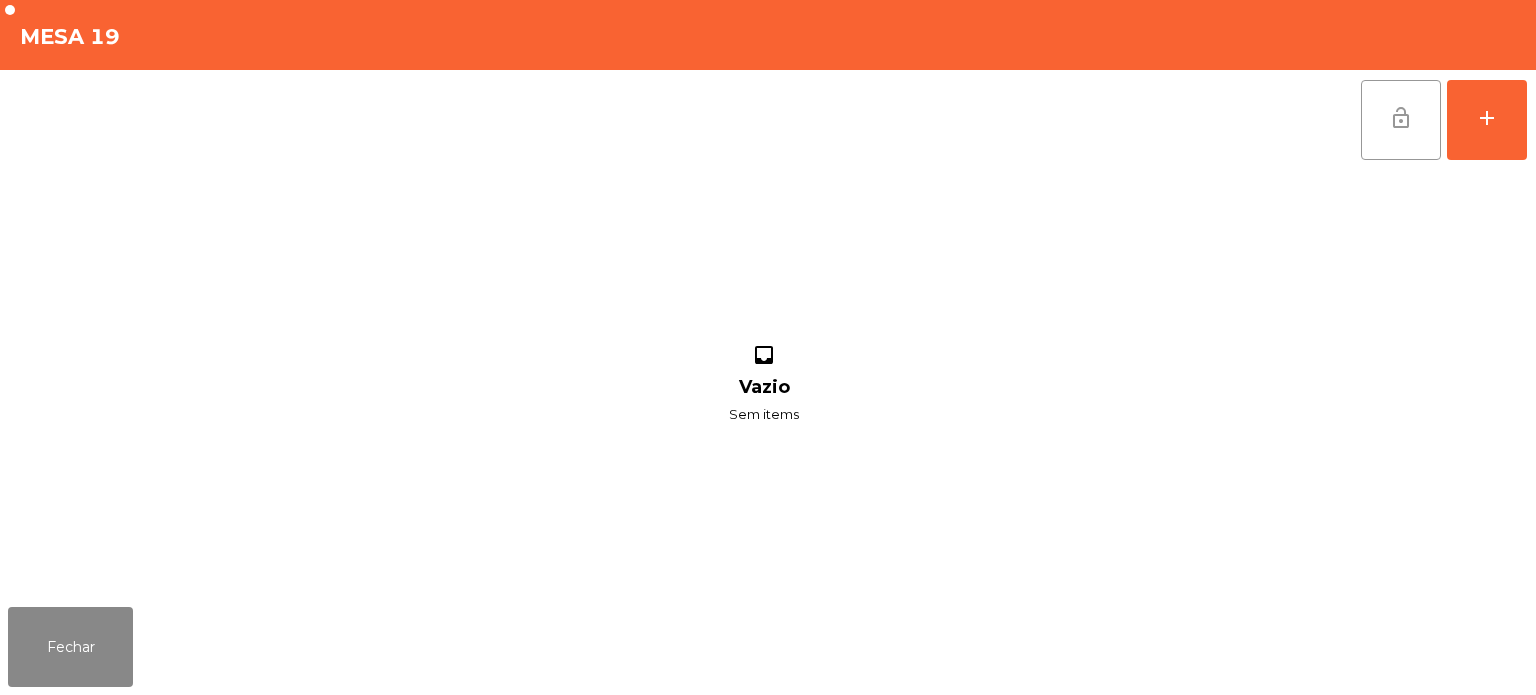 click on "lock_open" 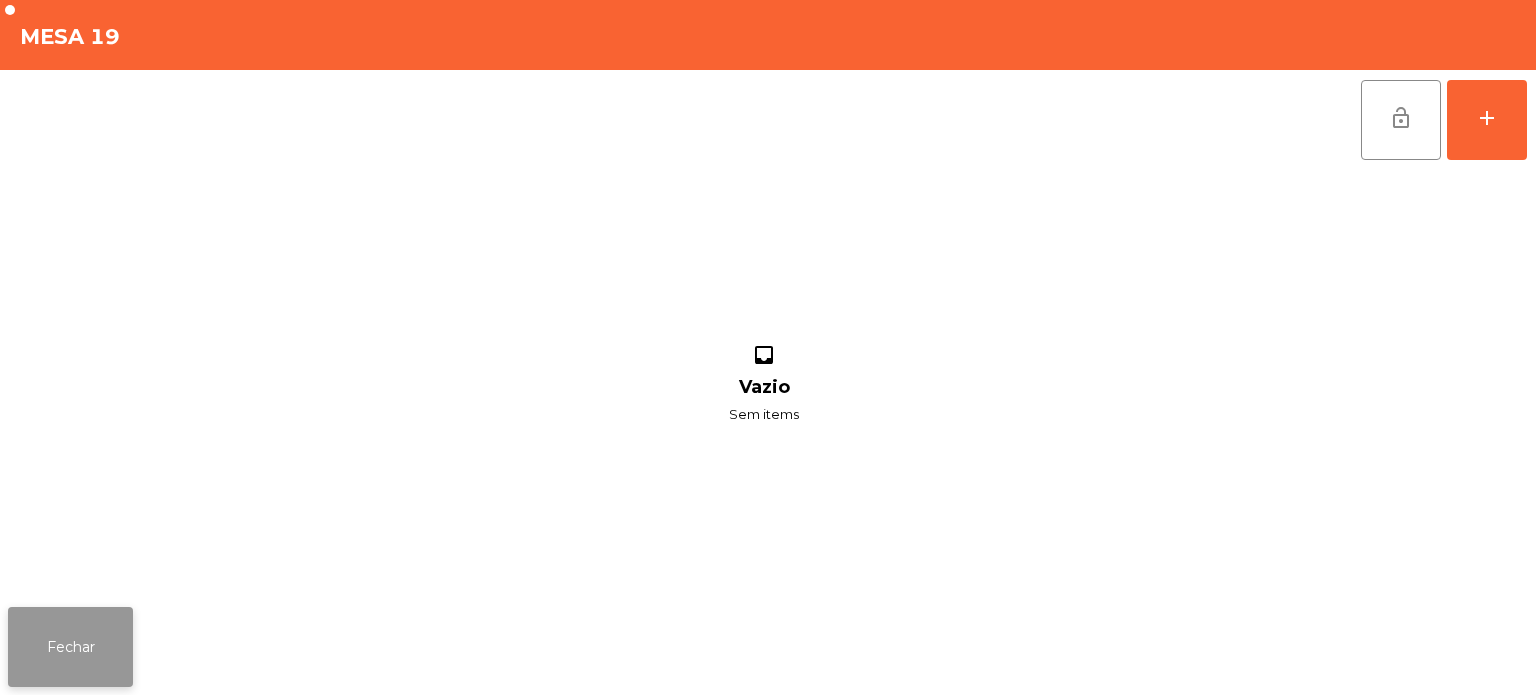 click on "Fechar" 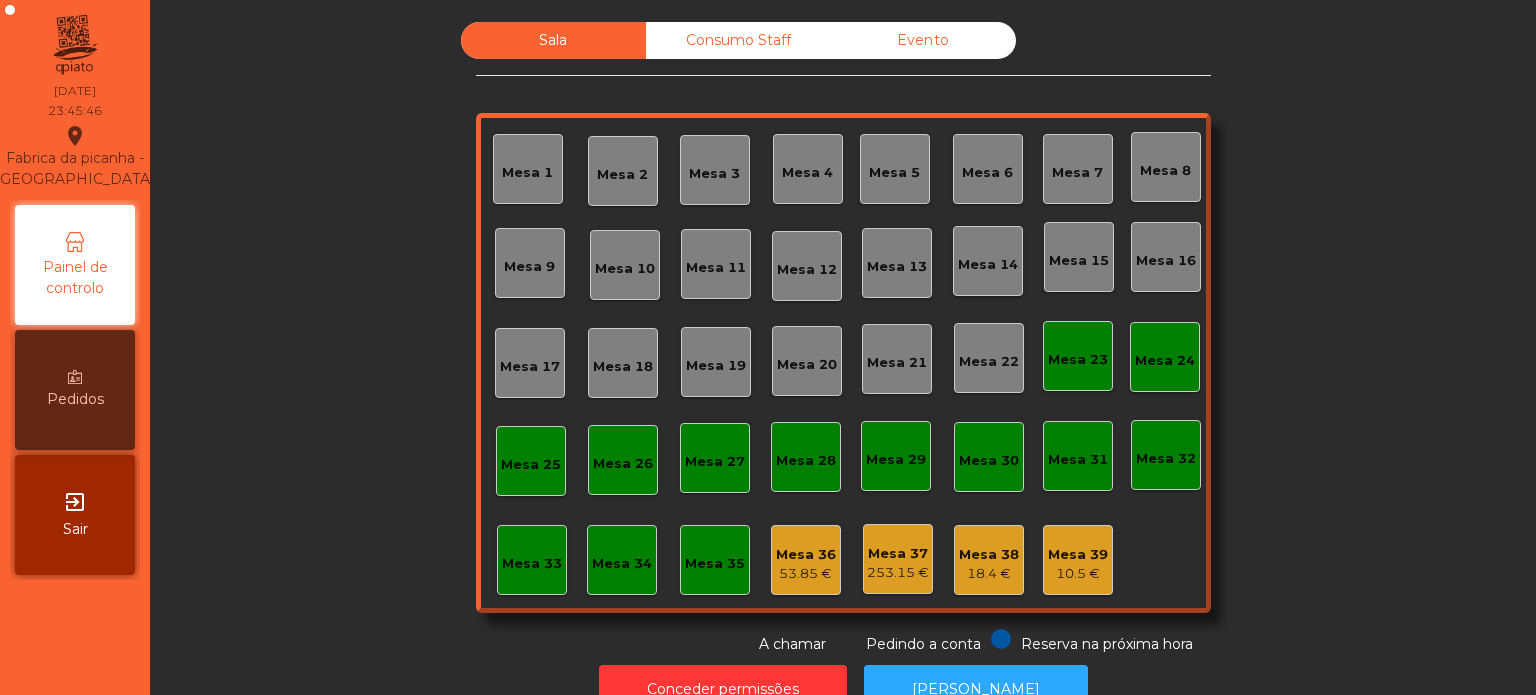 scroll, scrollTop: 0, scrollLeft: 0, axis: both 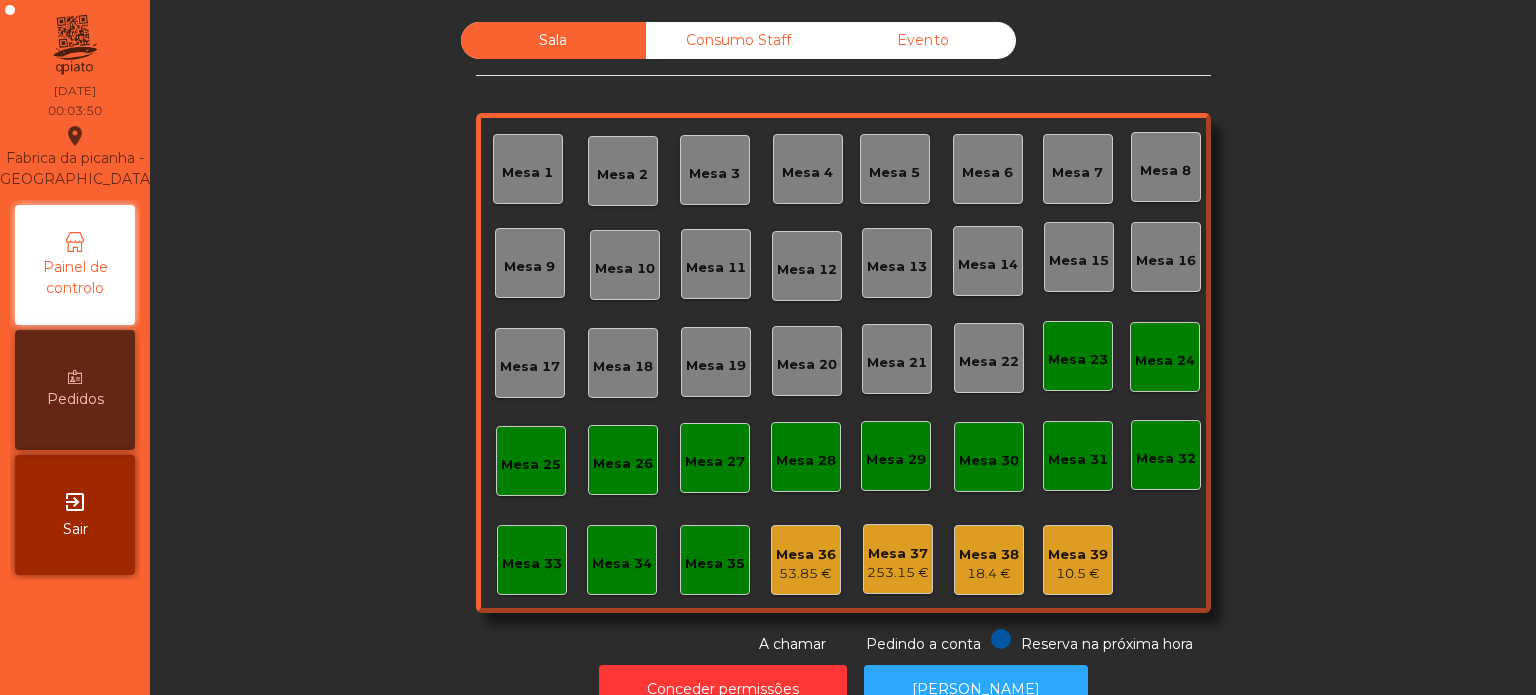 click on "Mesa 36   53.85 €" 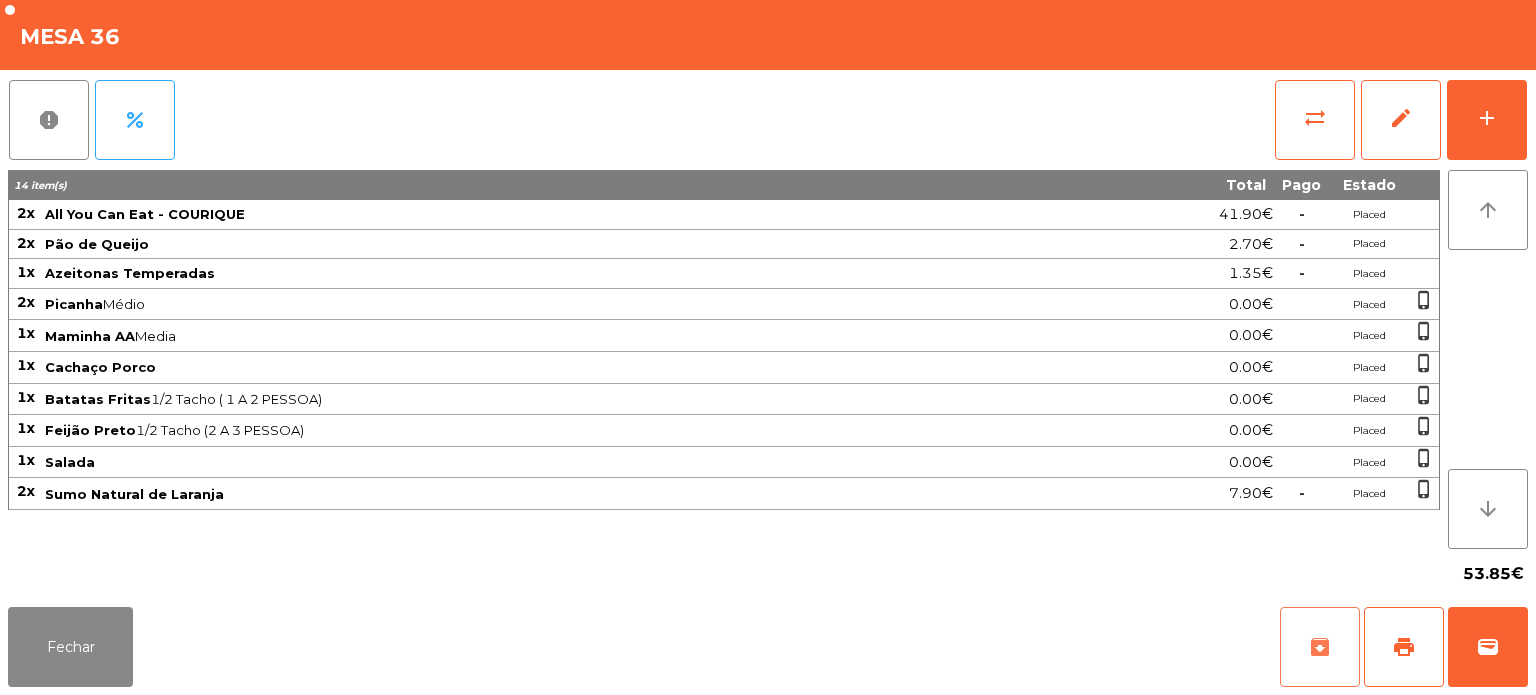 click on "archive" 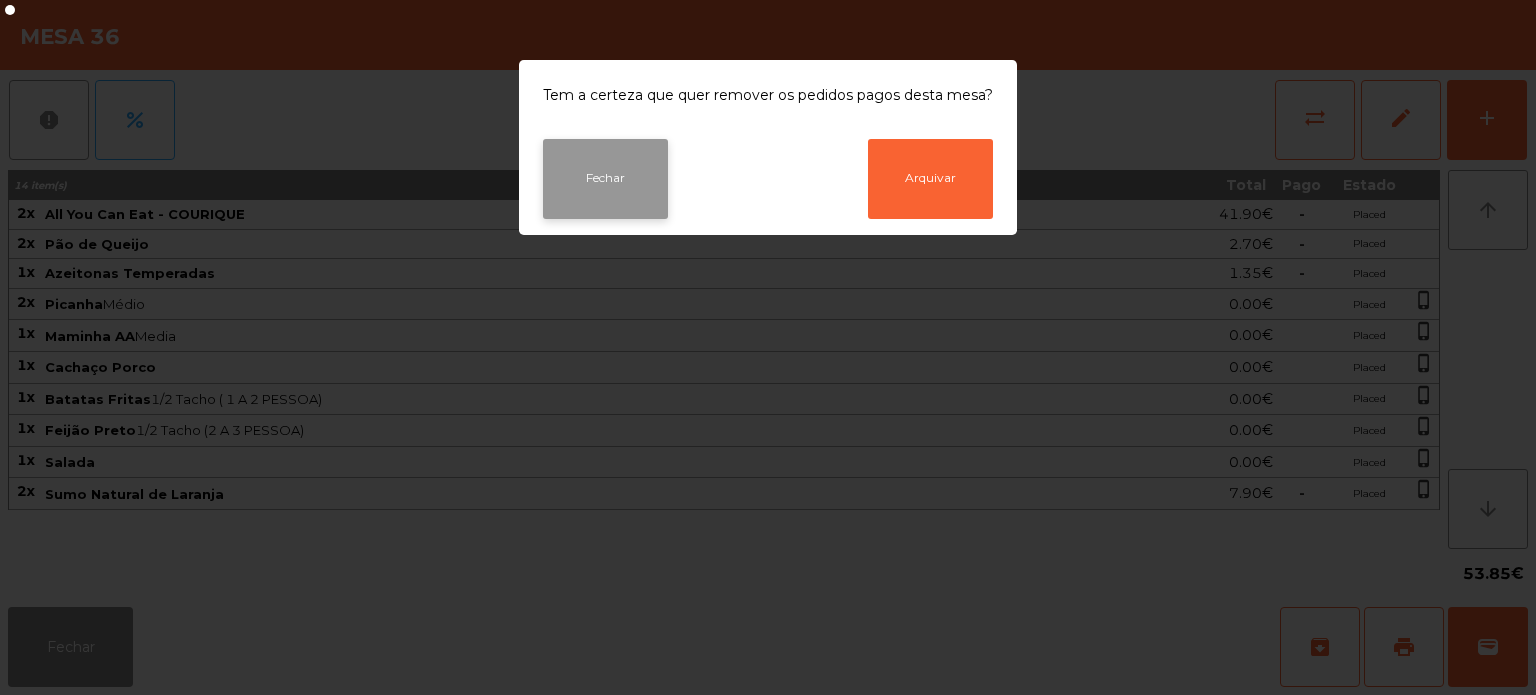 click on "Fechar" 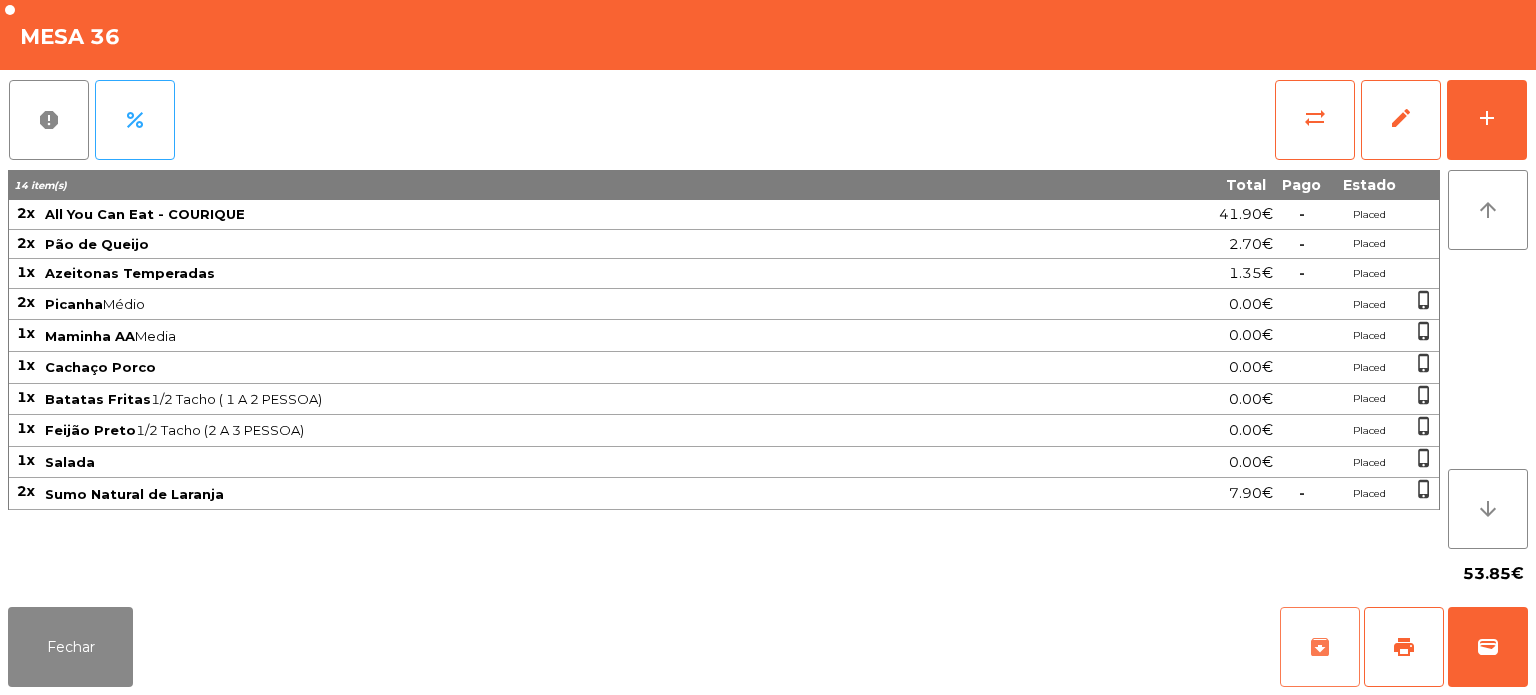 click on "archive" 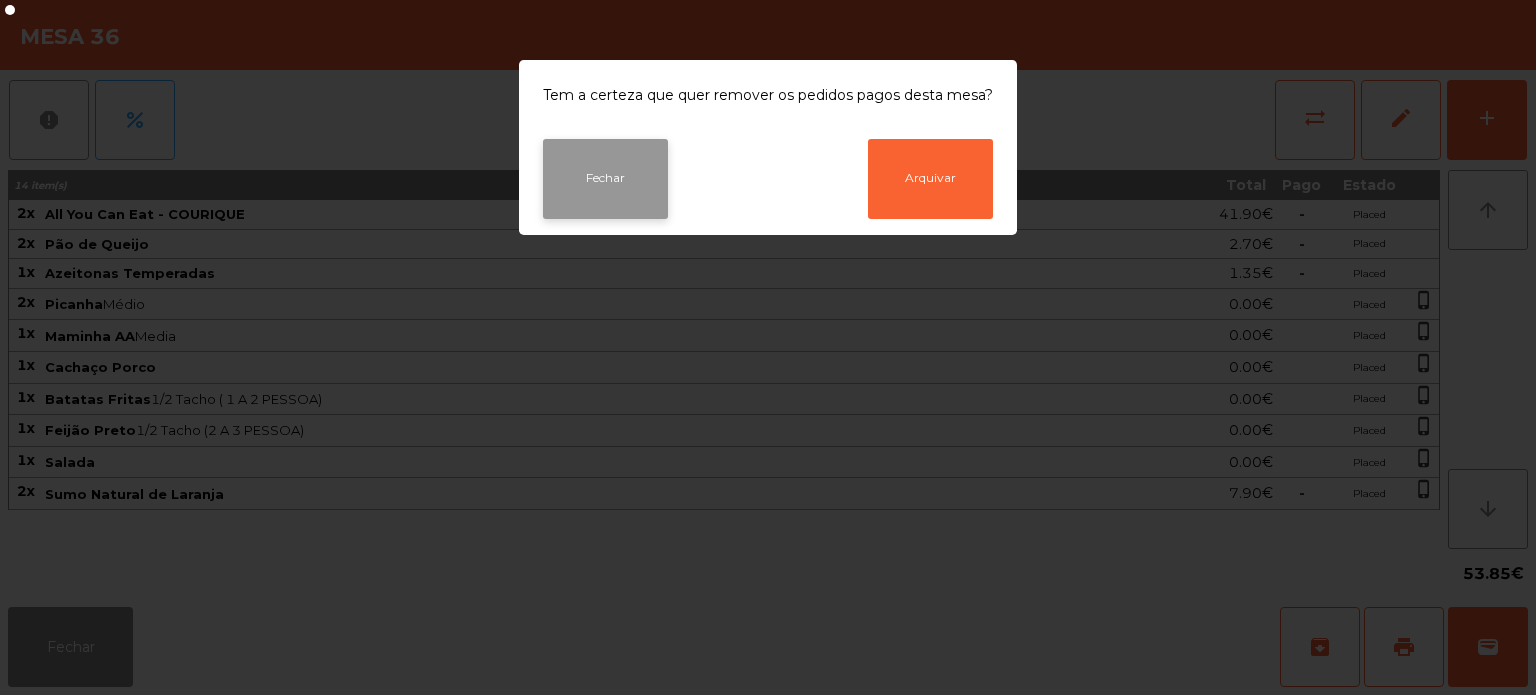 click on "Fechar" 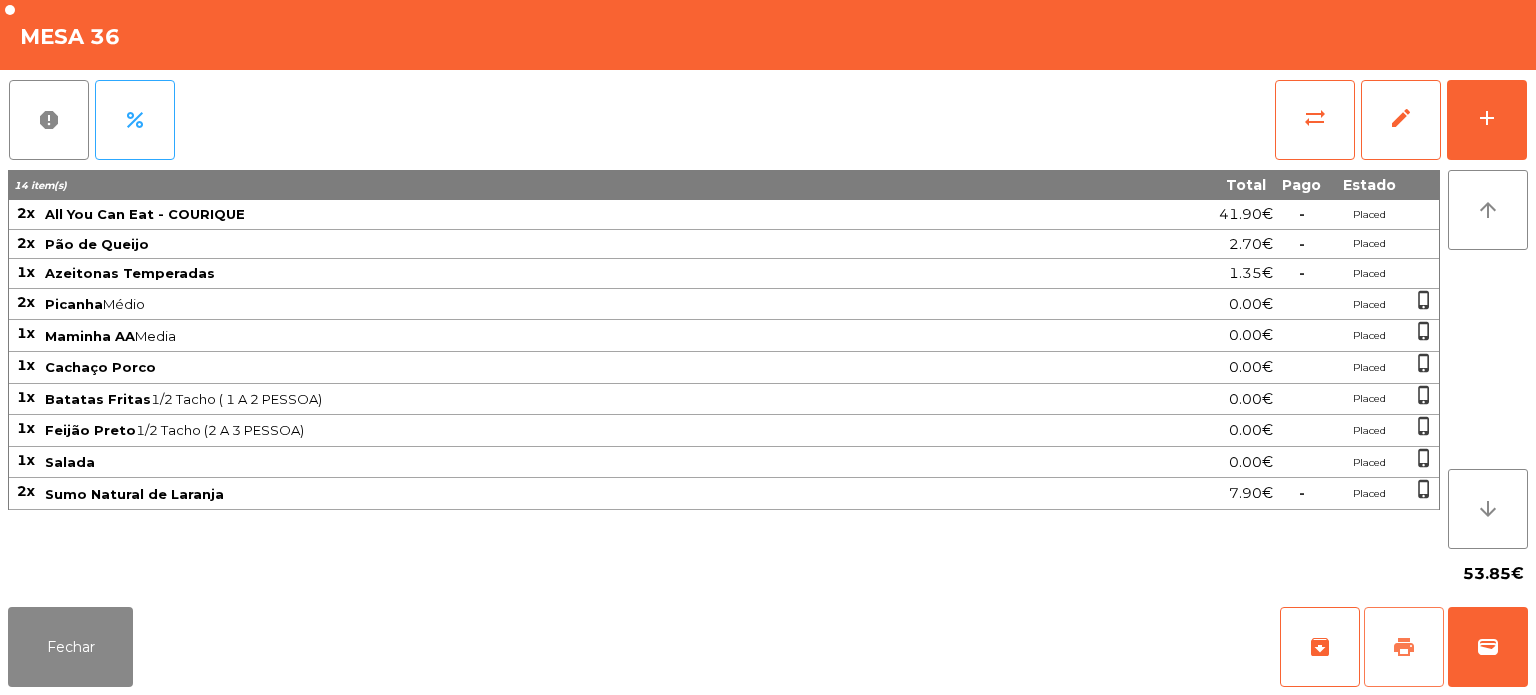 click on "print" 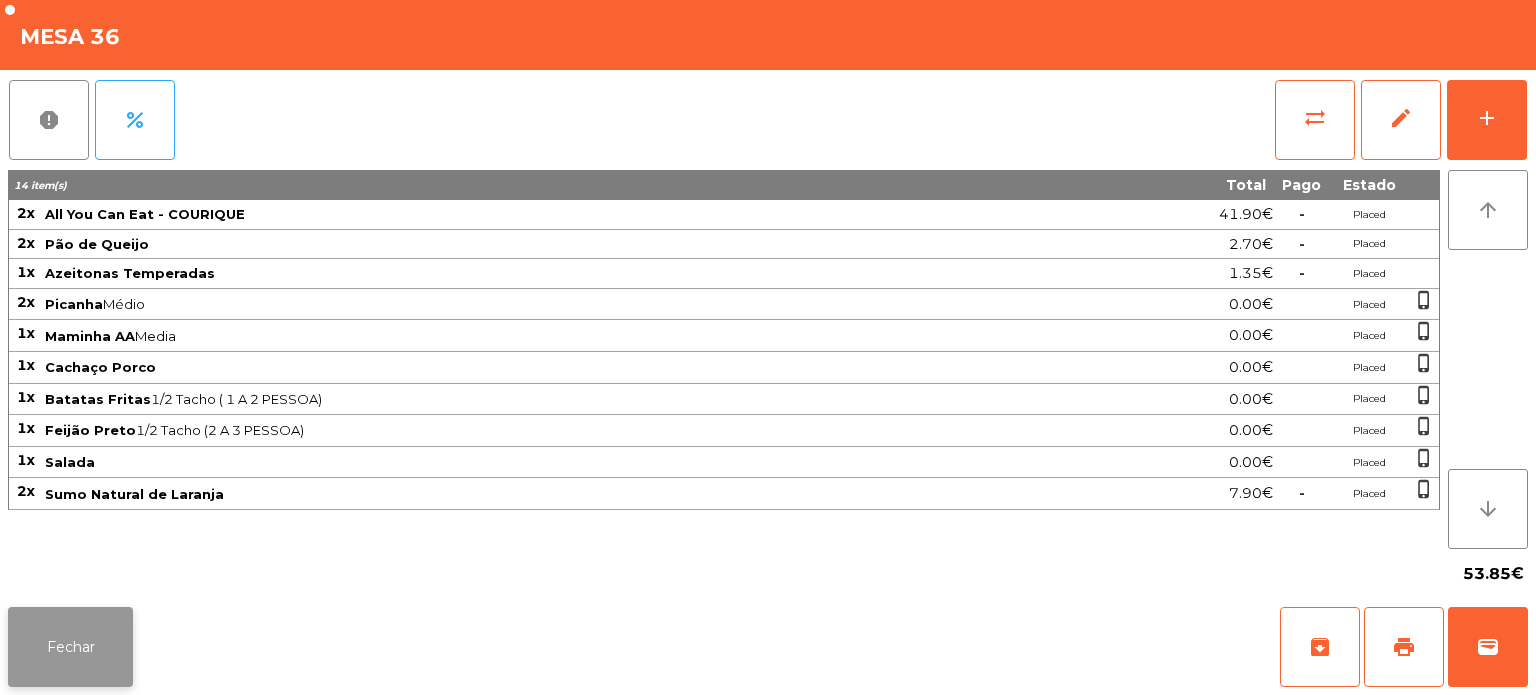 click on "Fechar" 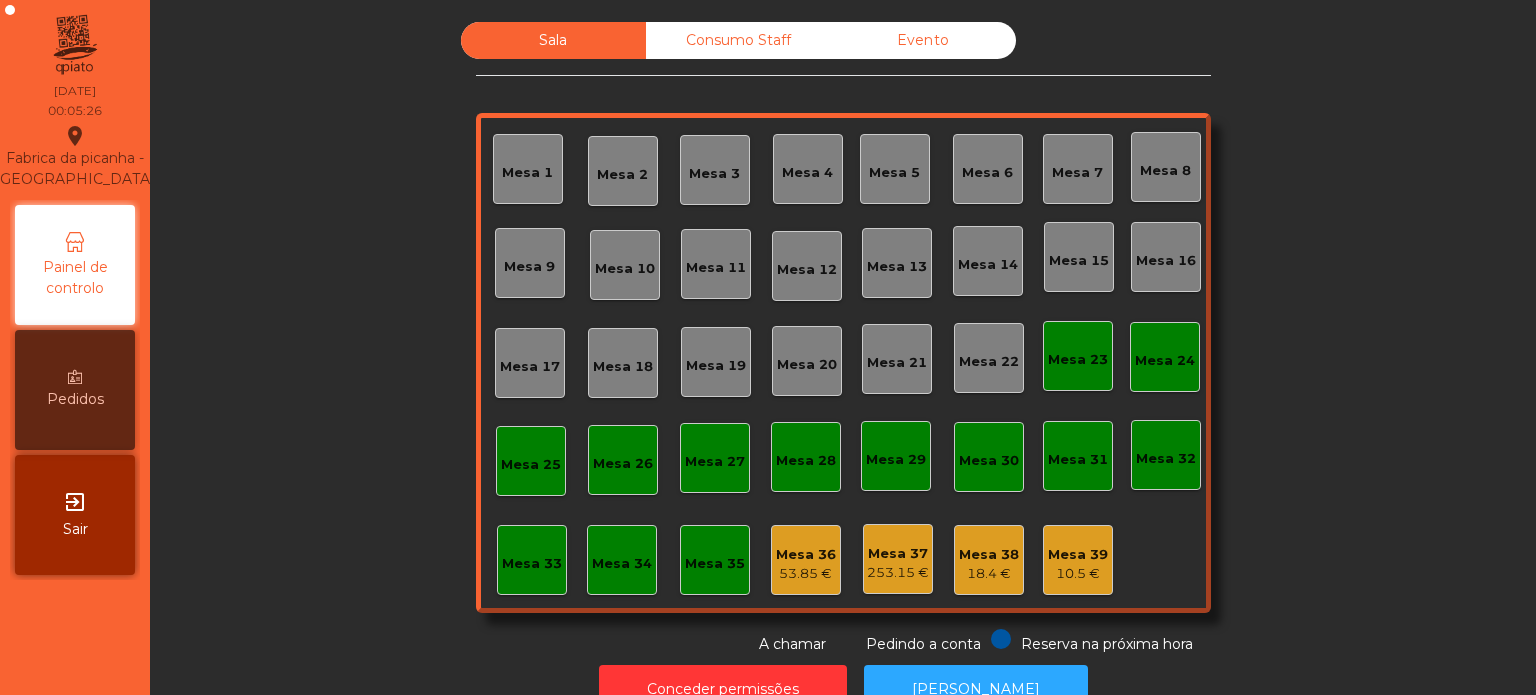 click on "Mesa 36" 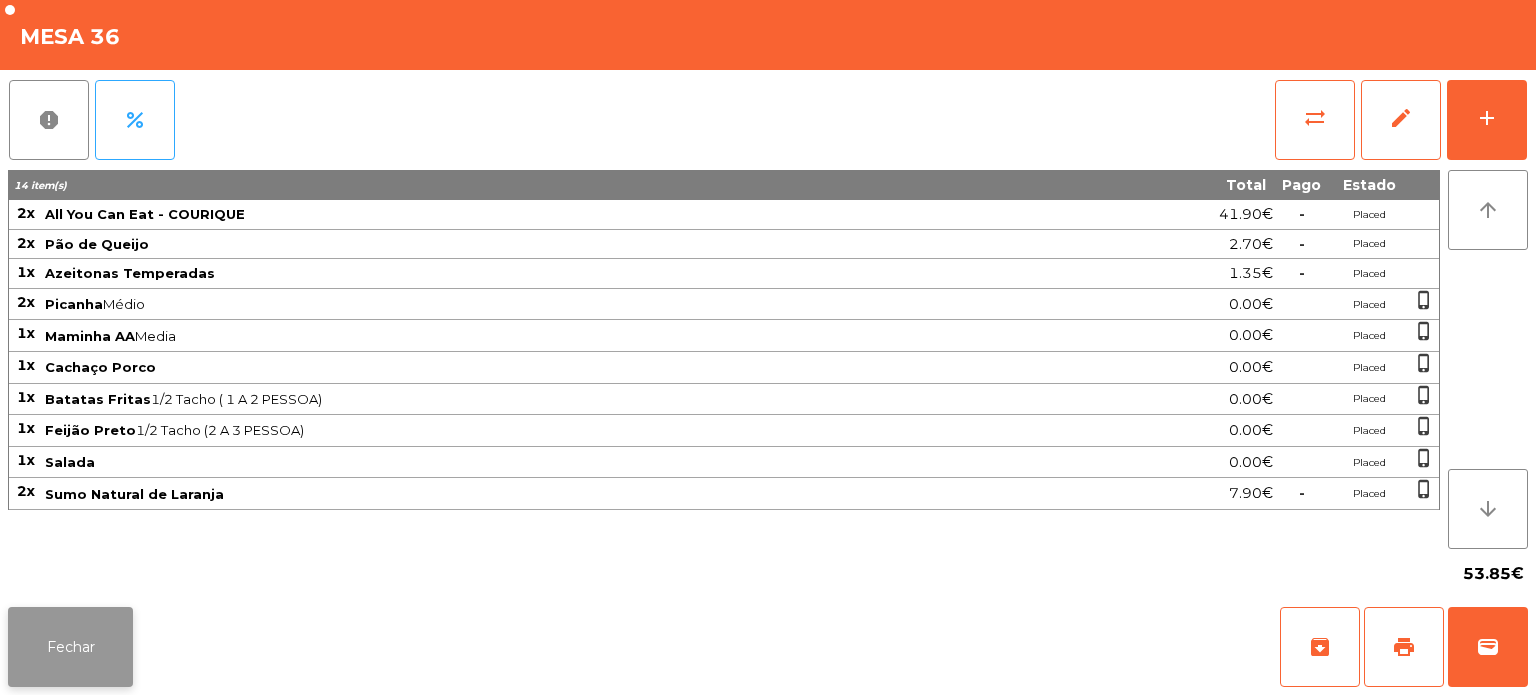 click on "Fechar" 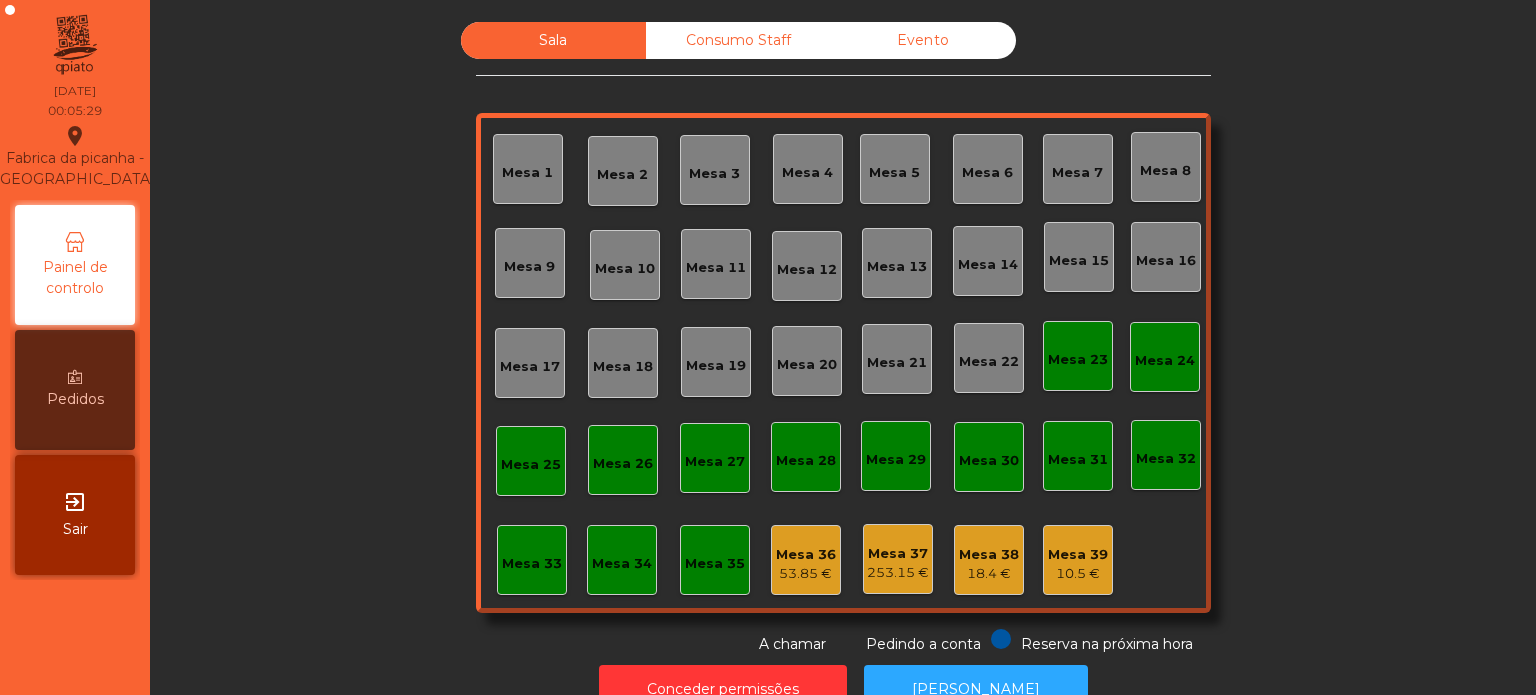 click on "53.85 €" 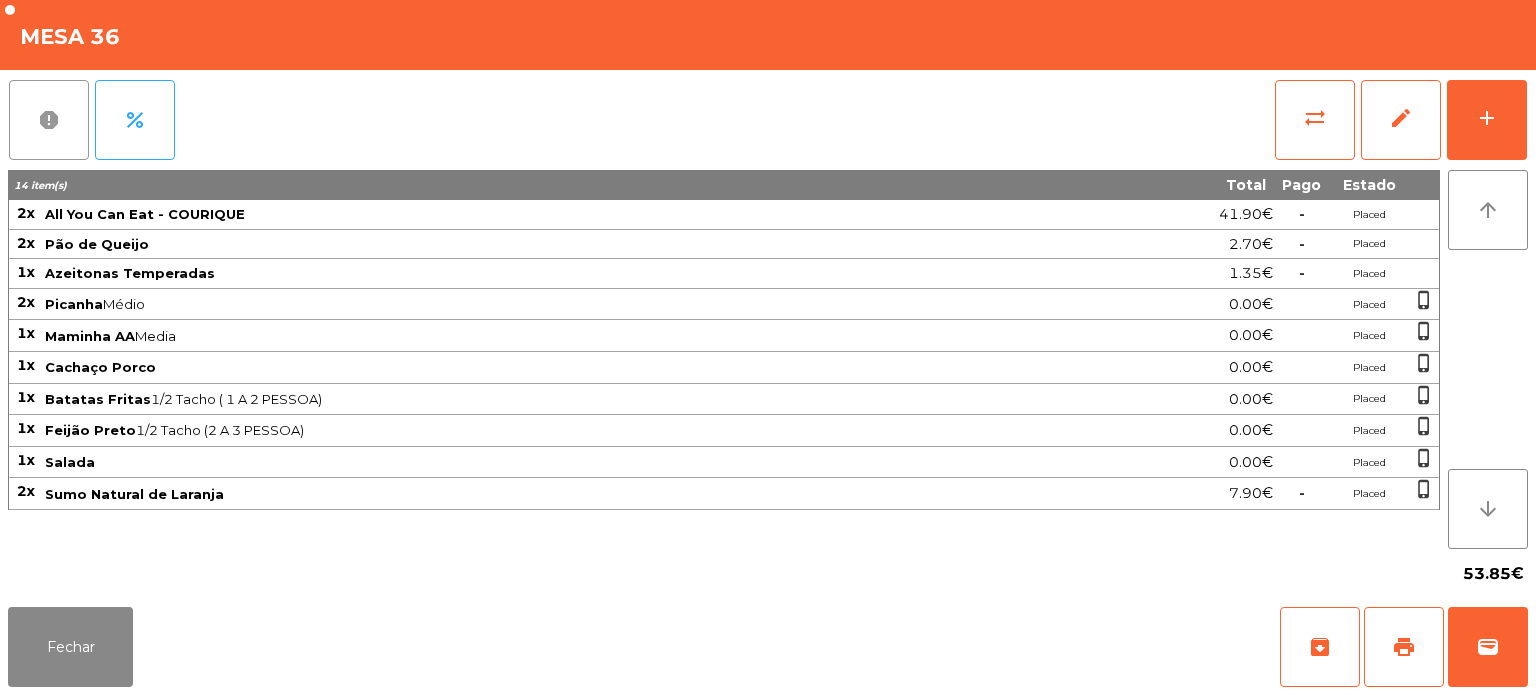 click on "report" 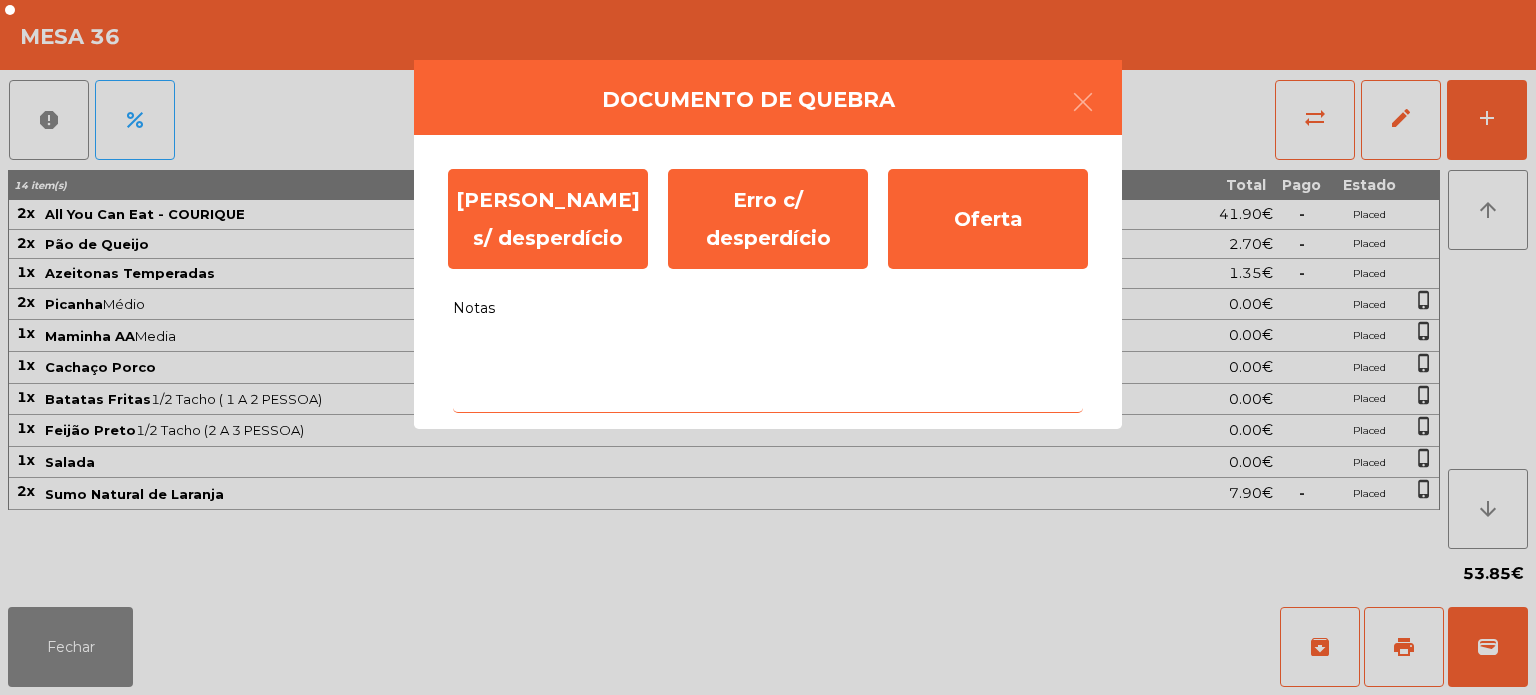 click on "Notas" at bounding box center (768, 371) 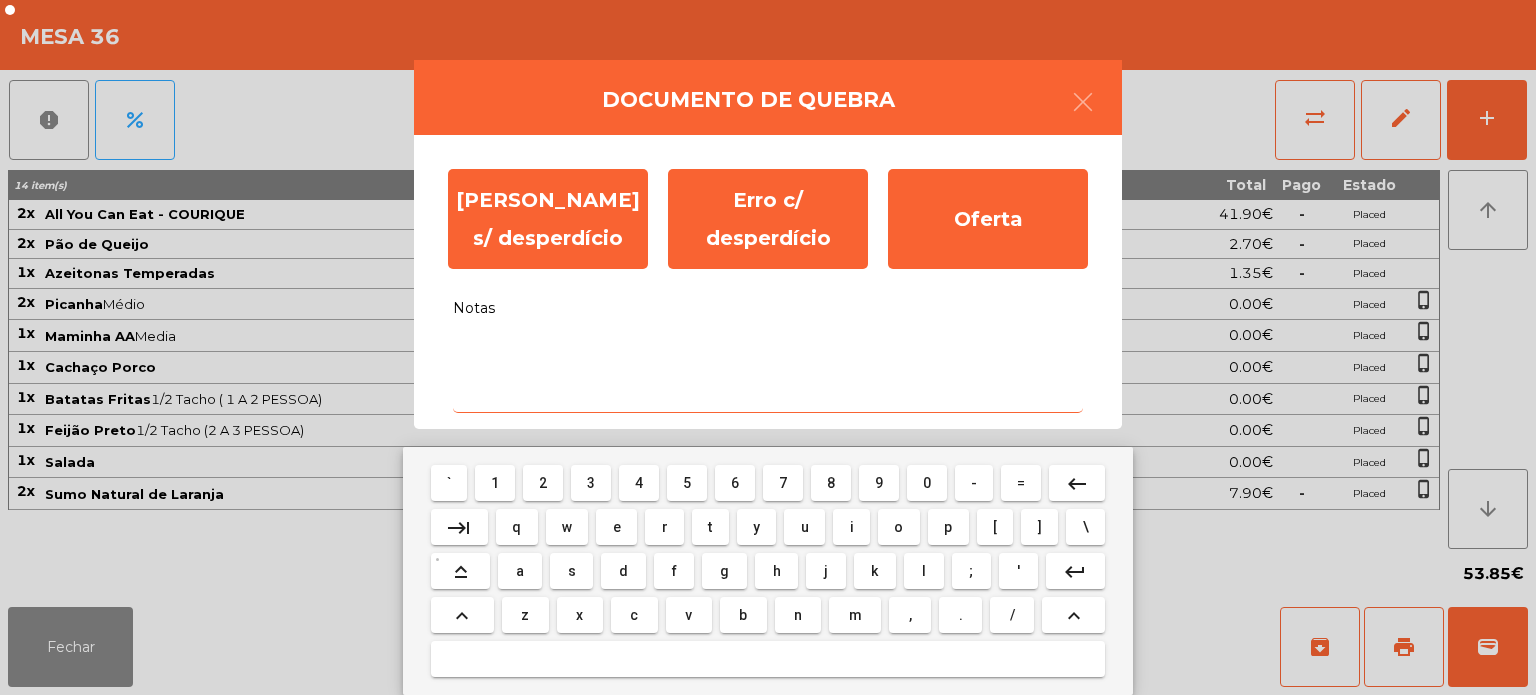 click on "o" at bounding box center [898, 527] 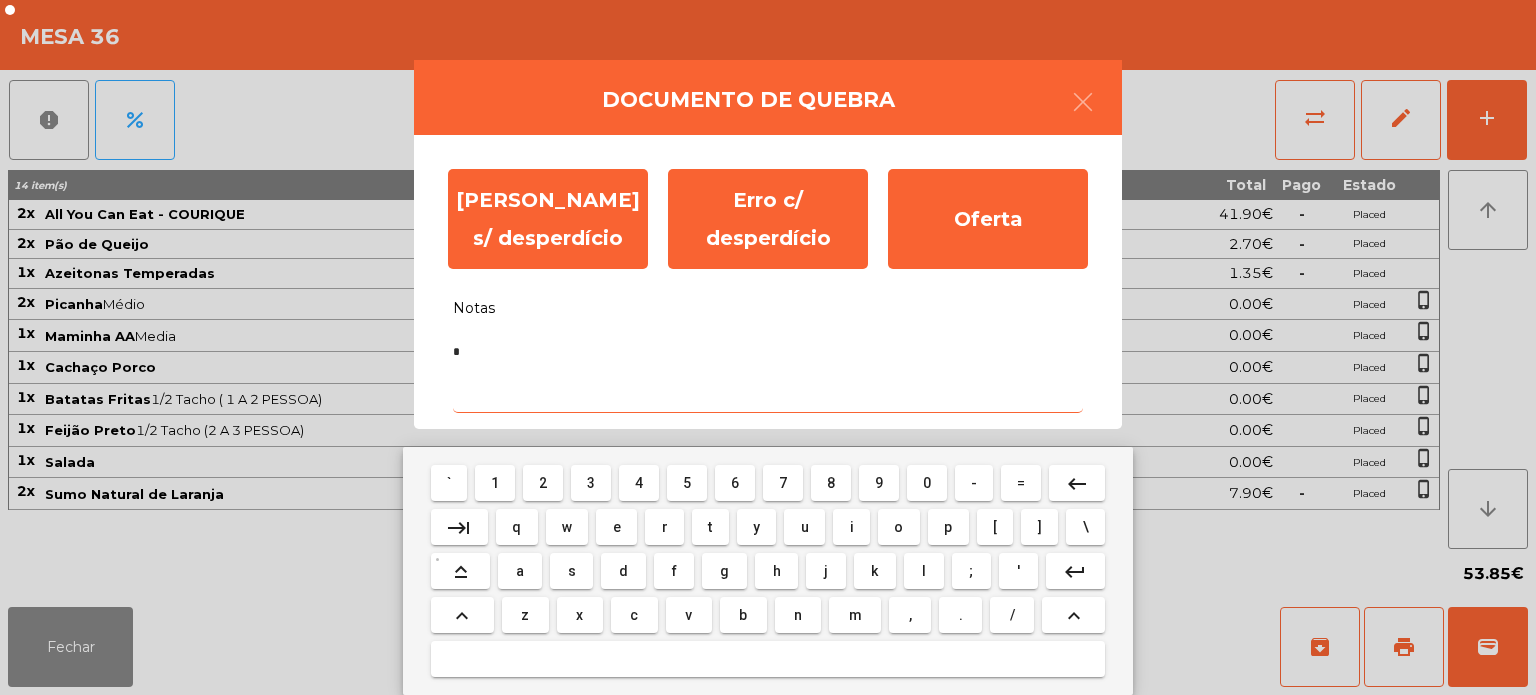 click on "keyboard_backspace" at bounding box center [1077, 484] 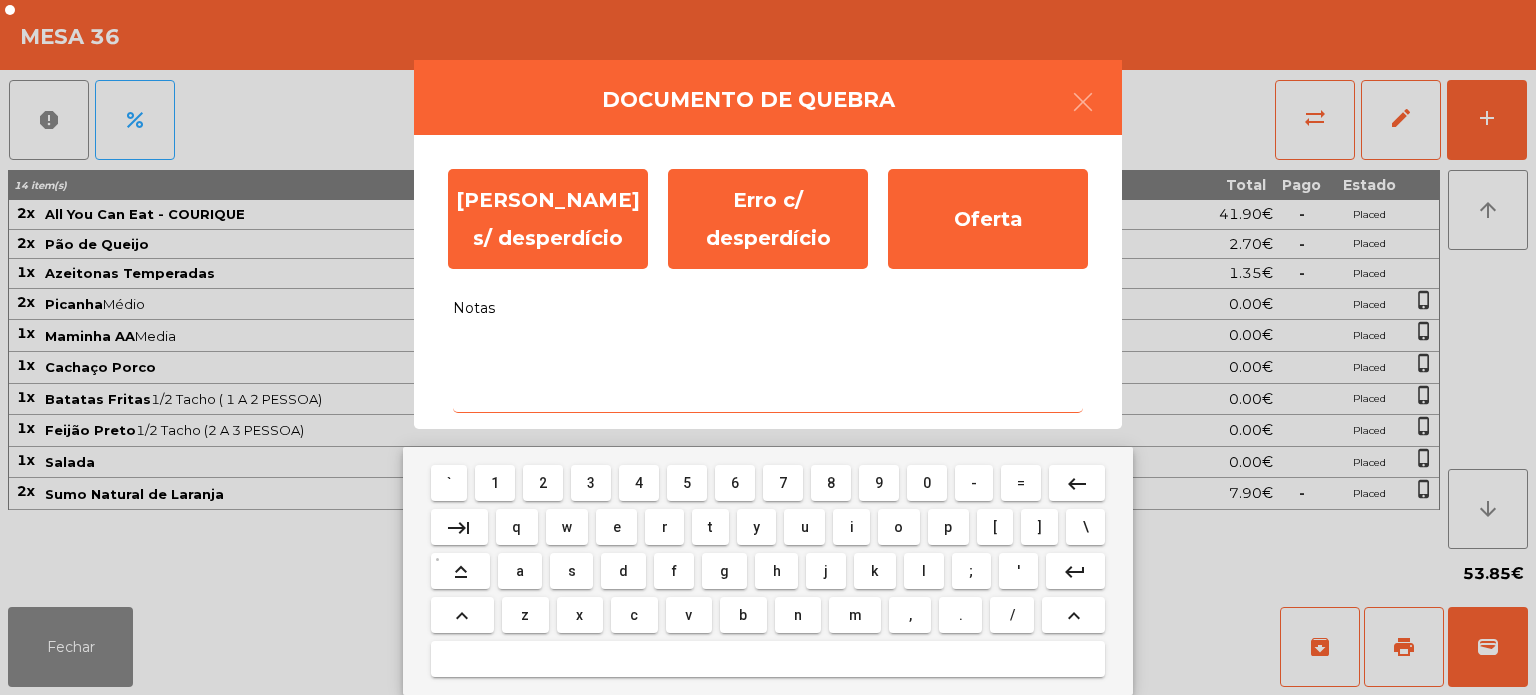 click on "keyboard_backspace" at bounding box center [1077, 484] 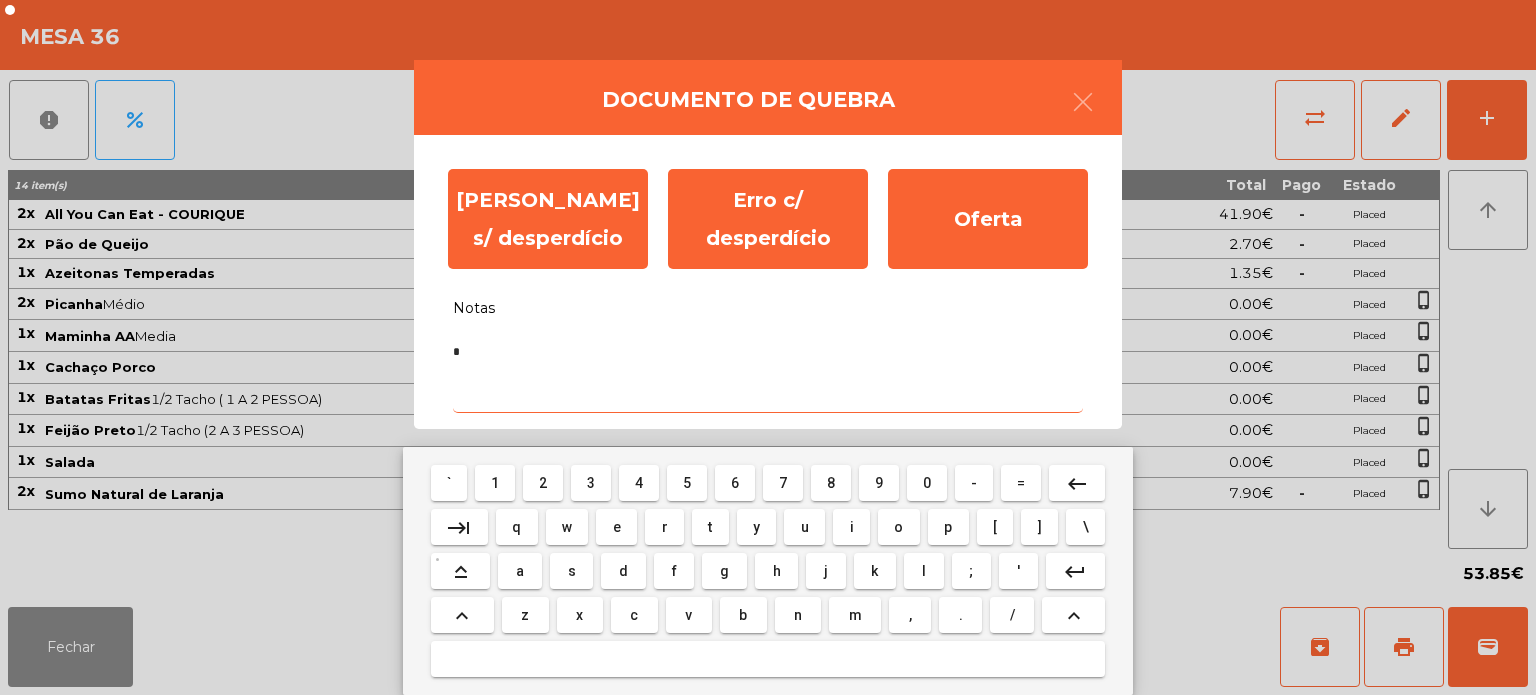 click on "n" at bounding box center [798, 615] 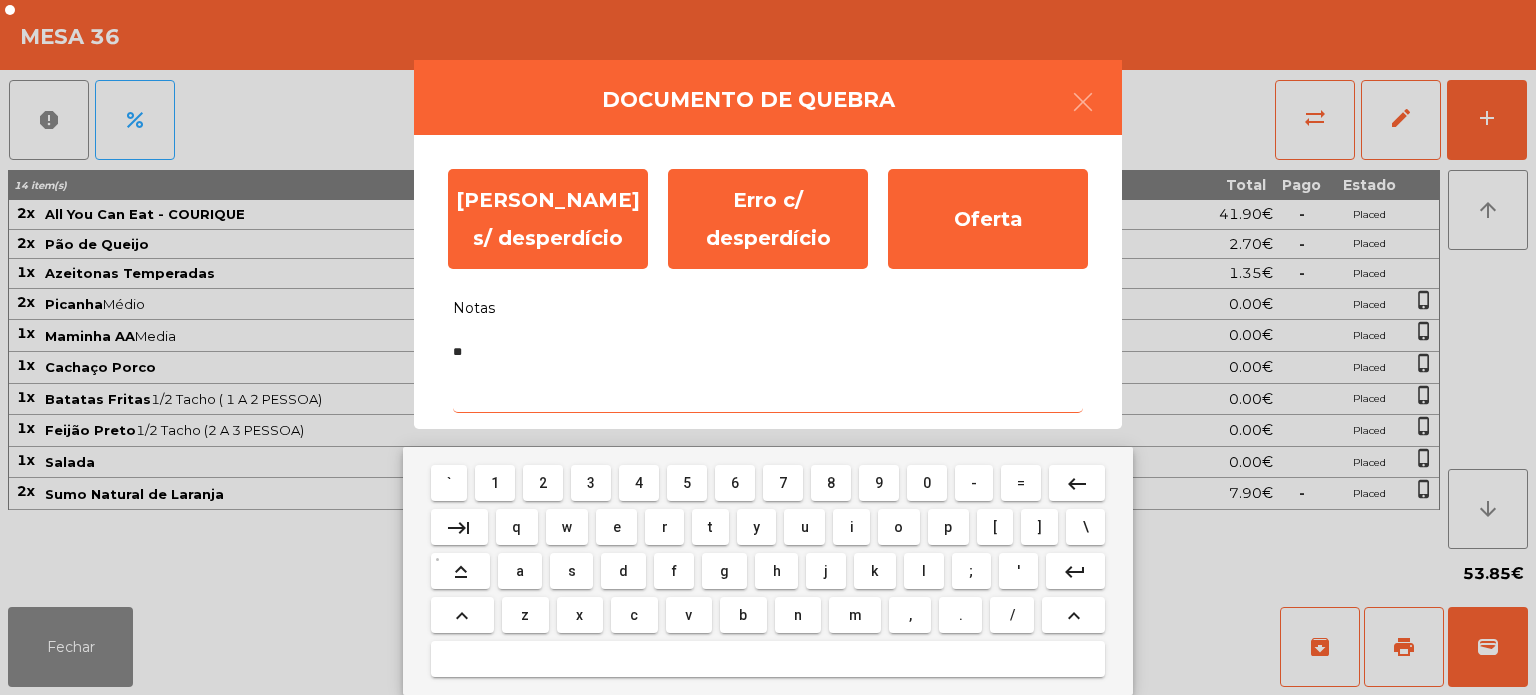 click on "f" at bounding box center [674, 571] 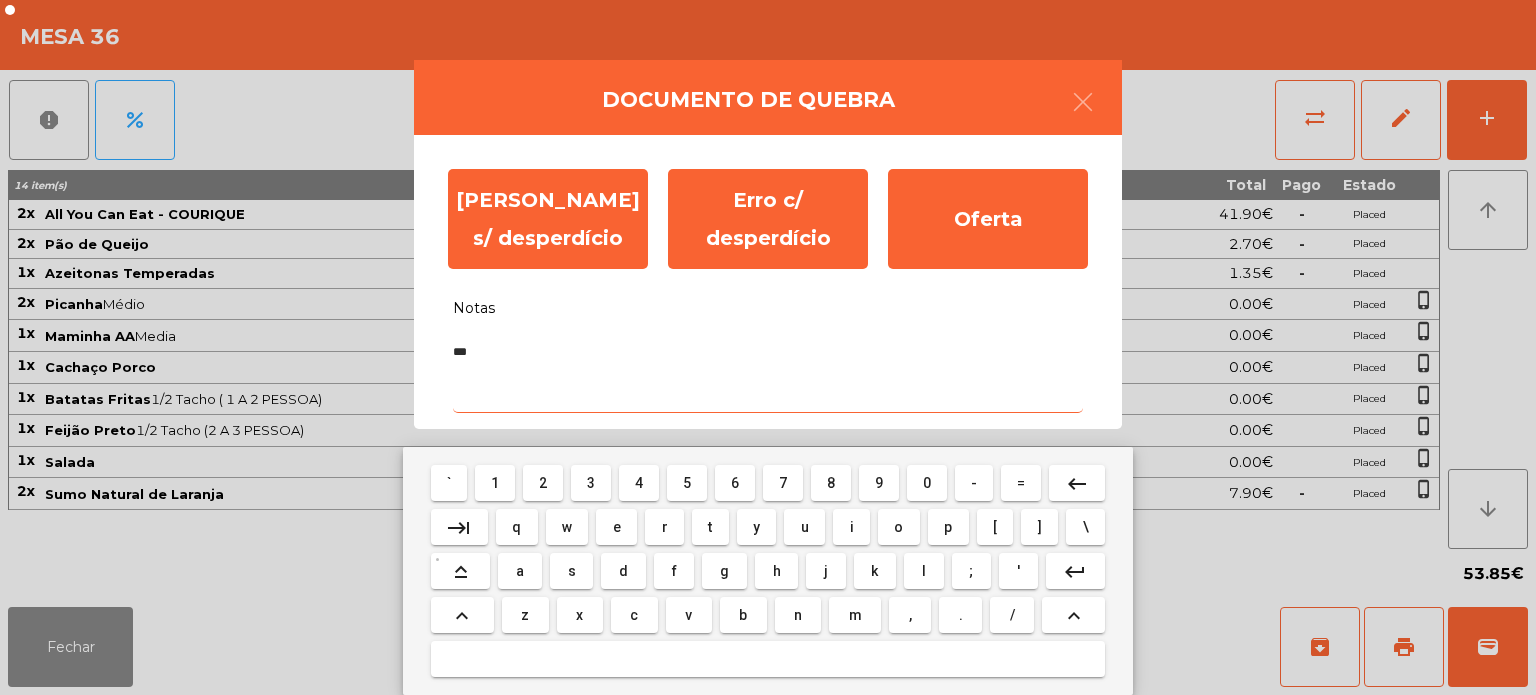 click on "l" at bounding box center (924, 571) 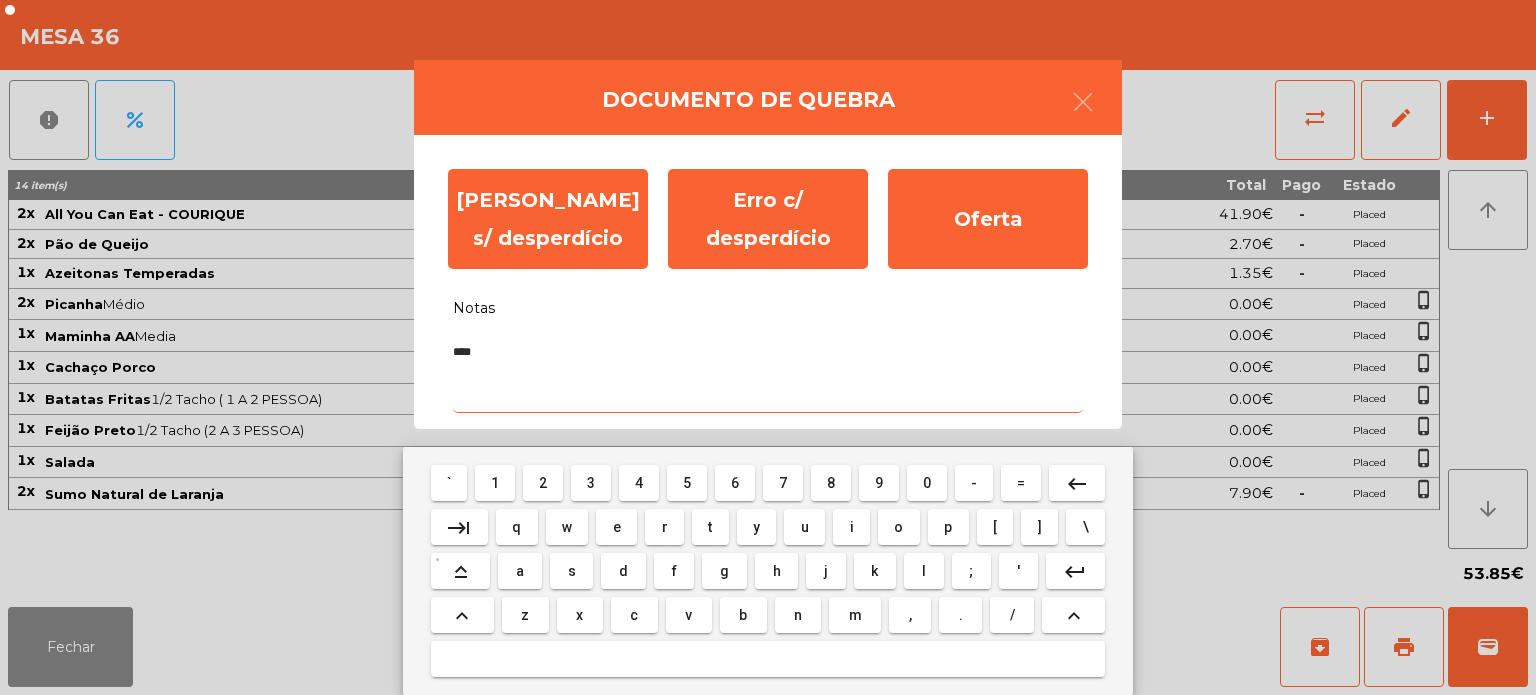 click on "u" at bounding box center (805, 527) 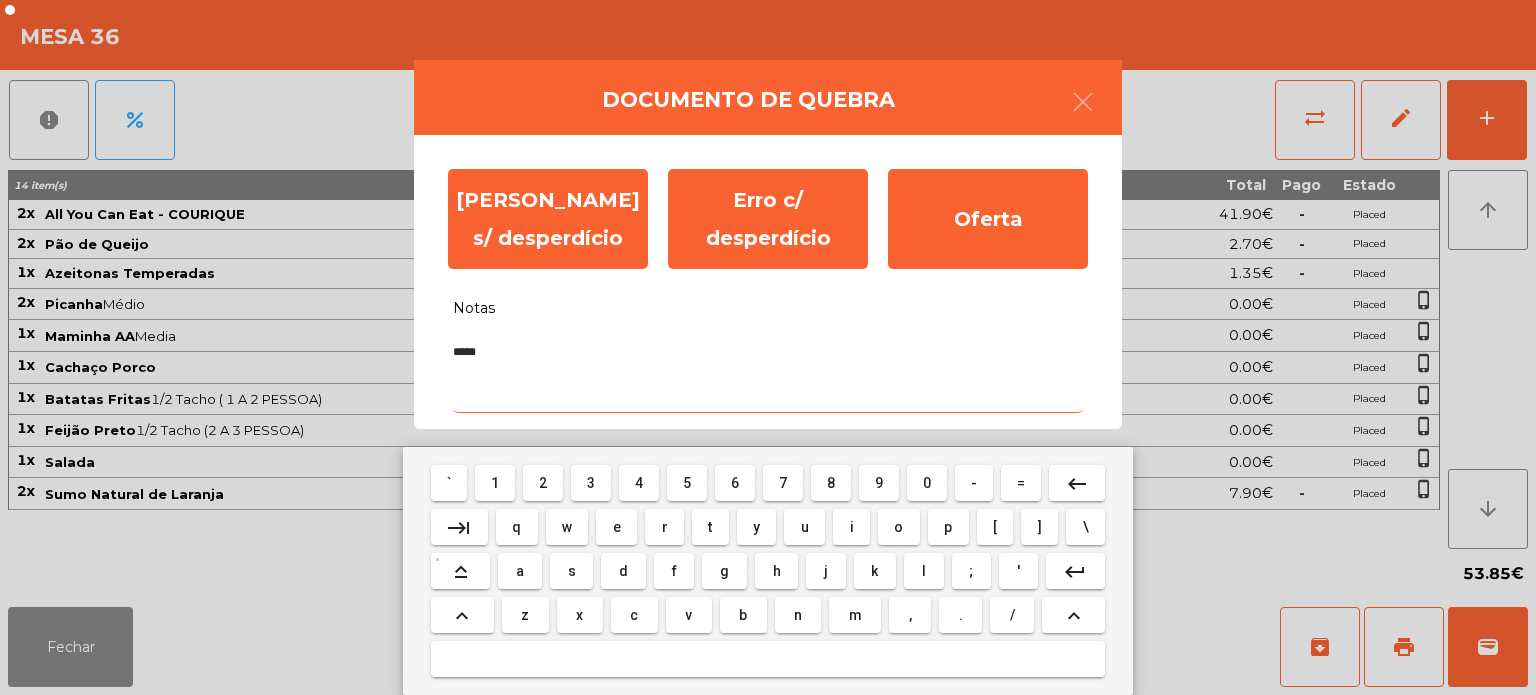 click on "e" at bounding box center (616, 527) 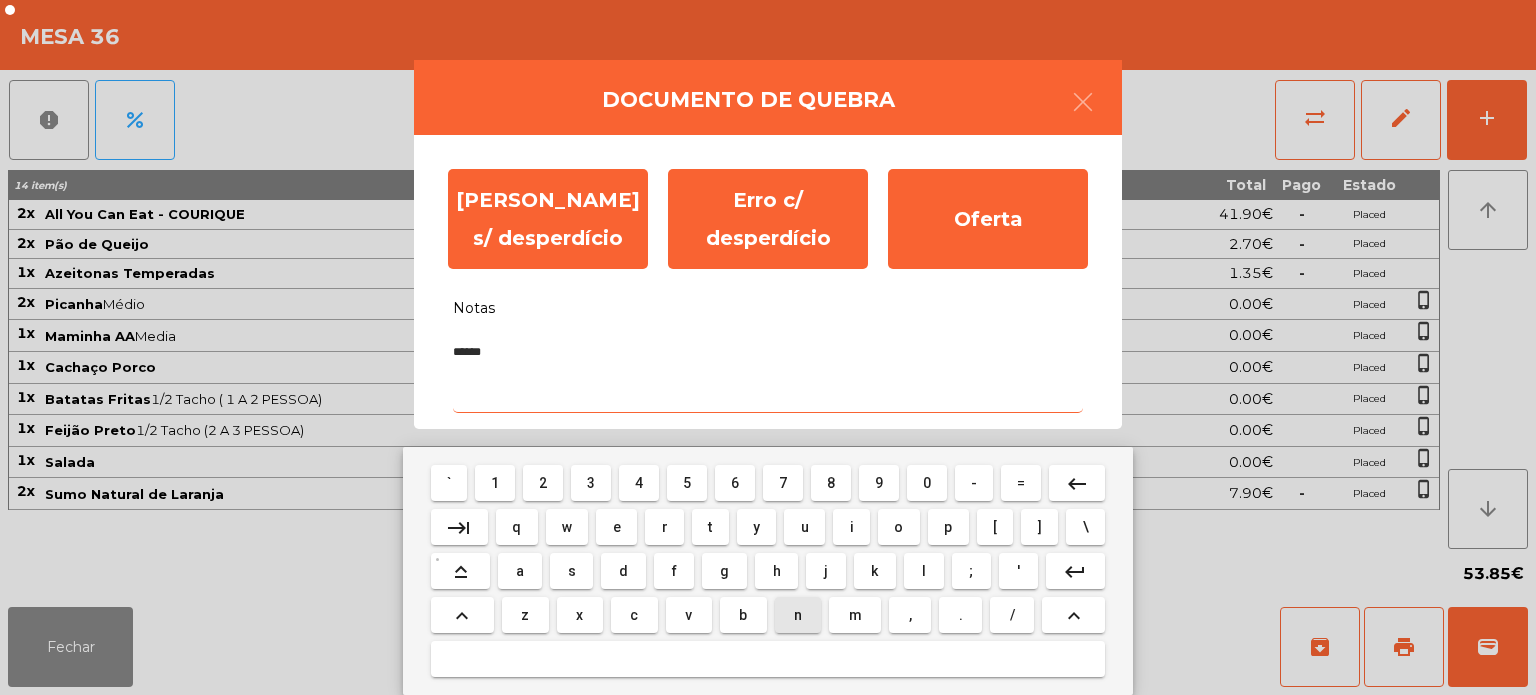 click on "n" at bounding box center [798, 615] 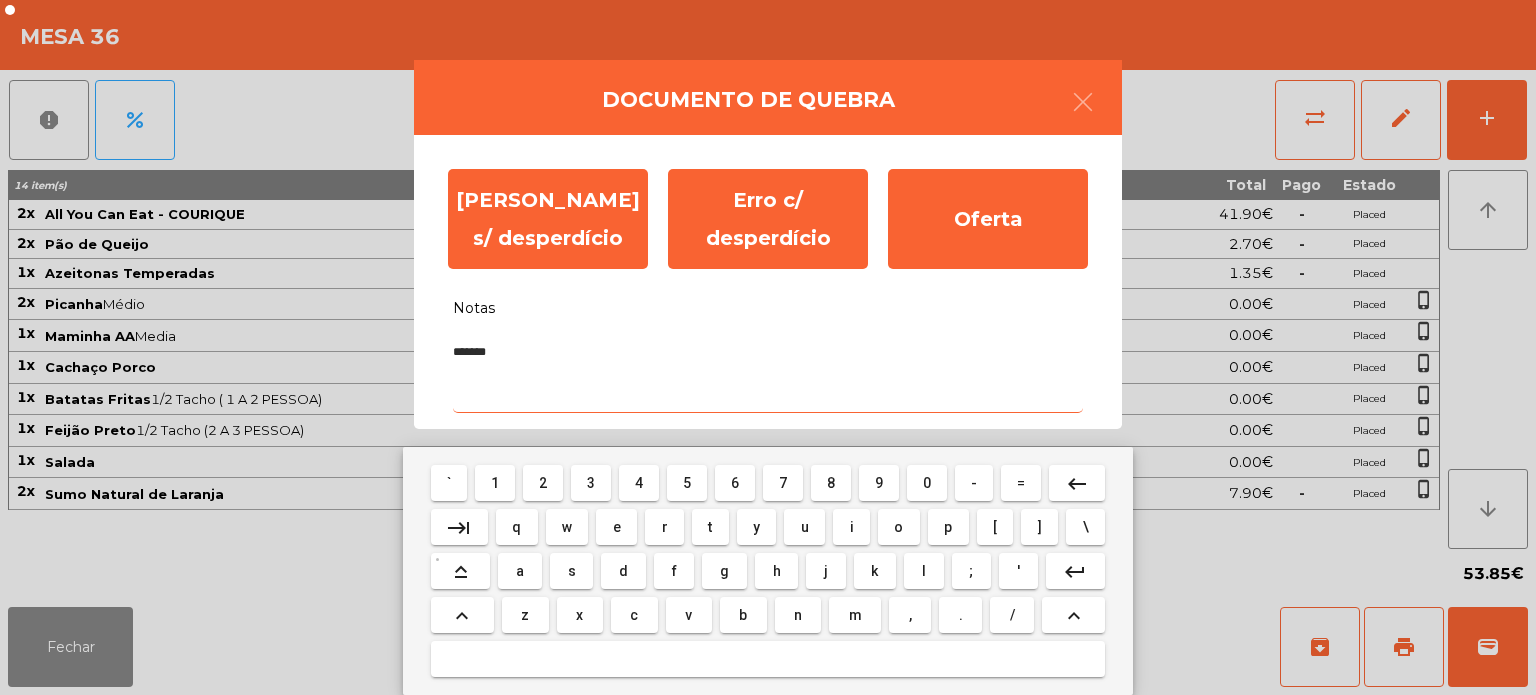 click on "c" at bounding box center (634, 615) 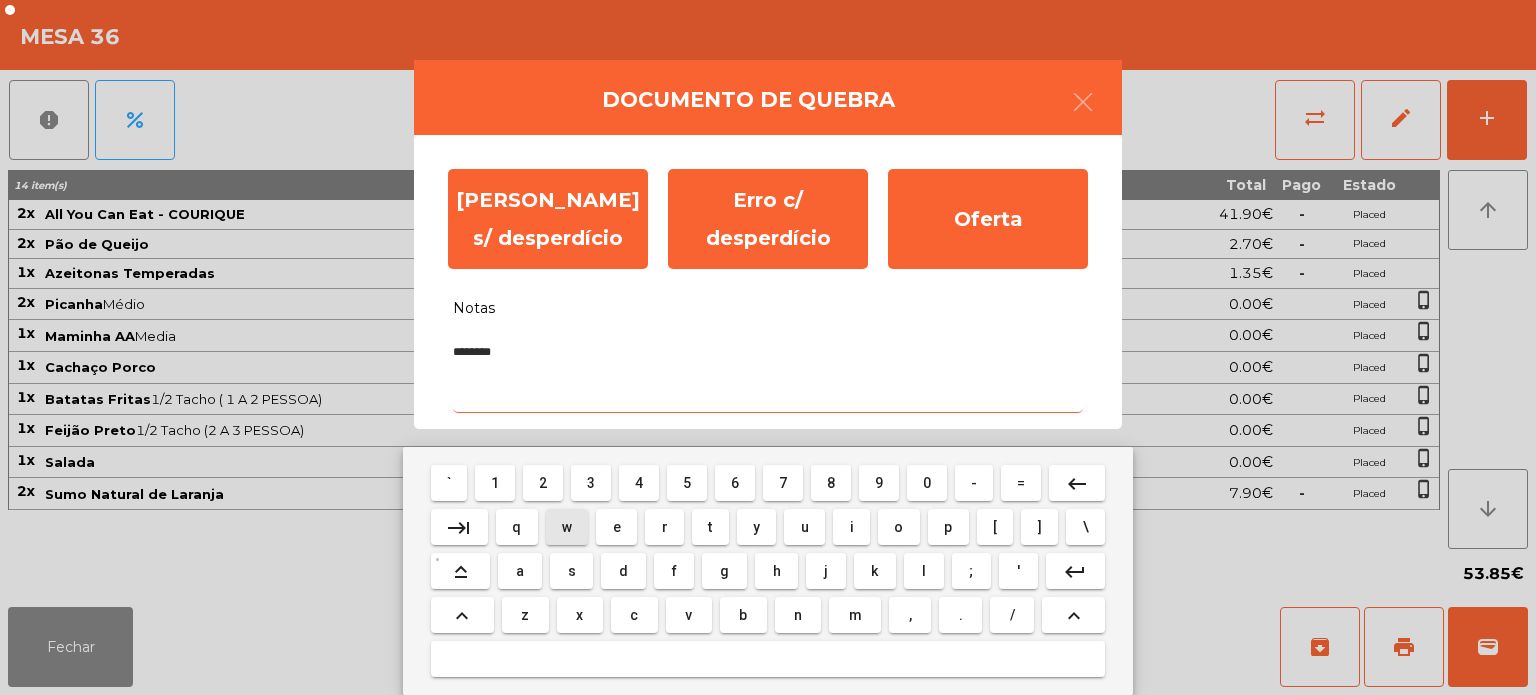 click on "w" at bounding box center (567, 527) 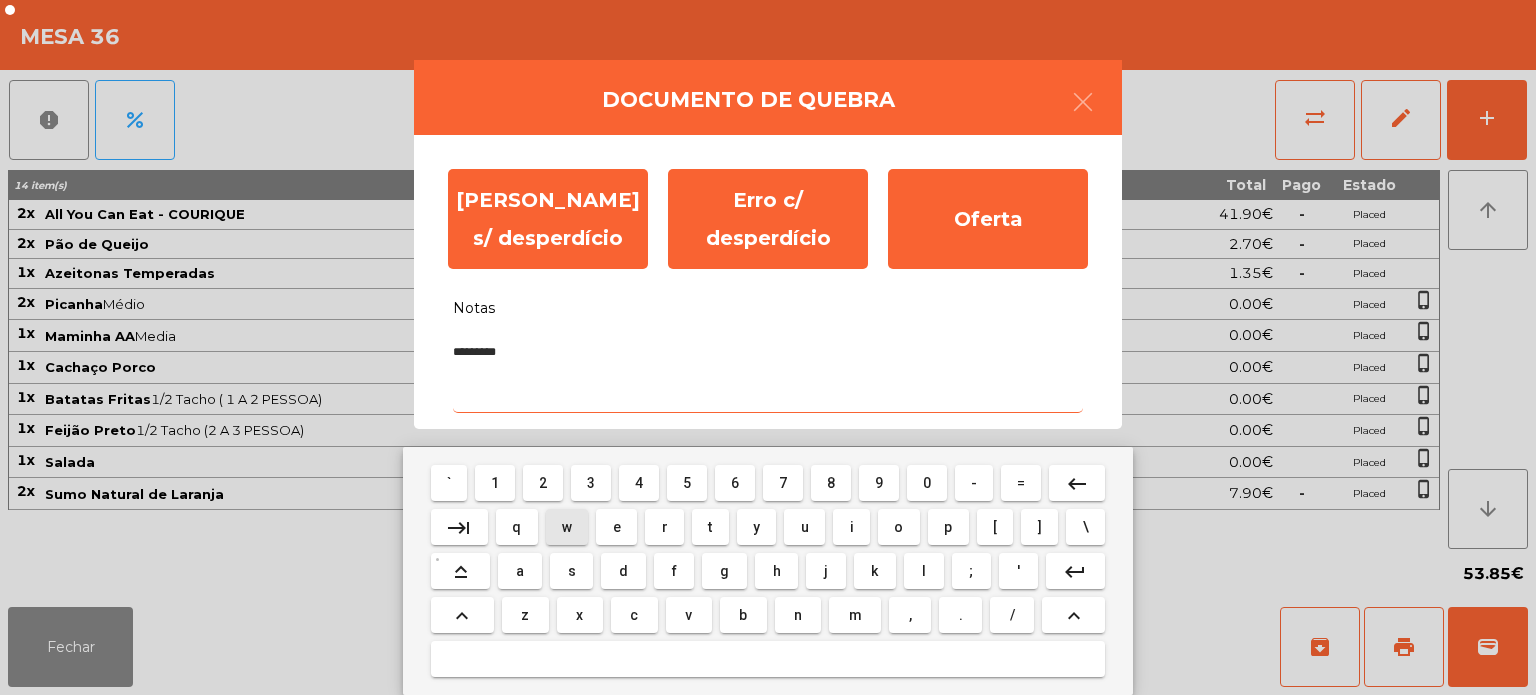 click on "e" at bounding box center (617, 527) 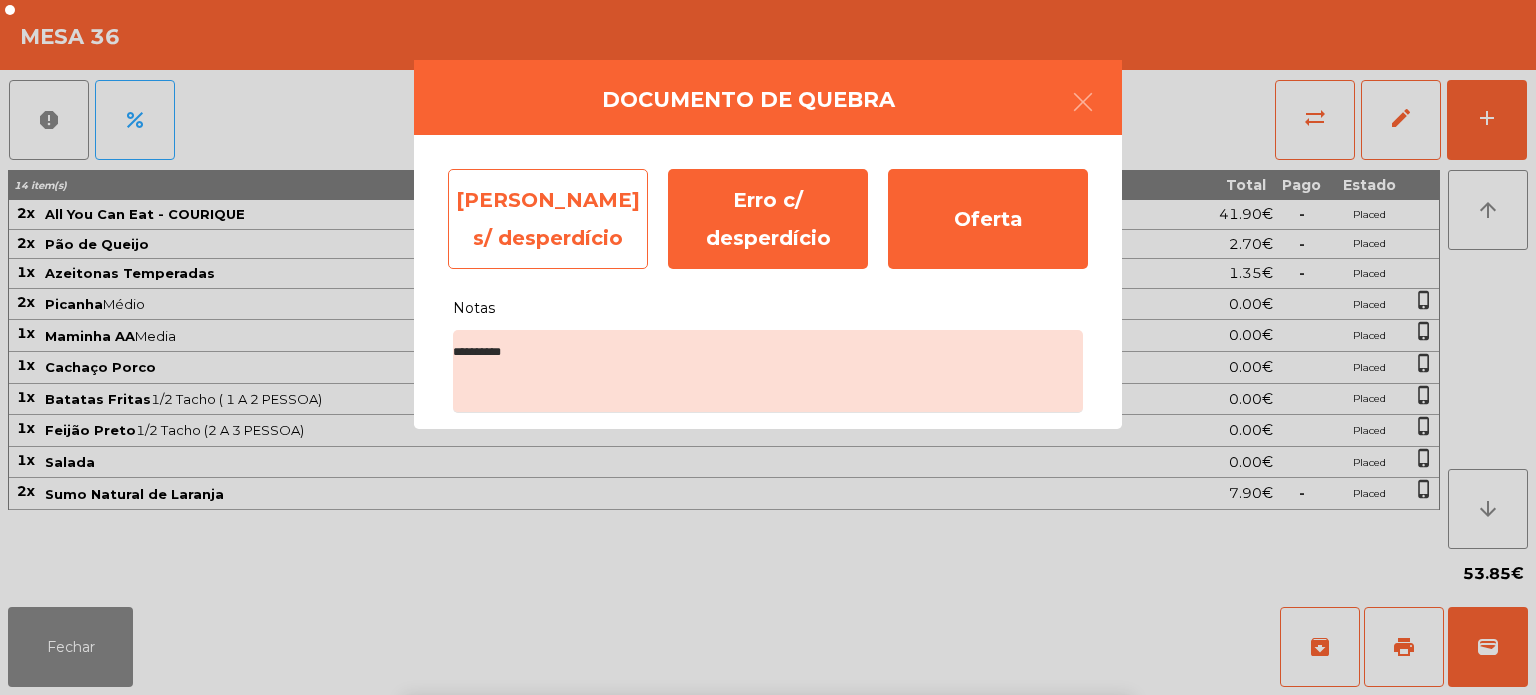 click on "Erro s/ desperdício" 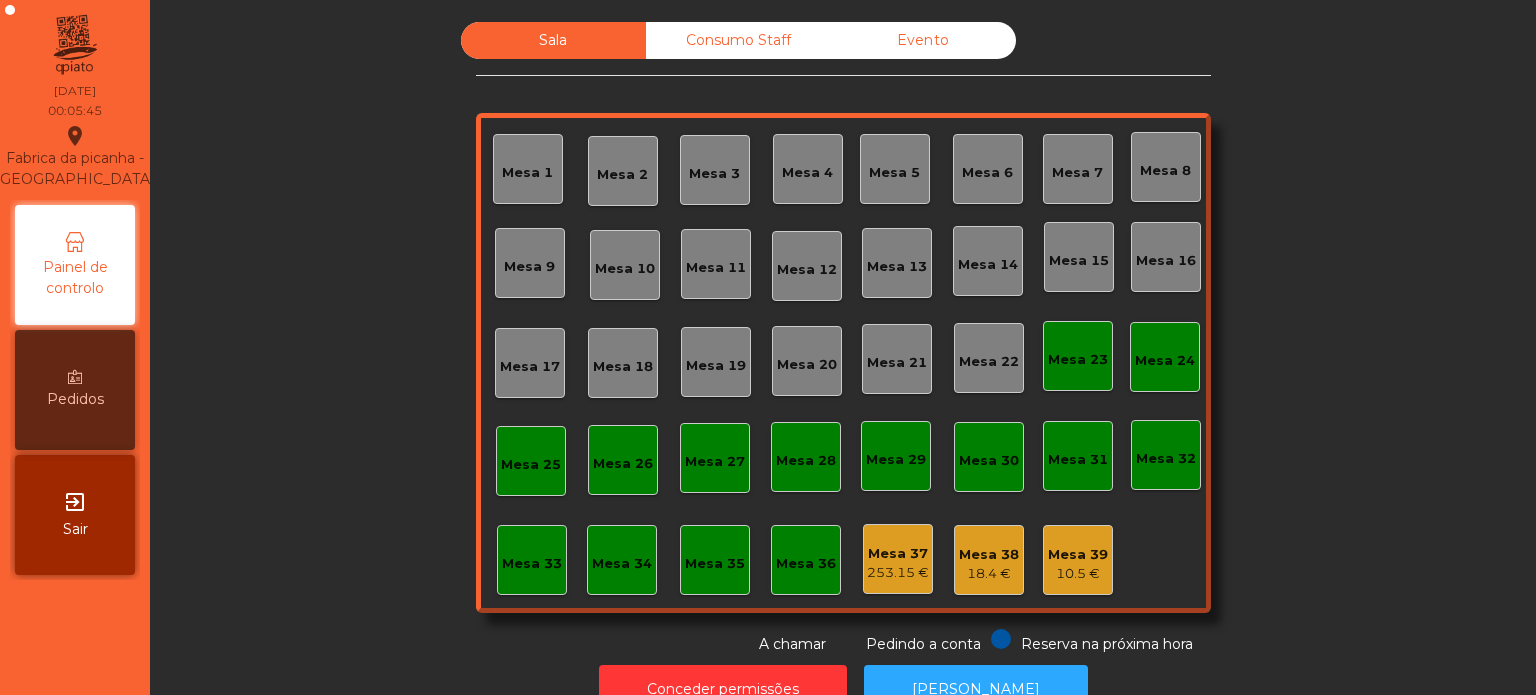 click on "Mesa 37" 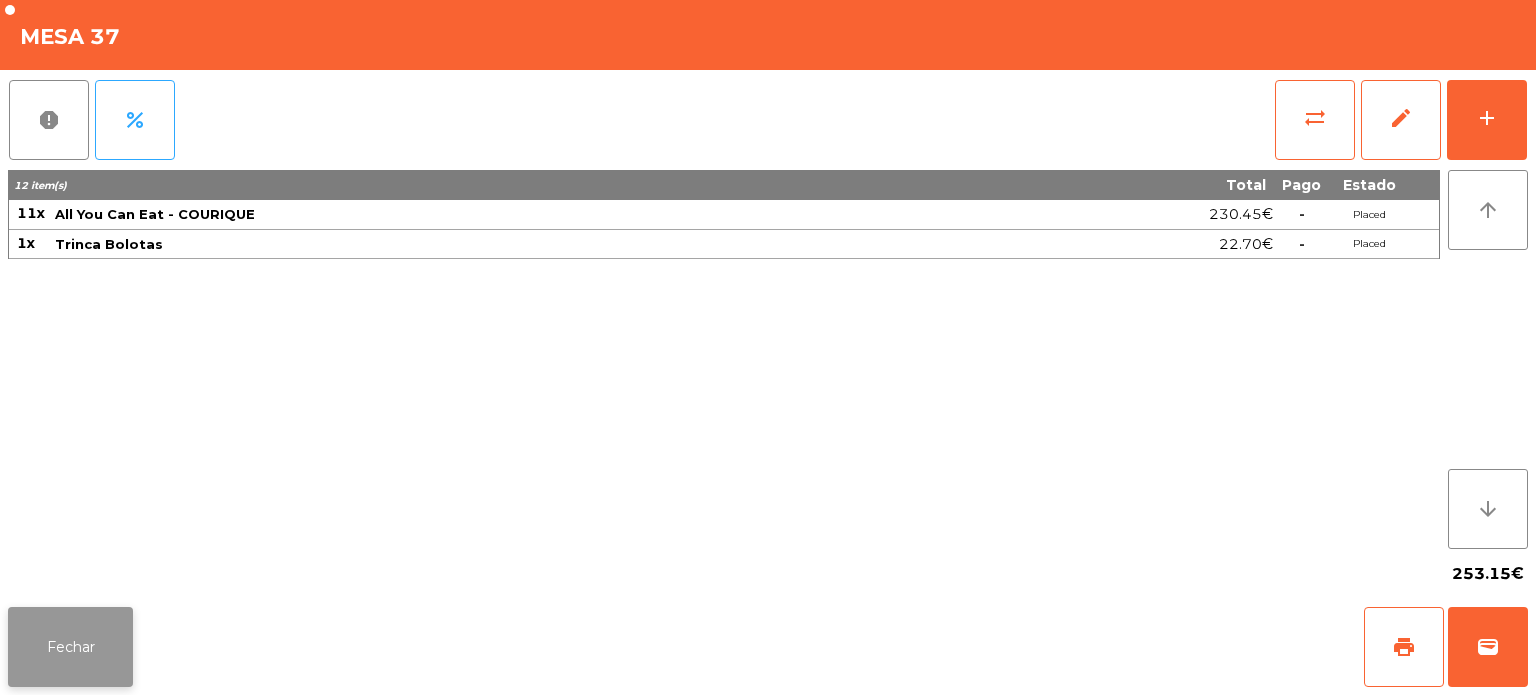 click on "Fechar" 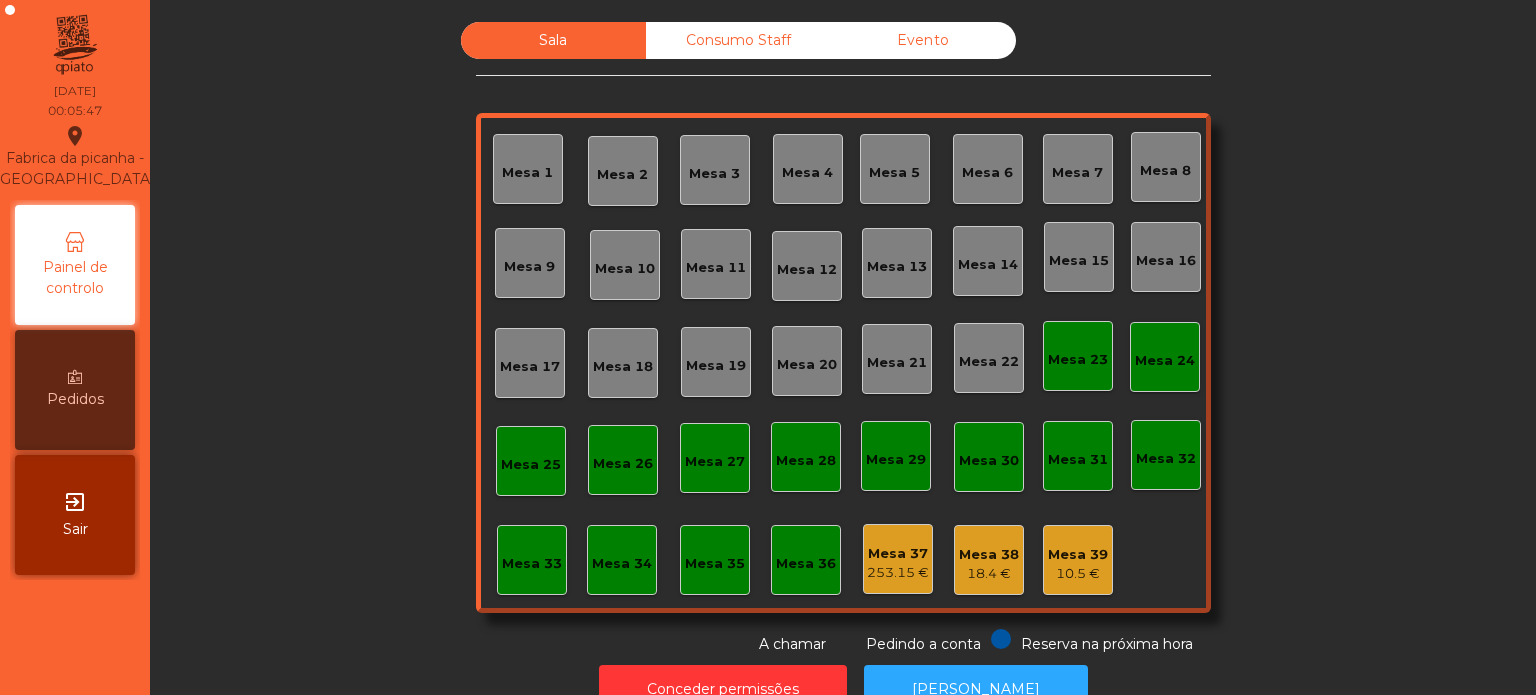 click on "Mesa 37   253.15 €" 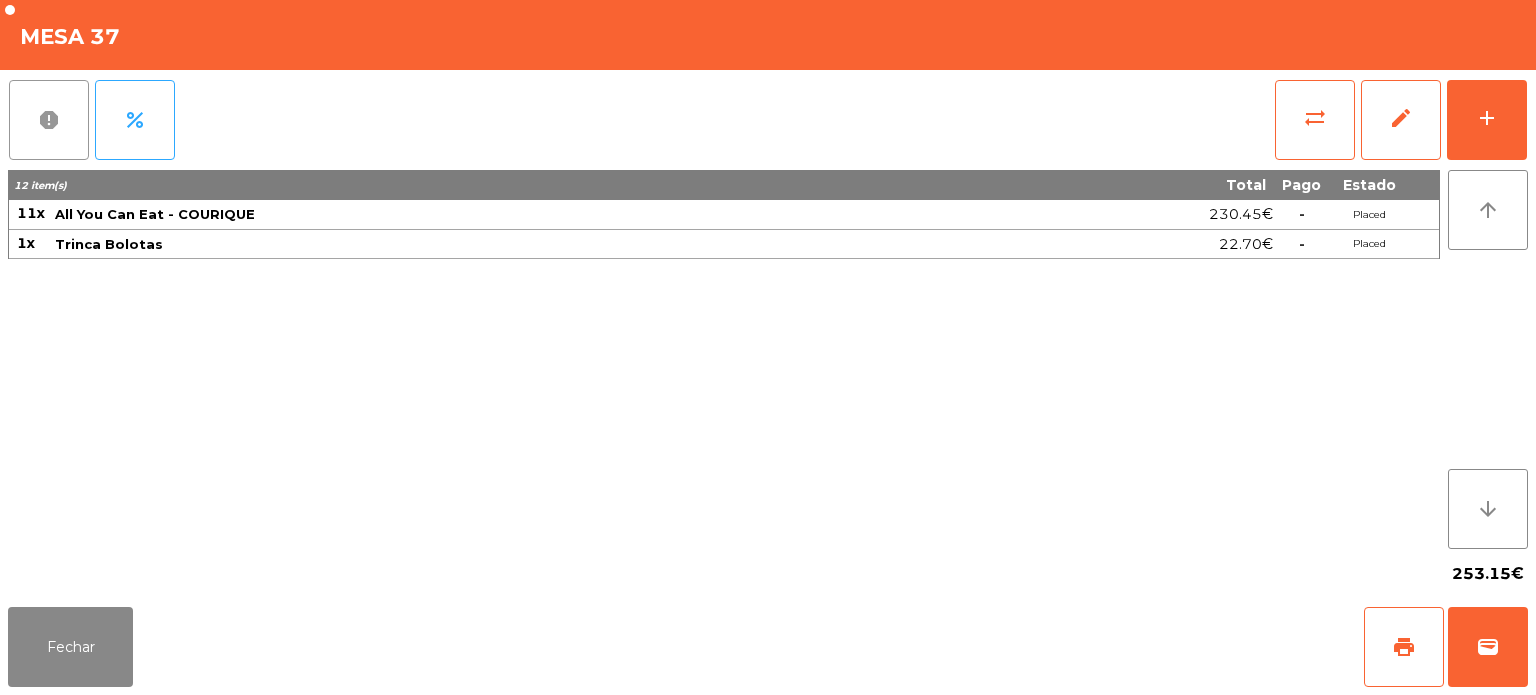 click on "report" 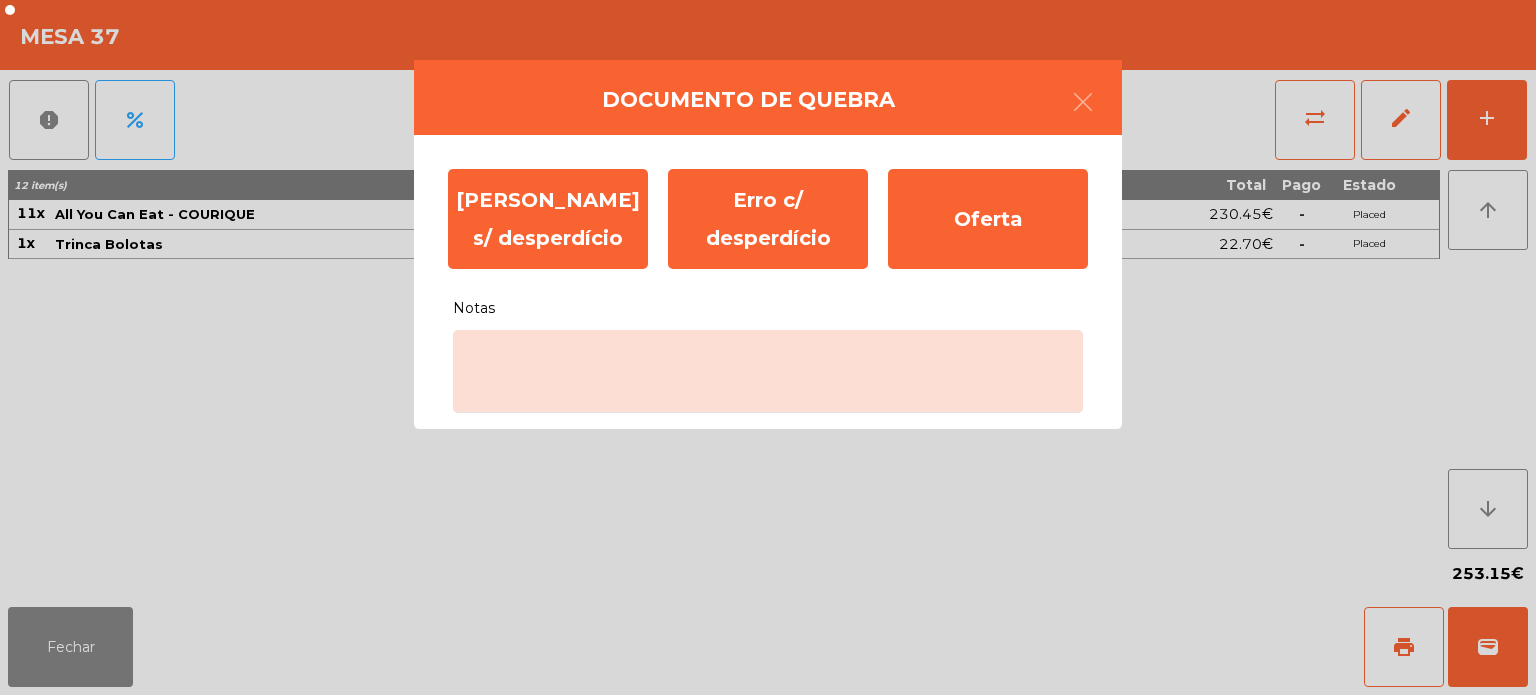 click on "Documento de quebra  Erro s/ desperdício   Erro c/ desperdício   Oferta   Notas" 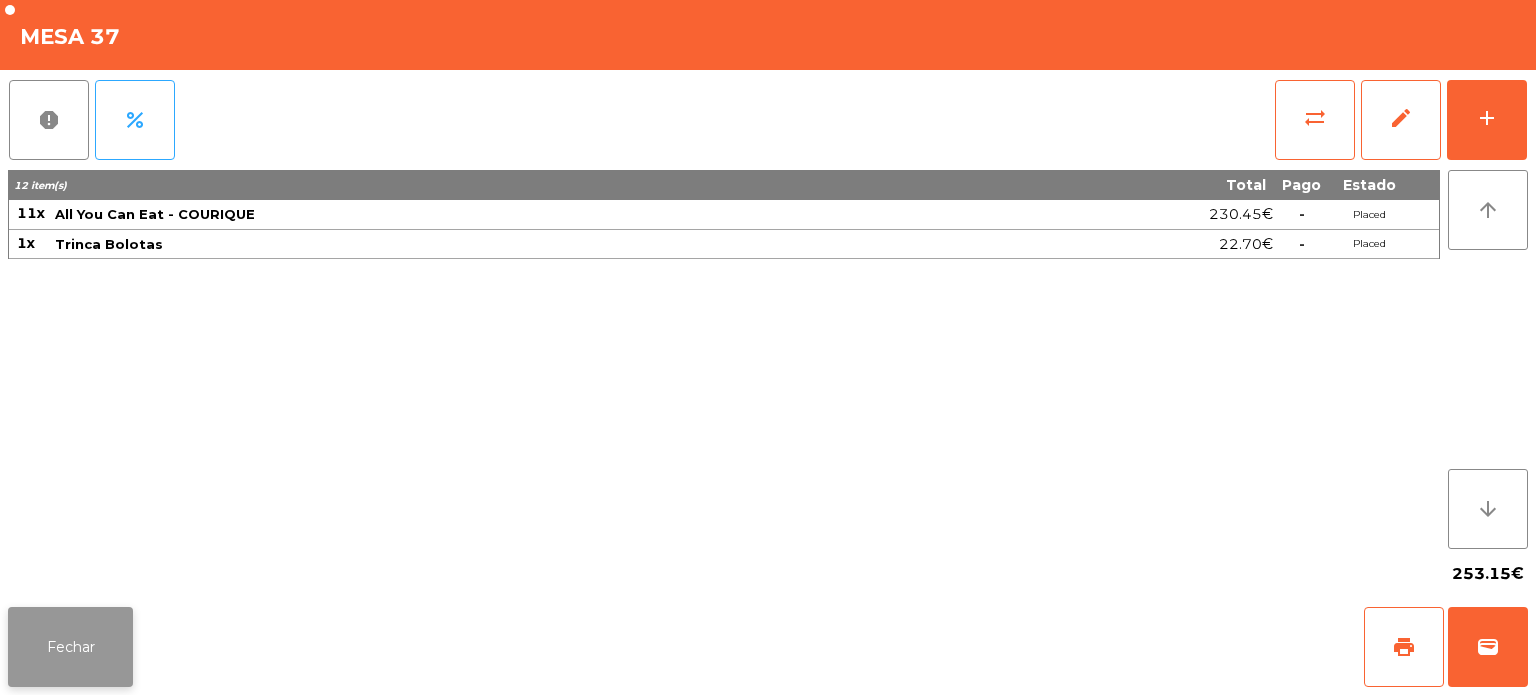 click on "Fechar" 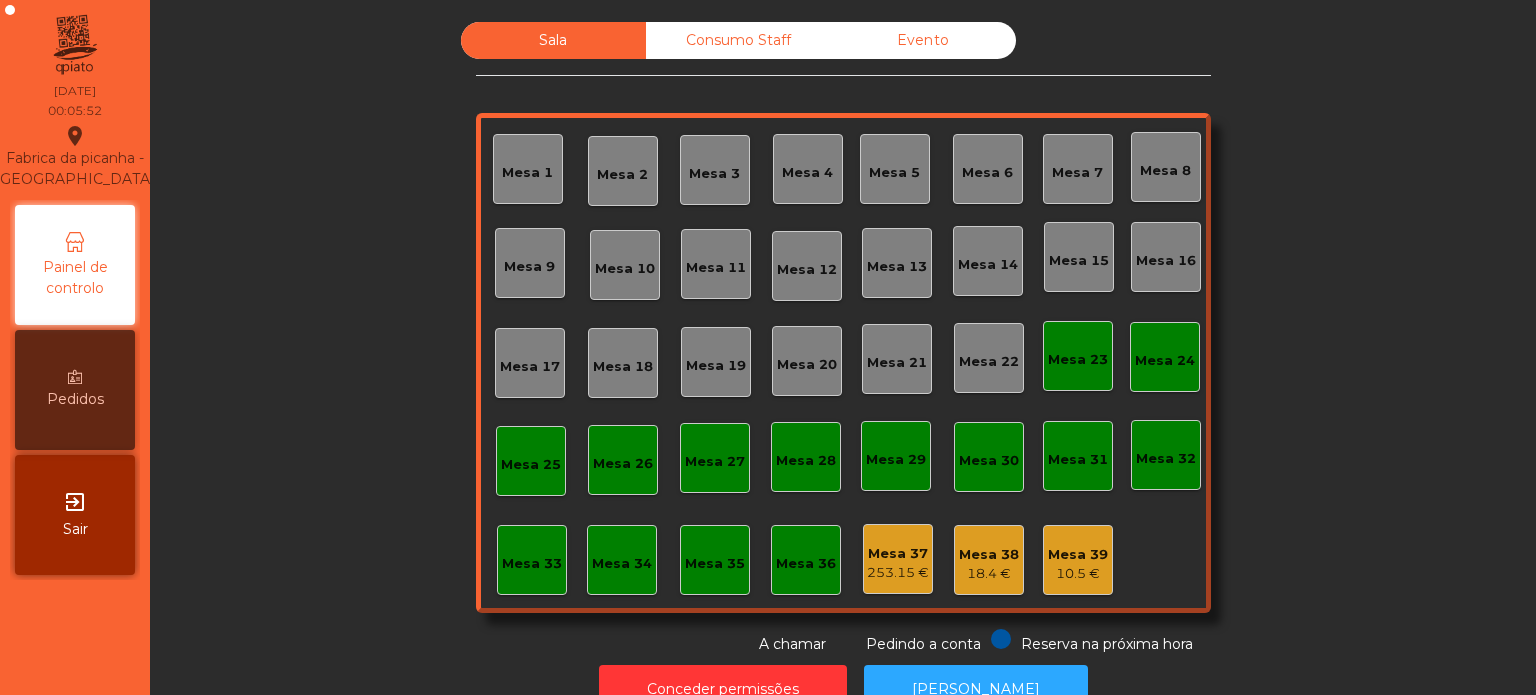 click on "Consumo Staff" 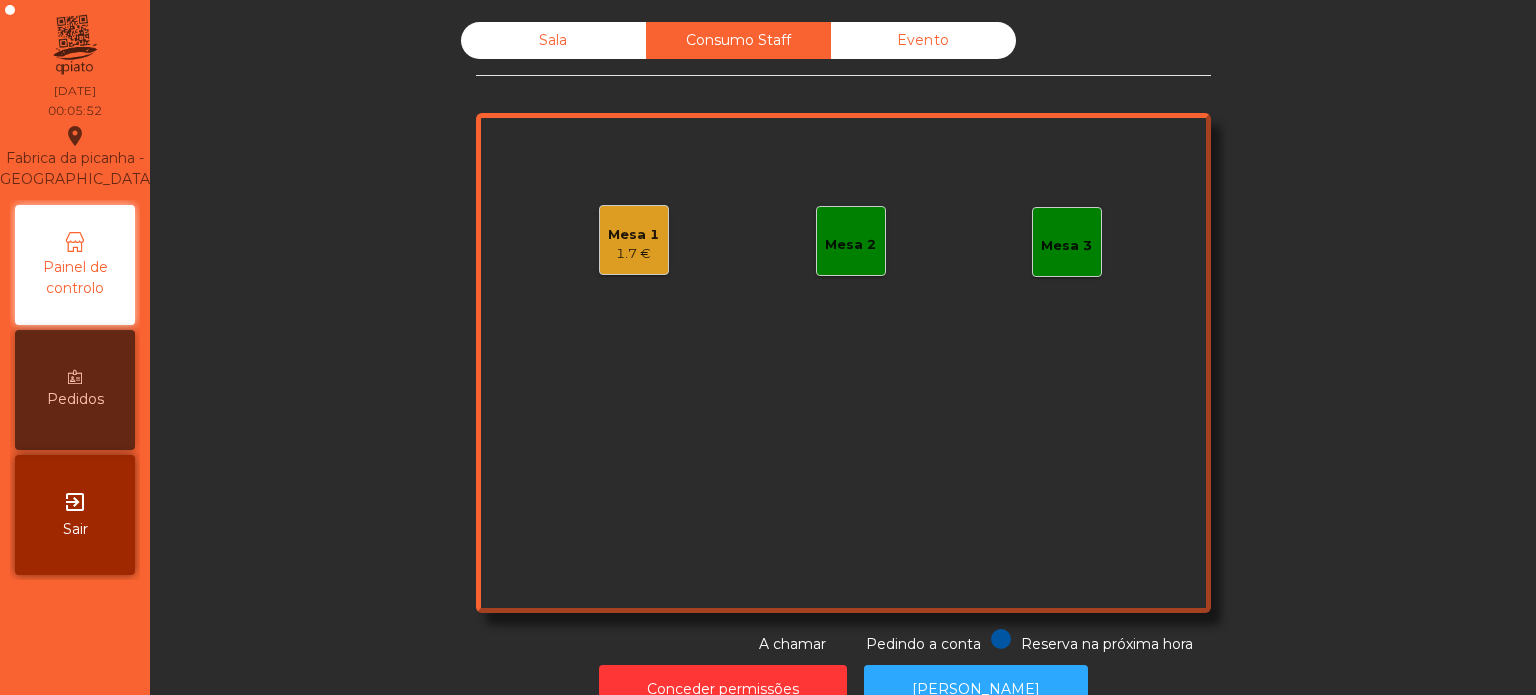 click on "1.7 €" 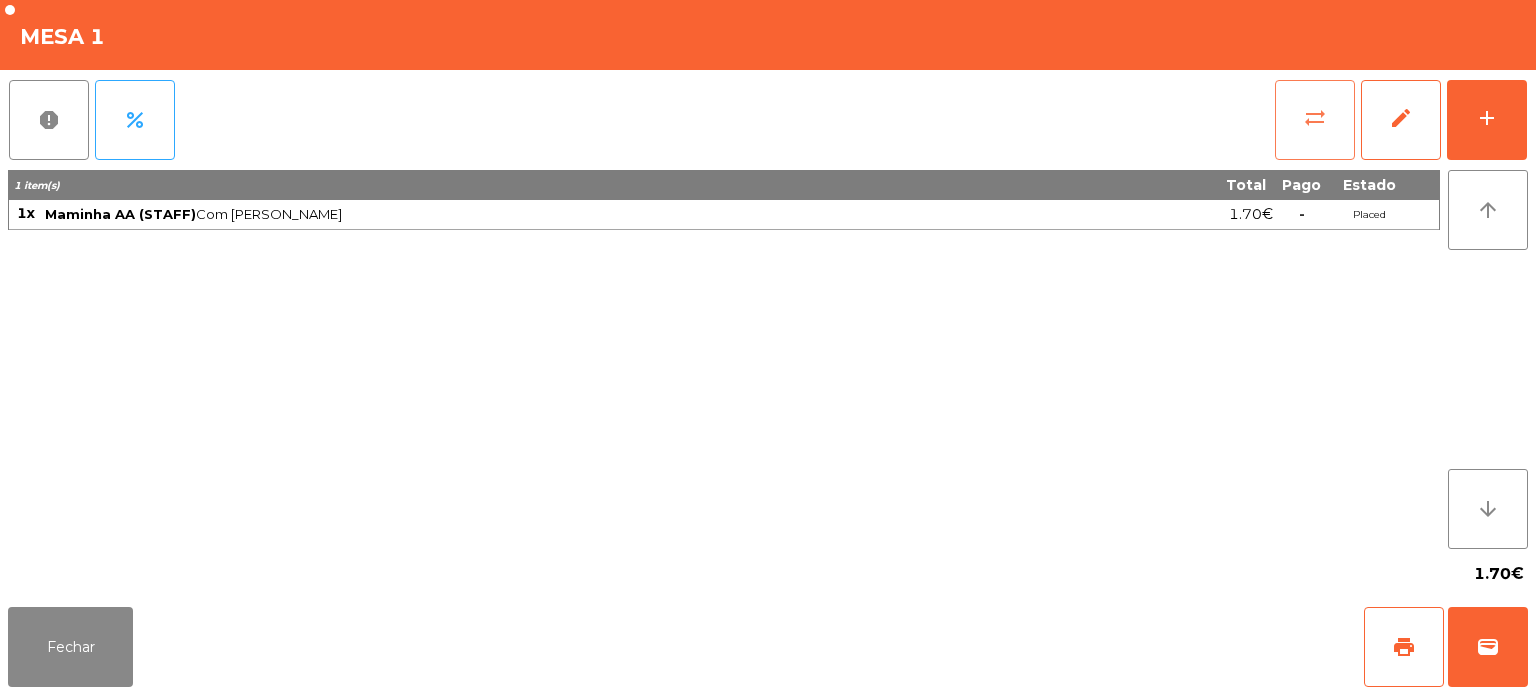 click on "sync_alt" 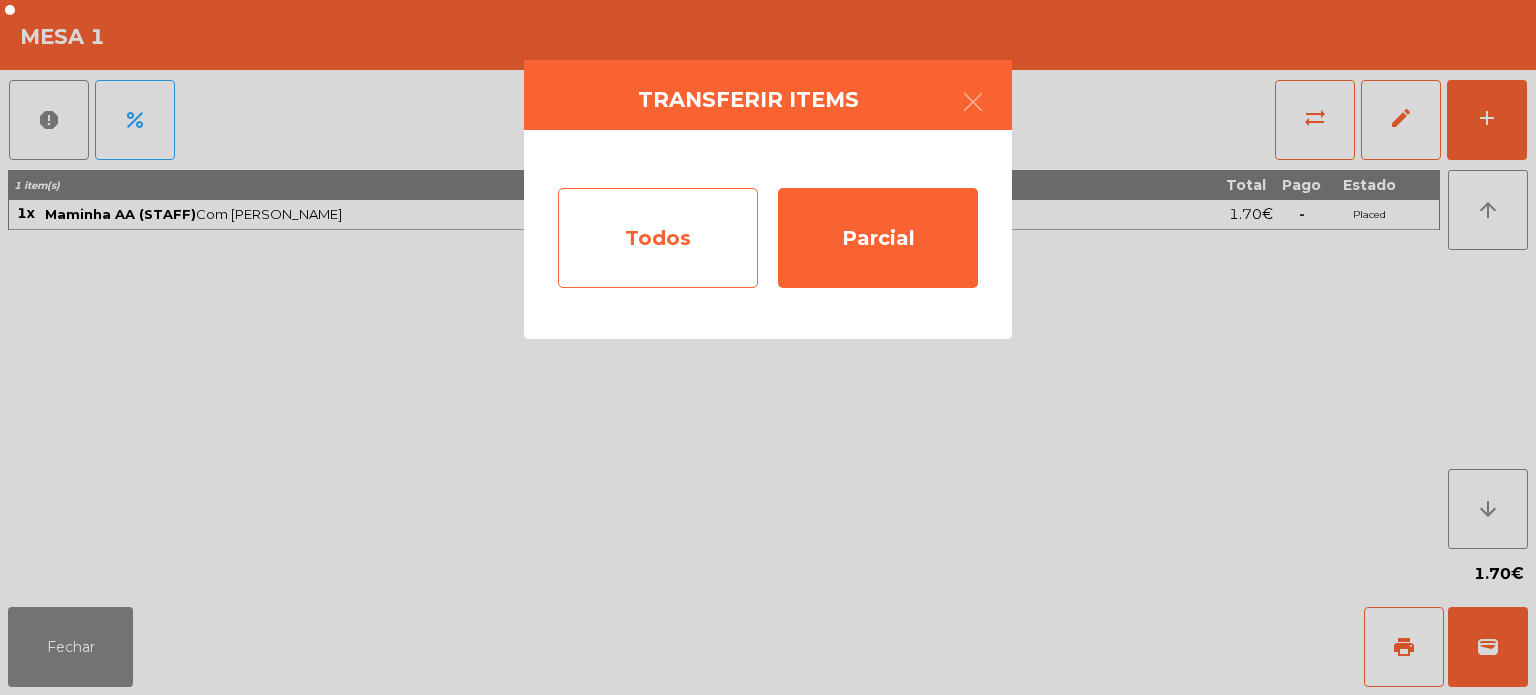 click on "Todos" 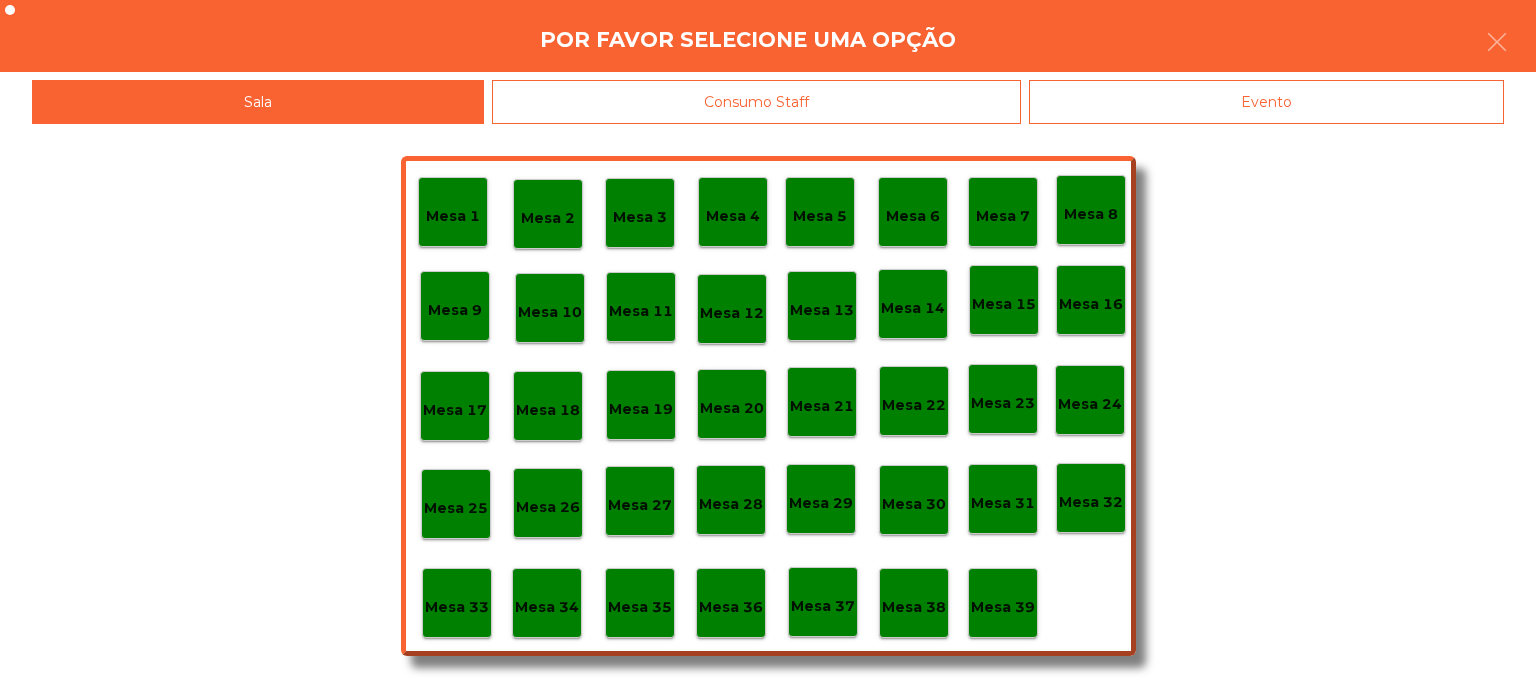 click on "Mesa 37" 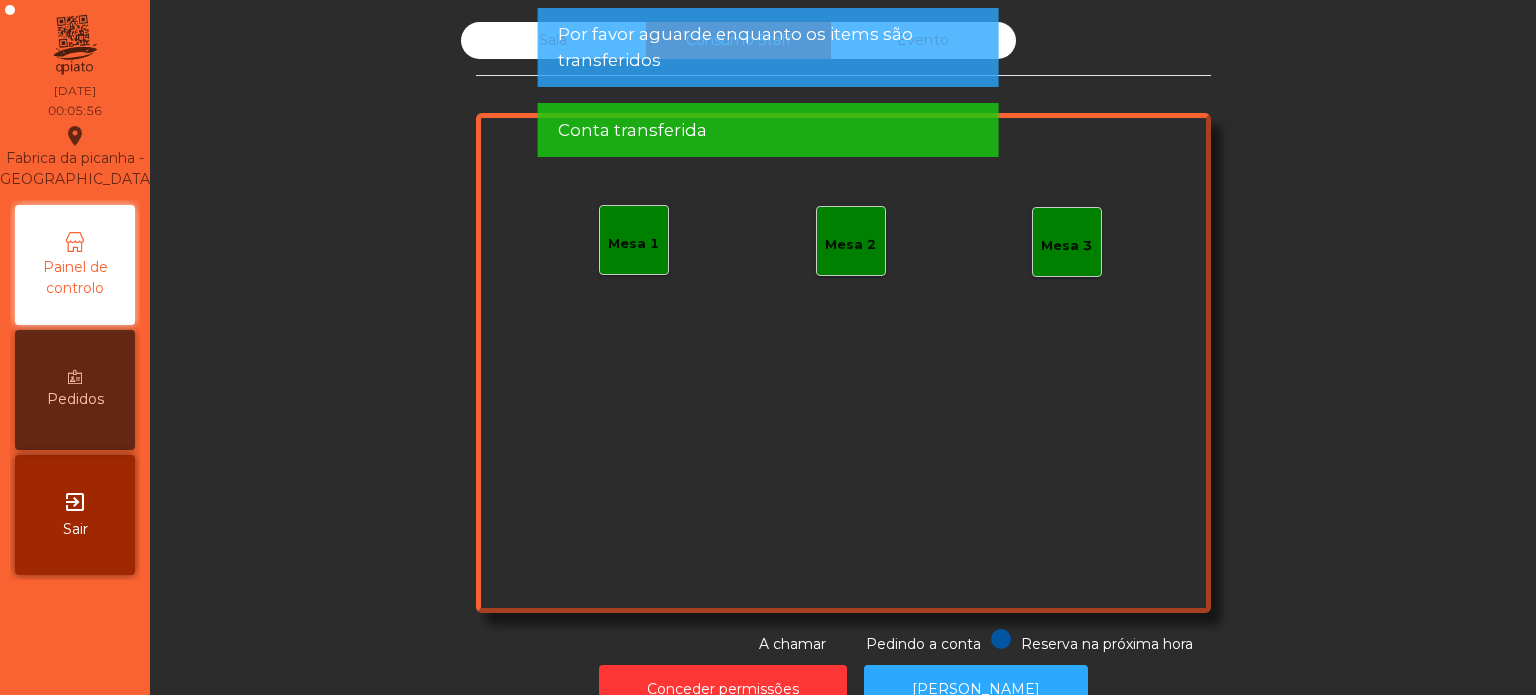 click on "Sala" 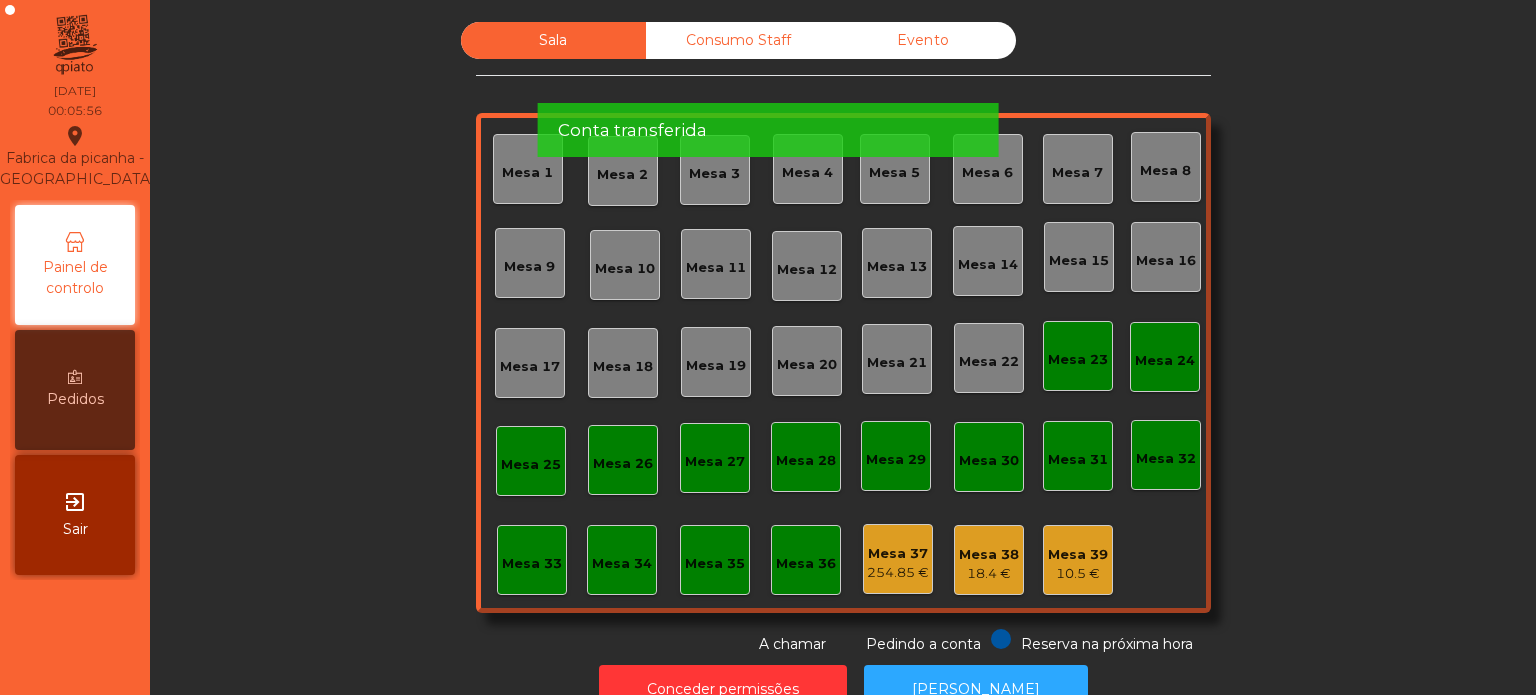 click on "Sala" 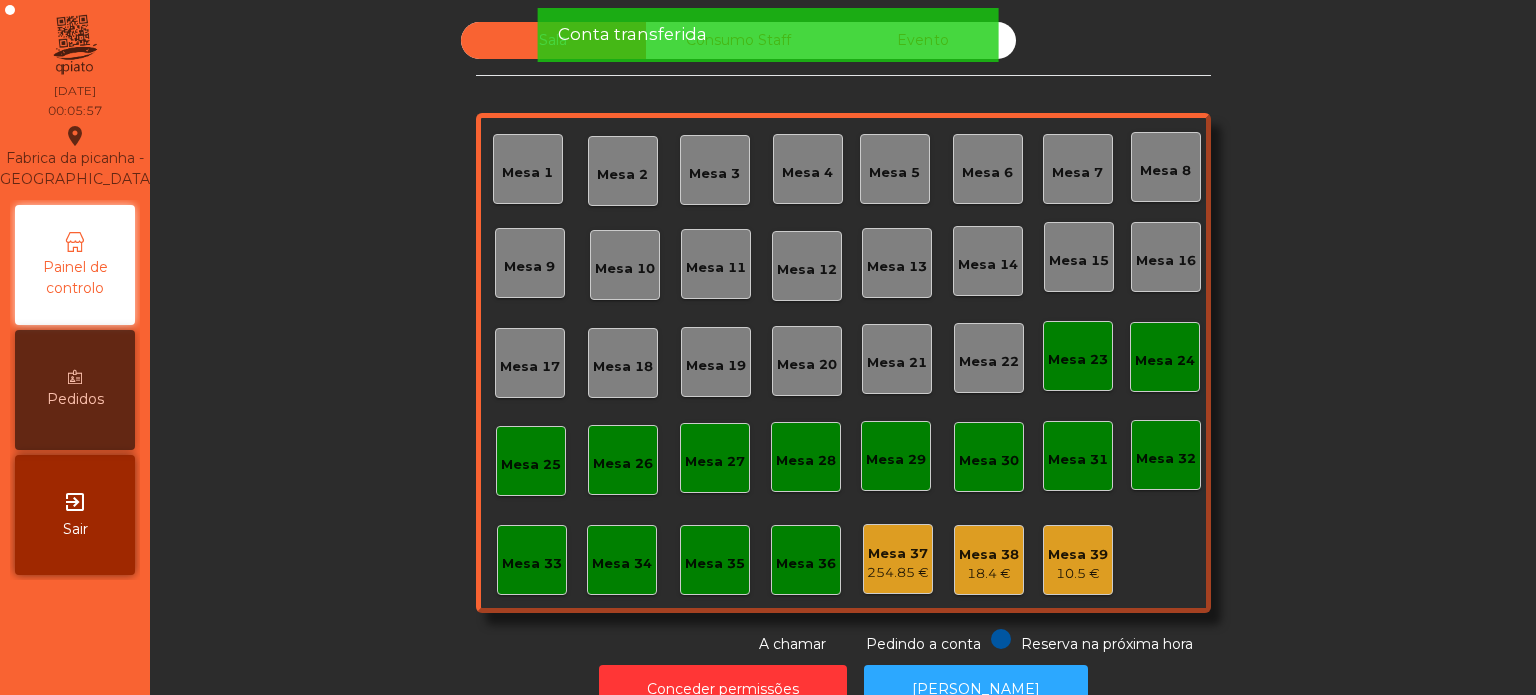 click on "254.85 €" 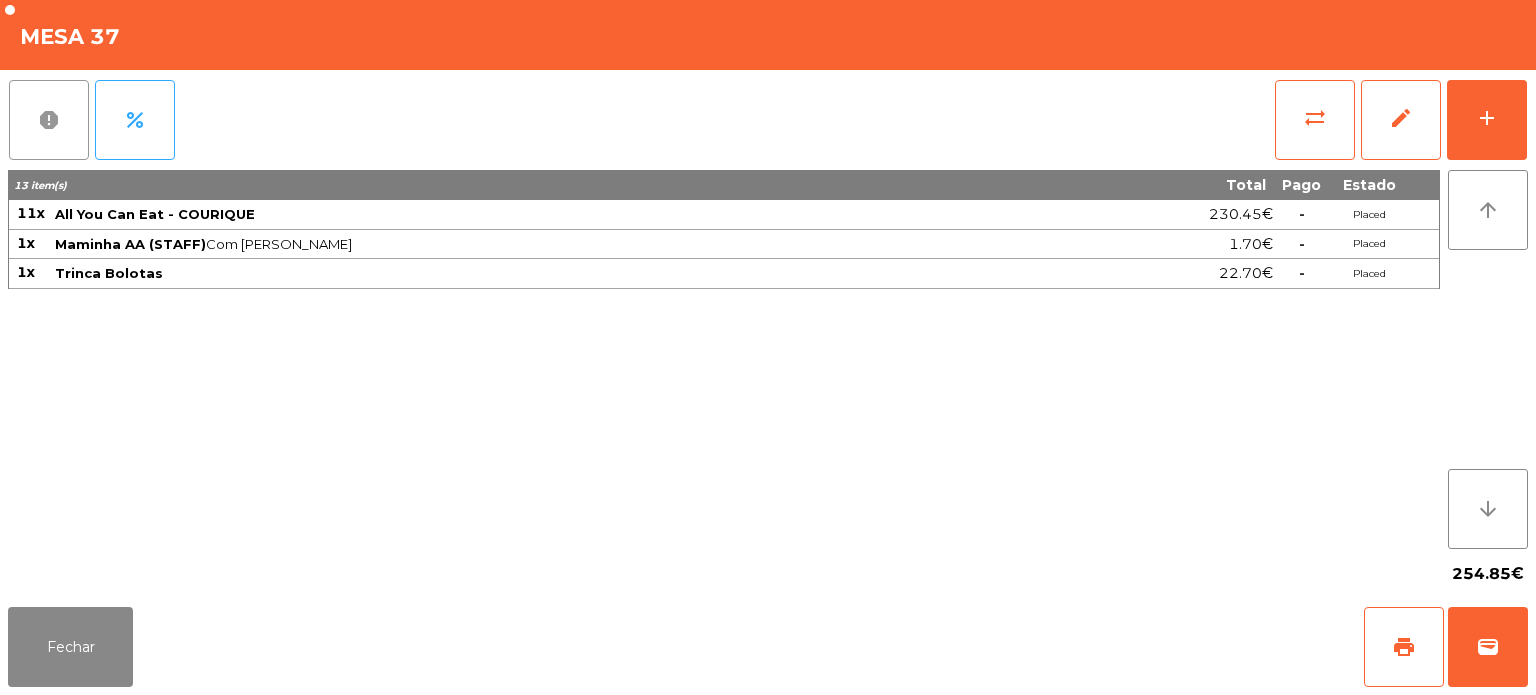click on "report" 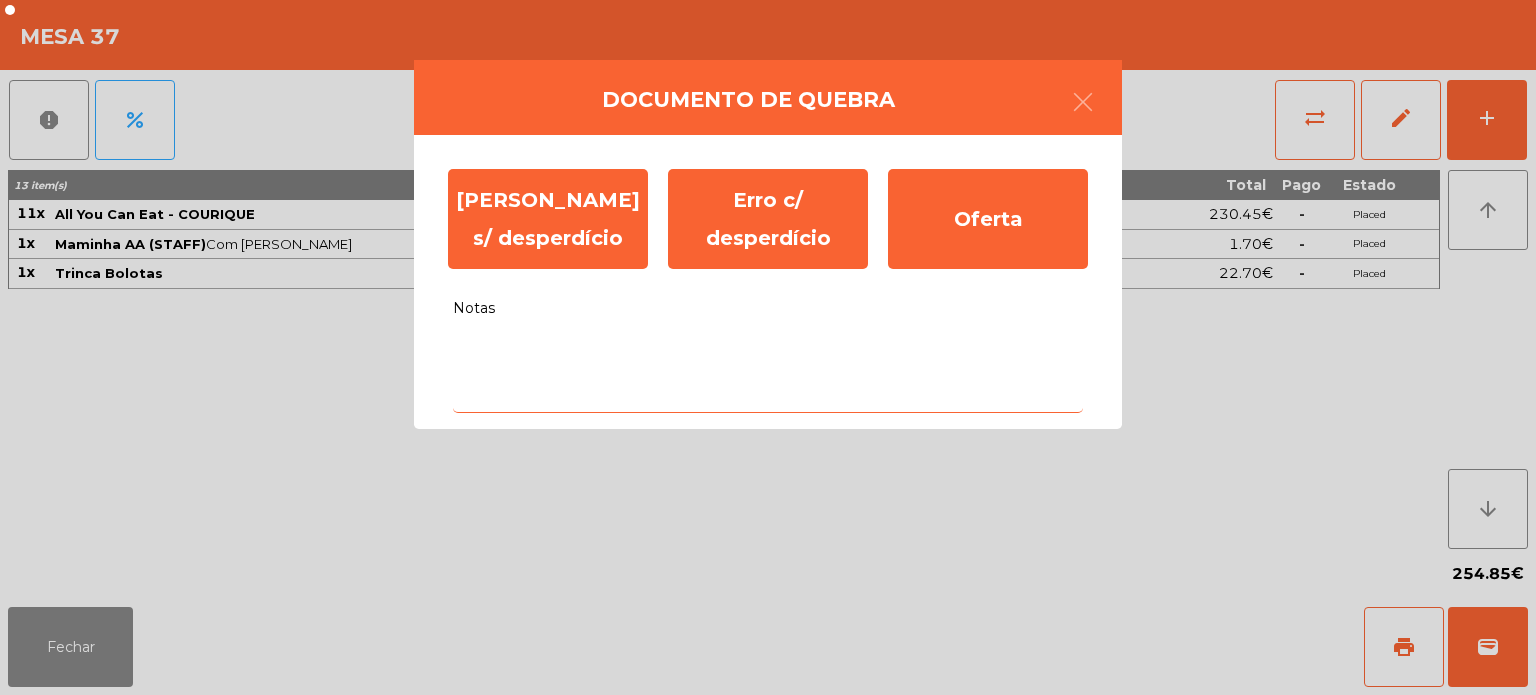click on "Notas" at bounding box center [768, 371] 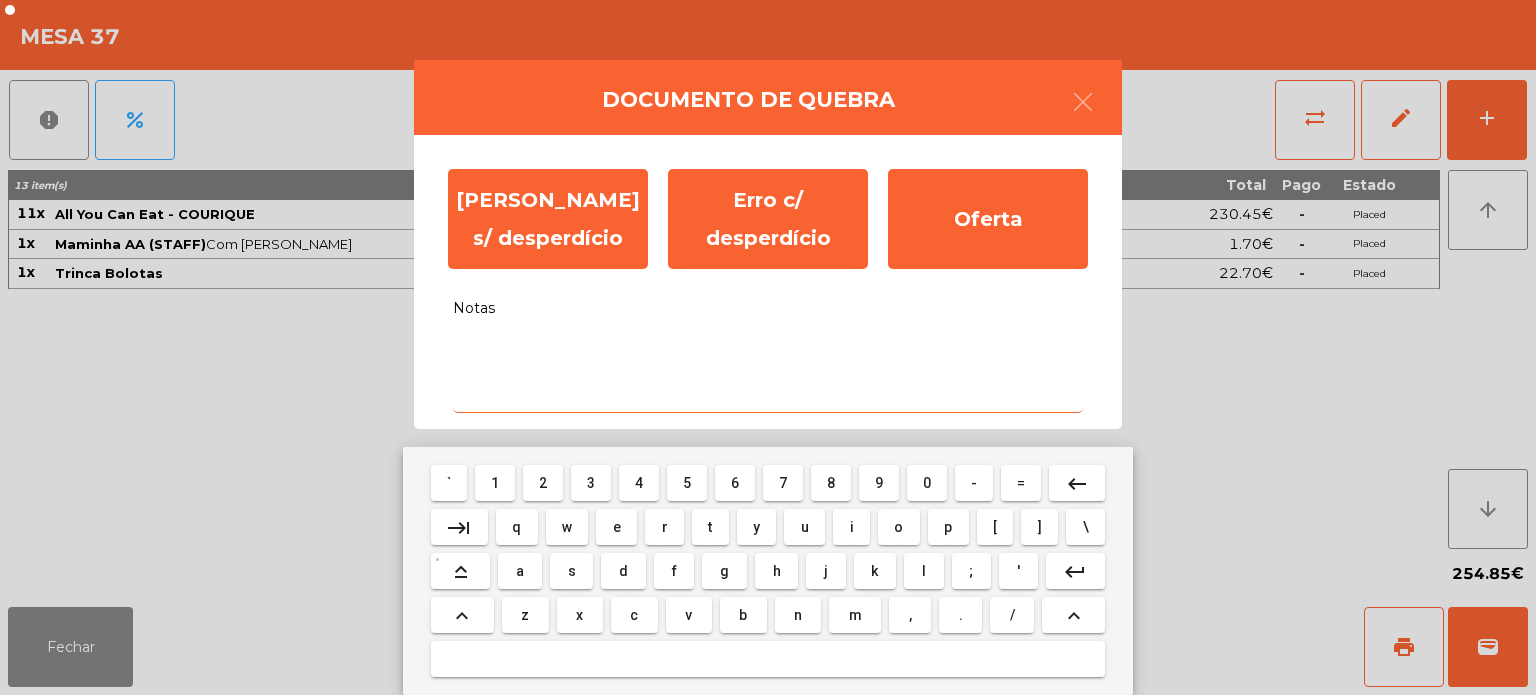 click on "s" at bounding box center [572, 571] 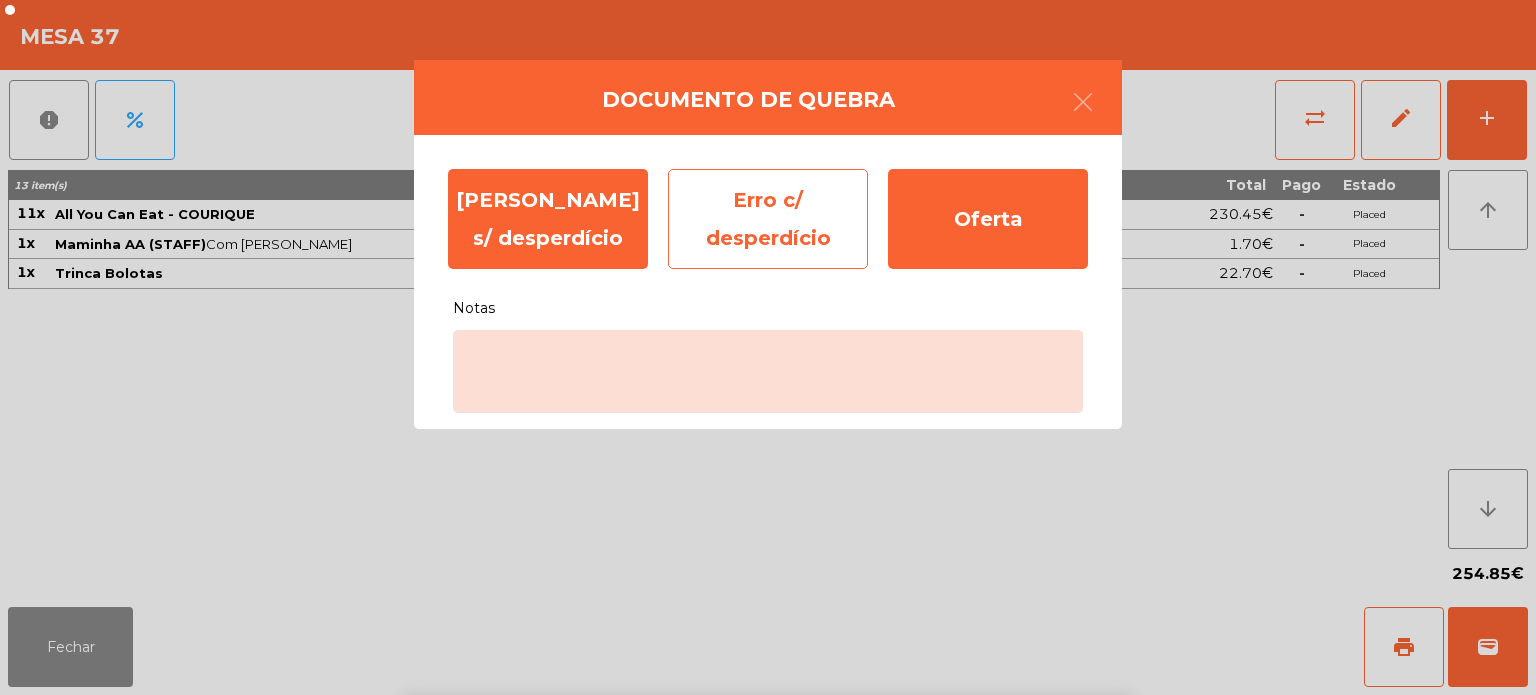 click on "Erro c/ desperdício" 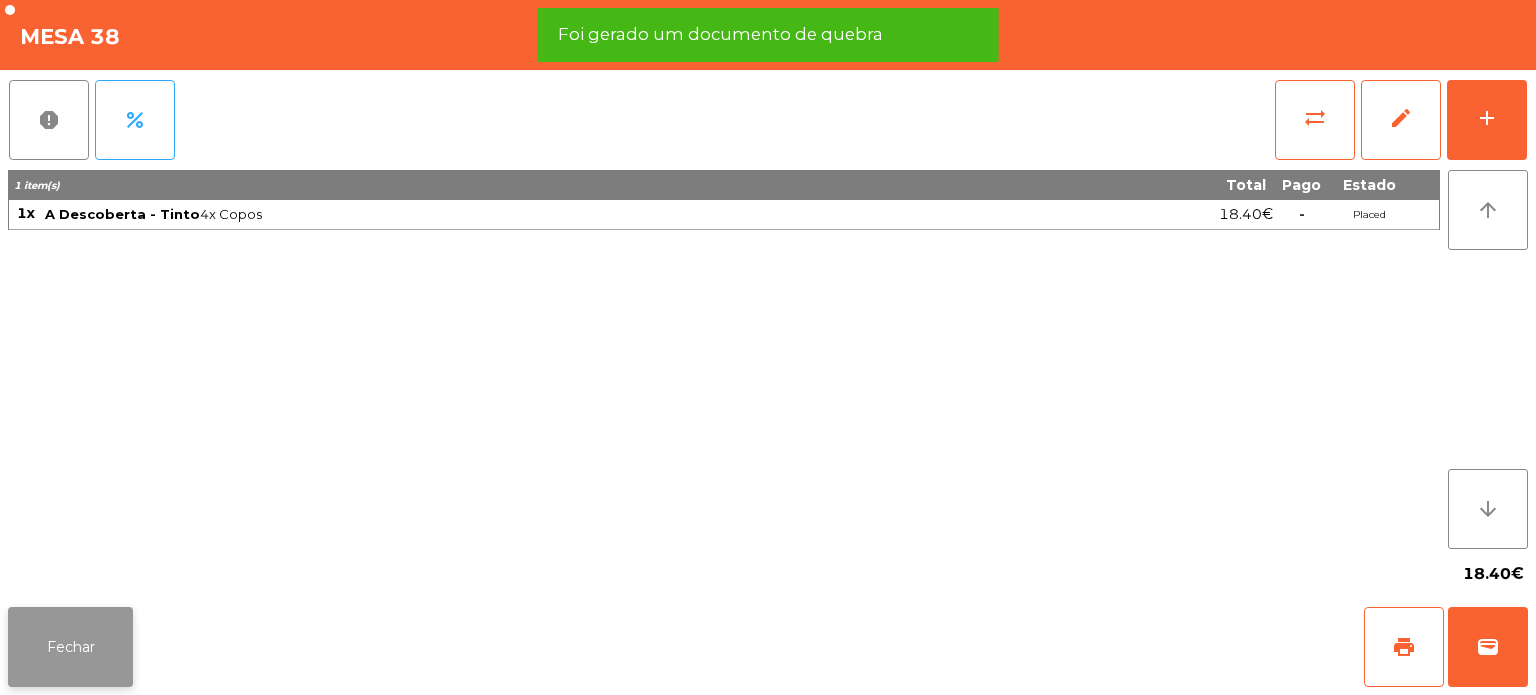 click on "Fechar" 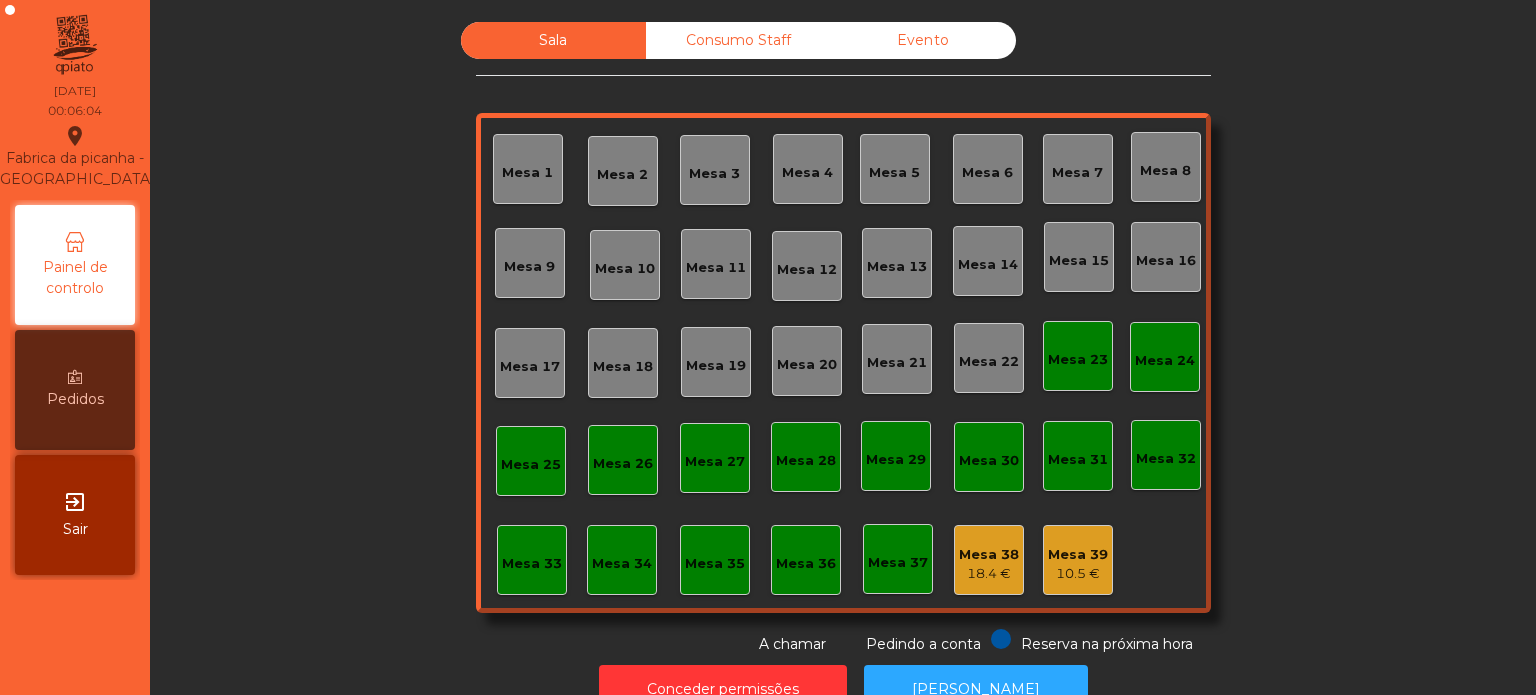 click on "Mesa 39" 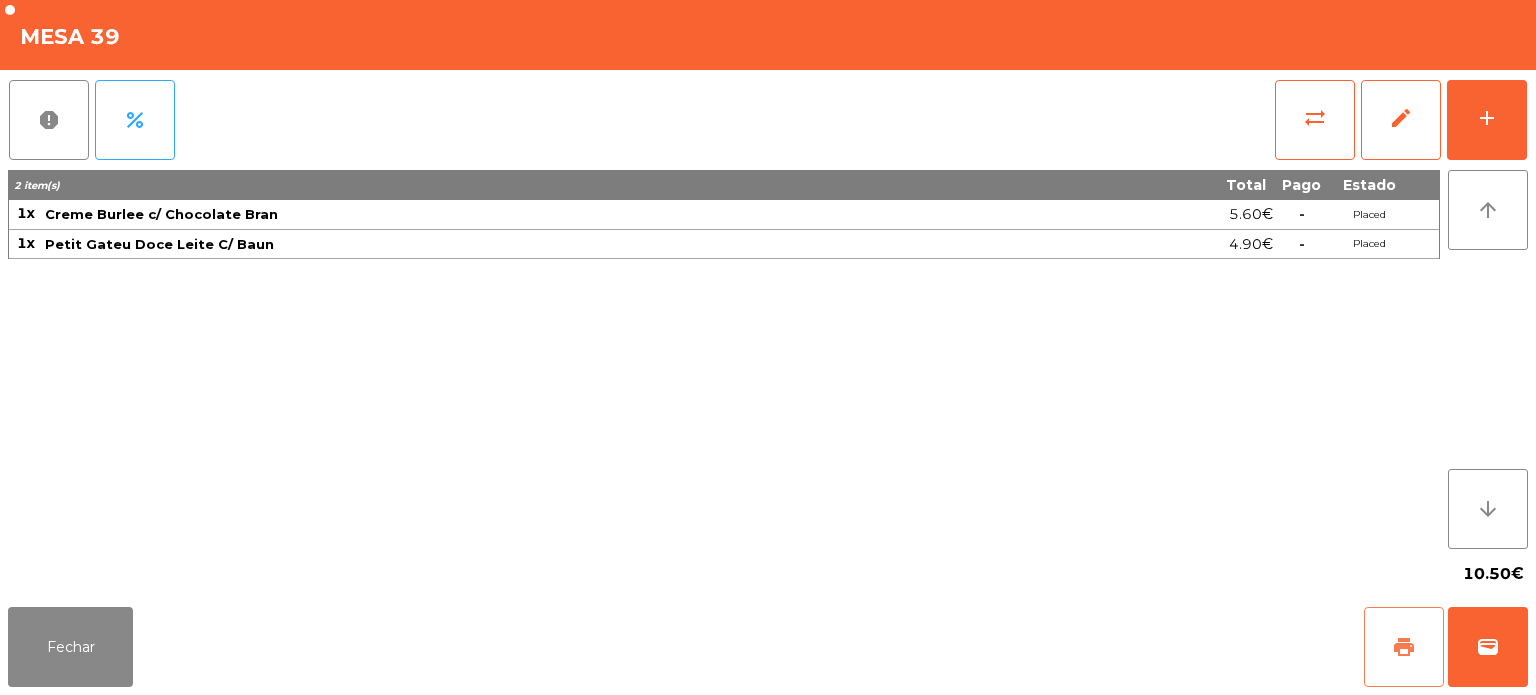 click on "print" 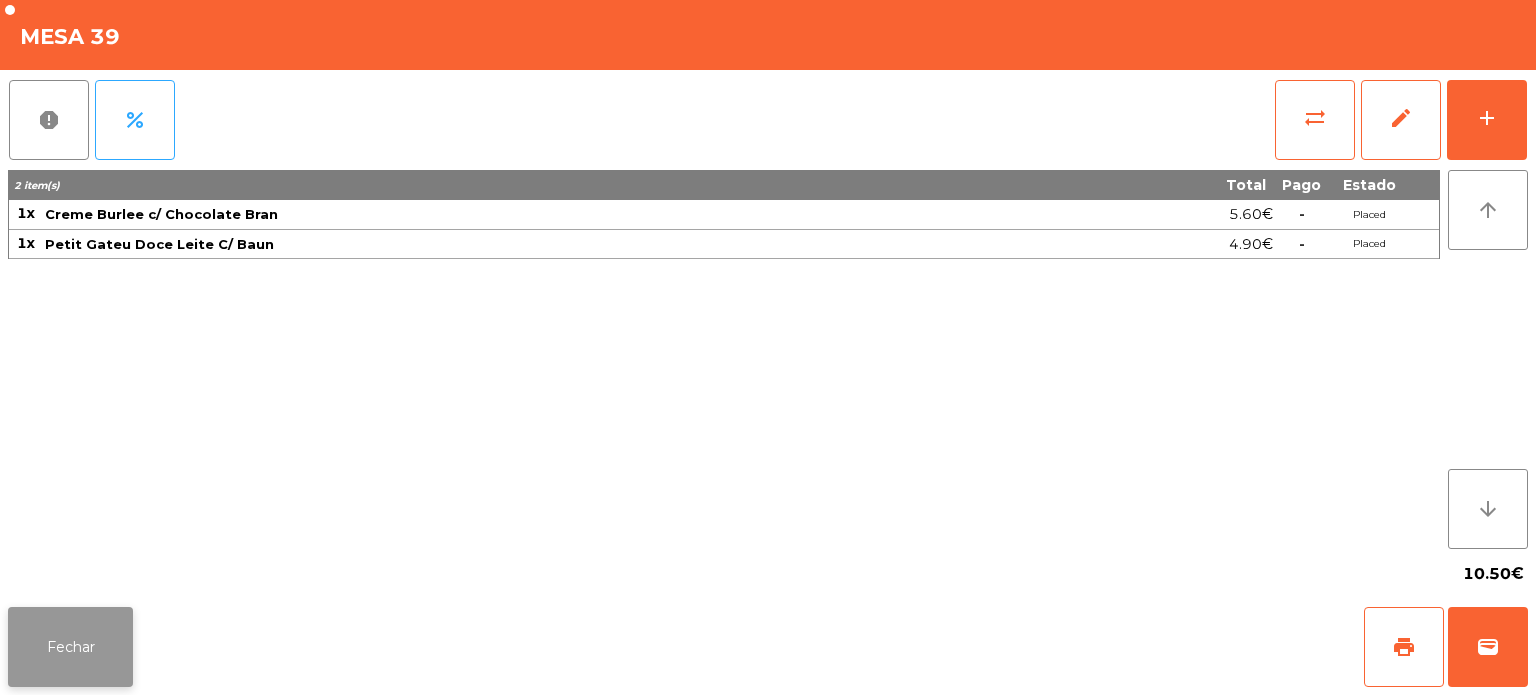 click on "Fechar" 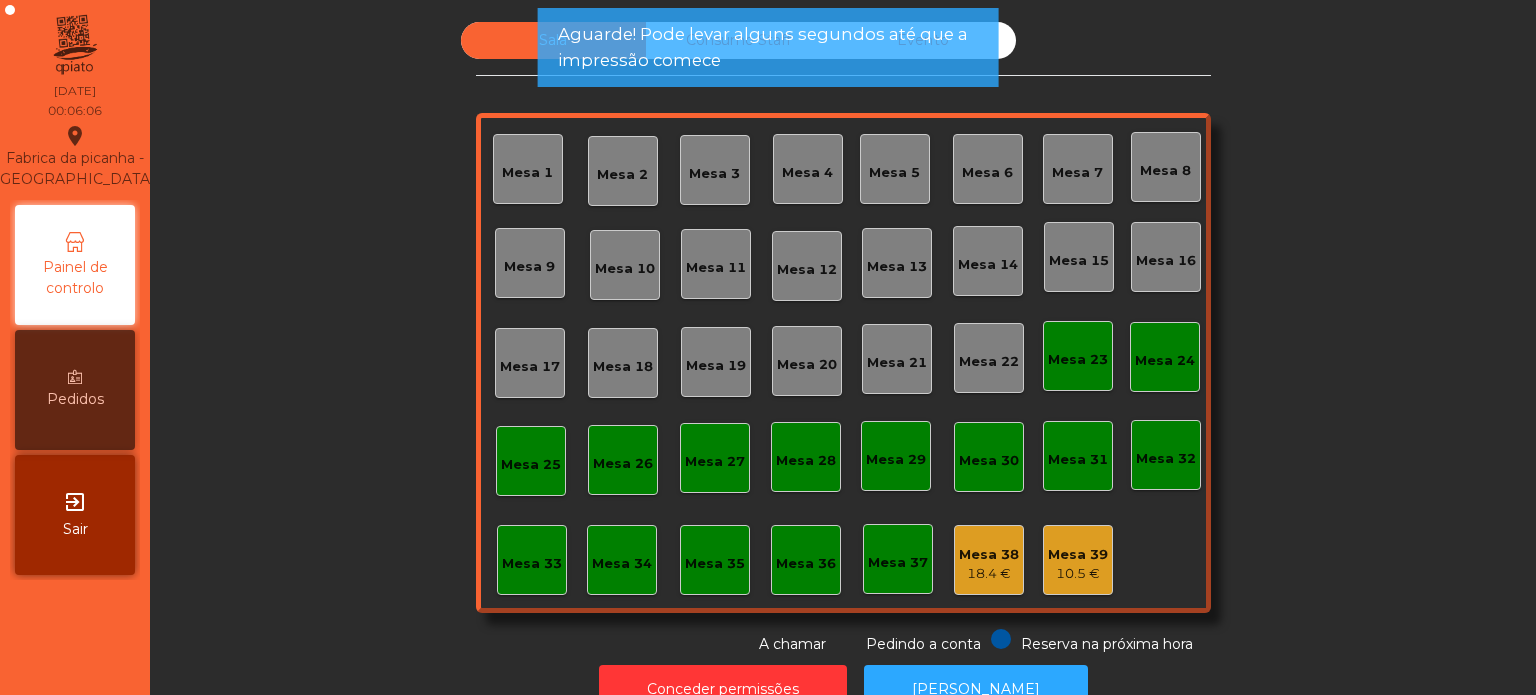 click on "18.4 €" 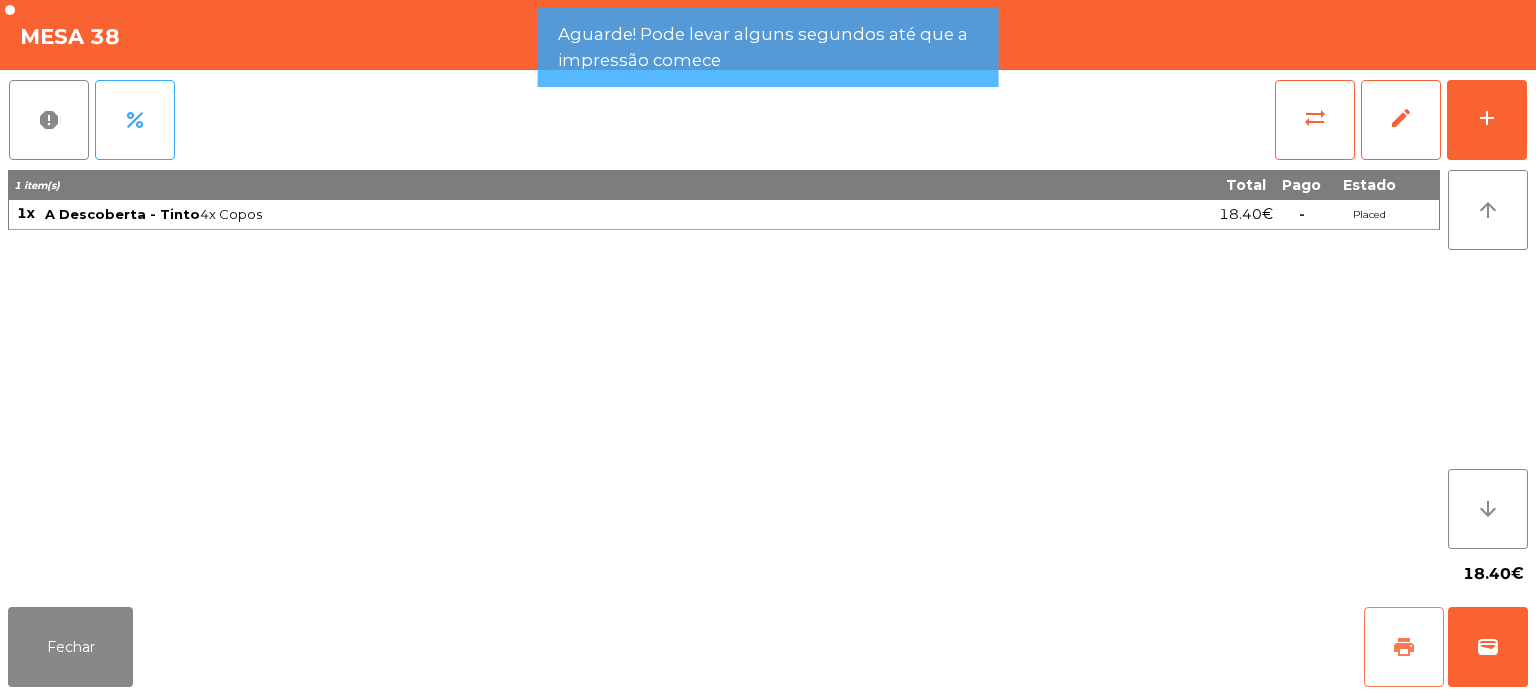 click on "print" 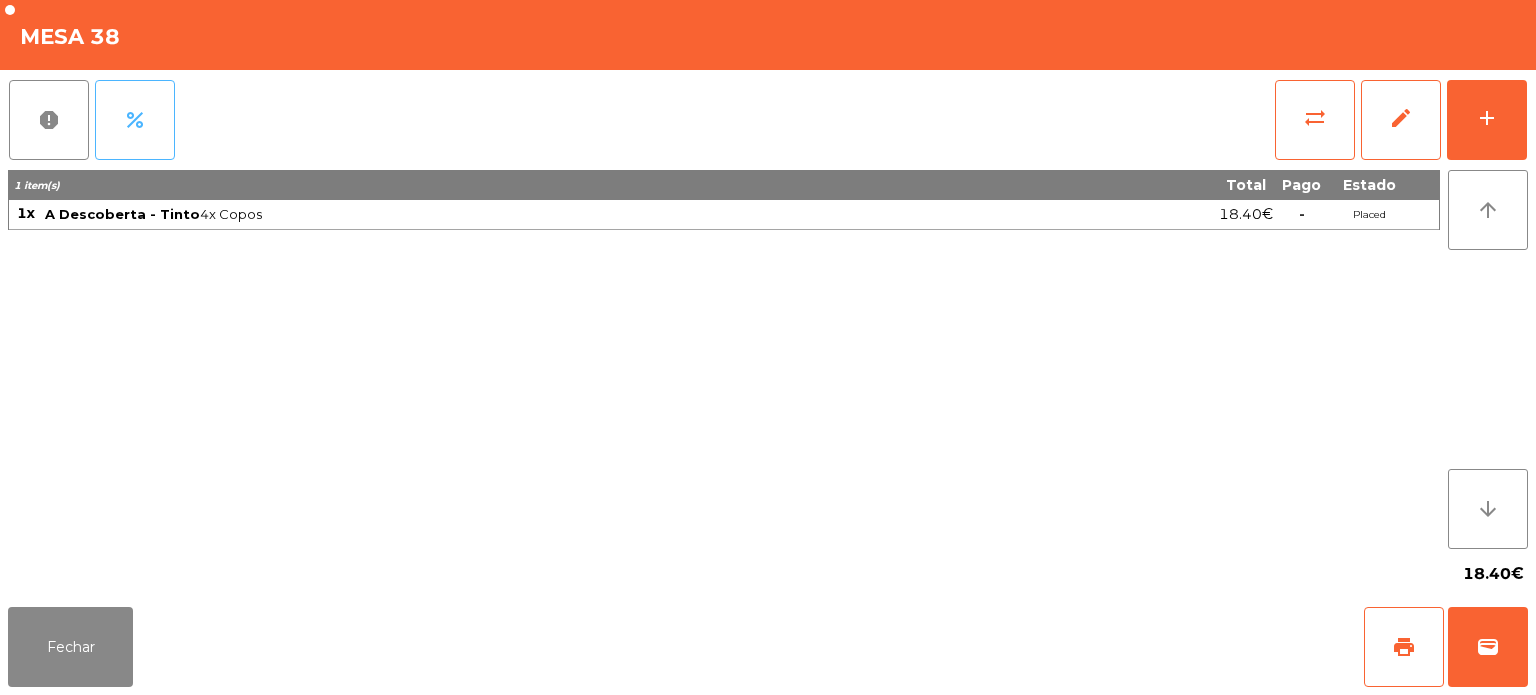 click on "percent" 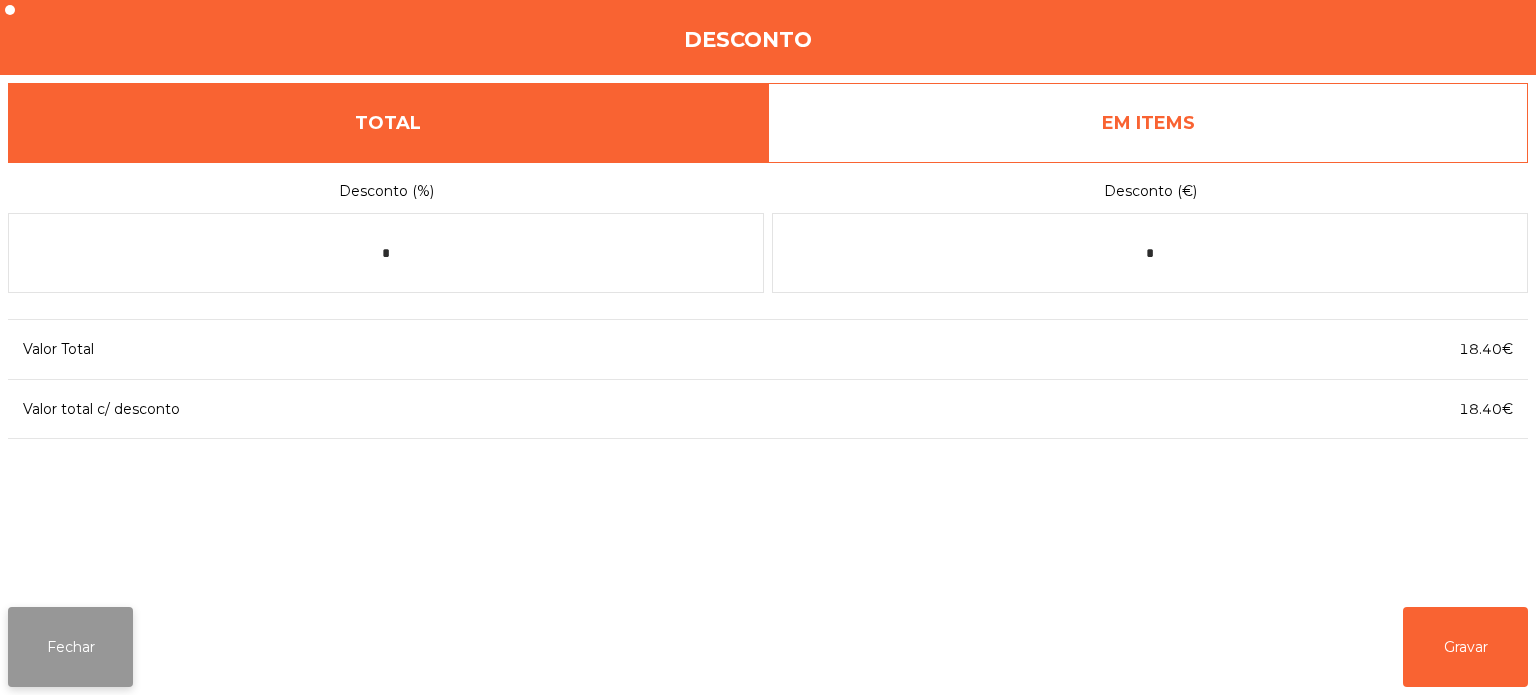 click on "Fechar" 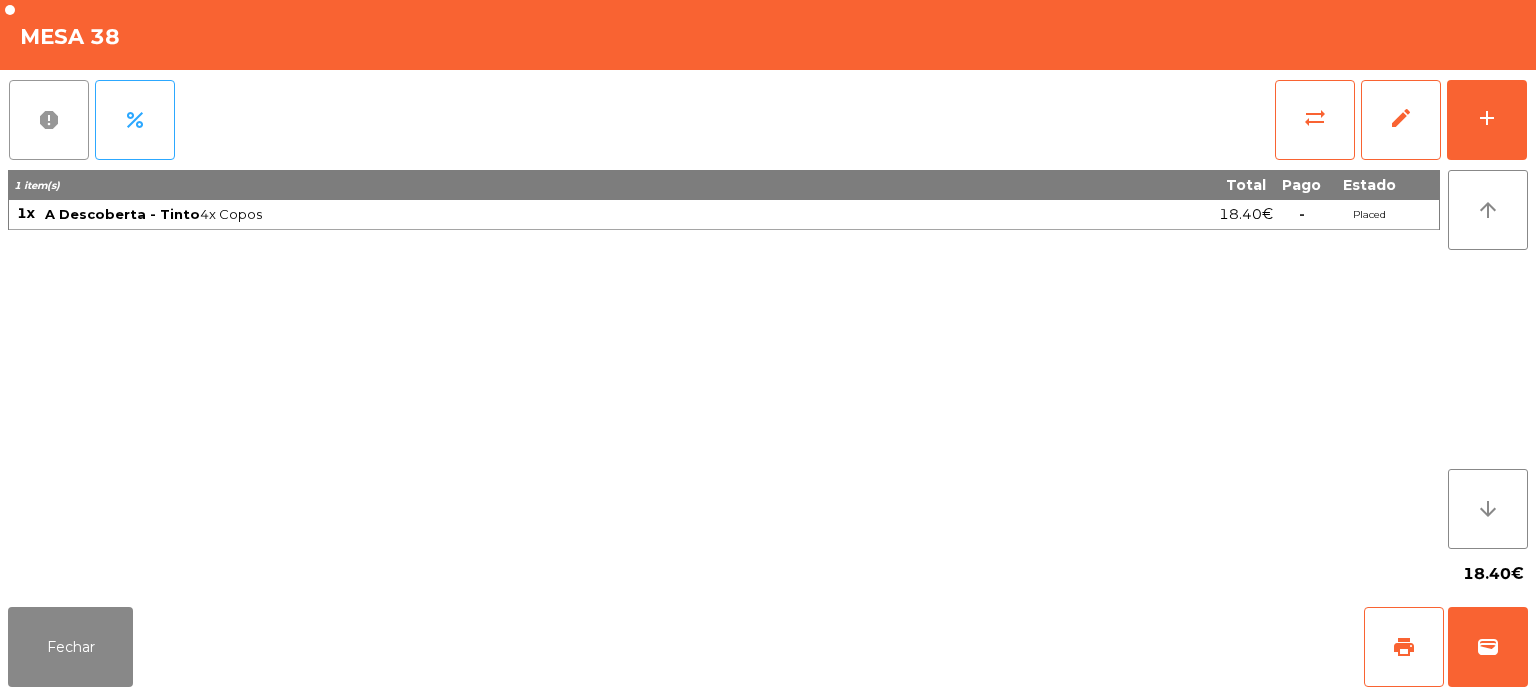 click on "report" 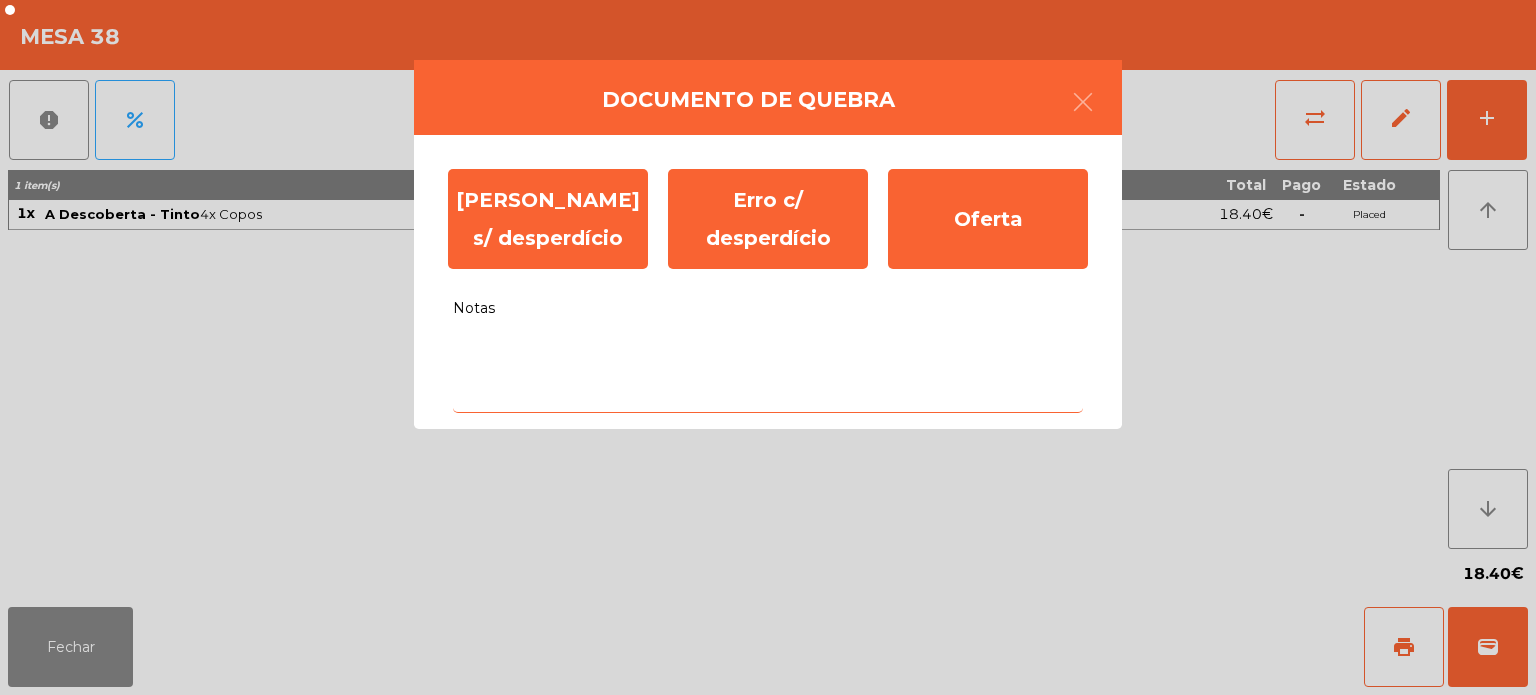 click on "Notas" at bounding box center (768, 371) 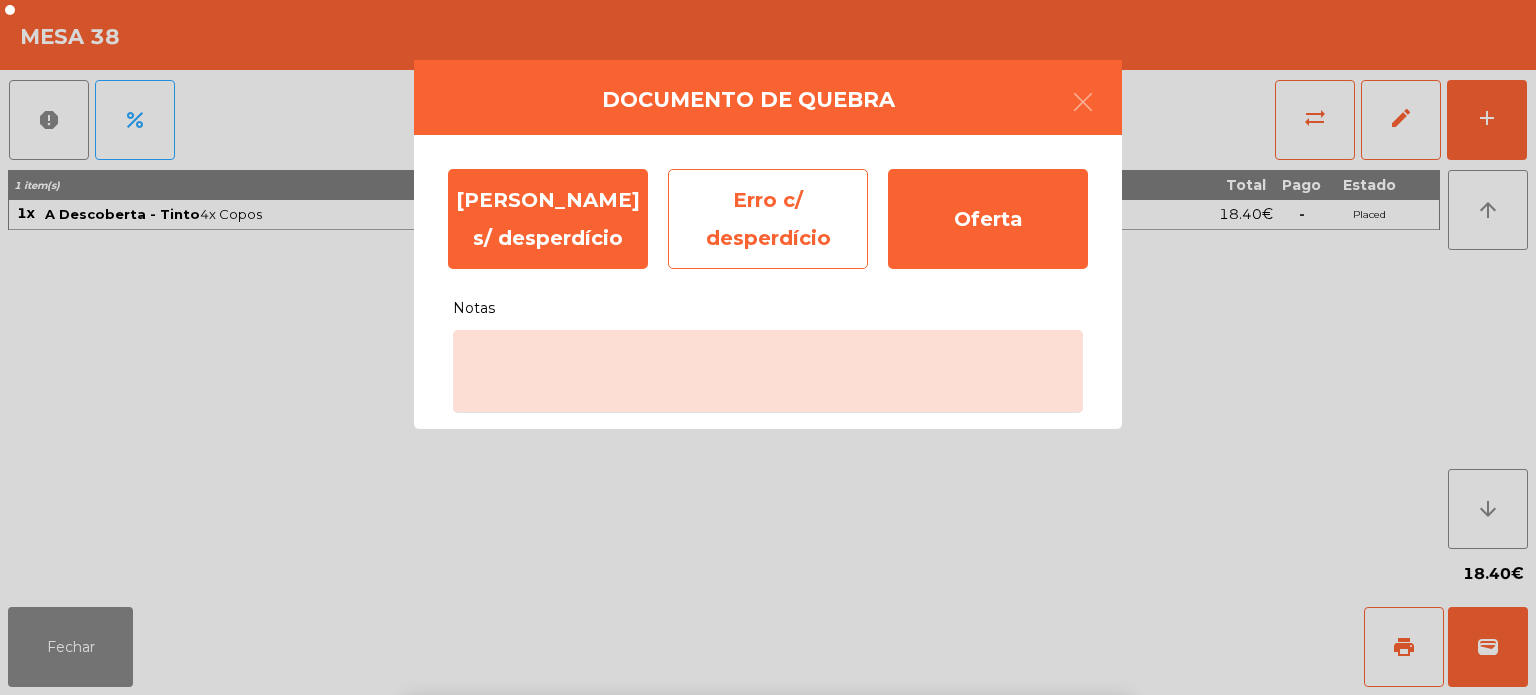 click on "Erro c/ desperdício" 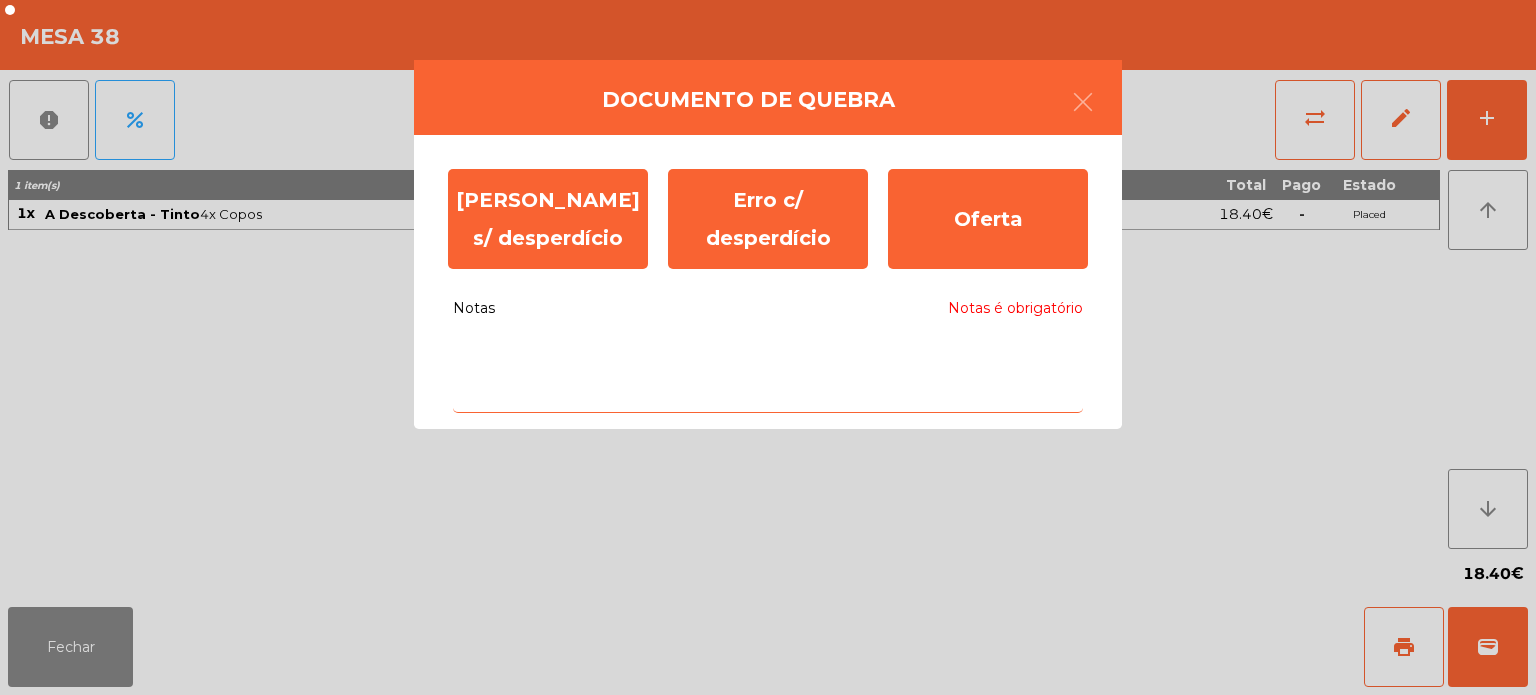 click on "Notas   Notas é obrigatório" at bounding box center (768, 371) 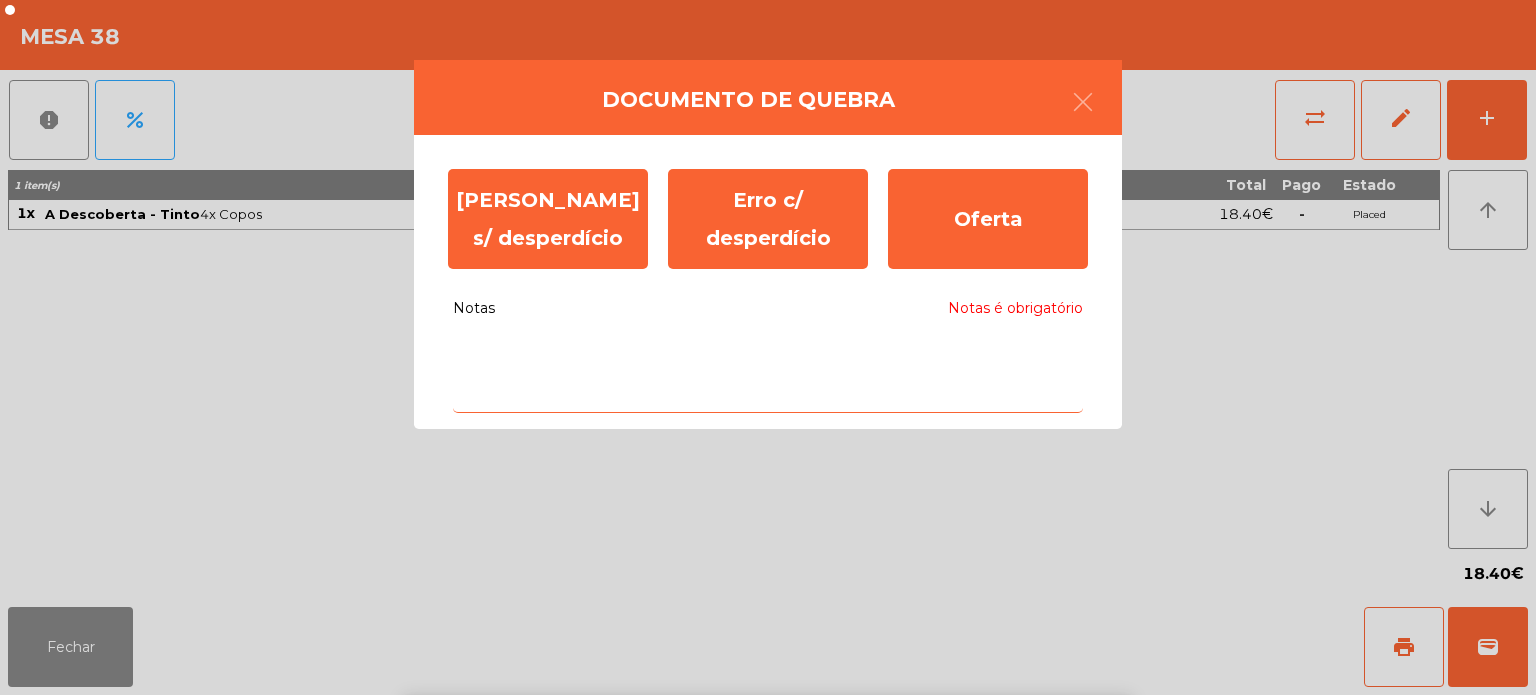 click on "g" at bounding box center [724, 819] 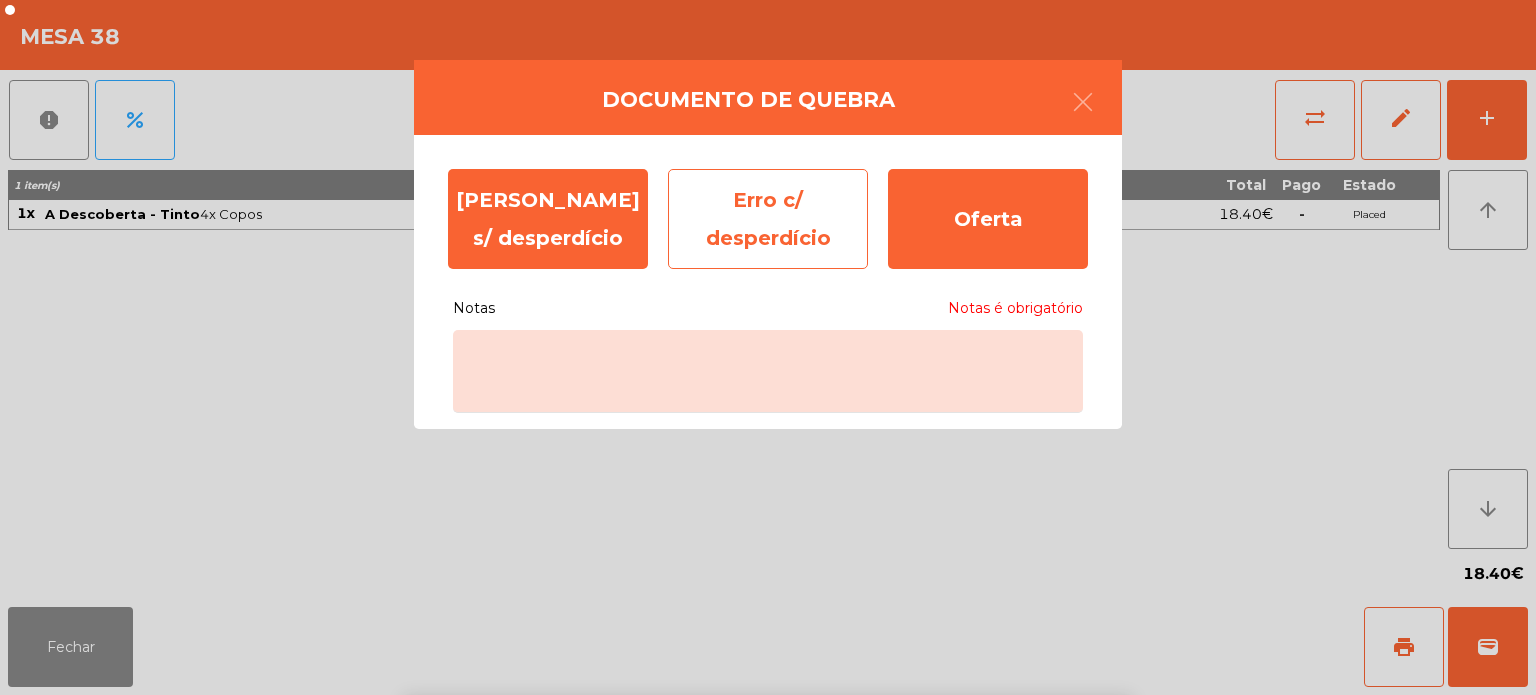 click on "Erro c/ desperdício" 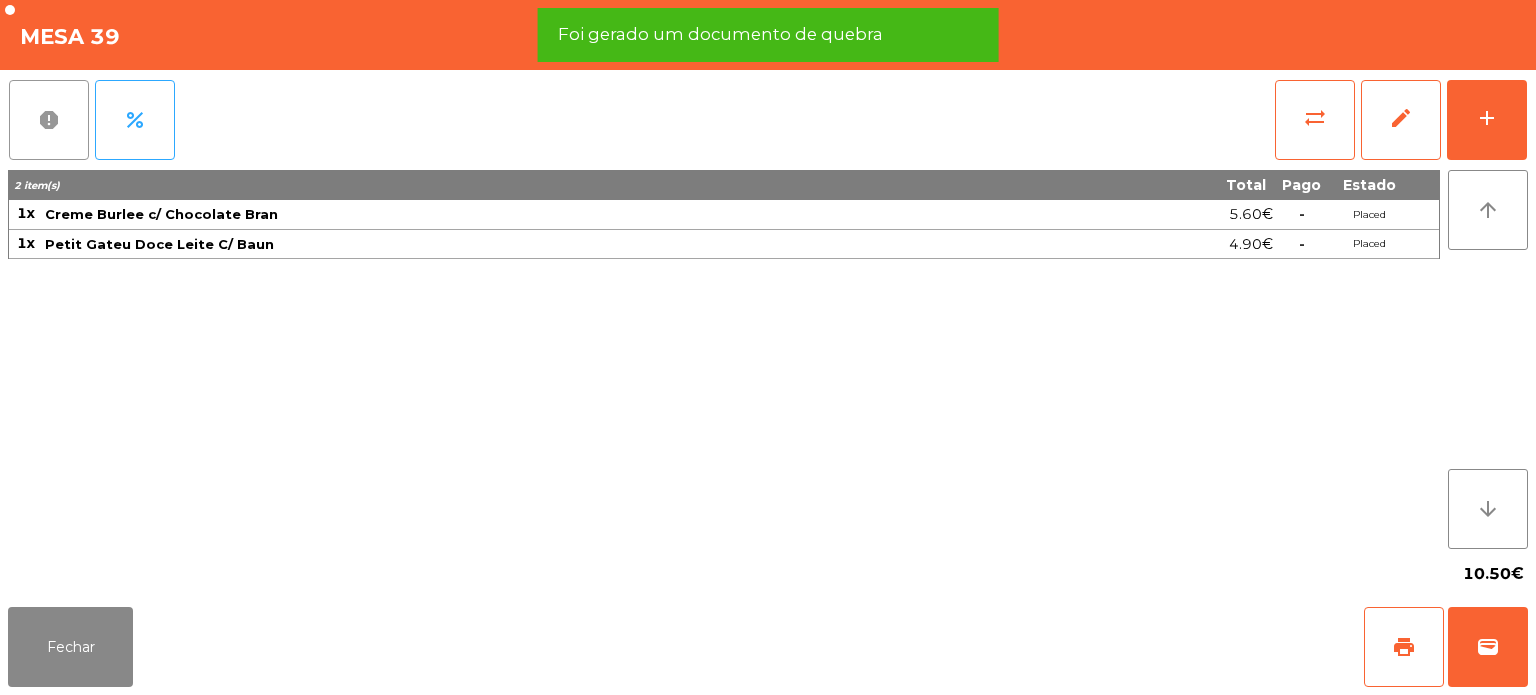 click on "report" 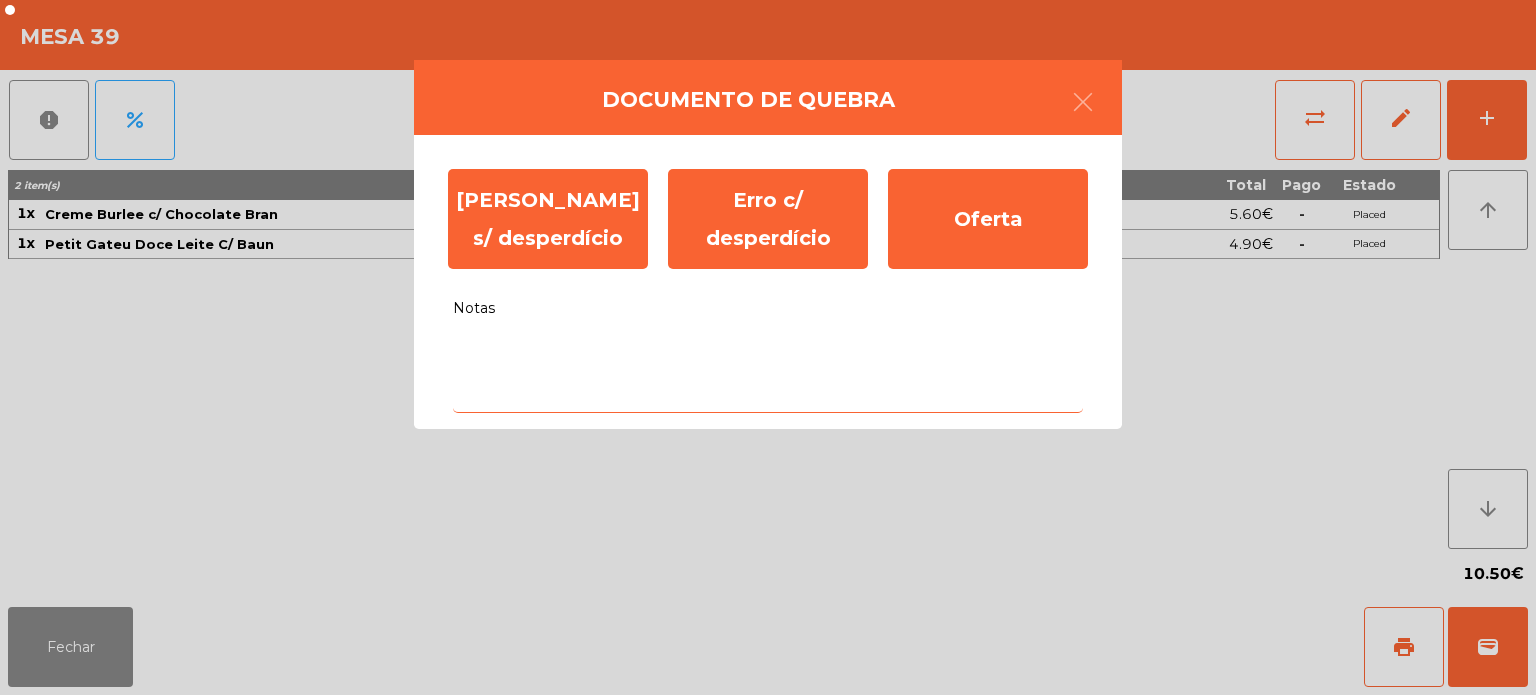 click on "Notas" at bounding box center (768, 371) 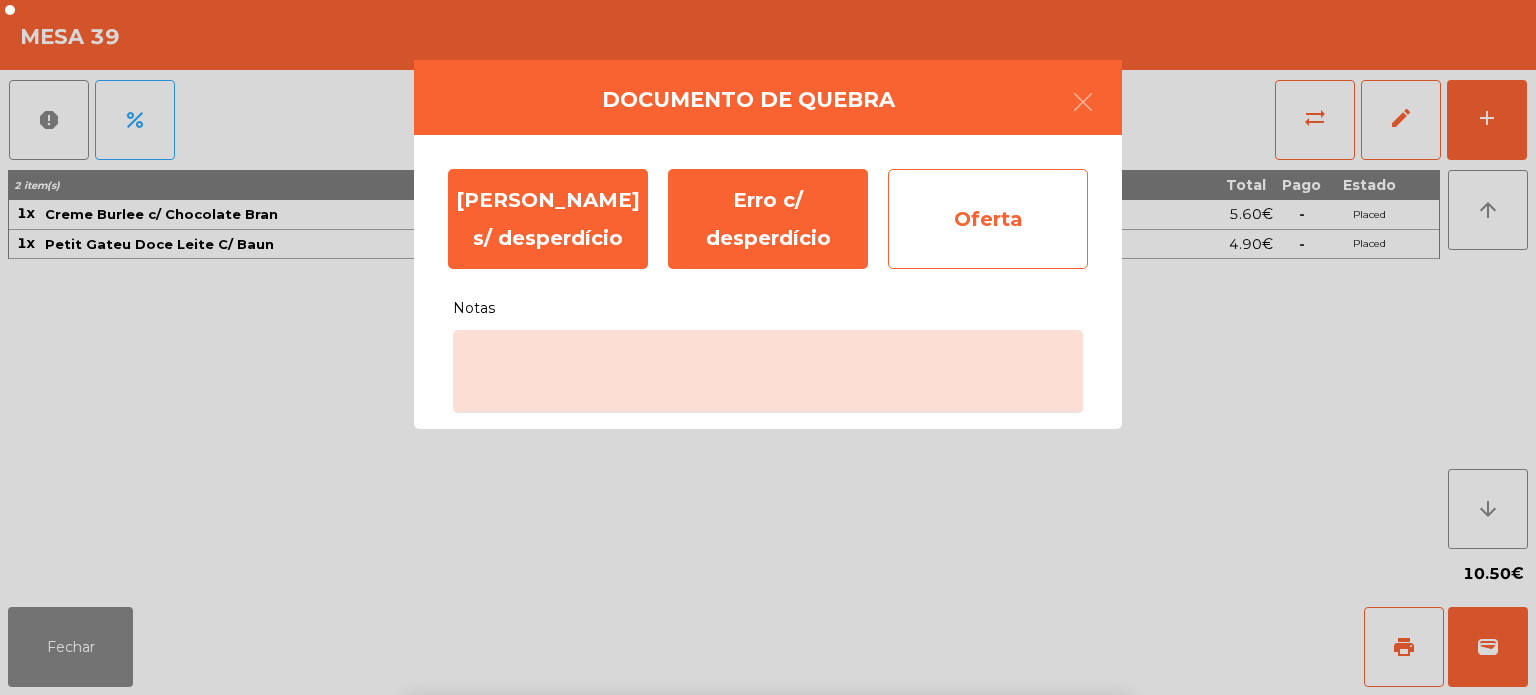 click on "Oferta" 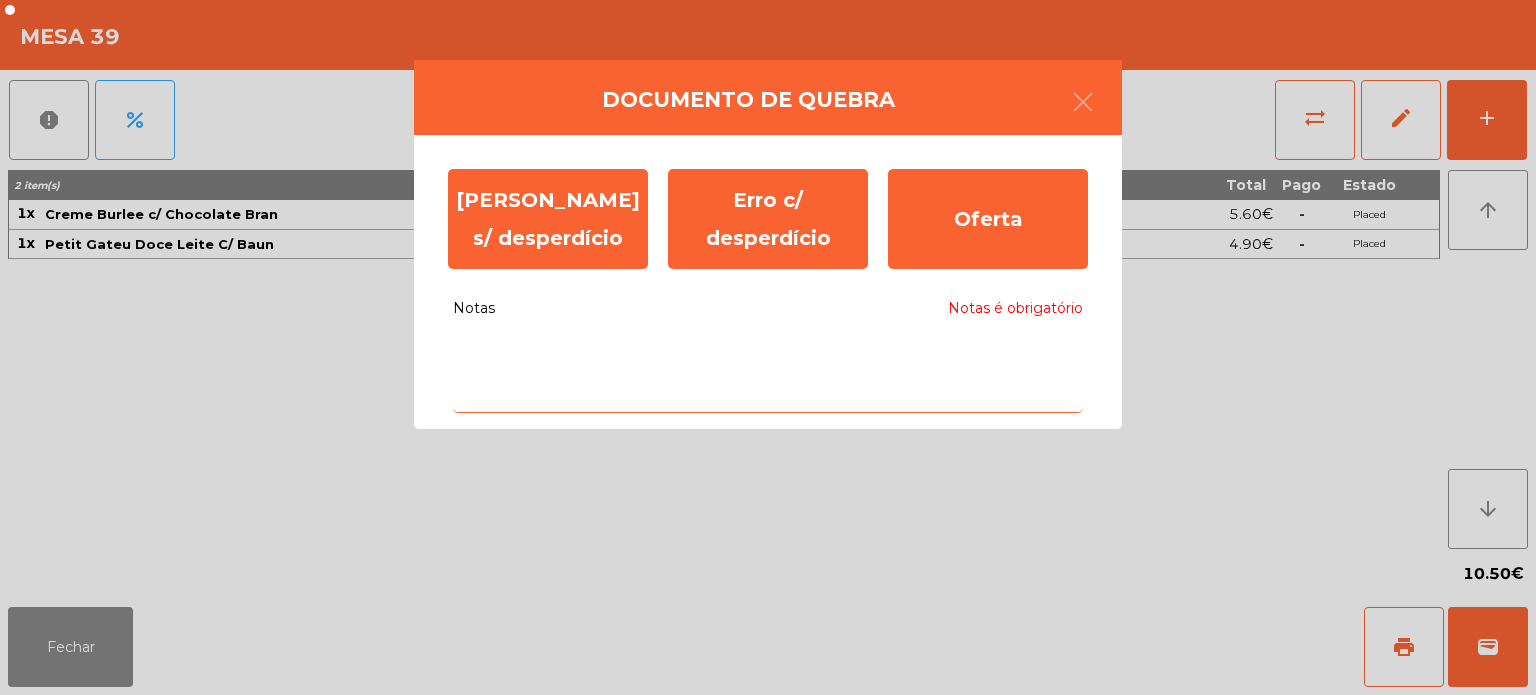 click on "Notas   Notas é obrigatório" at bounding box center [768, 371] 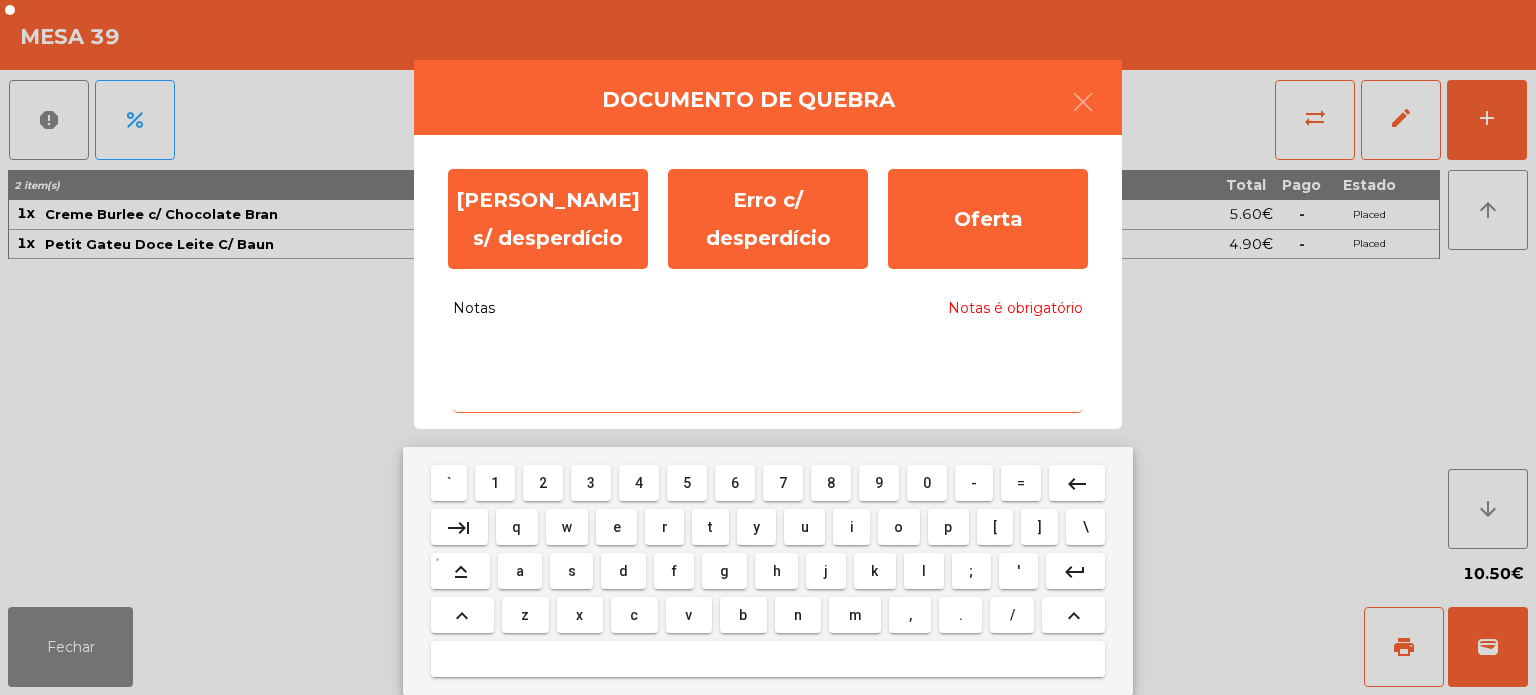 click on "j" at bounding box center [825, 571] 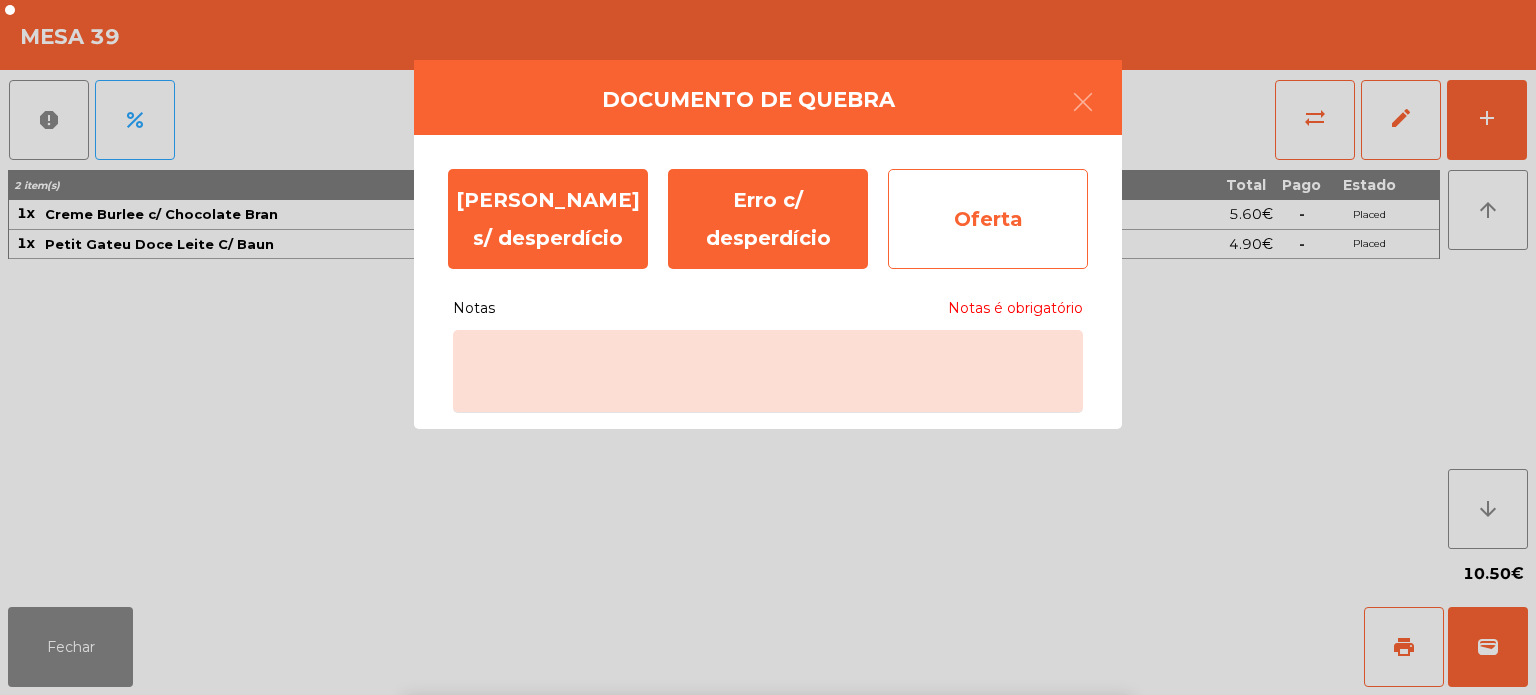 click on "Oferta" 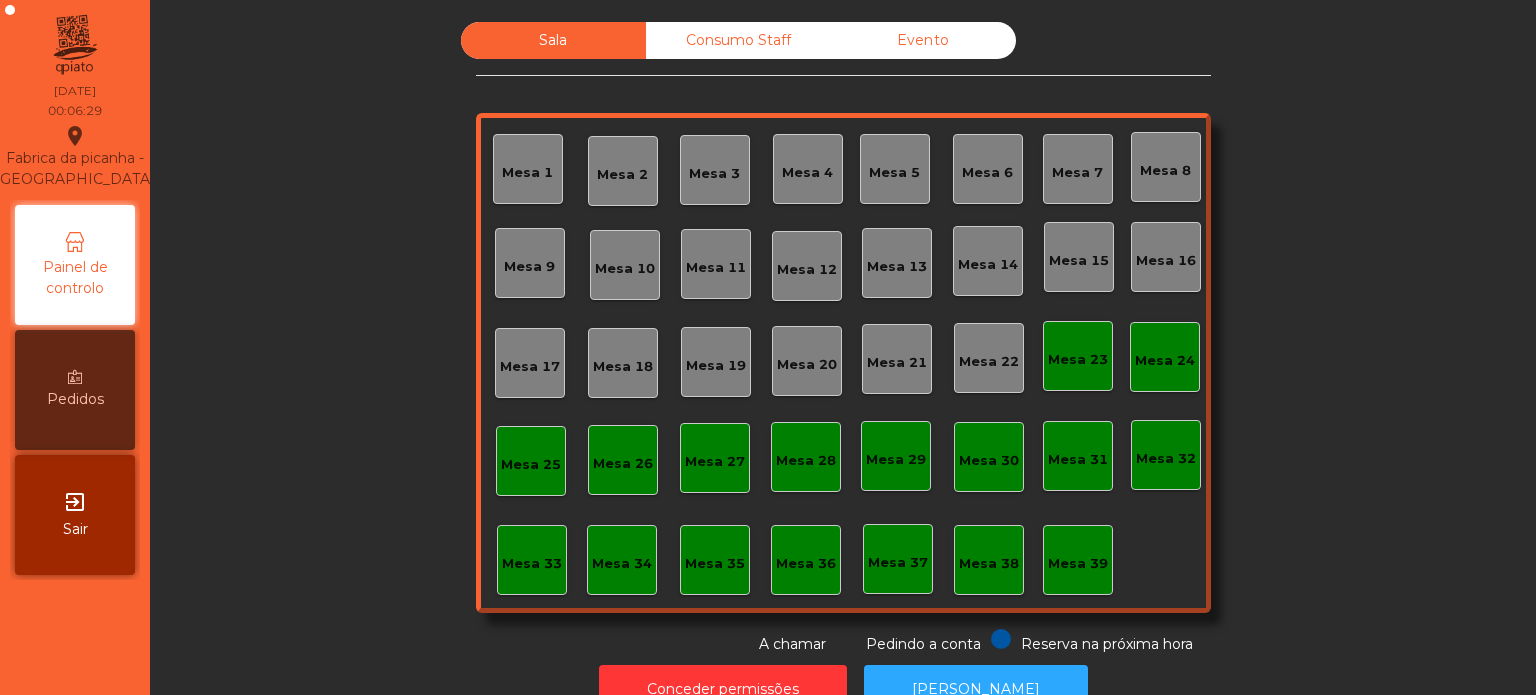 click on "Consumo Staff" 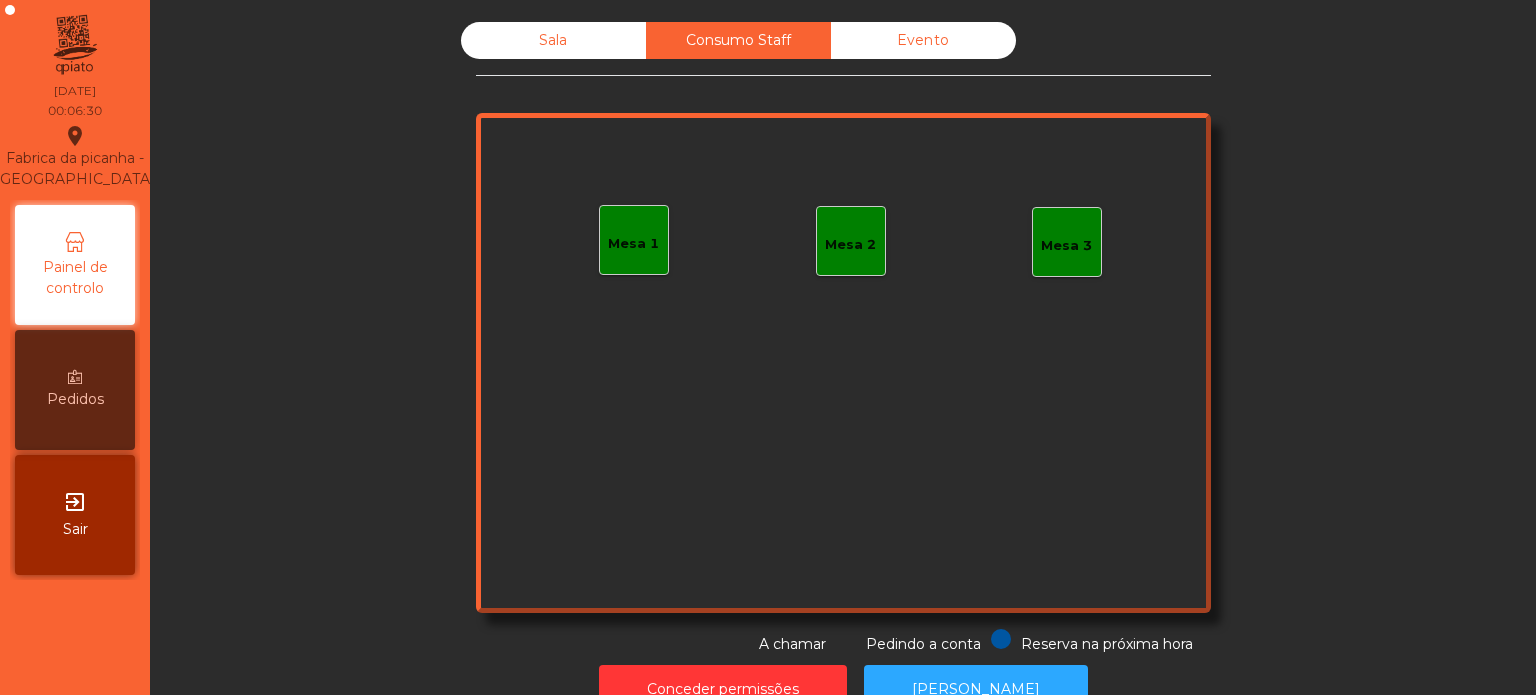 click on "Evento" 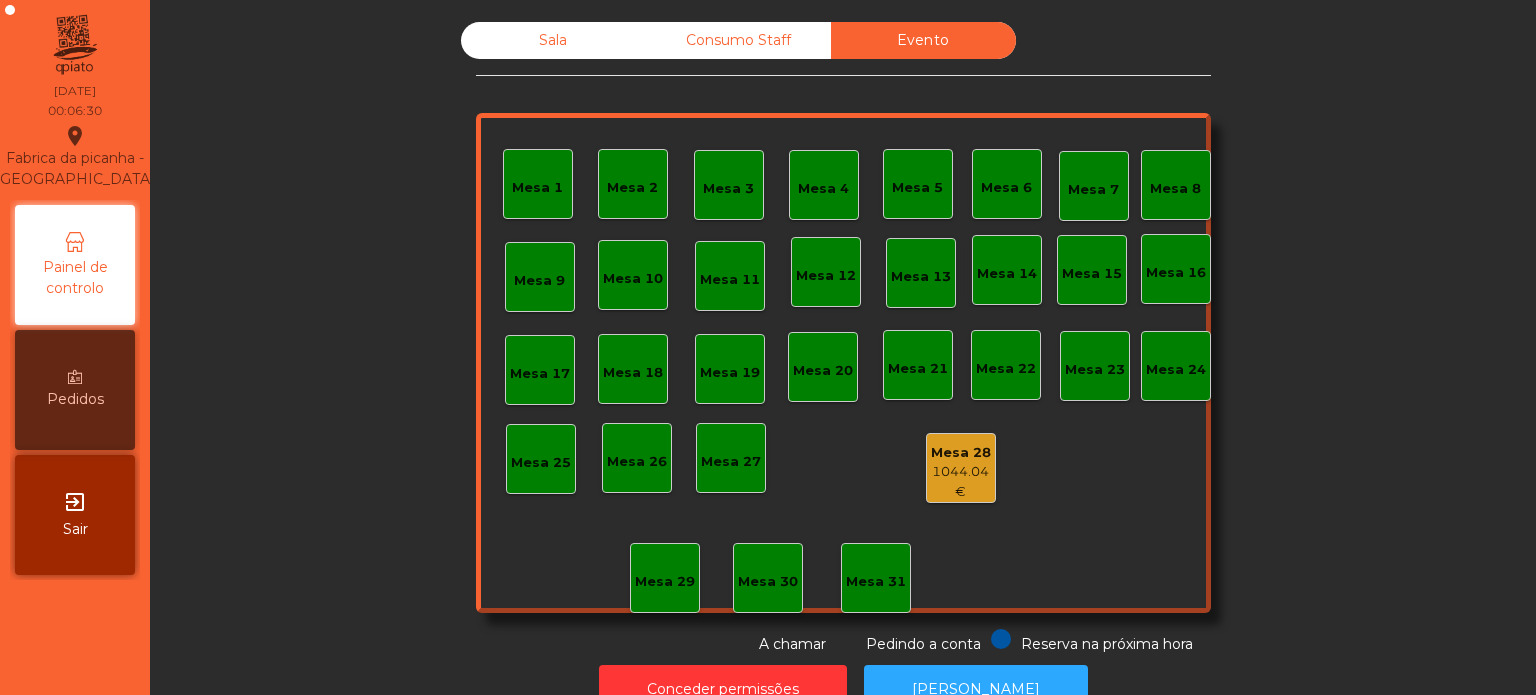 click on "Sala   Consumo Staff   Evento   Mesa 1   Mesa 2   Mesa 3   Mesa 4   Mesa 5   Mesa 6   Mesa 7   Mesa 8   Mesa 9   Mesa 10   Mesa 11   Mesa 12   Mesa 13   Mesa 14   Mesa 15   Mesa 16   Mesa 17   Mesa 18   Mesa 19   Mesa 20   Mesa 21   Mesa 22   Mesa 23   Mesa 24   Mesa 25   Mesa 26   Mesa 27   Mesa 28   1044.04 €   Mesa 29   Mesa 30   Mesa 31  Reserva na próxima hora Pedindo a conta A chamar" 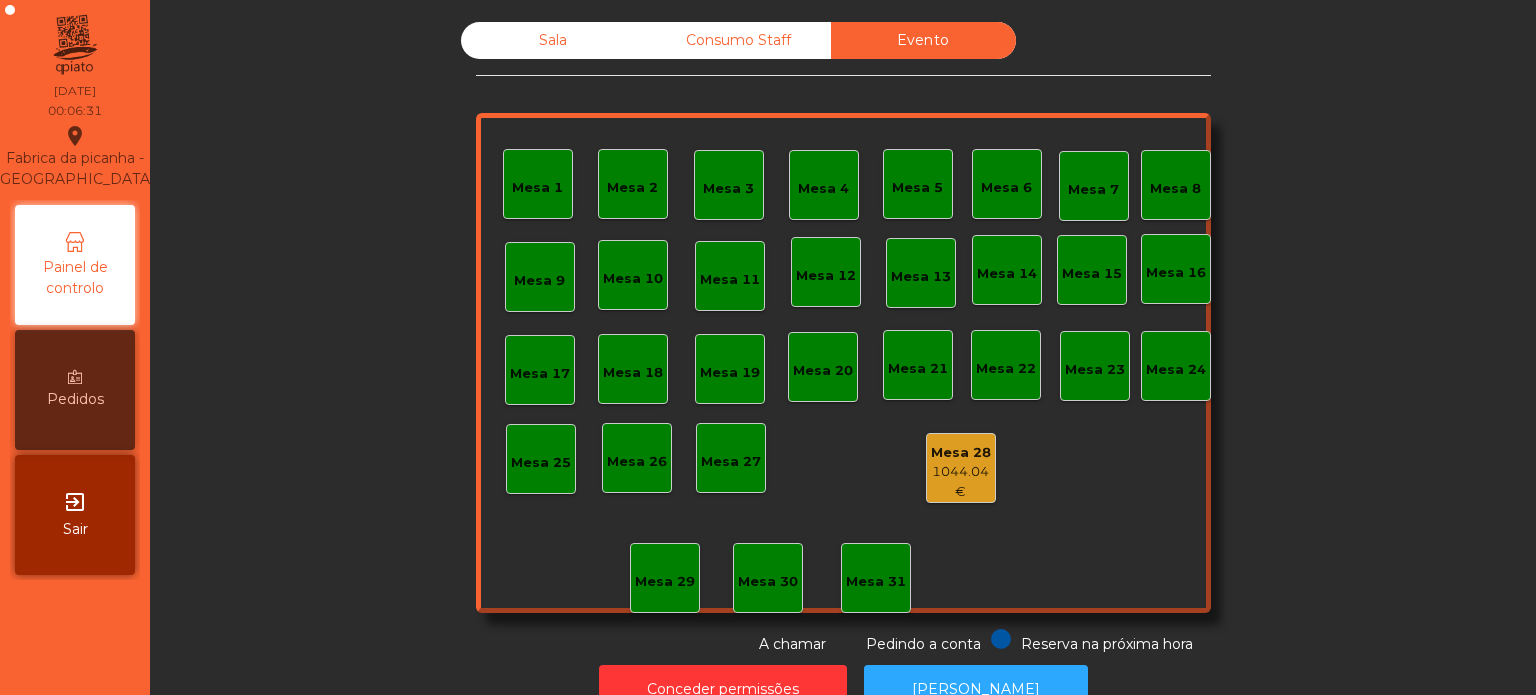 click on "Sala" 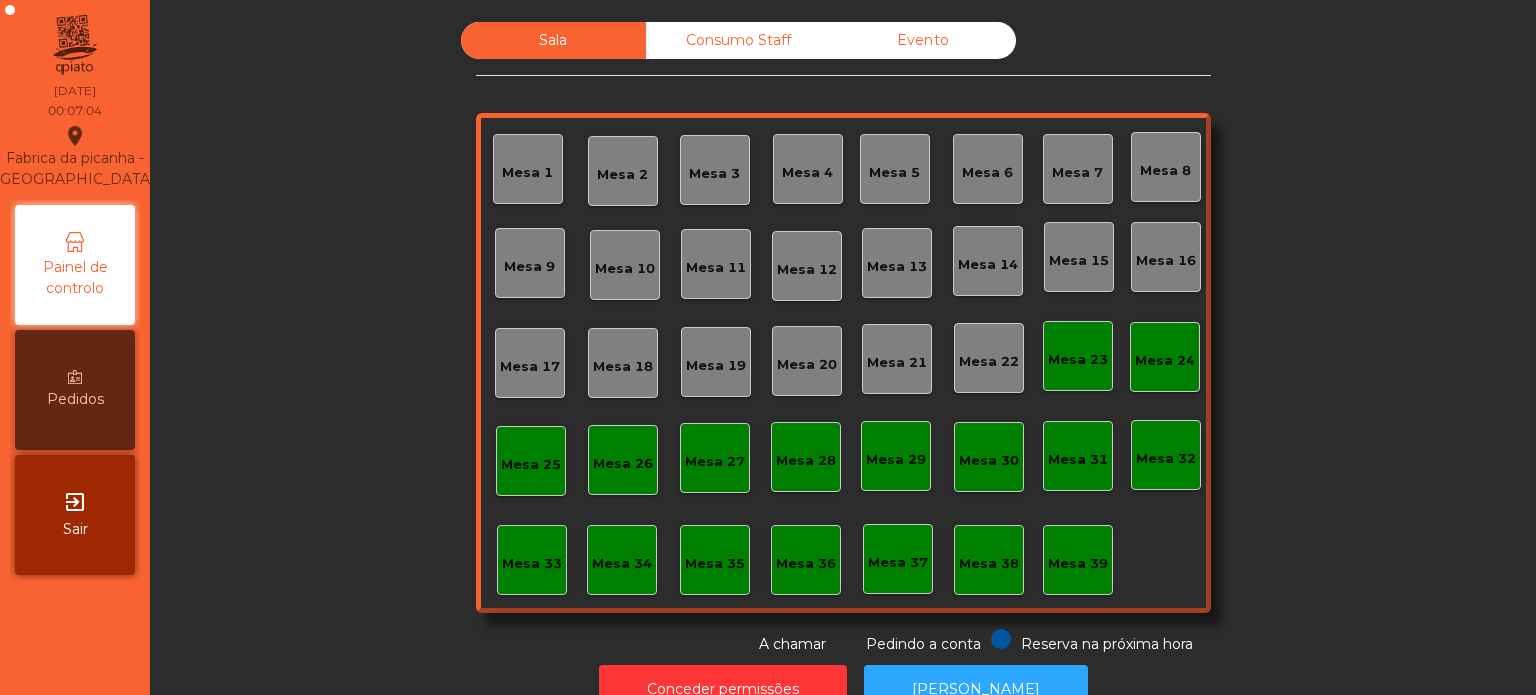 scroll, scrollTop: 55, scrollLeft: 0, axis: vertical 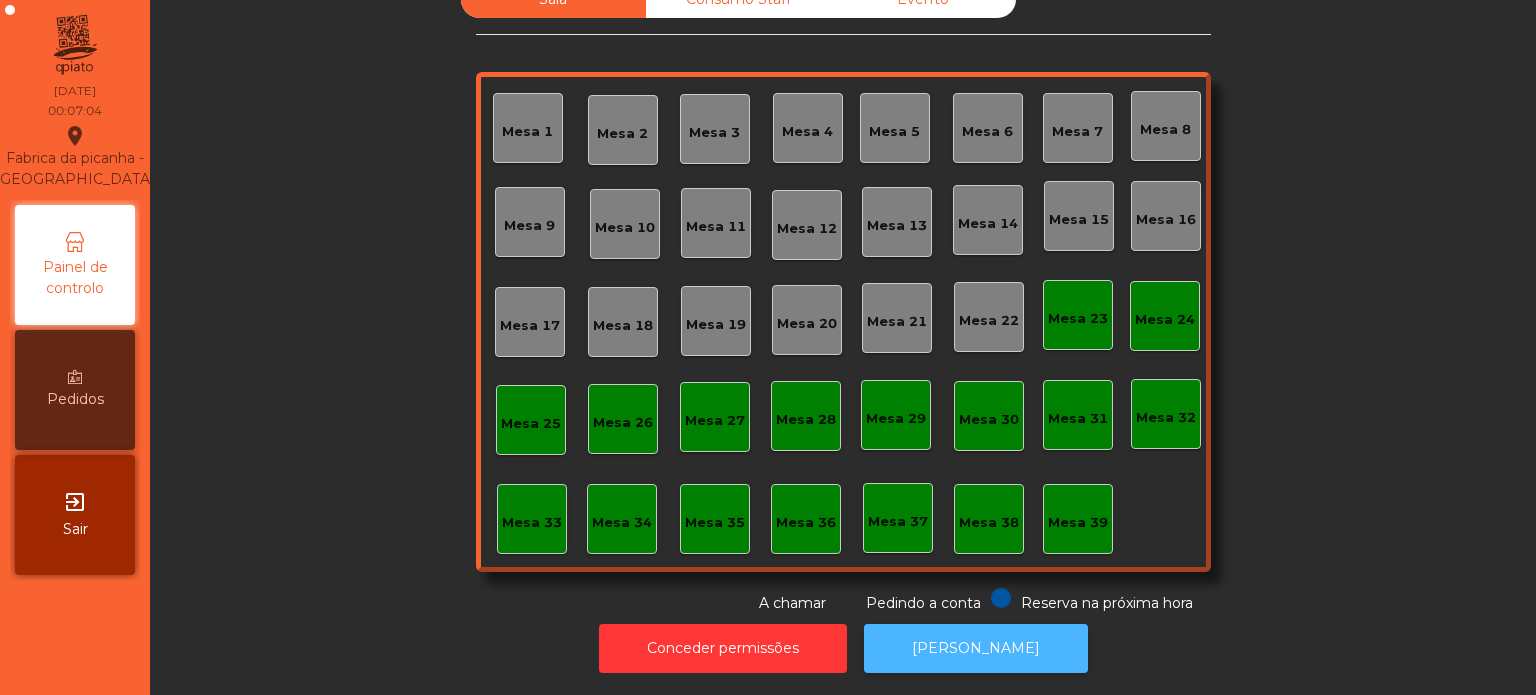 click on "[PERSON_NAME]" 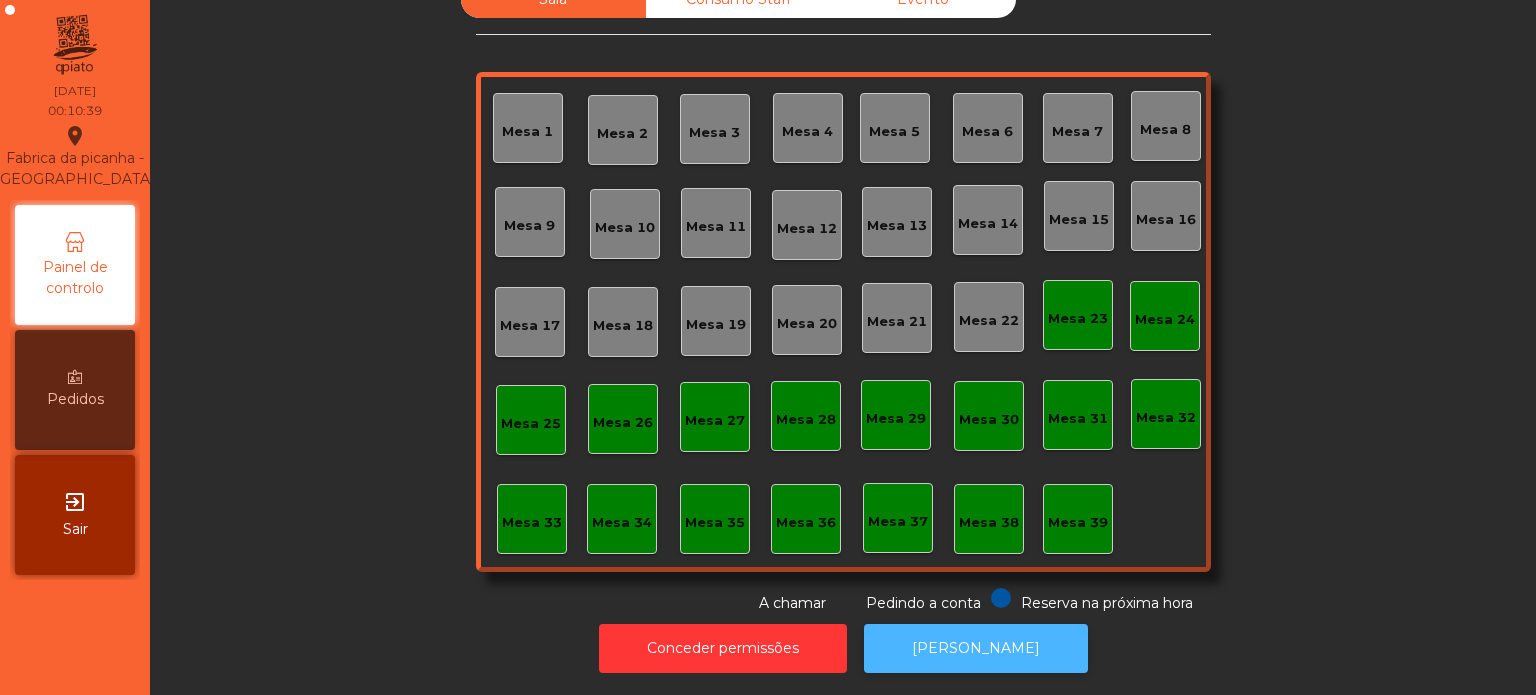 click on "[PERSON_NAME]" 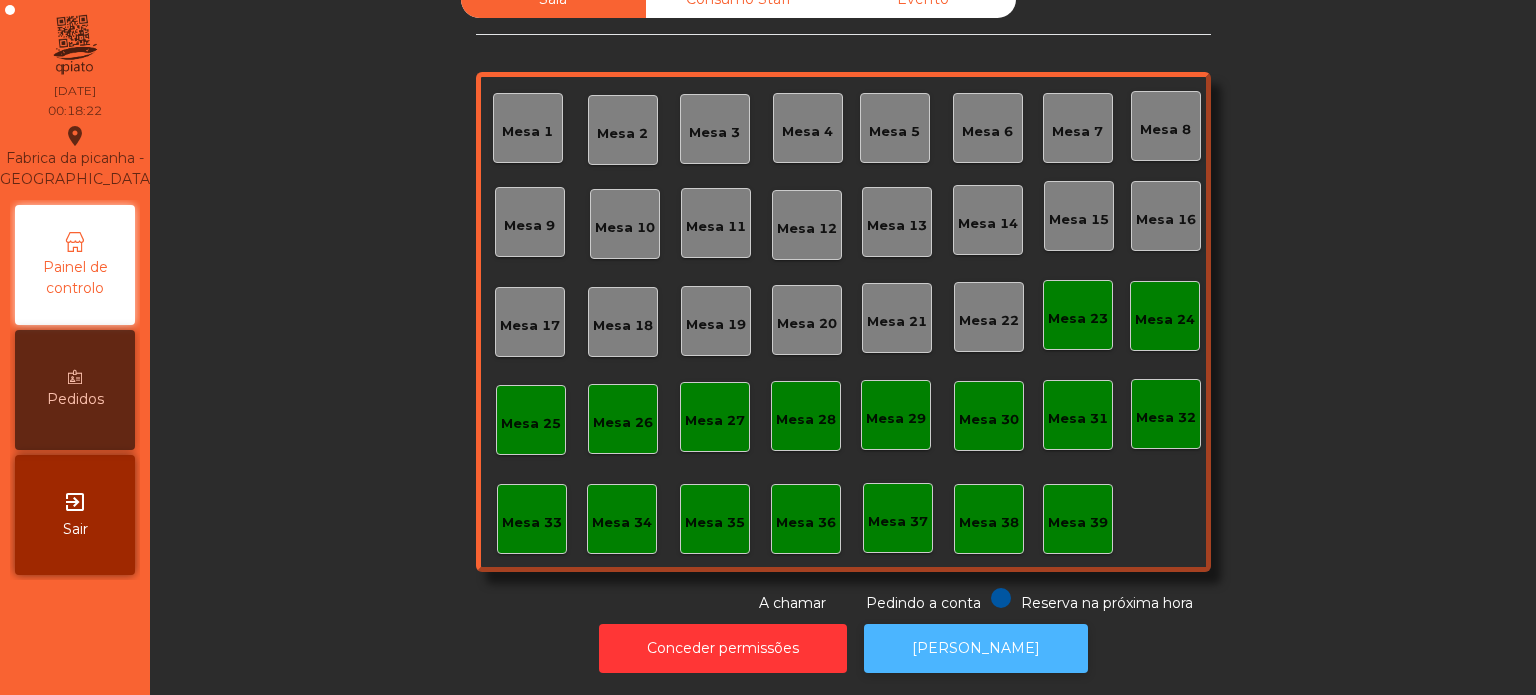 click on "[PERSON_NAME]" 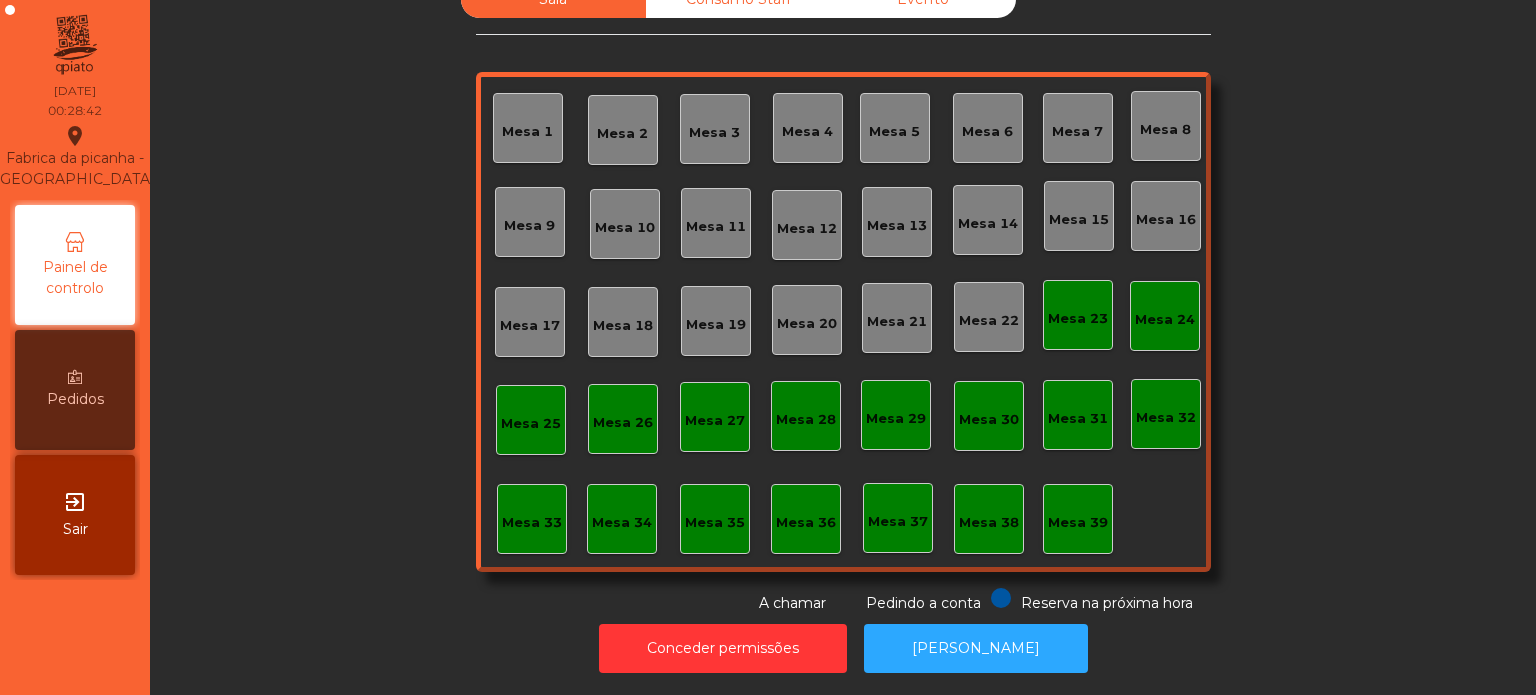 click on "Mesa 37" 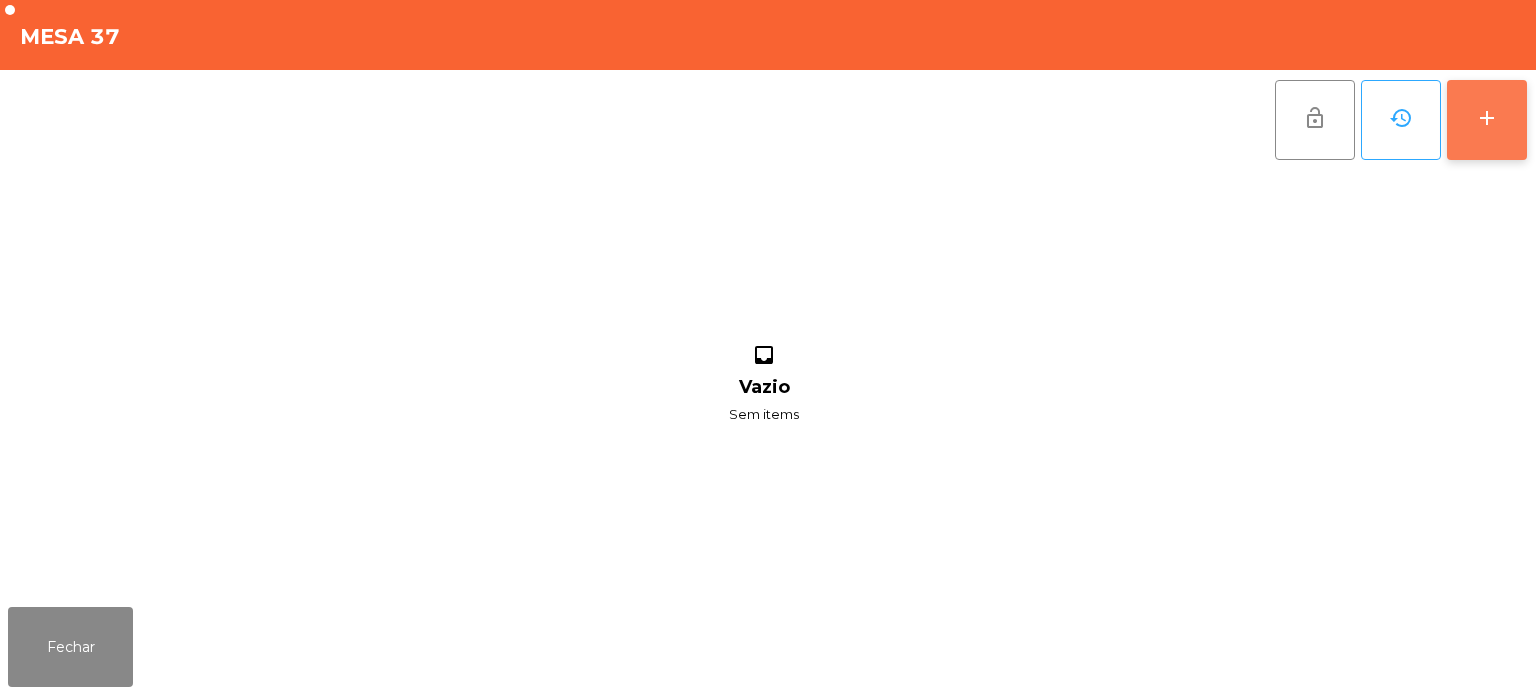 click on "add" 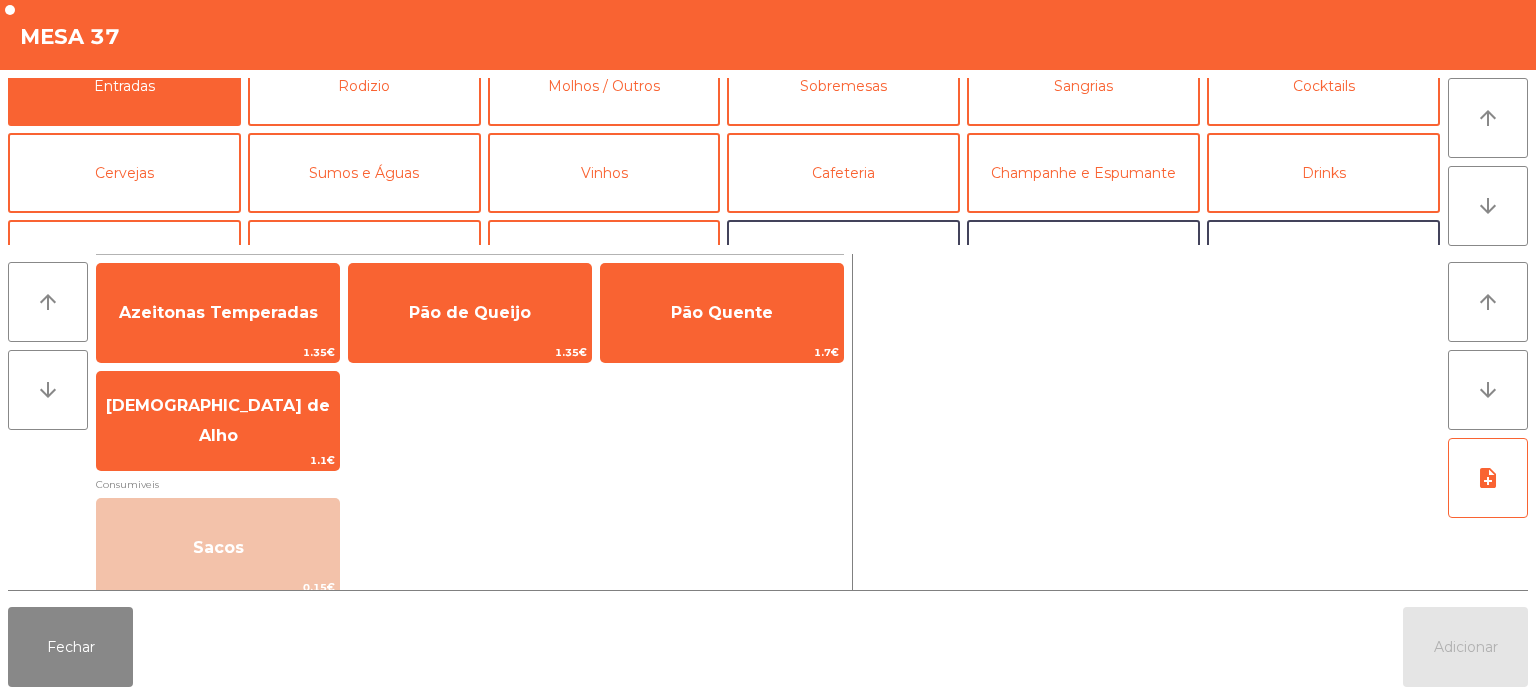 scroll, scrollTop: 0, scrollLeft: 0, axis: both 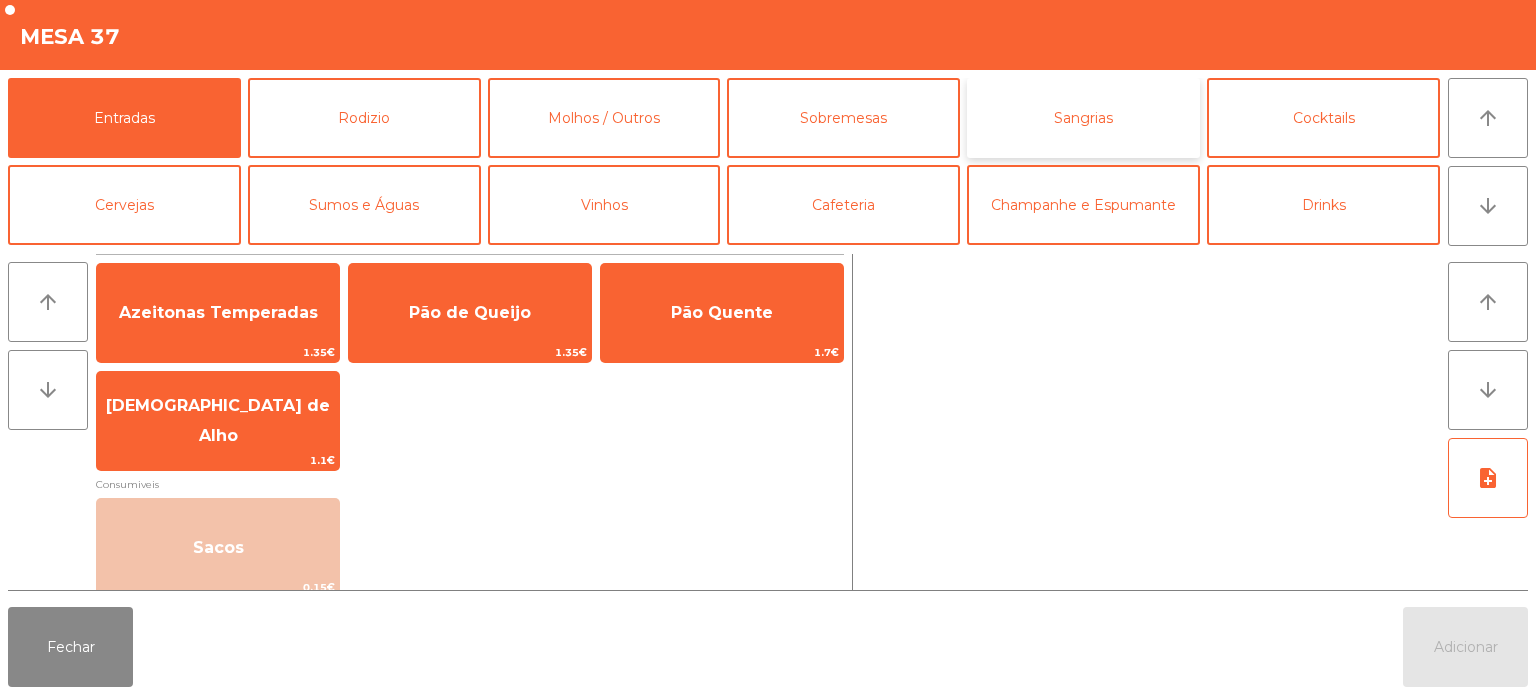 click on "Sangrias" 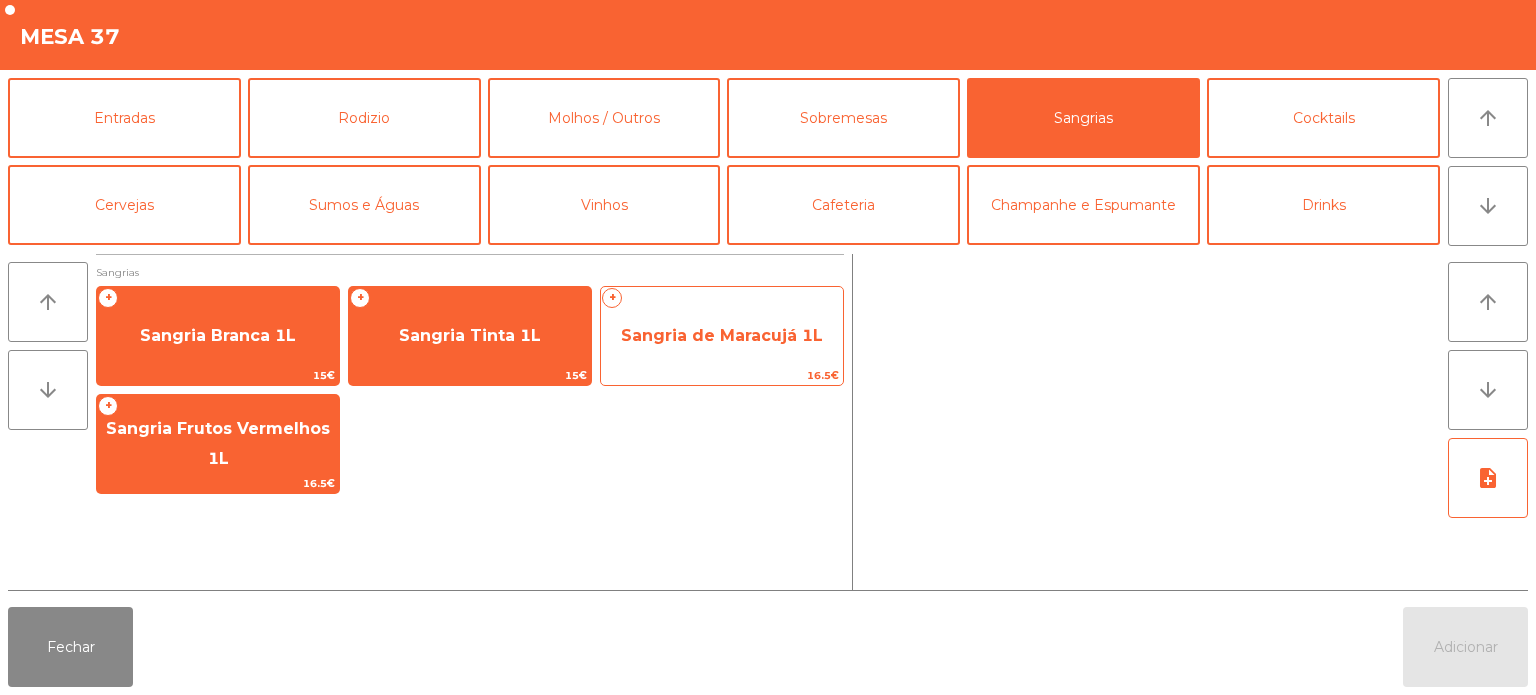 click on "Sangria de Maracujá 1L" 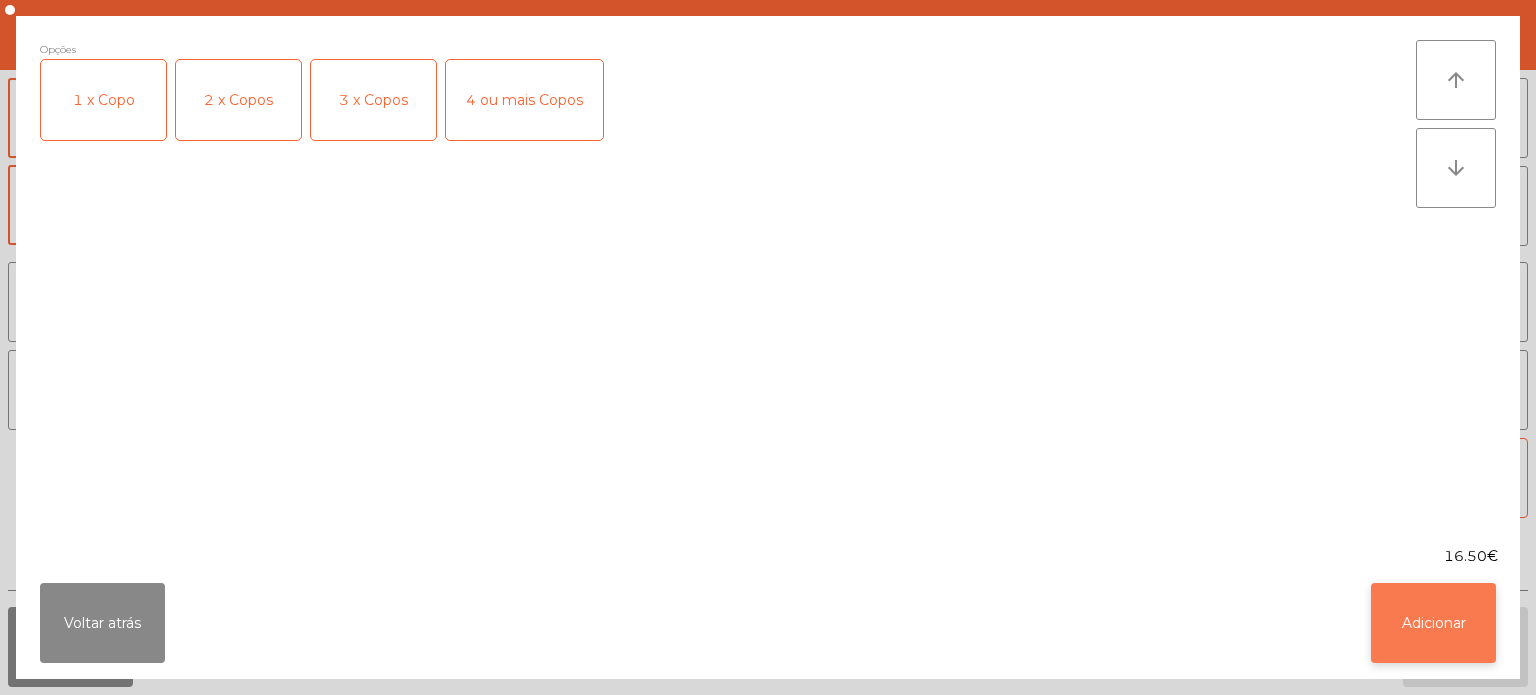 click on "Adicionar" 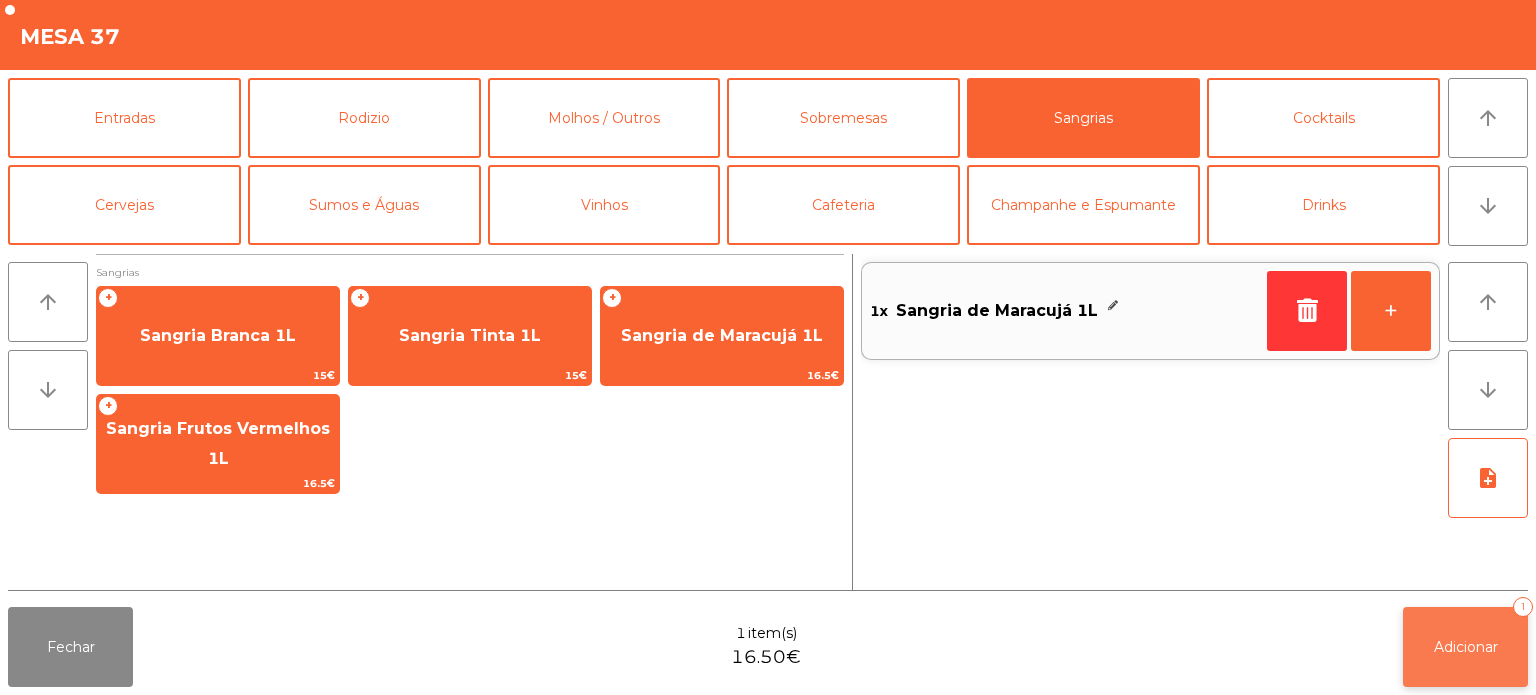 click on "Adicionar   1" 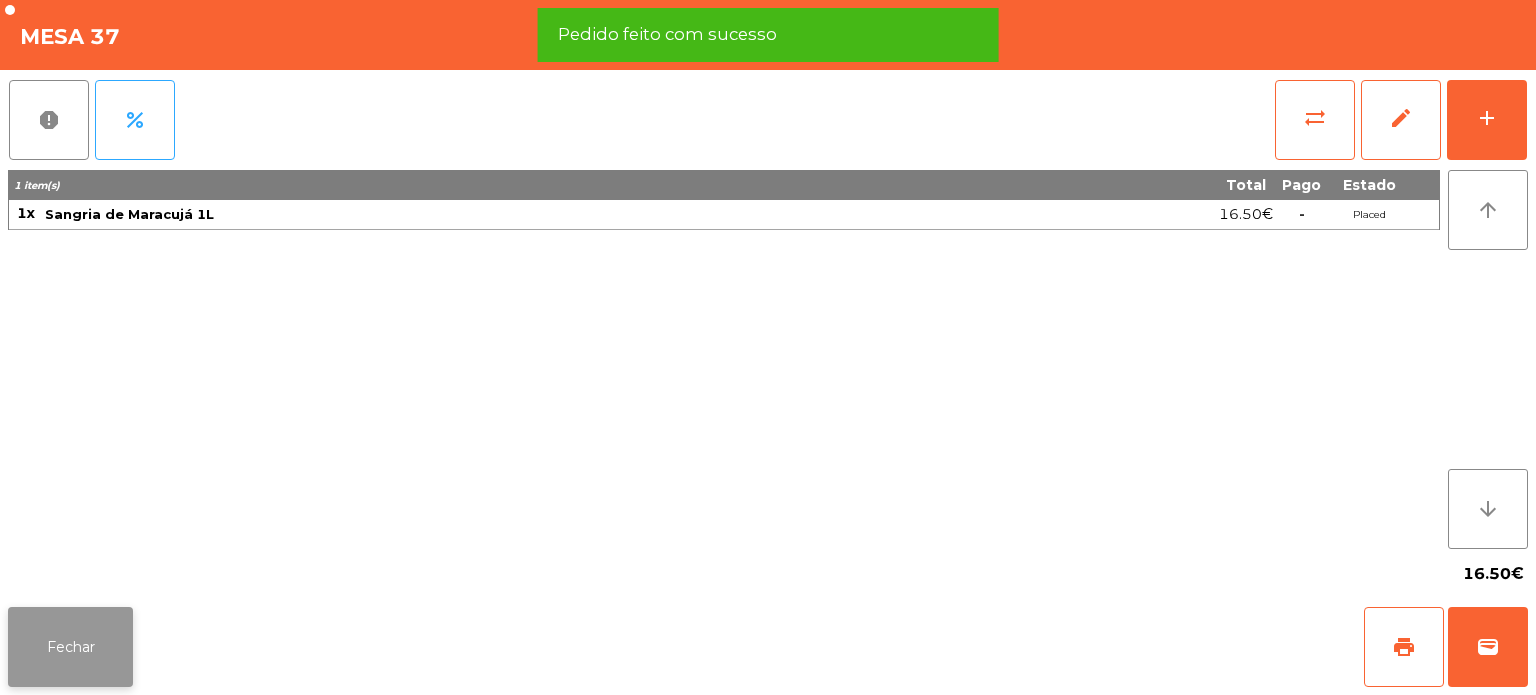click on "Fechar" 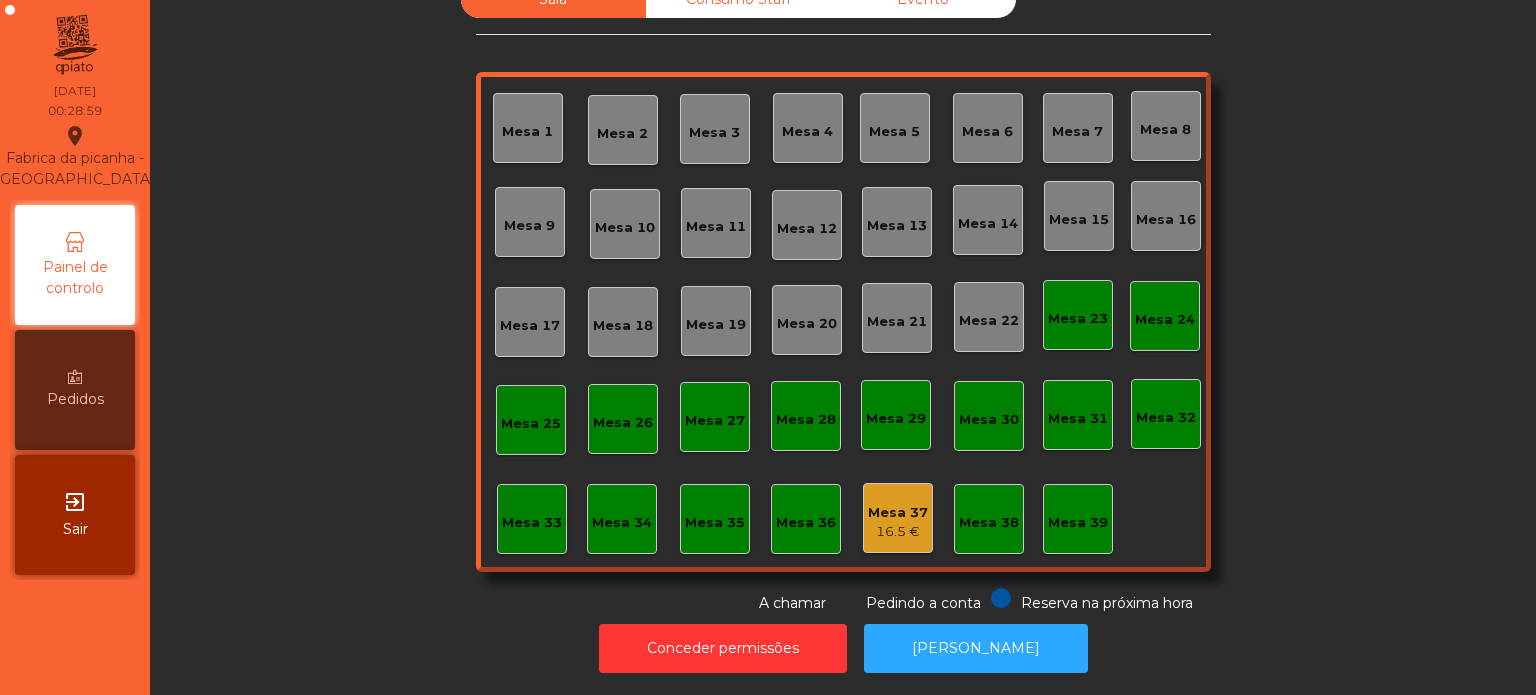 click on "Mesa 37" 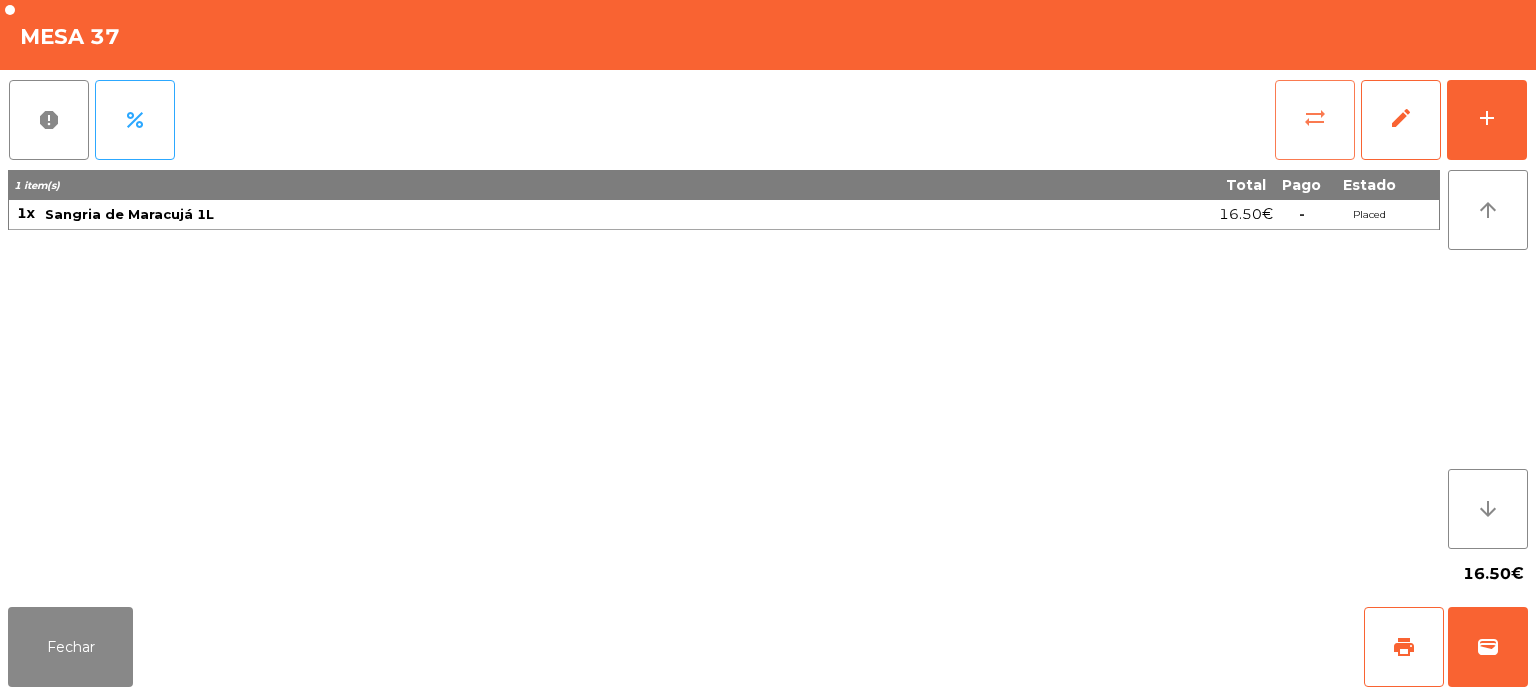 click on "sync_alt" 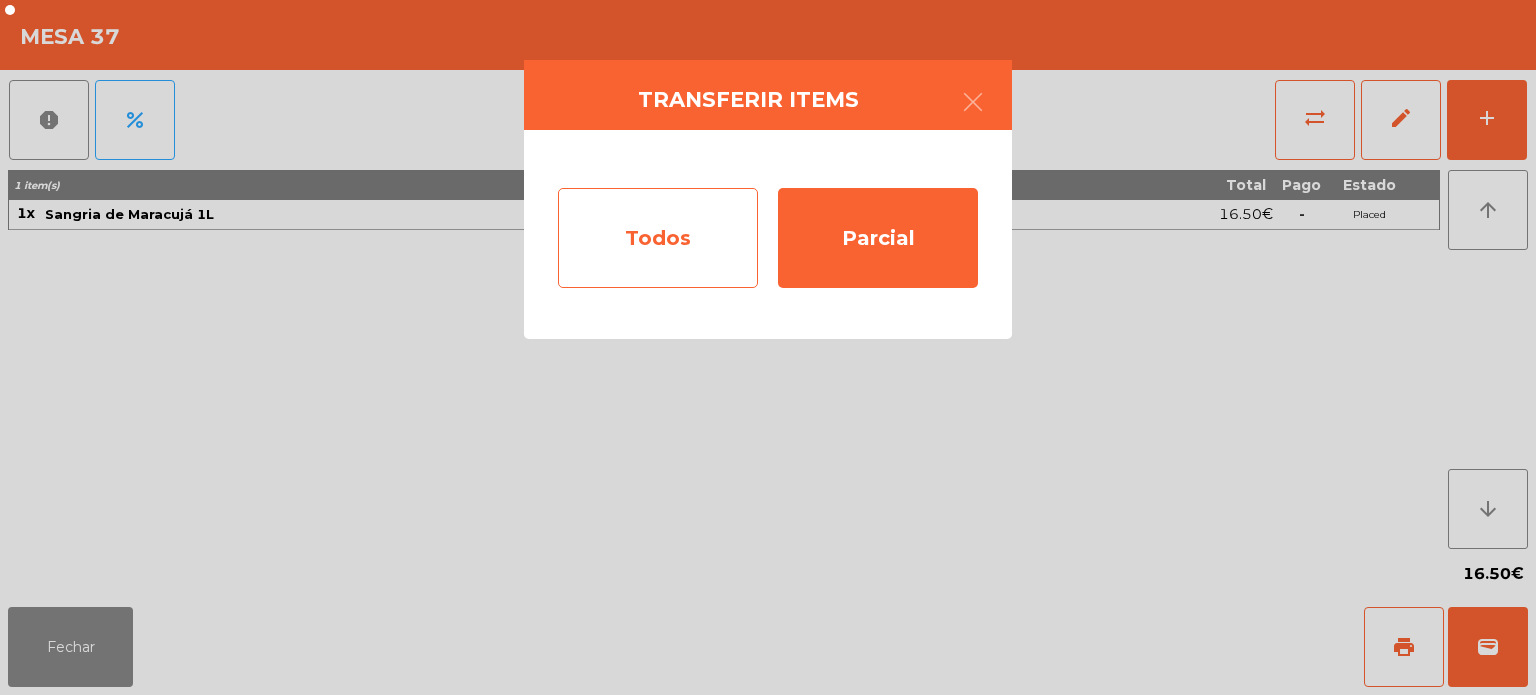 click on "Todos" 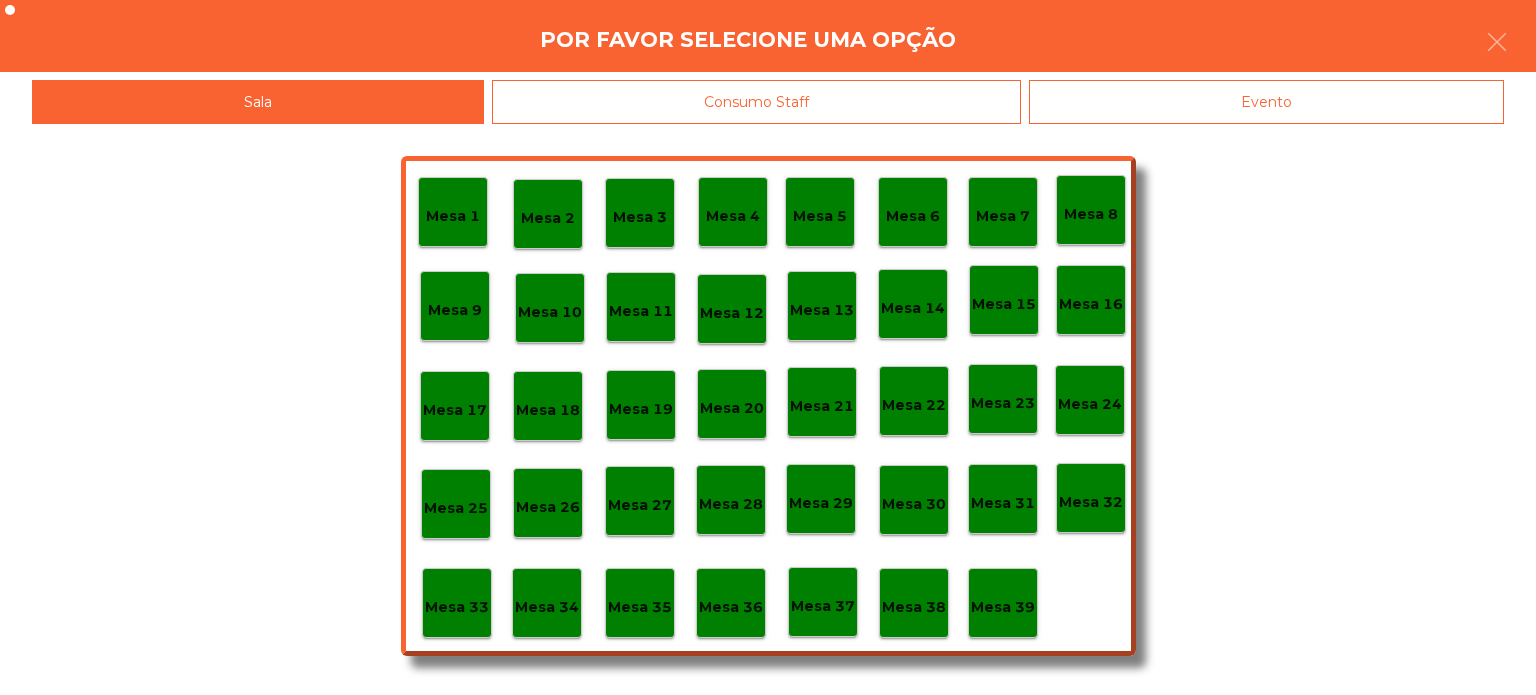 click on "Mesa 39" 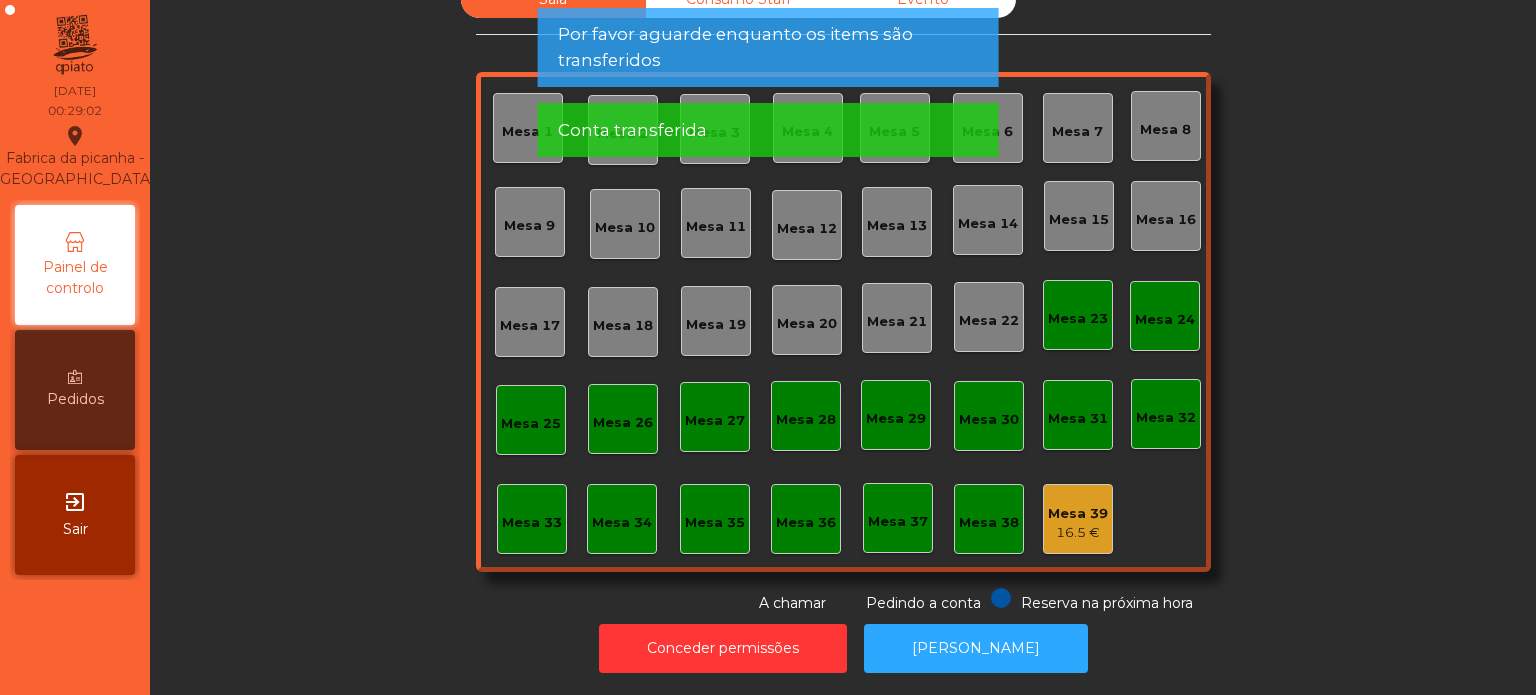 click on "Mesa 39" 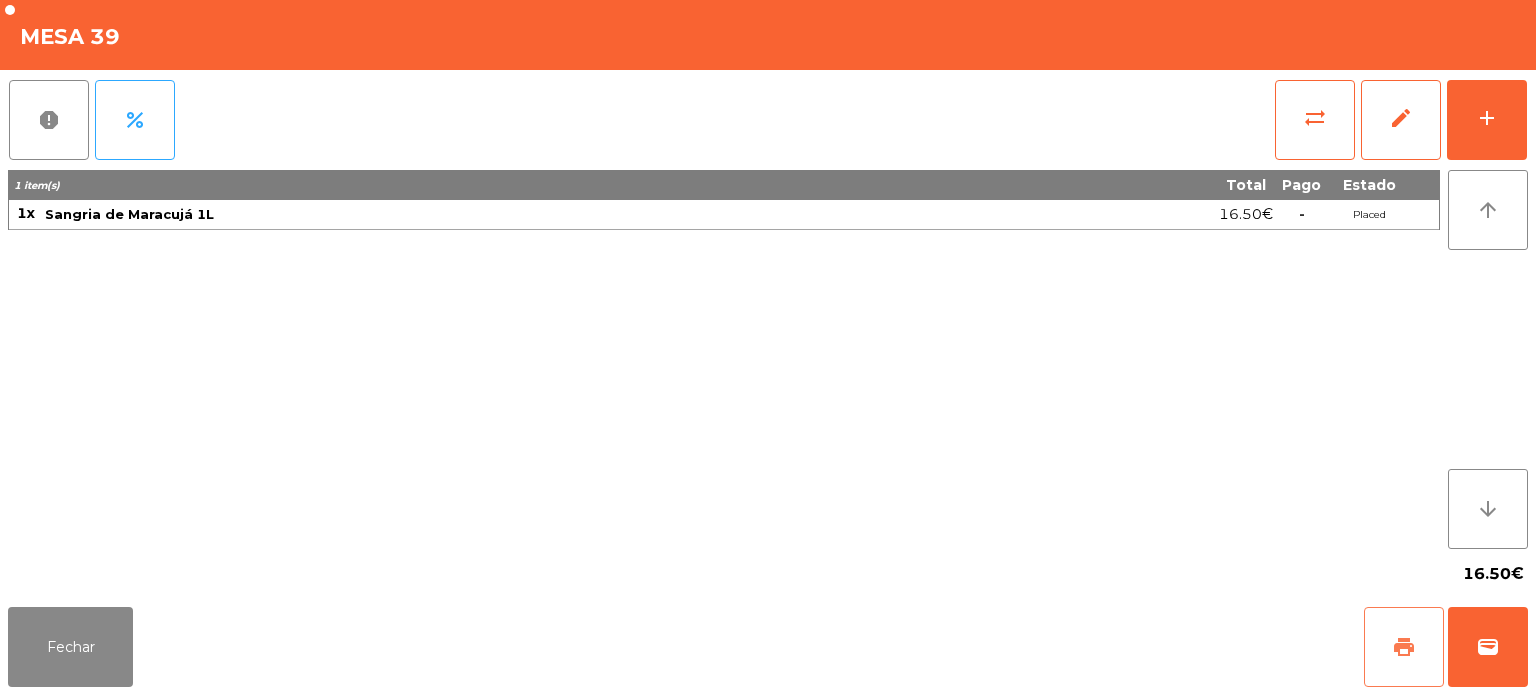 click on "print" 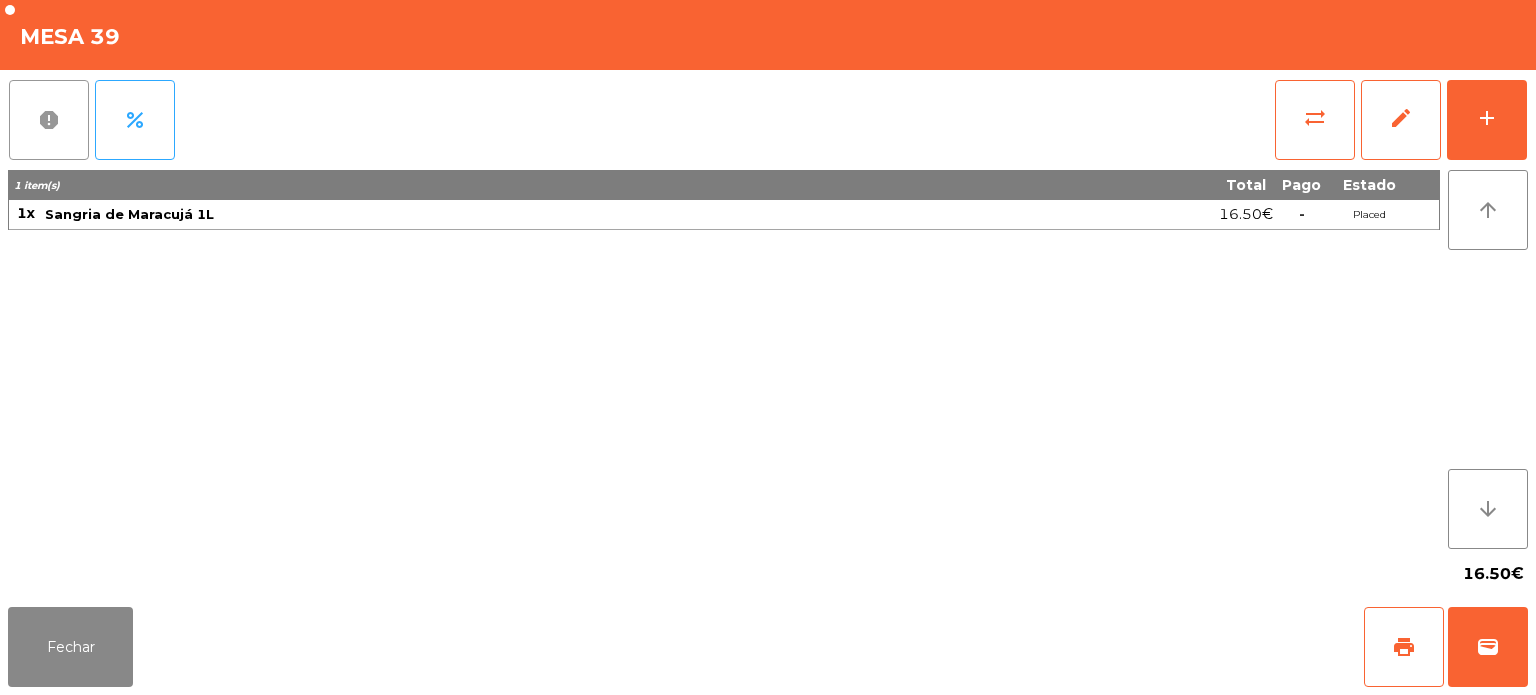 click on "report" 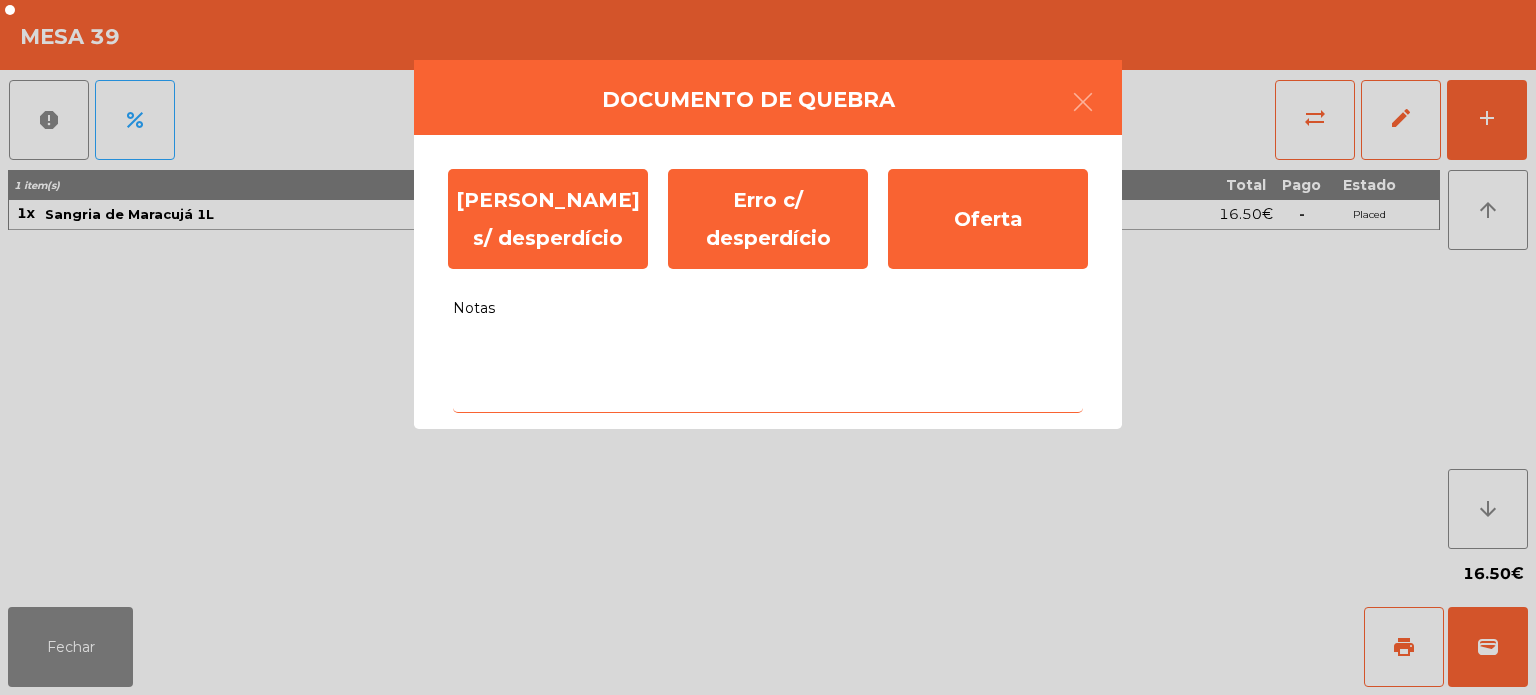 click on "Notas" at bounding box center [768, 371] 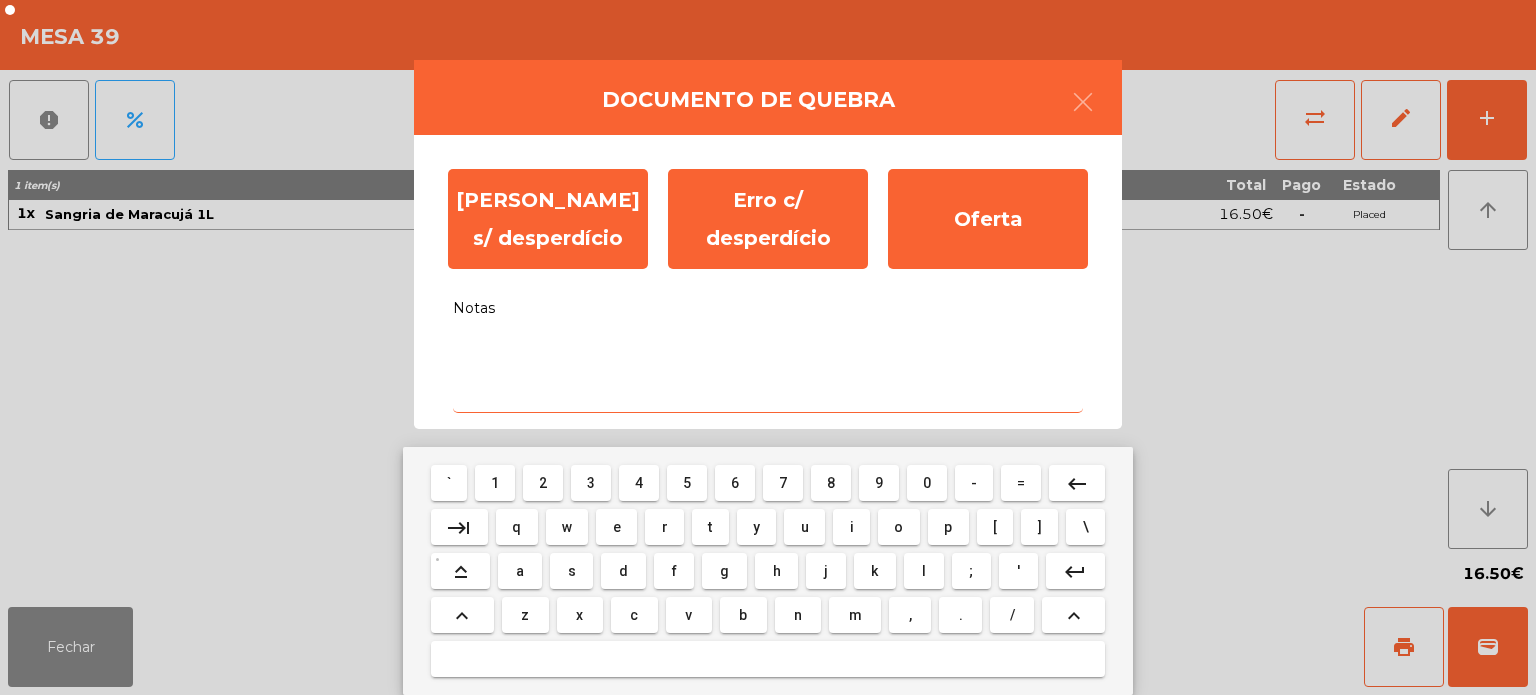 click on "s" at bounding box center (571, 571) 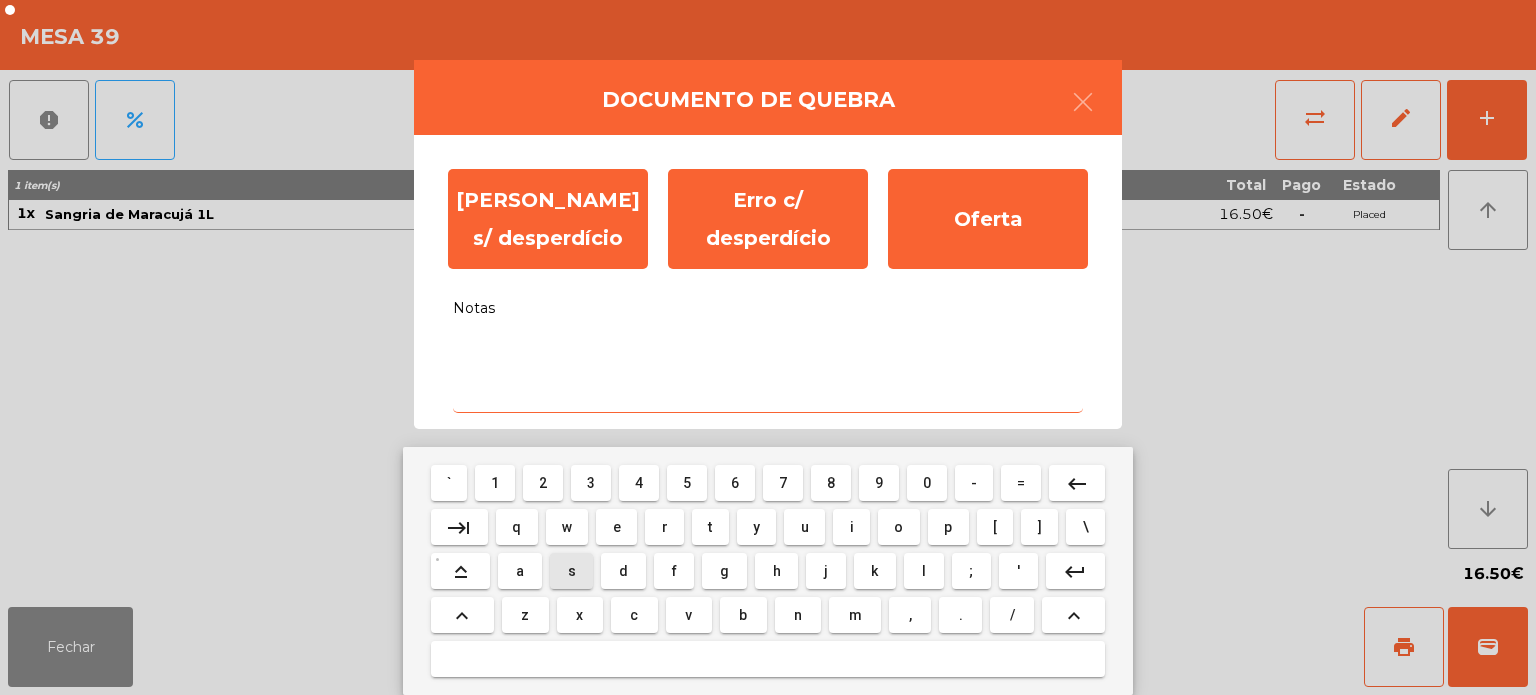 click on "e" at bounding box center [616, 527] 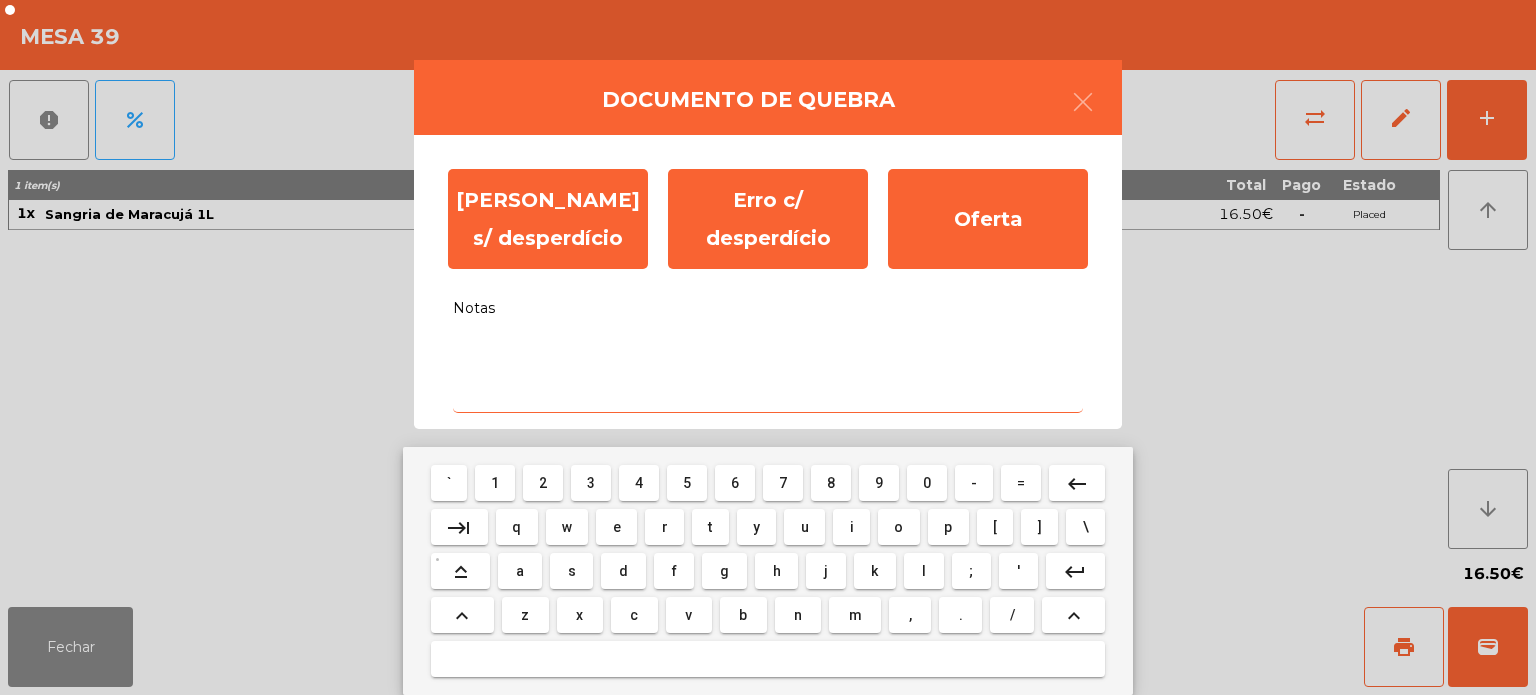 click on "m" at bounding box center (855, 615) 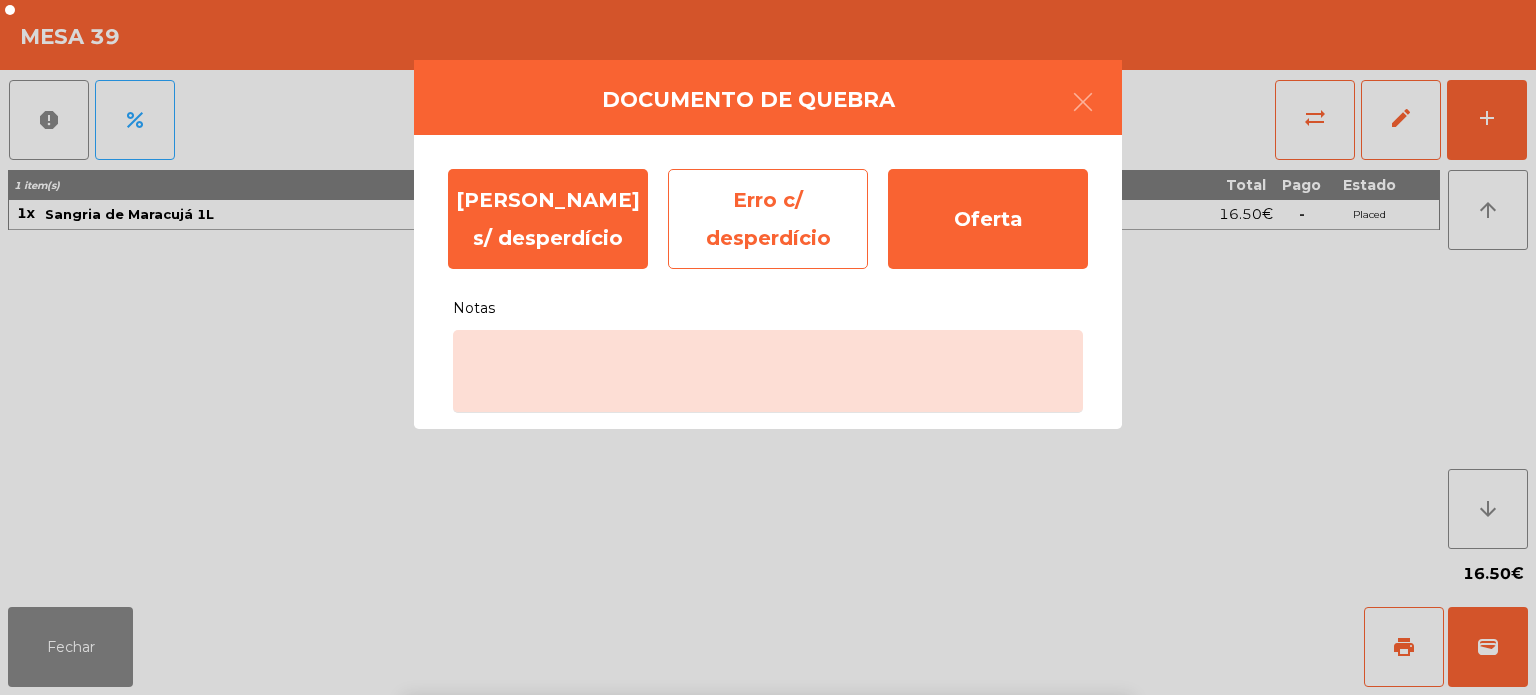 click on "Erro c/ desperdício" 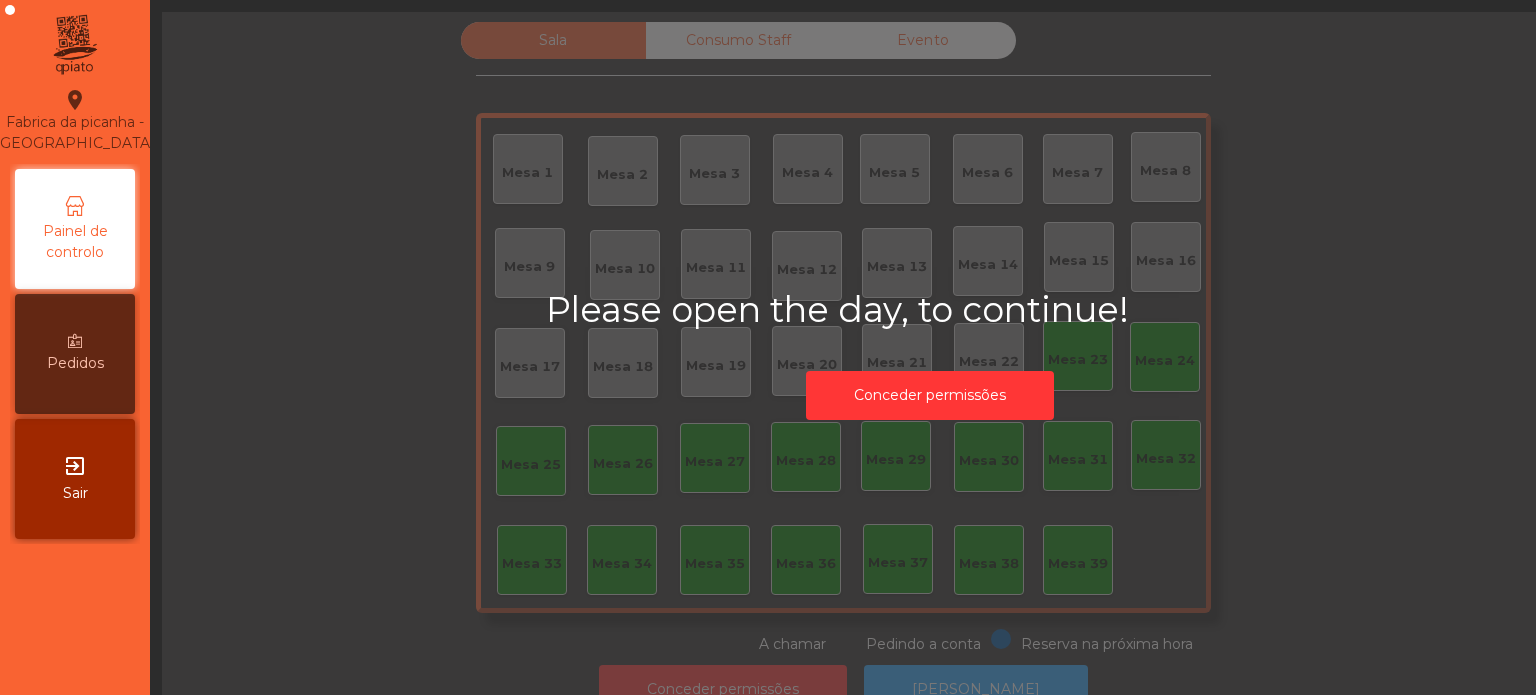 scroll, scrollTop: 0, scrollLeft: 0, axis: both 